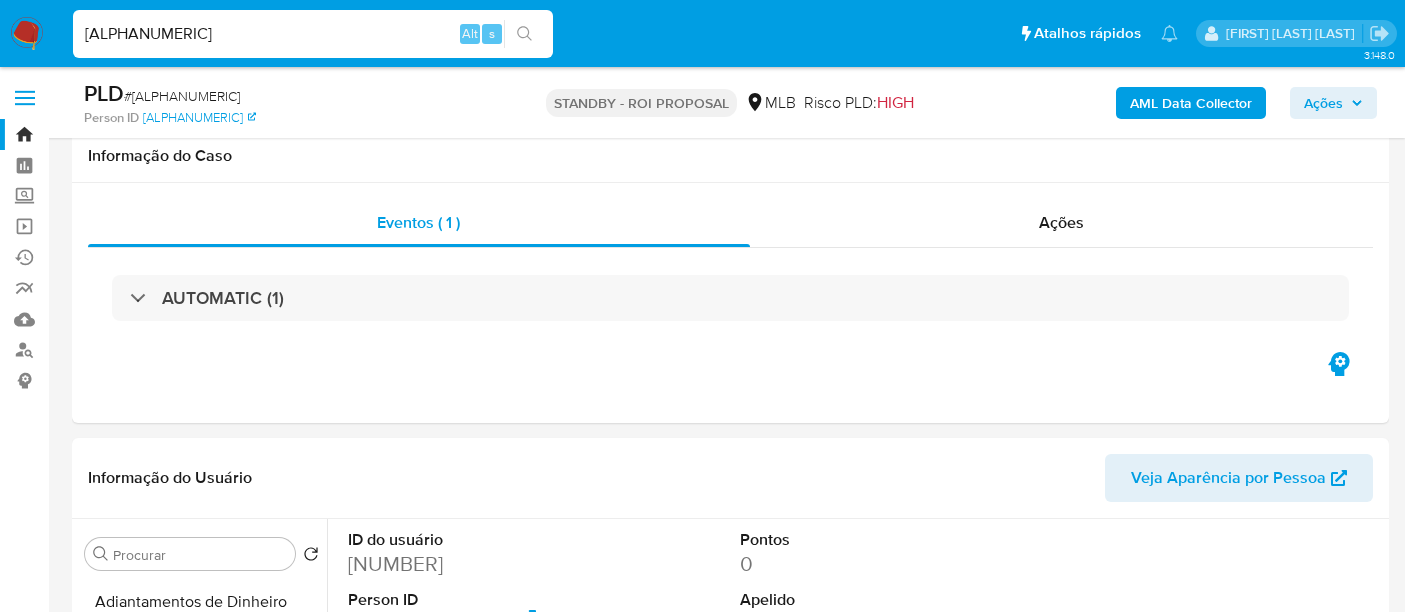 select on "10" 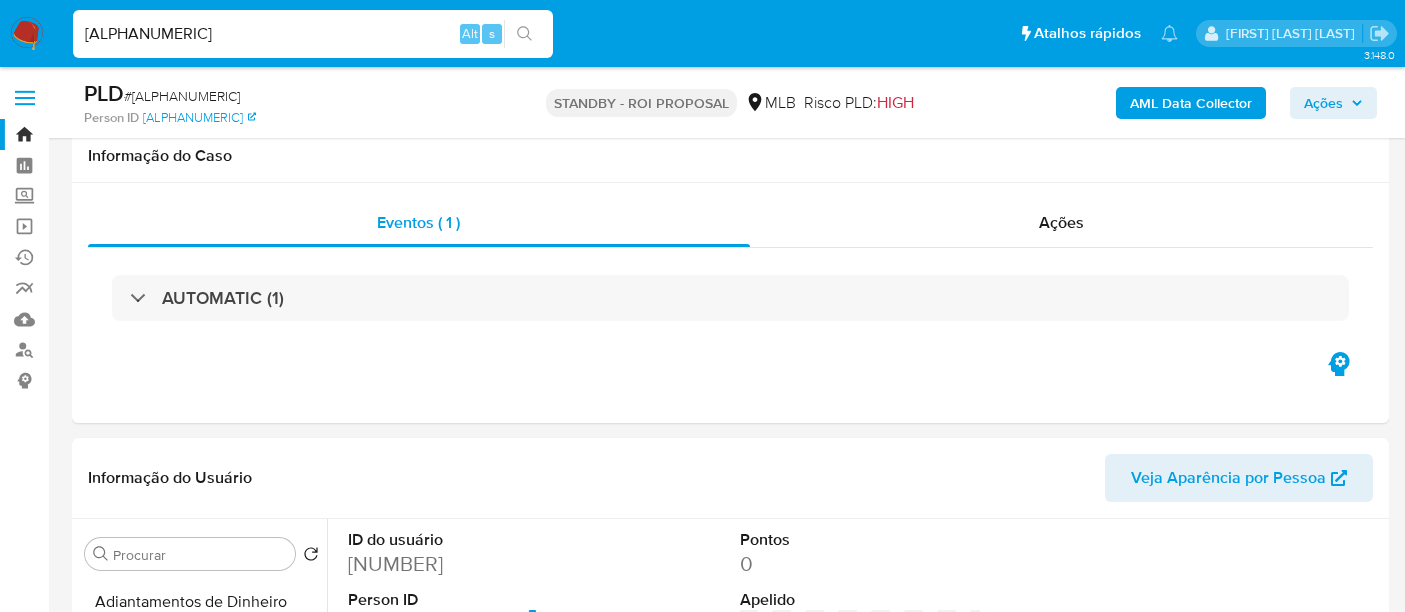 scroll, scrollTop: 333, scrollLeft: 0, axis: vertical 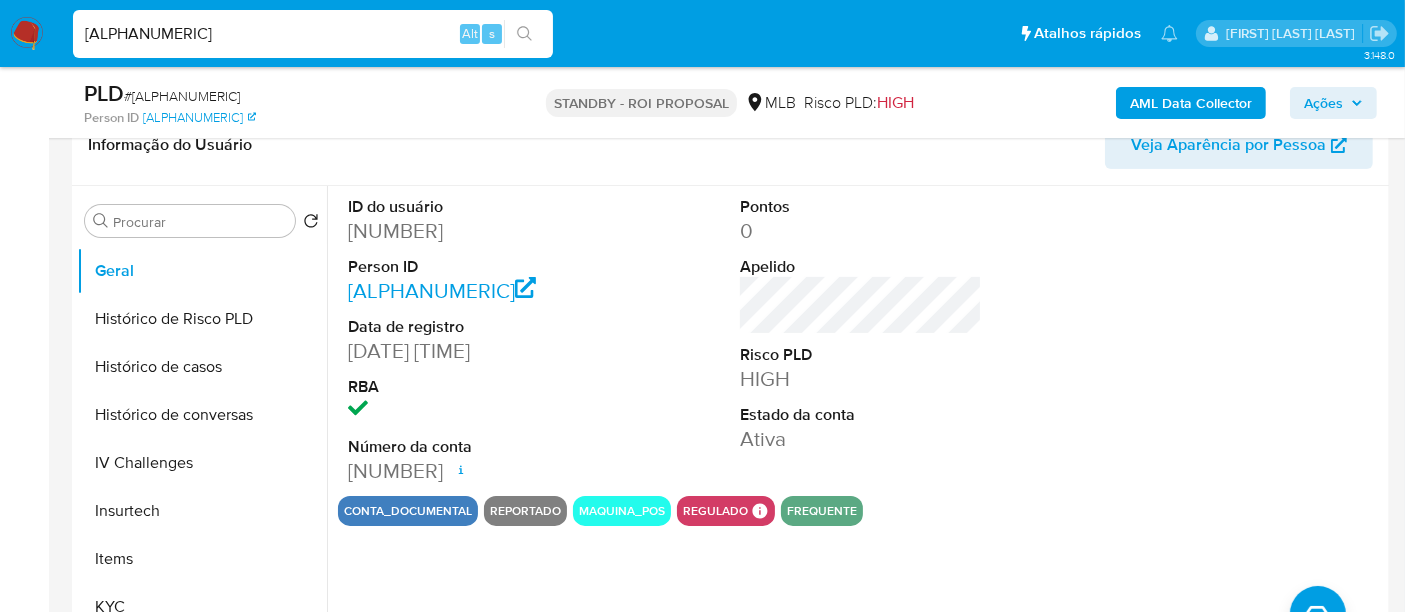 type 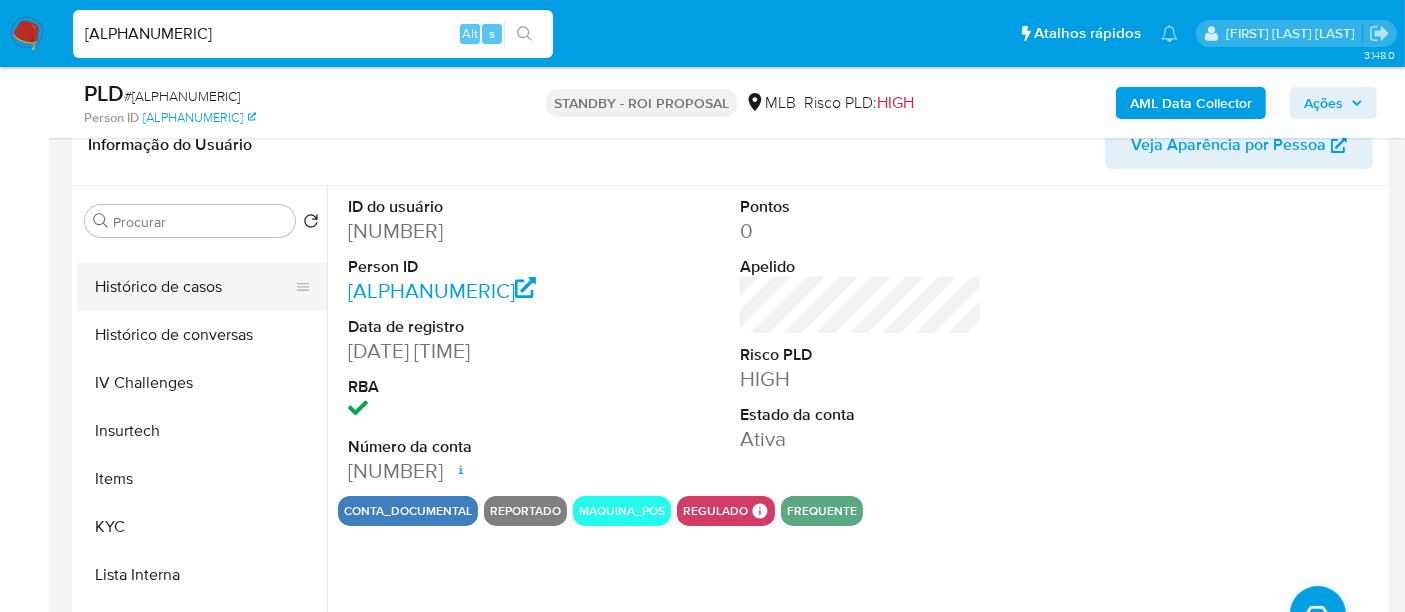 scroll, scrollTop: 844, scrollLeft: 0, axis: vertical 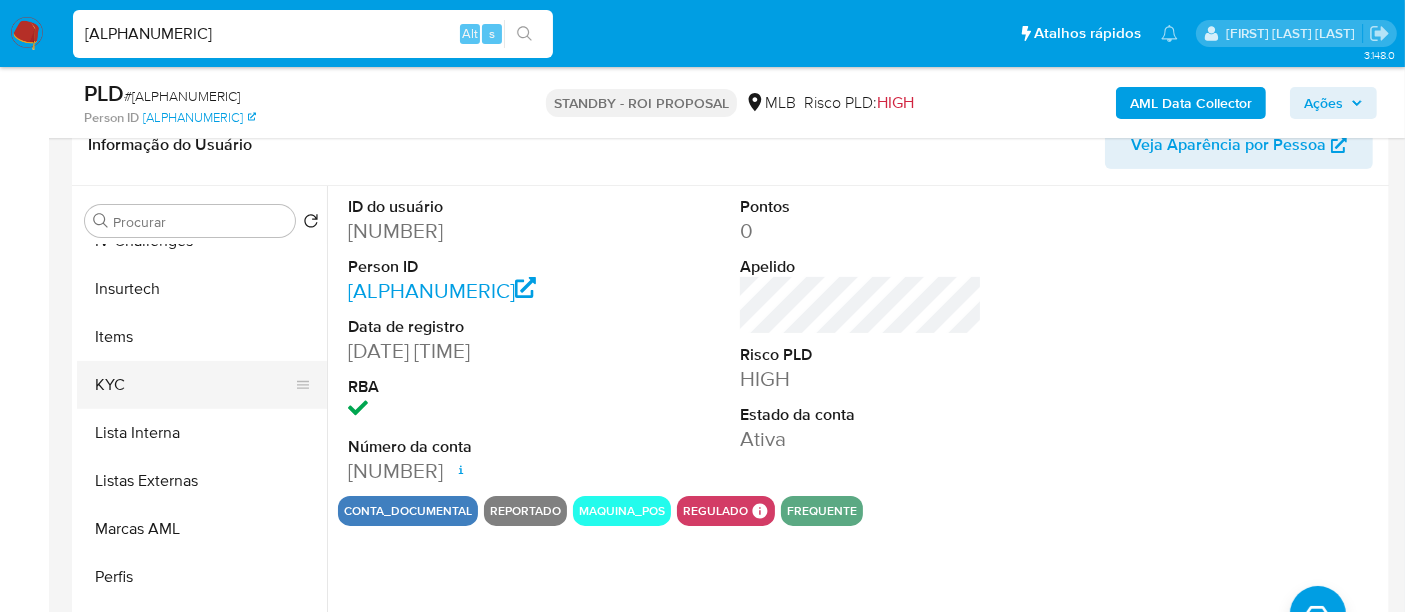 click on "KYC" at bounding box center [194, 385] 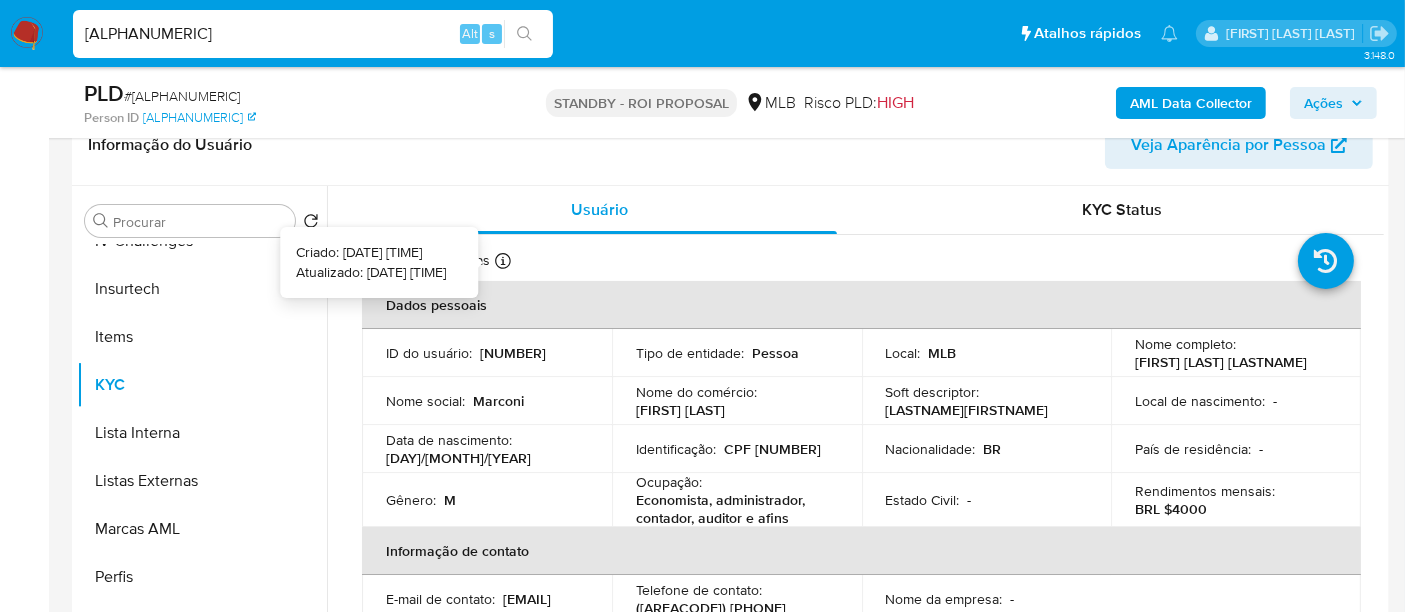 type 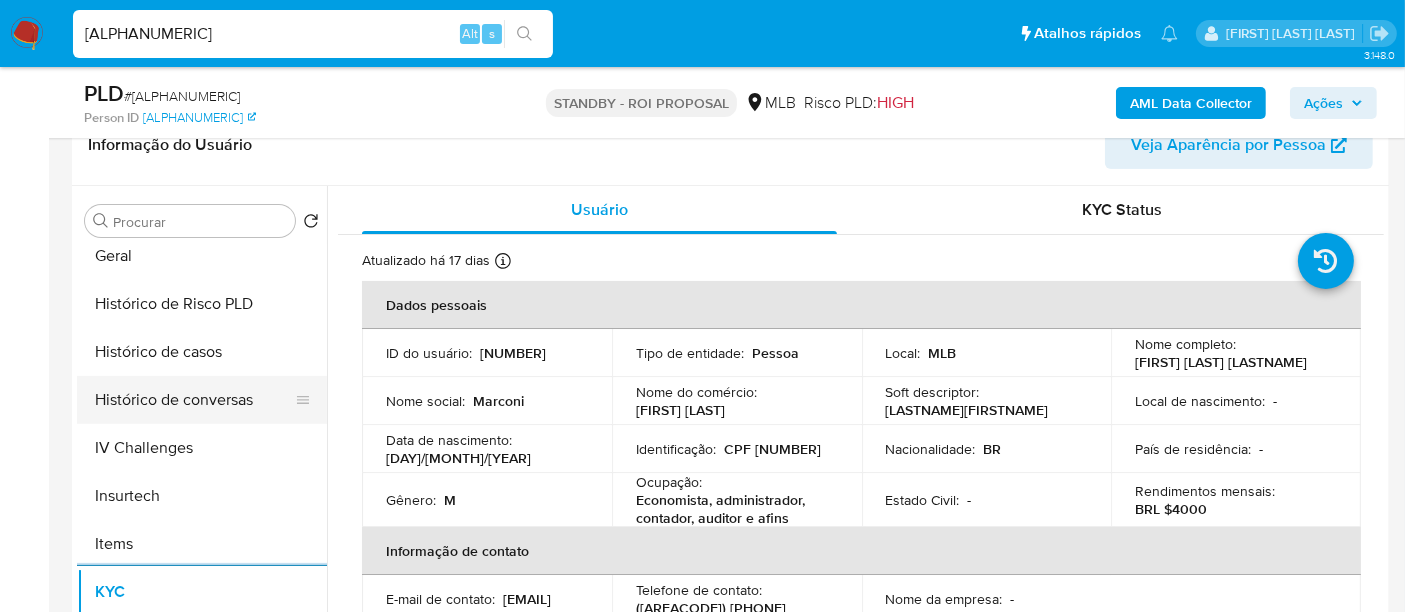 scroll, scrollTop: 622, scrollLeft: 0, axis: vertical 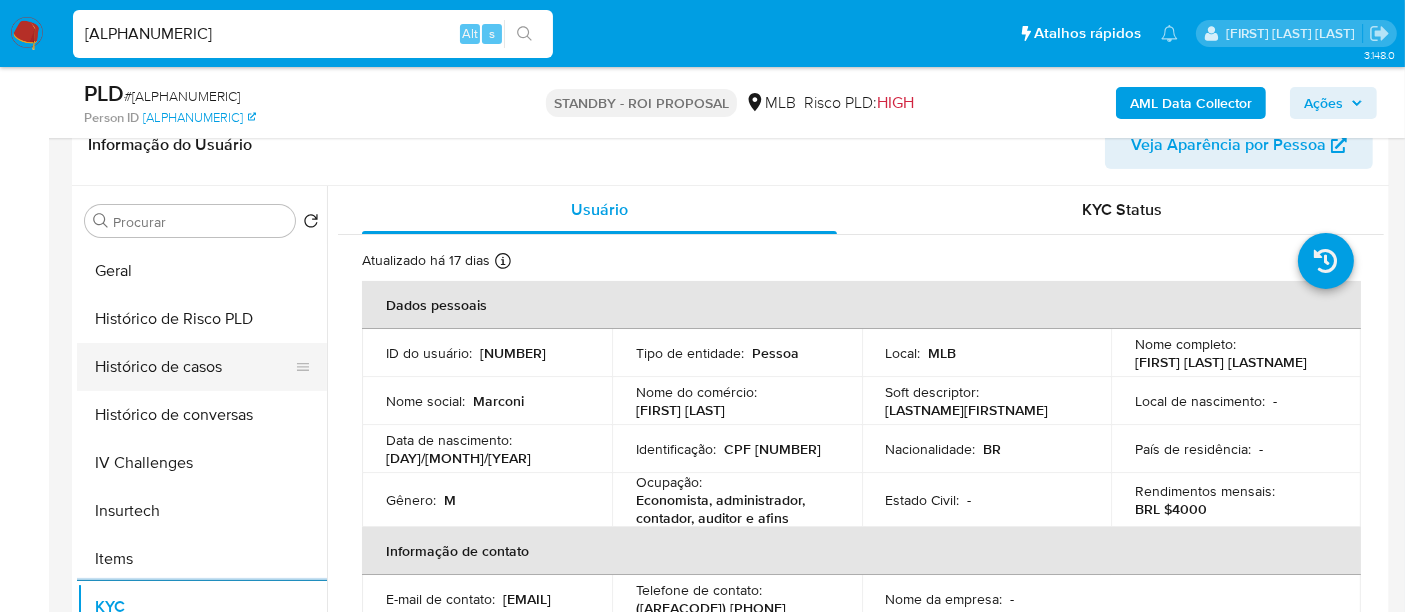 click on "Histórico de casos" at bounding box center [194, 367] 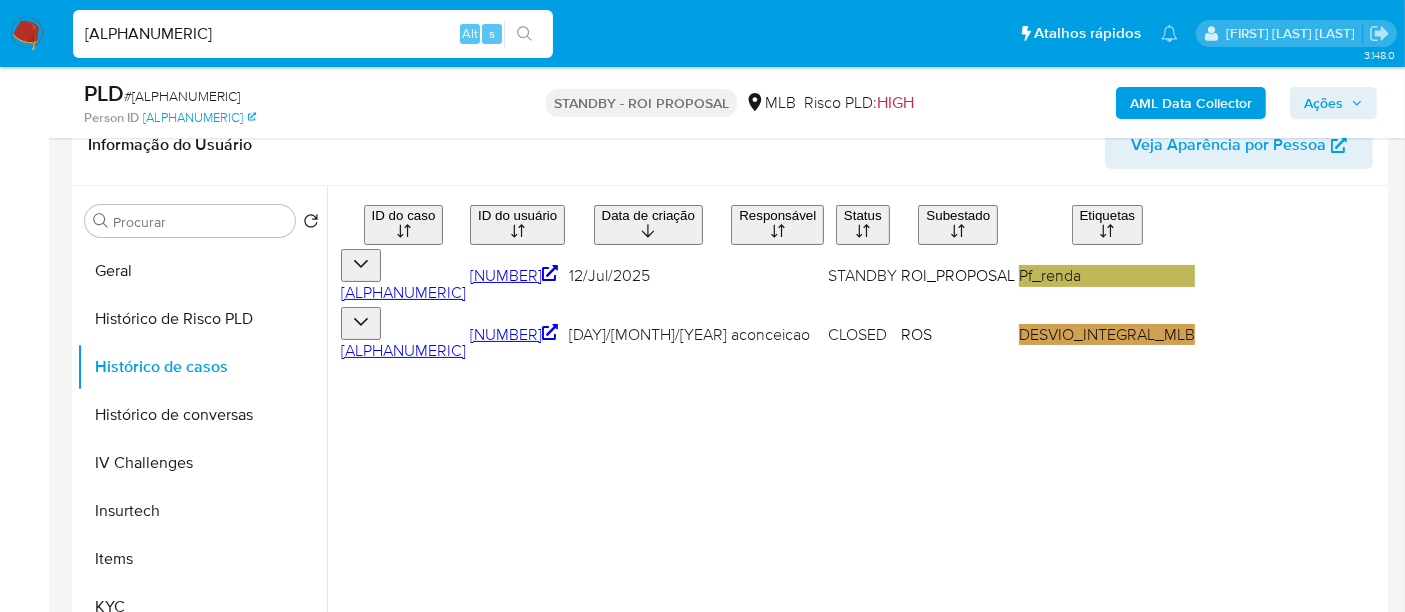 type 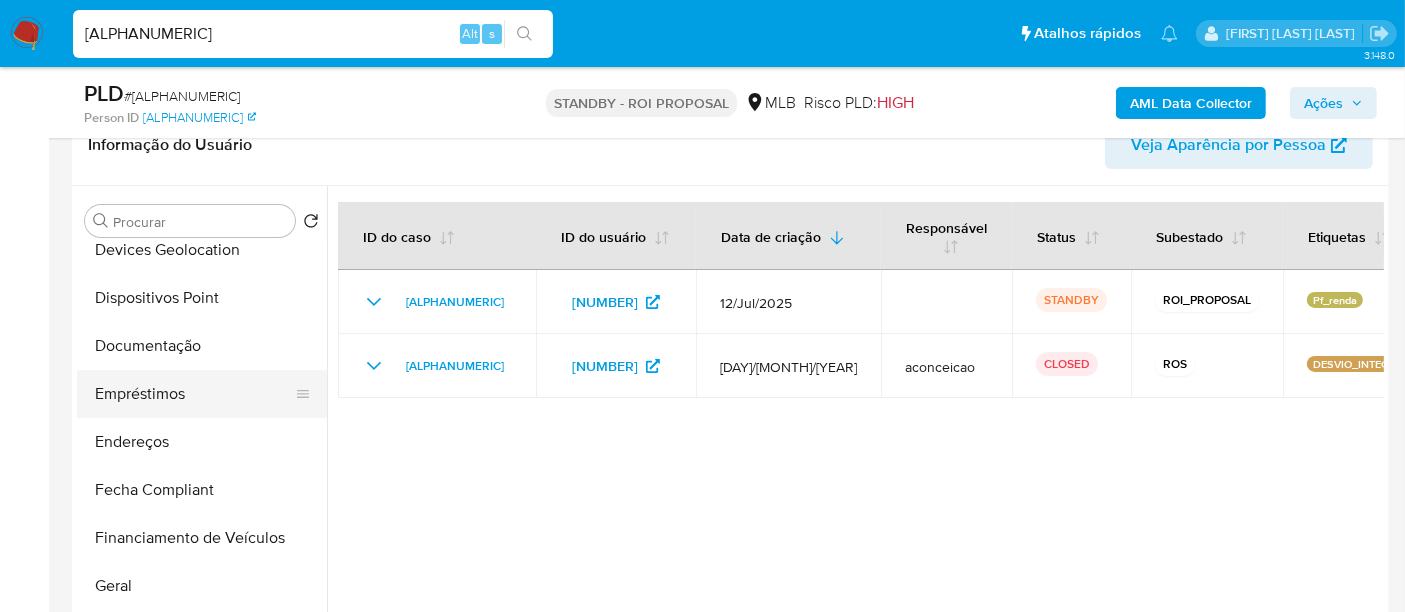 scroll, scrollTop: 288, scrollLeft: 0, axis: vertical 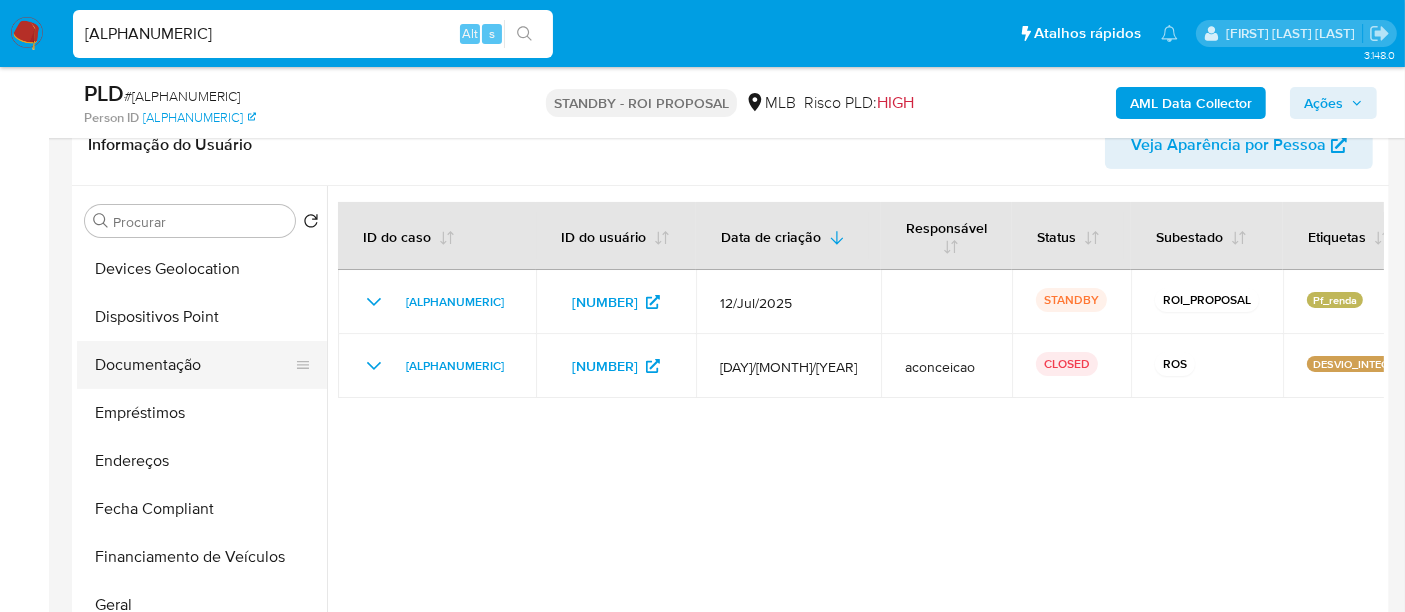 click on "Documentação" at bounding box center [194, 365] 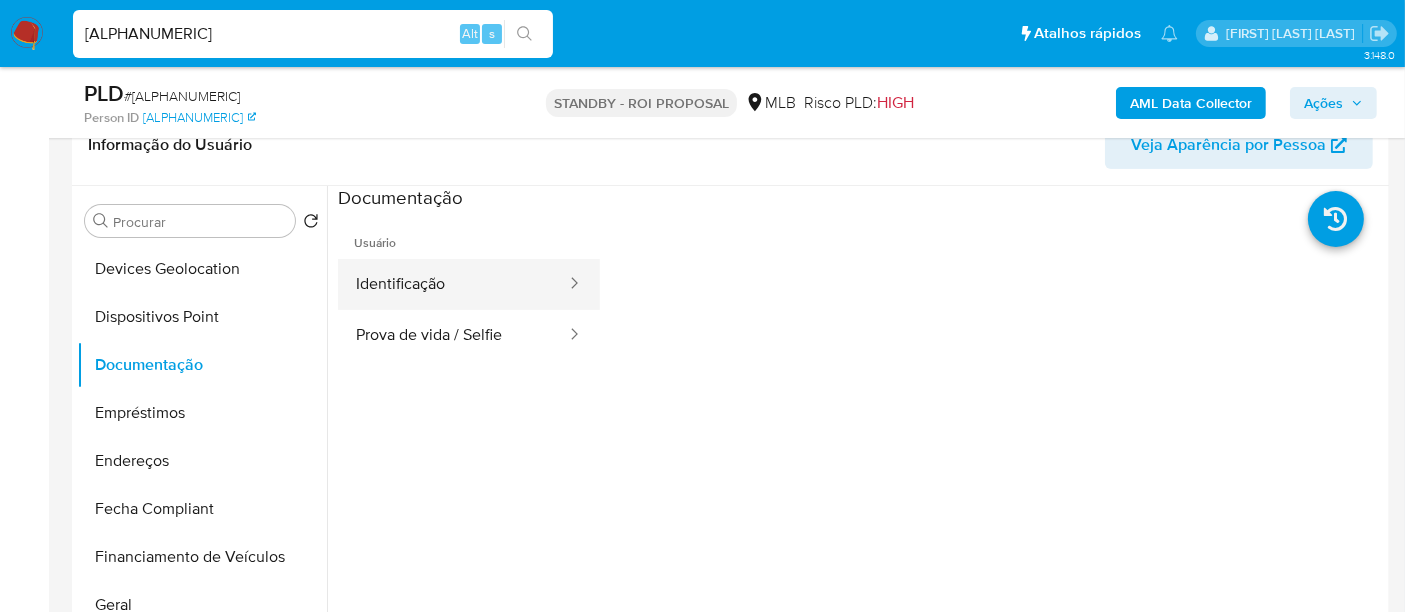 click on "Identificação" at bounding box center [453, 284] 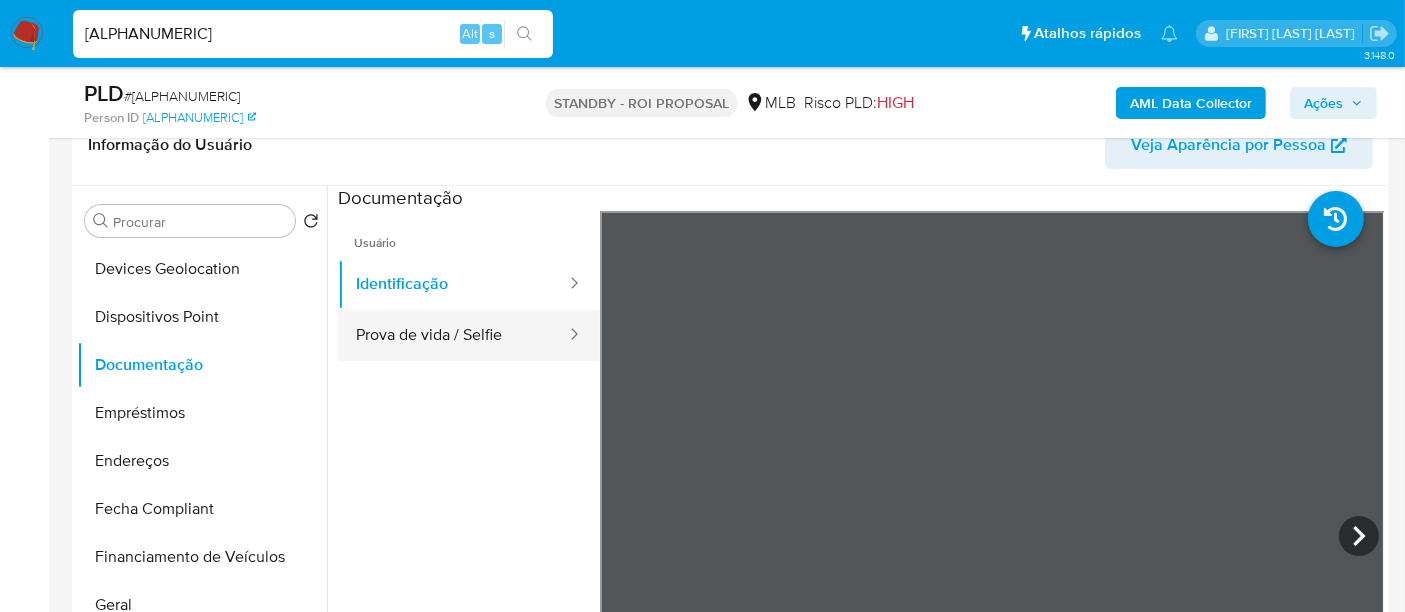 click on "Prova de vida / Selfie" at bounding box center [453, 335] 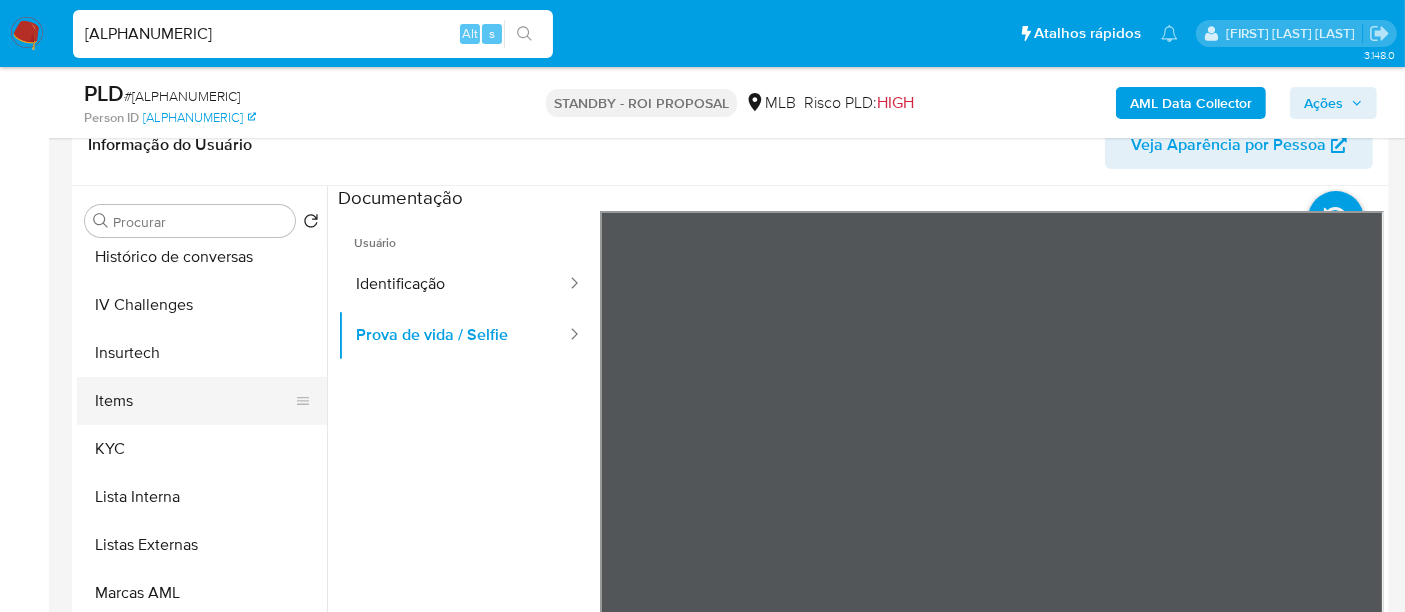 scroll, scrollTop: 844, scrollLeft: 0, axis: vertical 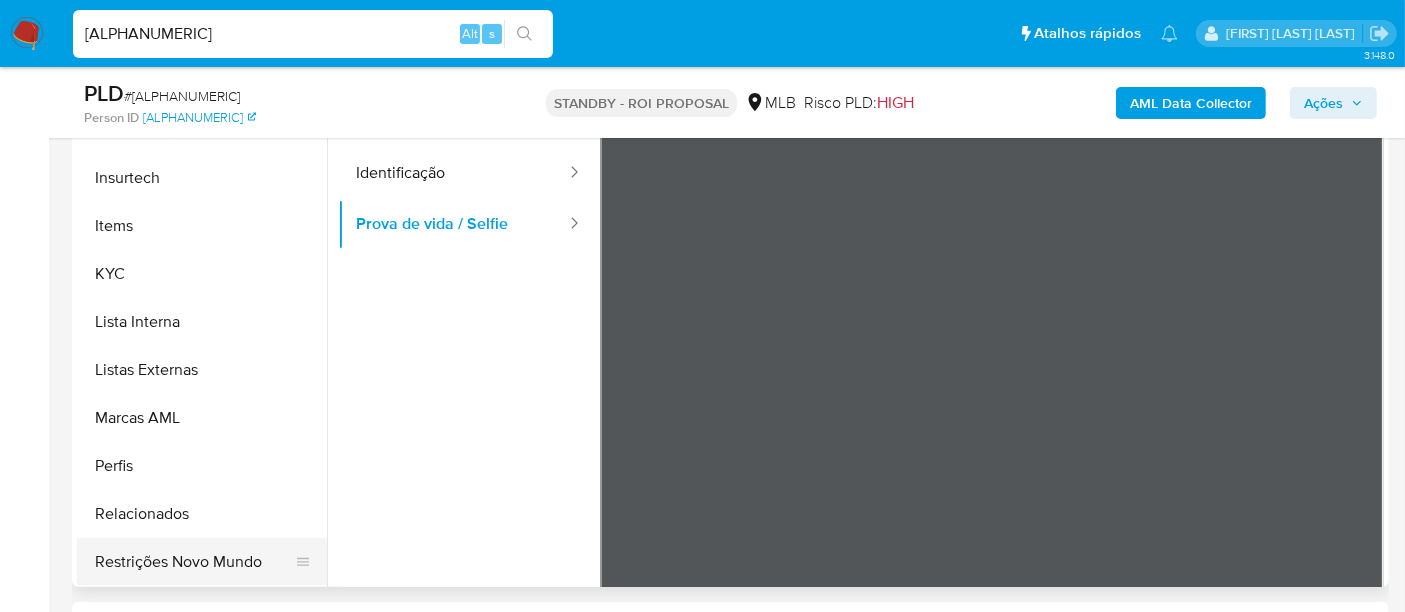 click on "Restrições Novo Mundo" at bounding box center [194, 562] 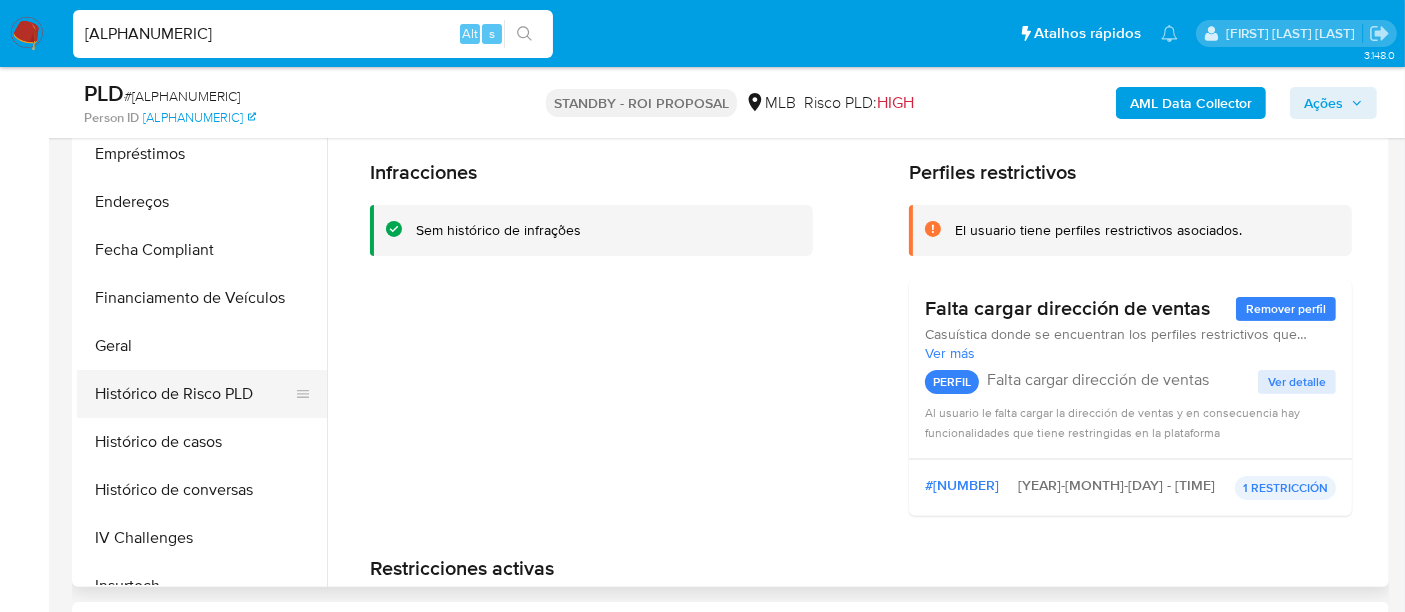 scroll, scrollTop: 400, scrollLeft: 0, axis: vertical 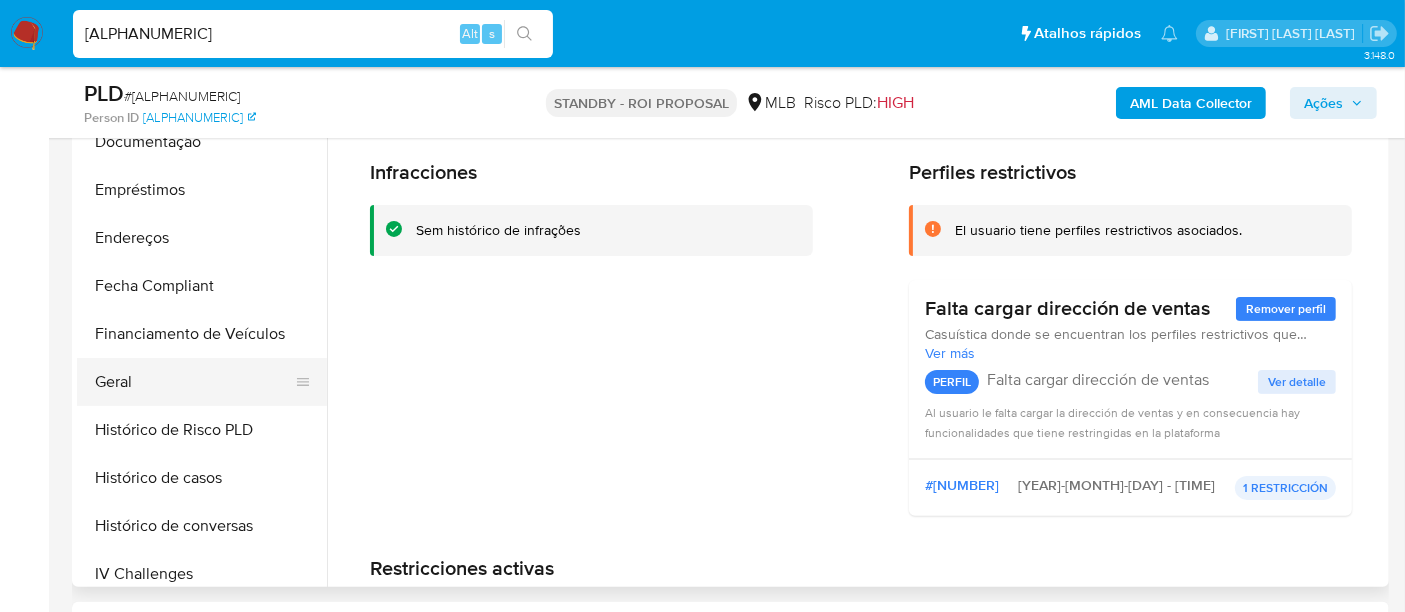 click on "Geral" at bounding box center (194, 382) 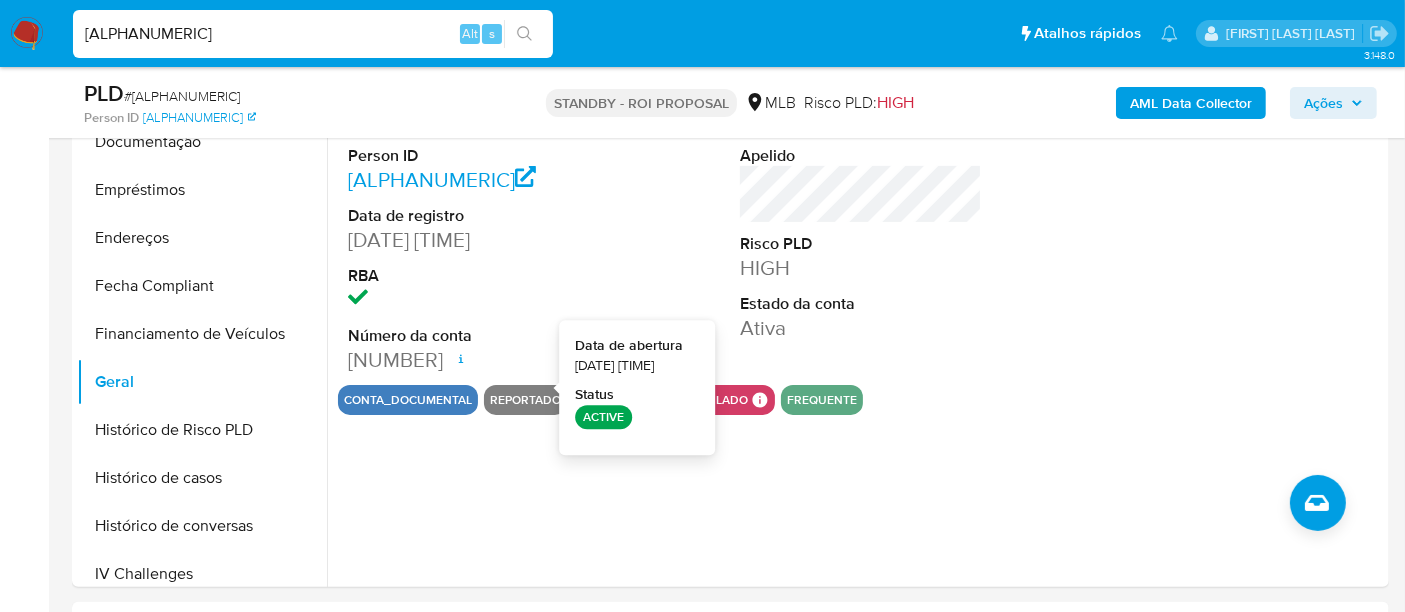 click on "G0oTCwLcRNcgi8r5jbHDAjVm" at bounding box center [313, 34] 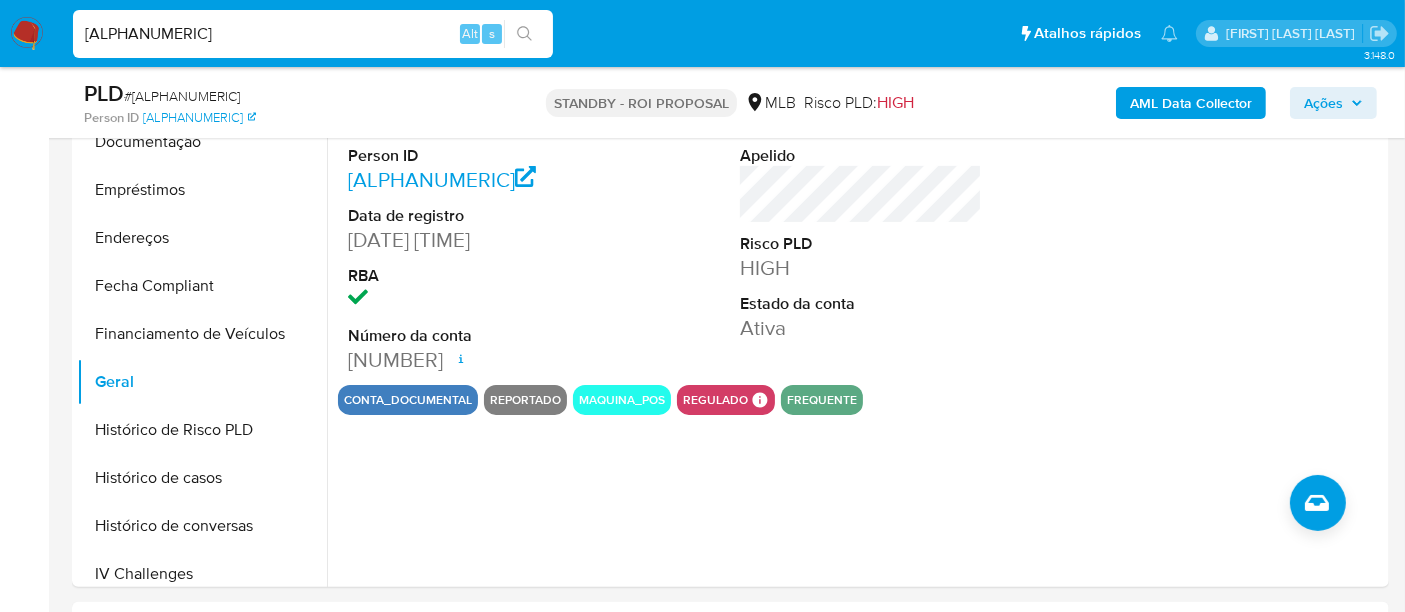 click on "G0oTCwLcRNcgi8r5jbHDAjVm" at bounding box center [313, 34] 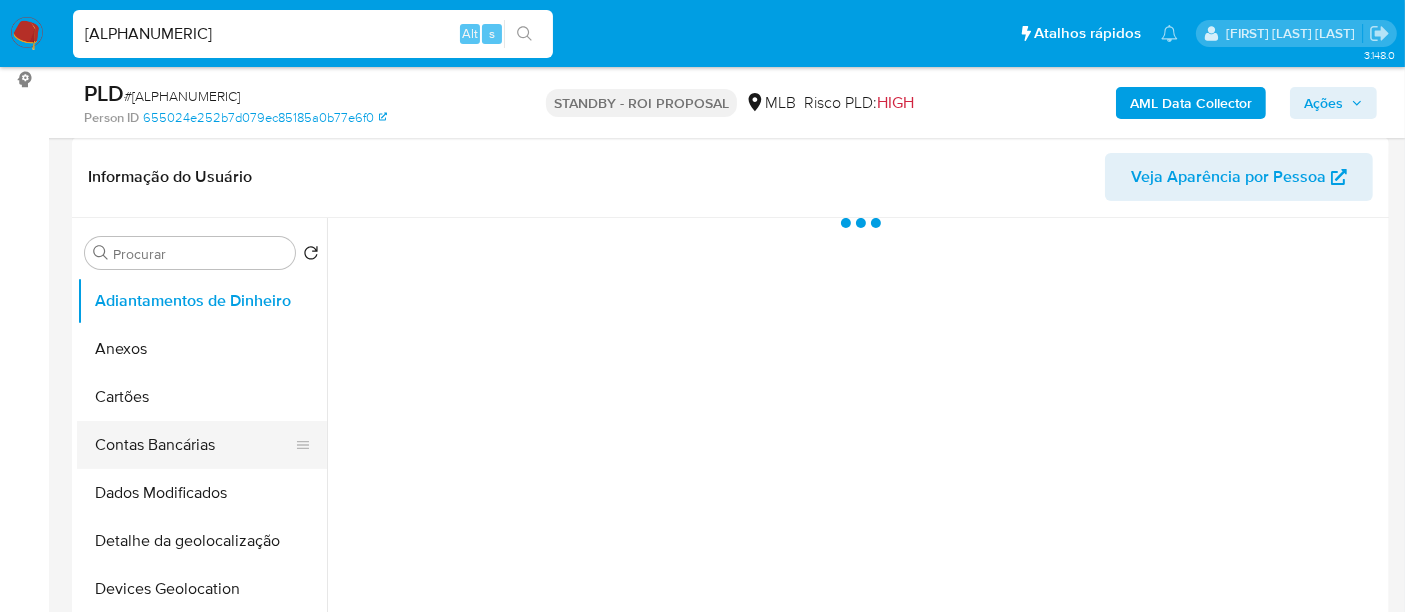 scroll, scrollTop: 444, scrollLeft: 0, axis: vertical 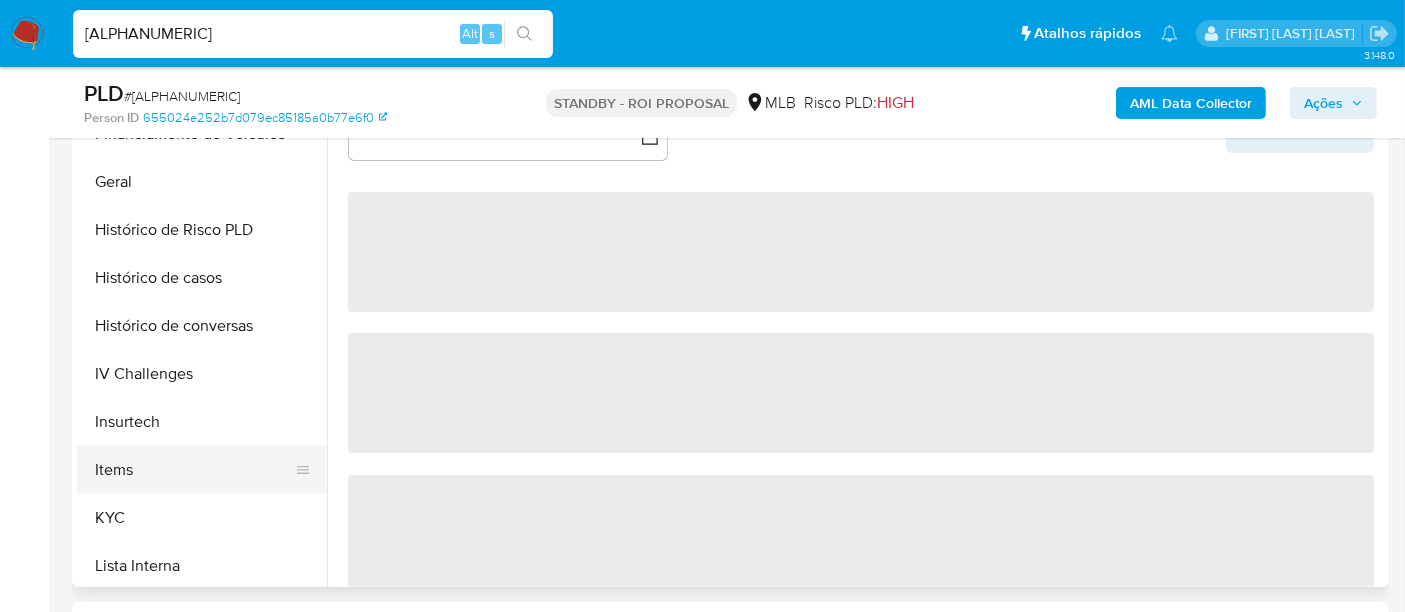 select on "10" 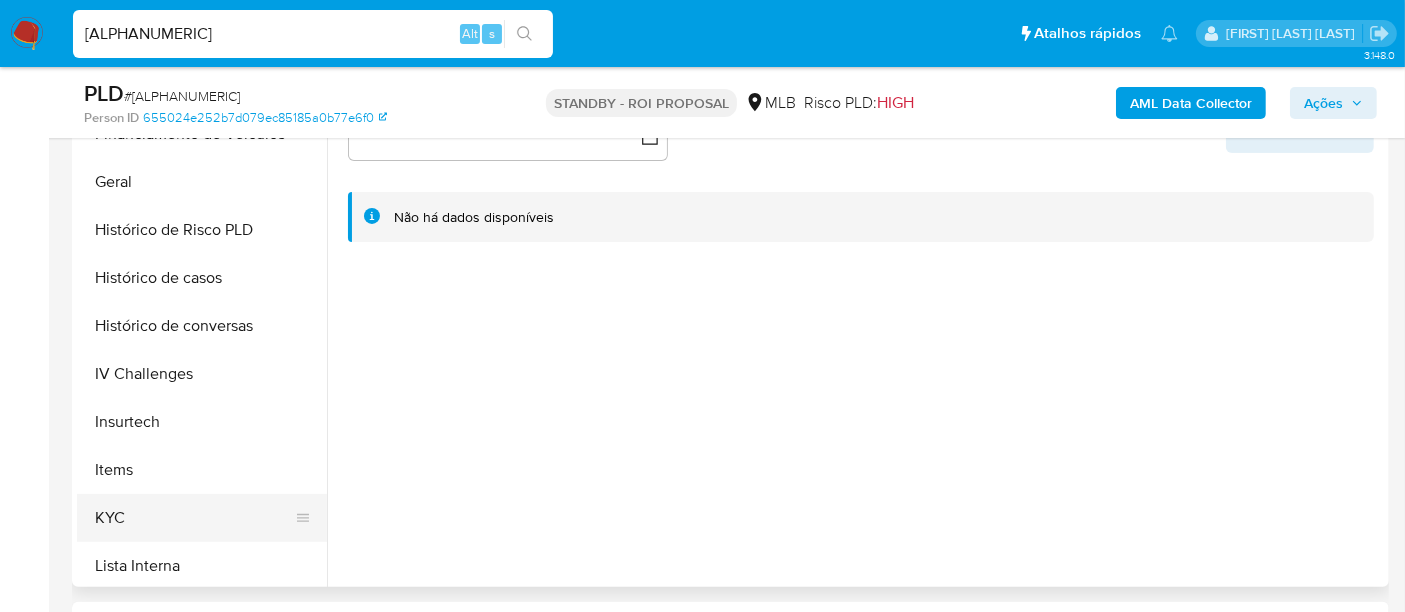 scroll, scrollTop: 777, scrollLeft: 0, axis: vertical 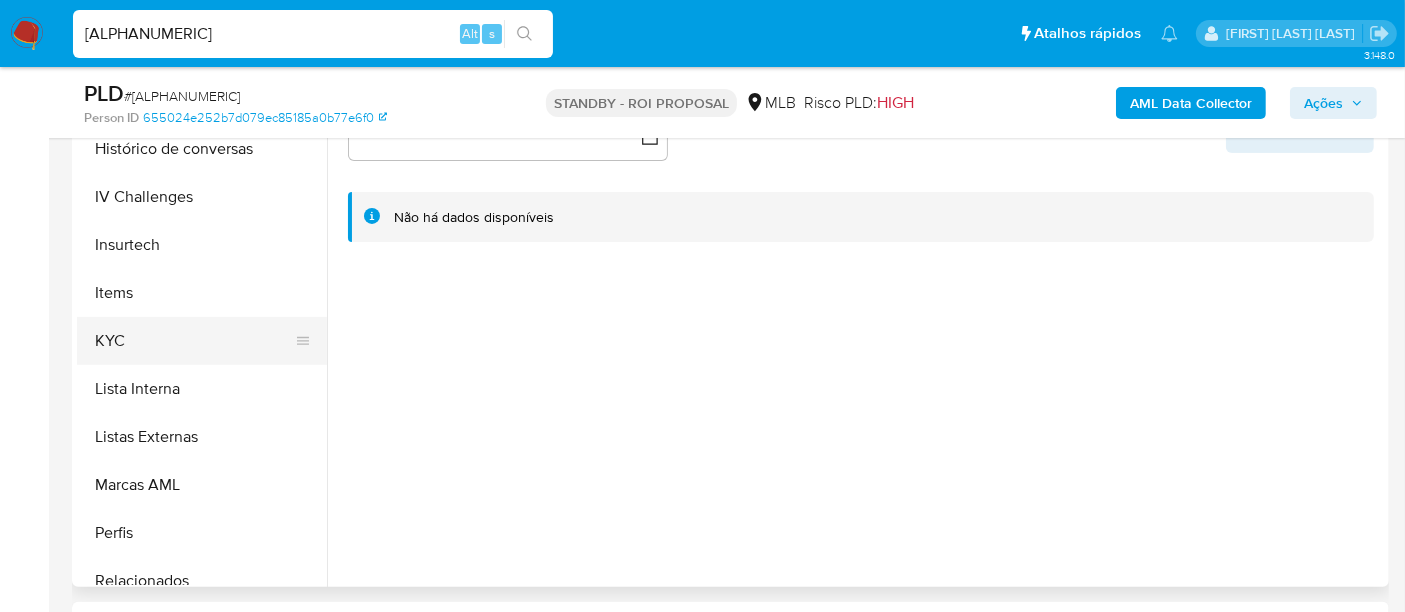click on "KYC" at bounding box center [194, 341] 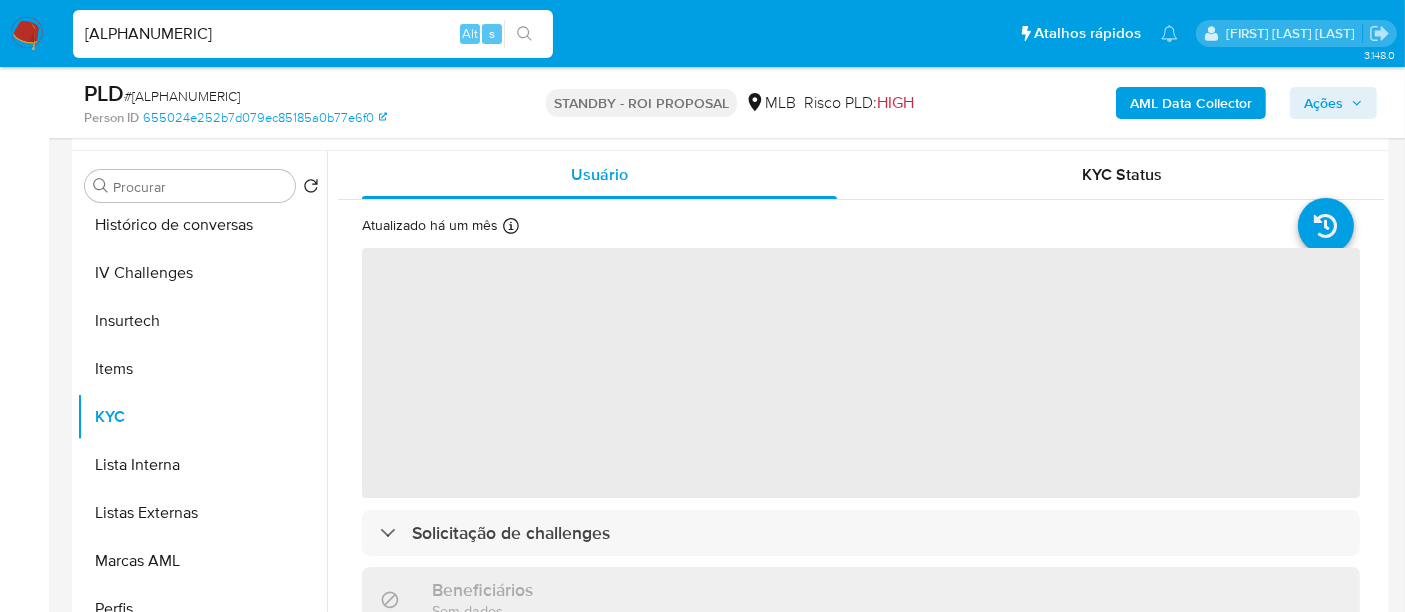 scroll, scrollTop: 333, scrollLeft: 0, axis: vertical 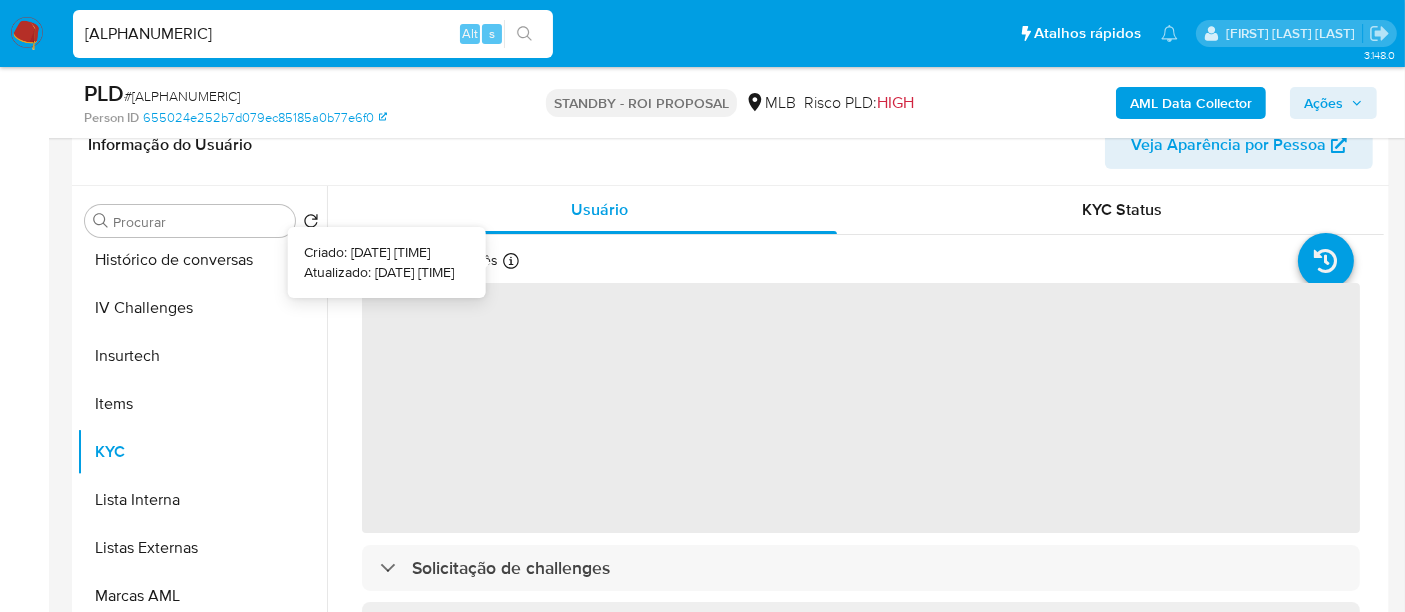 type 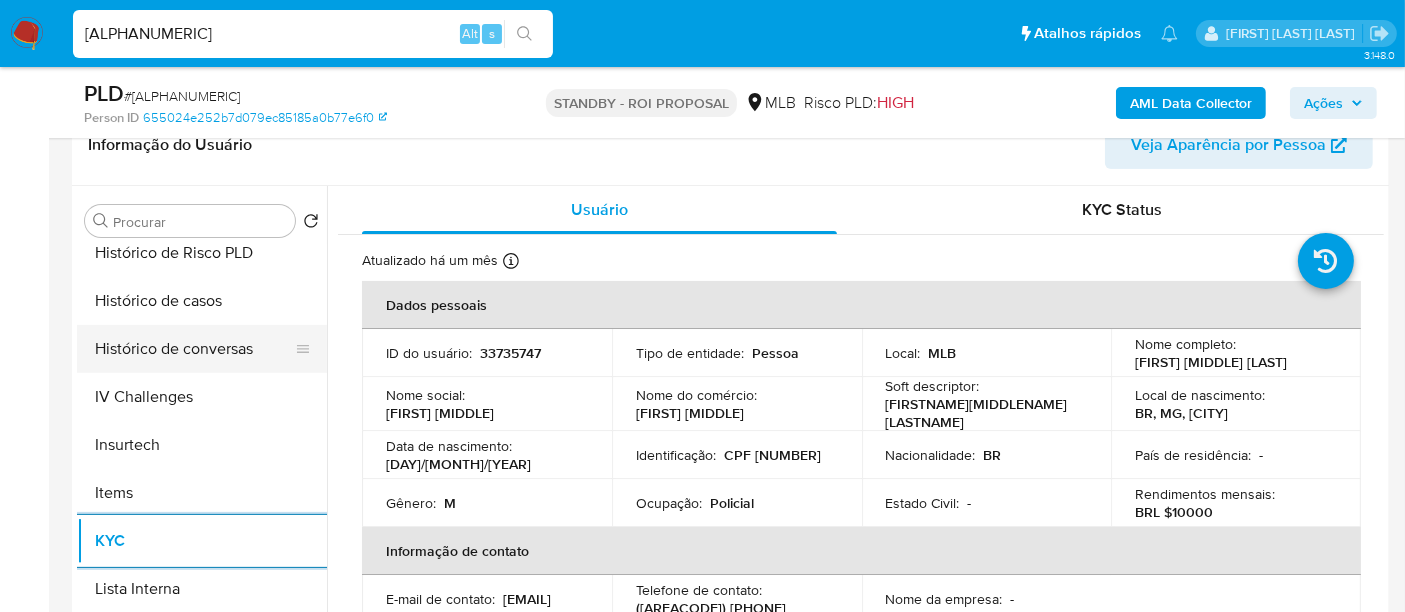 scroll, scrollTop: 666, scrollLeft: 0, axis: vertical 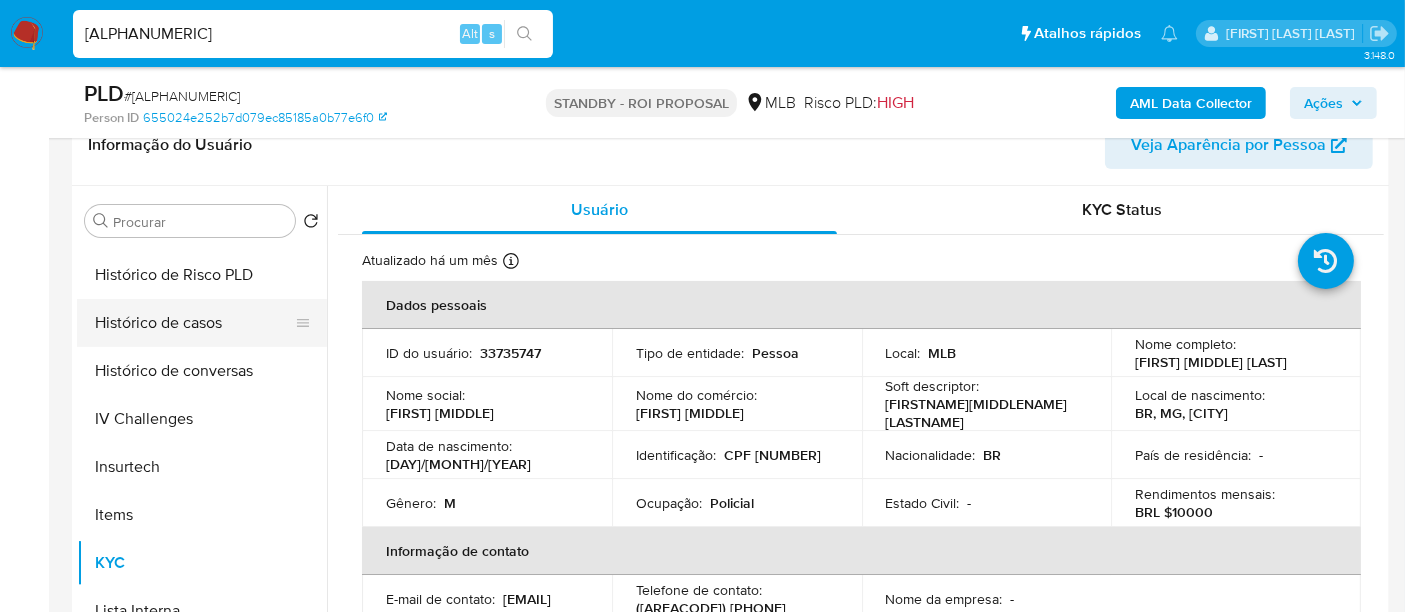 click on "Histórico de casos" at bounding box center [194, 323] 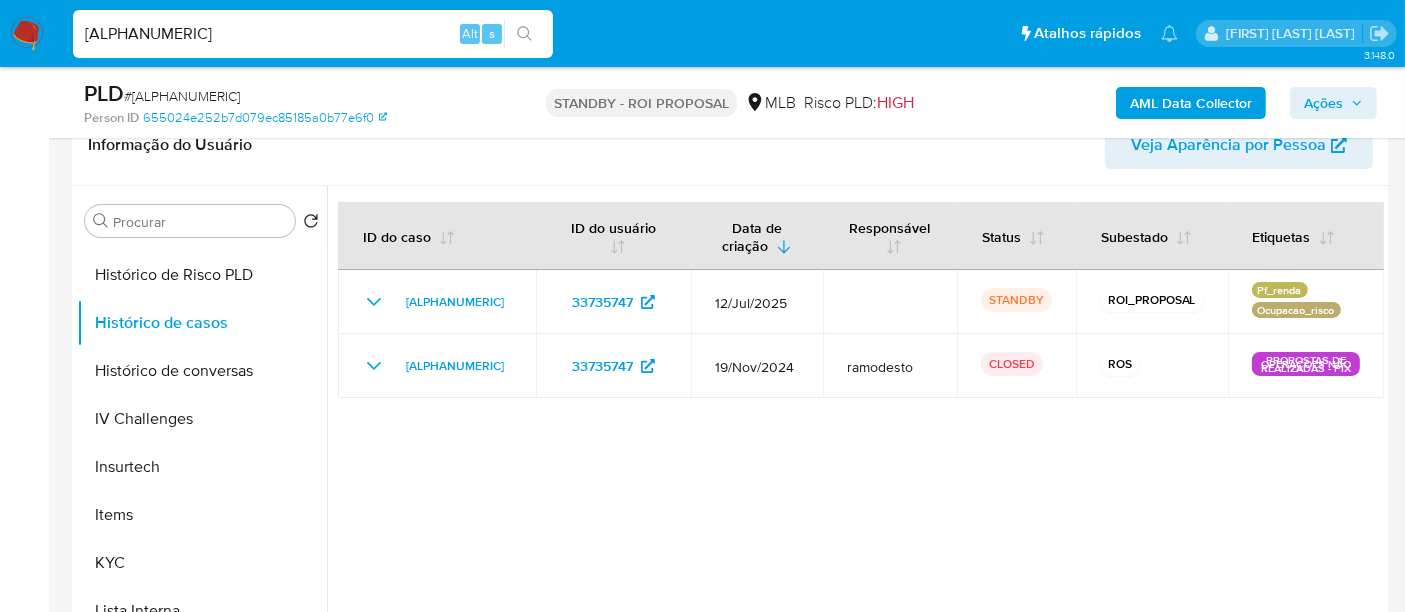 click at bounding box center (855, 442) 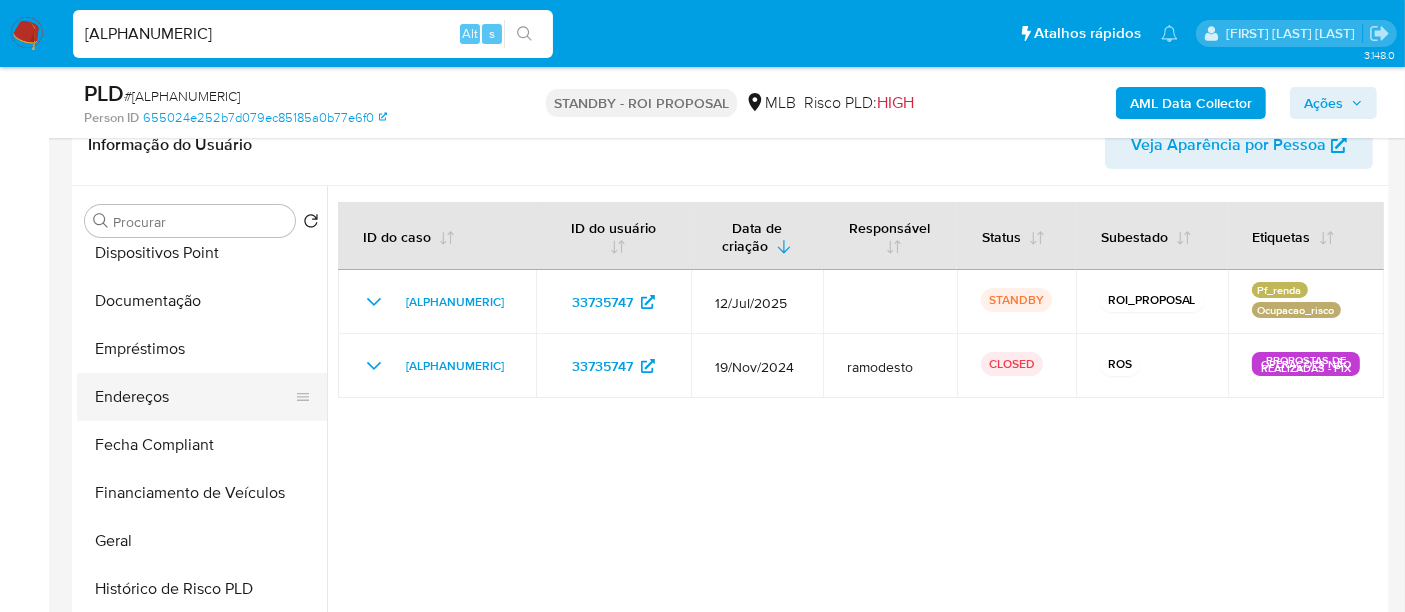 scroll, scrollTop: 333, scrollLeft: 0, axis: vertical 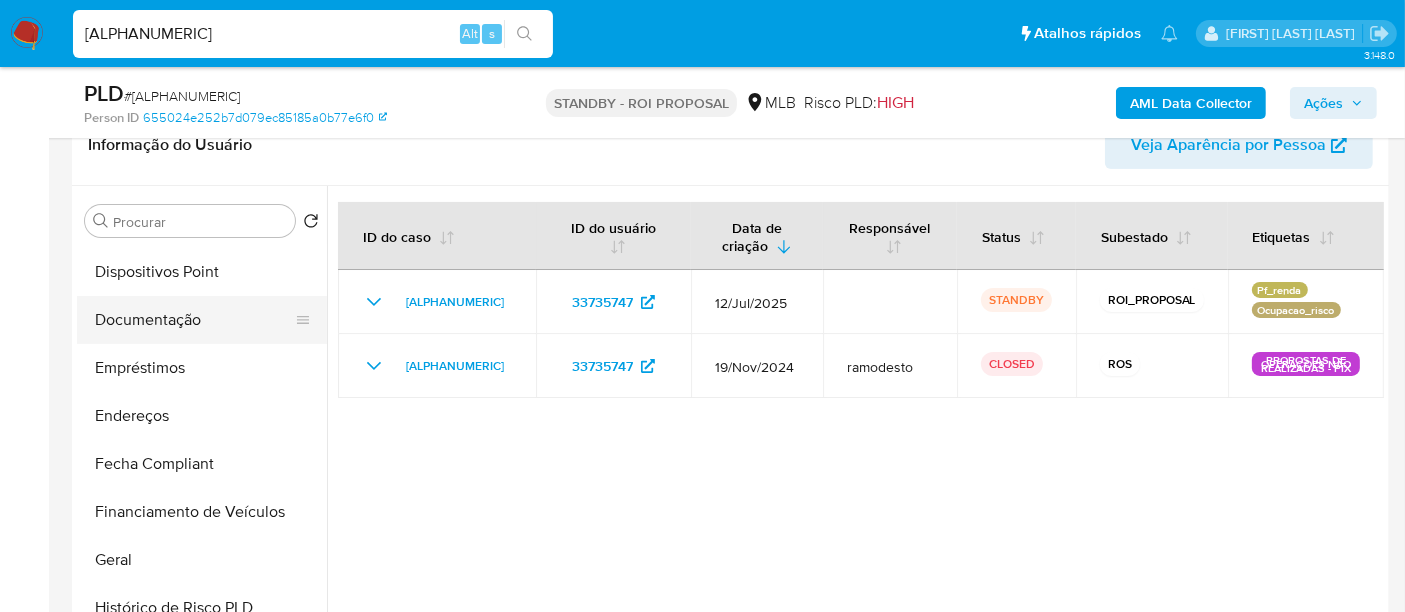 click on "Documentação" at bounding box center [194, 320] 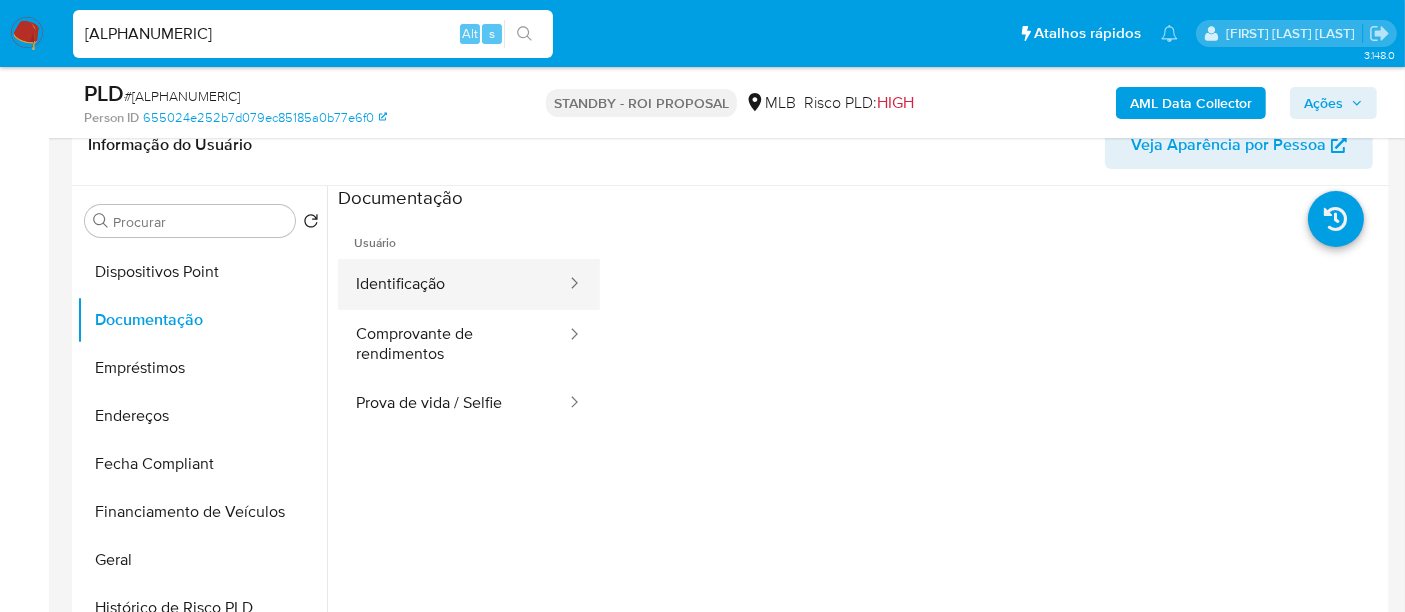 click on "Identificação" at bounding box center [453, 284] 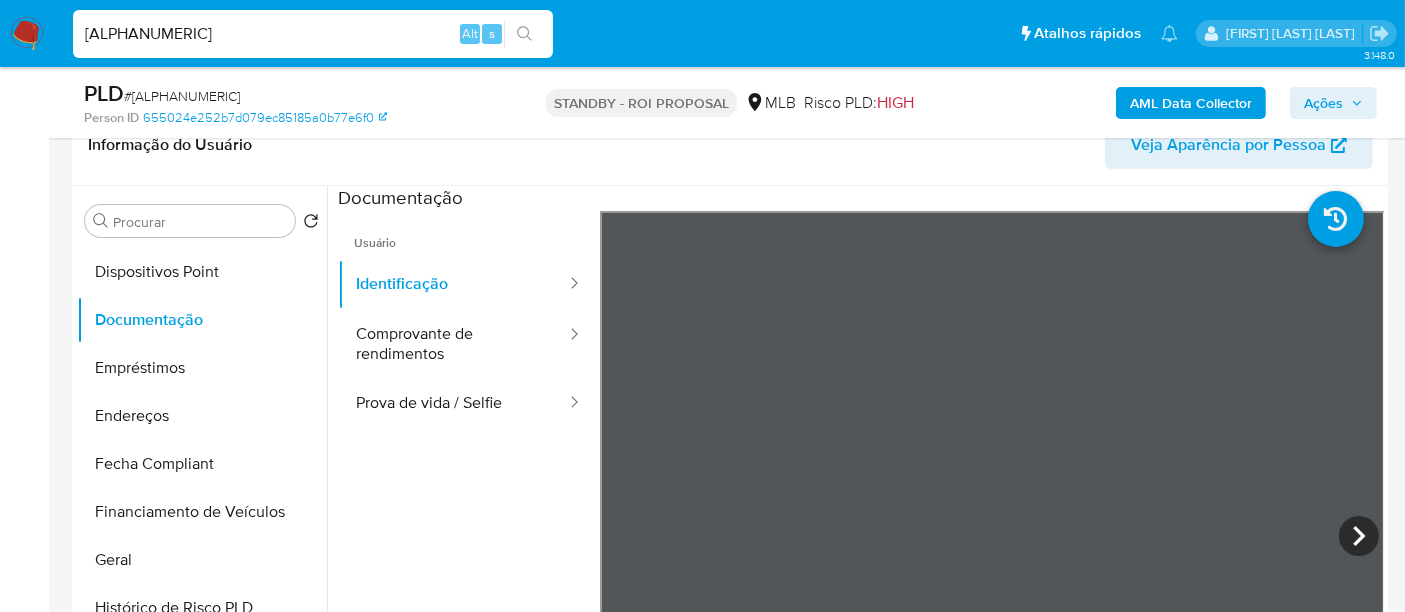 click on "Usuário Identificação Comprovante de rendimentos Prova de vida / Selfie" at bounding box center [469, 499] 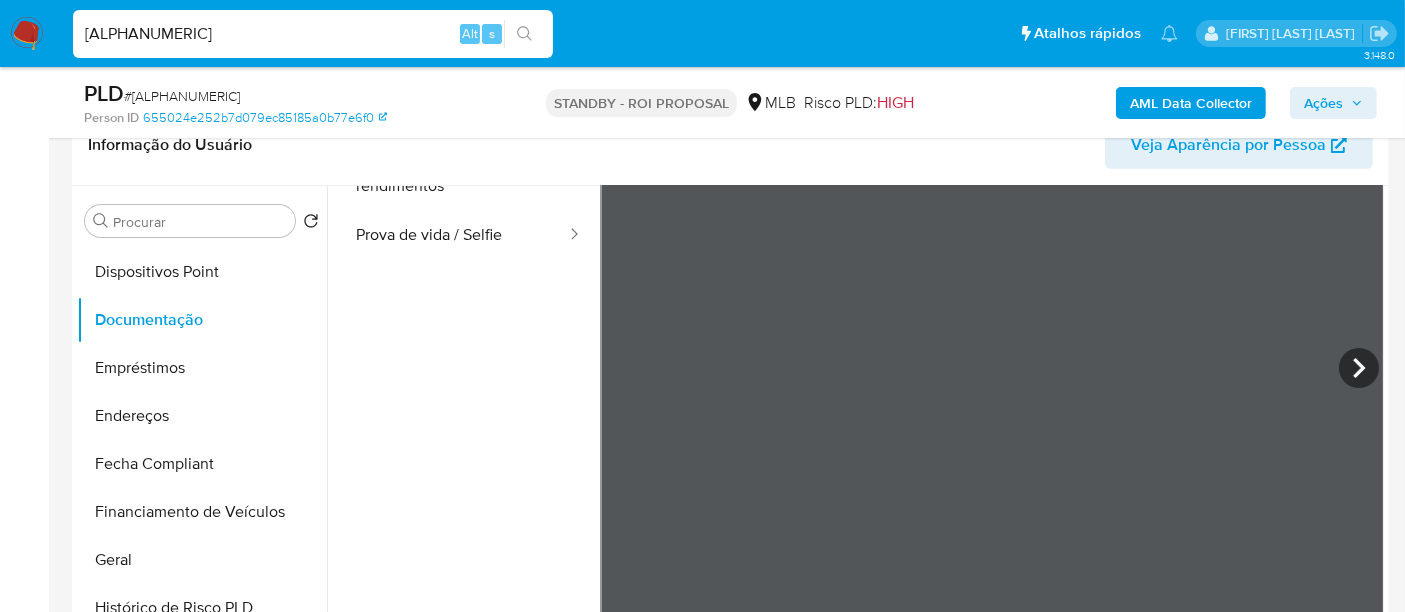 scroll, scrollTop: 58, scrollLeft: 0, axis: vertical 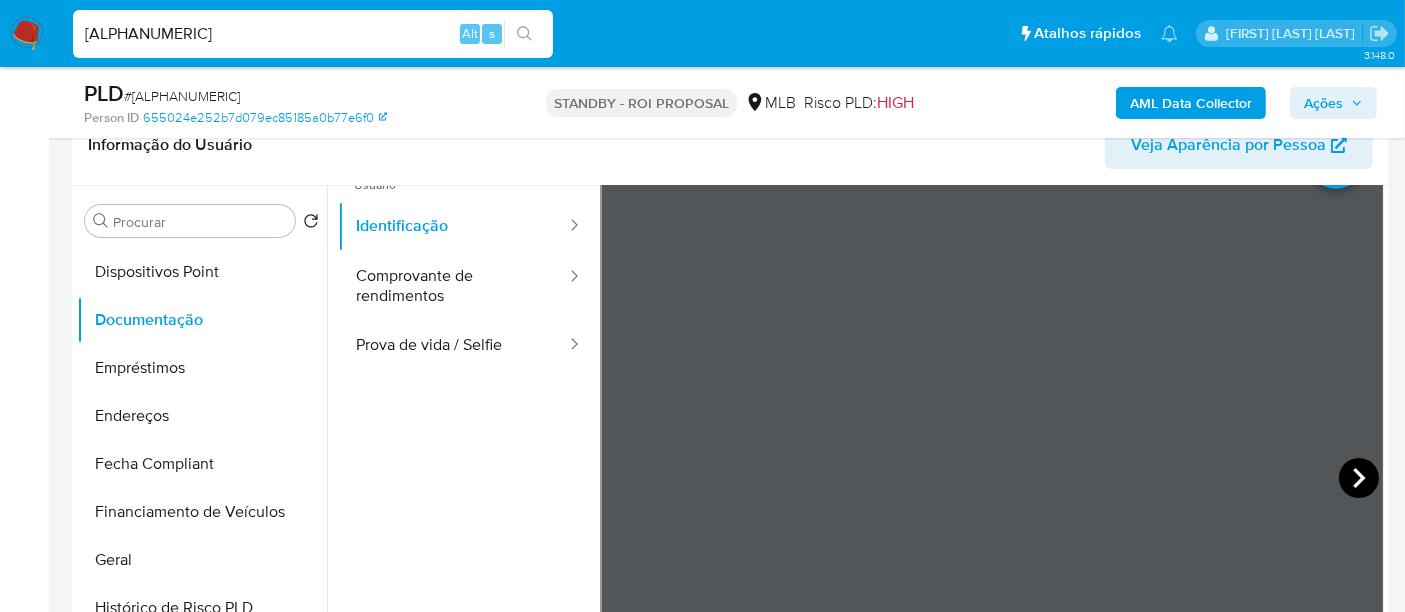 click 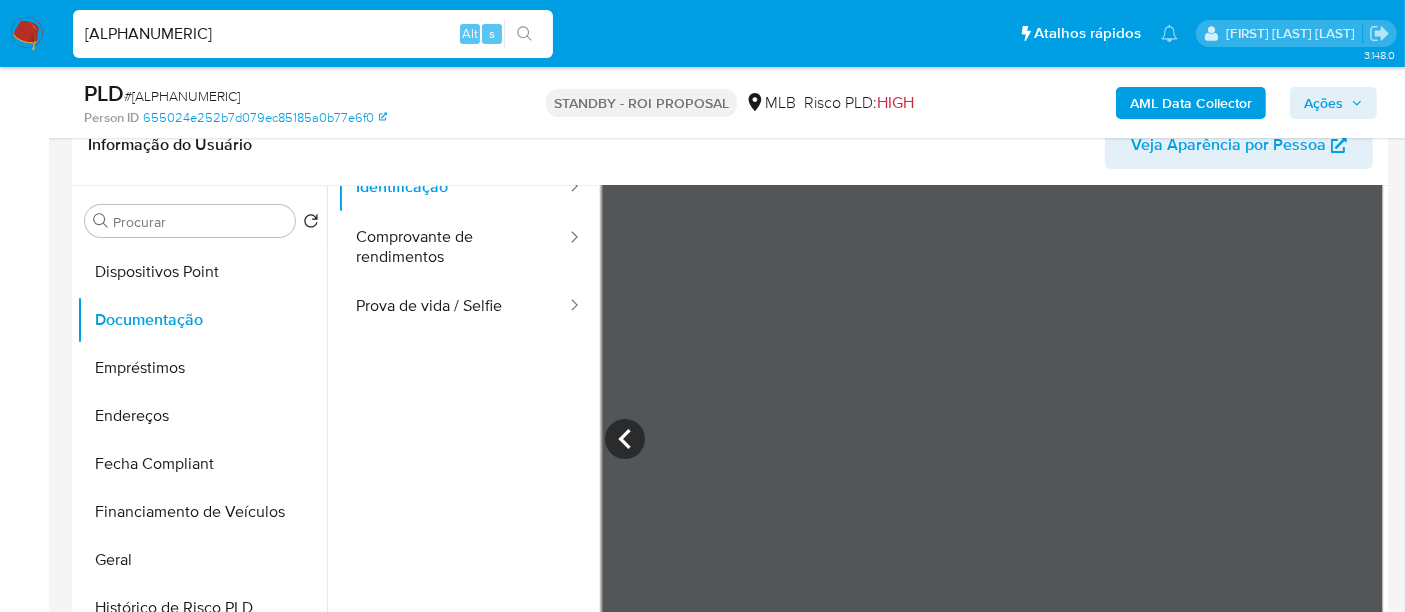 scroll, scrollTop: 0, scrollLeft: 0, axis: both 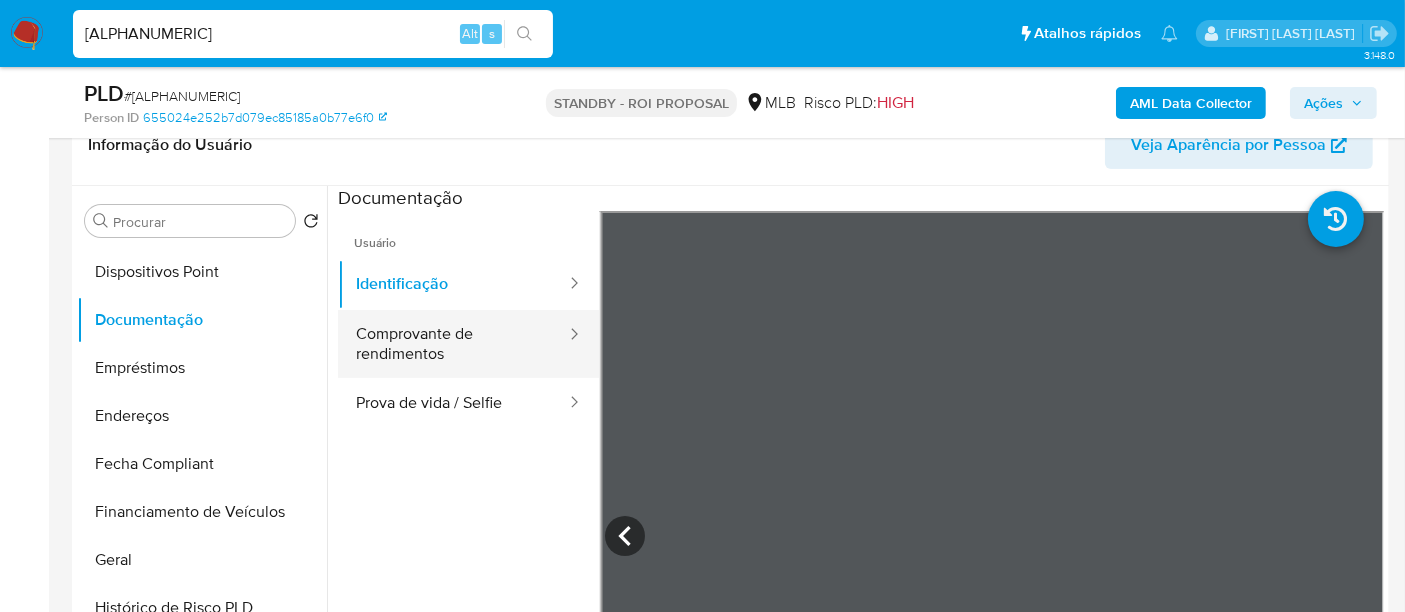click on "Comprovante de rendimentos" at bounding box center (453, 344) 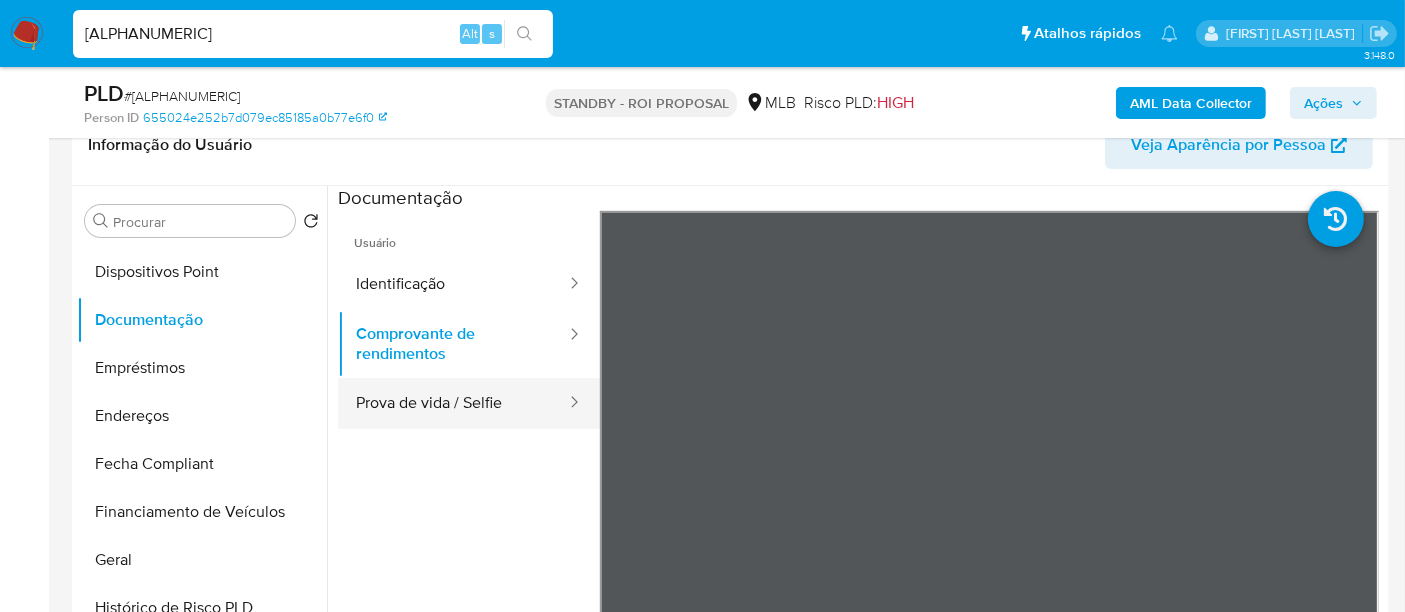 click on "Prova de vida / Selfie" at bounding box center (453, 403) 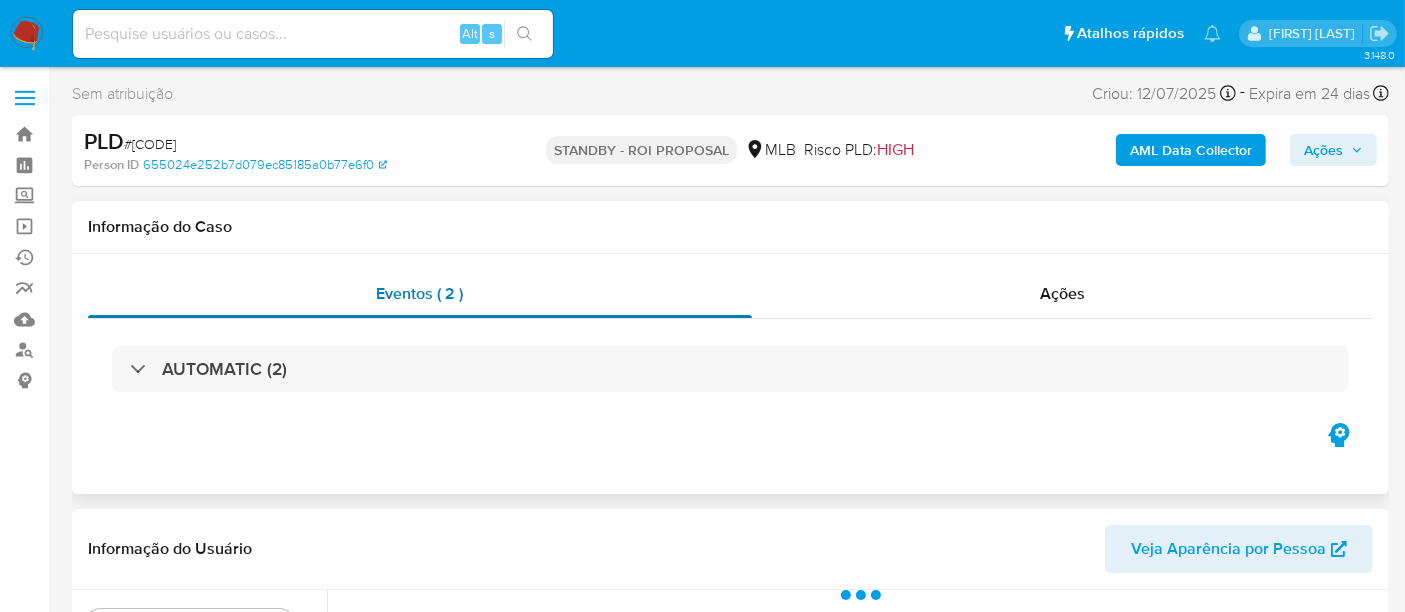 scroll, scrollTop: 333, scrollLeft: 0, axis: vertical 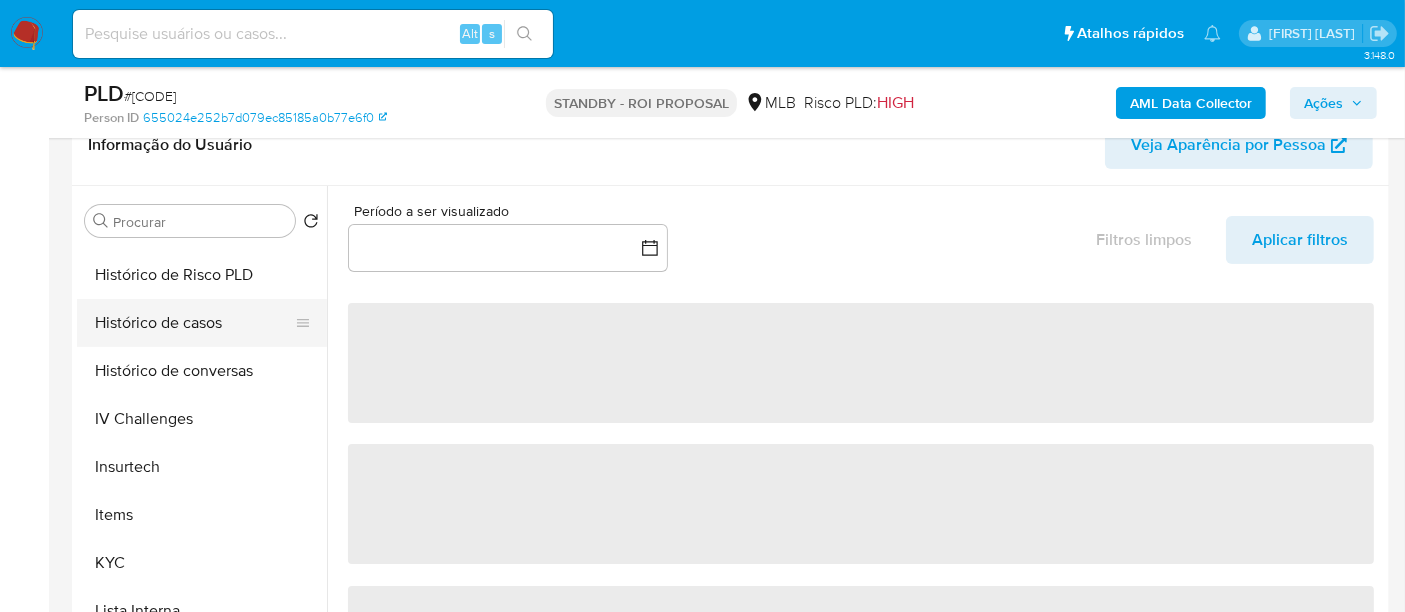 click on "Histórico de casos" at bounding box center (194, 323) 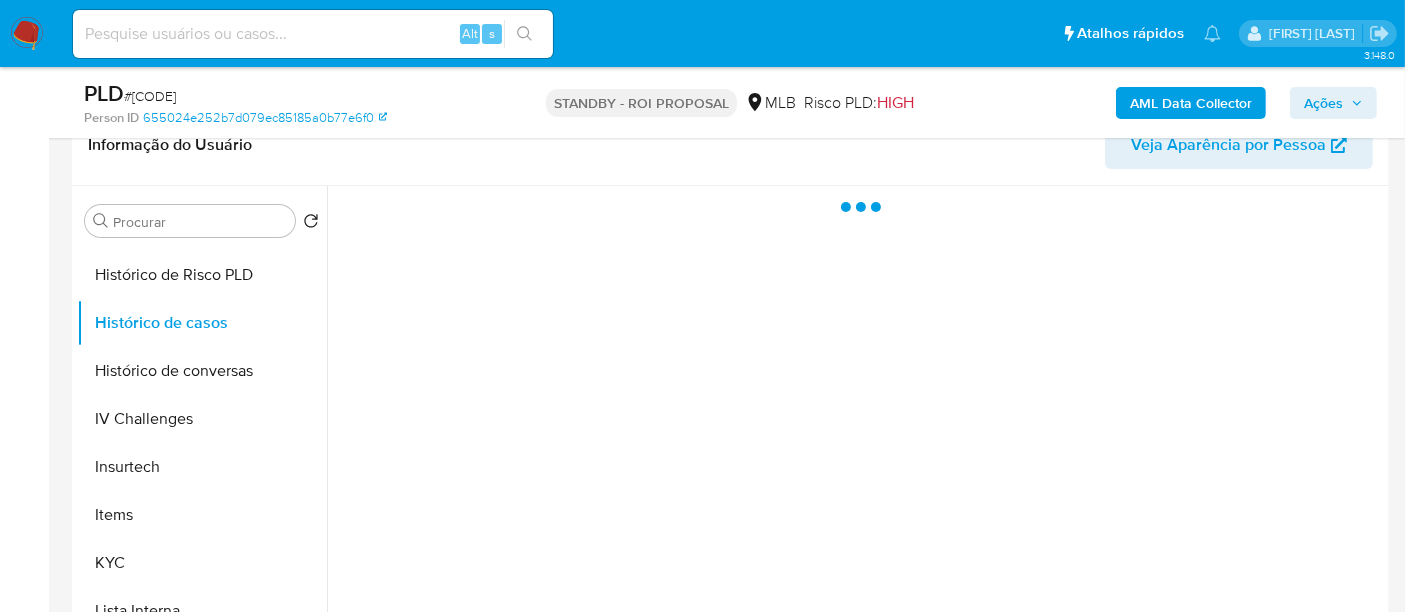 select on "10" 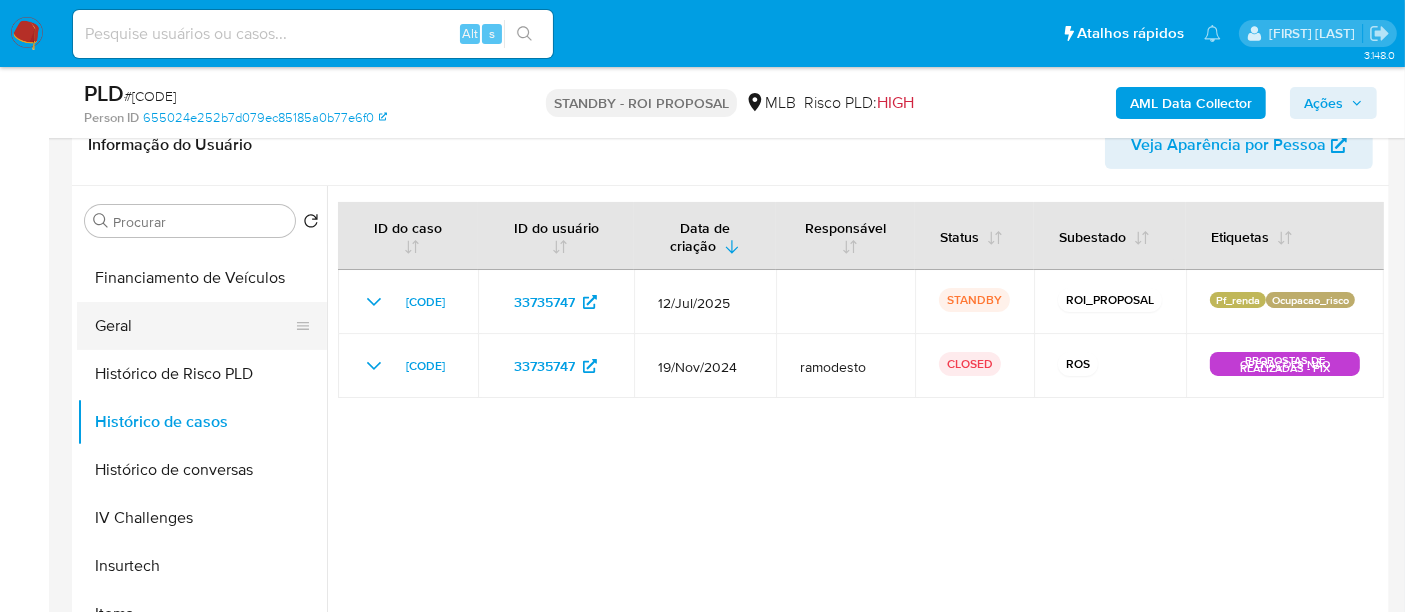 scroll, scrollTop: 333, scrollLeft: 0, axis: vertical 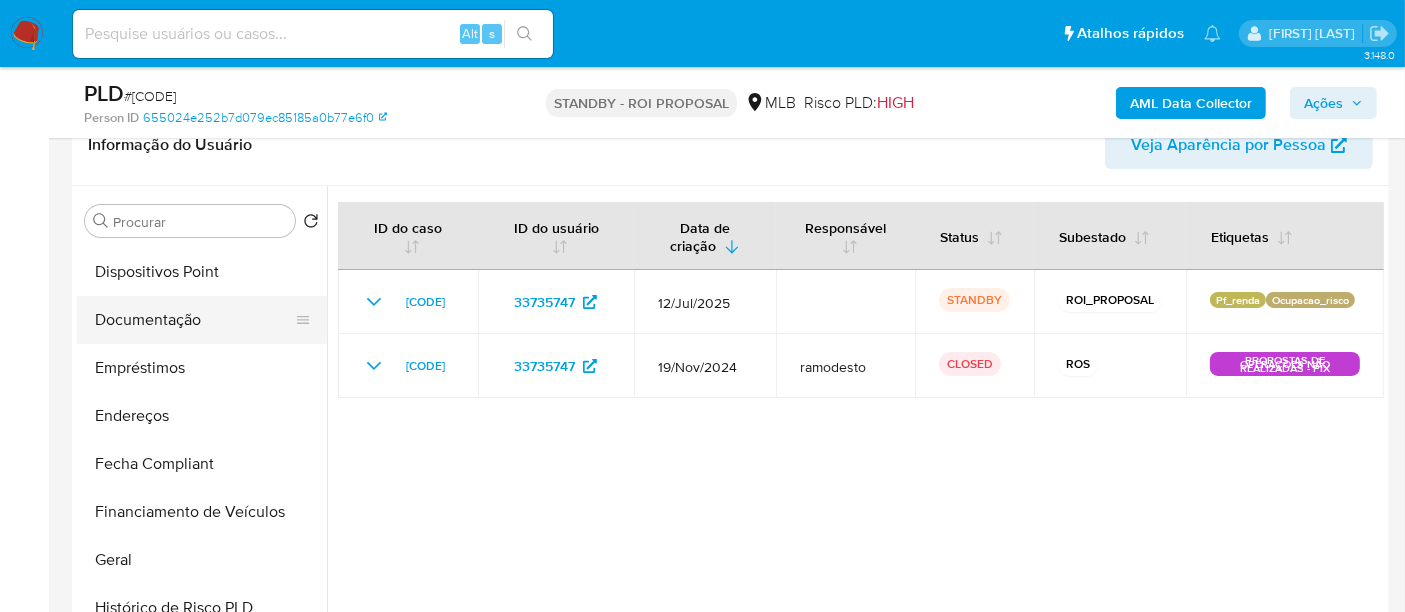 click on "Documentação" at bounding box center [194, 320] 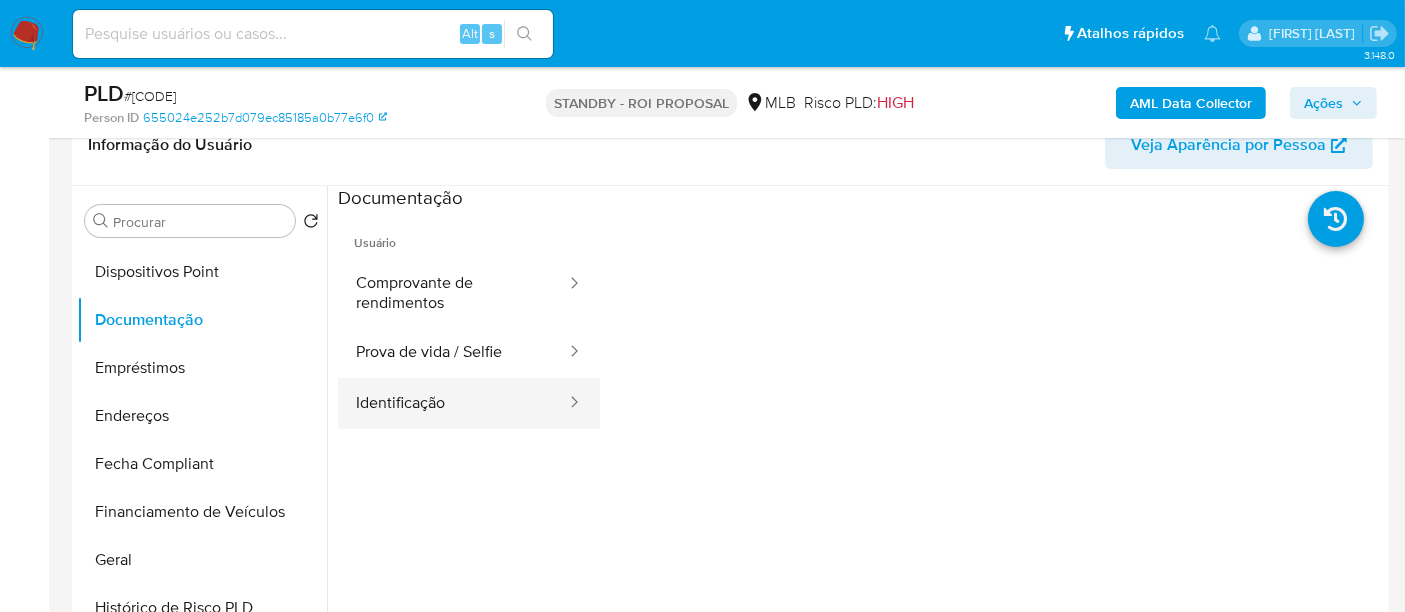 click on "Identificação" at bounding box center [453, 403] 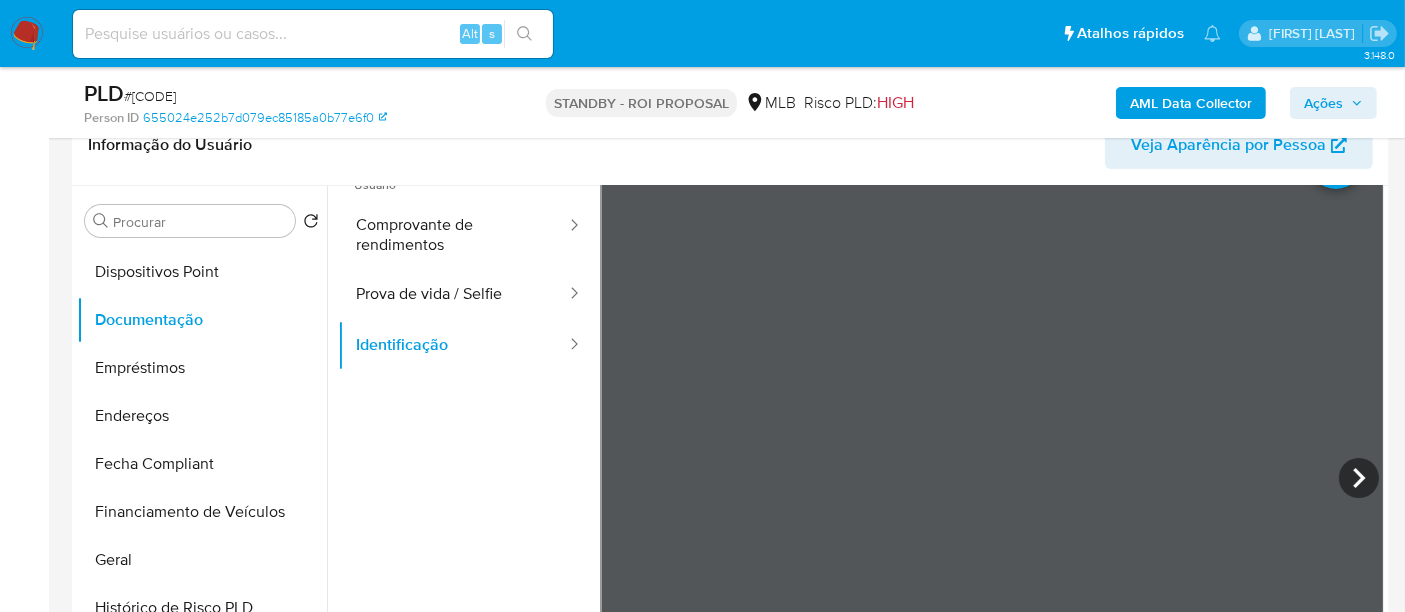 scroll, scrollTop: 168, scrollLeft: 0, axis: vertical 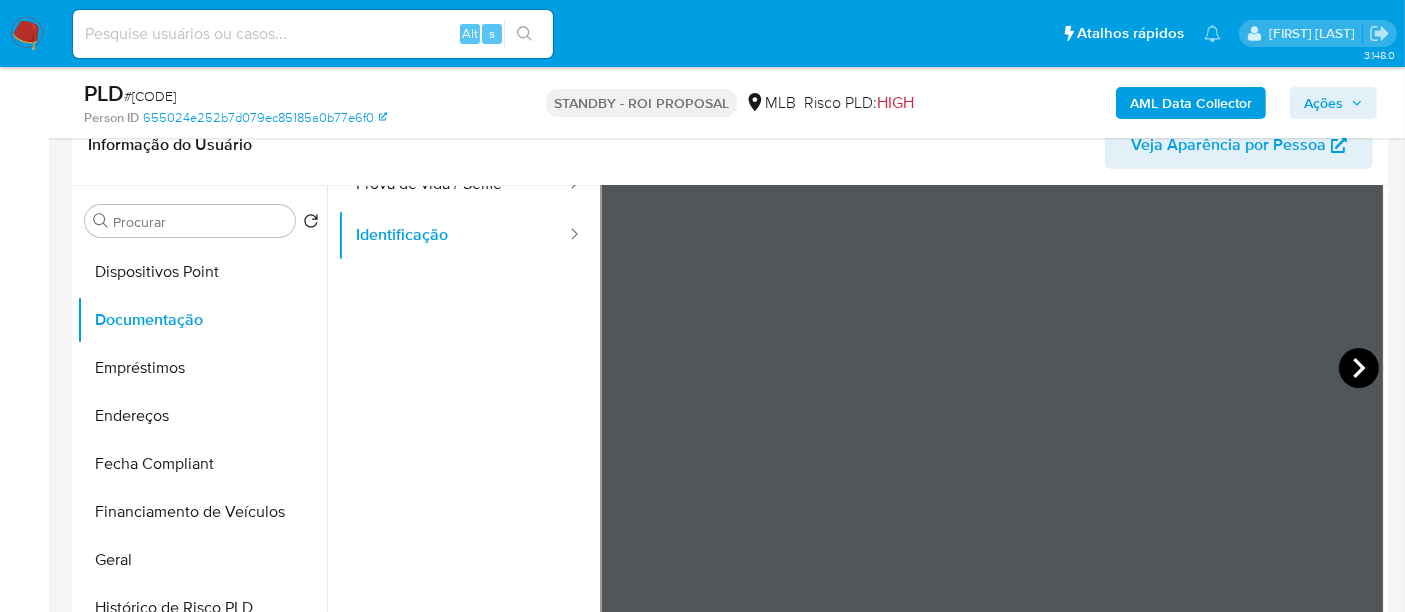 click 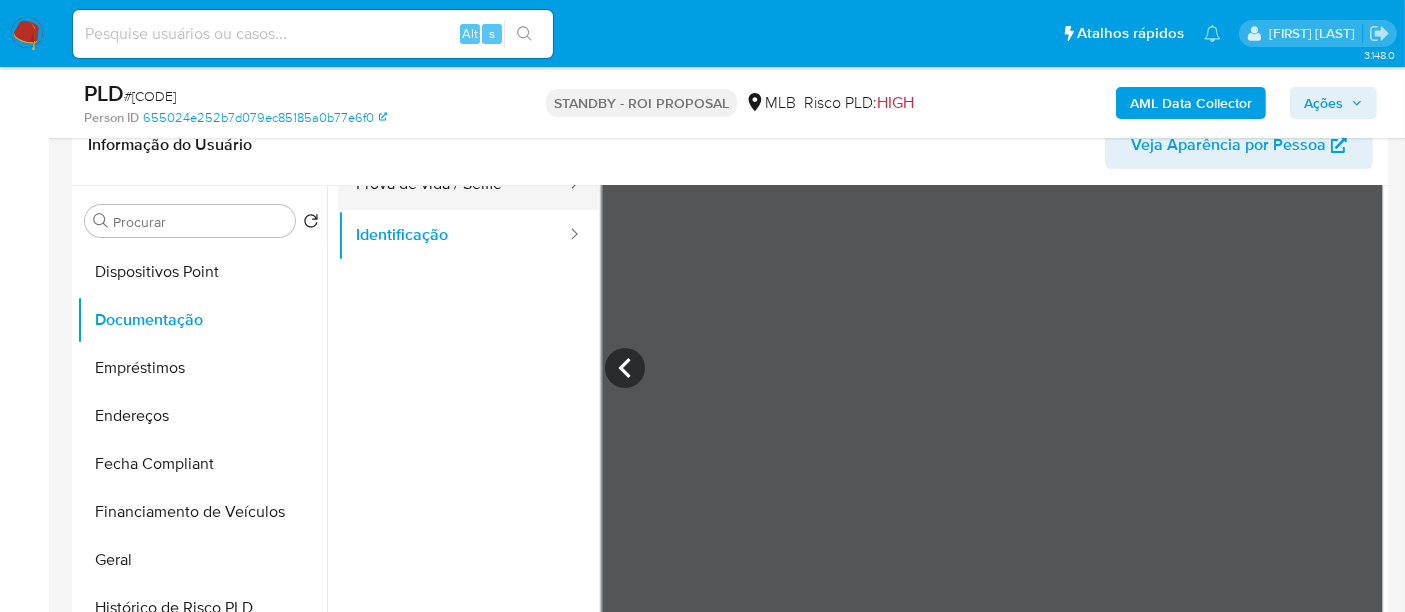 scroll, scrollTop: 0, scrollLeft: 0, axis: both 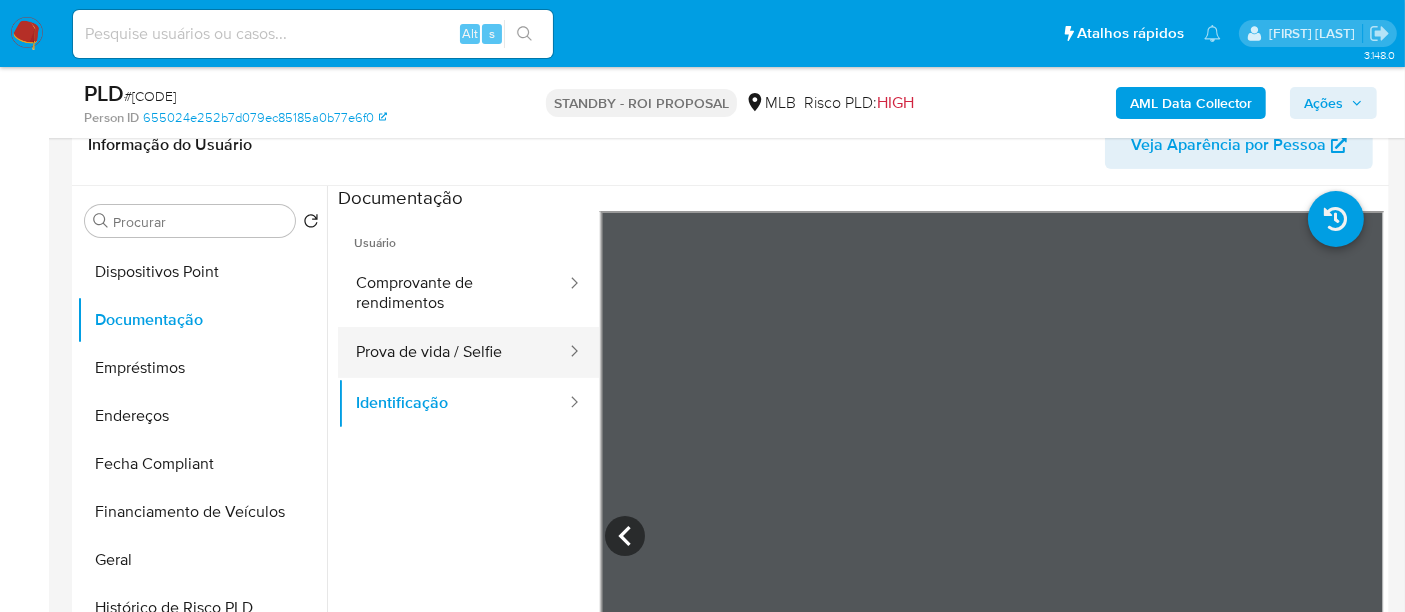click on "Prova de vida / Selfie" at bounding box center [453, 352] 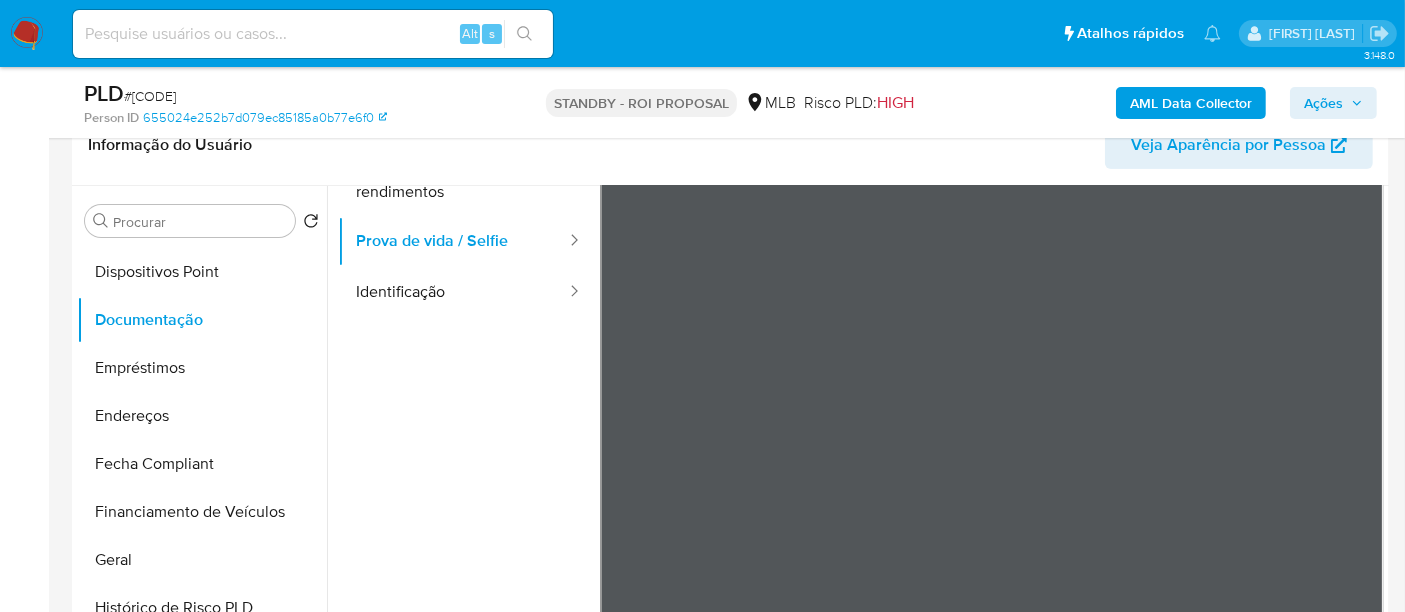 scroll, scrollTop: 0, scrollLeft: 0, axis: both 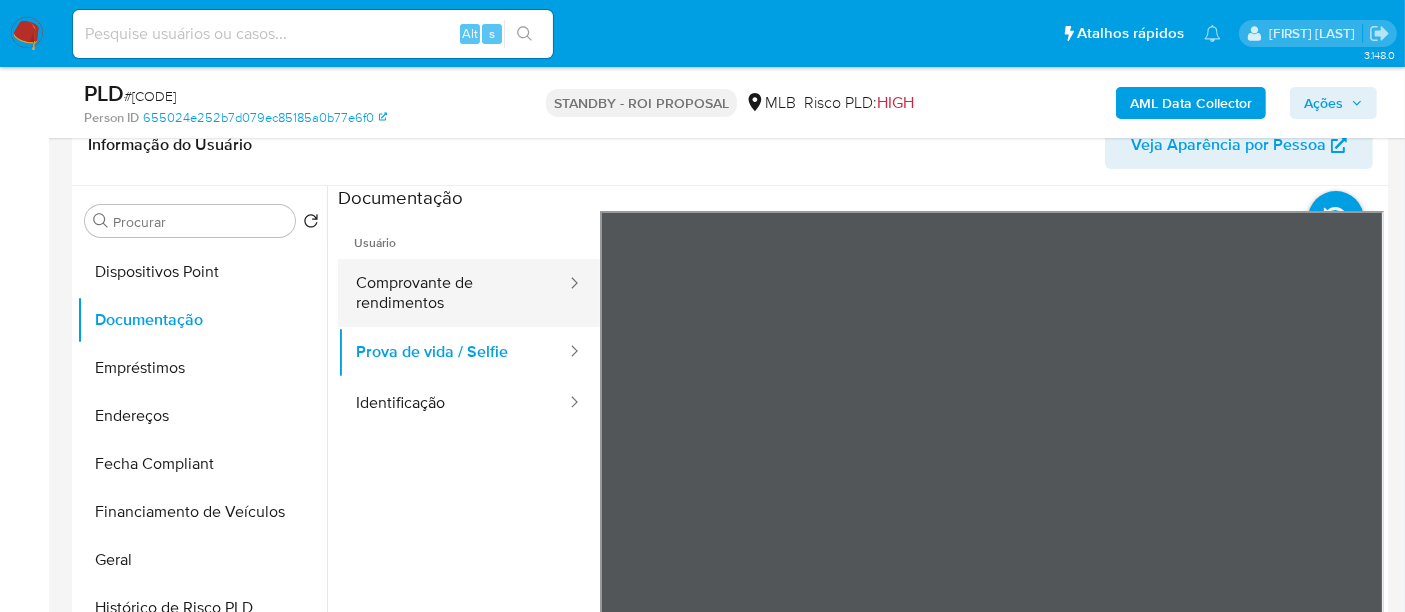 click on "Comprovante de rendimentos" at bounding box center (453, 293) 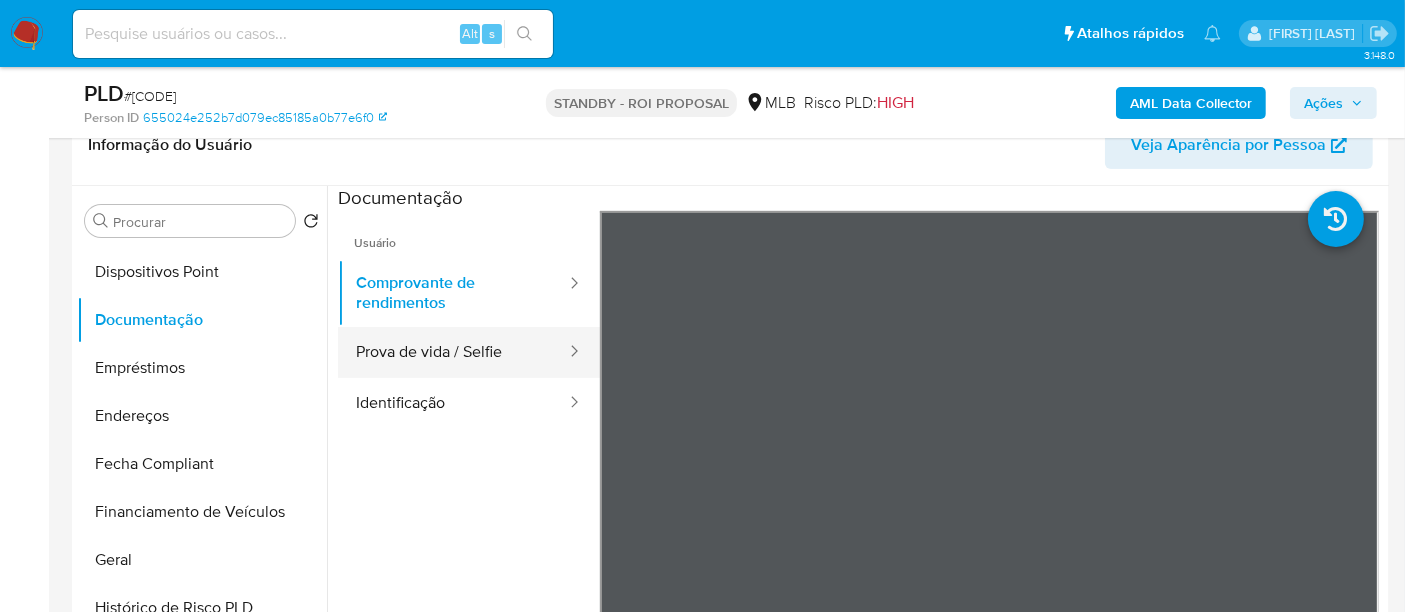 type 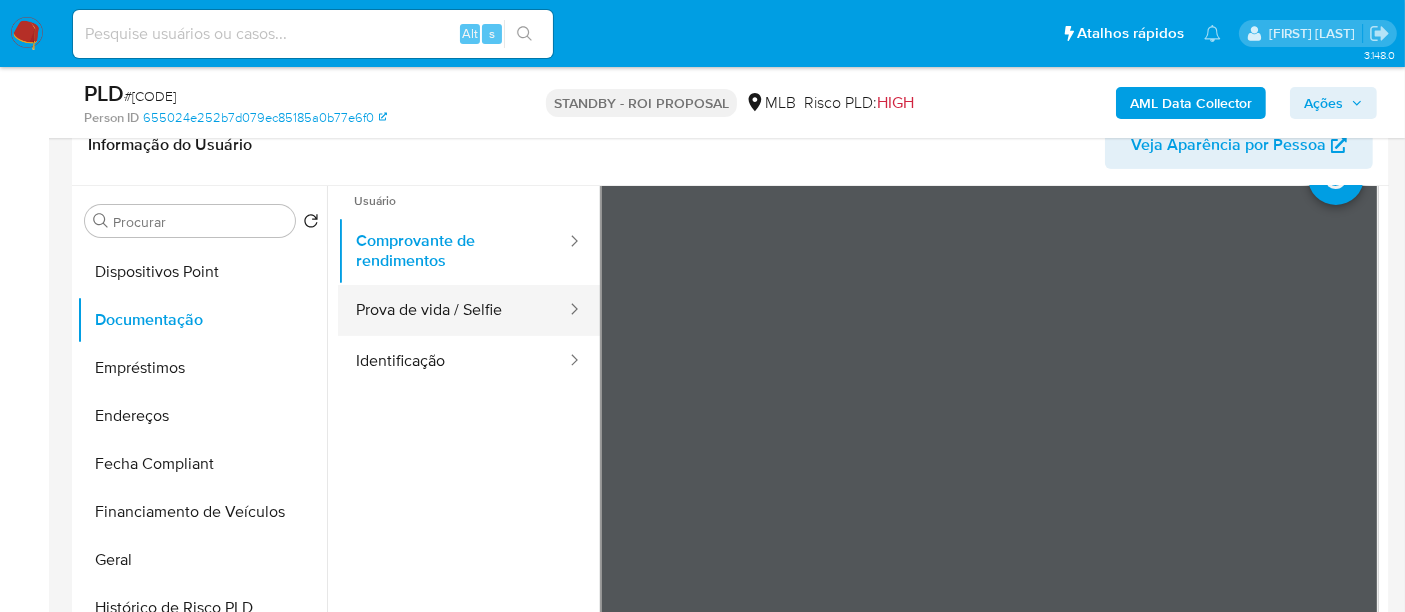 scroll, scrollTop: 0, scrollLeft: 0, axis: both 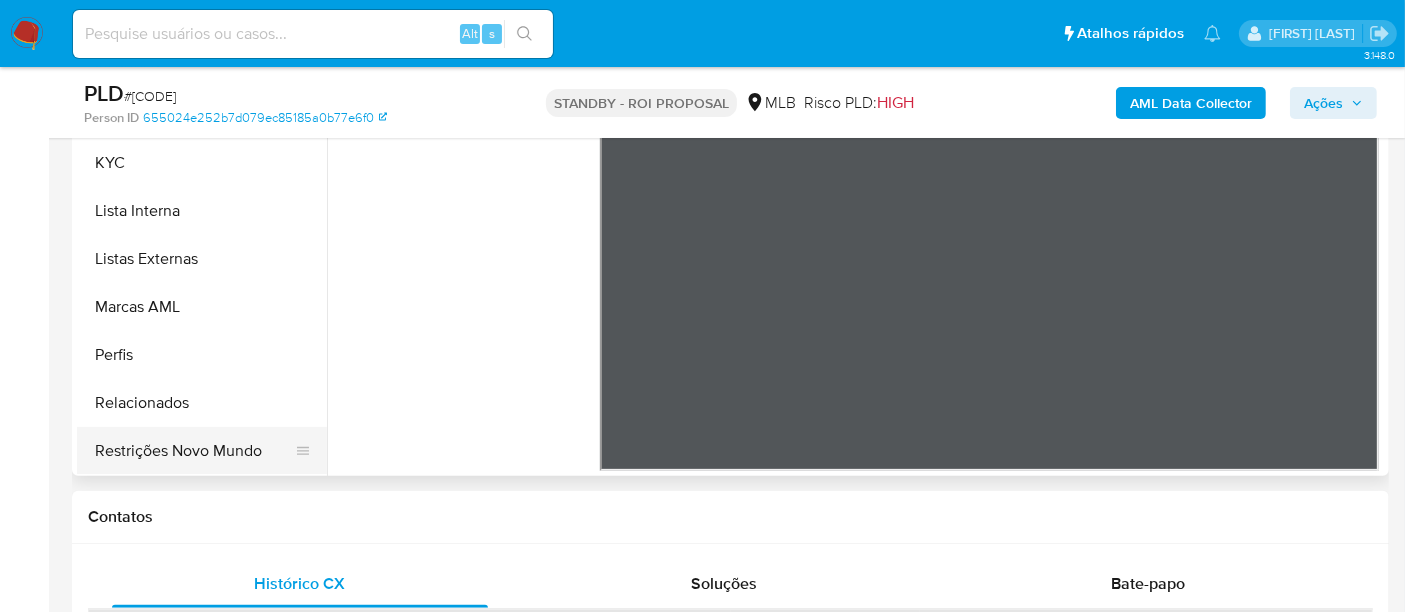 click on "Restrições Novo Mundo" at bounding box center [194, 451] 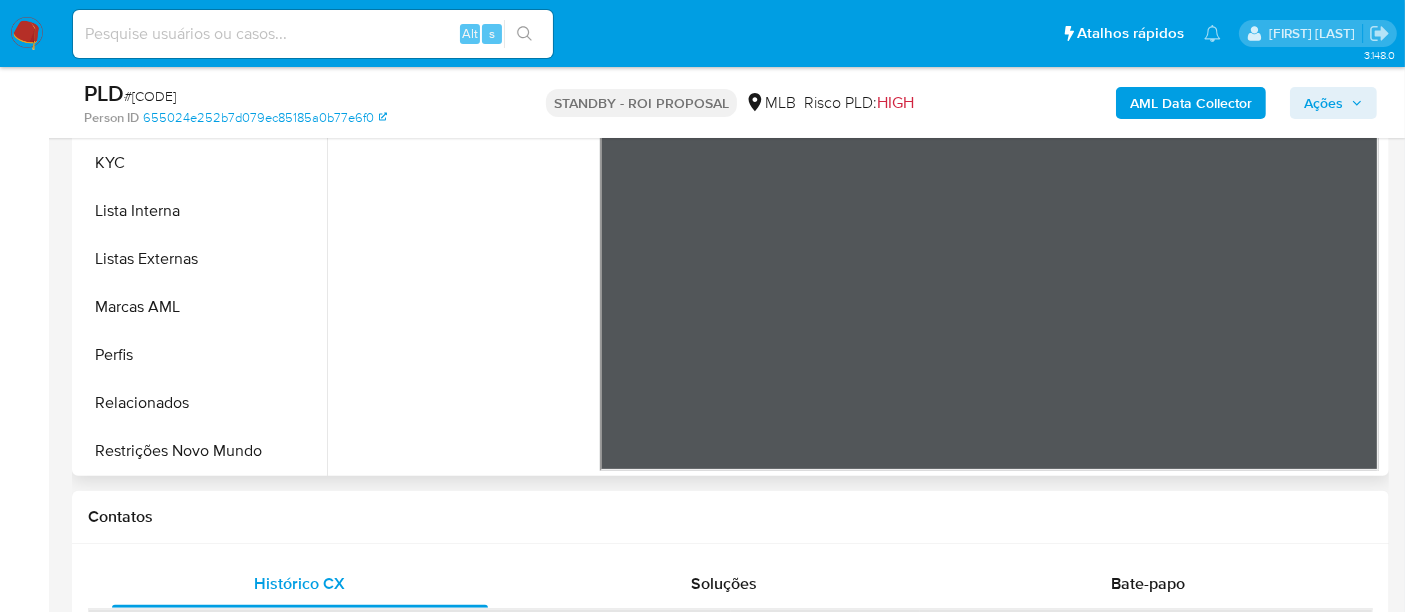 scroll, scrollTop: 0, scrollLeft: 0, axis: both 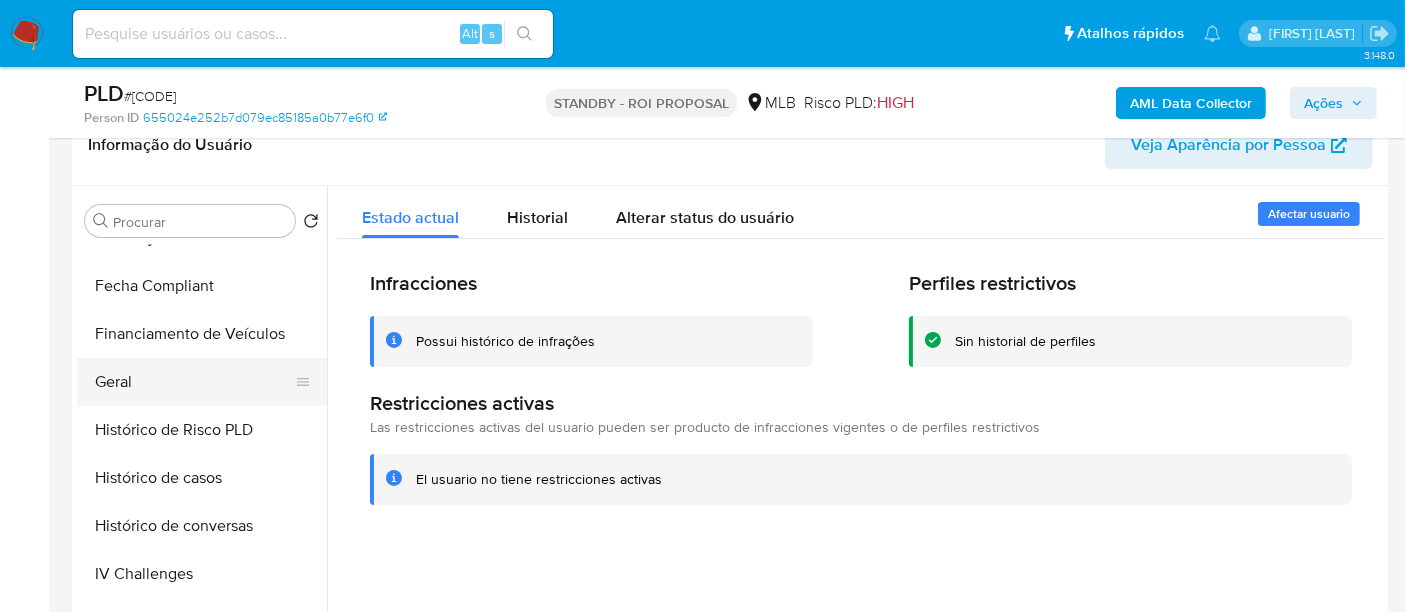 click on "Geral" at bounding box center [194, 382] 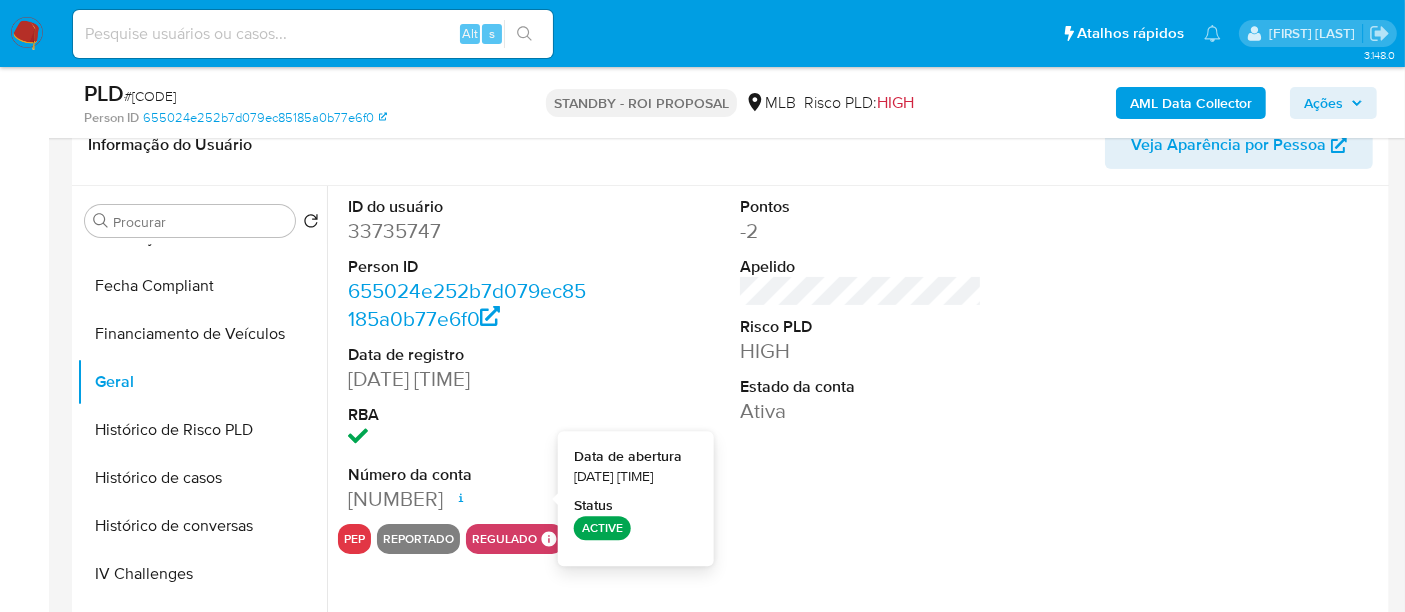 type 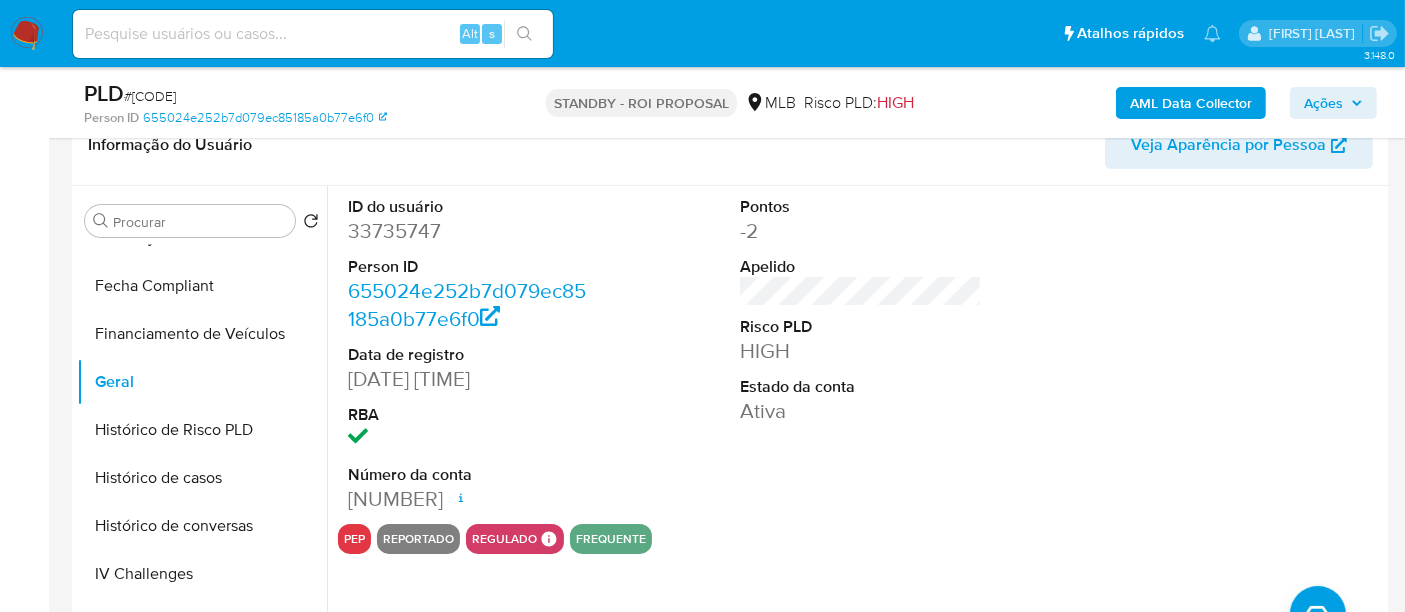 click at bounding box center (313, 34) 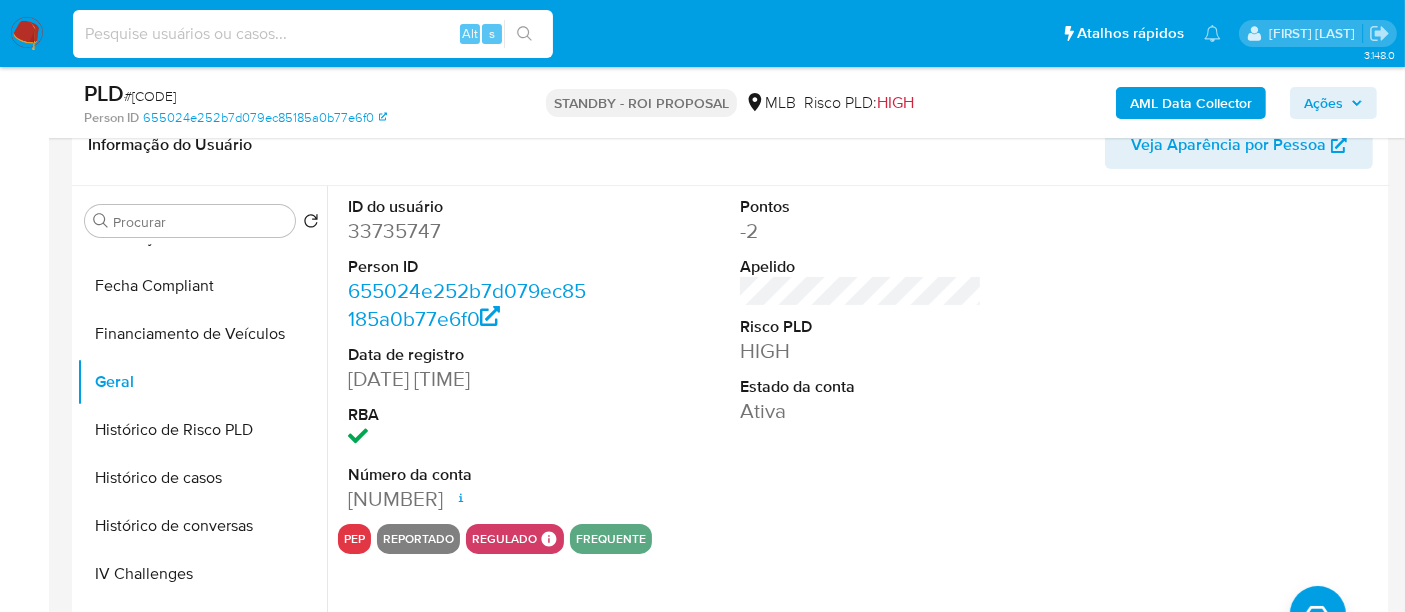 paste on "34dqSOgVv8AfRIEGk1CVMamd" 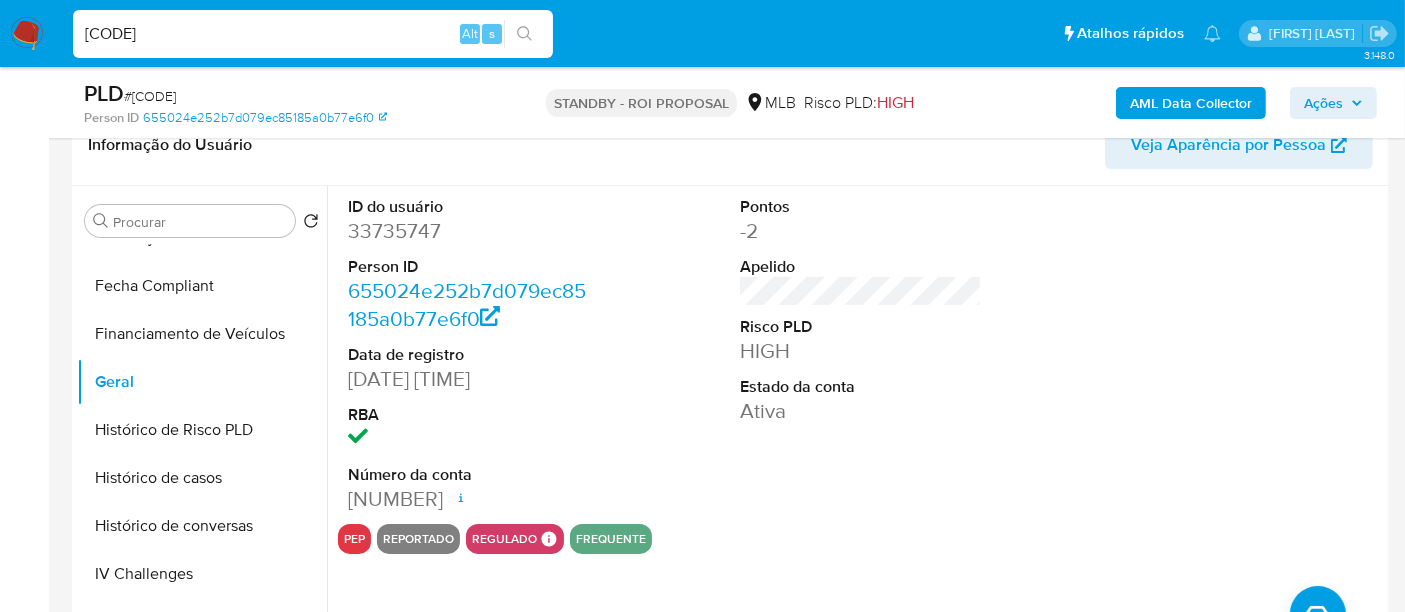 type on "34dqSOgVv8AfRIEGk1CVMamd" 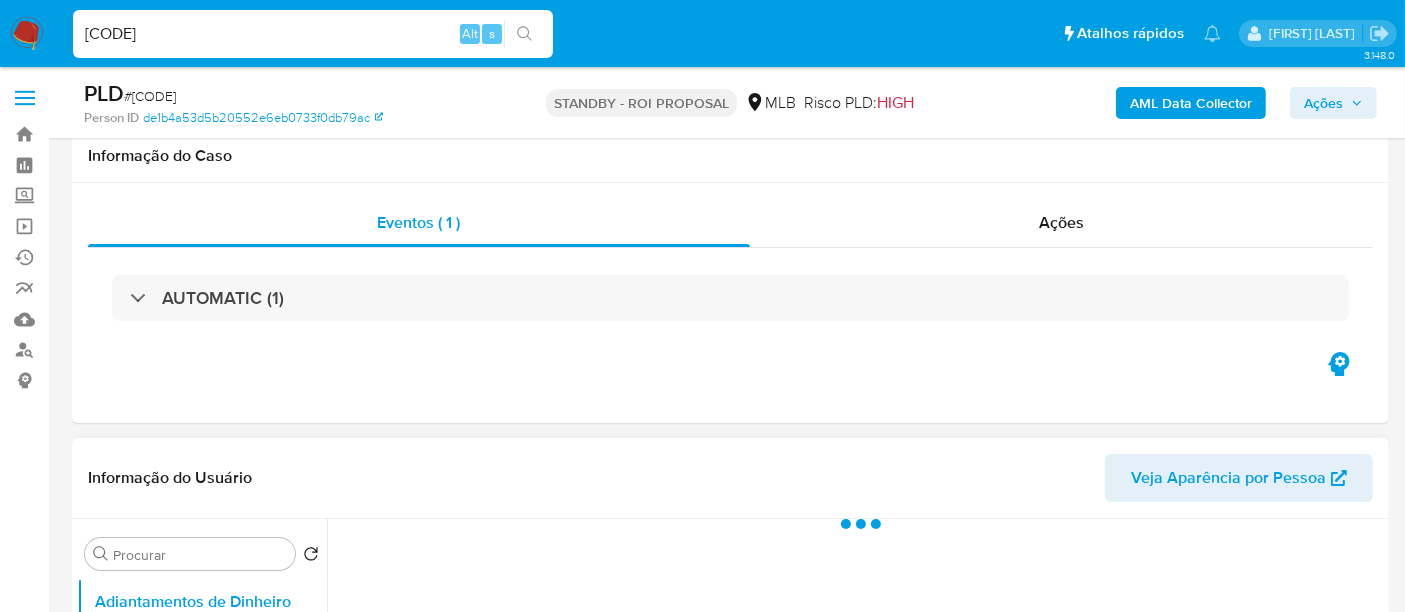 scroll, scrollTop: 333, scrollLeft: 0, axis: vertical 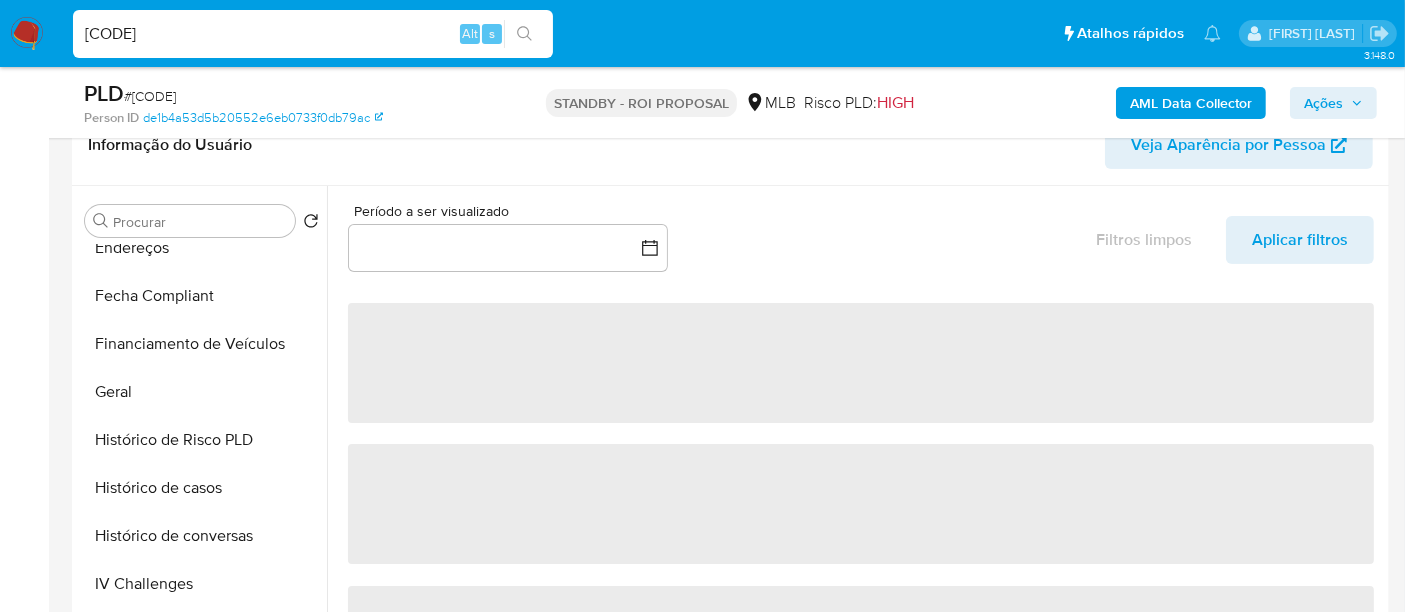 select on "10" 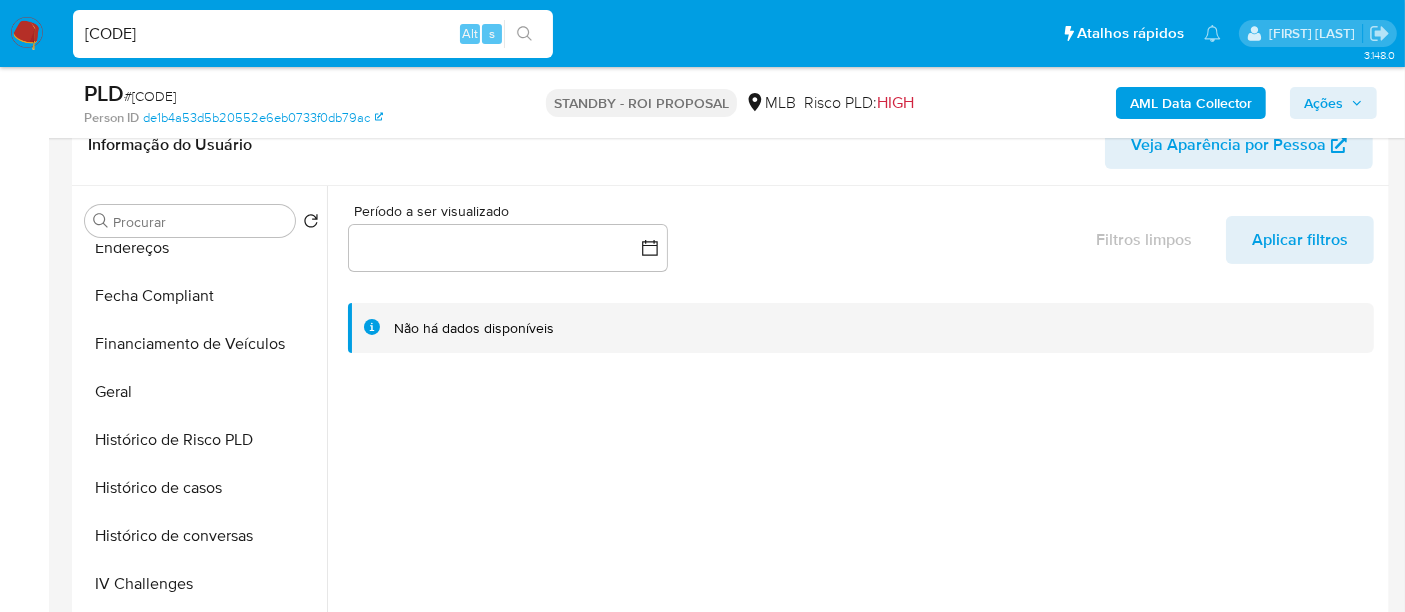 scroll, scrollTop: 844, scrollLeft: 0, axis: vertical 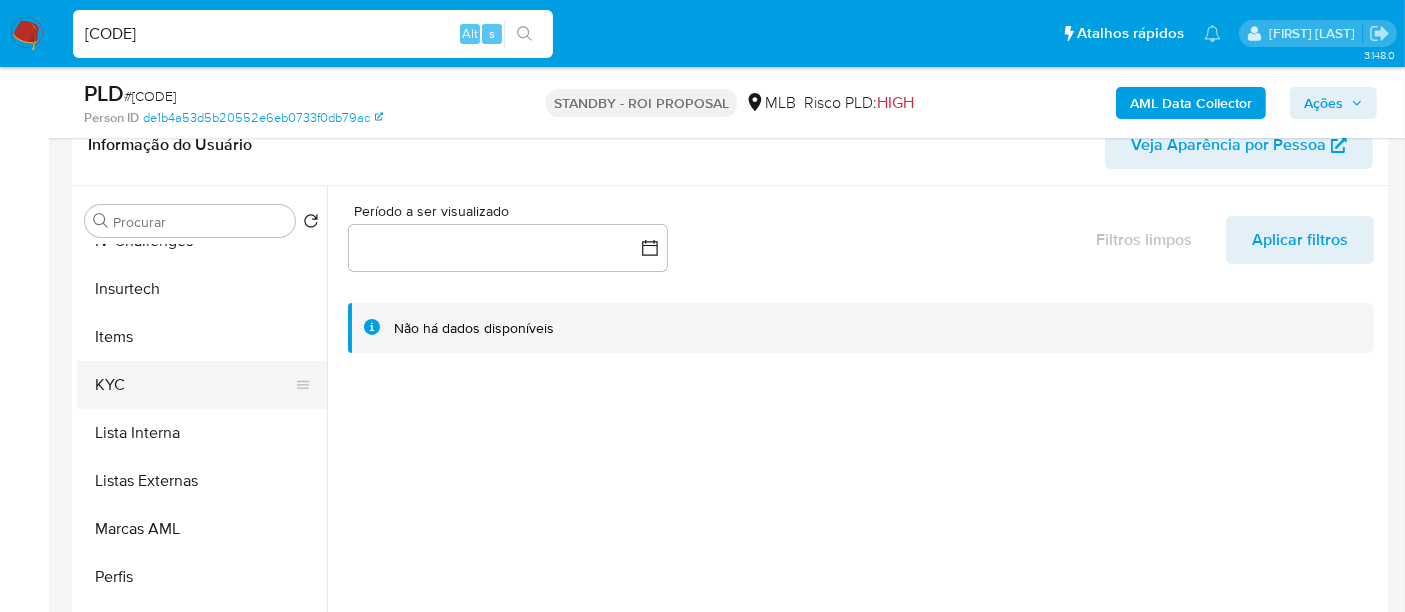click on "KYC" at bounding box center [194, 385] 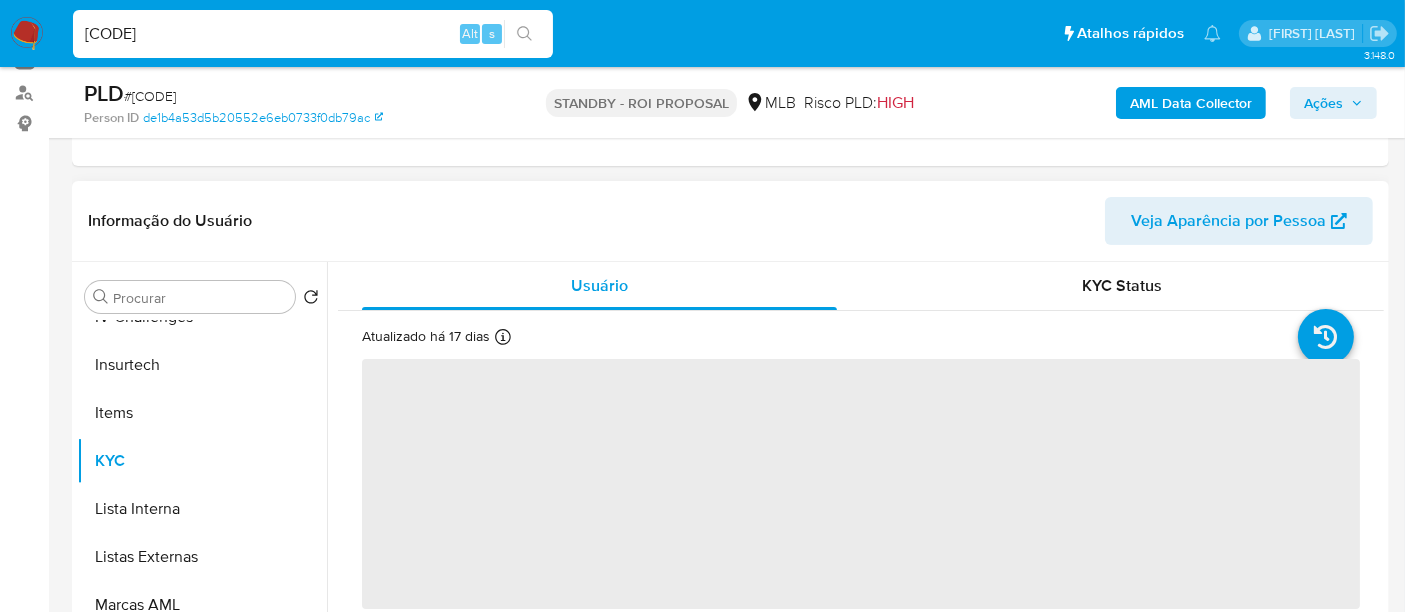 scroll, scrollTop: 222, scrollLeft: 0, axis: vertical 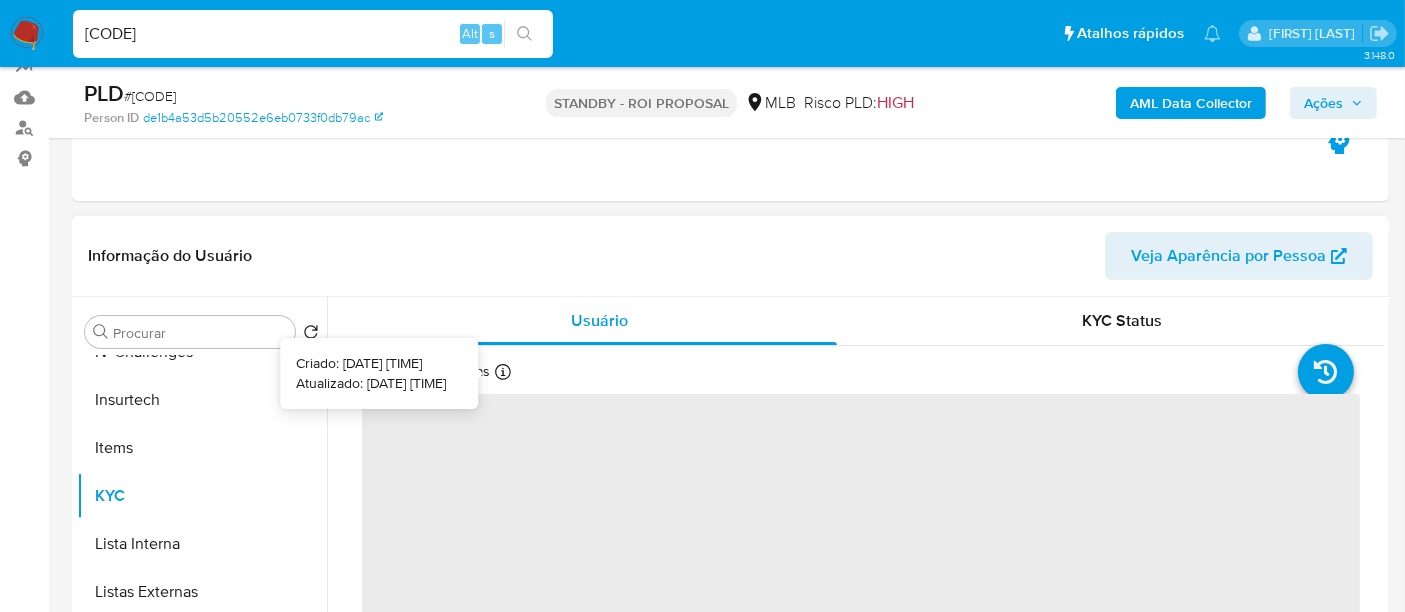 type 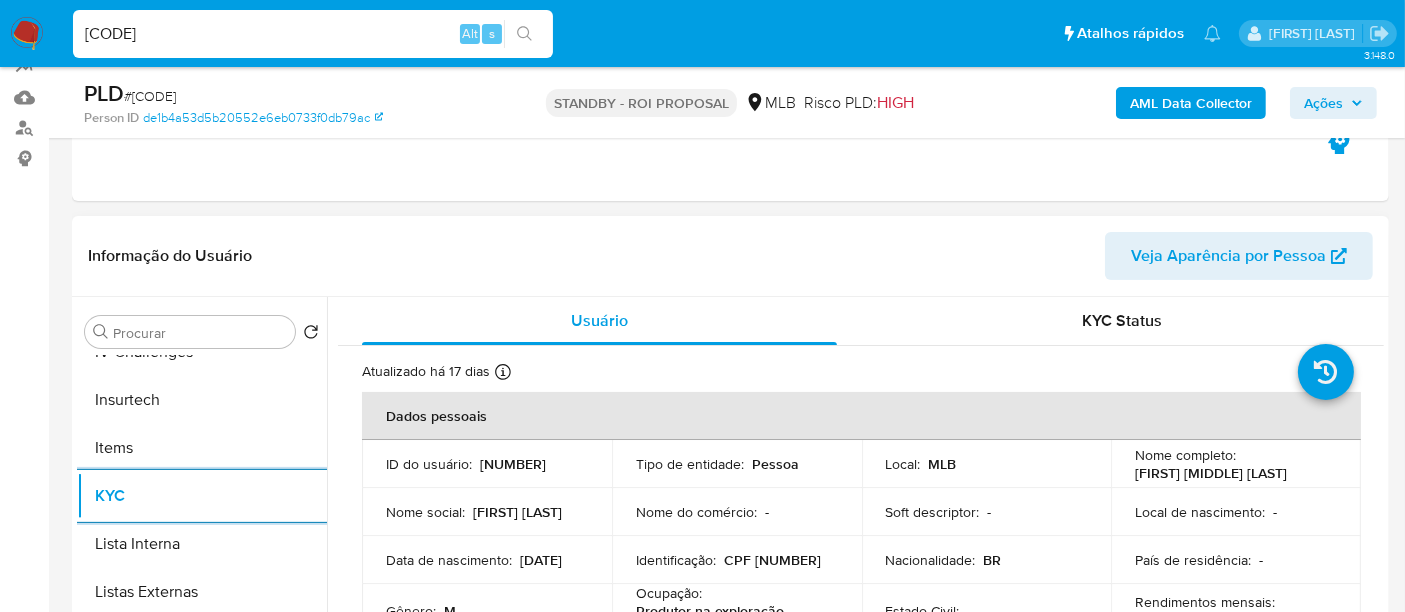 scroll, scrollTop: 111, scrollLeft: 0, axis: vertical 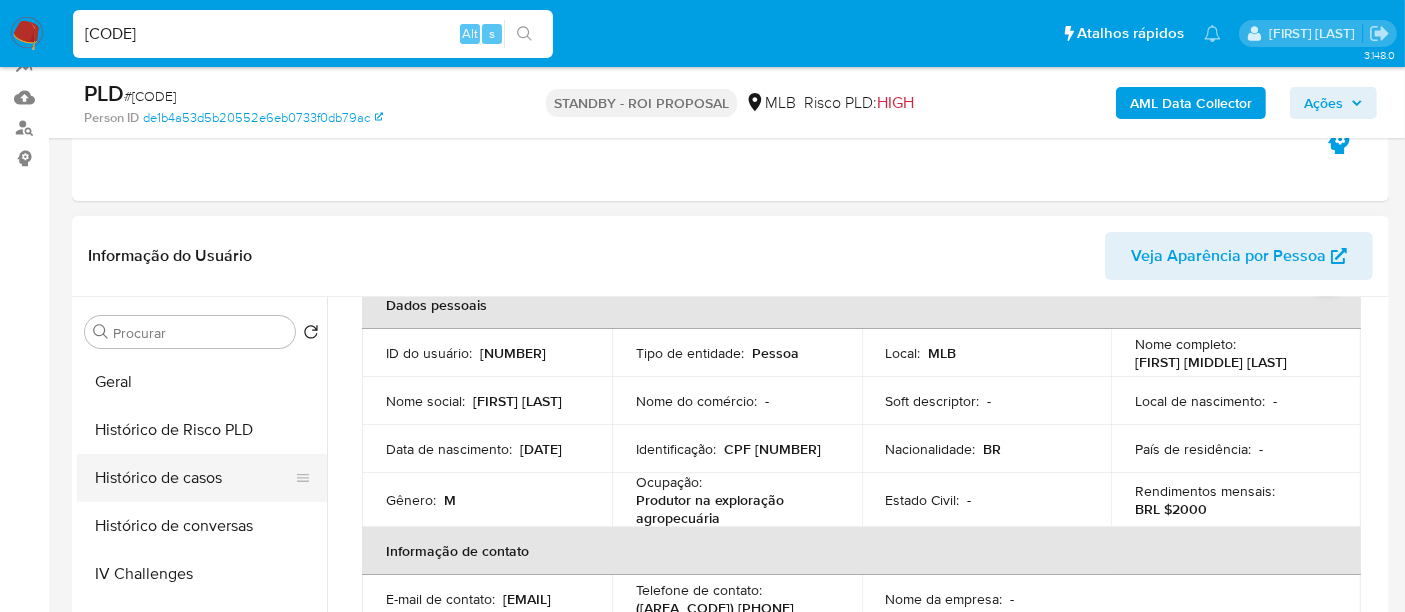 click on "Histórico de casos" at bounding box center [194, 478] 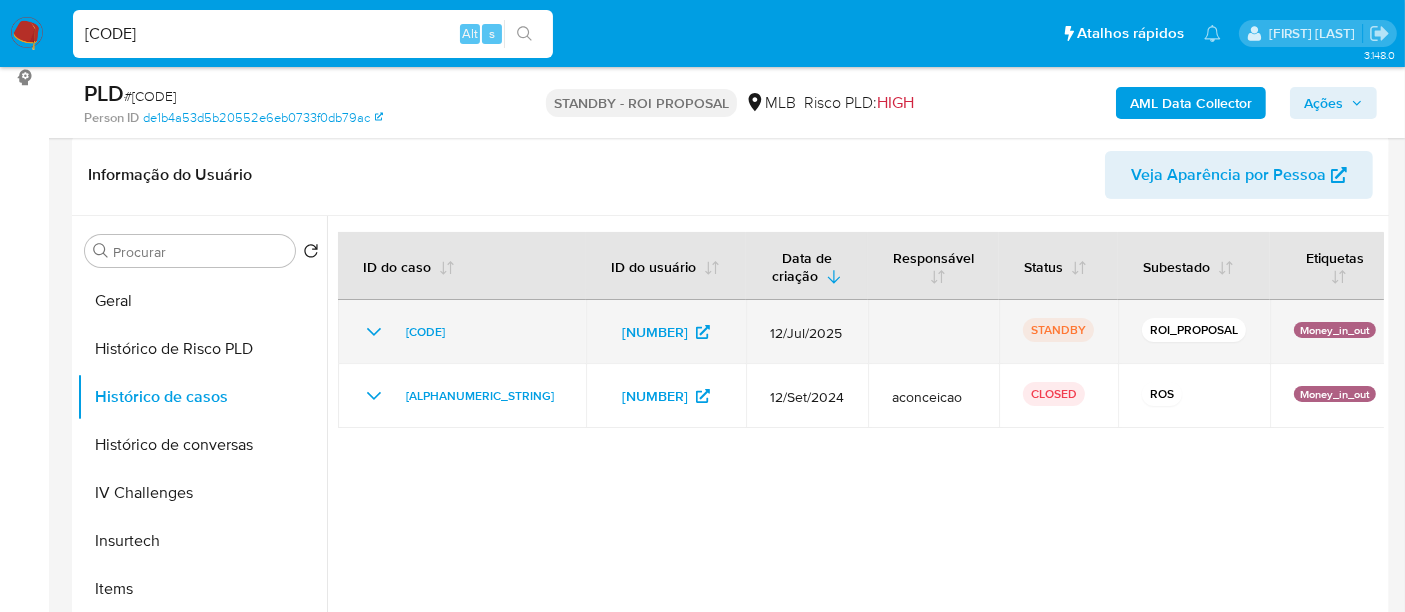 scroll, scrollTop: 333, scrollLeft: 0, axis: vertical 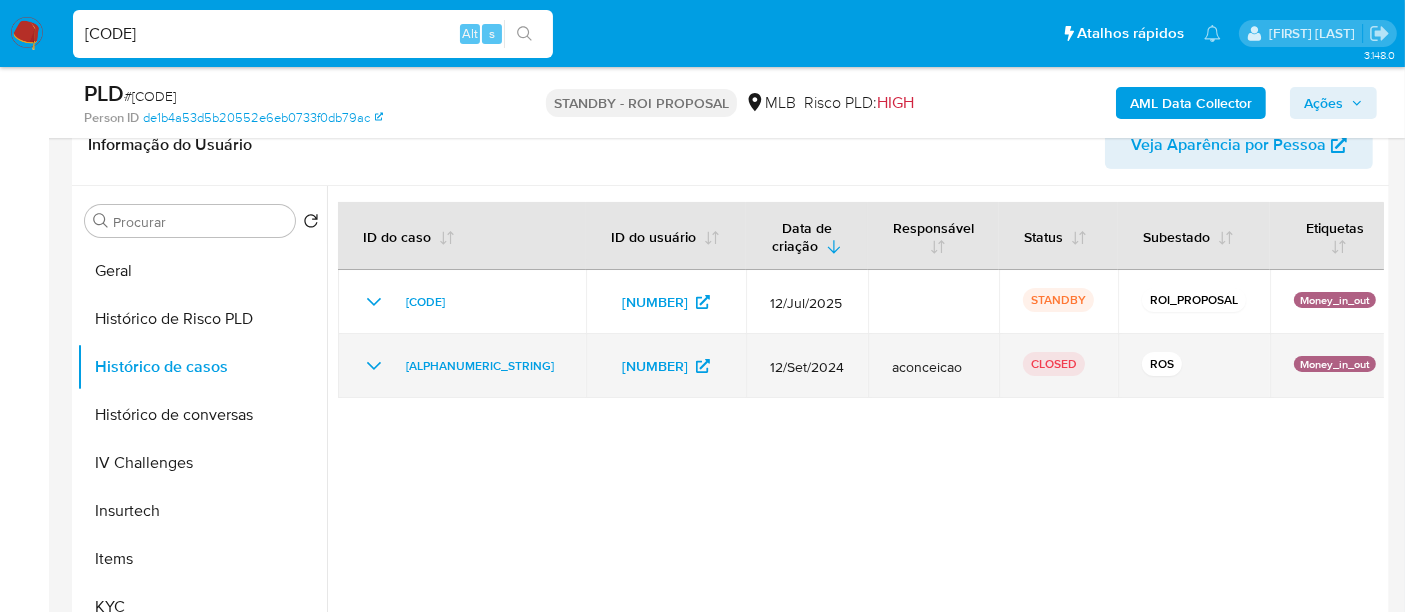 type 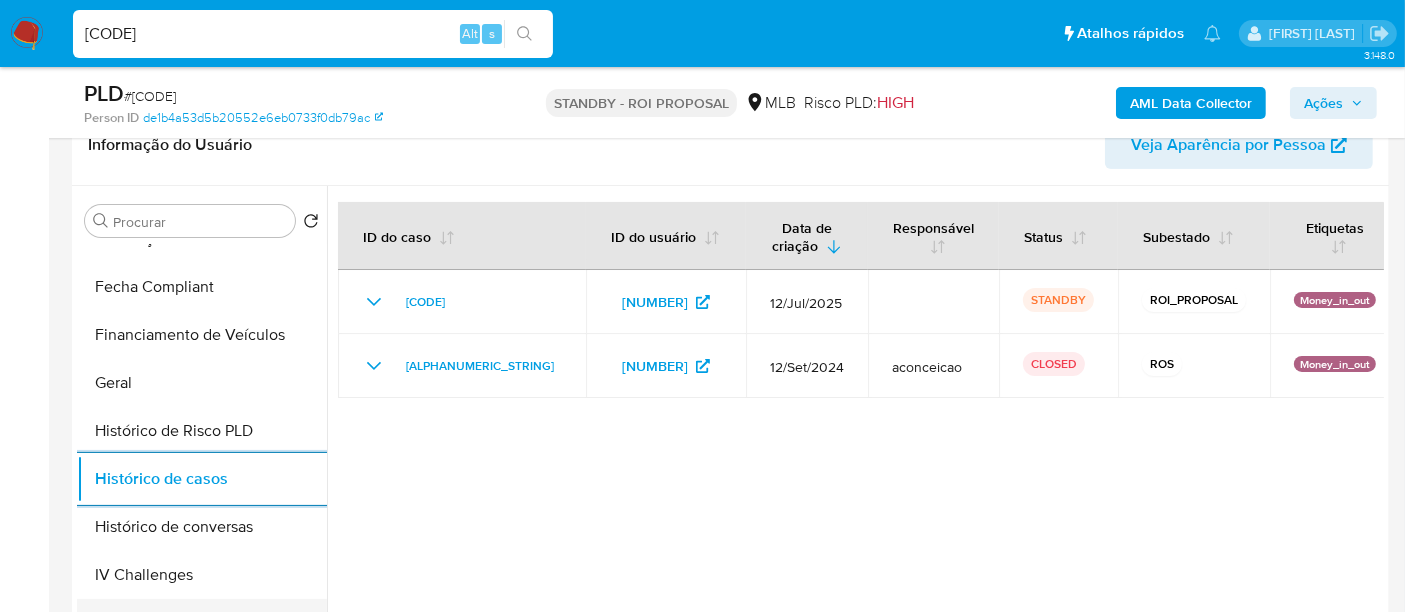 scroll, scrollTop: 400, scrollLeft: 0, axis: vertical 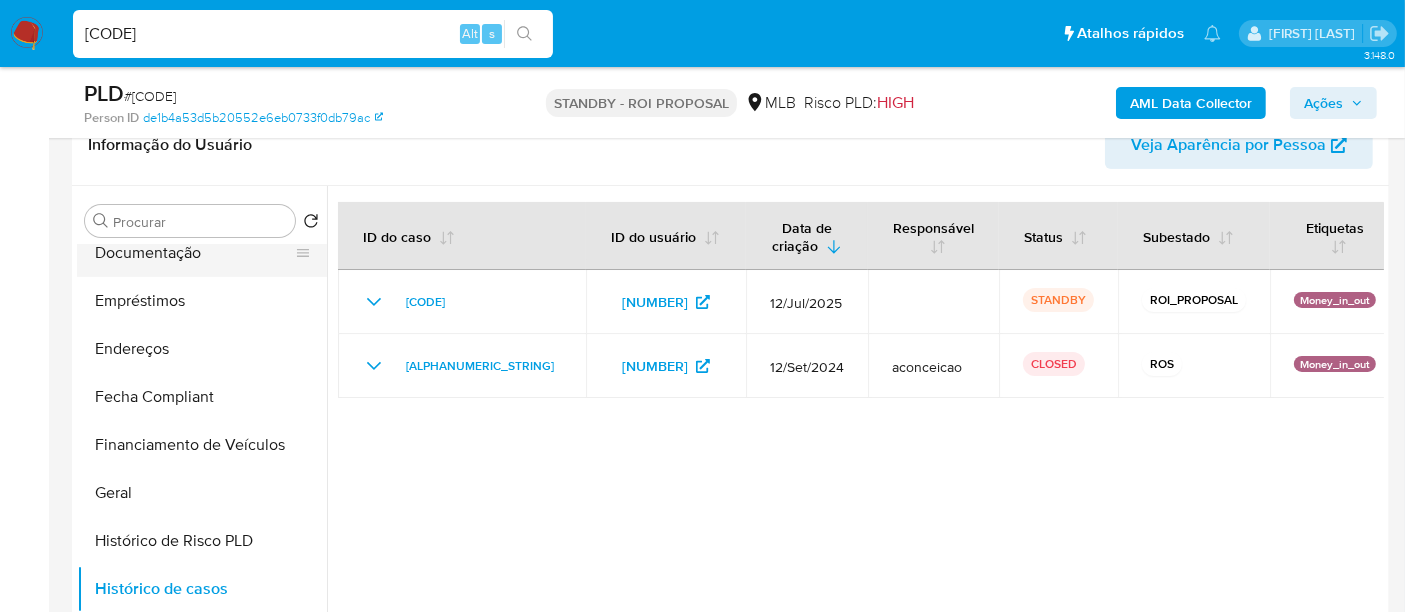 click on "Documentação" at bounding box center (194, 253) 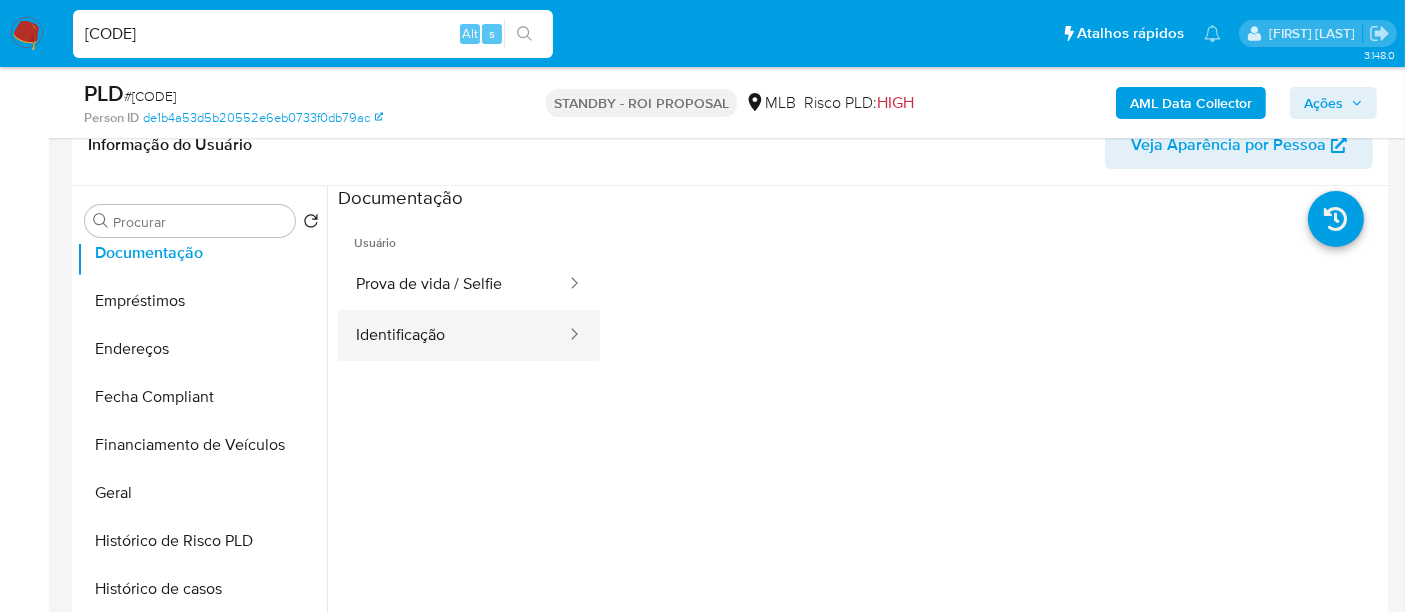 click on "Identificação" at bounding box center (453, 335) 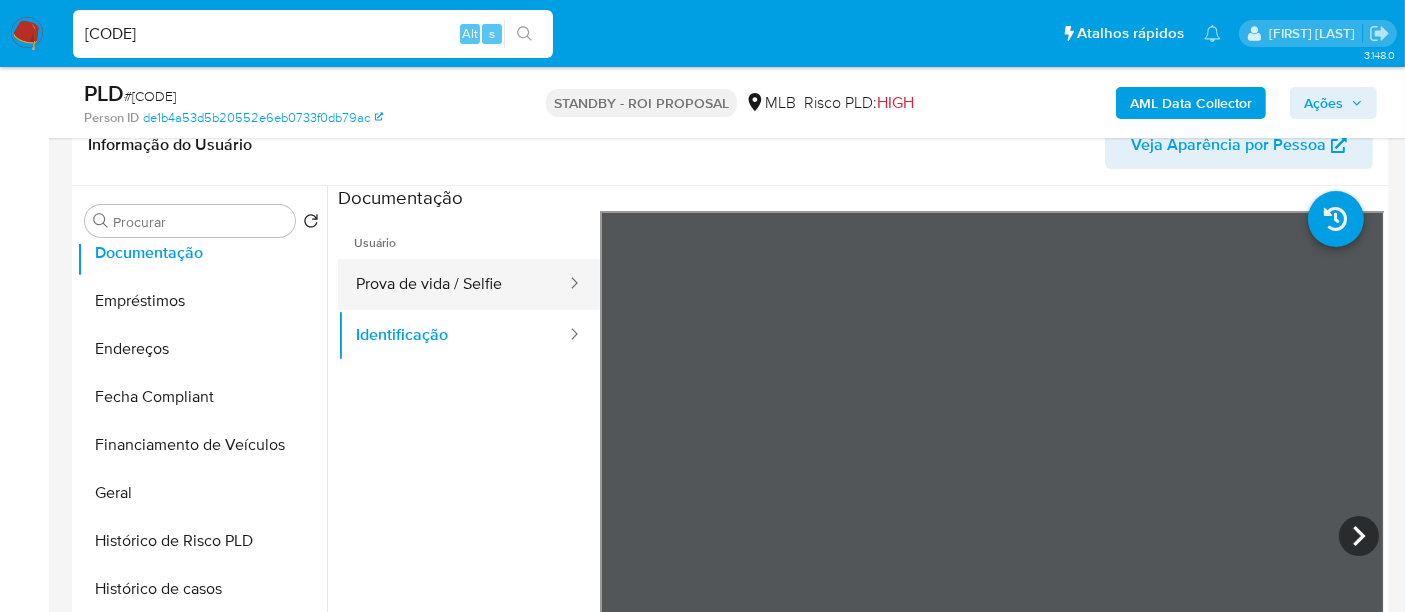 click on "Prova de vida / Selfie" at bounding box center (453, 284) 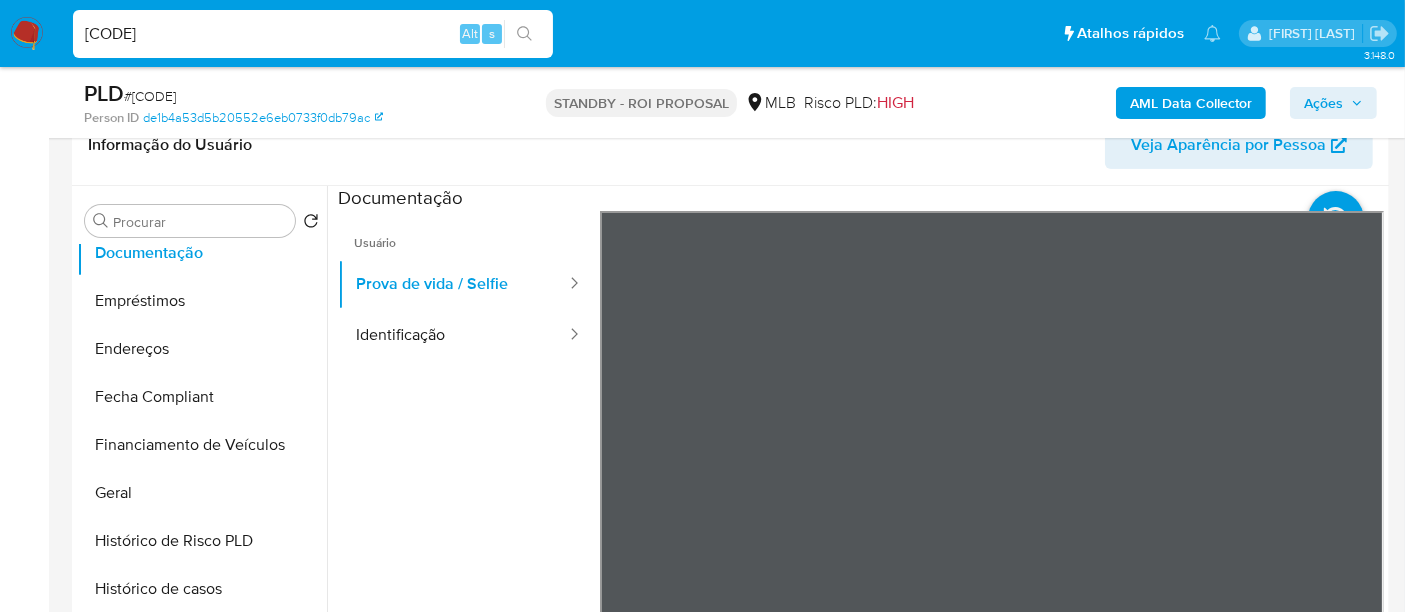 type 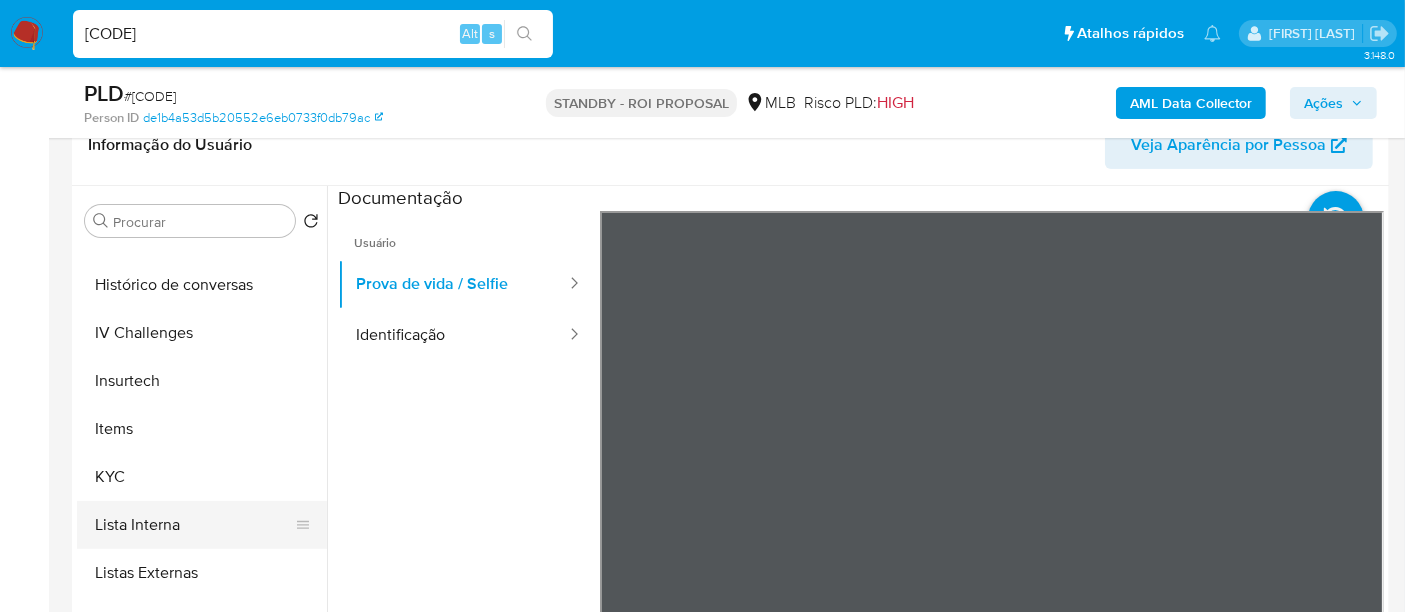 scroll, scrollTop: 844, scrollLeft: 0, axis: vertical 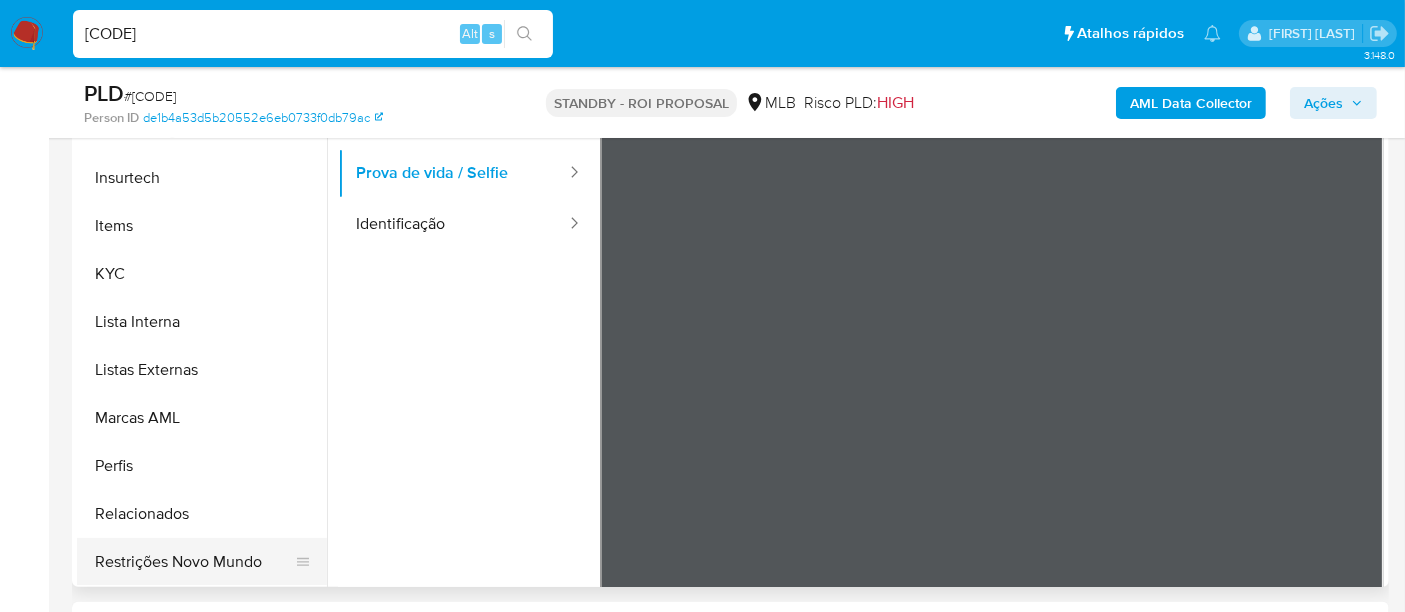 click on "Restrições Novo Mundo" at bounding box center (194, 562) 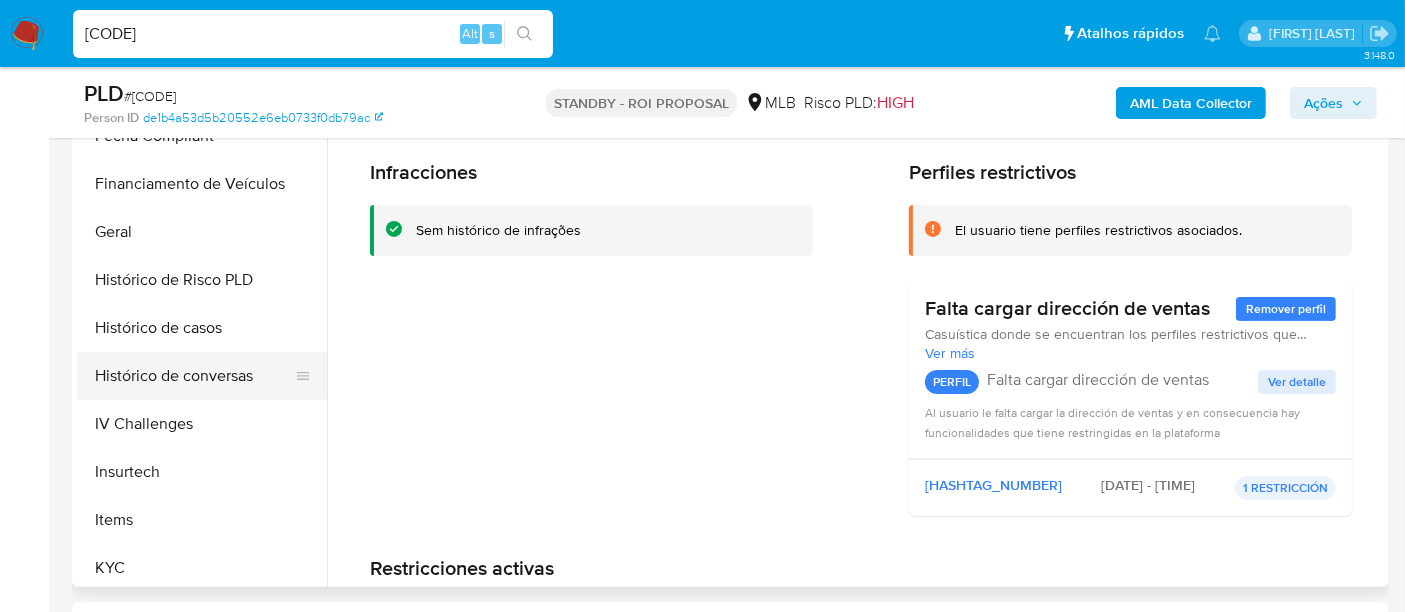 scroll, scrollTop: 511, scrollLeft: 0, axis: vertical 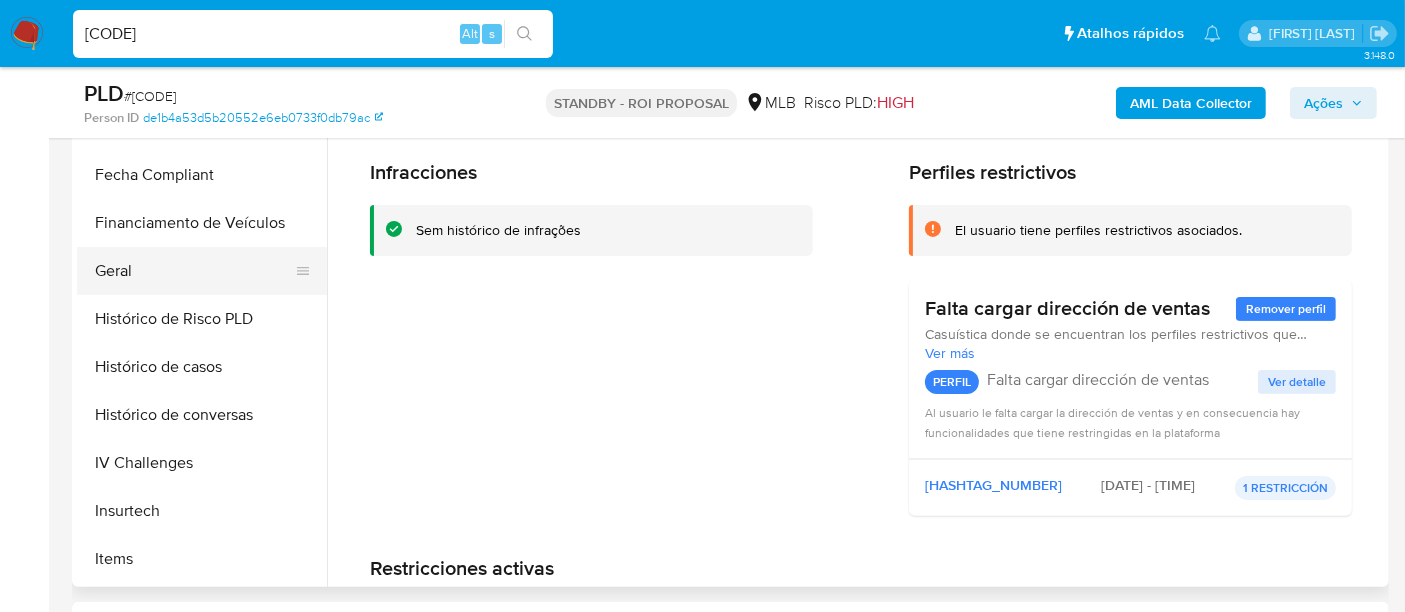 click on "Geral" at bounding box center [194, 271] 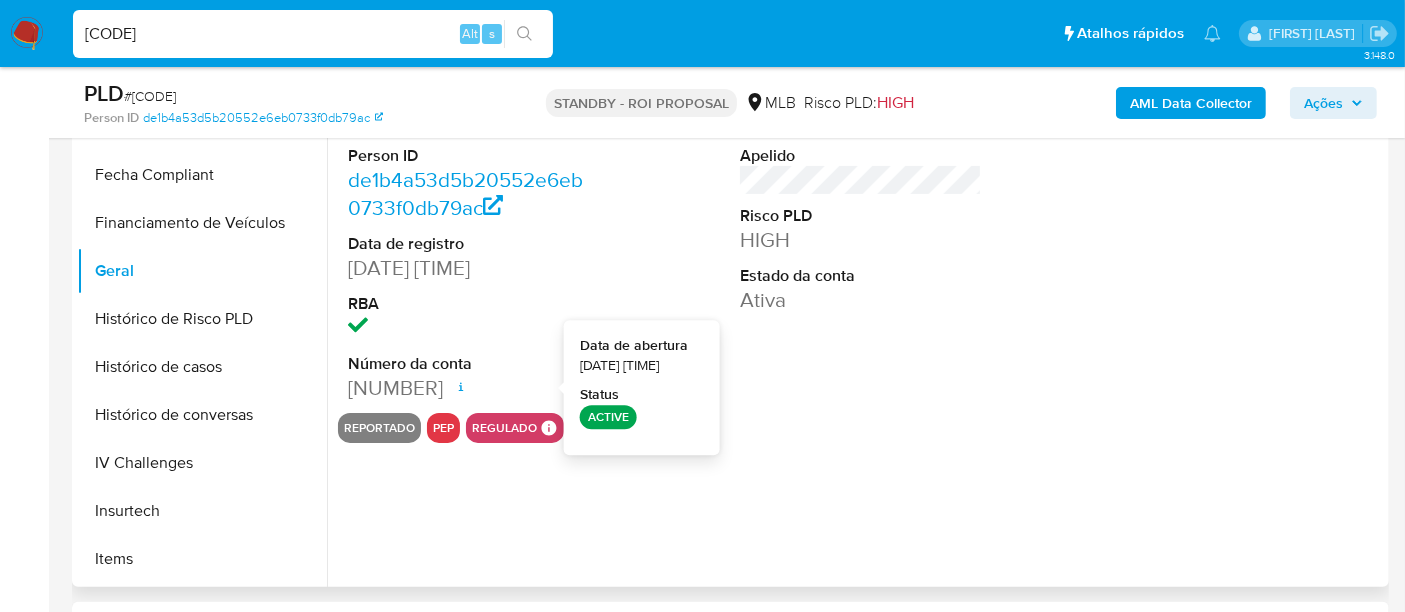 type 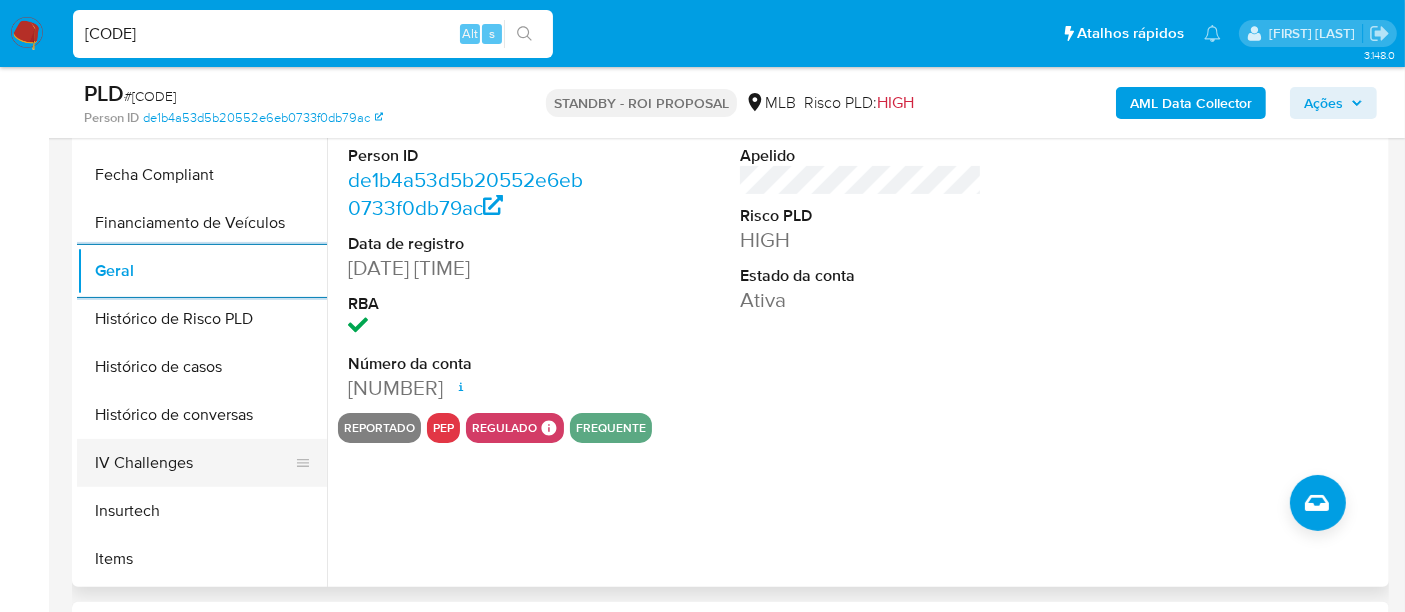 scroll, scrollTop: 733, scrollLeft: 0, axis: vertical 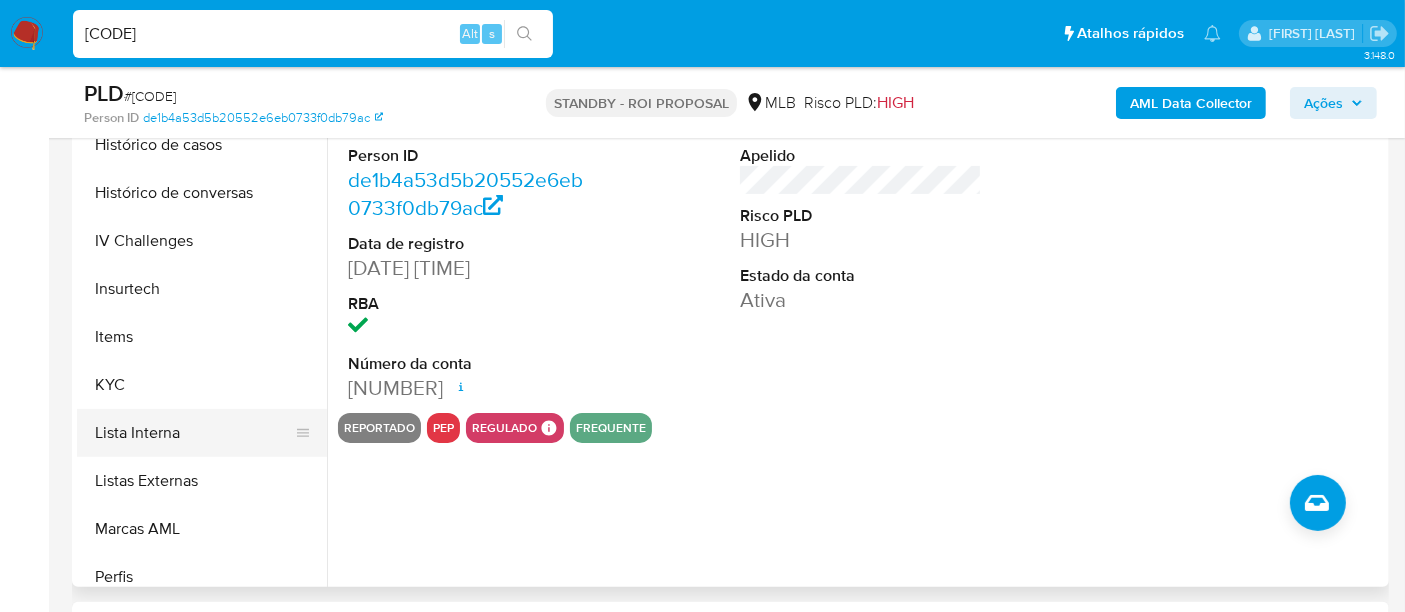click on "Lista Interna" at bounding box center (194, 433) 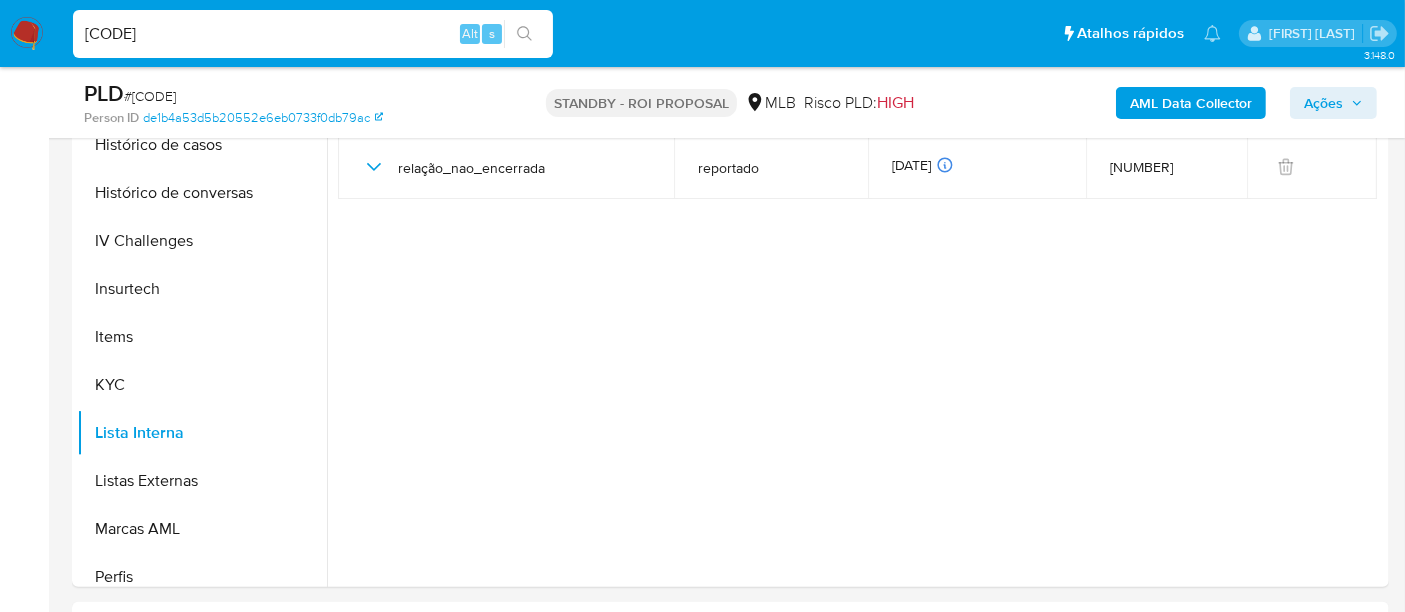 scroll, scrollTop: 333, scrollLeft: 0, axis: vertical 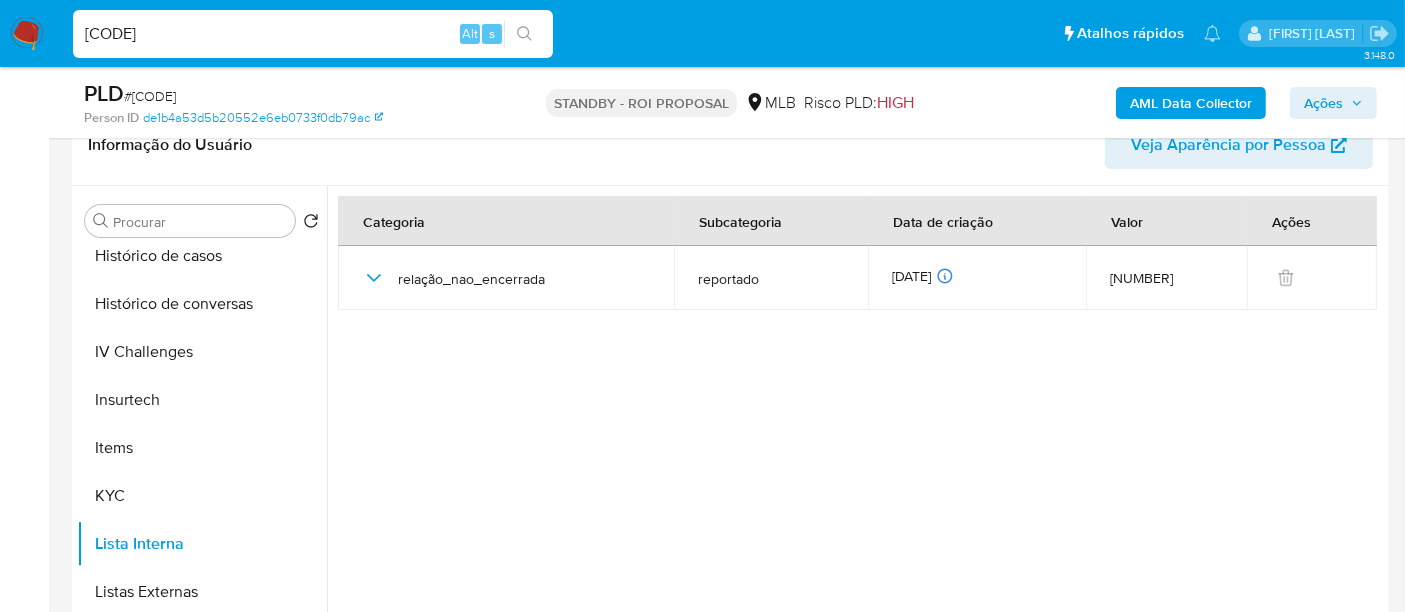 type 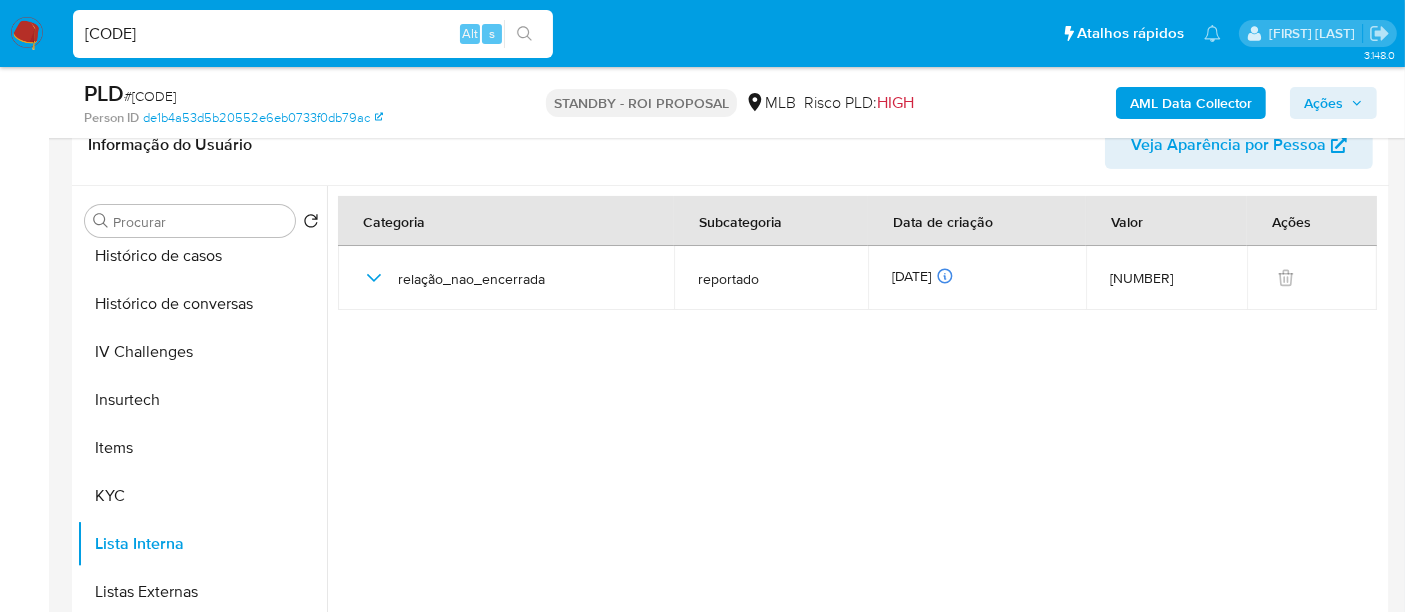 click on "34dqSOgVv8AfRIEGk1CVMamd" at bounding box center [313, 34] 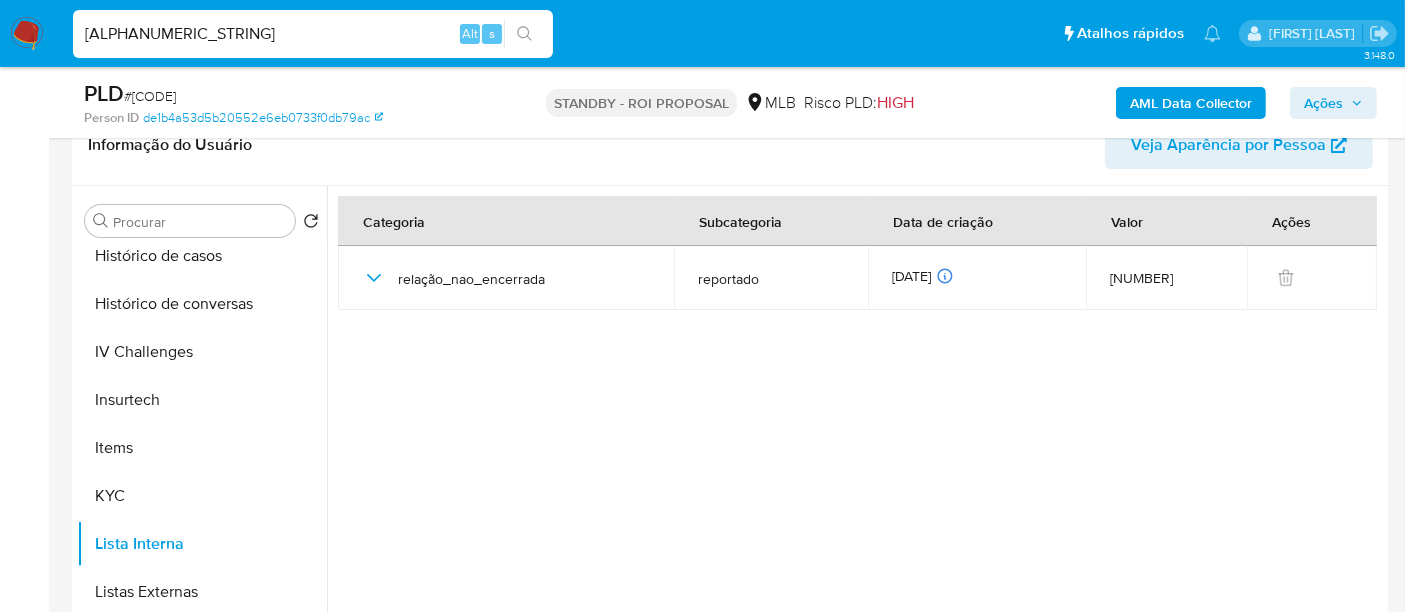 type on "vwBBbNbgodAdyeMKlByVq1Jg" 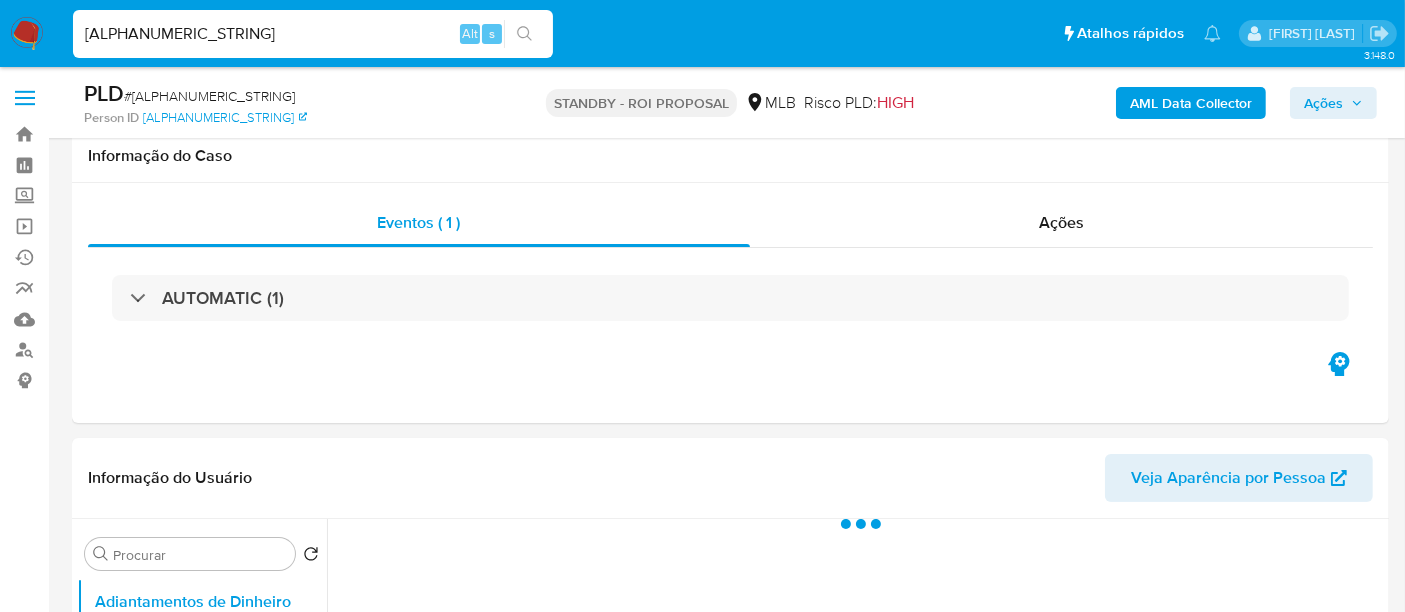 scroll, scrollTop: 444, scrollLeft: 0, axis: vertical 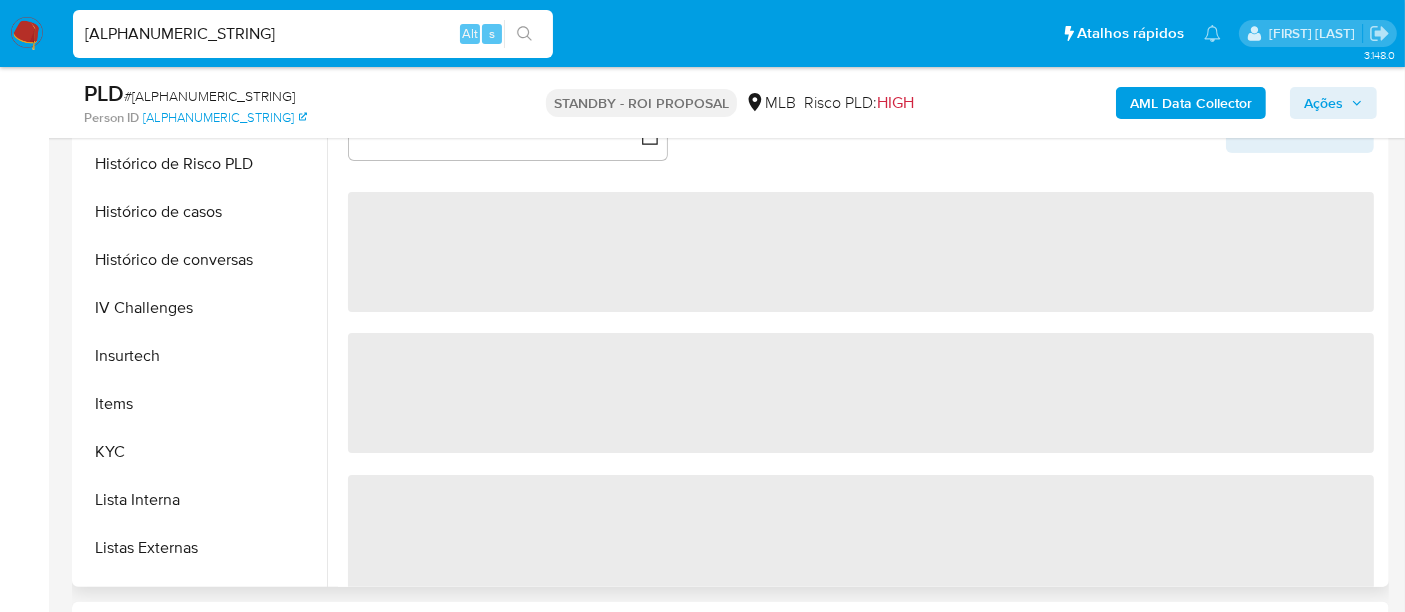 select on "10" 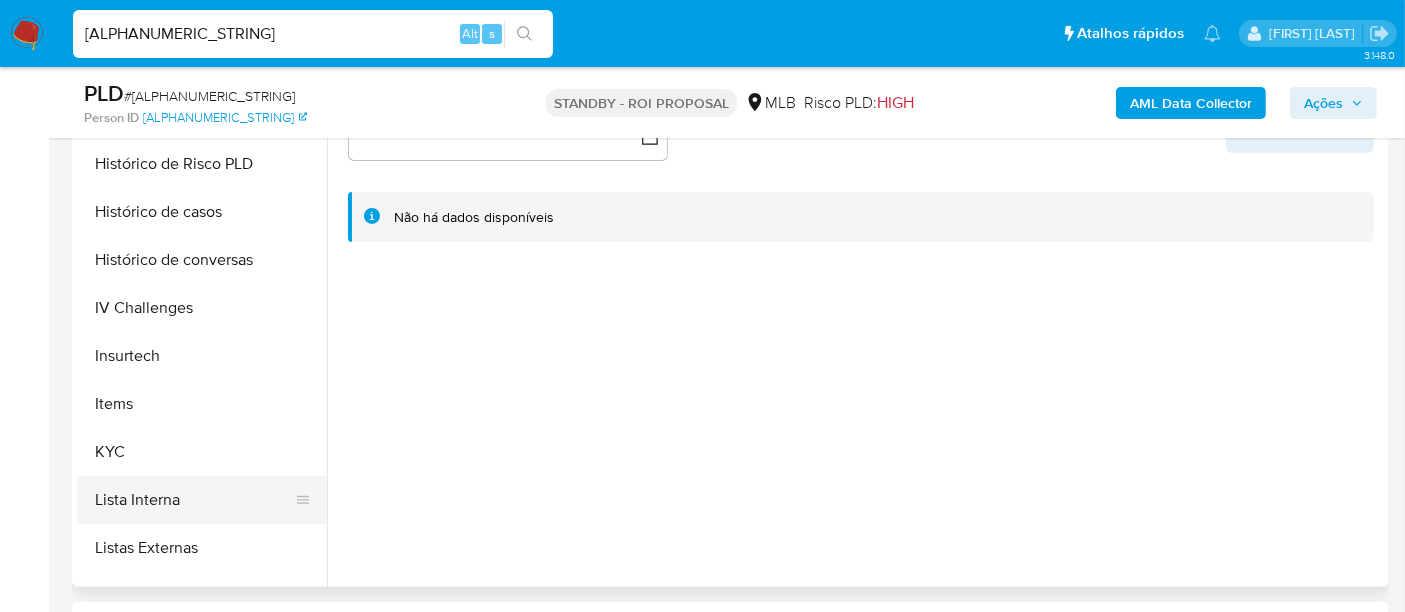 scroll, scrollTop: 844, scrollLeft: 0, axis: vertical 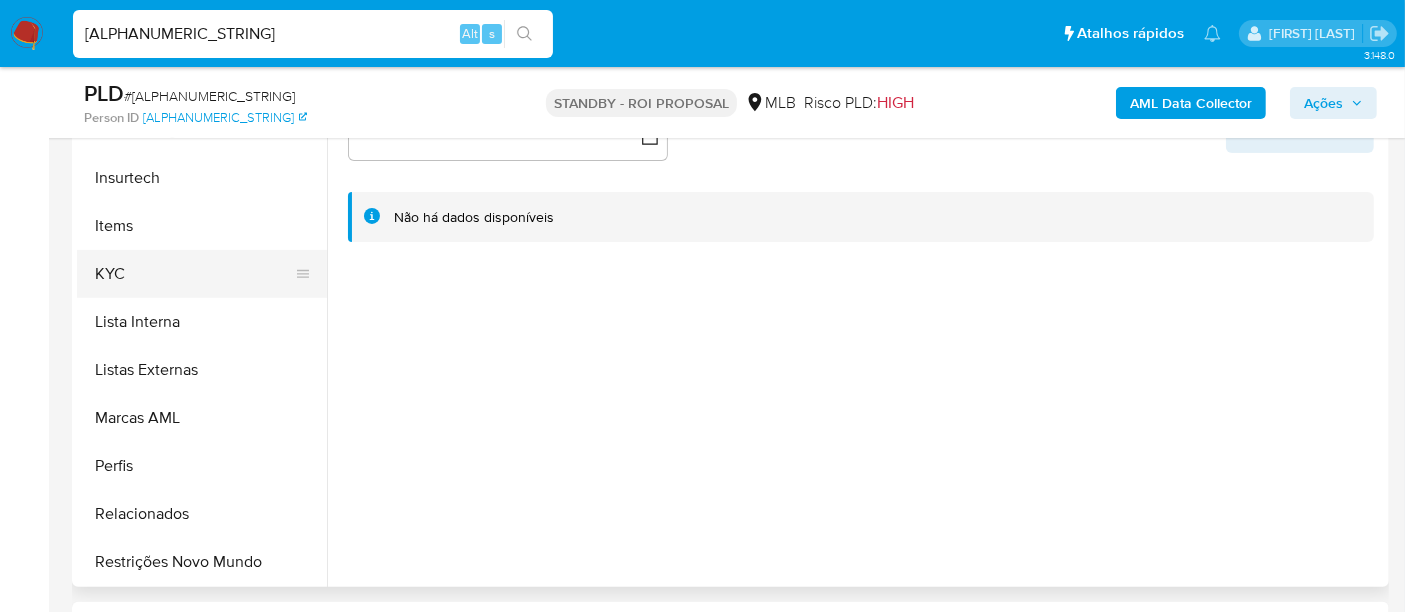 click on "KYC" at bounding box center (194, 274) 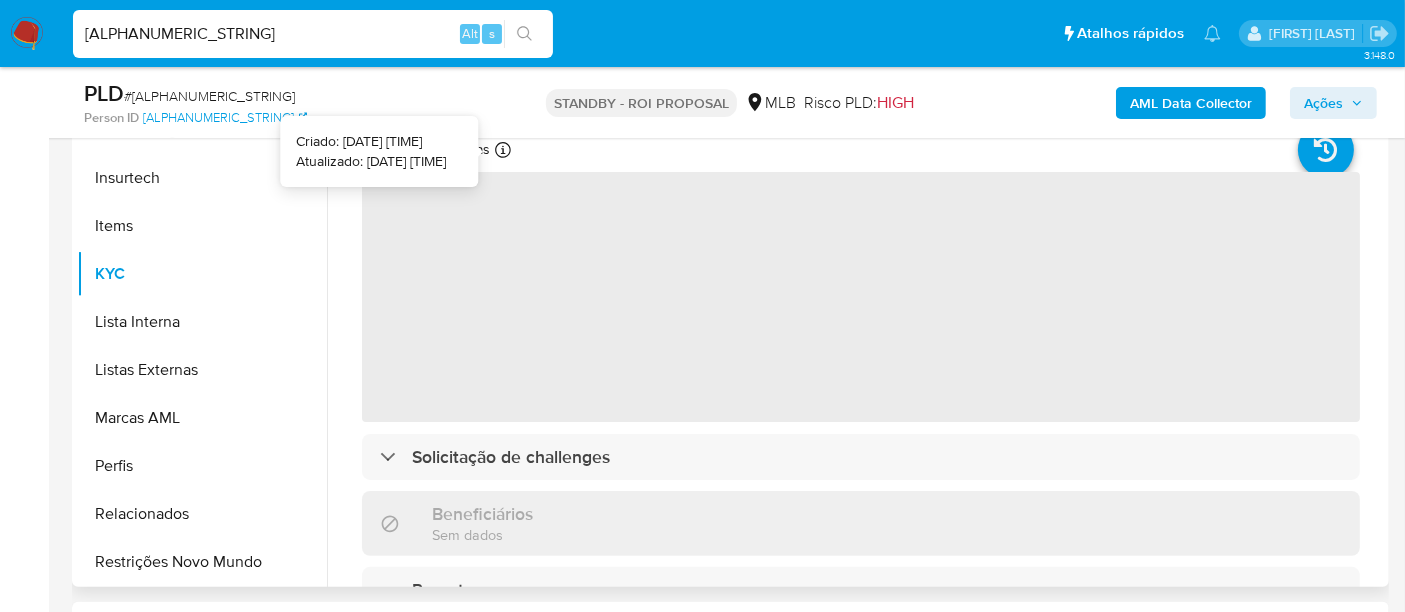 type 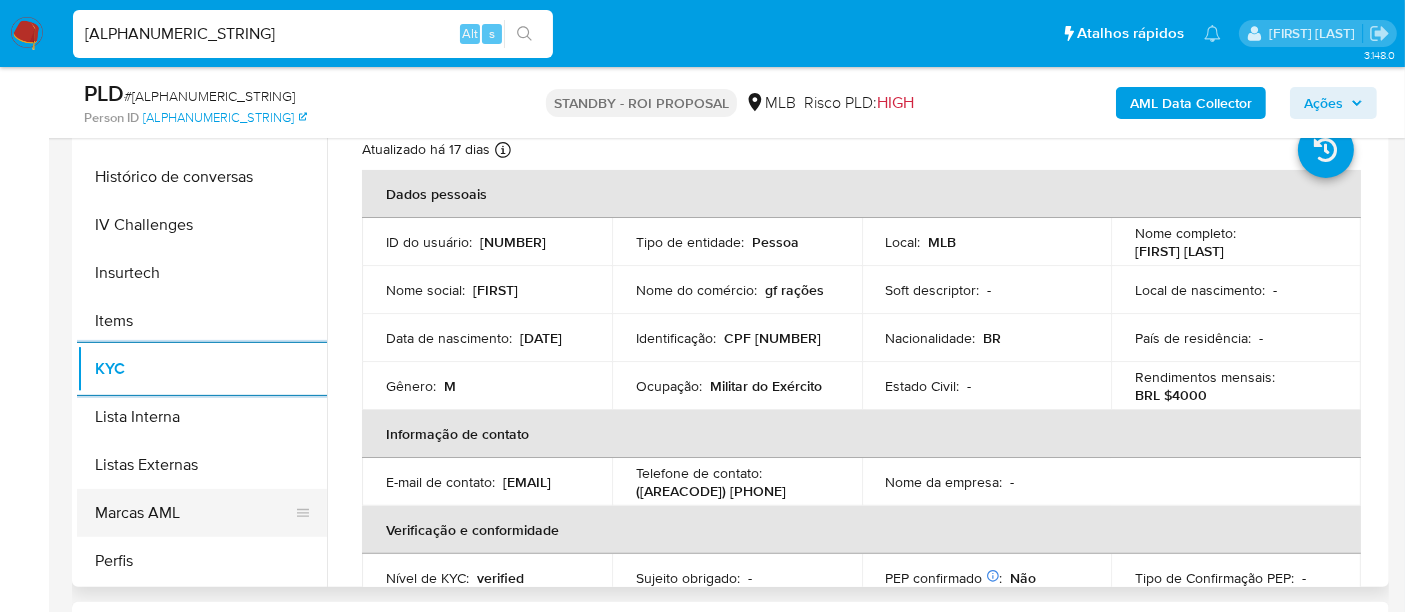 scroll, scrollTop: 622, scrollLeft: 0, axis: vertical 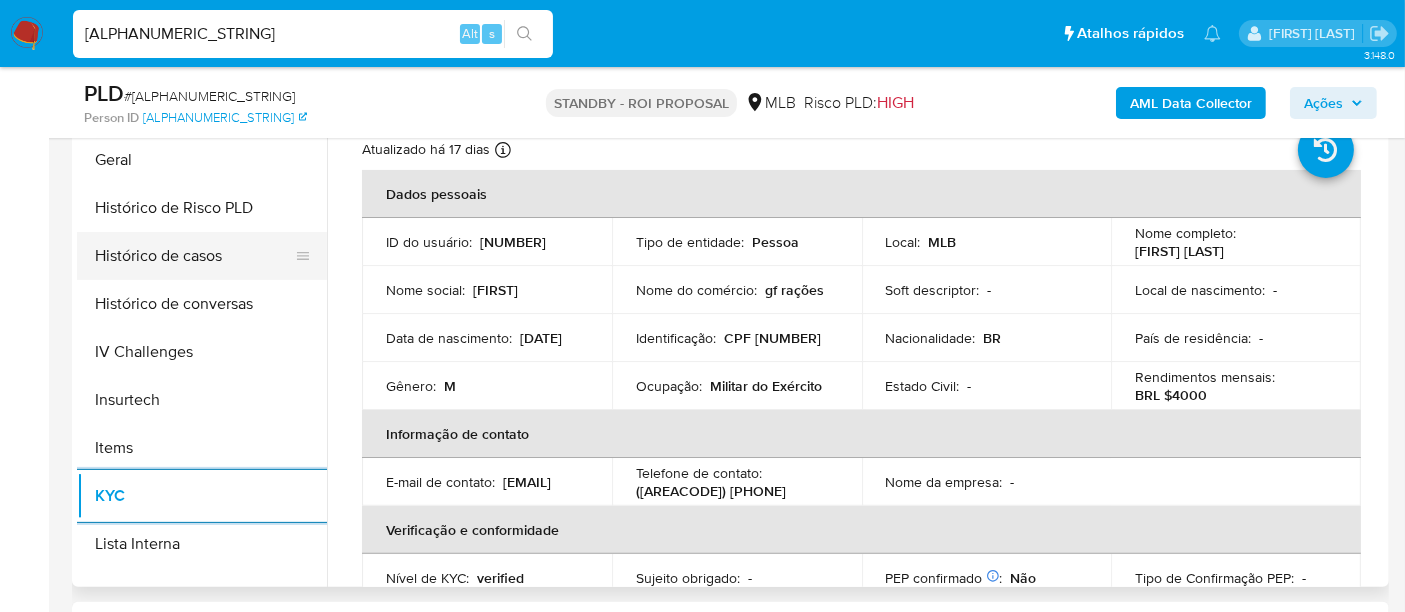 click on "Histórico de casos" at bounding box center [194, 256] 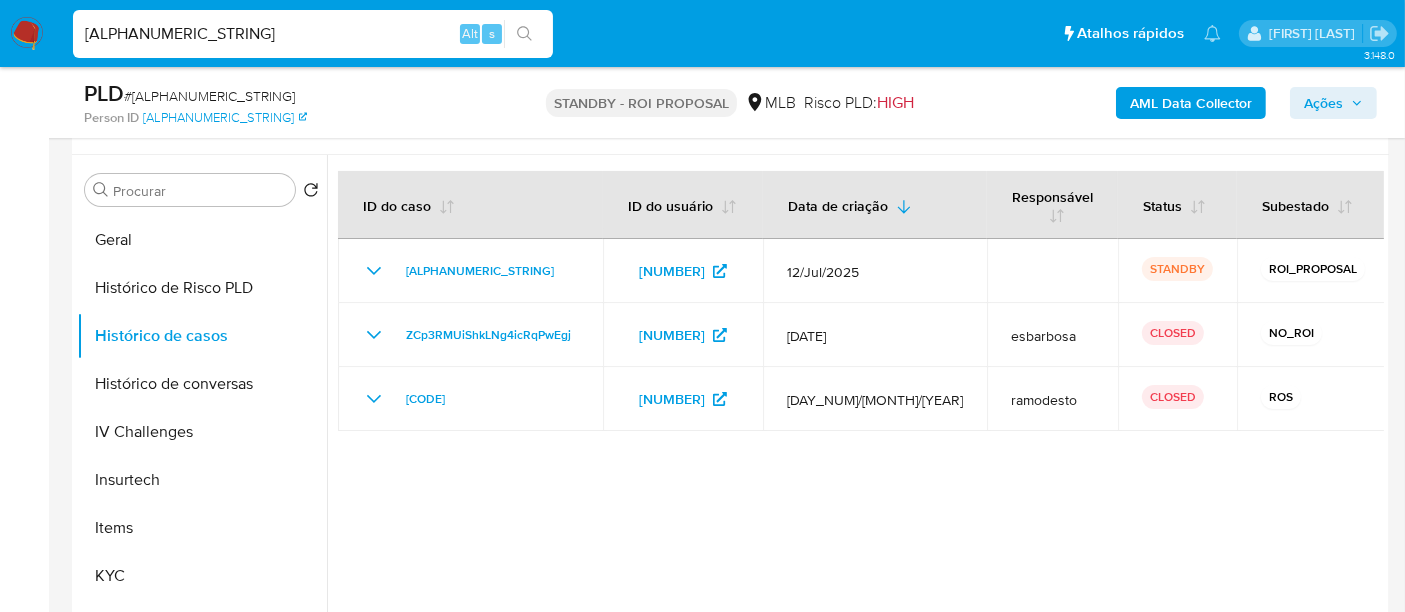 scroll, scrollTop: 333, scrollLeft: 0, axis: vertical 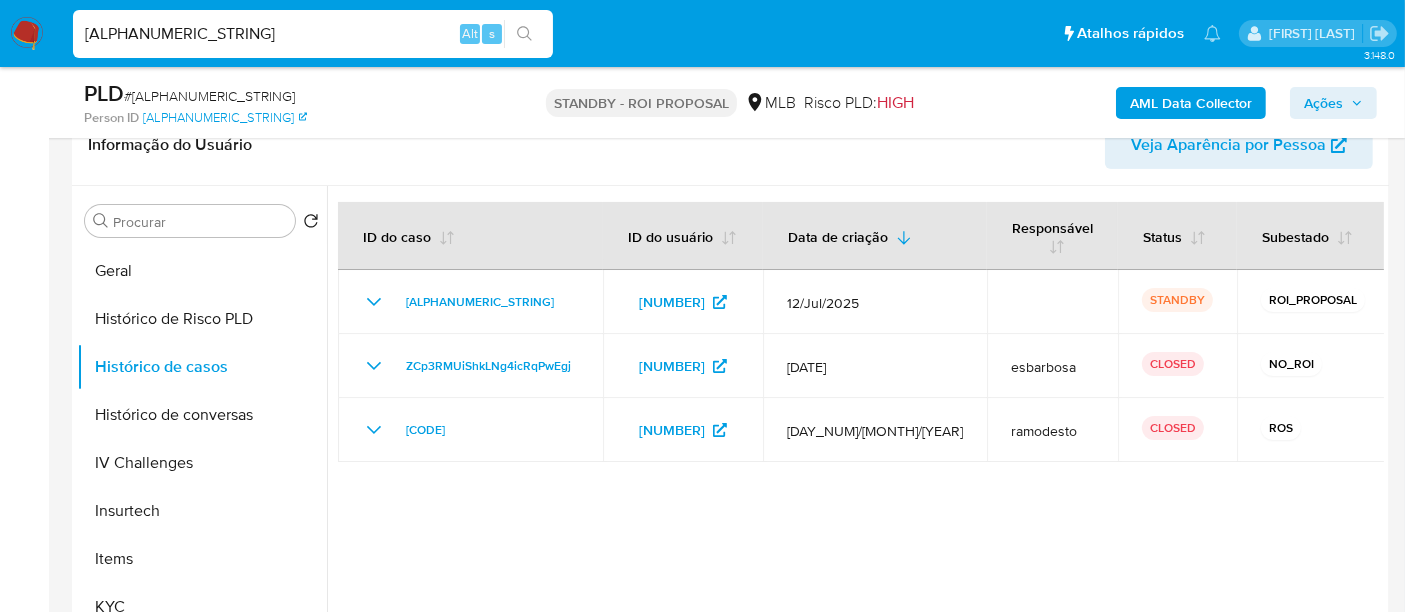type 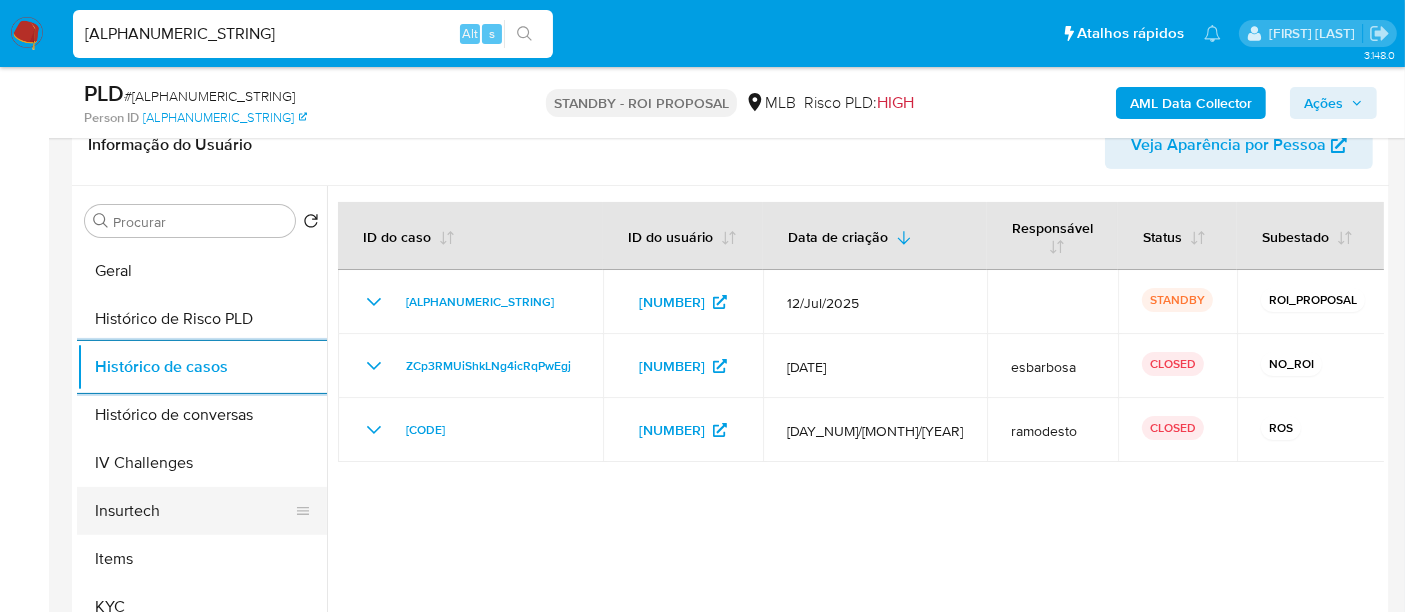scroll, scrollTop: 400, scrollLeft: 0, axis: vertical 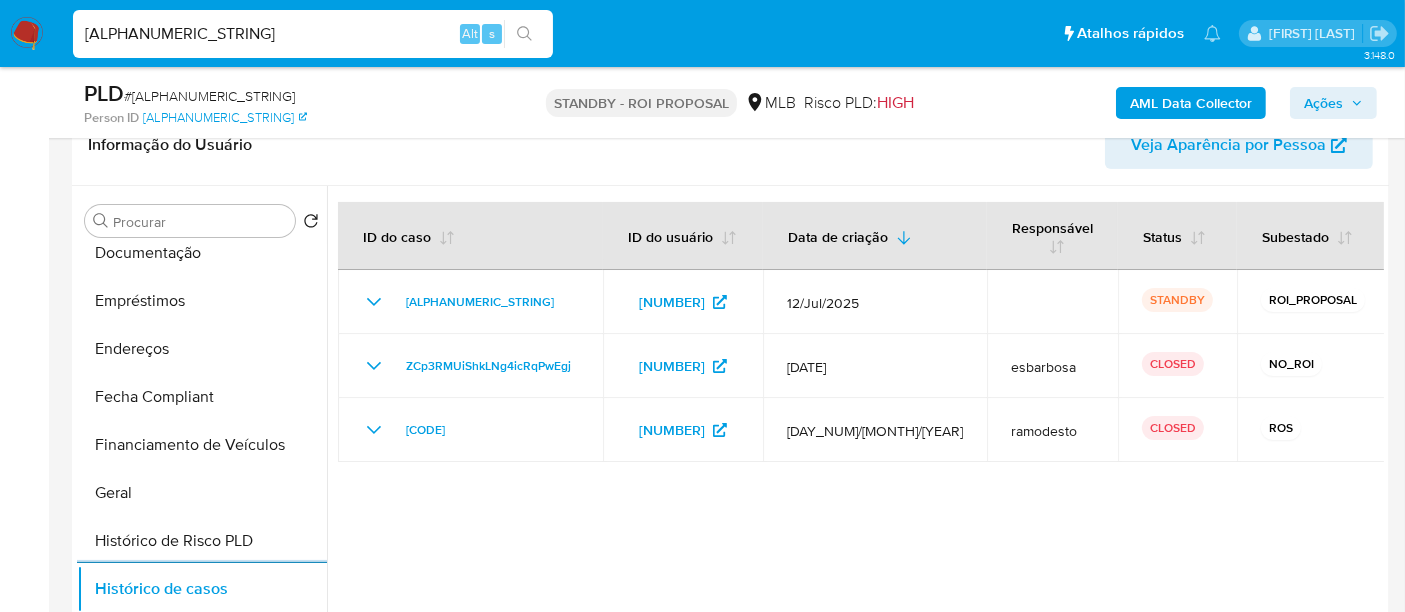 click on "Procurar   Retornar ao pedido padrão Adiantamentos de Dinheiro Anexos Cartões Contas Bancárias Dados Modificados Detalhe da geolocalização Devices Geolocation Dispositivos Point Documentação Empréstimos Endereços Fecha Compliant Financiamento de Veículos Geral Histórico de Risco PLD Histórico de casos Histórico de conversas IV Challenges Insurtech Items KYC Lista Interna Listas Externas Marcas AML Perfis Relacionados Restrições Novo Mundo" at bounding box center [202, 443] 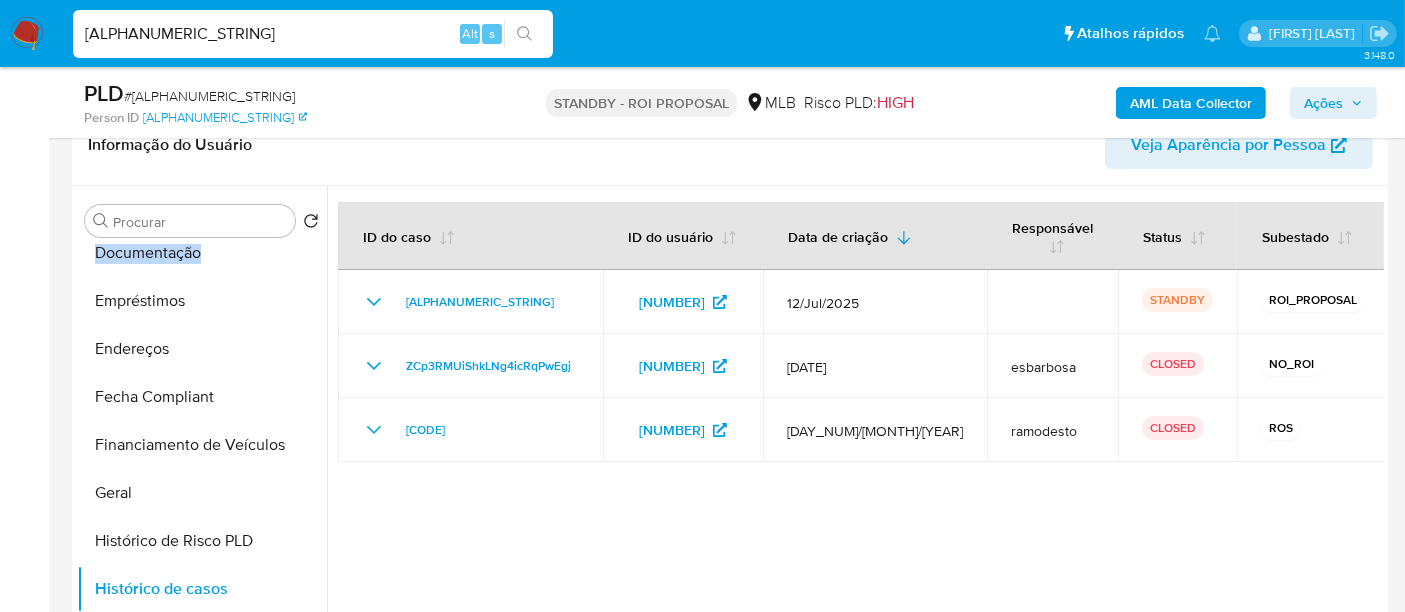 click on "Procurar   Retornar ao pedido padrão Adiantamentos de Dinheiro Anexos Cartões Contas Bancárias Dados Modificados Detalhe da geolocalização Devices Geolocation Dispositivos Point Documentação Empréstimos Endereços Fecha Compliant Financiamento de Veículos Geral Histórico de Risco PLD Histórico de casos Histórico de conversas IV Challenges Insurtech Items KYC Lista Interna Listas Externas Marcas AML Perfis Relacionados Restrições Novo Mundo" at bounding box center [202, 443] 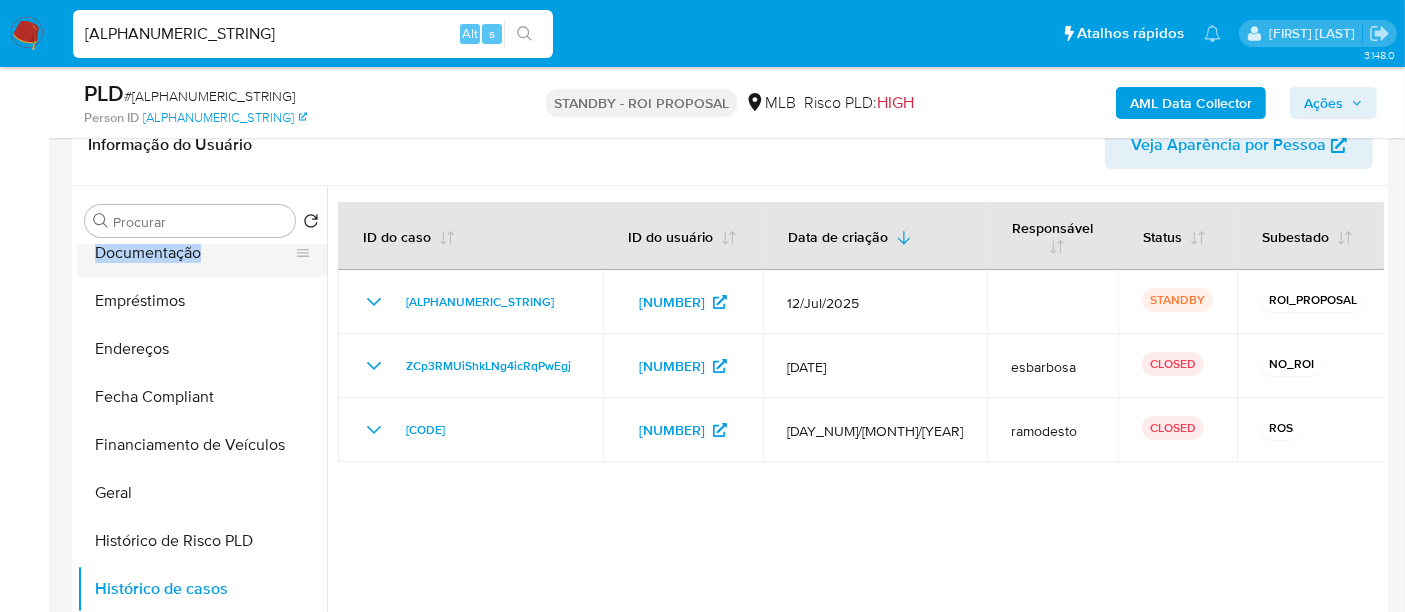 click on "Documentação" at bounding box center (194, 253) 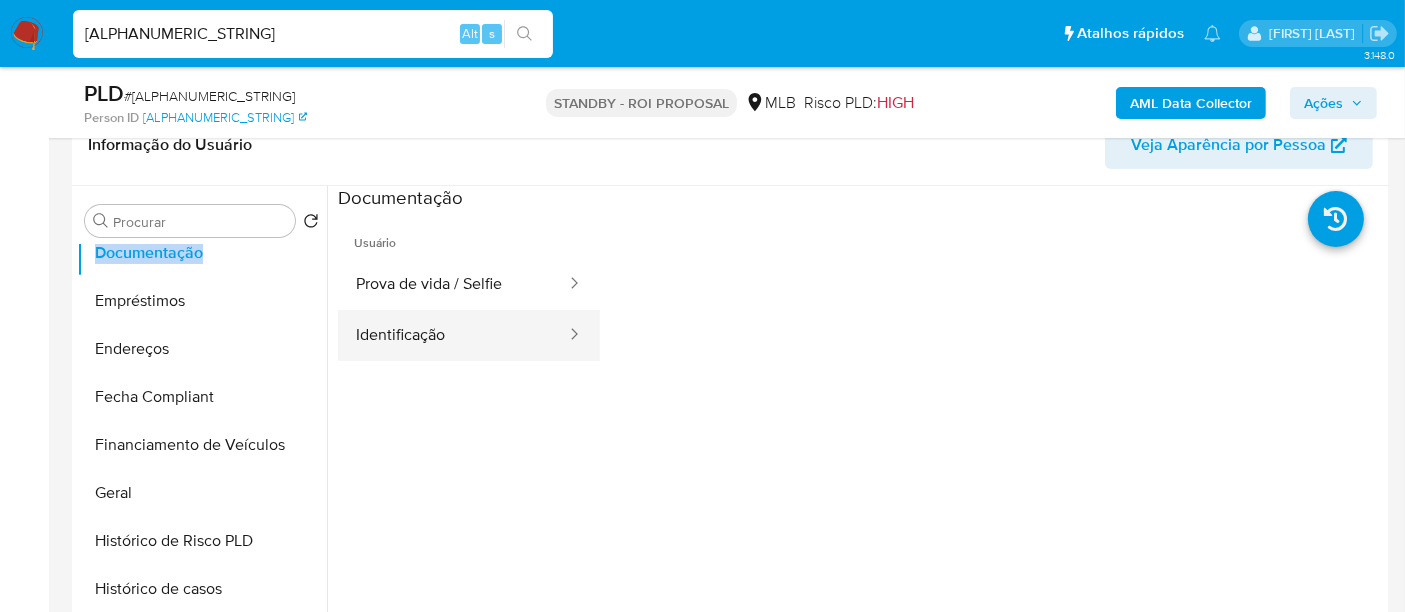 click on "Identificação" at bounding box center (453, 335) 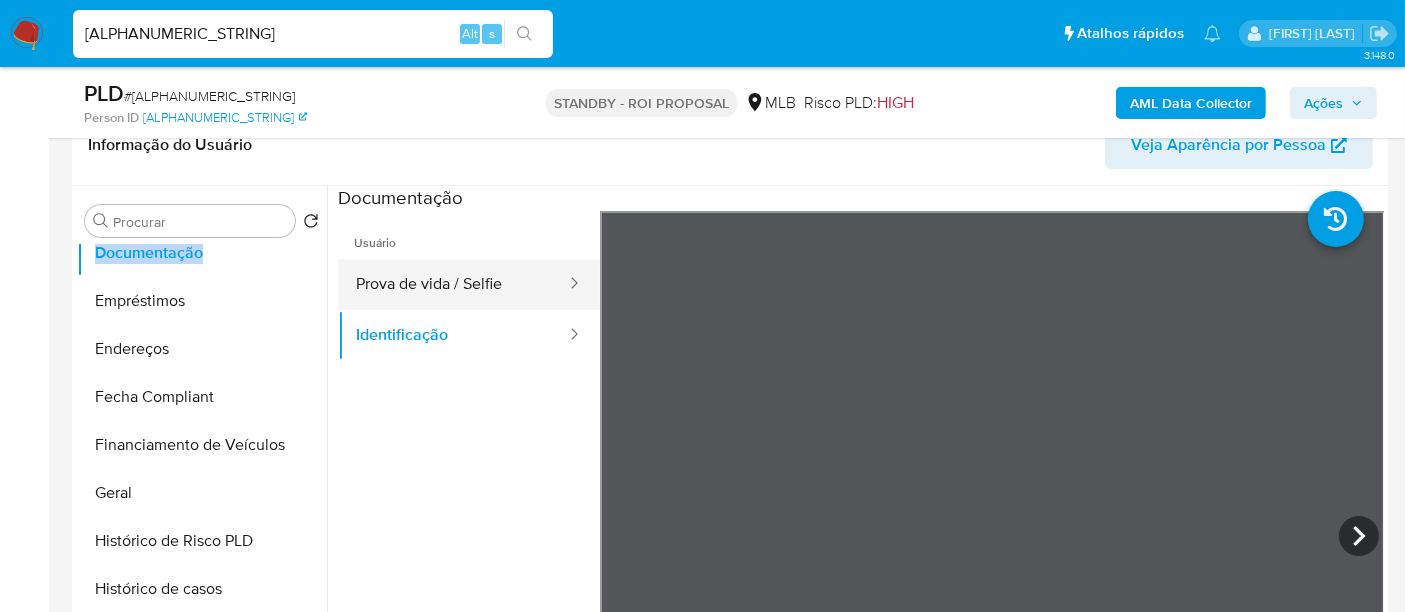 click on "Prova de vida / Selfie" at bounding box center (453, 284) 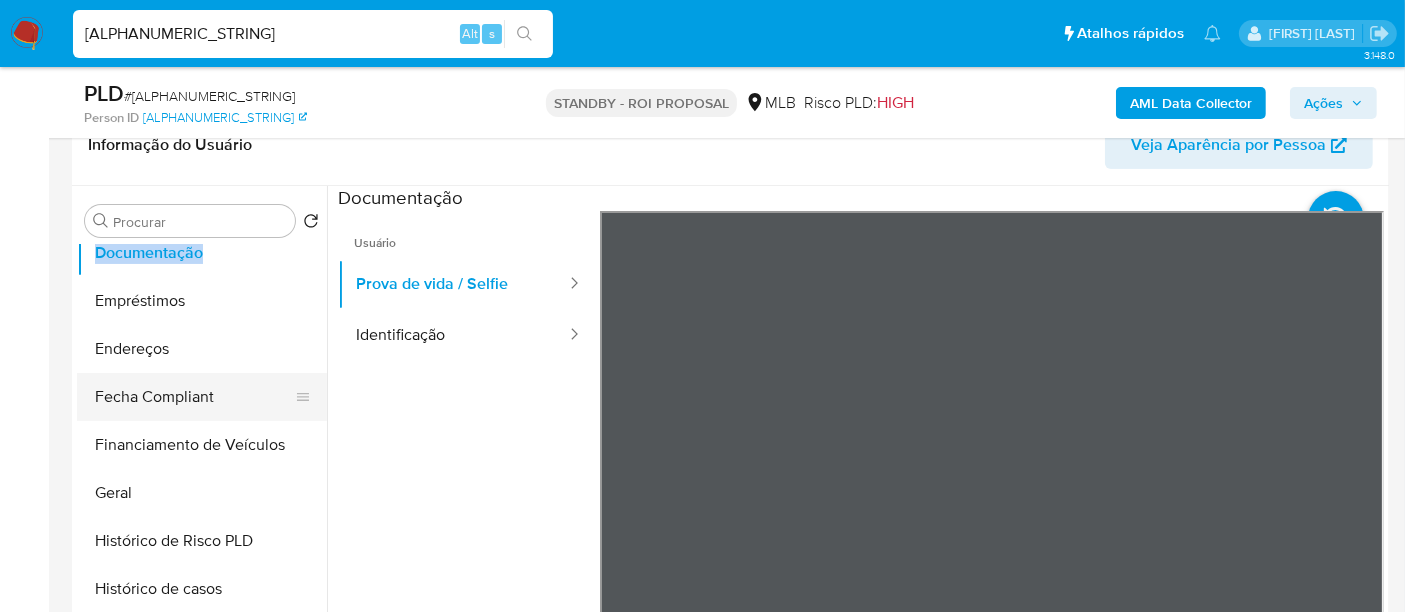 scroll, scrollTop: 844, scrollLeft: 0, axis: vertical 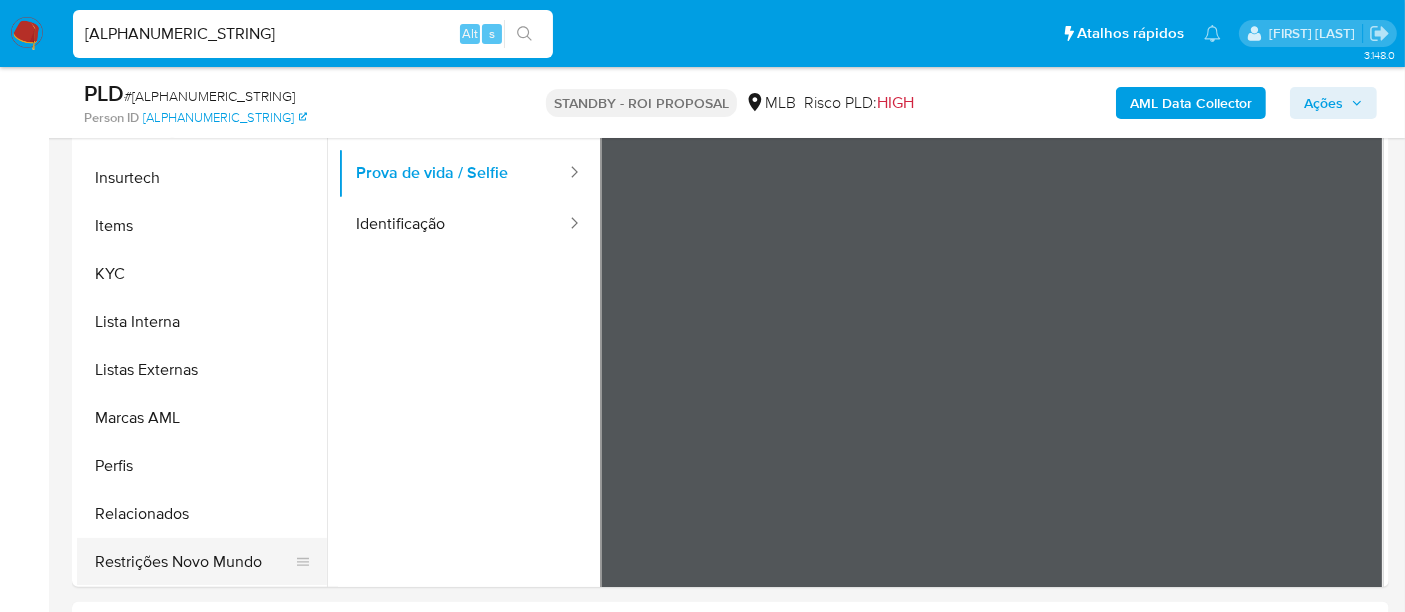 click on "Restrições Novo Mundo" at bounding box center [194, 562] 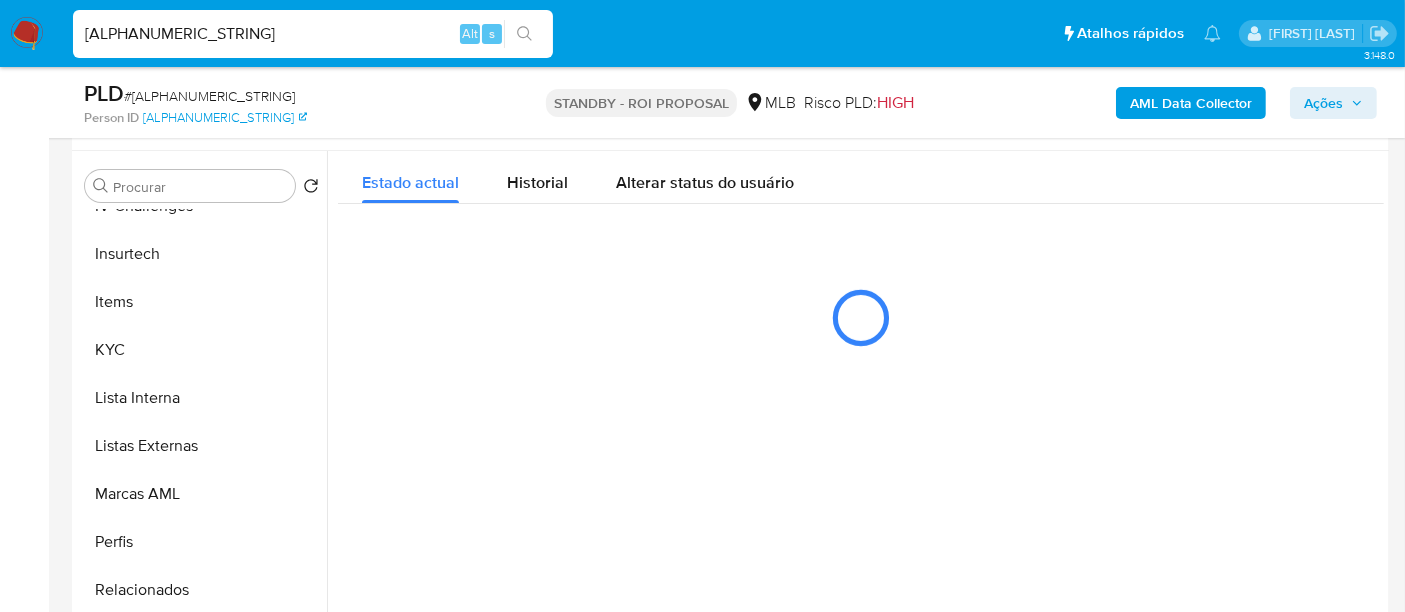 scroll, scrollTop: 333, scrollLeft: 0, axis: vertical 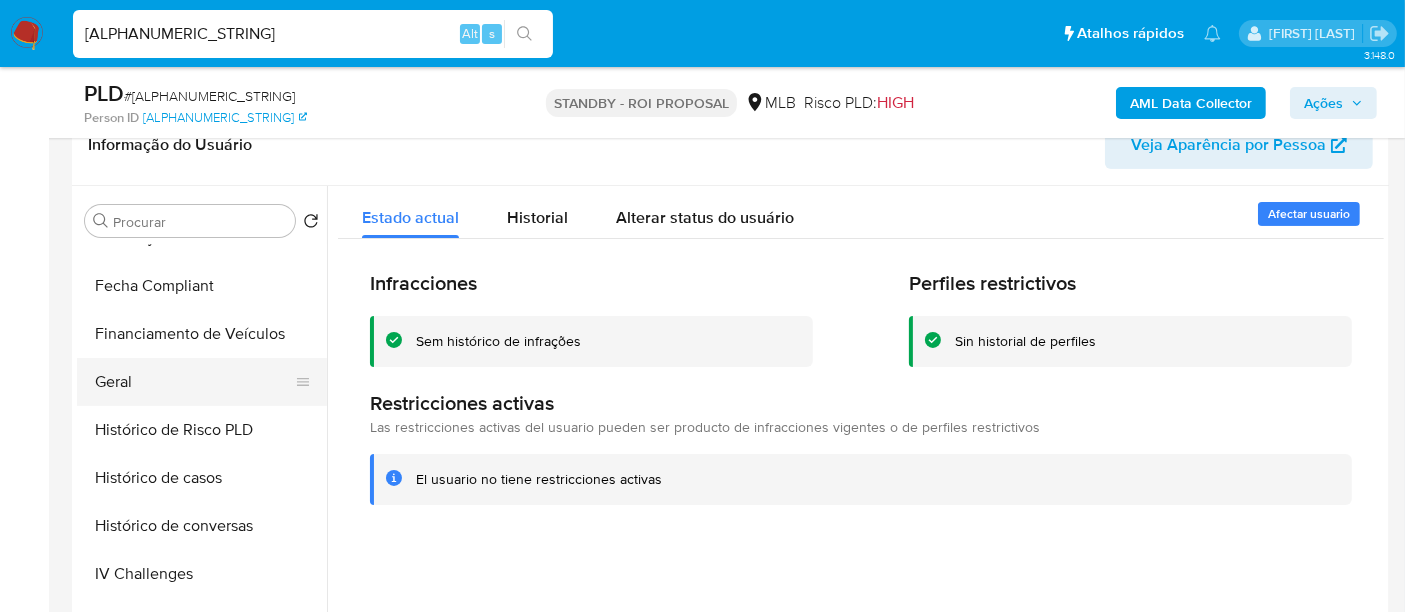 click on "Geral" at bounding box center [194, 382] 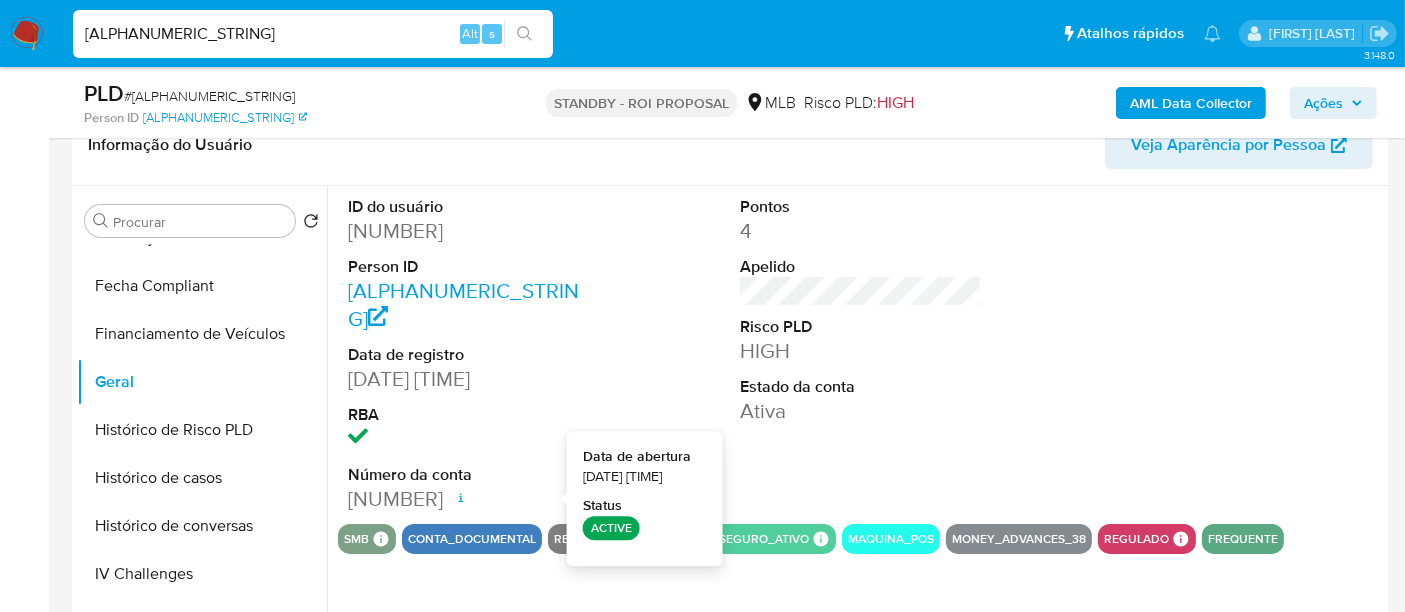 type 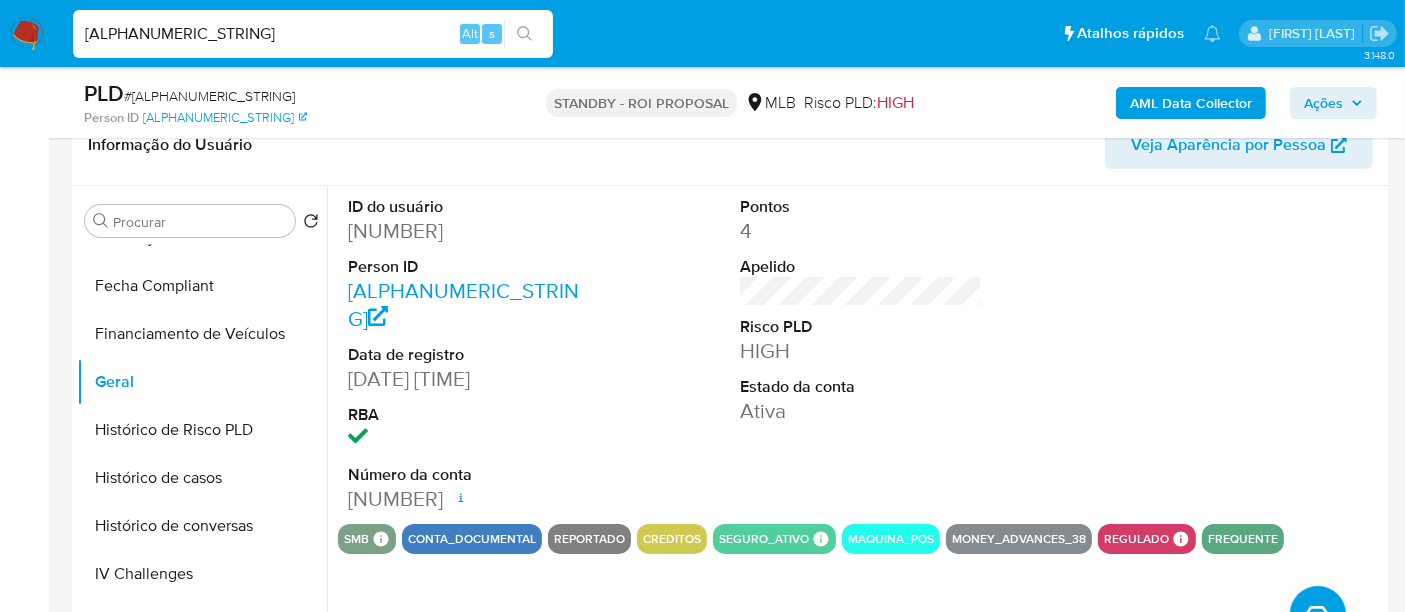 click on "vwBBbNbgodAdyeMKlByVq1Jg" at bounding box center [313, 34] 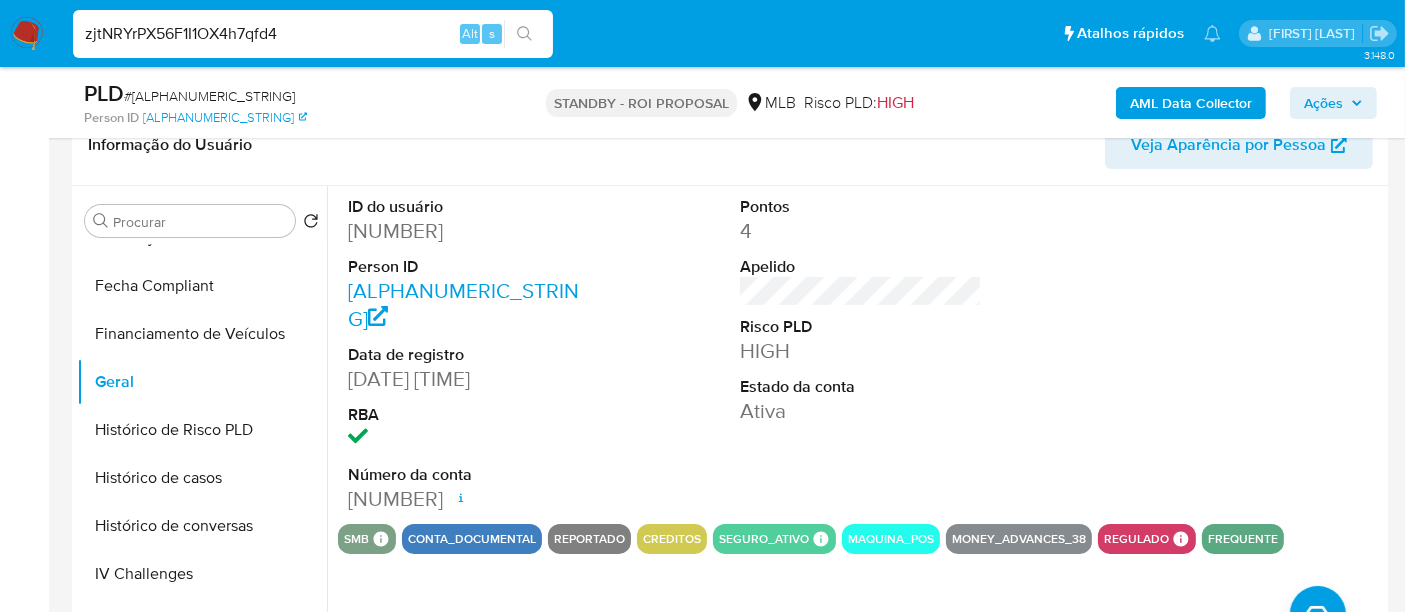 type on "zjtNRYrPX56F1I1OX4h7qfd4" 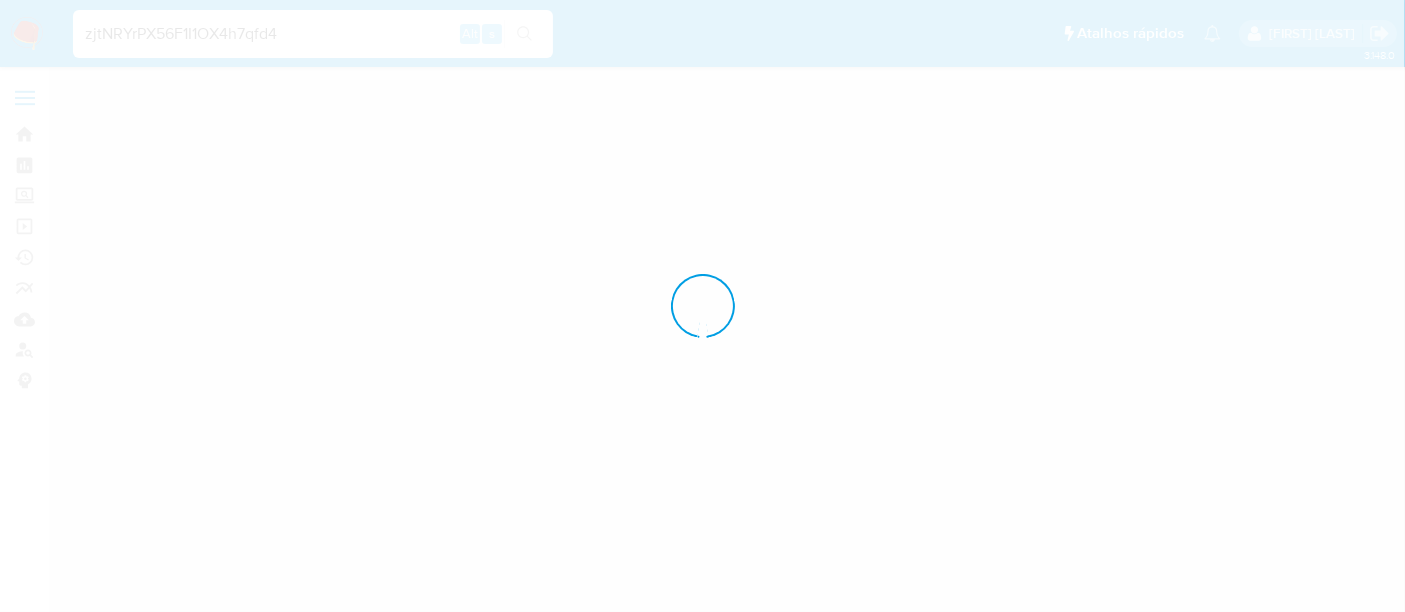 scroll, scrollTop: 0, scrollLeft: 0, axis: both 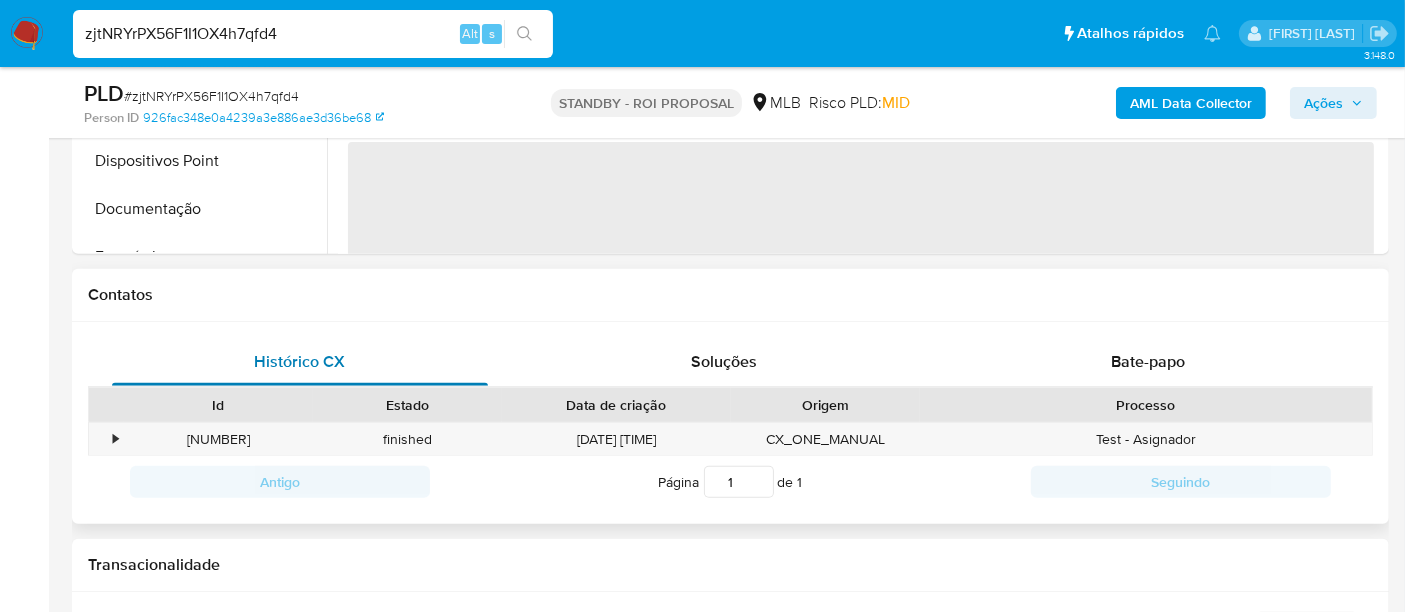 select on "10" 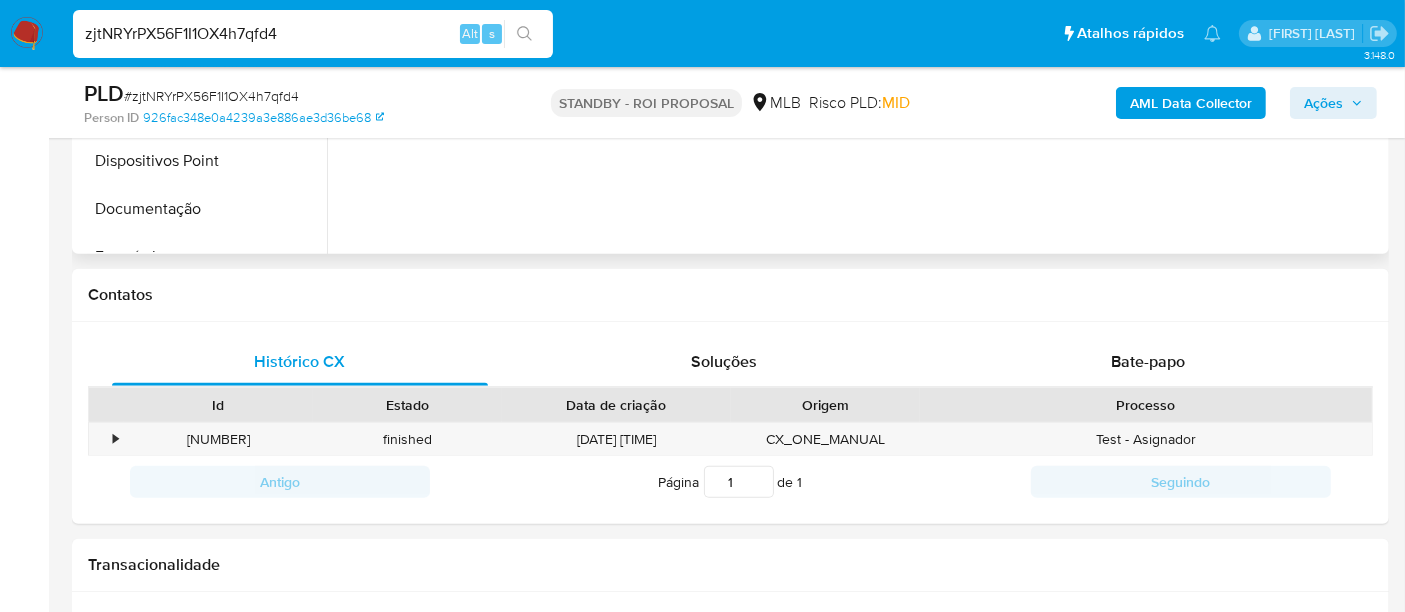 scroll, scrollTop: 444, scrollLeft: 0, axis: vertical 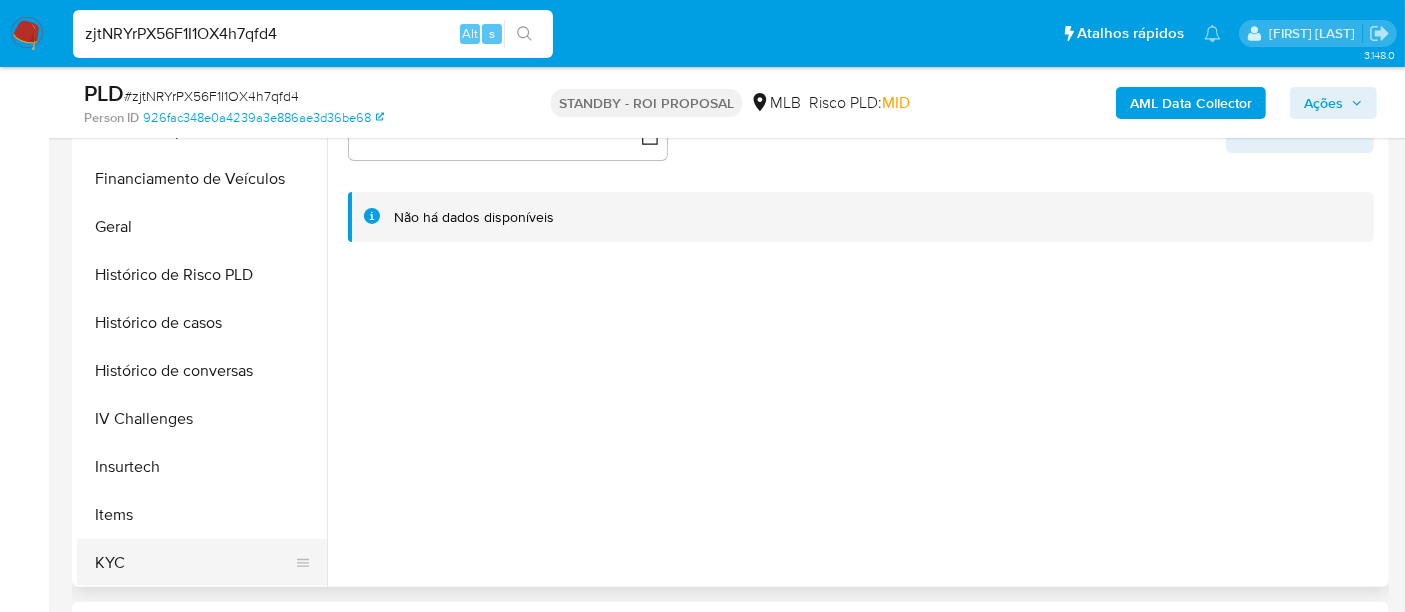 click on "KYC" at bounding box center (194, 563) 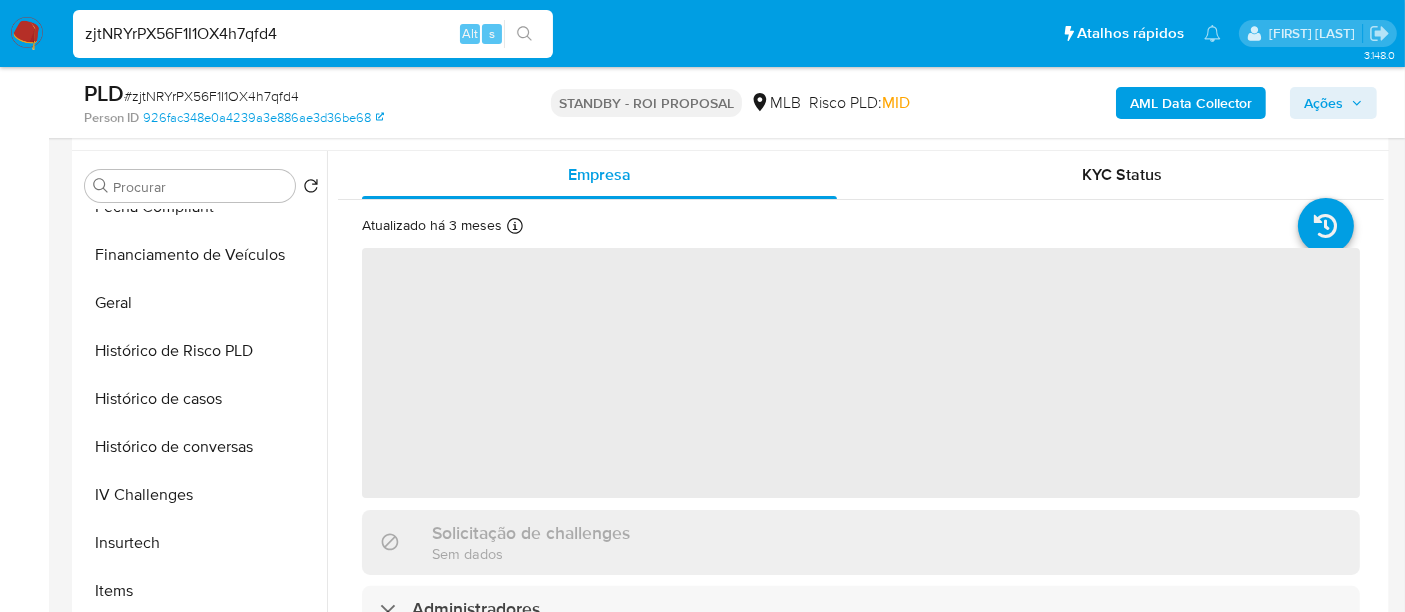 scroll, scrollTop: 333, scrollLeft: 0, axis: vertical 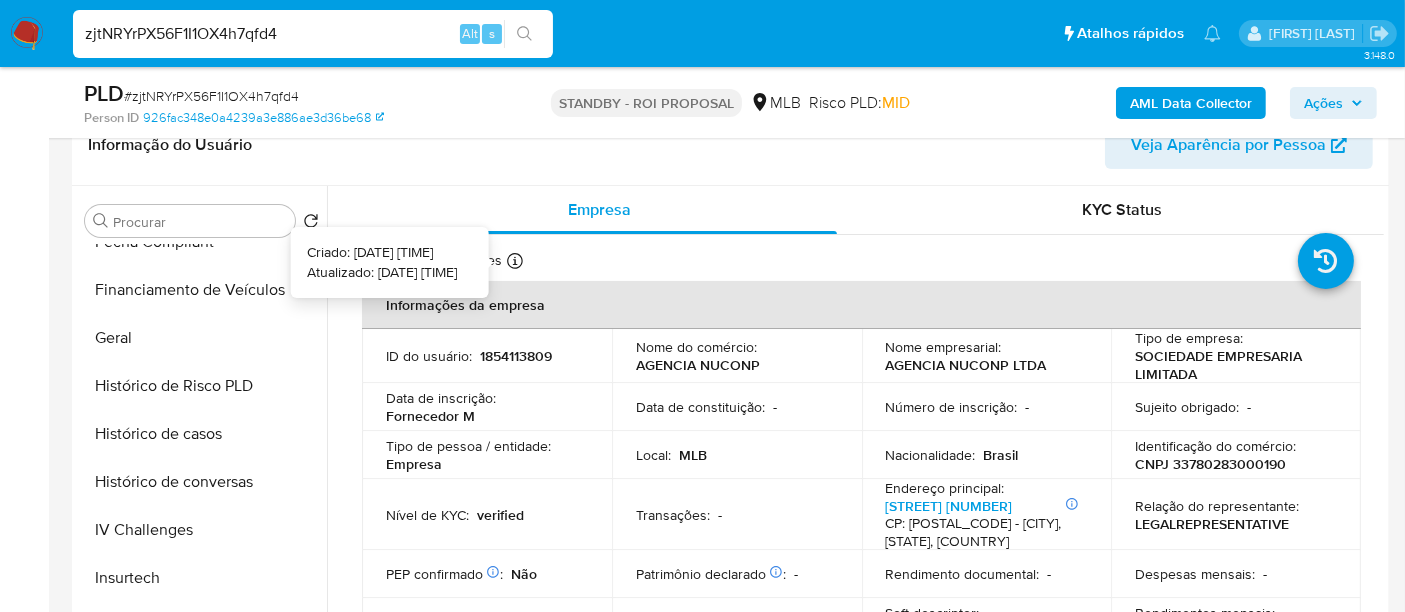 type 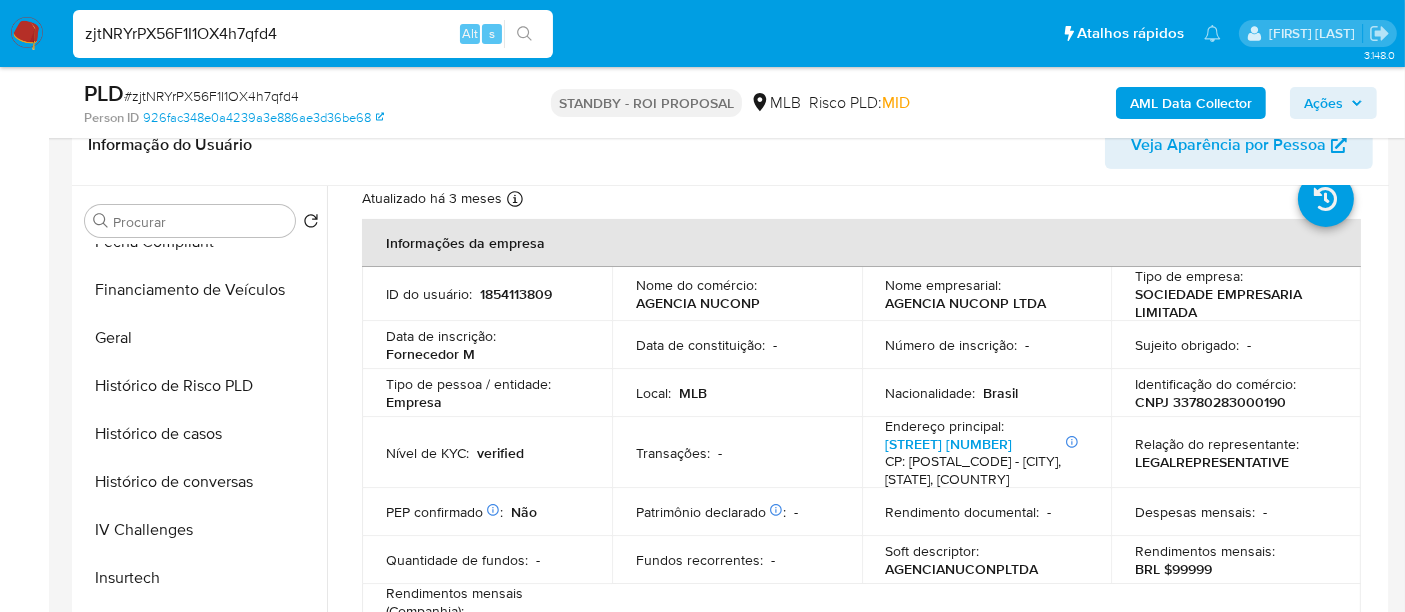 scroll, scrollTop: 111, scrollLeft: 0, axis: vertical 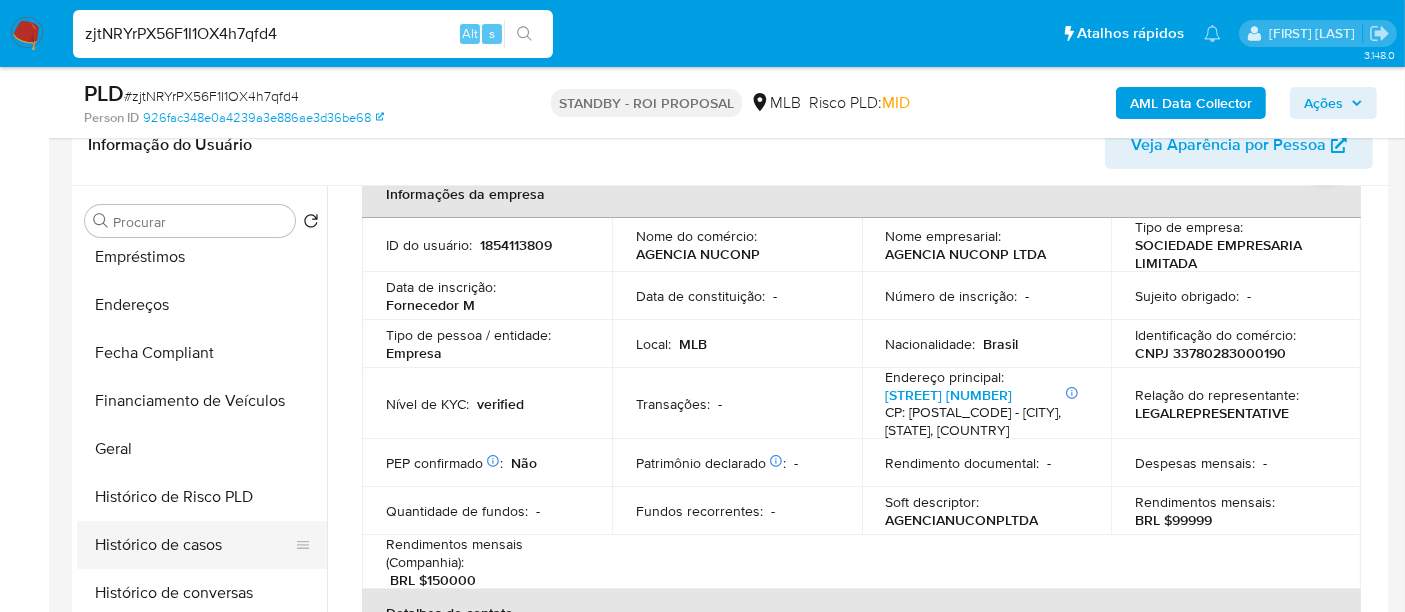 click on "Histórico de casos" at bounding box center (194, 545) 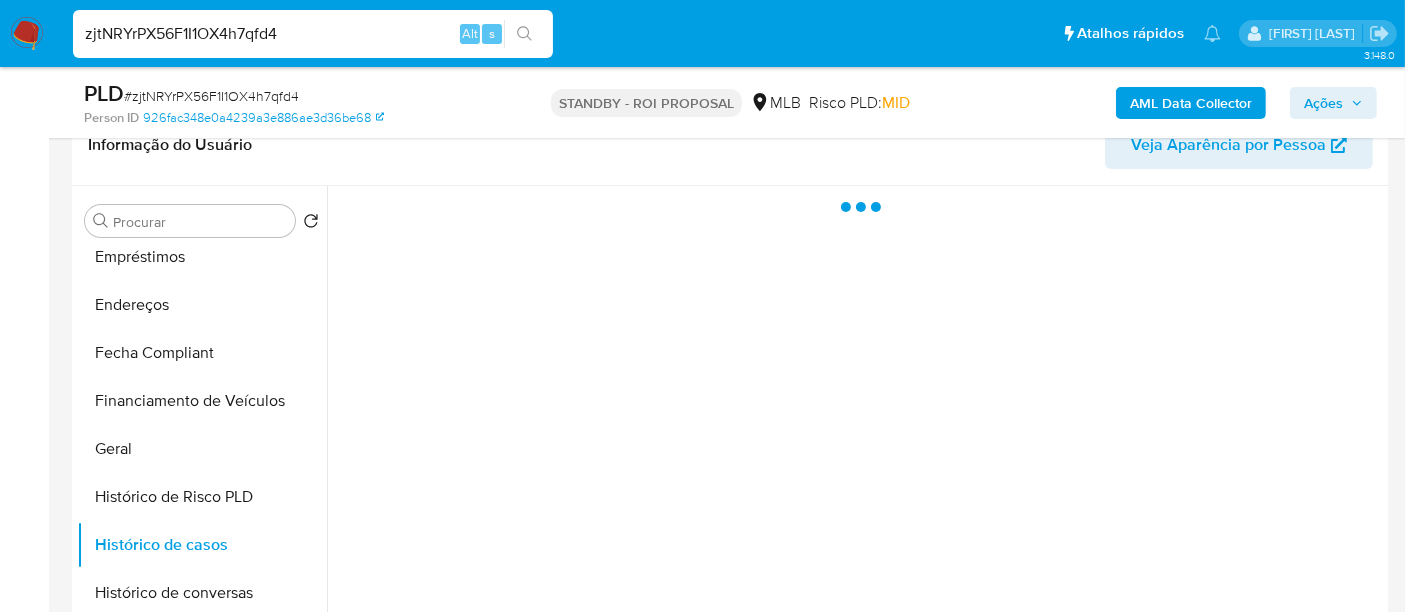 scroll, scrollTop: 0, scrollLeft: 0, axis: both 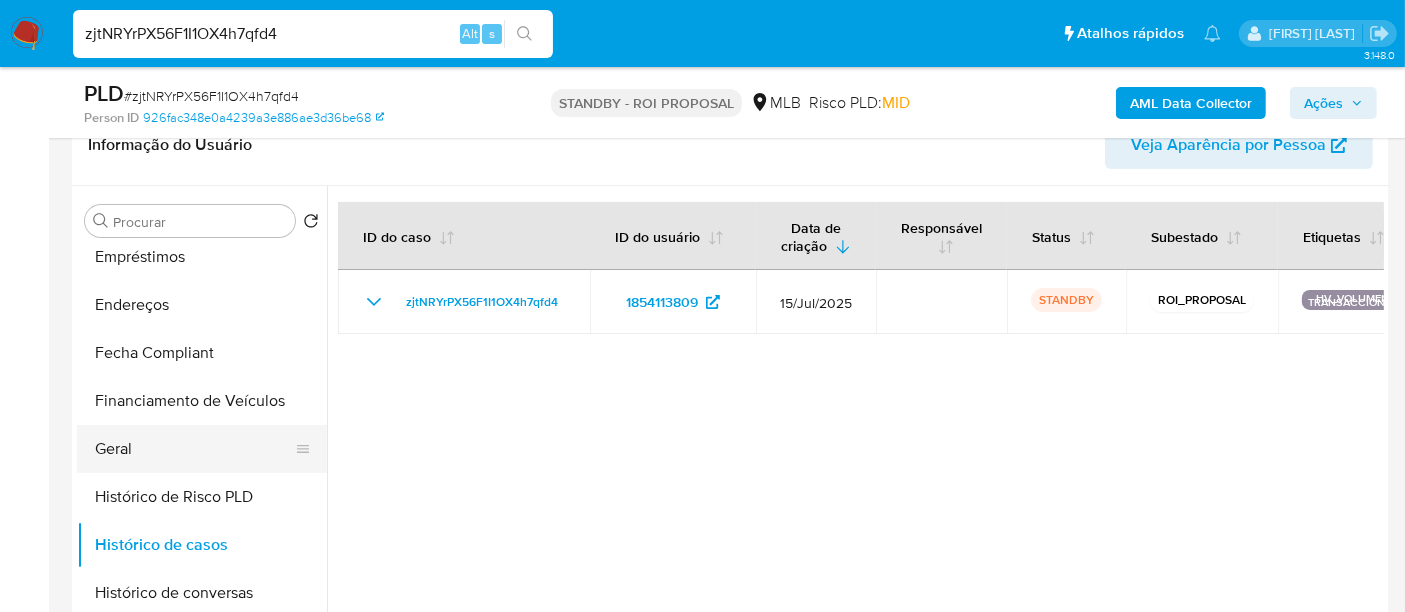 type 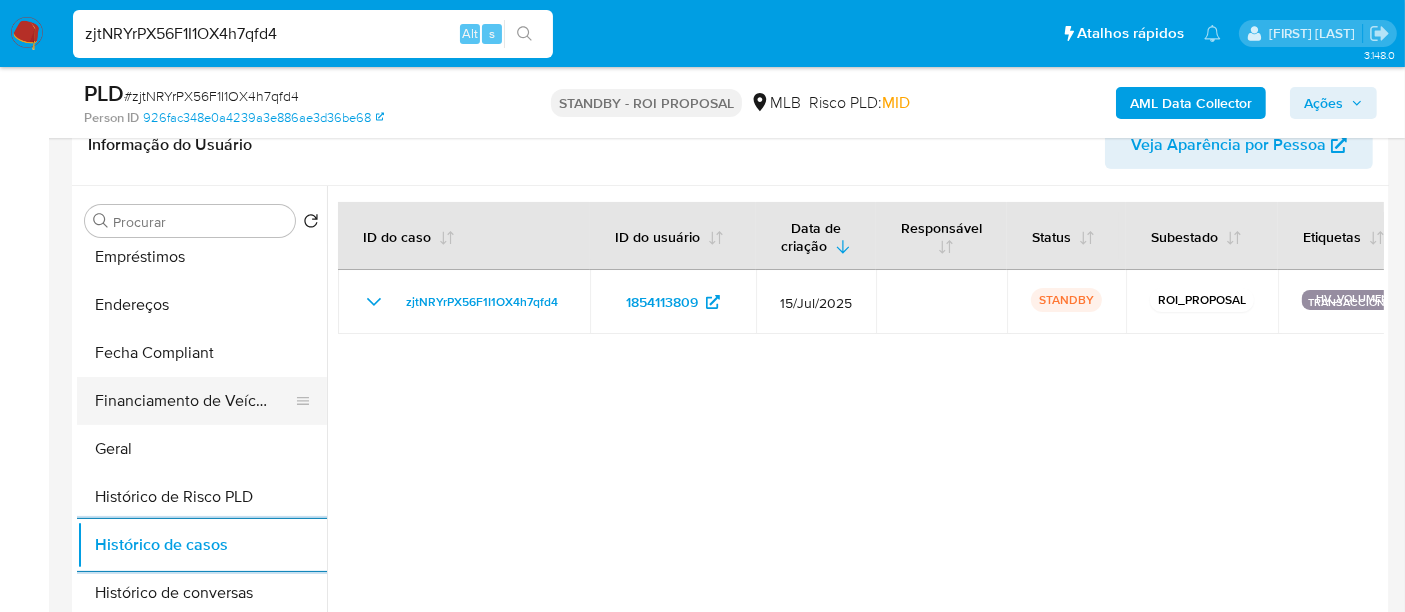 scroll, scrollTop: 222, scrollLeft: 0, axis: vertical 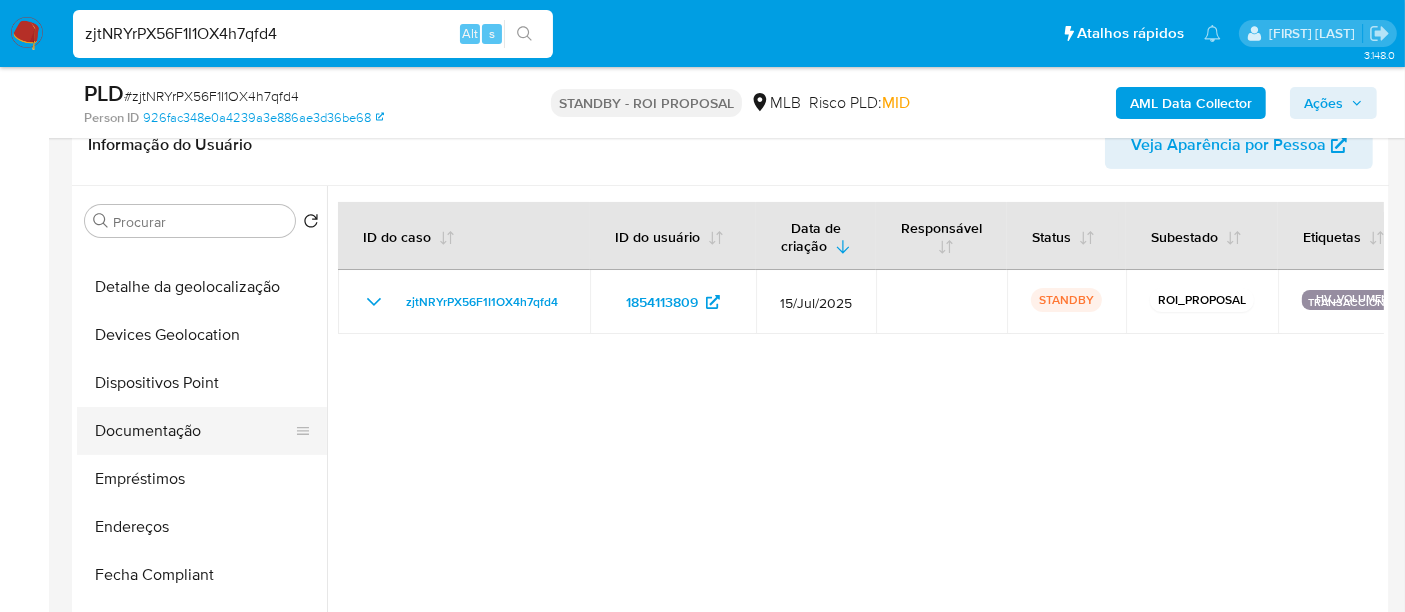 click on "Documentação" at bounding box center (194, 431) 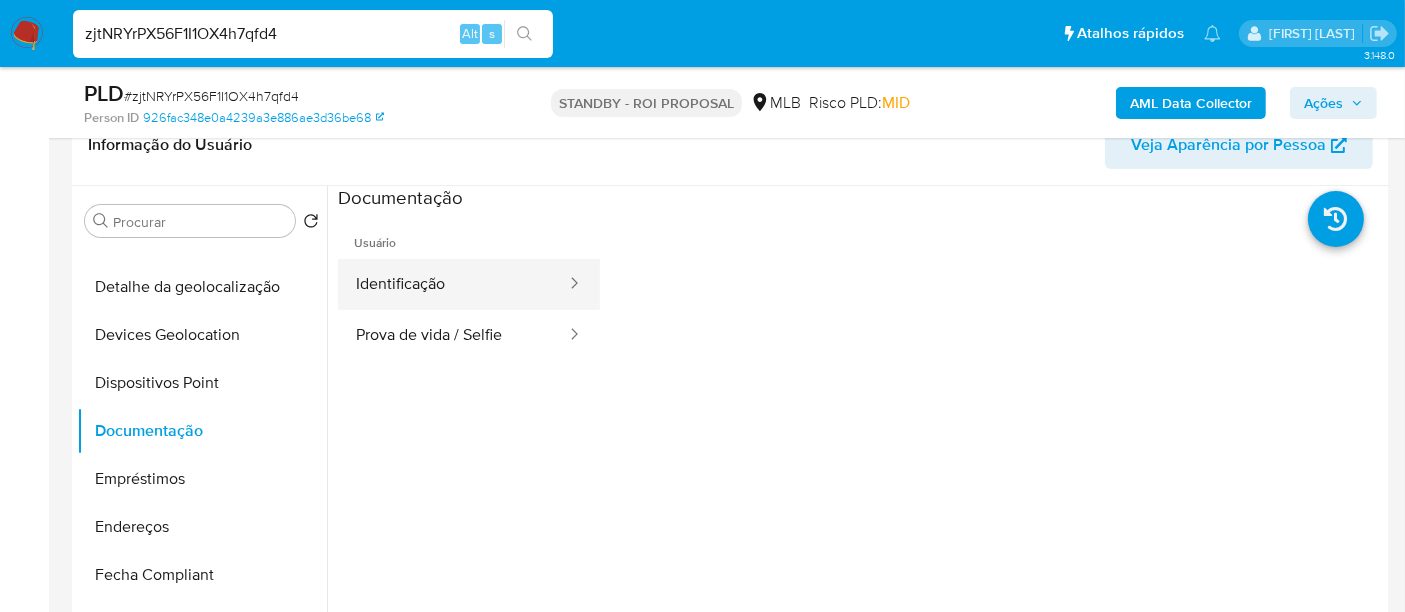 click on "Identificação" at bounding box center [453, 284] 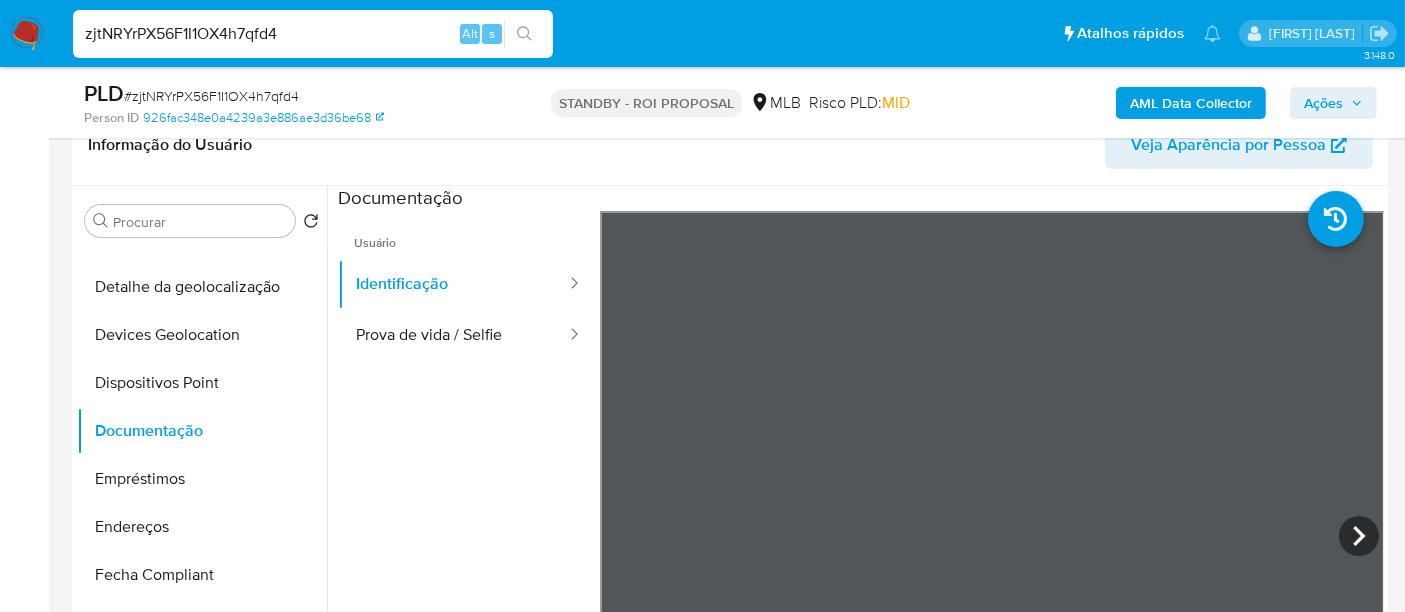 type 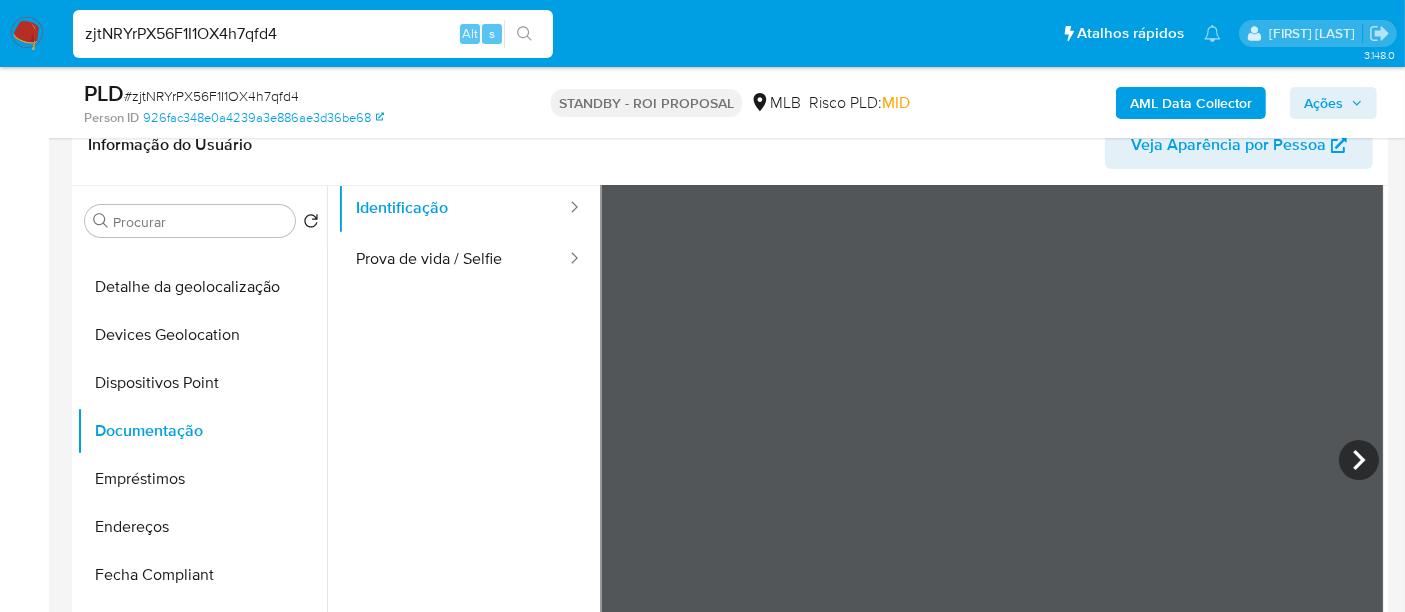 scroll, scrollTop: 111, scrollLeft: 0, axis: vertical 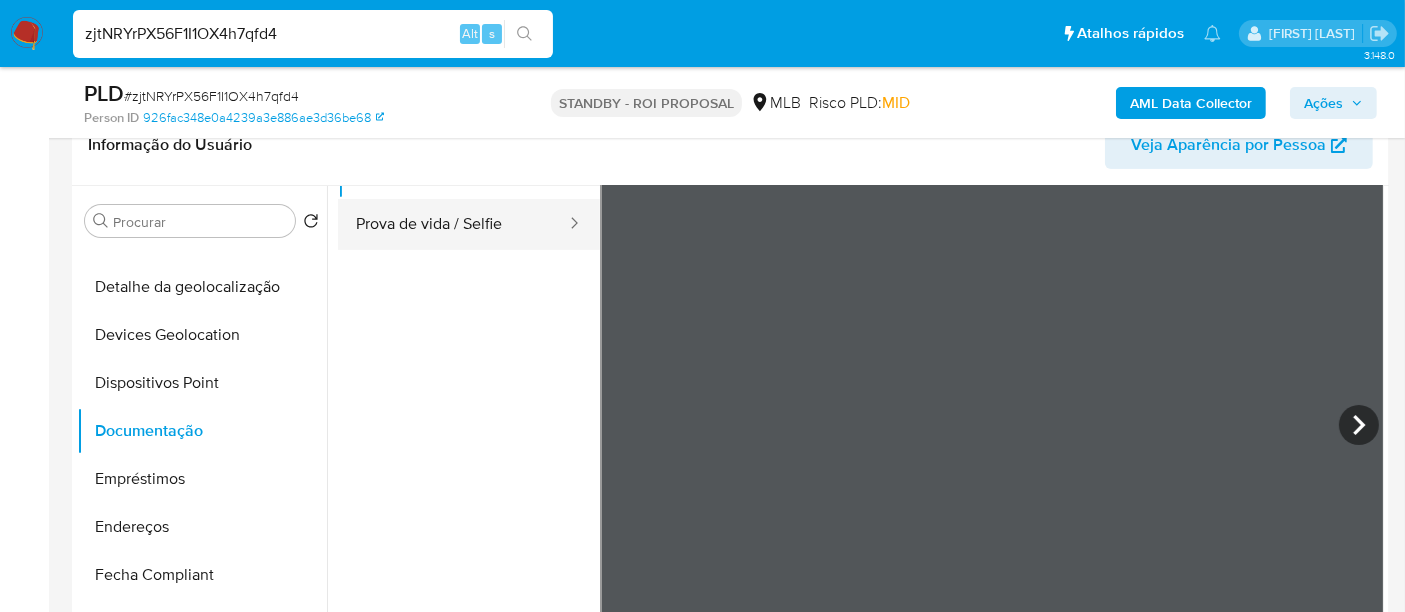 click on "Prova de vida / Selfie" at bounding box center [453, 224] 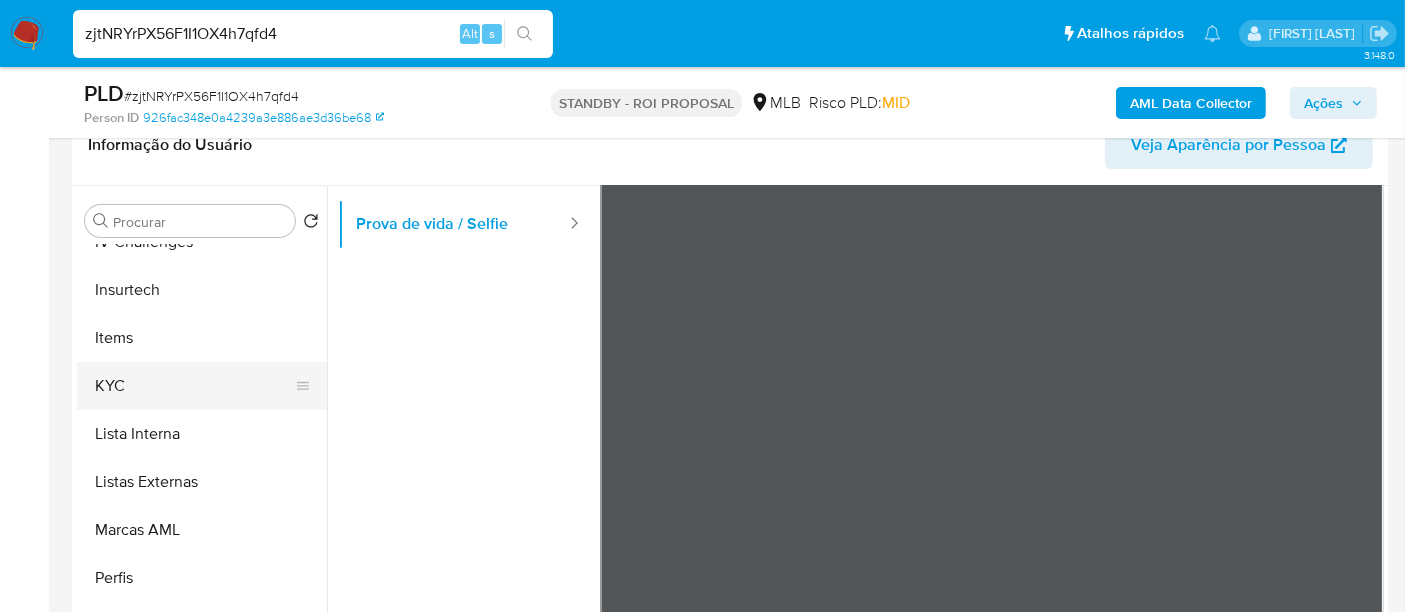 scroll, scrollTop: 844, scrollLeft: 0, axis: vertical 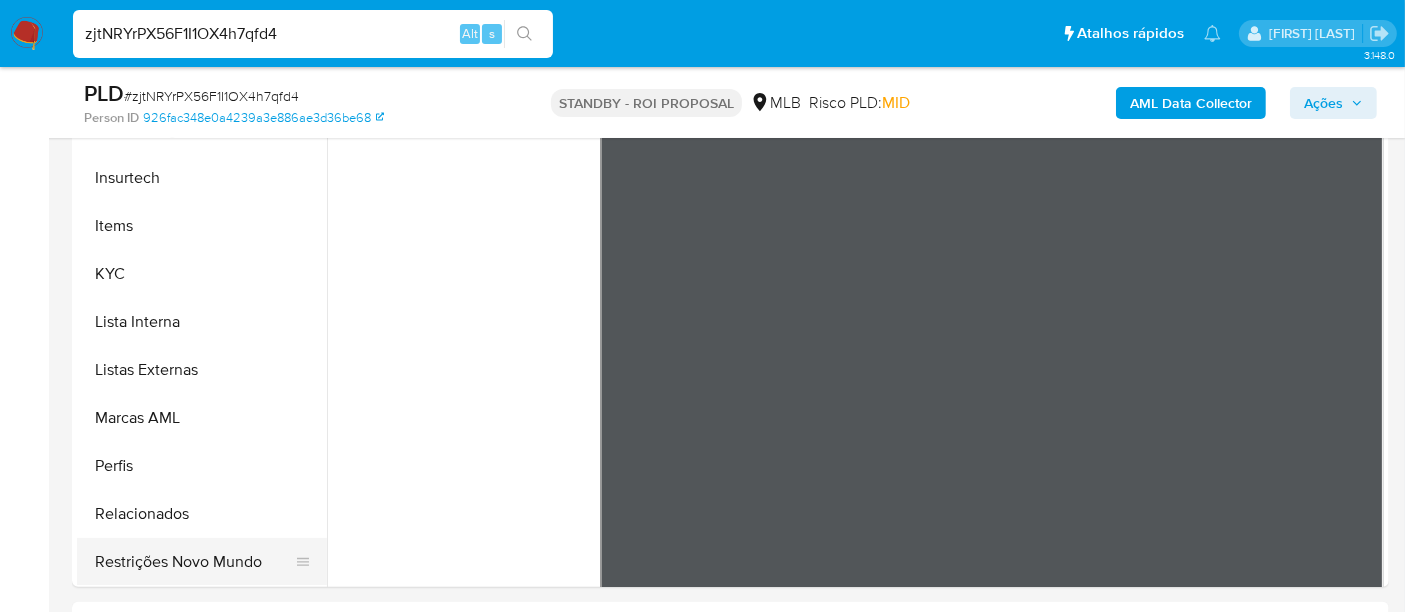 click on "Restrições Novo Mundo" at bounding box center (194, 562) 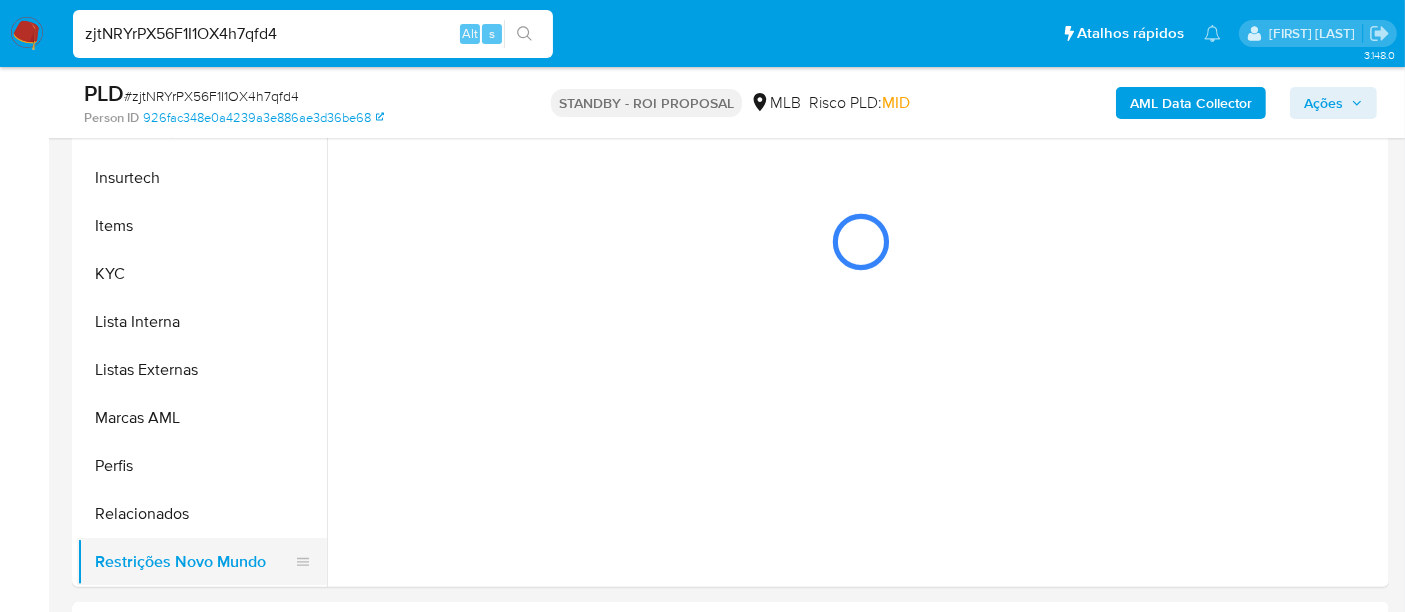 scroll, scrollTop: 0, scrollLeft: 0, axis: both 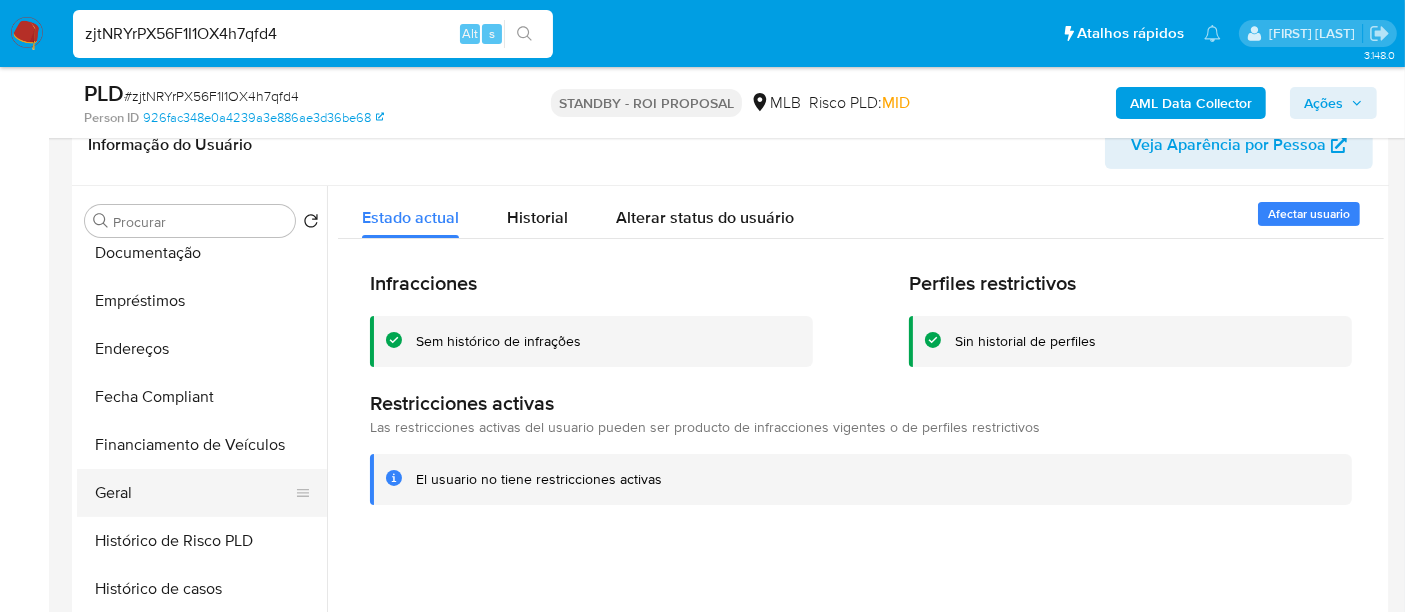 click on "Geral" at bounding box center (194, 493) 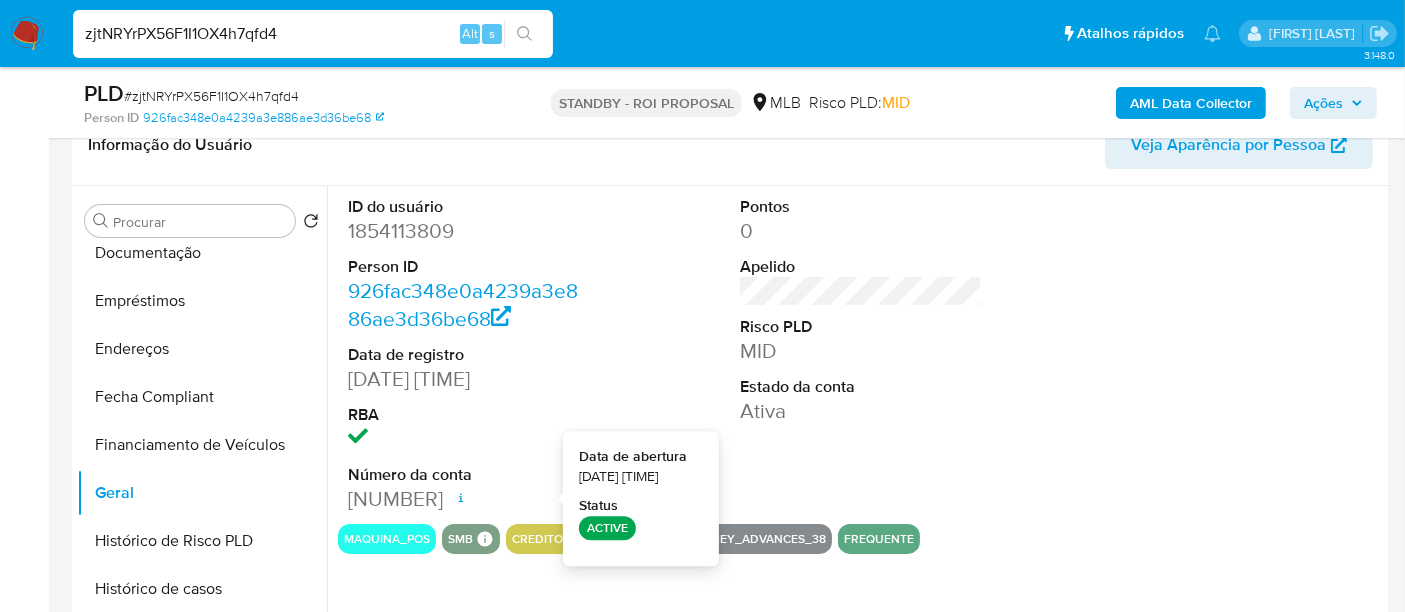 type 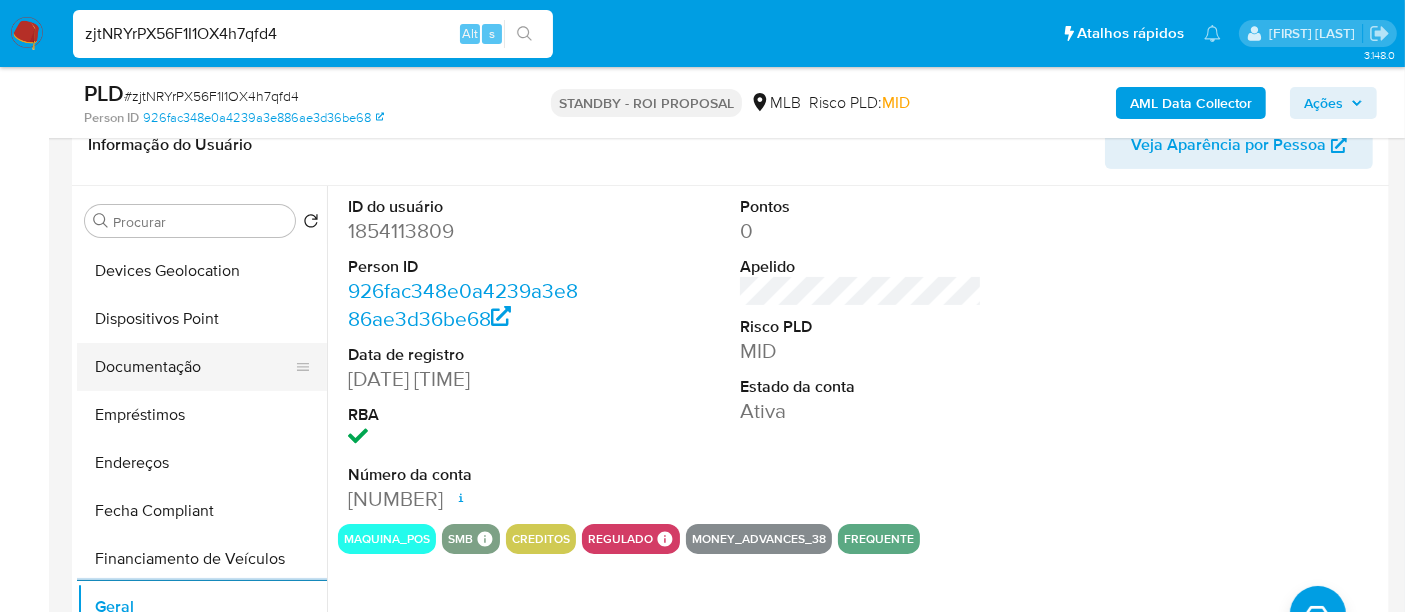 scroll, scrollTop: 177, scrollLeft: 0, axis: vertical 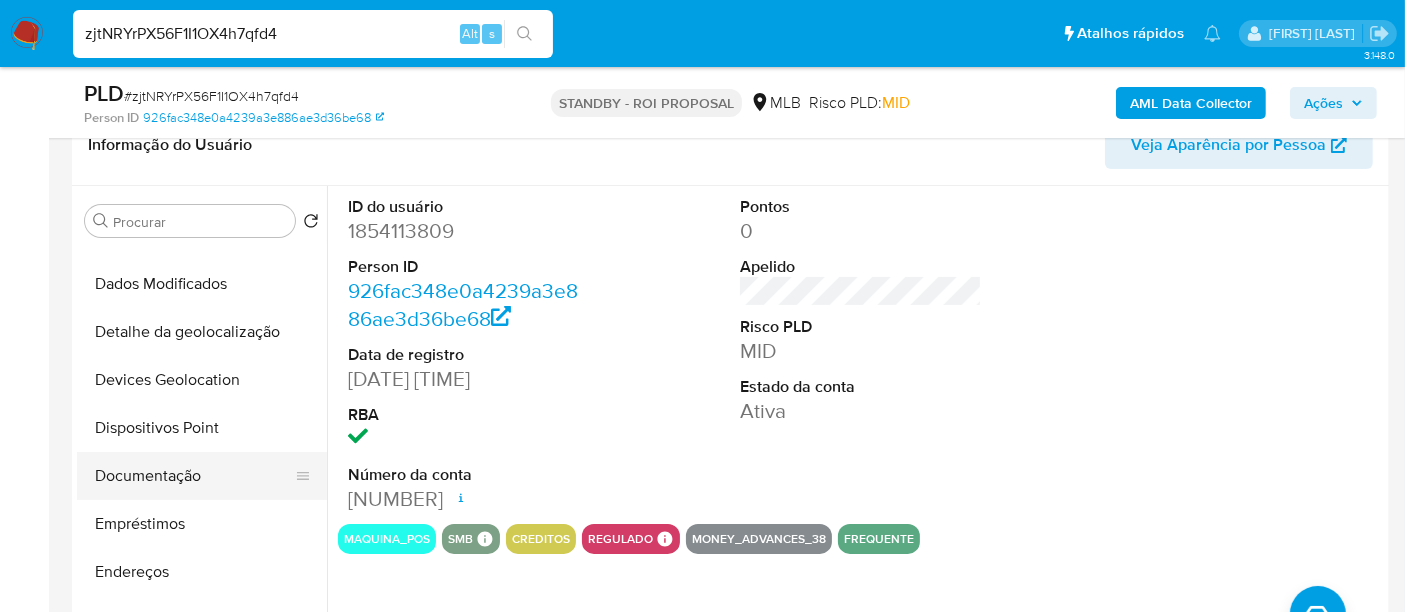 click on "Documentação" at bounding box center (194, 476) 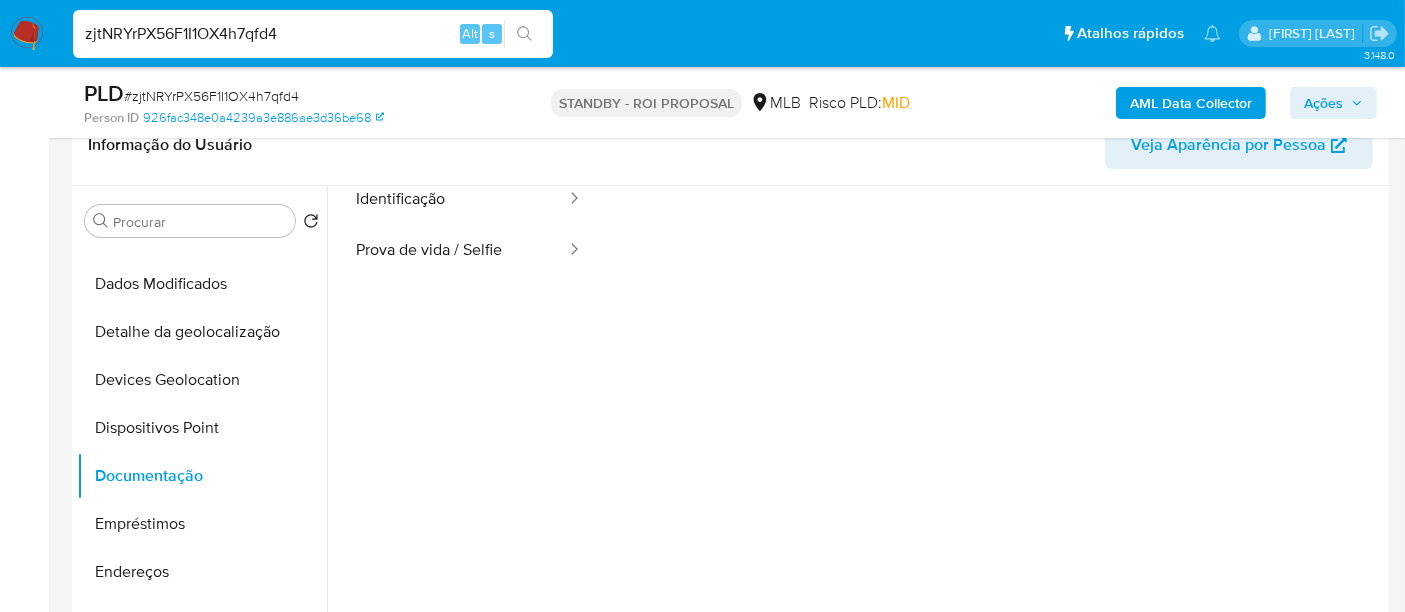scroll, scrollTop: 162, scrollLeft: 0, axis: vertical 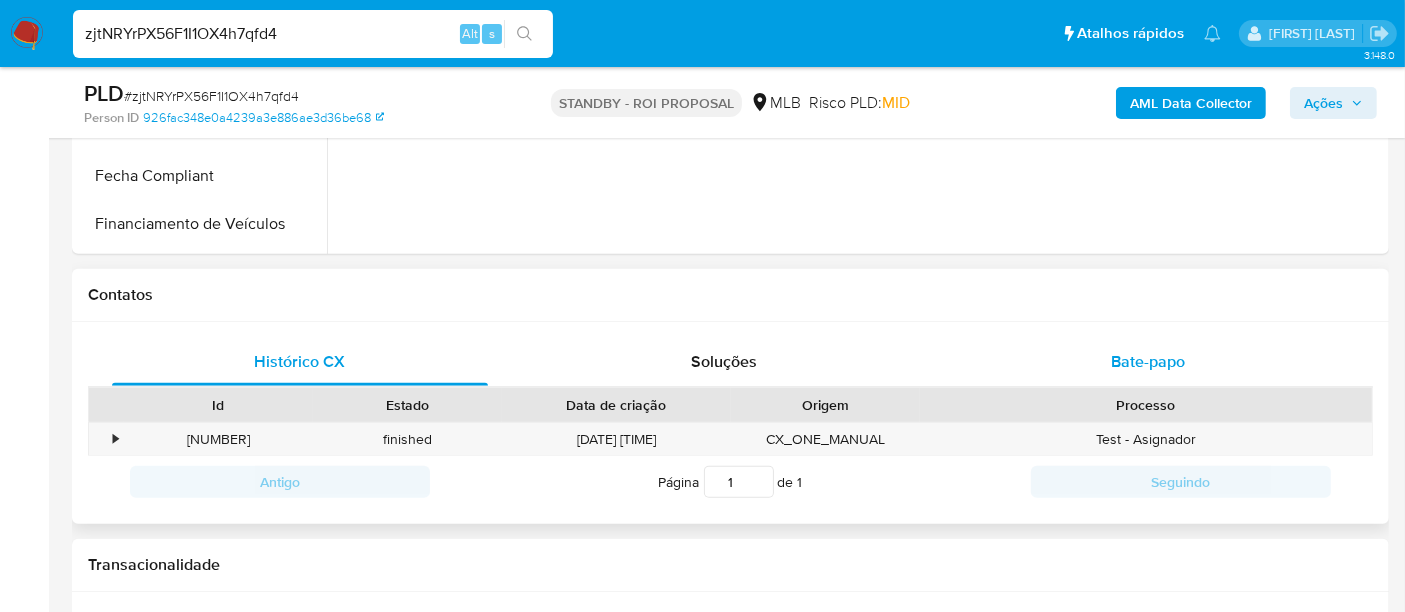 click on "Bate-papo" at bounding box center [1148, 361] 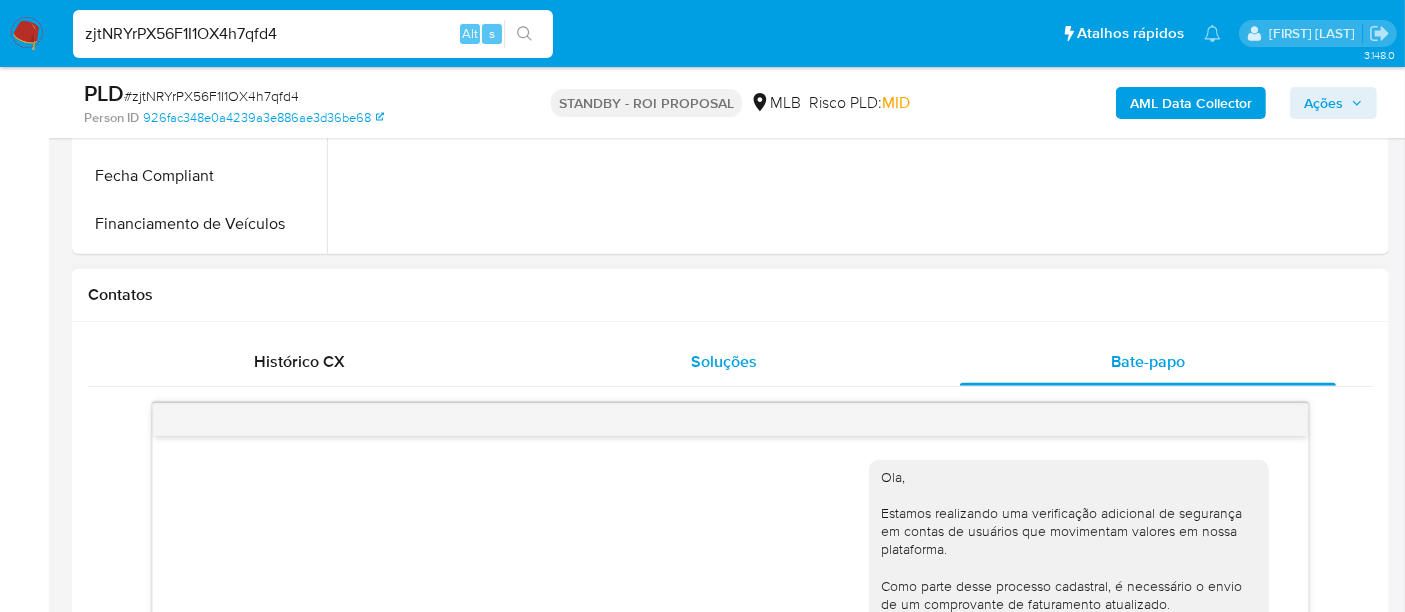scroll, scrollTop: 672, scrollLeft: 0, axis: vertical 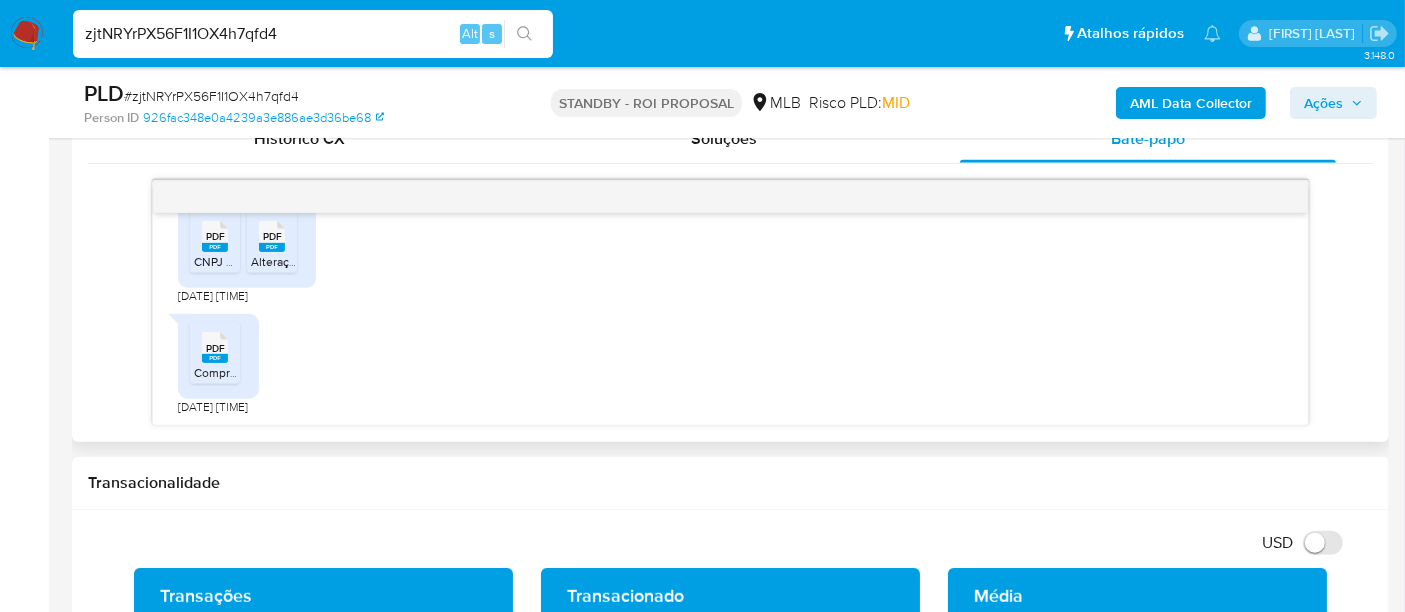type 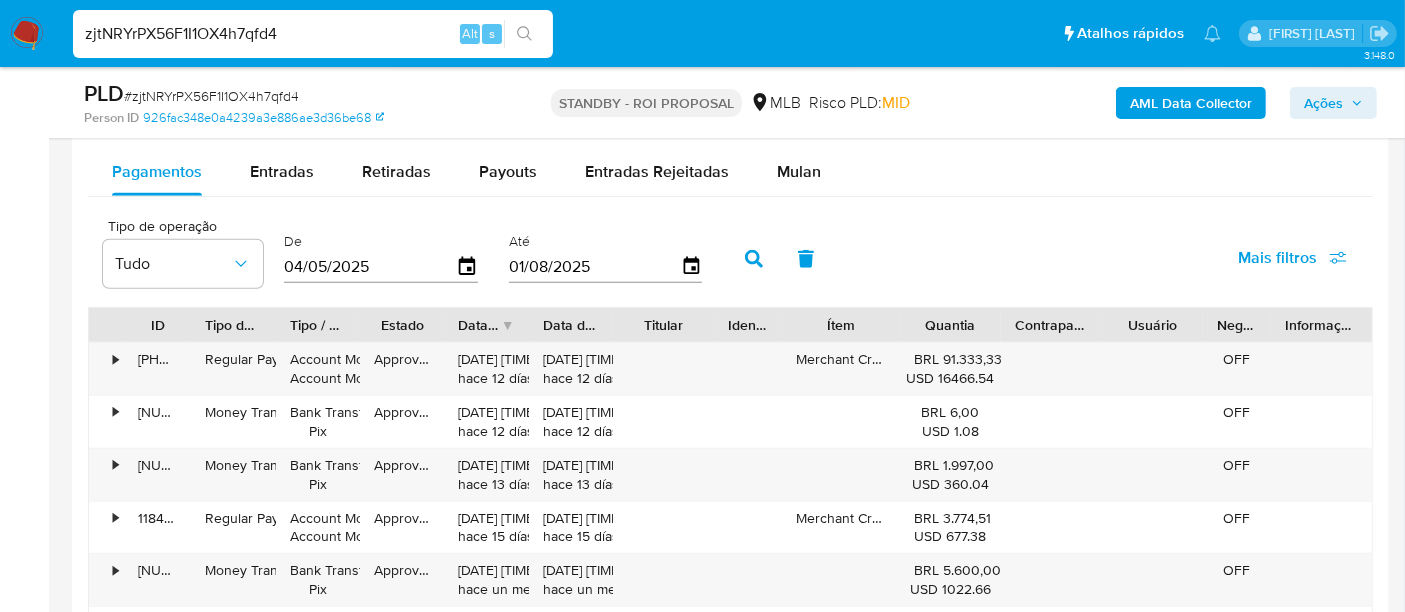 scroll, scrollTop: 2111, scrollLeft: 0, axis: vertical 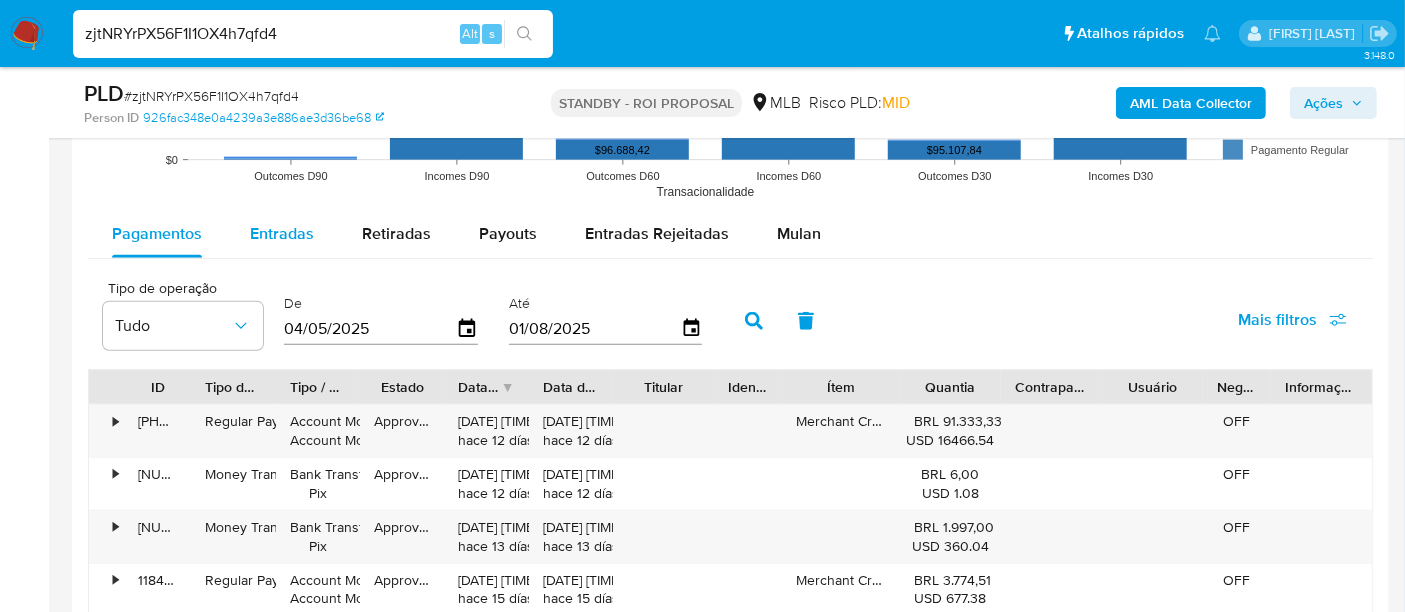 click on "Entradas" at bounding box center (282, 233) 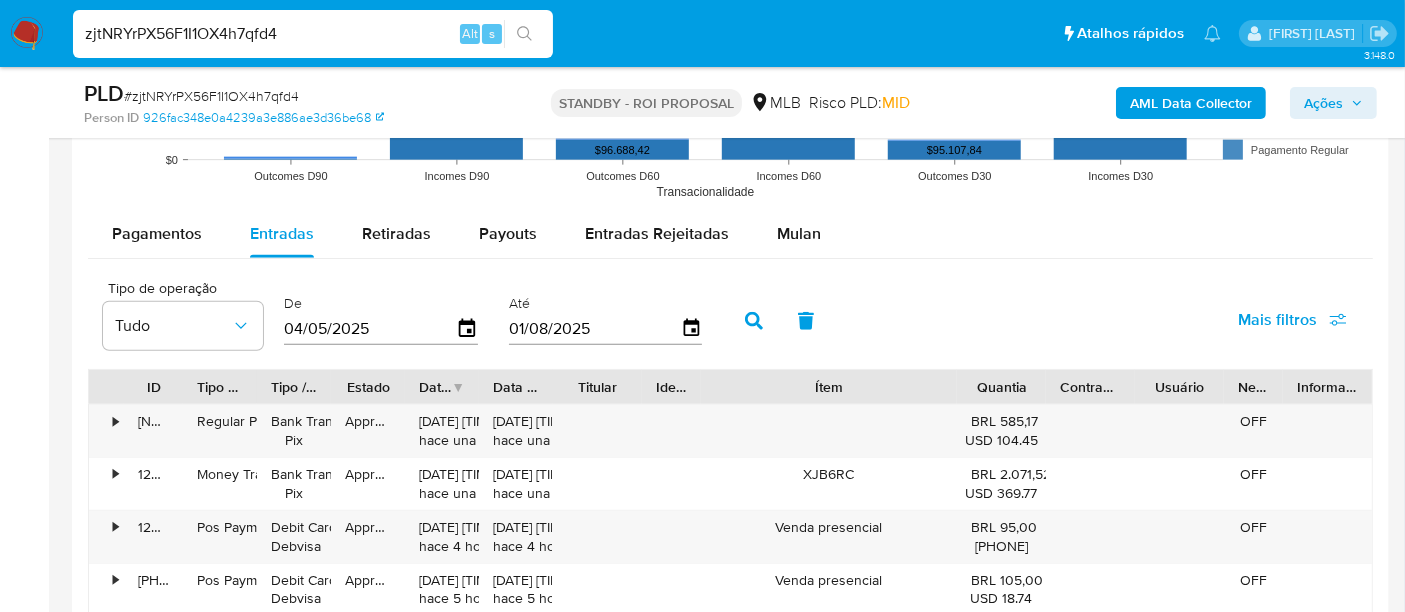 drag, startPoint x: 912, startPoint y: 391, endPoint x: 1059, endPoint y: 398, distance: 147.16656 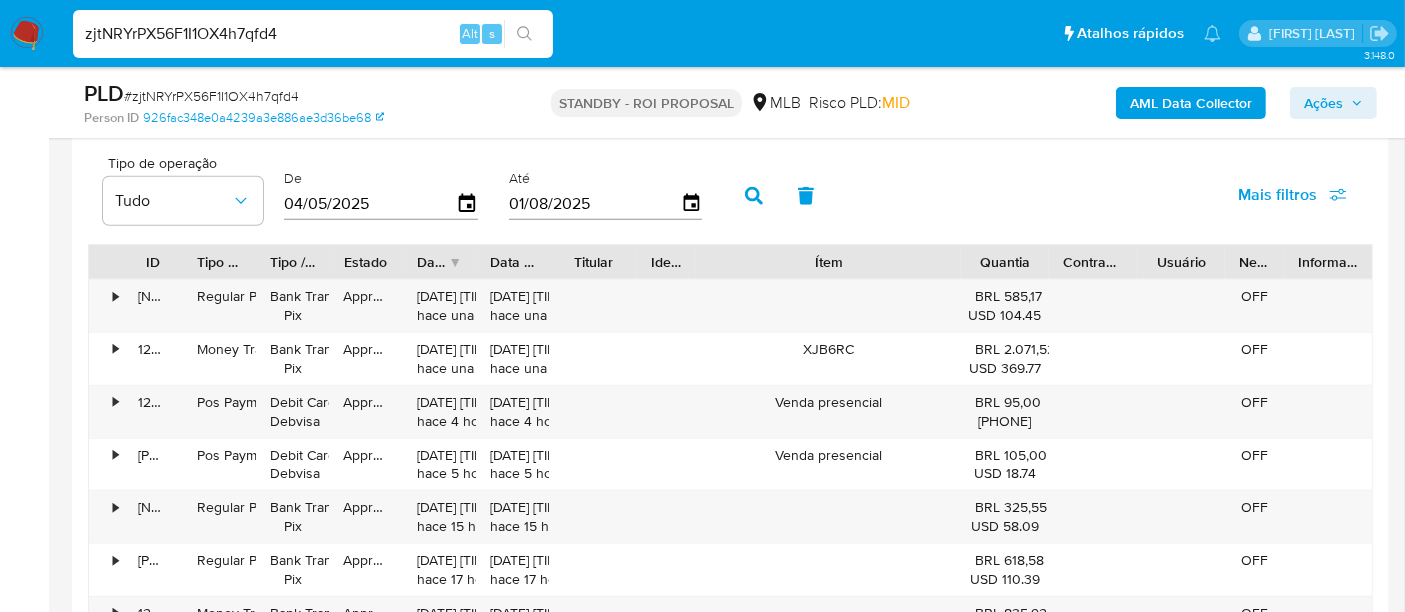 scroll, scrollTop: 2000, scrollLeft: 0, axis: vertical 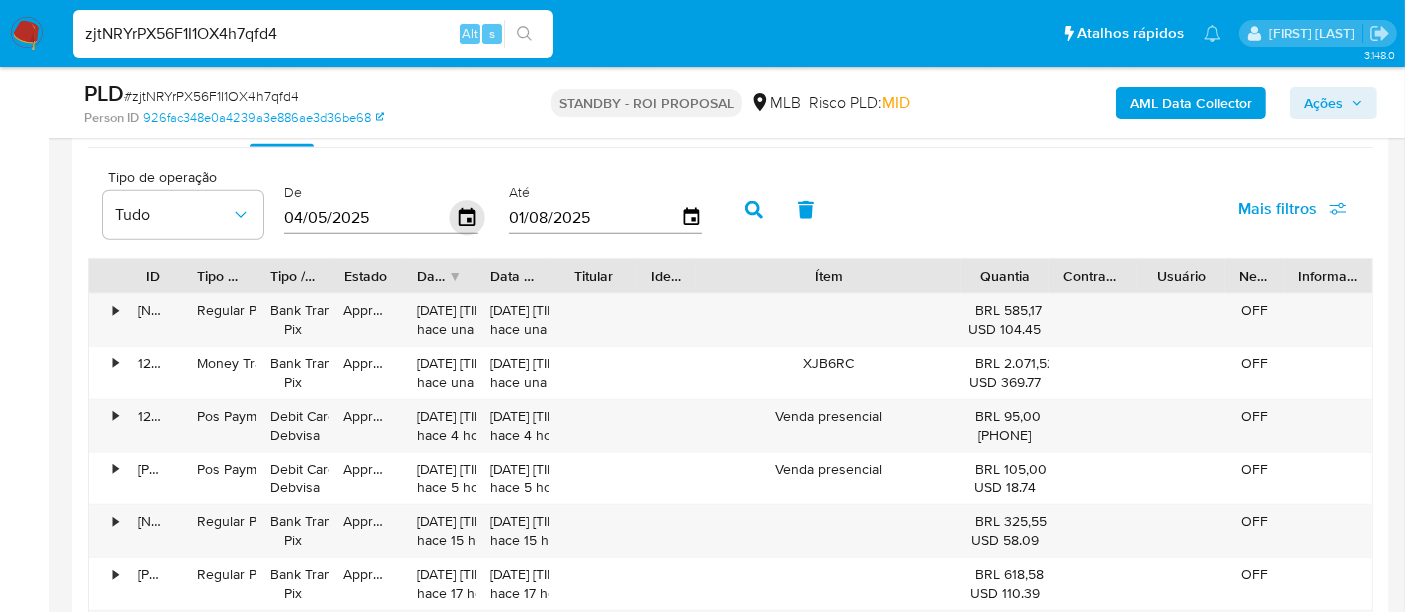 click 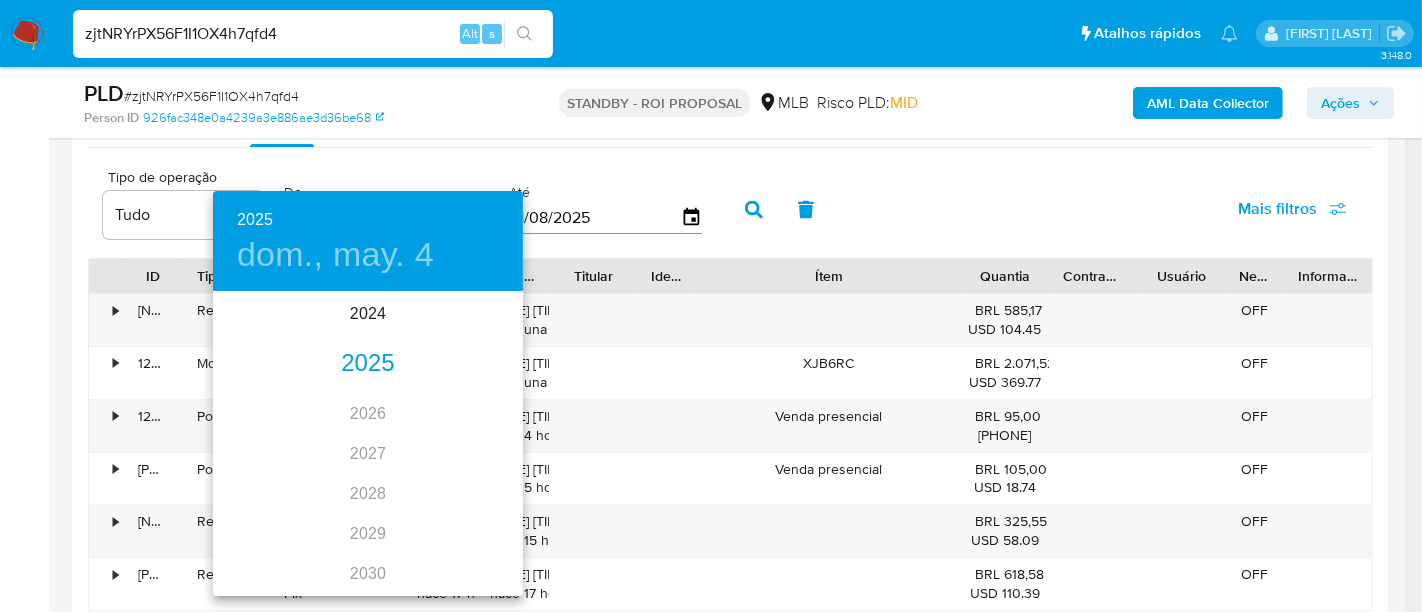 click on "2025" at bounding box center [368, 364] 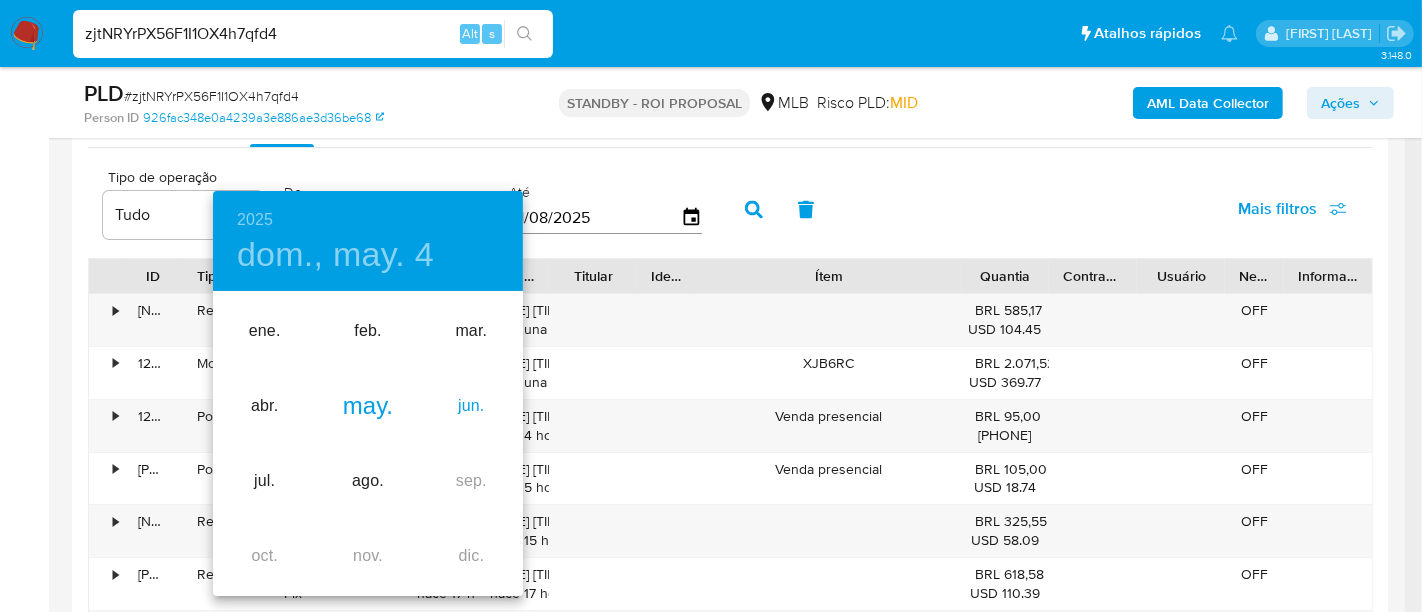 click on "jun." at bounding box center [471, 406] 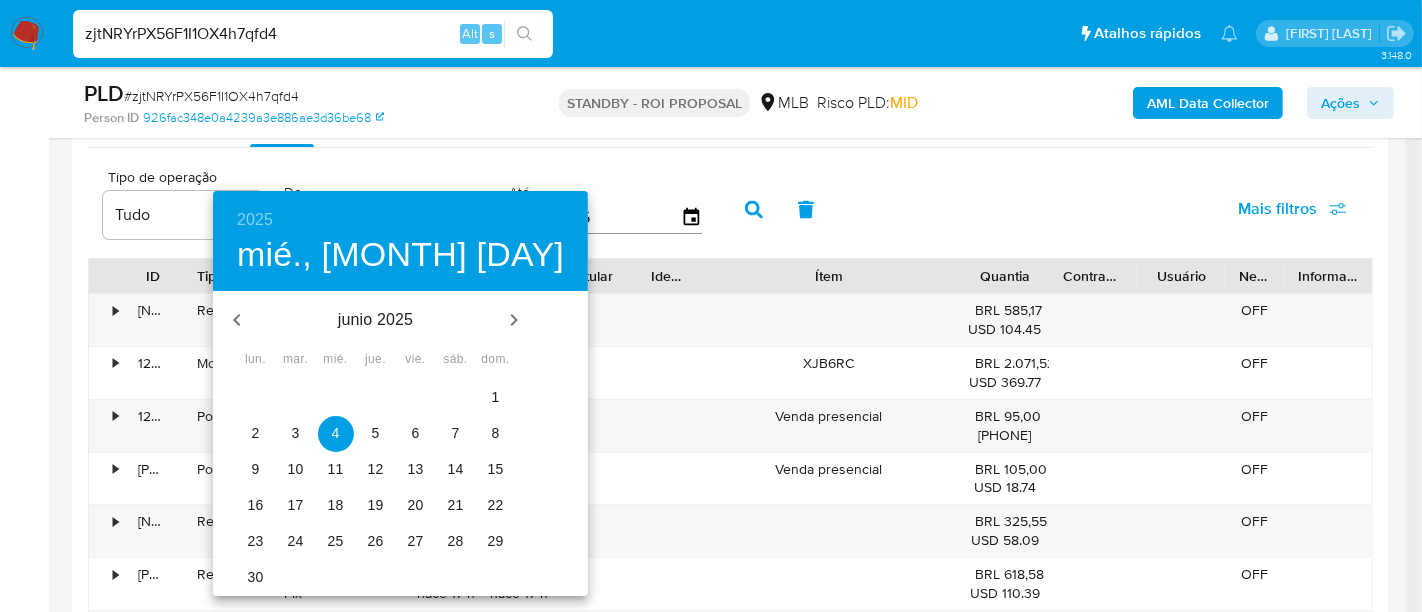 click on "1" at bounding box center (496, 397) 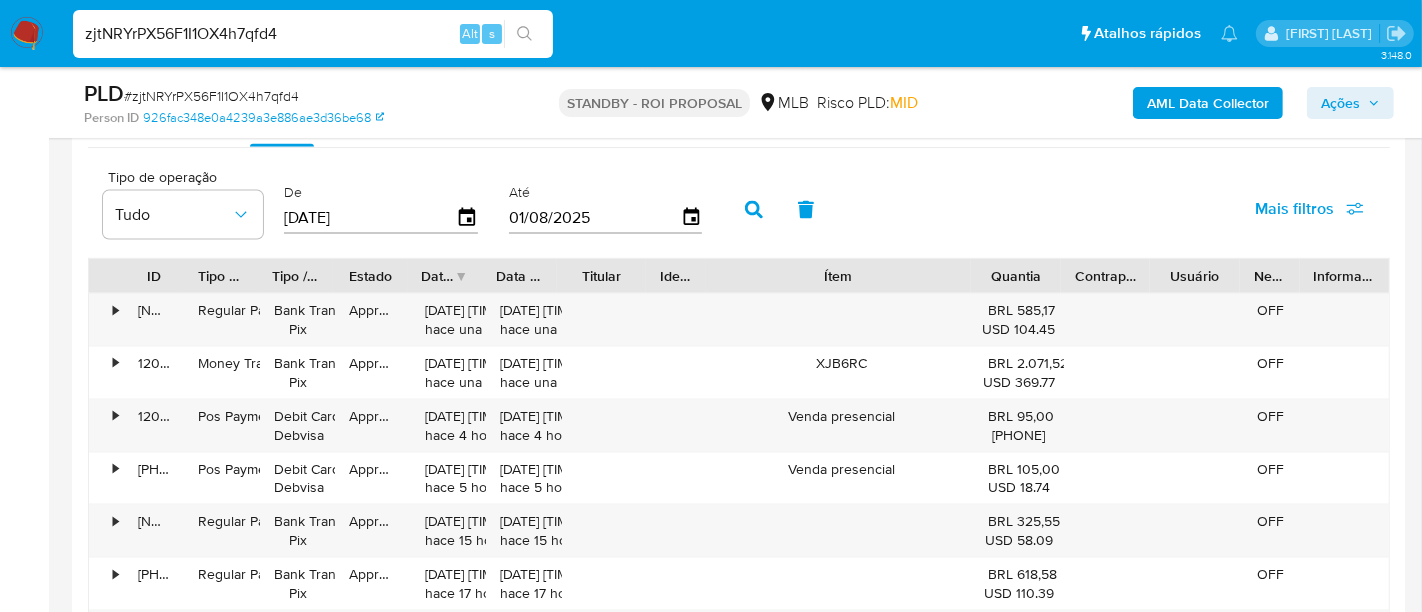 type on "01/06/2025" 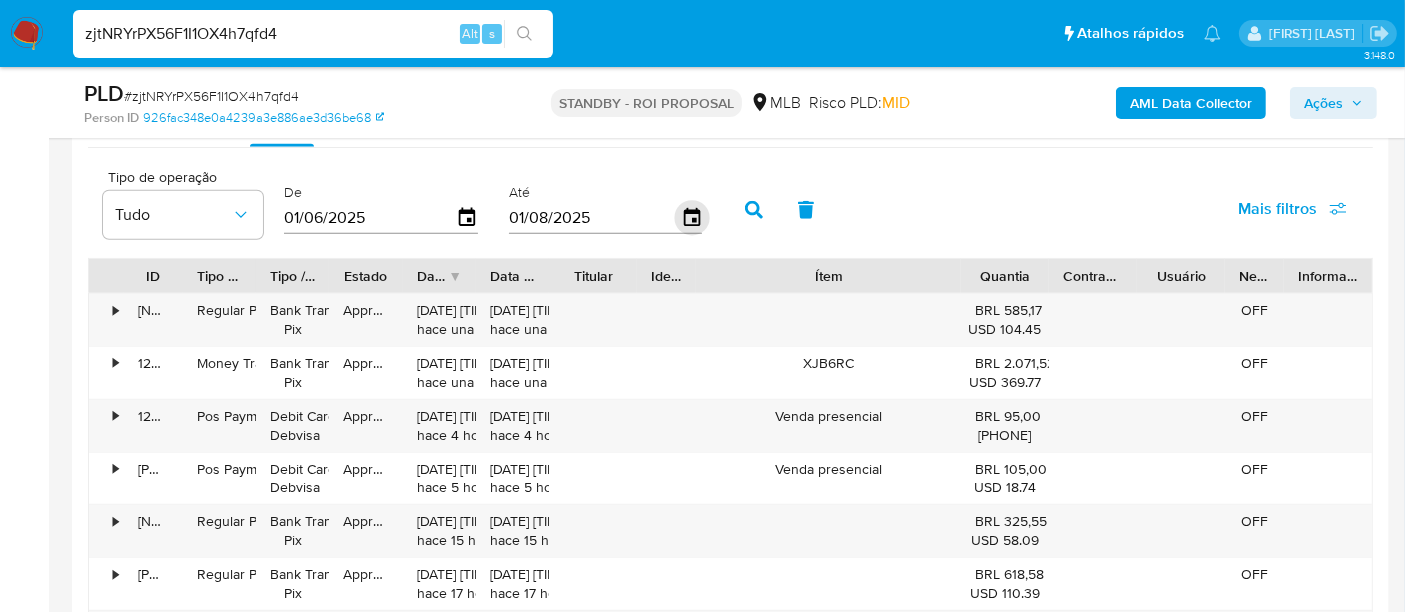 click 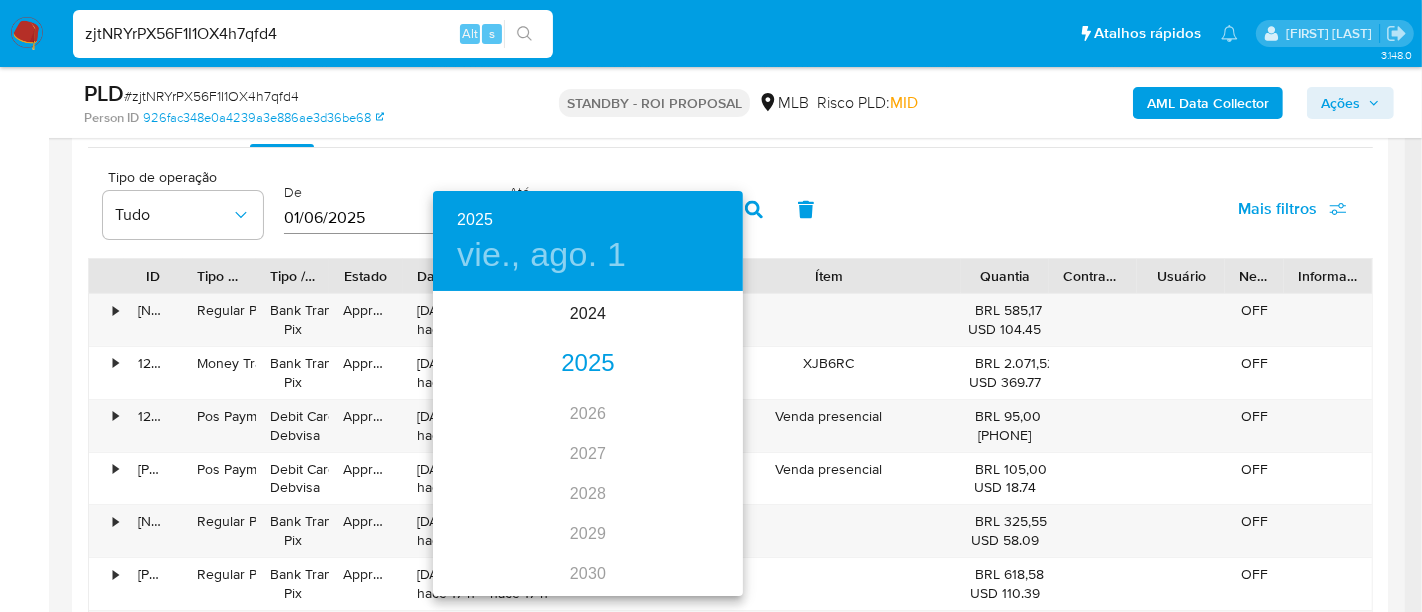 click on "2025" at bounding box center (588, 364) 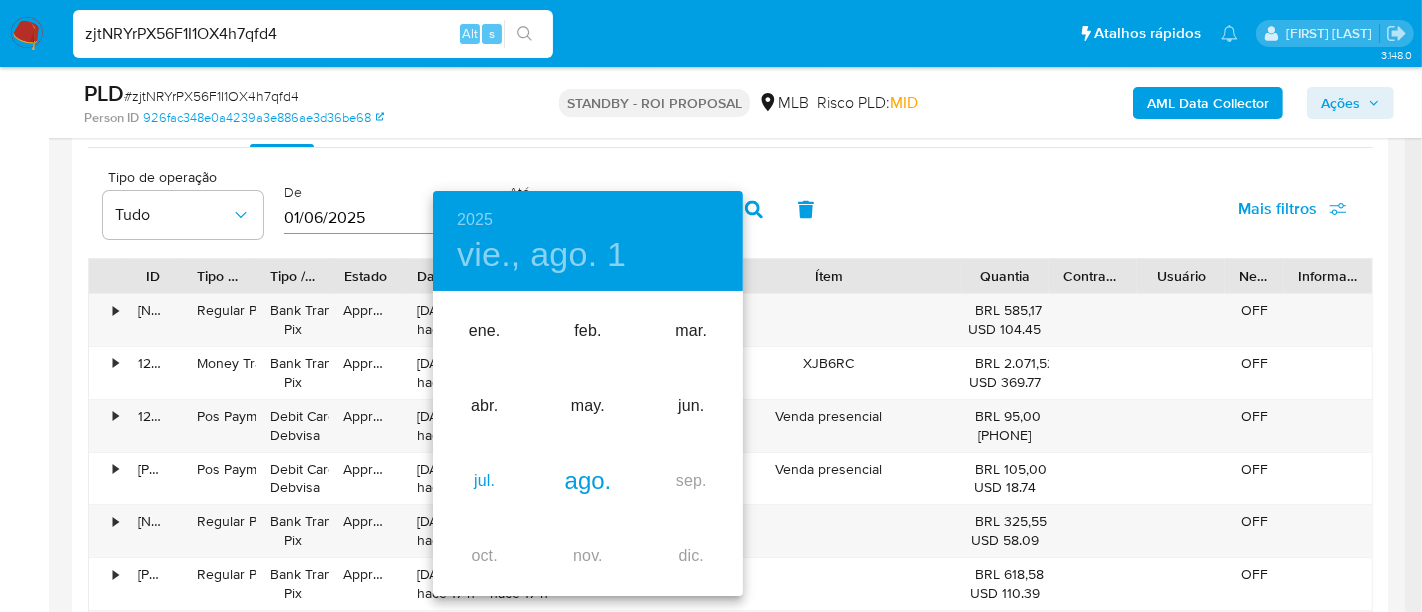 click on "jul." at bounding box center [484, 481] 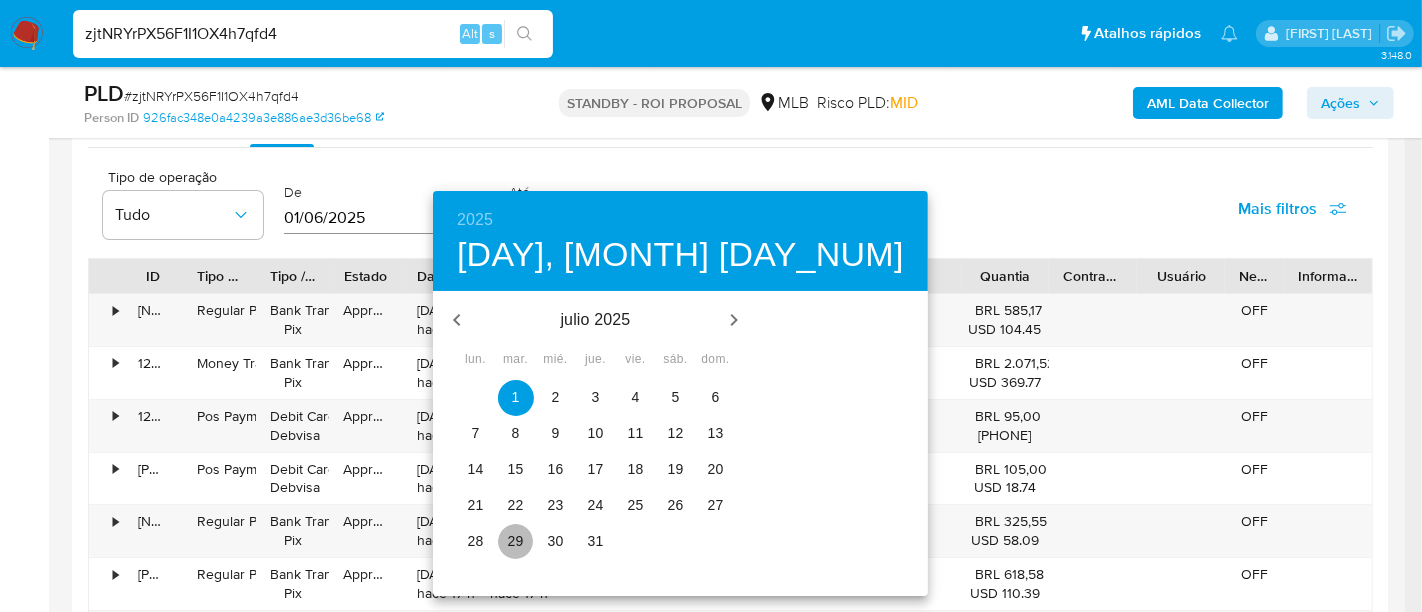 drag, startPoint x: 511, startPoint y: 539, endPoint x: 835, endPoint y: 325, distance: 388.2937 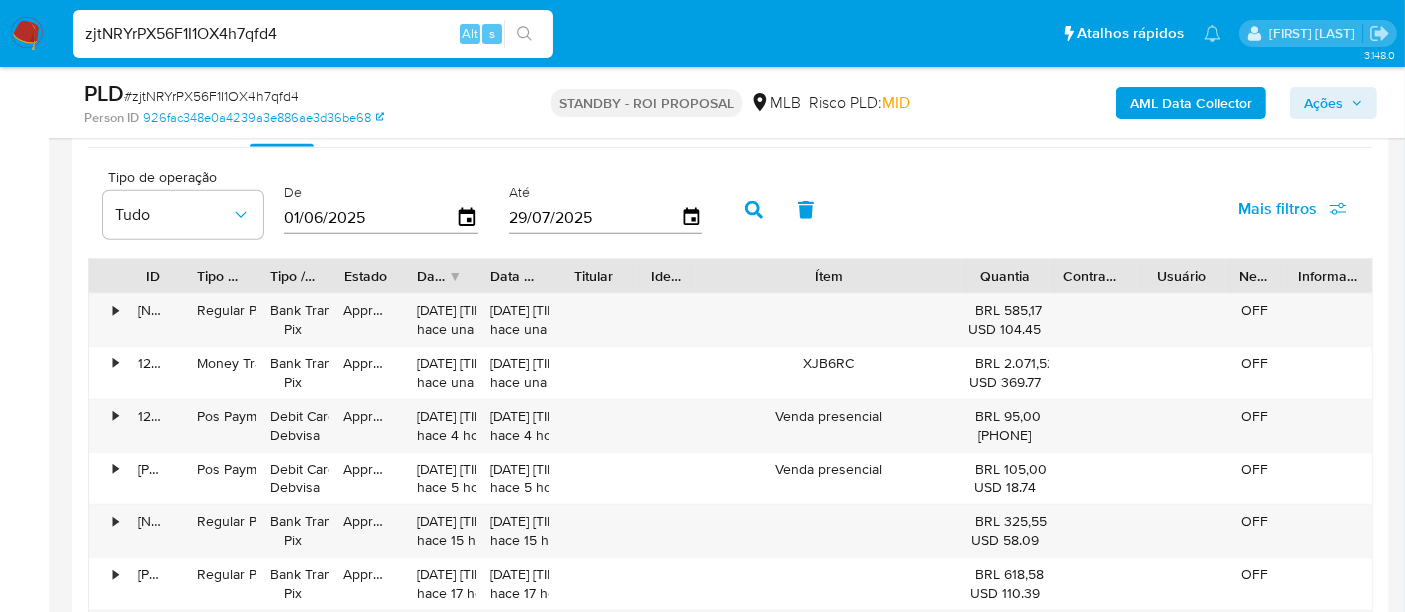 click on "Mais filtros" at bounding box center (1277, 209) 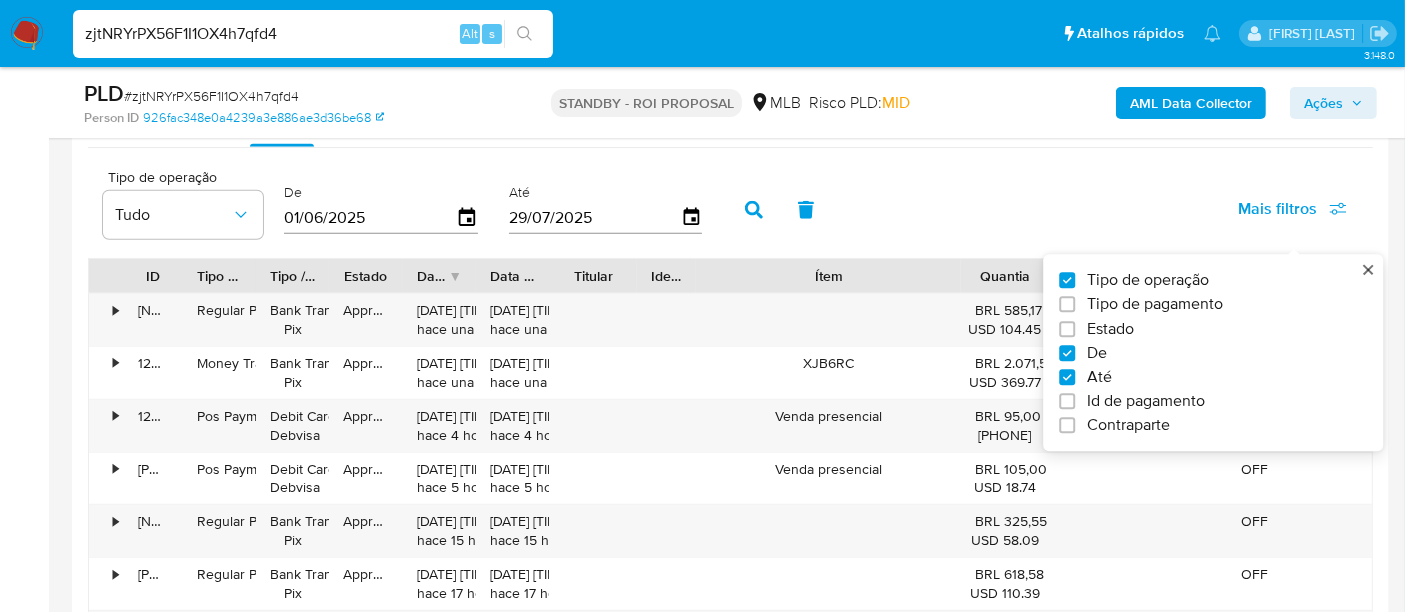 click on "Estado" at bounding box center [1110, 329] 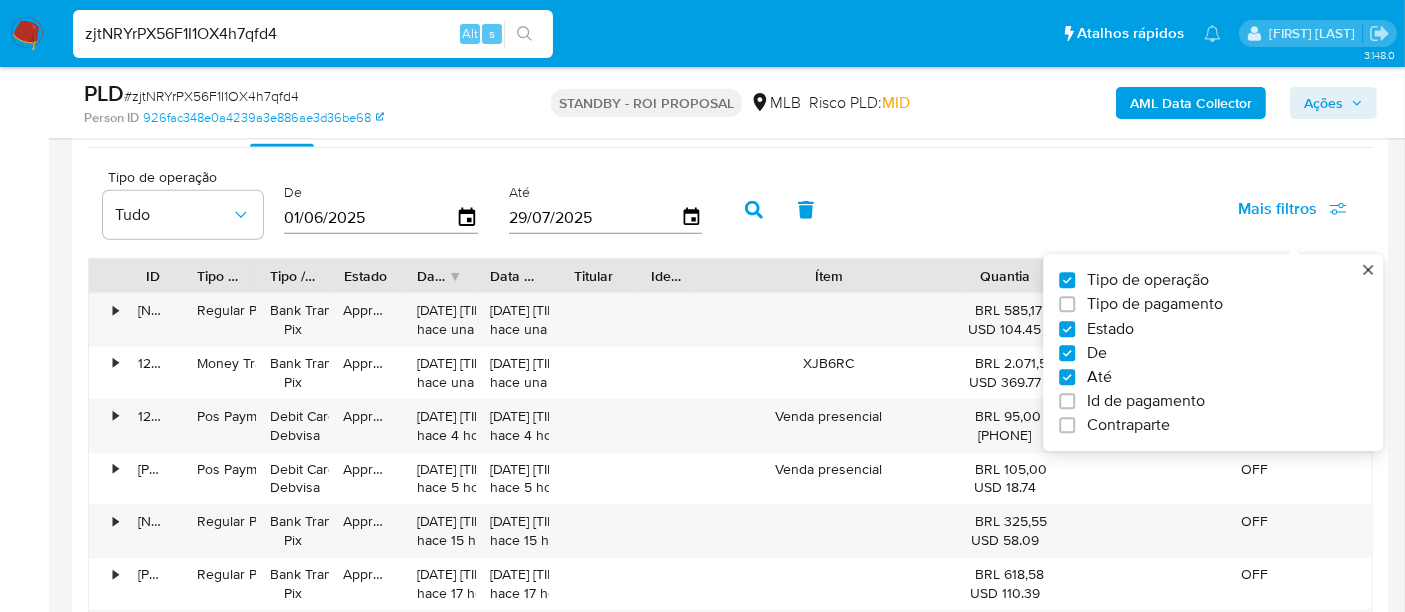 checkbox on "true" 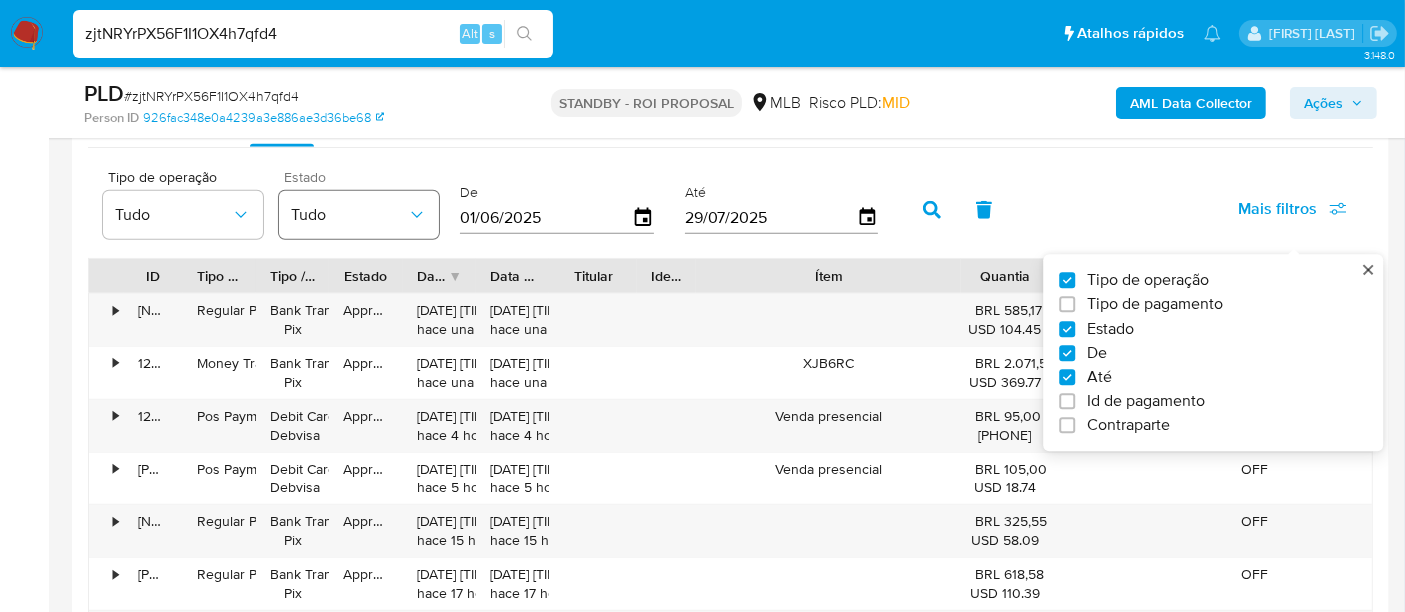 click on "Tudo" at bounding box center [359, 215] 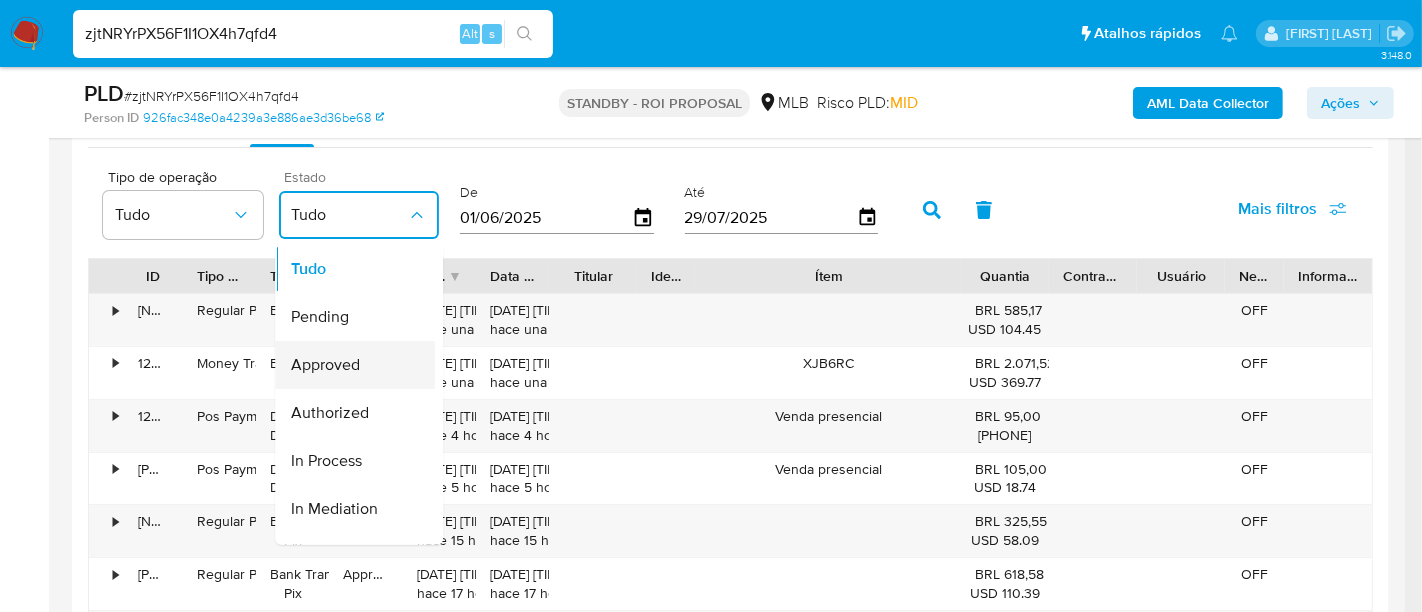 click on "Approved" at bounding box center [325, 365] 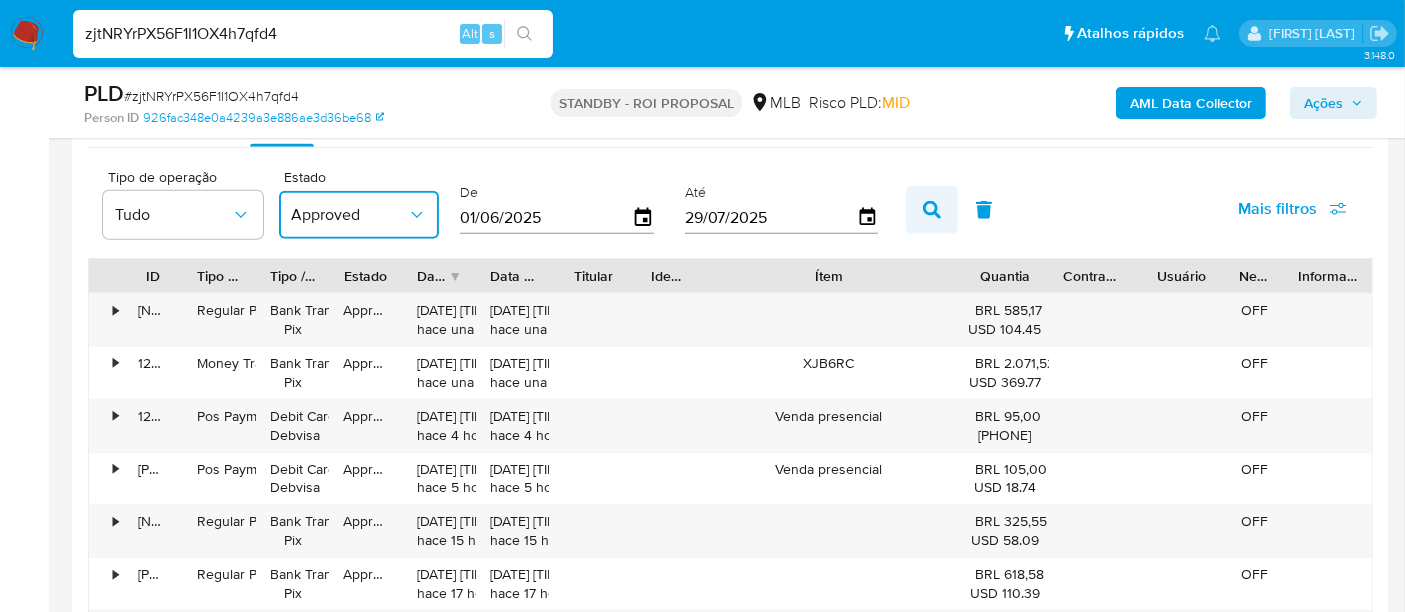 click 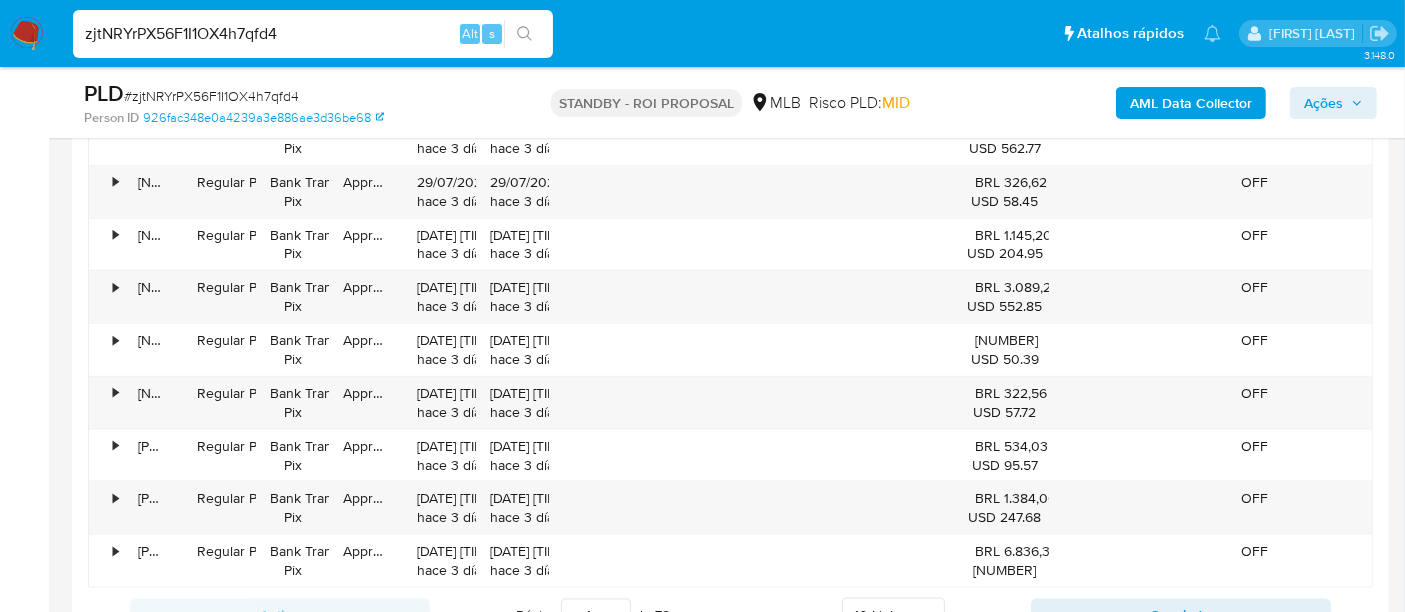 scroll, scrollTop: 2555, scrollLeft: 0, axis: vertical 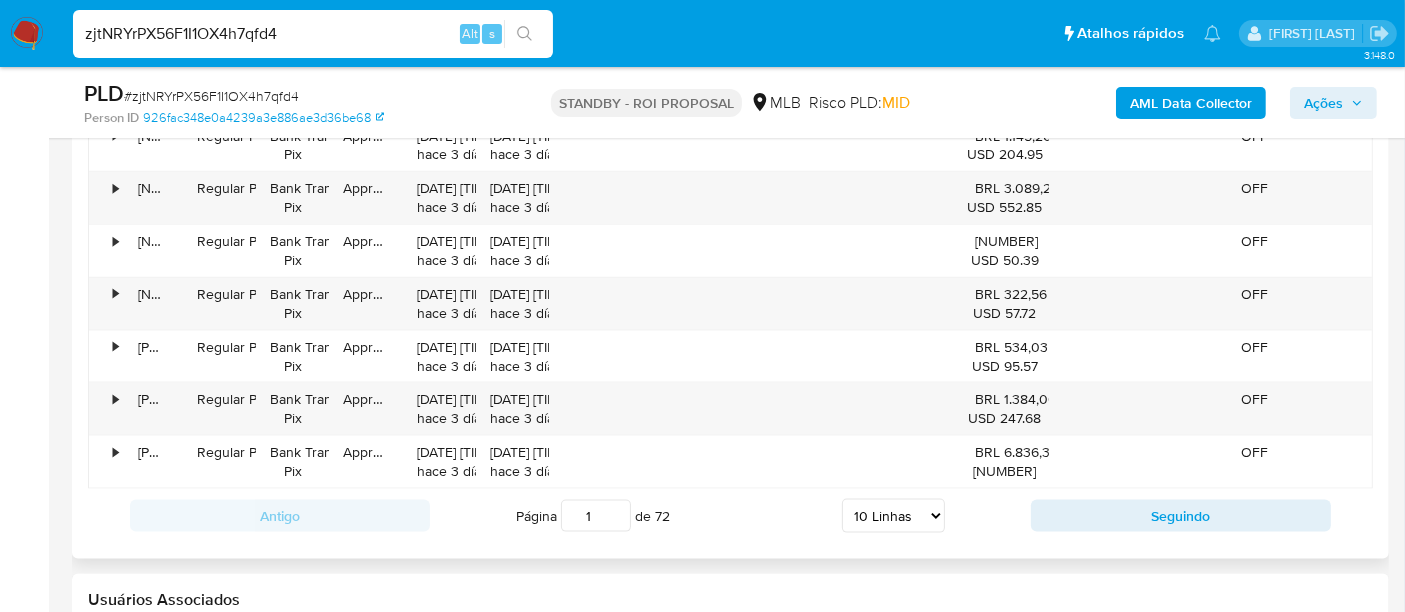 click on "5   Linhas 10   Linhas 20   Linhas 25   Linhas 50   Linhas 100   Linhas" at bounding box center [893, 516] 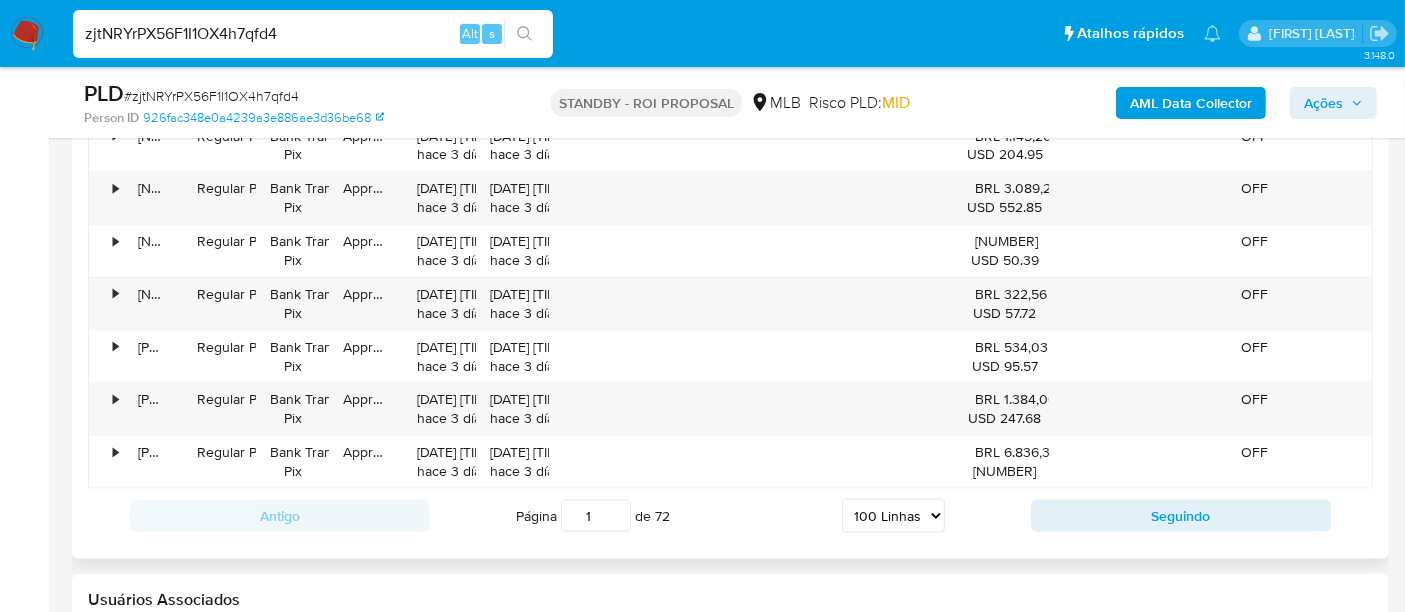 click on "5   Linhas 10   Linhas 20   Linhas 25   Linhas 50   Linhas 100   Linhas" at bounding box center (893, 516) 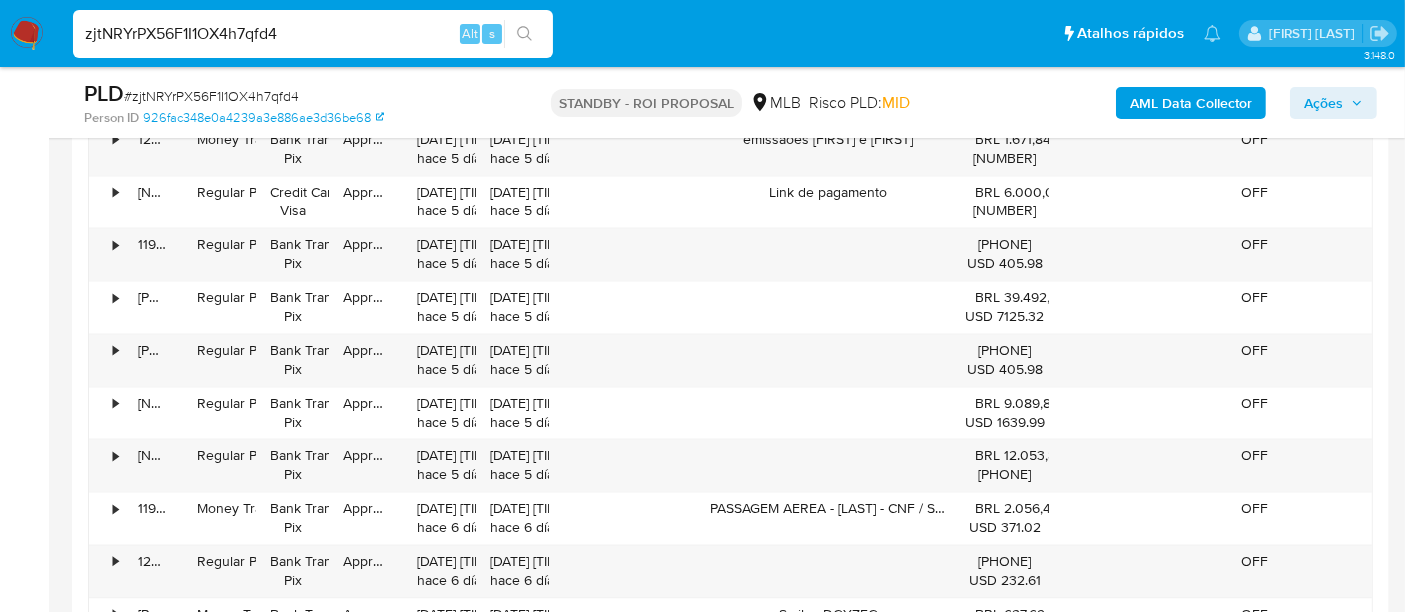 scroll, scrollTop: 4333, scrollLeft: 0, axis: vertical 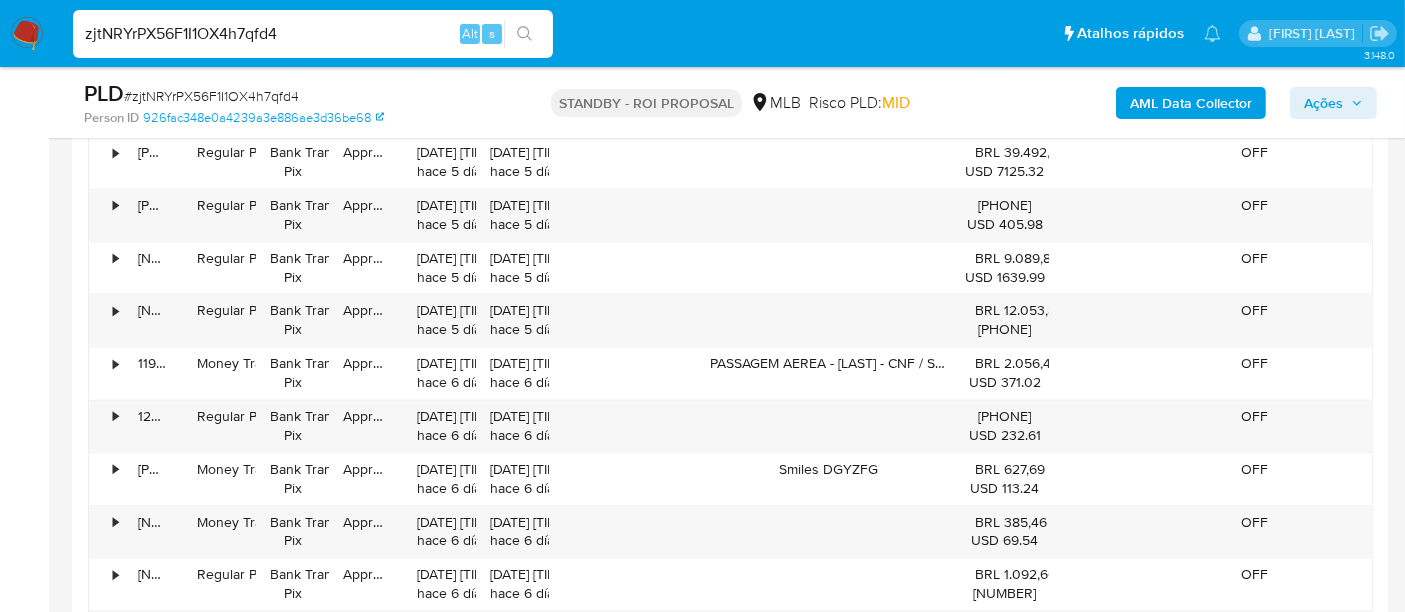 click on "zjtNRYrPX56F1I1OX4h7qfd4" at bounding box center [313, 34] 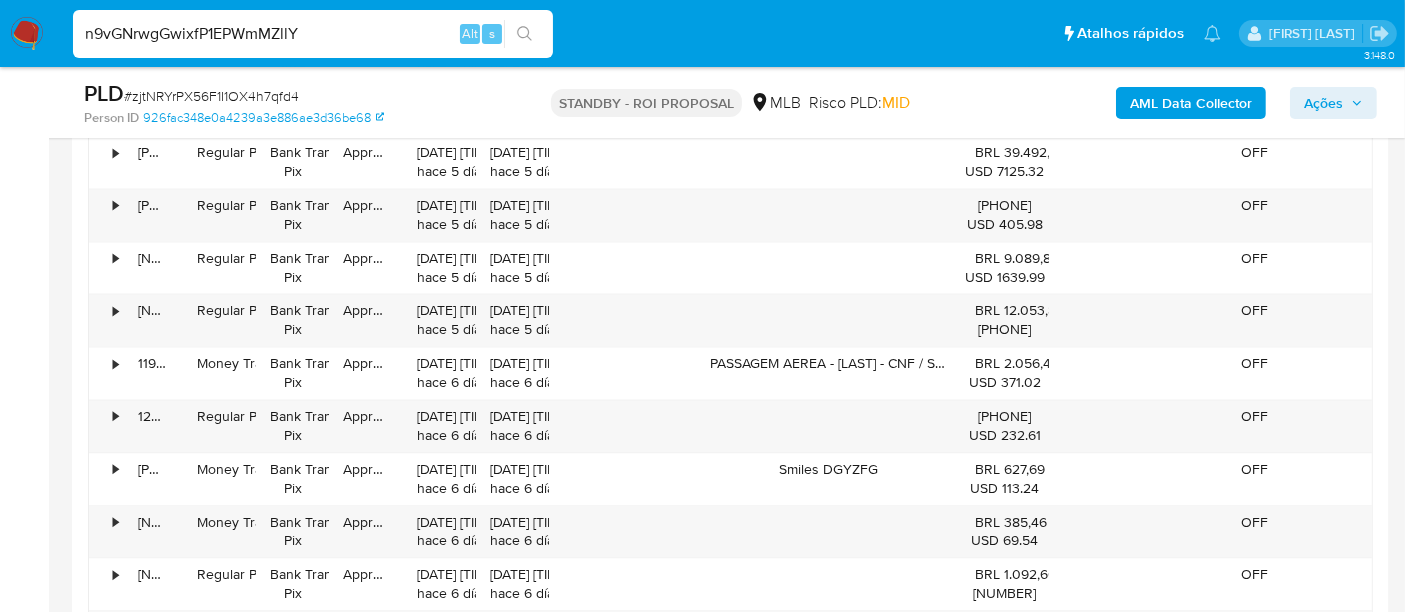 type on "n9vGNrwgGwixfP1EPWmMZllY" 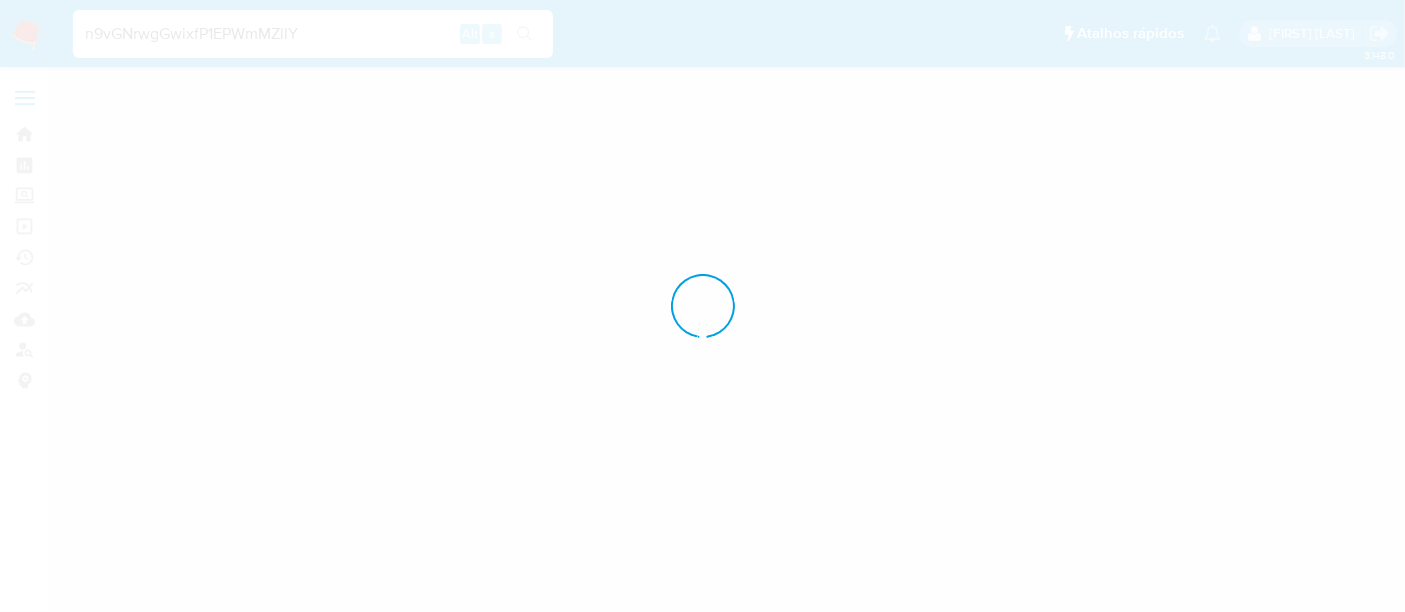 scroll, scrollTop: 0, scrollLeft: 0, axis: both 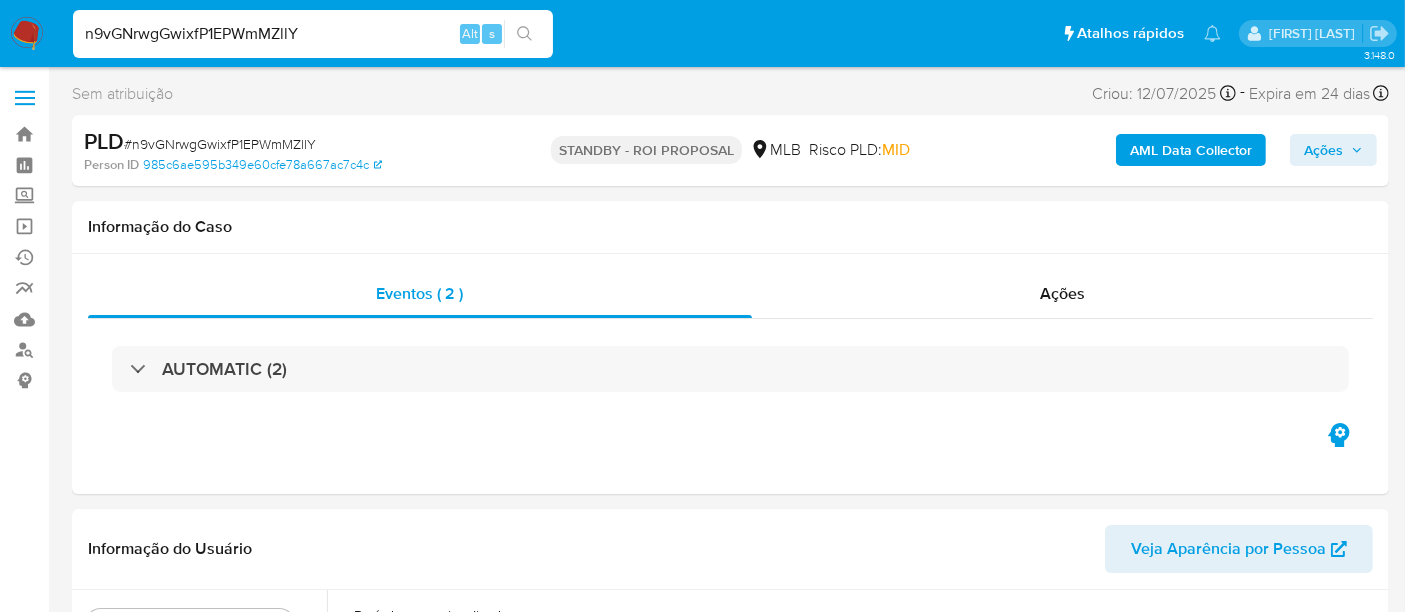 select on "10" 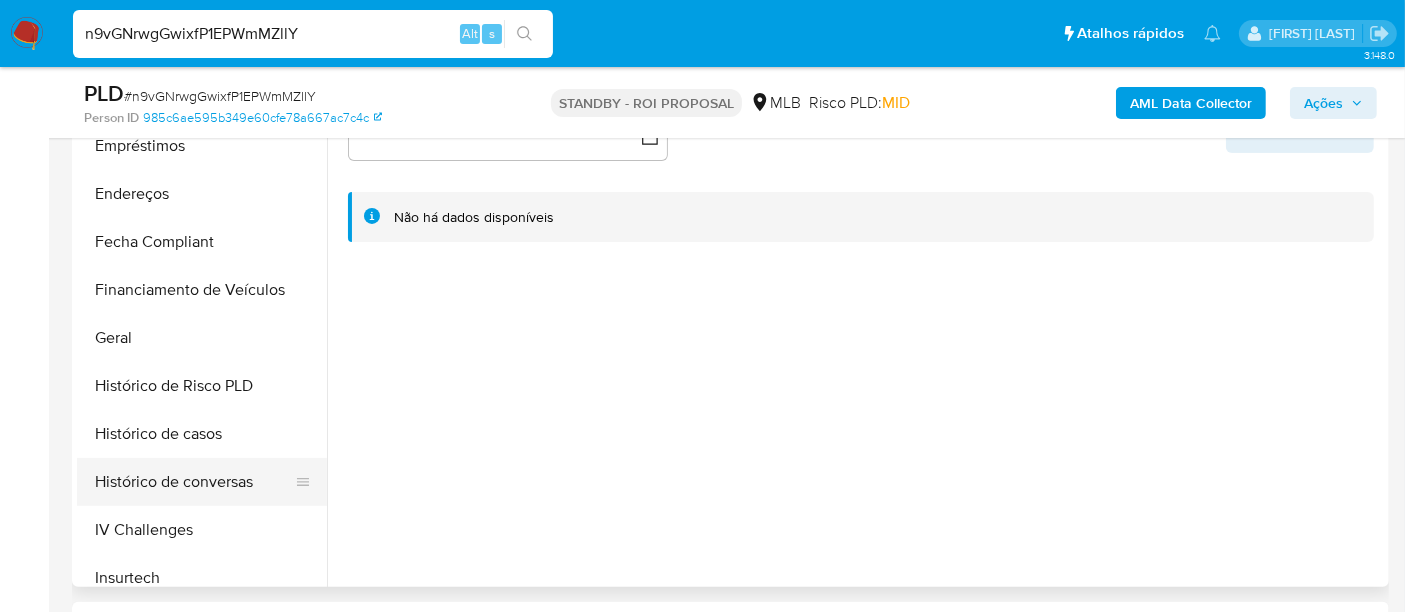 scroll, scrollTop: 555, scrollLeft: 0, axis: vertical 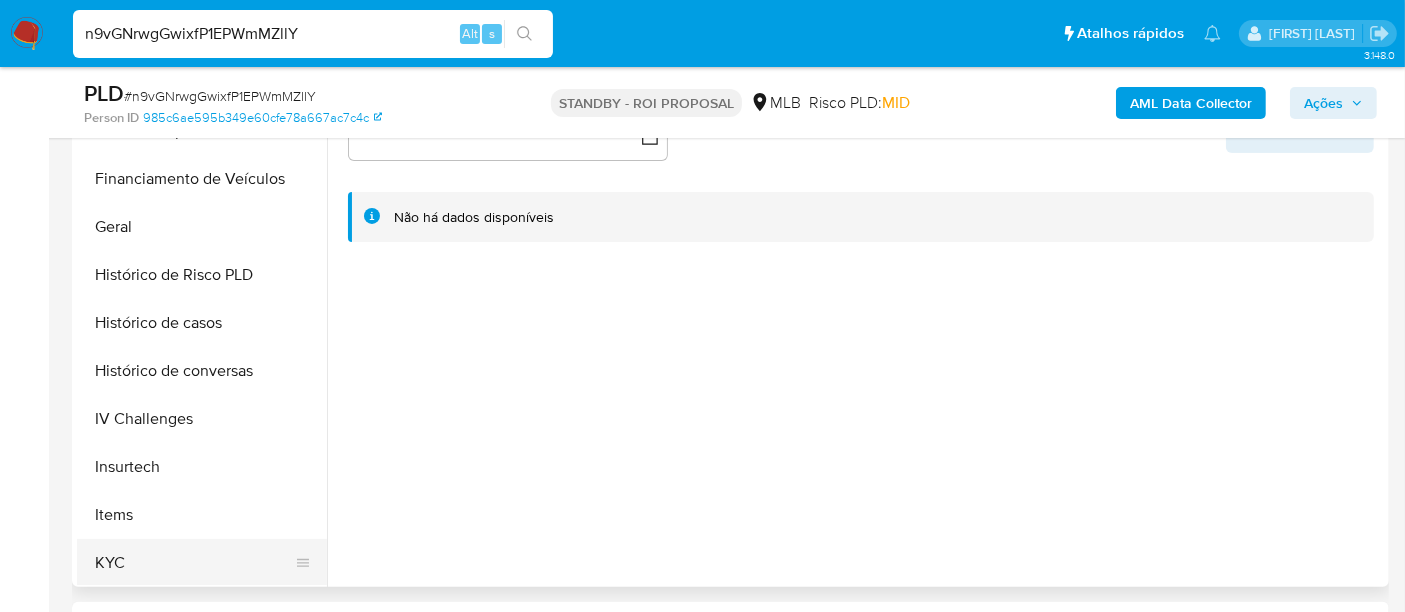 click on "KYC" at bounding box center [194, 563] 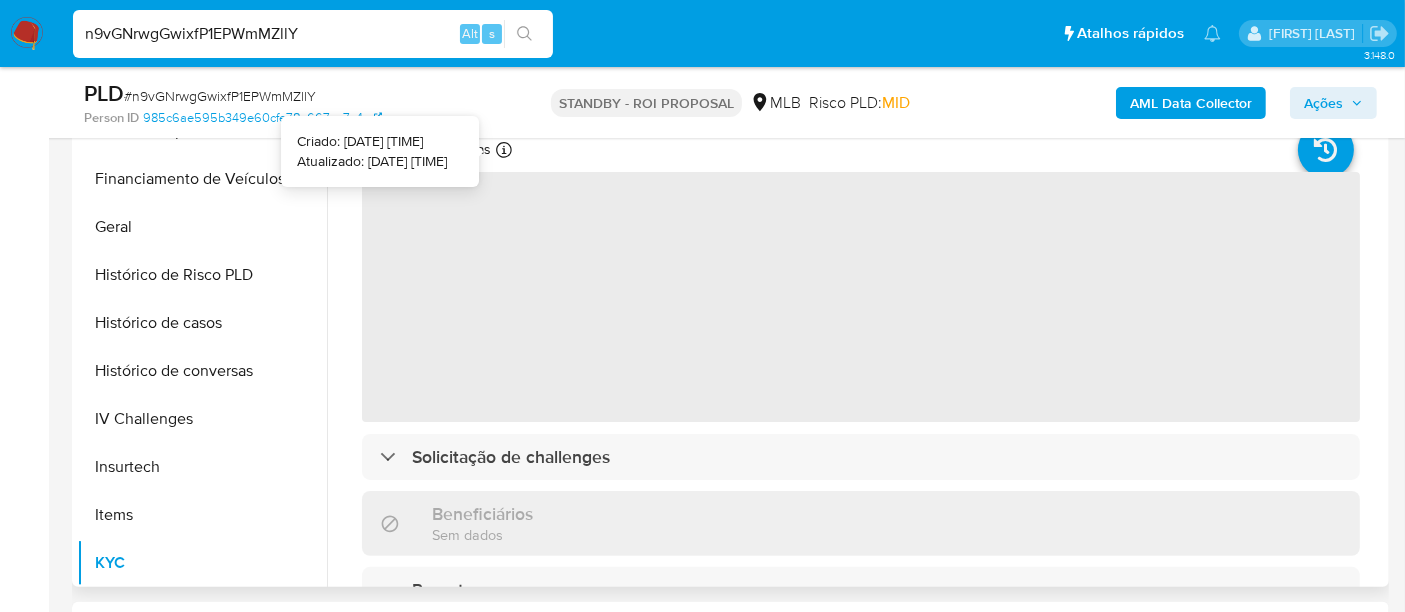 type 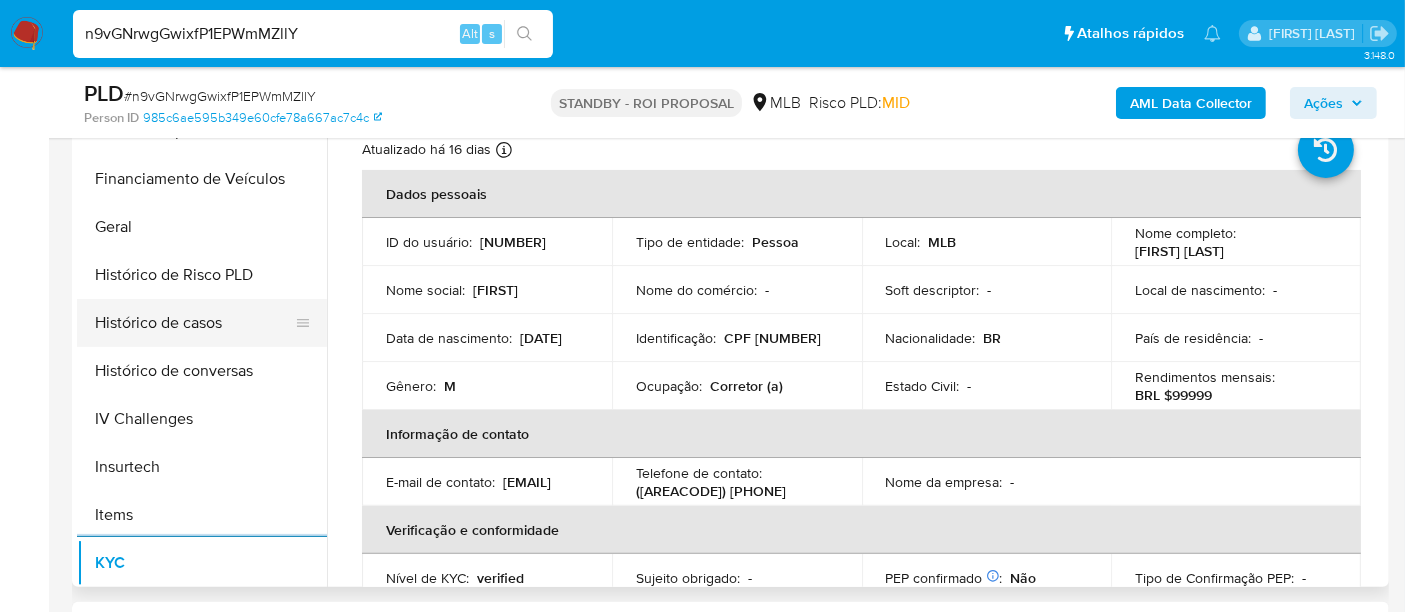click on "Histórico de casos" at bounding box center [194, 323] 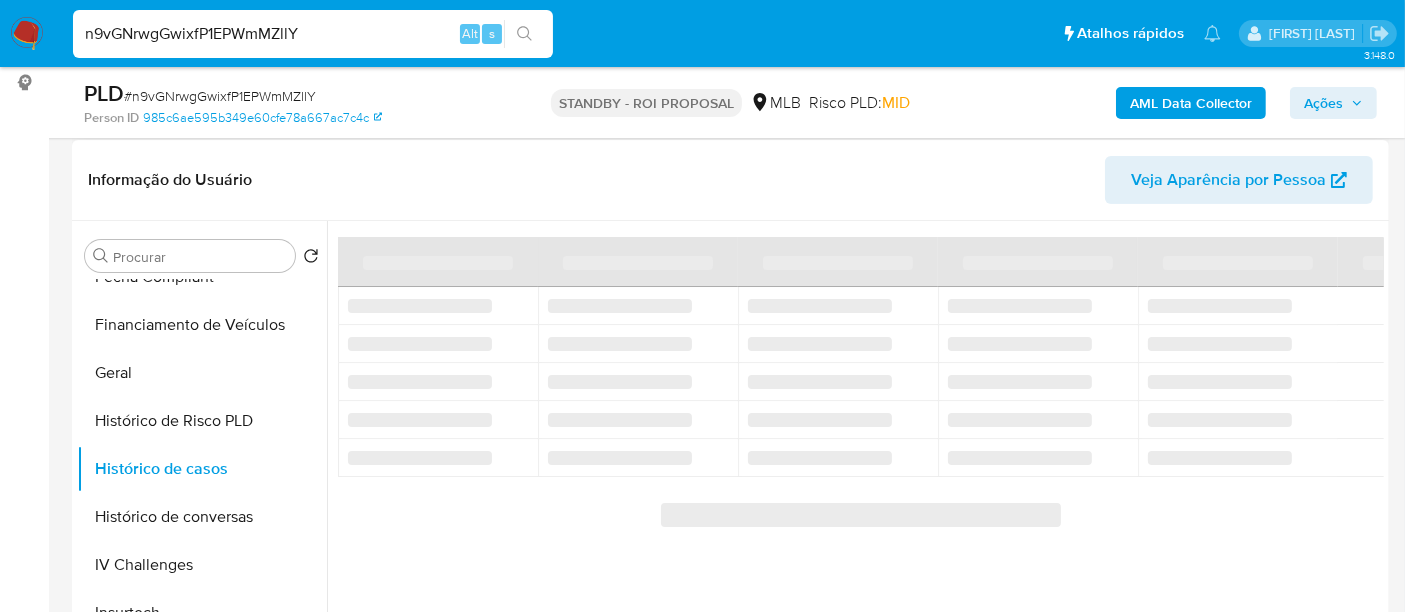 scroll, scrollTop: 333, scrollLeft: 0, axis: vertical 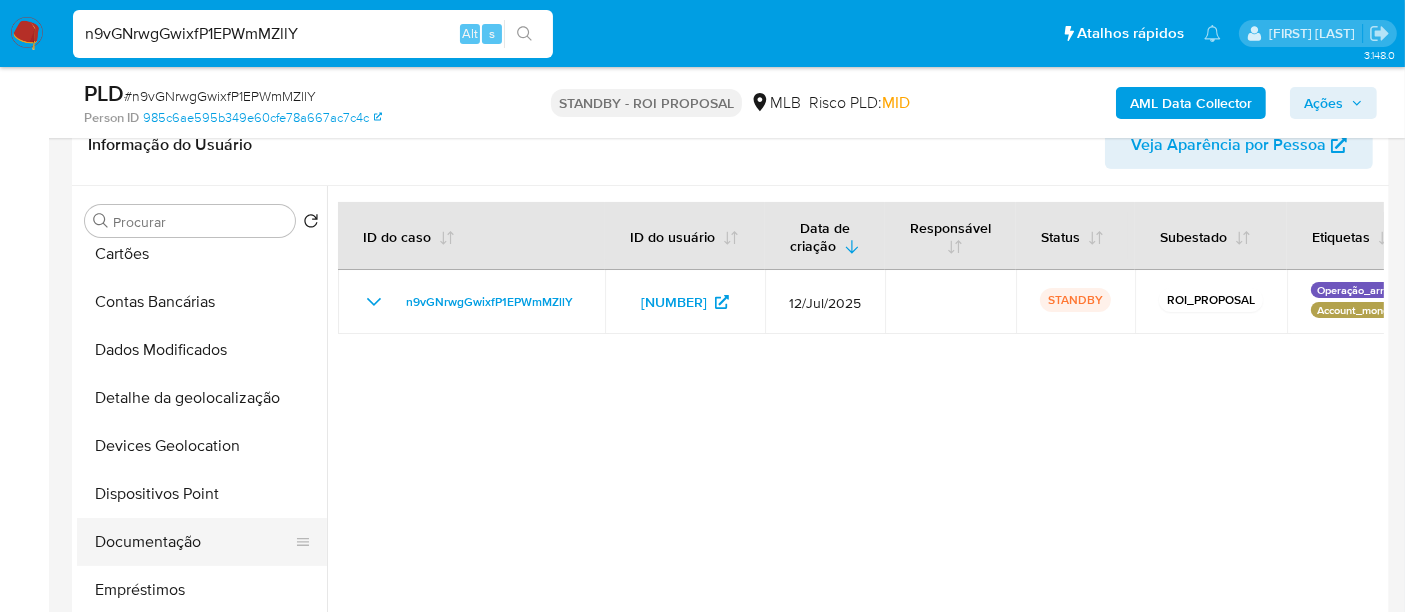 click on "Documentação" at bounding box center [194, 542] 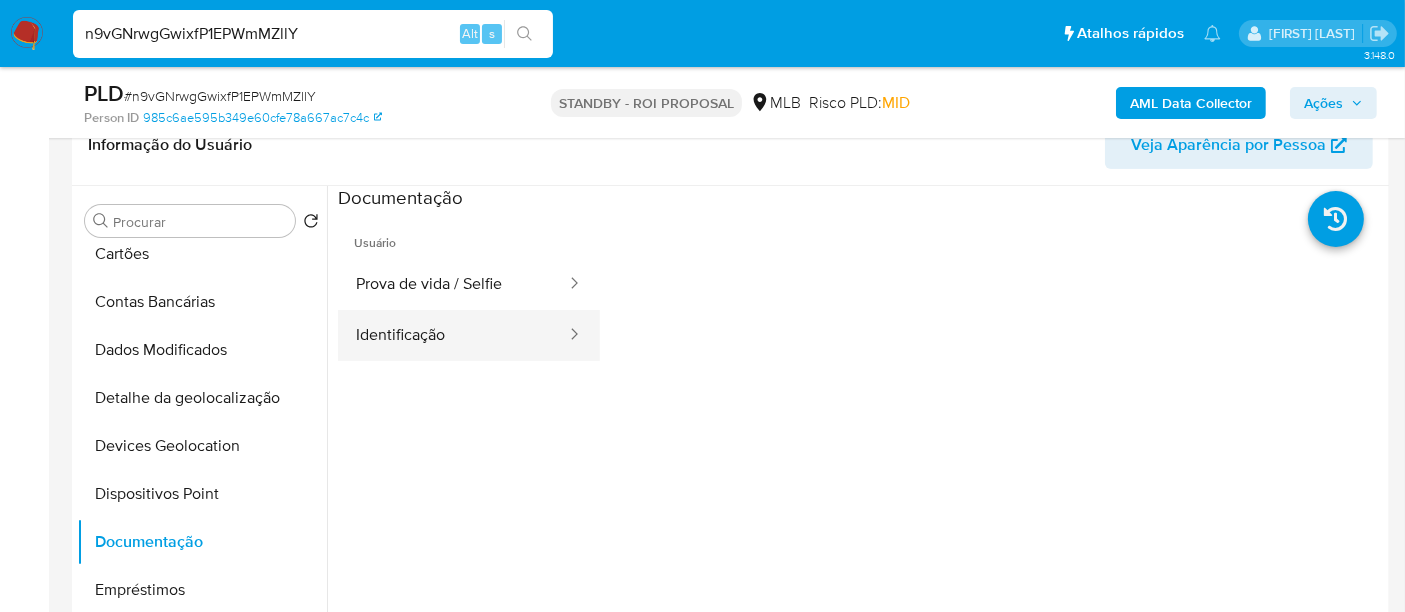 click on "Identificação" at bounding box center [453, 335] 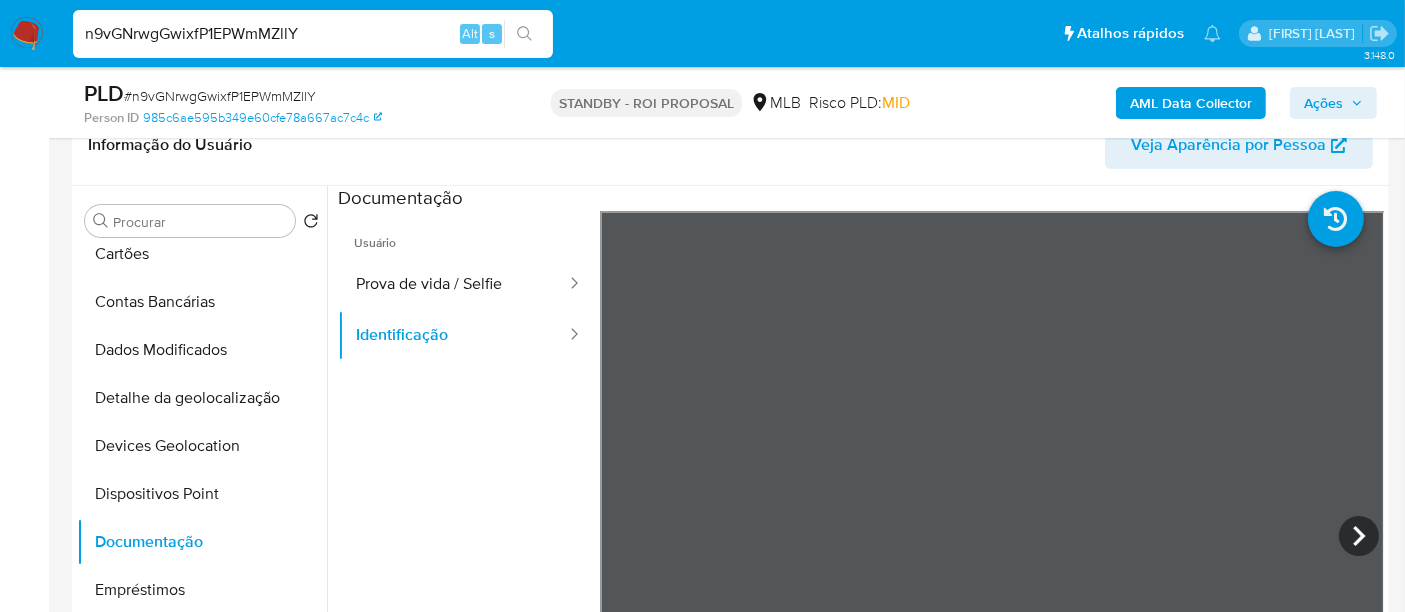 type 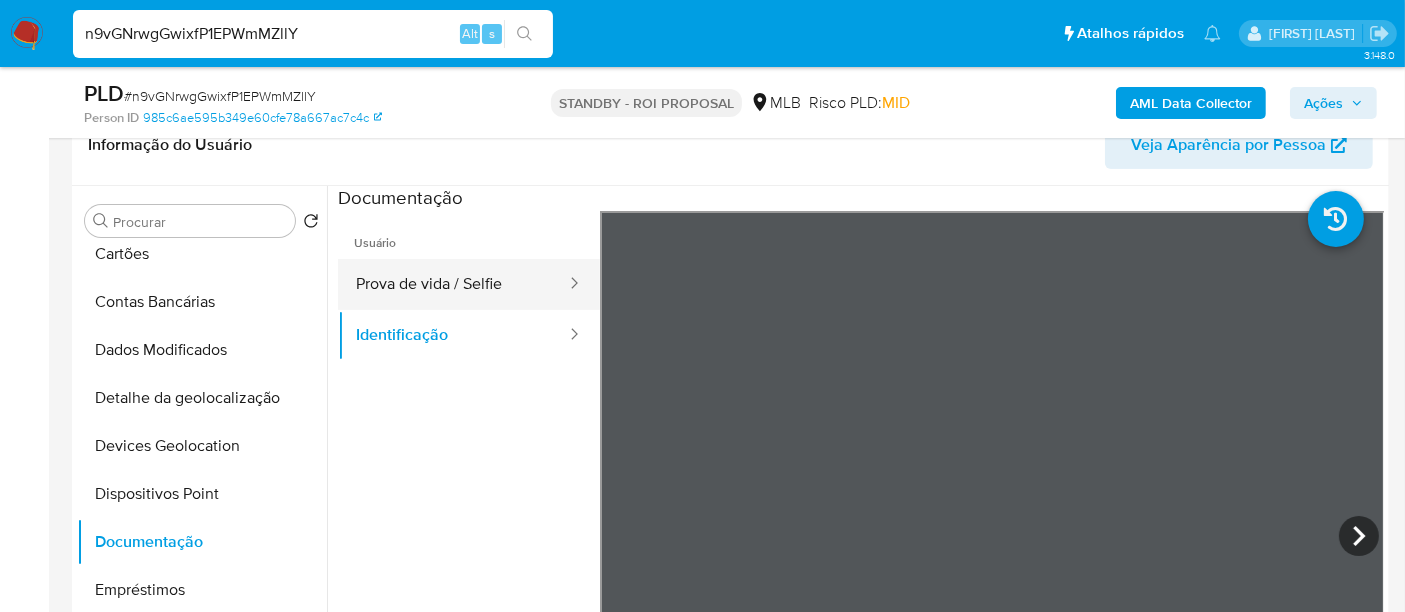 click on "Prova de vida / Selfie" at bounding box center [453, 284] 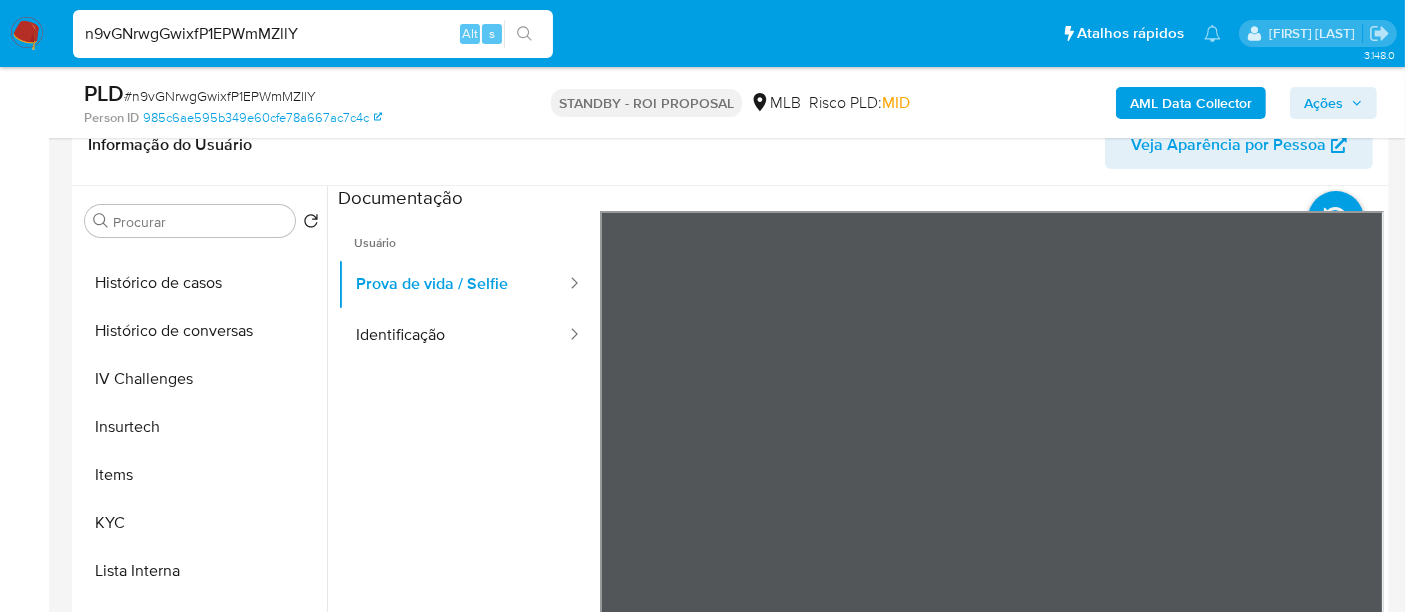 scroll, scrollTop: 844, scrollLeft: 0, axis: vertical 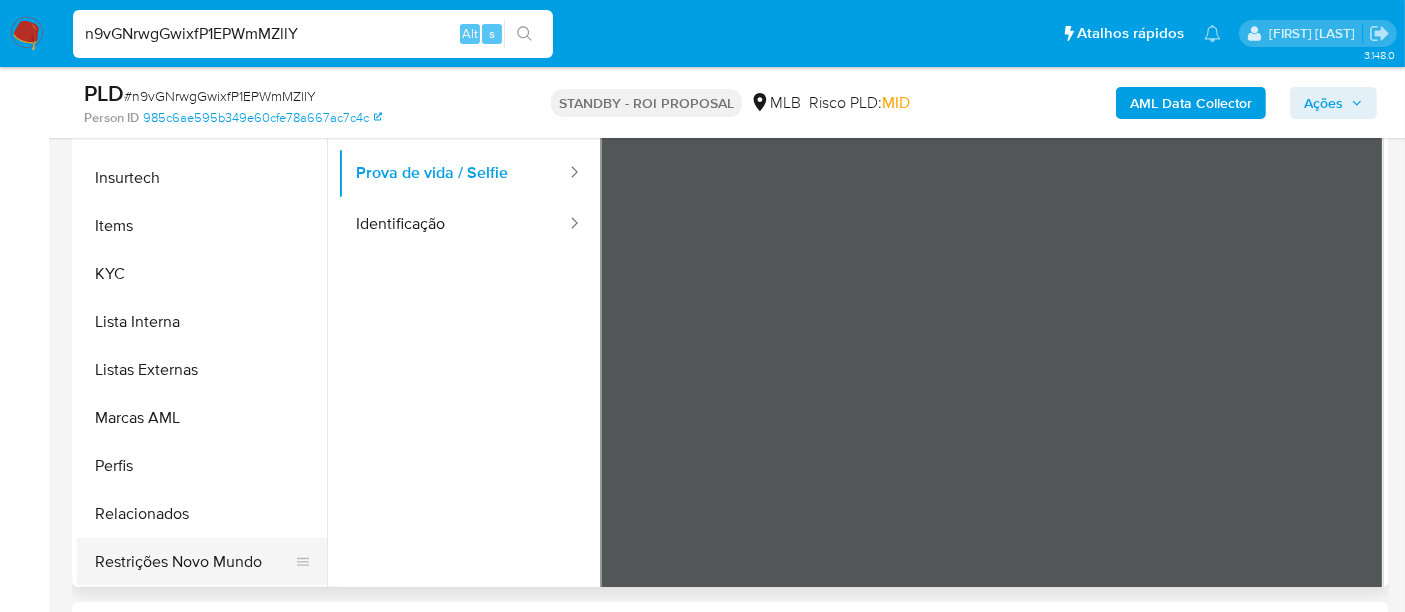 click on "Restrições Novo Mundo" at bounding box center (194, 562) 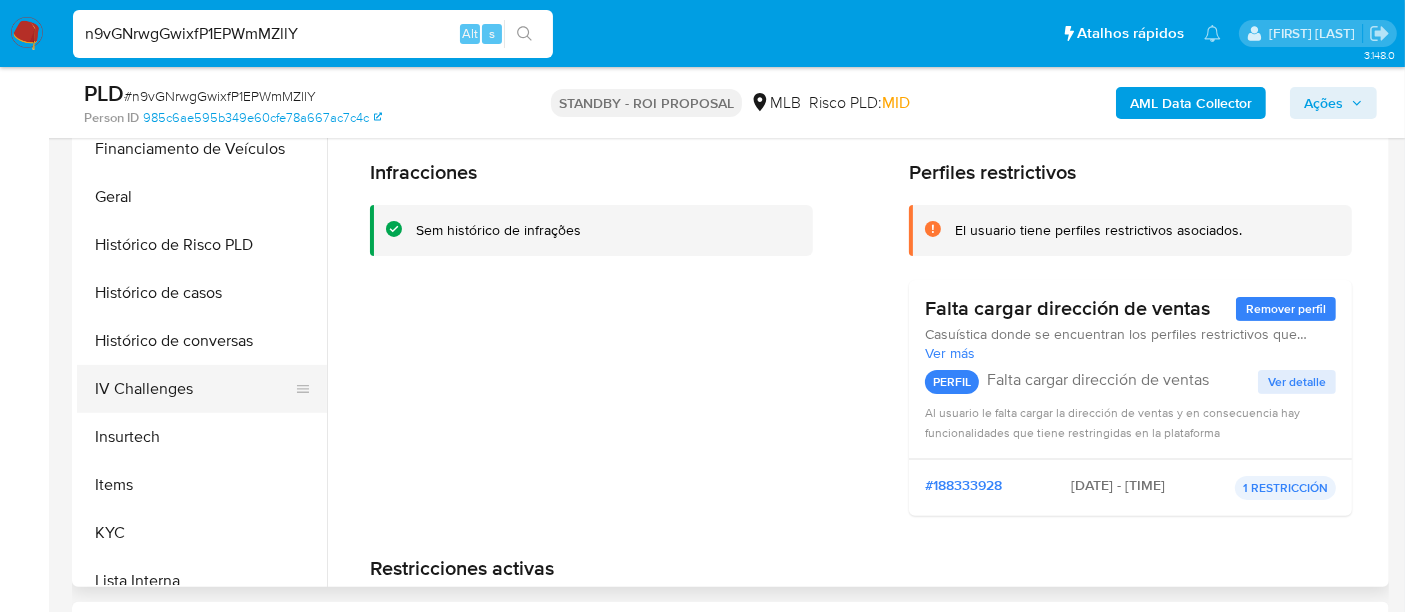 scroll, scrollTop: 511, scrollLeft: 0, axis: vertical 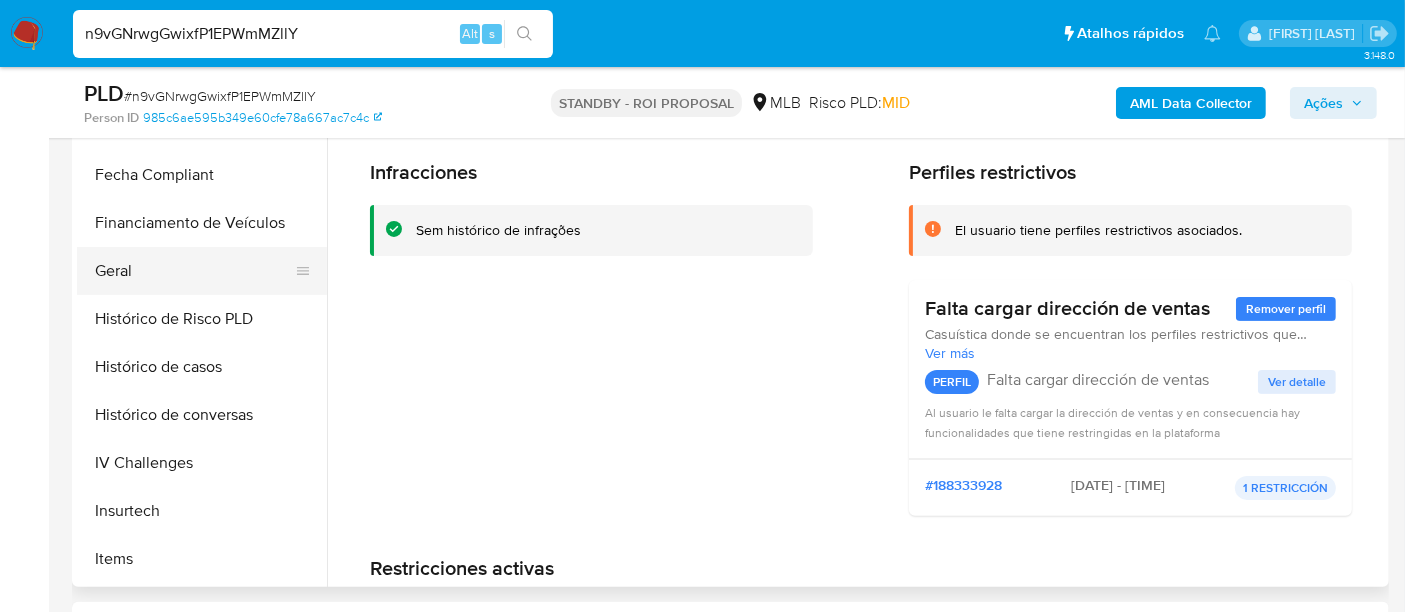 click on "Geral" at bounding box center (194, 271) 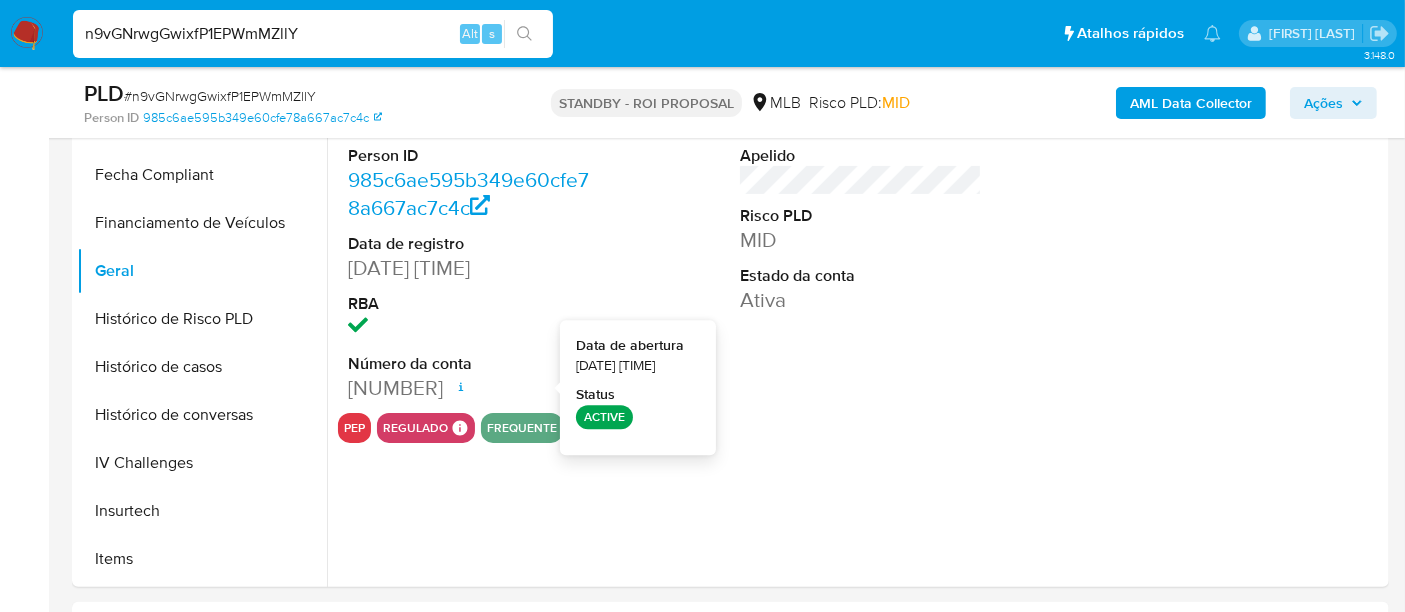 type 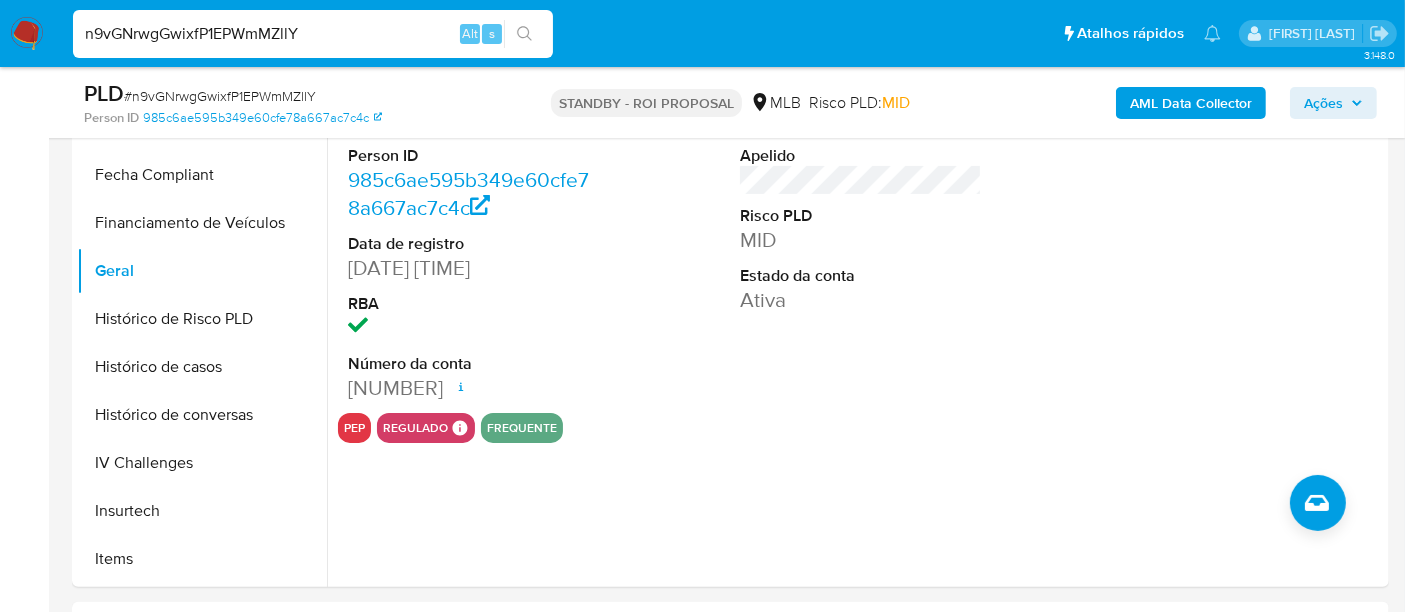 click on "n9vGNrwgGwixfP1EPWmMZllY Alt s" at bounding box center [313, 34] 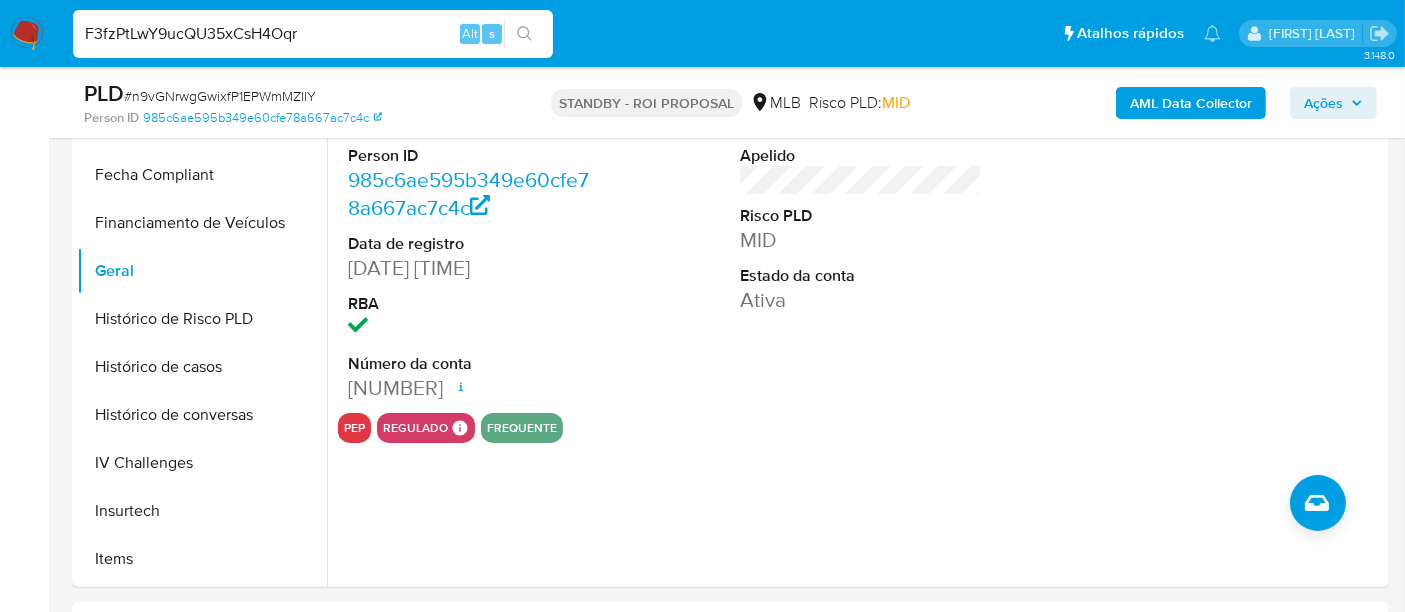 type on "F3fzPtLwY9ucQU35xCsH4Oqr" 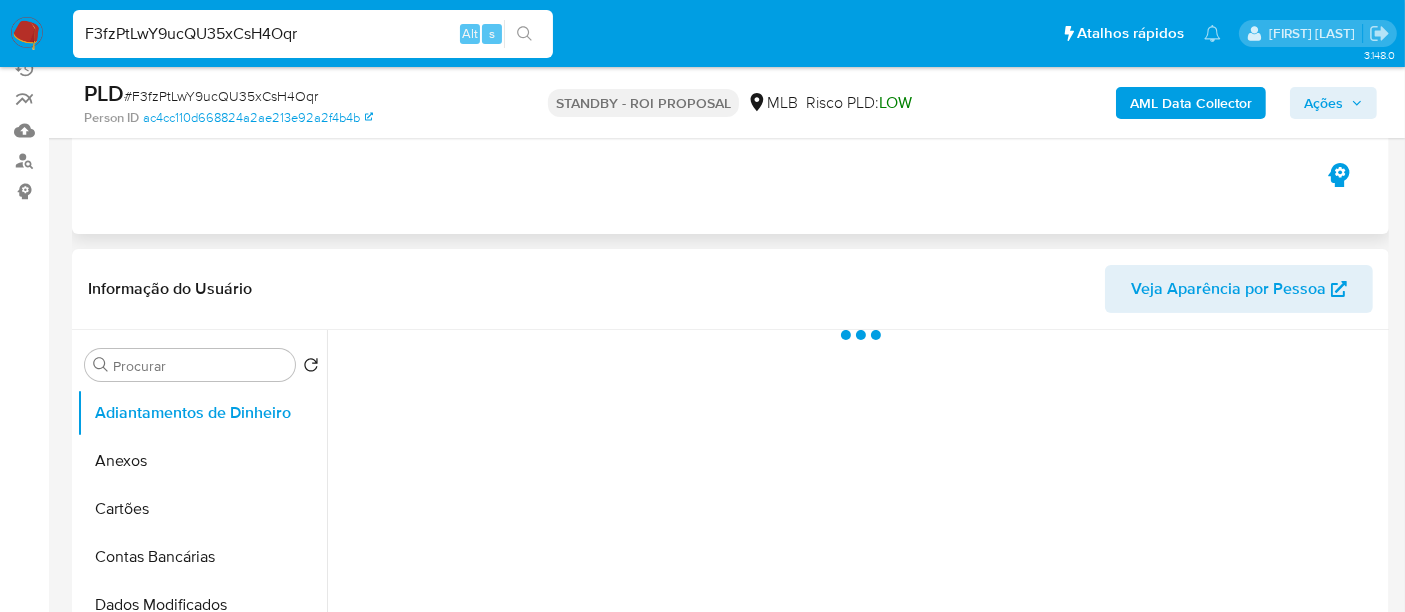 scroll, scrollTop: 333, scrollLeft: 0, axis: vertical 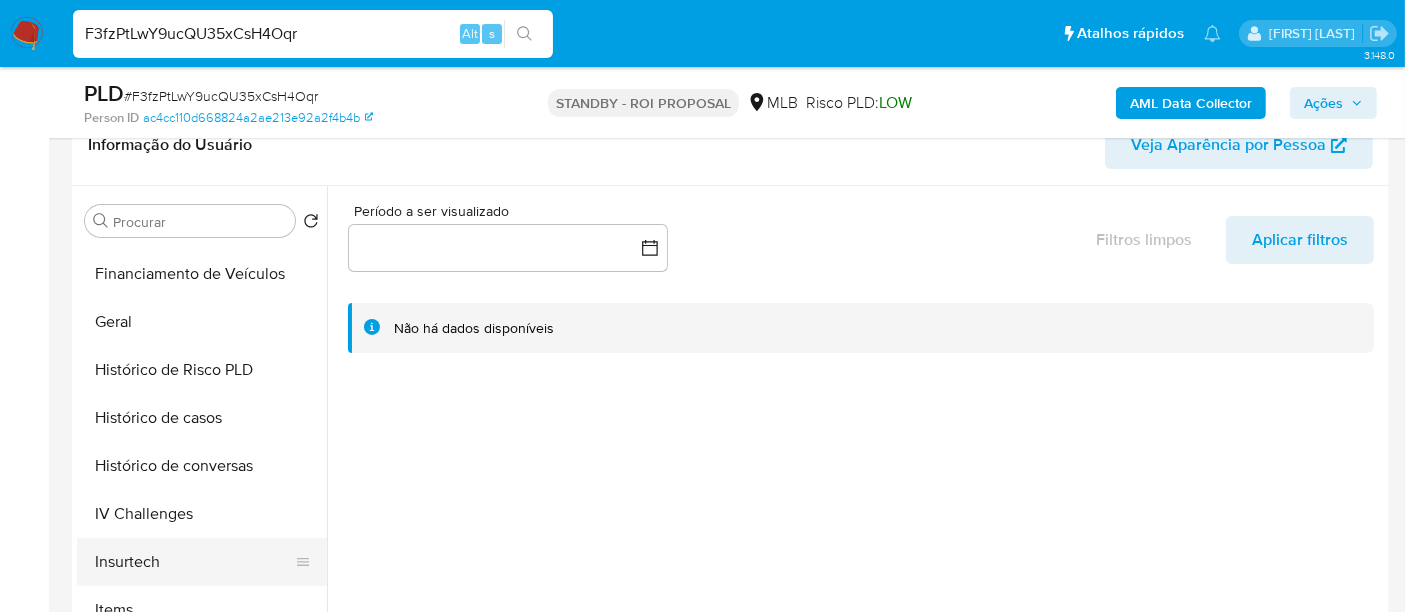 select on "10" 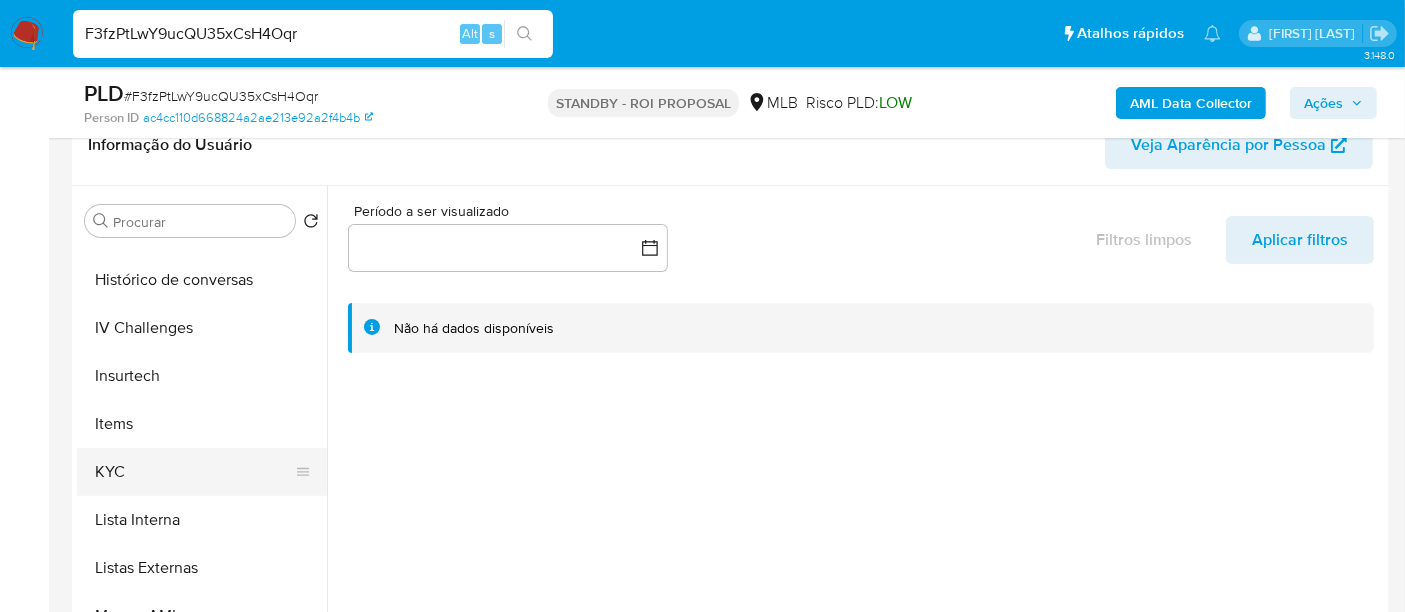 scroll, scrollTop: 777, scrollLeft: 0, axis: vertical 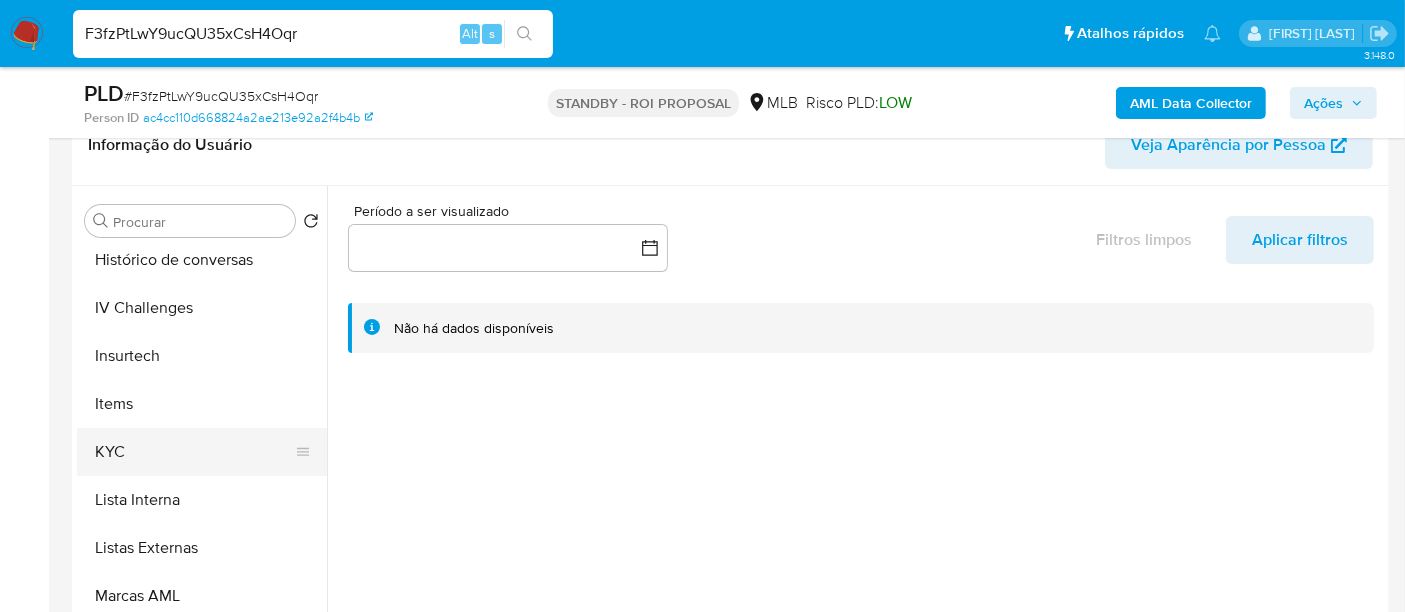 click on "KYC" at bounding box center [194, 452] 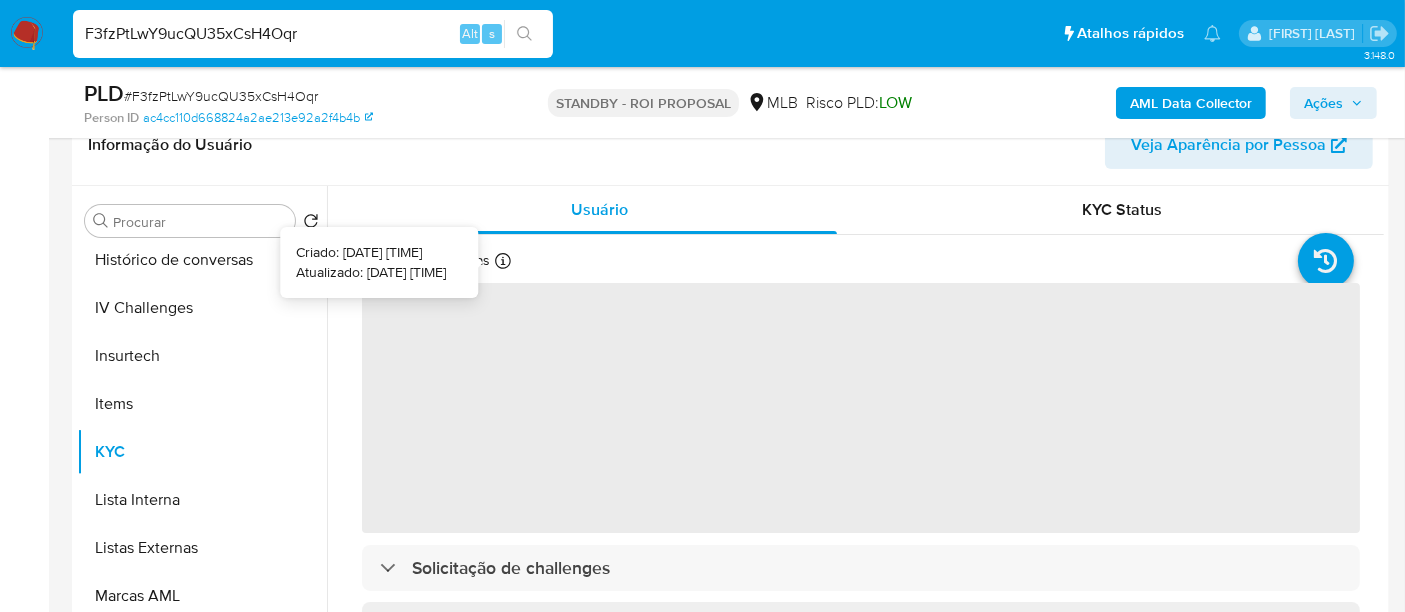 type 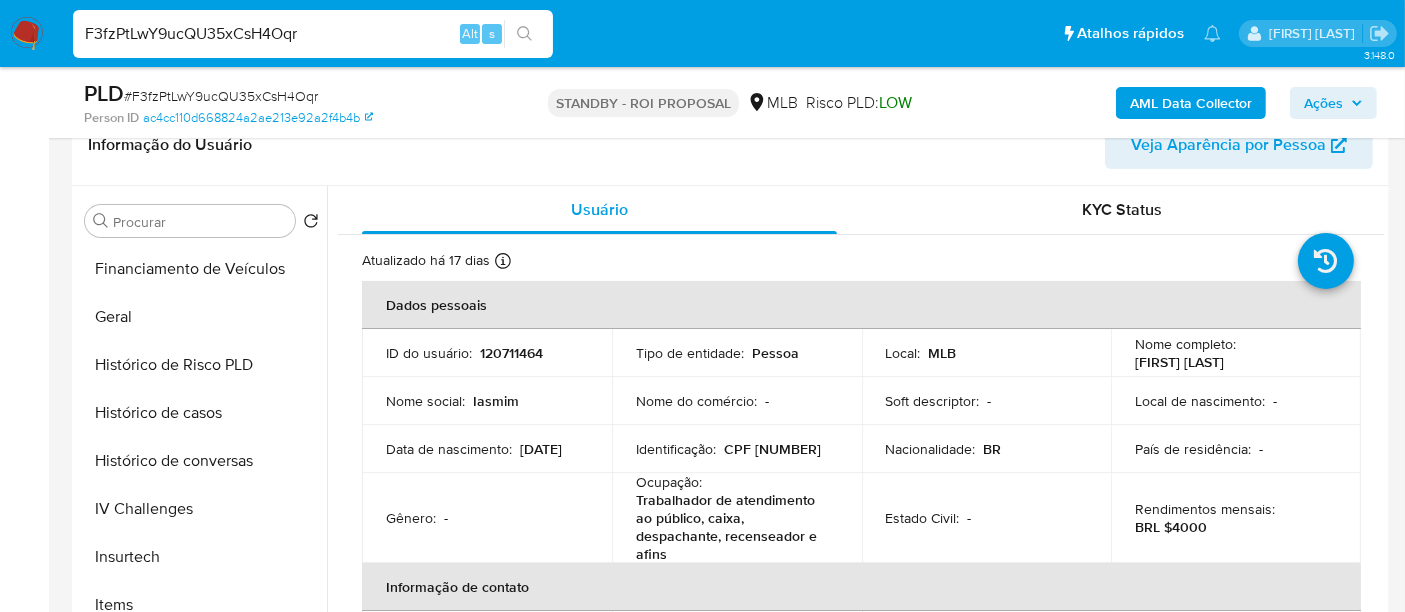 scroll, scrollTop: 555, scrollLeft: 0, axis: vertical 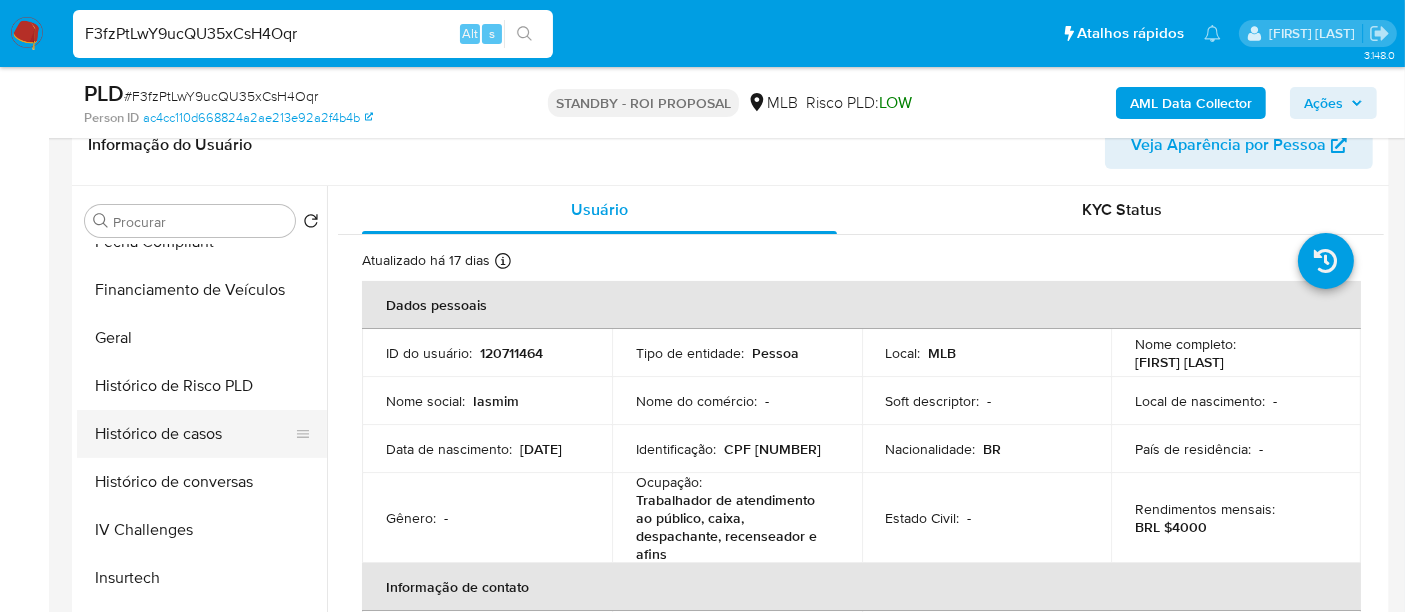 drag, startPoint x: 191, startPoint y: 437, endPoint x: 246, endPoint y: 427, distance: 55.9017 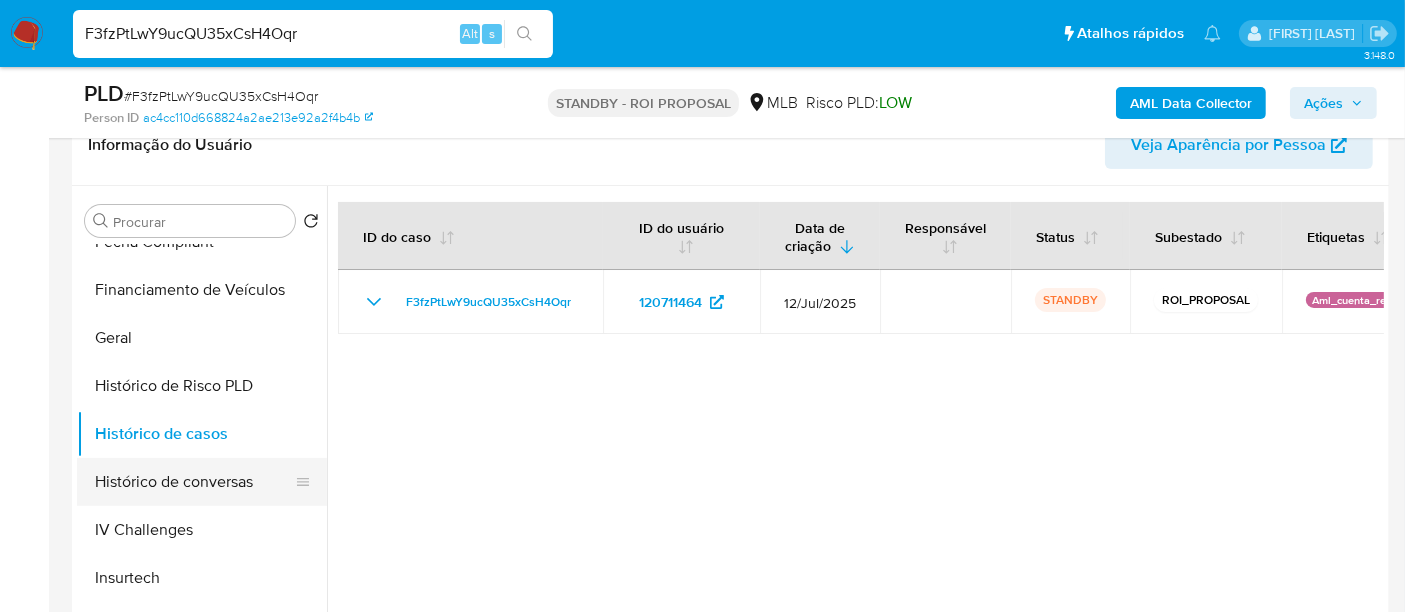 scroll, scrollTop: 222, scrollLeft: 0, axis: vertical 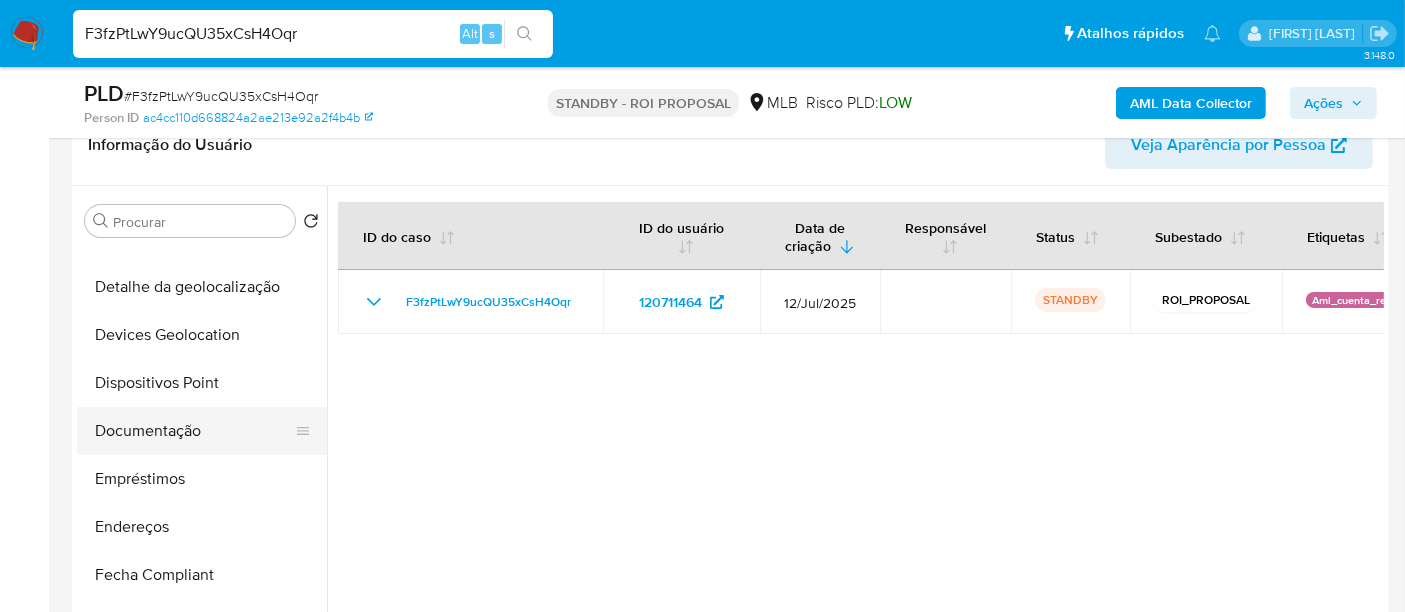 click on "Documentação" at bounding box center (194, 431) 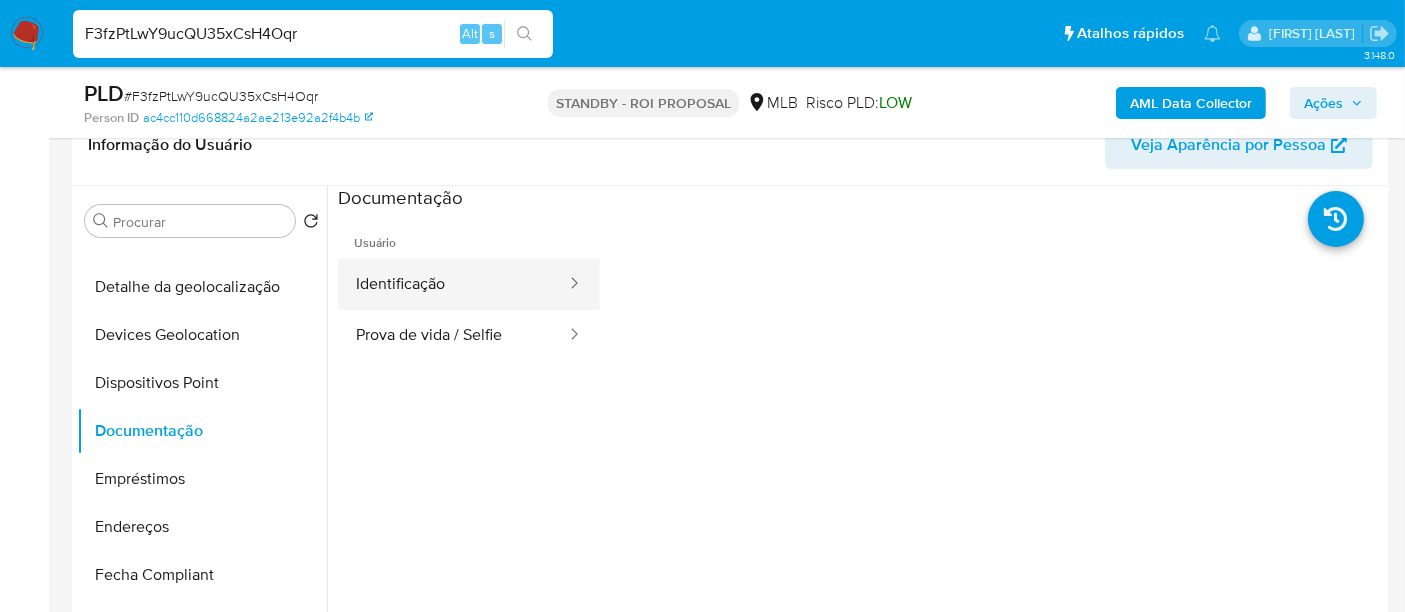 click on "Identificação" at bounding box center [453, 284] 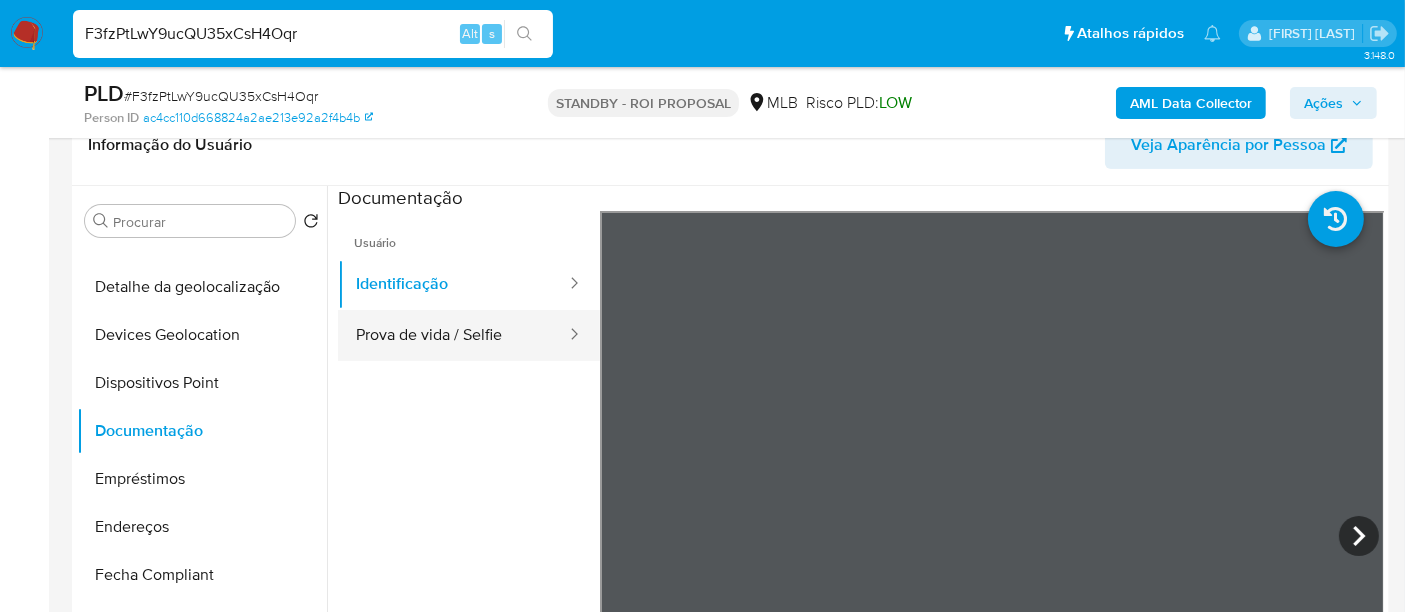 click on "Prova de vida / Selfie" at bounding box center [453, 335] 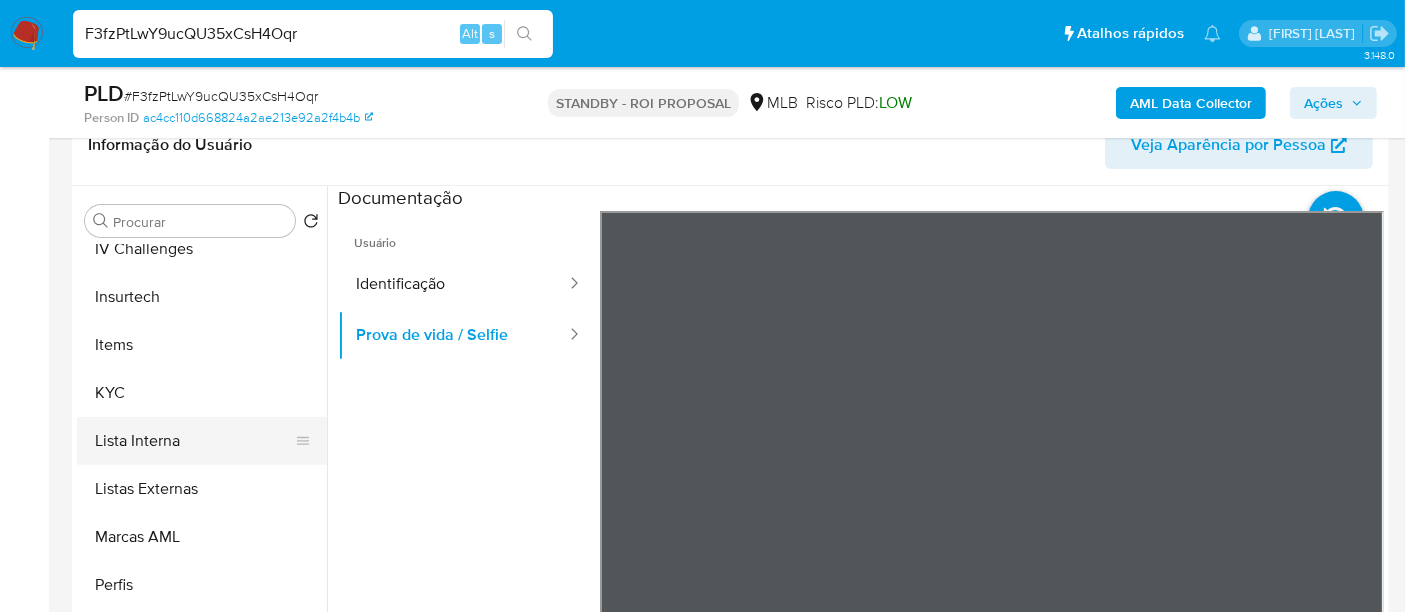 scroll, scrollTop: 844, scrollLeft: 0, axis: vertical 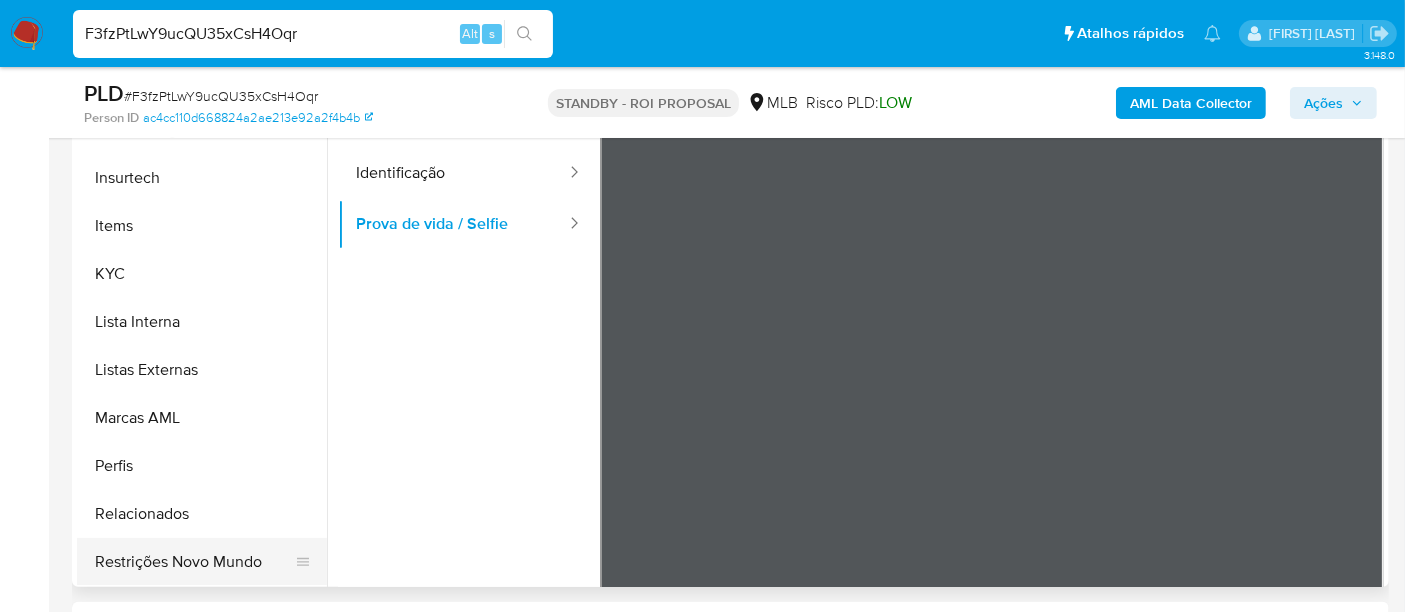 click on "Restrições Novo Mundo" at bounding box center (194, 562) 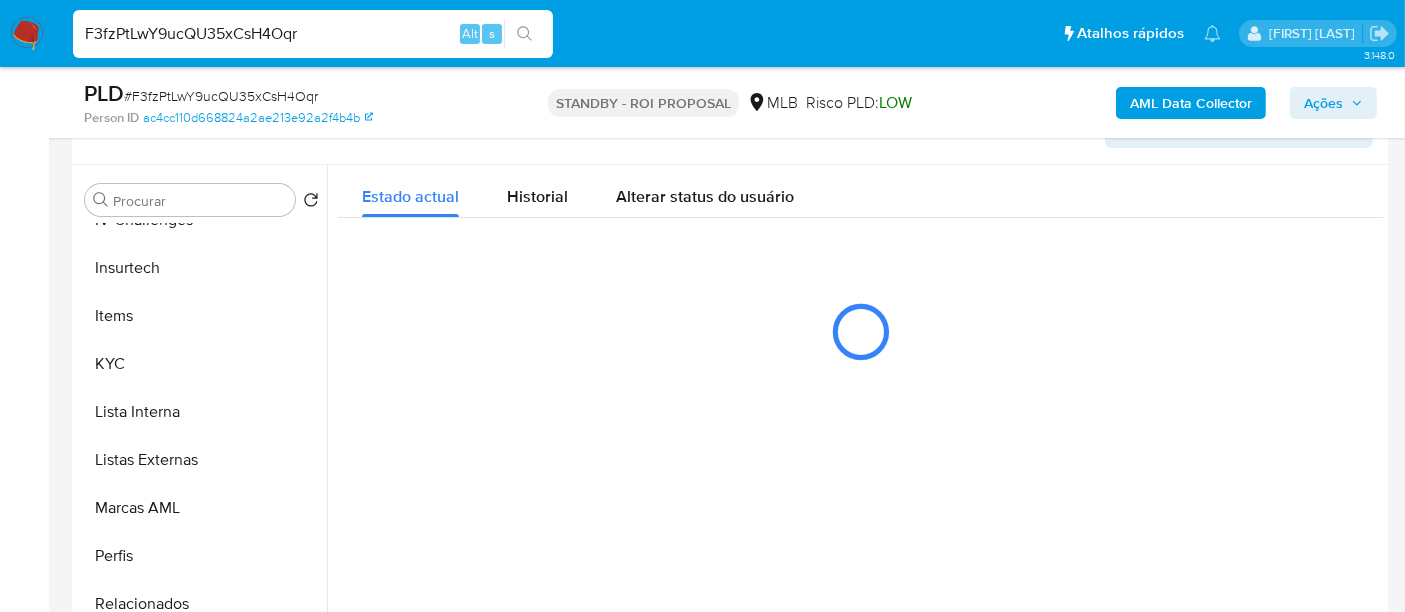 scroll, scrollTop: 333, scrollLeft: 0, axis: vertical 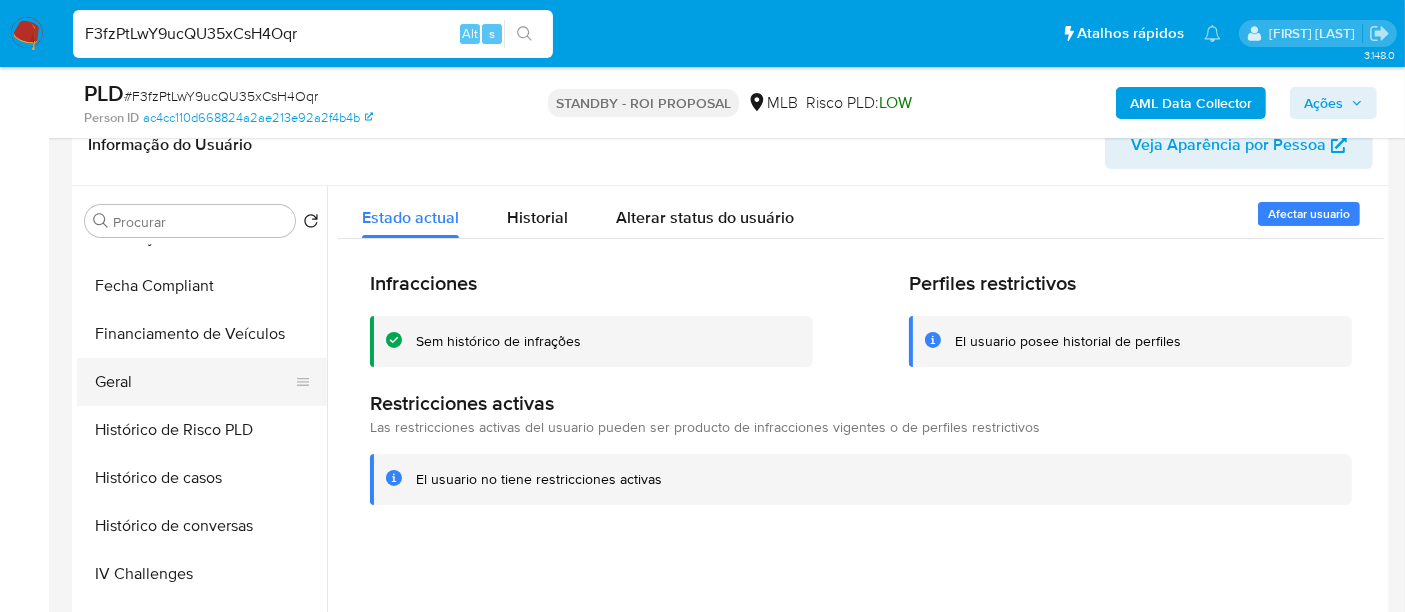 click on "Geral" at bounding box center (194, 382) 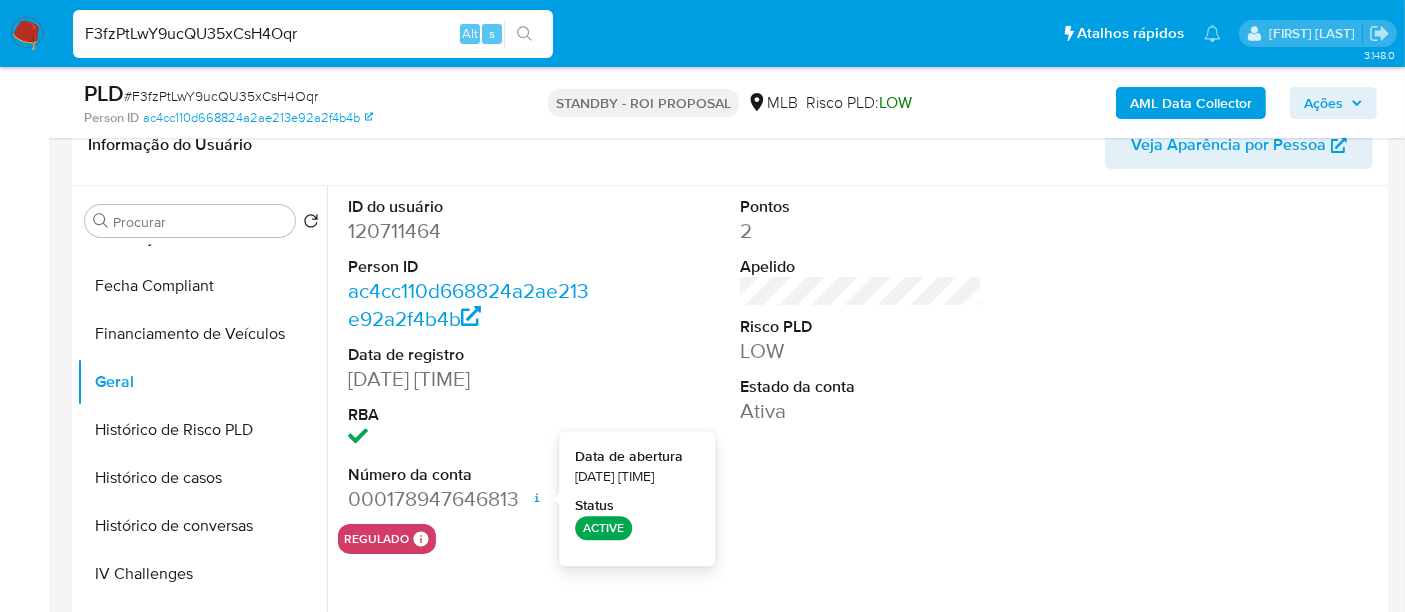 type 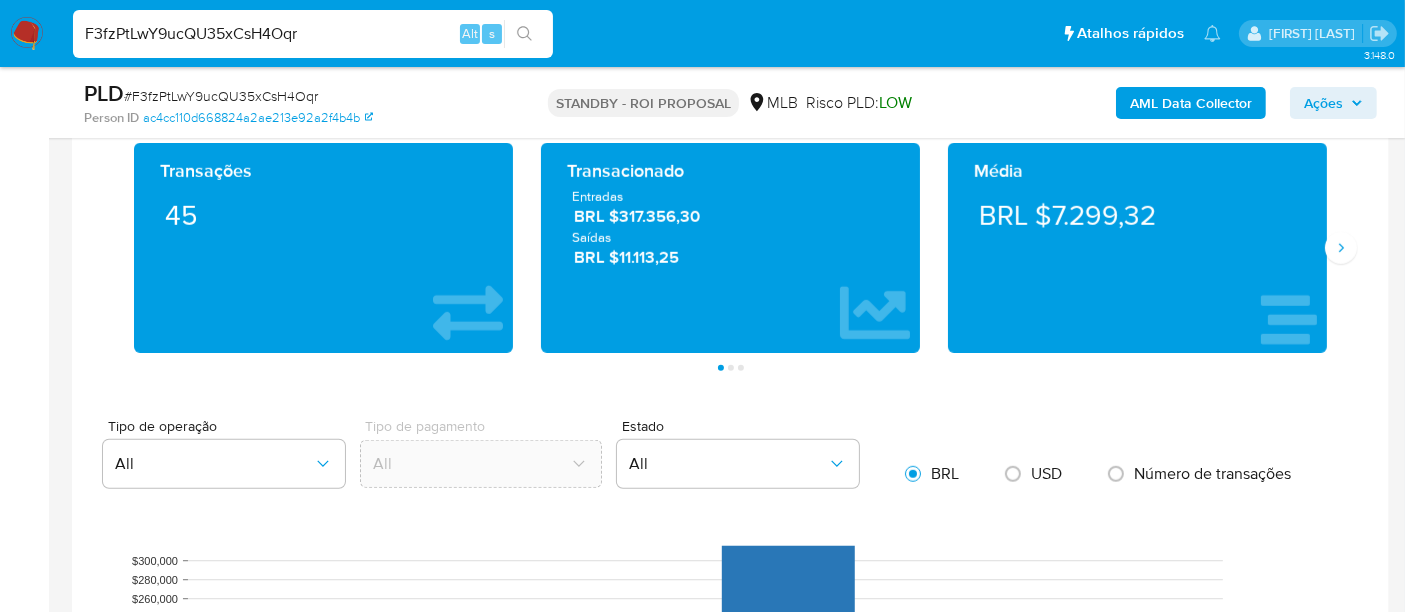 scroll, scrollTop: 1333, scrollLeft: 0, axis: vertical 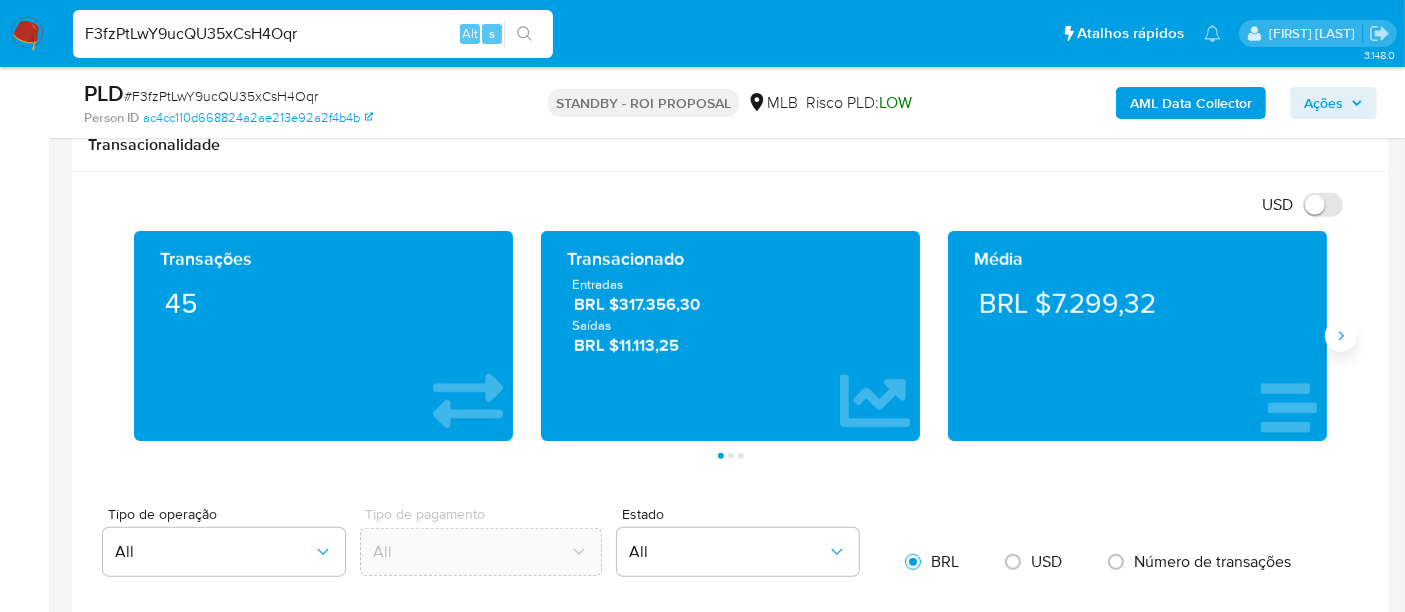 click at bounding box center [1341, 336] 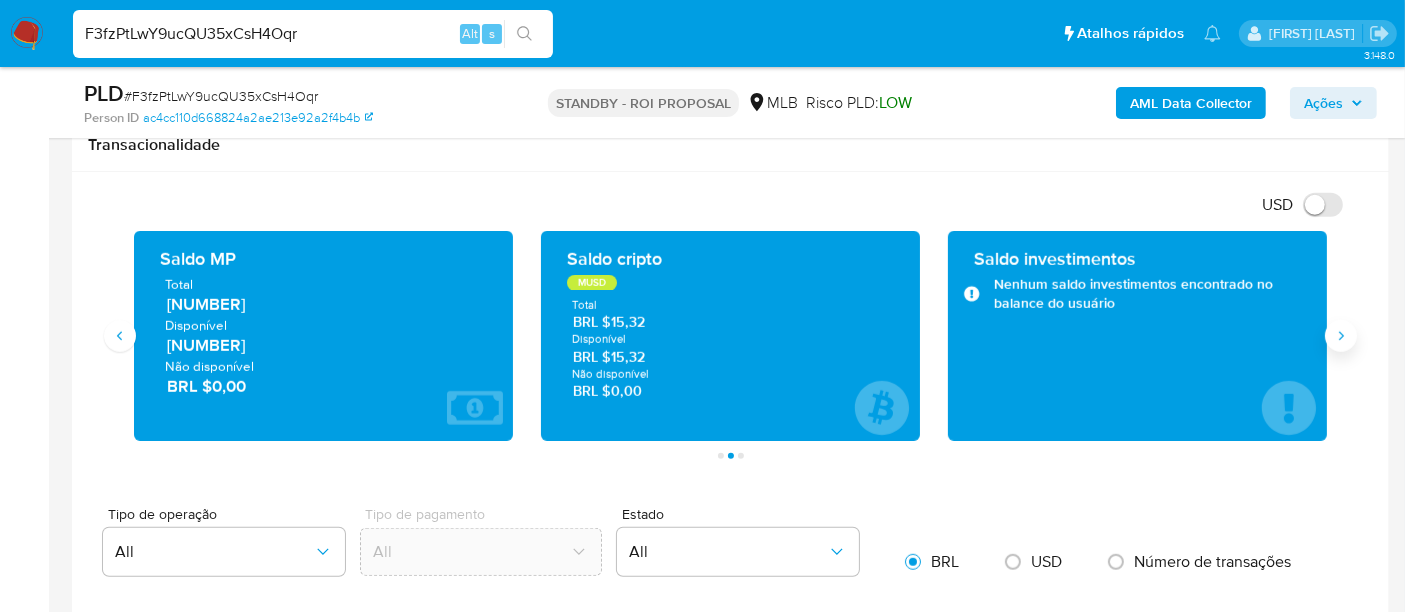 click 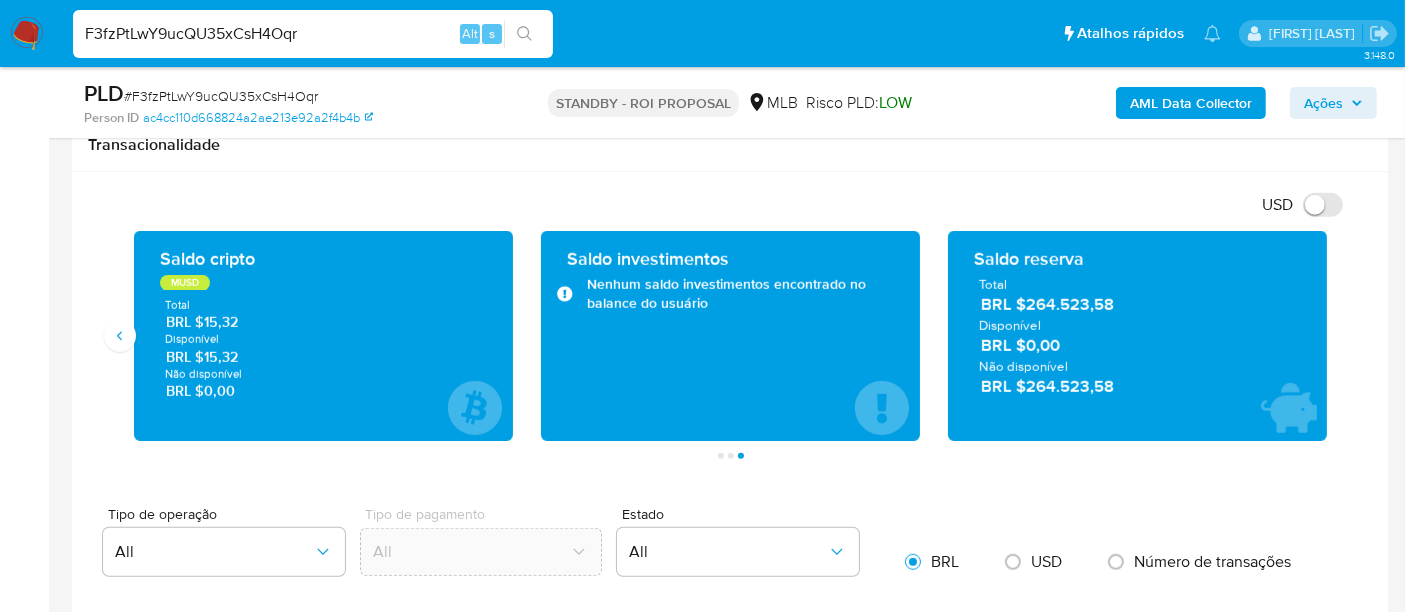 click on "F3fzPtLwY9ucQU35xCsH4Oqr" at bounding box center [313, 34] 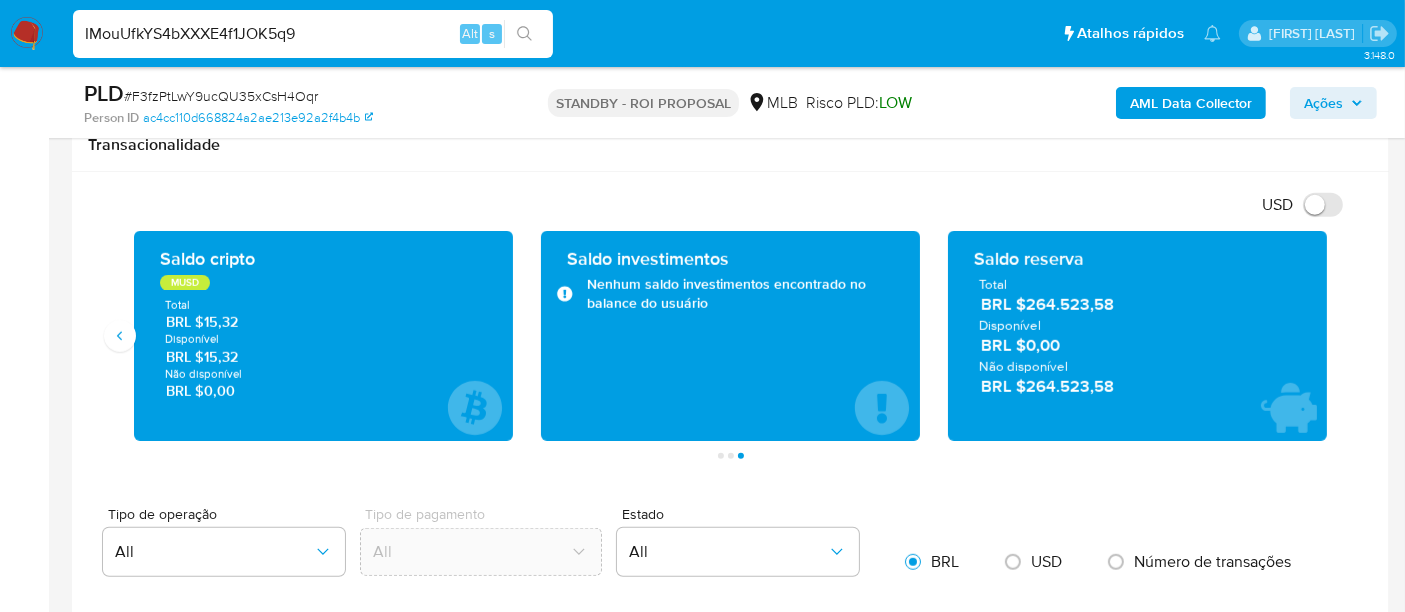 type on "IMouUfkYS4bXXXE4f1JOK5q9" 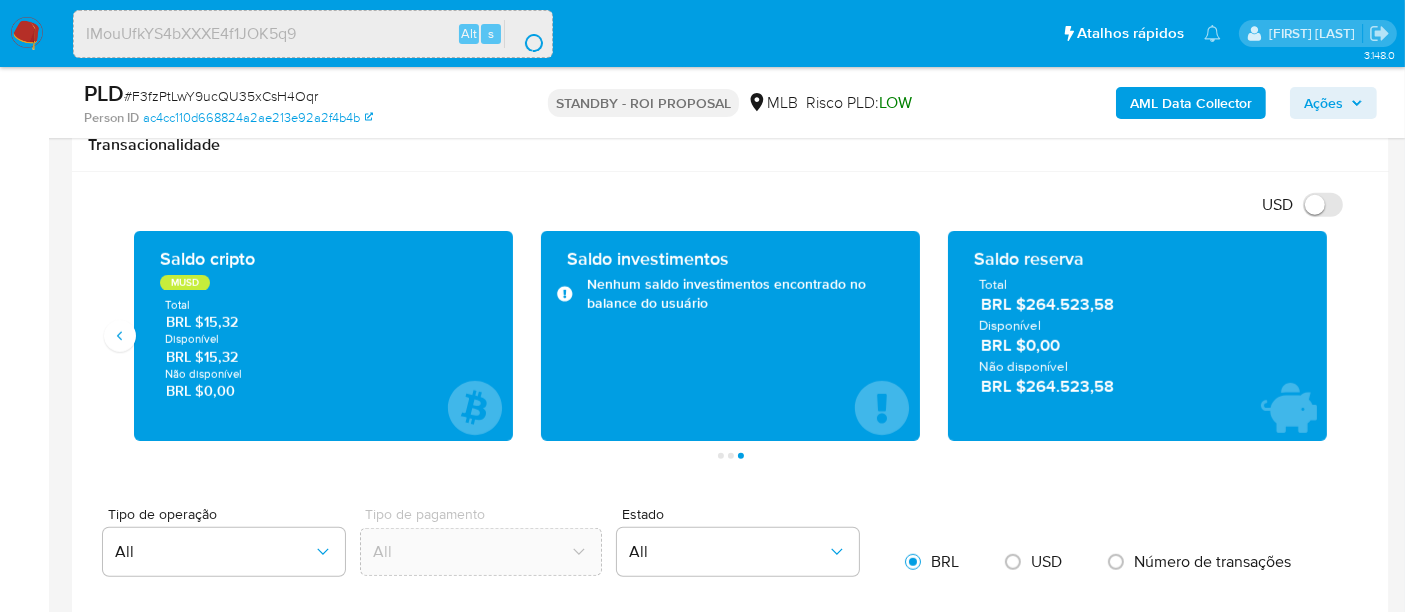 scroll, scrollTop: 0, scrollLeft: 0, axis: both 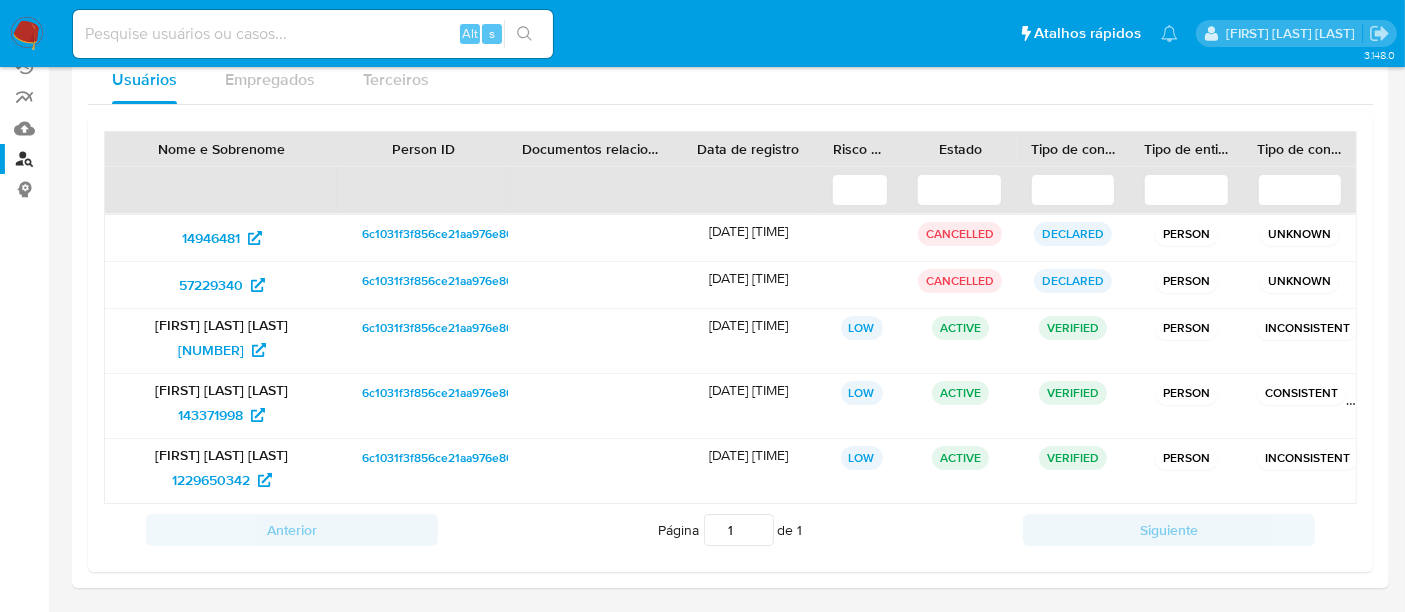 click at bounding box center [27, 34] 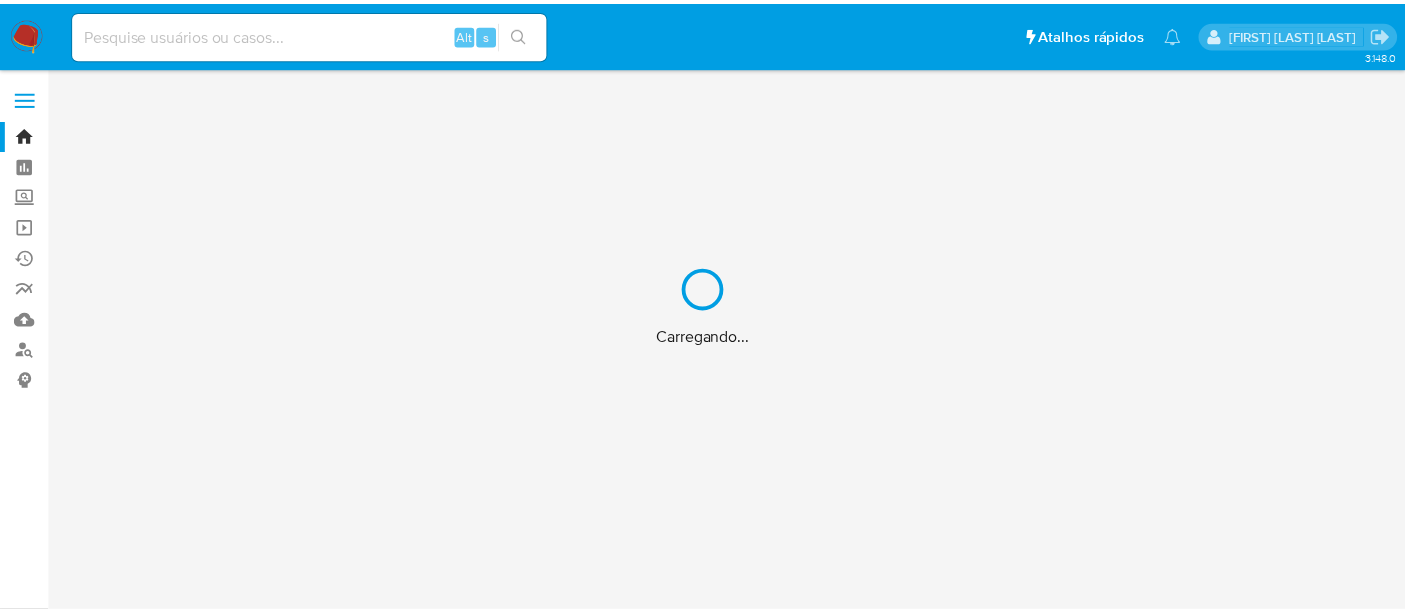 scroll, scrollTop: 0, scrollLeft: 0, axis: both 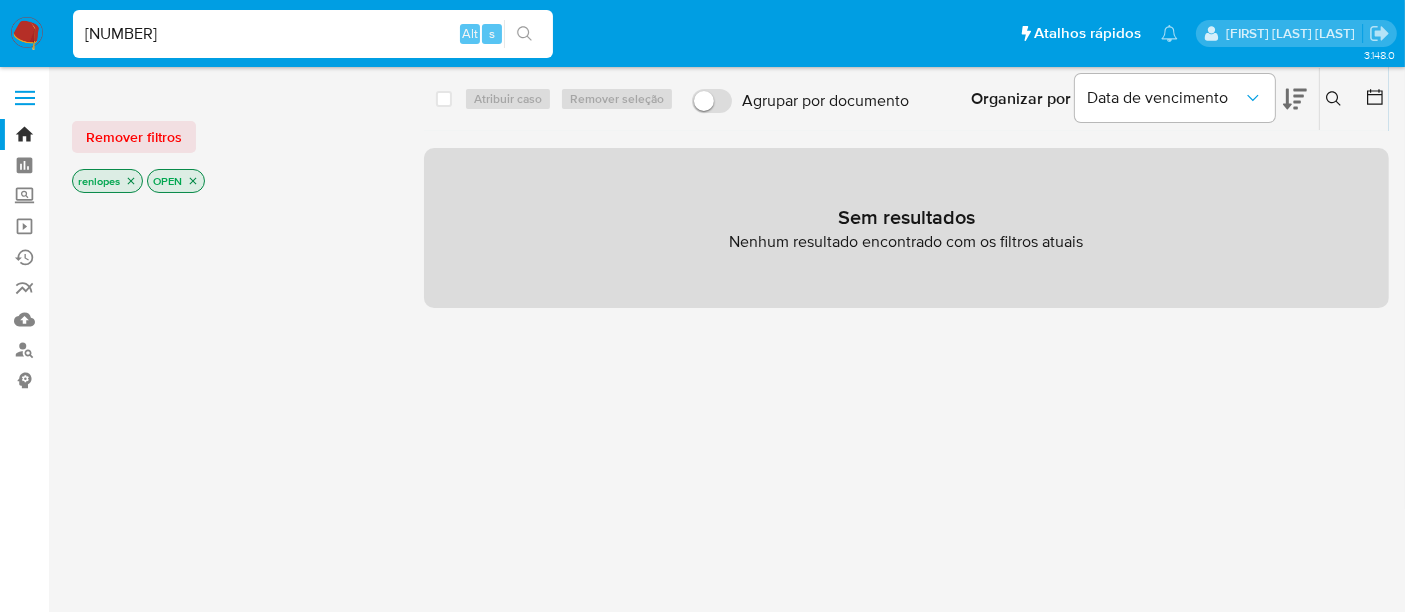 type on "[NUMBER]" 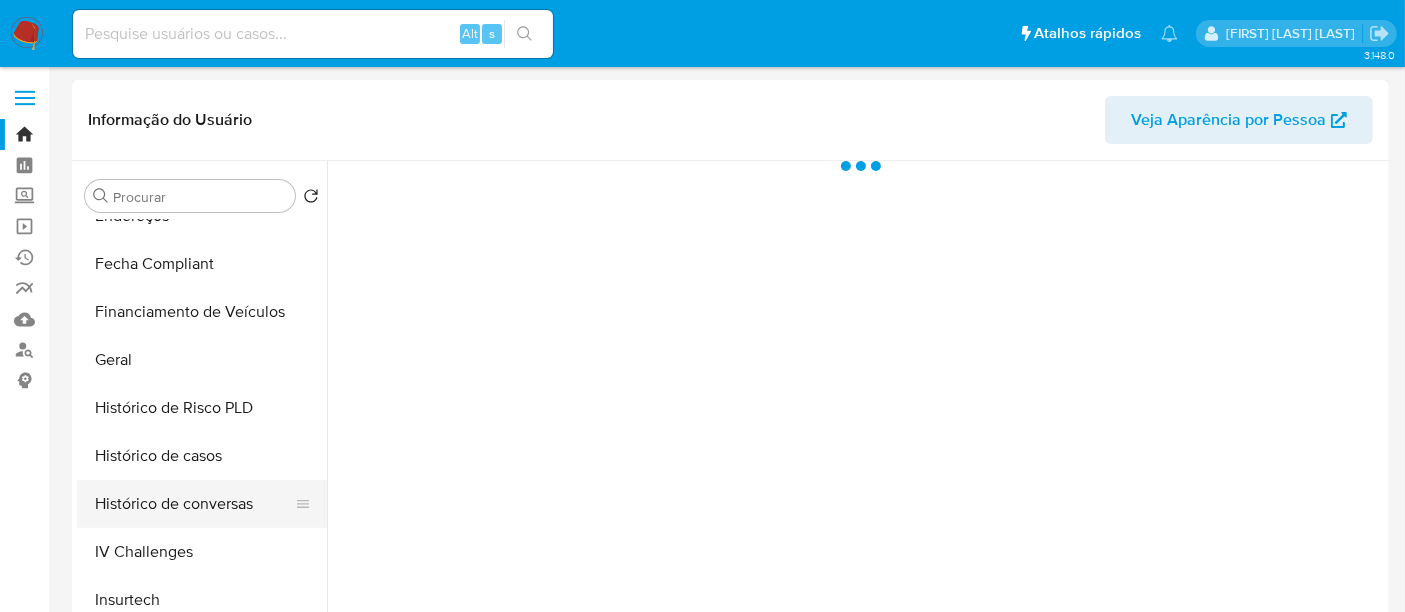 scroll, scrollTop: 555, scrollLeft: 0, axis: vertical 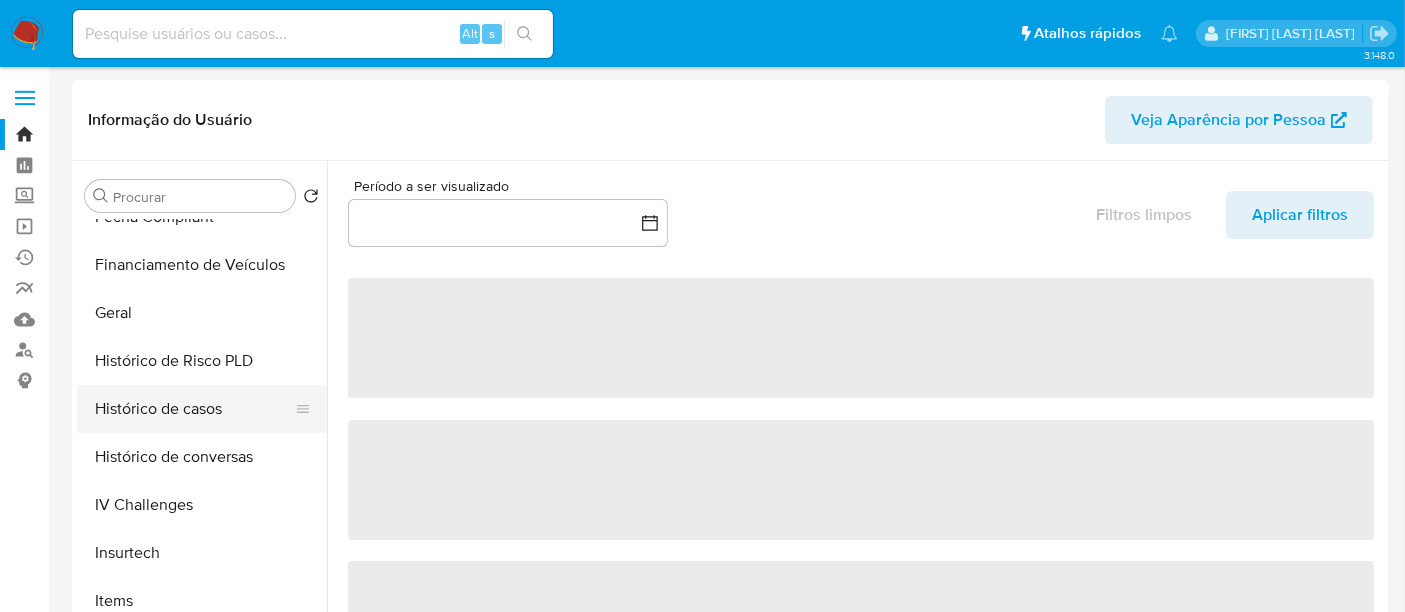 click on "Histórico de casos" at bounding box center [194, 409] 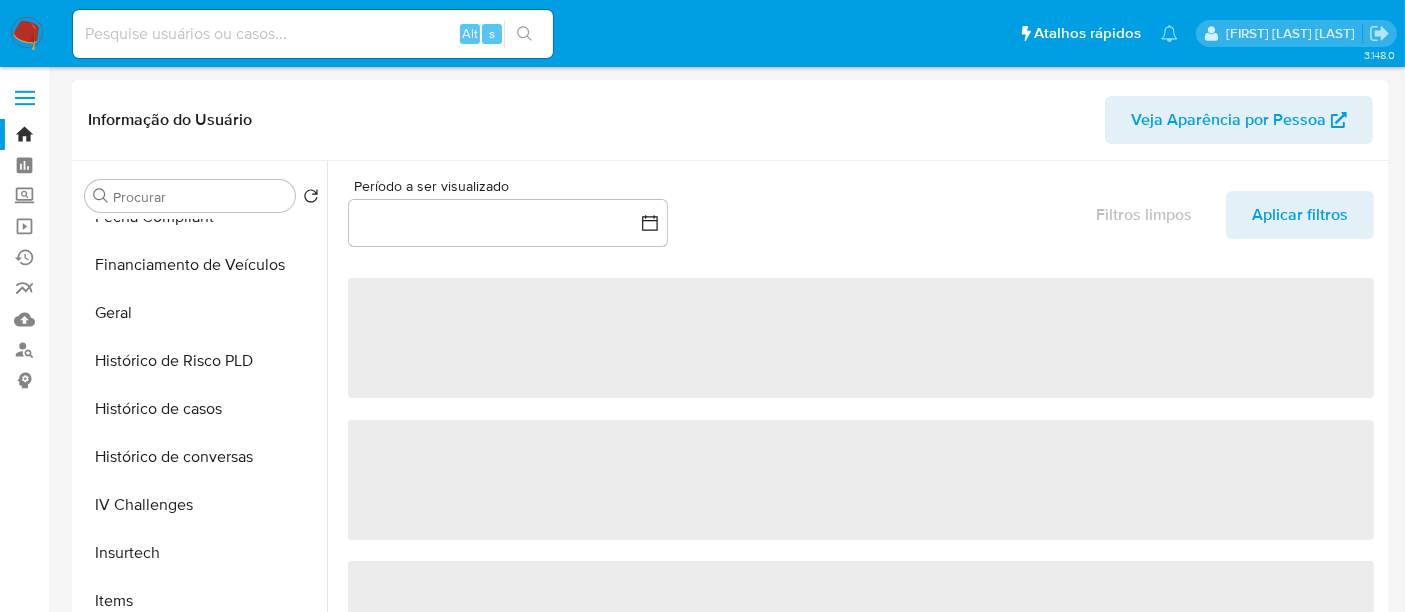 select on "10" 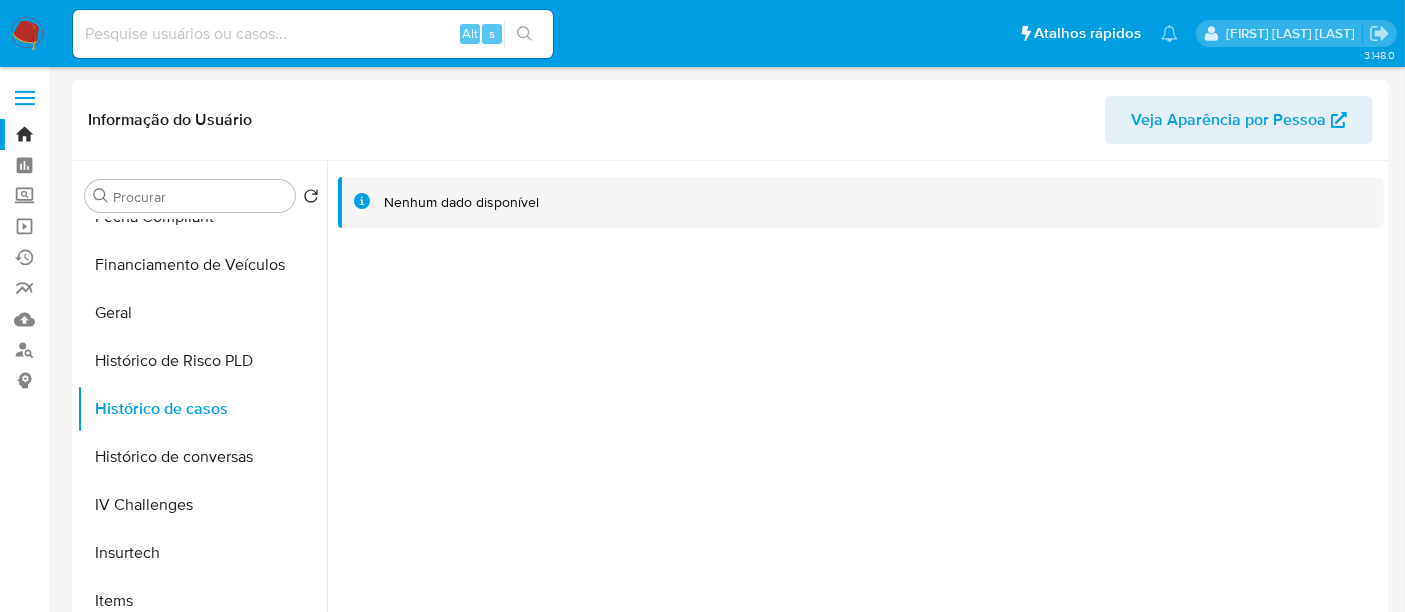 type 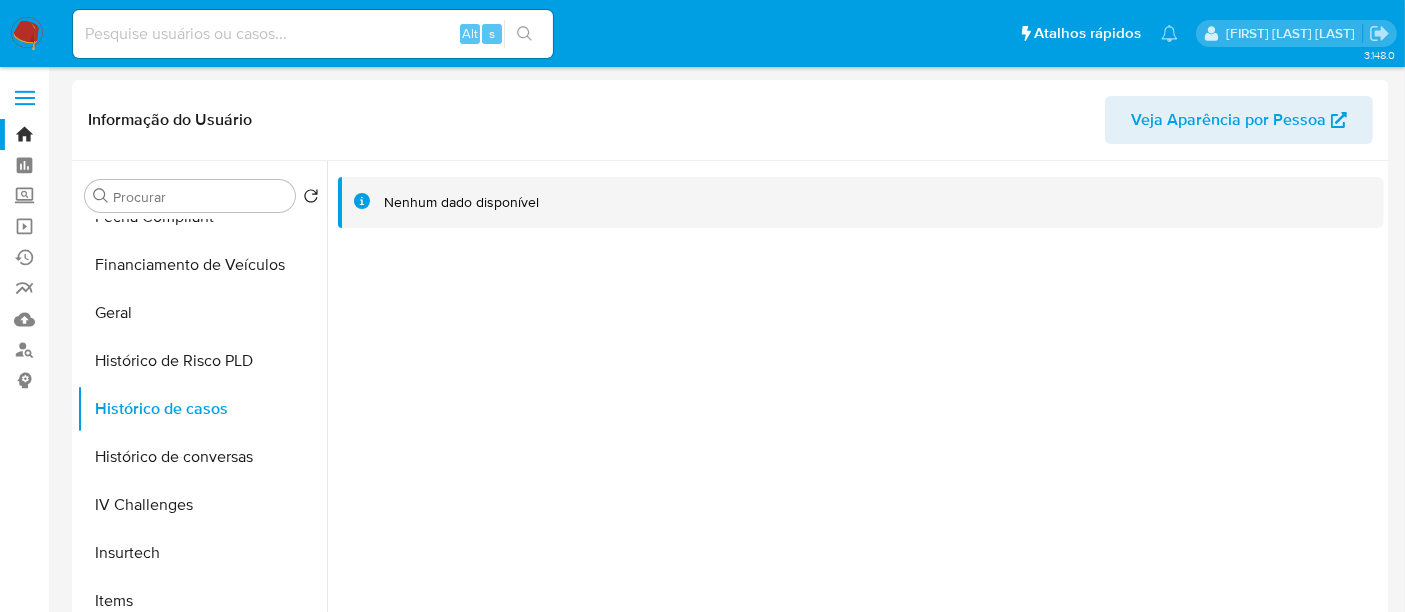 click on "Alt s" at bounding box center [313, 34] 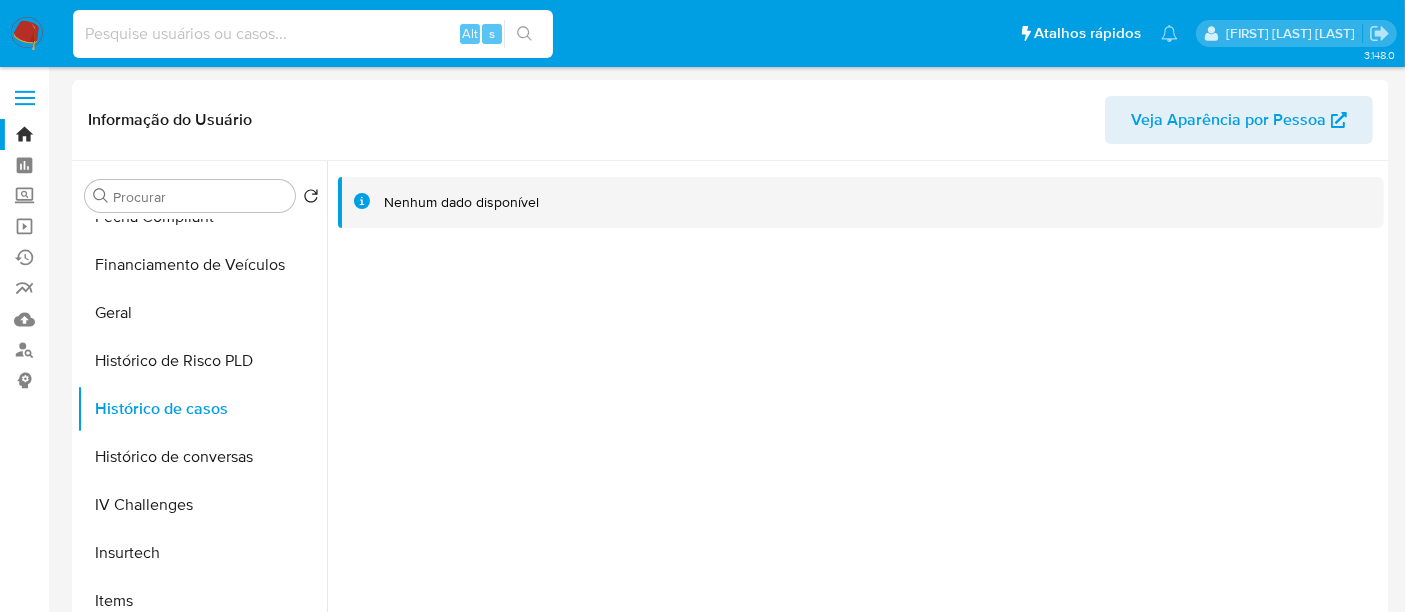 click at bounding box center [313, 34] 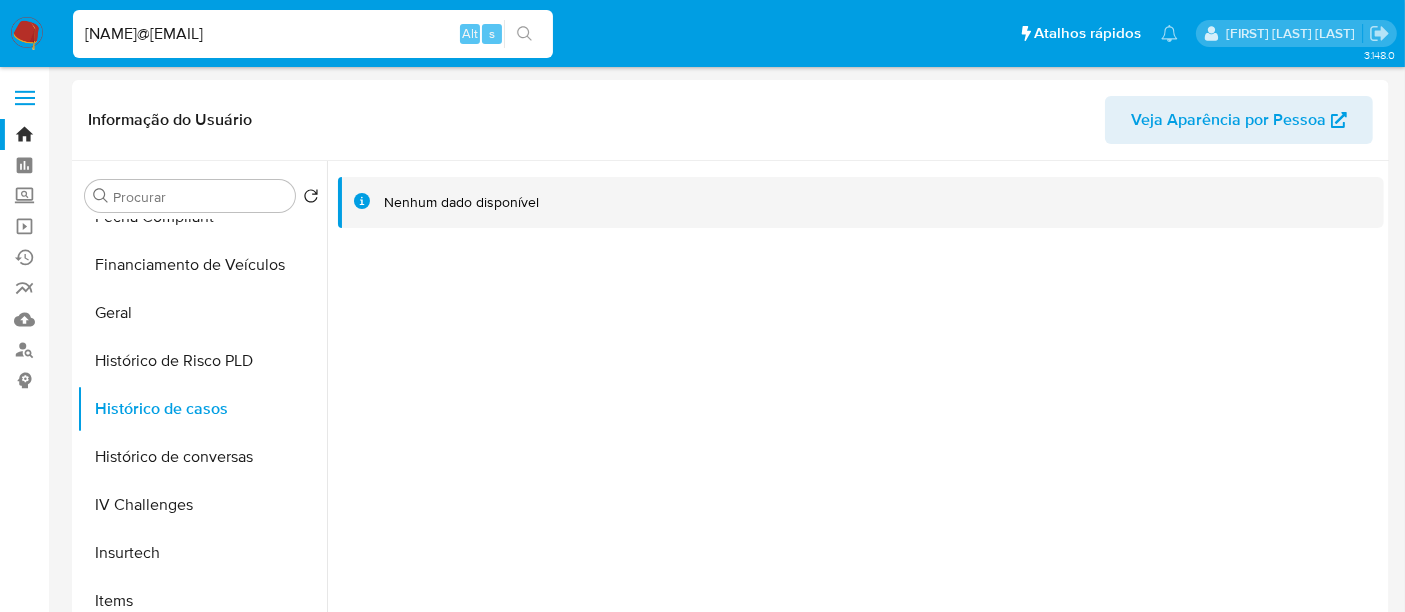 type on "msaluha@yahoo.com" 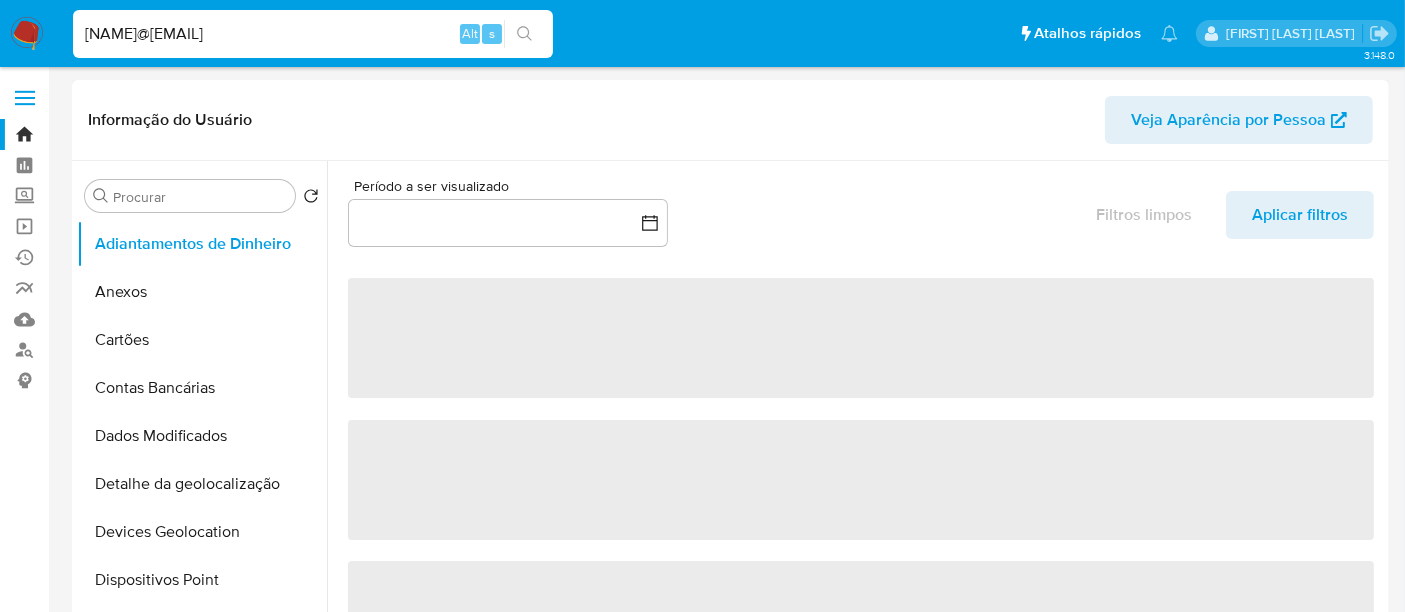 select on "10" 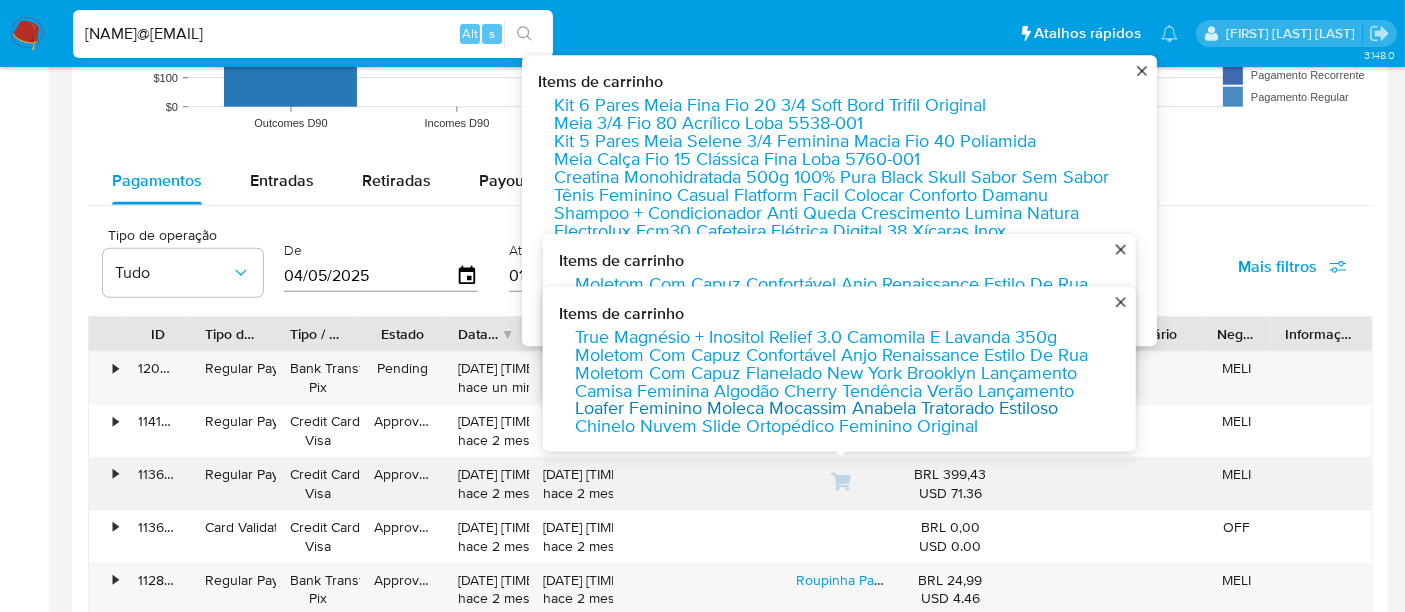 scroll, scrollTop: 1666, scrollLeft: 0, axis: vertical 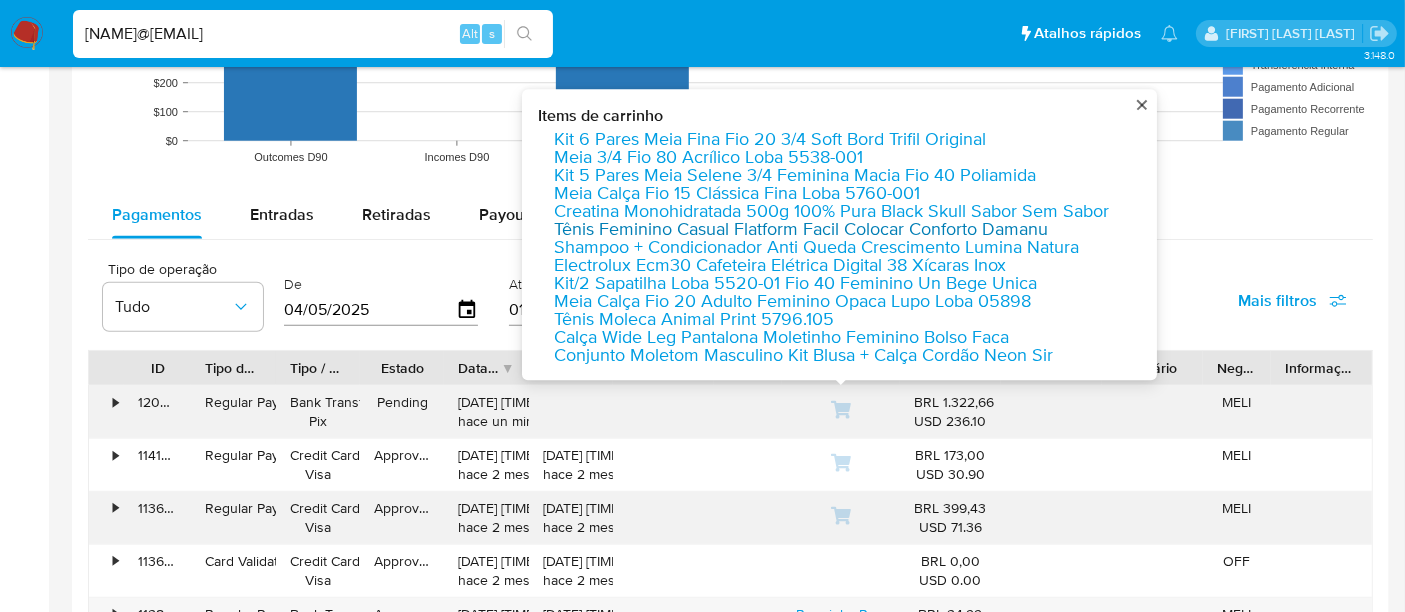 click on "Tênis Feminino Casual Flatform Facil Colocar Conforto Damanu" at bounding box center [801, 230] 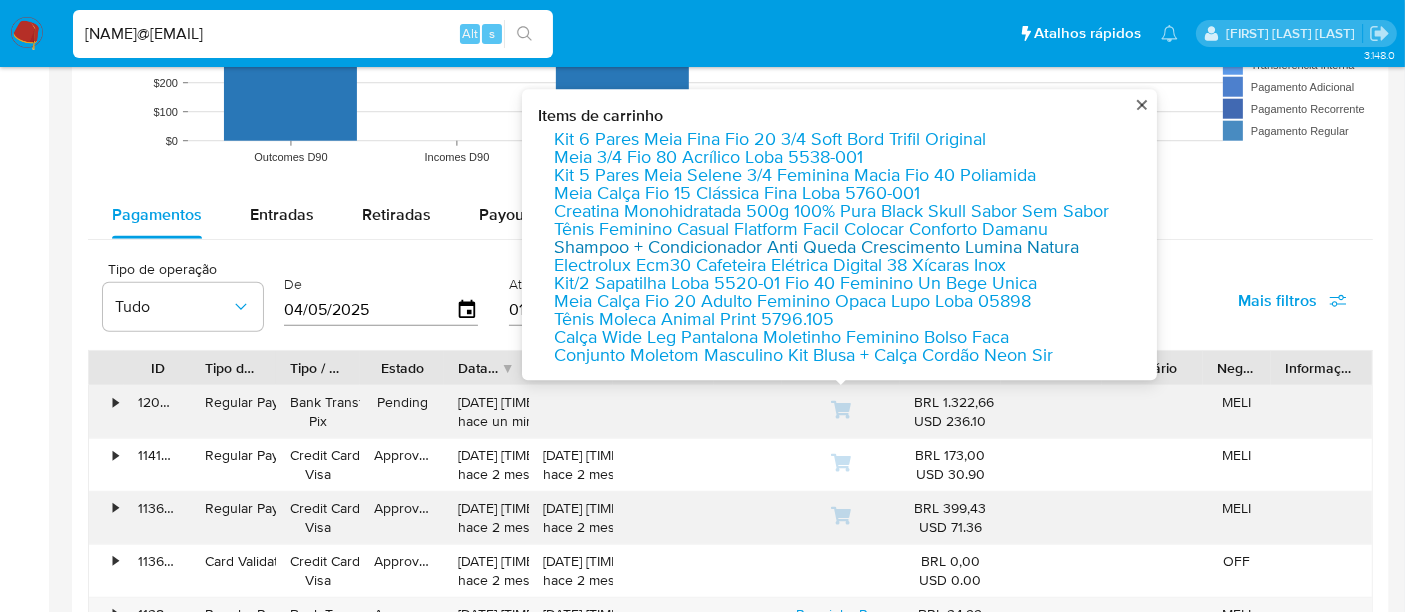 click on "Shampoo + Condicionador Anti Queda Crescimento Lumina Natura" at bounding box center (816, 248) 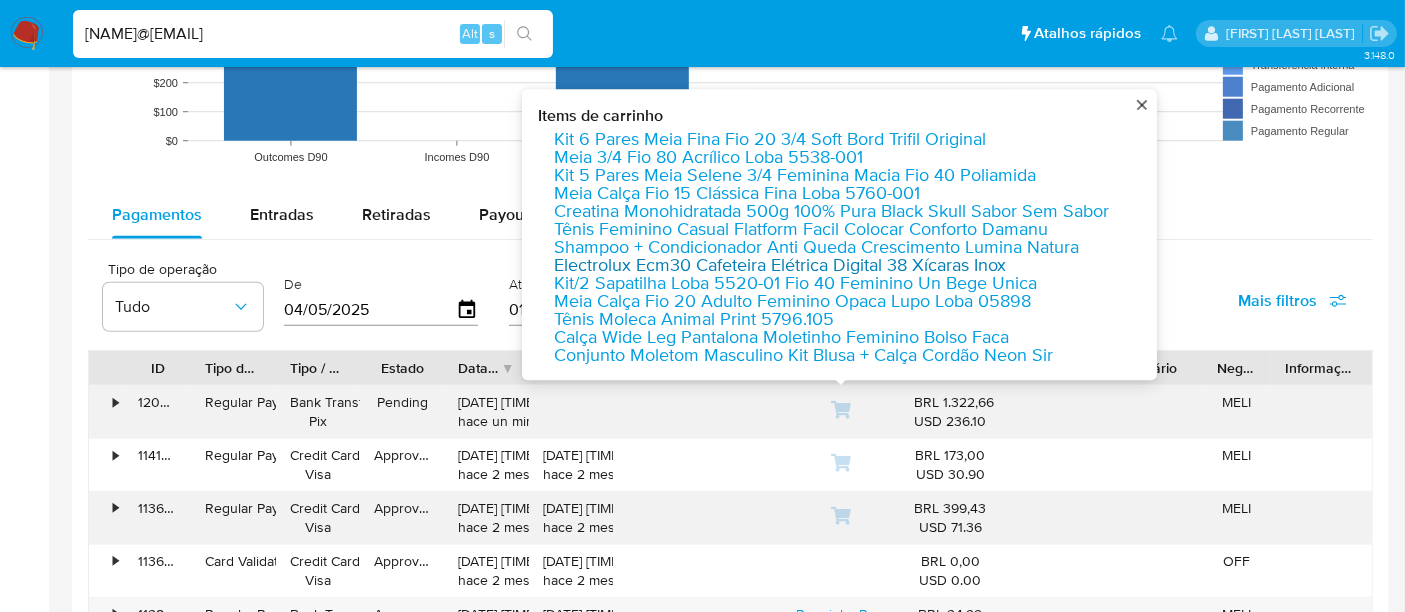 click on "Electrolux Ecm30 Cafeteira Elétrica Digital 38 Xícaras Inox" at bounding box center (780, 266) 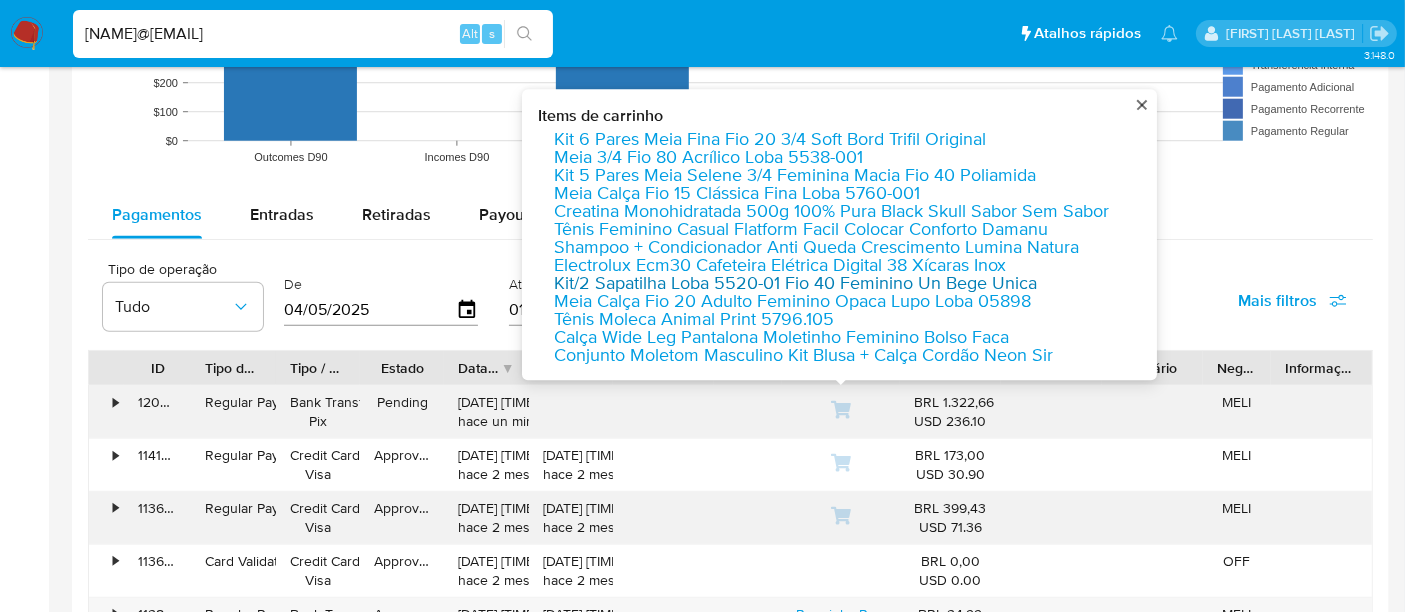click on "Kit/2 Sapatilha Loba 5520-01 Fio 40 Feminino Un Bege Unica" at bounding box center (795, 284) 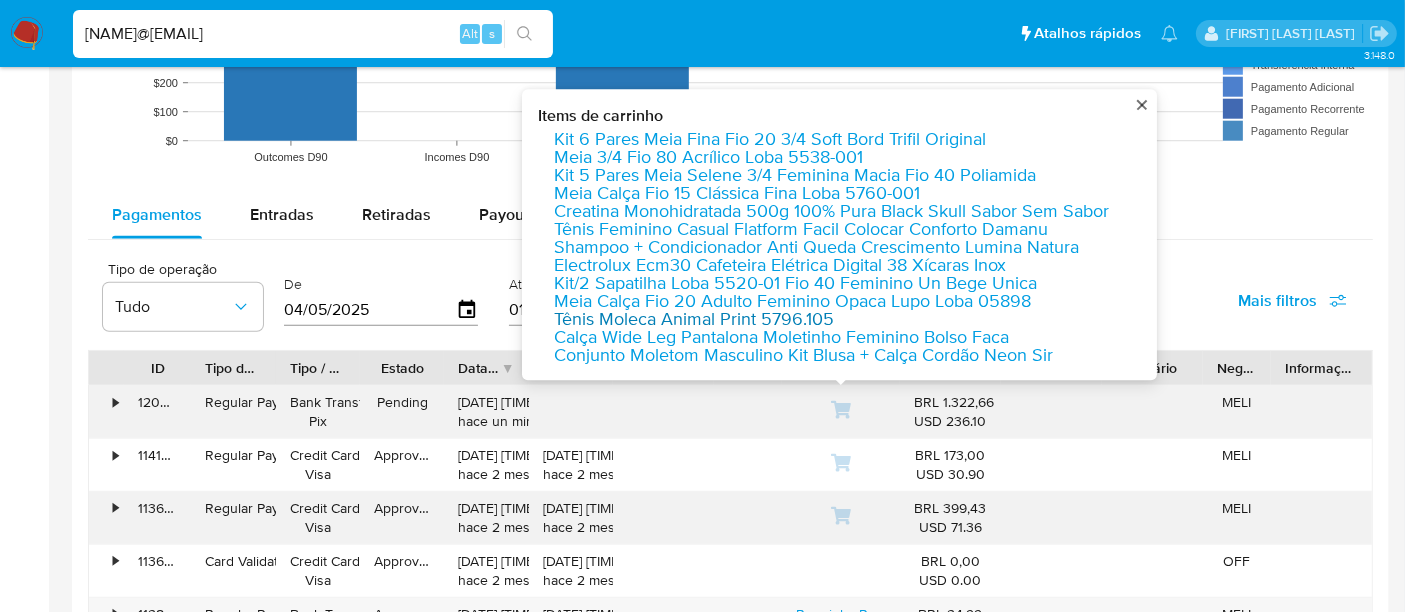 click on "Tênis Moleca Animal Print 5796.105" at bounding box center (694, 320) 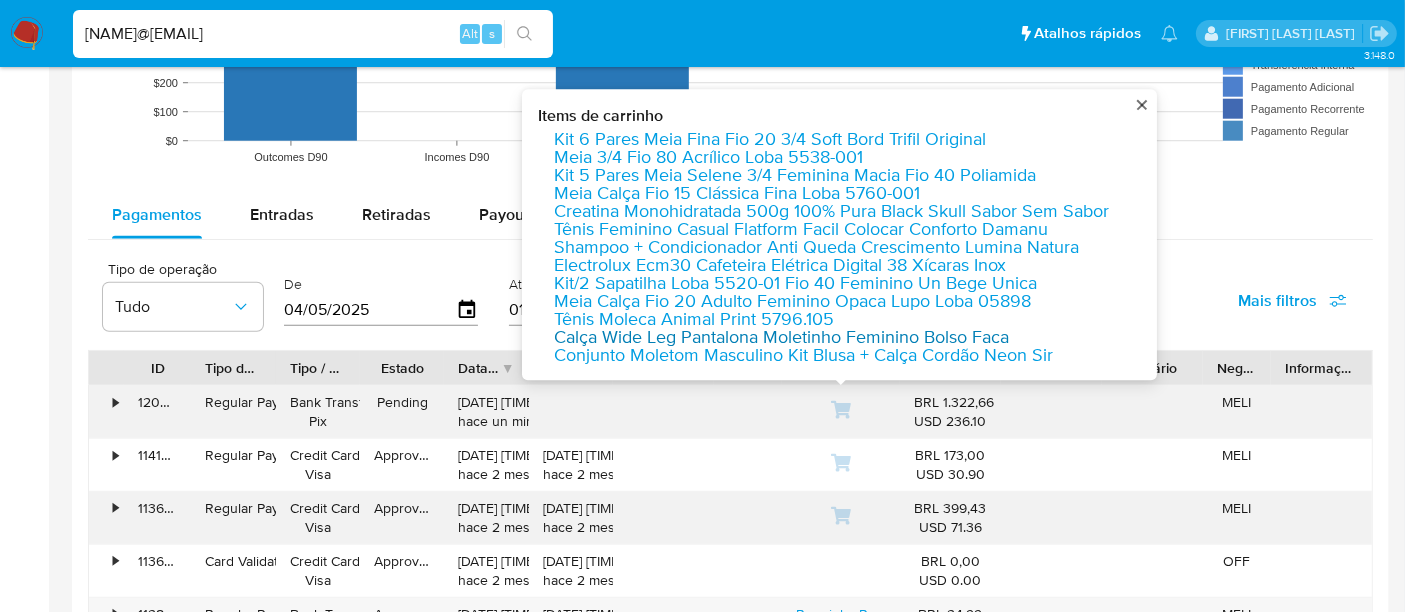 click on "Calça Wide Leg Pantalona Moletinho Feminino Bolso Faca" at bounding box center [781, 338] 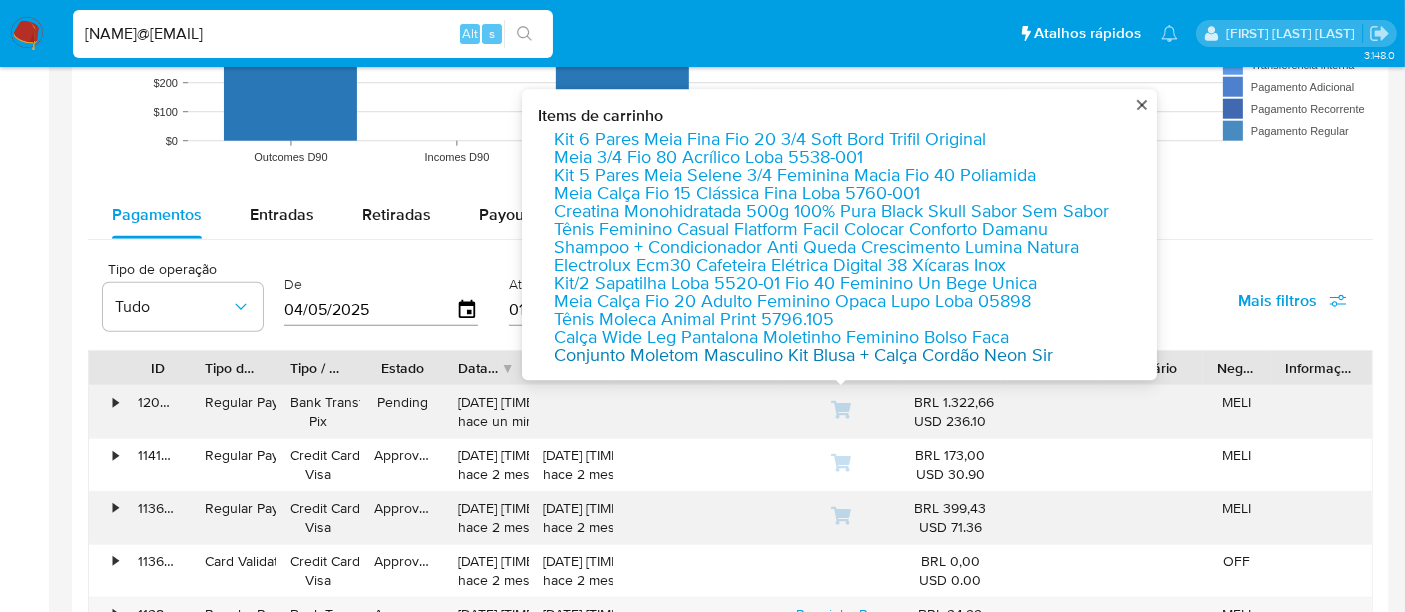 click on "Conjunto Moletom Masculino Kit Blusa + Calça Cordão Neon Sir" at bounding box center (803, 356) 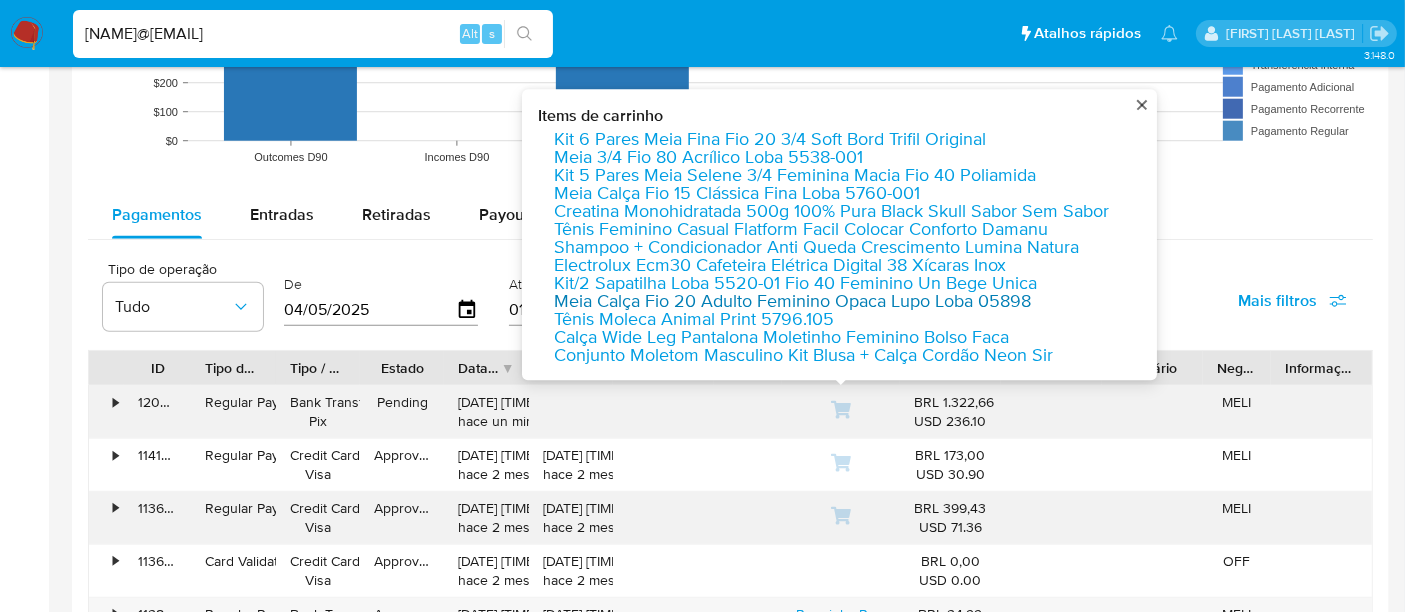 click on "Meia Calça Fio 20 Adulto Feminino Opaca Lupo Loba 05898" at bounding box center [792, 302] 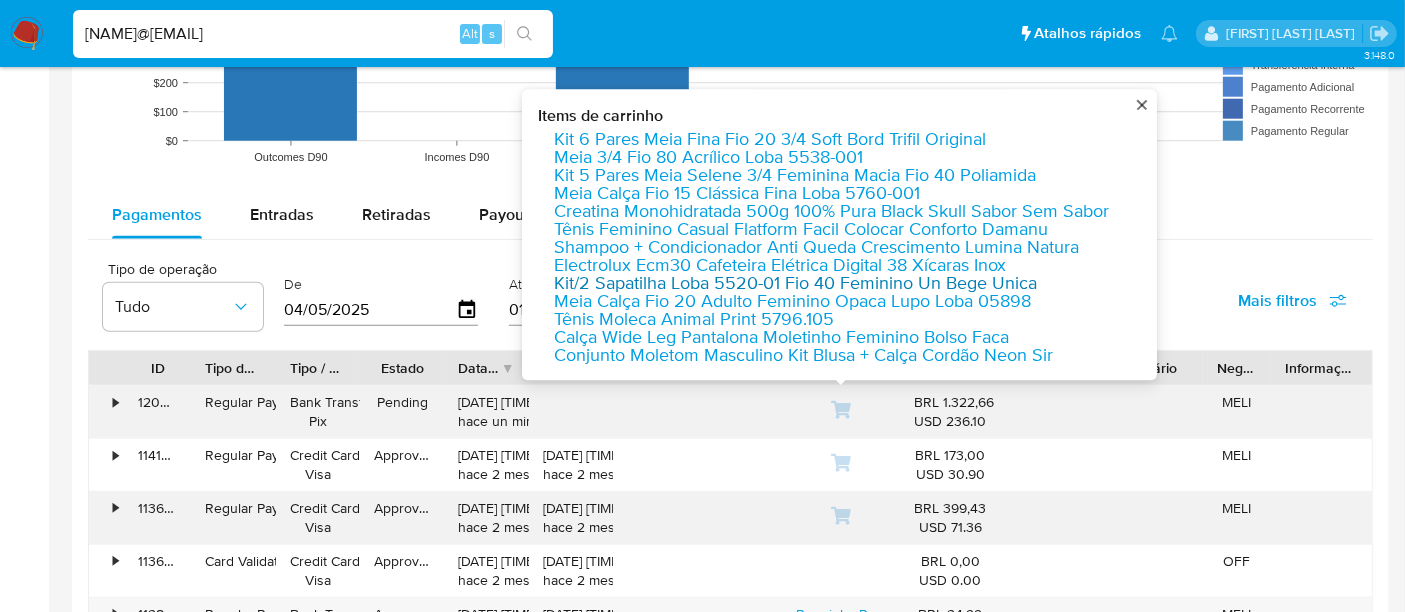 click on "Kit/2 Sapatilha Loba 5520-01 Fio 40 Feminino Un Bege Unica" at bounding box center [795, 284] 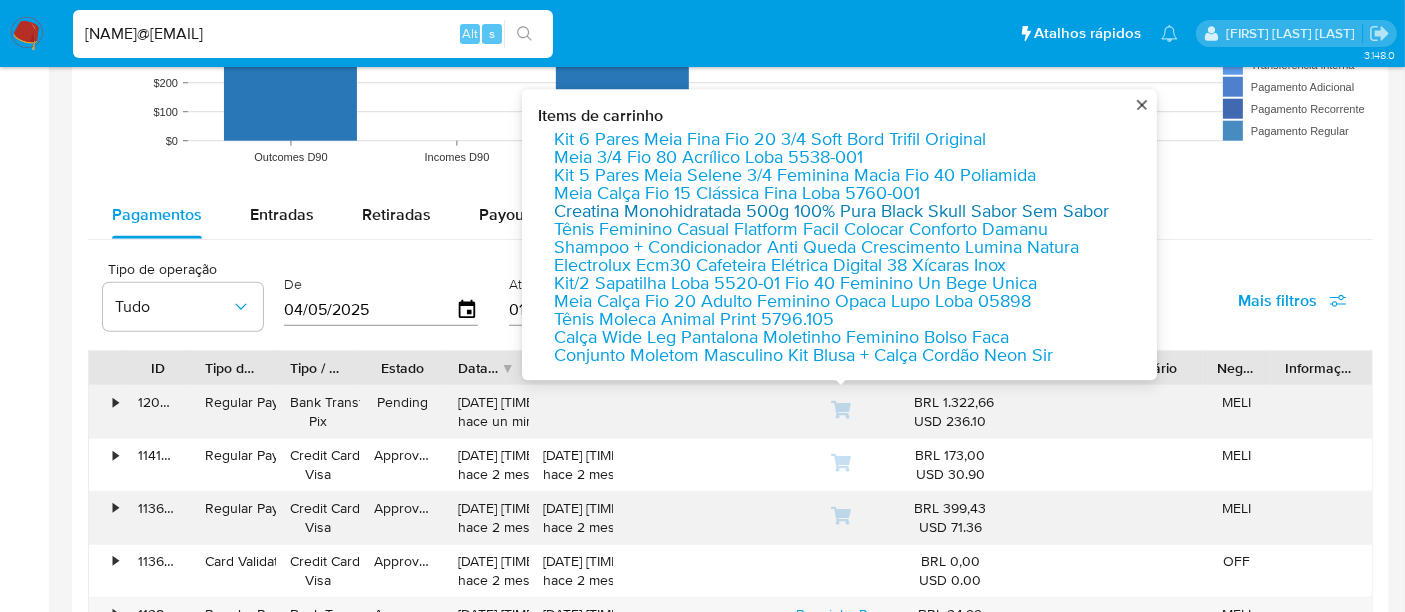 click on "Creatina Monohidratada 500g 100% Pura Black Skull Sabor Sem Sabor" at bounding box center [831, 212] 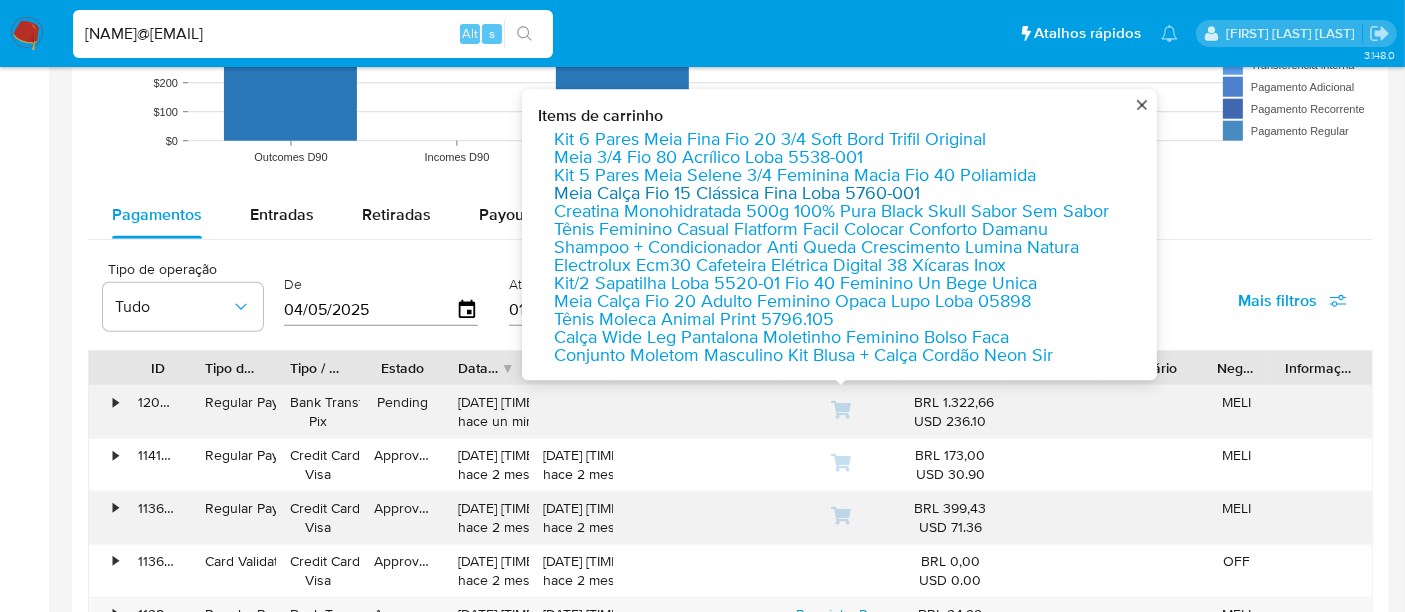 click on "Meia Calça Fio 15 Clássica Fina Loba 5760-001" at bounding box center (737, 194) 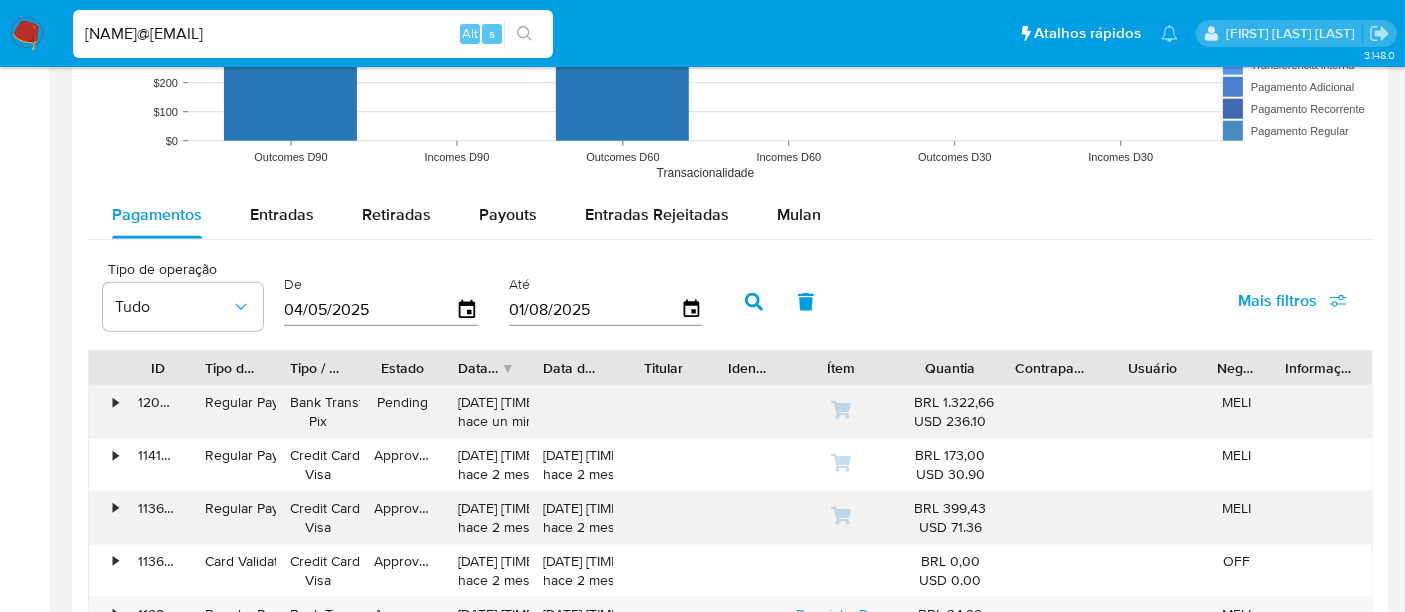 click on "msaluha@yahoo.com" at bounding box center [313, 34] 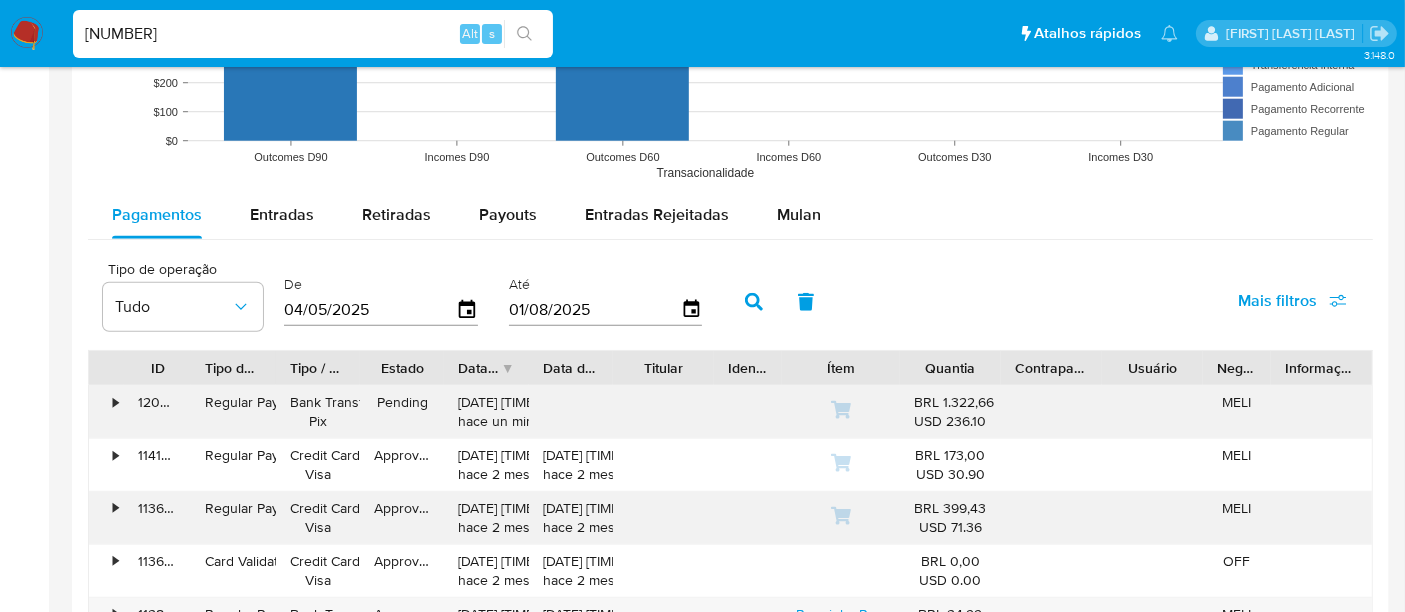 type on "397886915" 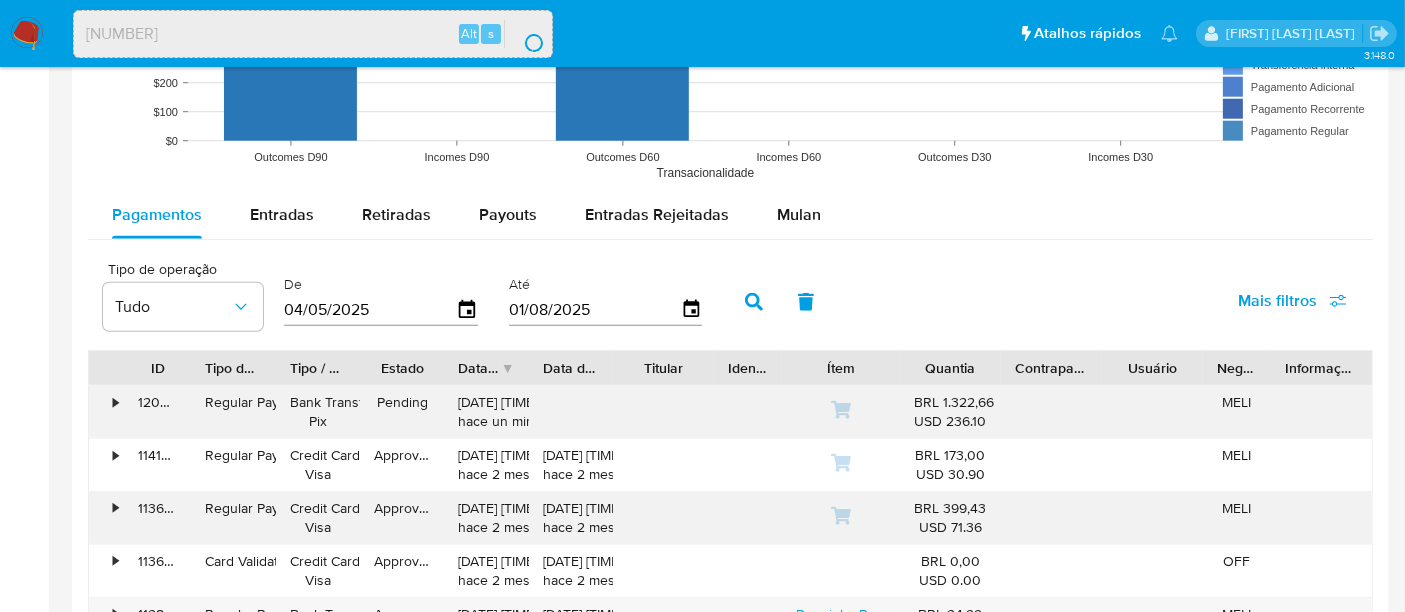 scroll, scrollTop: 0, scrollLeft: 0, axis: both 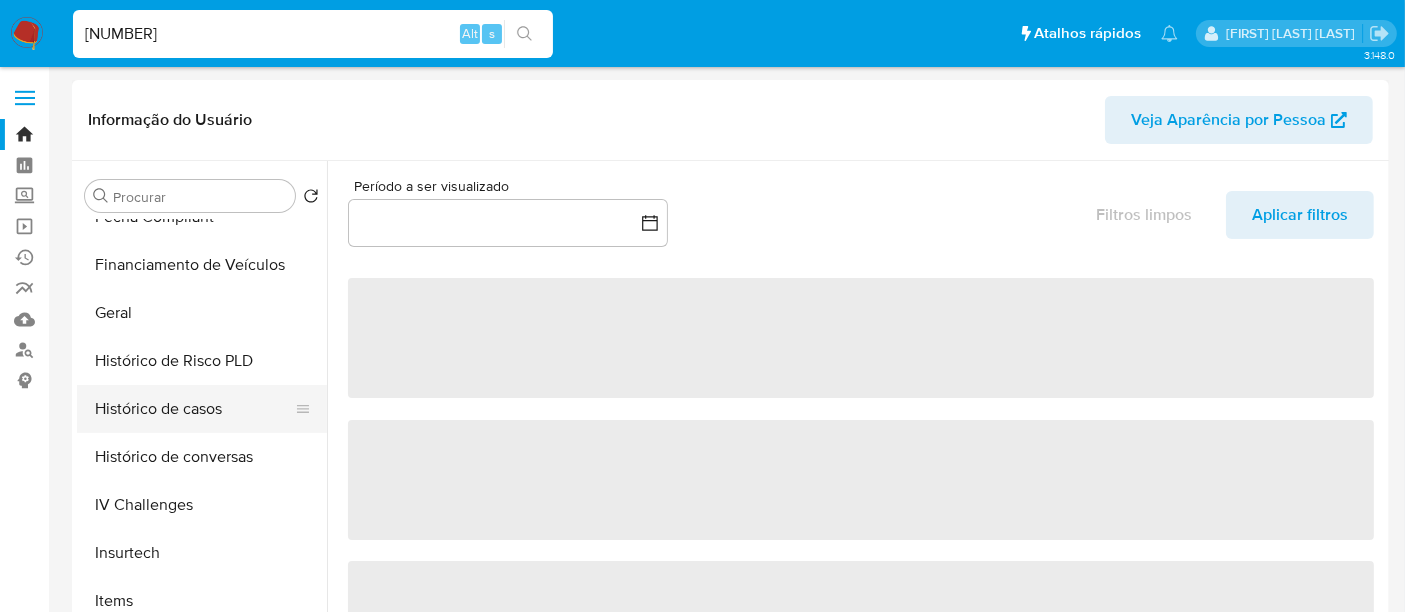 click on "Histórico de casos" at bounding box center (194, 409) 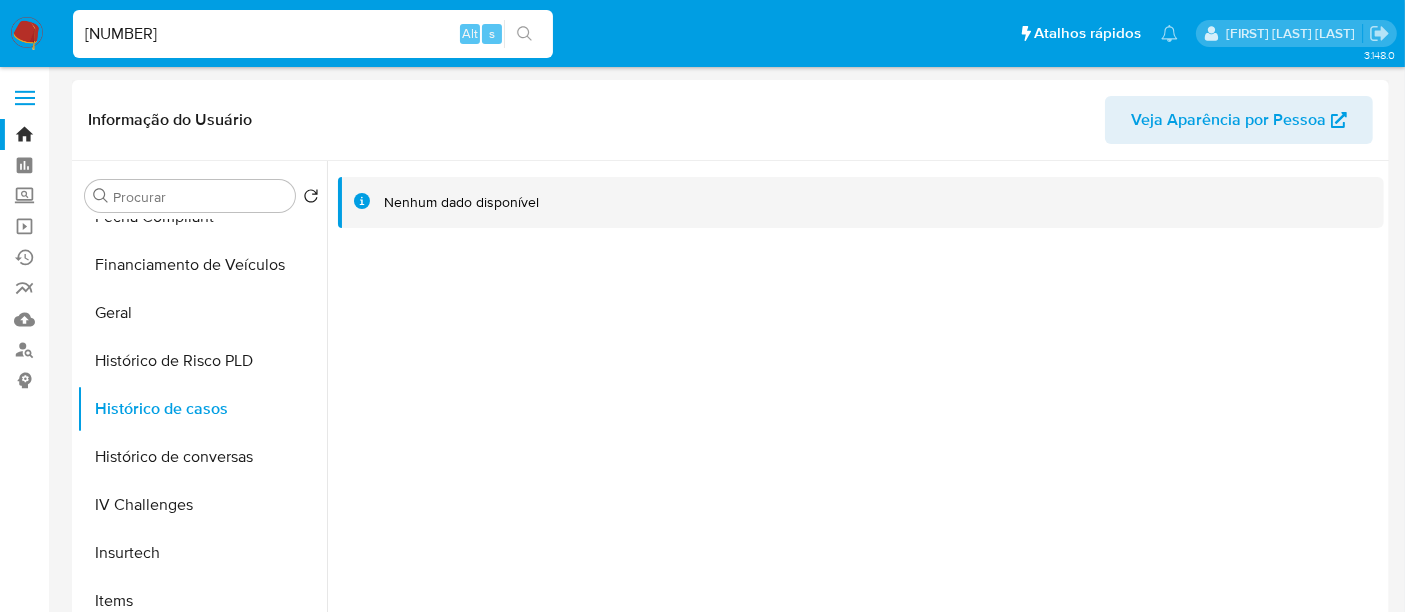 type 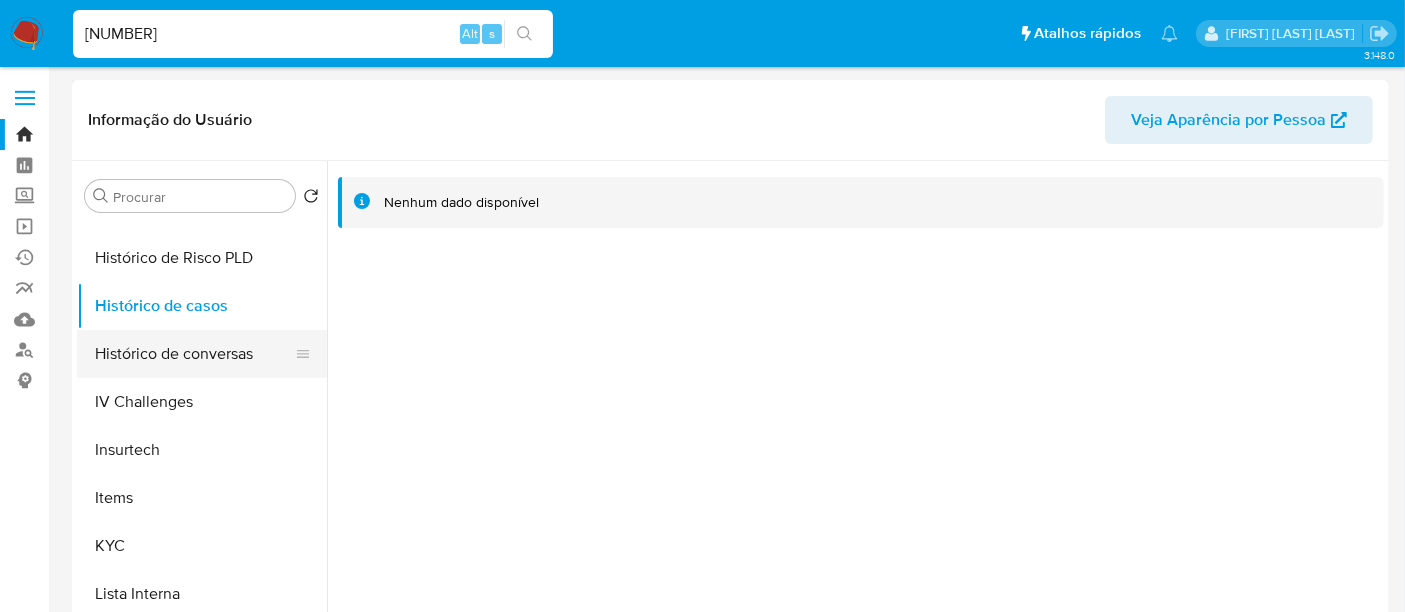 scroll, scrollTop: 844, scrollLeft: 0, axis: vertical 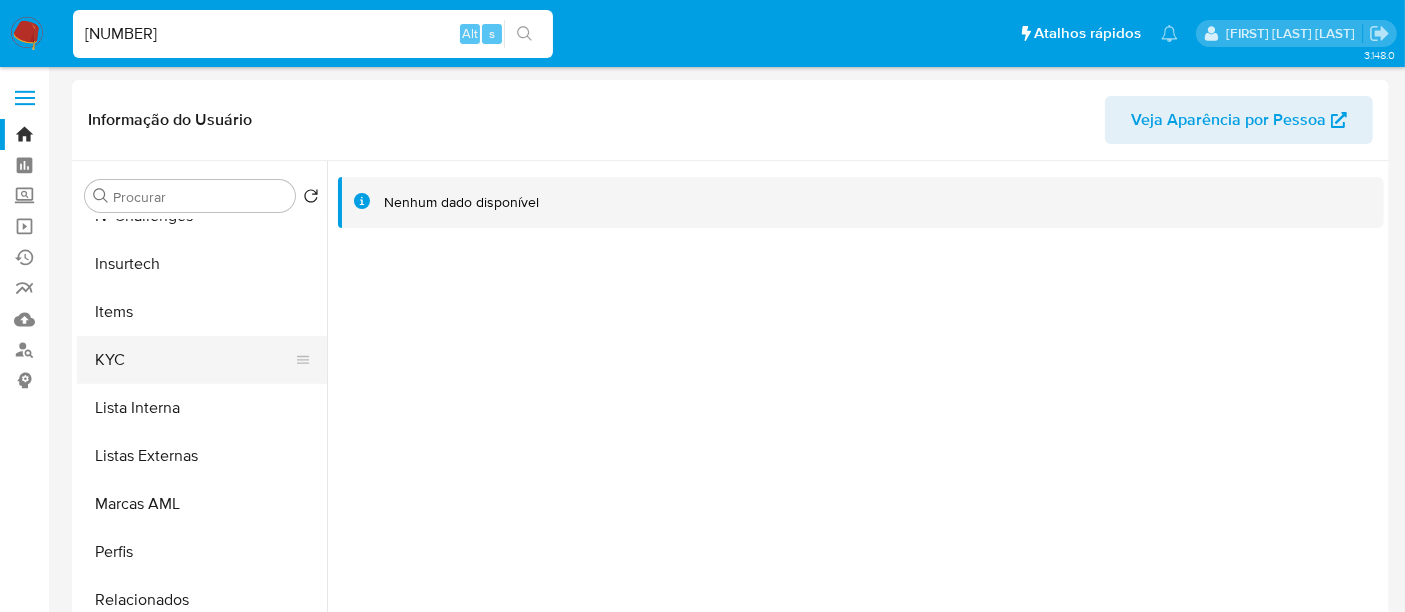 click on "KYC" at bounding box center (194, 360) 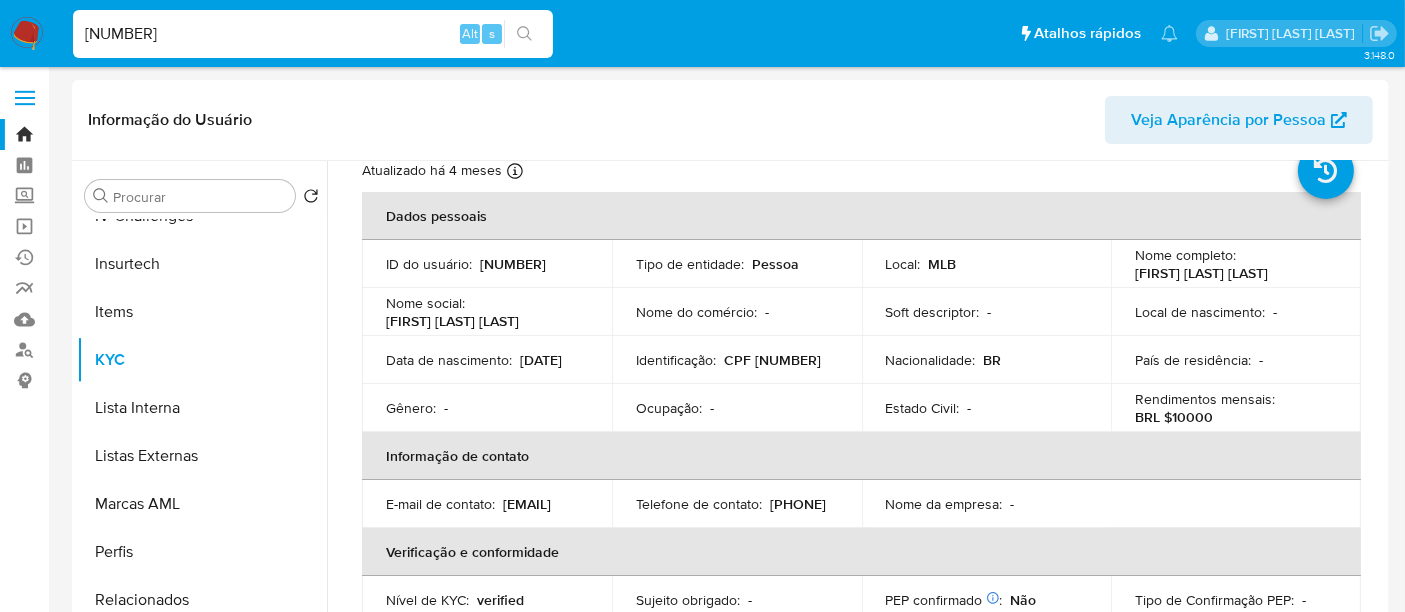 scroll, scrollTop: 0, scrollLeft: 0, axis: both 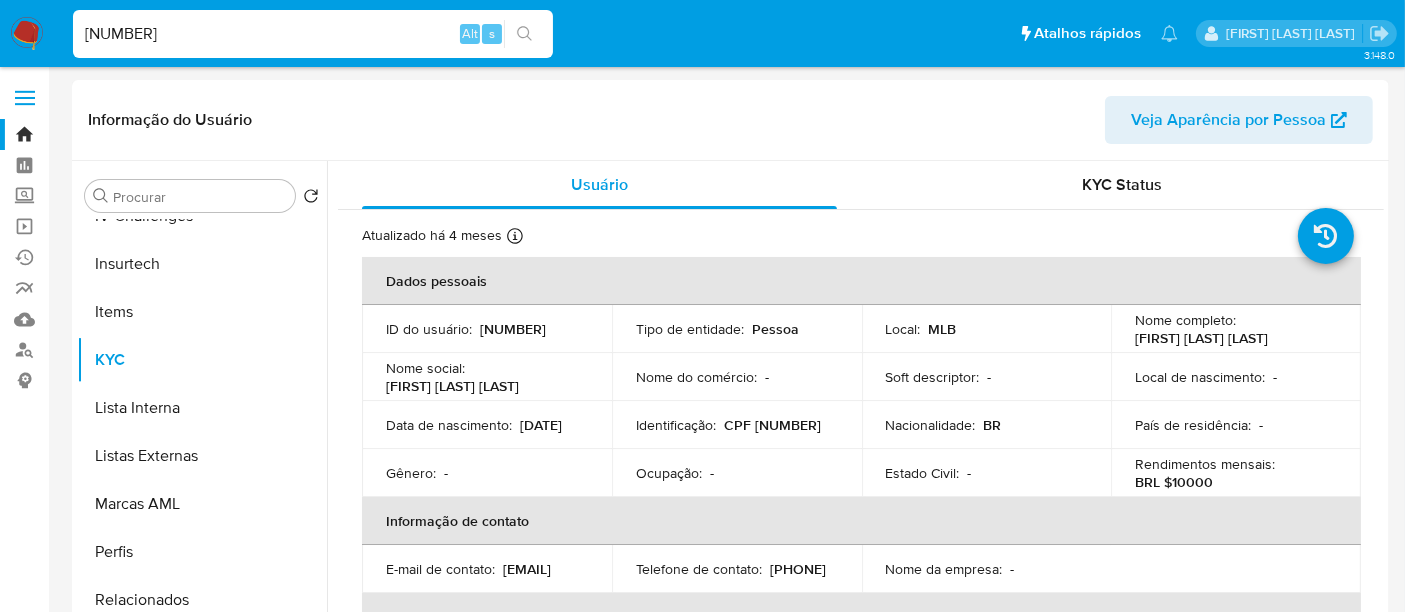 click on "397886915" at bounding box center [313, 34] 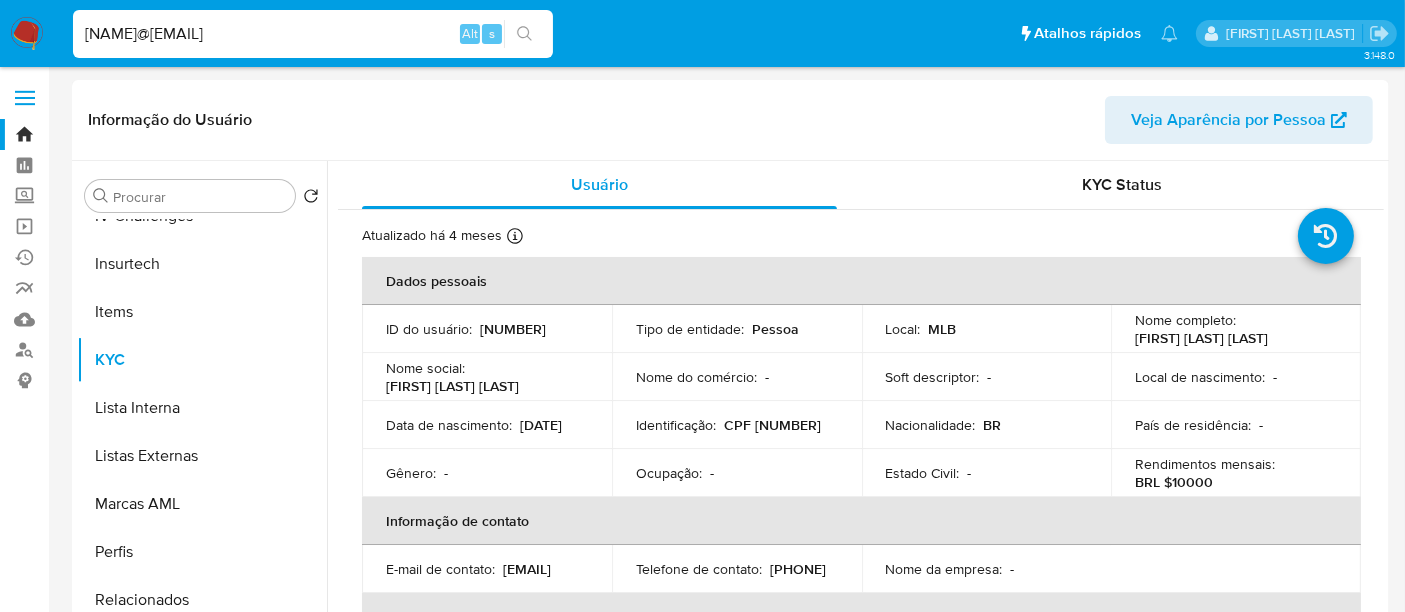 type on "msaluha@yahoo.com" 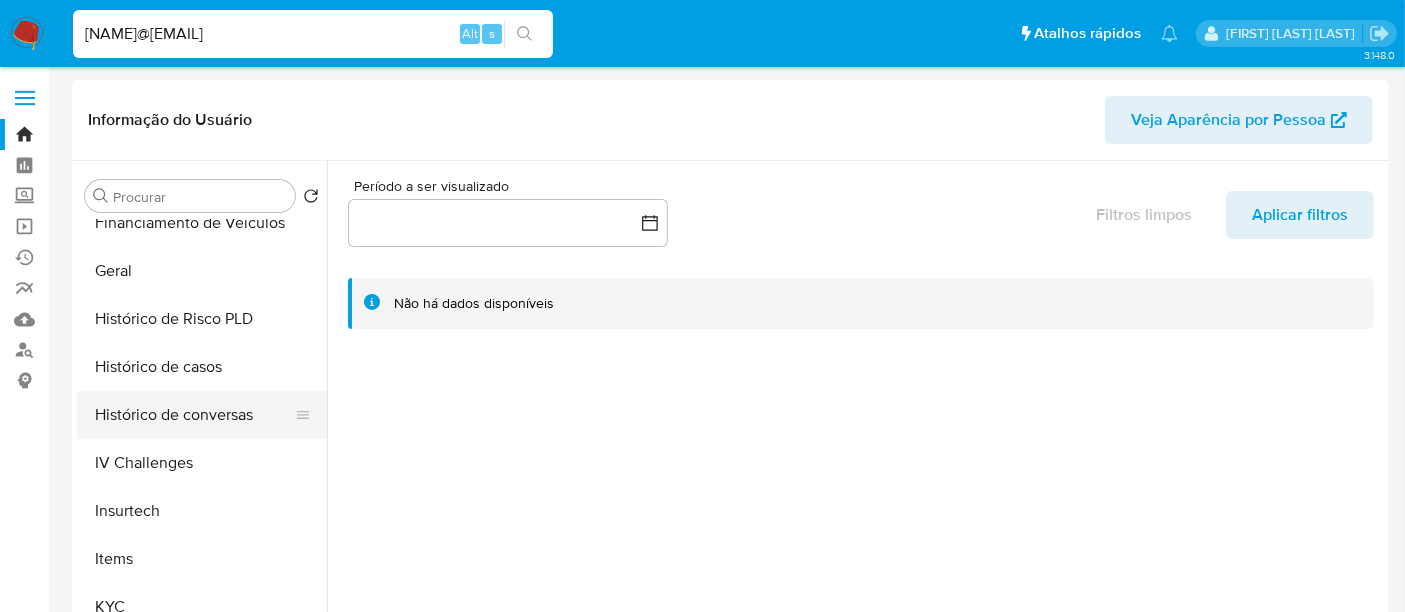 scroll, scrollTop: 666, scrollLeft: 0, axis: vertical 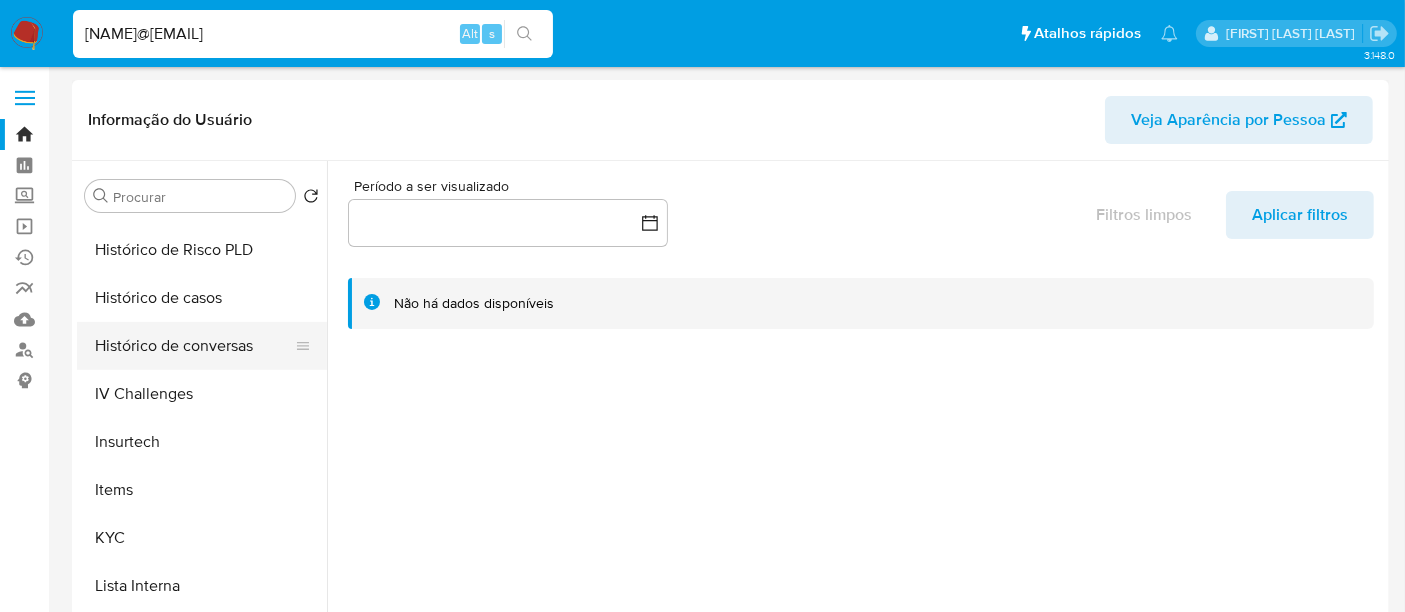 select on "10" 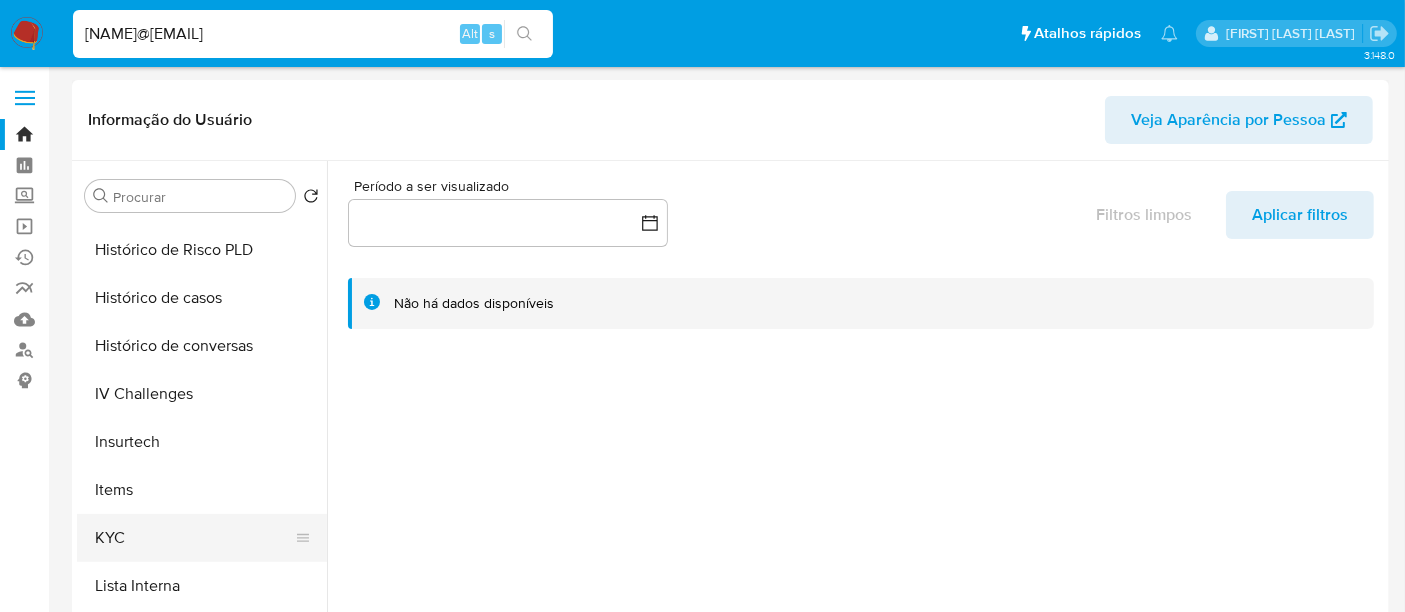 click on "KYC" at bounding box center [194, 538] 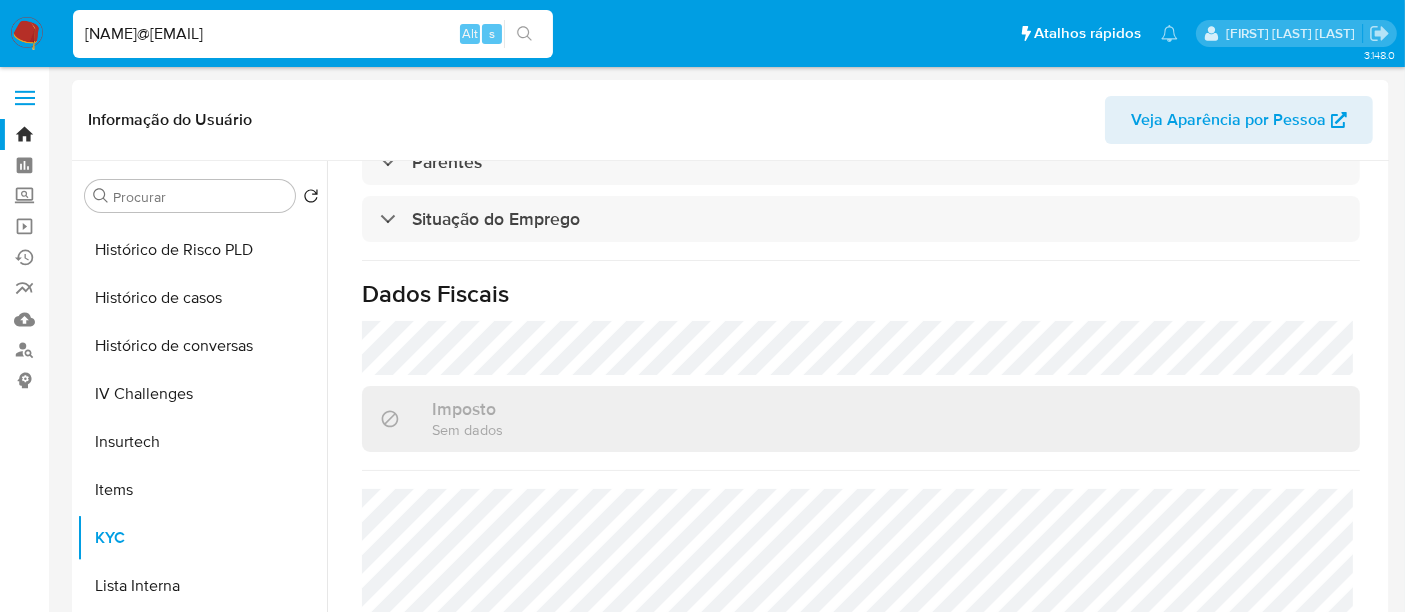 scroll, scrollTop: 934, scrollLeft: 0, axis: vertical 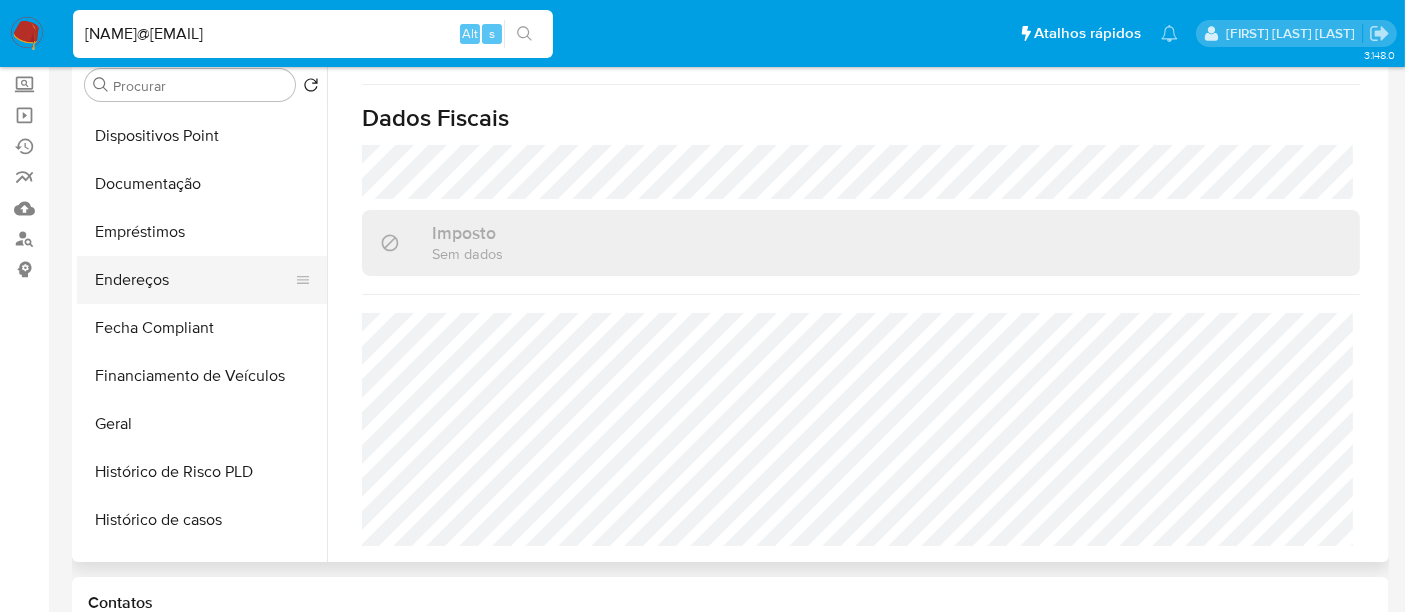 click on "Endereços" at bounding box center (194, 280) 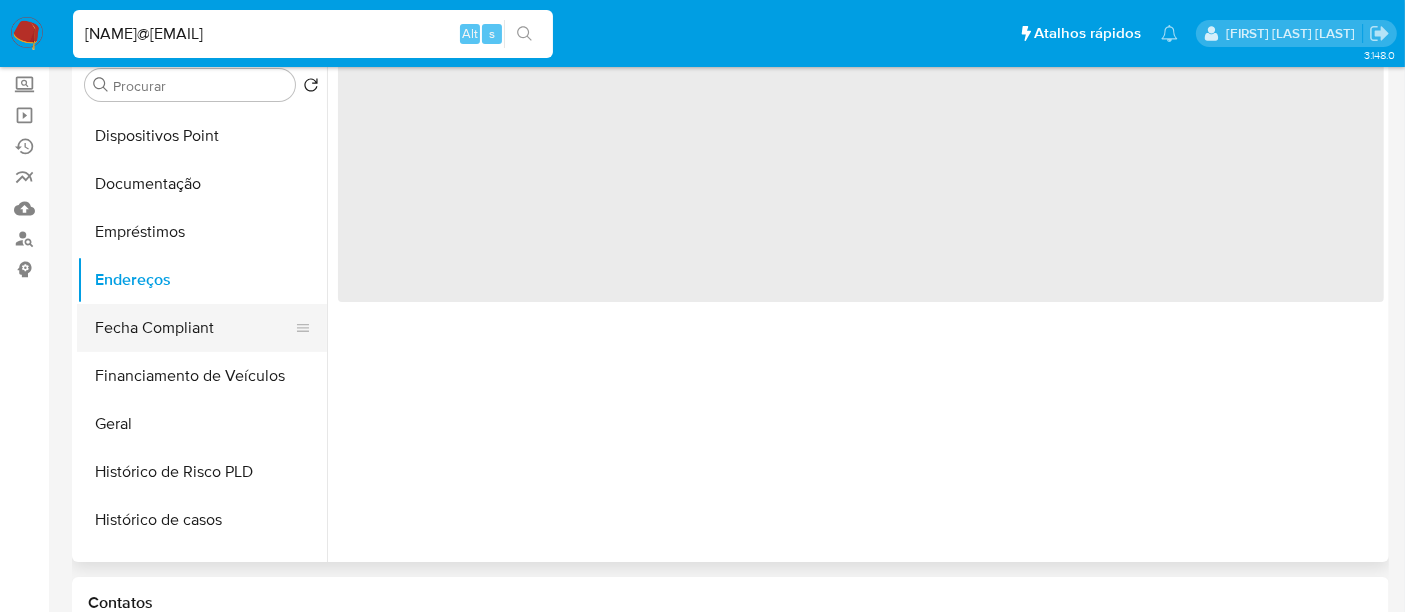 scroll, scrollTop: 0, scrollLeft: 0, axis: both 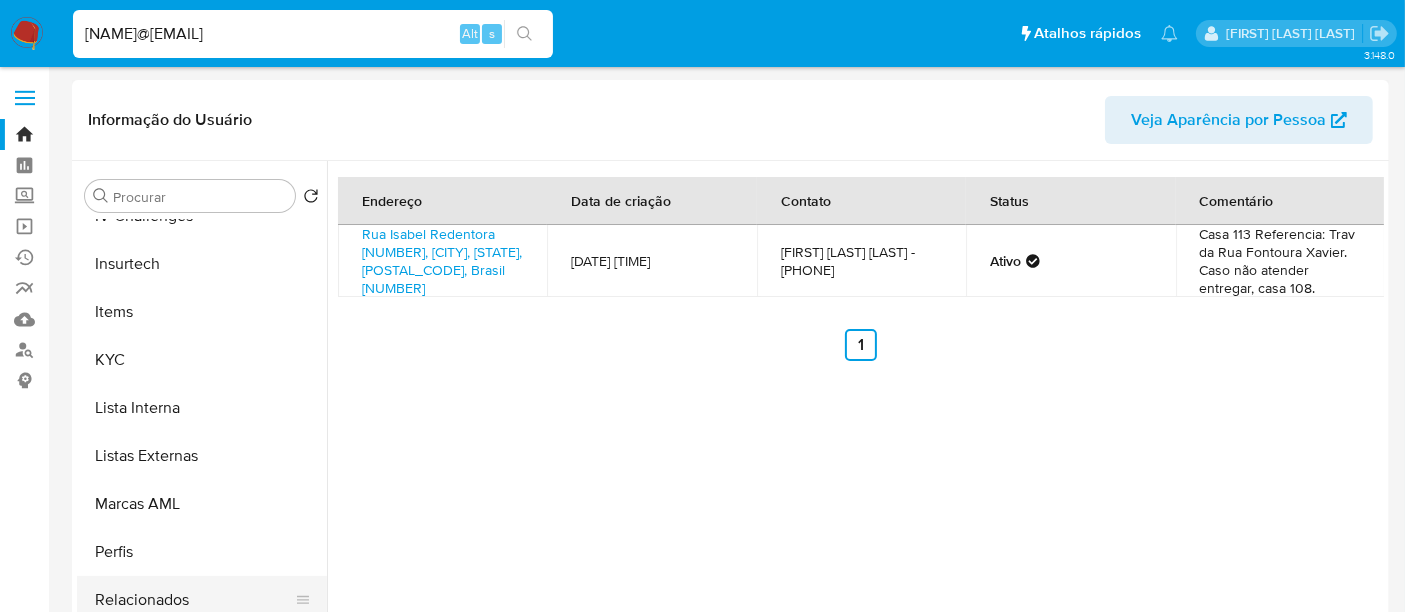 click on "Relacionados" at bounding box center [194, 600] 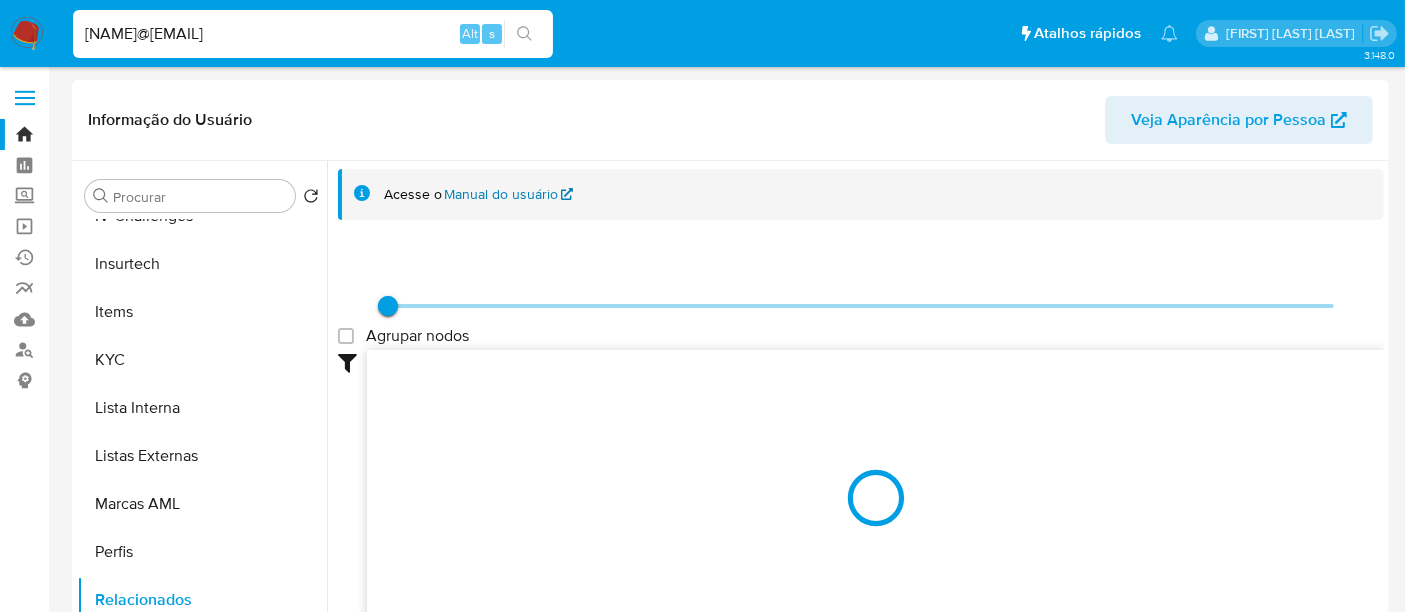 scroll, scrollTop: 111, scrollLeft: 0, axis: vertical 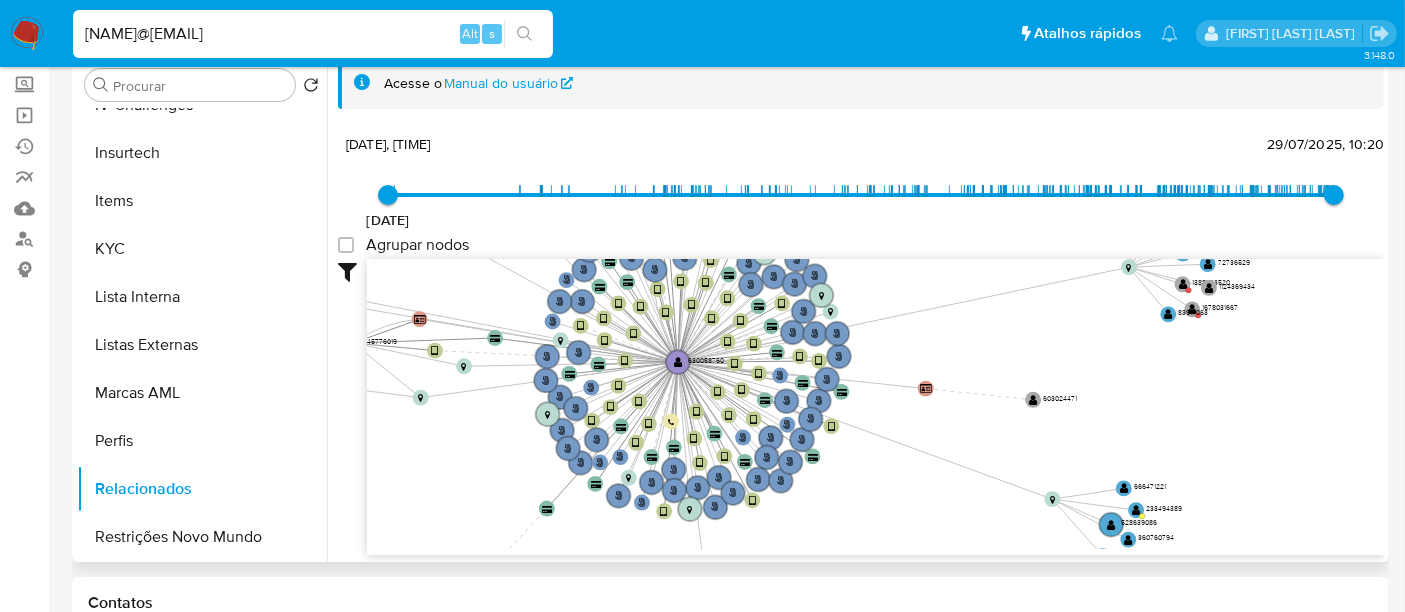 drag, startPoint x: 976, startPoint y: 481, endPoint x: 937, endPoint y: 493, distance: 40.804413 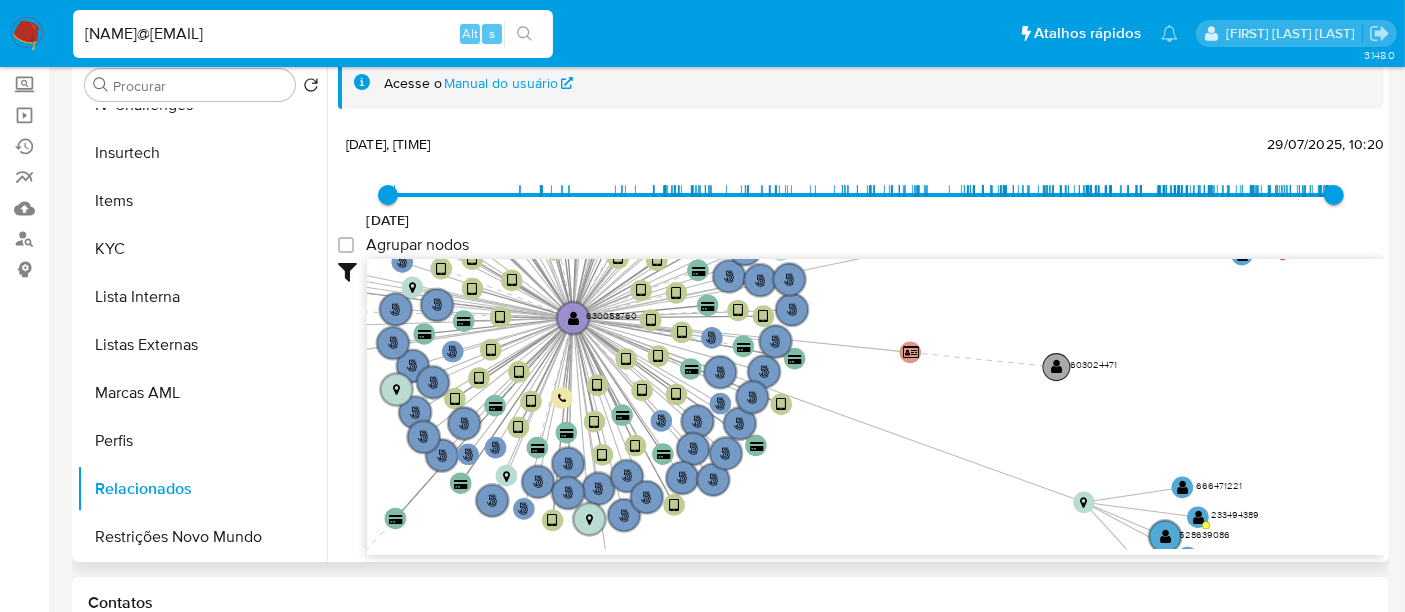 click on "" 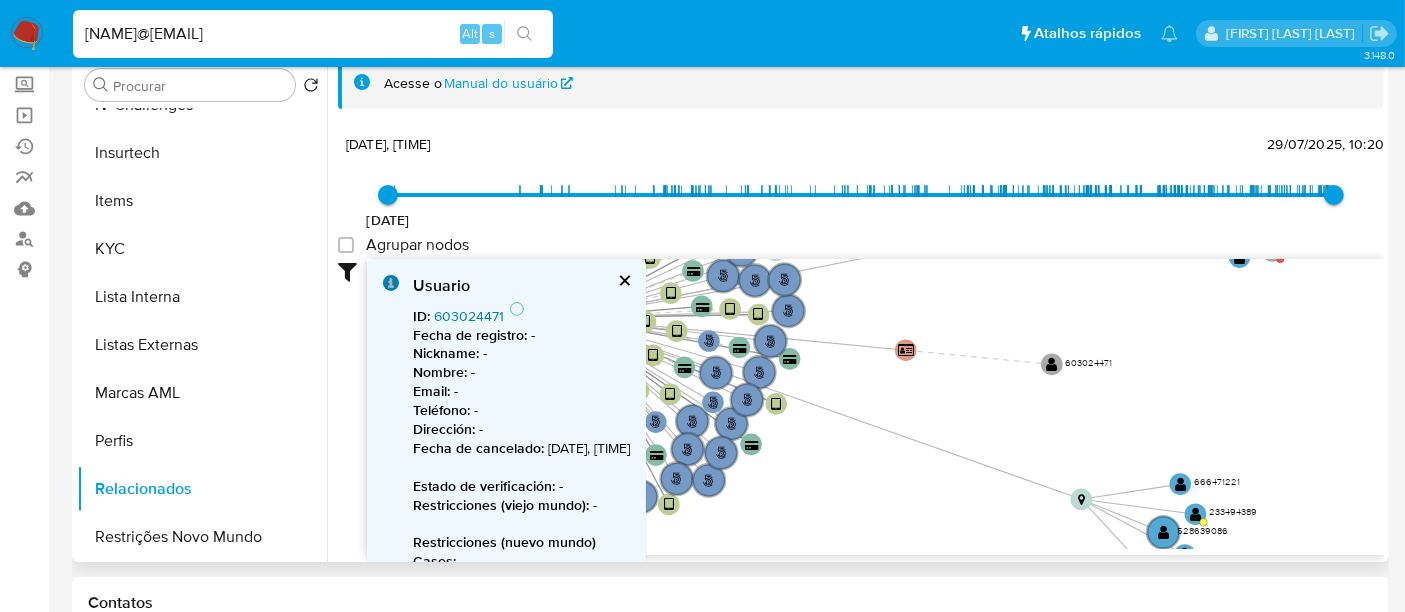 click on "603024471" at bounding box center [469, 316] 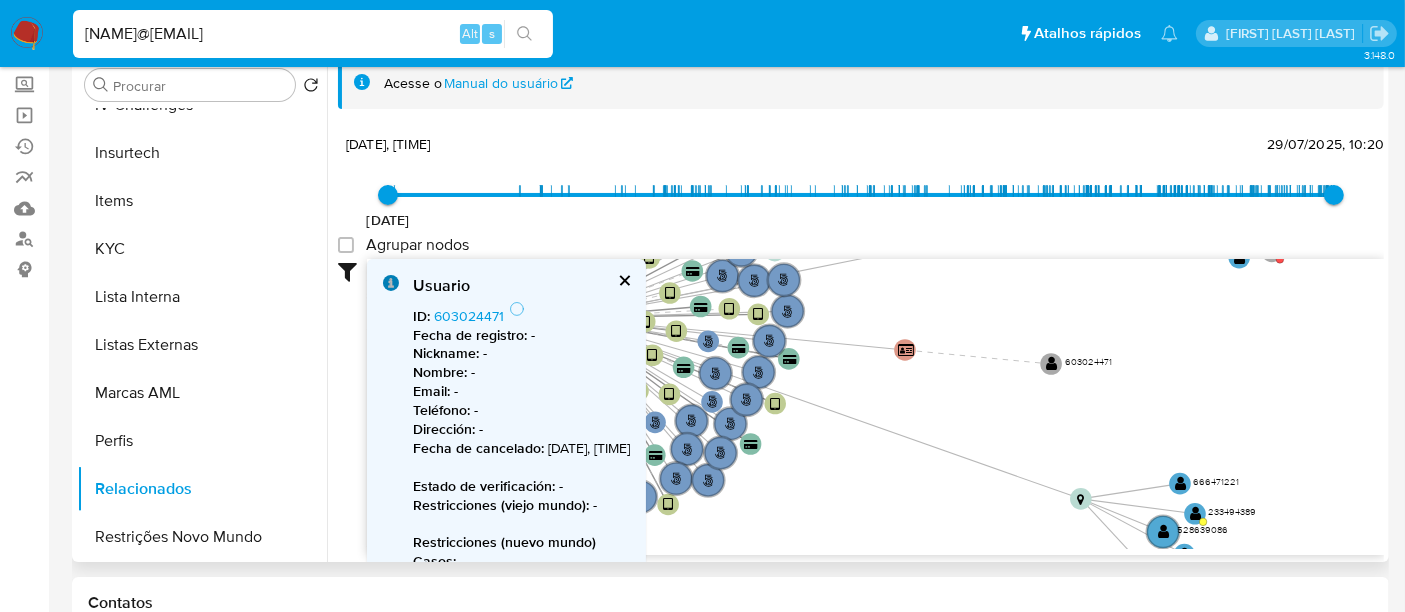 click at bounding box center (623, 280) 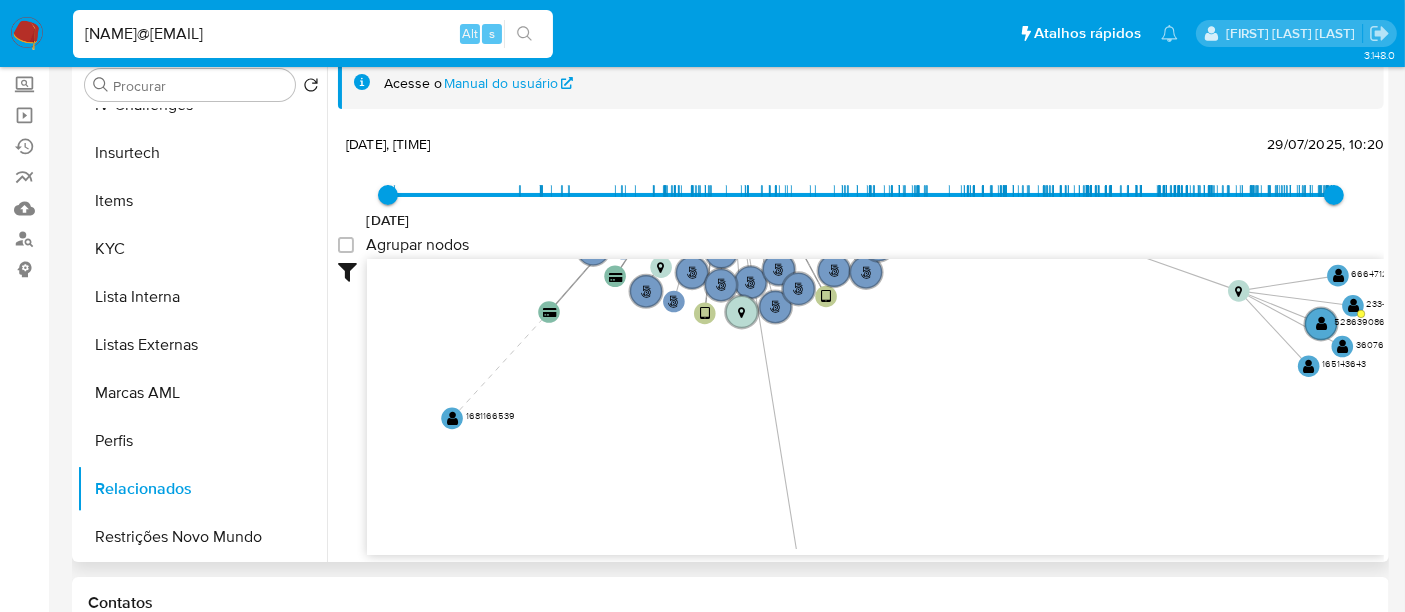 drag, startPoint x: 848, startPoint y: 468, endPoint x: 997, endPoint y: 281, distance: 239.1025 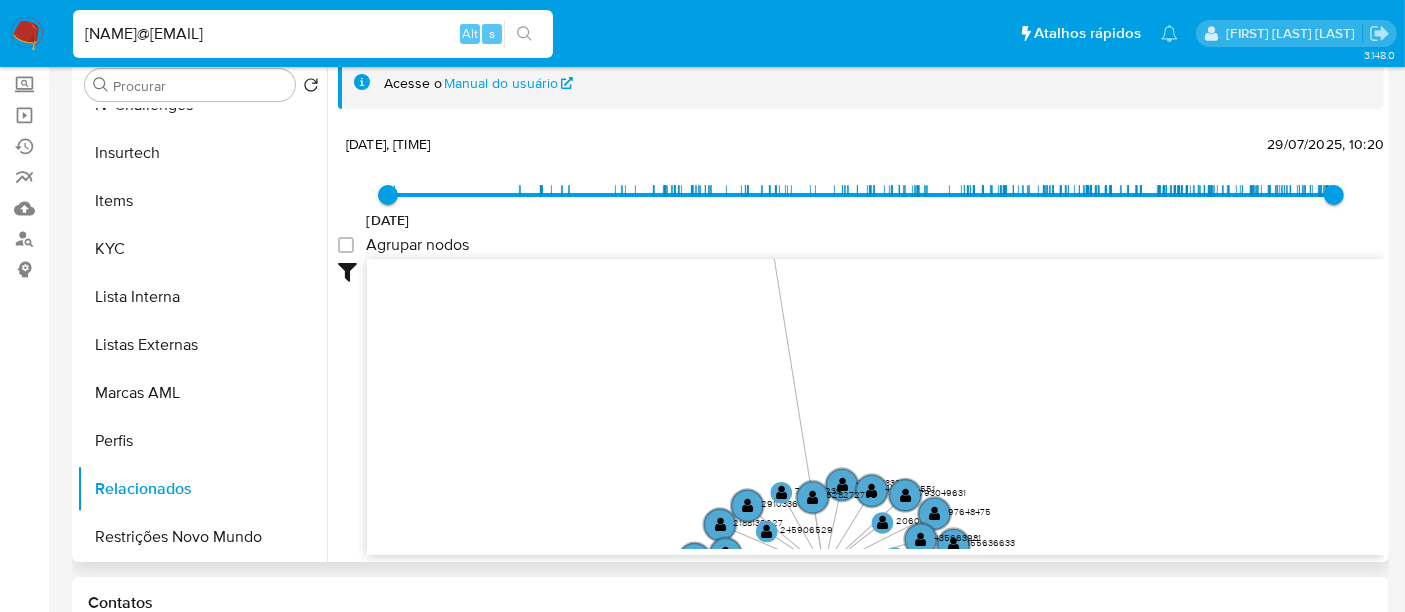 drag, startPoint x: 1000, startPoint y: 436, endPoint x: 994, endPoint y: 247, distance: 189.09521 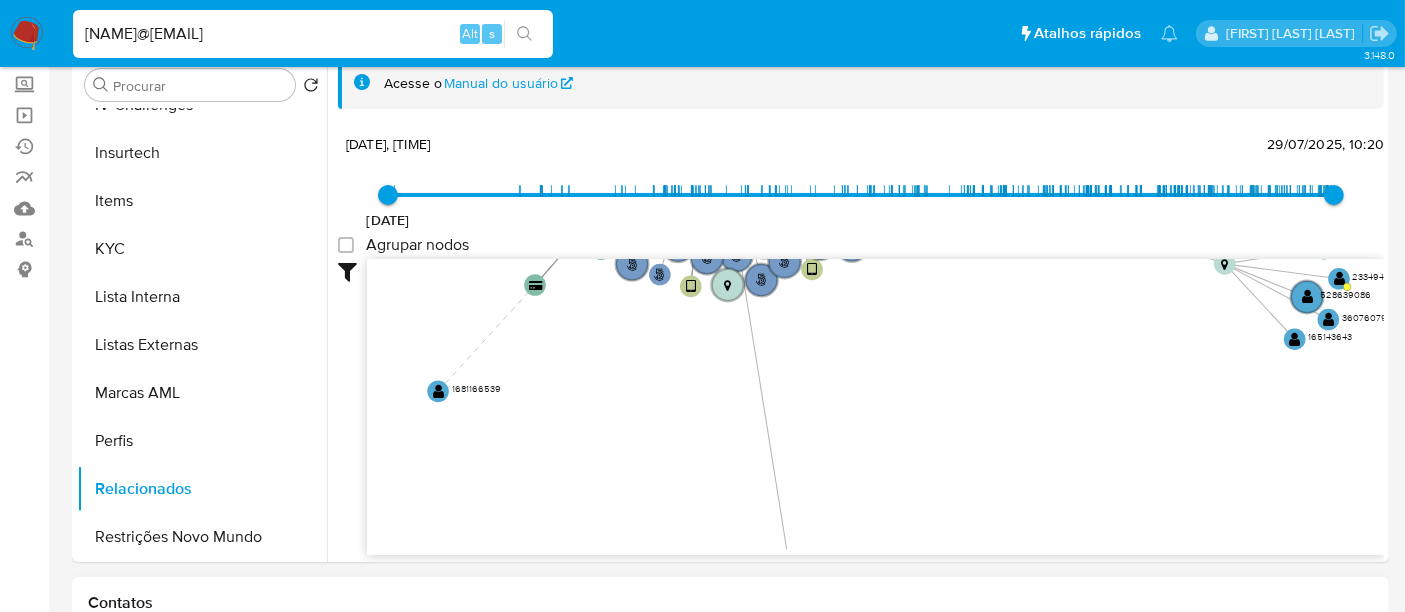drag, startPoint x: 977, startPoint y: 299, endPoint x: 982, endPoint y: 575, distance: 276.0453 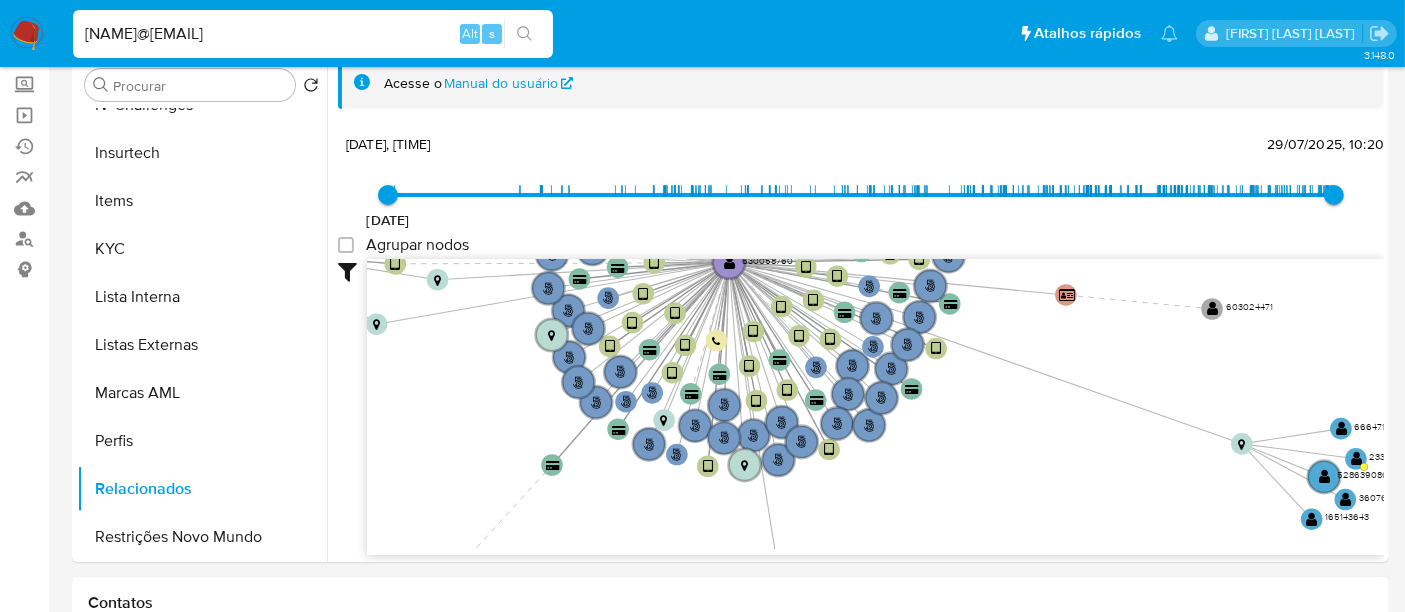 drag, startPoint x: 942, startPoint y: 410, endPoint x: 959, endPoint y: 590, distance: 180.801 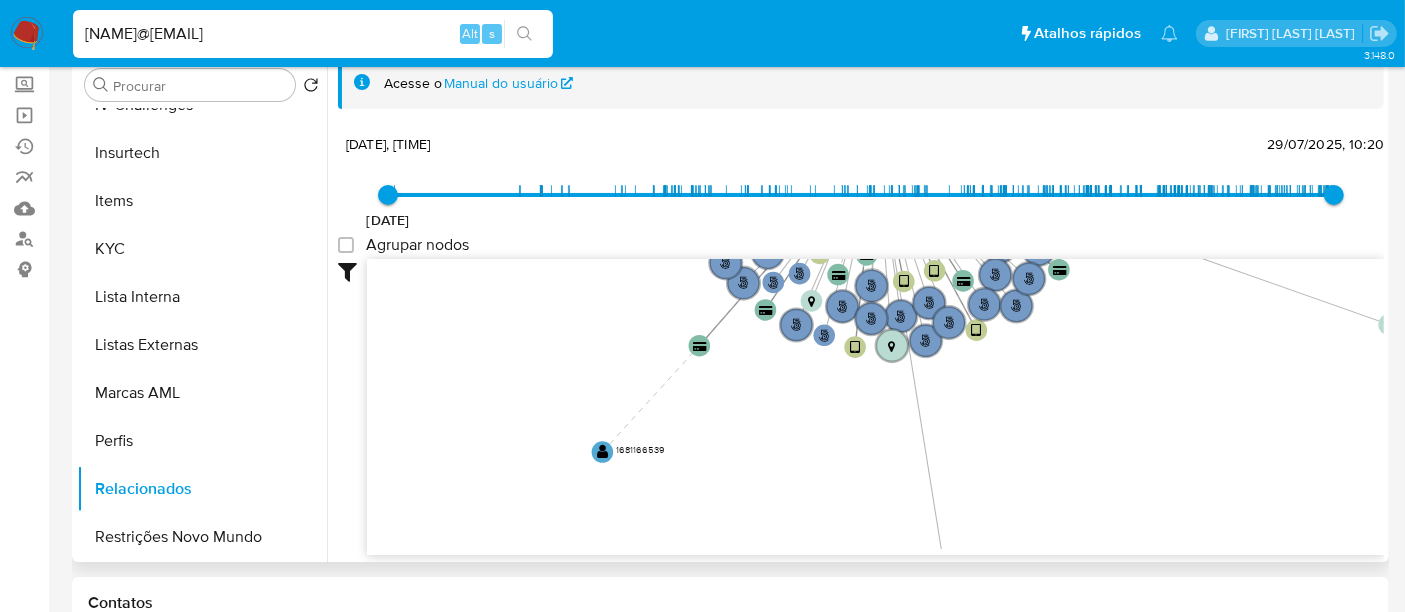 drag, startPoint x: 964, startPoint y: 509, endPoint x: 1105, endPoint y: 400, distance: 178.21896 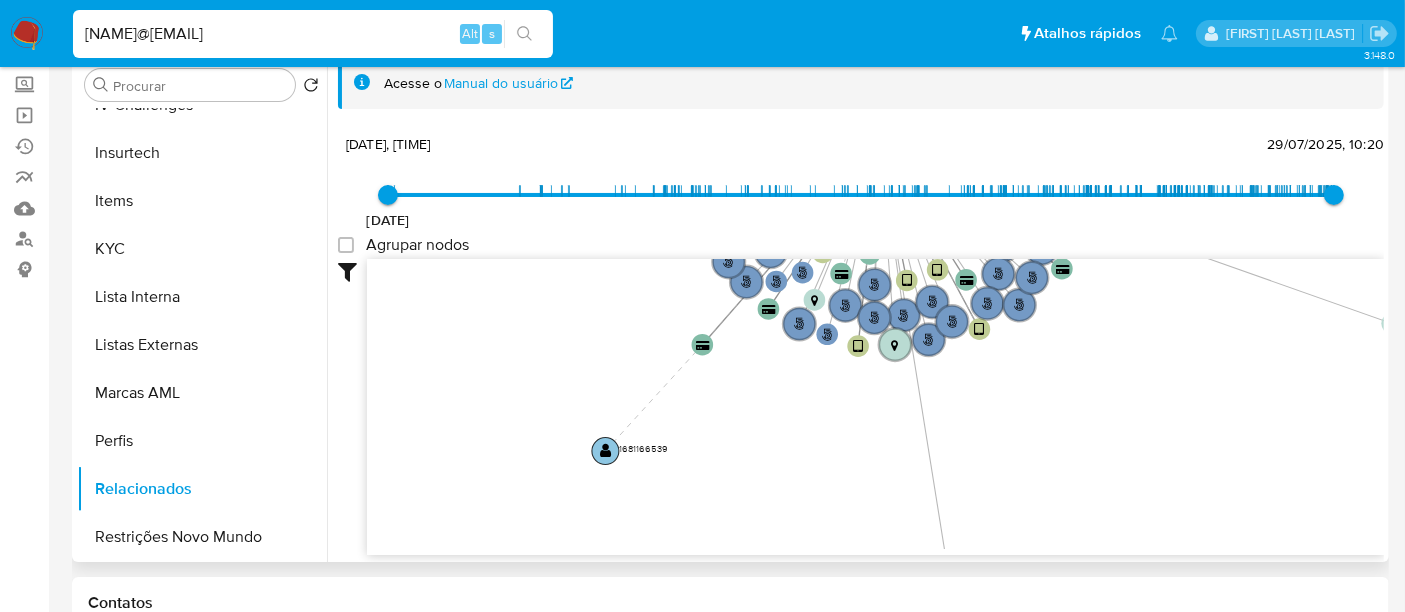 click on "" 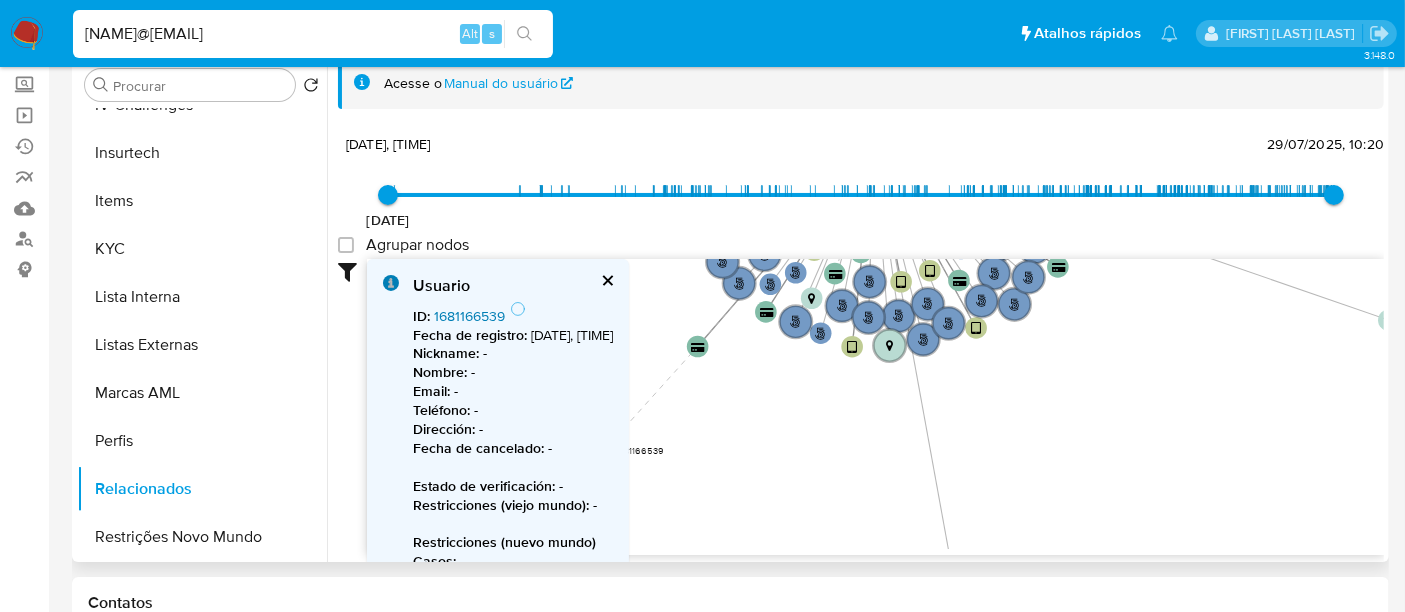 click on "1681166539" at bounding box center [469, 316] 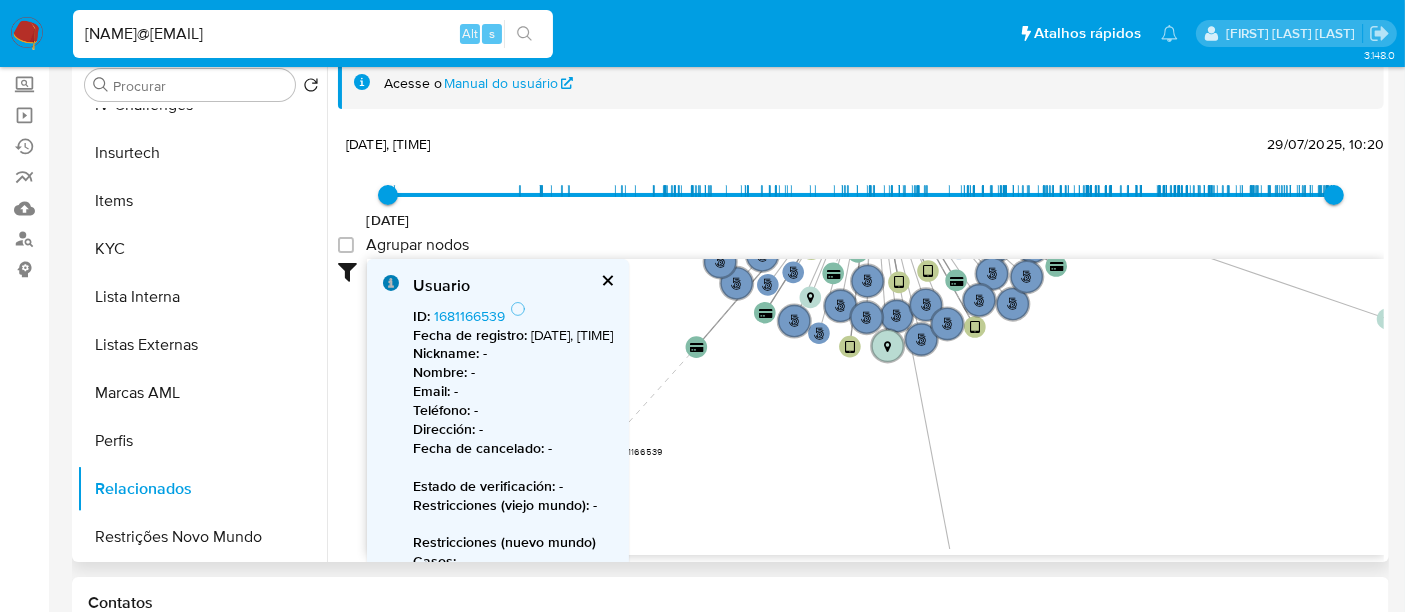 click at bounding box center [606, 280] 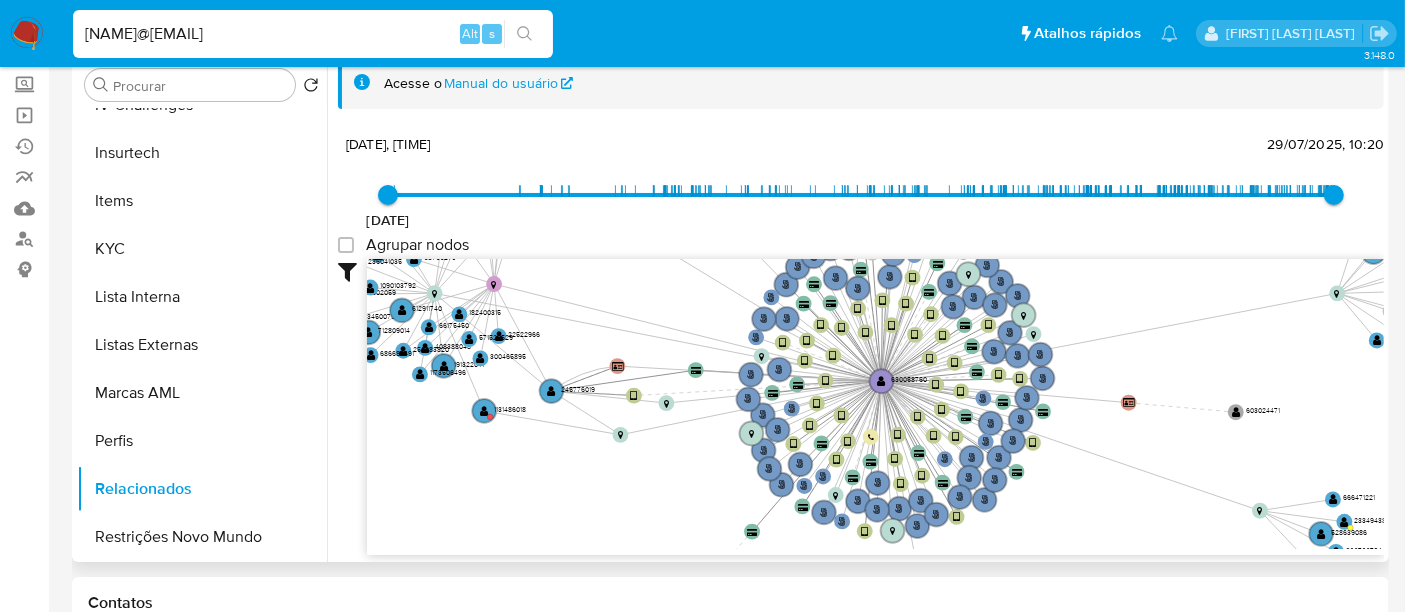 drag, startPoint x: 654, startPoint y: 338, endPoint x: 711, endPoint y: 513, distance: 184.0489 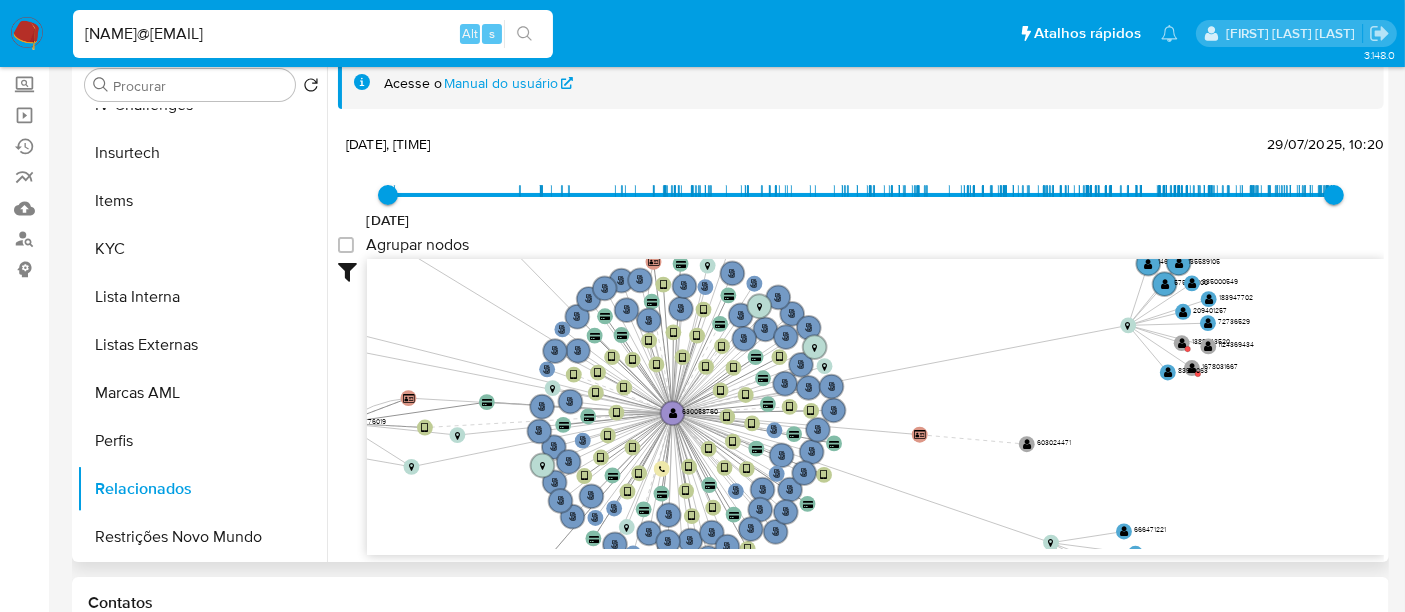 drag, startPoint x: 620, startPoint y: 498, endPoint x: 449, endPoint y: 499, distance: 171.00293 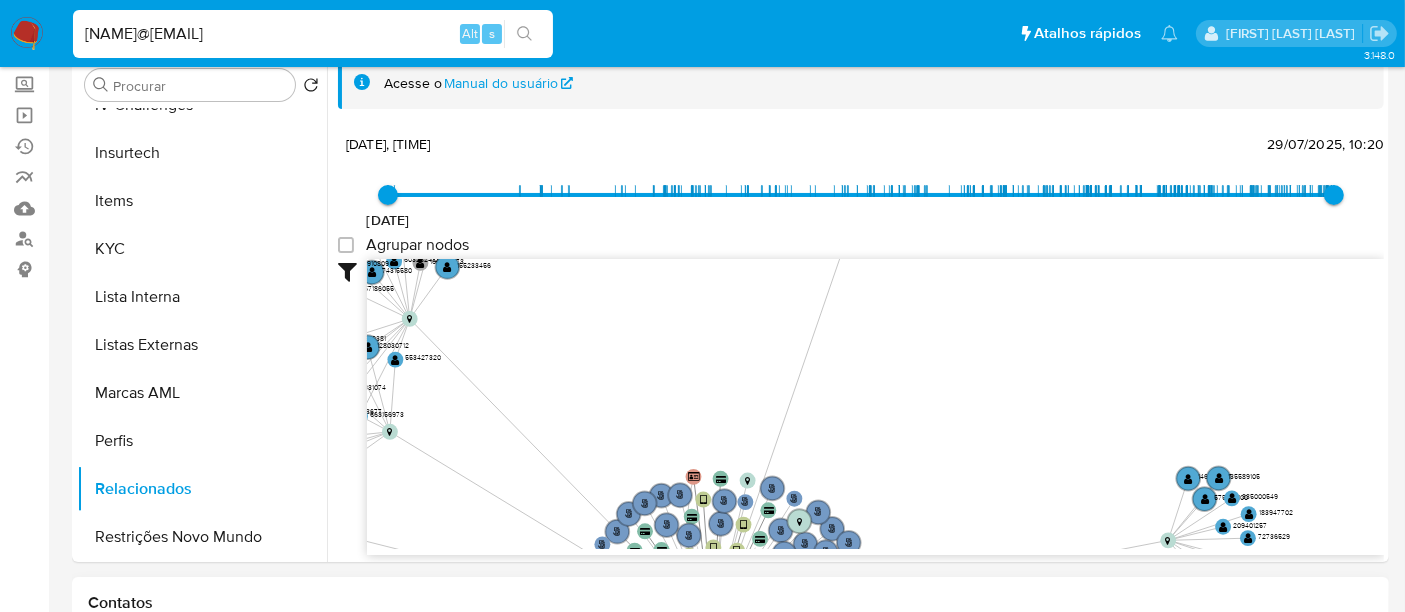 drag, startPoint x: 945, startPoint y: 384, endPoint x: 985, endPoint y: 599, distance: 218.68927 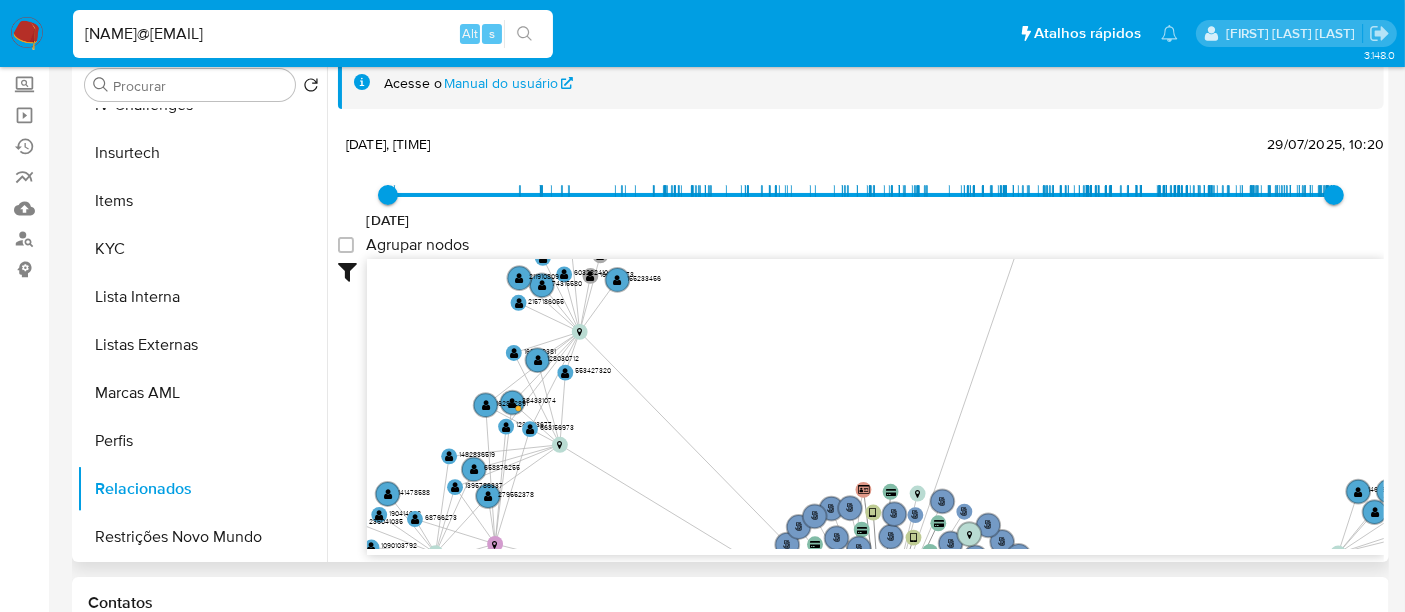 drag, startPoint x: 969, startPoint y: 401, endPoint x: 1141, endPoint y: 412, distance: 172.35138 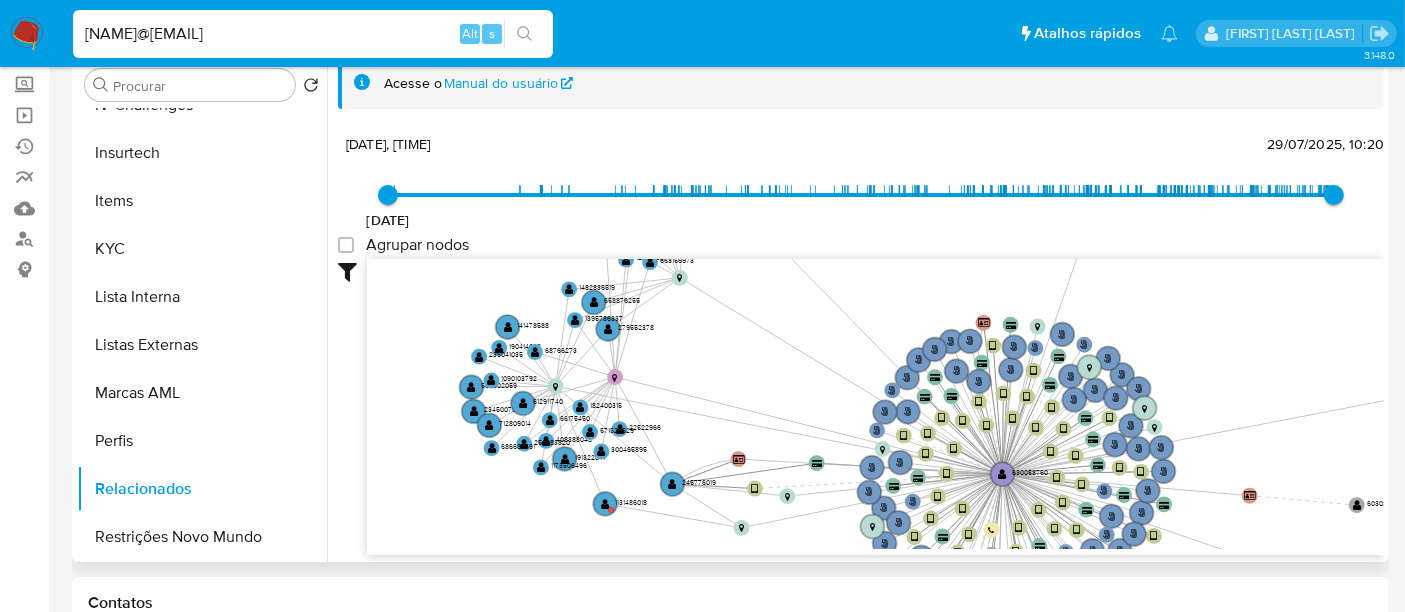 drag, startPoint x: 785, startPoint y: 313, endPoint x: 792, endPoint y: 231, distance: 82.29824 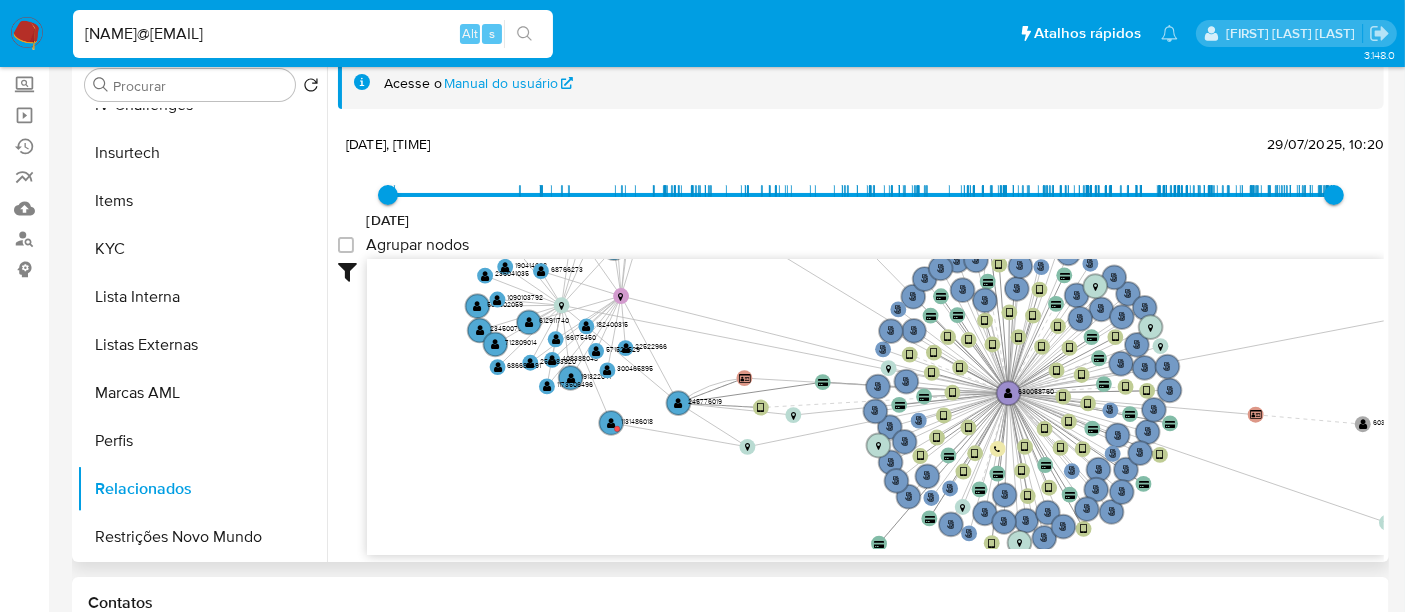 drag, startPoint x: 742, startPoint y: 389, endPoint x: 748, endPoint y: 308, distance: 81.22192 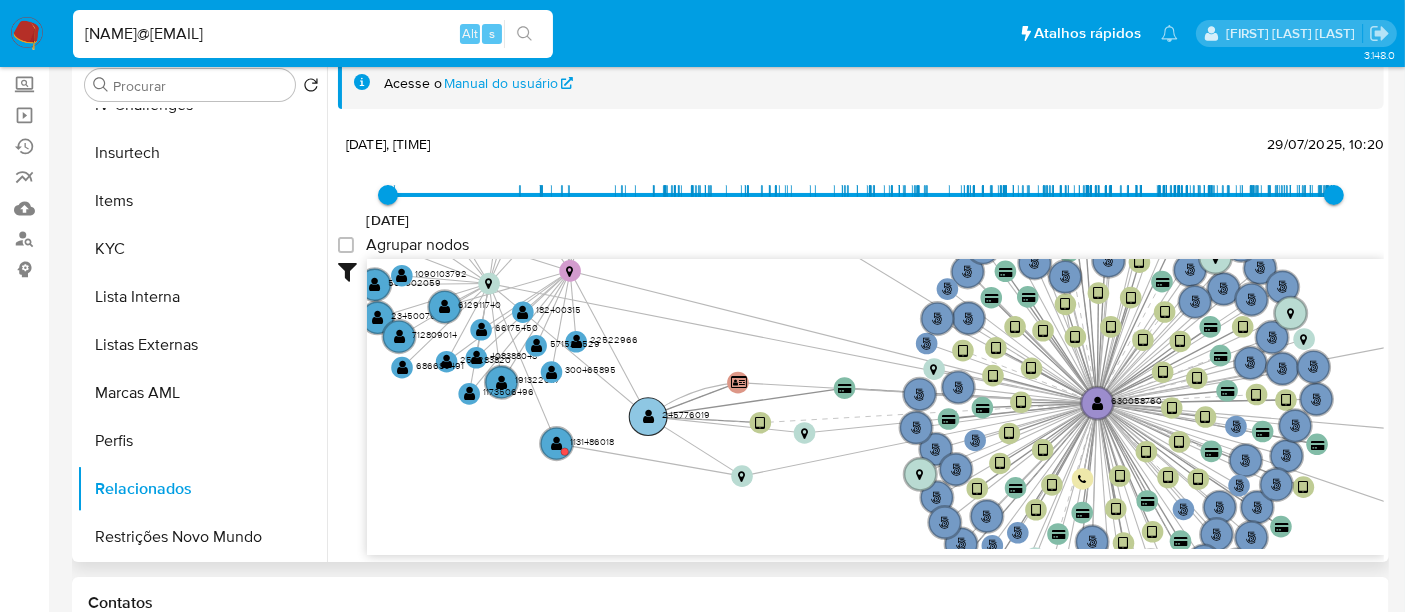click on "" 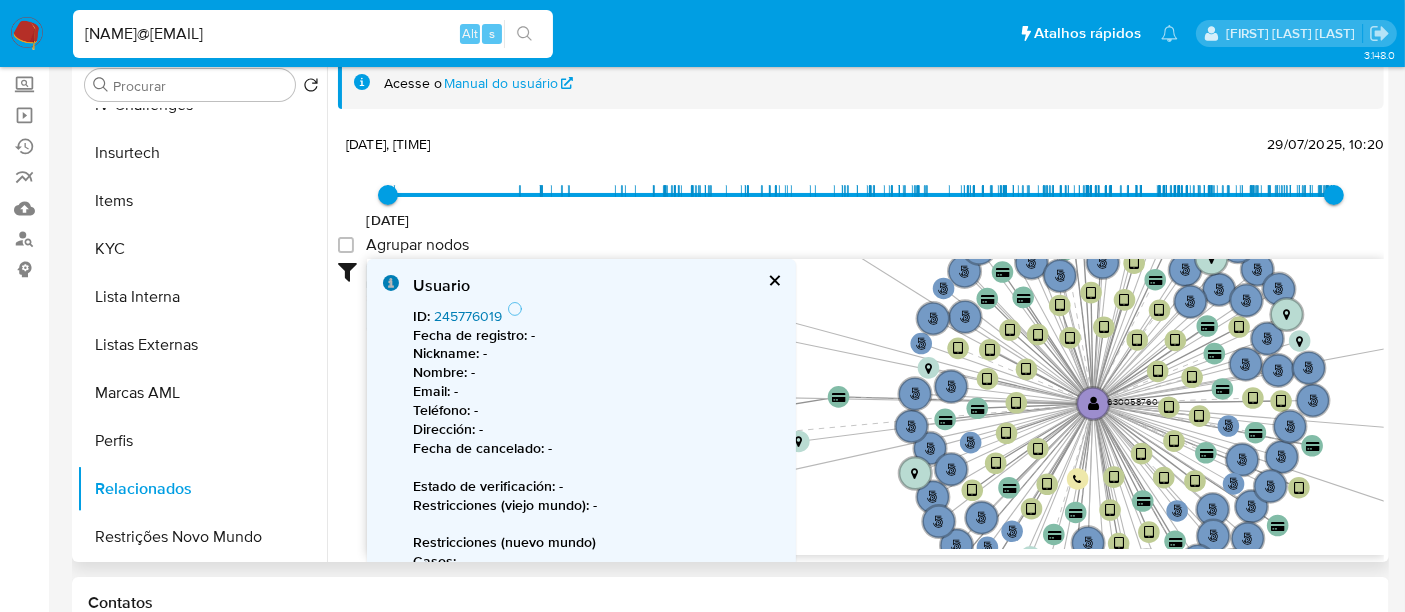 click on "245776019" at bounding box center [468, 316] 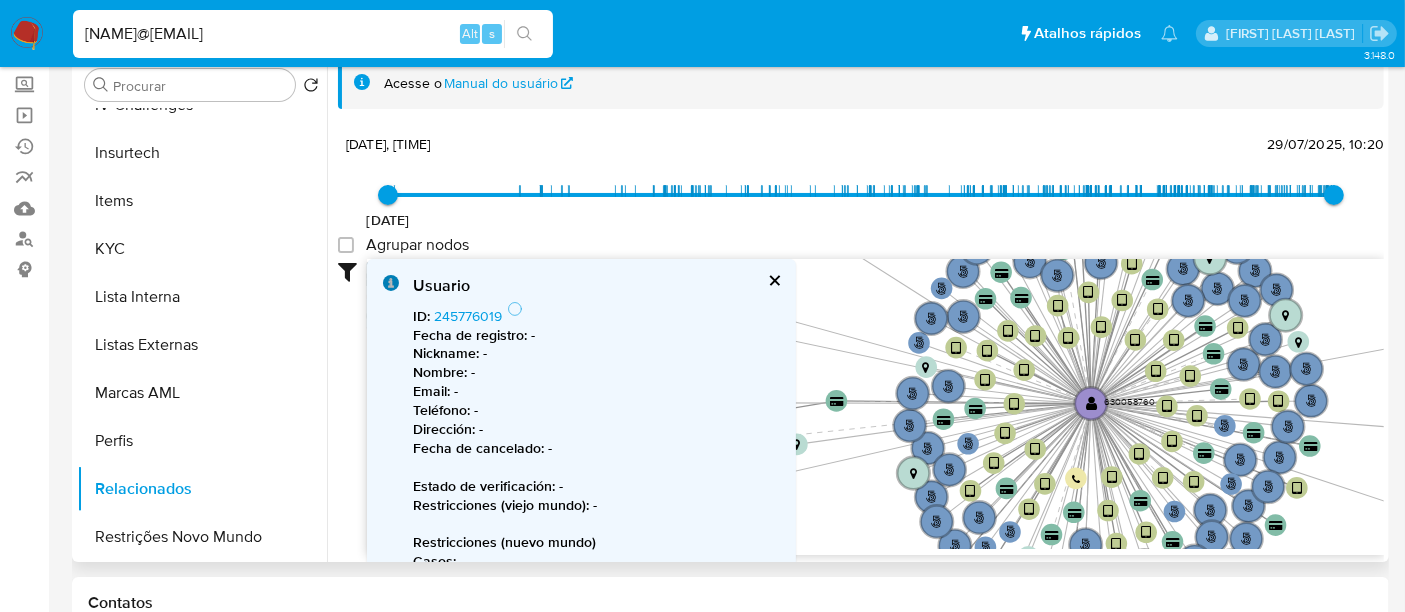 click at bounding box center (773, 280) 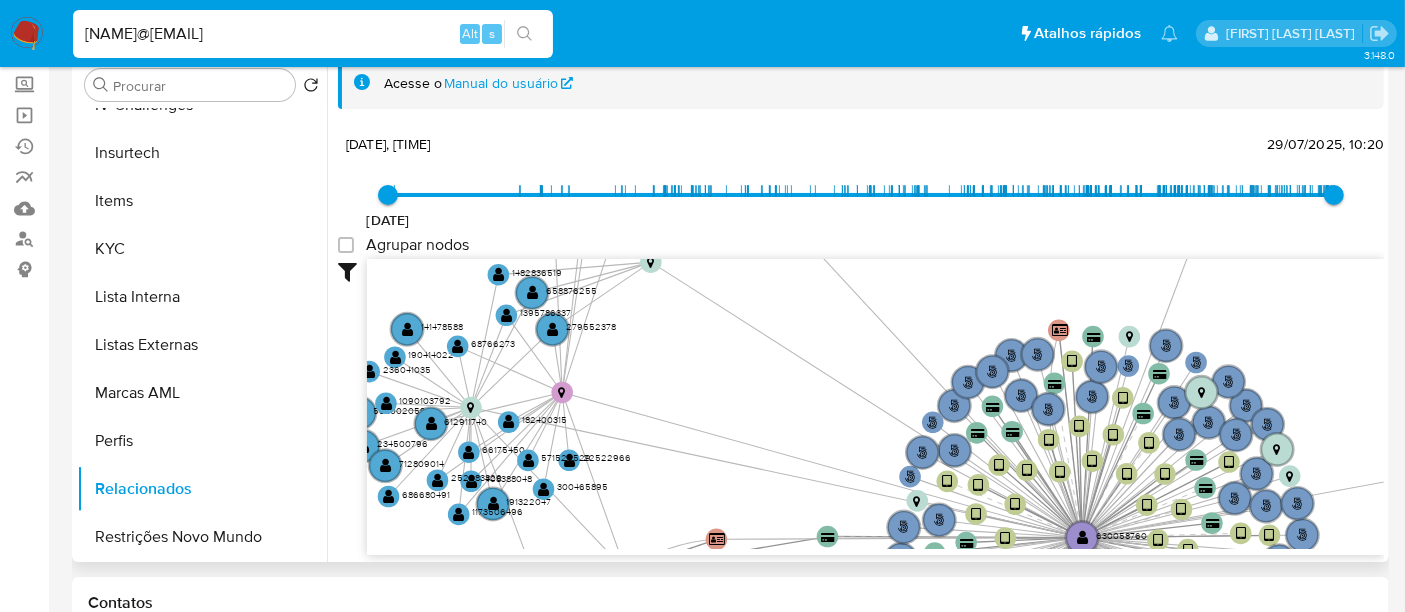 drag, startPoint x: 696, startPoint y: 384, endPoint x: 688, endPoint y: 517, distance: 133.24039 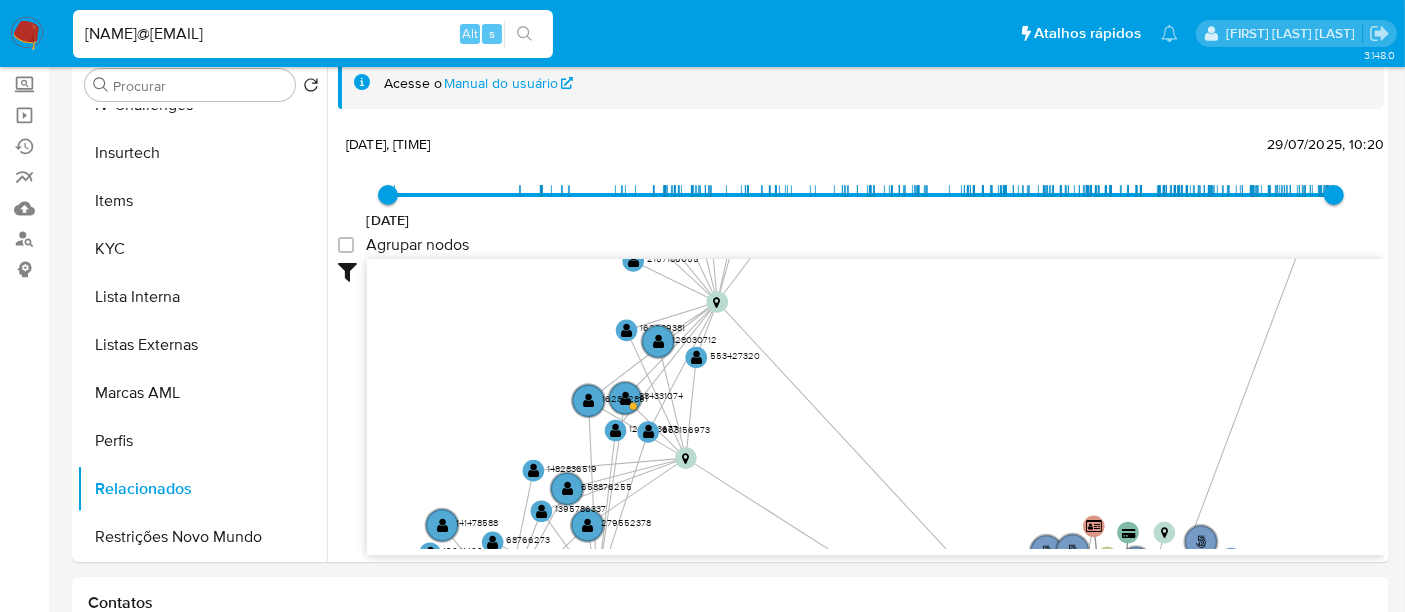 drag, startPoint x: 668, startPoint y: 370, endPoint x: 703, endPoint y: 566, distance: 199.10048 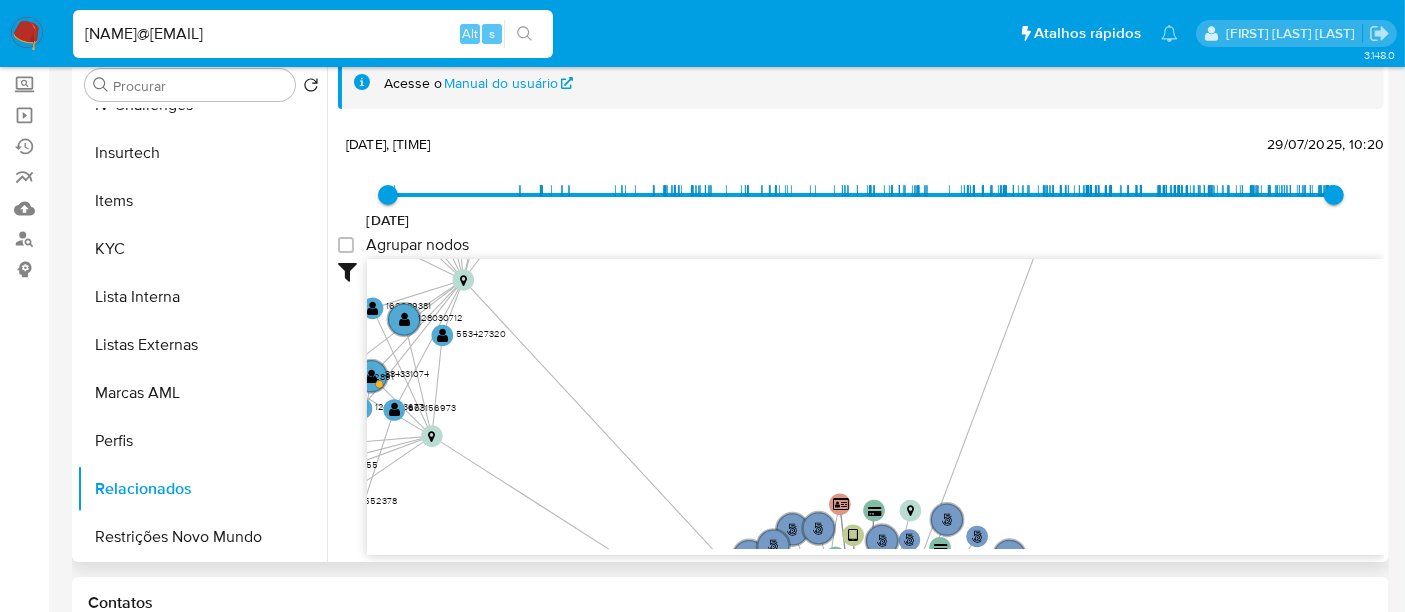drag, startPoint x: 748, startPoint y: 372, endPoint x: 480, endPoint y: 271, distance: 286.40005 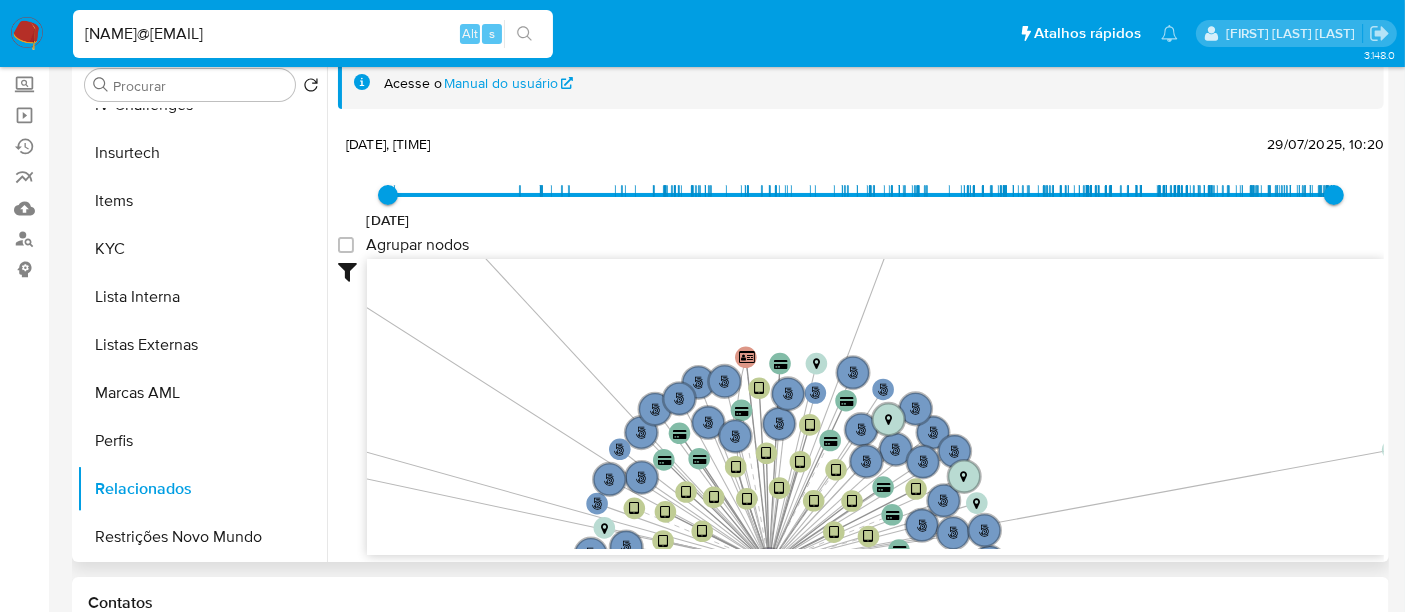 drag, startPoint x: 605, startPoint y: 376, endPoint x: 525, endPoint y: 308, distance: 104.99524 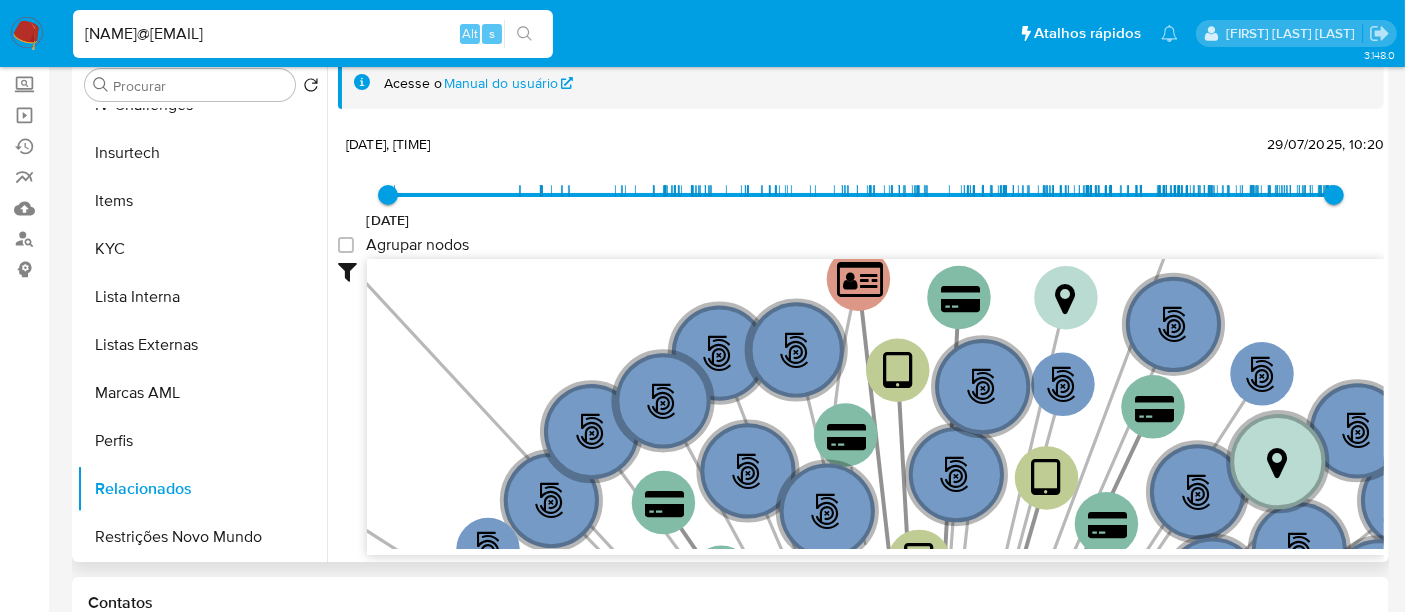 drag, startPoint x: 662, startPoint y: 357, endPoint x: 556, endPoint y: 171, distance: 214.08409 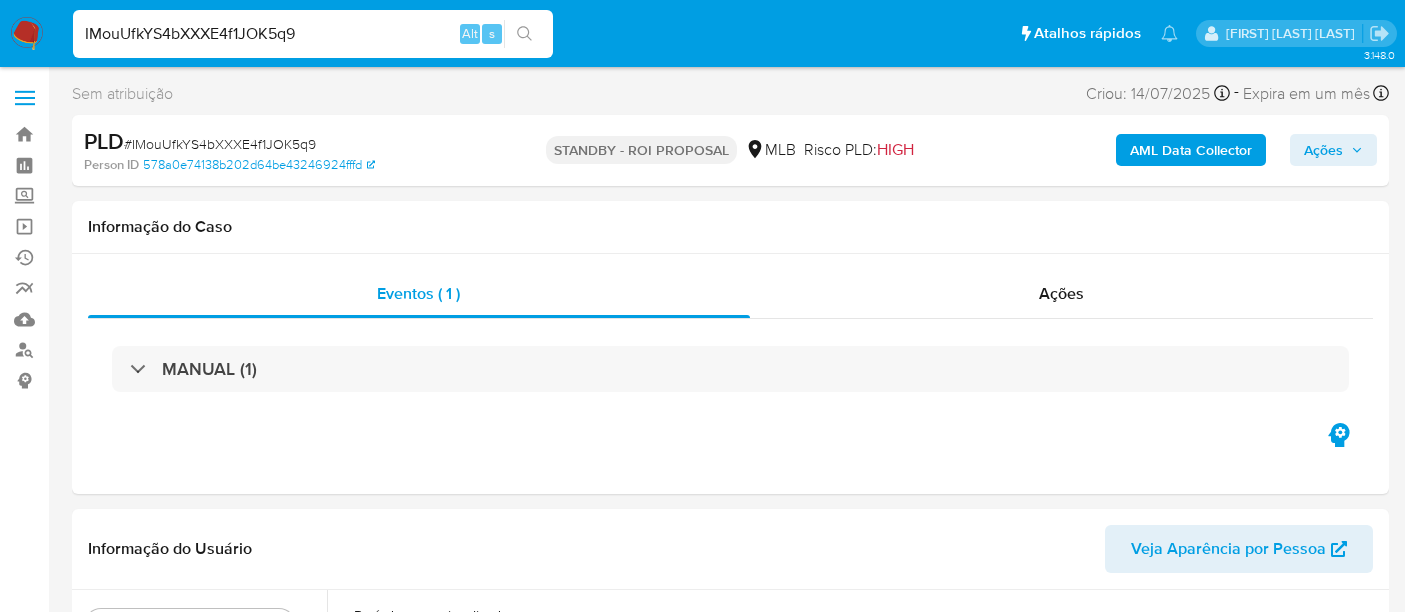 select on "10" 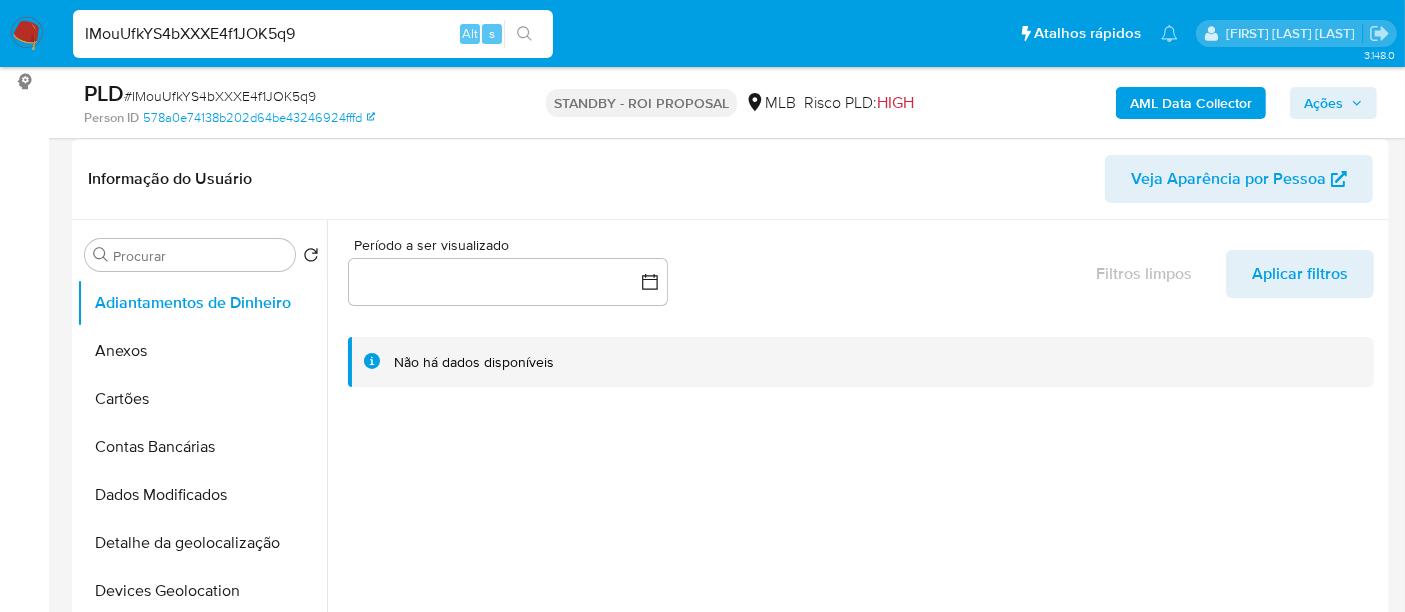 scroll, scrollTop: 333, scrollLeft: 0, axis: vertical 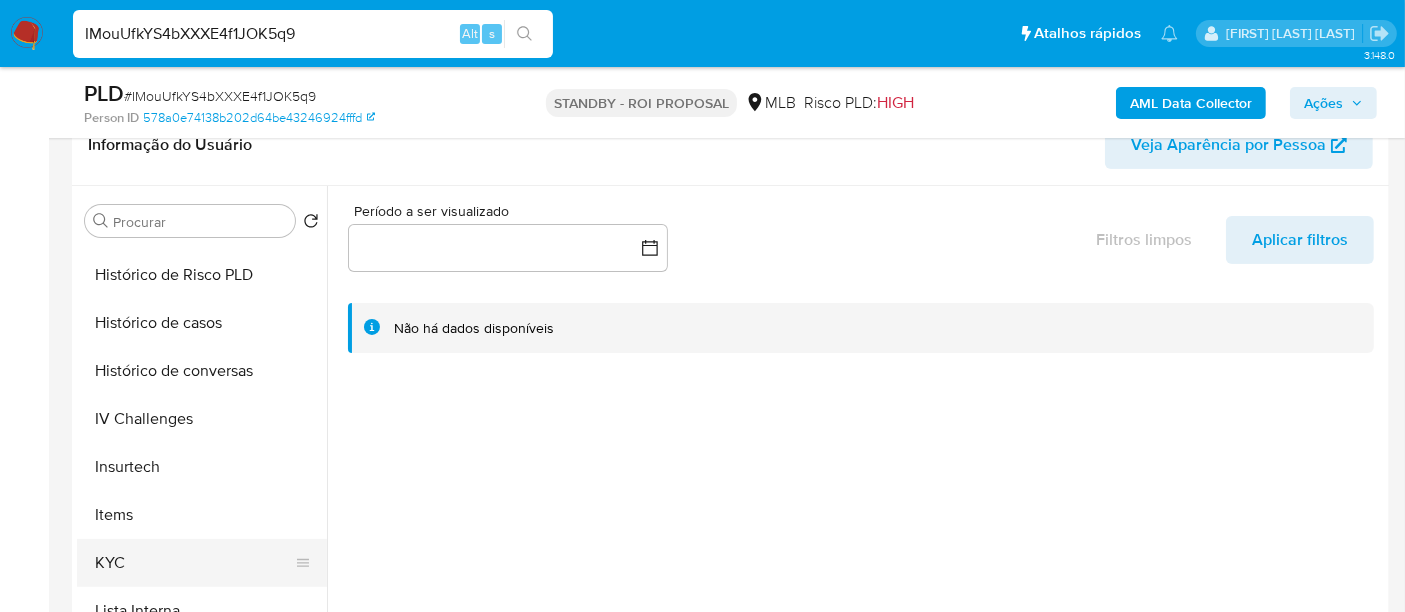 click on "KYC" at bounding box center (194, 563) 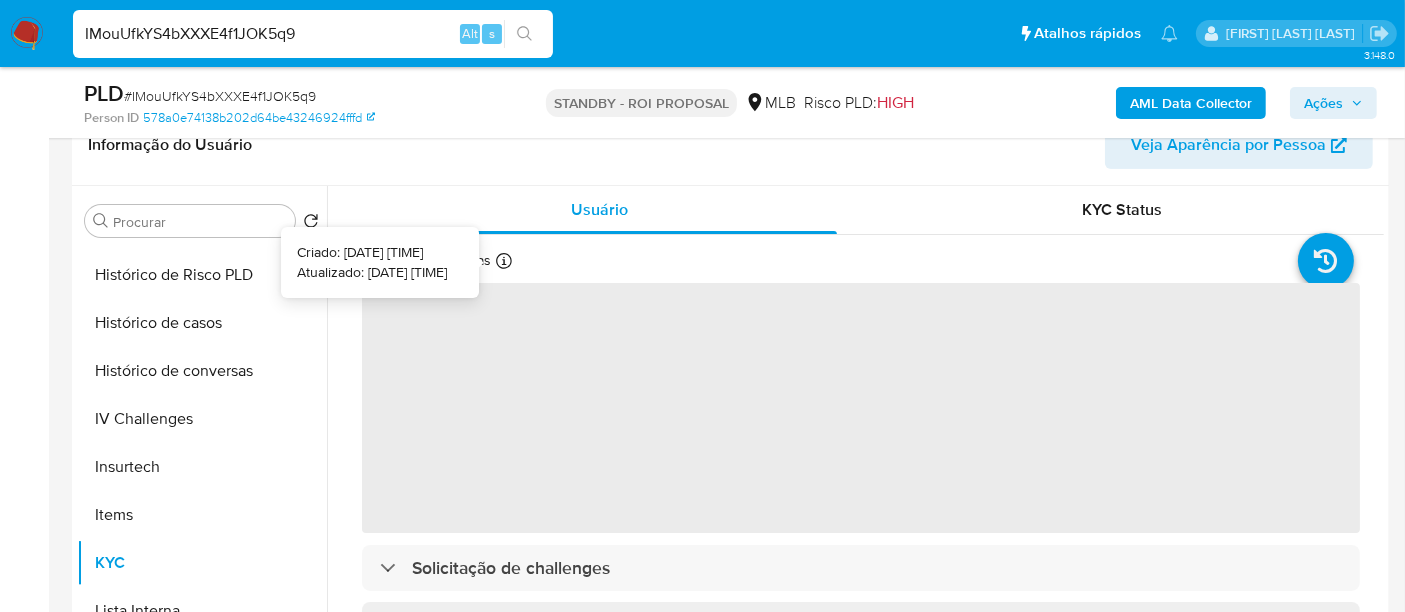 type 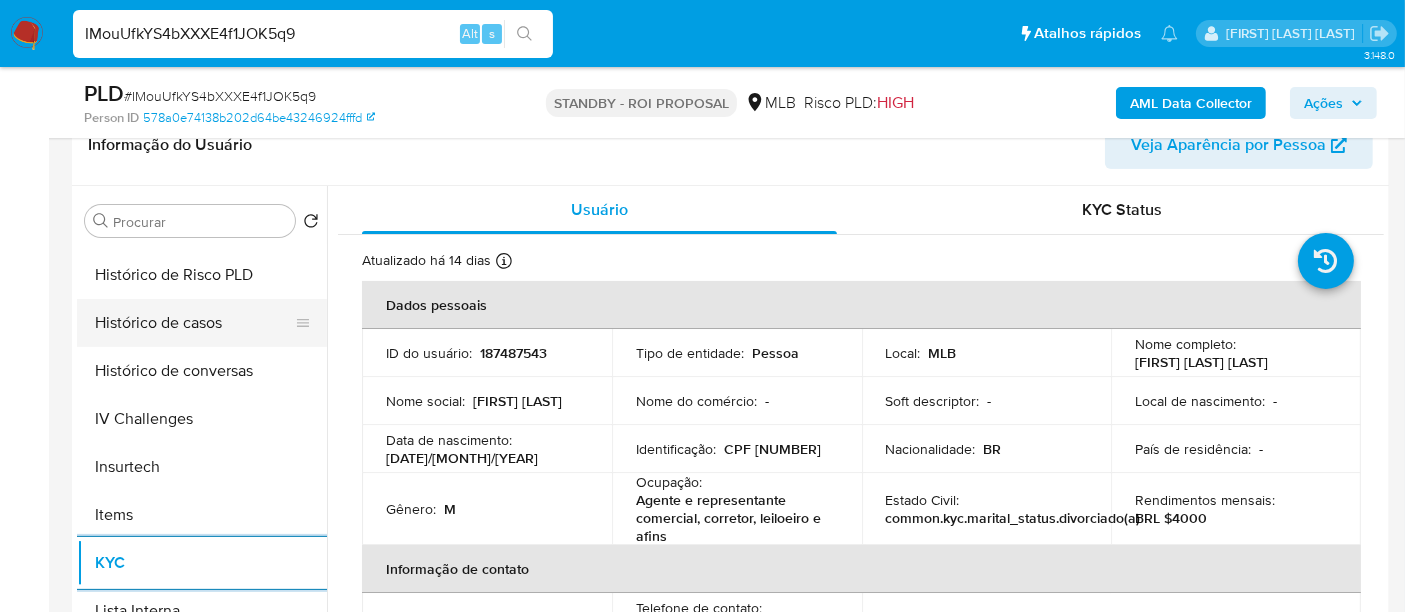 click on "Histórico de casos" at bounding box center [194, 323] 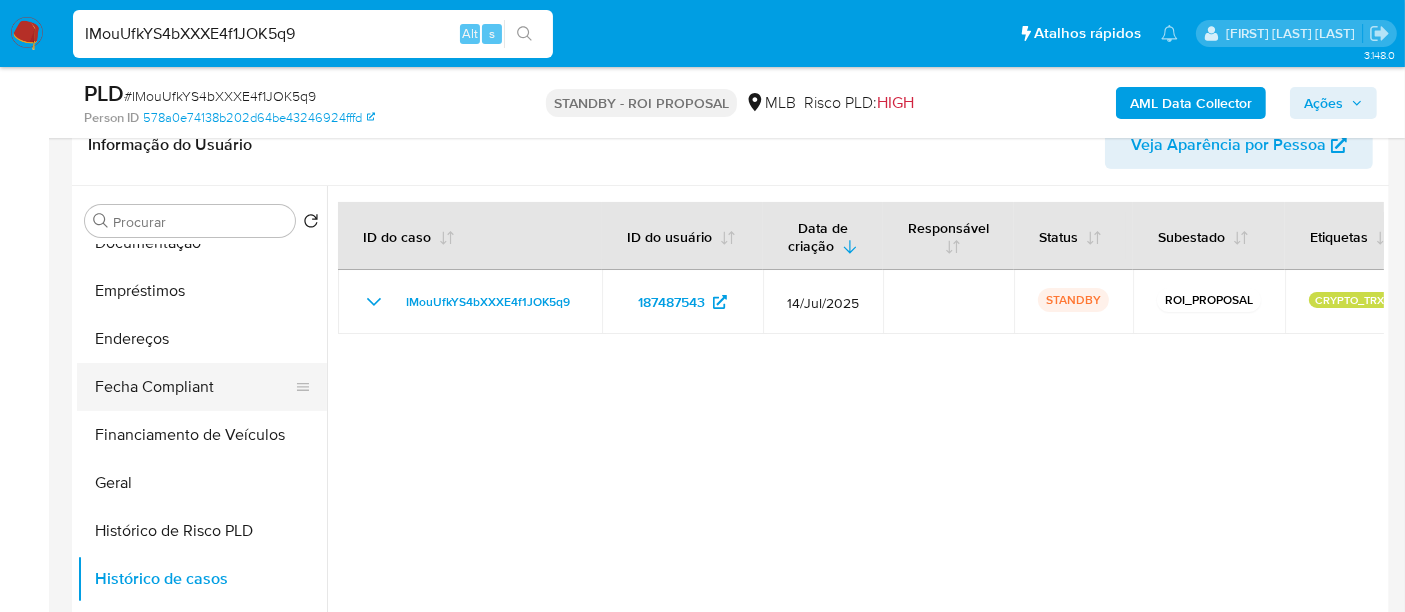 scroll, scrollTop: 333, scrollLeft: 0, axis: vertical 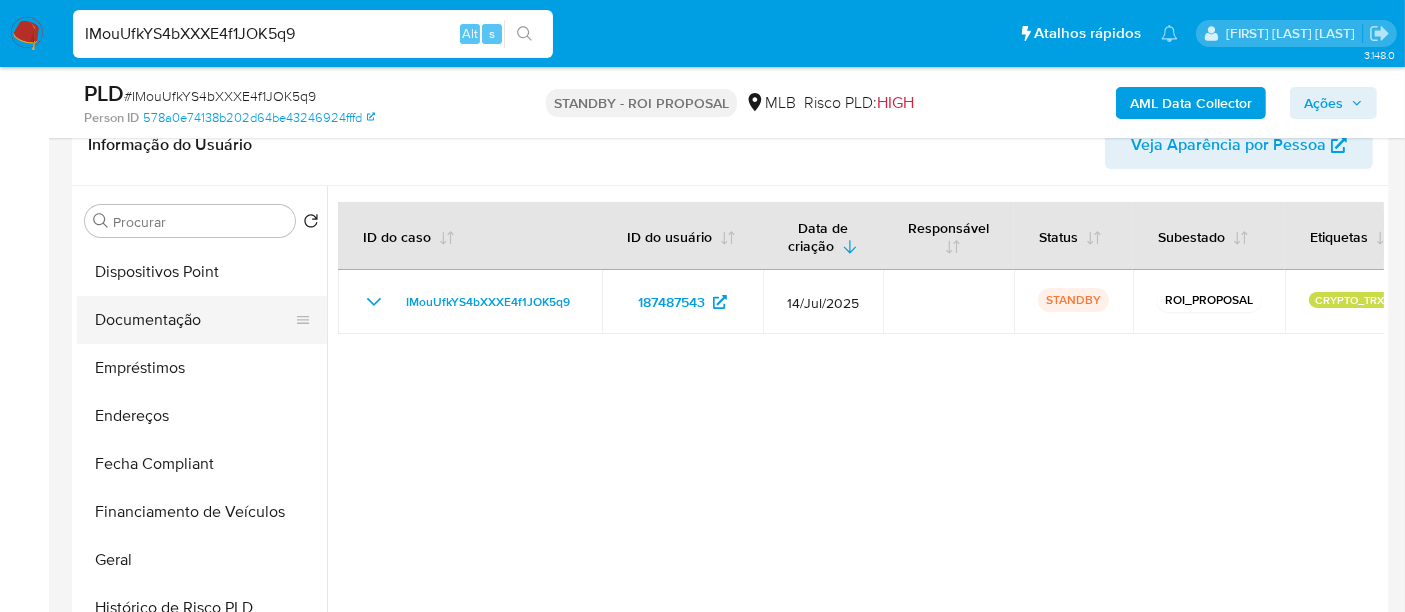 click on "Documentação" at bounding box center (194, 320) 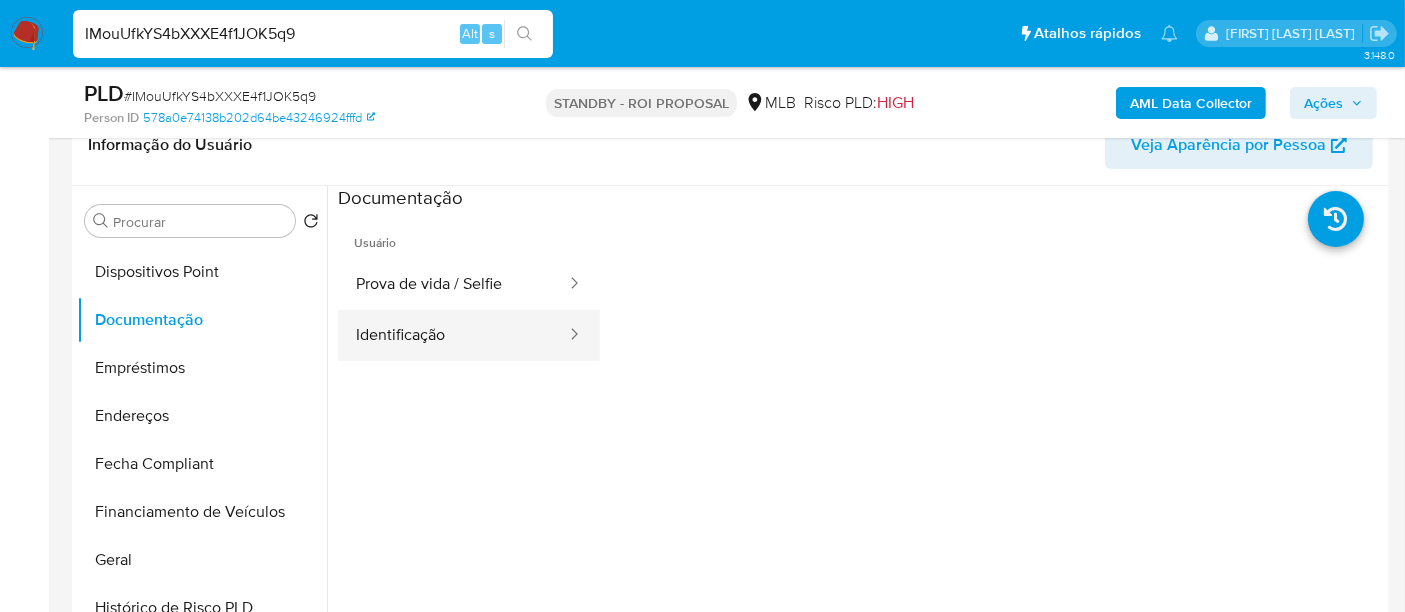 click on "Identificação" at bounding box center [453, 335] 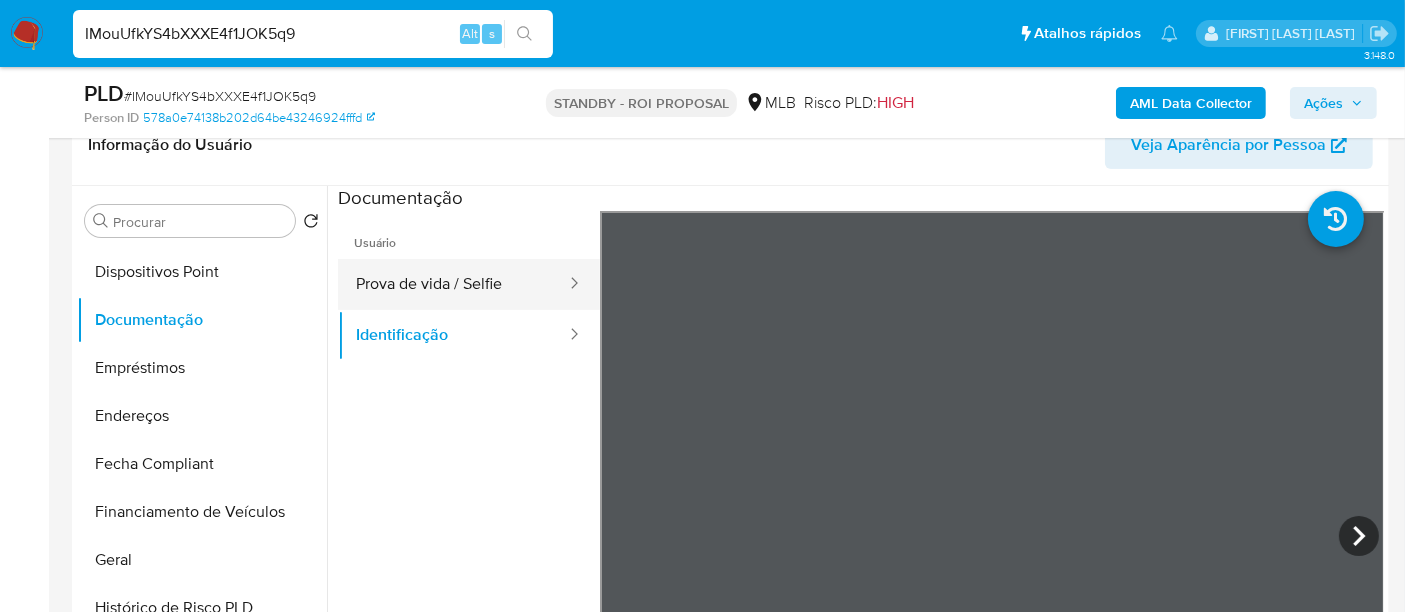 click on "Prova de vida / Selfie" at bounding box center (453, 284) 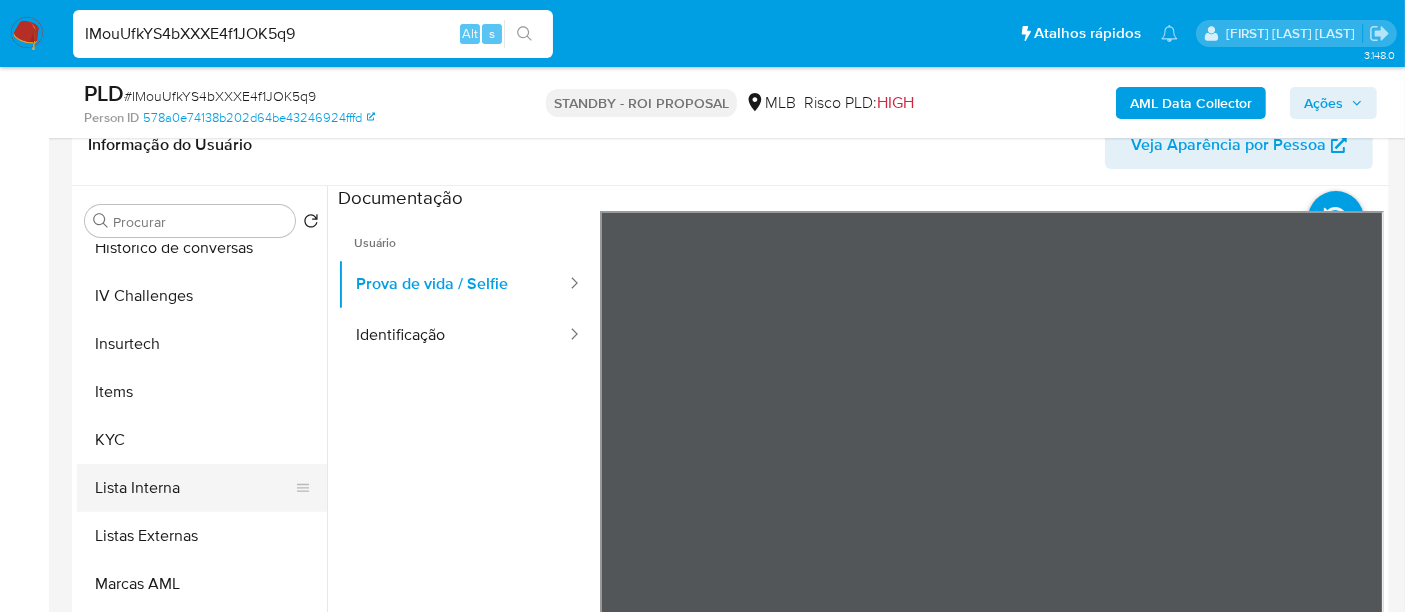 scroll, scrollTop: 844, scrollLeft: 0, axis: vertical 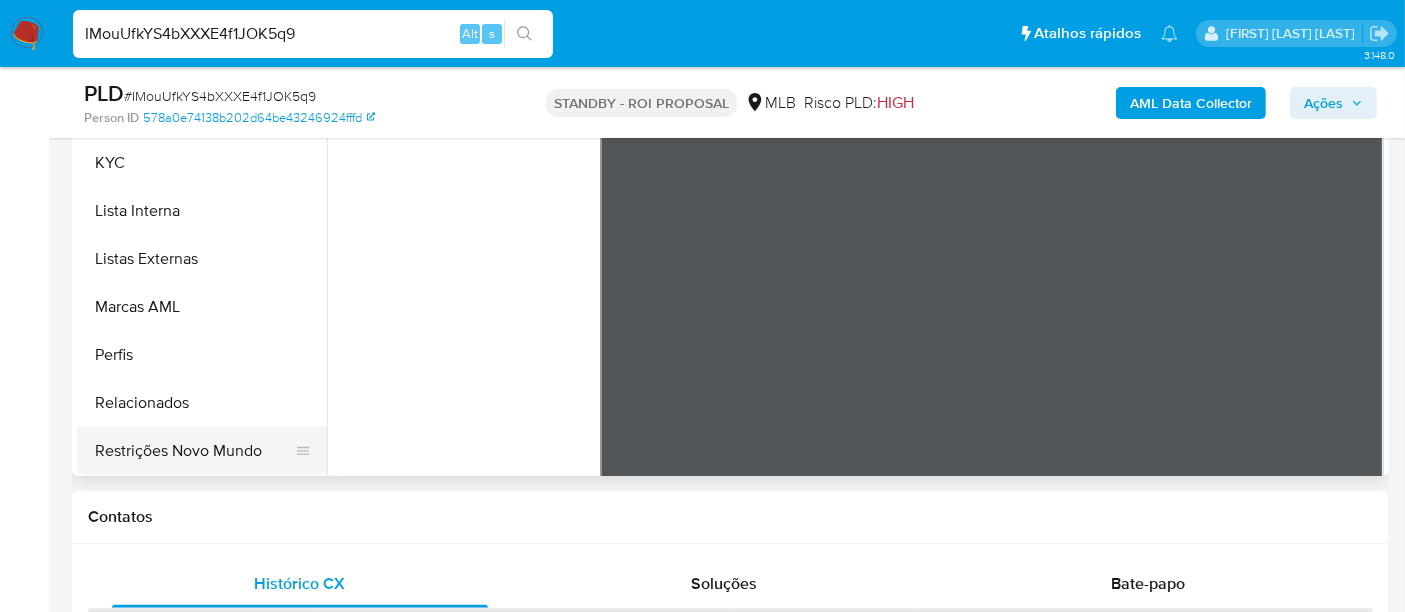 click on "Restrições Novo Mundo" at bounding box center (194, 451) 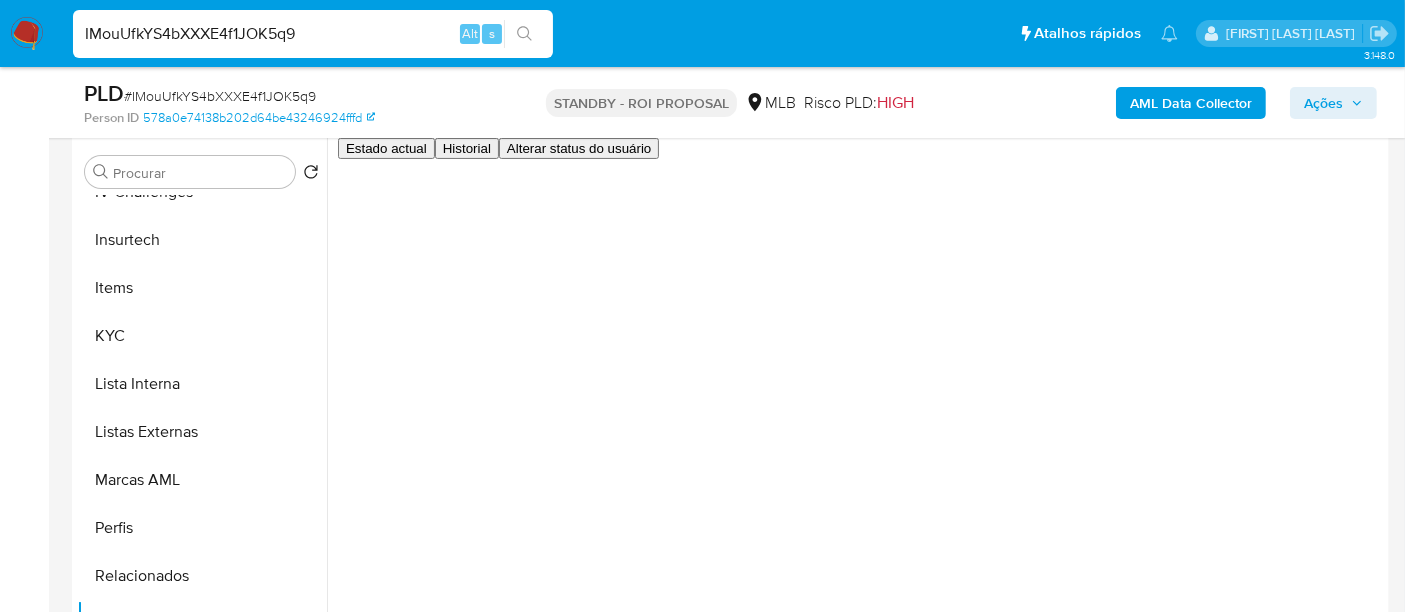 scroll, scrollTop: 333, scrollLeft: 0, axis: vertical 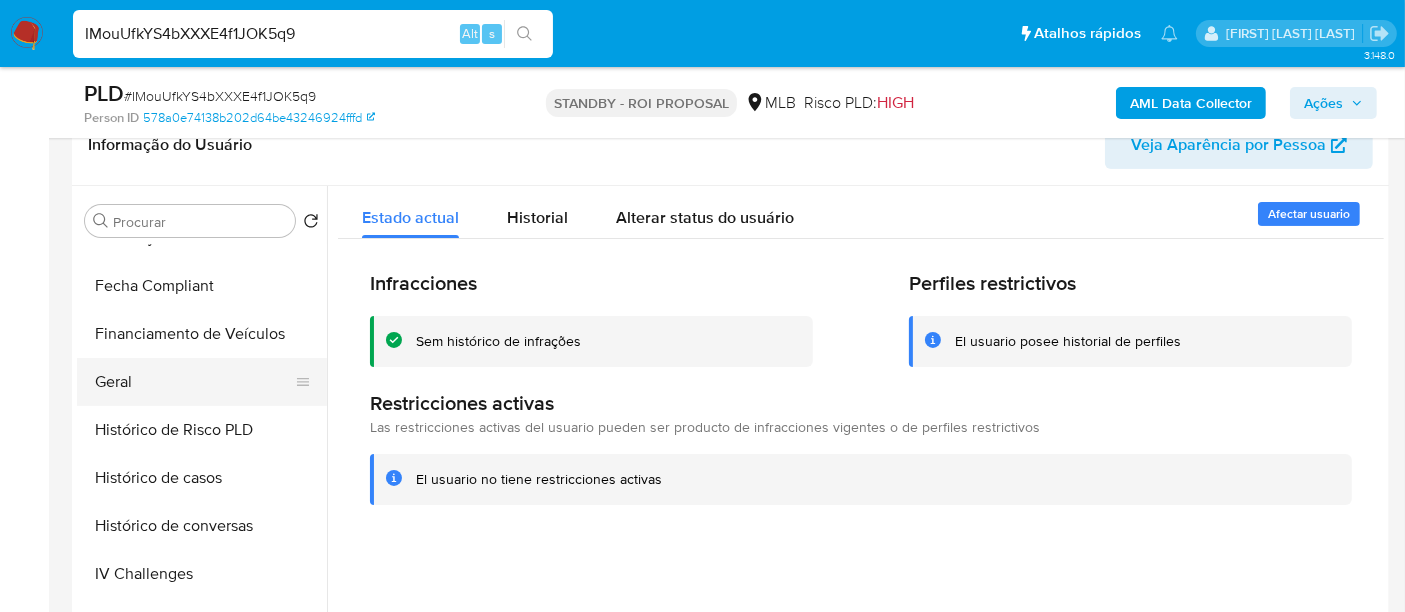 click on "Geral" at bounding box center (194, 382) 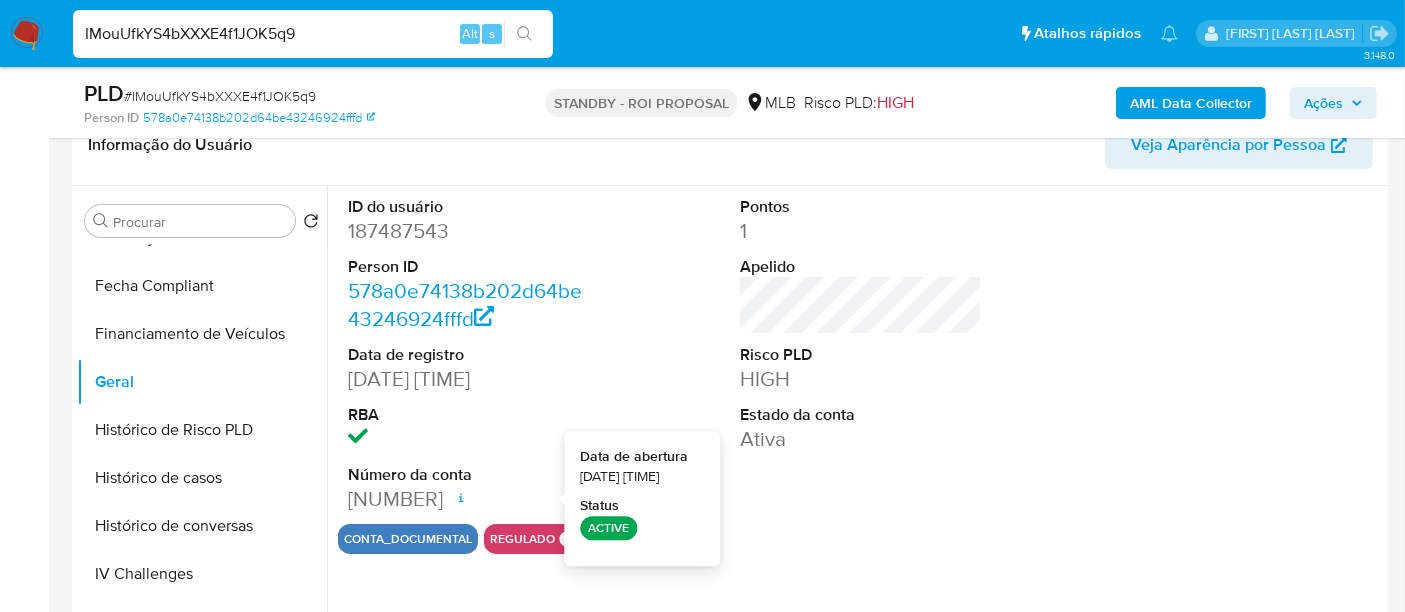 type 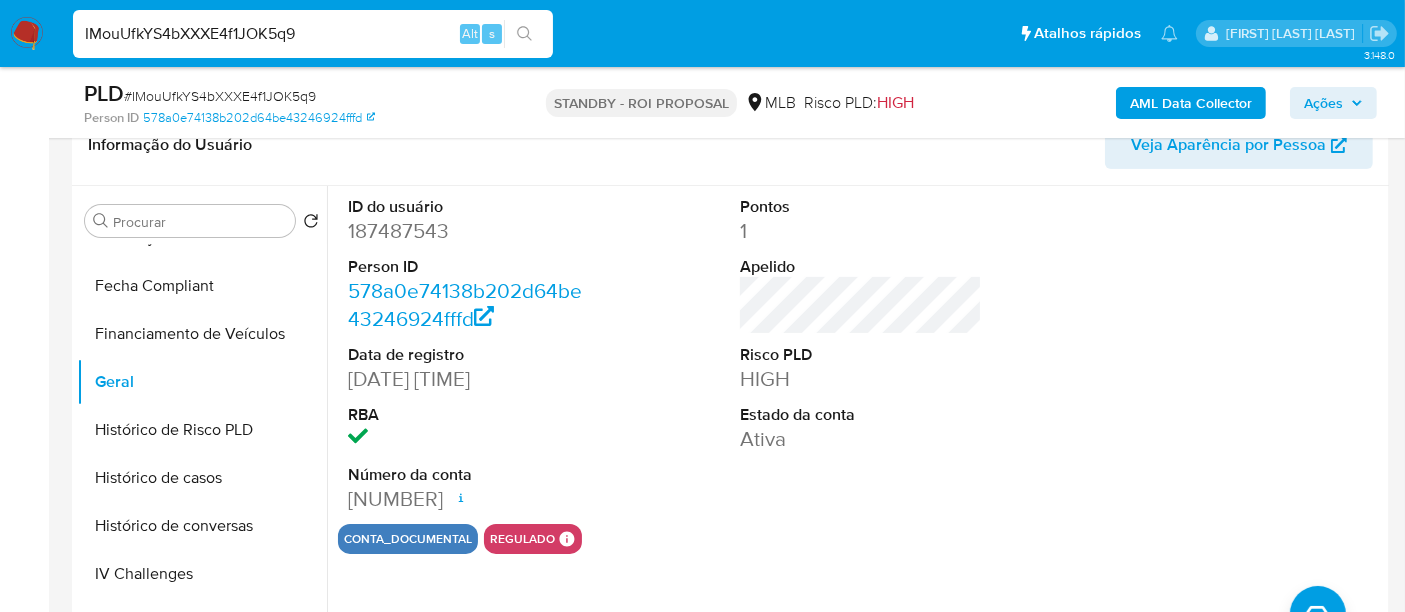 click on "IMouUfkYS4bXXXE4f1JOK5q9" at bounding box center (313, 34) 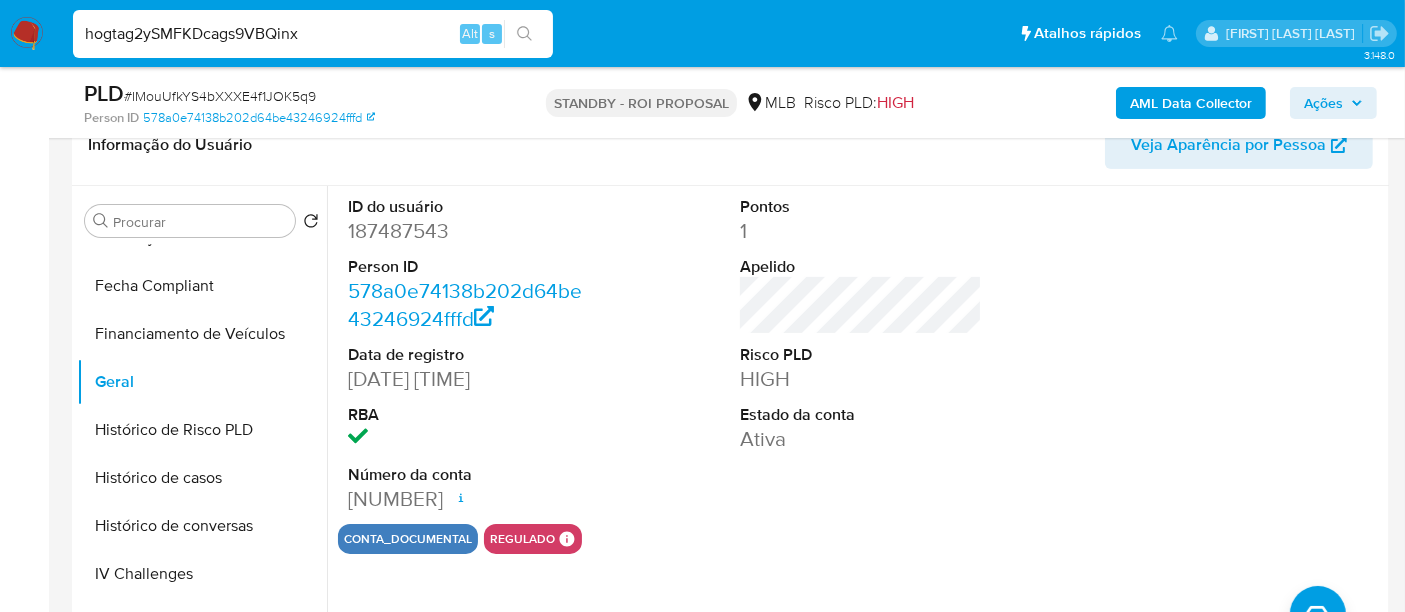 type on "hogtag2ySMFKDcags9VBQinx" 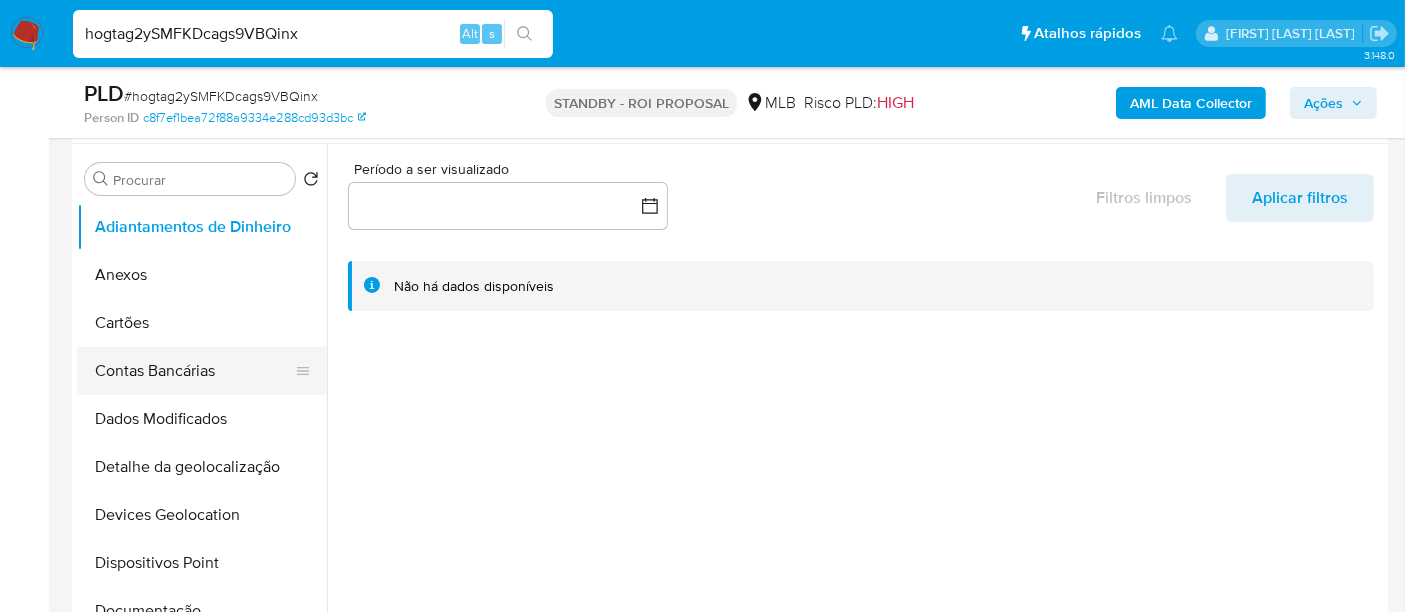 scroll, scrollTop: 444, scrollLeft: 0, axis: vertical 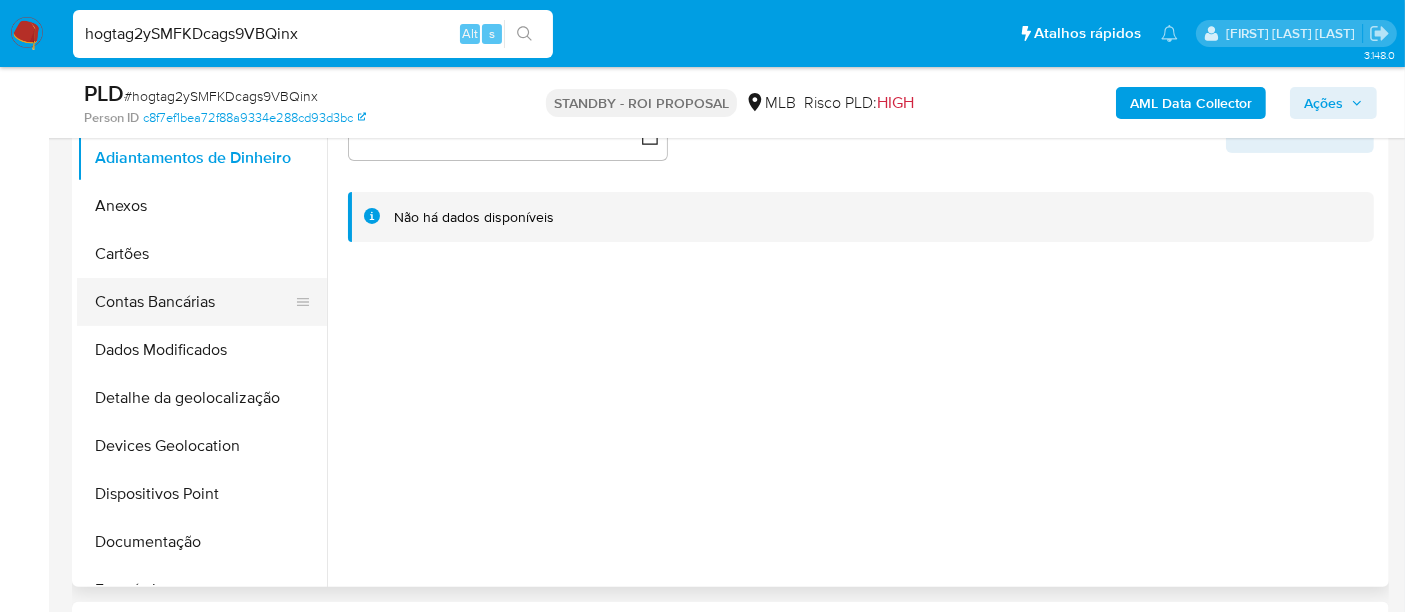 select on "10" 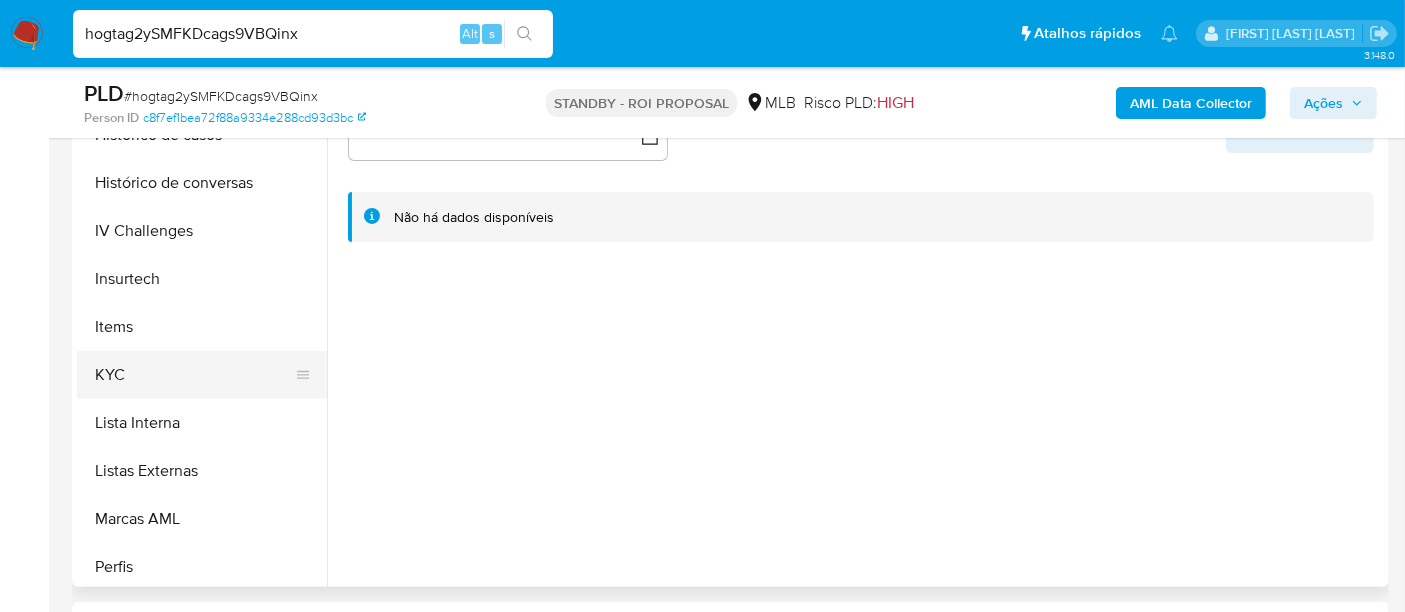scroll, scrollTop: 777, scrollLeft: 0, axis: vertical 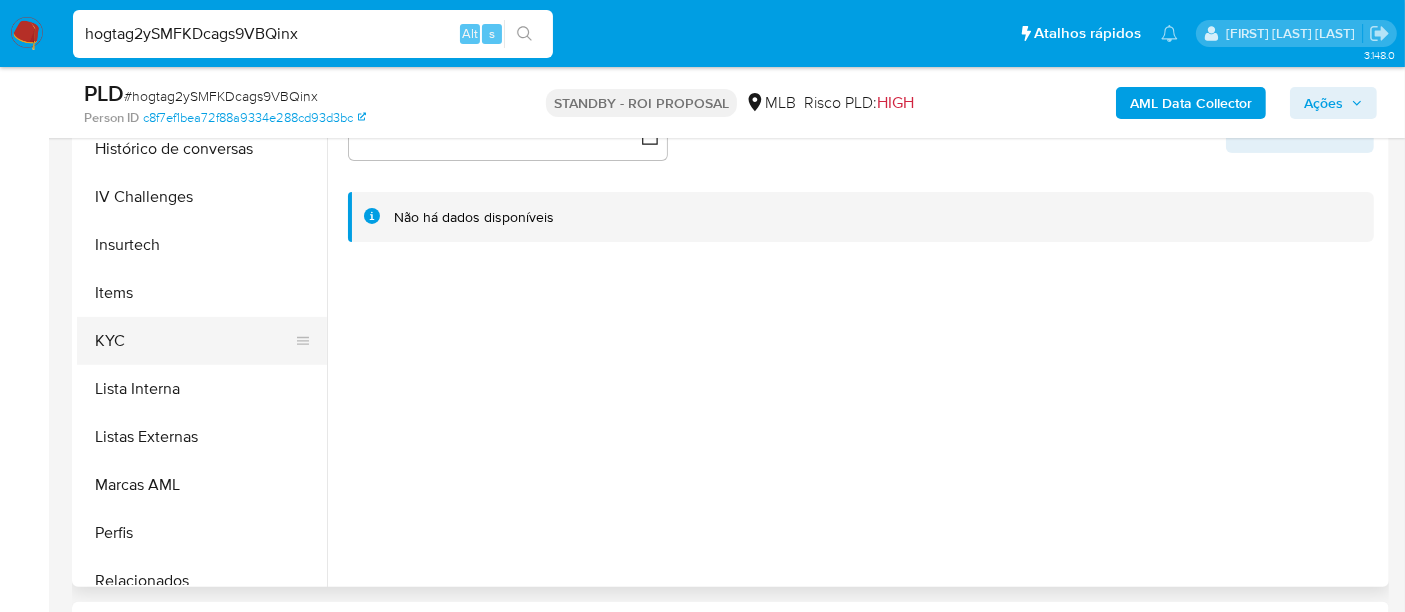 click on "KYC" at bounding box center [194, 341] 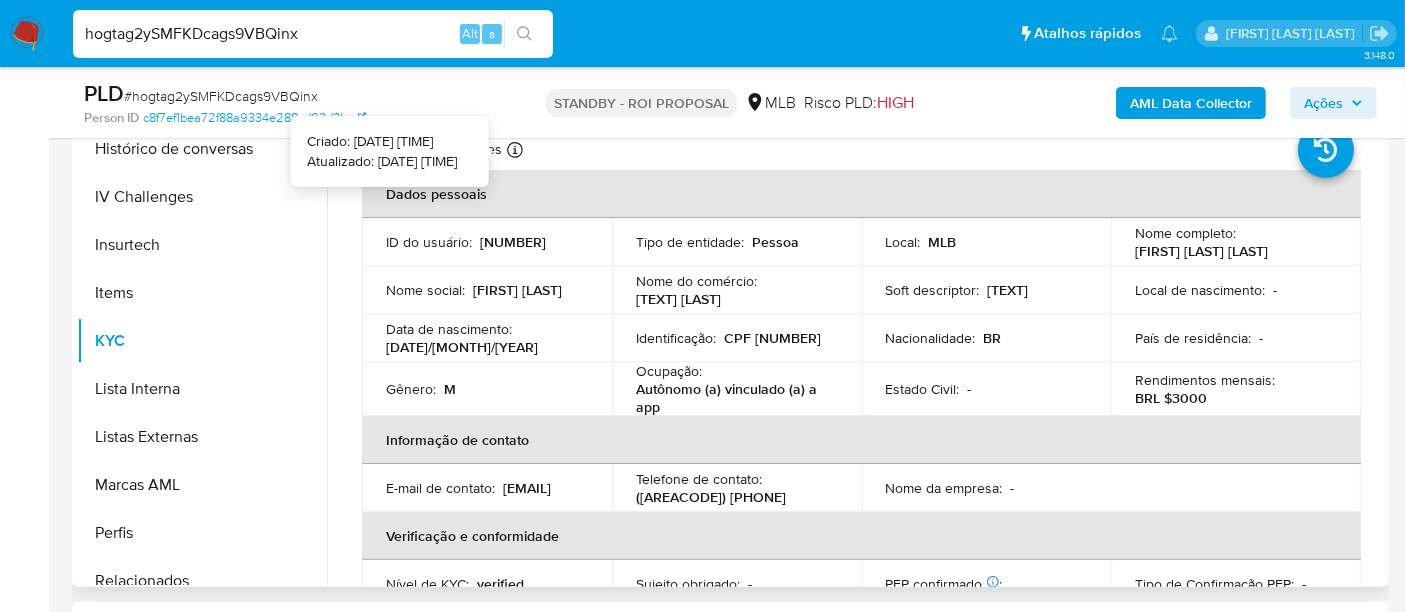 type 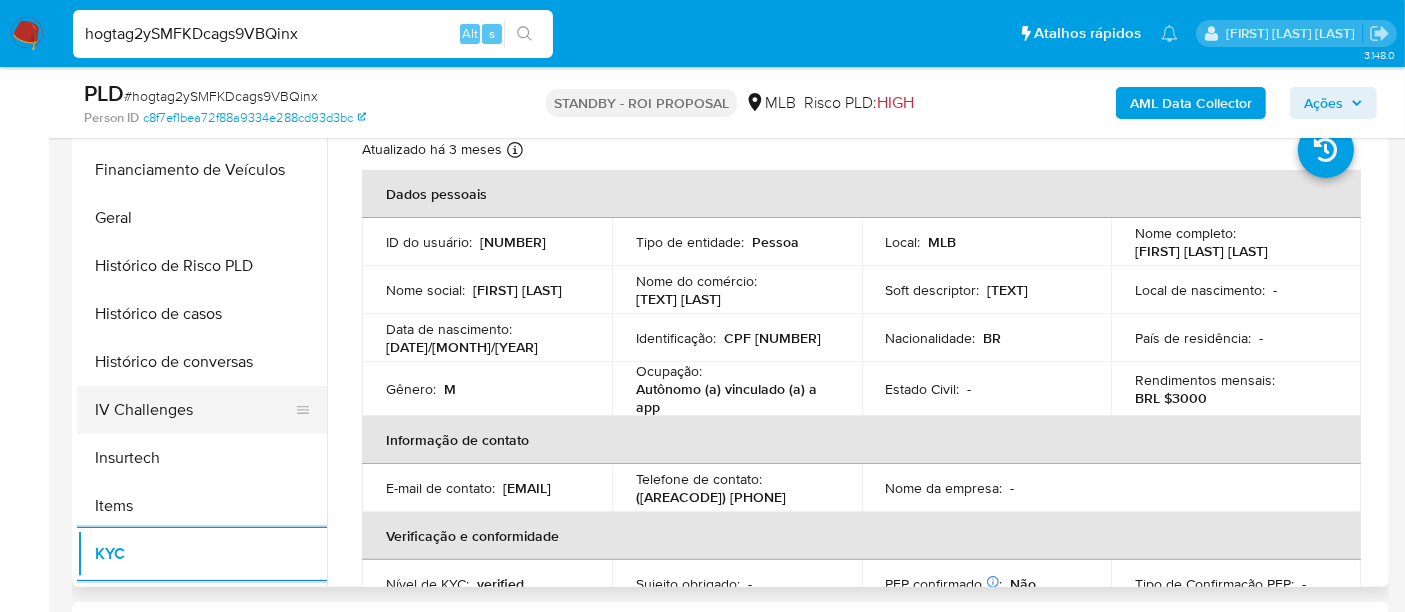 scroll, scrollTop: 555, scrollLeft: 0, axis: vertical 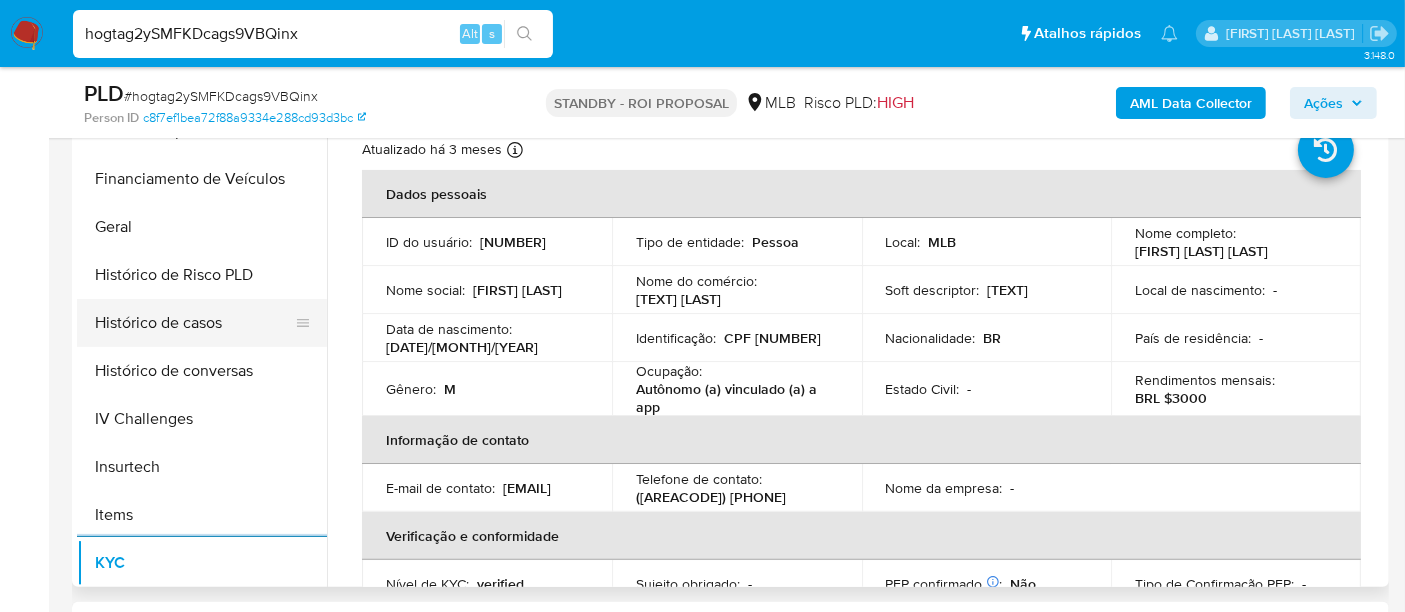 click on "Histórico de casos" at bounding box center [194, 323] 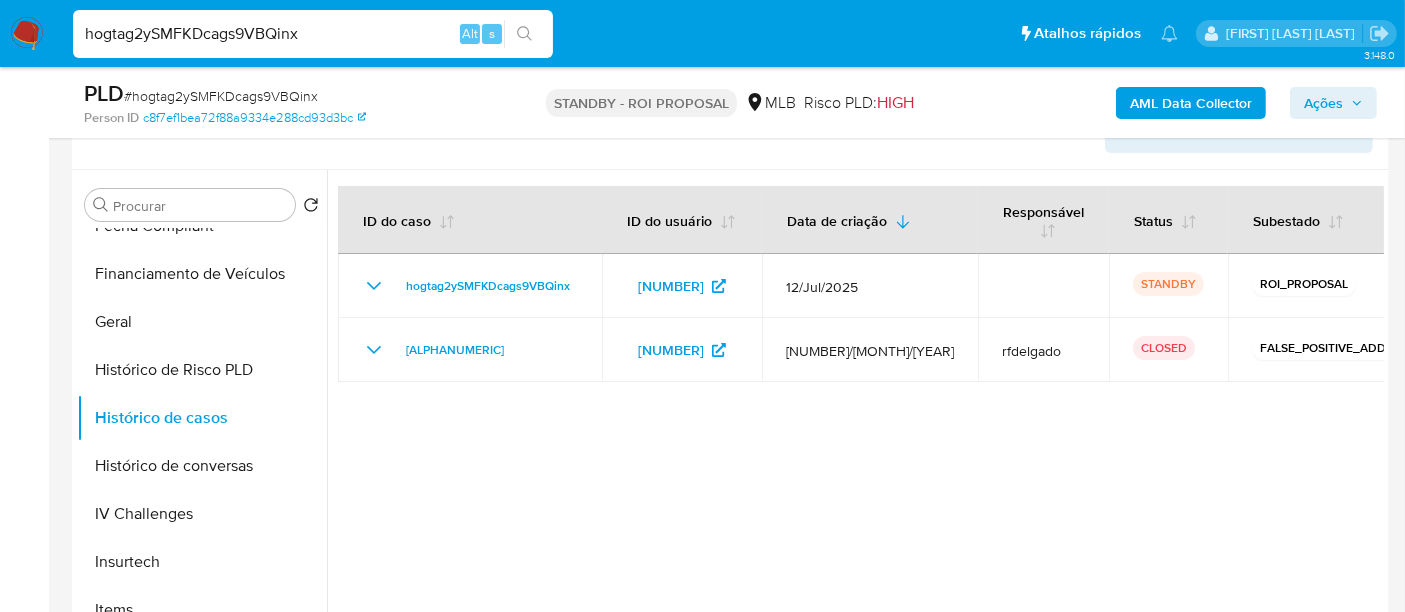 scroll, scrollTop: 333, scrollLeft: 0, axis: vertical 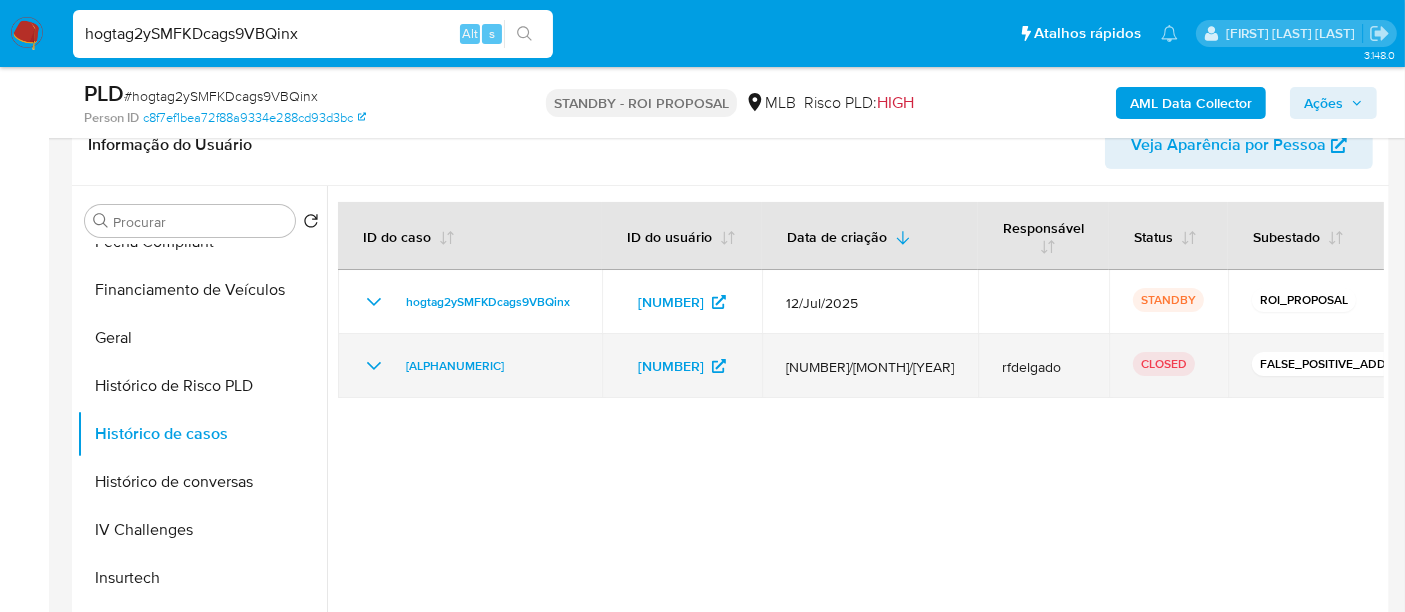 click 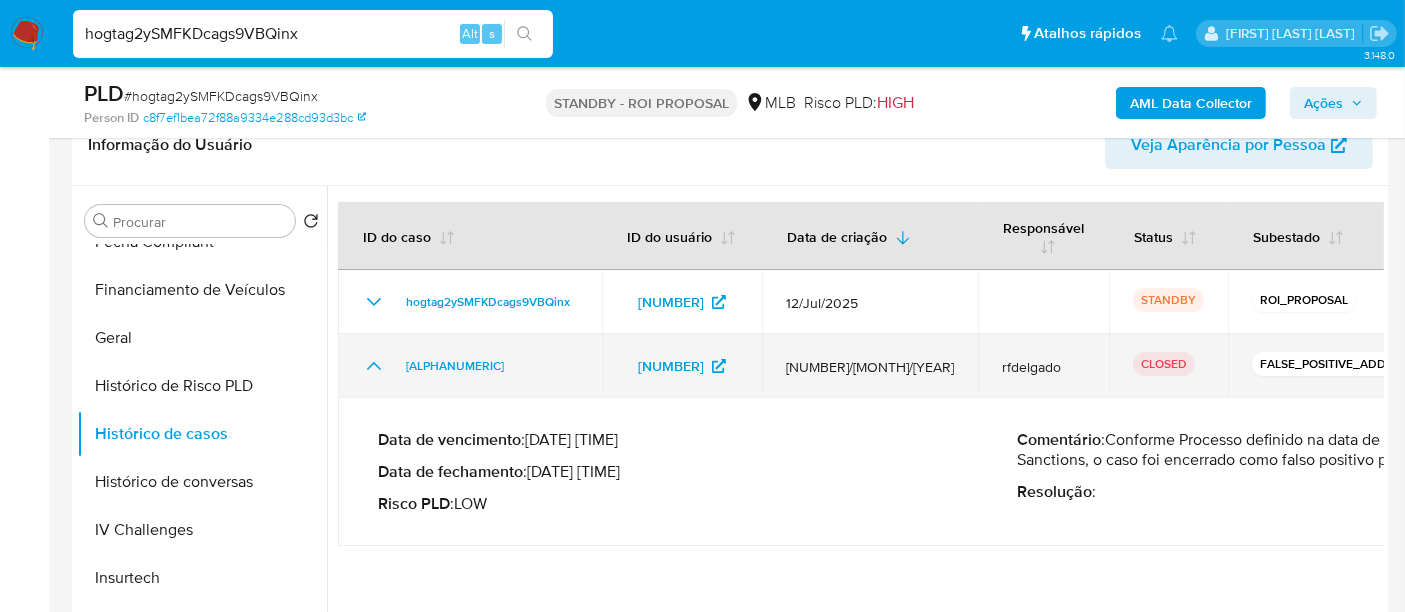click 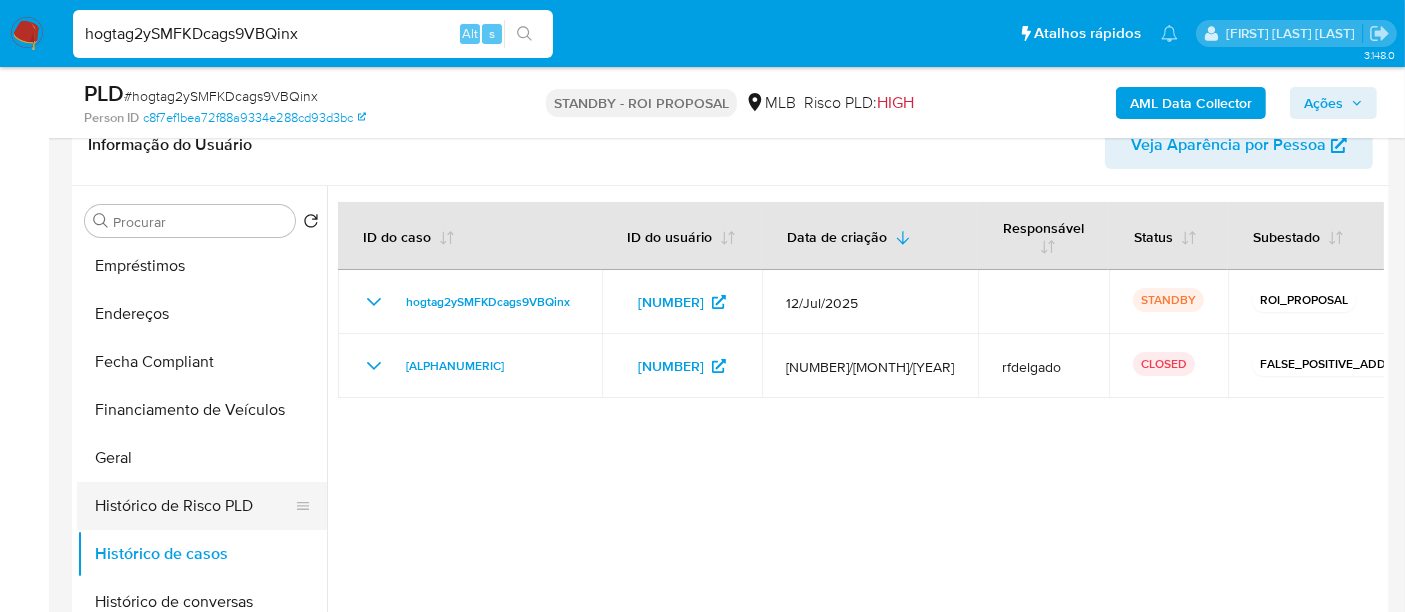 scroll, scrollTop: 333, scrollLeft: 0, axis: vertical 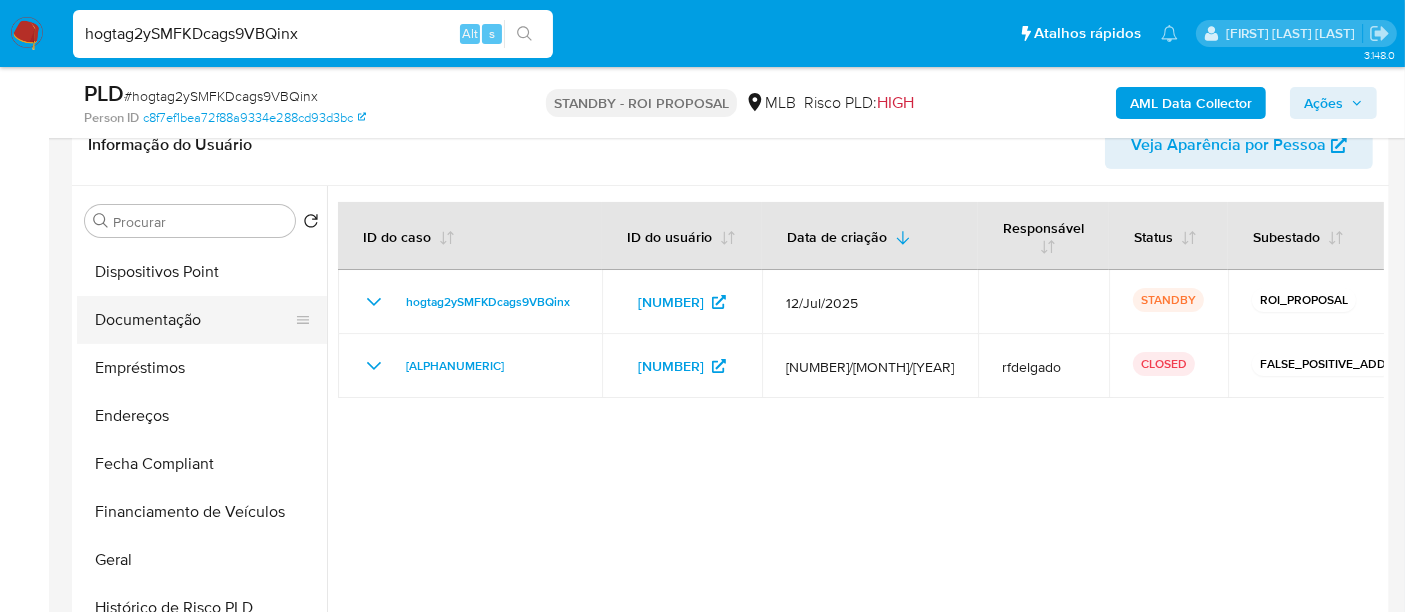 click on "Documentação" at bounding box center (194, 320) 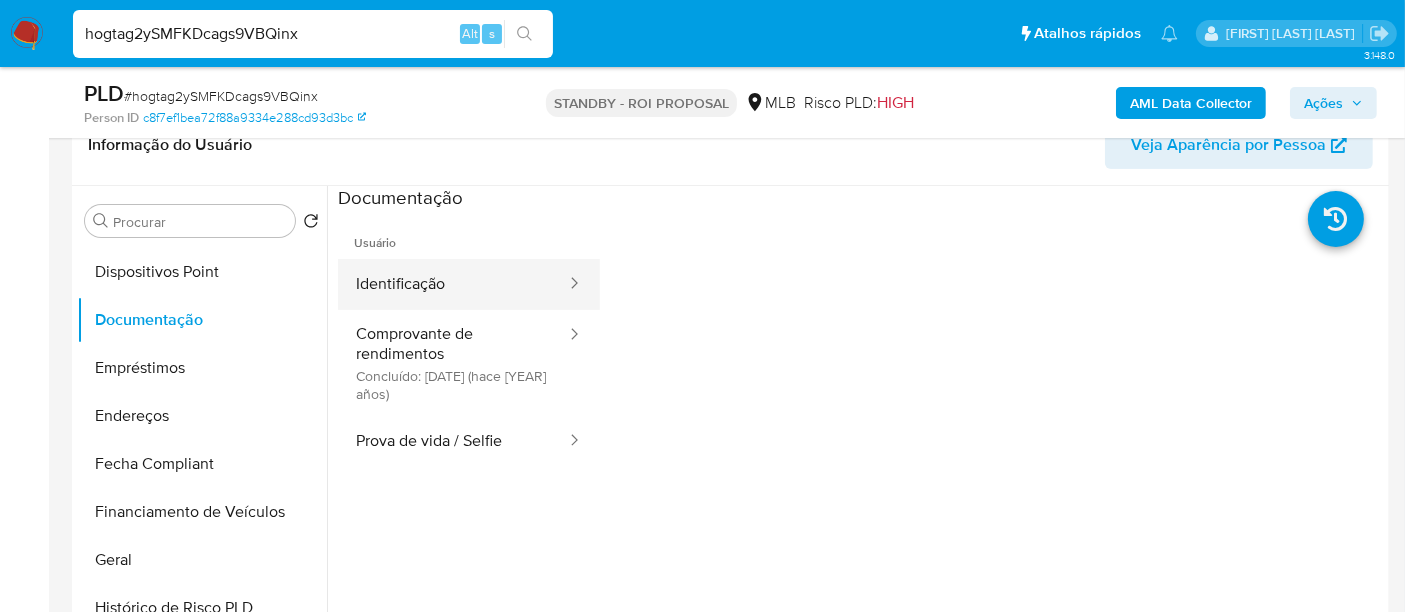 click on "Identificação" at bounding box center [453, 284] 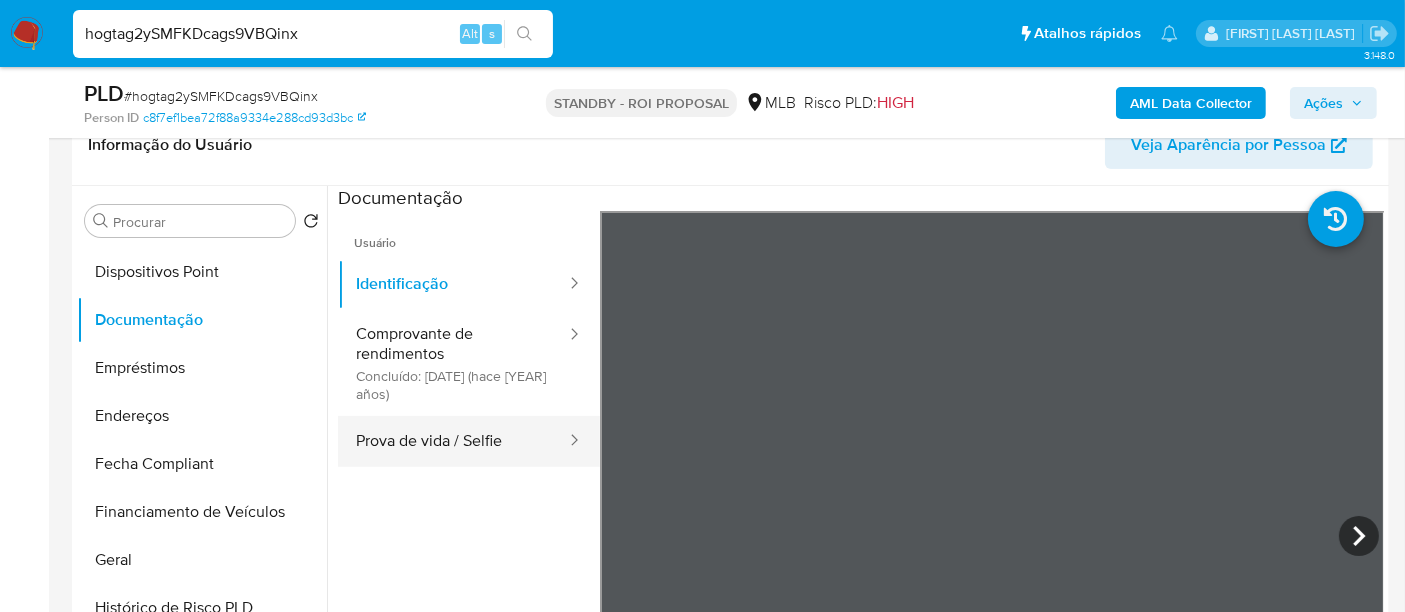 click on "Prova de vida / Selfie" at bounding box center [453, 441] 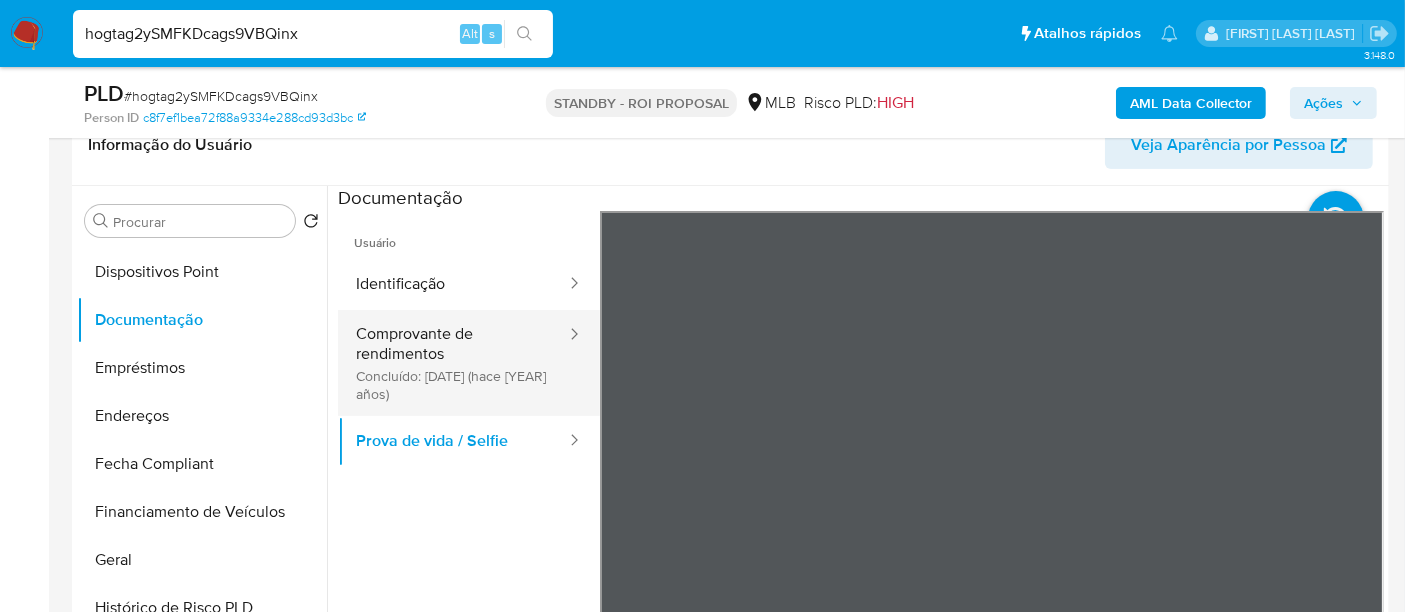 click on "Comprovante de rendimentos Concluído: 14/04/2023 (hace 2 años)" at bounding box center [453, 363] 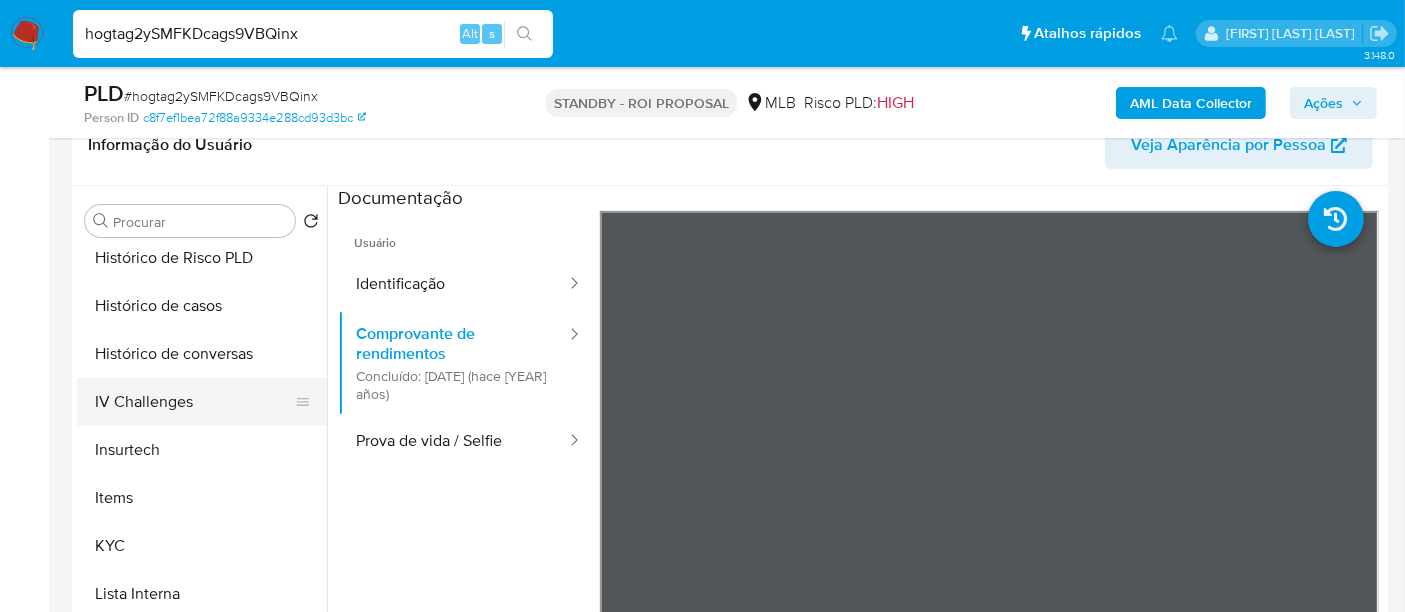 scroll, scrollTop: 844, scrollLeft: 0, axis: vertical 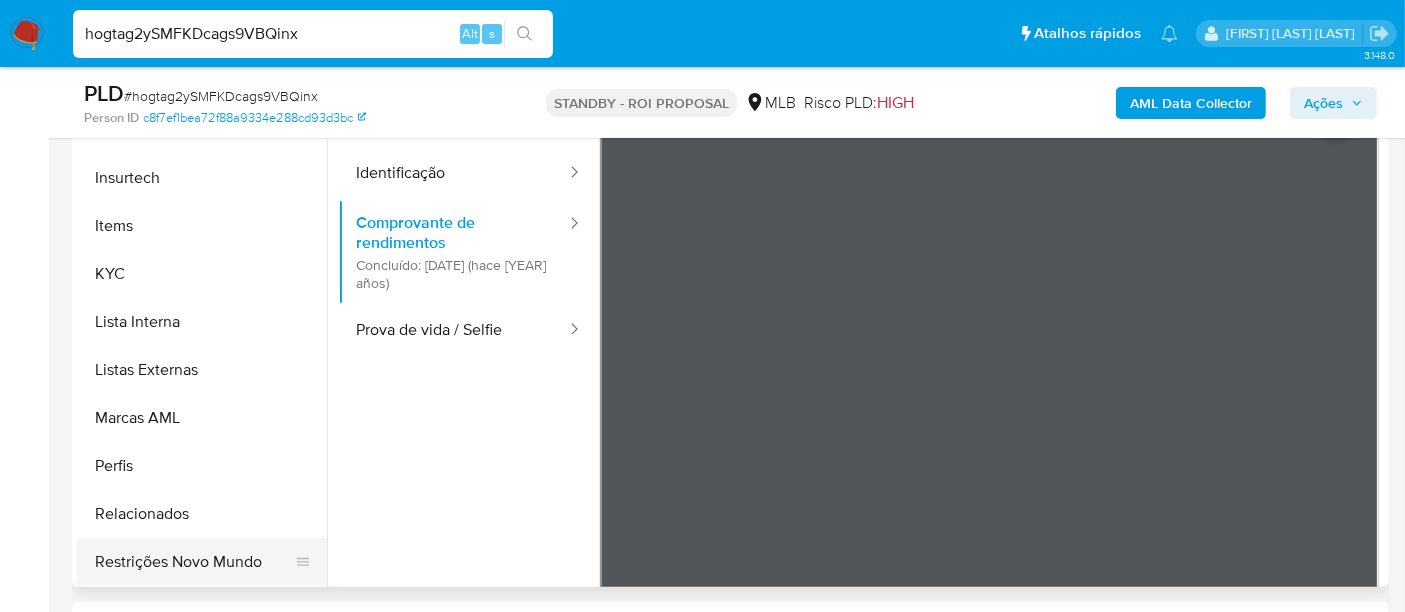 click on "Restrições Novo Mundo" at bounding box center [194, 562] 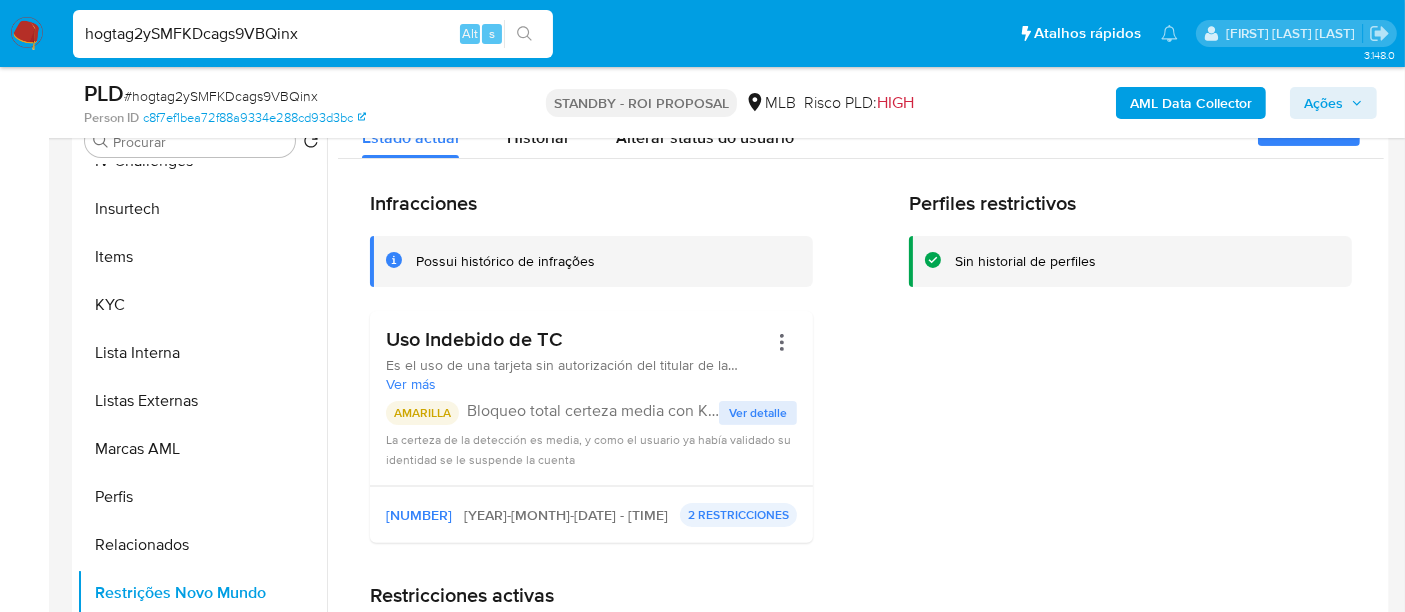 scroll, scrollTop: 444, scrollLeft: 0, axis: vertical 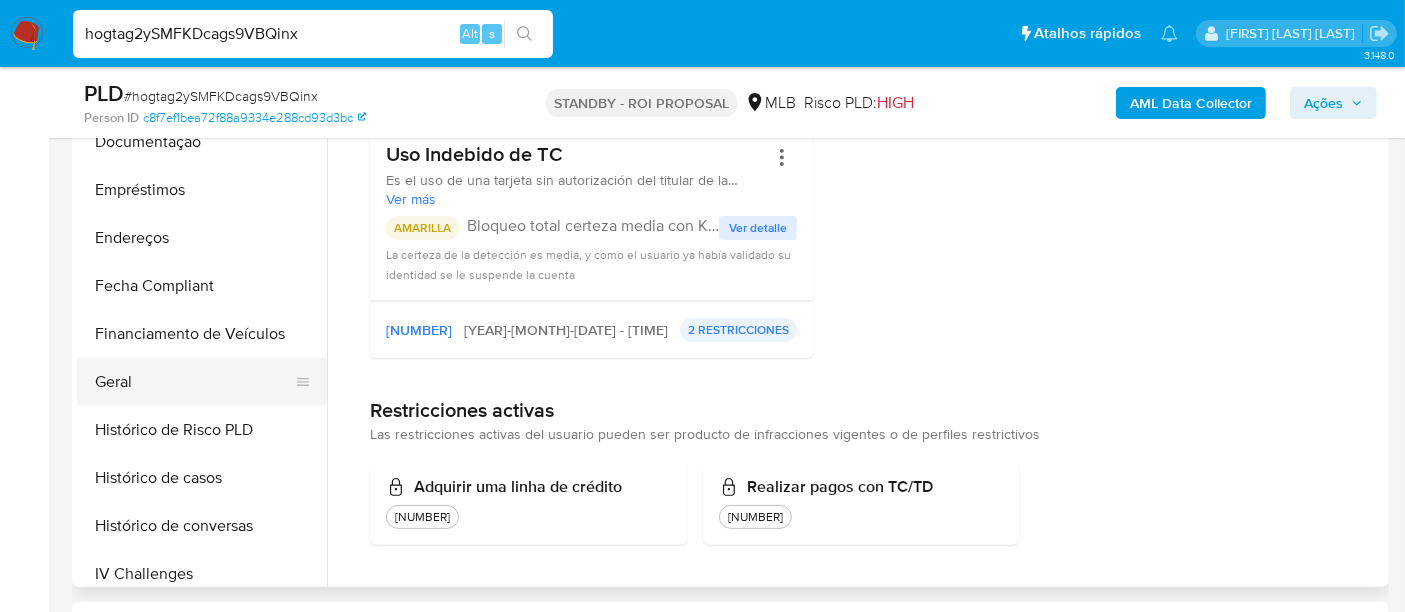 click on "Geral" at bounding box center [194, 382] 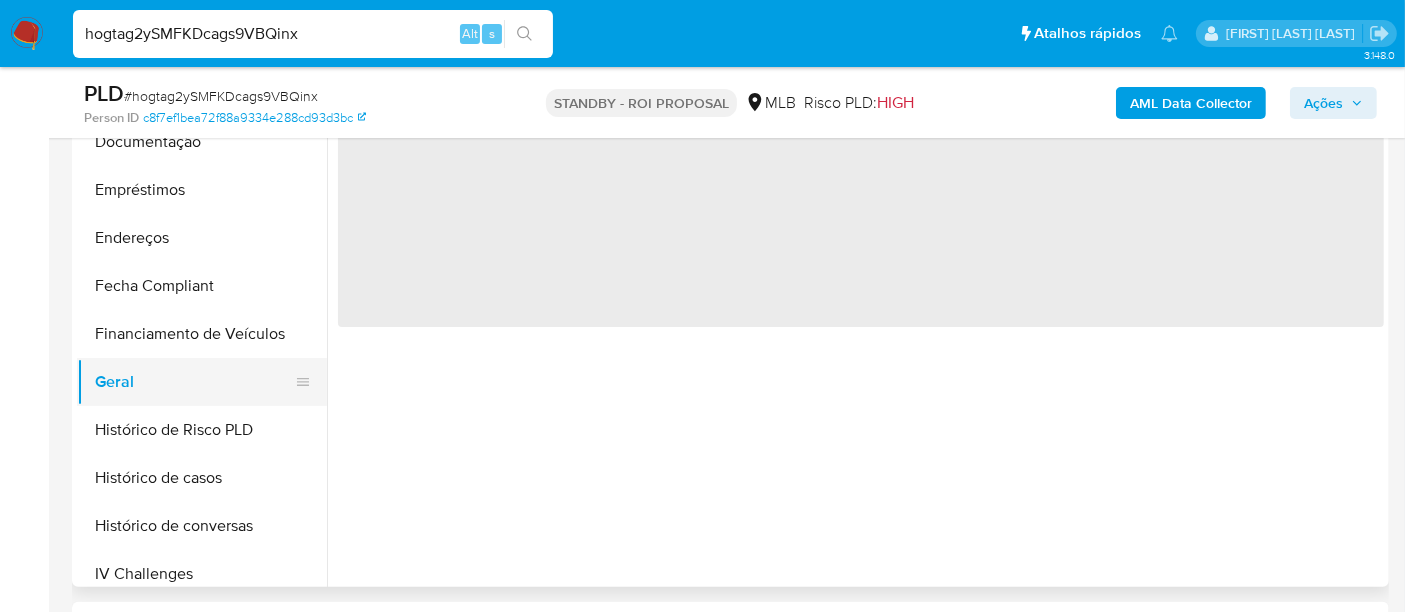 scroll, scrollTop: 0, scrollLeft: 0, axis: both 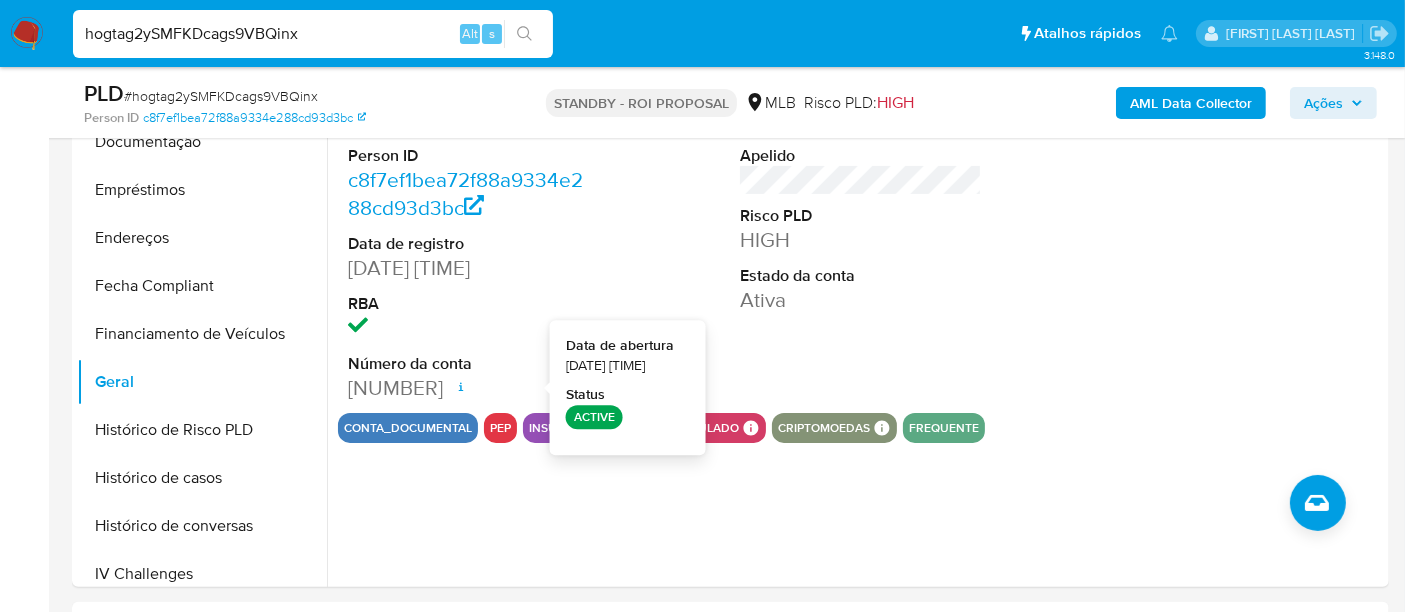 type 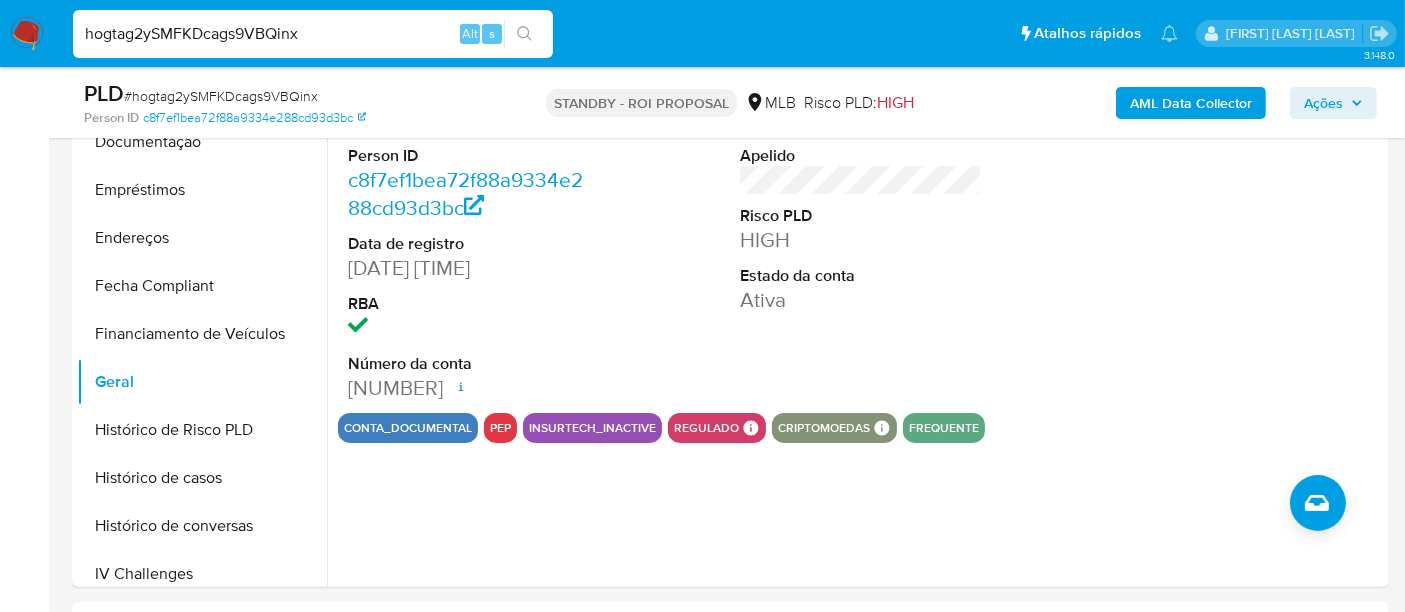 click on "hogtag2ySMFKDcags9VBQinx" at bounding box center (313, 34) 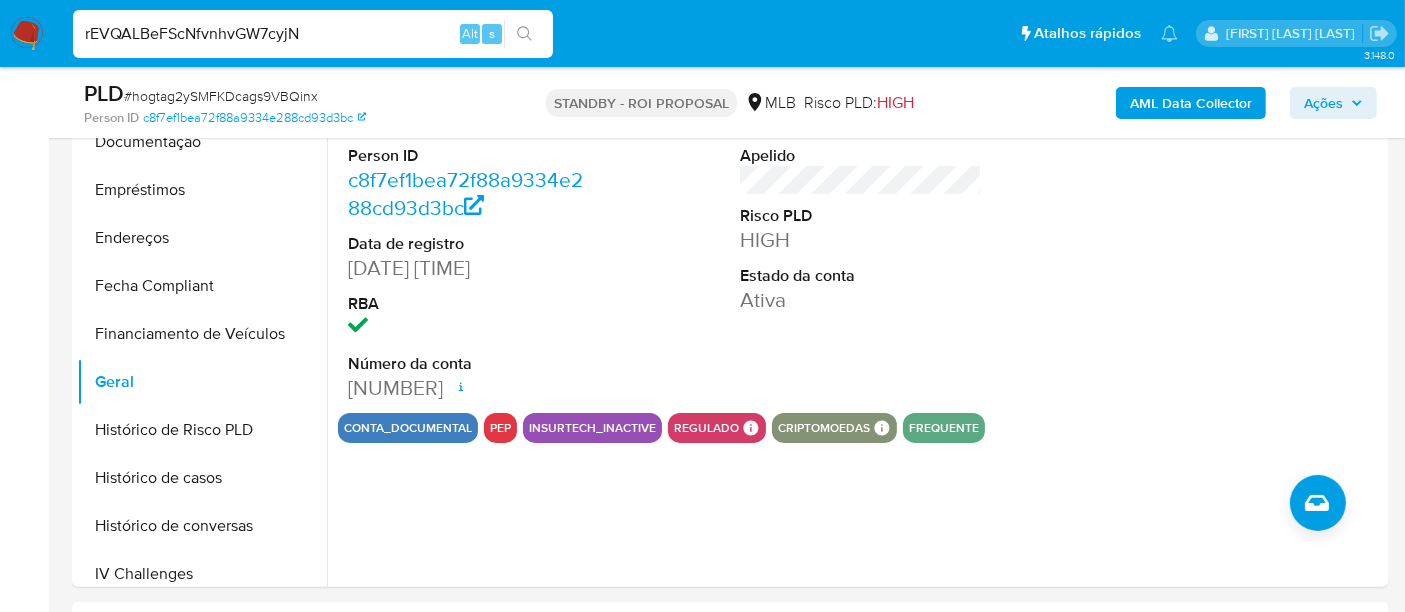 type on "rEVQALBeFScNfvnhvGW7cyjN" 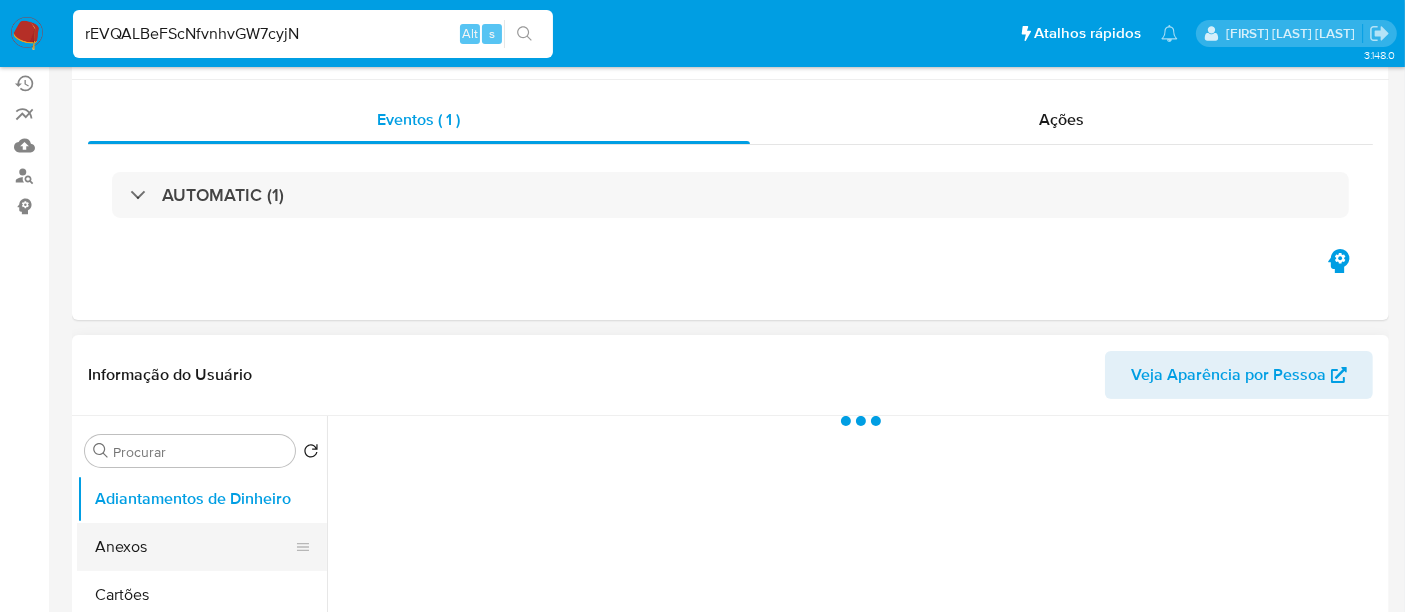 scroll, scrollTop: 333, scrollLeft: 0, axis: vertical 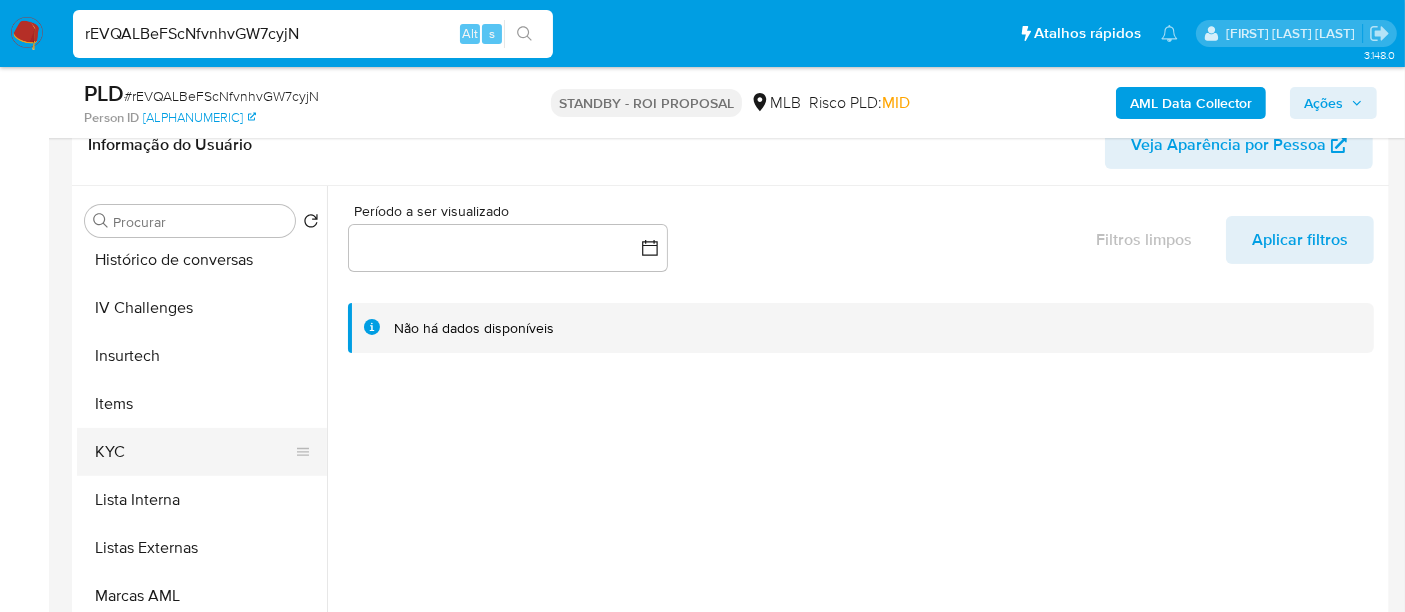 select on "10" 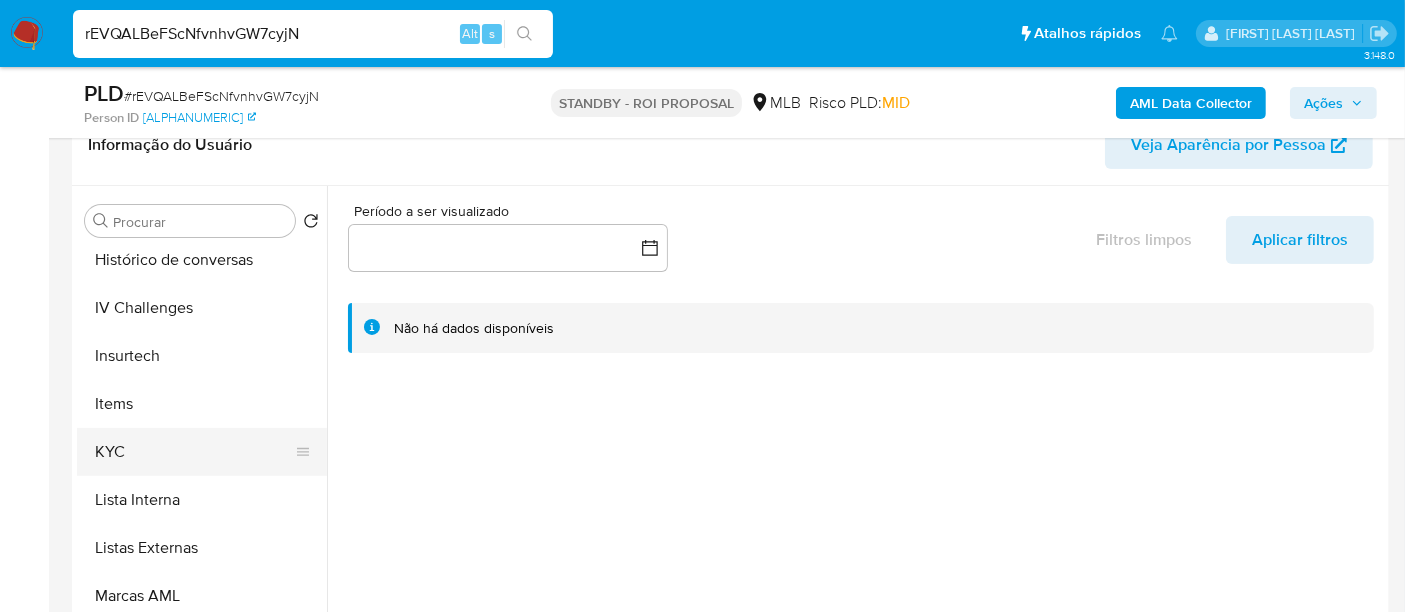 click on "KYC" at bounding box center [194, 452] 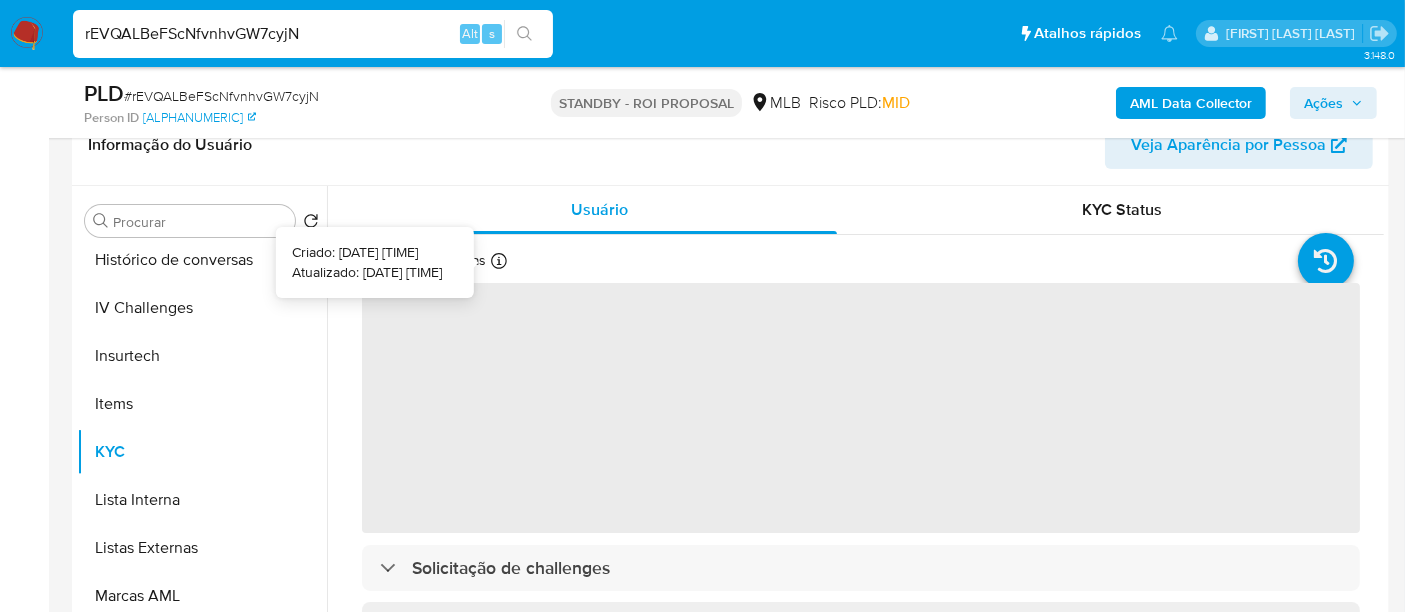 type 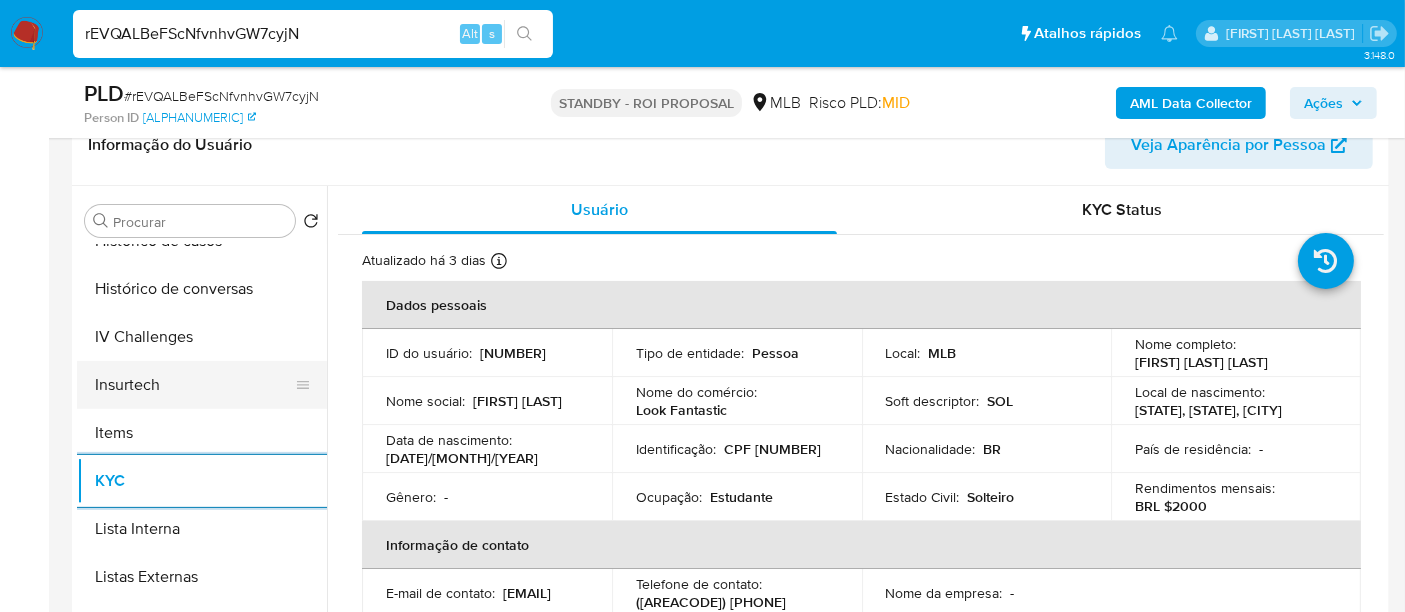 scroll, scrollTop: 666, scrollLeft: 0, axis: vertical 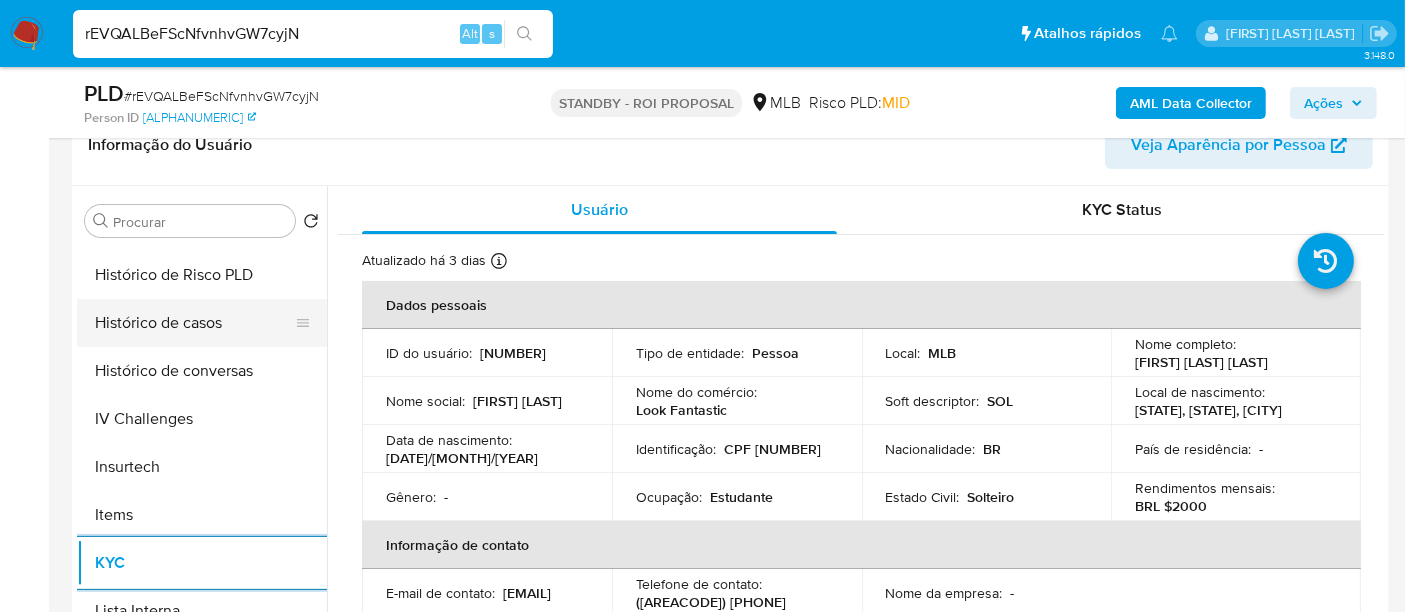 click on "Histórico de casos" at bounding box center [194, 323] 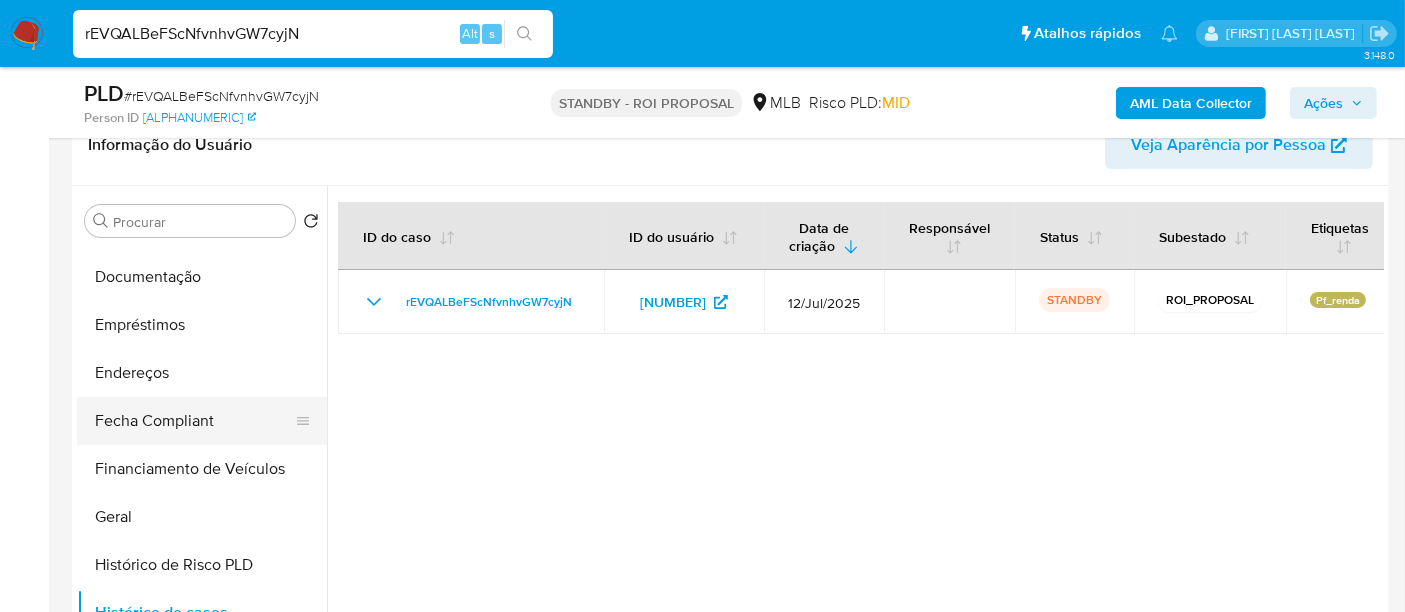 scroll, scrollTop: 333, scrollLeft: 0, axis: vertical 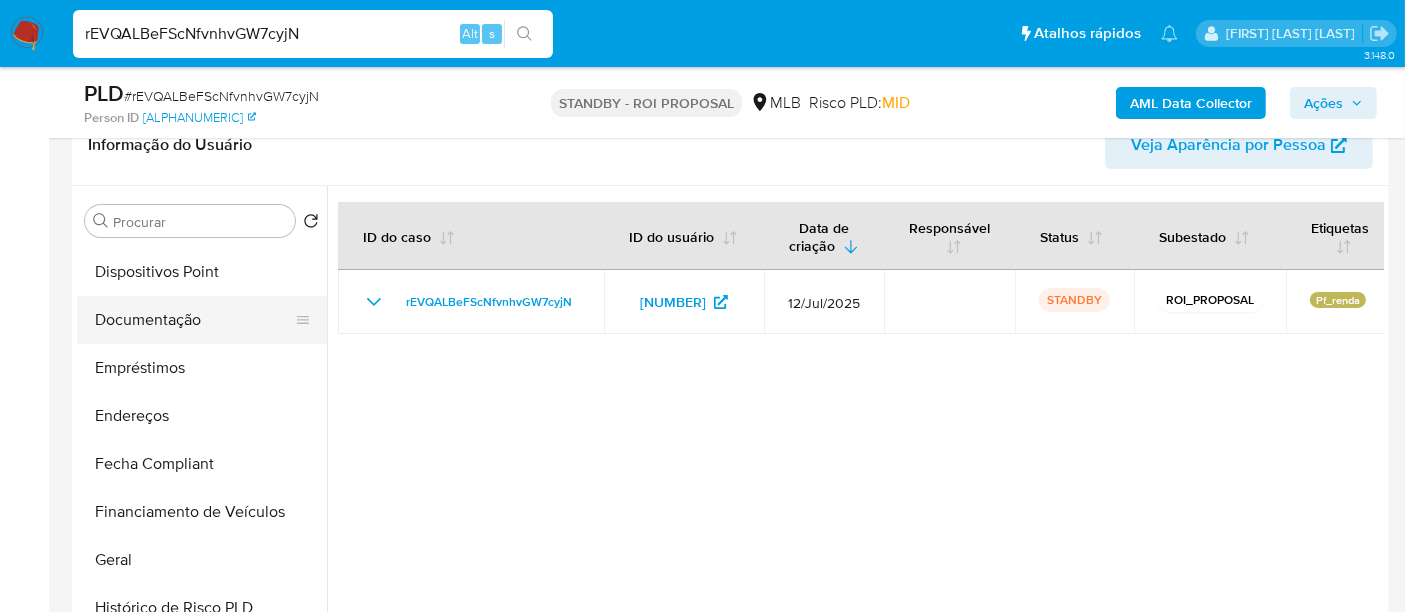 click on "Documentação" at bounding box center (194, 320) 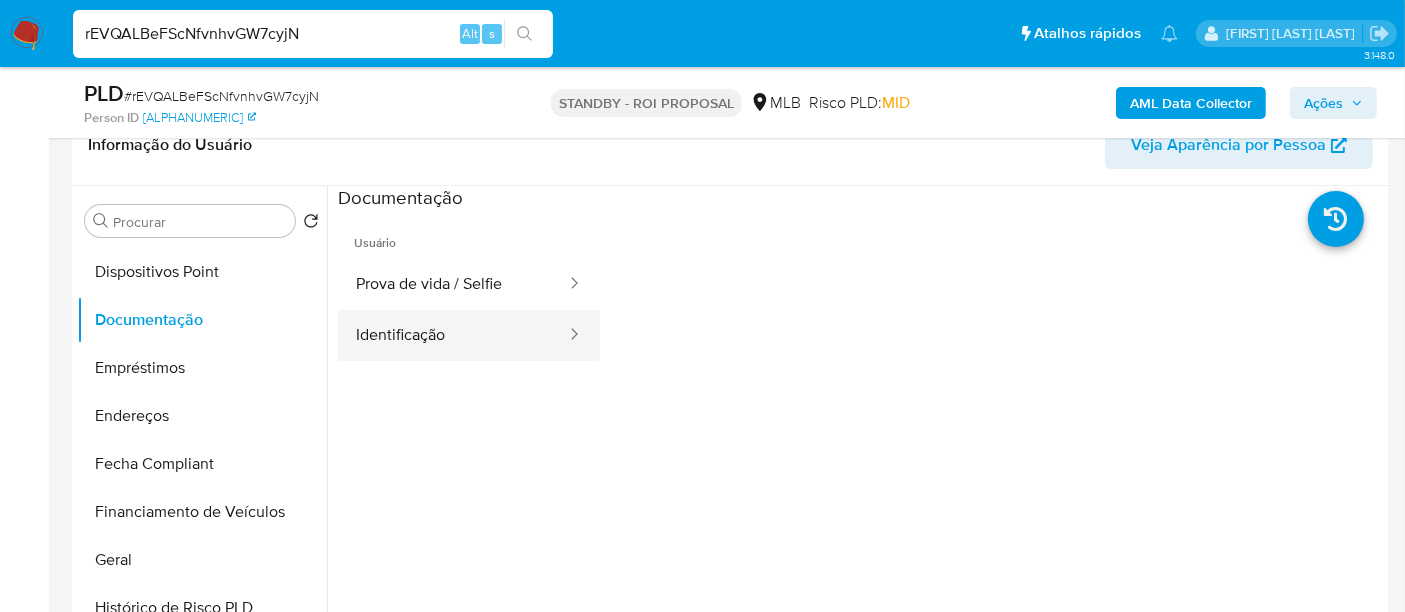 click on "Identificação" at bounding box center [453, 335] 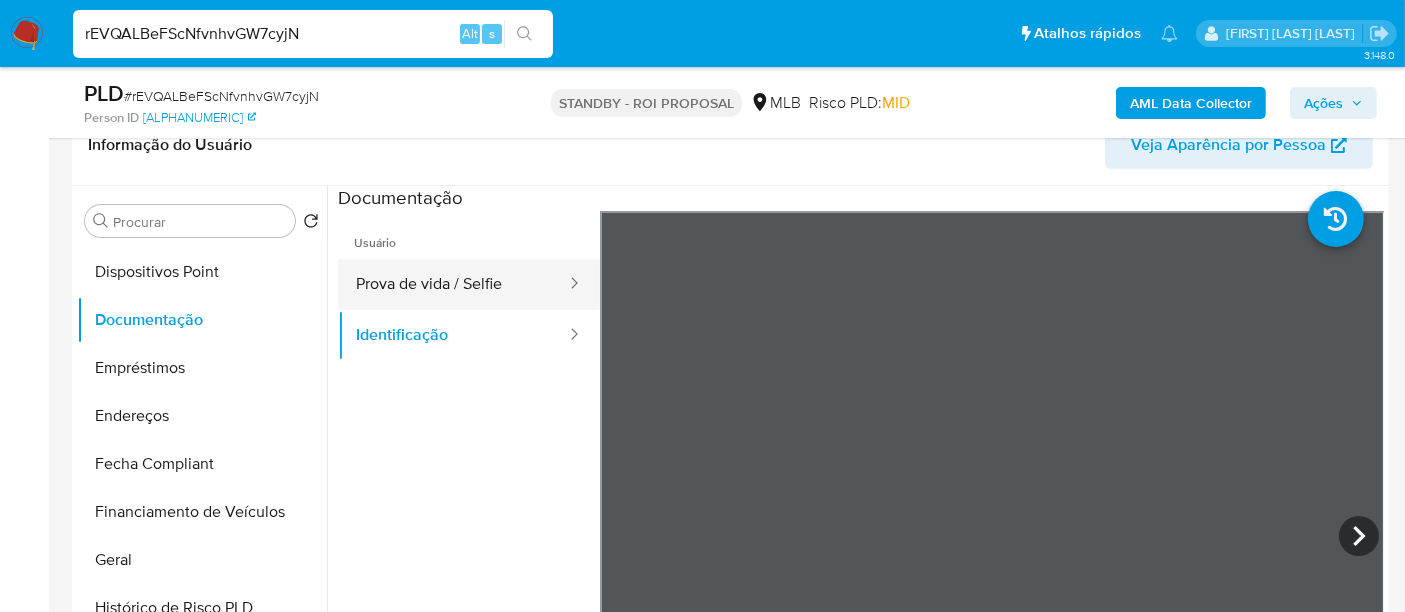 click on "Prova de vida / Selfie" at bounding box center [453, 284] 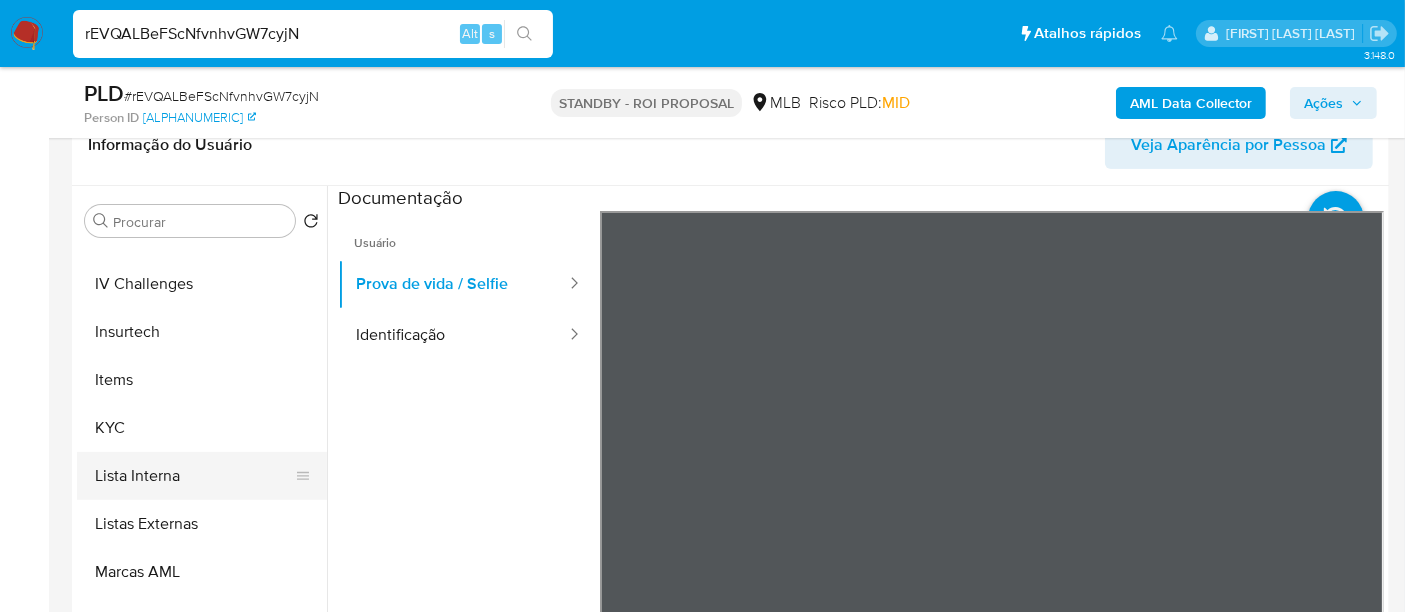 scroll, scrollTop: 844, scrollLeft: 0, axis: vertical 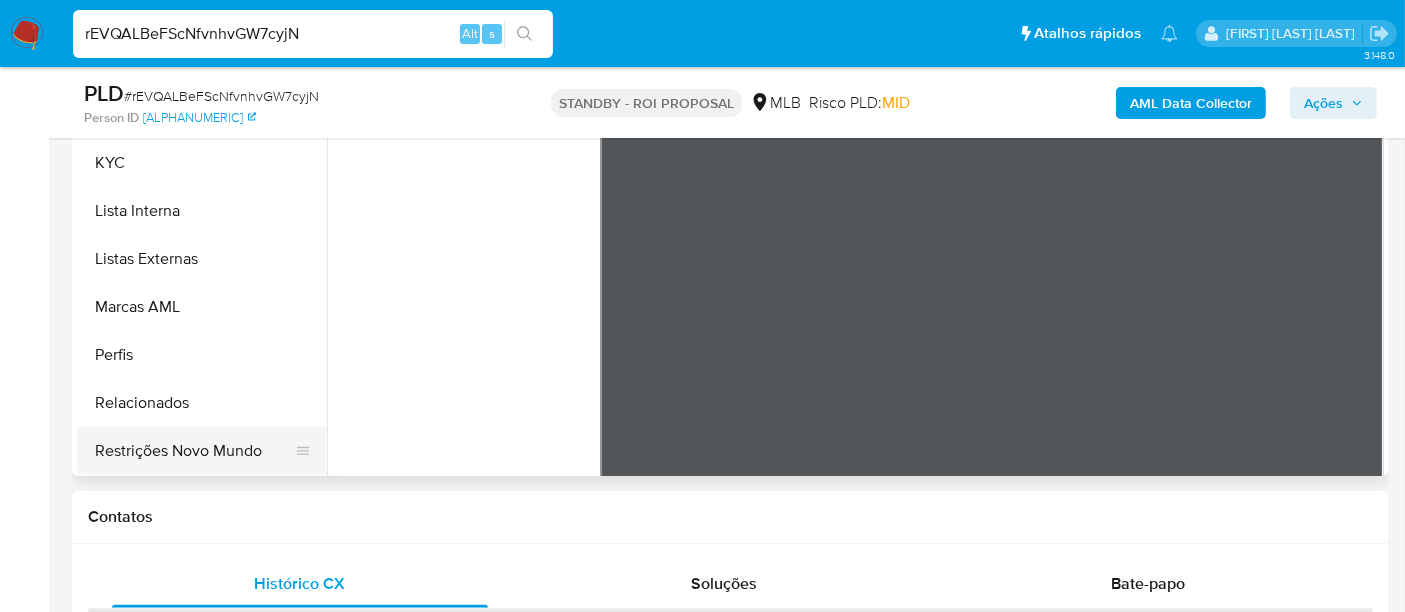 click on "Restrições Novo Mundo" at bounding box center [194, 451] 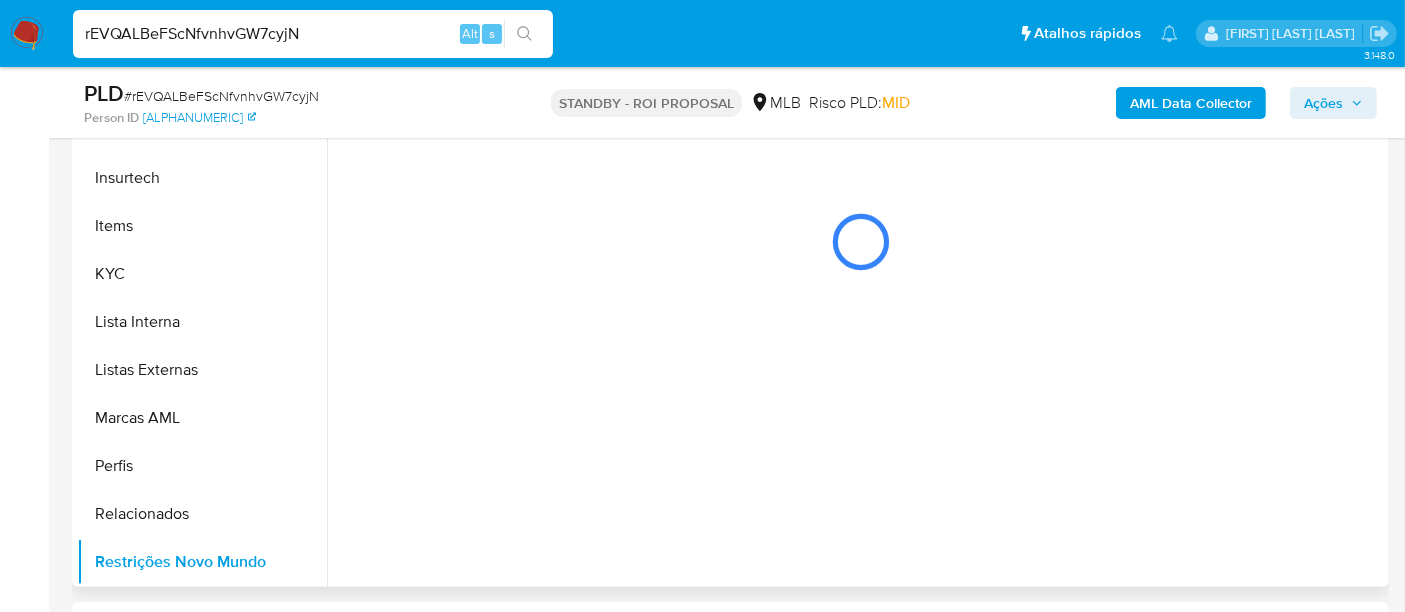 scroll, scrollTop: 333, scrollLeft: 0, axis: vertical 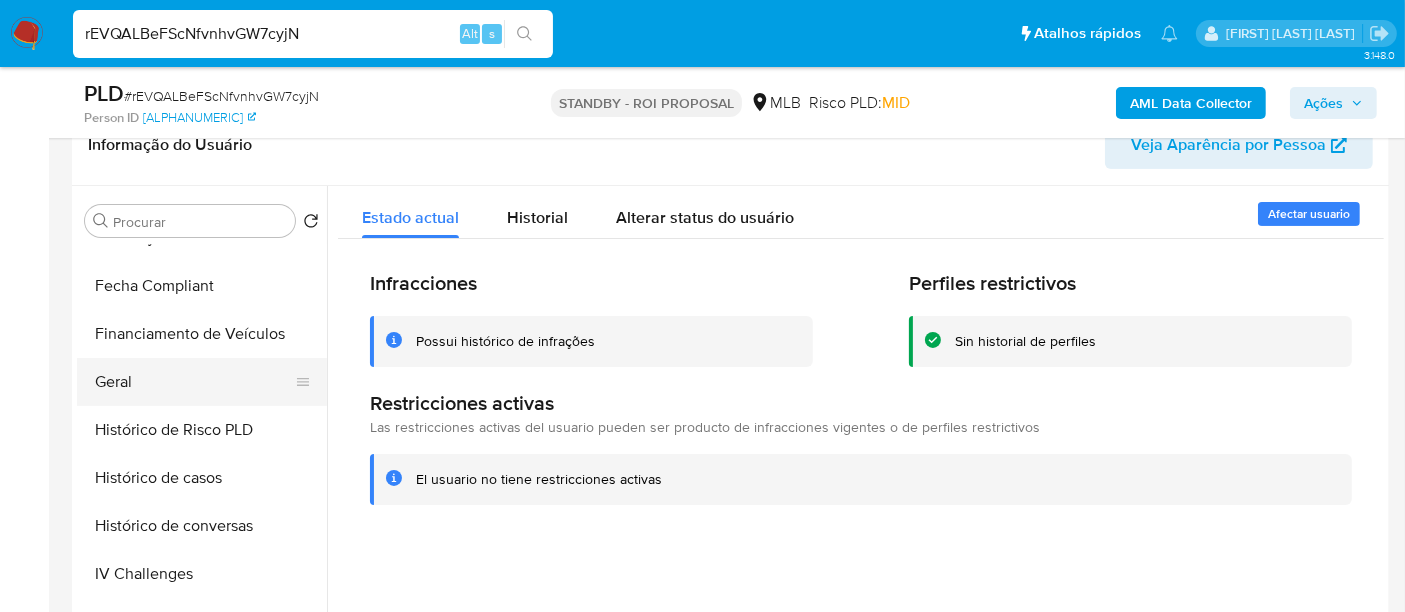 click on "Geral" at bounding box center [194, 382] 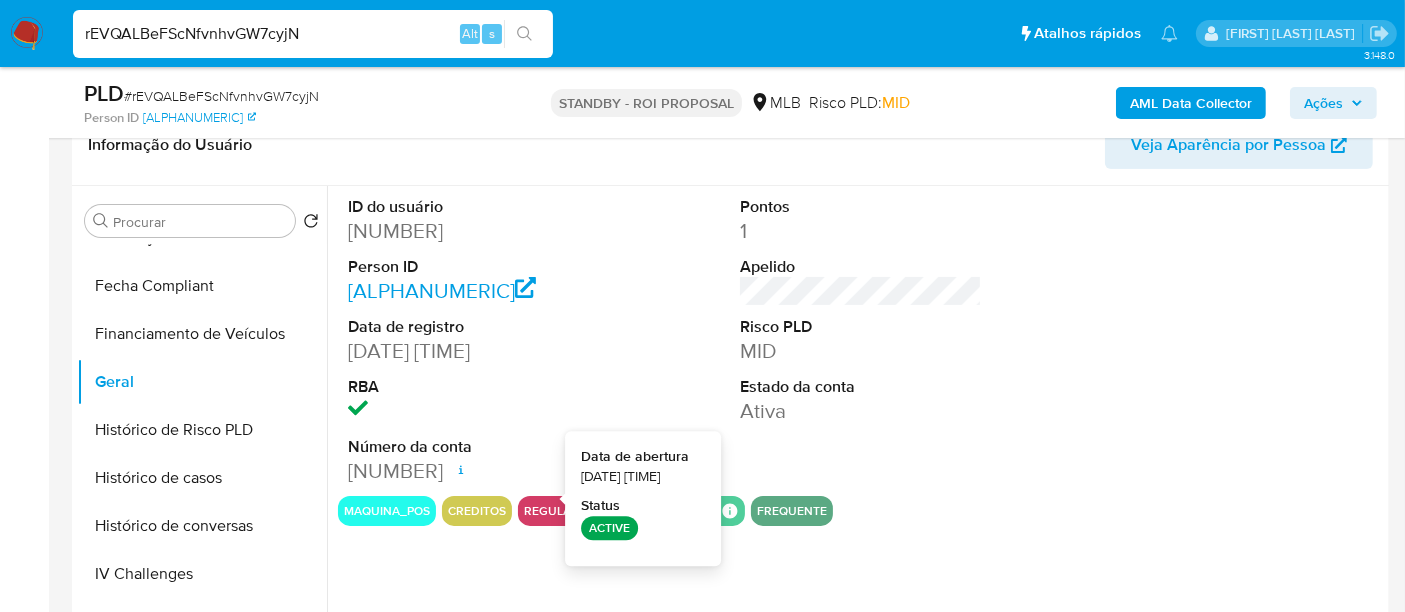 type 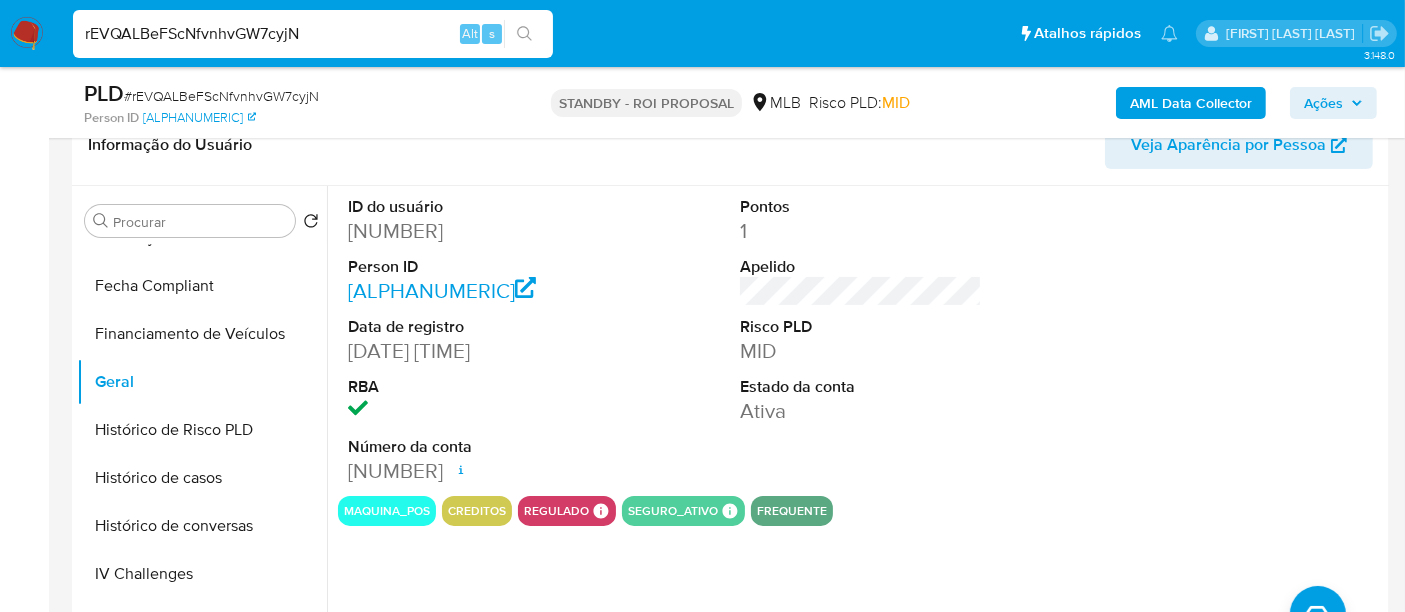 click on "rEVQALBeFScNfvnhvGW7cyjN" at bounding box center [313, 34] 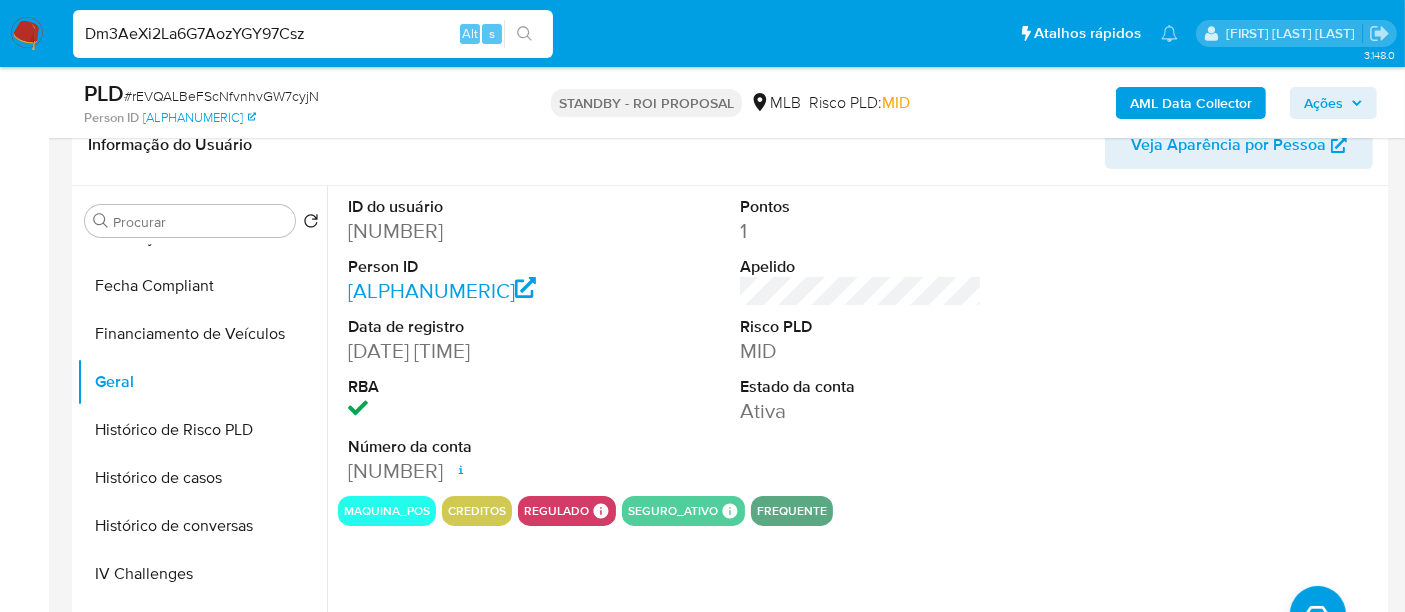 type on "Dm3AeXi2La6G7AozYGY97Csz" 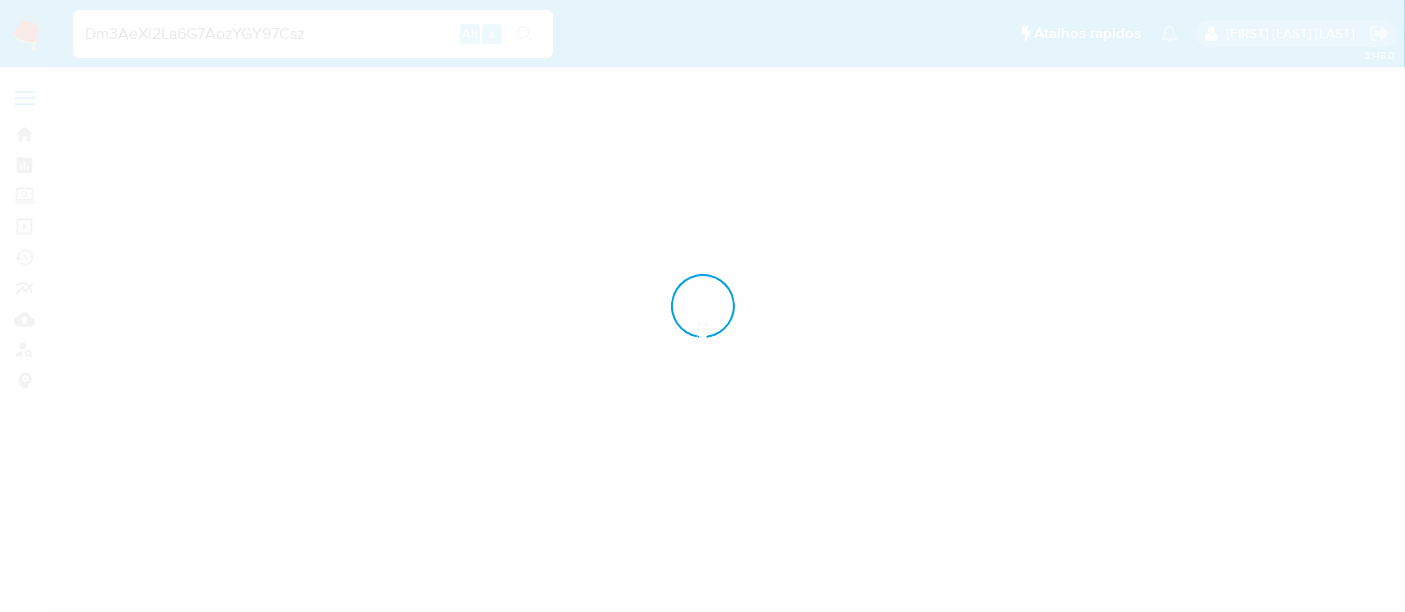scroll, scrollTop: 0, scrollLeft: 0, axis: both 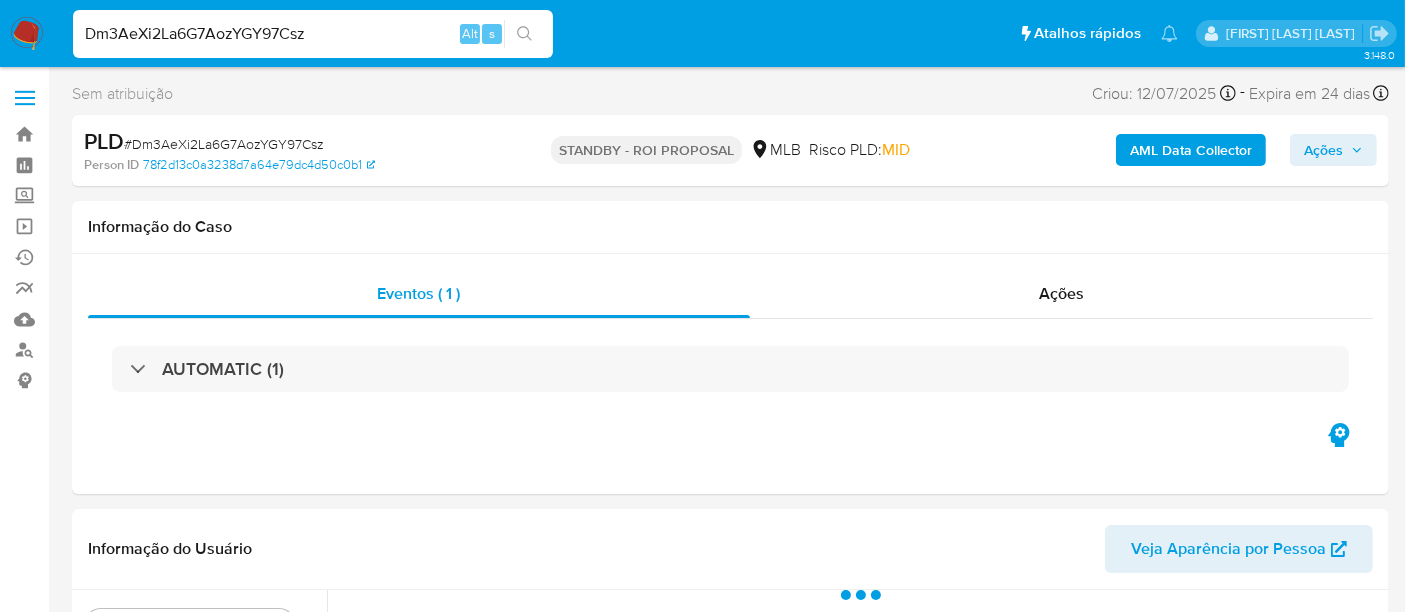 select on "10" 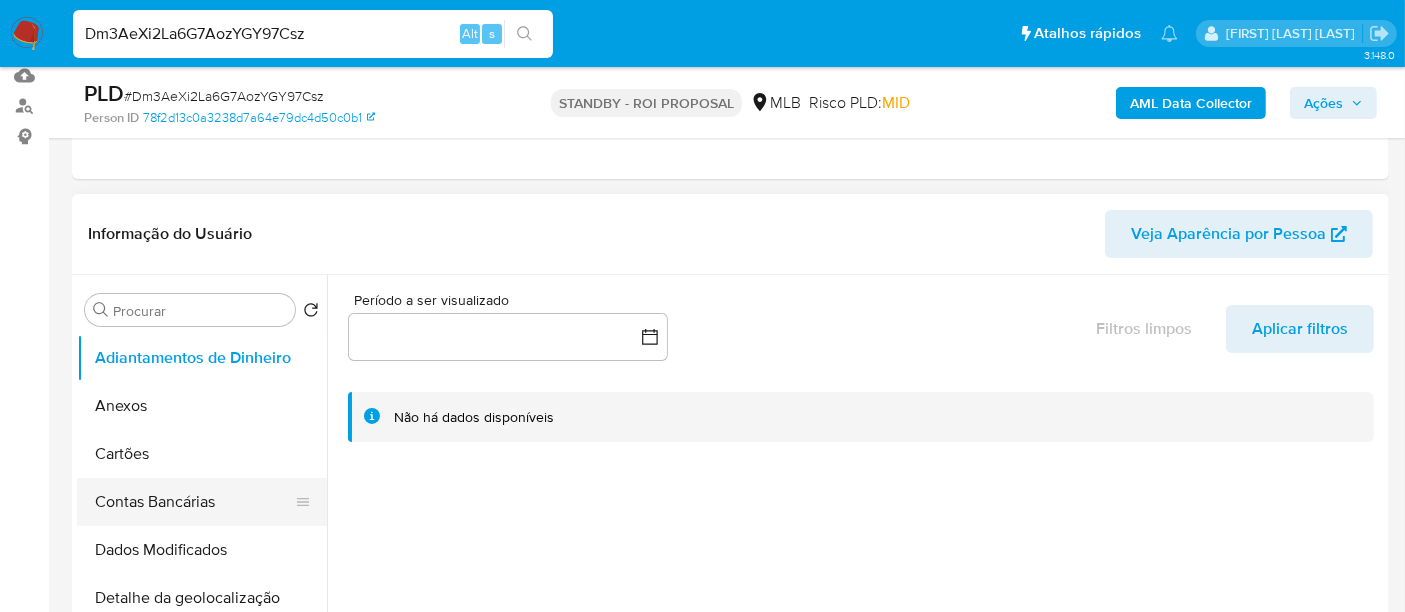 scroll, scrollTop: 444, scrollLeft: 0, axis: vertical 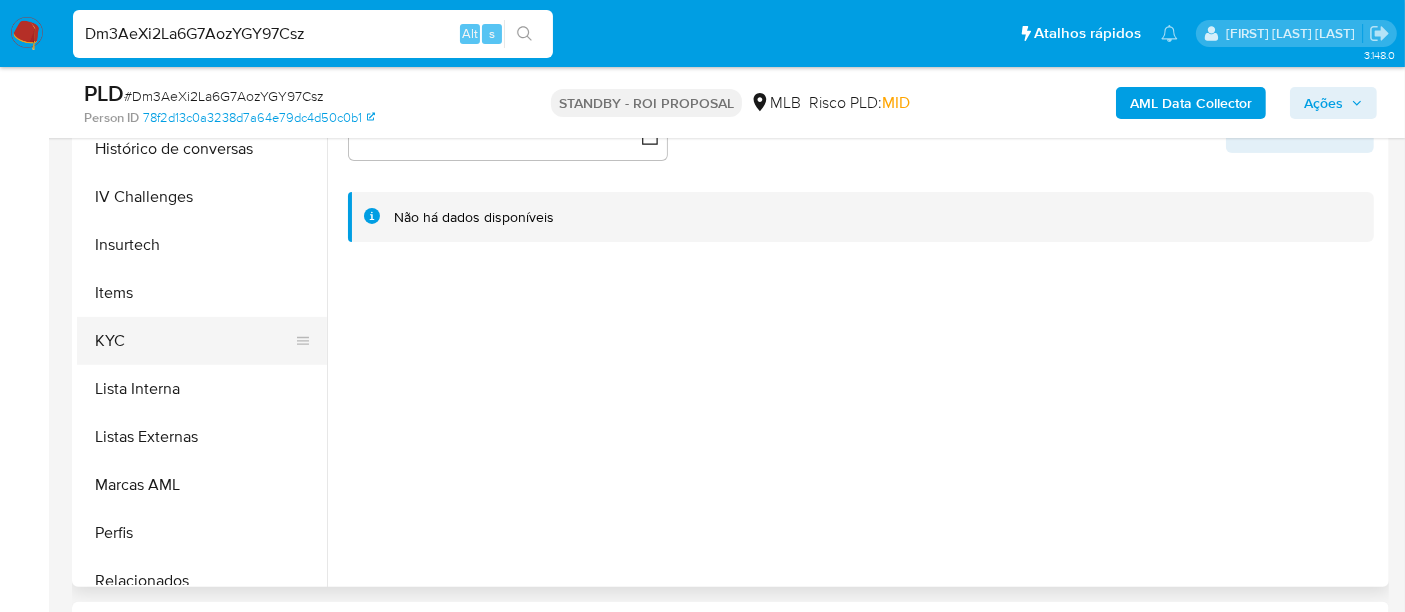 click on "KYC" at bounding box center [194, 341] 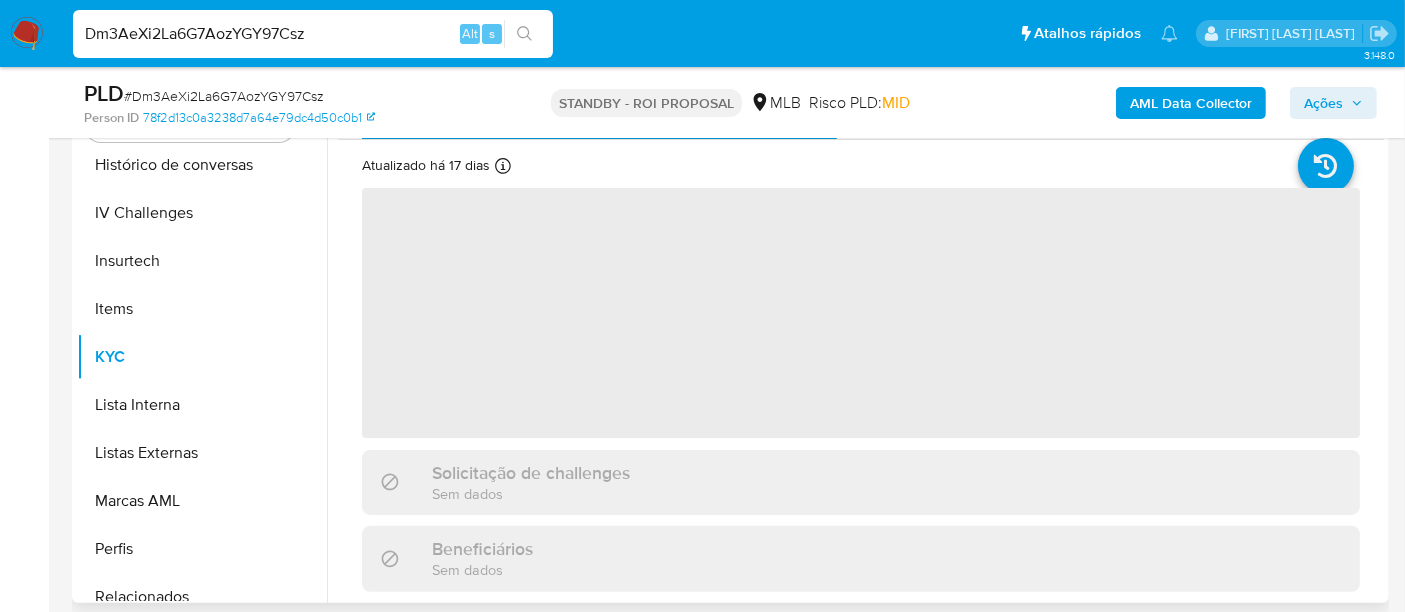 scroll, scrollTop: 333, scrollLeft: 0, axis: vertical 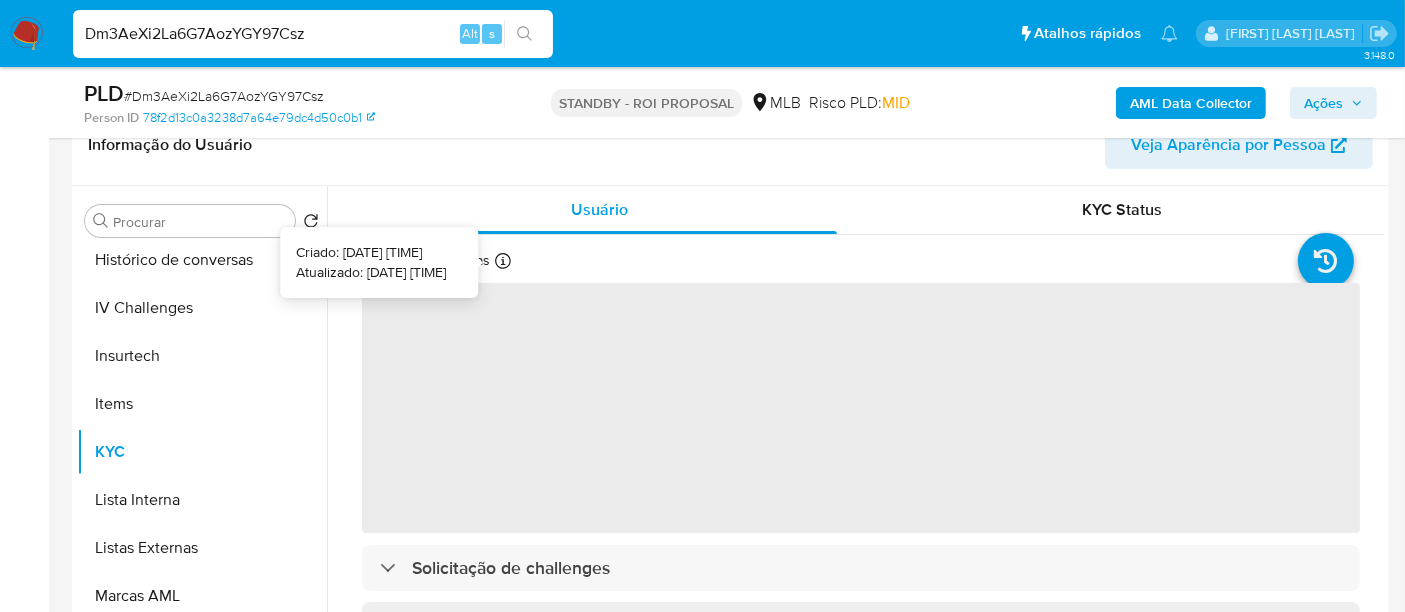 type 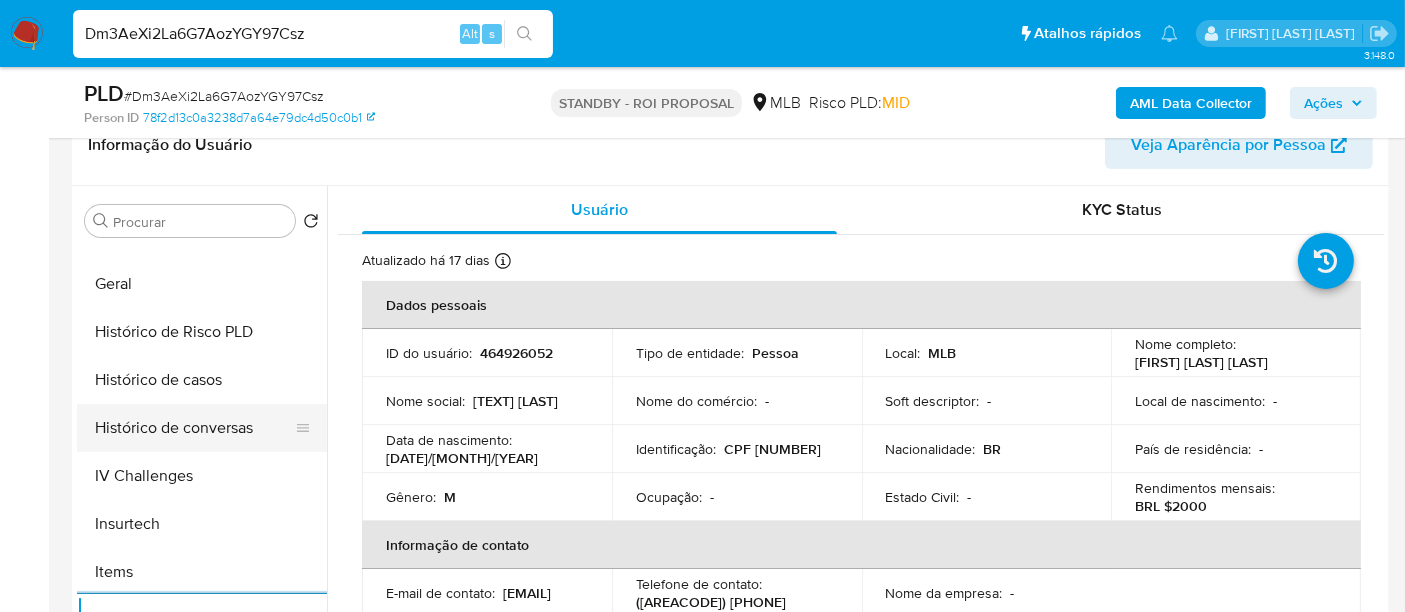scroll, scrollTop: 555, scrollLeft: 0, axis: vertical 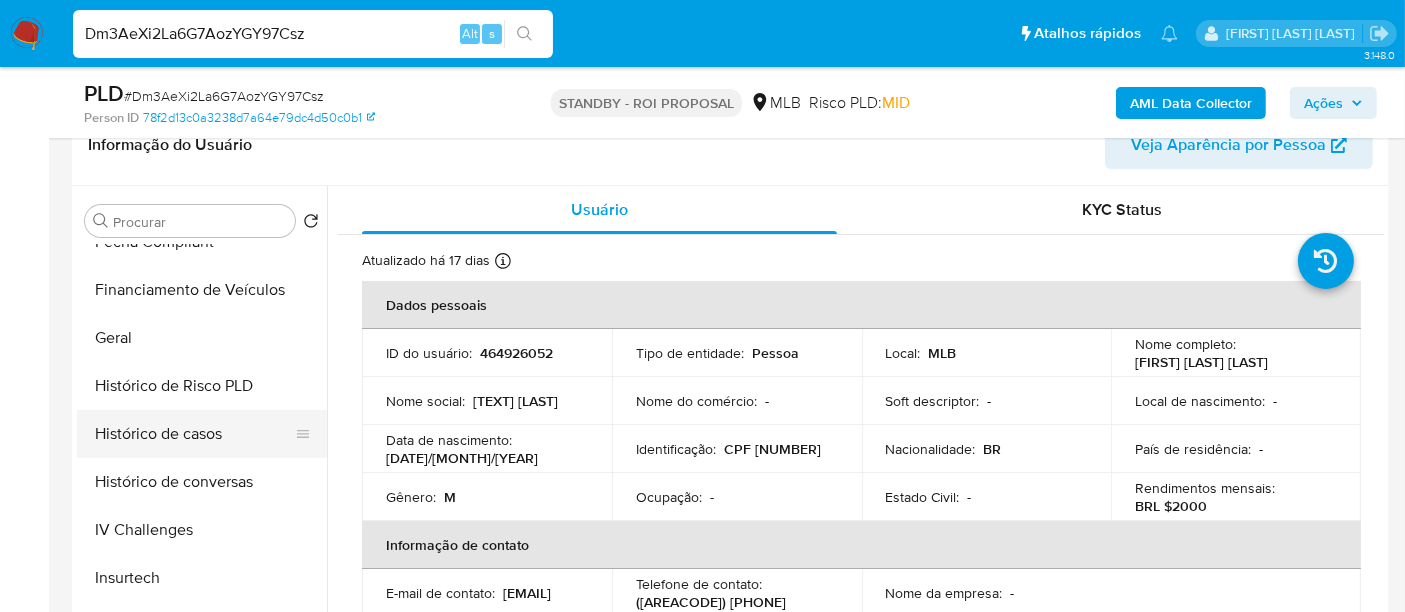 click on "Histórico de casos" at bounding box center [194, 434] 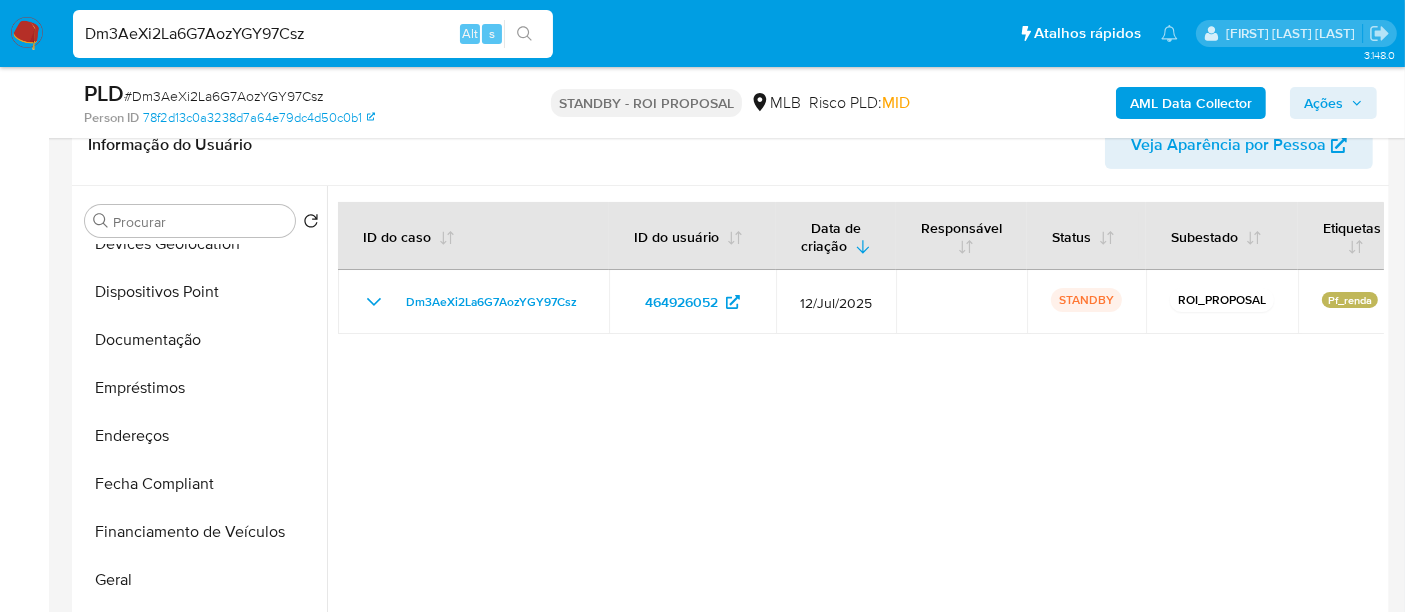 scroll, scrollTop: 222, scrollLeft: 0, axis: vertical 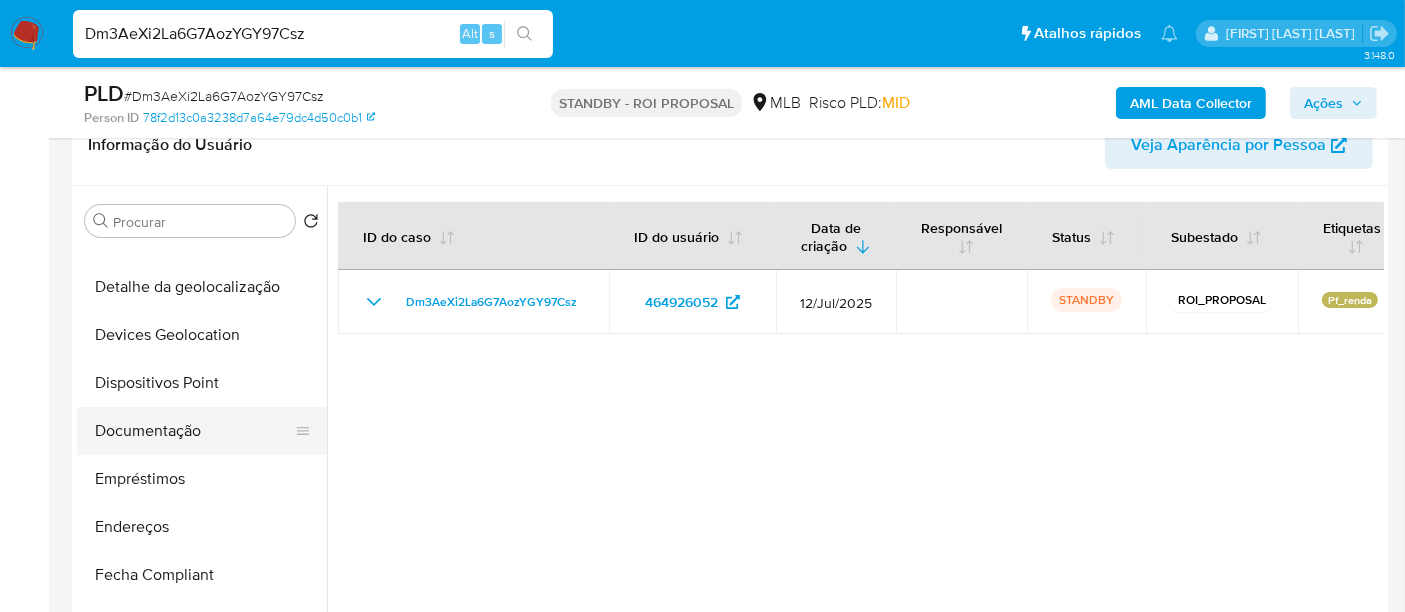 click on "Documentação" at bounding box center [194, 431] 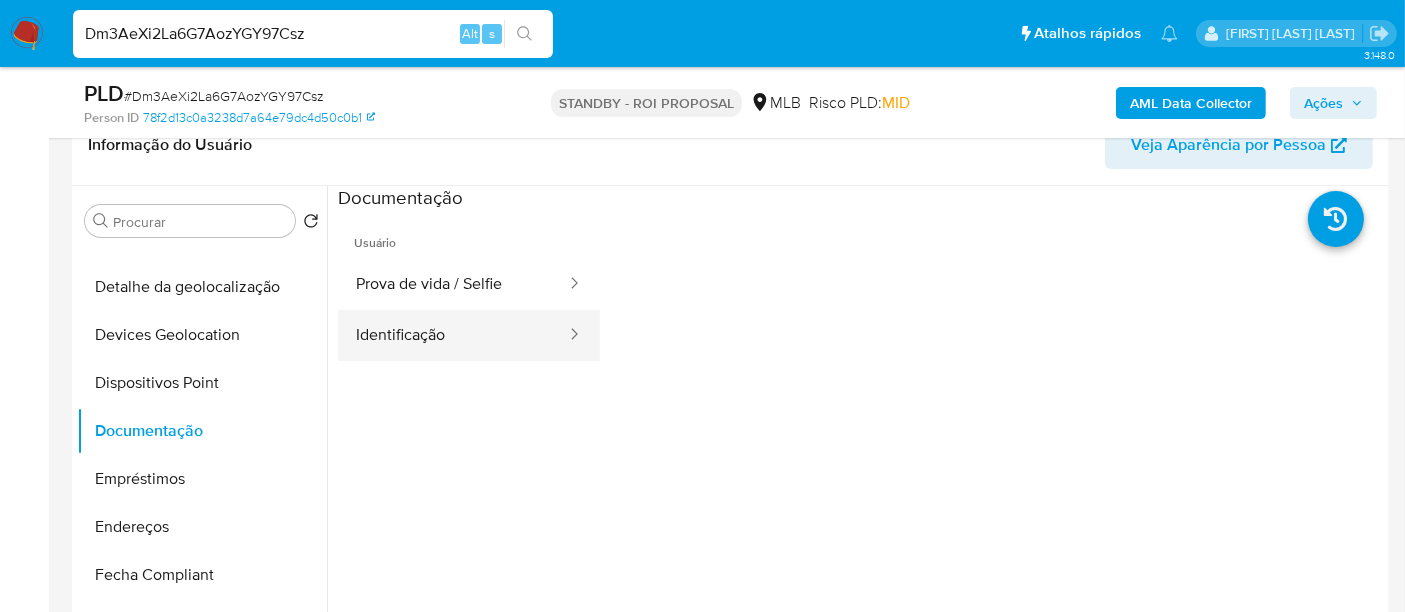 click on "Identificação" at bounding box center (453, 335) 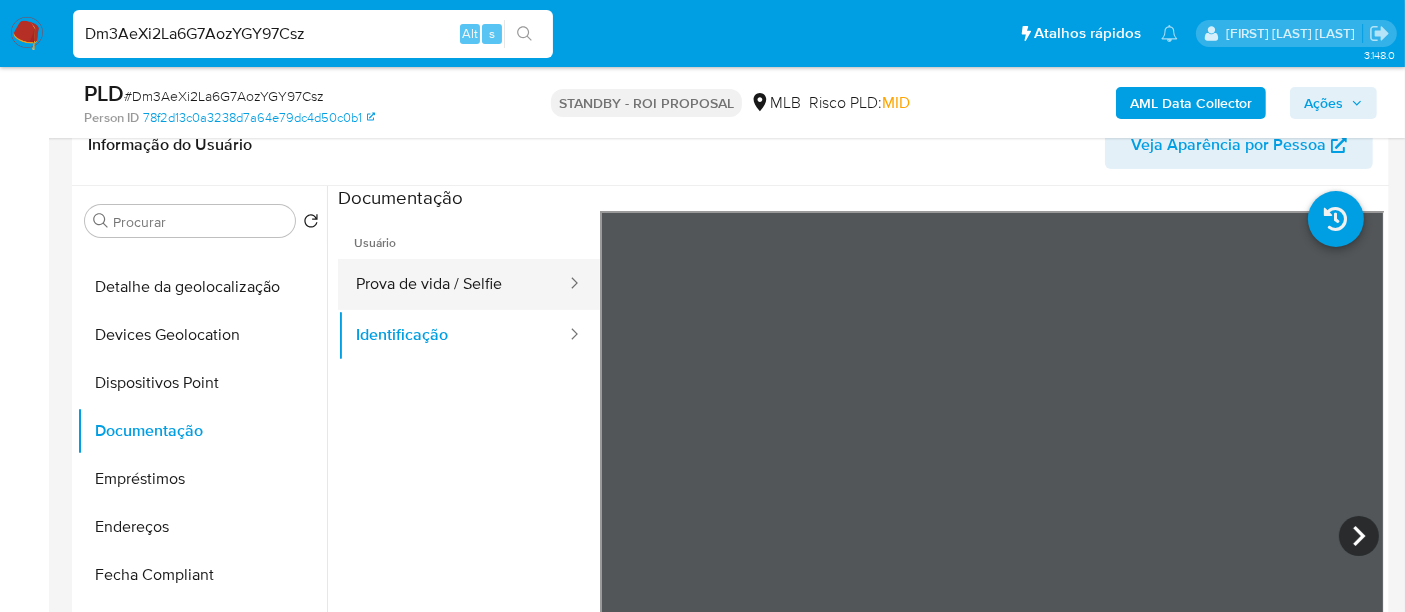 click on "Prova de vida / Selfie" at bounding box center (453, 284) 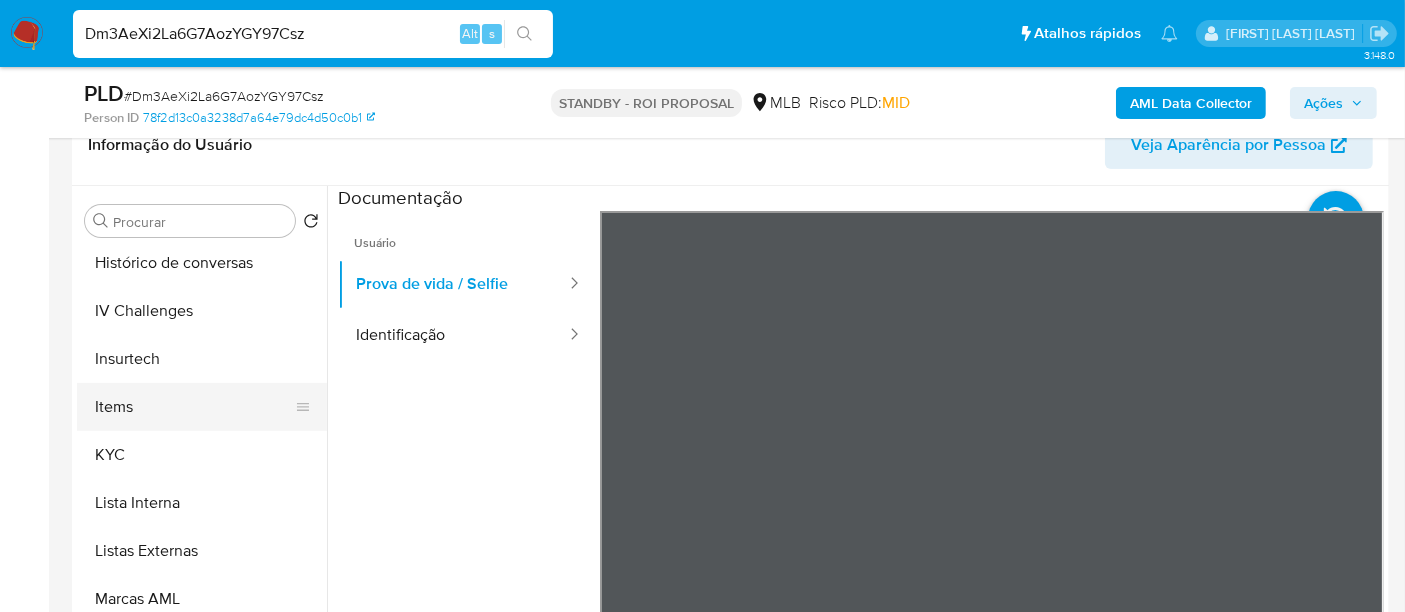 scroll, scrollTop: 844, scrollLeft: 0, axis: vertical 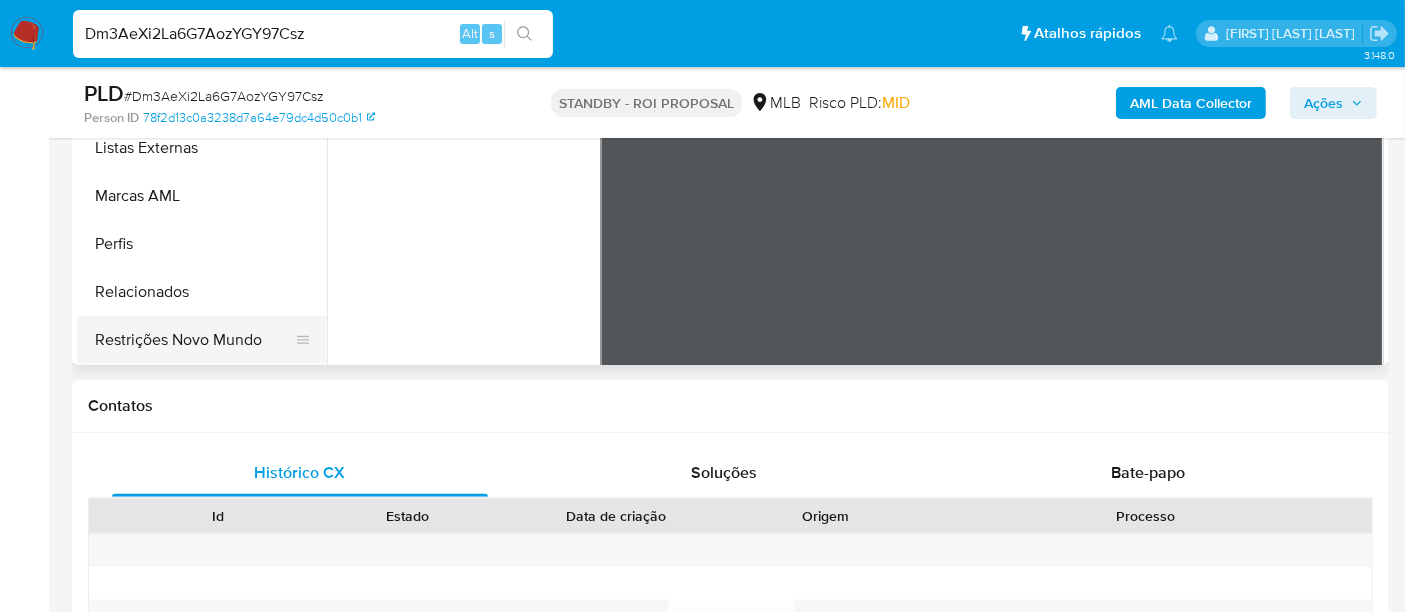 click on "Restrições Novo Mundo" at bounding box center [194, 340] 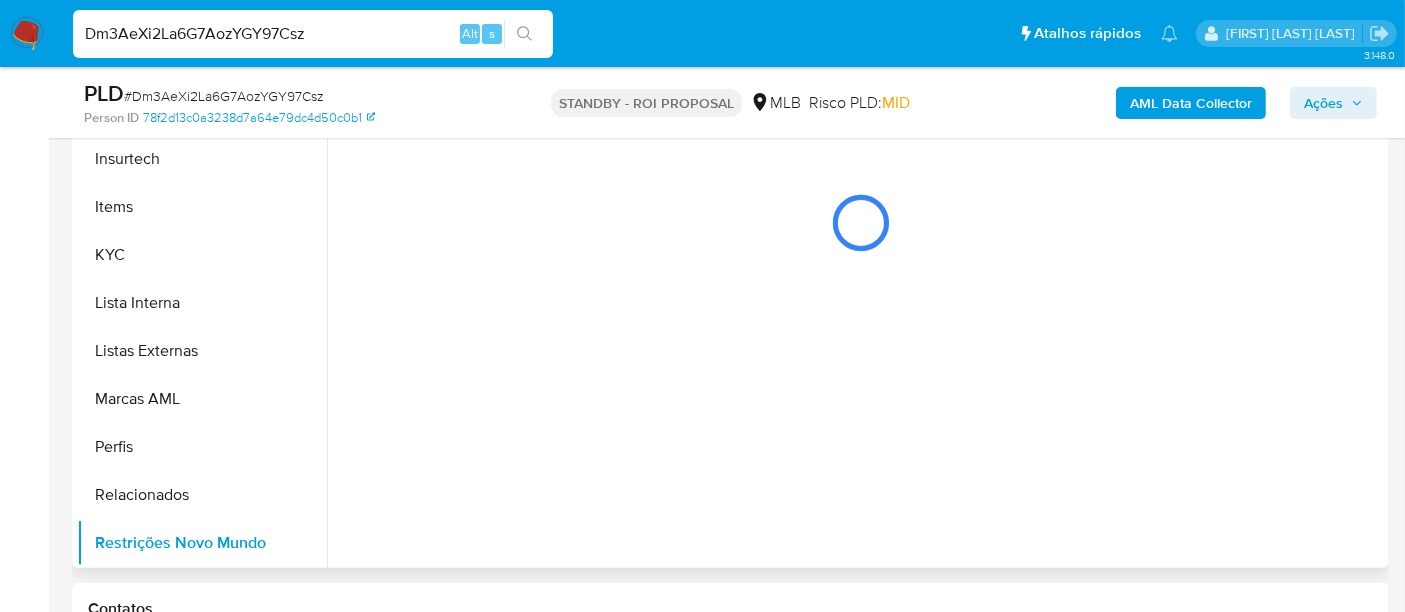 scroll, scrollTop: 444, scrollLeft: 0, axis: vertical 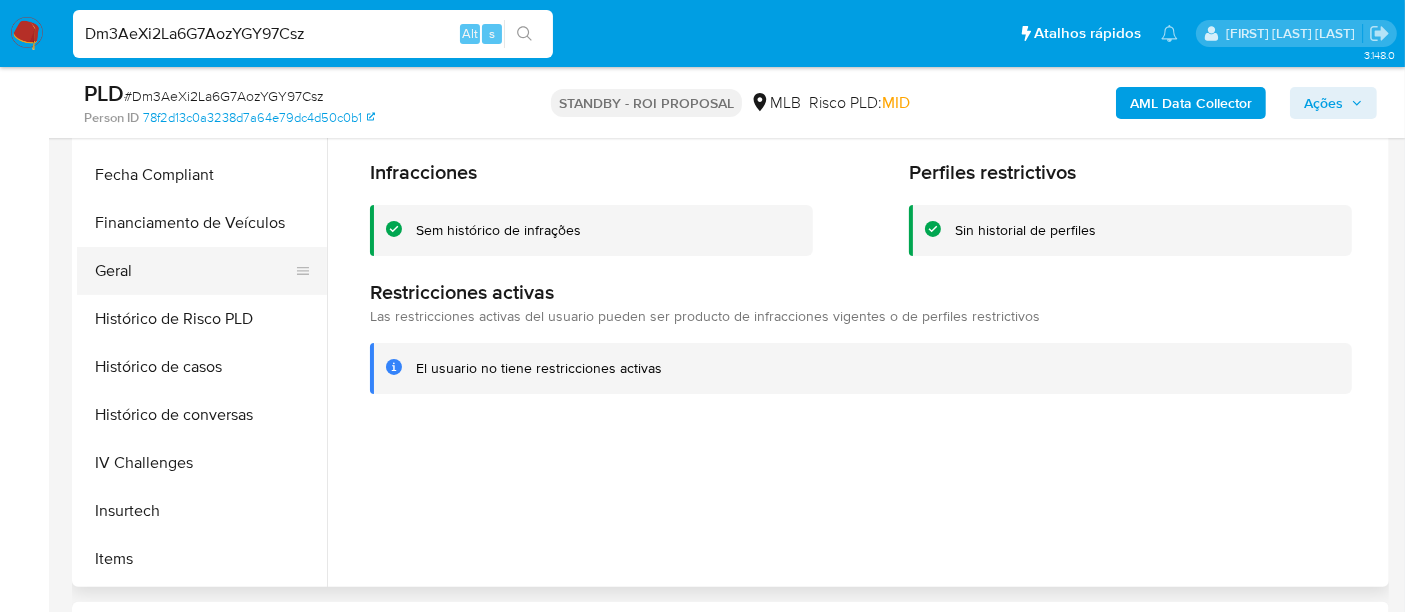 click on "Geral" at bounding box center [194, 271] 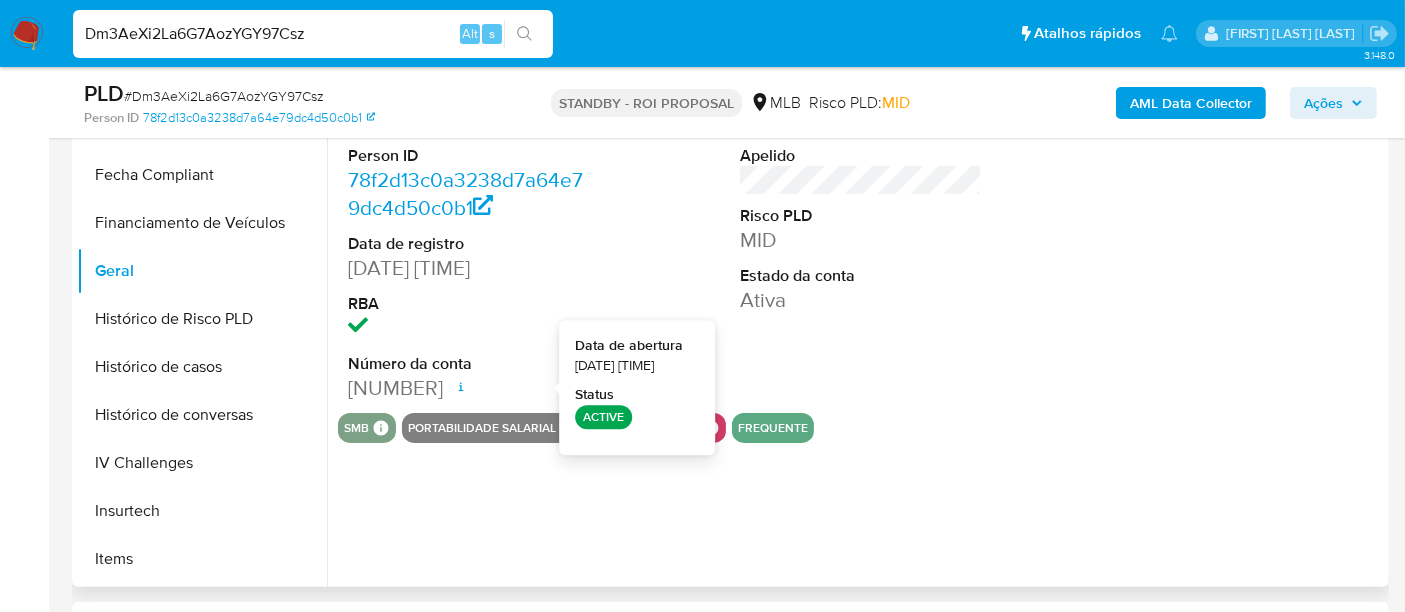 type 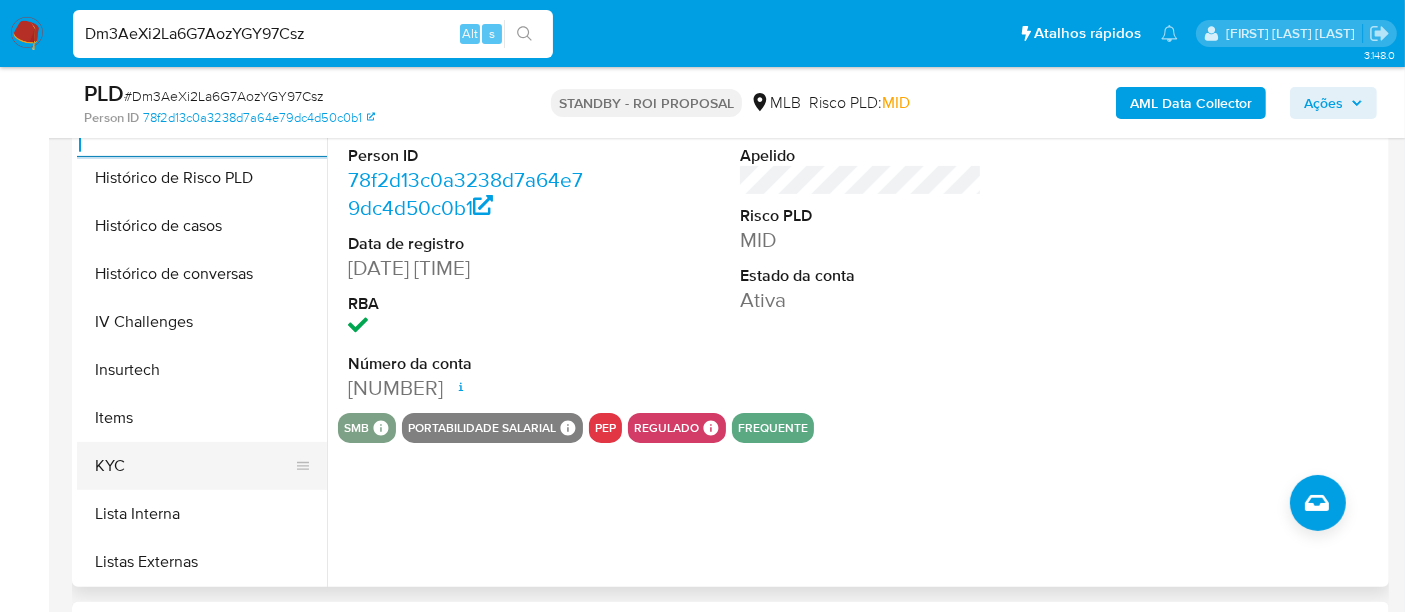 scroll, scrollTop: 733, scrollLeft: 0, axis: vertical 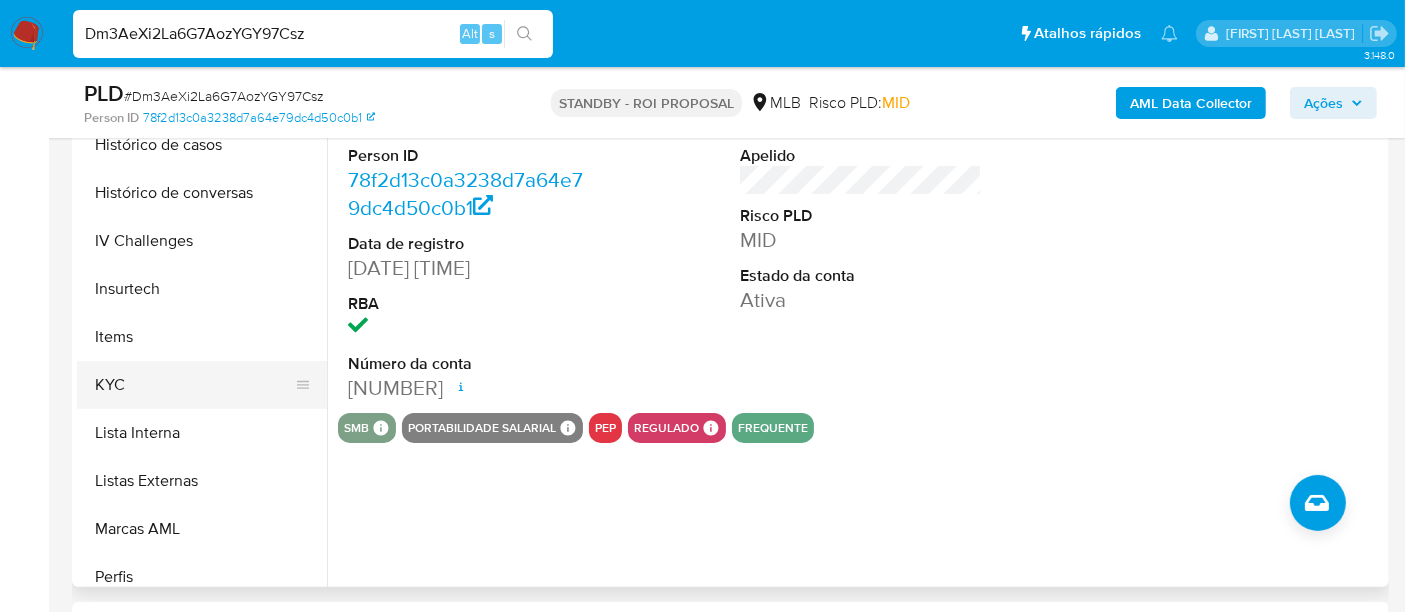 click on "KYC" at bounding box center (194, 385) 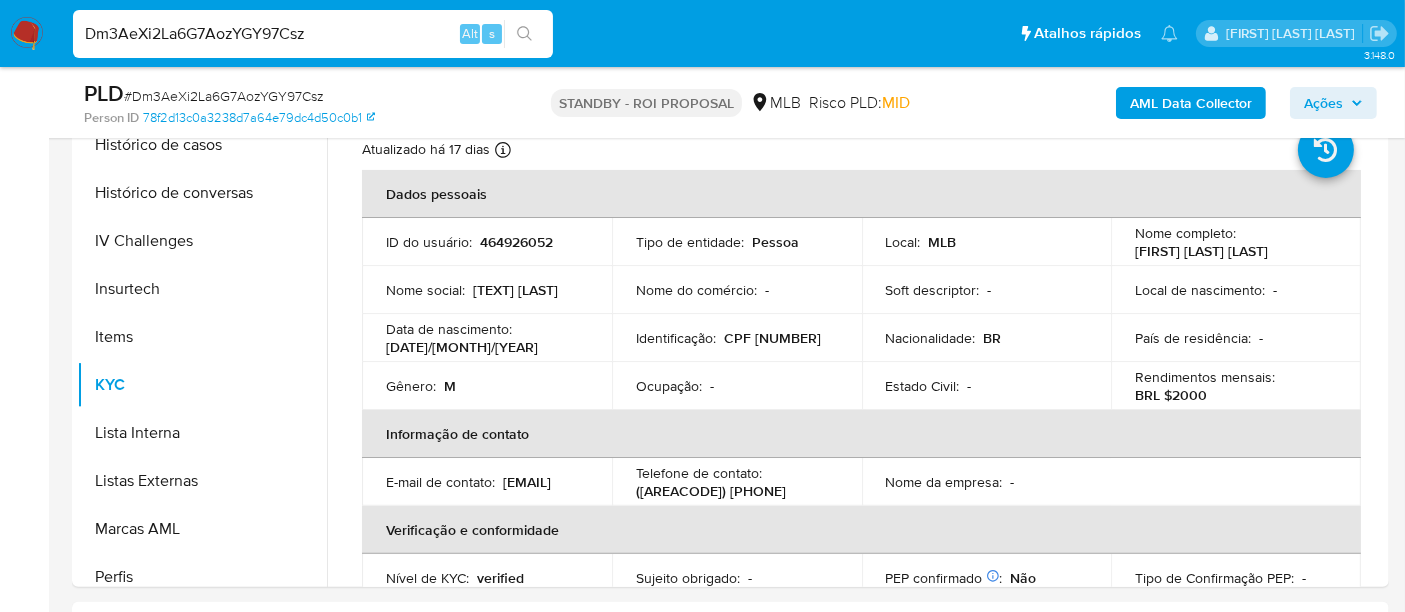 click on "Dm3AeXi2La6G7AozYGY97Csz" at bounding box center [313, 34] 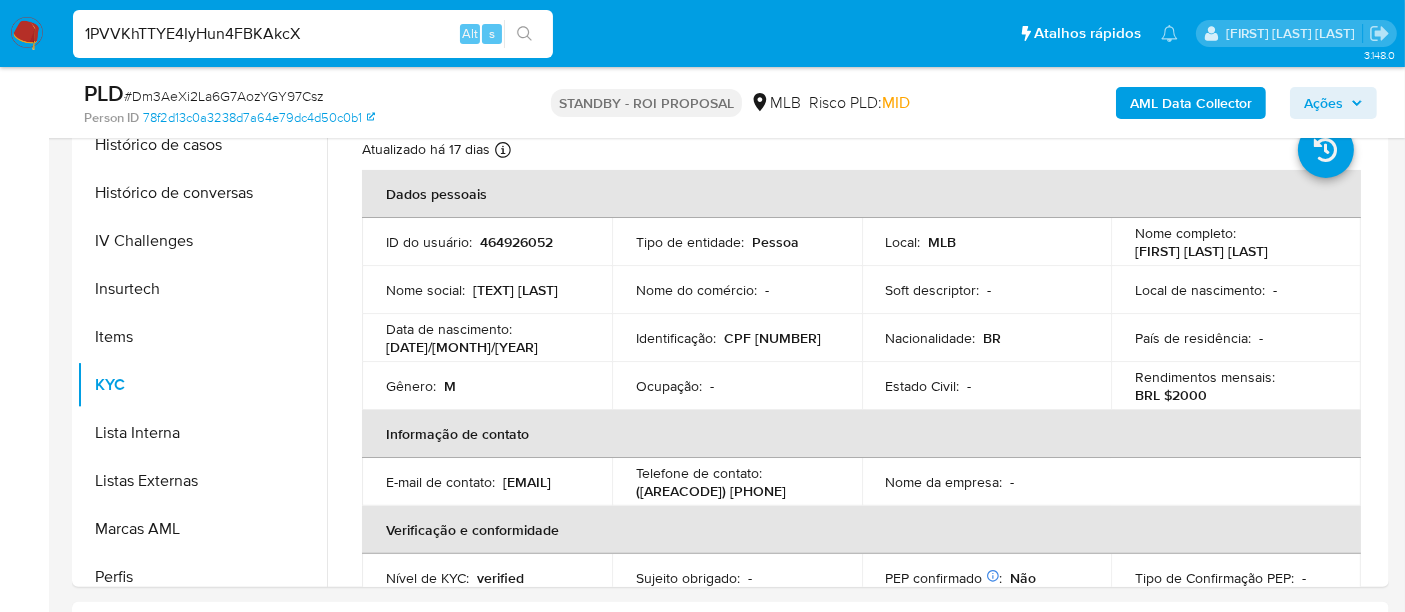 type on "1PVVKhTTYE4IyHun4FBKAkcX" 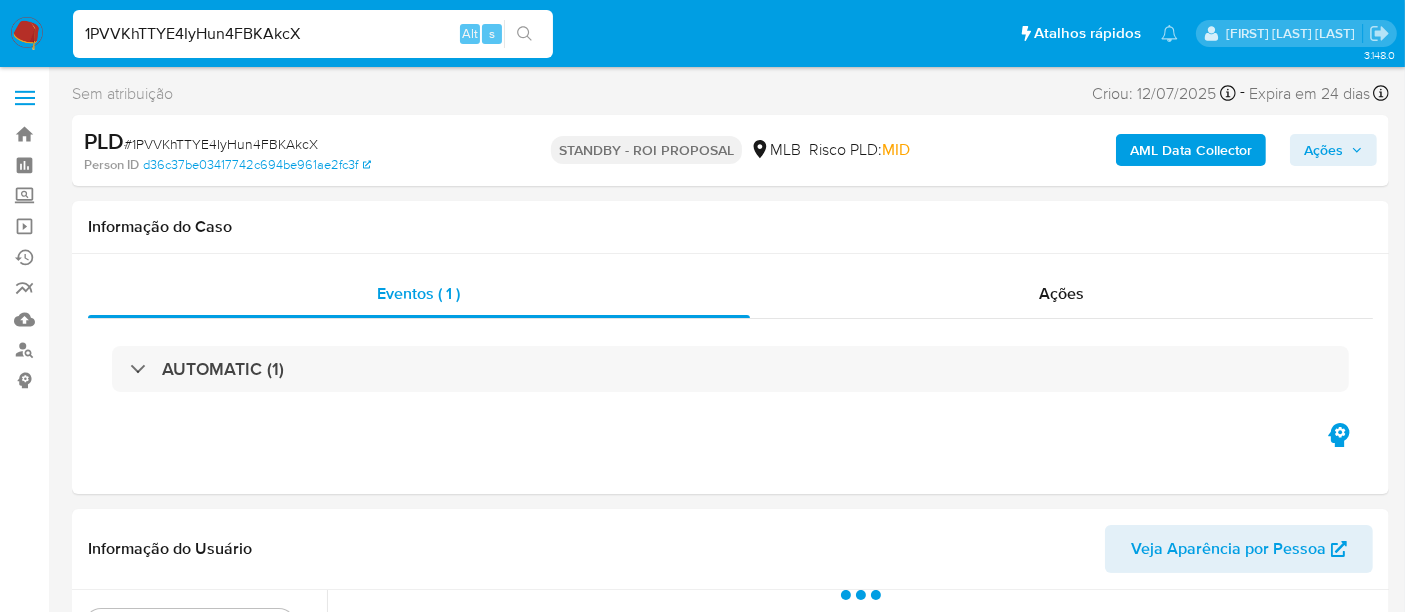 select on "10" 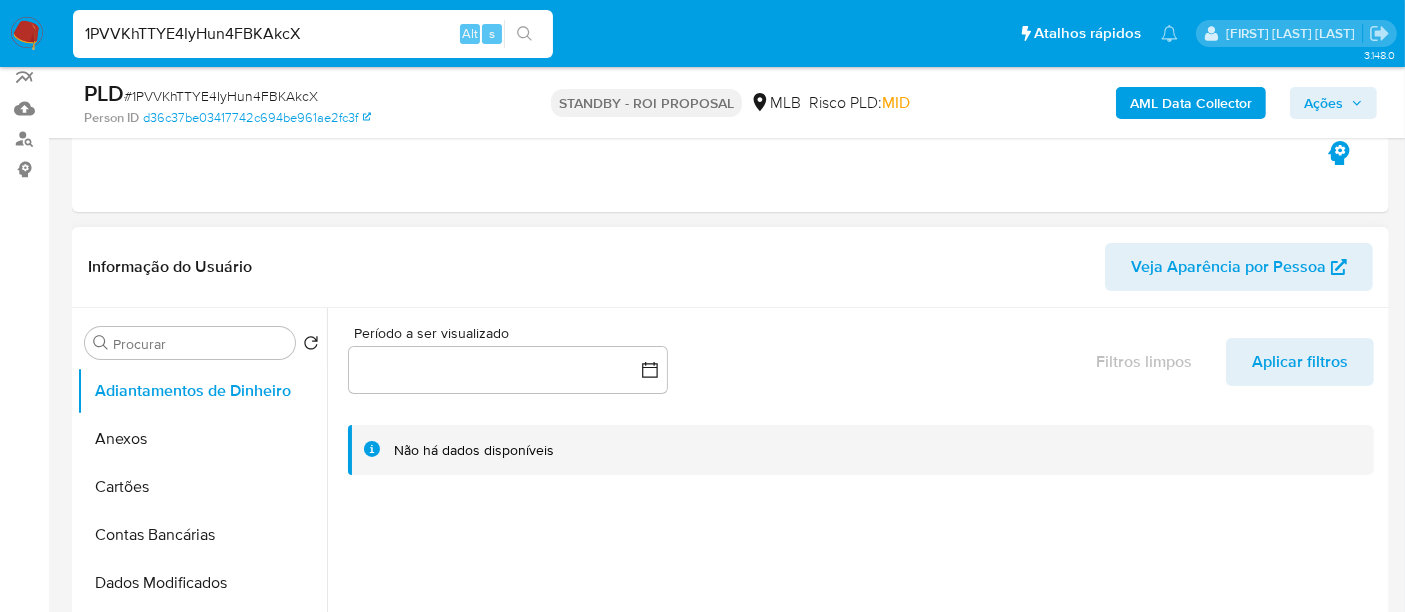 scroll, scrollTop: 333, scrollLeft: 0, axis: vertical 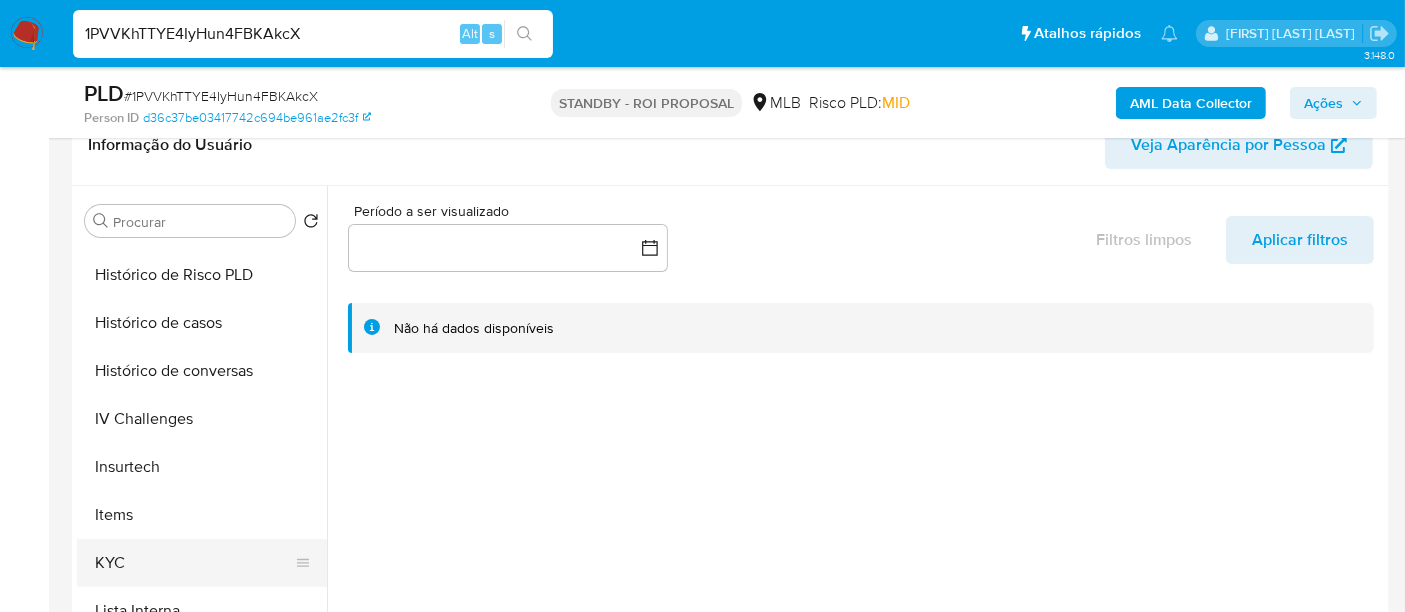 click on "KYC" at bounding box center (194, 563) 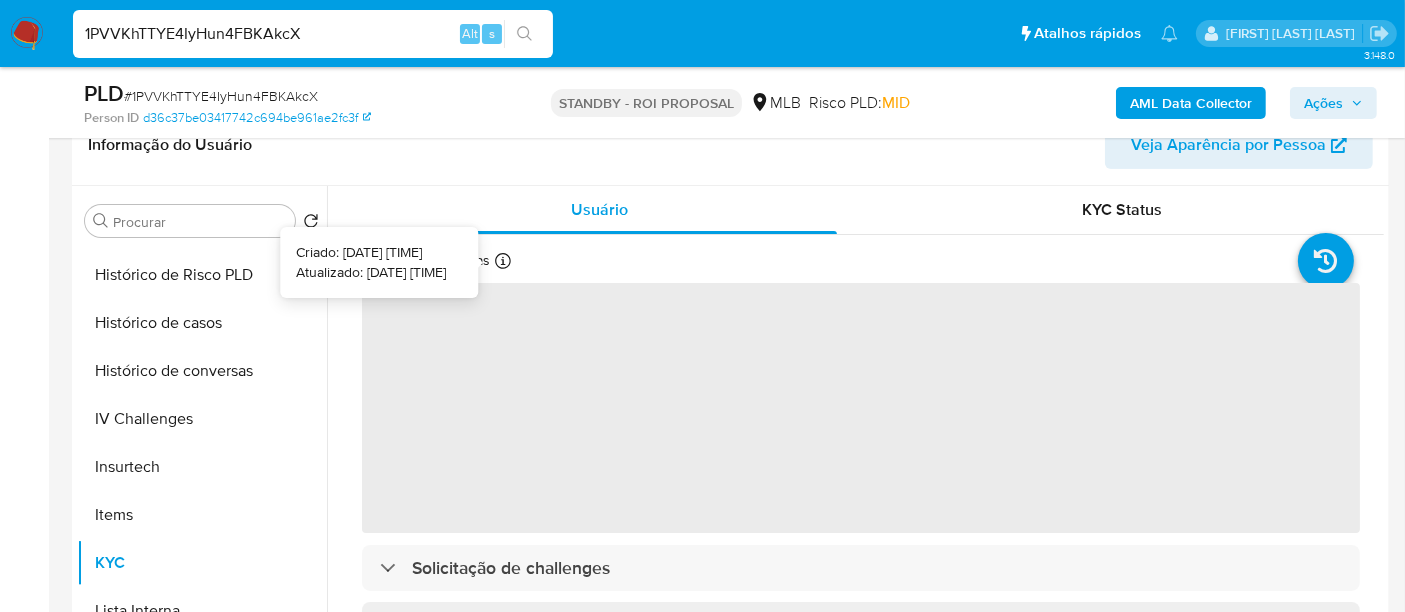 type 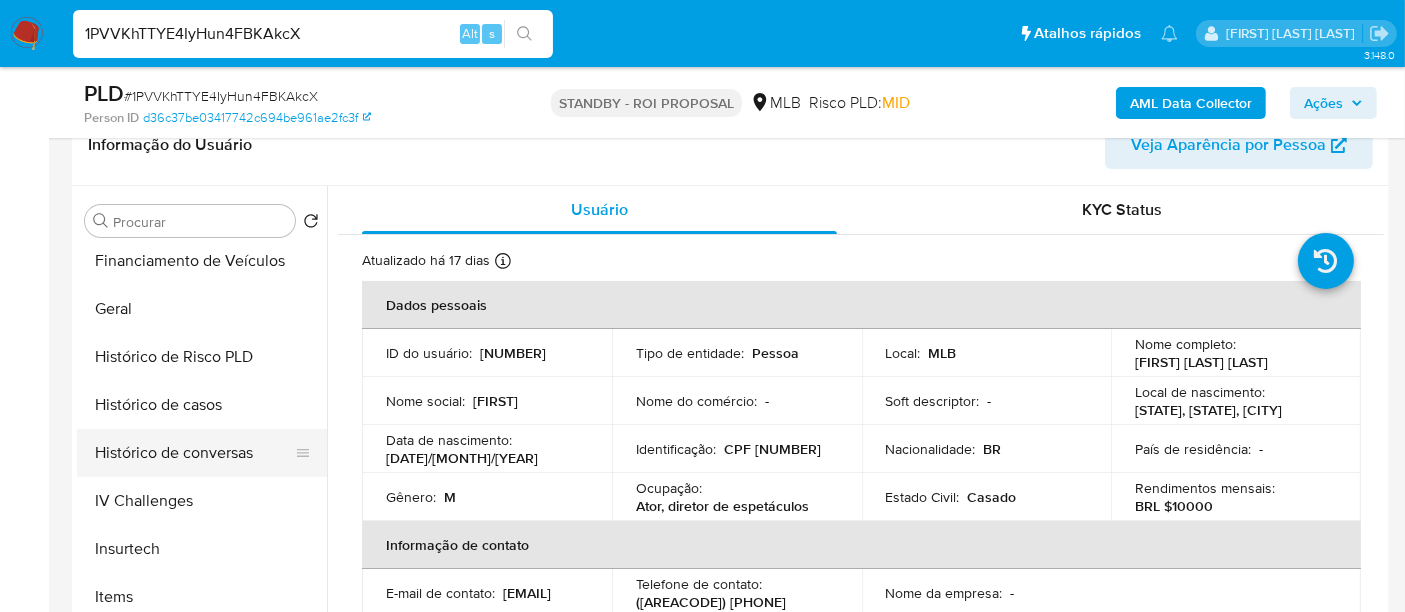 scroll, scrollTop: 555, scrollLeft: 0, axis: vertical 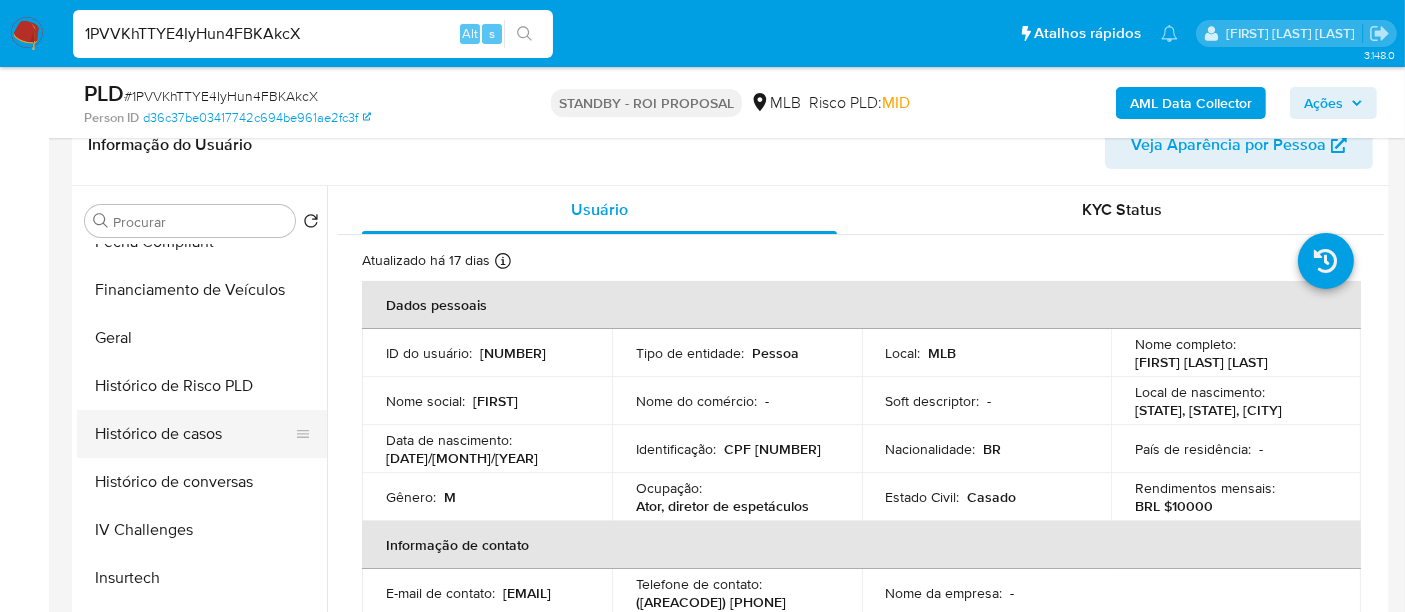 click on "Histórico de casos" at bounding box center (194, 434) 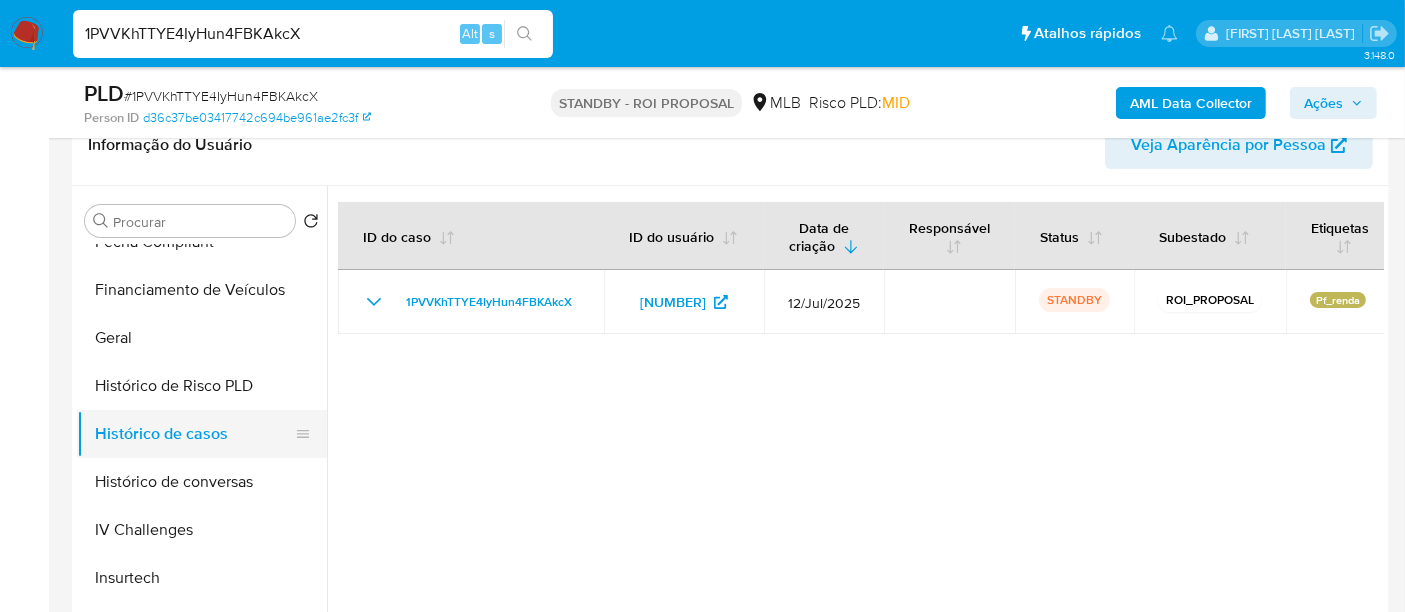 scroll, scrollTop: 333, scrollLeft: 0, axis: vertical 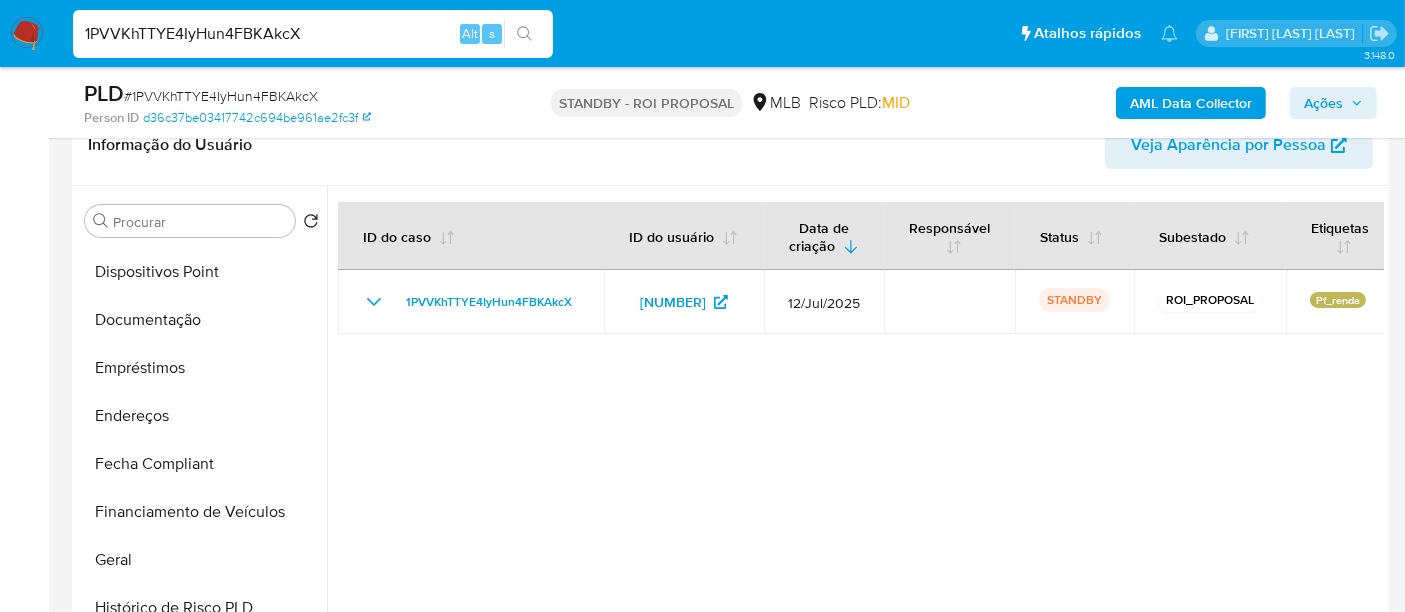 type 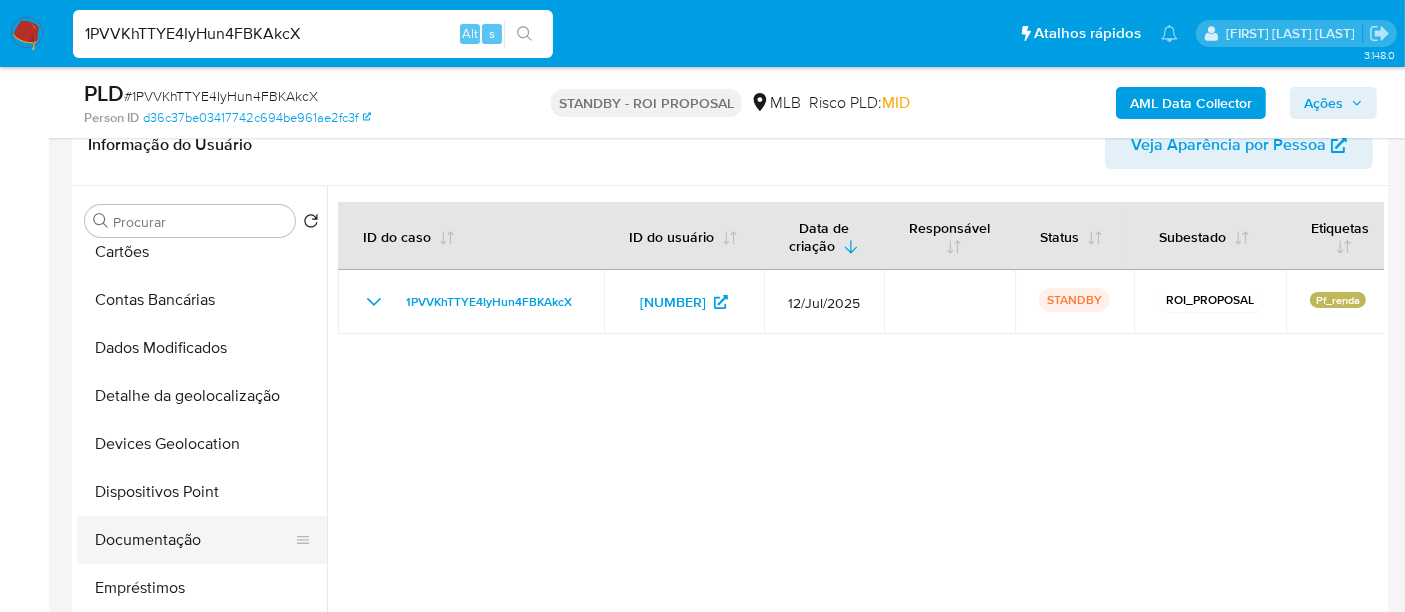 scroll, scrollTop: 111, scrollLeft: 0, axis: vertical 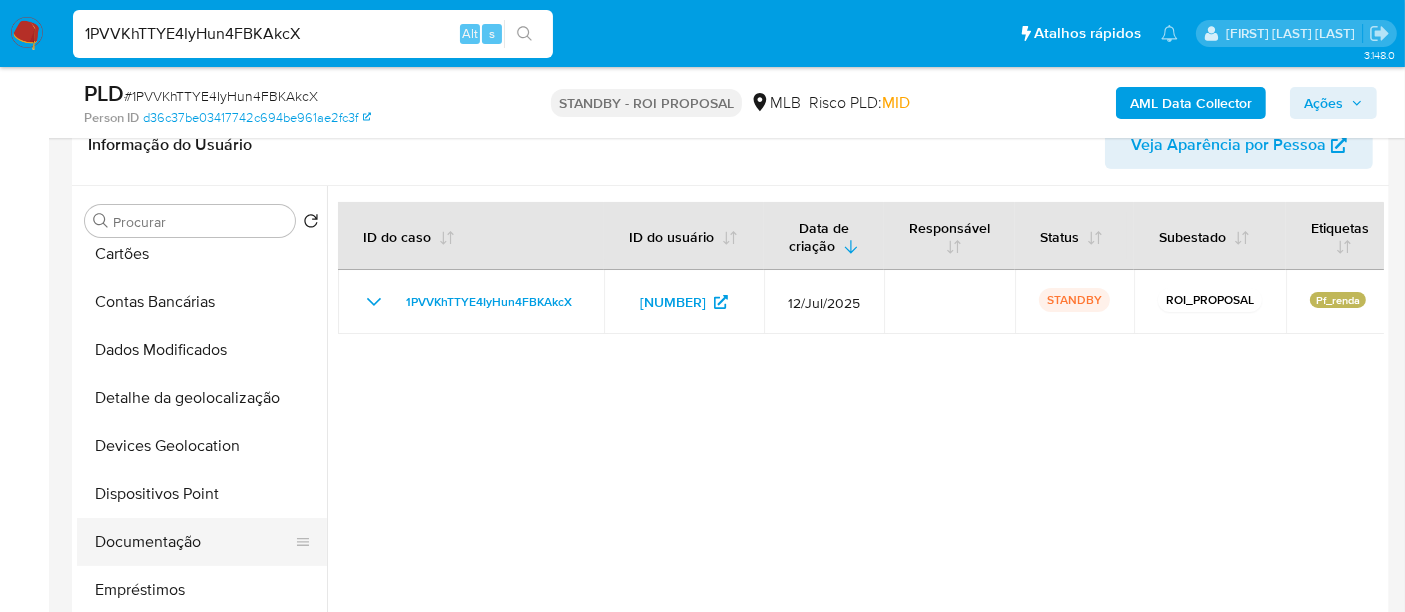 click on "Documentação" at bounding box center (194, 542) 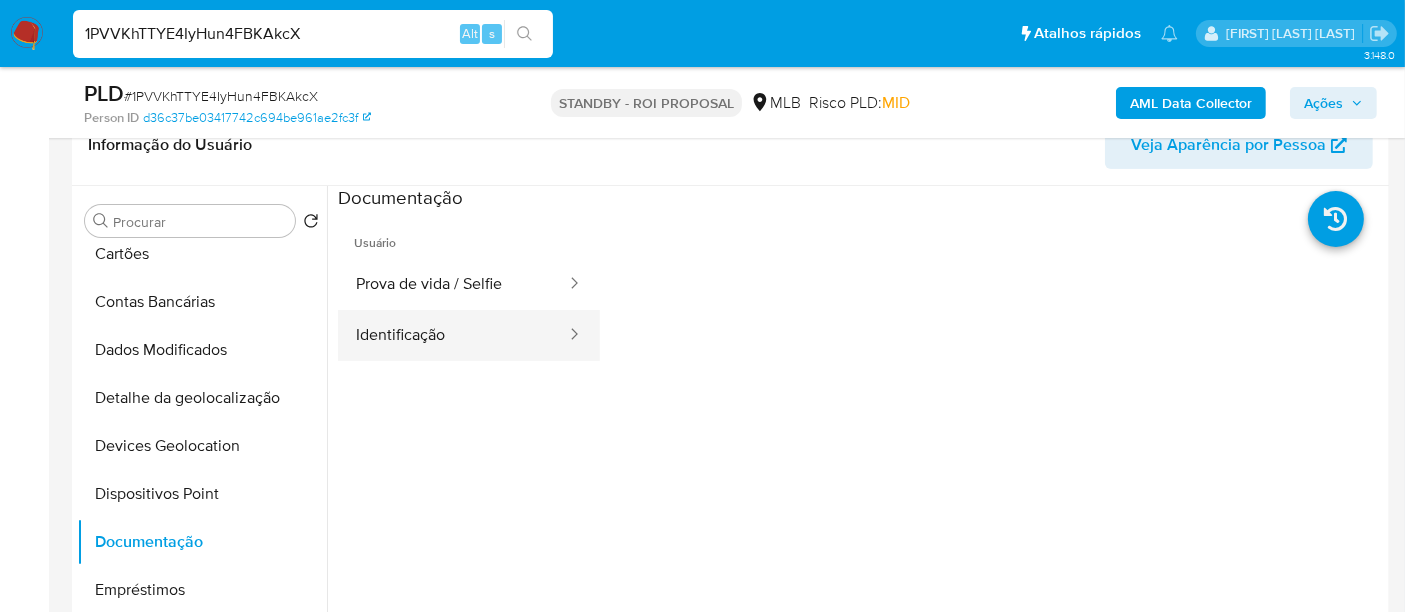 click on "Identificação" at bounding box center (453, 335) 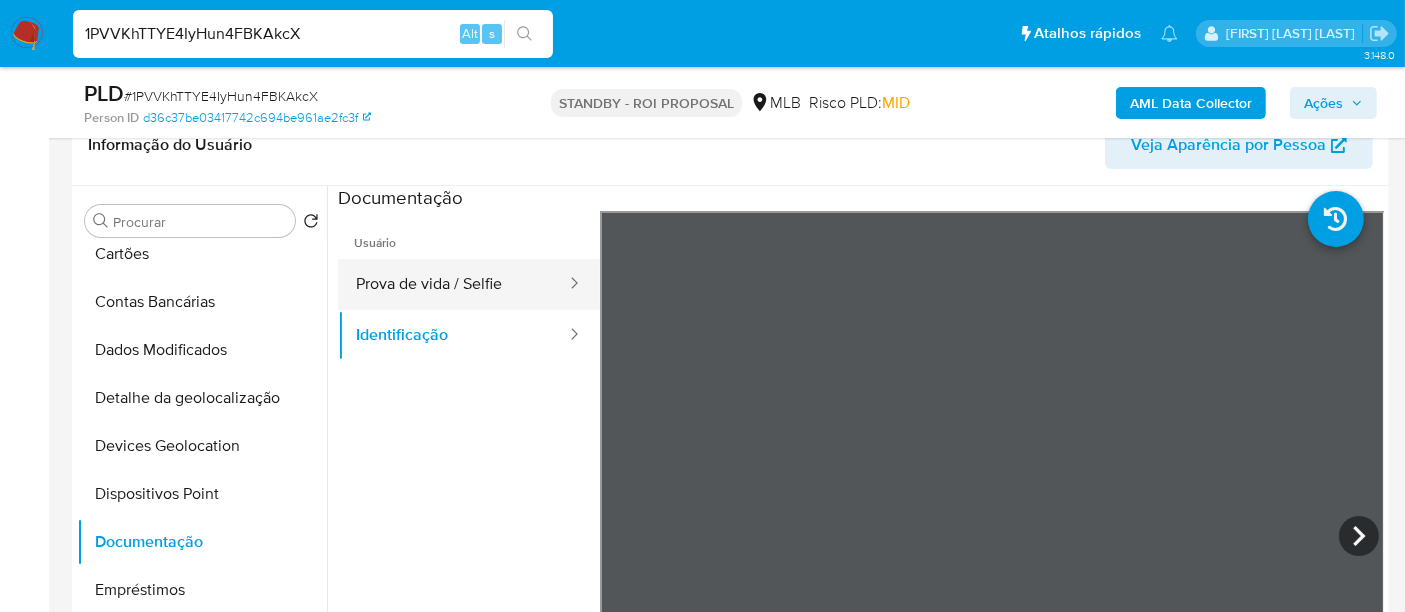 click on "Prova de vida / Selfie" at bounding box center (453, 284) 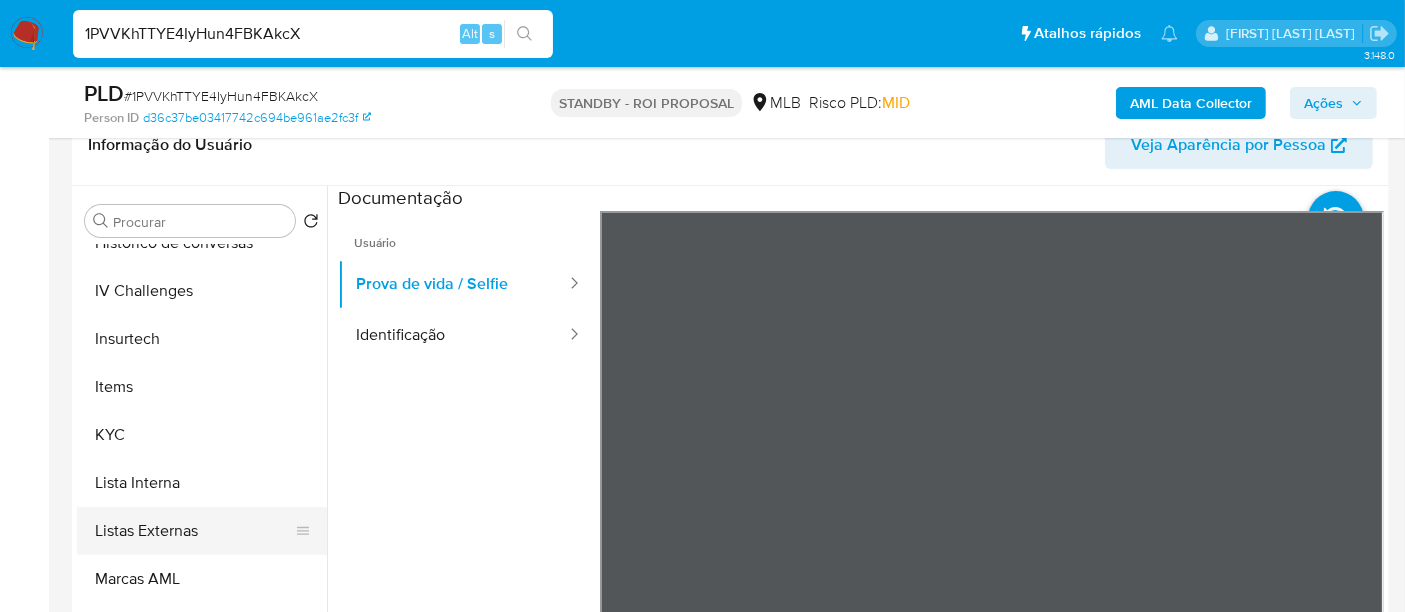 scroll, scrollTop: 844, scrollLeft: 0, axis: vertical 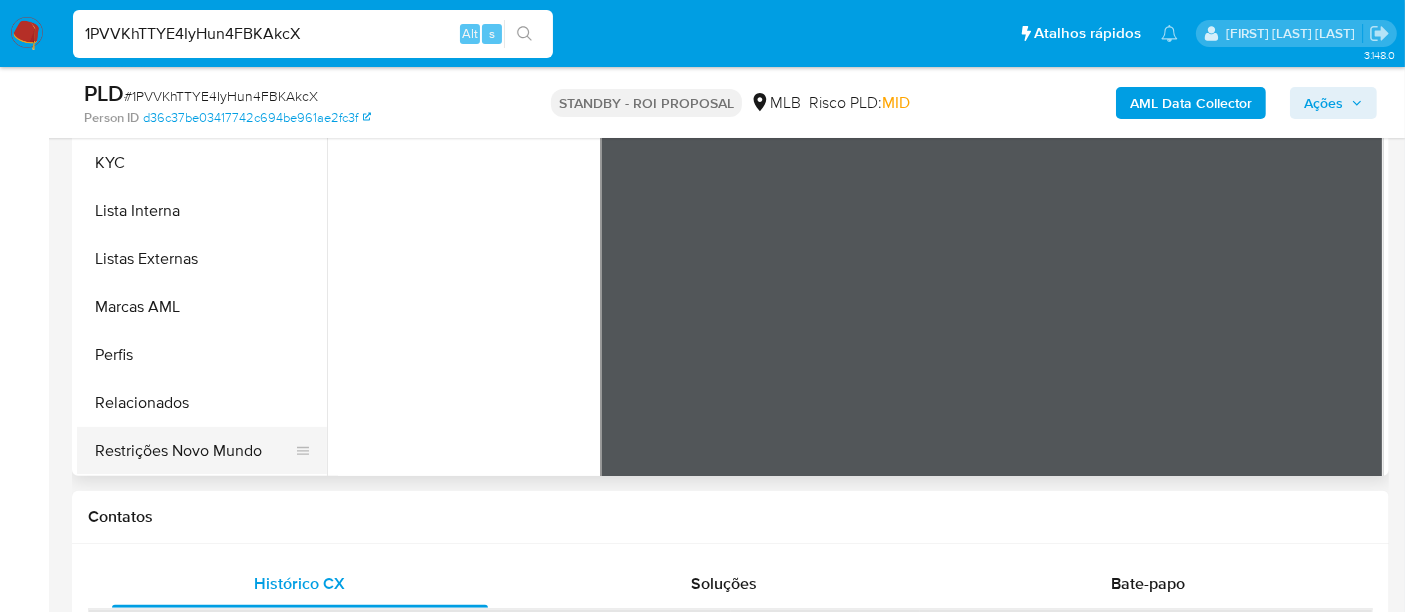 click on "Restrições Novo Mundo" at bounding box center (194, 451) 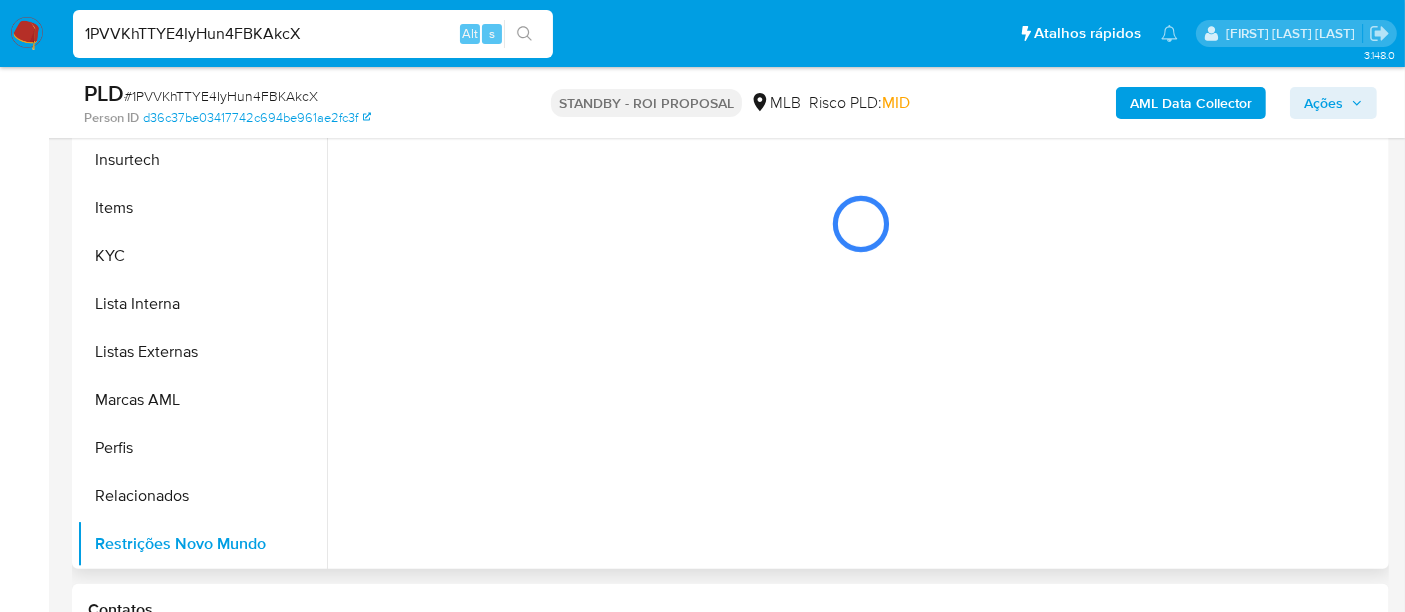 scroll, scrollTop: 333, scrollLeft: 0, axis: vertical 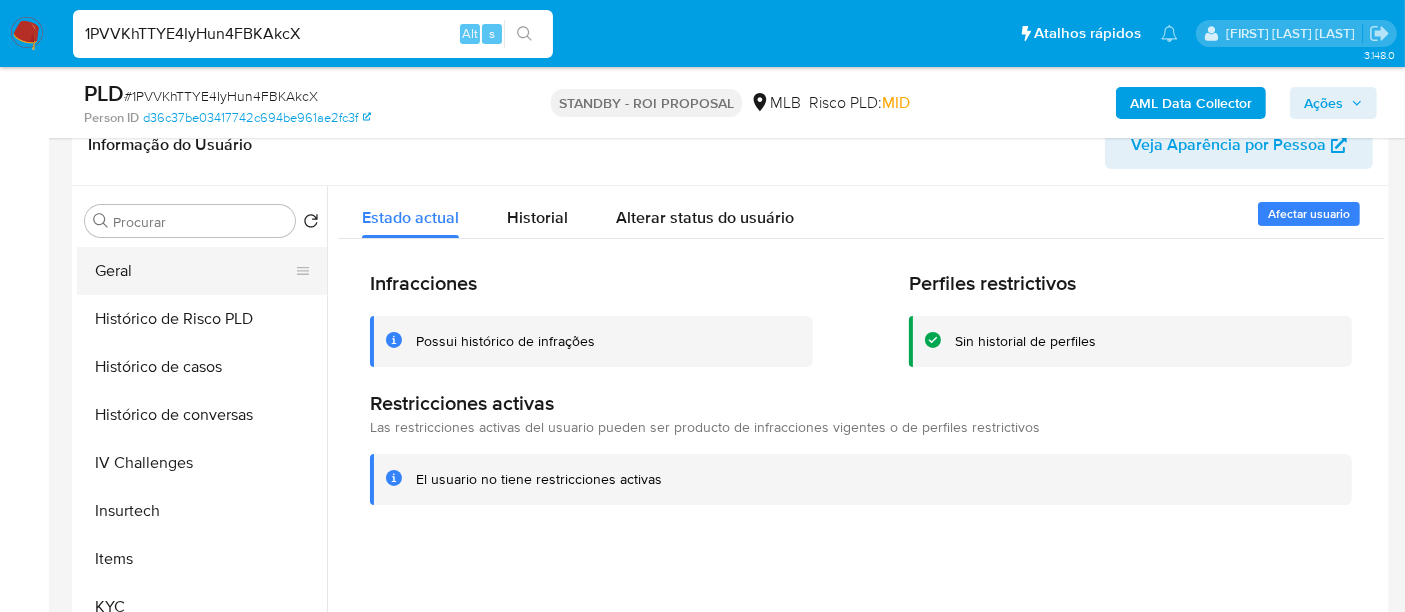 click on "Geral" at bounding box center (194, 271) 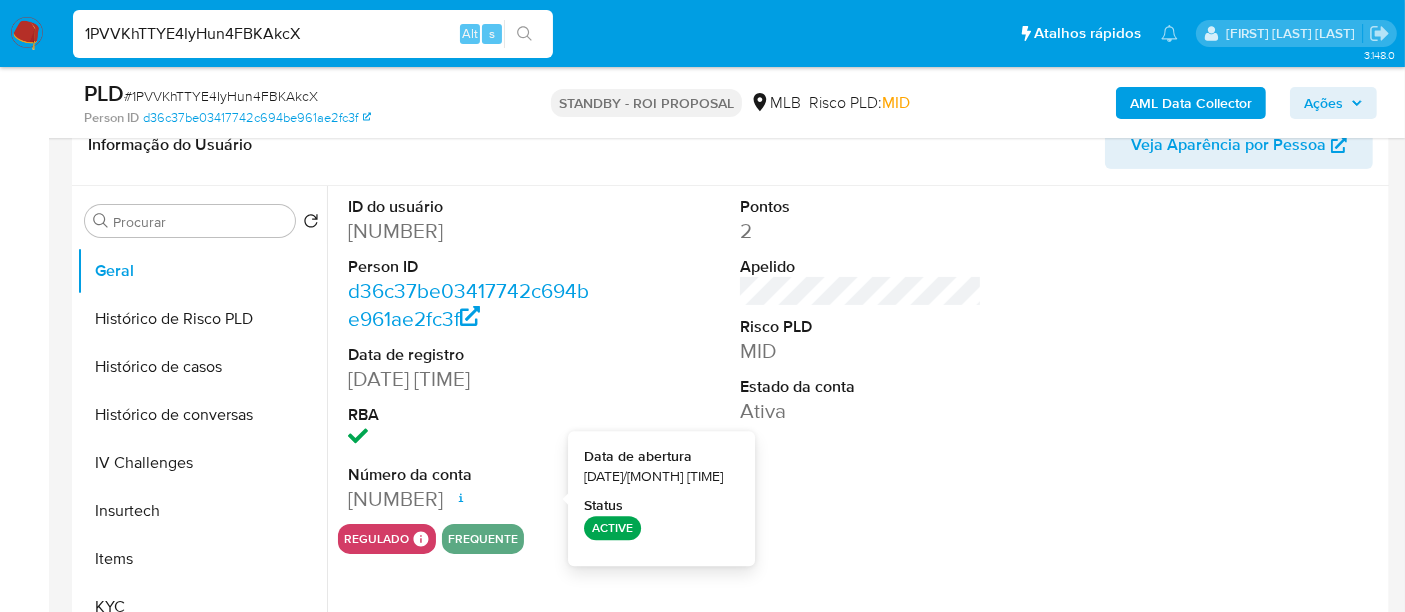 type 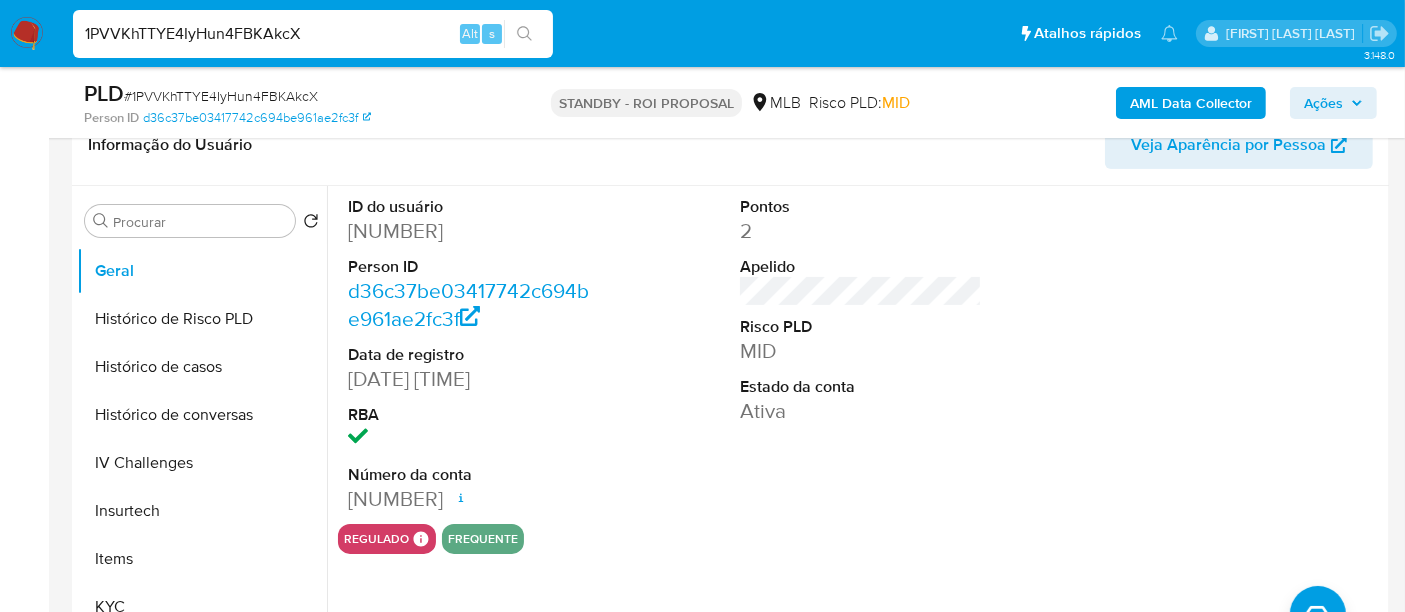 click on "1PVVKhTTYE4IyHun4FBKAkcX" at bounding box center [313, 34] 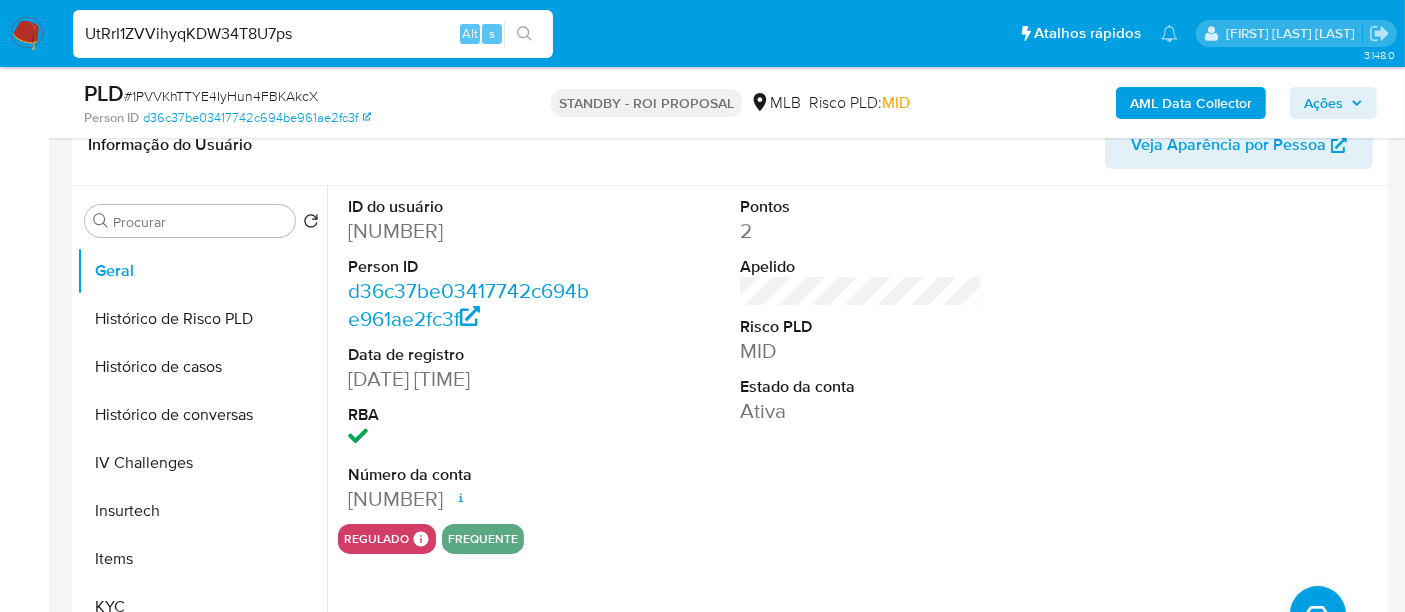 type on "UtRrI1ZVVihyqKDW34T8U7ps" 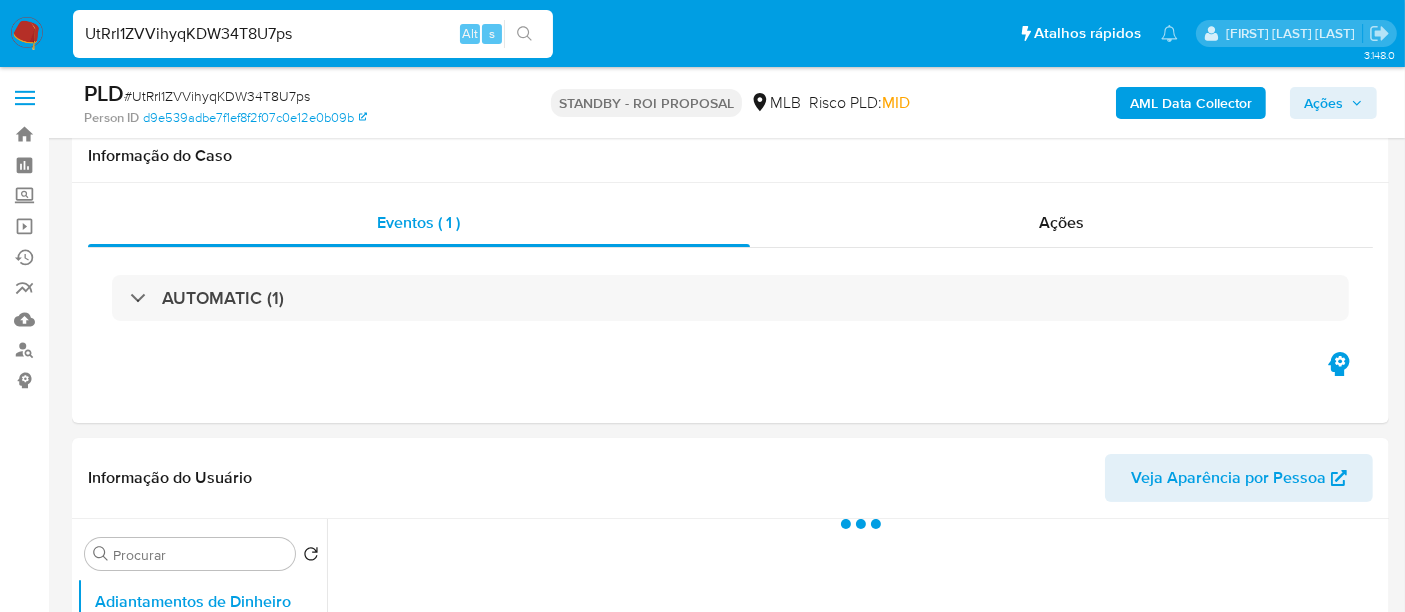 scroll, scrollTop: 333, scrollLeft: 0, axis: vertical 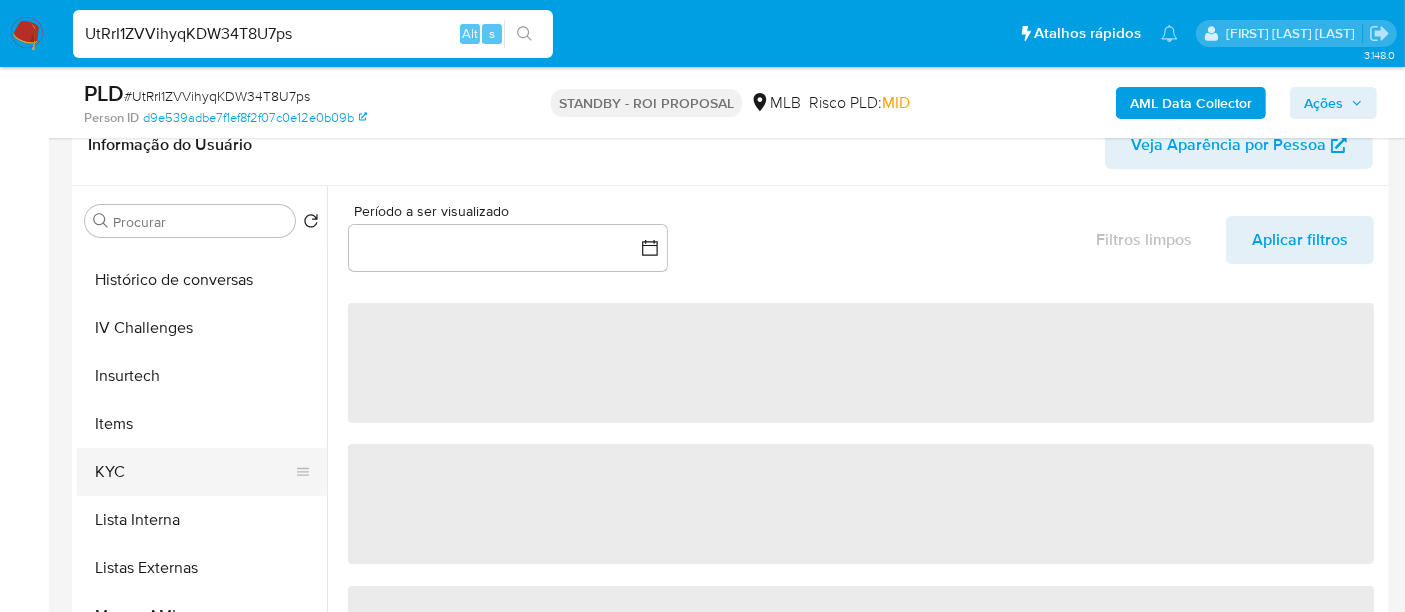 select on "10" 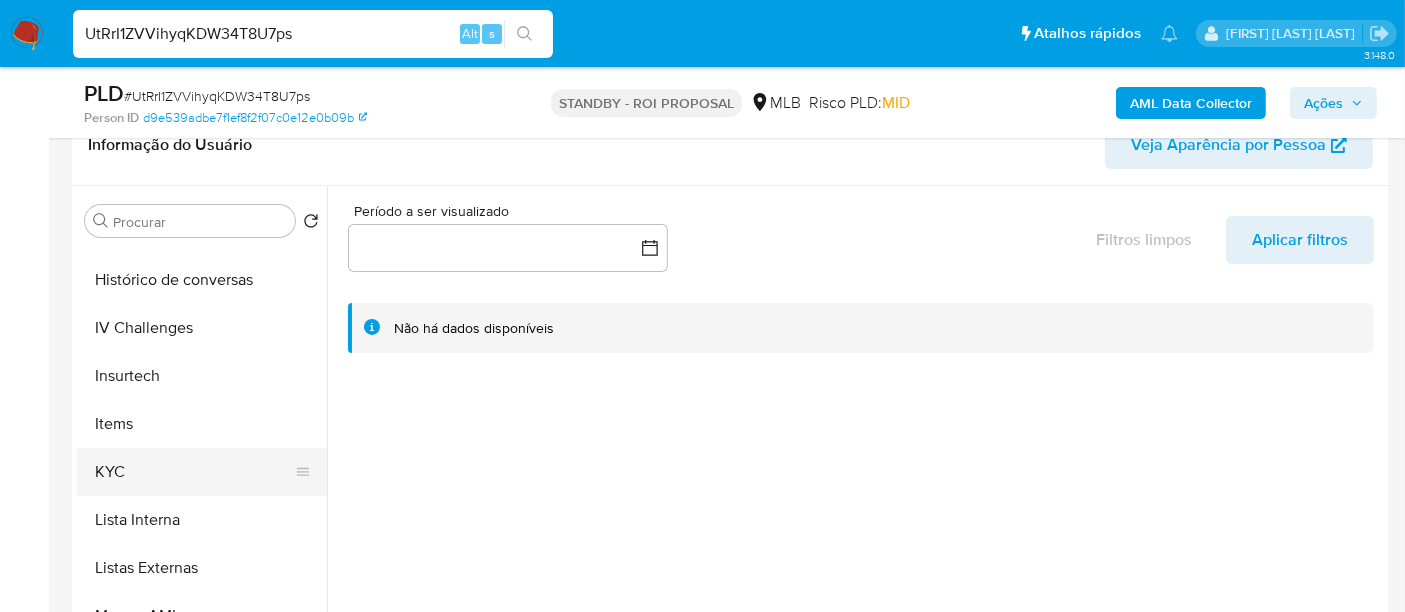 scroll, scrollTop: 844, scrollLeft: 0, axis: vertical 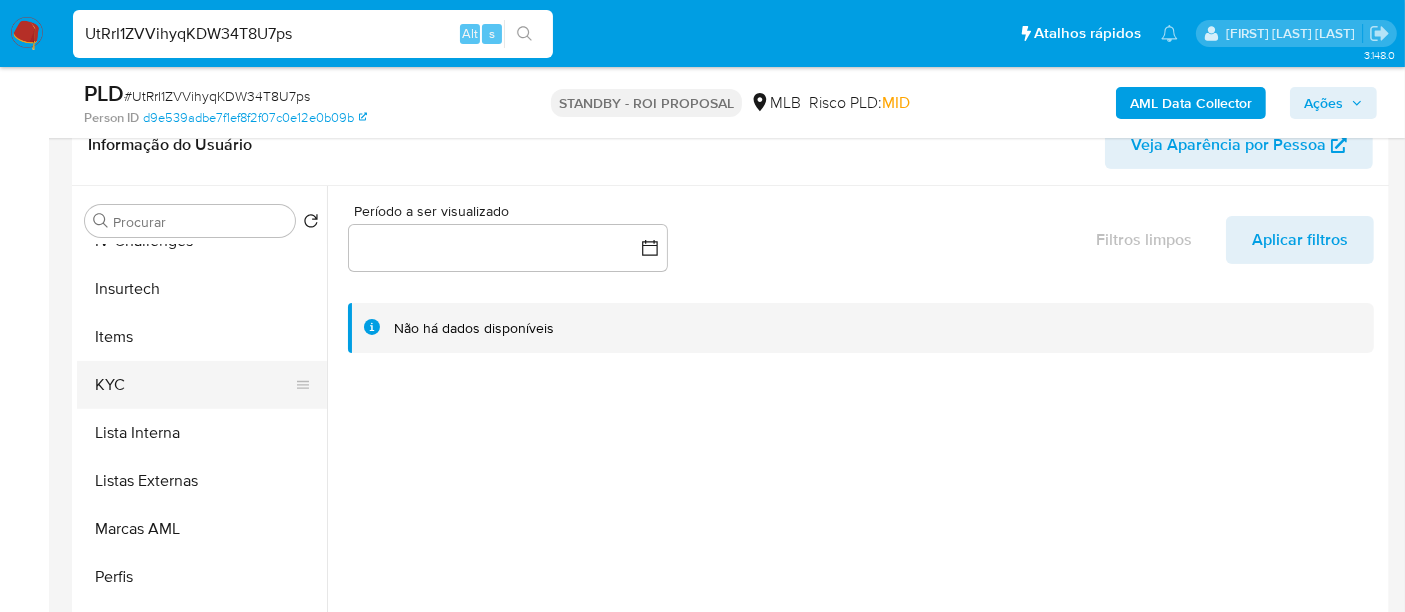 click on "KYC" at bounding box center (194, 385) 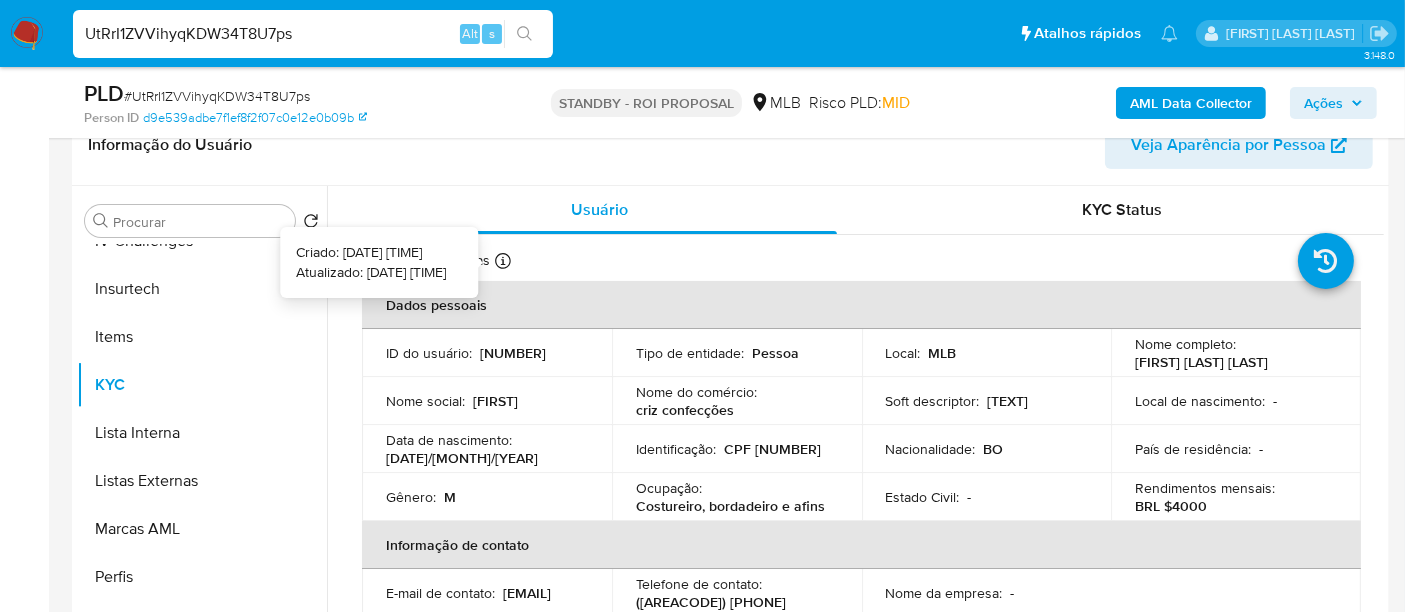 type 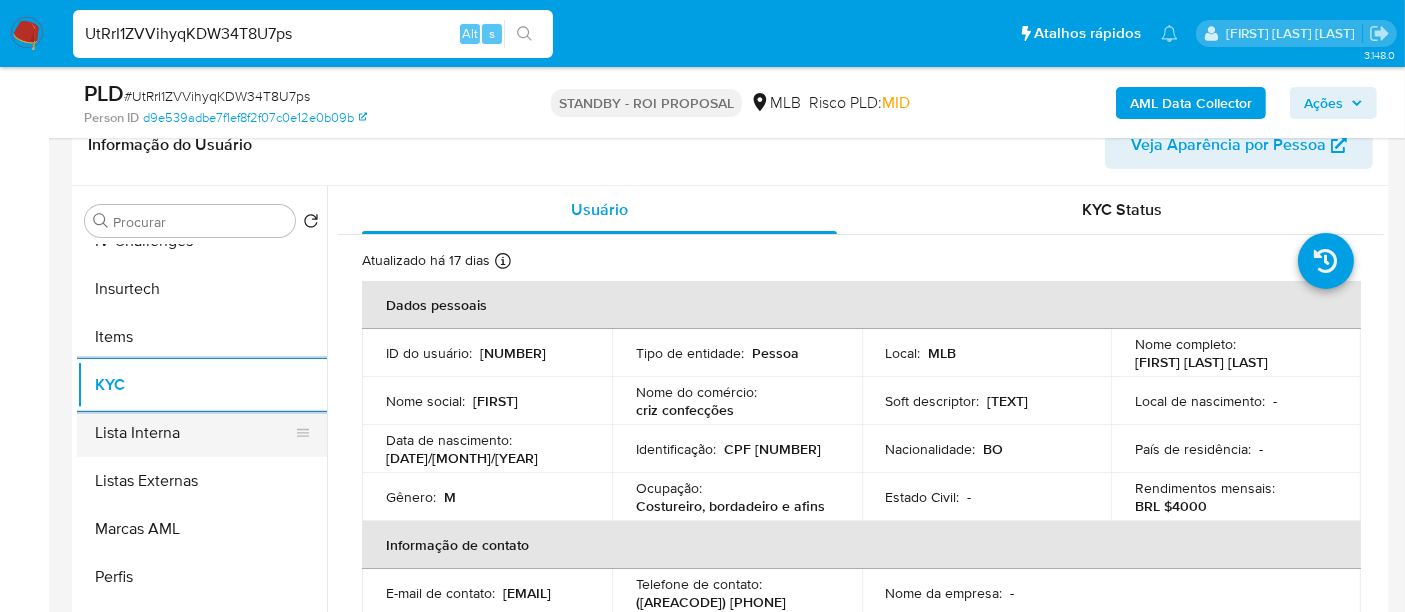 scroll, scrollTop: 622, scrollLeft: 0, axis: vertical 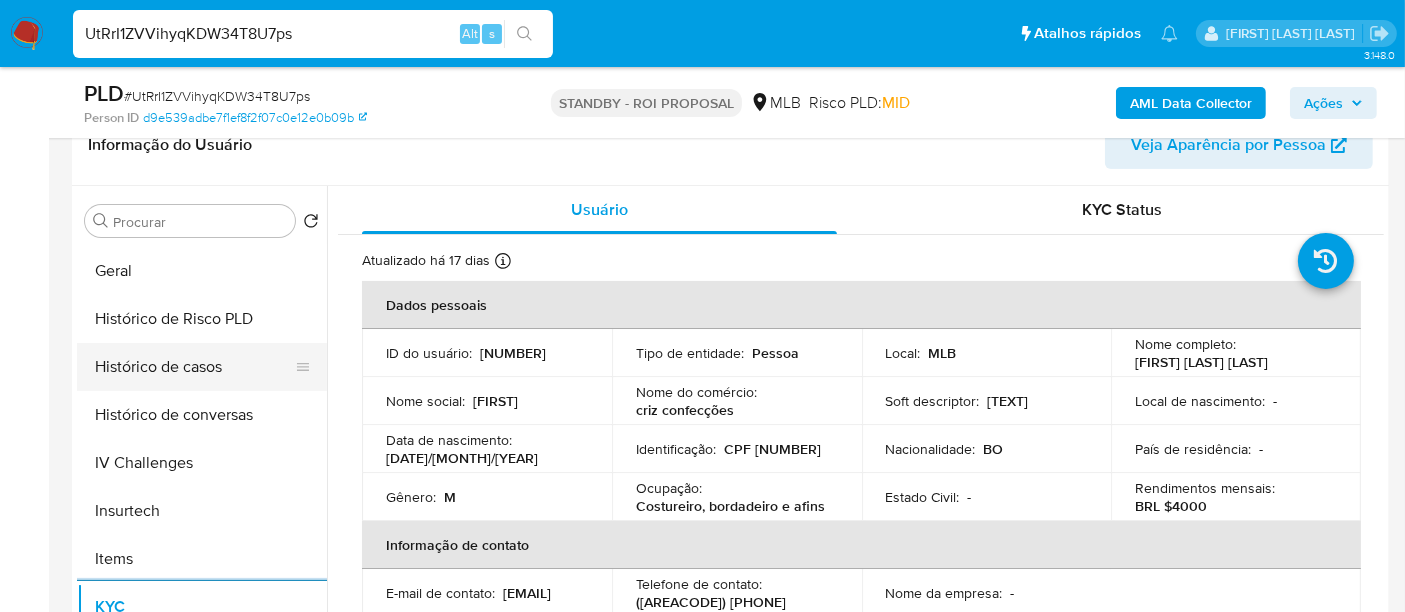 click on "Histórico de casos" at bounding box center (194, 367) 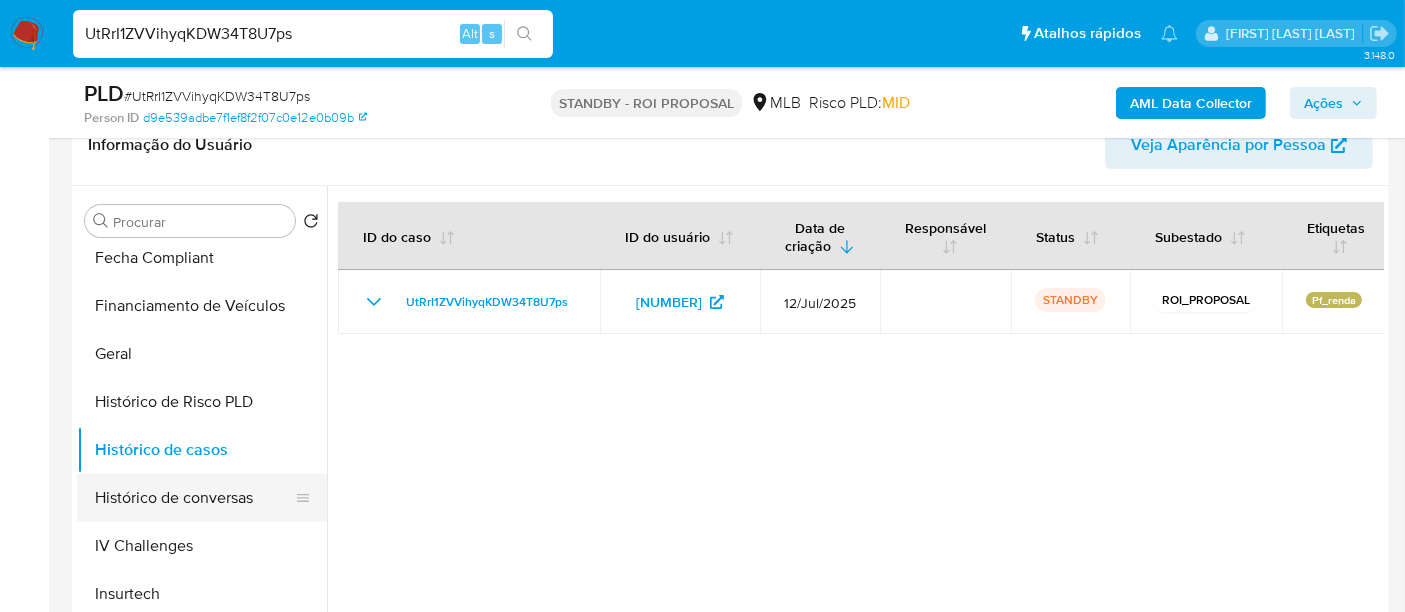 scroll, scrollTop: 400, scrollLeft: 0, axis: vertical 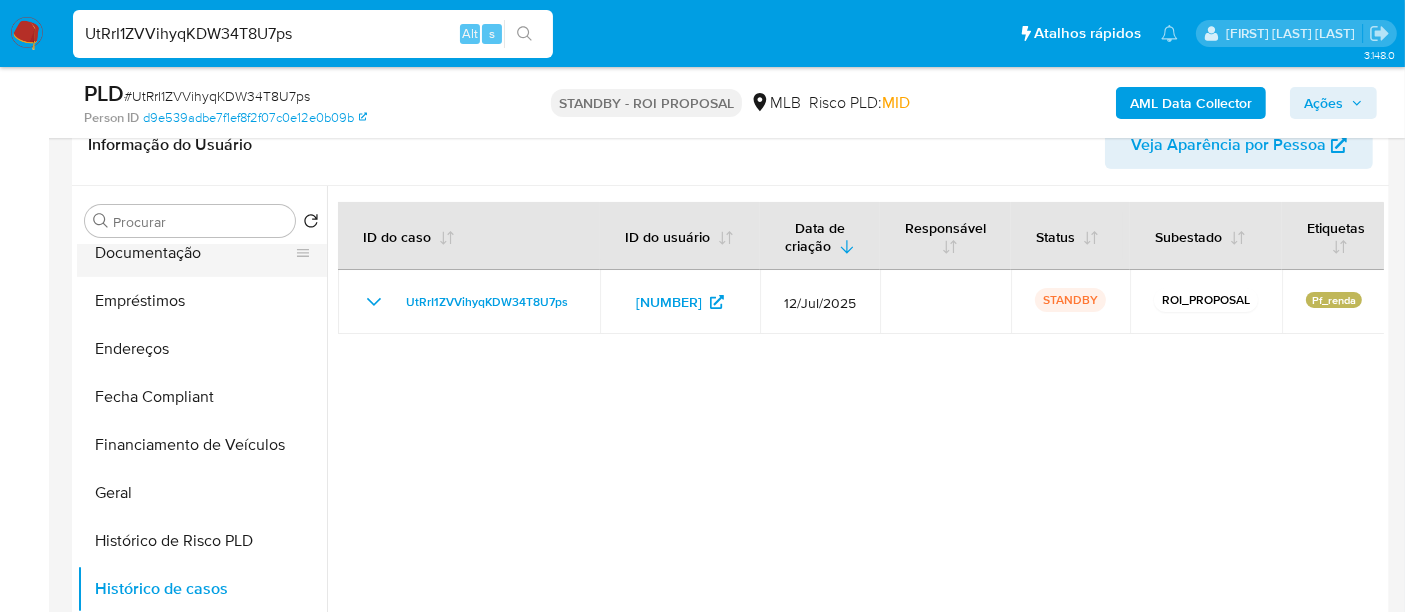 click on "Documentação" at bounding box center [194, 253] 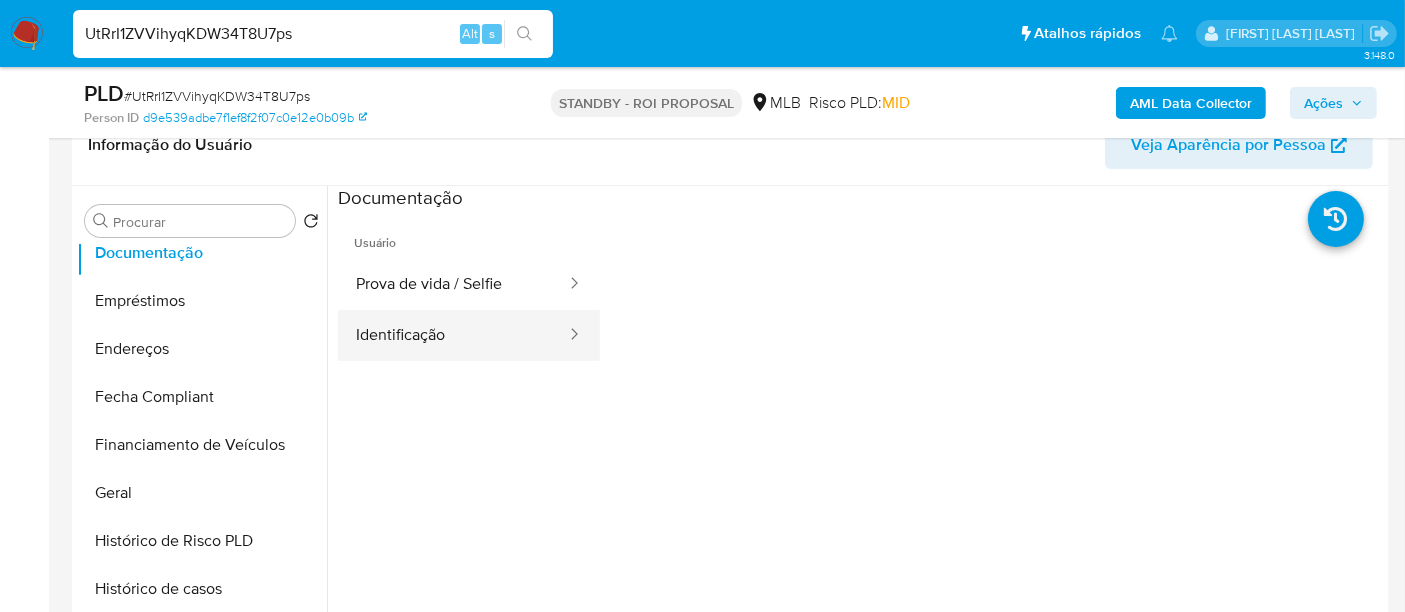 click on "Identificação" at bounding box center [453, 335] 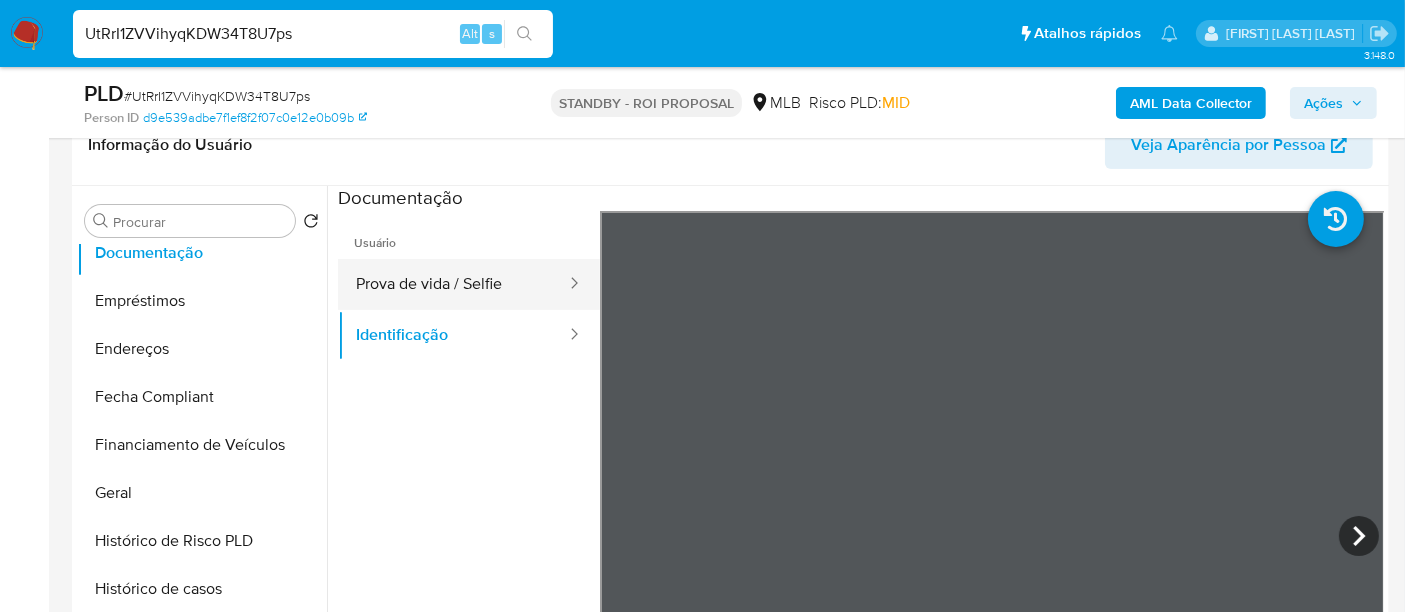 click on "Prova de vida / Selfie" at bounding box center [453, 284] 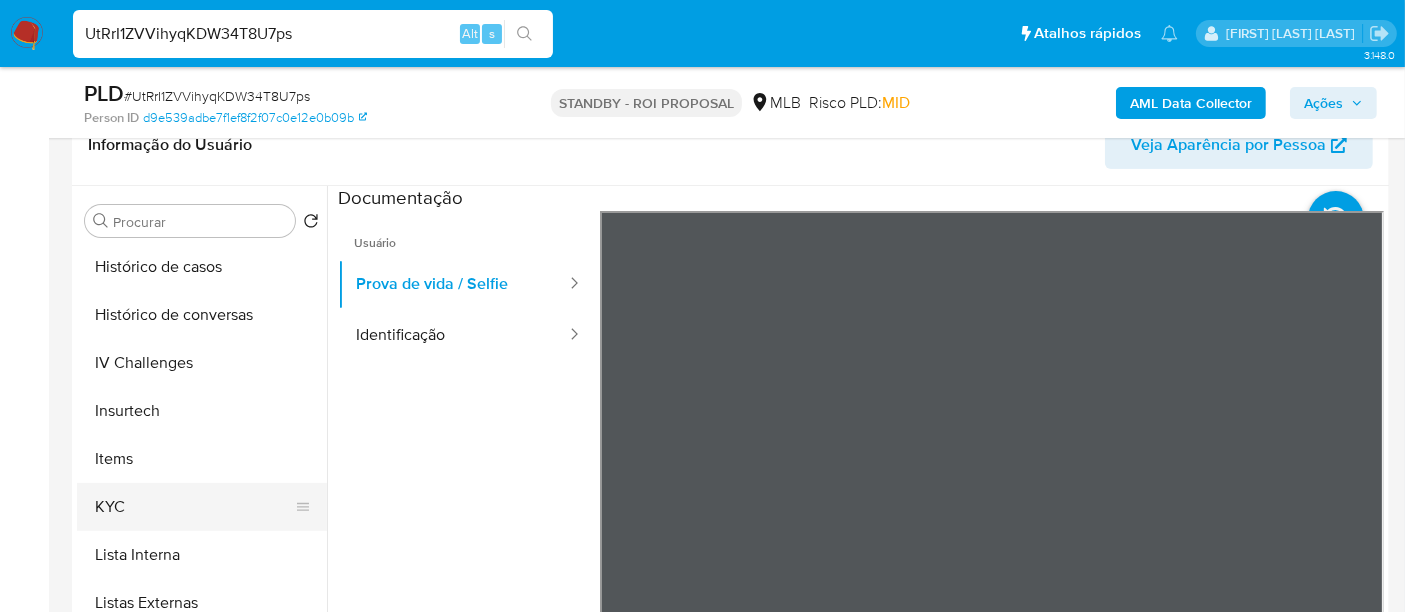 scroll, scrollTop: 844, scrollLeft: 0, axis: vertical 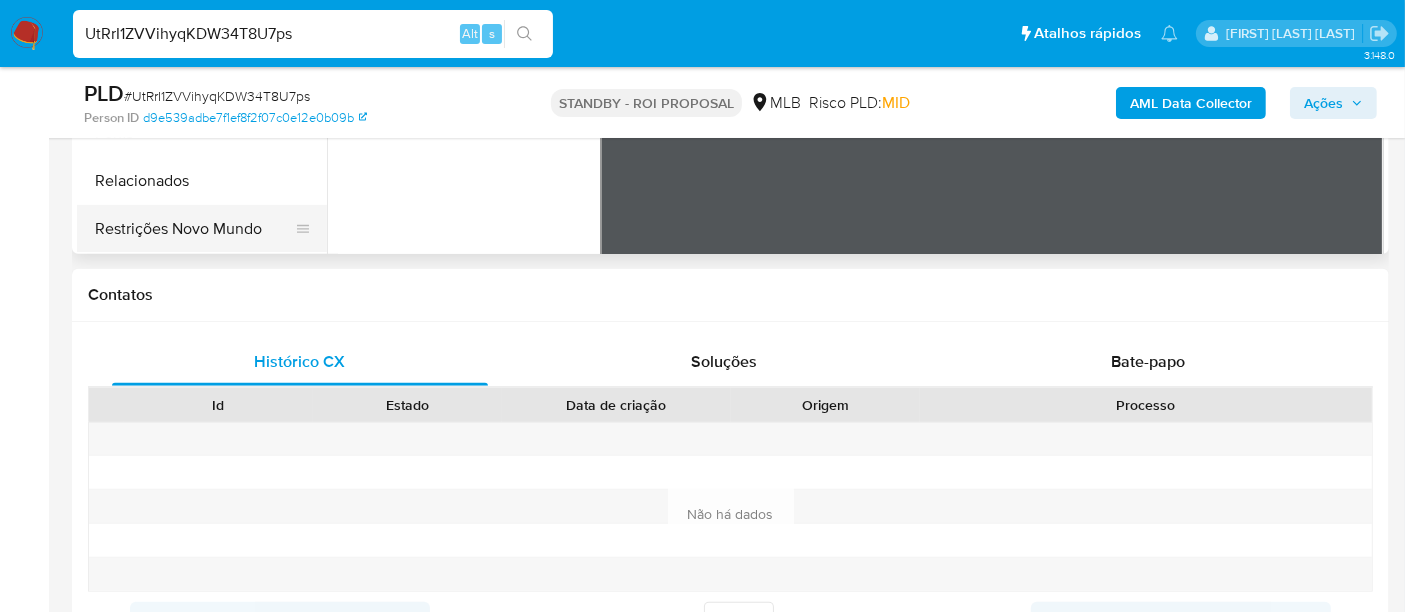 click on "Restrições Novo Mundo" at bounding box center (194, 229) 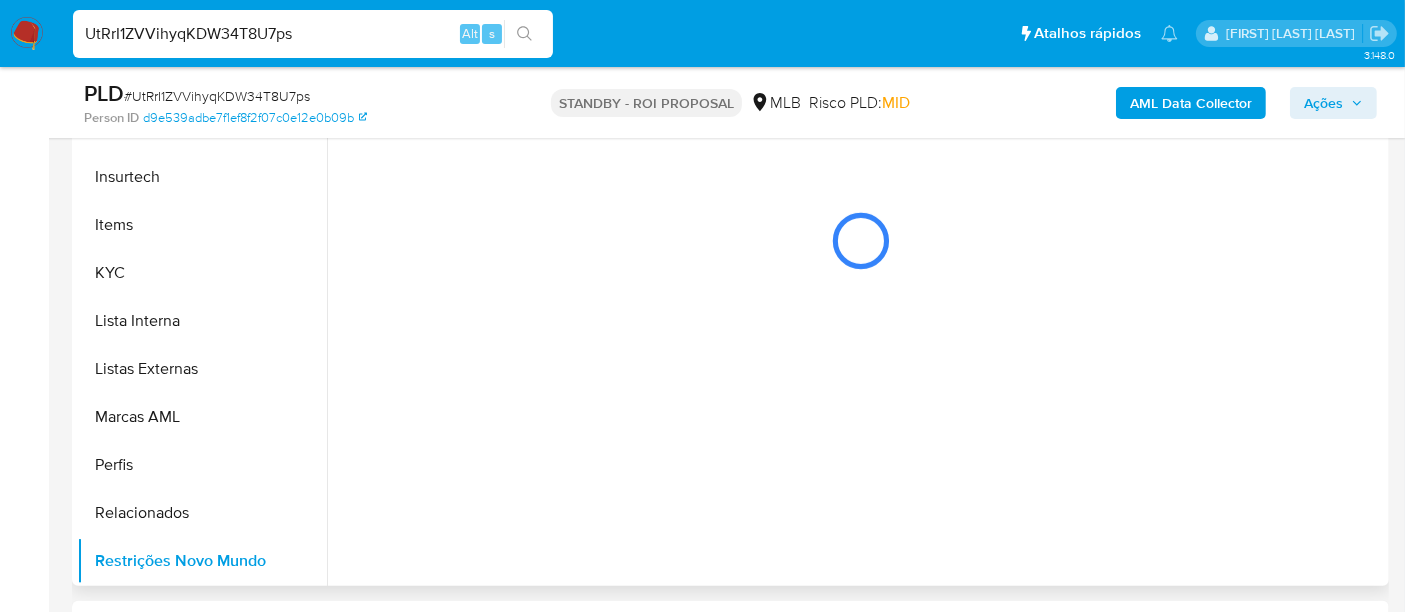 scroll, scrollTop: 333, scrollLeft: 0, axis: vertical 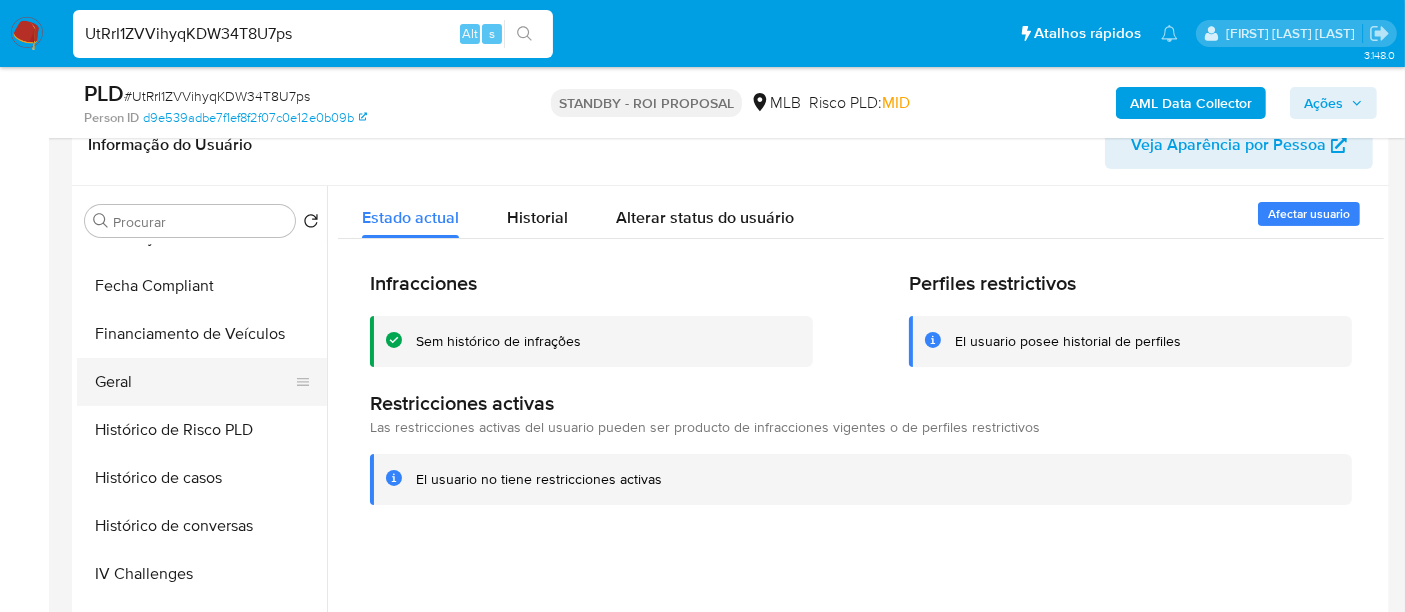 click on "Geral" at bounding box center [194, 382] 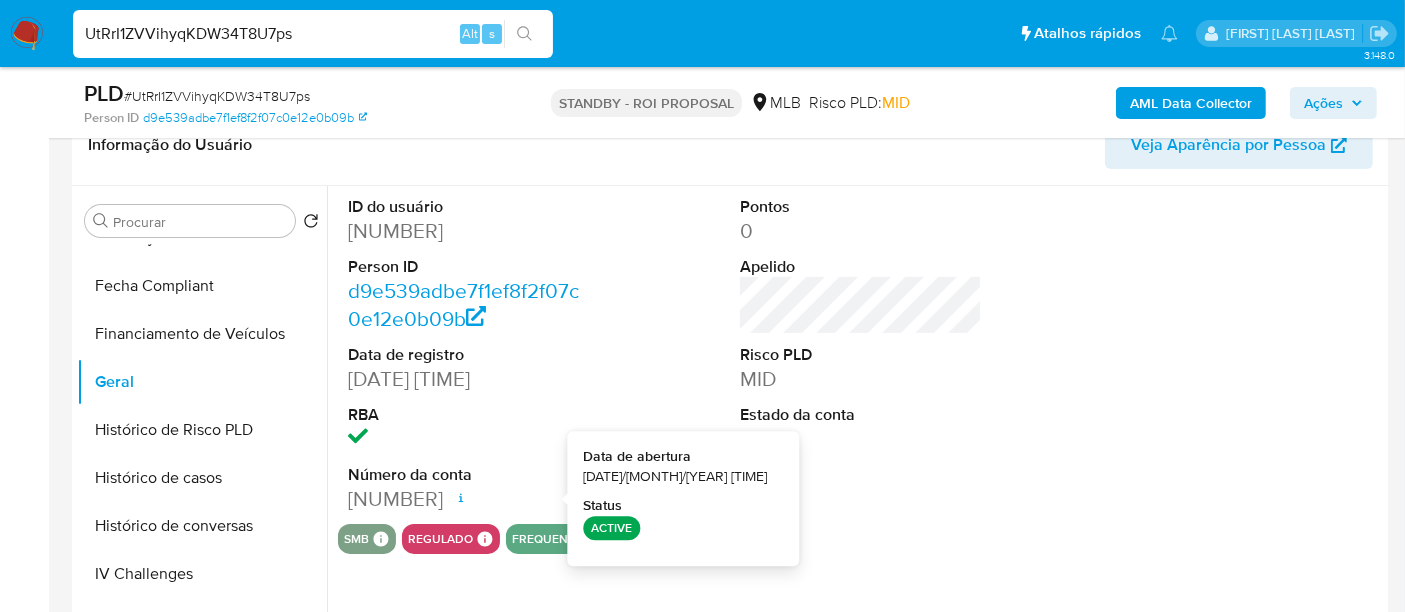 type 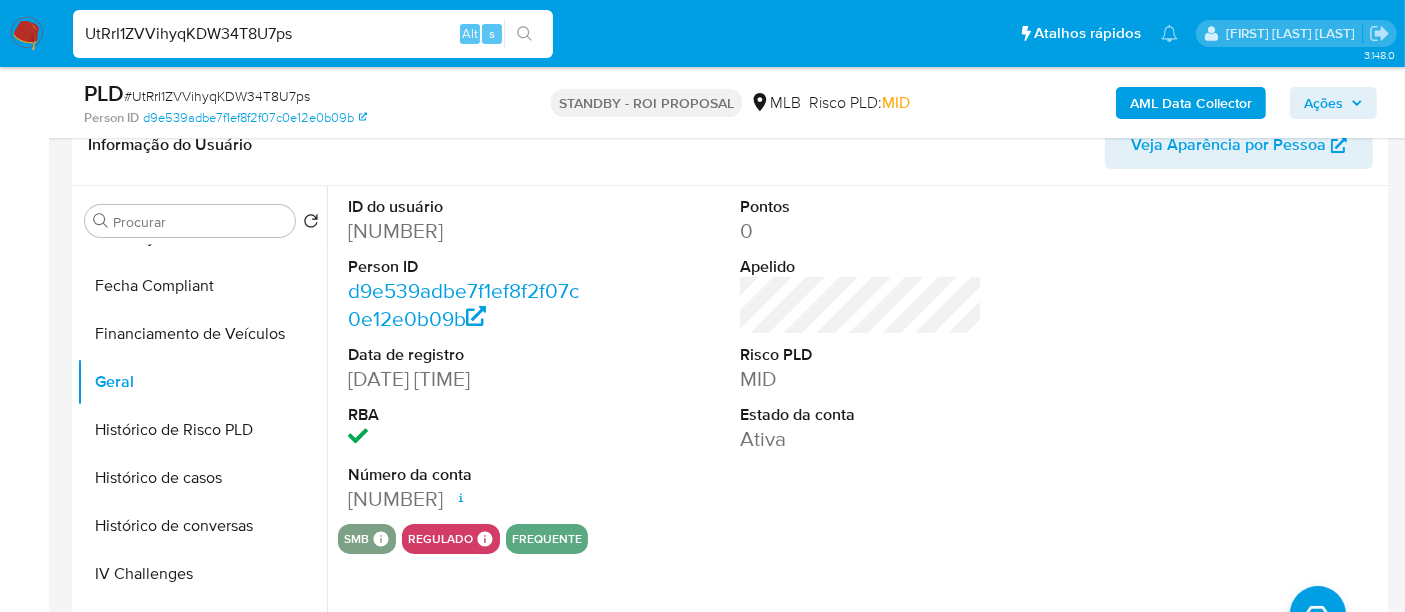 click on "UtRrI1ZVVihyqKDW34T8U7ps" at bounding box center [313, 34] 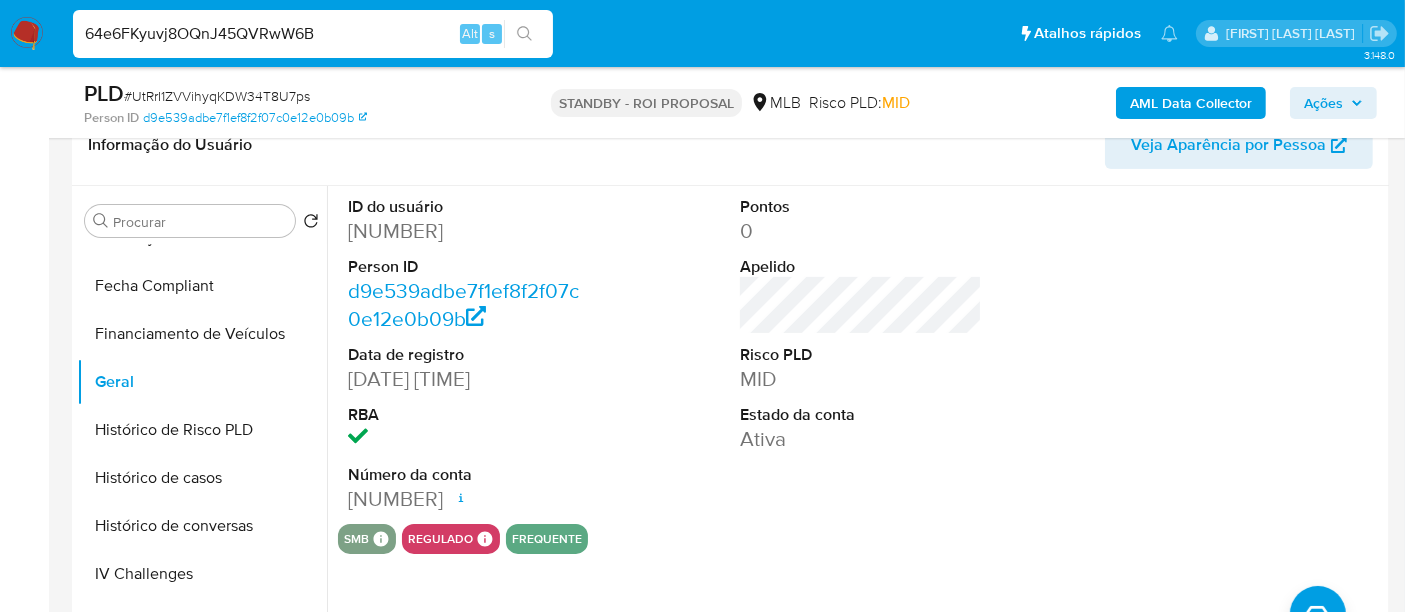 type on "64e6FKyuvj8OQnJ45QVRwW6B" 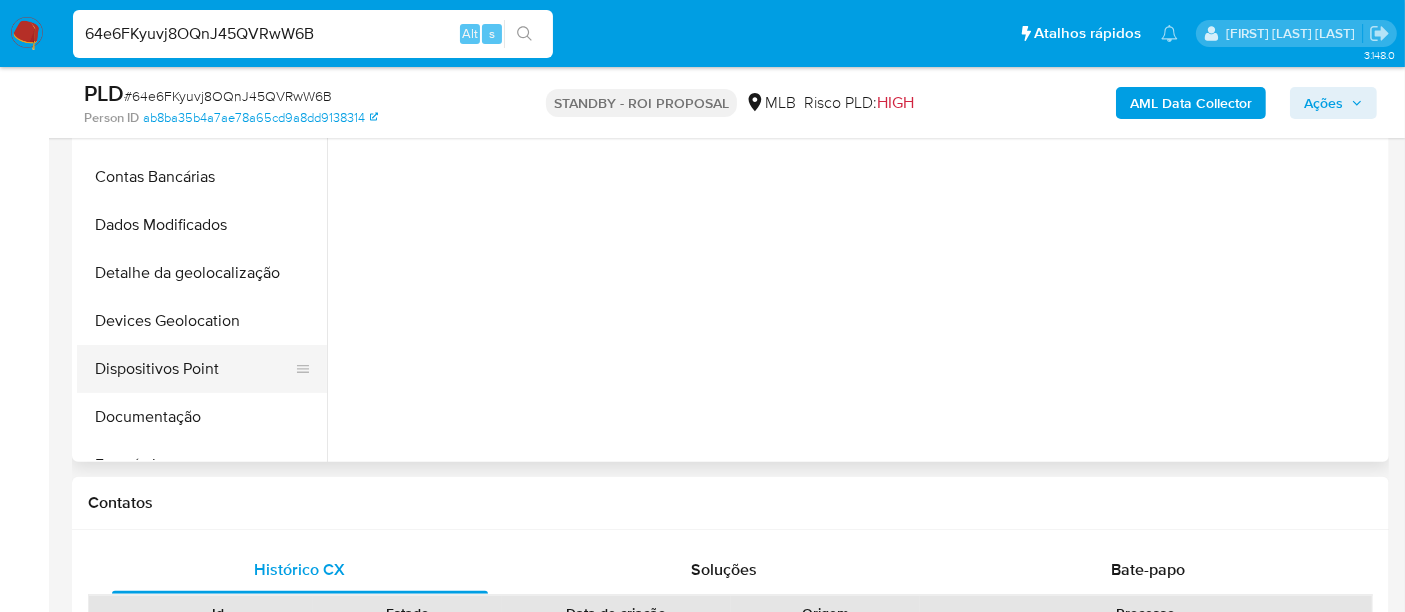 scroll, scrollTop: 666, scrollLeft: 0, axis: vertical 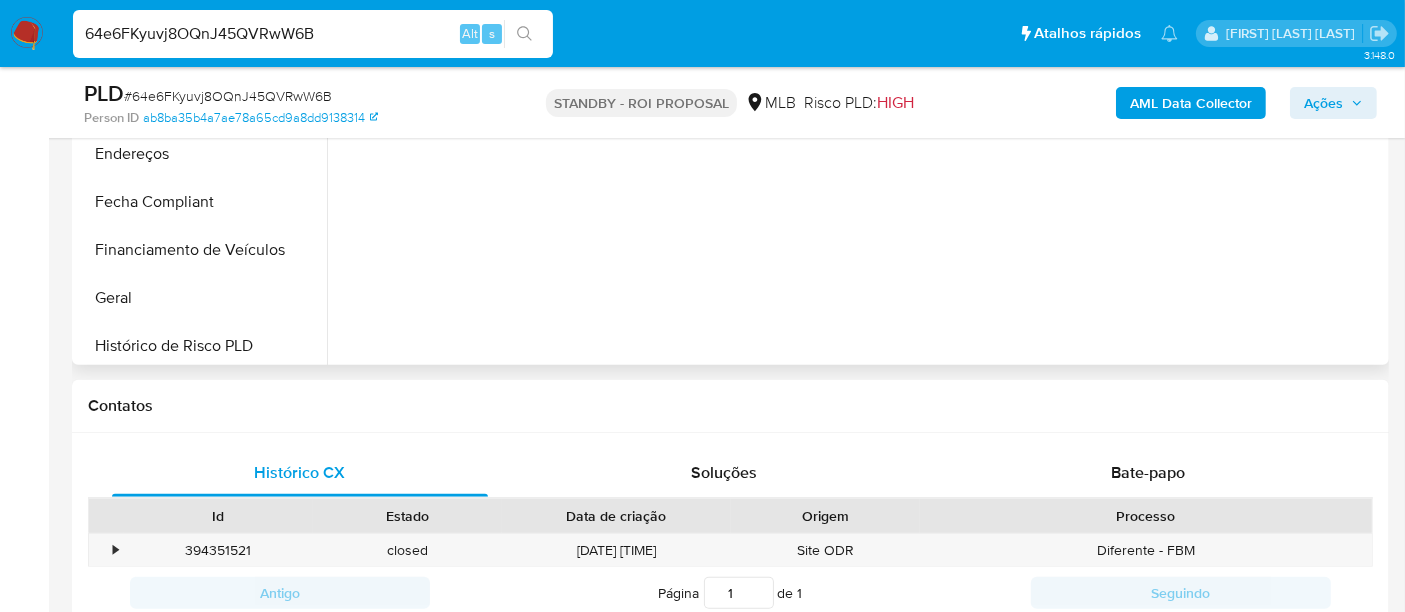 select on "10" 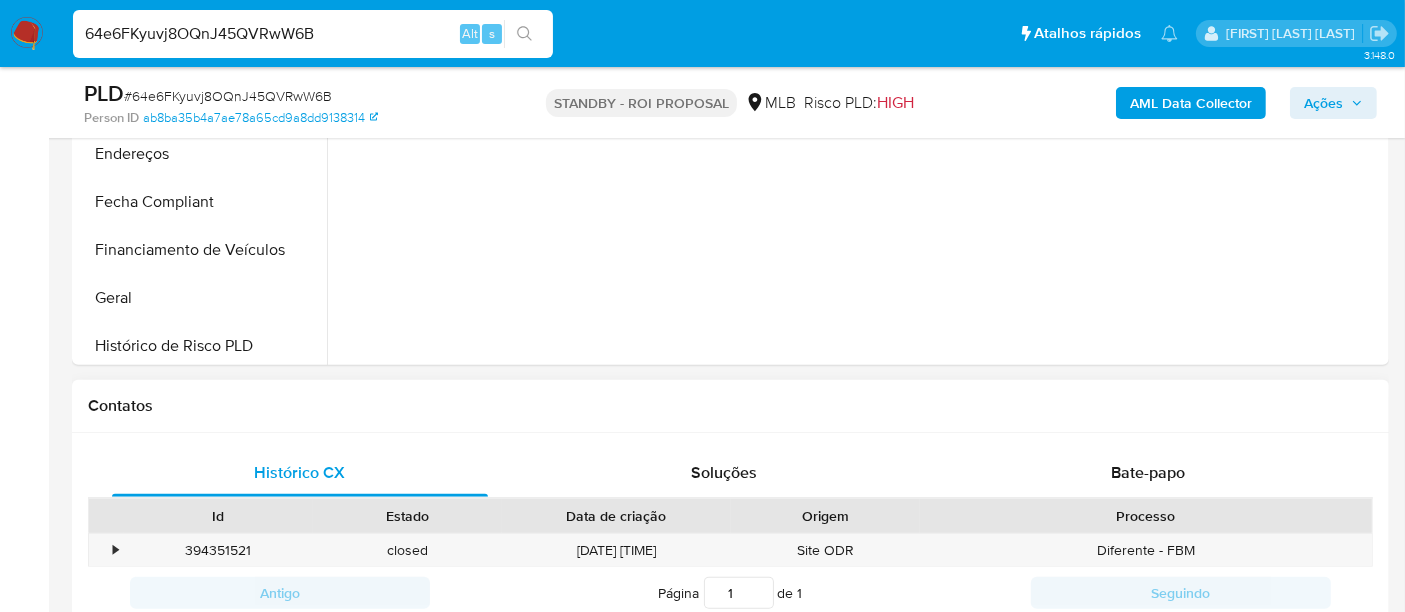 scroll, scrollTop: 444, scrollLeft: 0, axis: vertical 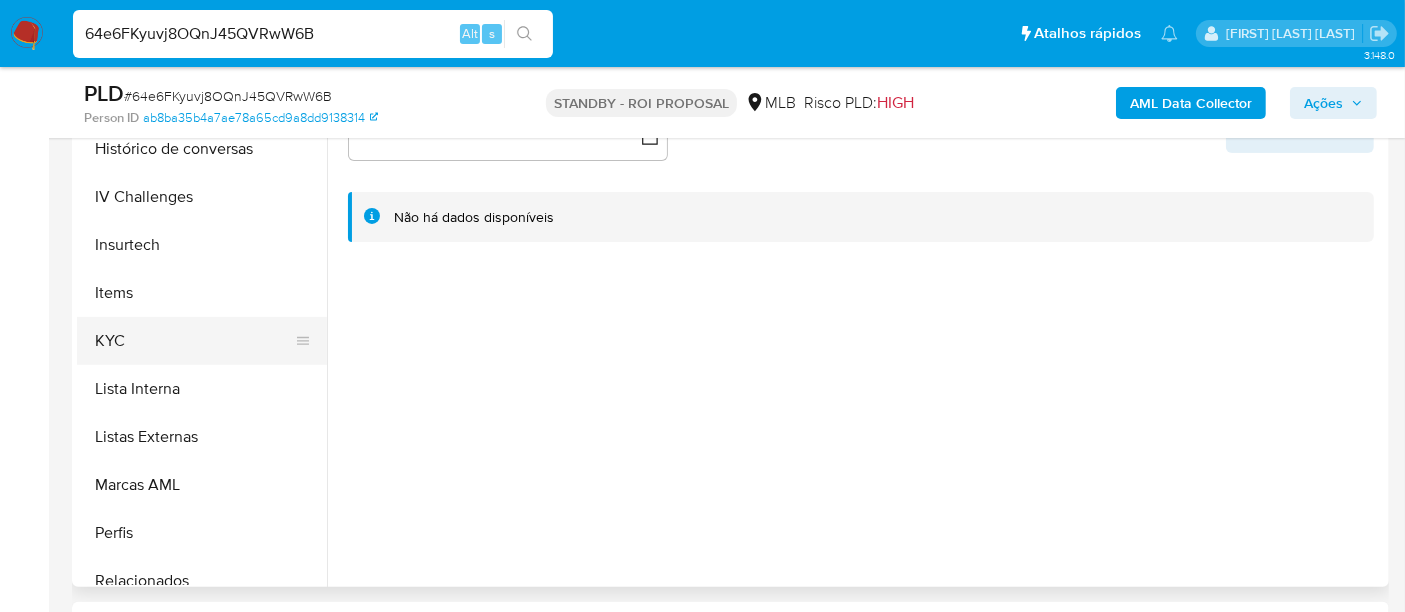 click on "KYC" at bounding box center (194, 341) 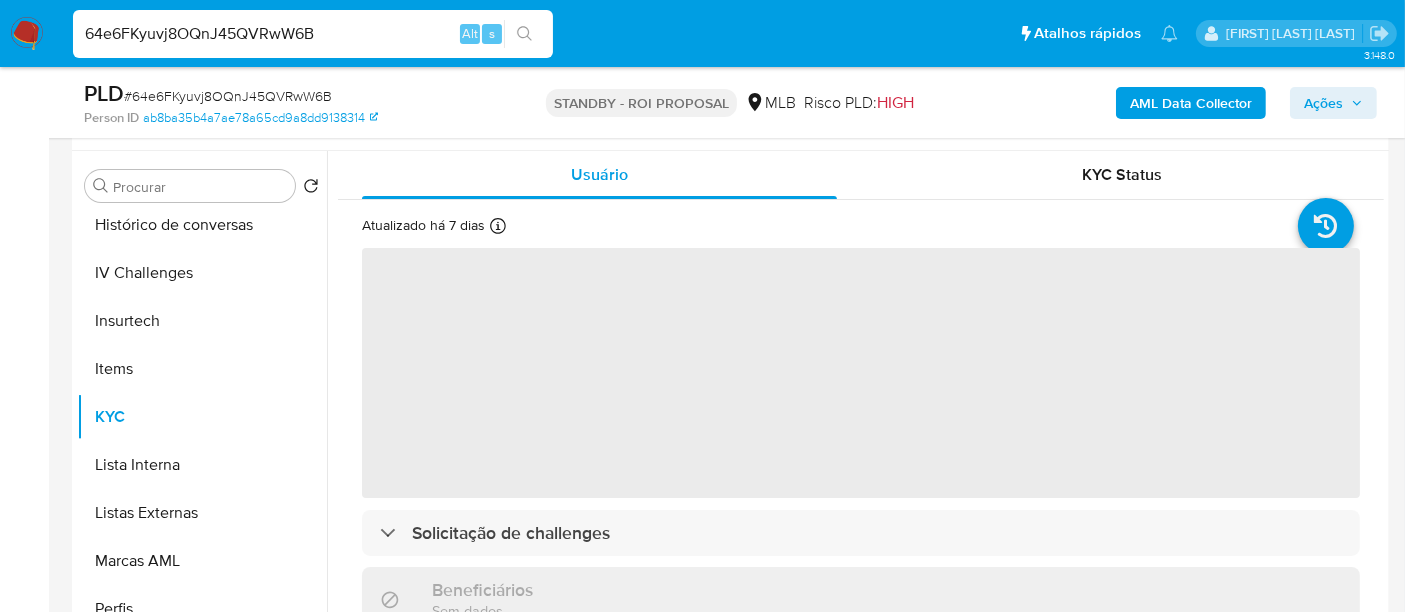 scroll, scrollTop: 333, scrollLeft: 0, axis: vertical 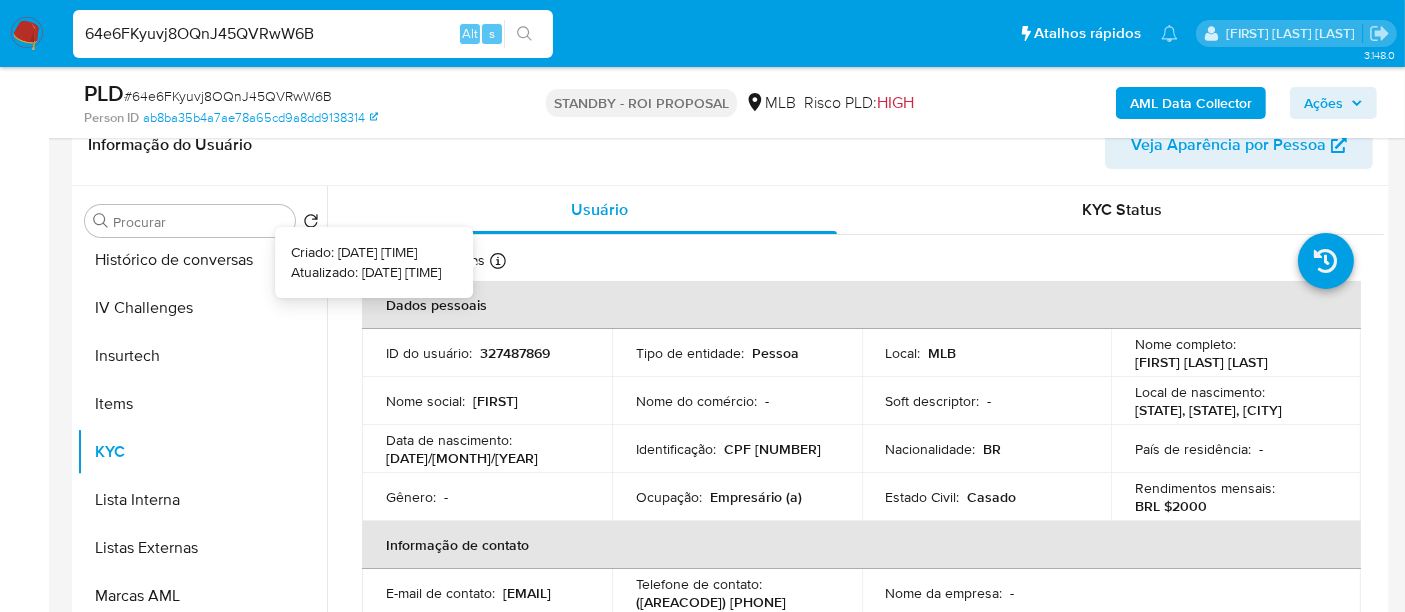 type 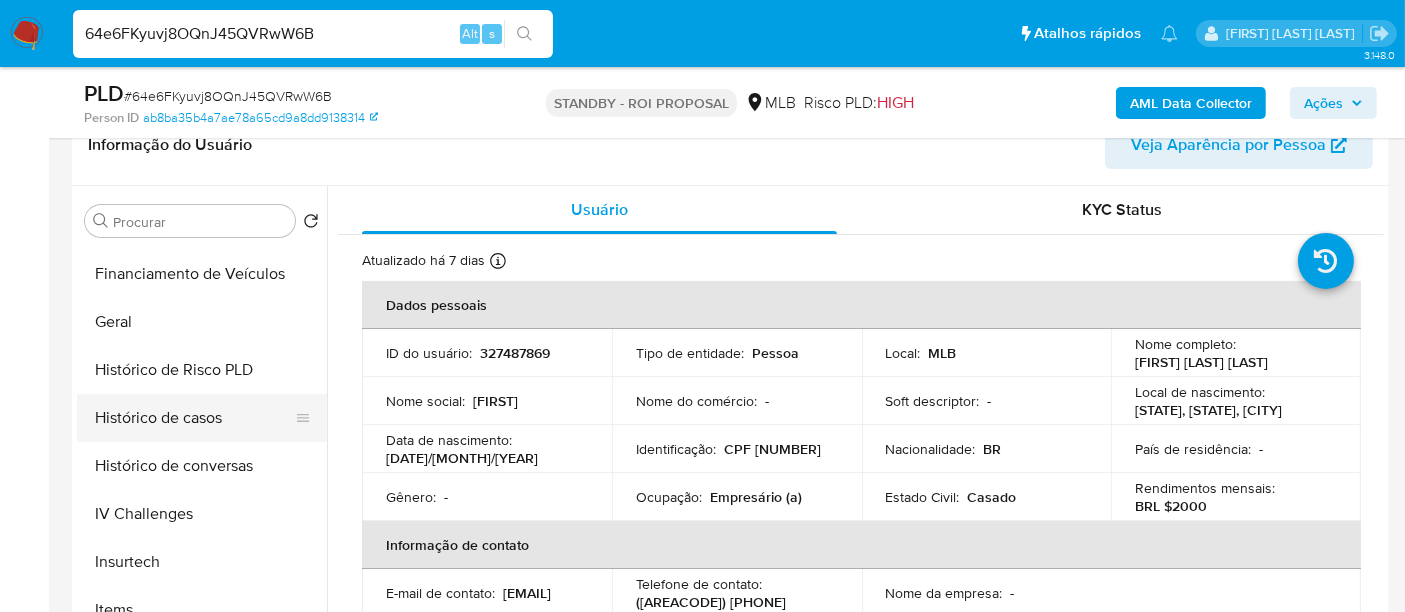 scroll, scrollTop: 555, scrollLeft: 0, axis: vertical 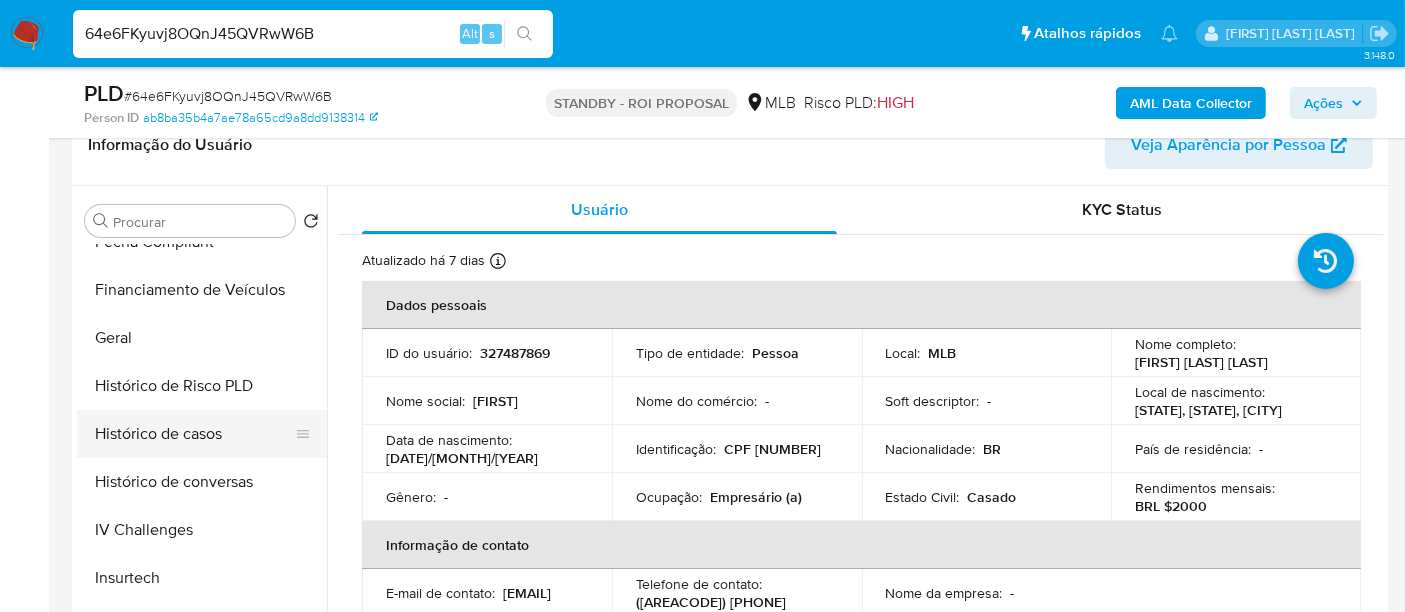 click on "Histórico de casos" at bounding box center (194, 434) 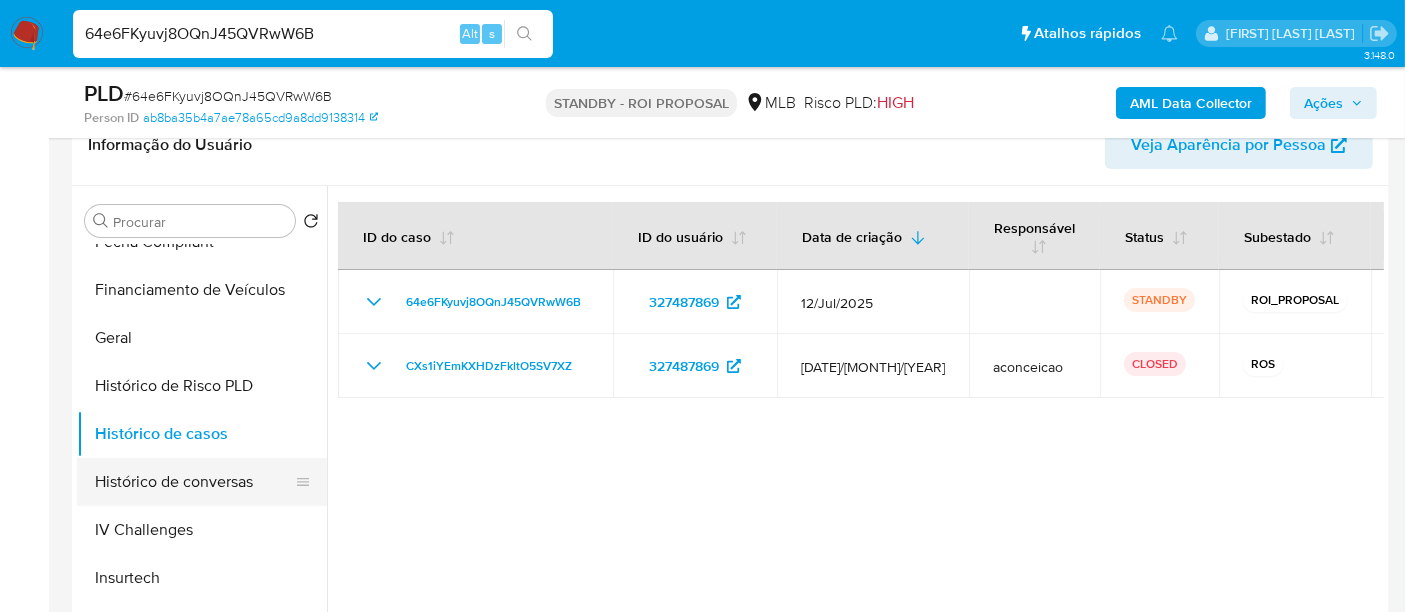 type 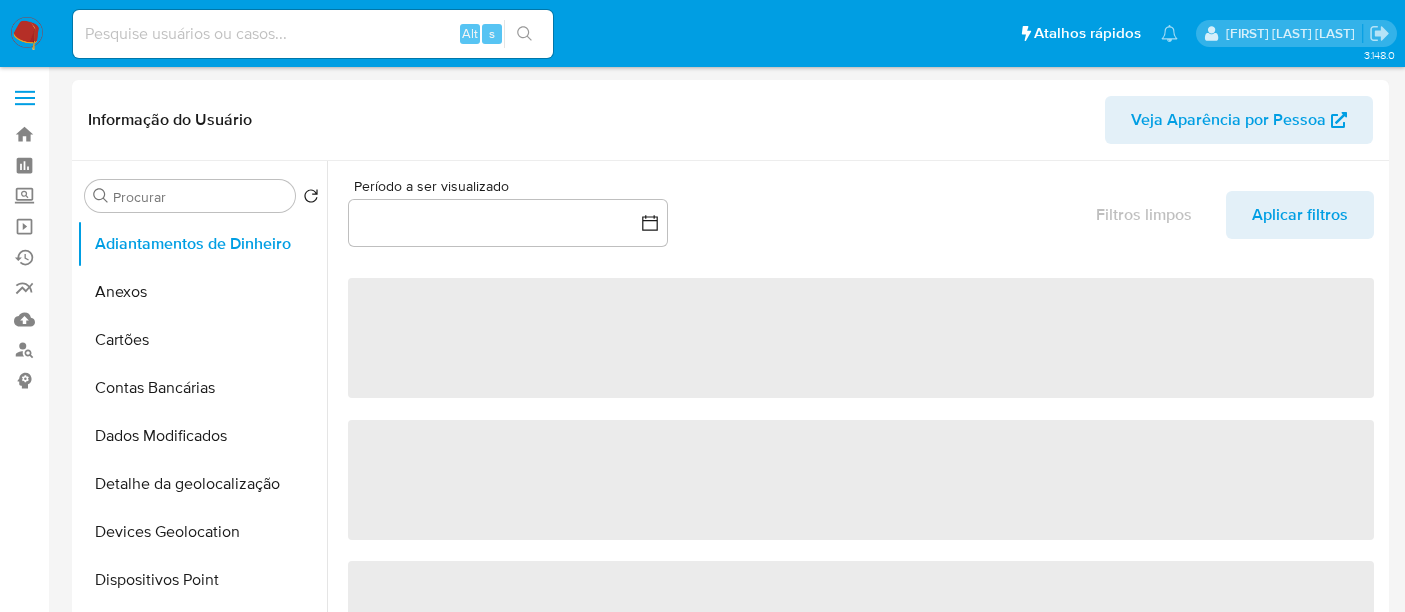 select on "10" 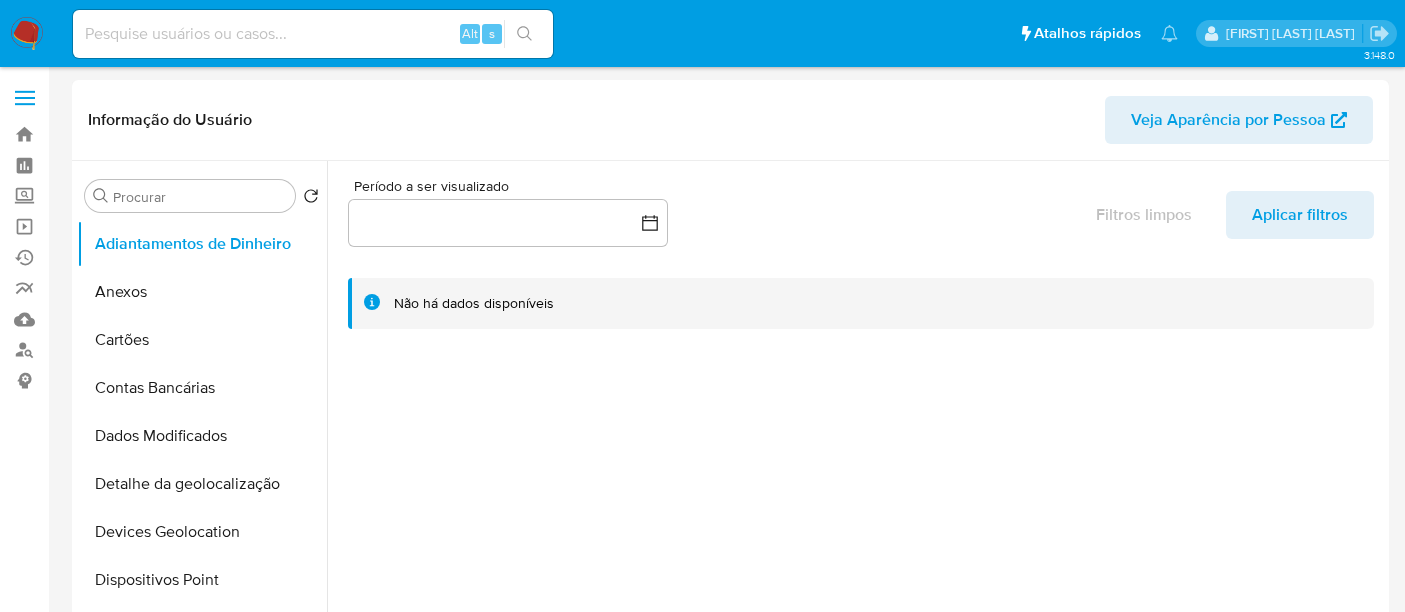 scroll, scrollTop: 0, scrollLeft: 0, axis: both 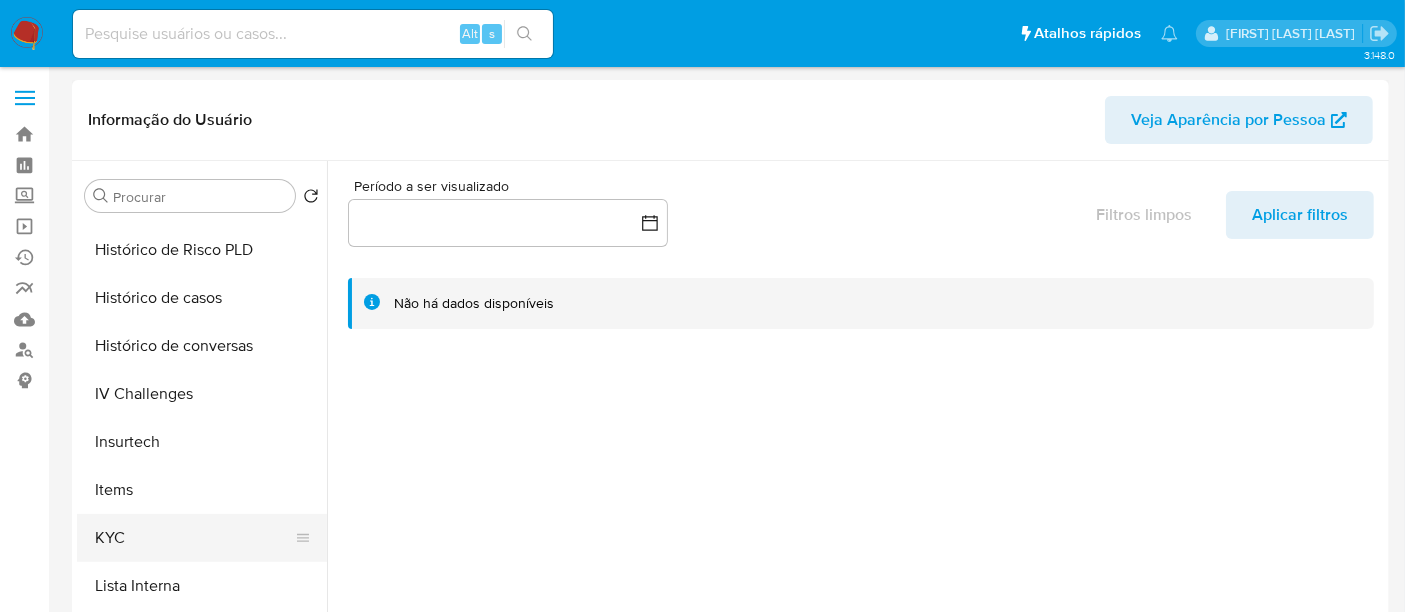 click on "KYC" at bounding box center [194, 538] 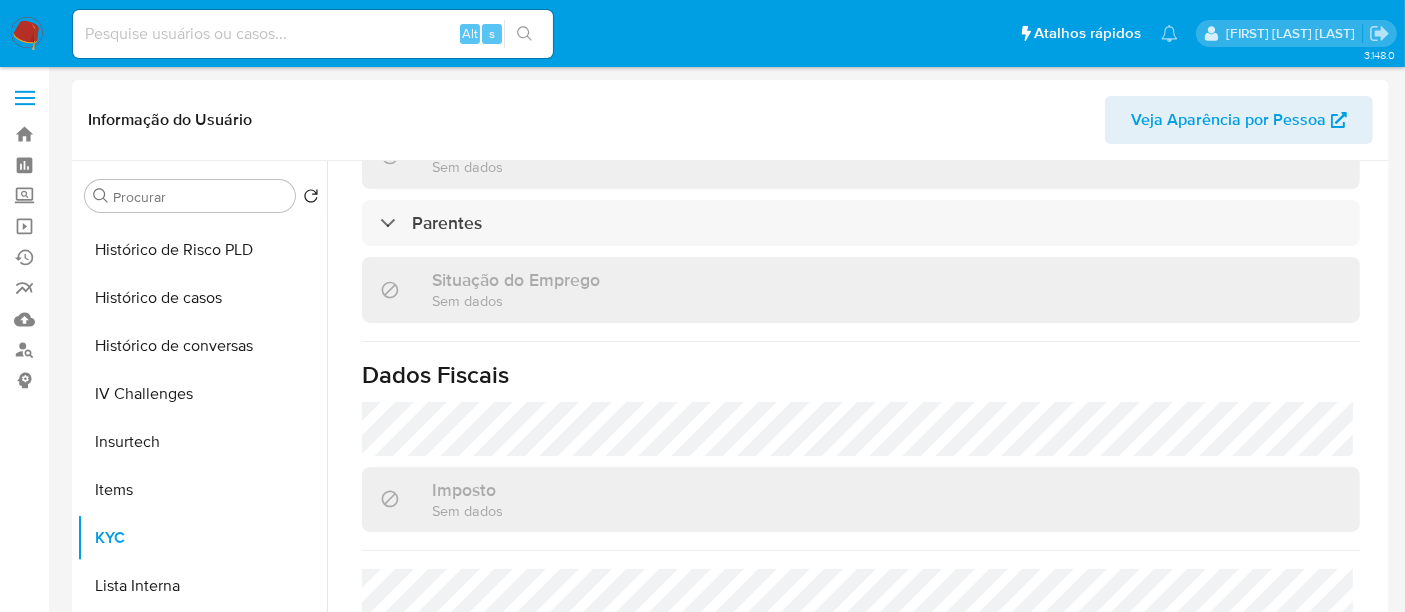 scroll, scrollTop: 879, scrollLeft: 0, axis: vertical 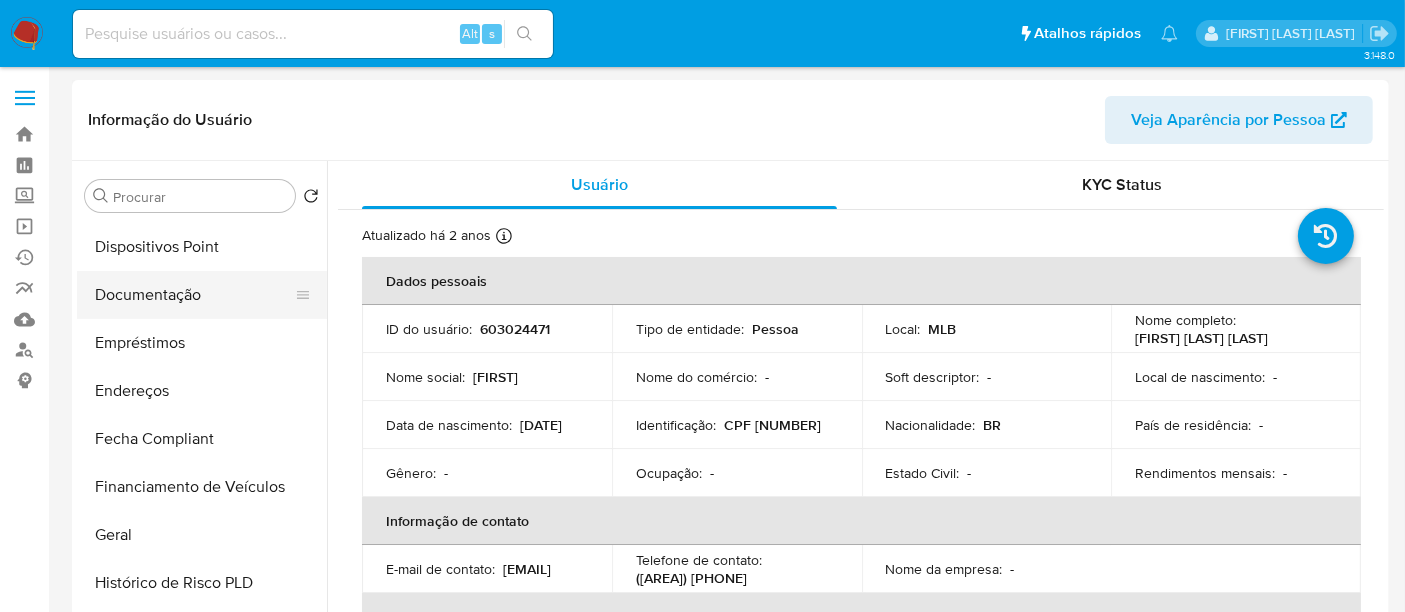click on "Documentação" at bounding box center (194, 295) 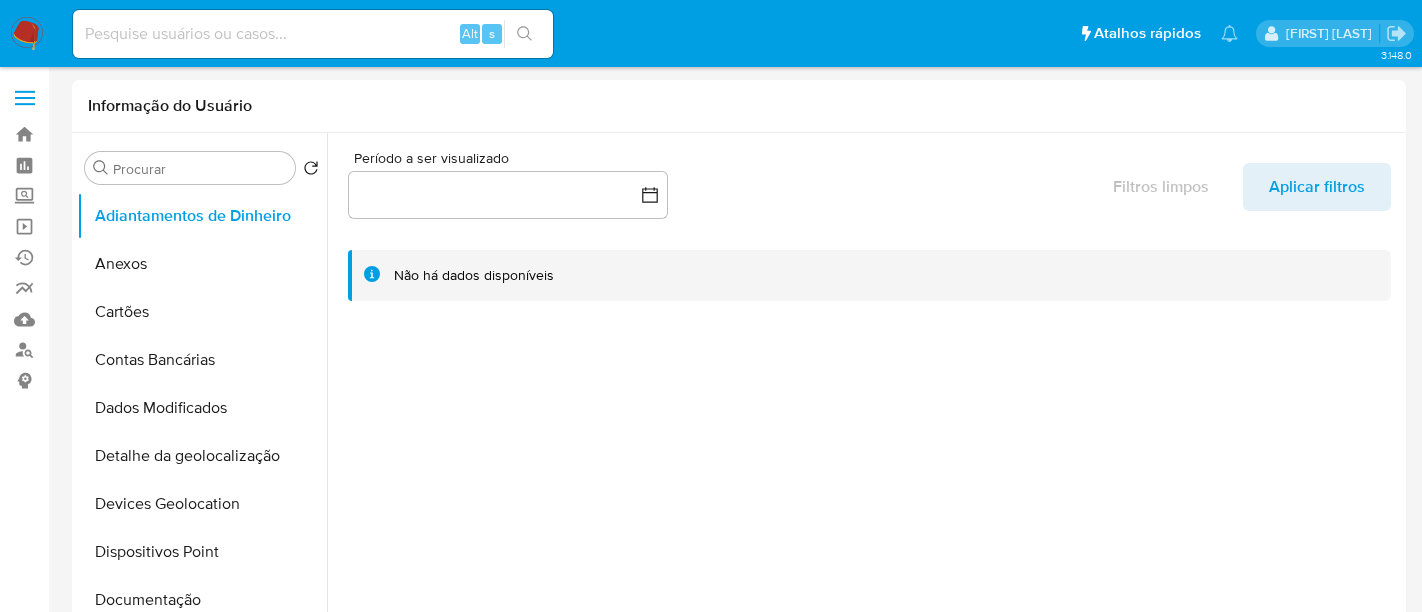 select on "10" 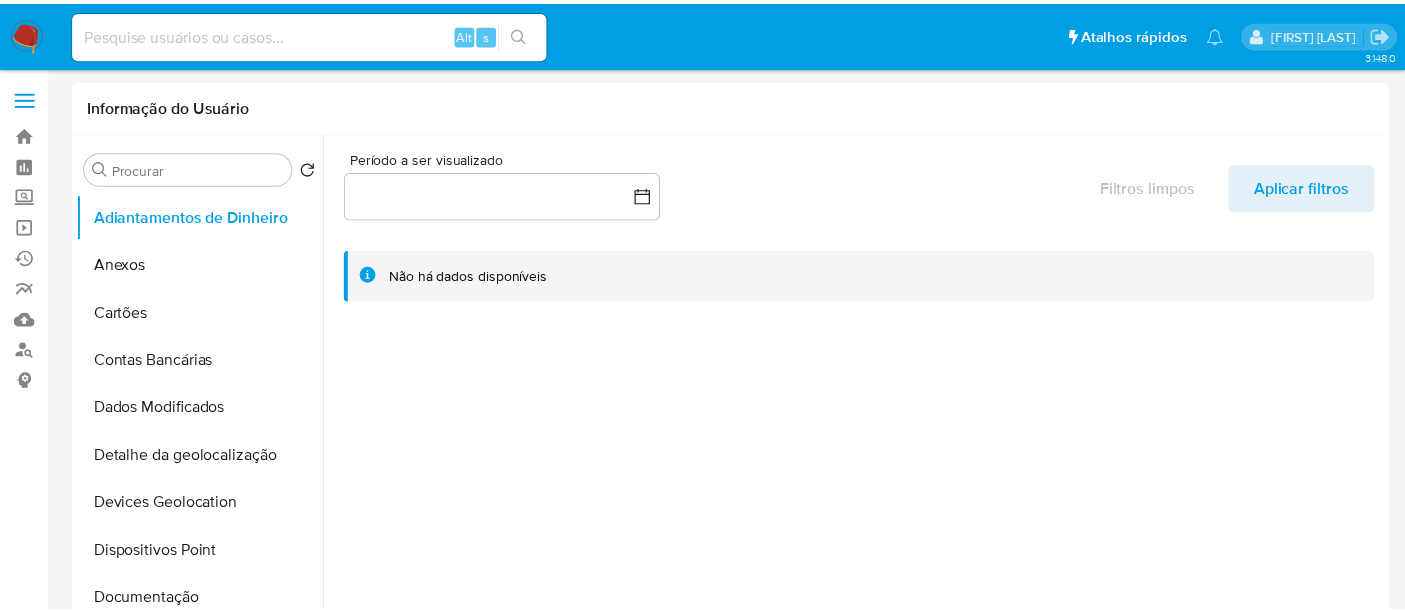 scroll, scrollTop: 0, scrollLeft: 0, axis: both 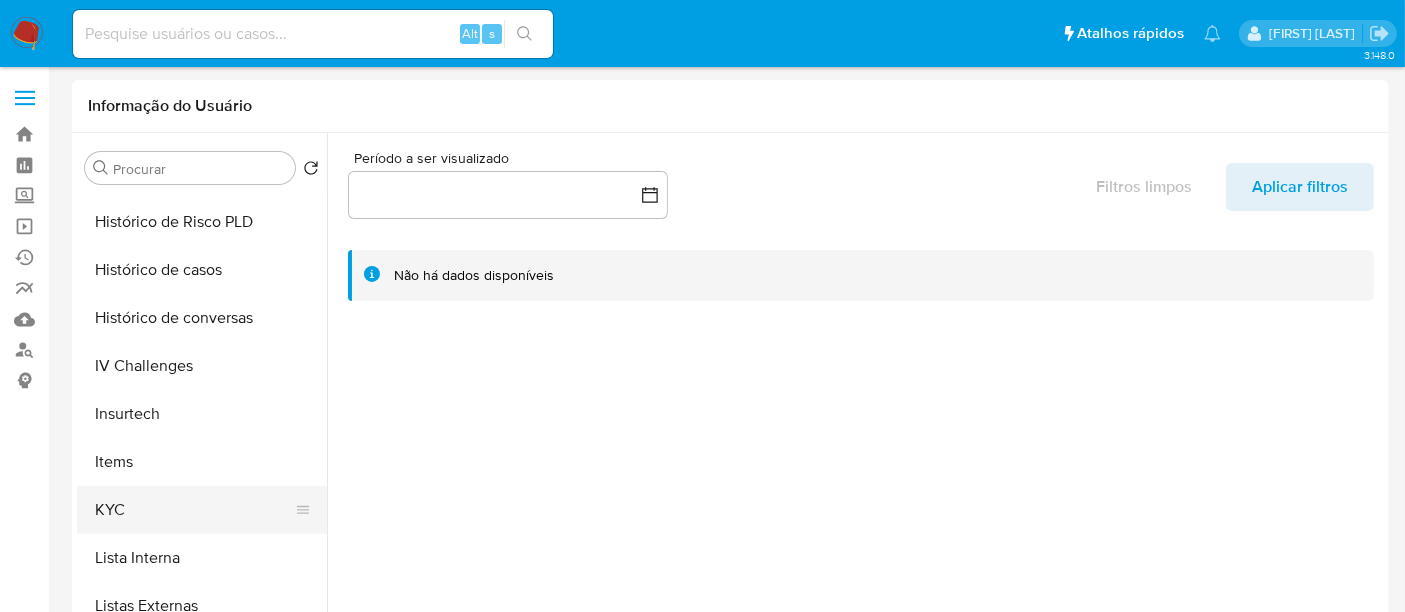 click on "KYC" at bounding box center (194, 510) 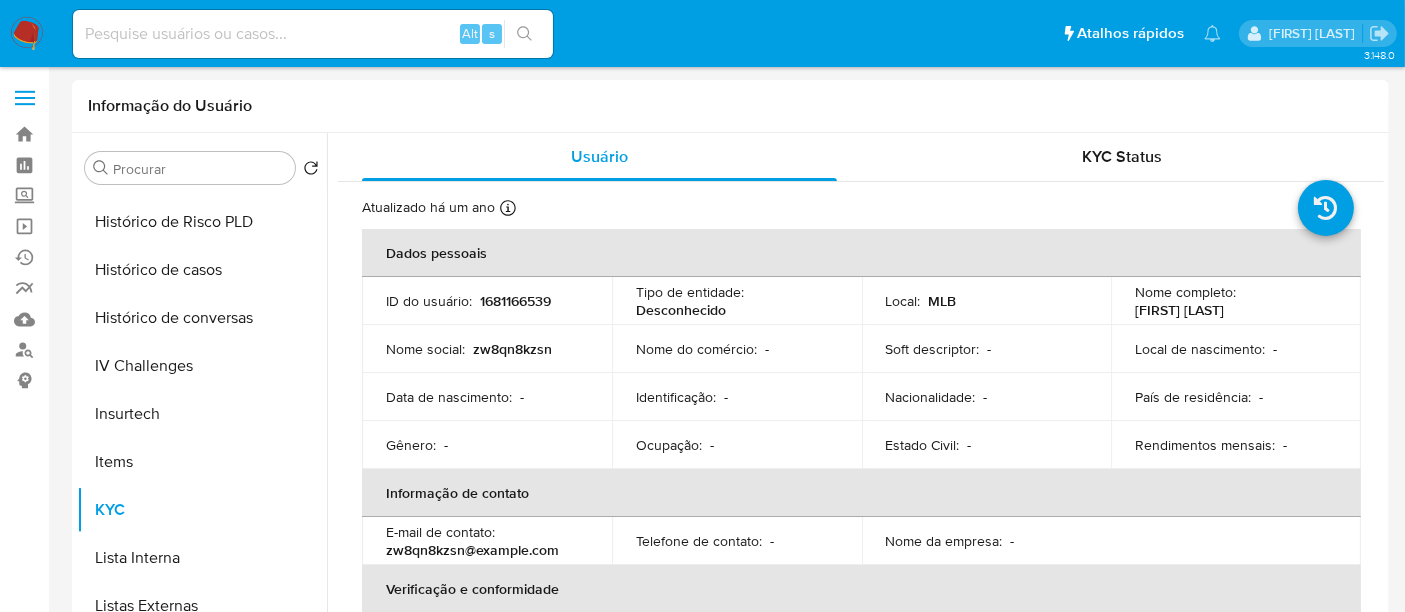 scroll, scrollTop: 191, scrollLeft: 0, axis: vertical 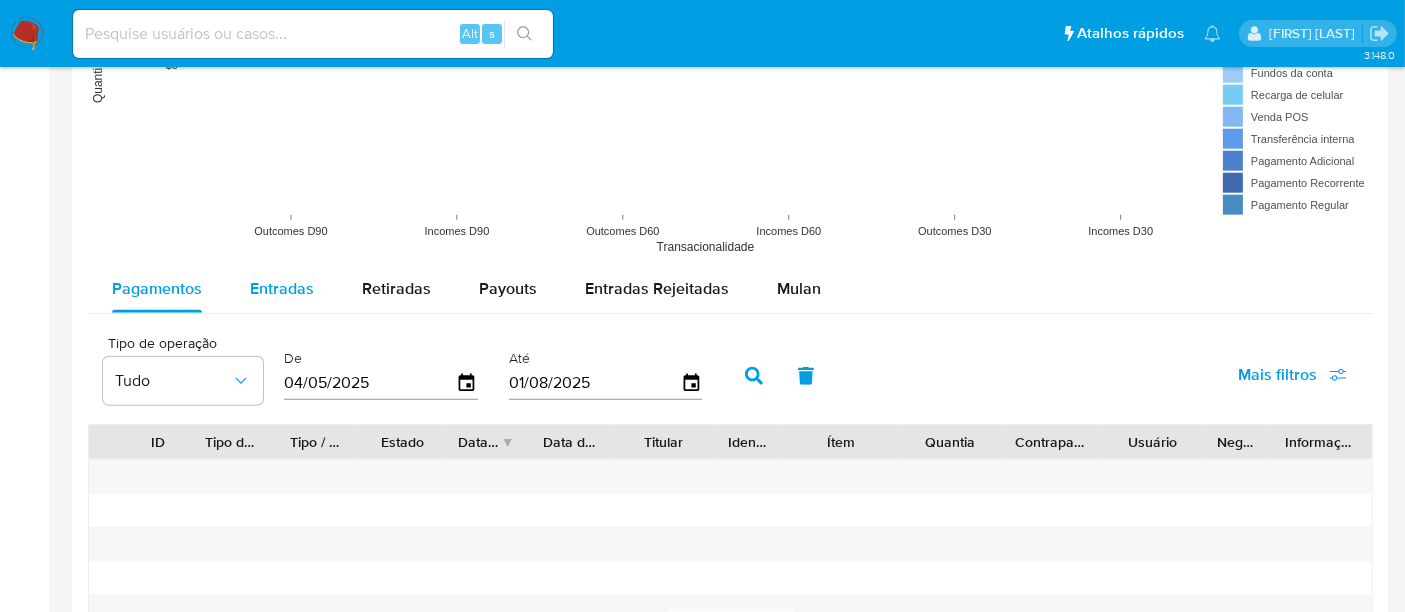 click on "Entradas" at bounding box center (282, 288) 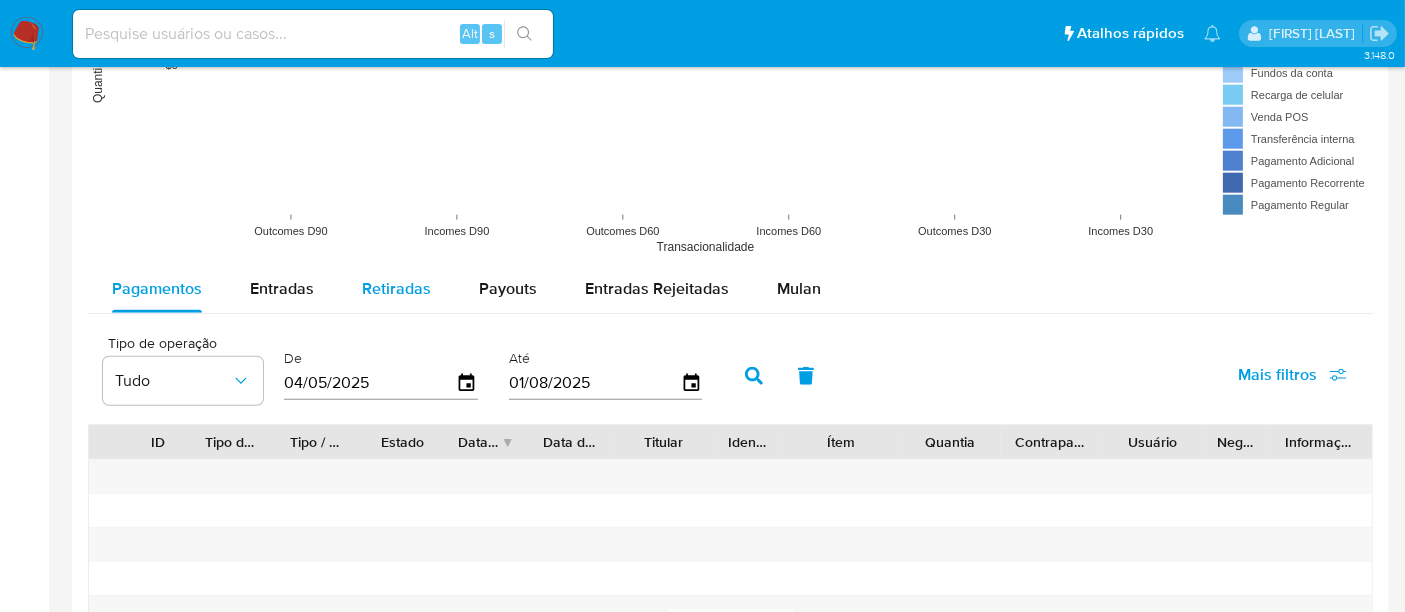 select on "10" 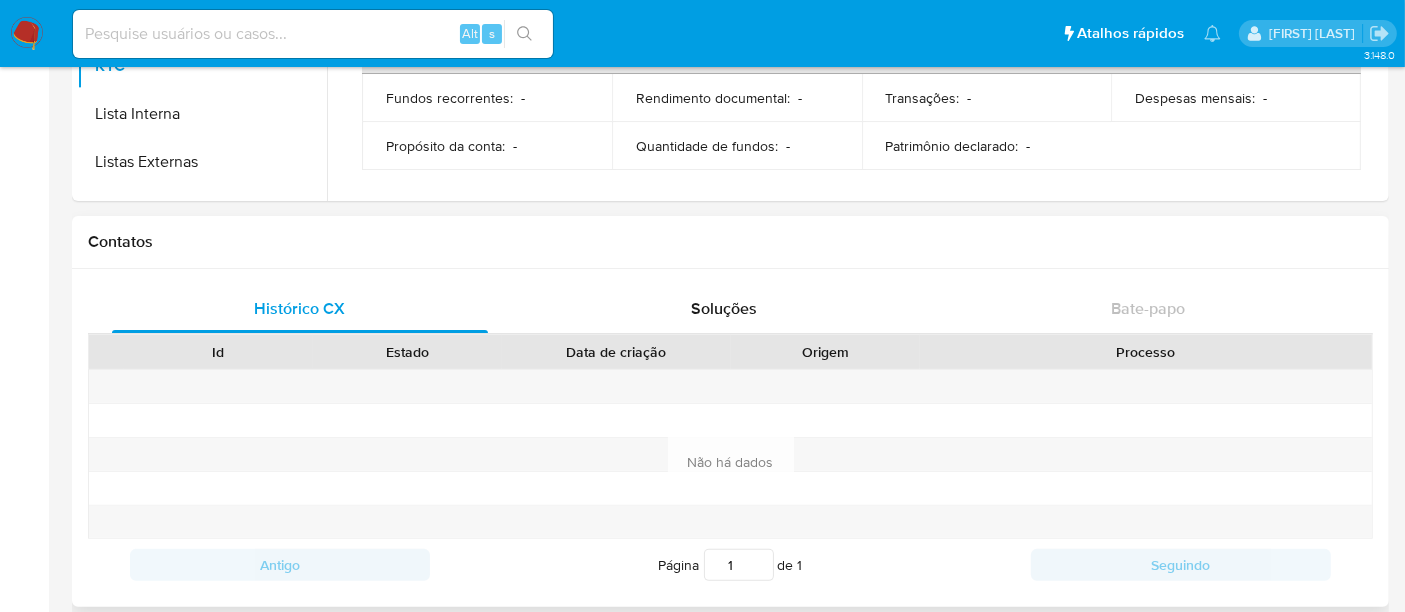 scroll, scrollTop: 111, scrollLeft: 0, axis: vertical 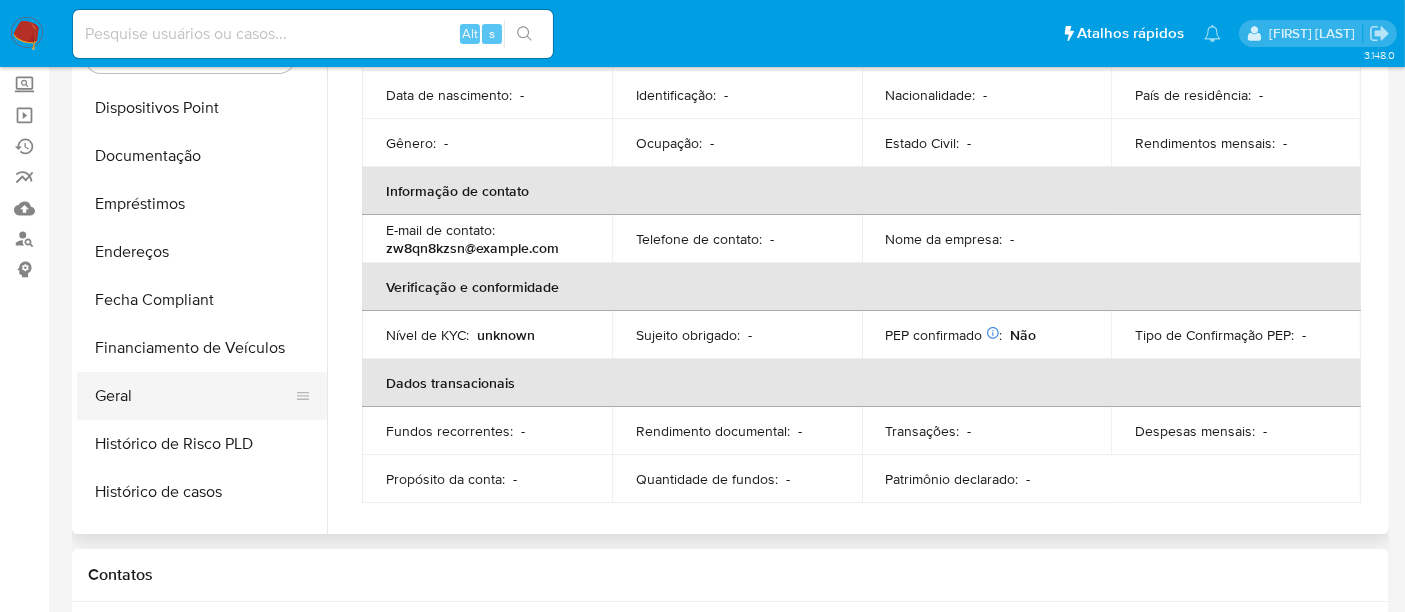 click on "Geral" at bounding box center [194, 396] 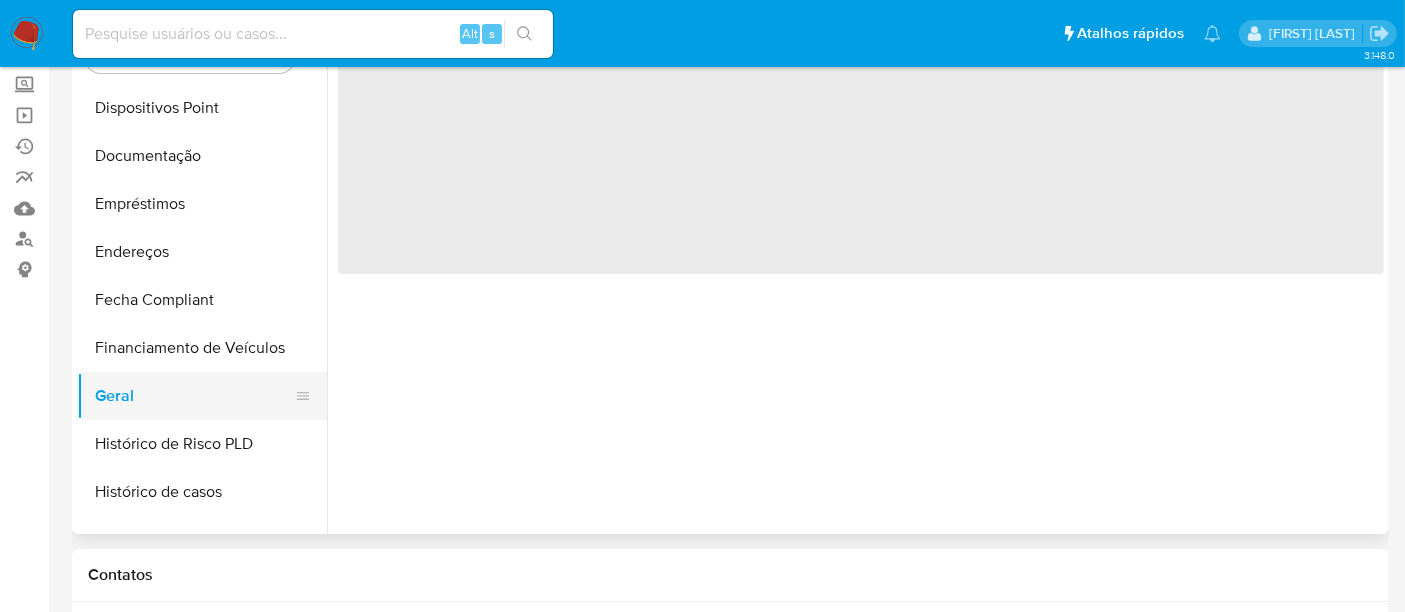 scroll, scrollTop: 0, scrollLeft: 0, axis: both 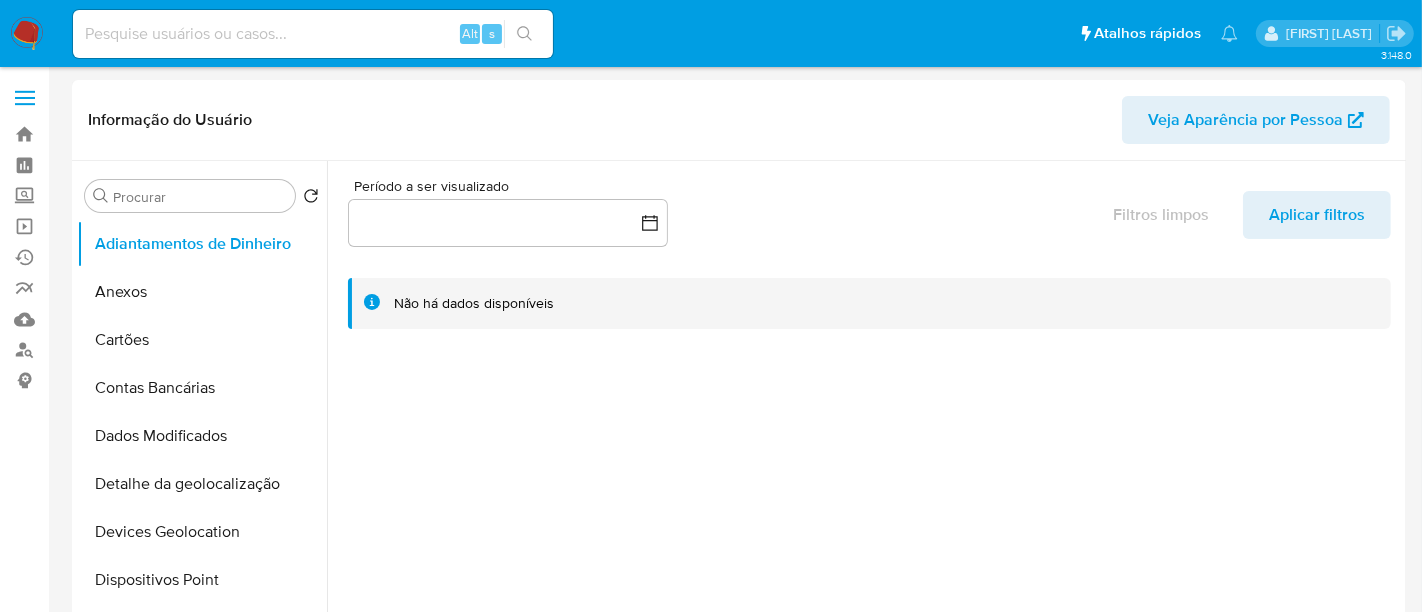 select on "10" 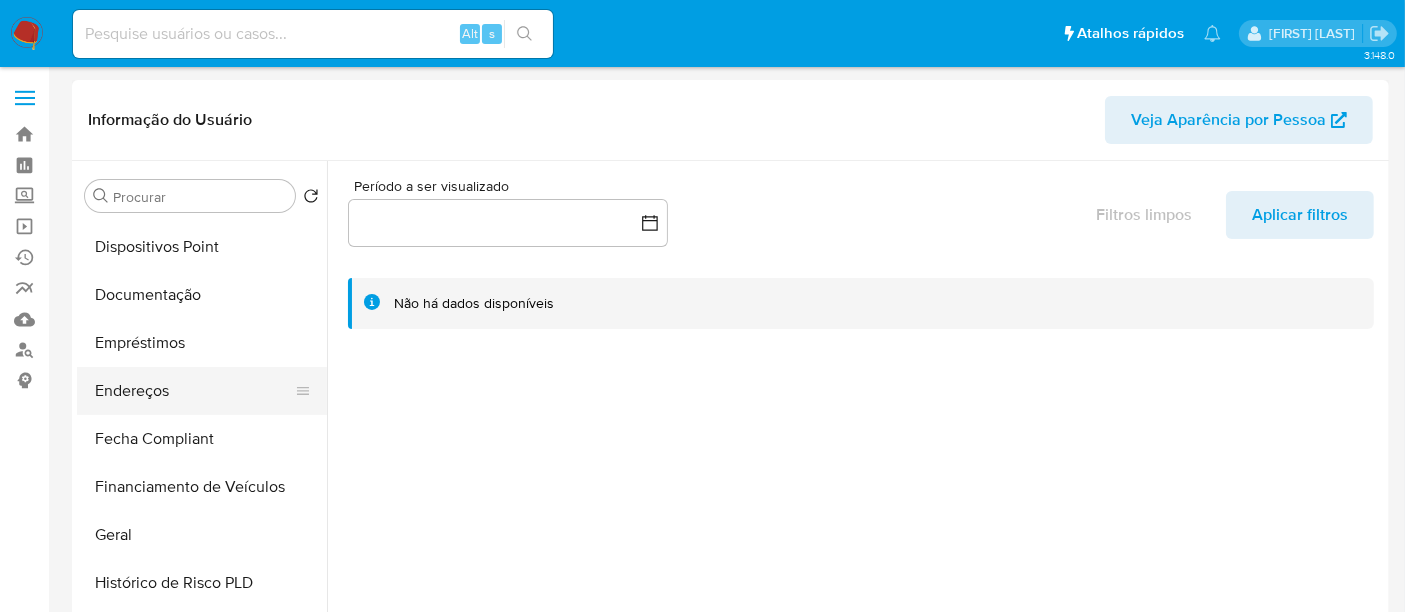 scroll, scrollTop: 666, scrollLeft: 0, axis: vertical 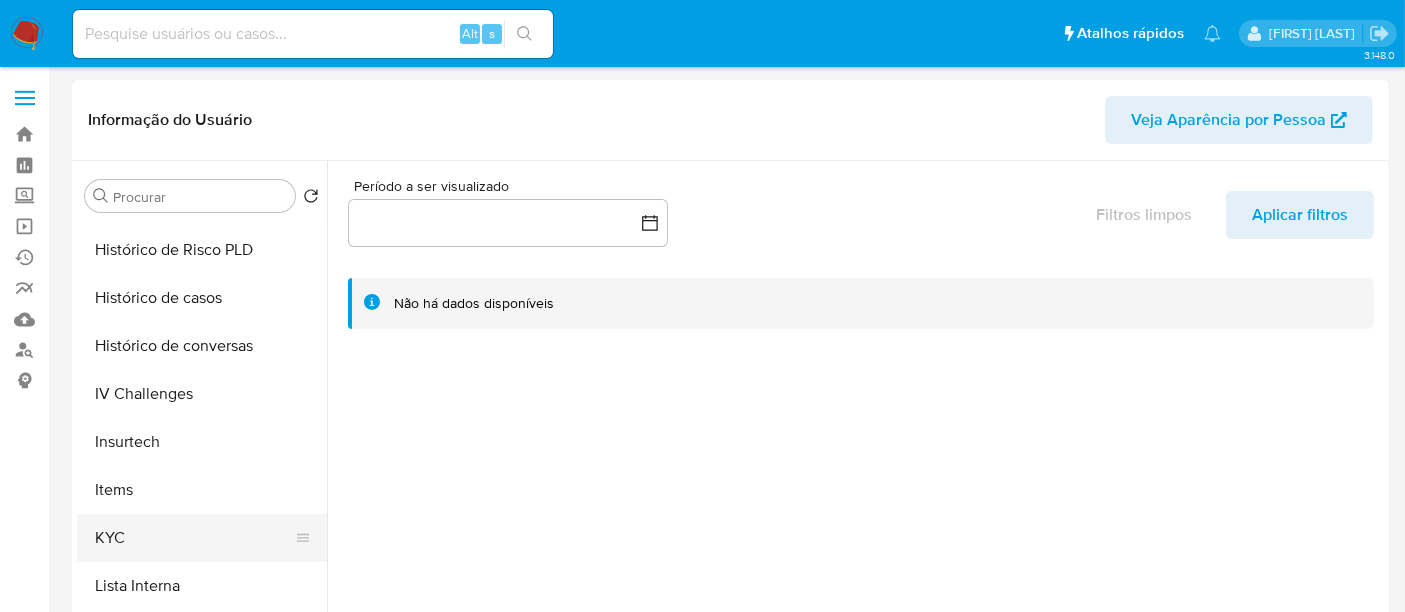 click on "KYC" at bounding box center [194, 538] 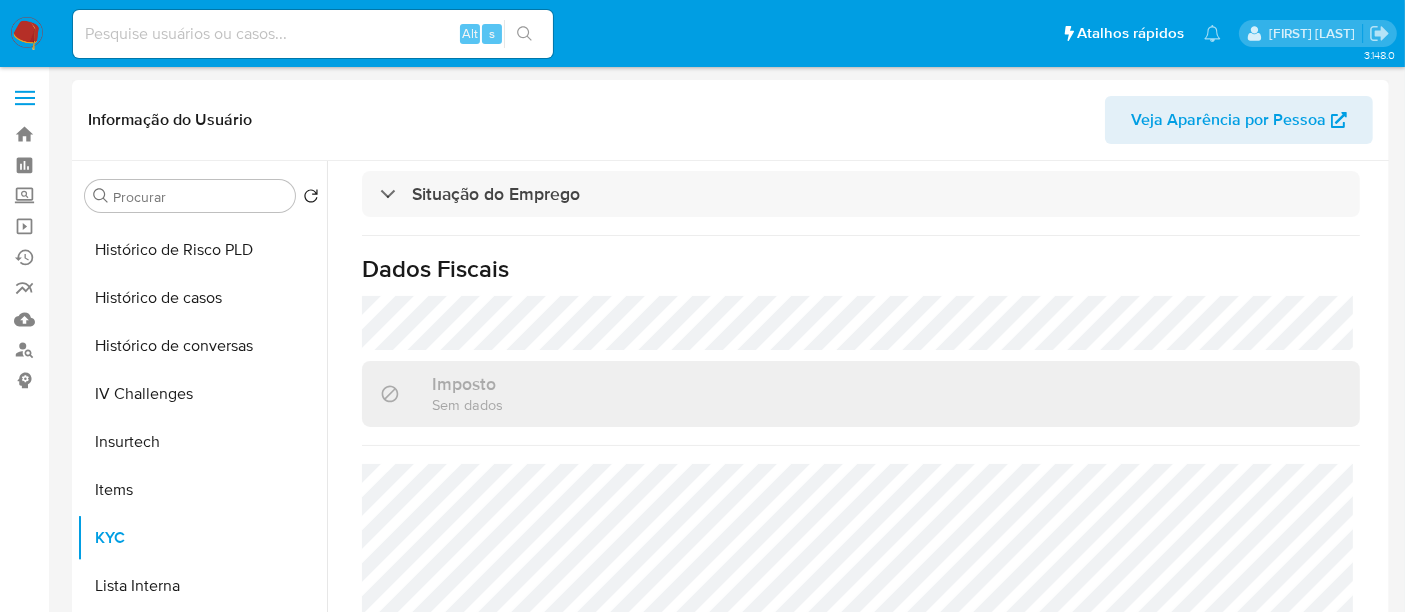 scroll, scrollTop: 928, scrollLeft: 0, axis: vertical 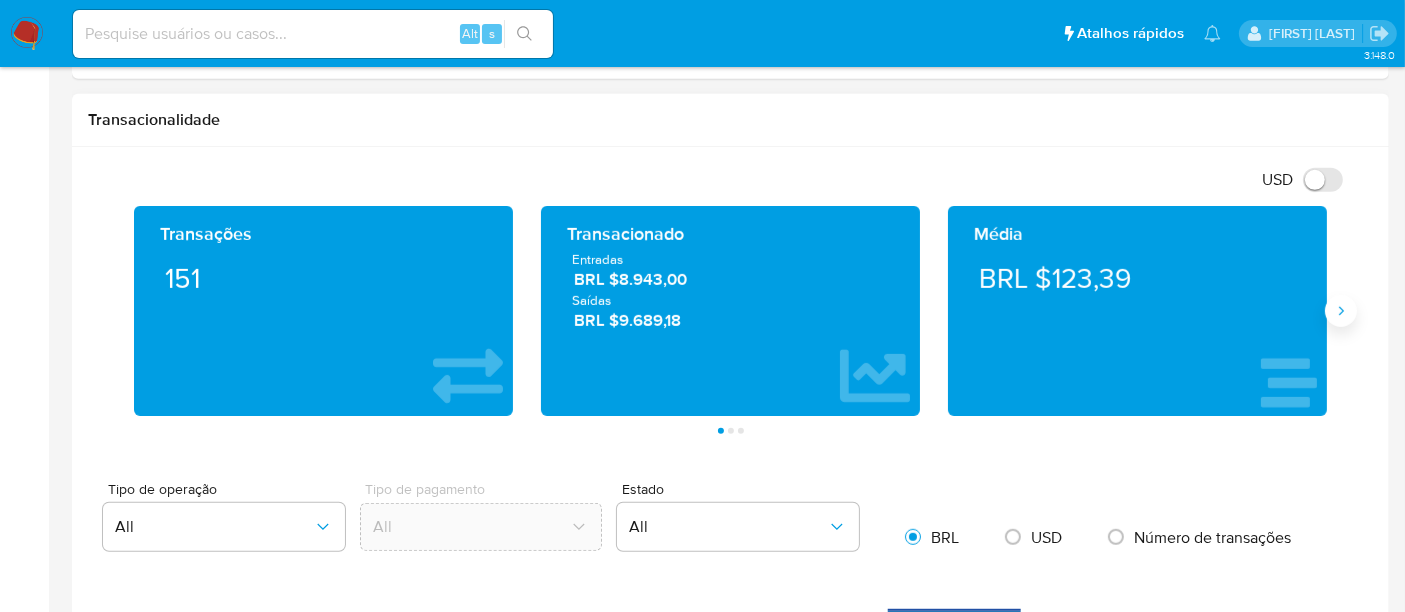 click at bounding box center [1341, 311] 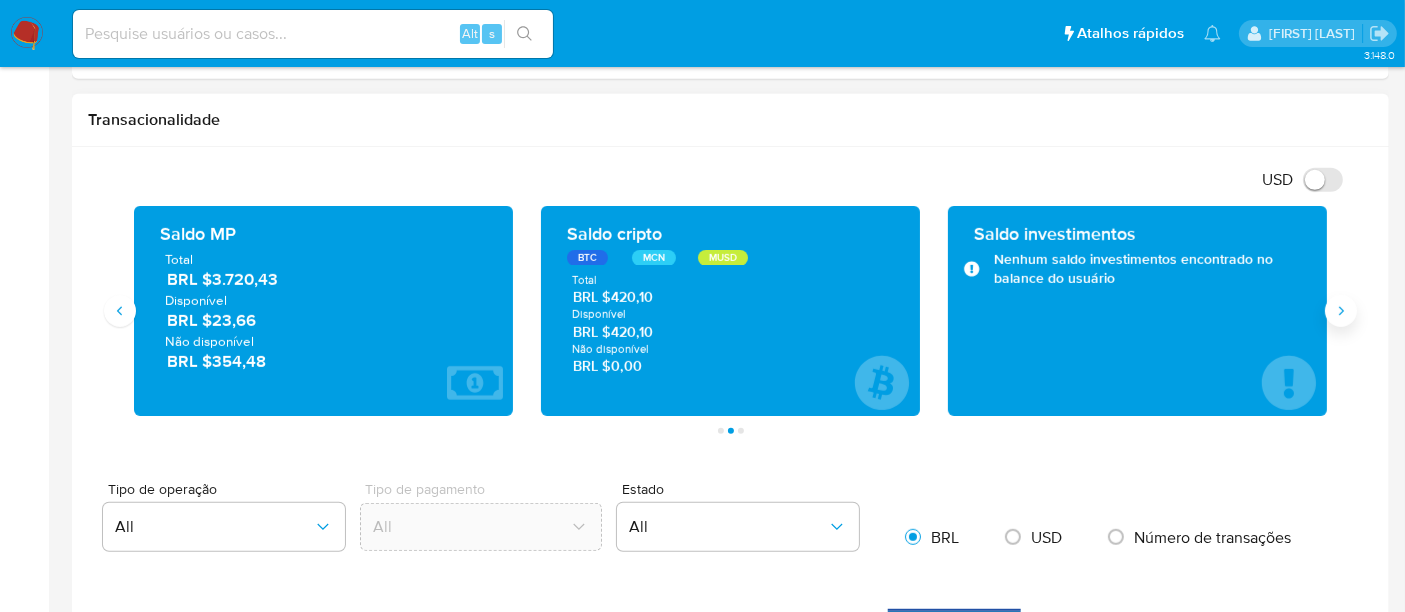 click 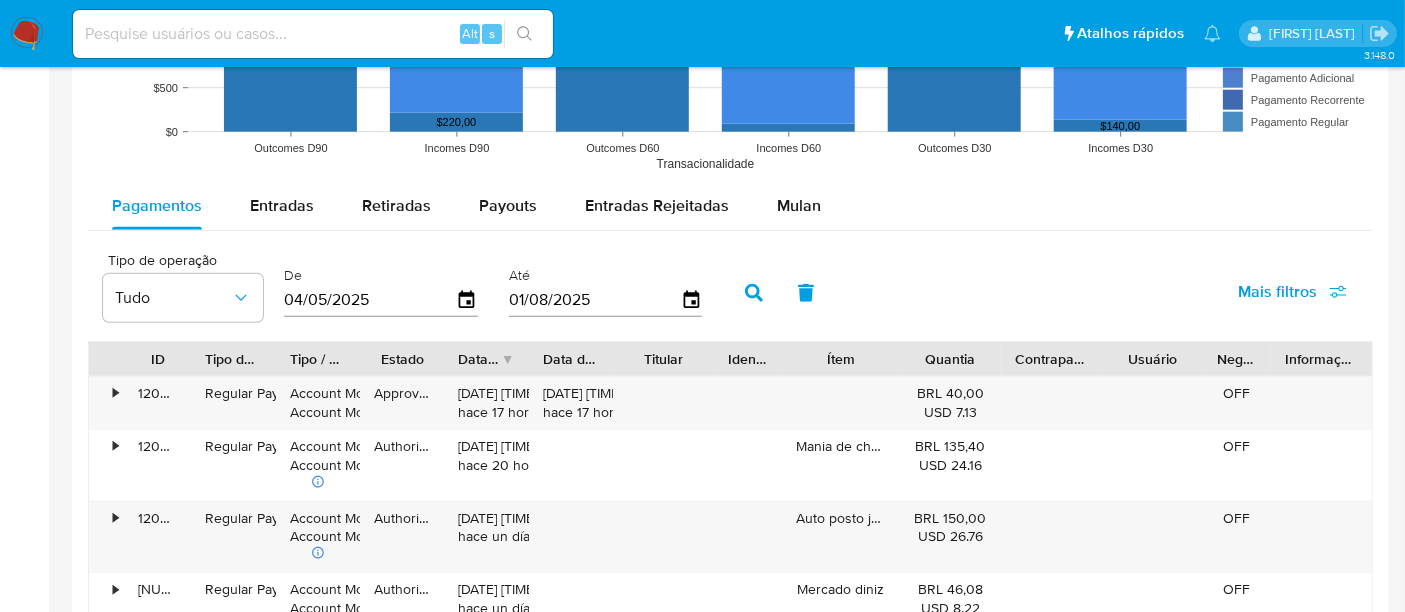 scroll, scrollTop: 1888, scrollLeft: 0, axis: vertical 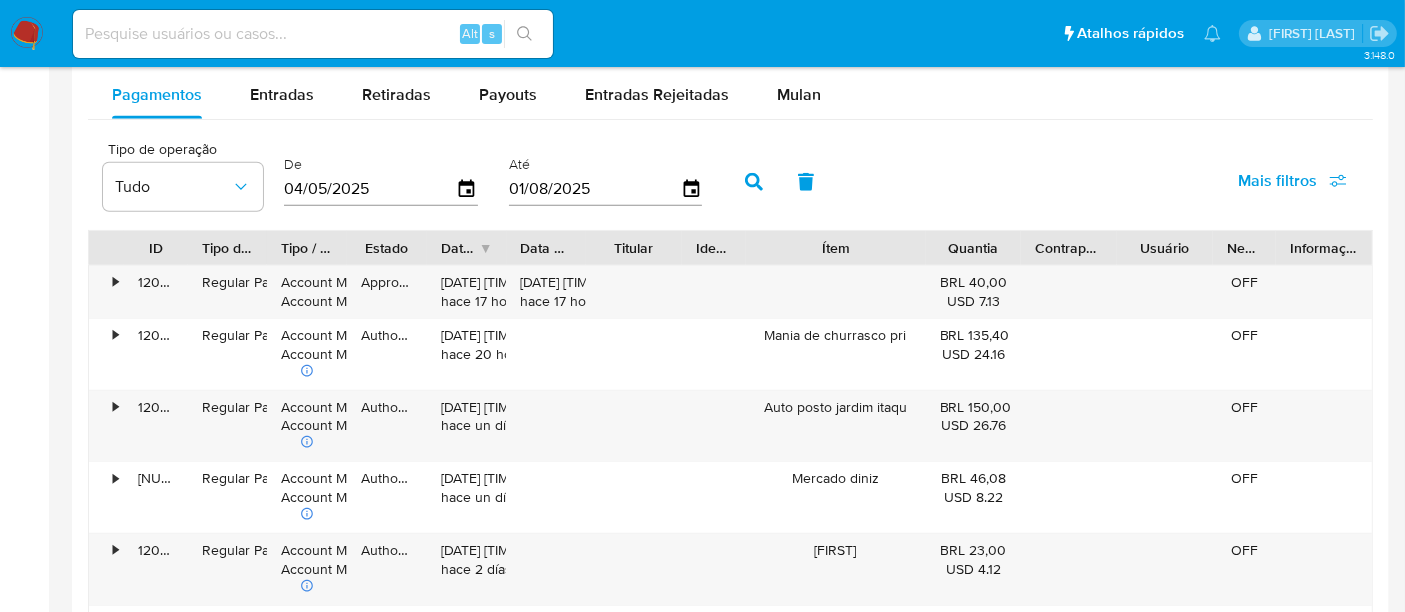 drag, startPoint x: 916, startPoint y: 244, endPoint x: 977, endPoint y: 250, distance: 61.294373 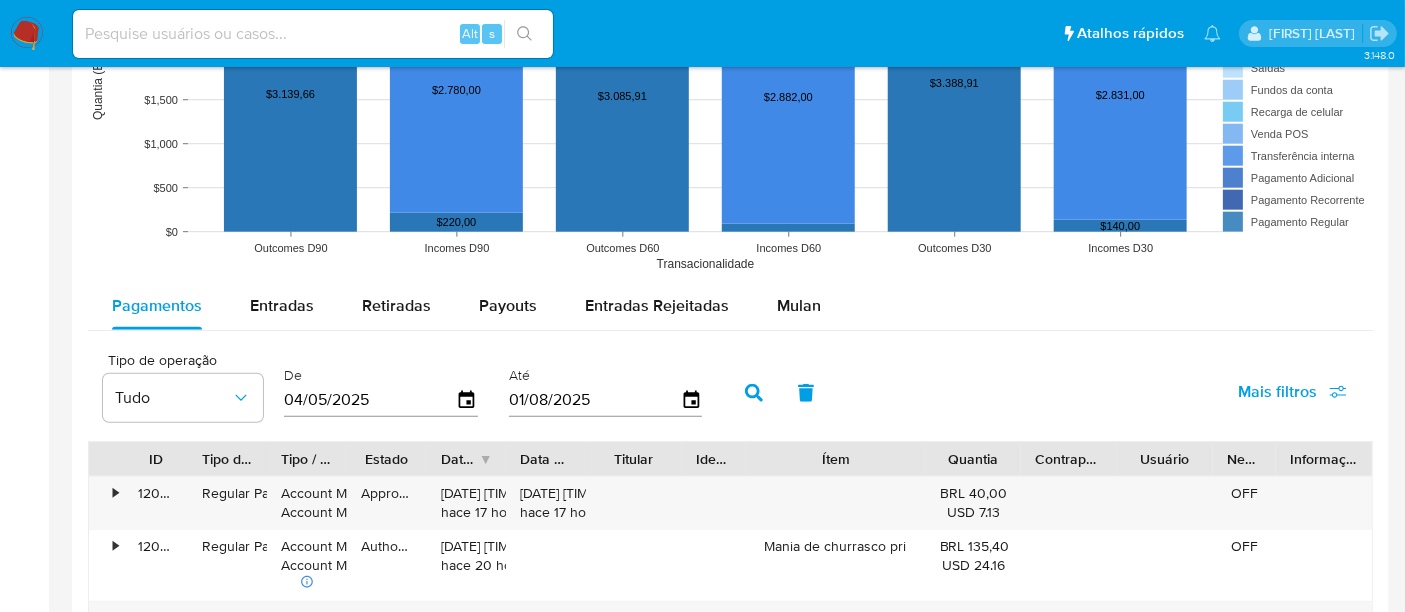 scroll, scrollTop: 1777, scrollLeft: 0, axis: vertical 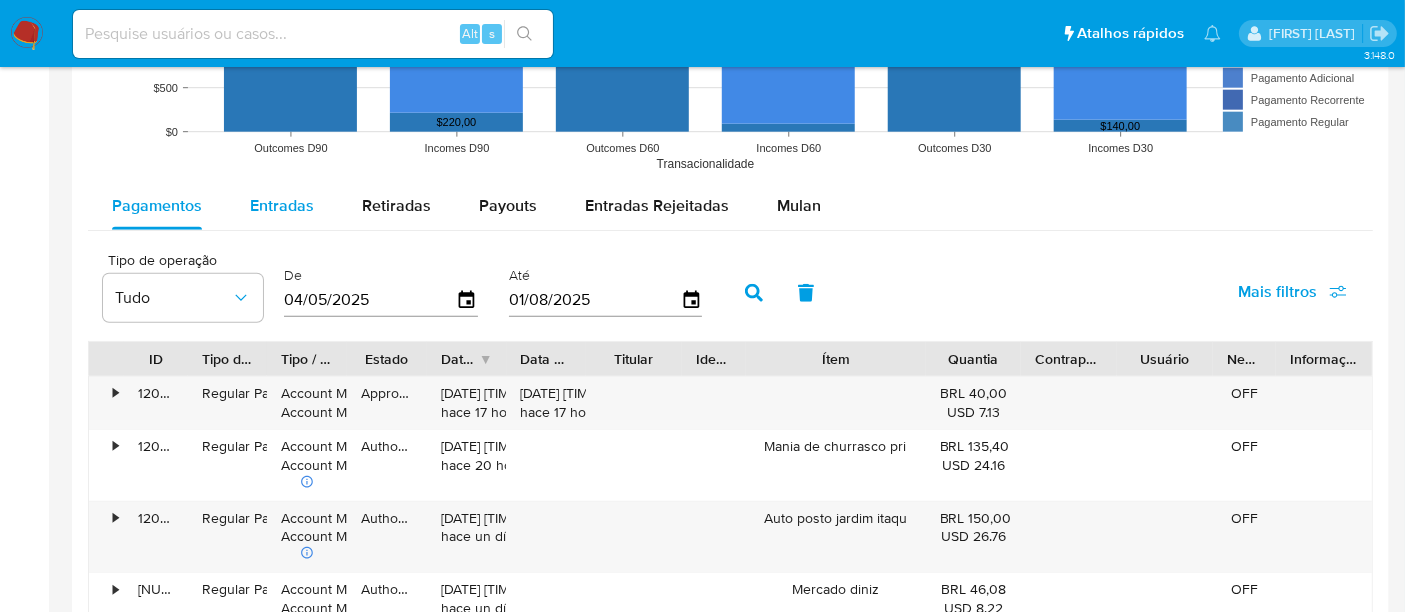 click on "Entradas" at bounding box center (282, 205) 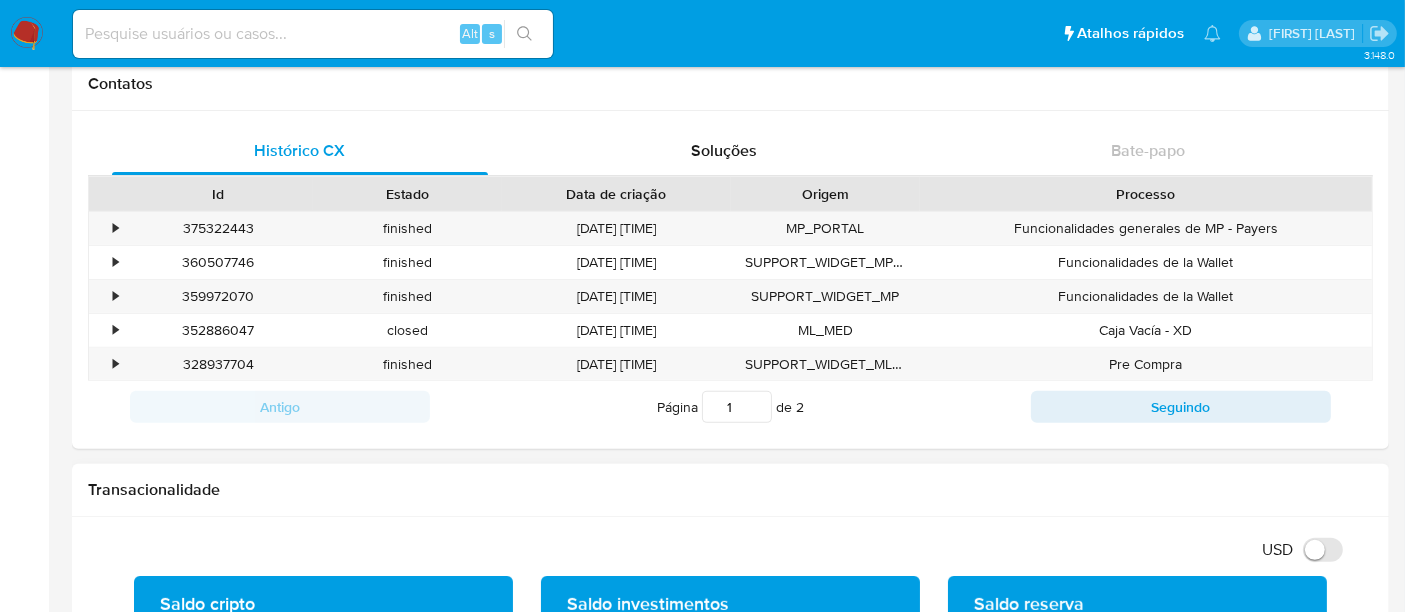scroll, scrollTop: 385, scrollLeft: 0, axis: vertical 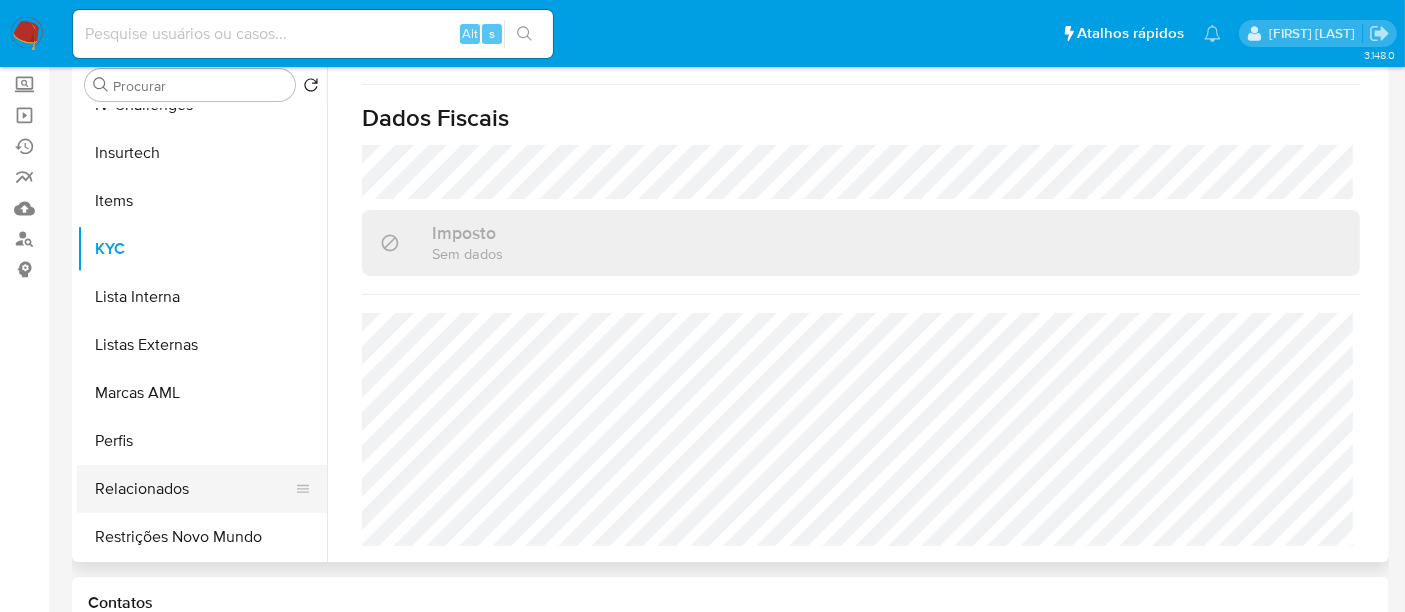 click on "Relacionados" at bounding box center [194, 489] 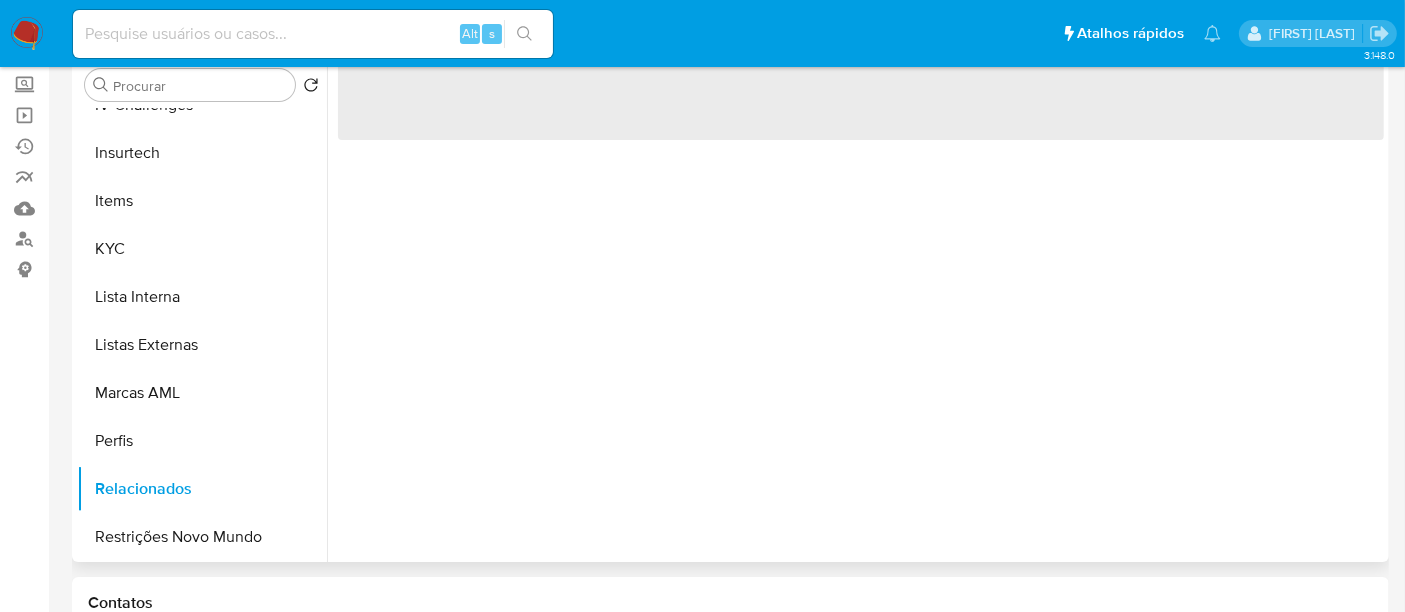 scroll, scrollTop: 0, scrollLeft: 0, axis: both 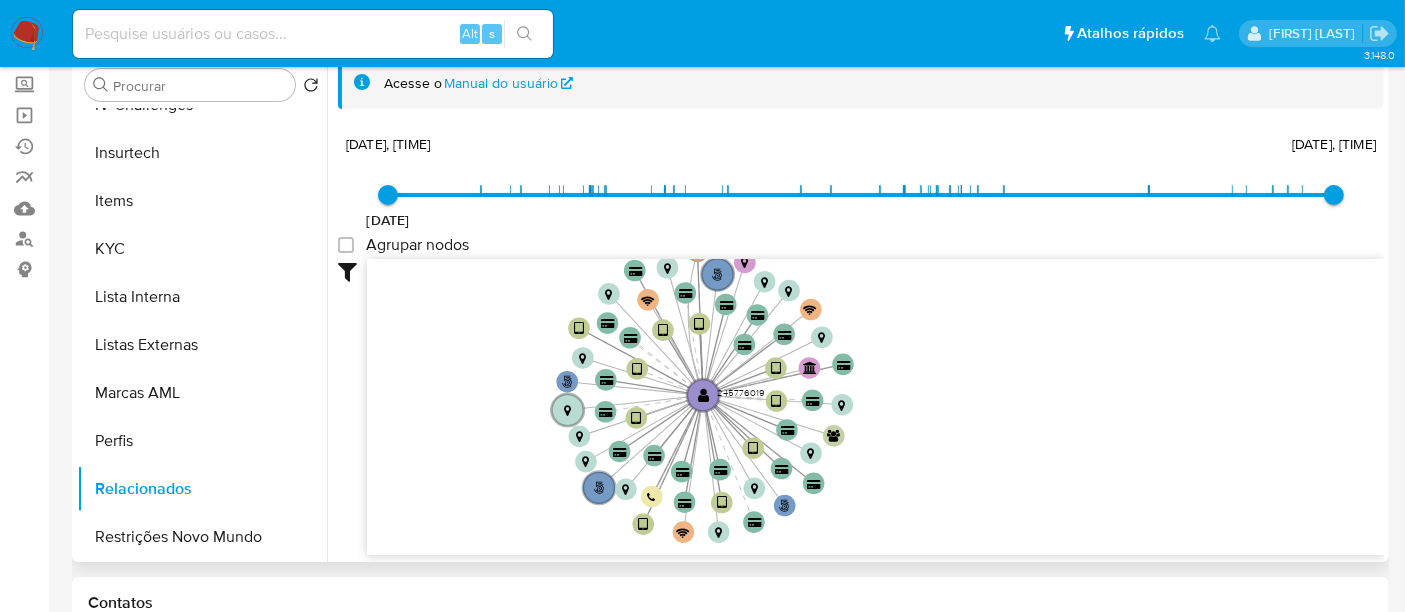 drag, startPoint x: 492, startPoint y: 399, endPoint x: 496, endPoint y: 427, distance: 28.284271 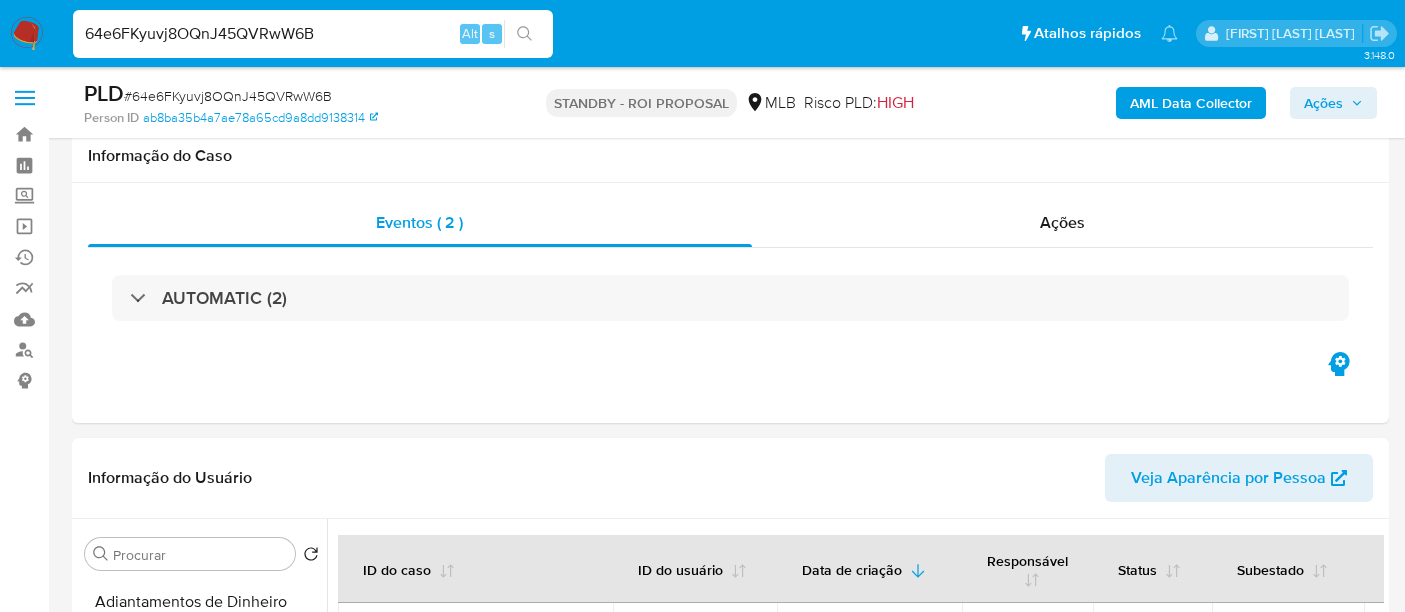 select on "10" 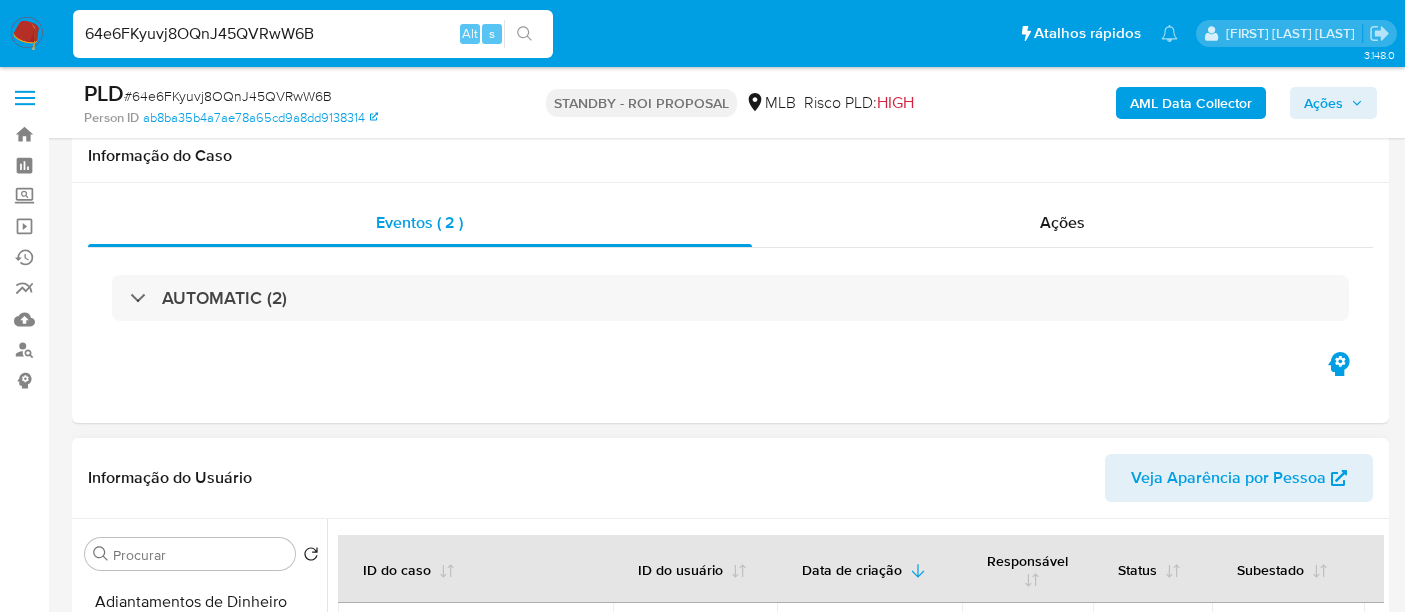 type 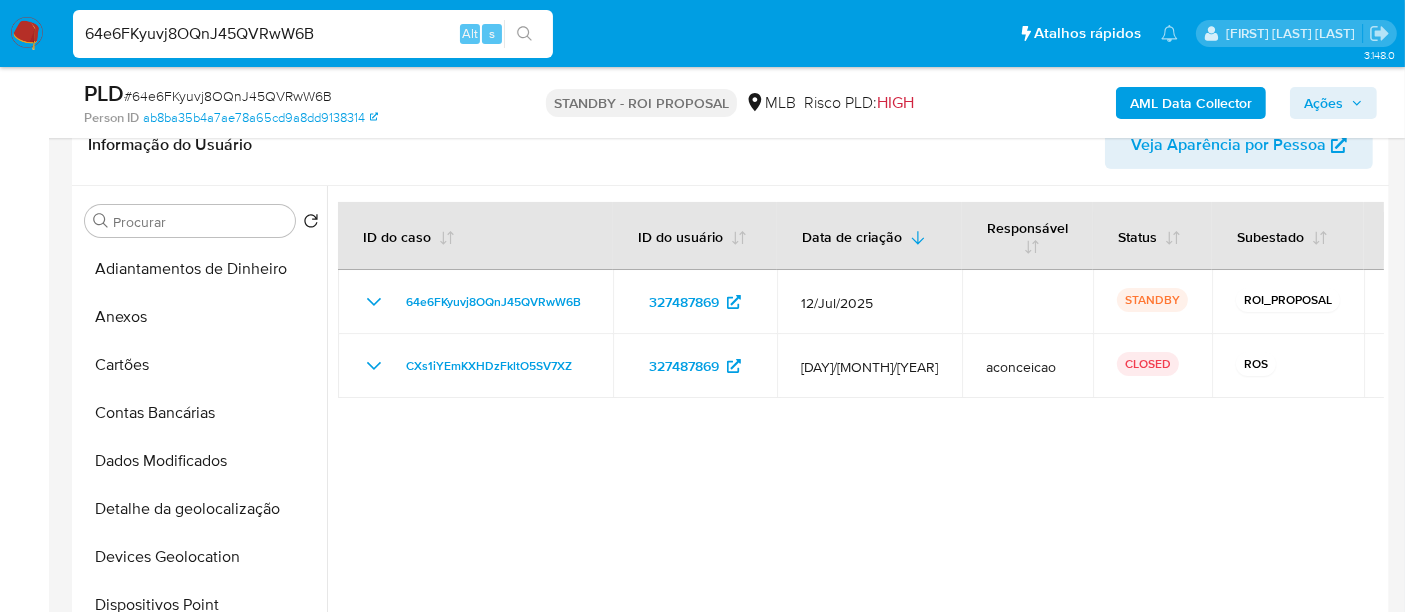 scroll, scrollTop: 333, scrollLeft: 0, axis: vertical 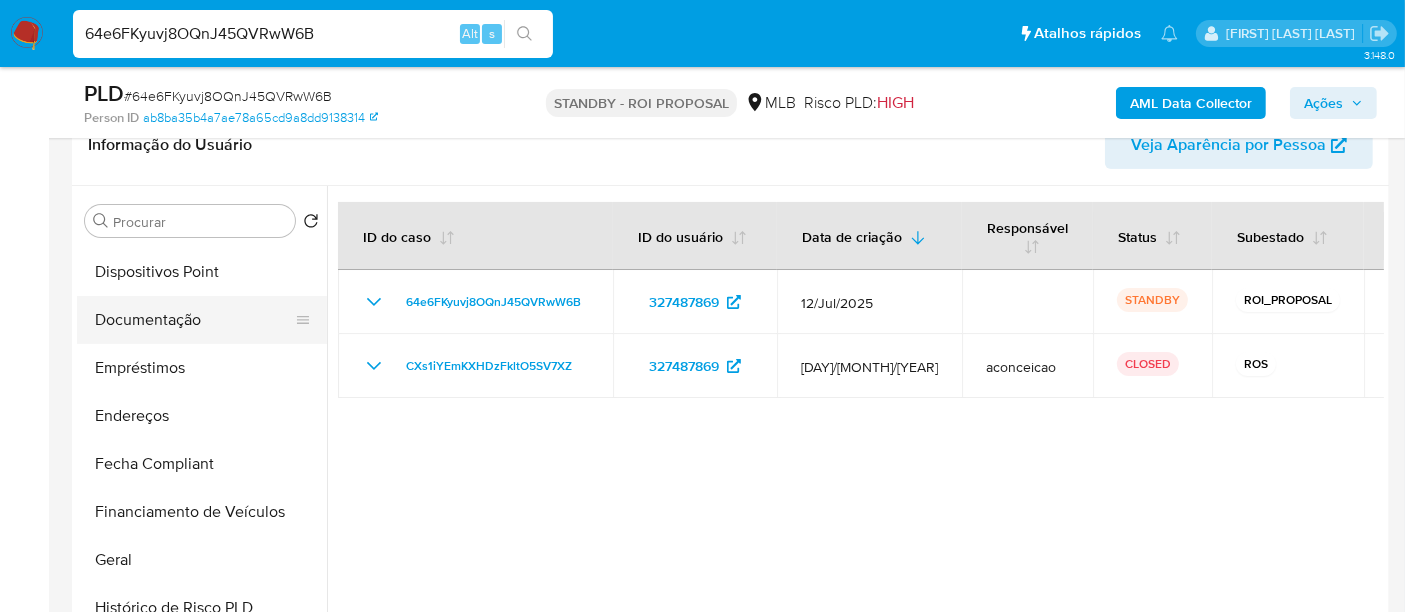 click on "Documentação" at bounding box center (194, 320) 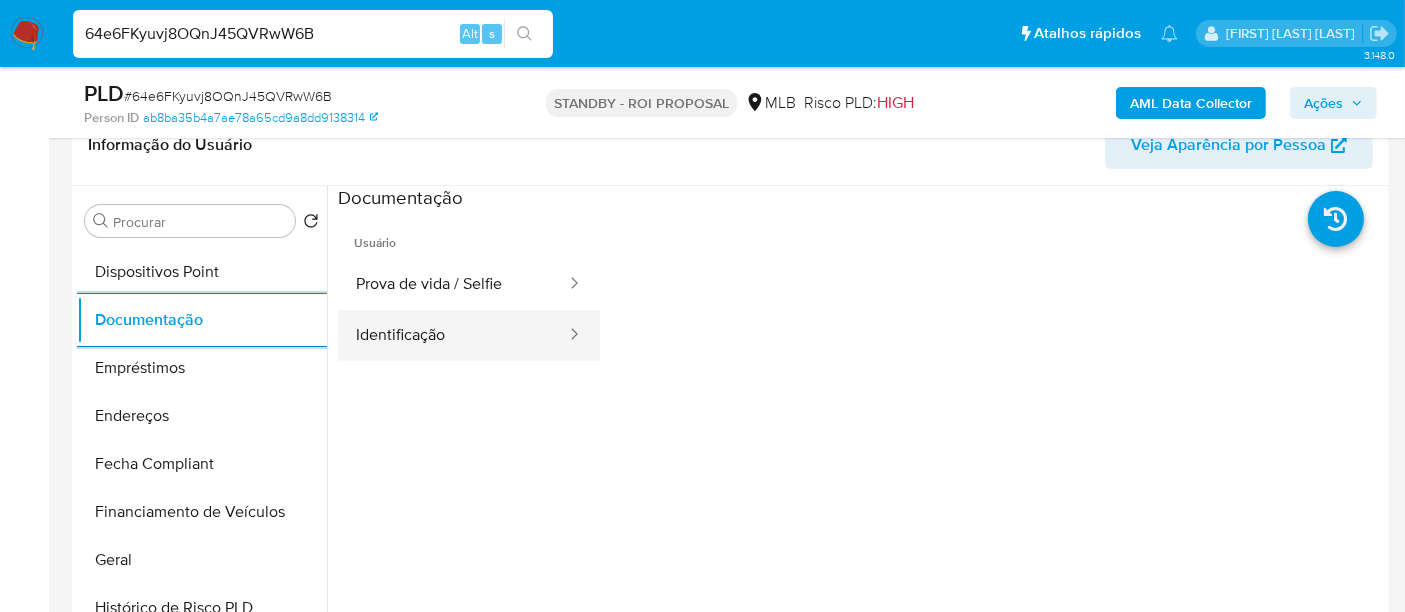 click on "Identificação" at bounding box center [453, 335] 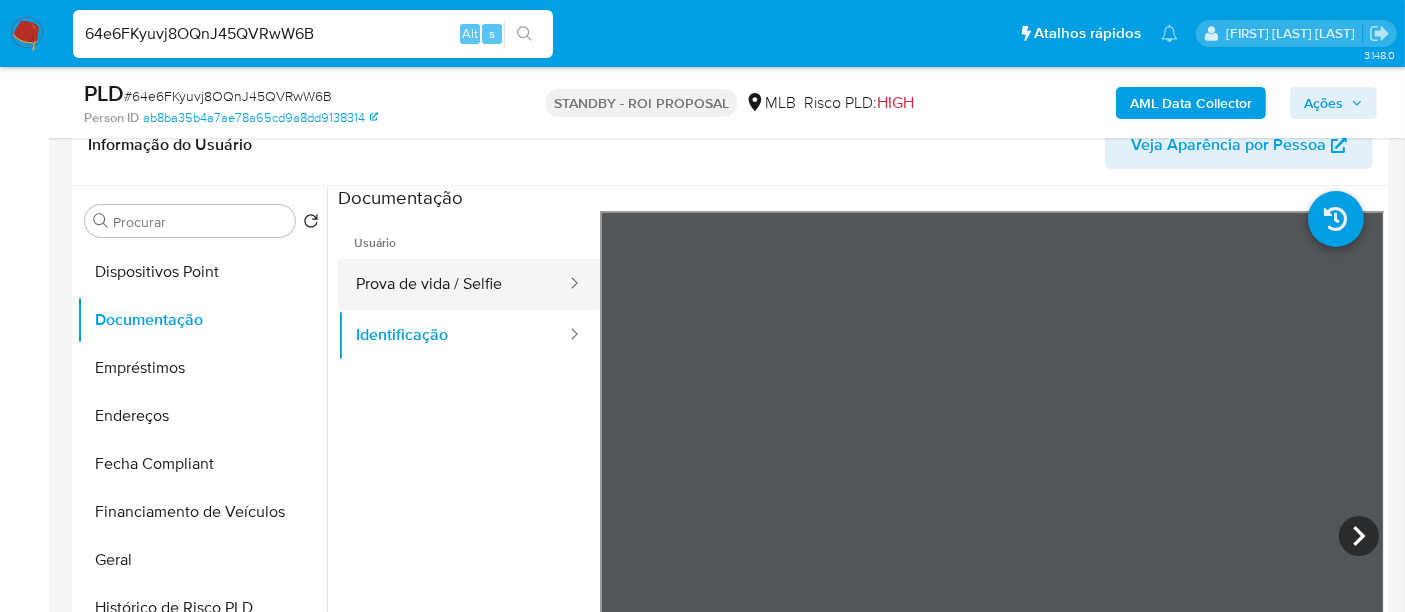 click on "Prova de vida / Selfie" at bounding box center (453, 284) 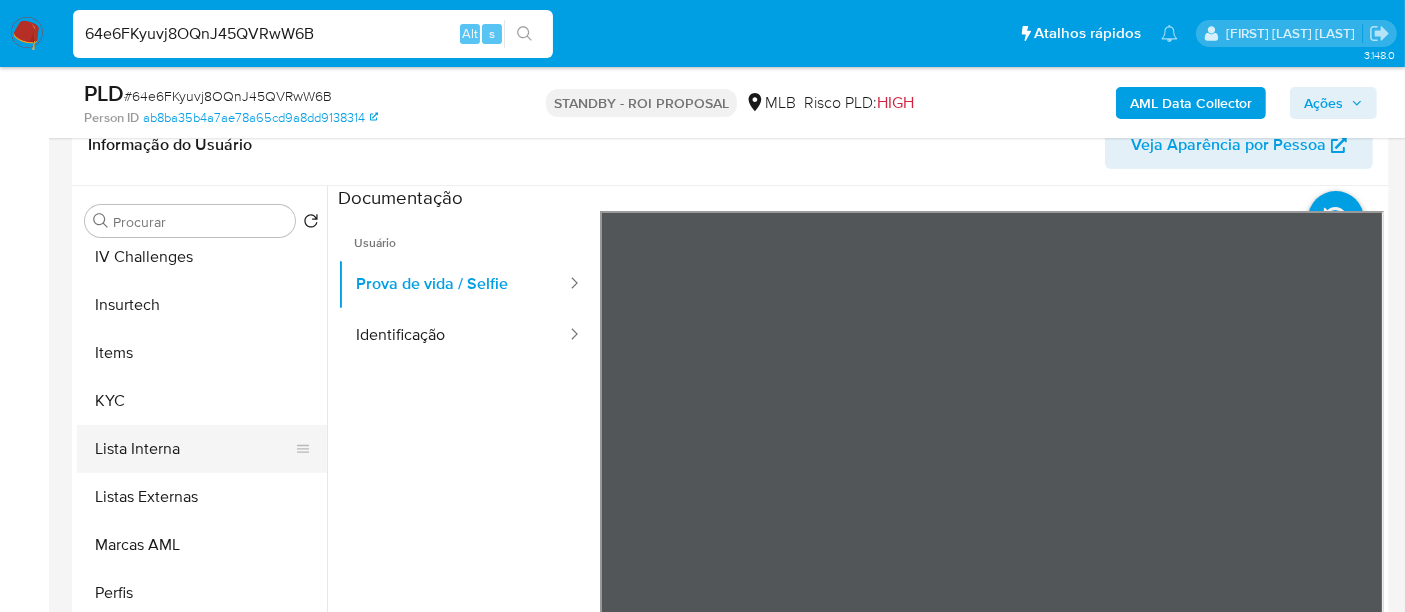 scroll, scrollTop: 844, scrollLeft: 0, axis: vertical 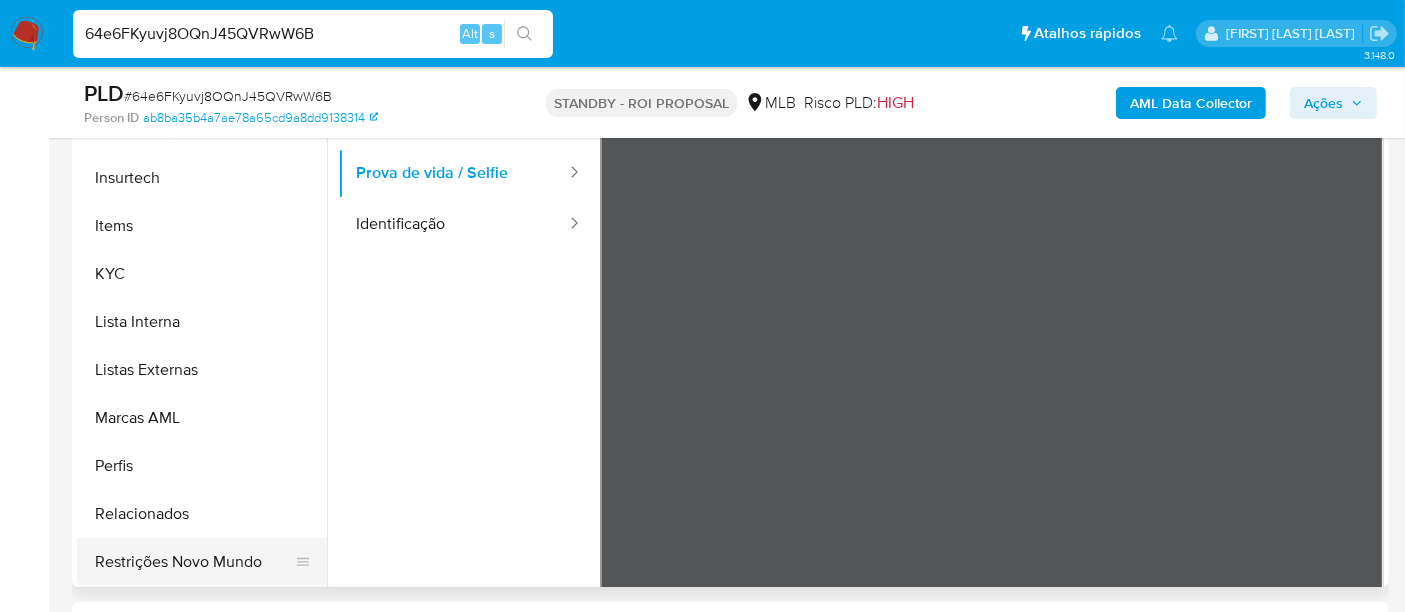 click on "Restrições Novo Mundo" at bounding box center [194, 562] 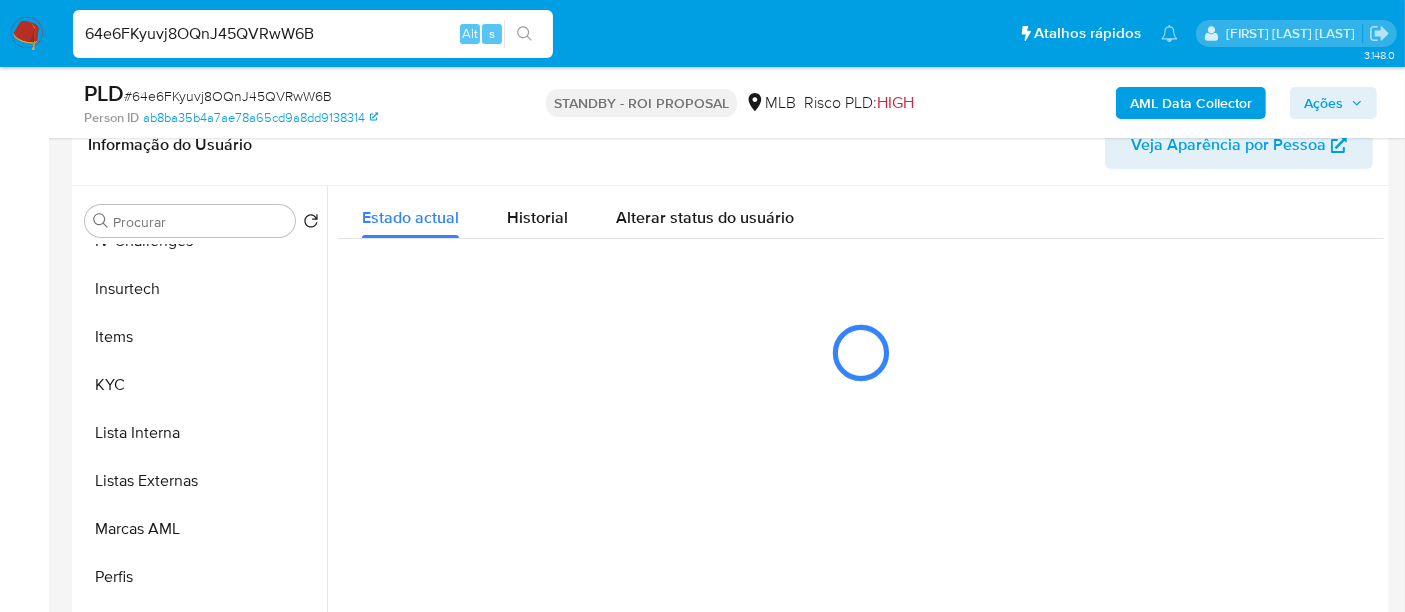 scroll, scrollTop: 444, scrollLeft: 0, axis: vertical 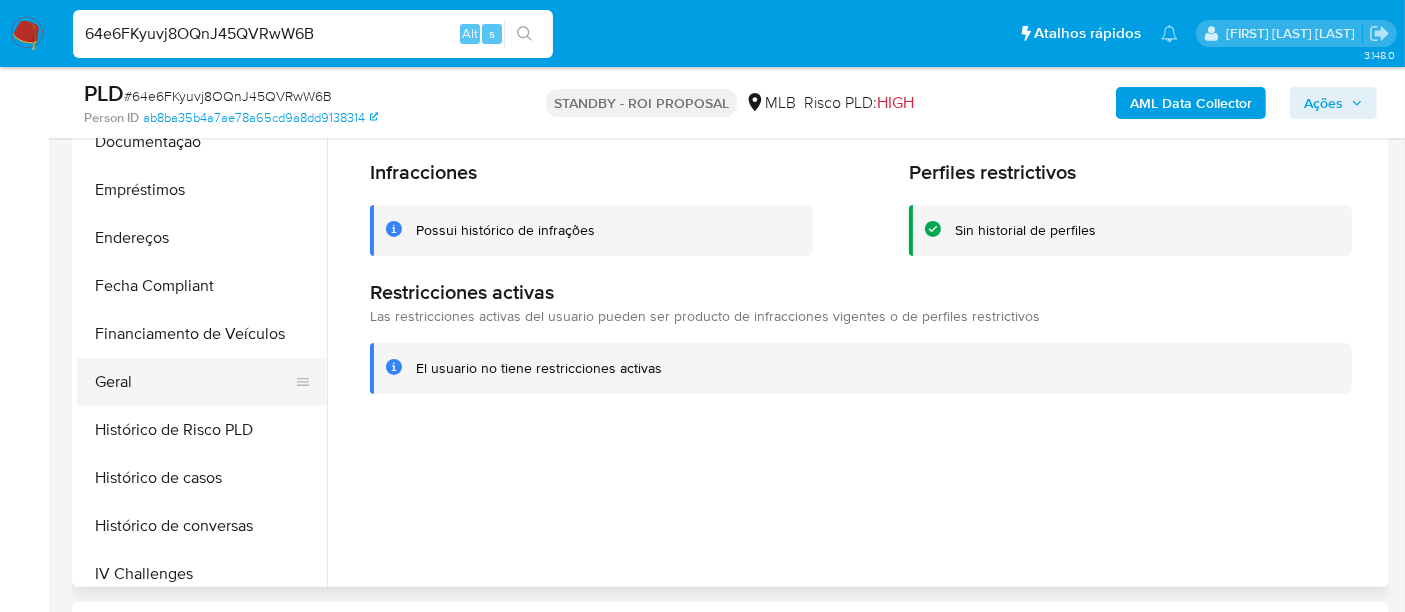 click on "Geral" at bounding box center [194, 382] 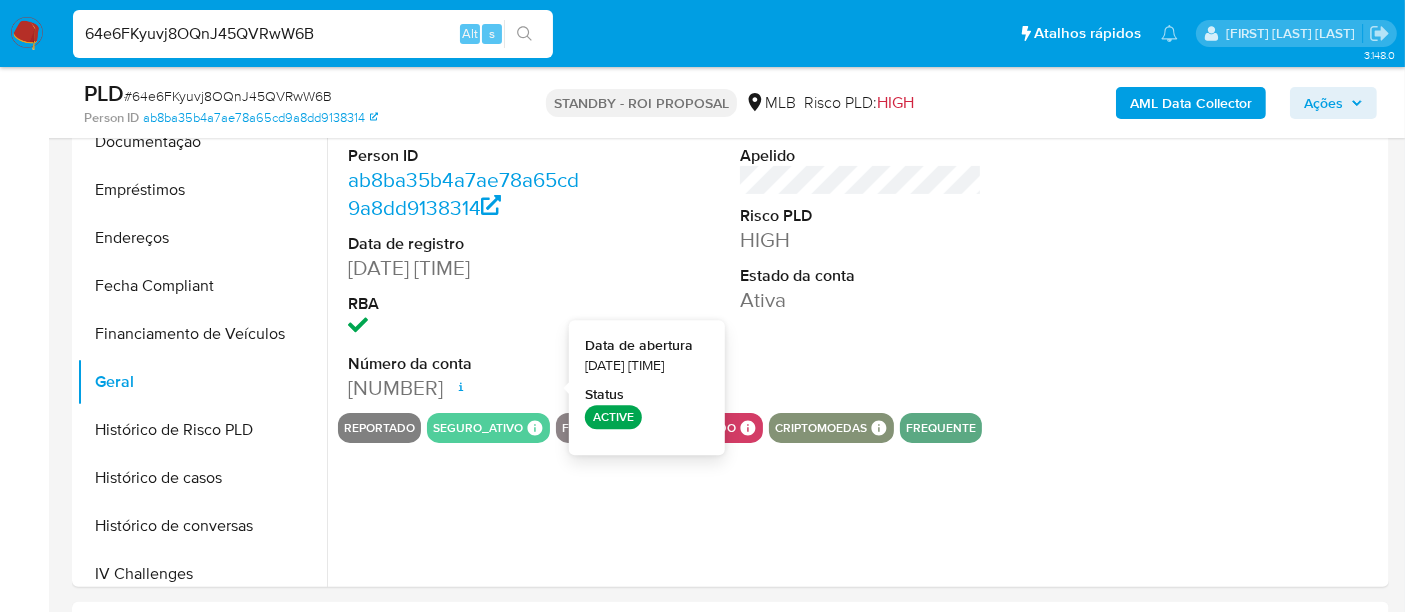 type 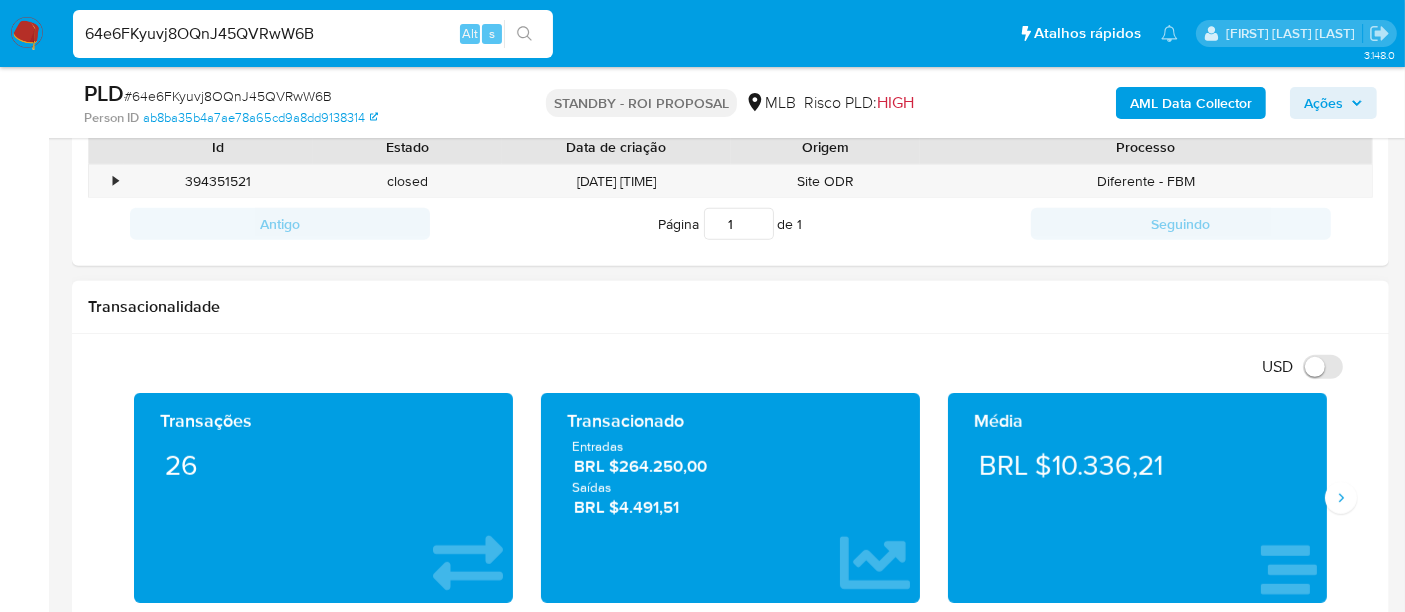 scroll, scrollTop: 1111, scrollLeft: 0, axis: vertical 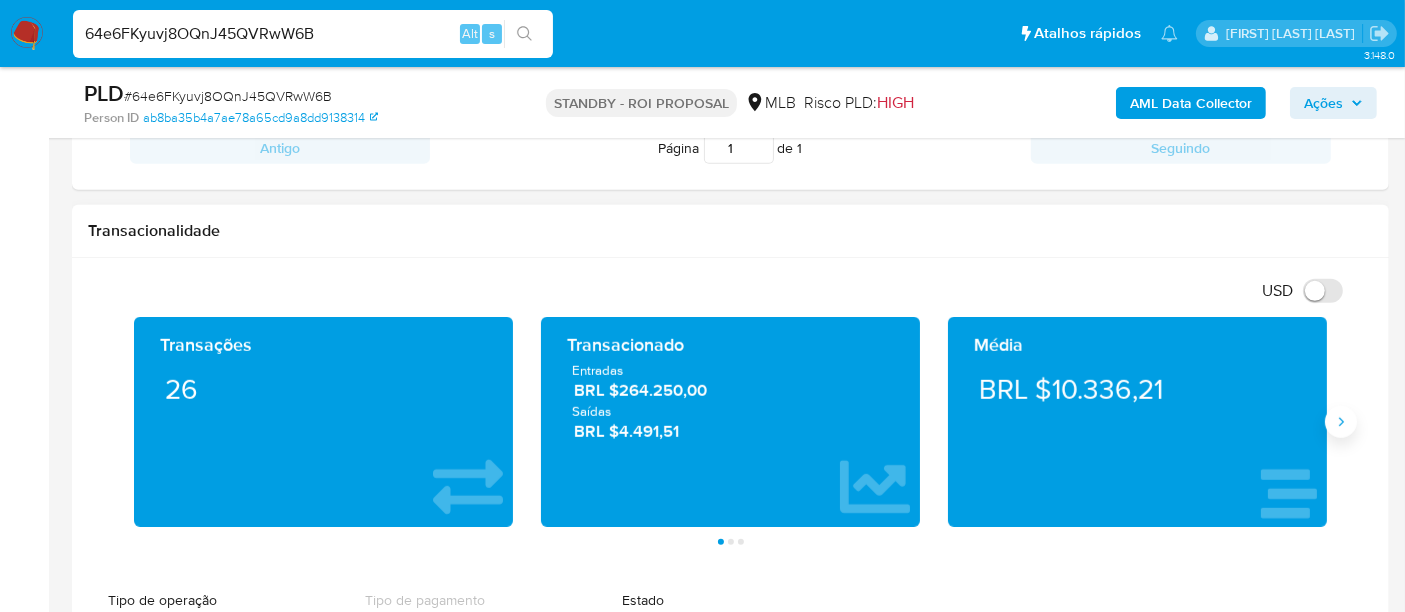 click 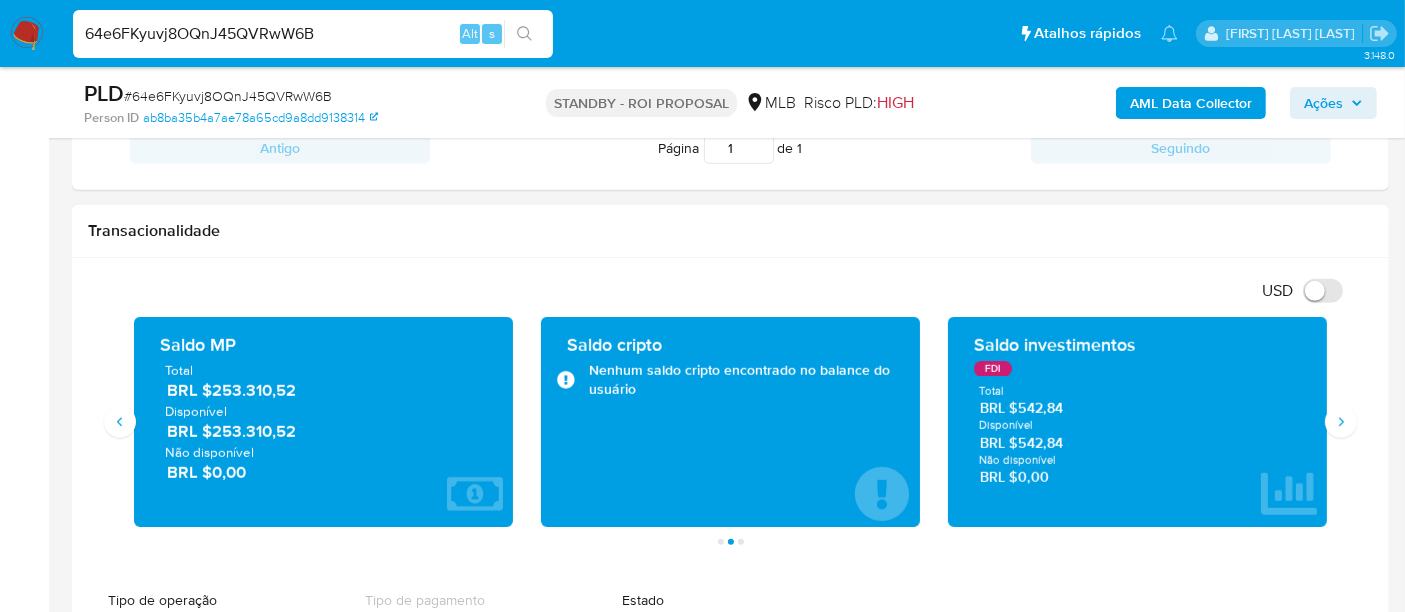 type 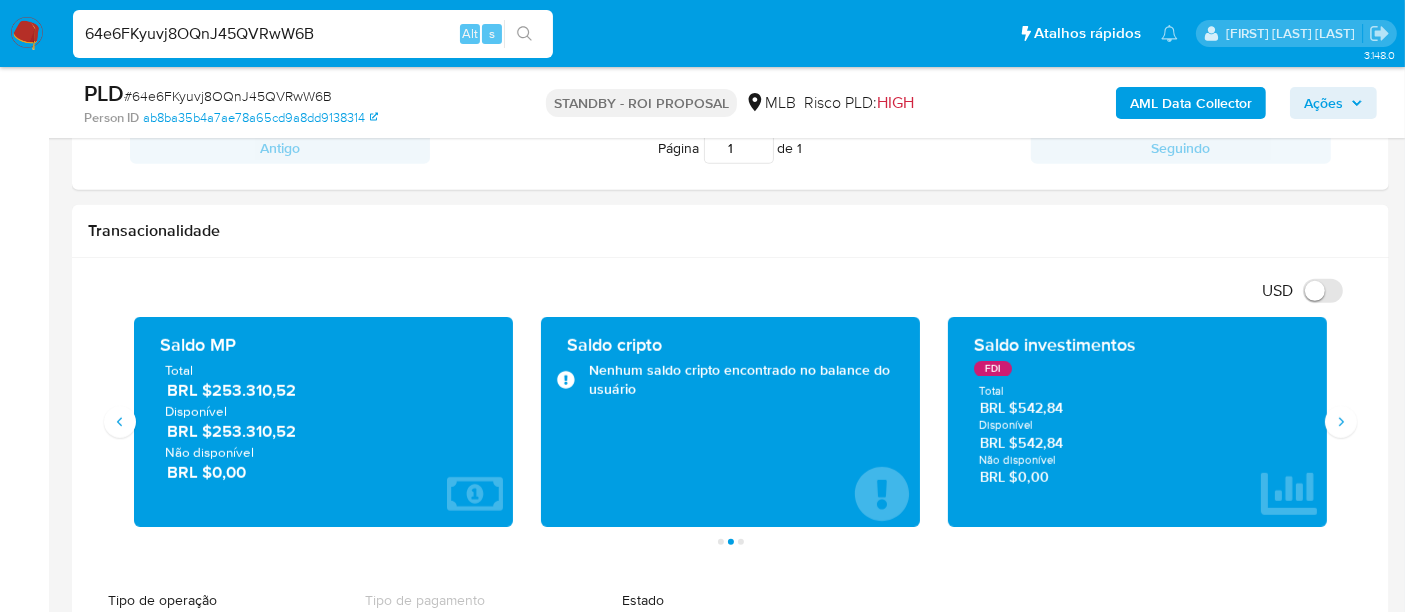 click on "64e6FKyuvj8OQnJ45QVRwW6B" at bounding box center (313, 34) 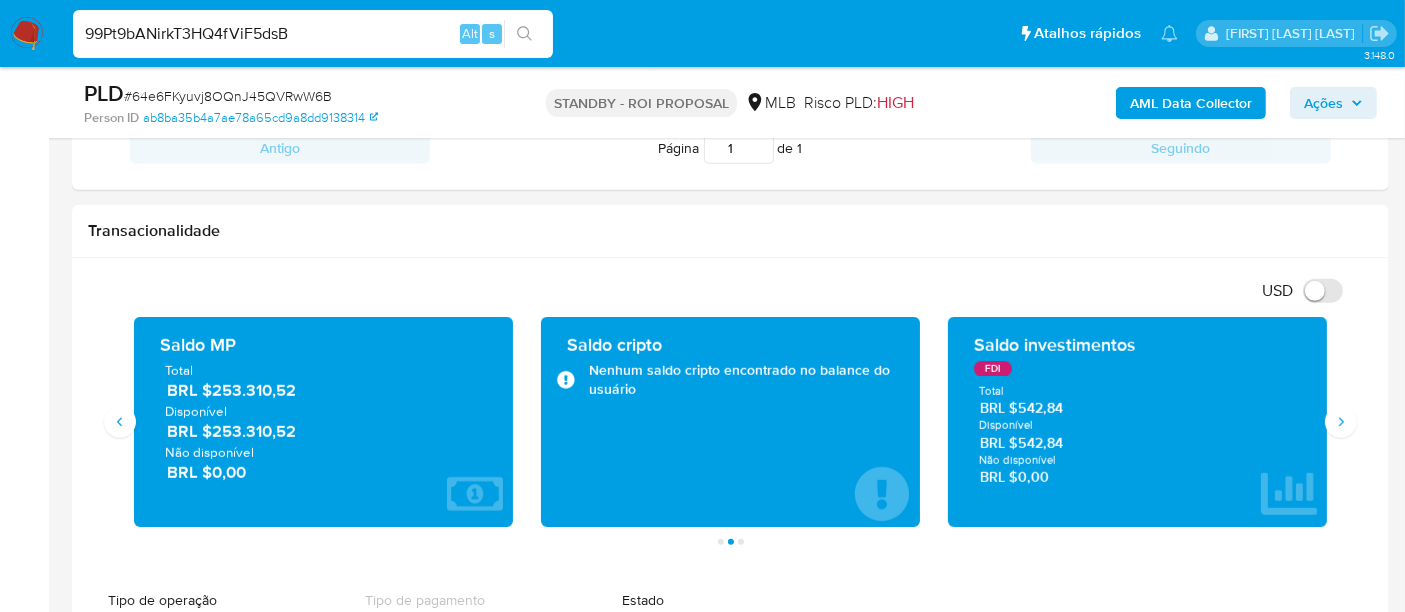 type on "99Pt9bANirkT3HQ4fViF5dsB" 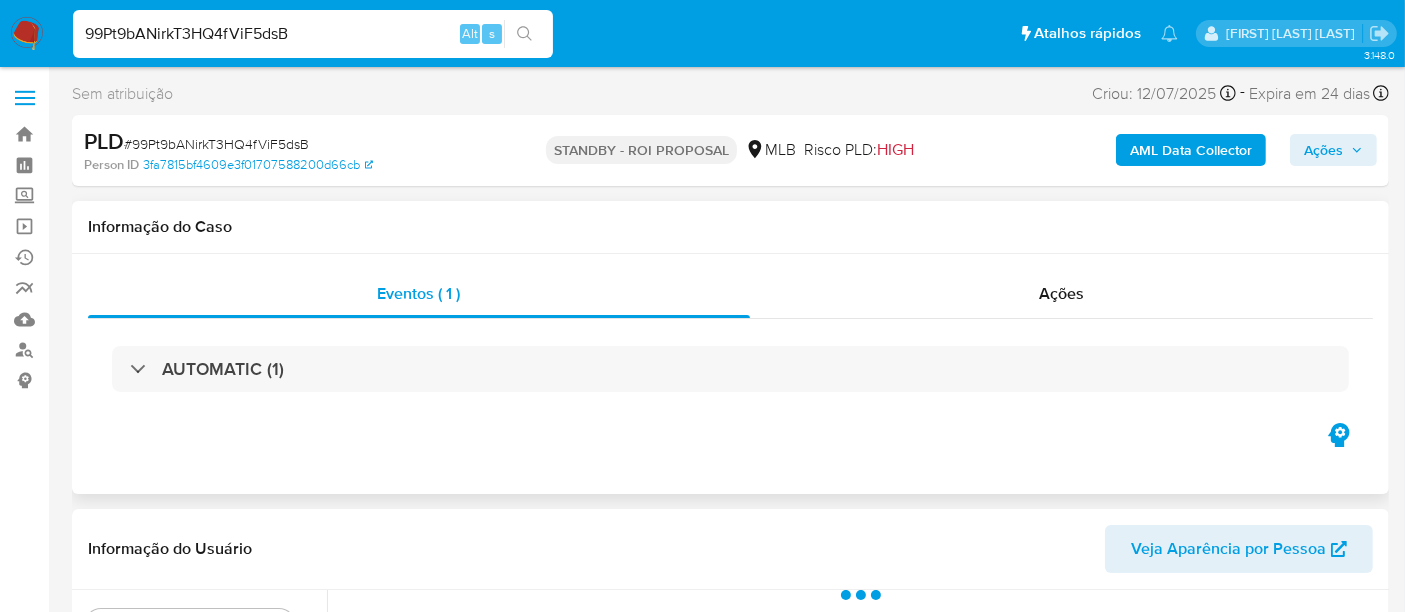 scroll, scrollTop: 333, scrollLeft: 0, axis: vertical 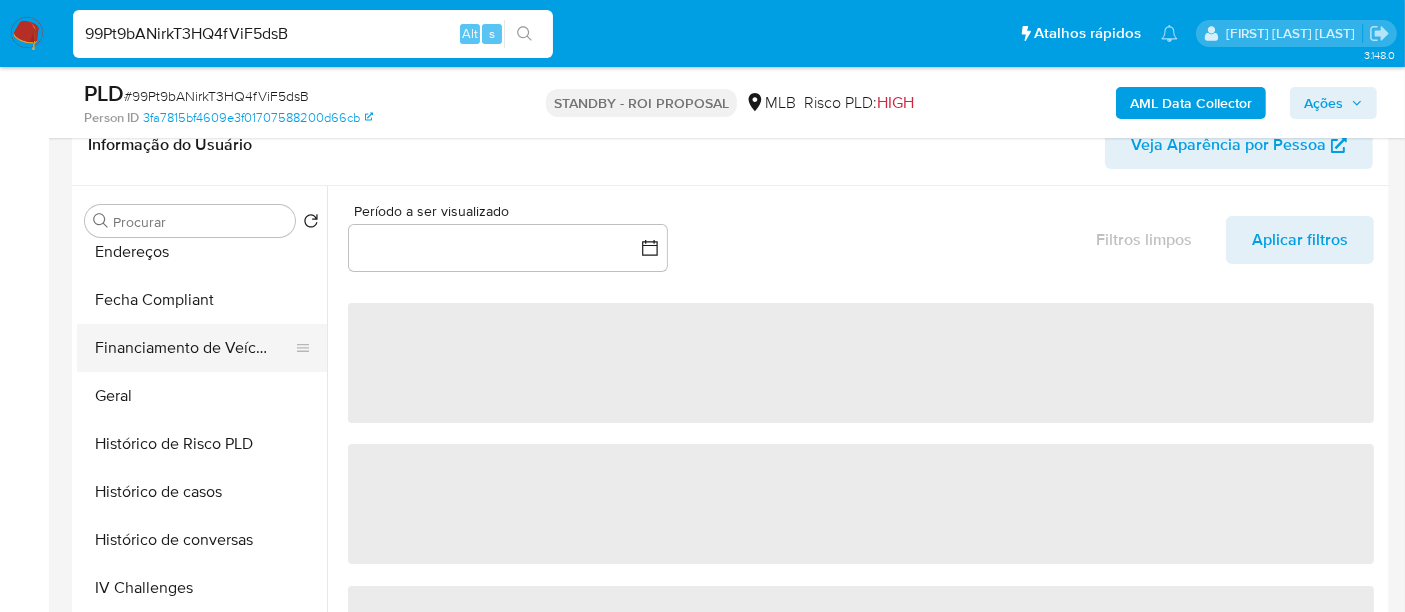 select on "10" 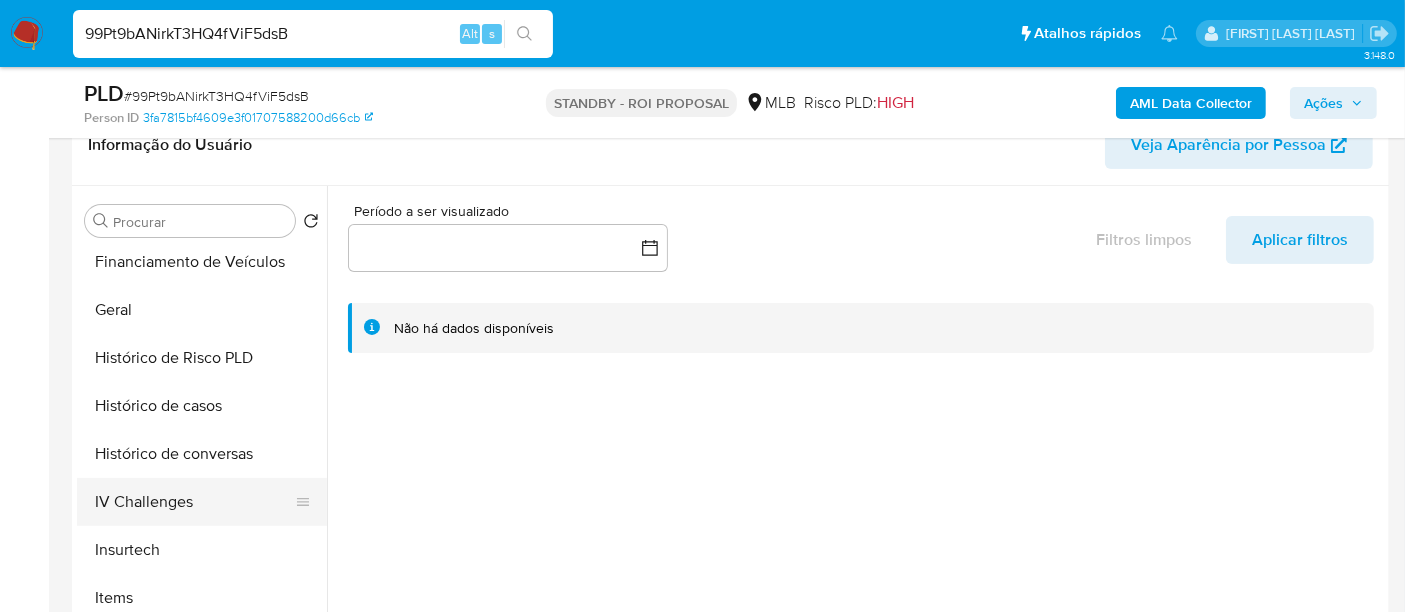 scroll, scrollTop: 666, scrollLeft: 0, axis: vertical 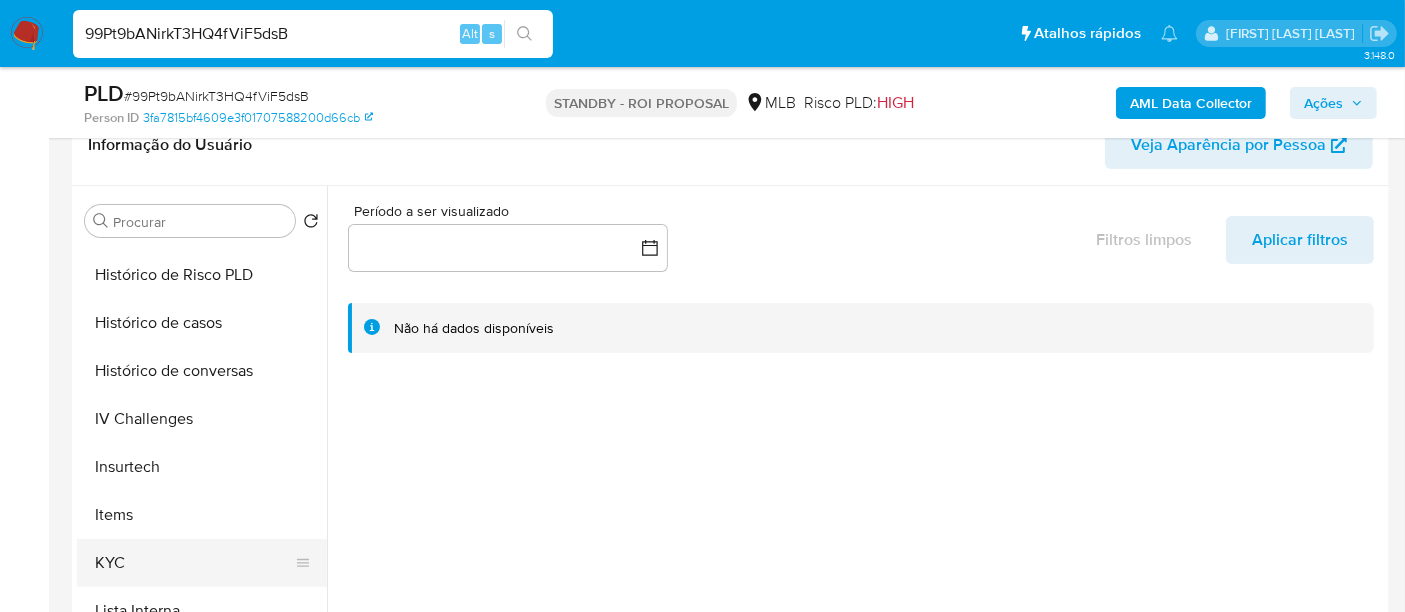 click on "KYC" at bounding box center [194, 563] 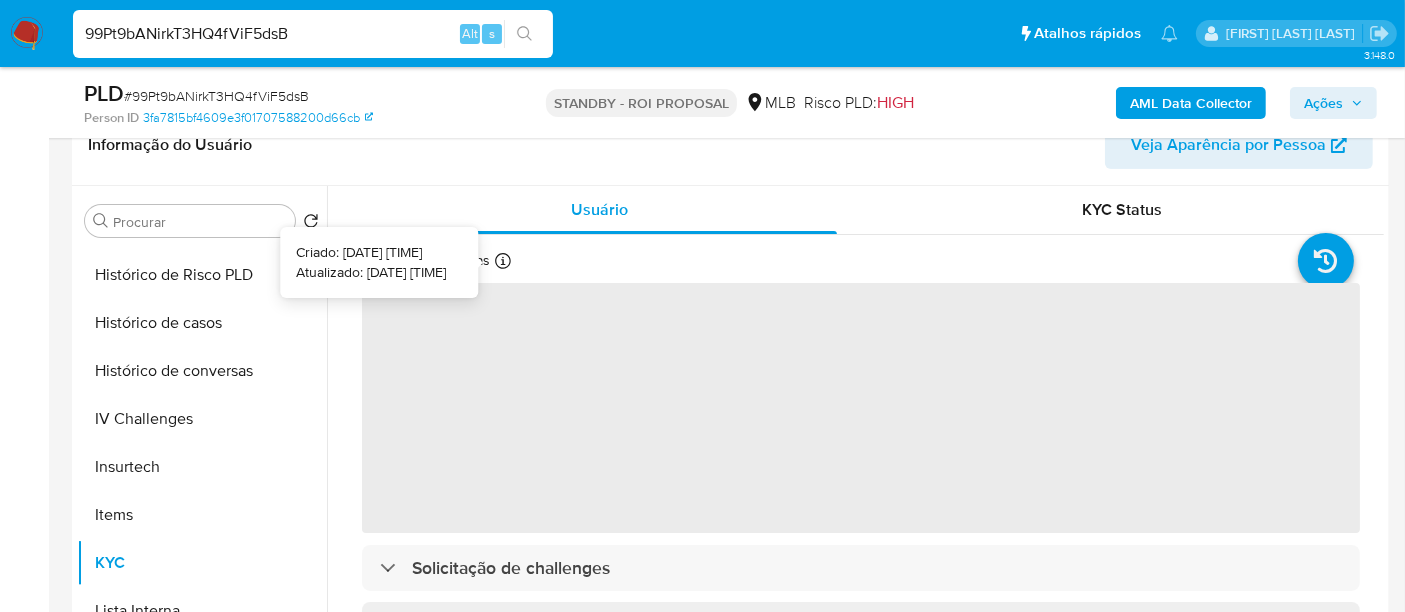 type 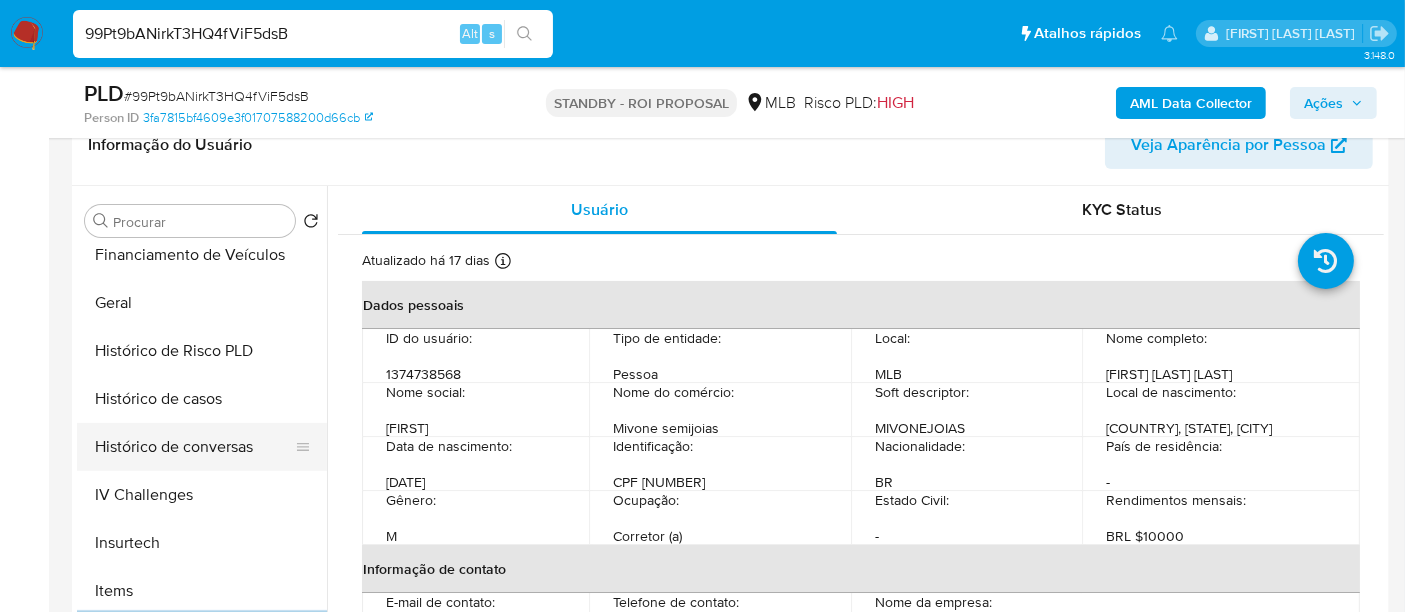 scroll, scrollTop: 555, scrollLeft: 0, axis: vertical 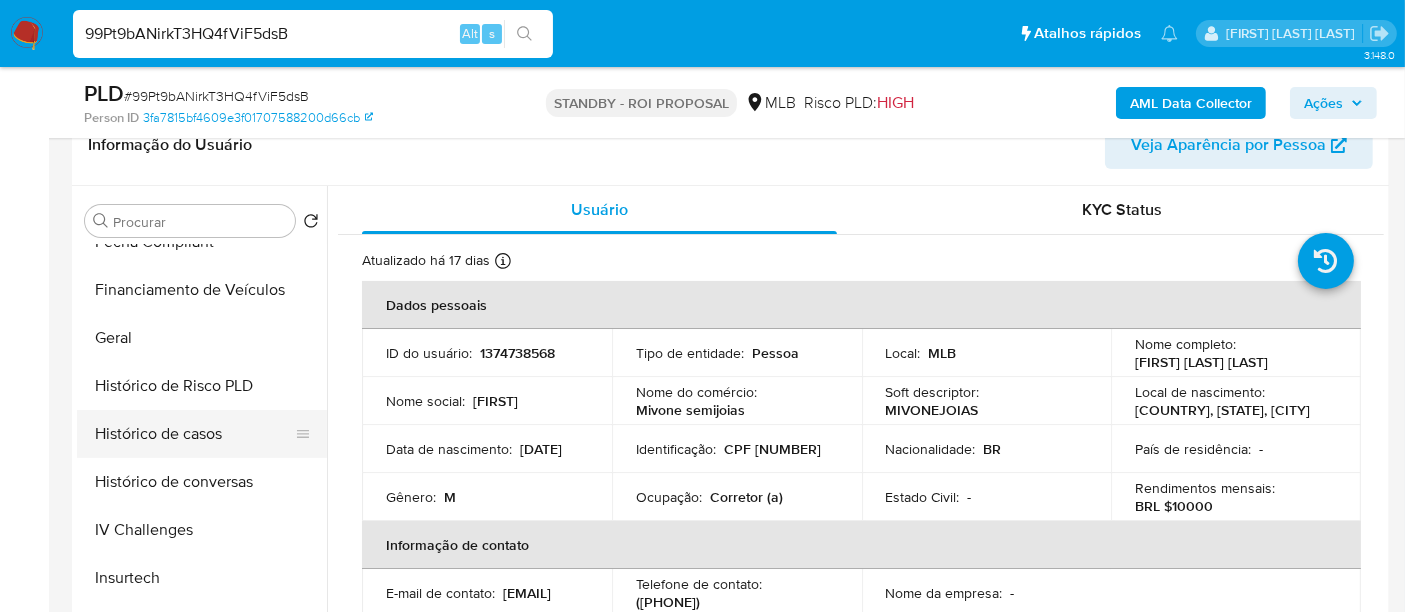click on "Histórico de casos" at bounding box center [194, 434] 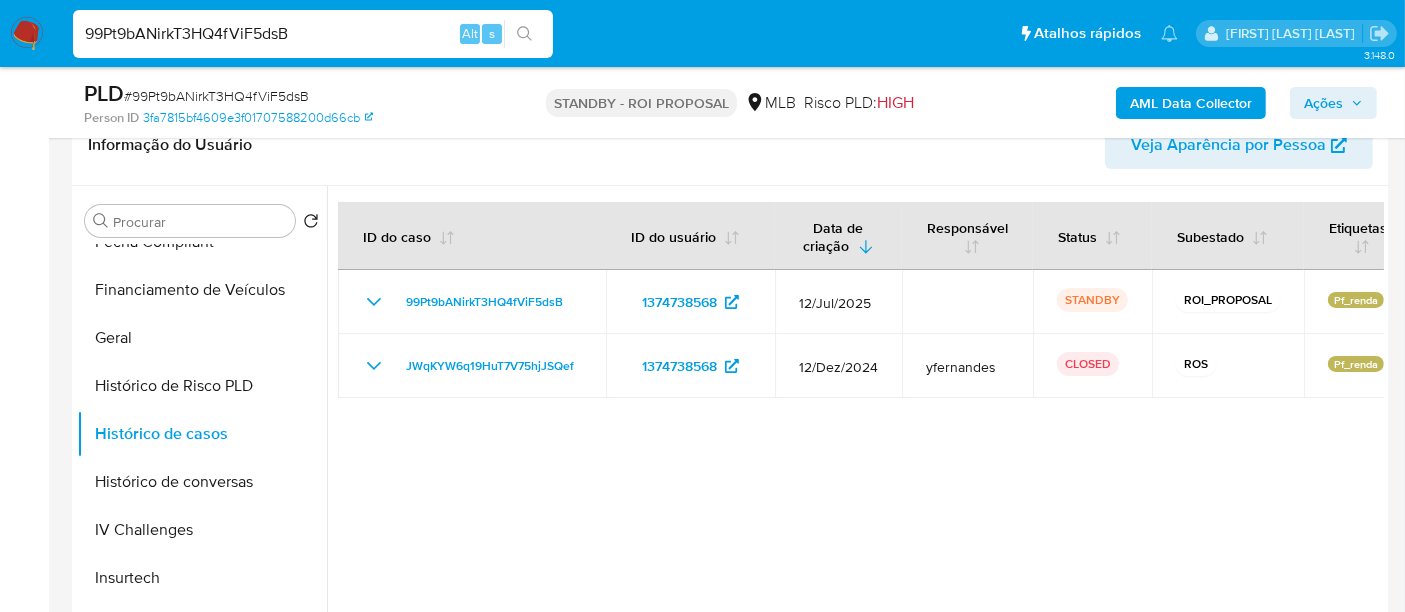 type 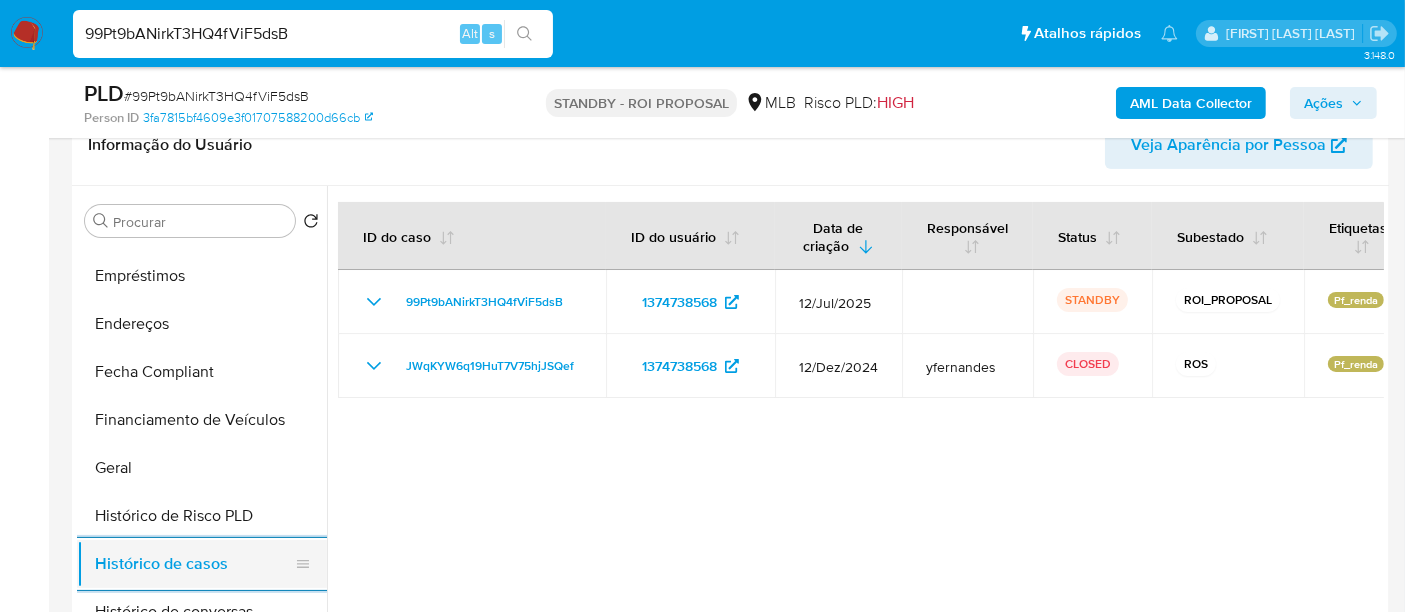scroll, scrollTop: 222, scrollLeft: 0, axis: vertical 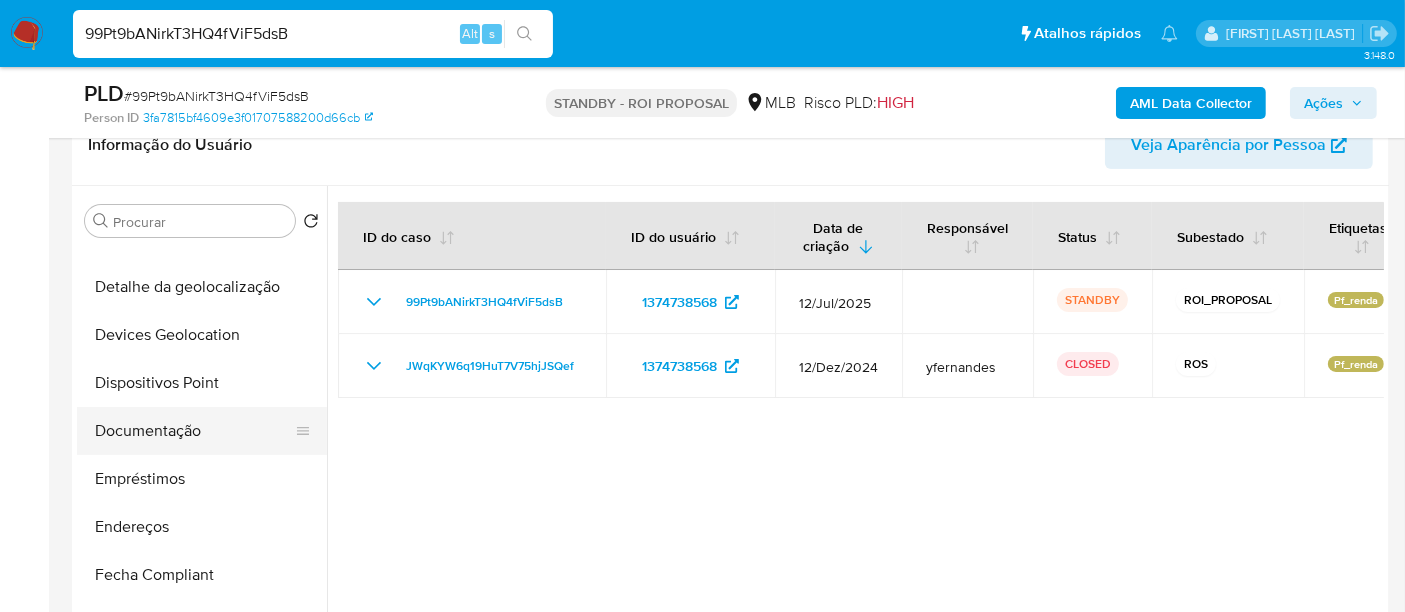 click on "Documentação" at bounding box center [194, 431] 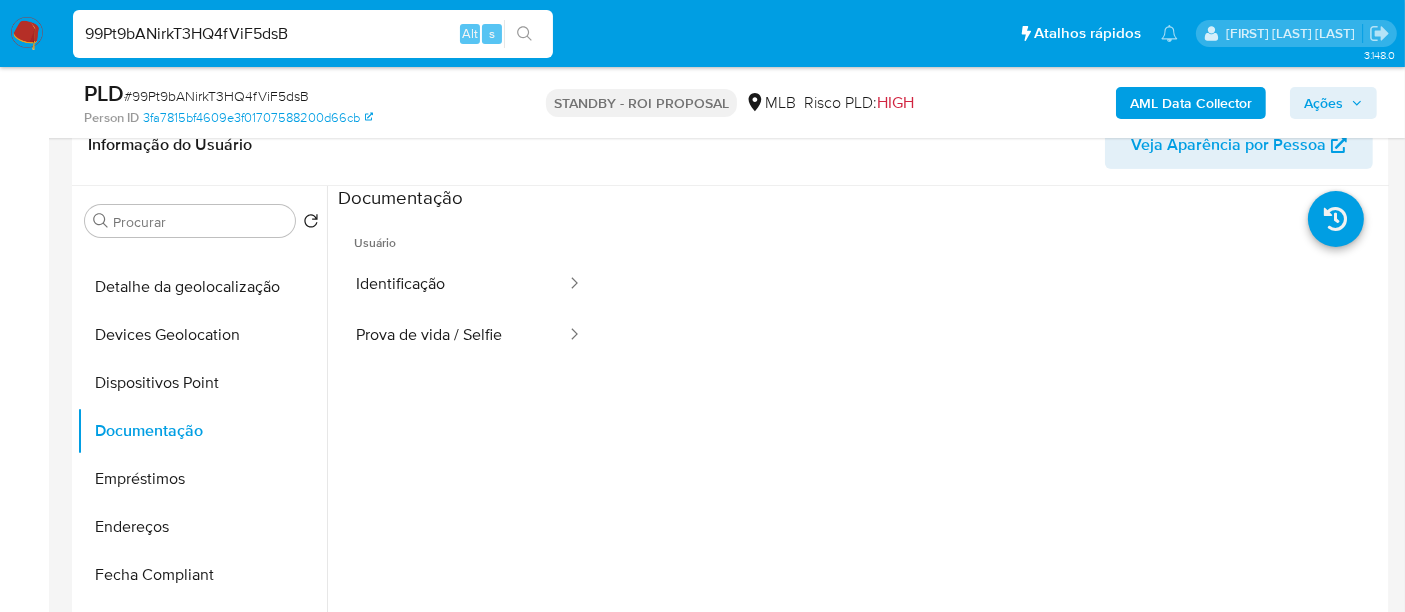 click on "Identificação" at bounding box center (453, 284) 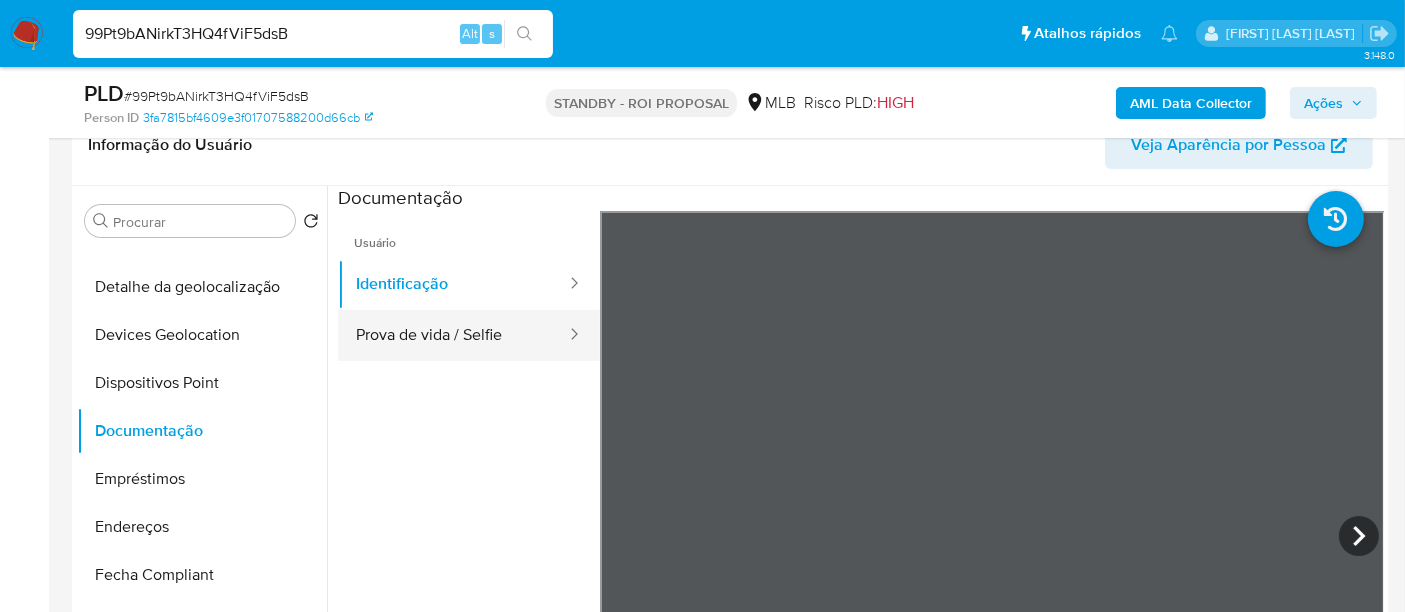 click on "Prova de vida / Selfie" at bounding box center [453, 335] 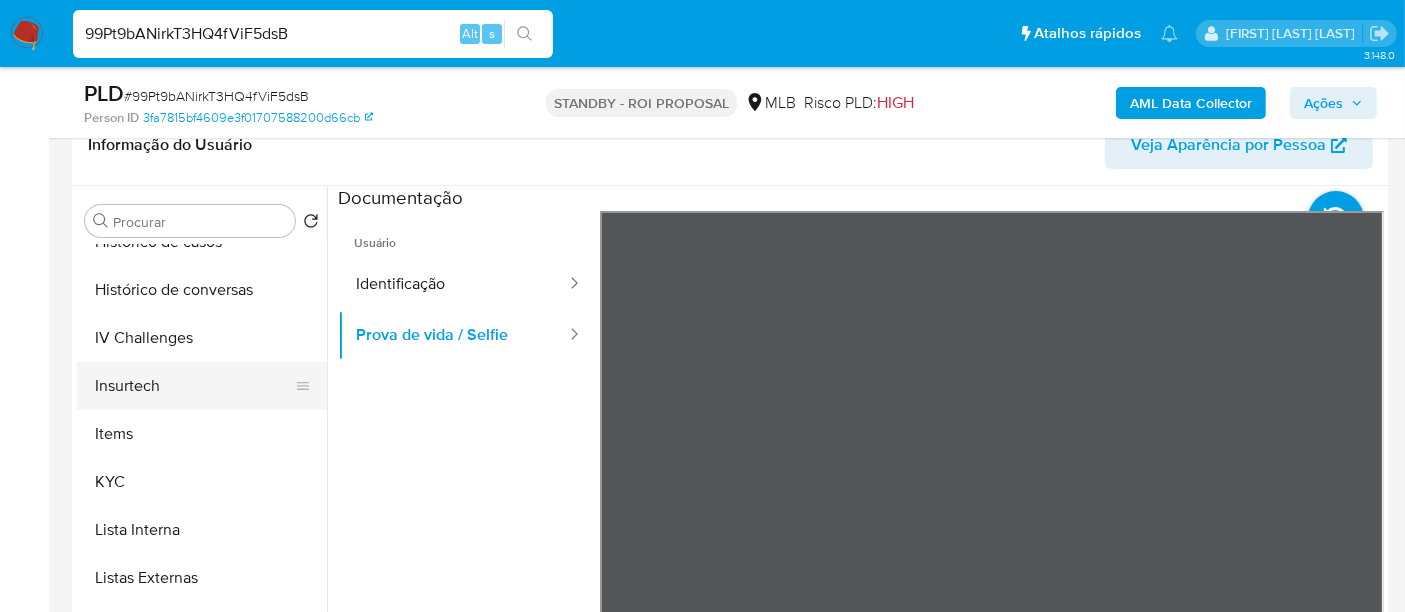 scroll, scrollTop: 844, scrollLeft: 0, axis: vertical 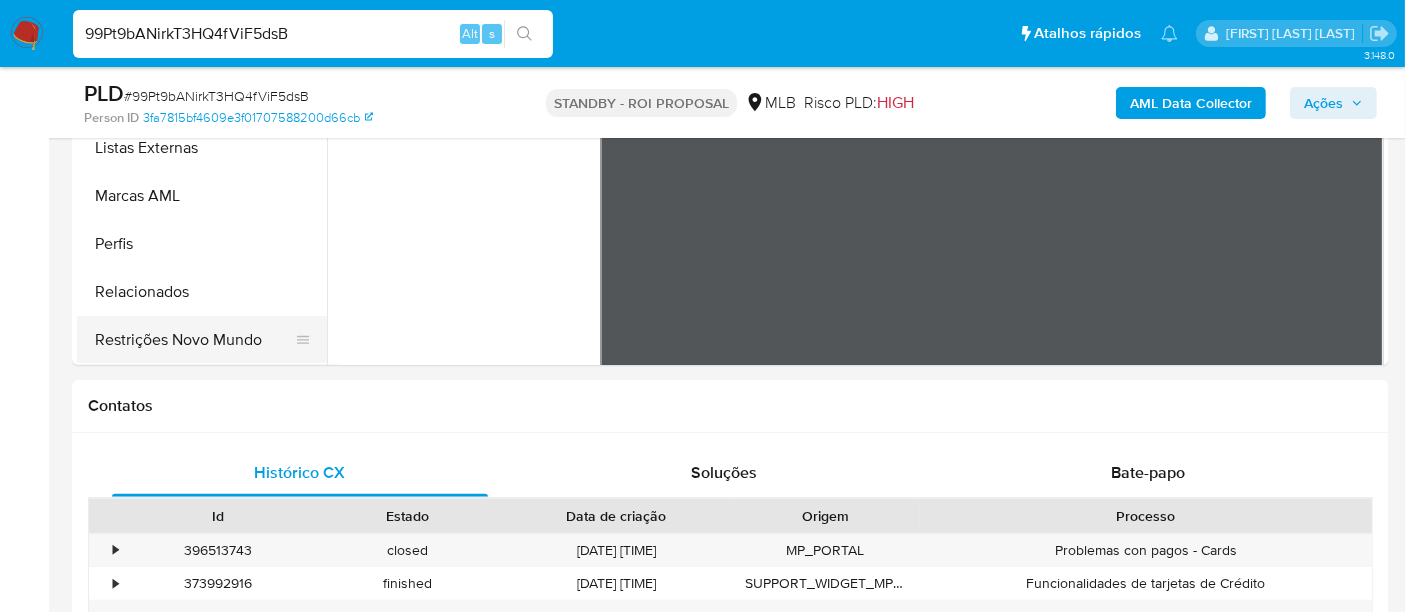 click on "Restrições Novo Mundo" at bounding box center (194, 340) 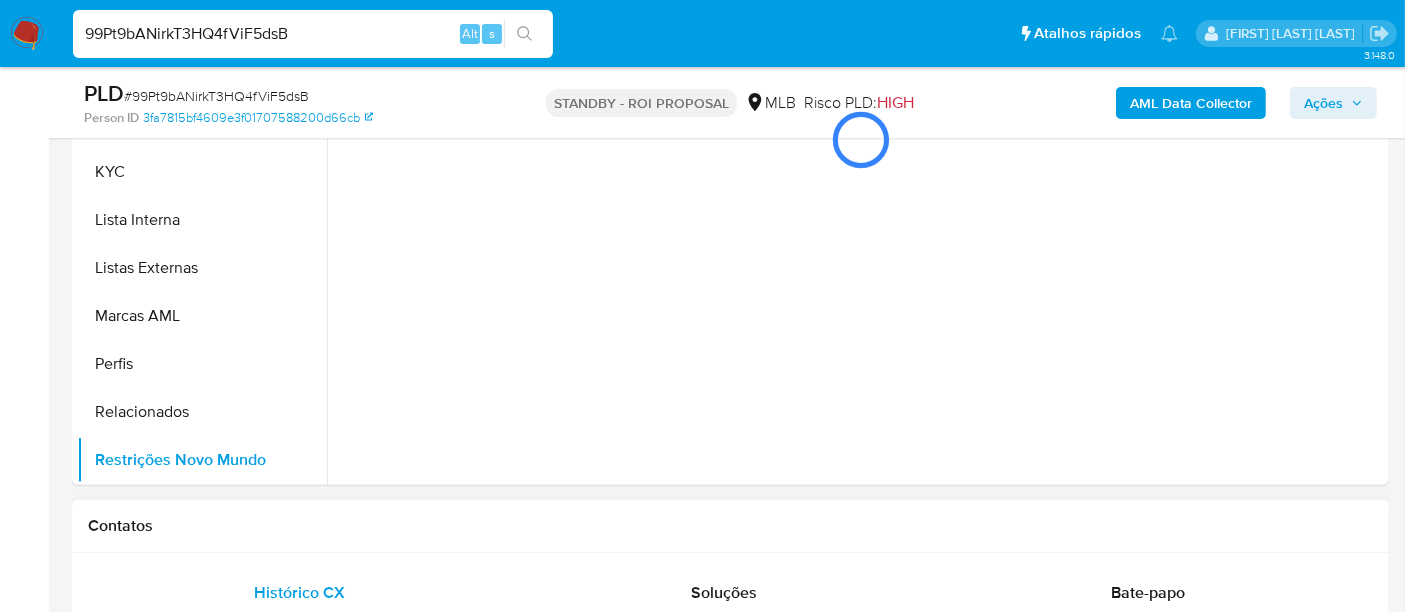 scroll, scrollTop: 333, scrollLeft: 0, axis: vertical 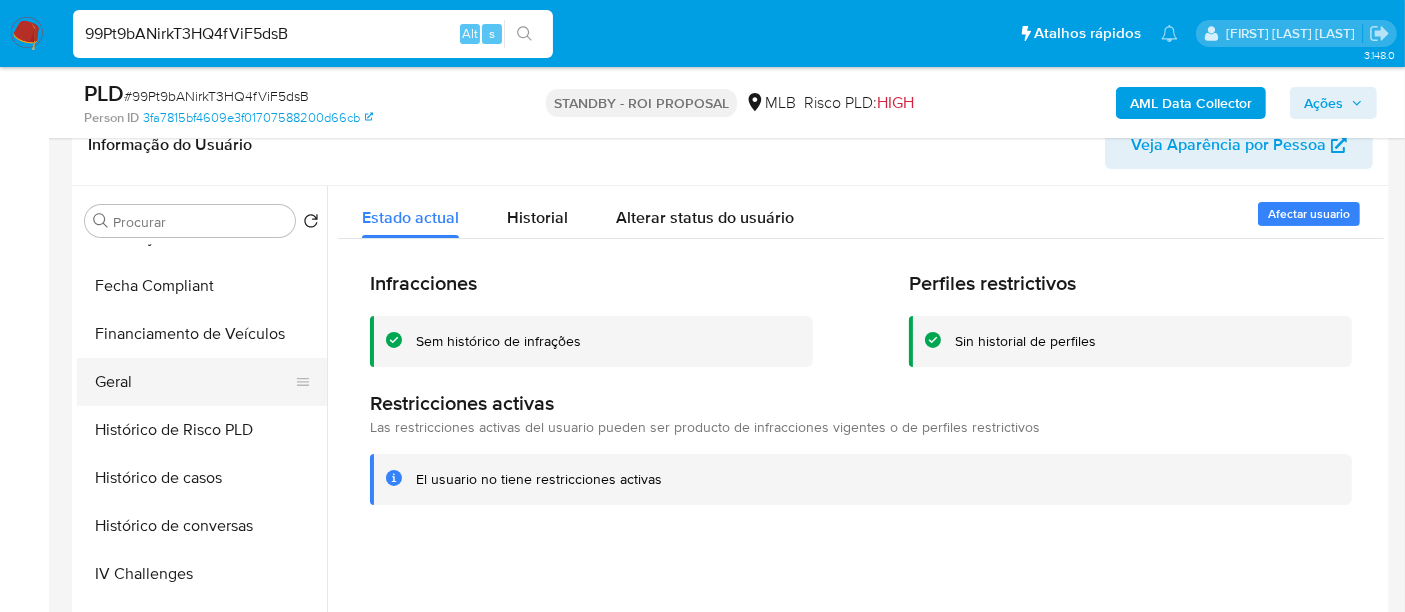 click on "Geral" at bounding box center [194, 382] 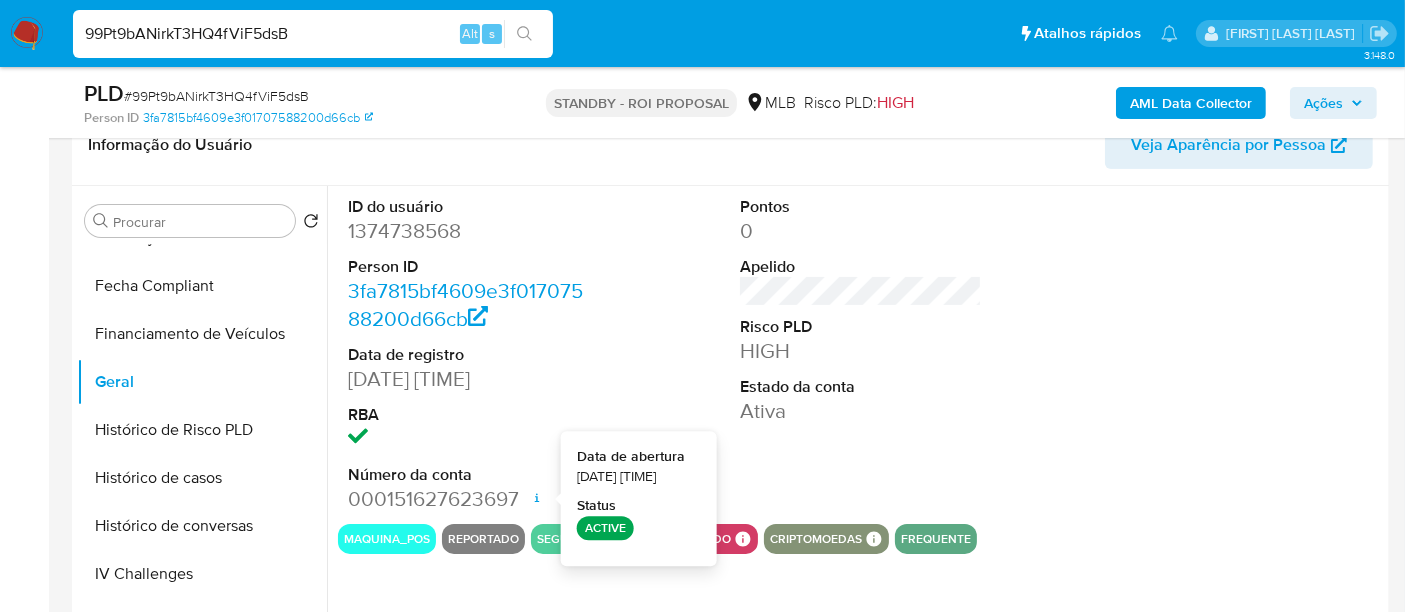 type 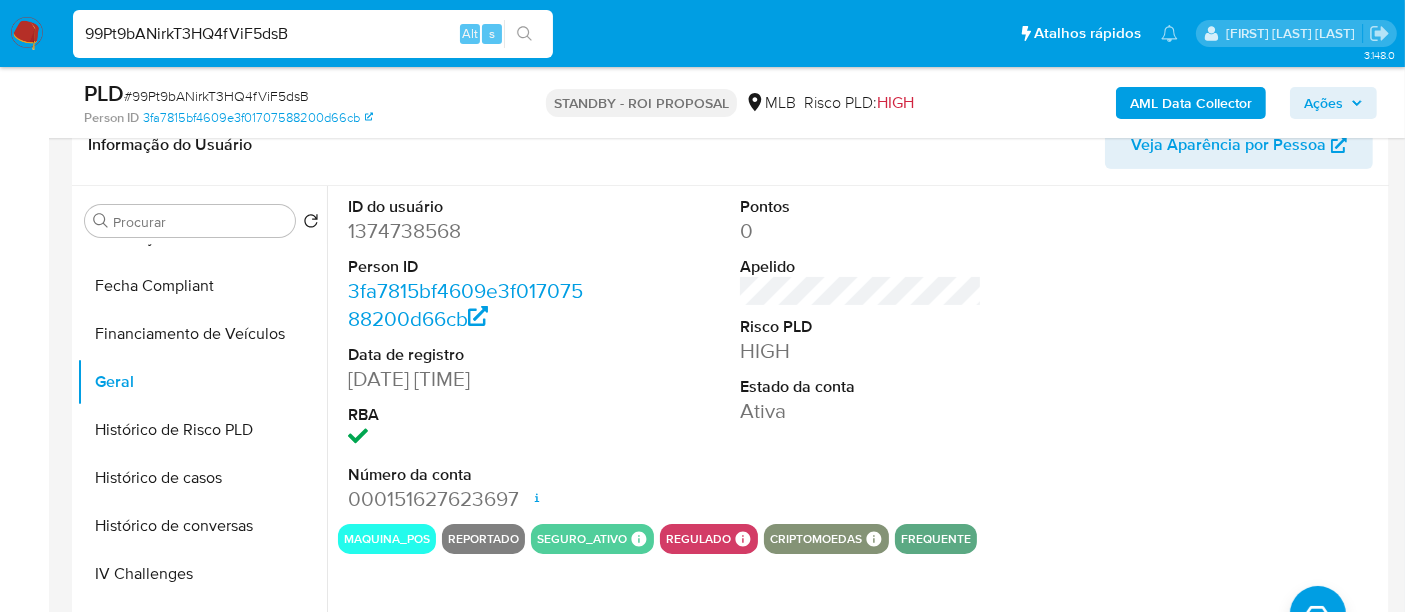 click on "99Pt9bANirkT3HQ4fViF5dsB" at bounding box center (313, 34) 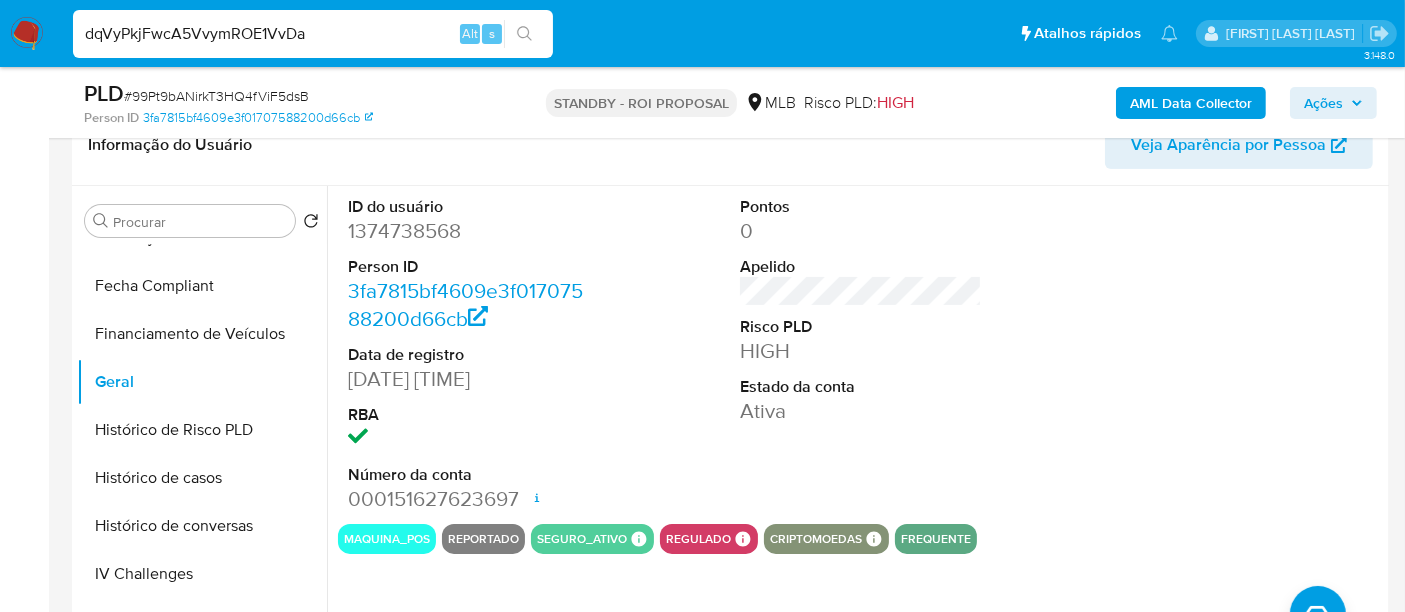 type on "dqVyPkjFwcA5VvymROE1VvDa" 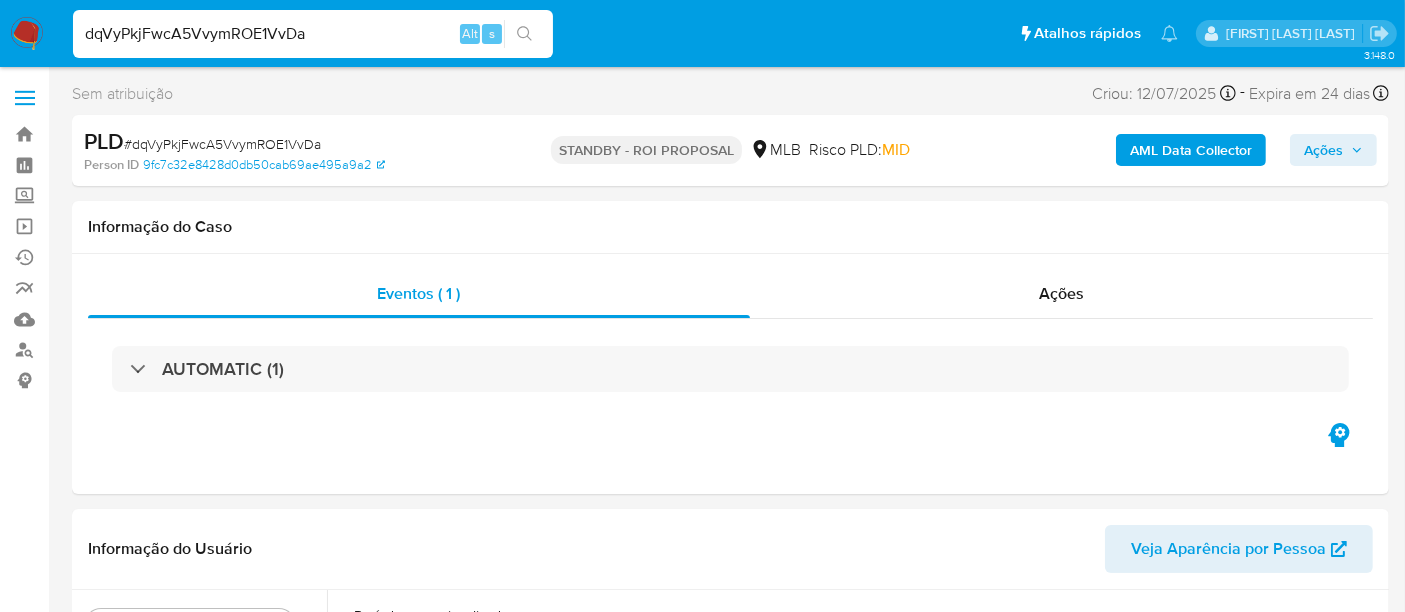 scroll, scrollTop: 333, scrollLeft: 0, axis: vertical 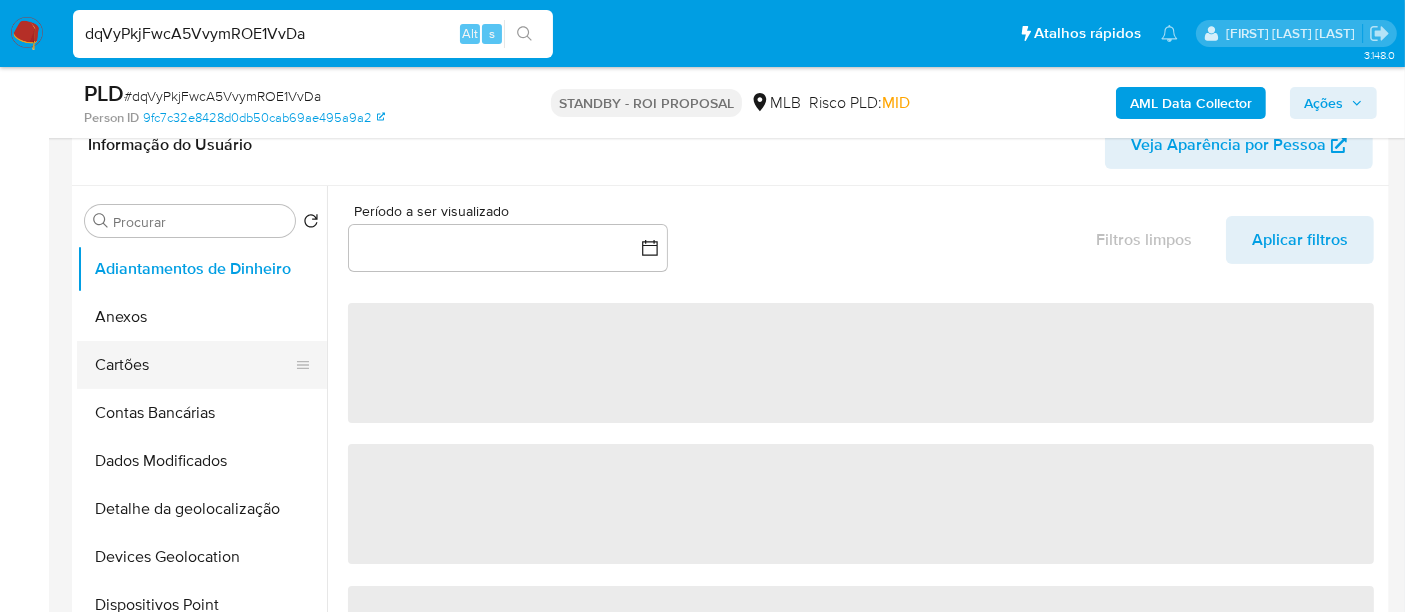 select on "10" 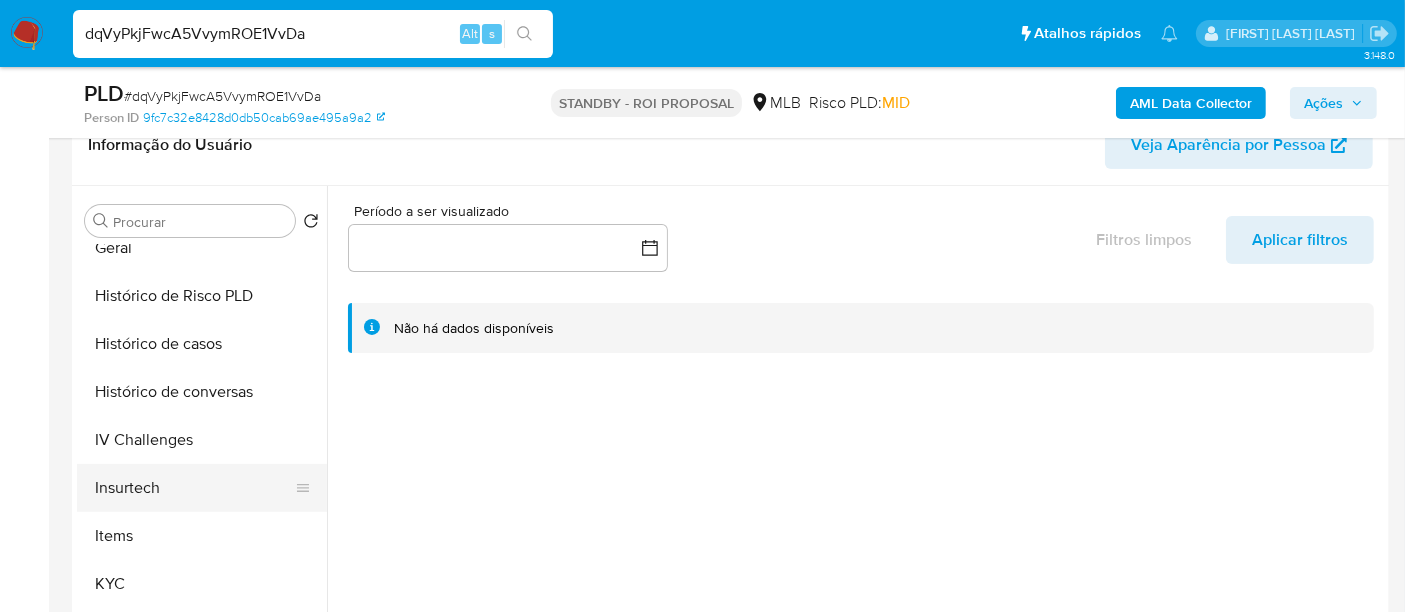 scroll, scrollTop: 666, scrollLeft: 0, axis: vertical 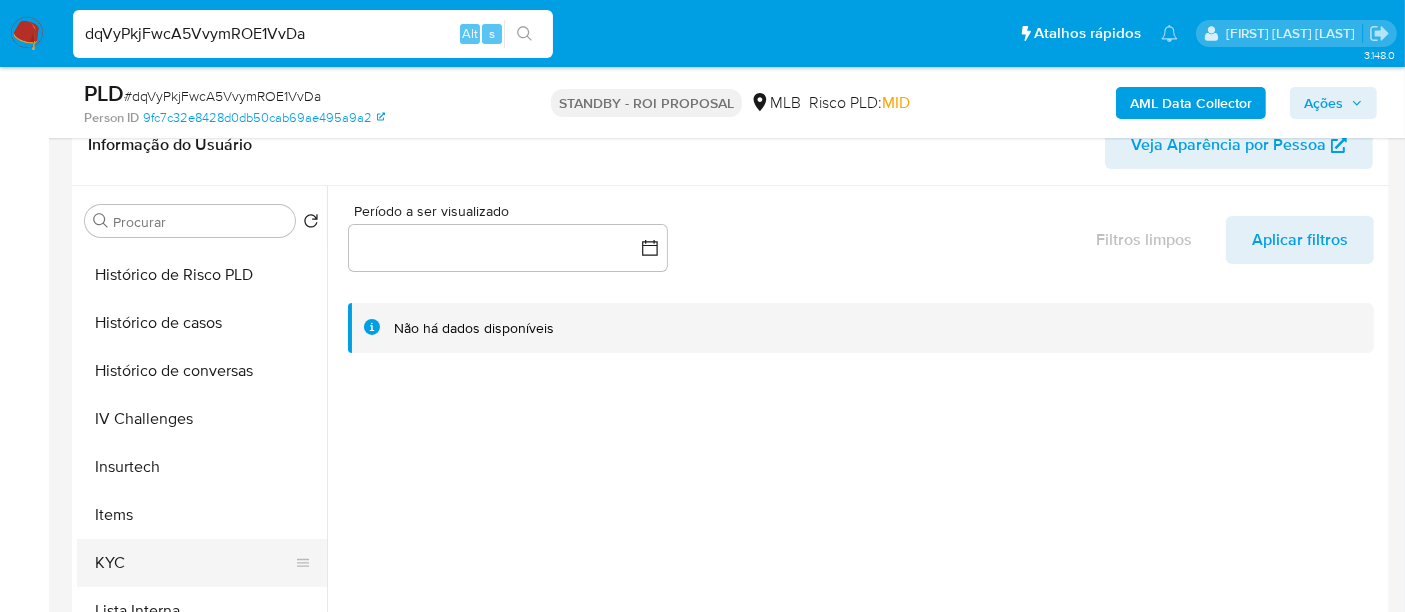 click on "KYC" at bounding box center (194, 563) 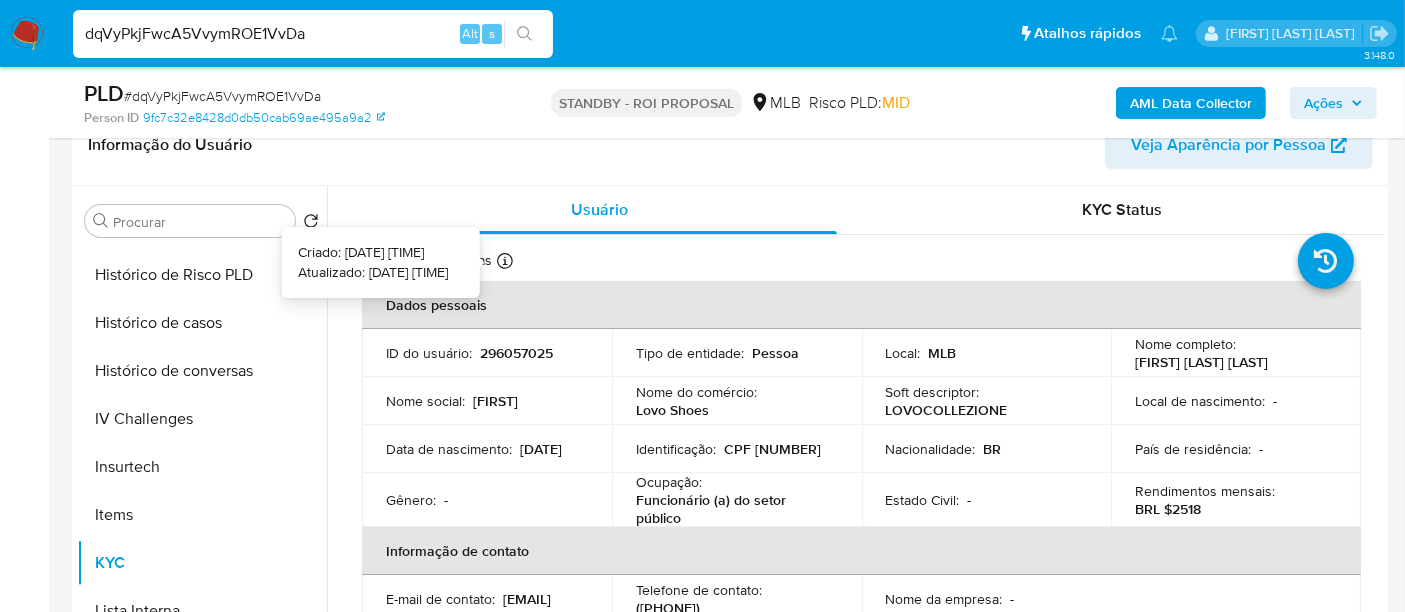 type 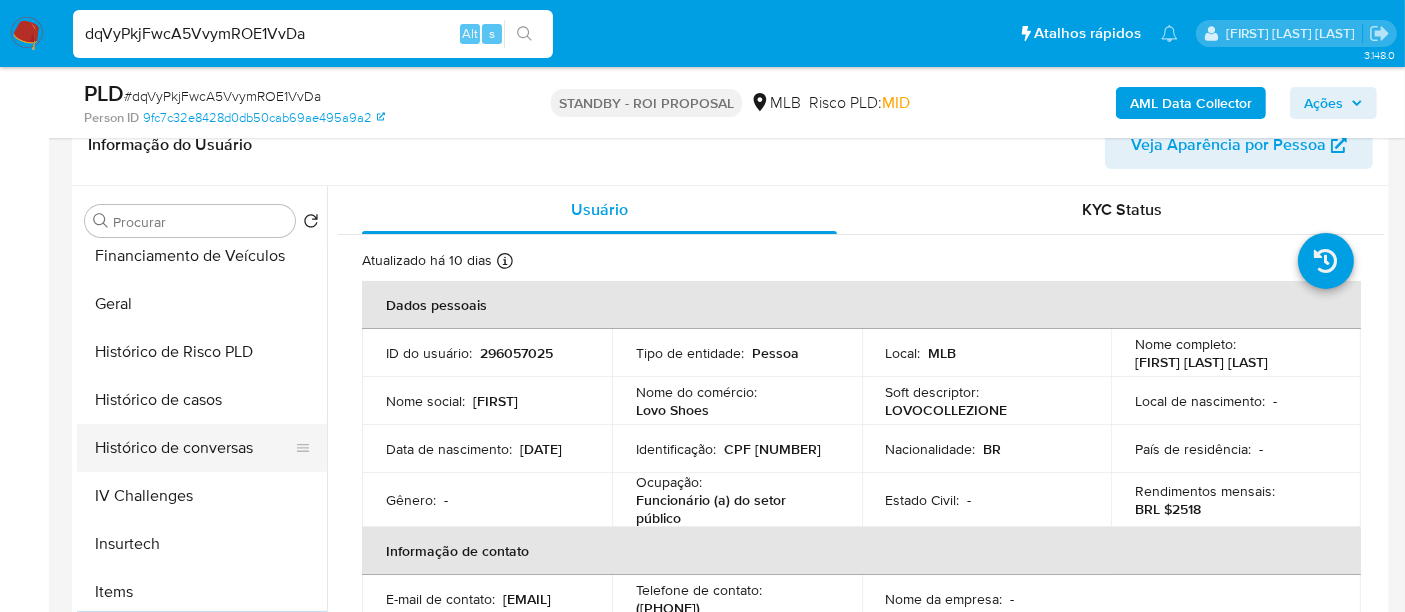scroll, scrollTop: 555, scrollLeft: 0, axis: vertical 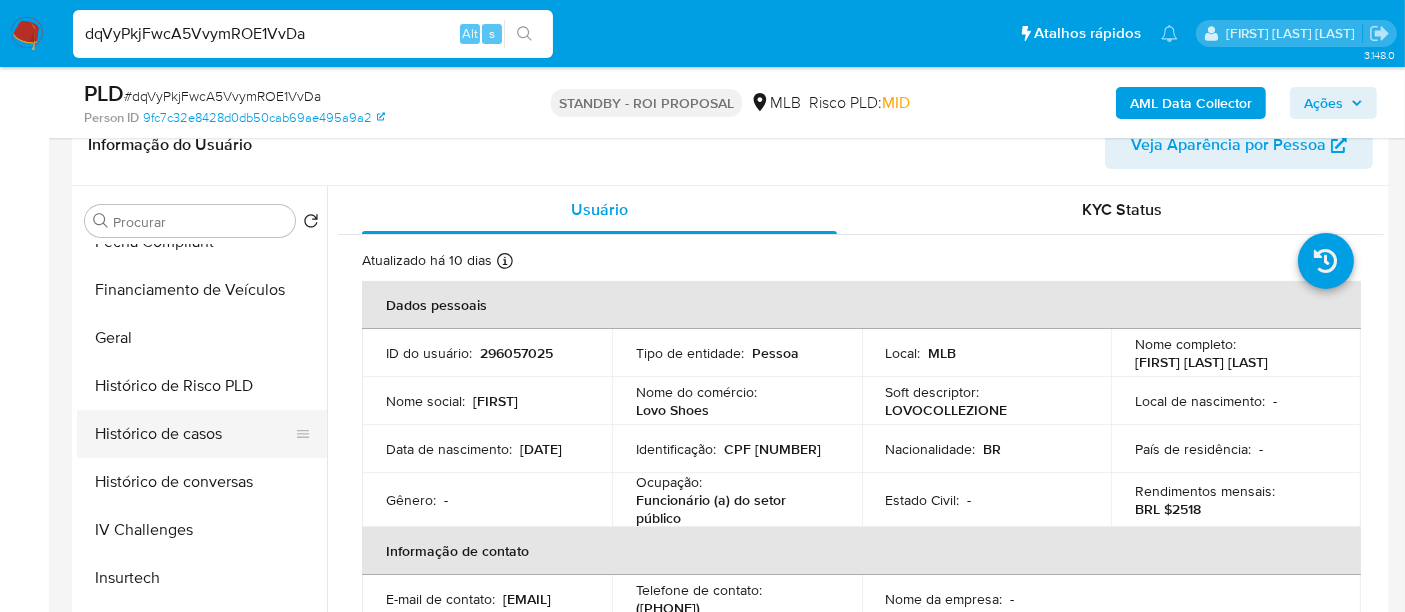 click on "Histórico de casos" at bounding box center [194, 434] 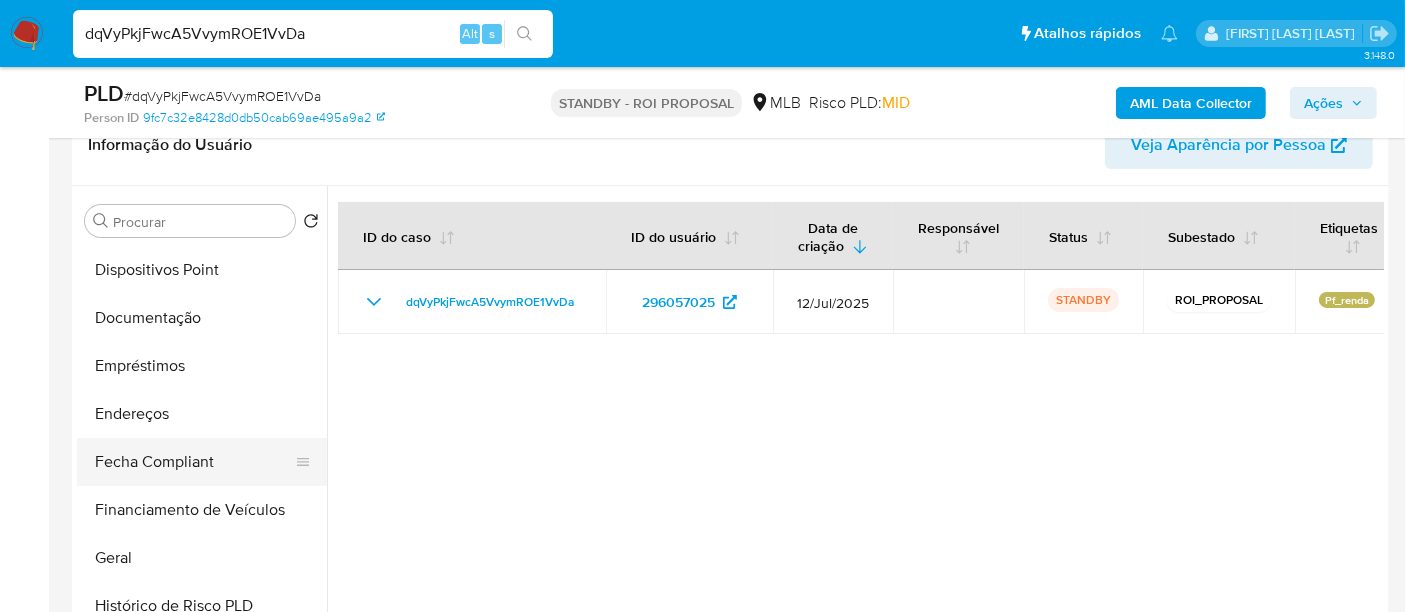 scroll, scrollTop: 333, scrollLeft: 0, axis: vertical 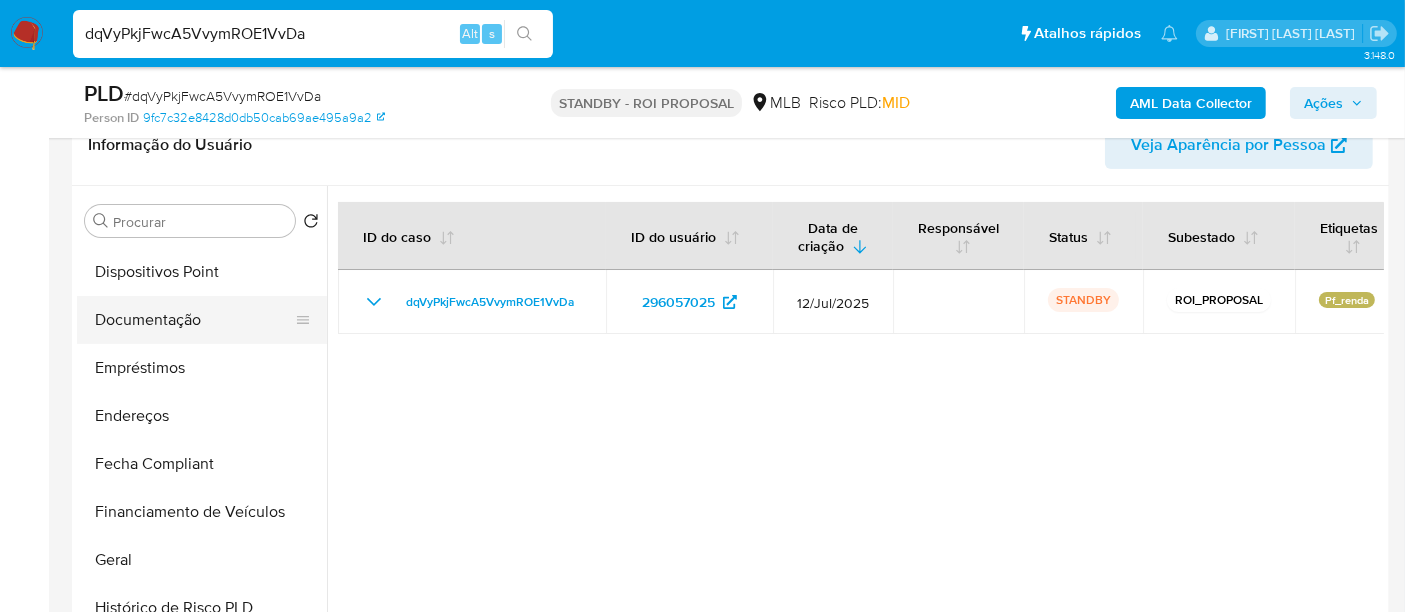 click on "Documentação" at bounding box center (194, 320) 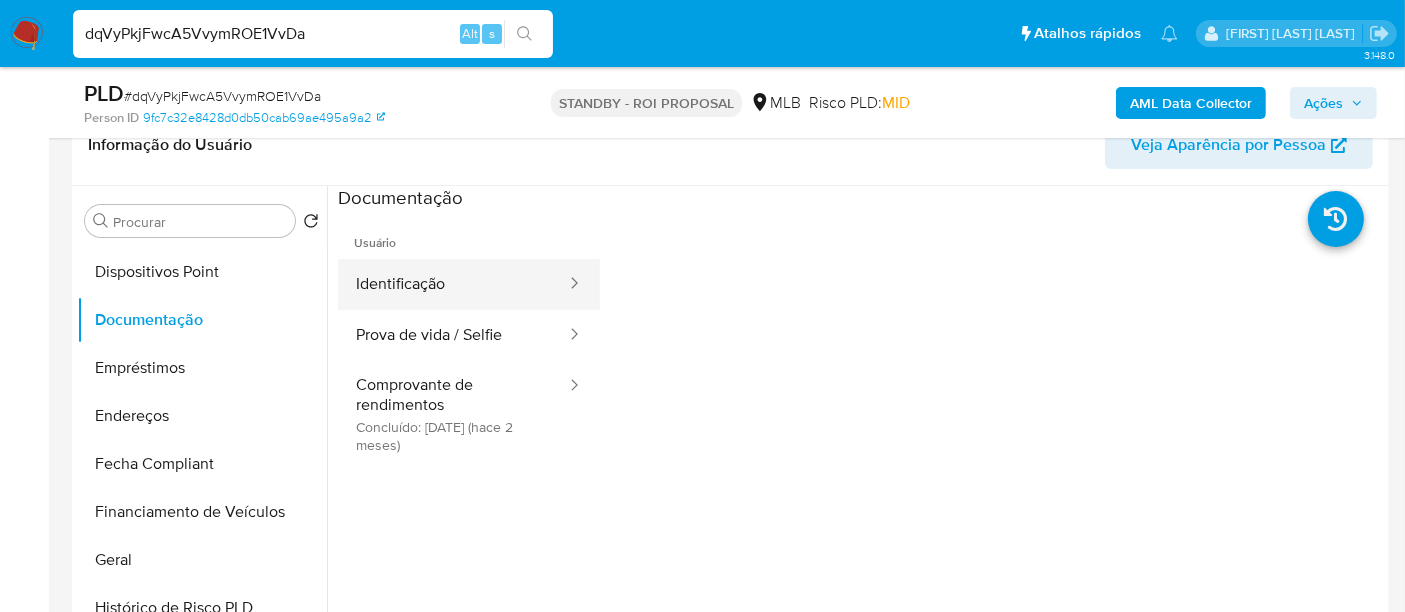 click on "Identificação" at bounding box center (453, 284) 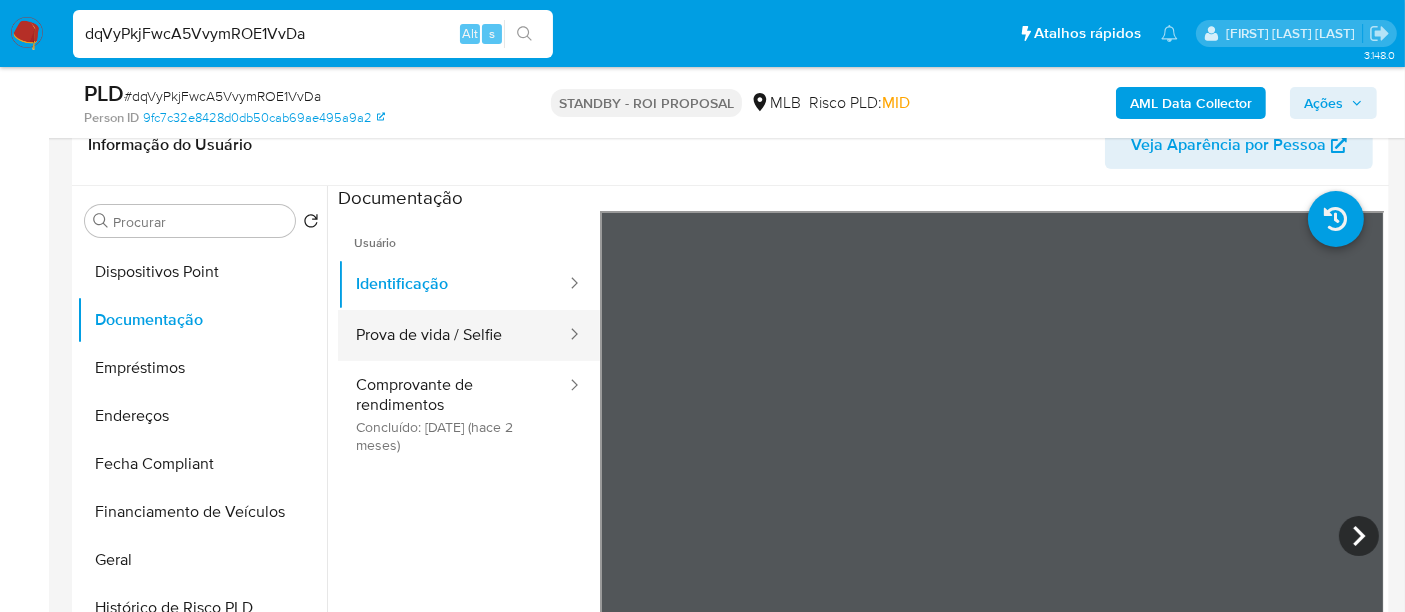 click on "Prova de vida / Selfie" at bounding box center [453, 335] 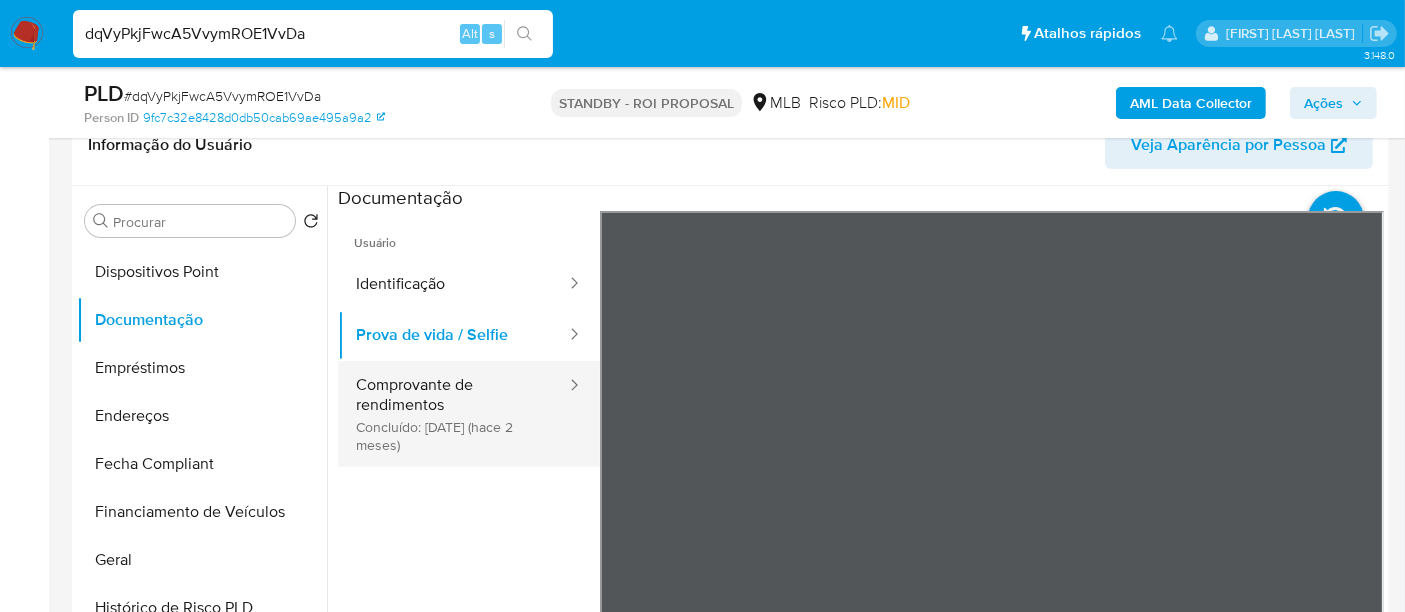 click on "Comprovante de rendimentos Concluído: [DATE] (hace 2 meses)" at bounding box center (453, 414) 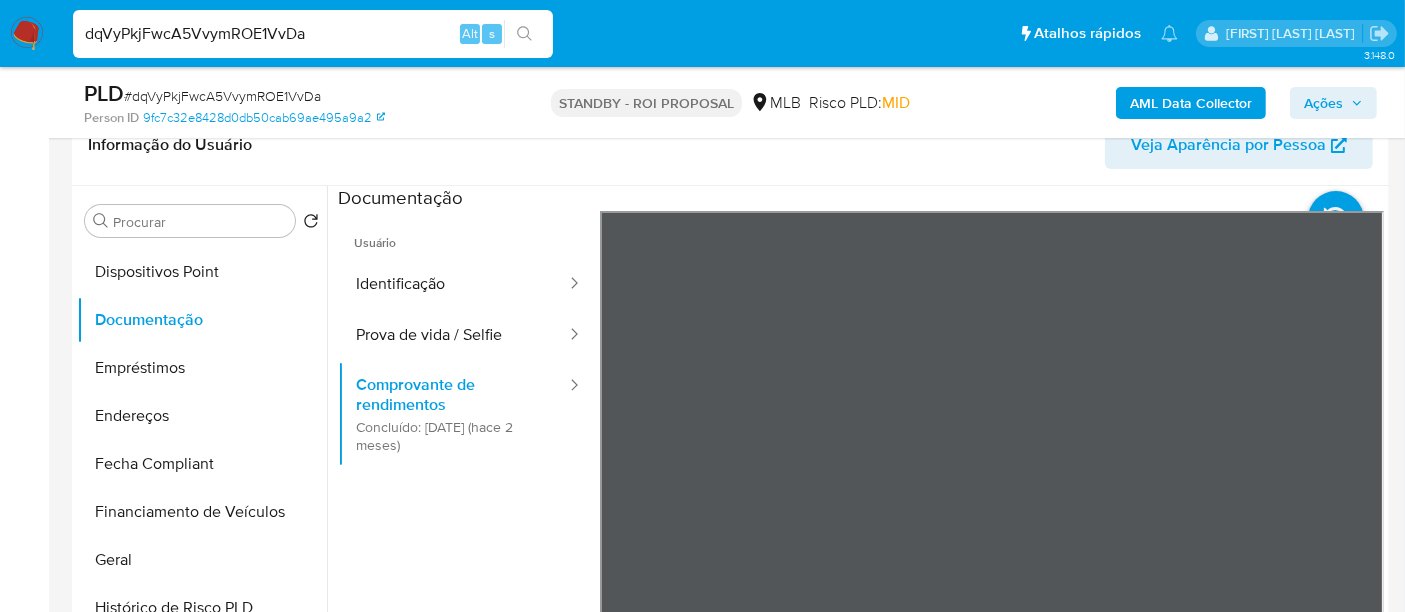 type 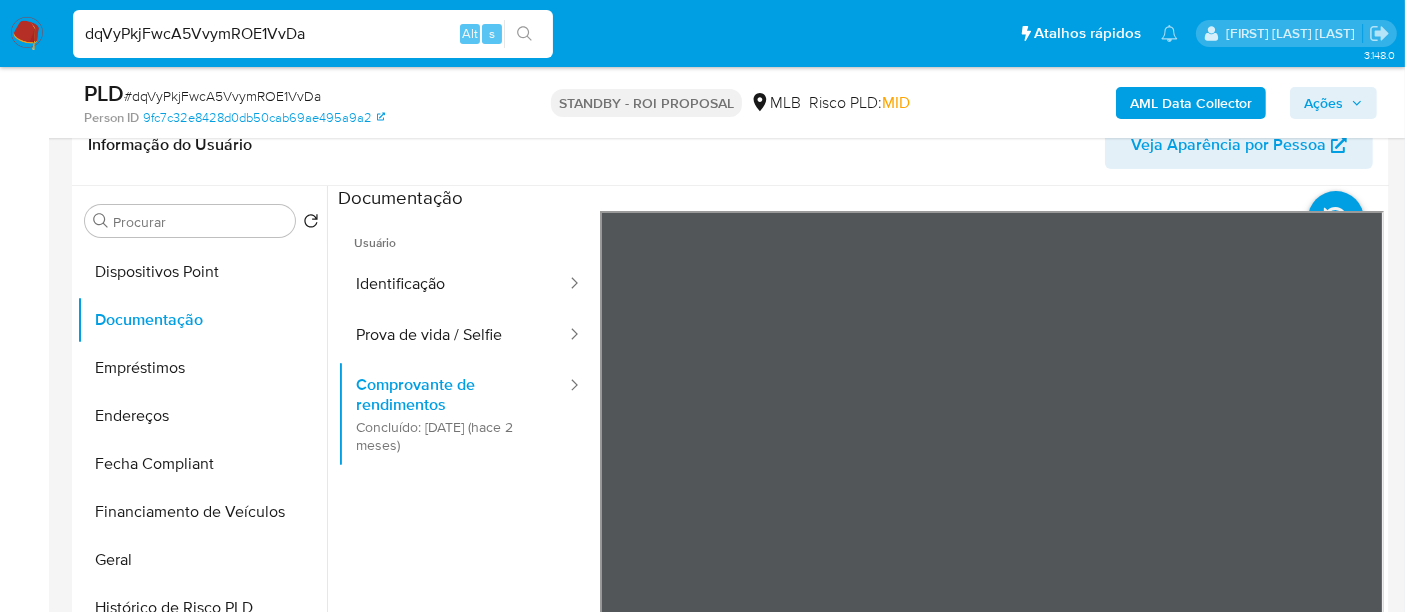 click on "Asignado el: [DATE] [TIME] Criou: [DATE]   Criou: [DATE] [TIME] - Expira em [DAYS]   Expira em [DATE] [TIME] PLD # [ALPHANUMERIC] Person ID [ALPHANUMERIC]" at bounding box center [702, 1383] 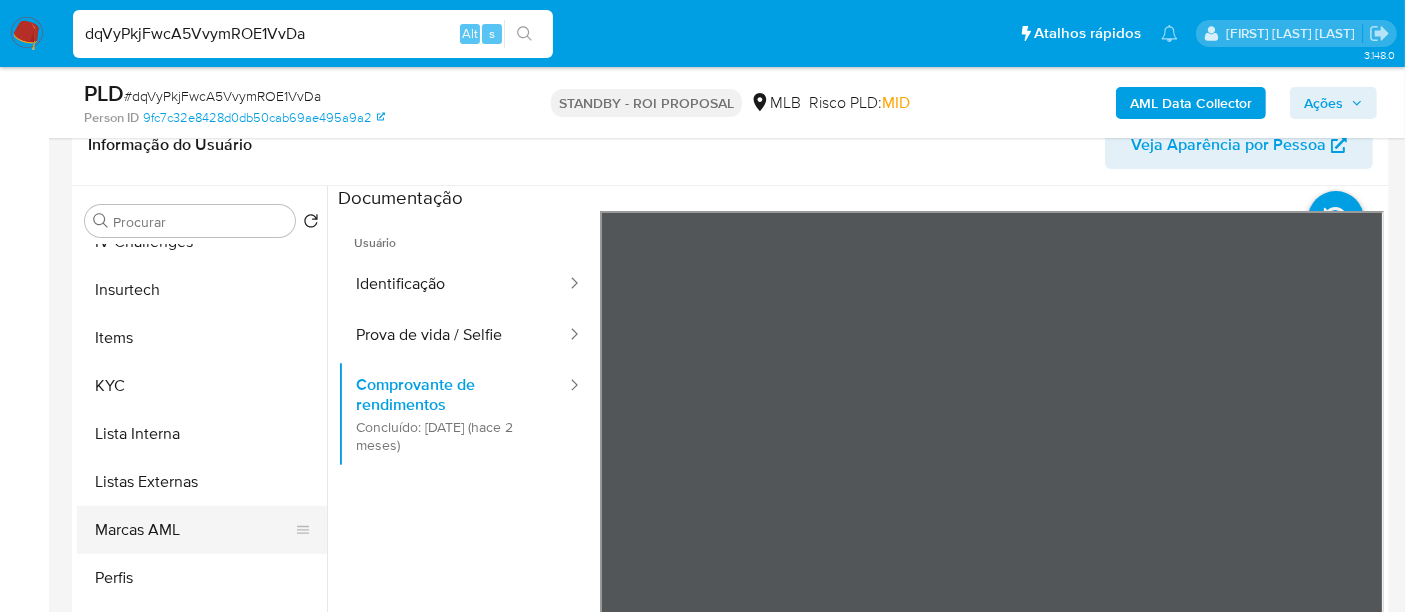 scroll, scrollTop: 844, scrollLeft: 0, axis: vertical 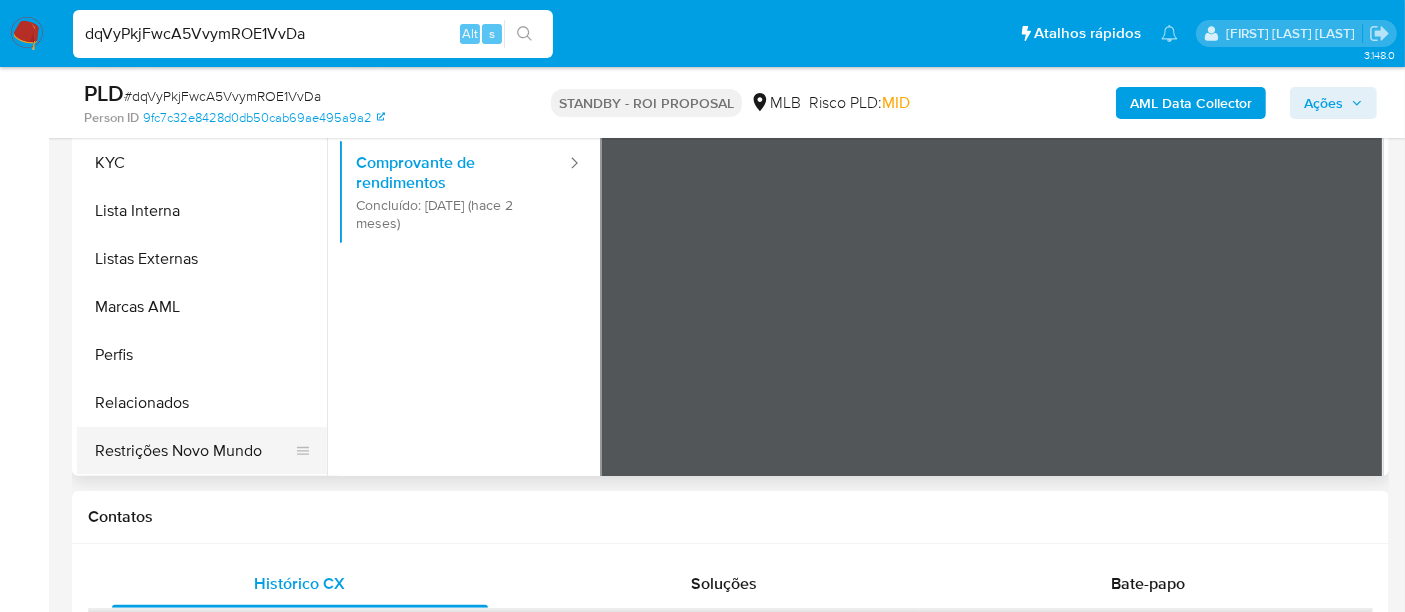 click on "Restrições Novo Mundo" at bounding box center [194, 451] 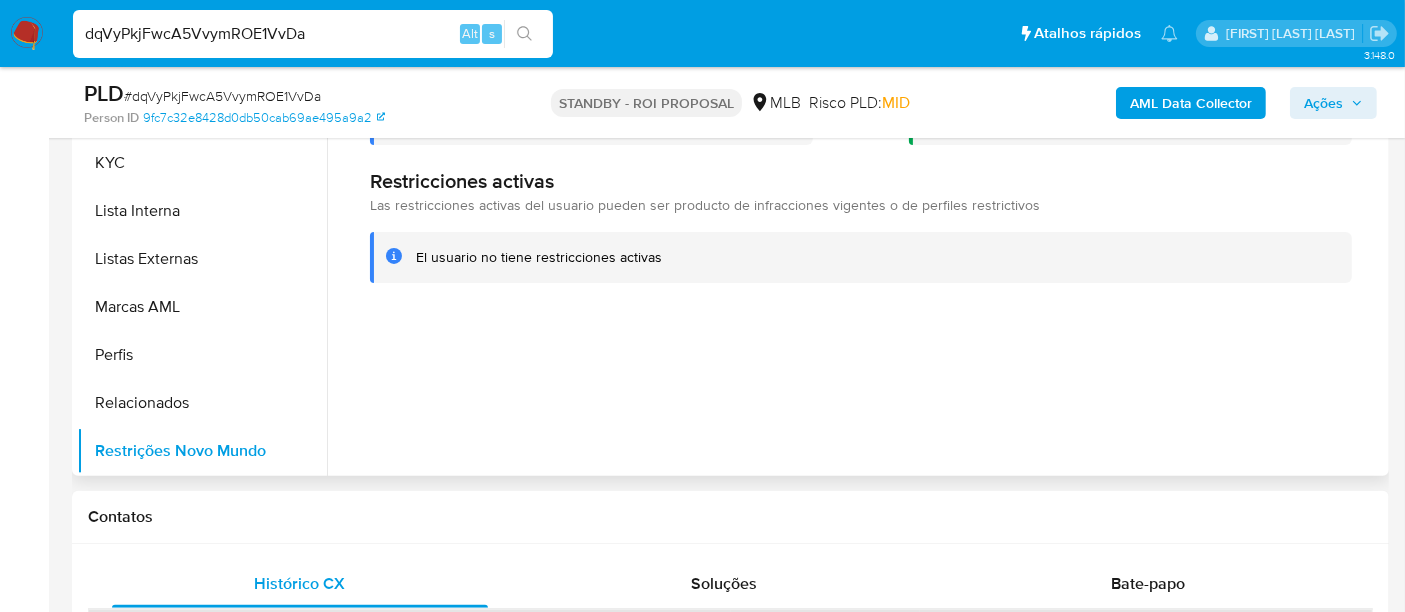 type 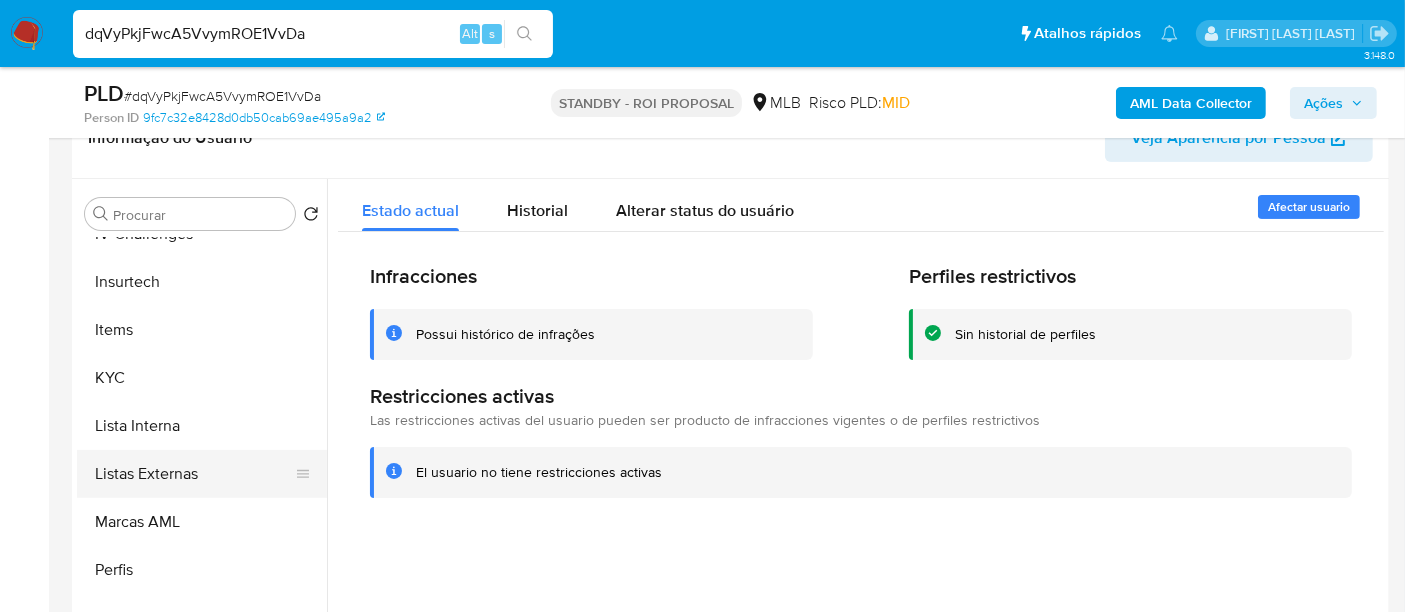 scroll, scrollTop: 333, scrollLeft: 0, axis: vertical 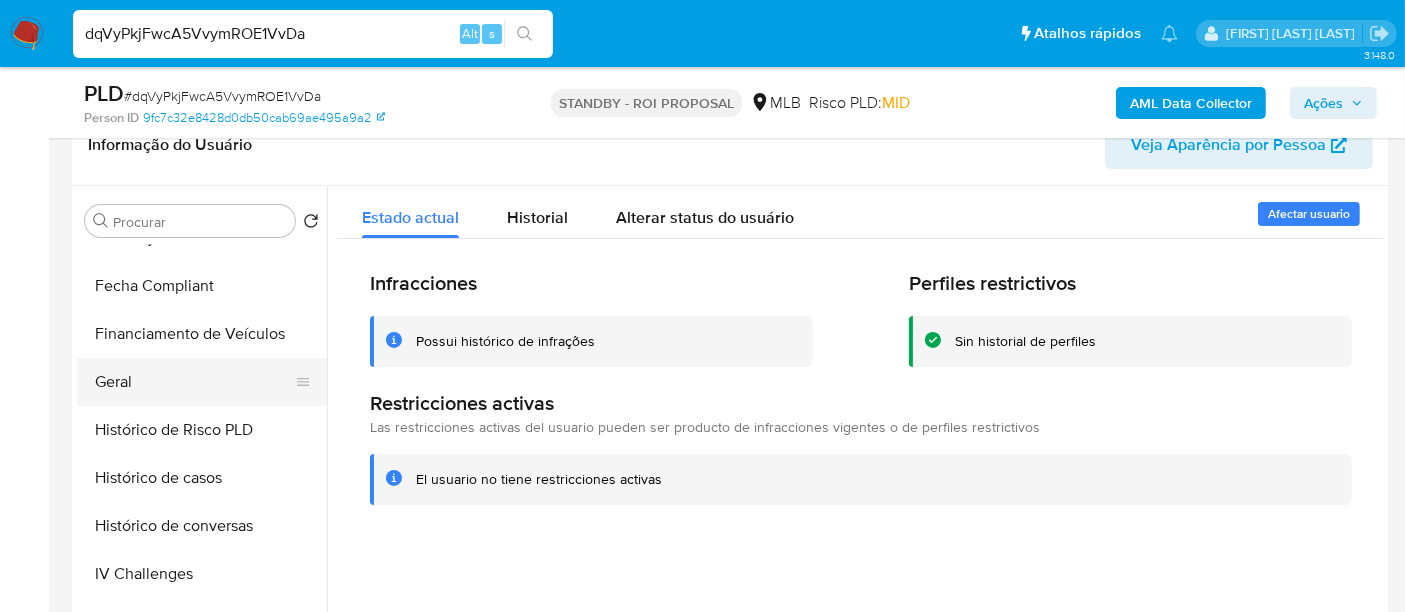 click on "Geral" at bounding box center [194, 382] 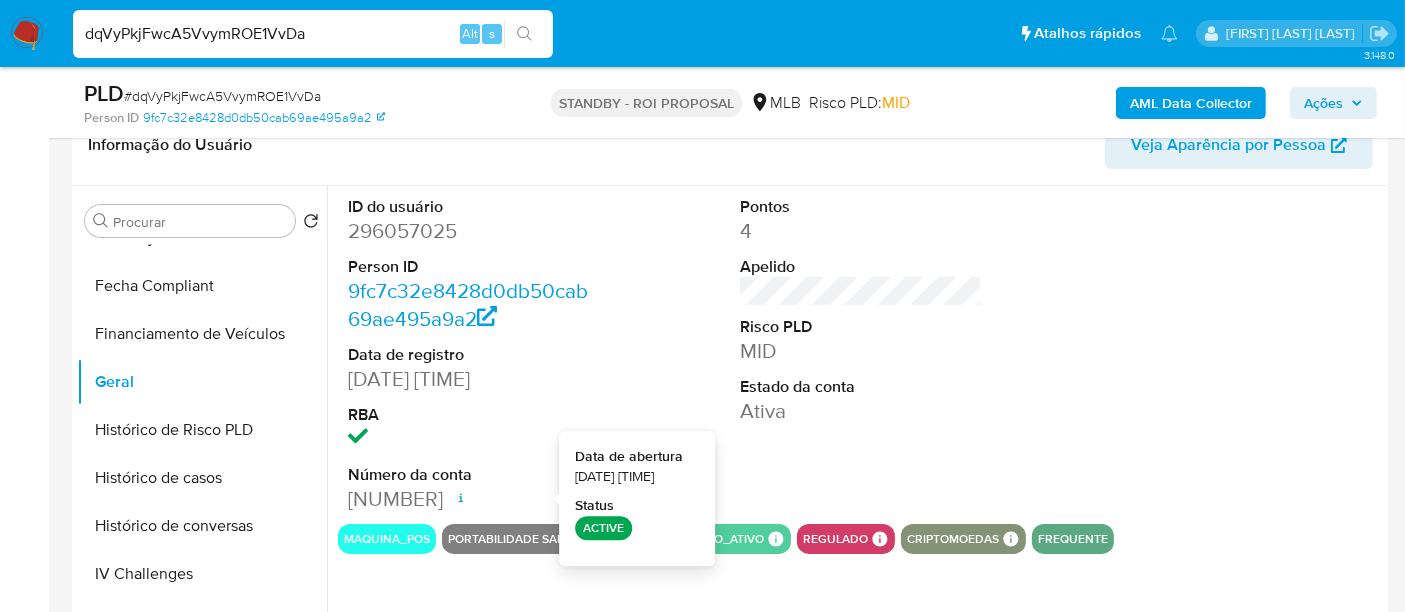 type 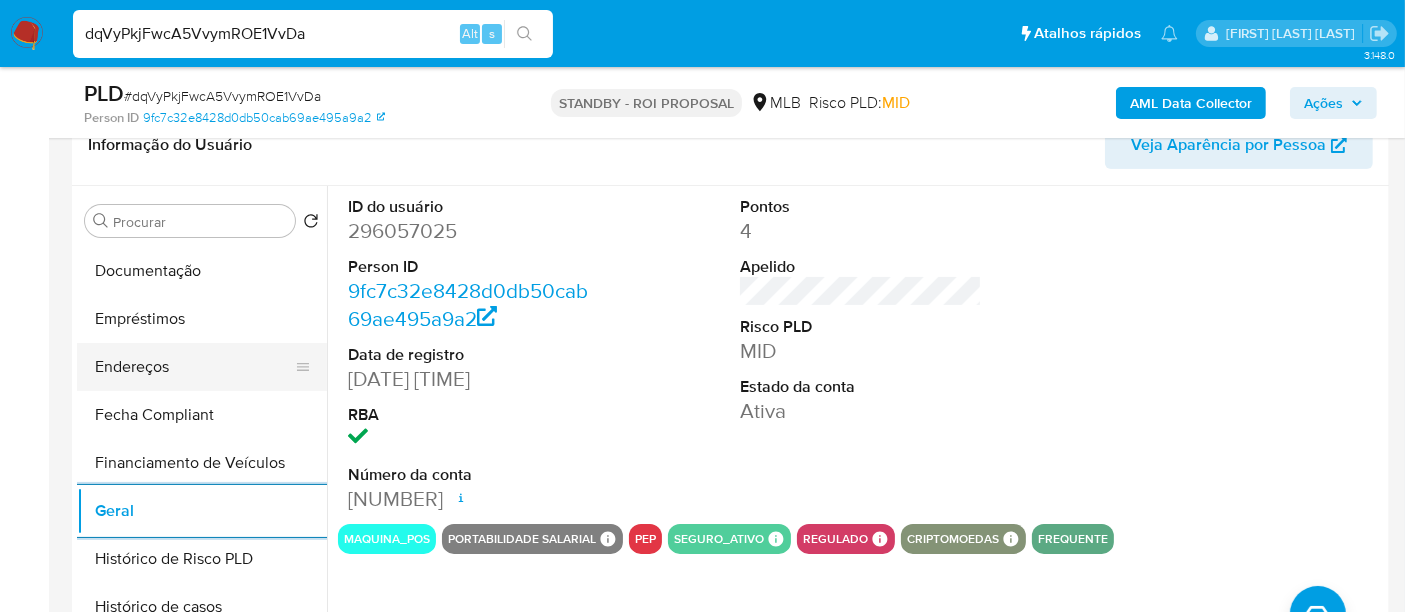 scroll, scrollTop: 288, scrollLeft: 0, axis: vertical 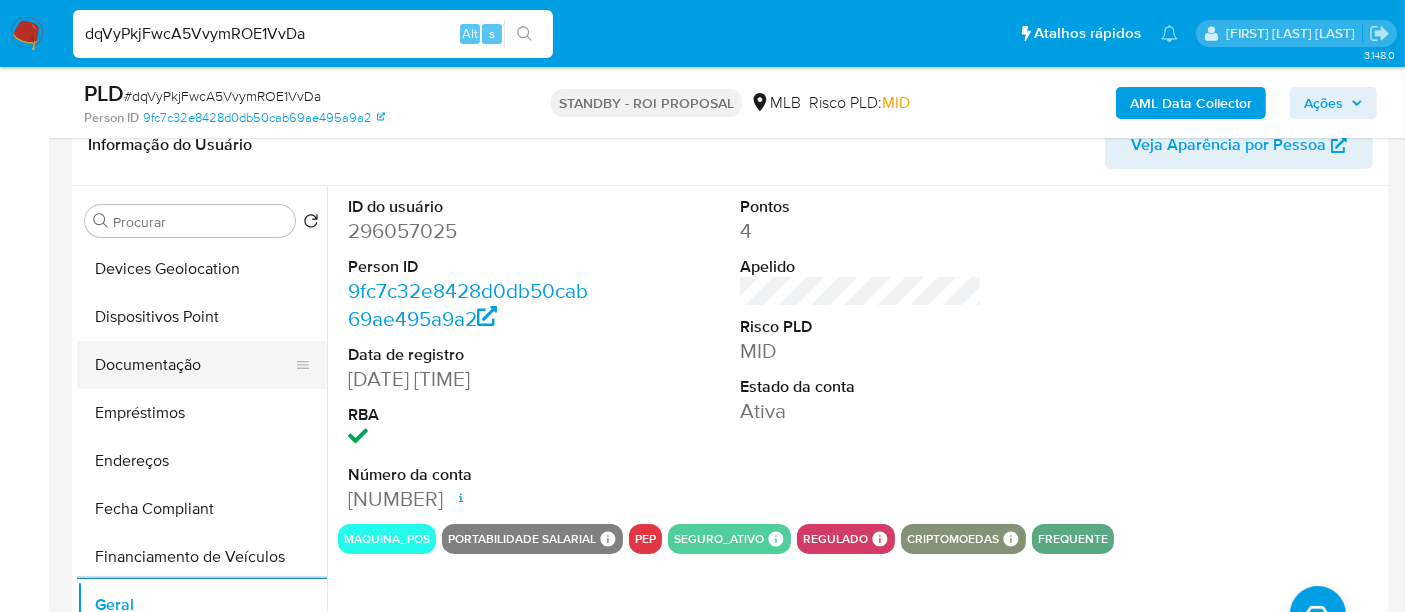 click on "Documentação" at bounding box center [194, 365] 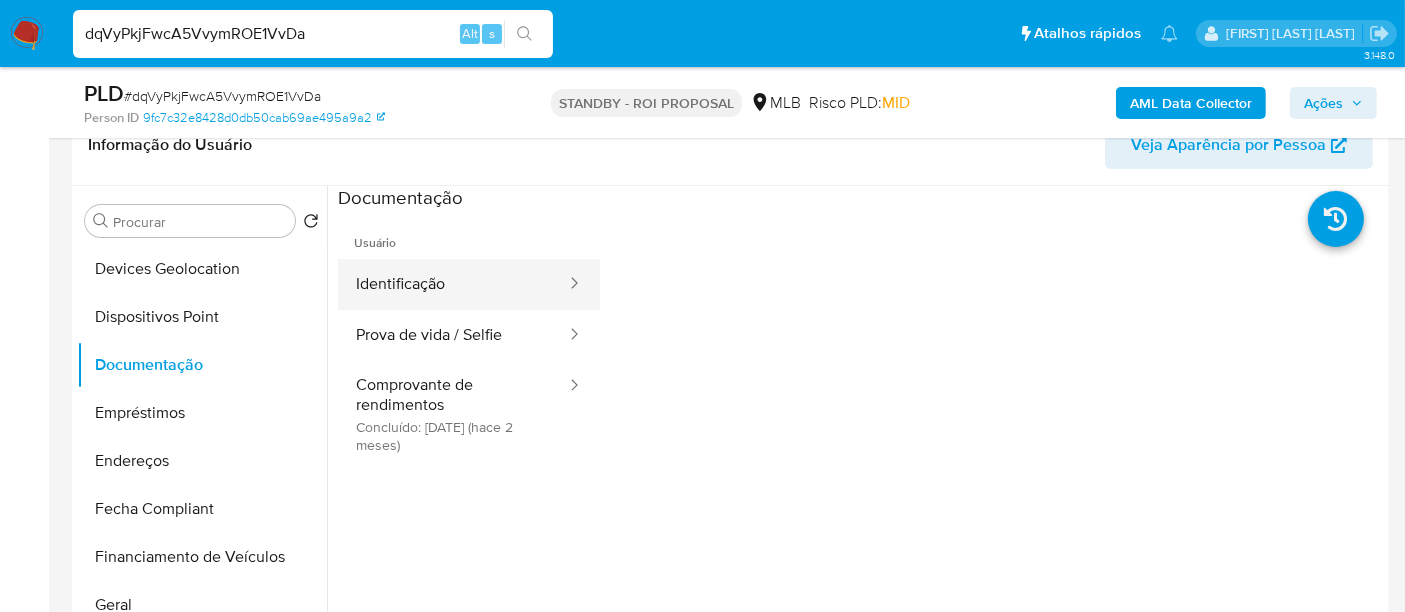 click on "Identificação" at bounding box center [453, 284] 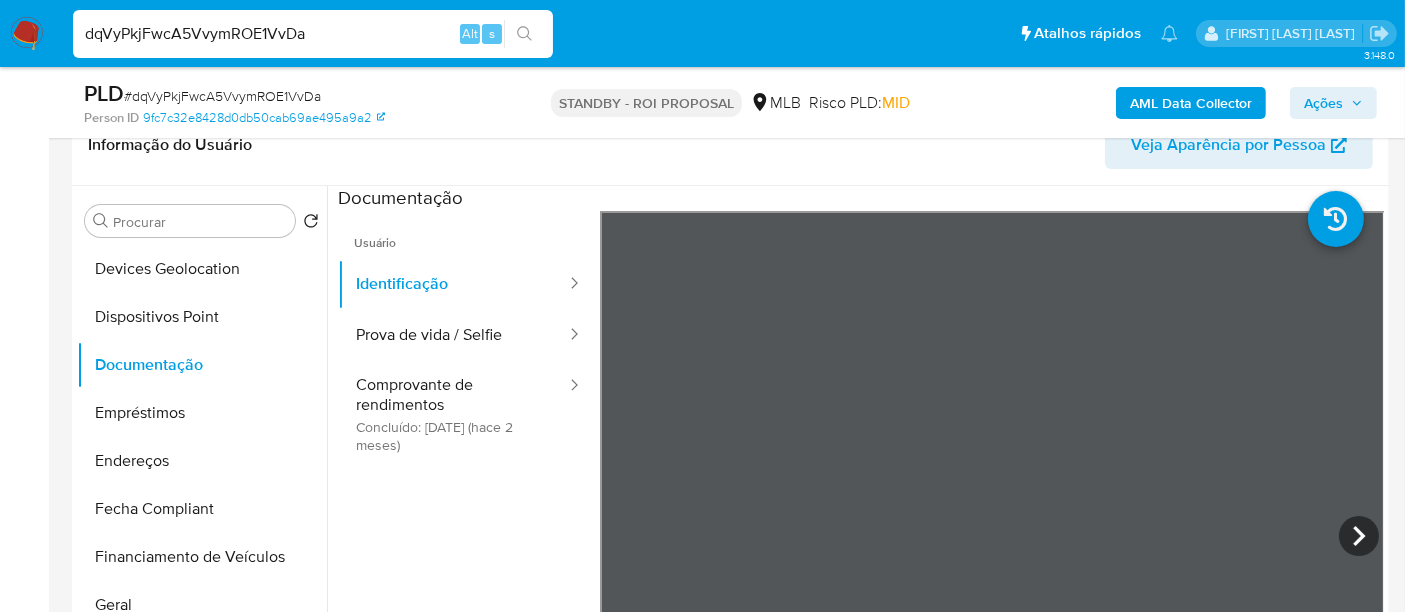 type 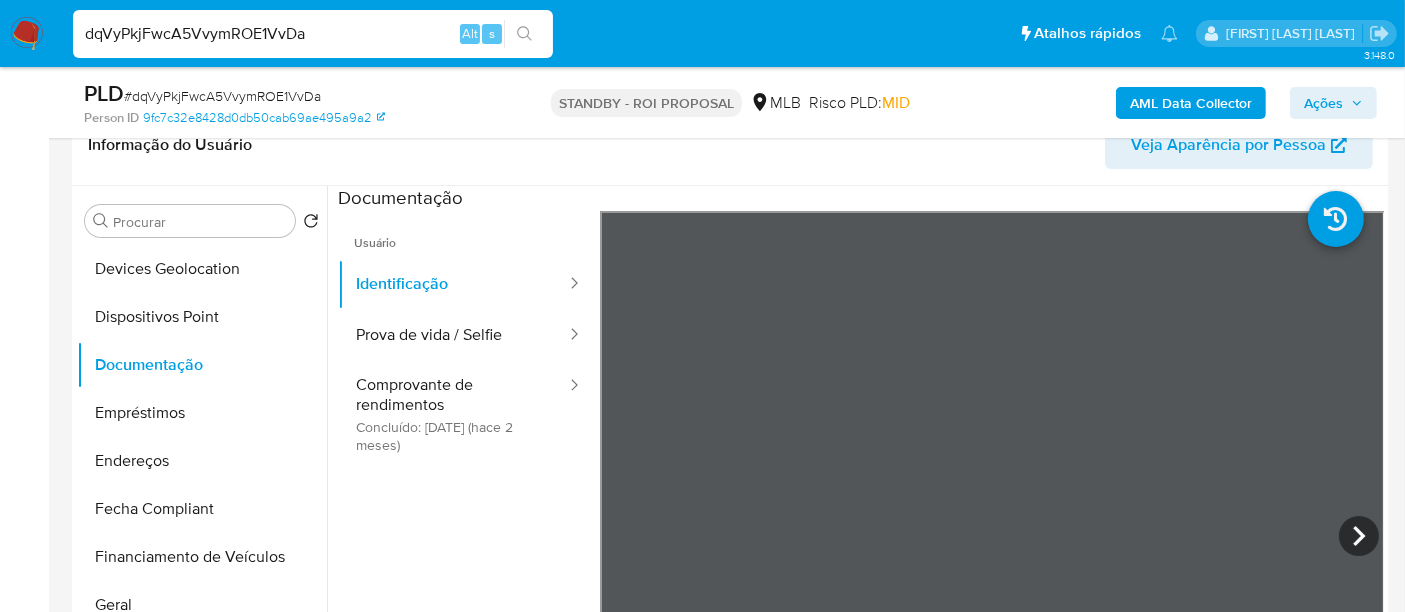 click on "dqVyPkjFwcA5VvymROE1VvDa" at bounding box center (313, 34) 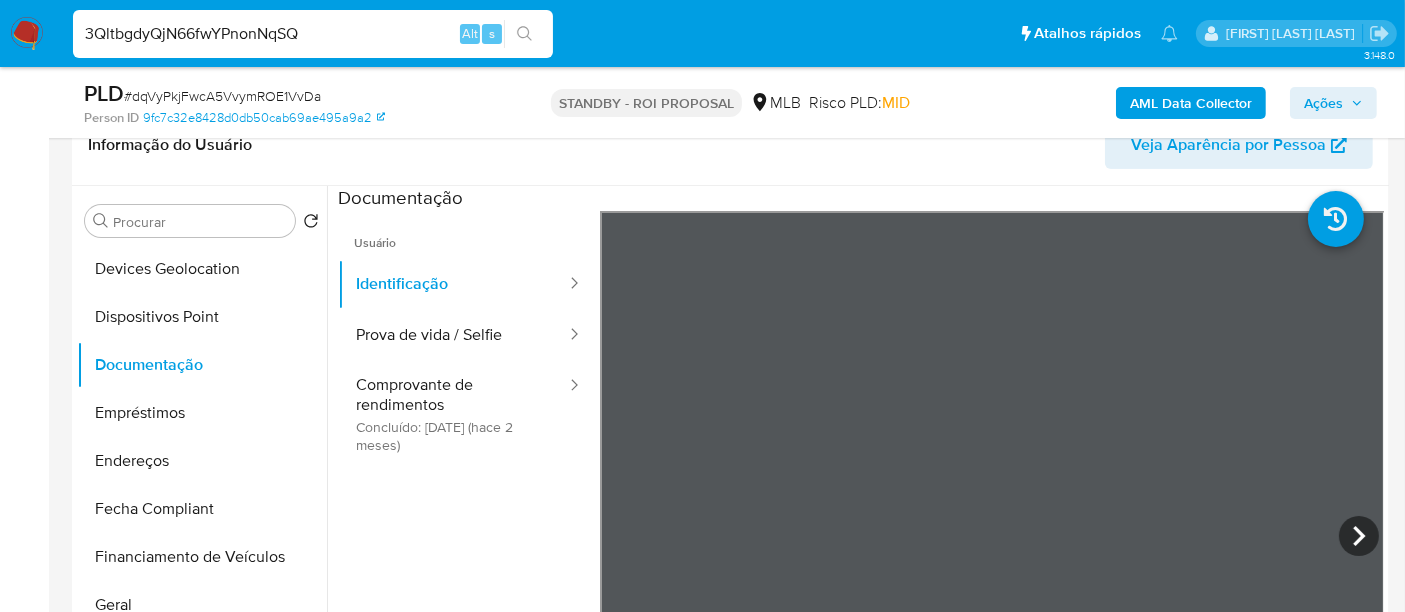 type on "3QltbgdyQjN66fwYPnonNqSQ" 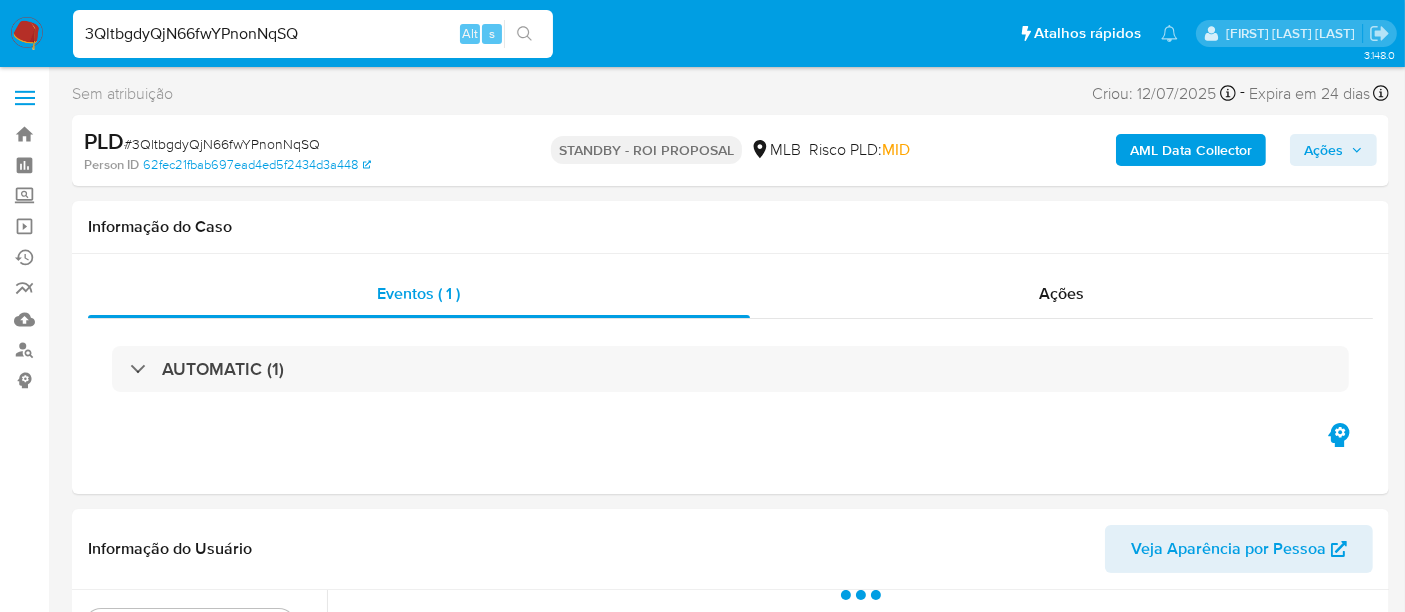 scroll, scrollTop: 222, scrollLeft: 0, axis: vertical 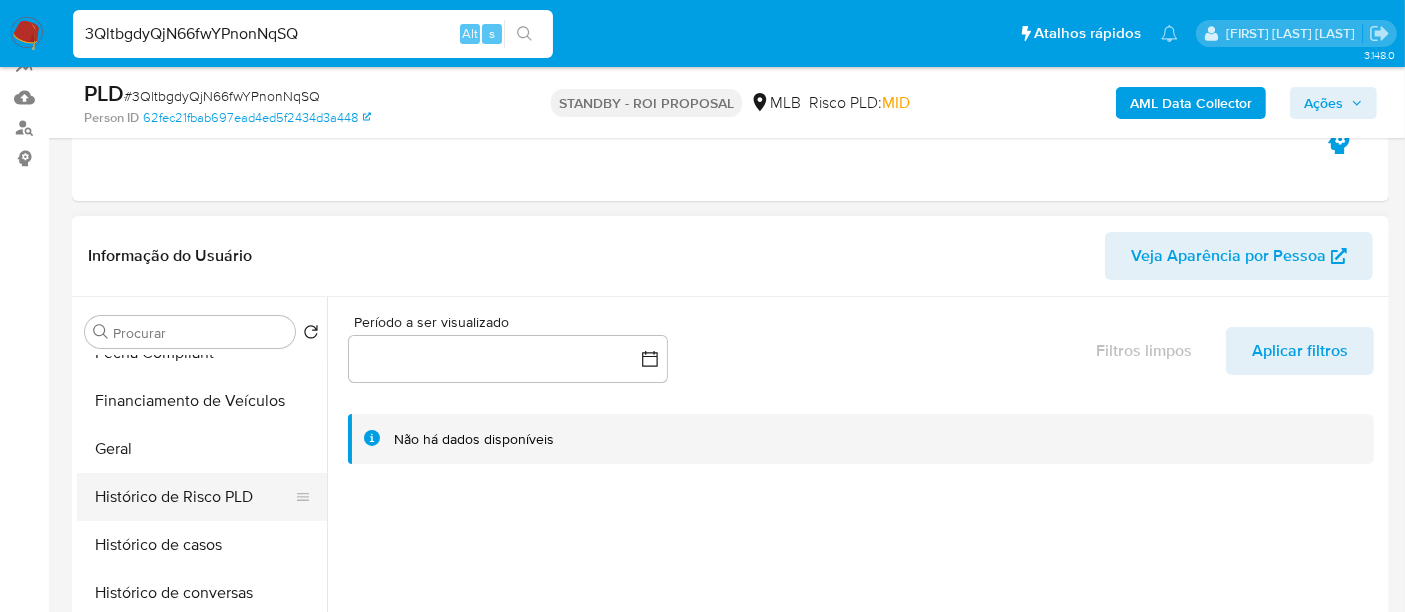 select on "10" 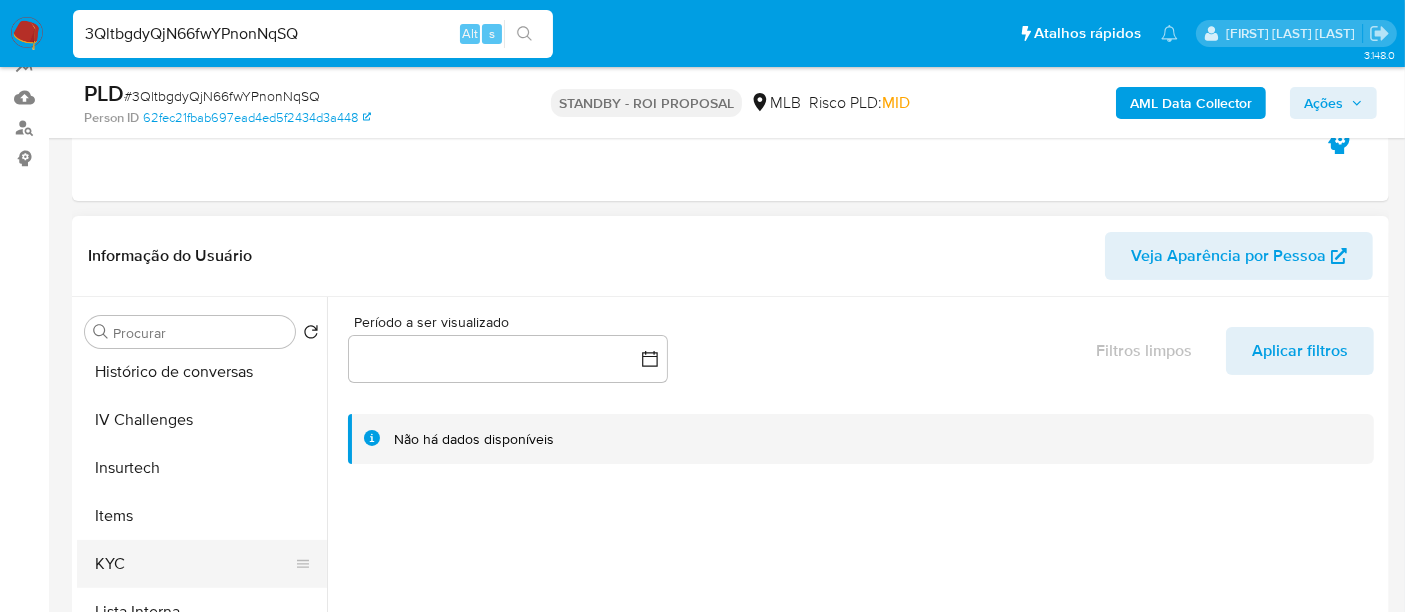 scroll, scrollTop: 844, scrollLeft: 0, axis: vertical 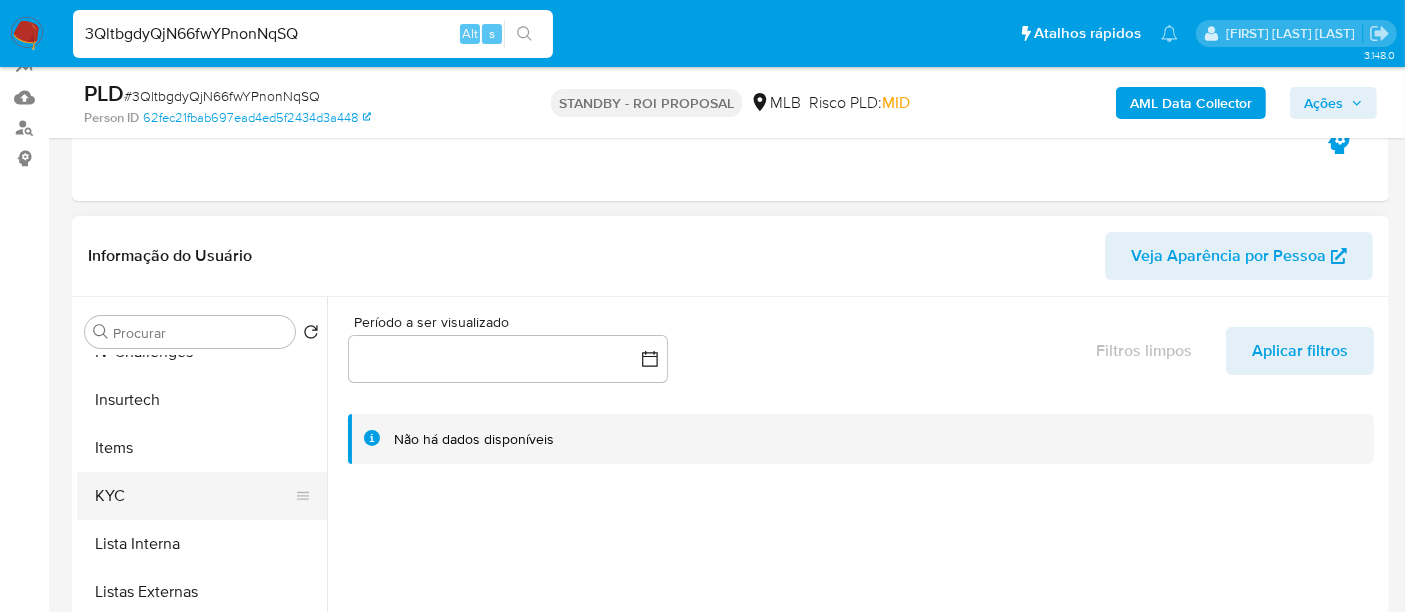 click on "KYC" at bounding box center (194, 496) 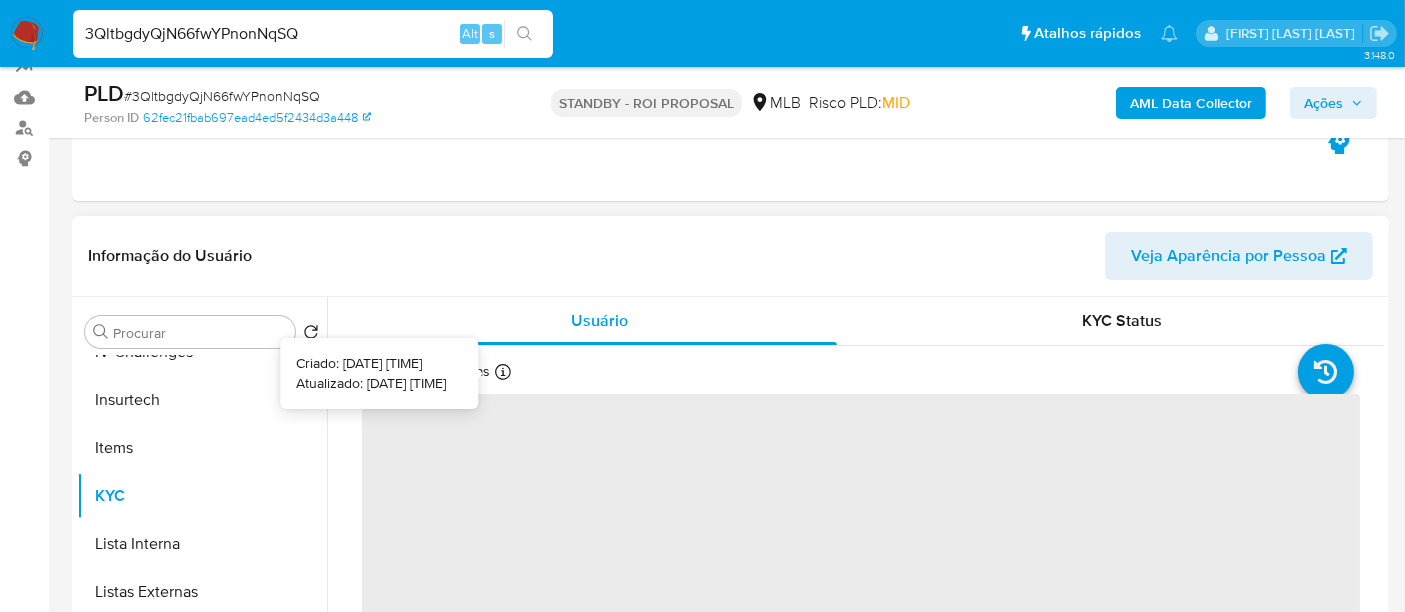 type 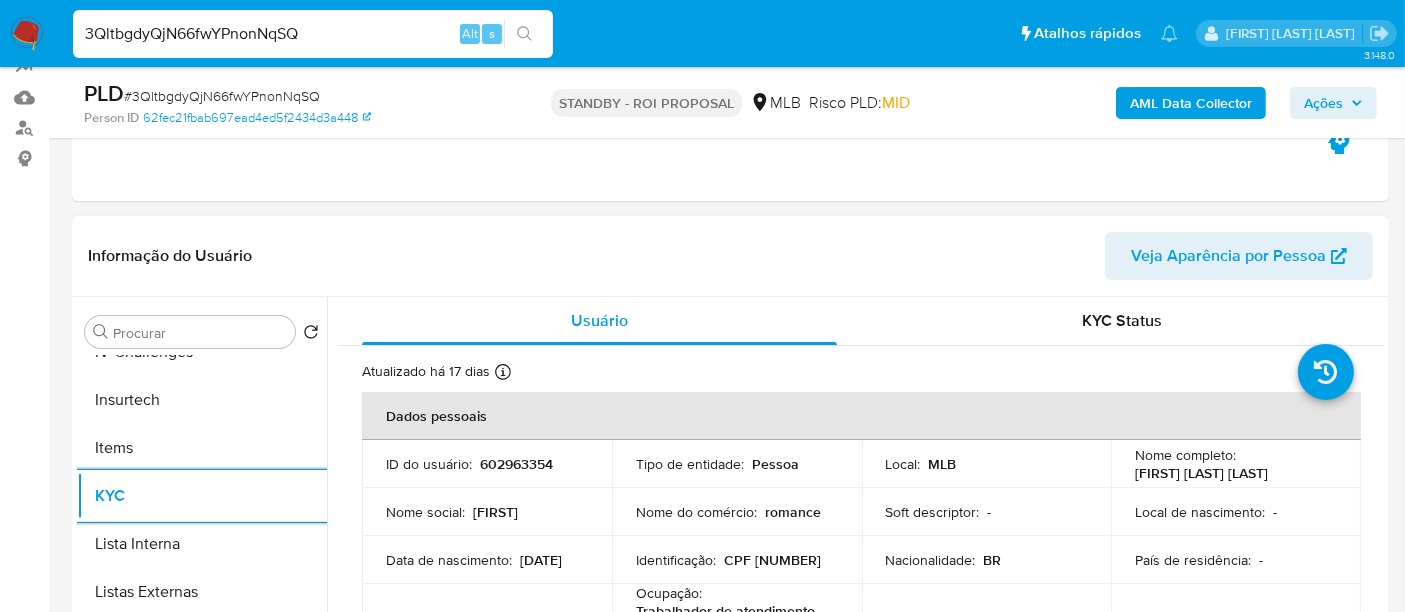 scroll, scrollTop: 111, scrollLeft: 0, axis: vertical 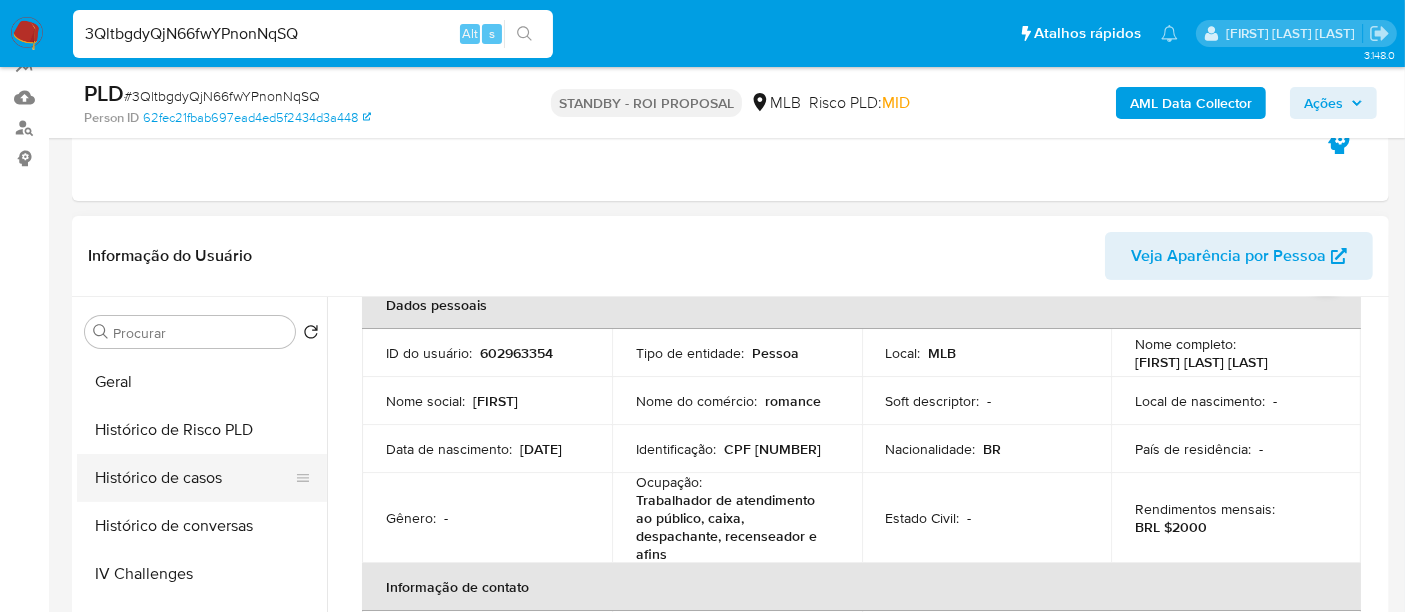 click on "Histórico de casos" at bounding box center [194, 478] 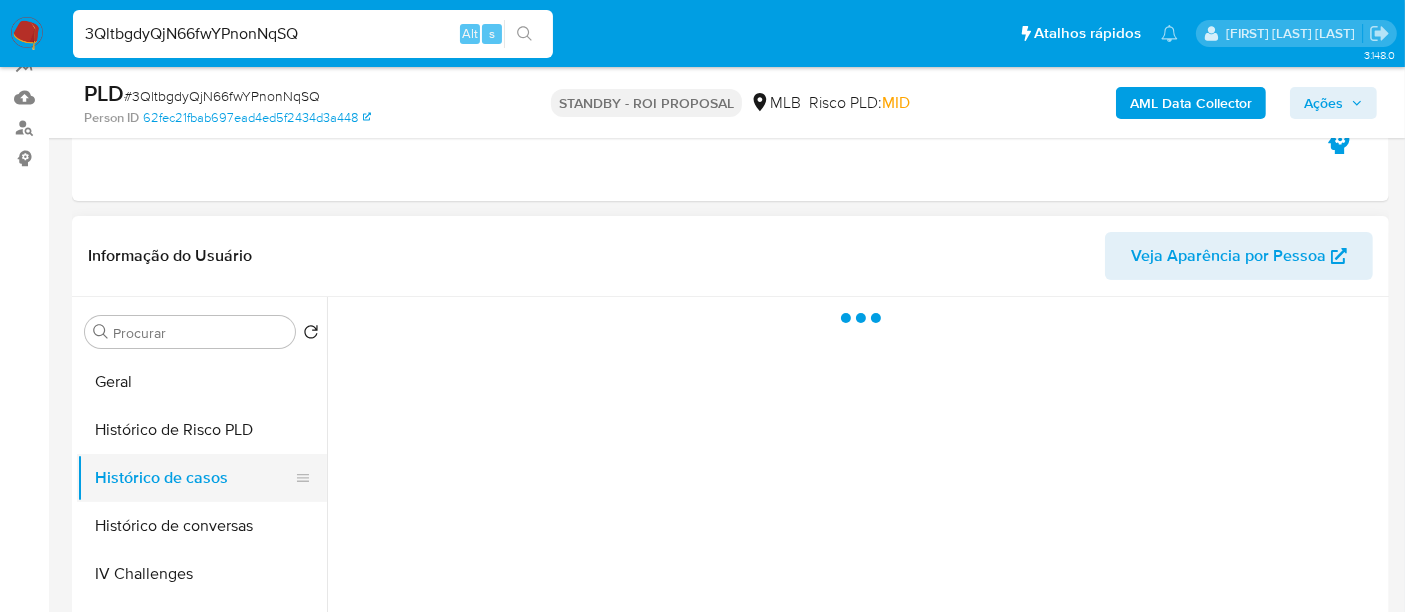 scroll, scrollTop: 0, scrollLeft: 0, axis: both 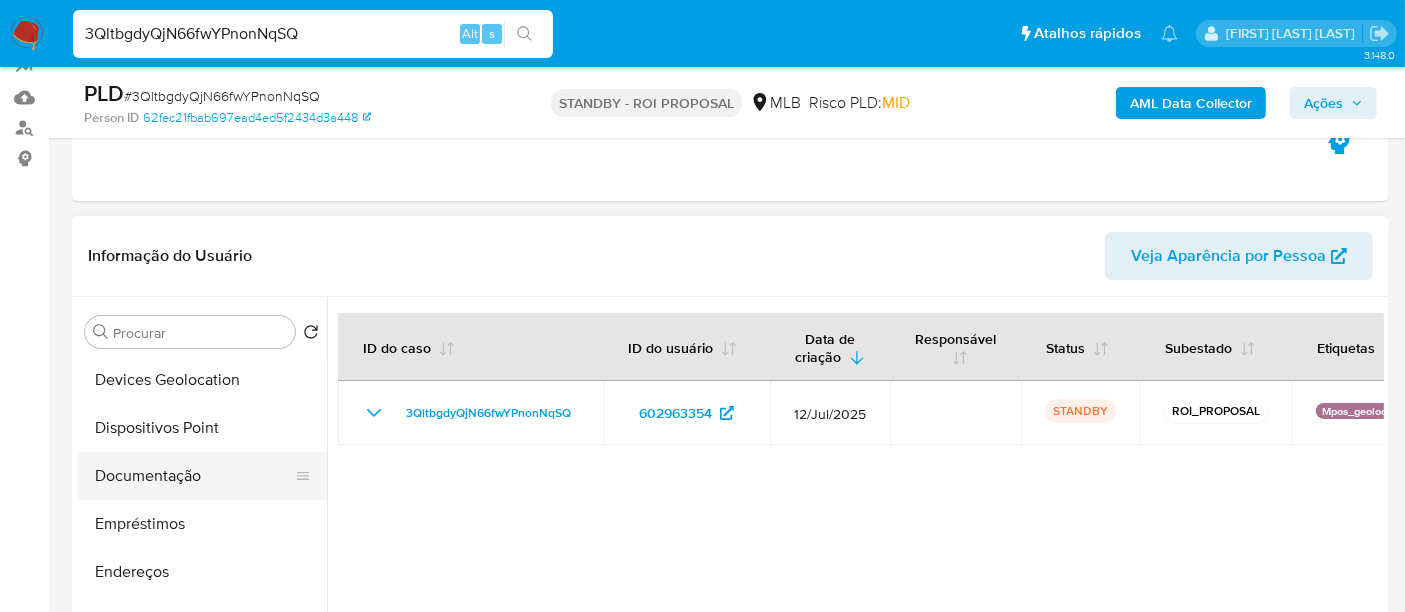 click on "Documentação" at bounding box center (194, 476) 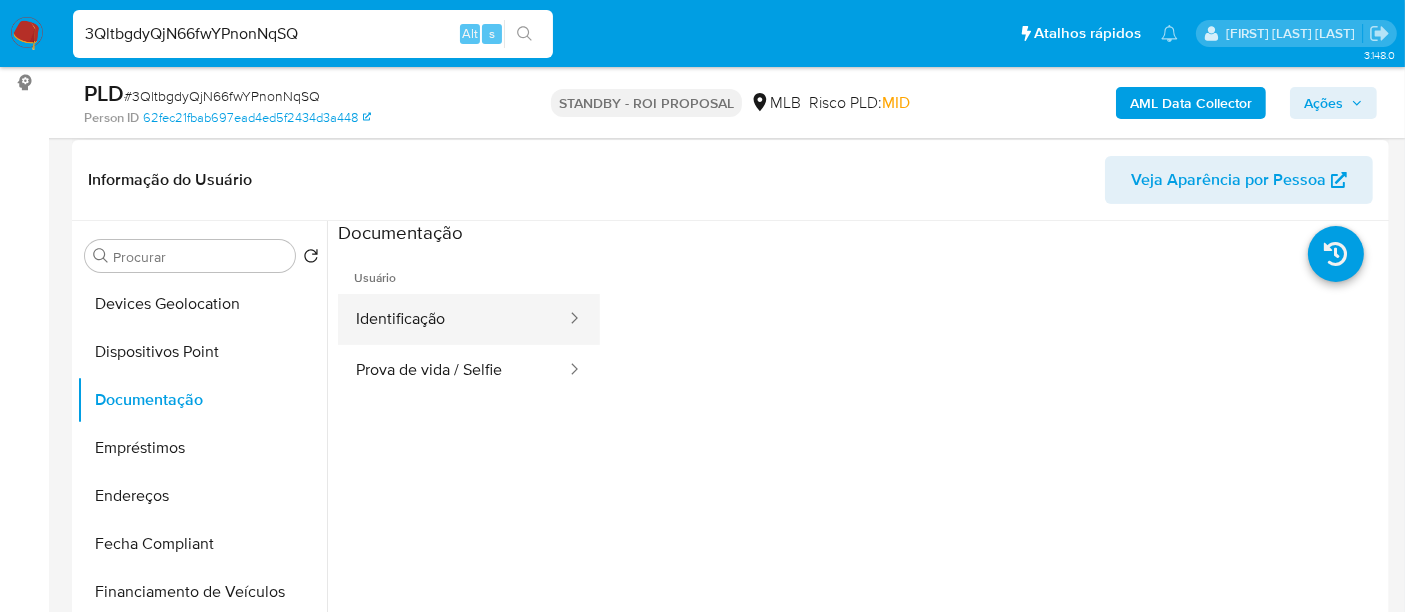 scroll, scrollTop: 333, scrollLeft: 0, axis: vertical 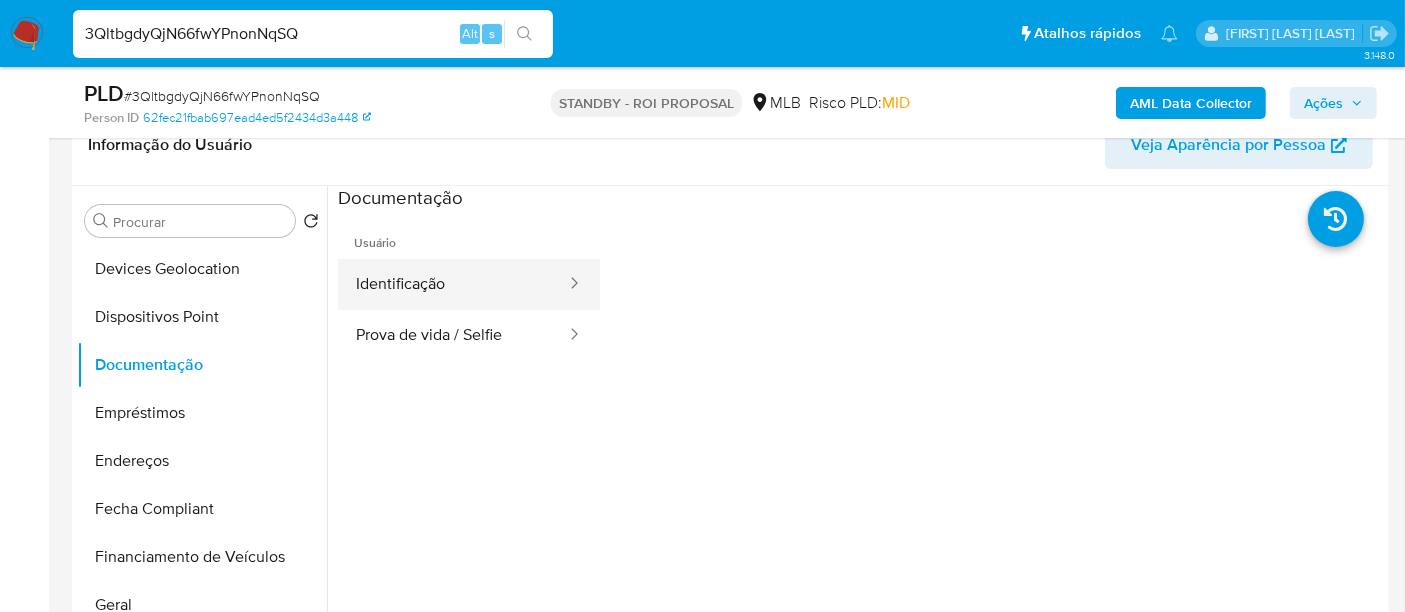 click on "Identificação" at bounding box center (453, 284) 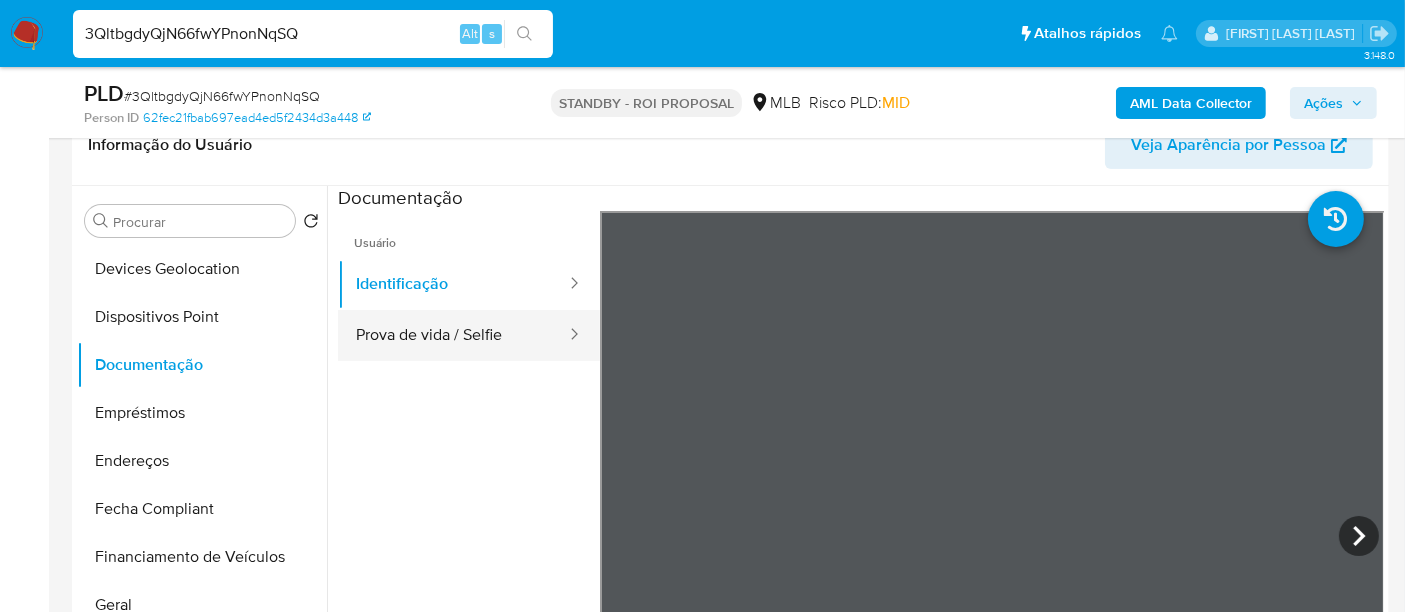 click on "Prova de vida / Selfie" at bounding box center (453, 335) 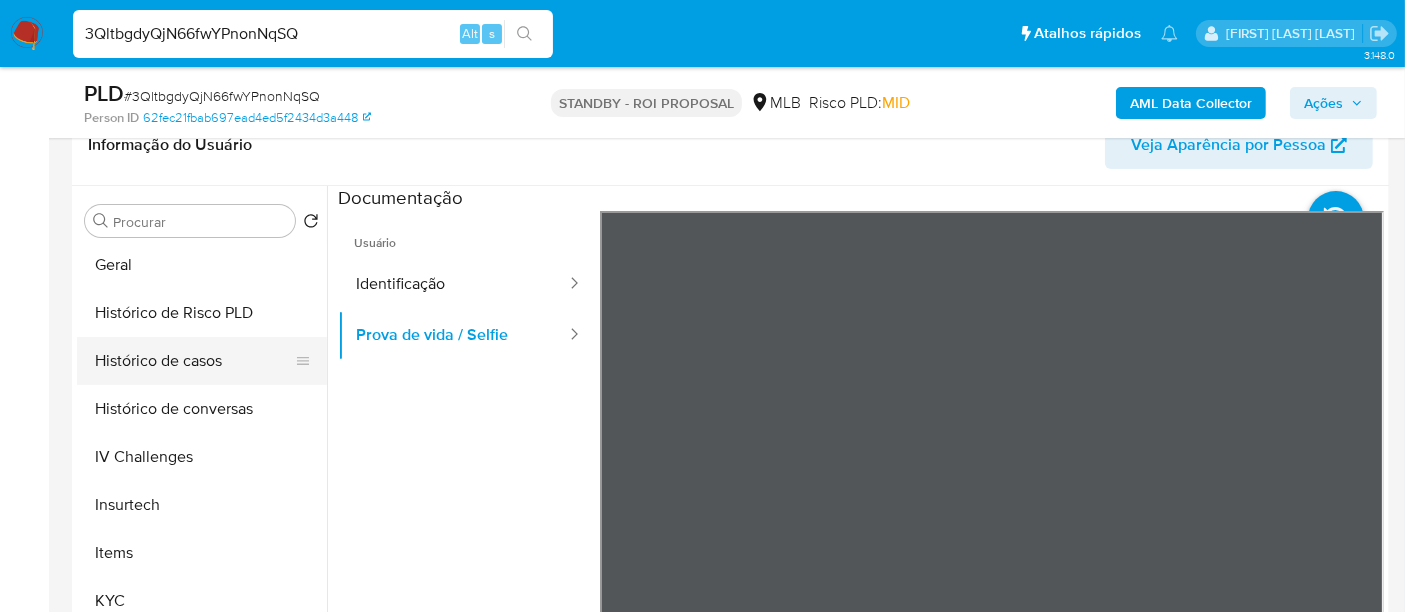 scroll, scrollTop: 844, scrollLeft: 0, axis: vertical 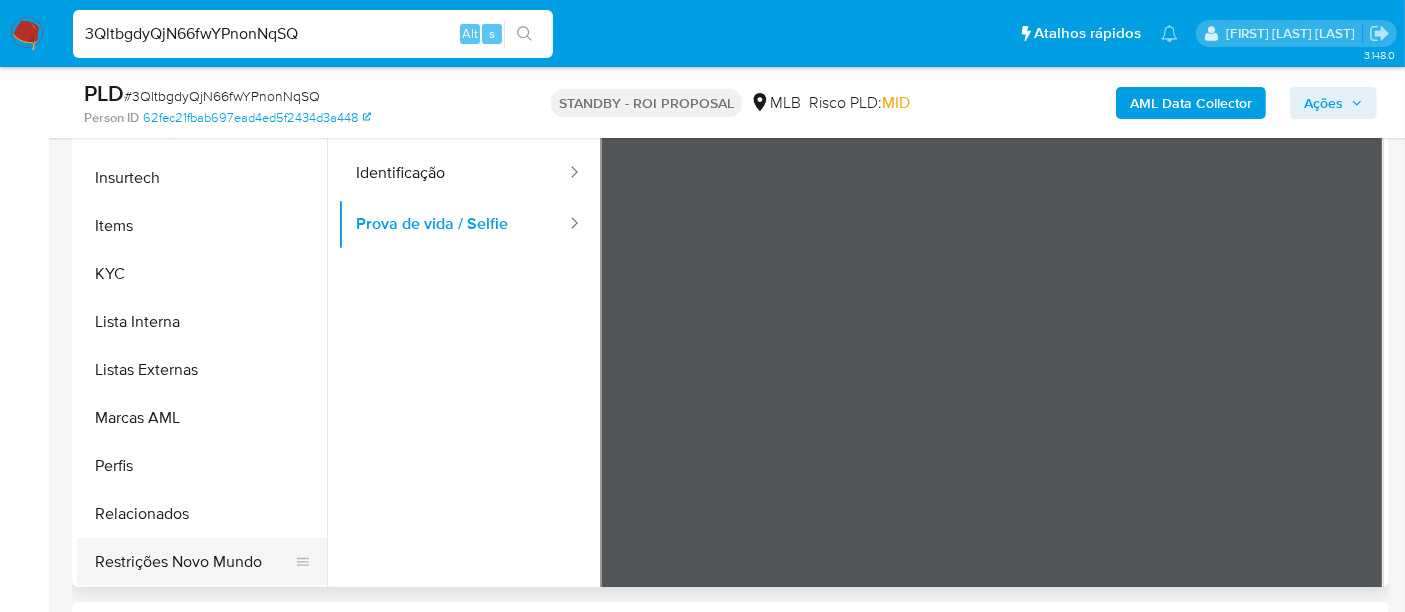 click on "Restrições Novo Mundo" at bounding box center [194, 562] 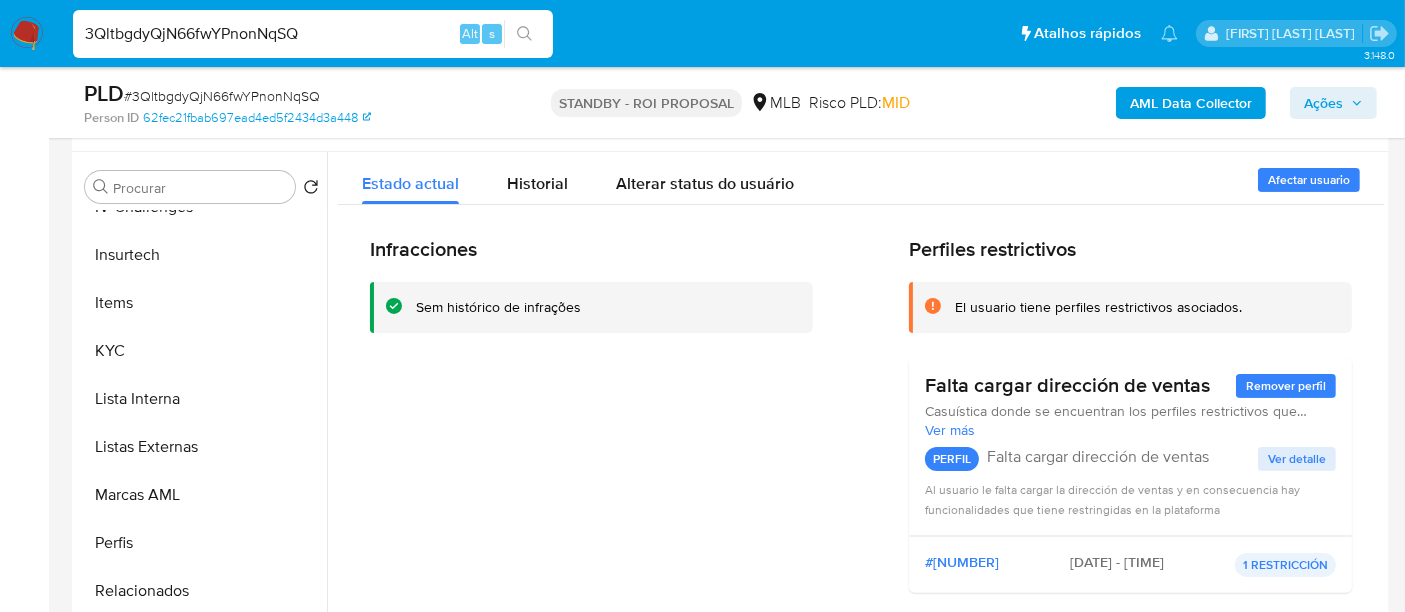 scroll, scrollTop: 333, scrollLeft: 0, axis: vertical 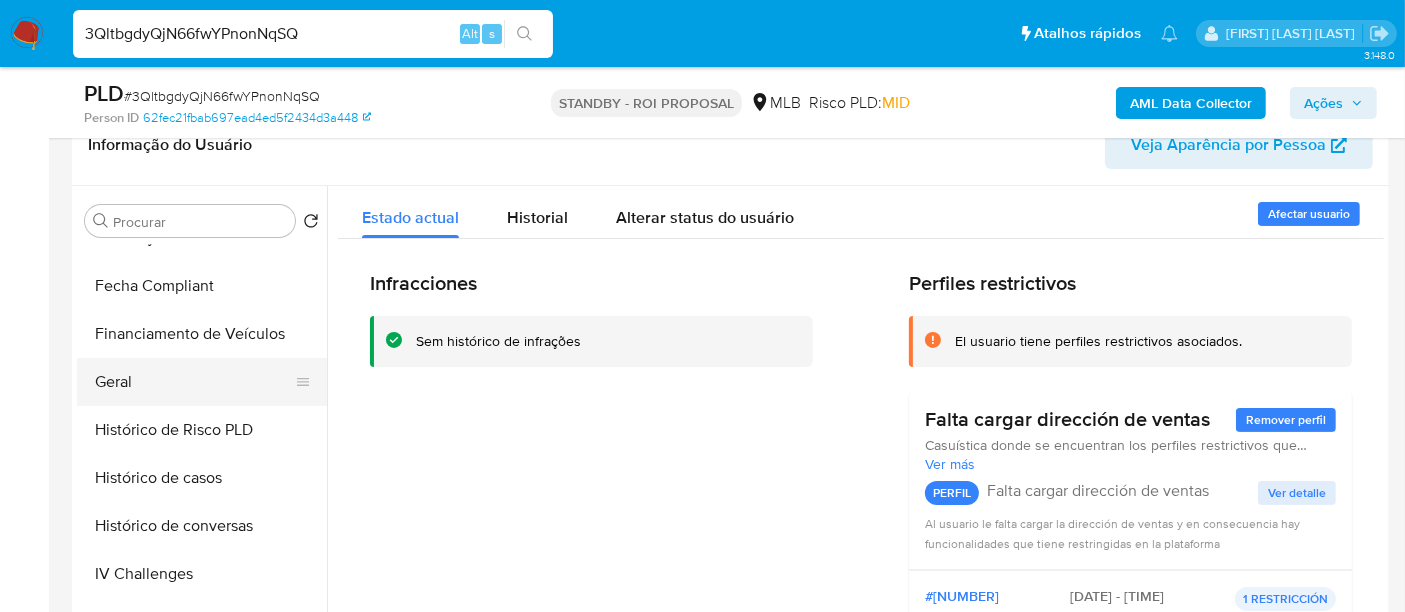 click on "Geral" at bounding box center (194, 382) 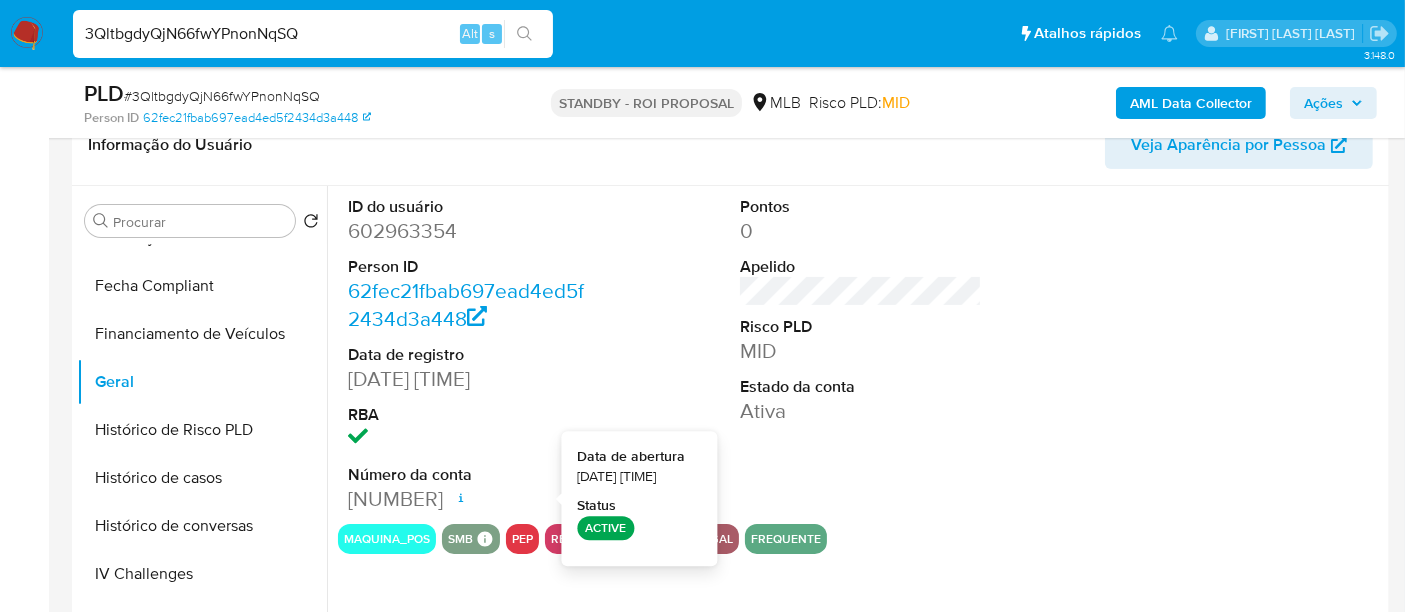 type 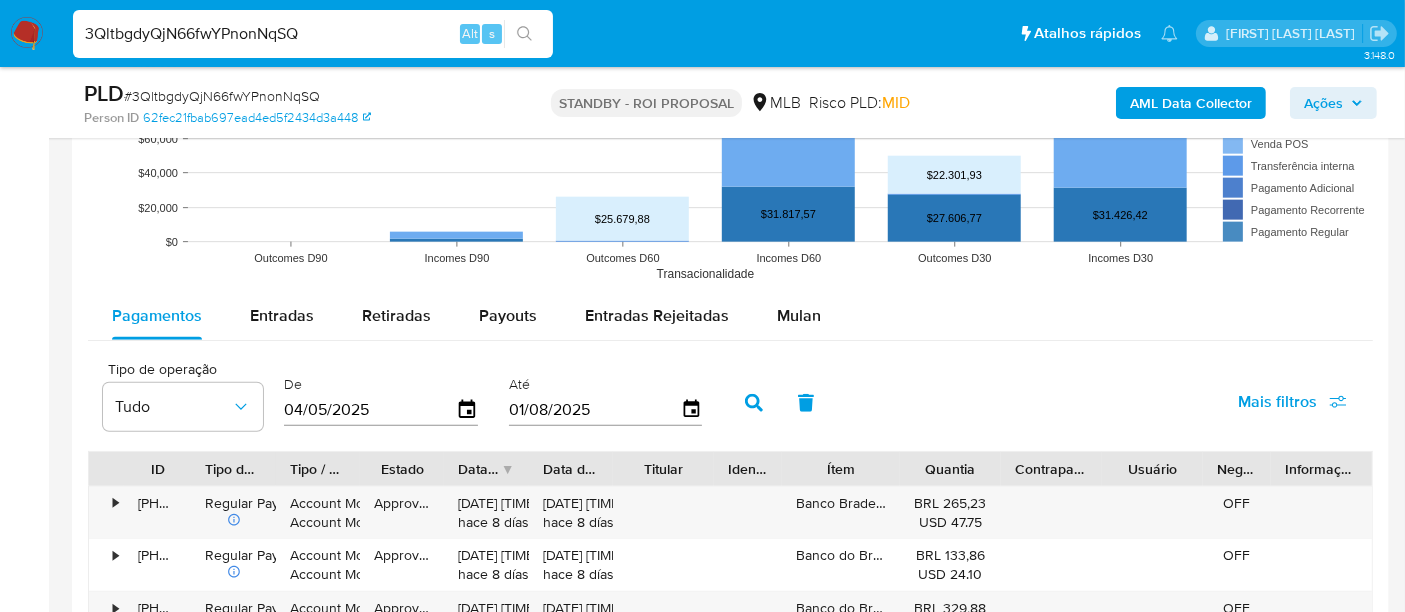 scroll, scrollTop: 2111, scrollLeft: 0, axis: vertical 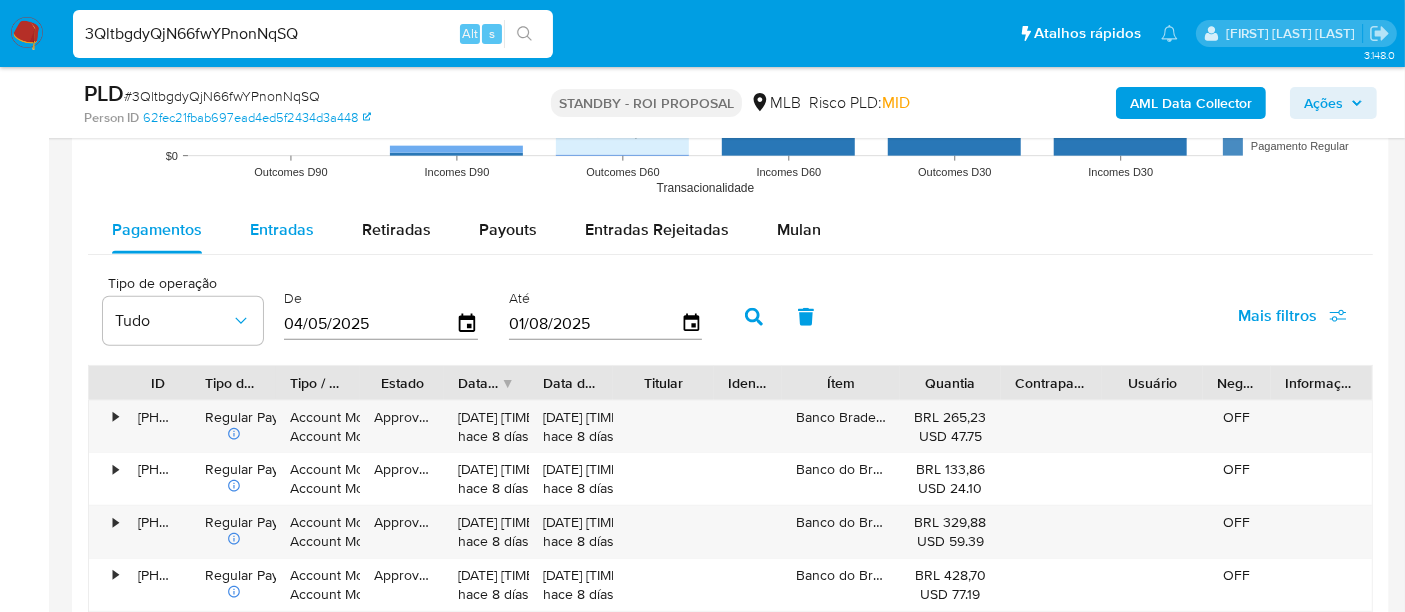 click on "Entradas" at bounding box center [282, 229] 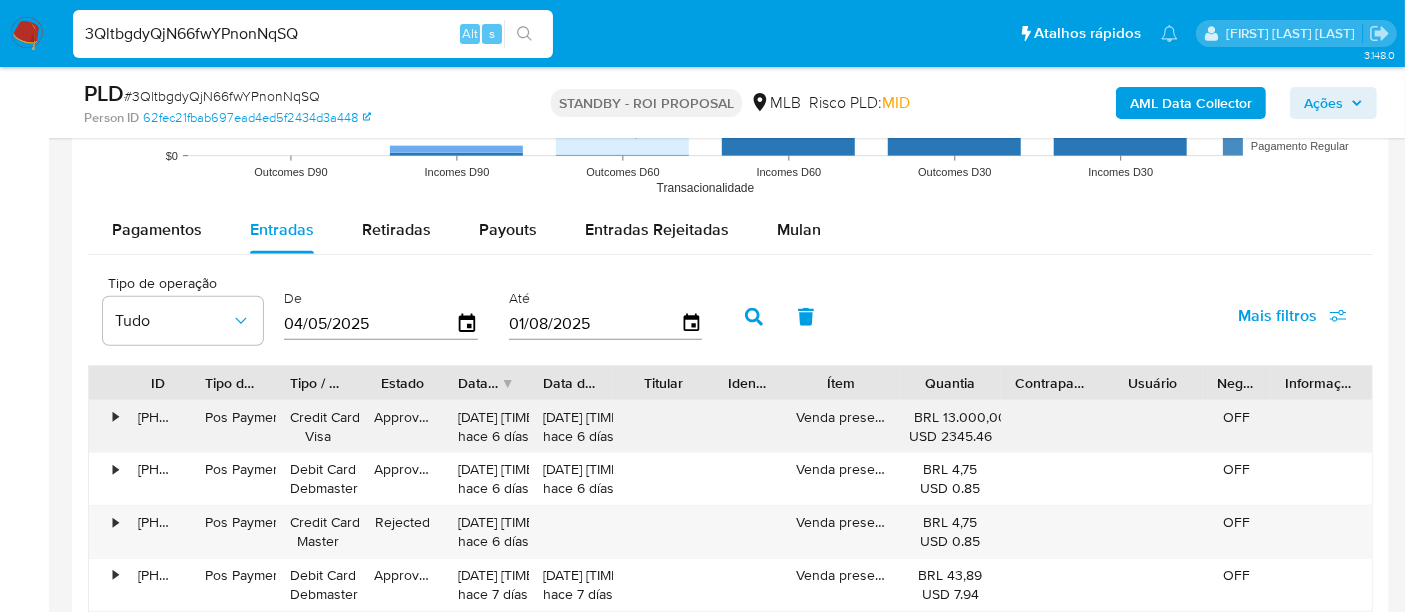 scroll, scrollTop: 2222, scrollLeft: 0, axis: vertical 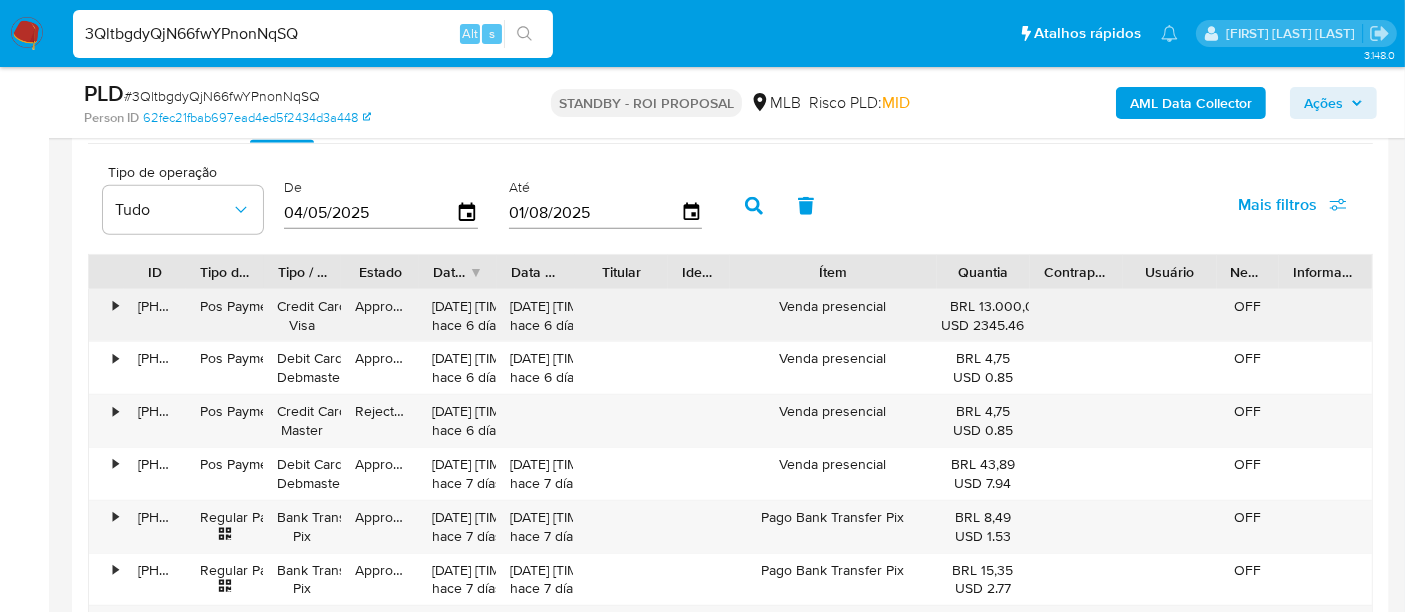 drag, startPoint x: 915, startPoint y: 269, endPoint x: 1005, endPoint y: 284, distance: 91.24144 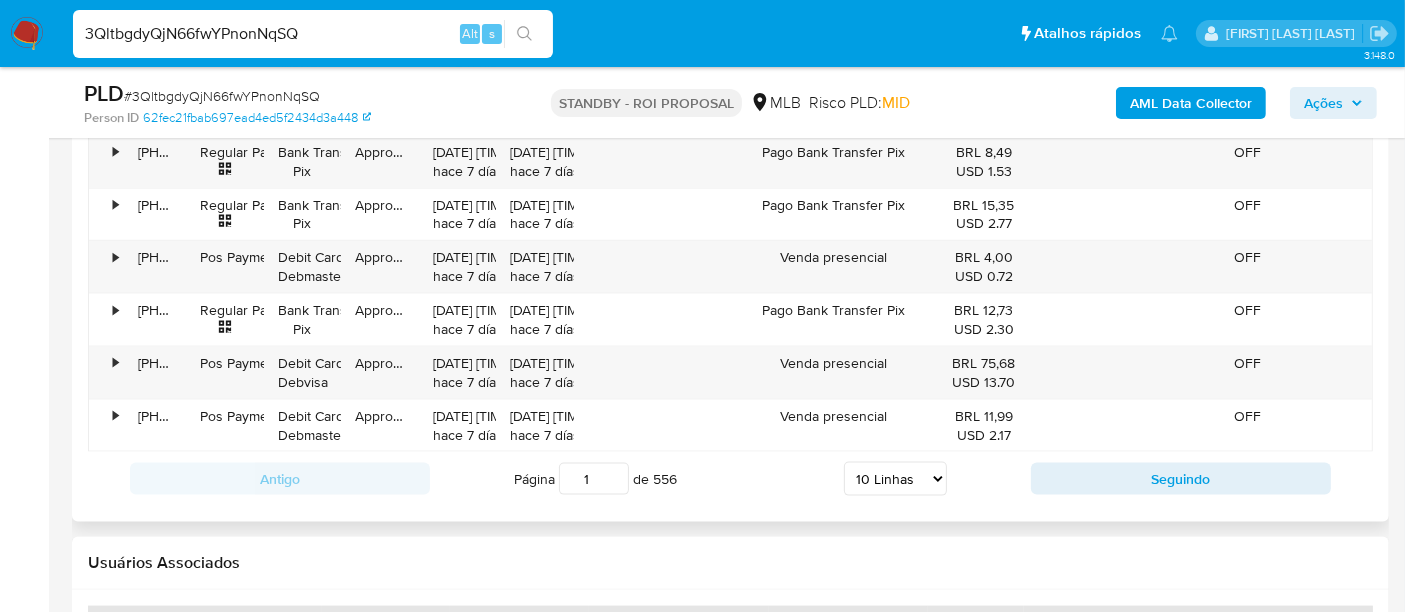scroll, scrollTop: 2666, scrollLeft: 0, axis: vertical 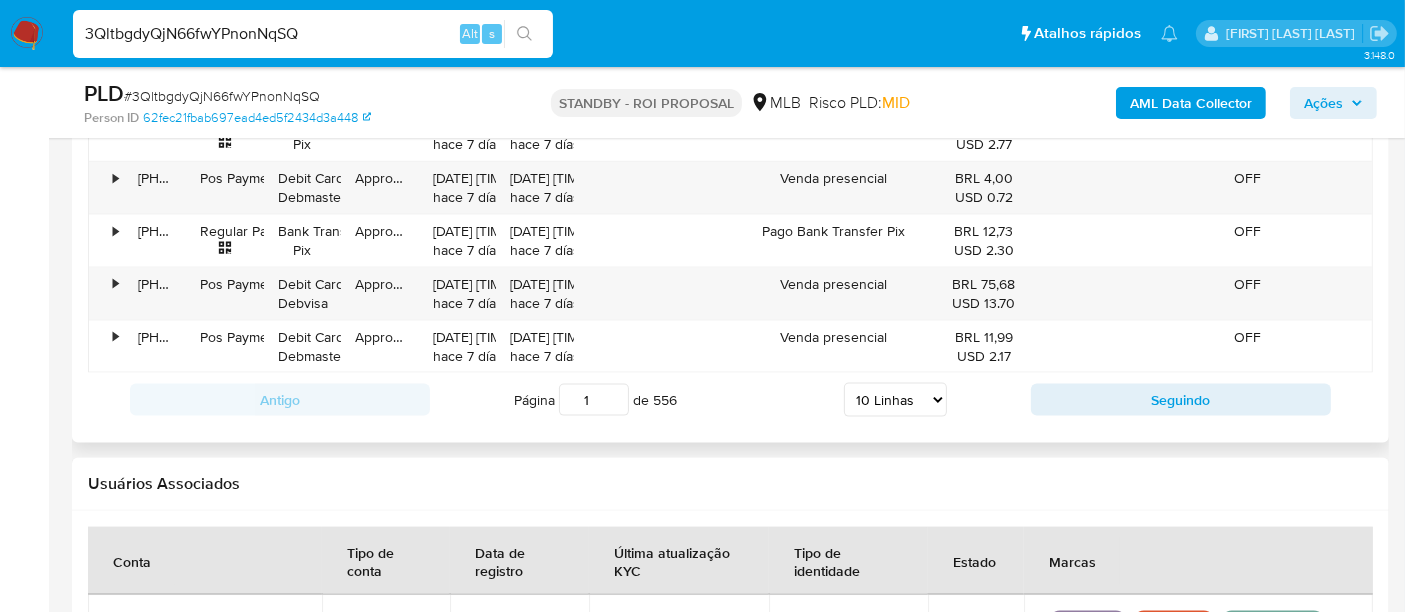 click on "5   Linhas 10   Linhas 20   Linhas 25   Linhas 50   Linhas 100   Linhas" at bounding box center (895, 400) 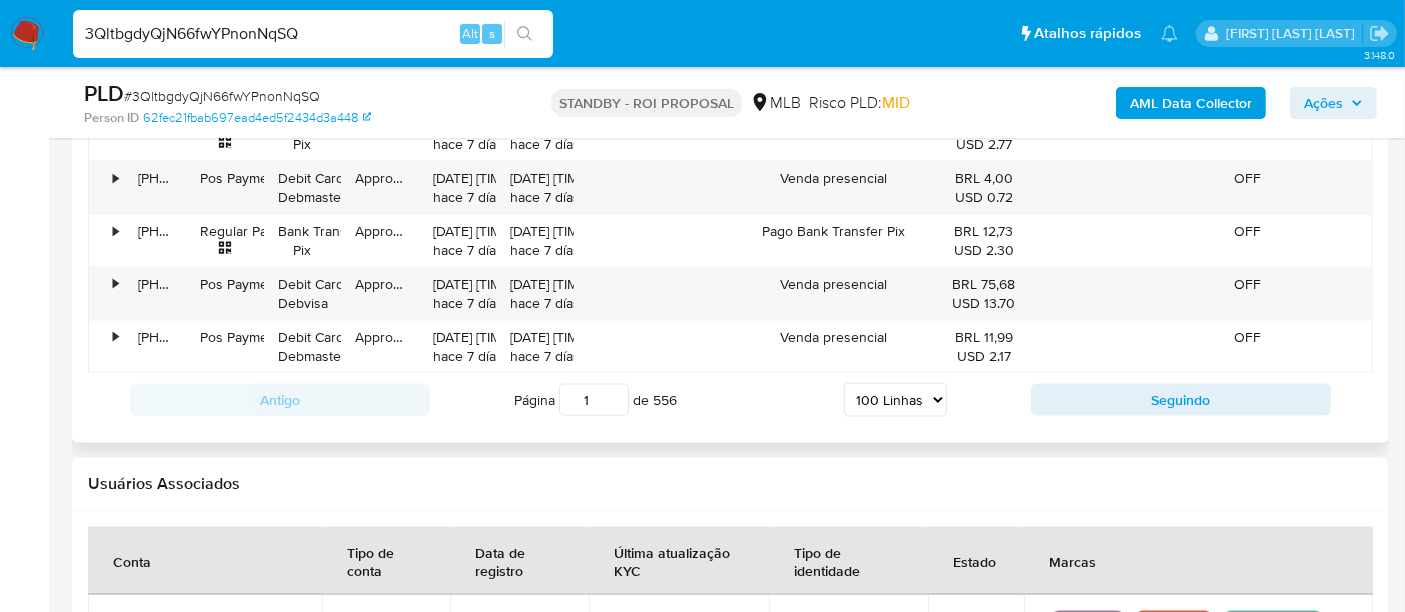 click on "5   Linhas 10   Linhas 20   Linhas 25   Linhas 50   Linhas 100   Linhas" at bounding box center [895, 400] 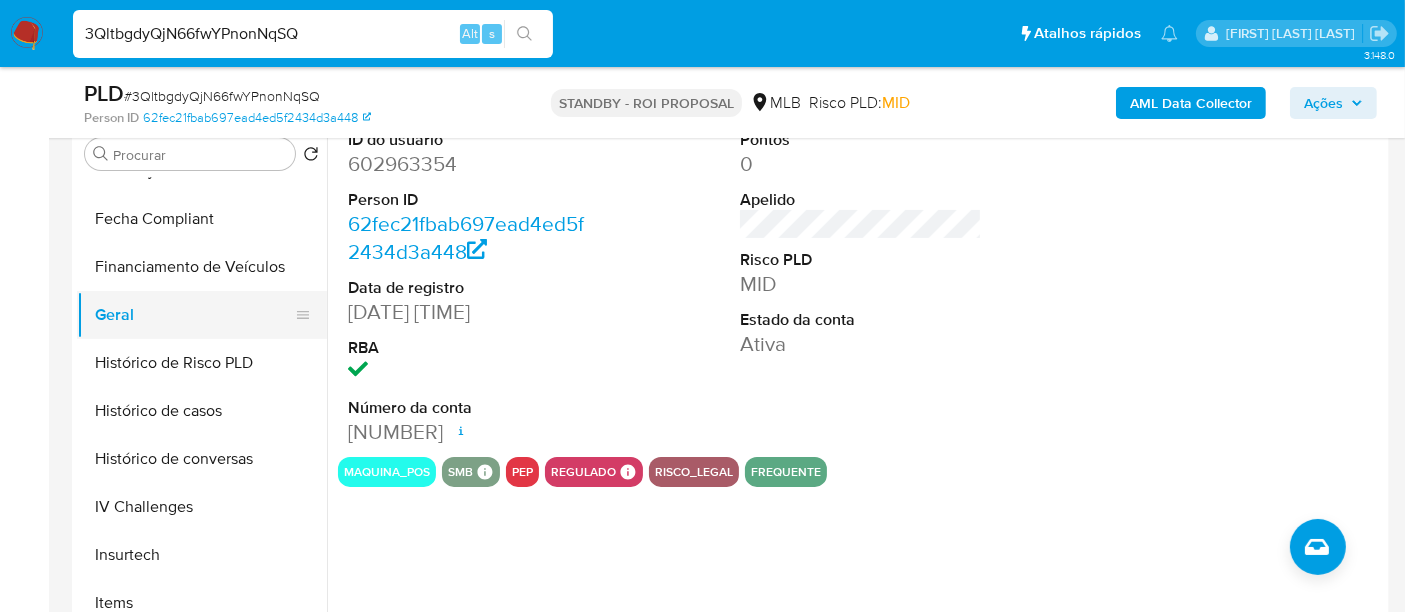 scroll, scrollTop: 333, scrollLeft: 0, axis: vertical 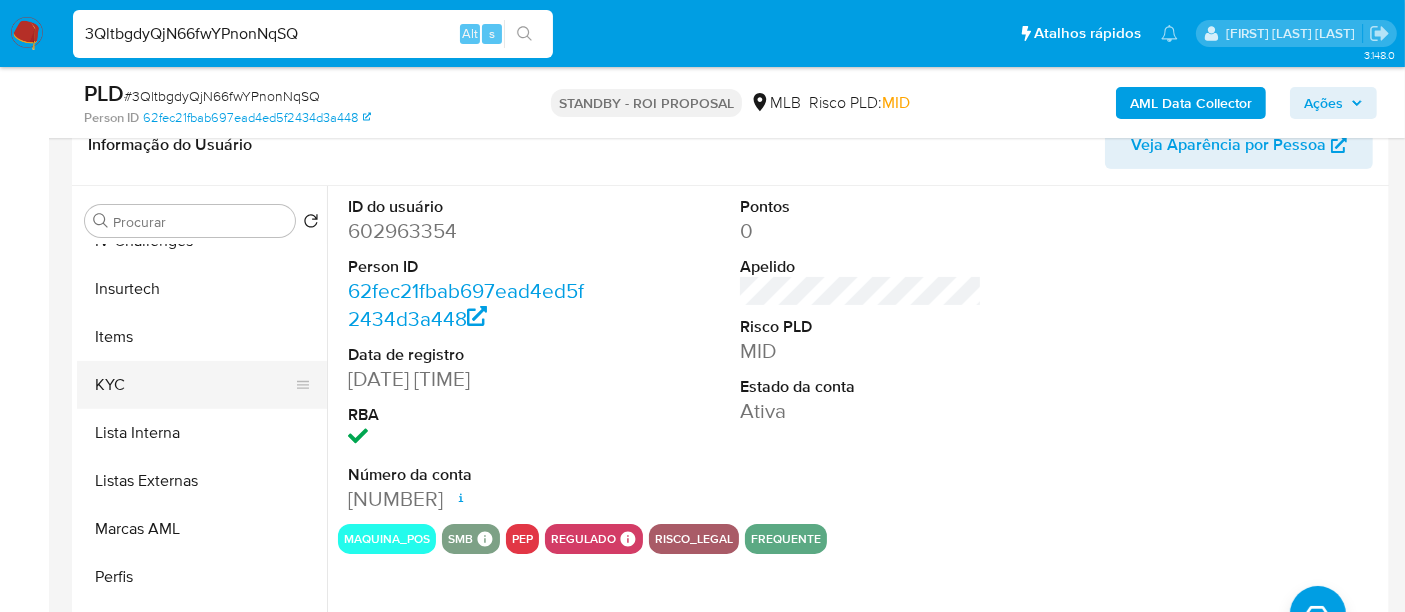 click on "KYC" at bounding box center (194, 385) 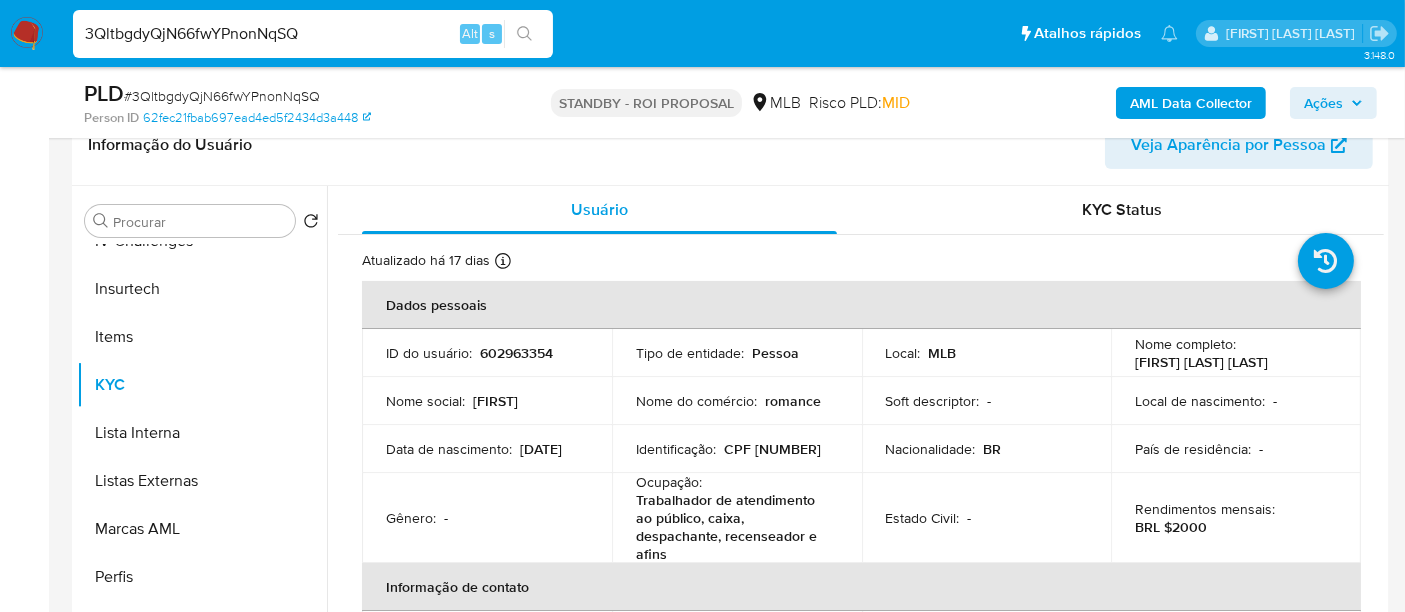 click on "3QltbgdyQjN66fwYPnonNqSQ" at bounding box center [313, 34] 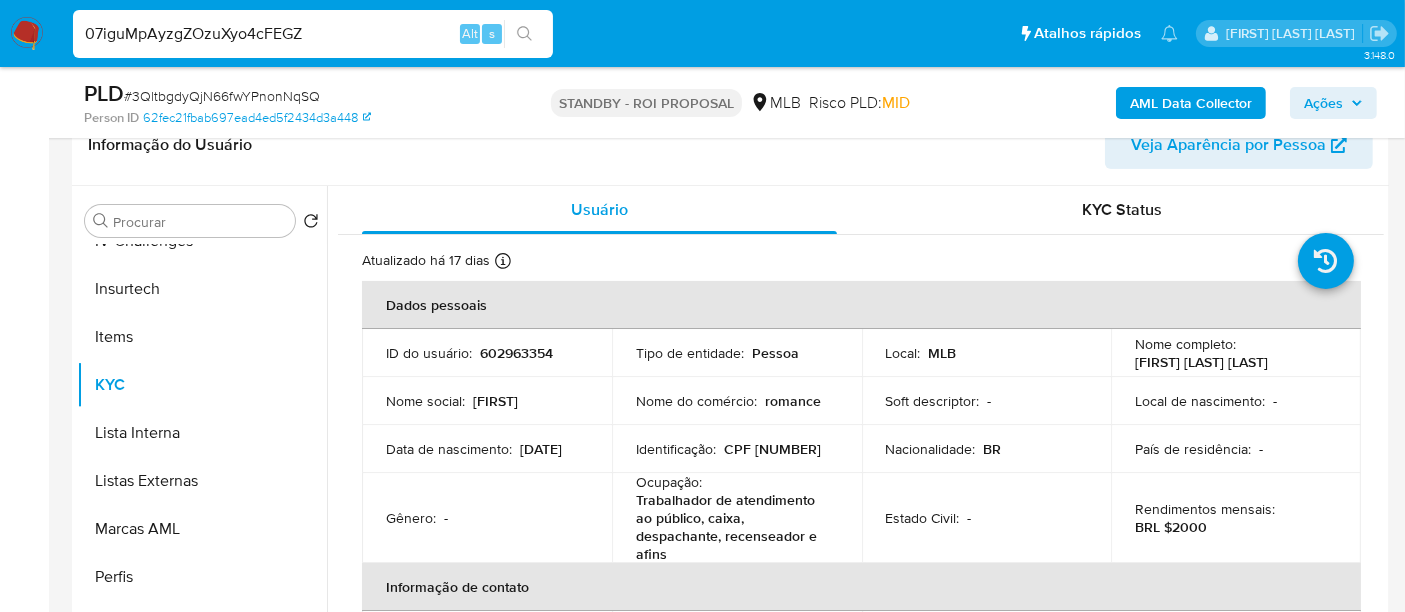 type on "07iguMpAyzgZOzuXyo4cFEGZ" 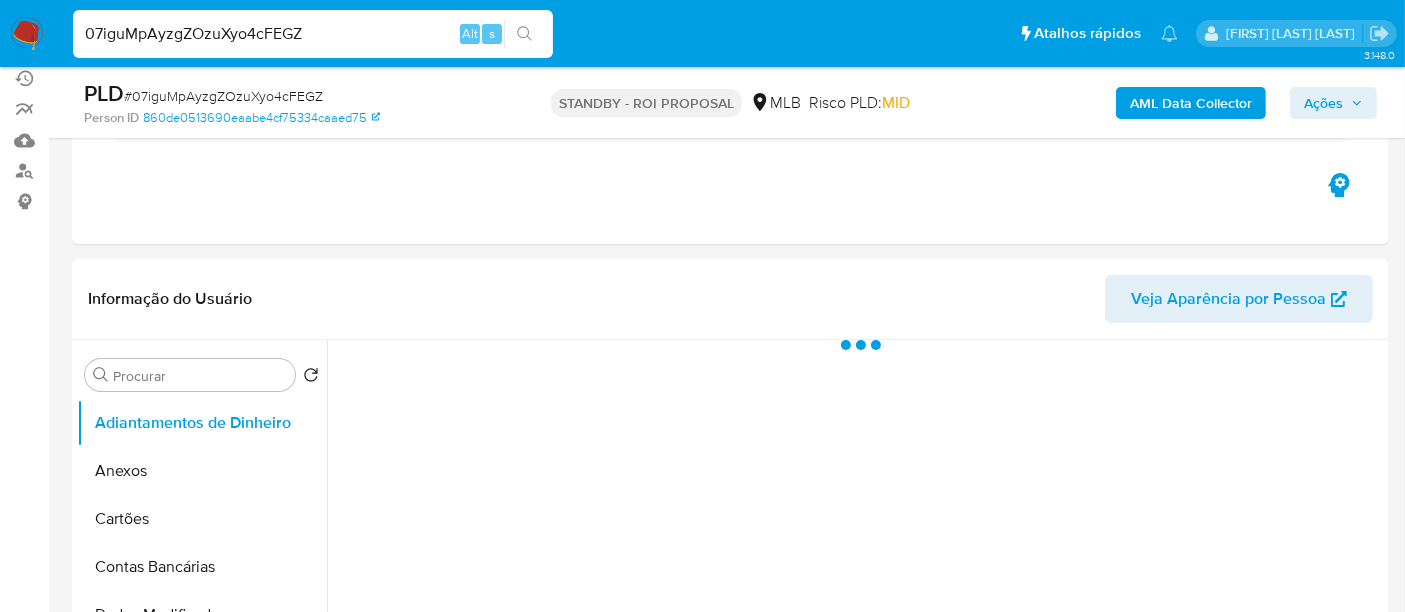 scroll, scrollTop: 333, scrollLeft: 0, axis: vertical 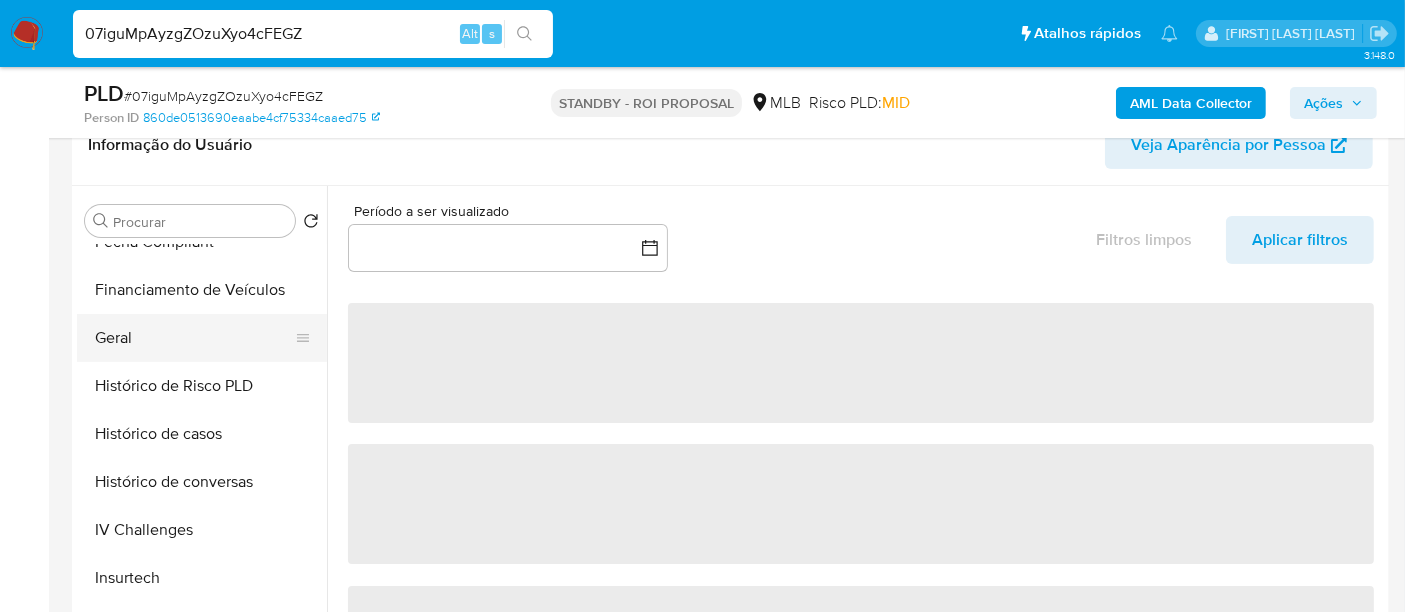 select on "10" 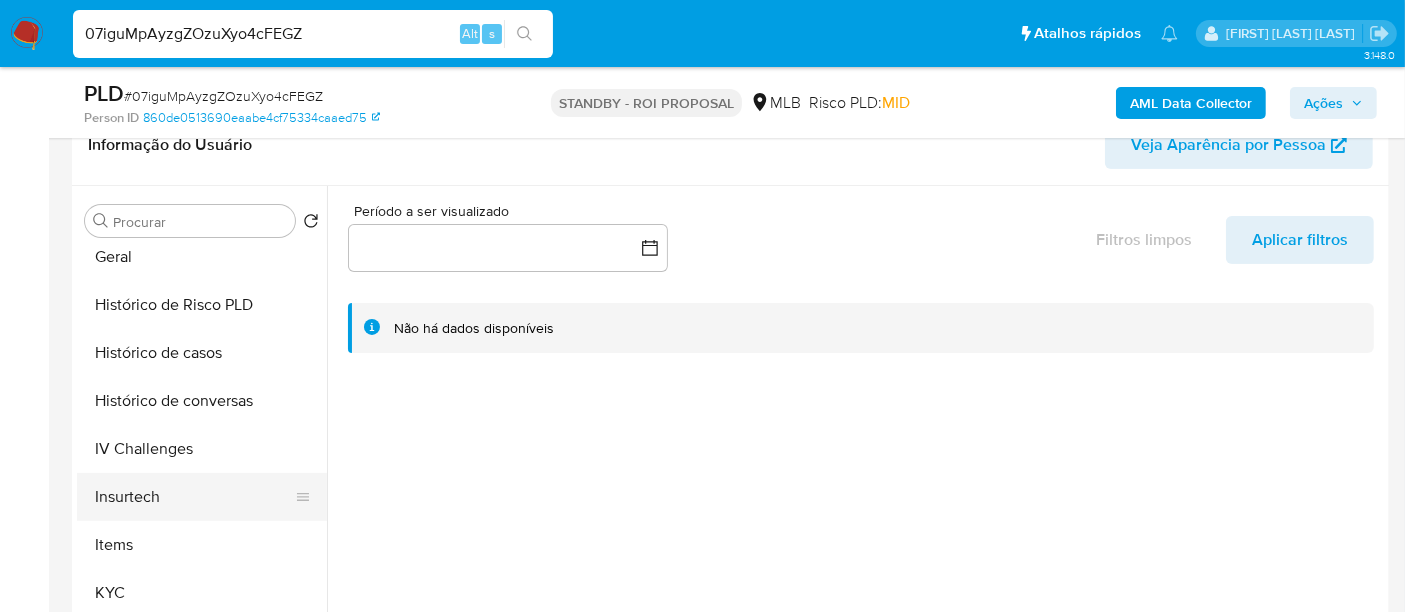 scroll, scrollTop: 666, scrollLeft: 0, axis: vertical 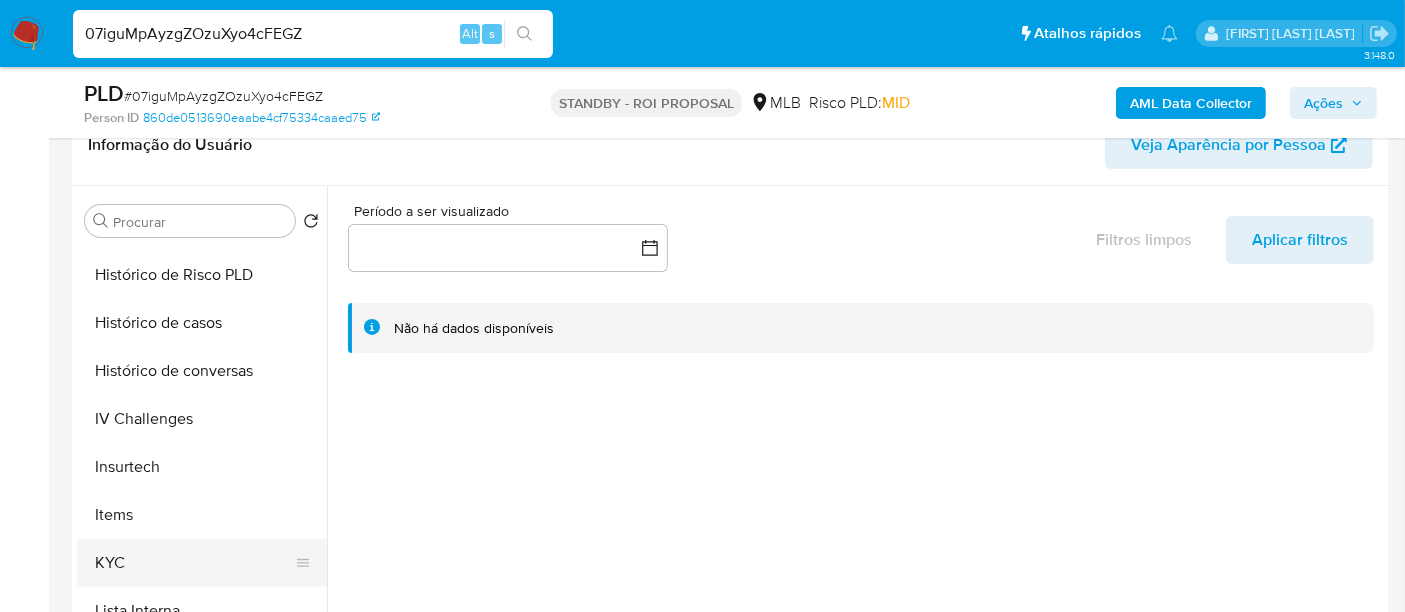 click on "KYC" at bounding box center [194, 563] 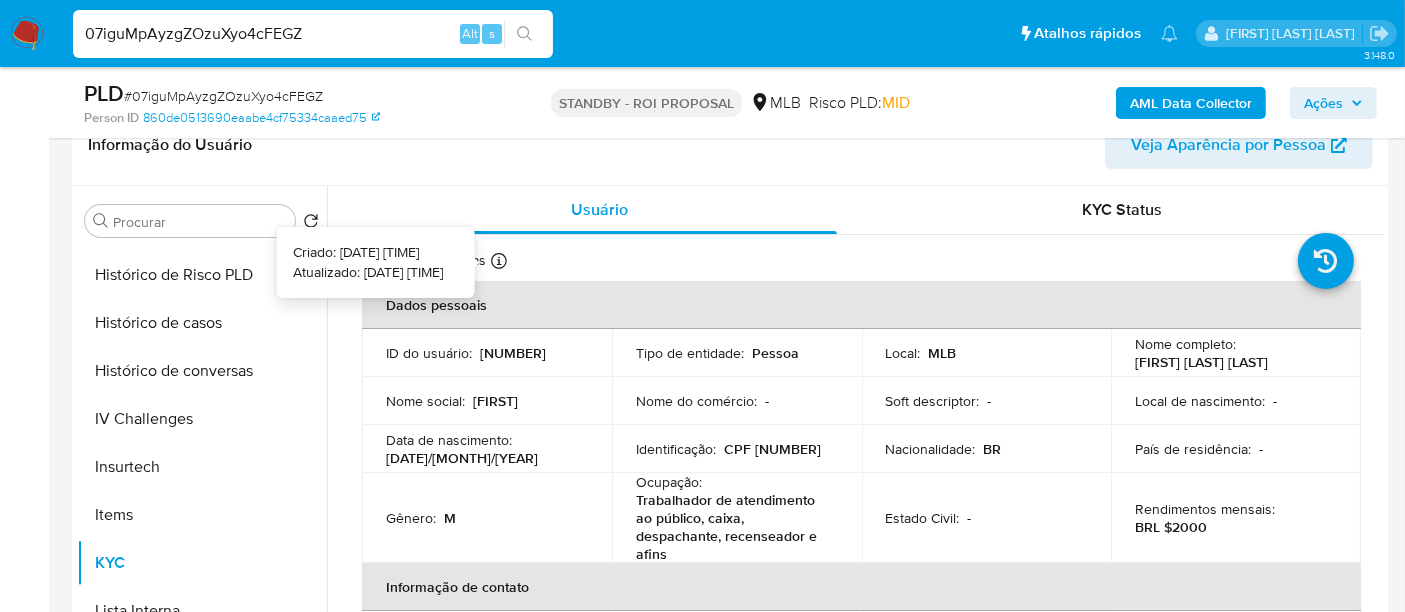 type 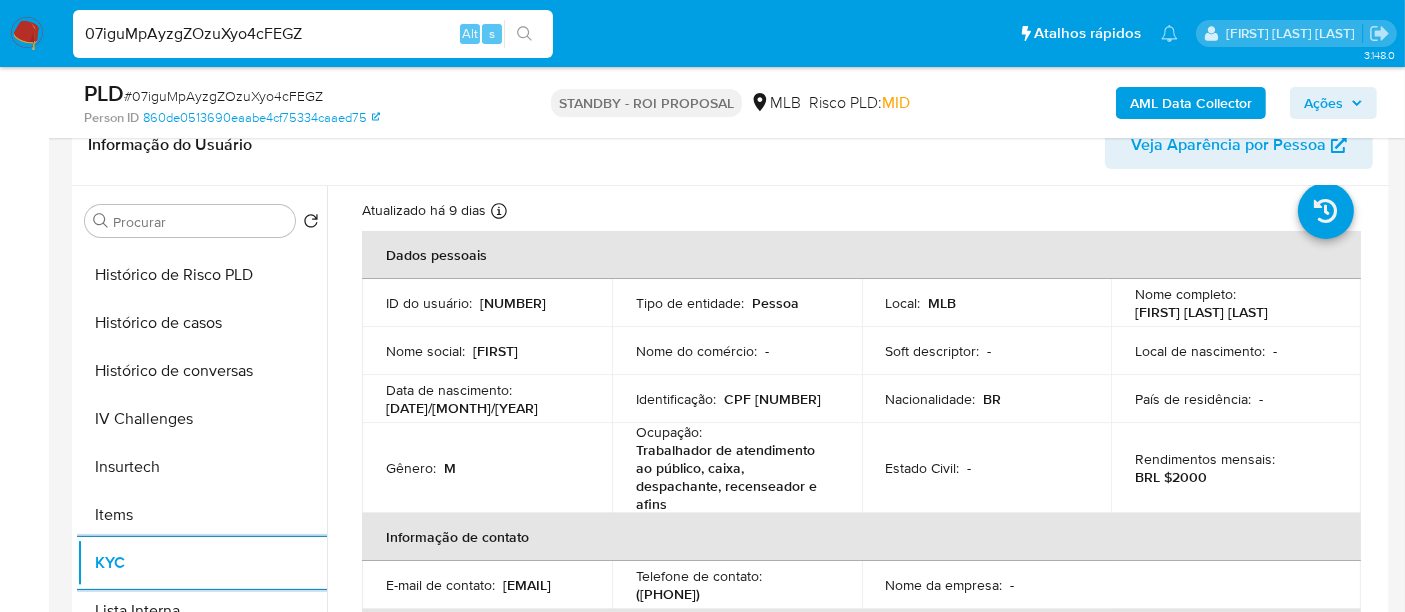 scroll, scrollTop: 0, scrollLeft: 0, axis: both 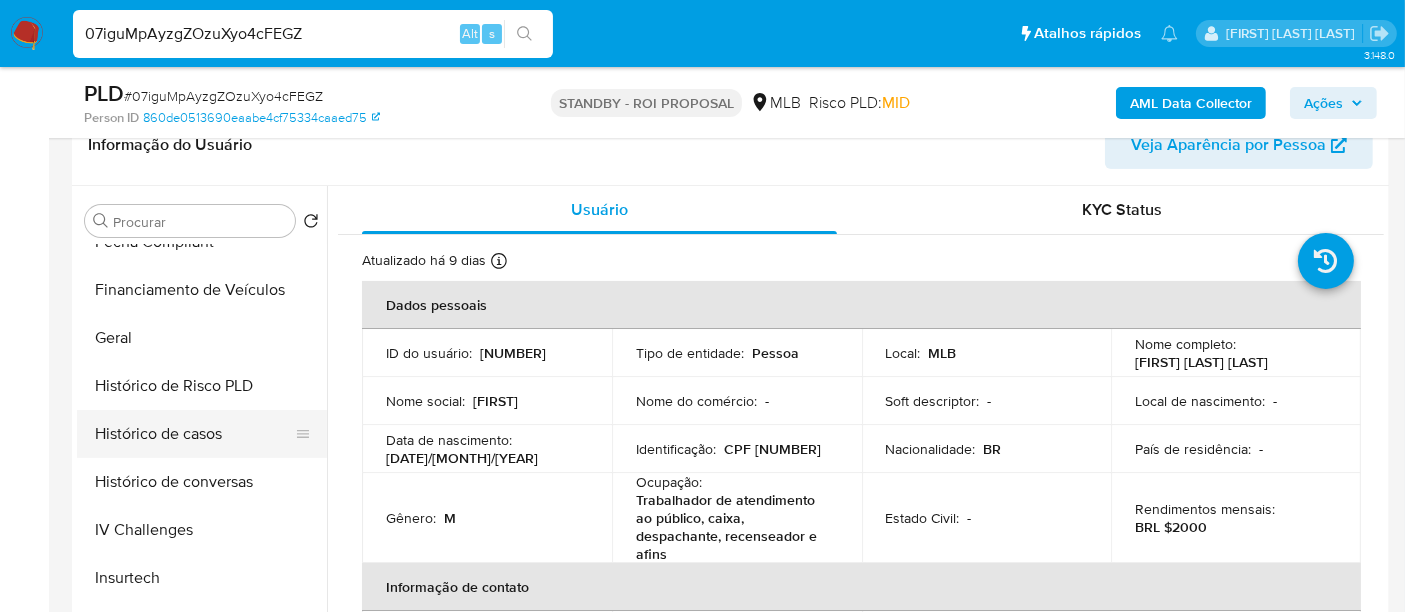 click on "Histórico de casos" at bounding box center [194, 434] 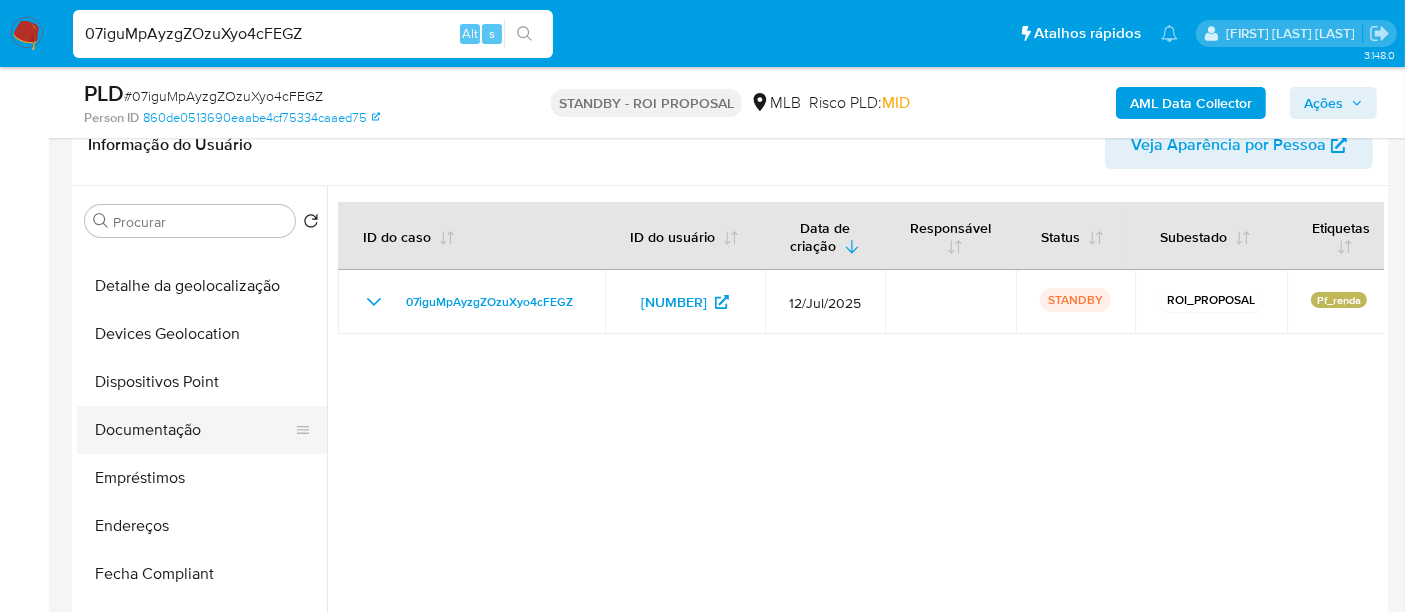 scroll, scrollTop: 222, scrollLeft: 0, axis: vertical 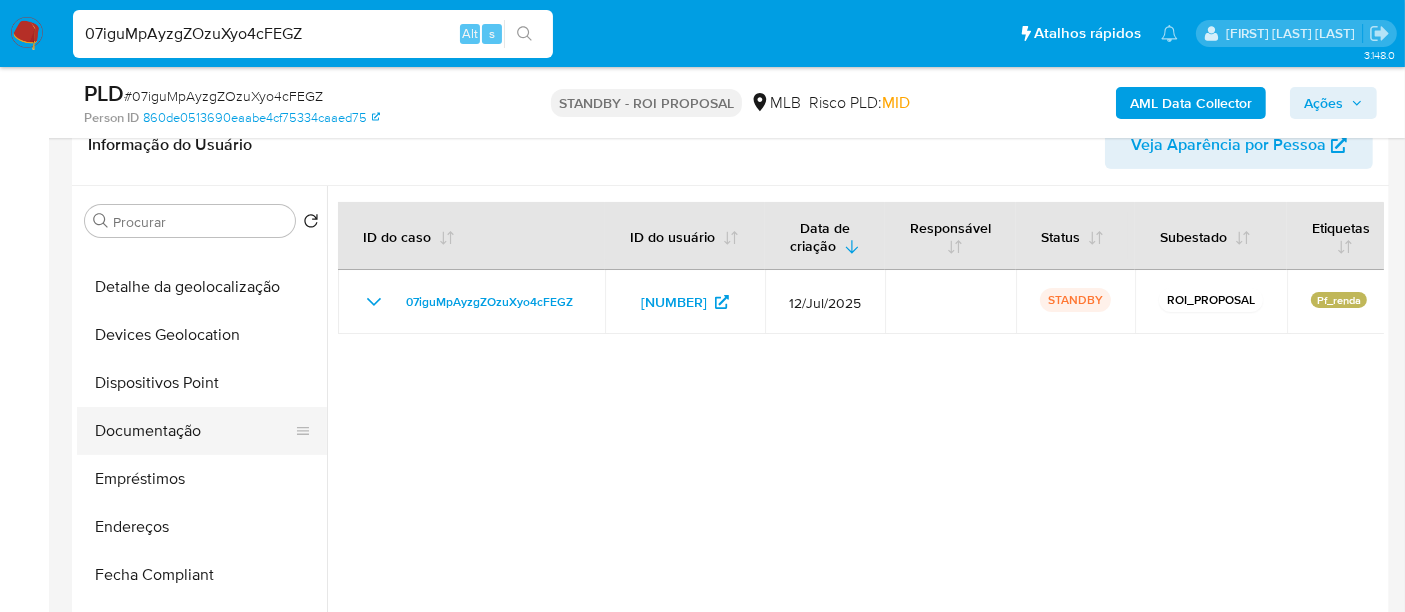click on "Documentação" at bounding box center (194, 431) 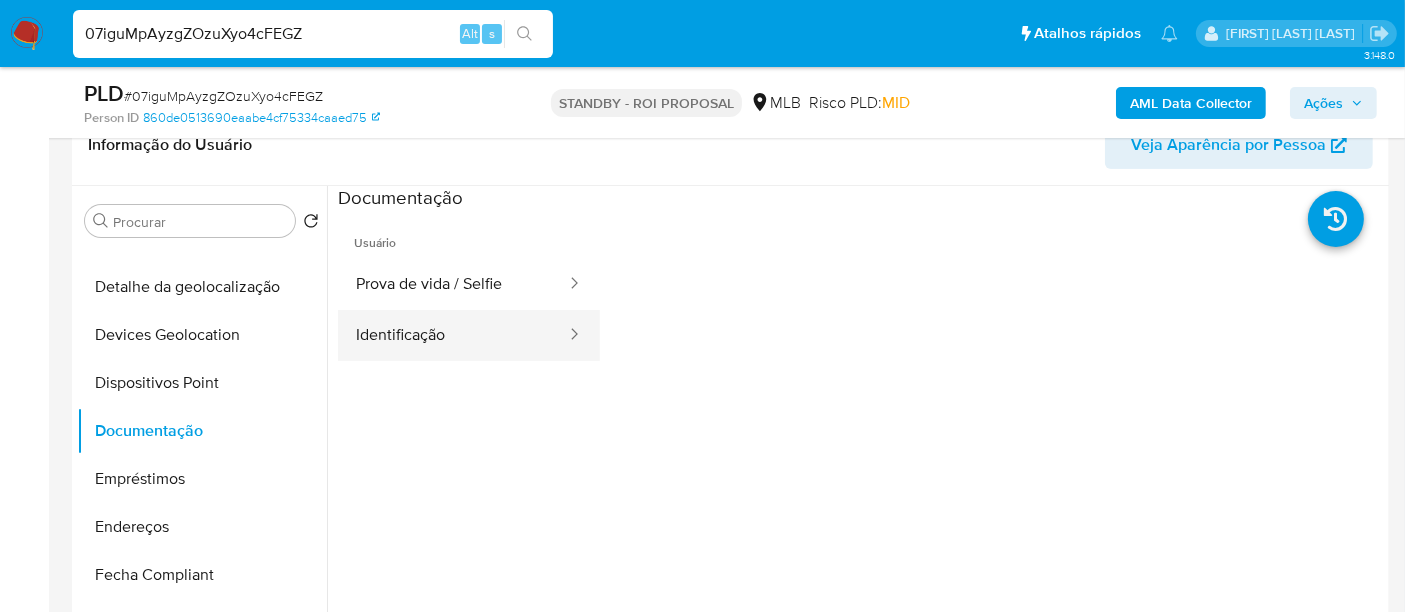 click on "Identificação" at bounding box center [453, 335] 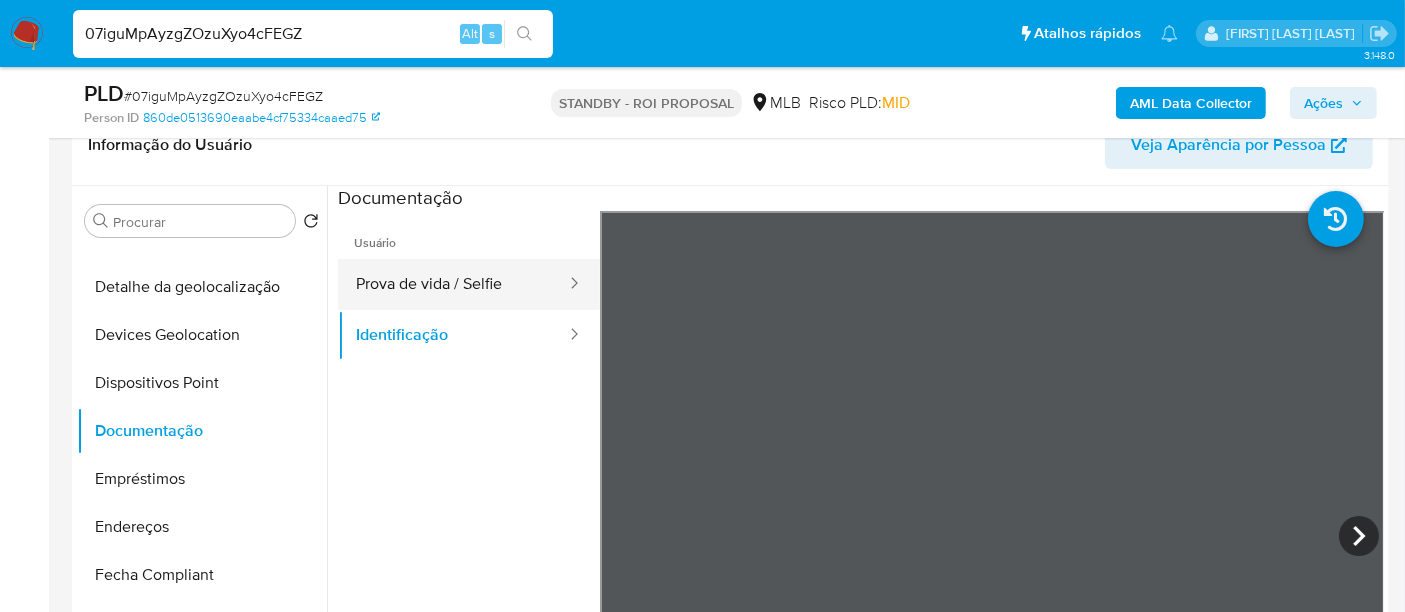 click on "Prova de vida / Selfie" at bounding box center (453, 284) 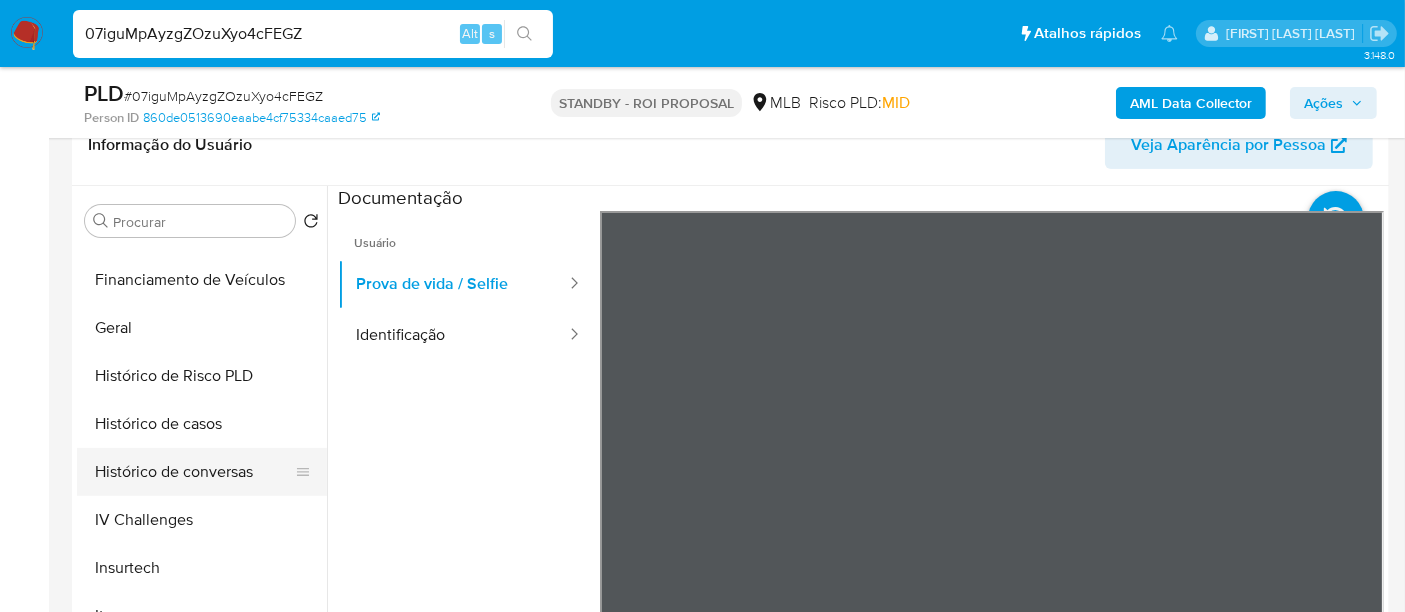 scroll, scrollTop: 844, scrollLeft: 0, axis: vertical 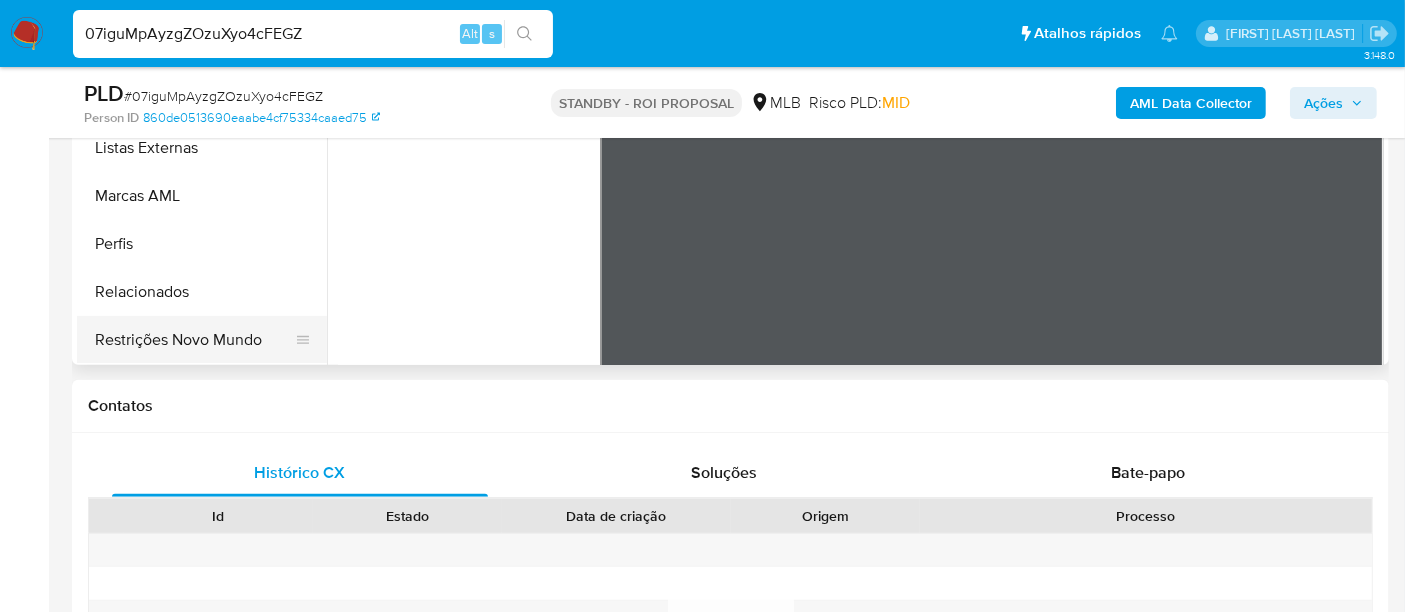 click on "Restrições Novo Mundo" at bounding box center [194, 340] 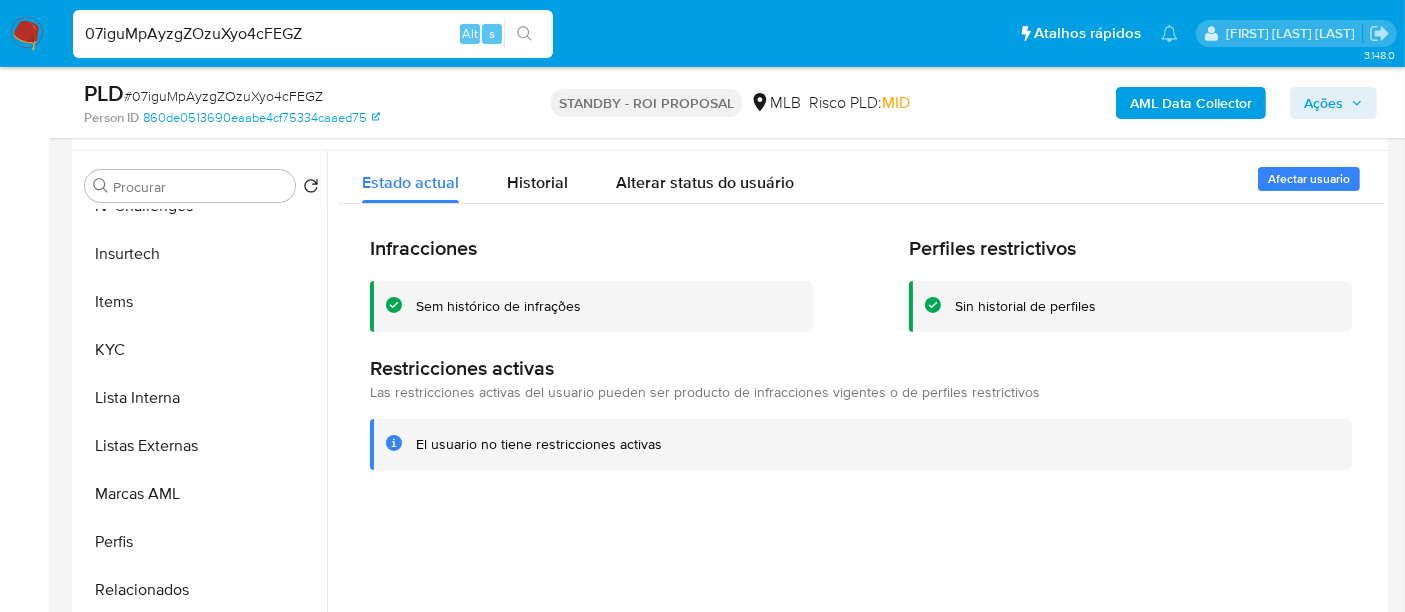 scroll, scrollTop: 333, scrollLeft: 0, axis: vertical 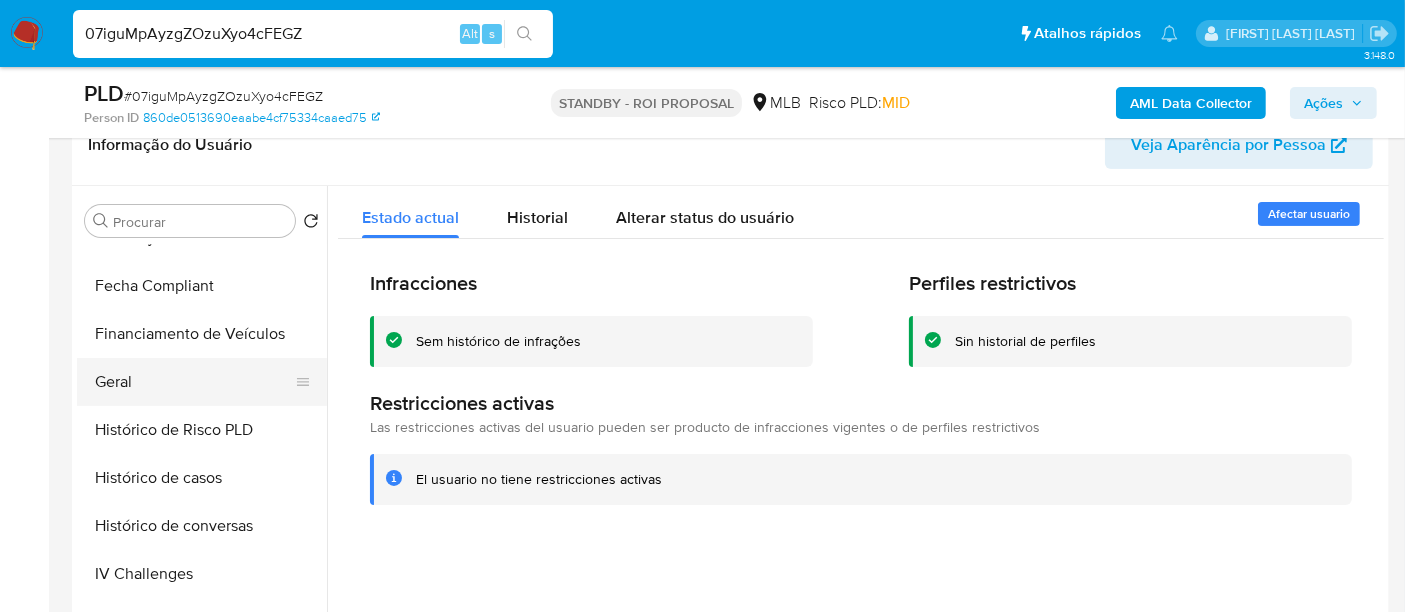 click on "Geral" at bounding box center (194, 382) 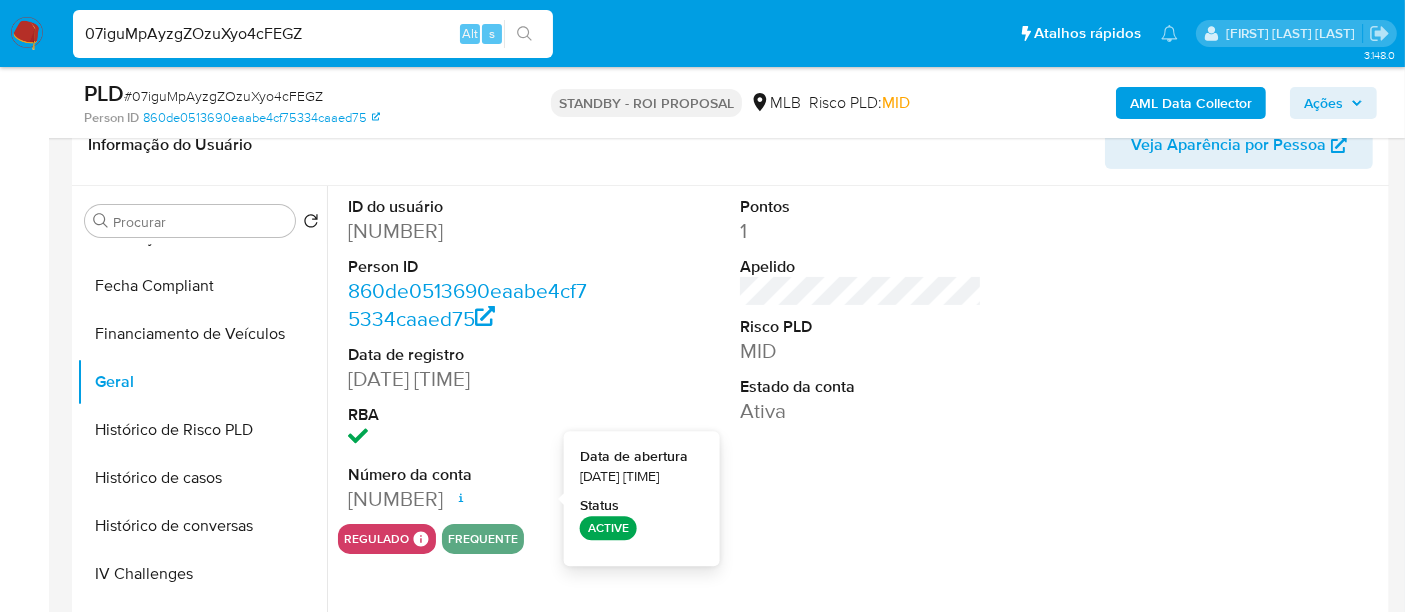 type 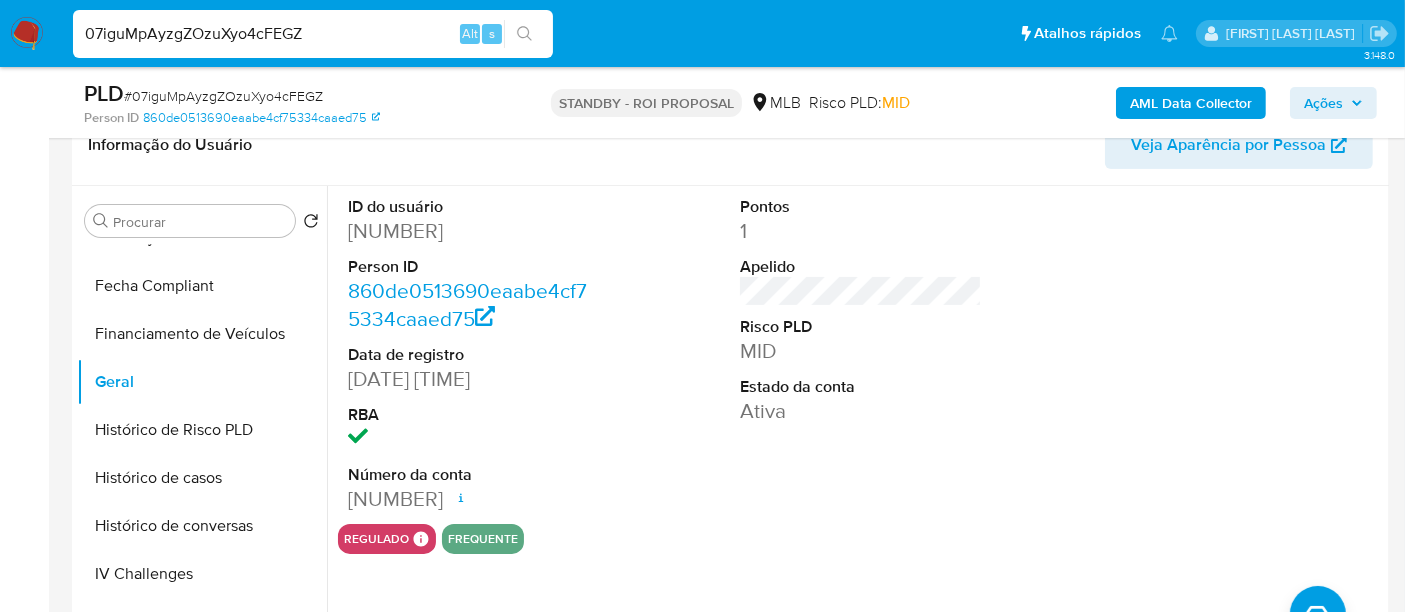click on "07iguMpAyzgZOzuXyo4cFEGZ Alt s" at bounding box center [313, 34] 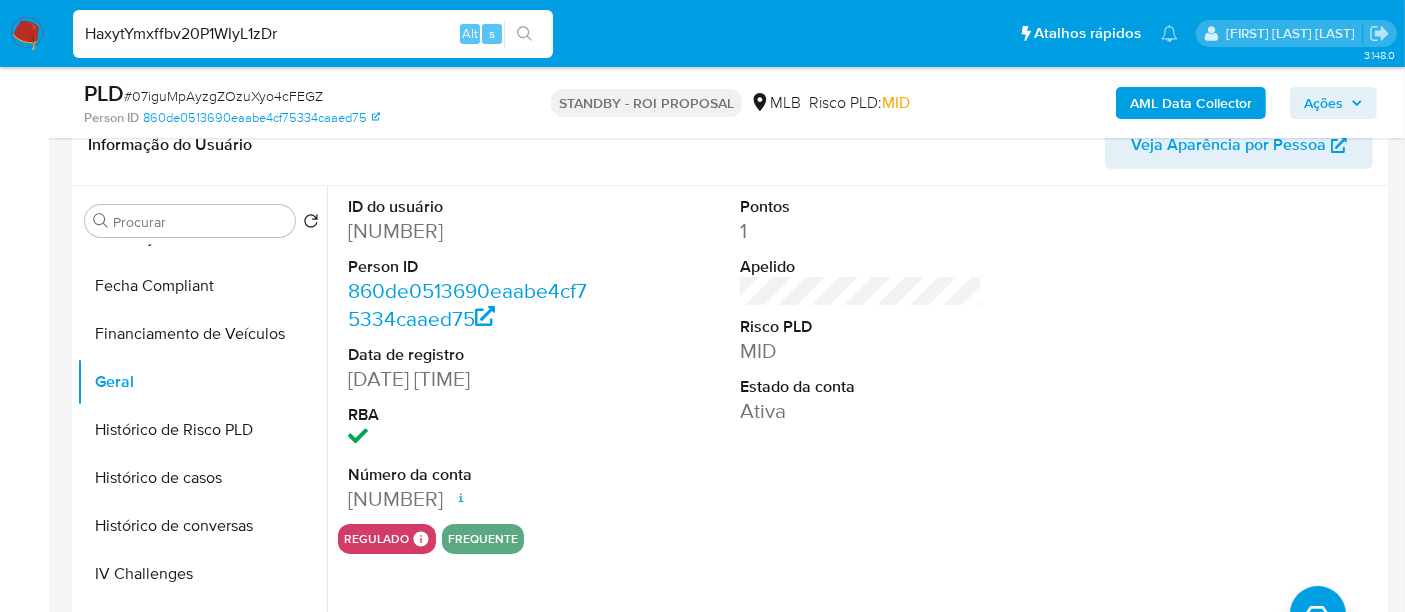 type on "HaxytYmxffbv20P1WIyL1zDr" 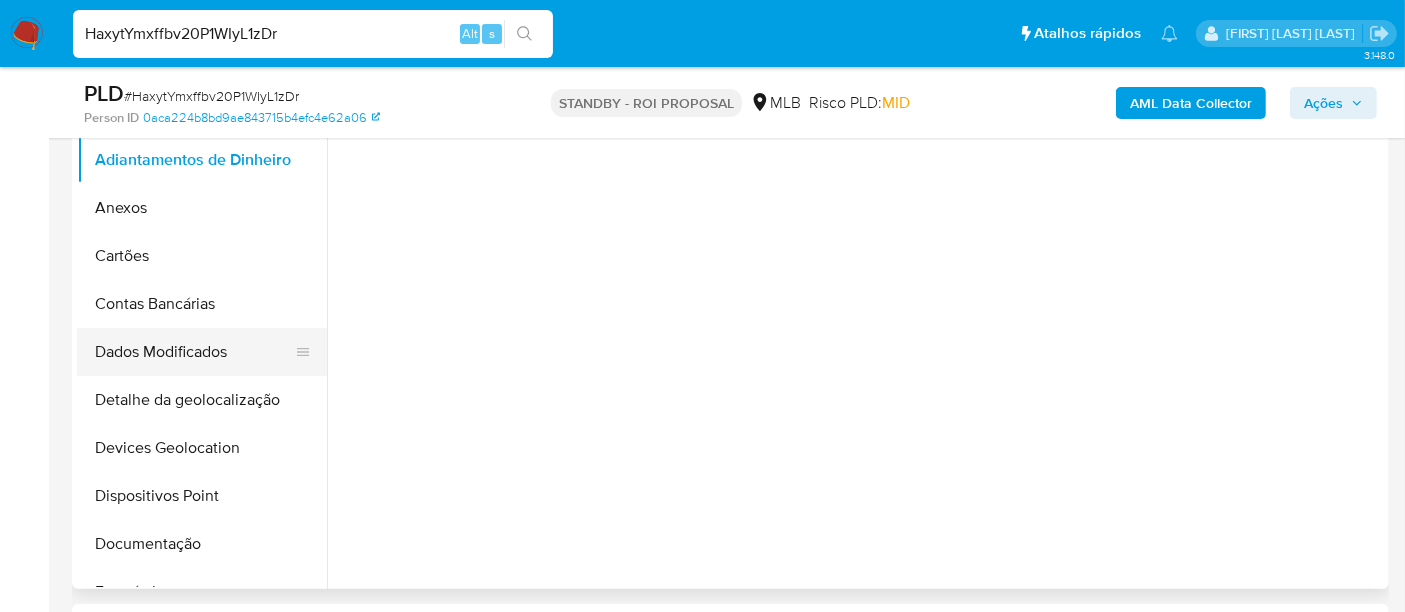 scroll, scrollTop: 444, scrollLeft: 0, axis: vertical 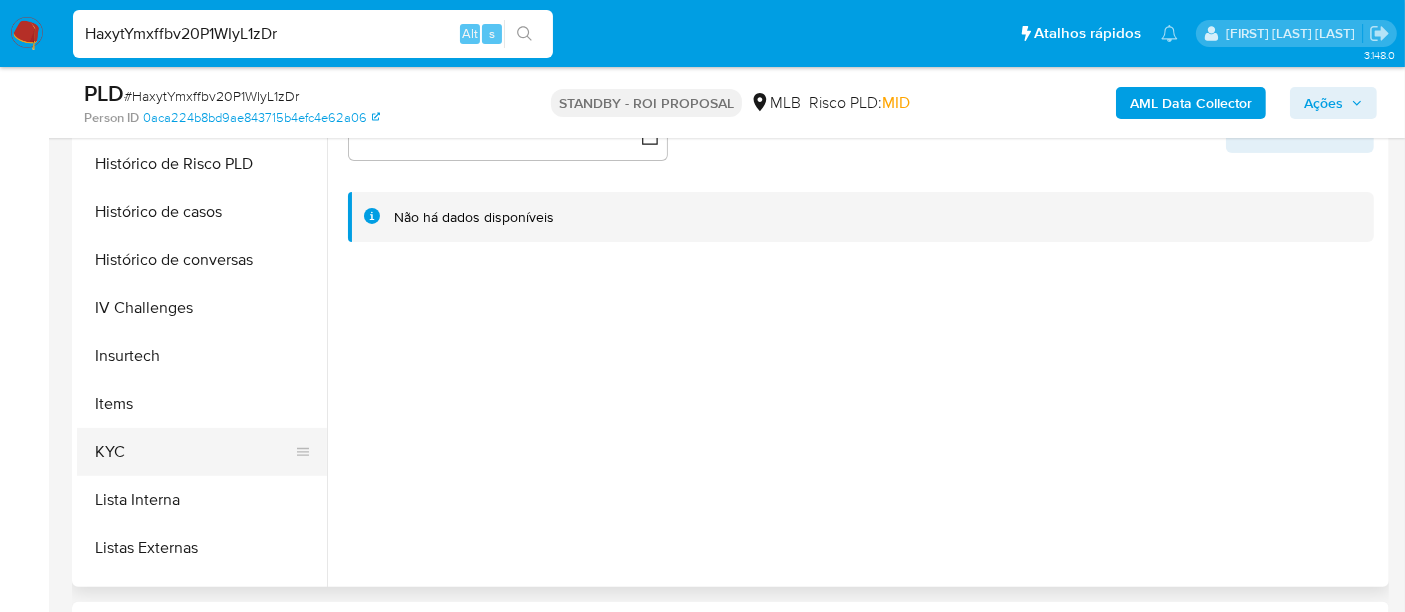 select on "10" 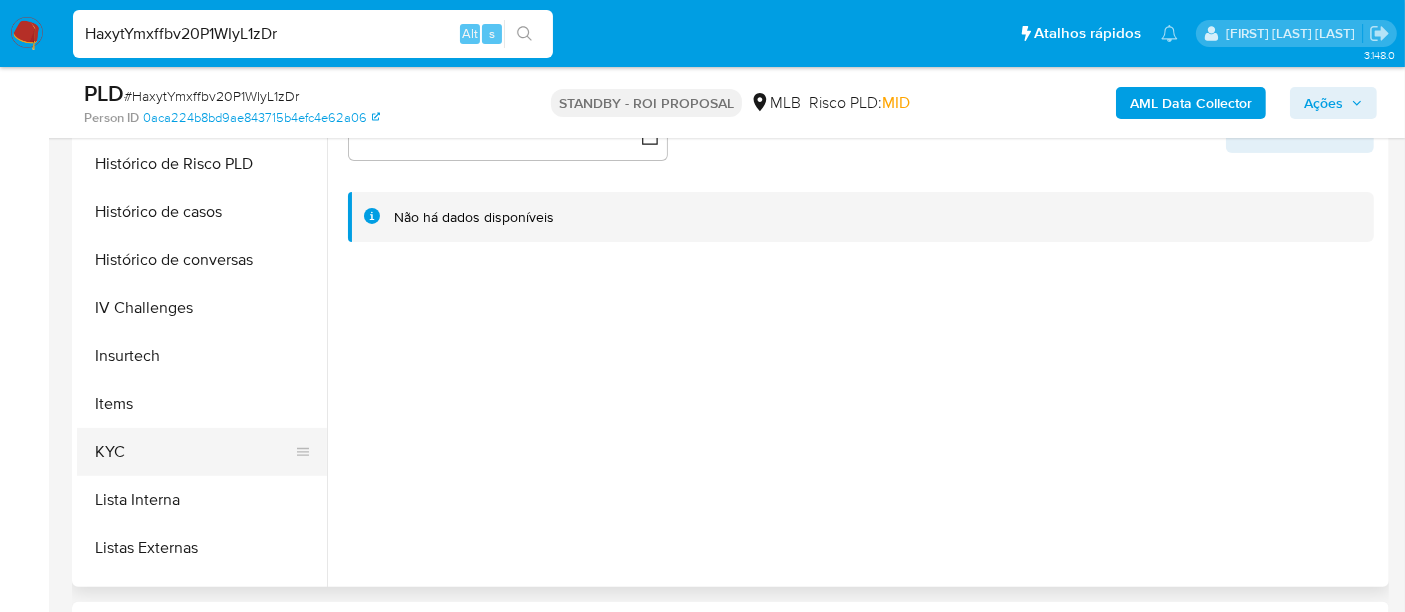 click on "KYC" at bounding box center [194, 452] 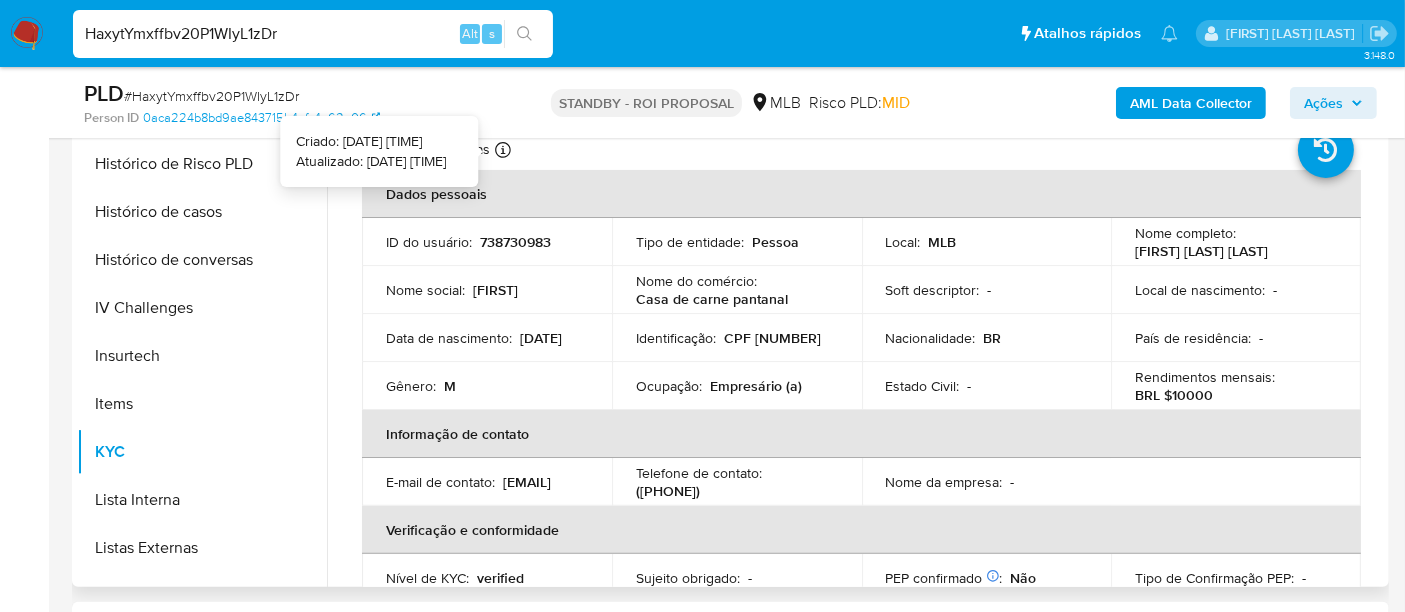 type 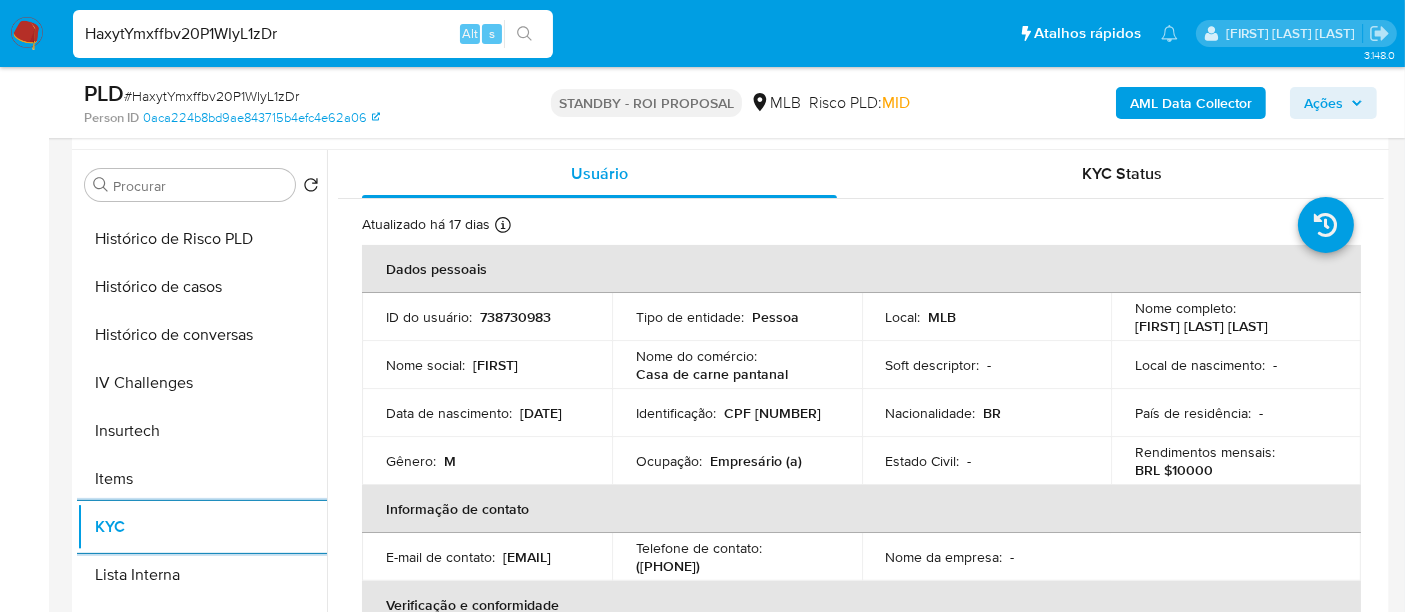 scroll, scrollTop: 333, scrollLeft: 0, axis: vertical 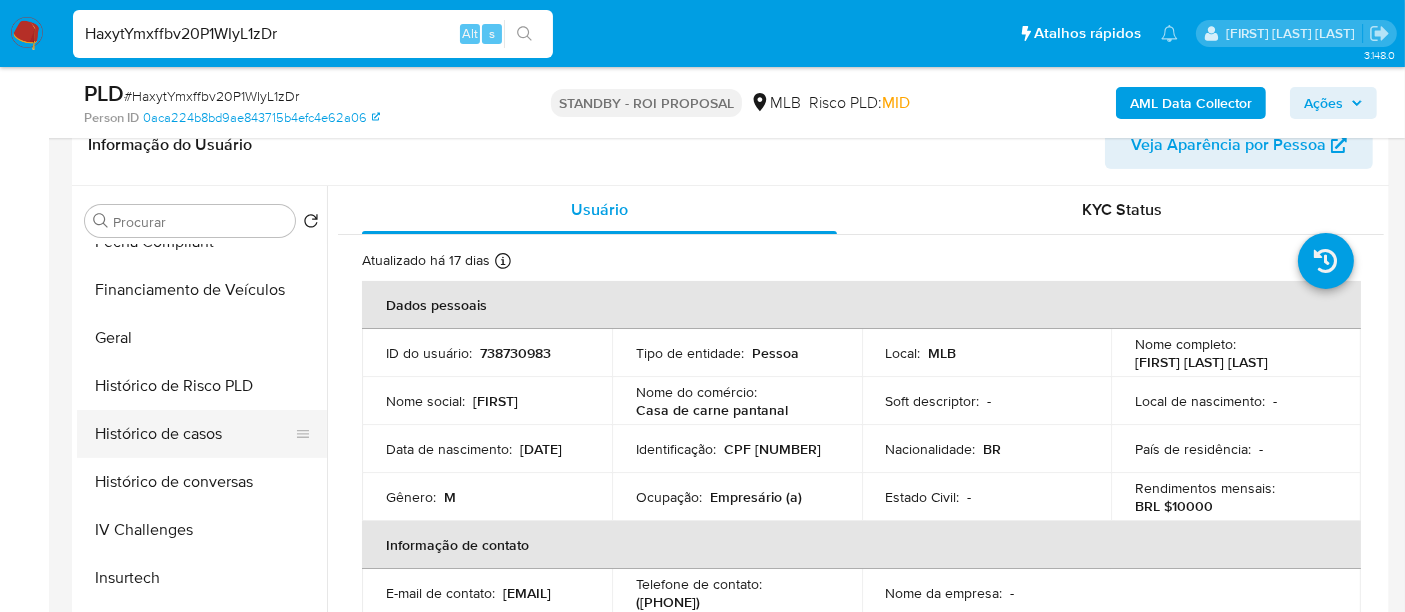 click on "Histórico de casos" at bounding box center [194, 434] 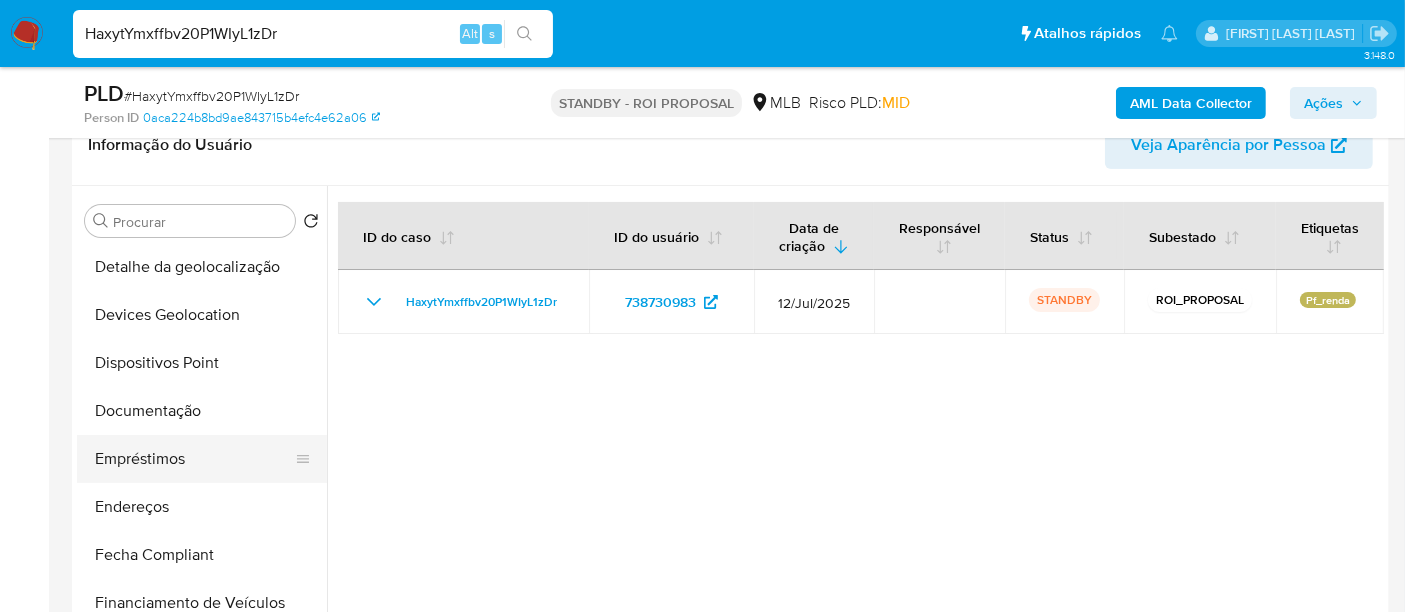 scroll, scrollTop: 222, scrollLeft: 0, axis: vertical 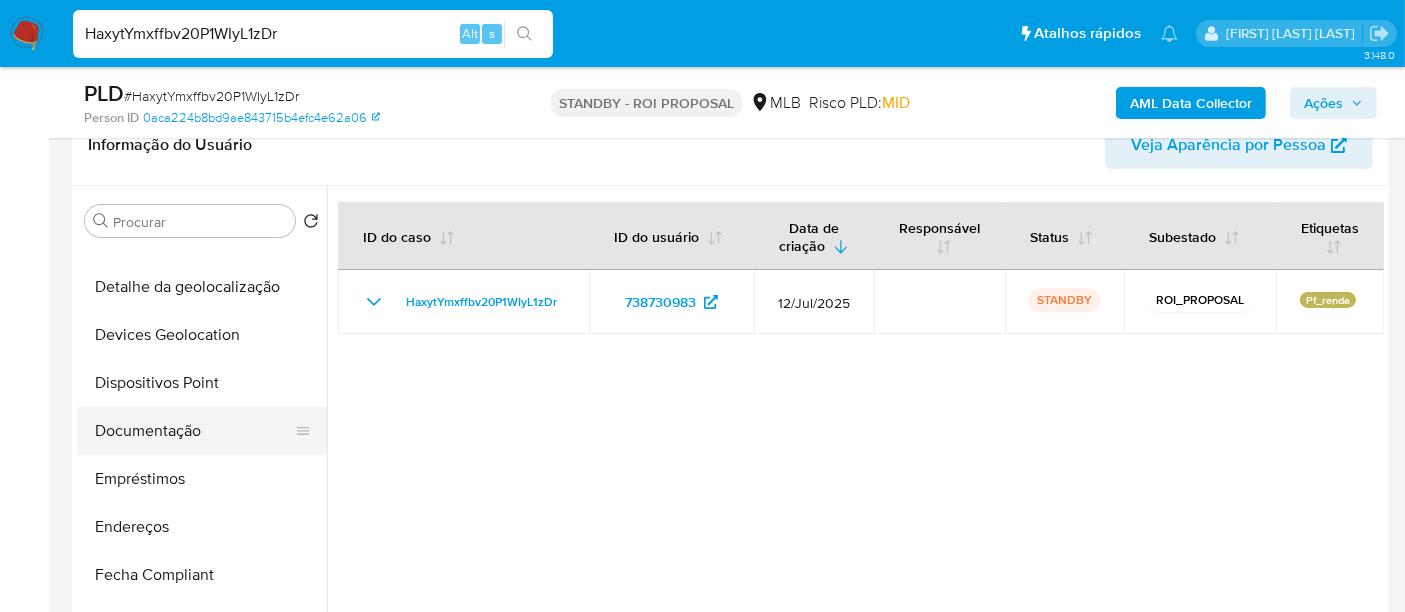 click on "Documentação" at bounding box center [194, 431] 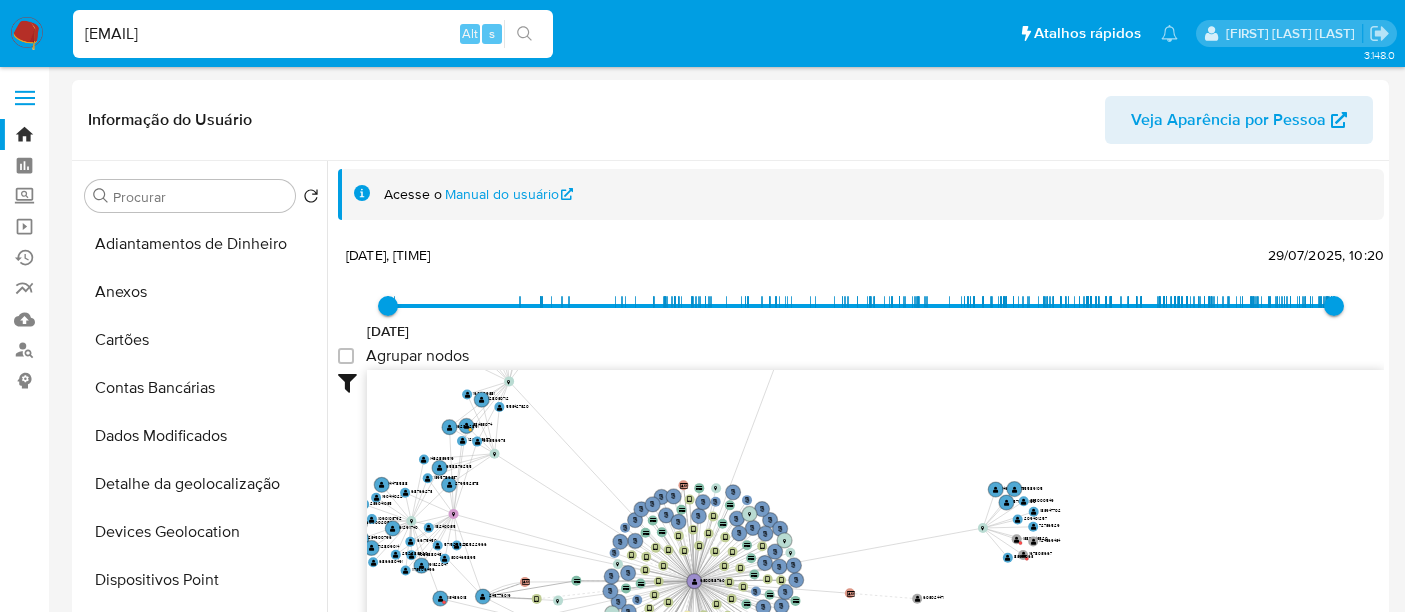select on "10" 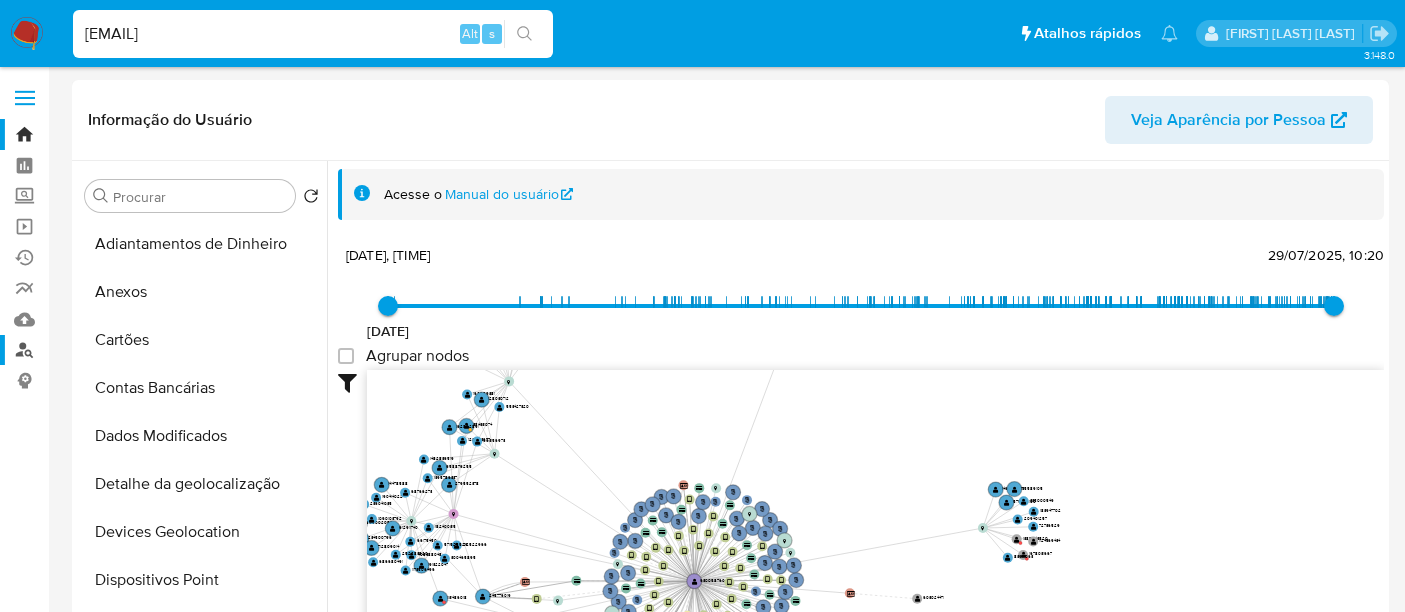 scroll, scrollTop: 111, scrollLeft: 0, axis: vertical 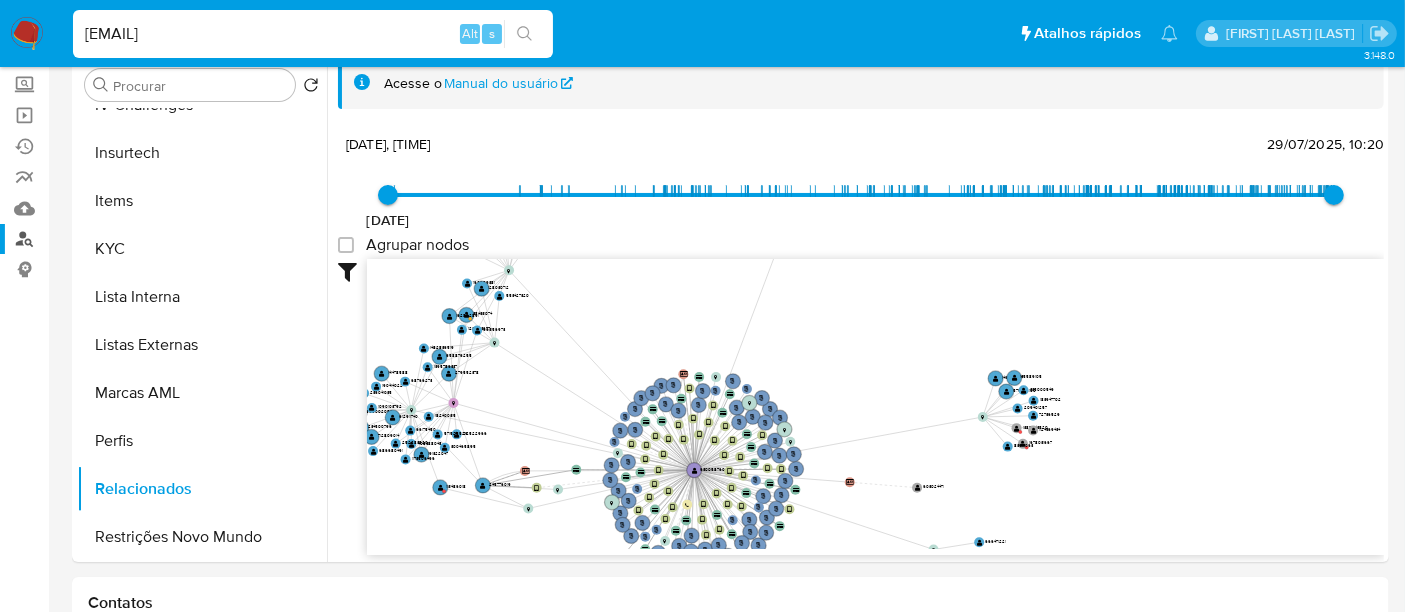 click on "Localizador de pessoas" at bounding box center [119, 239] 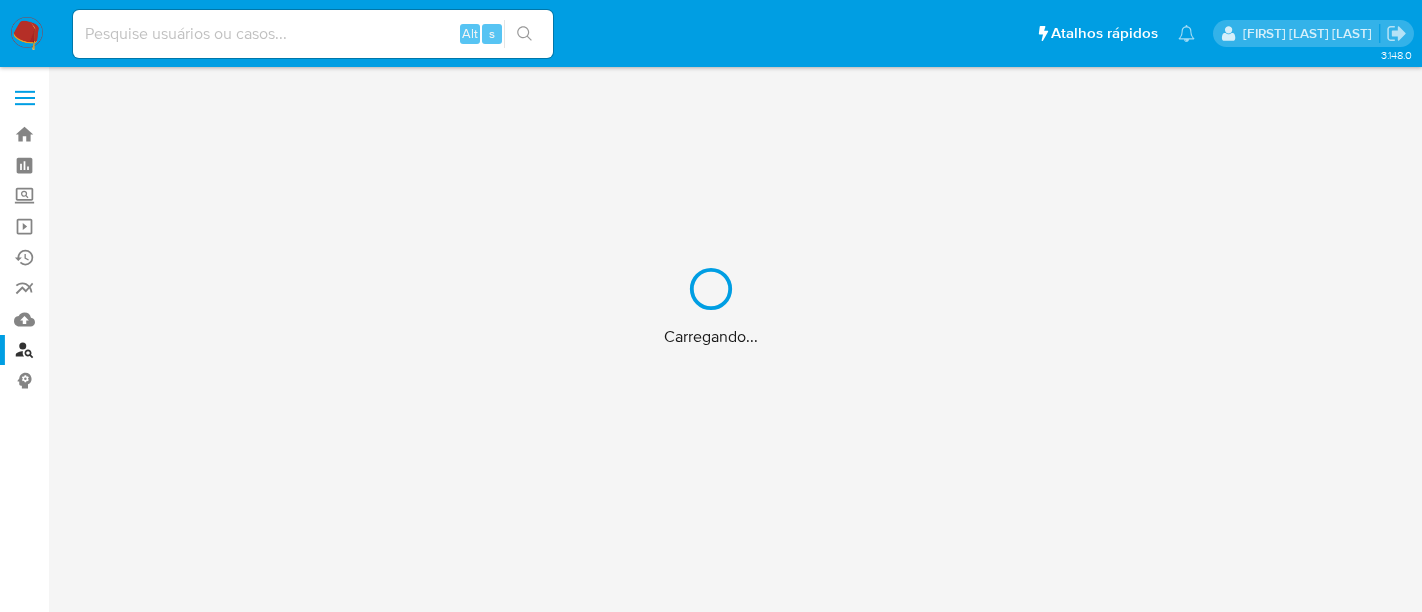 scroll, scrollTop: 0, scrollLeft: 0, axis: both 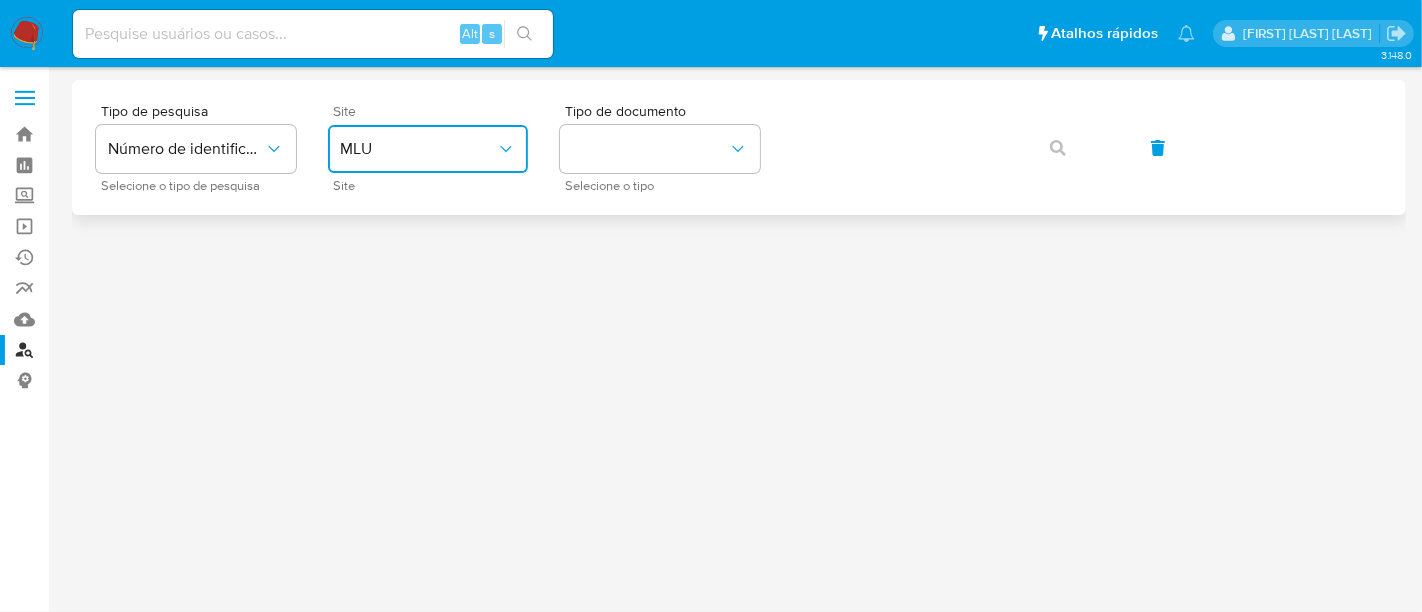 click on "MLU" at bounding box center (418, 149) 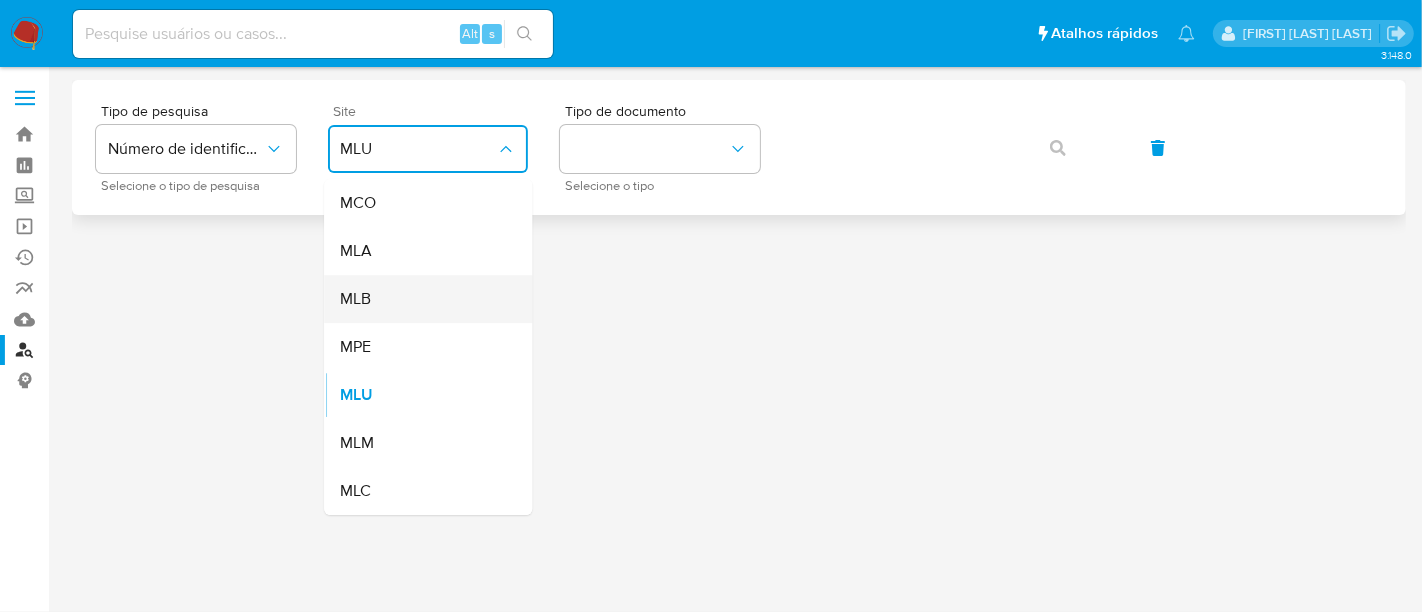 click on "MLB" at bounding box center [422, 299] 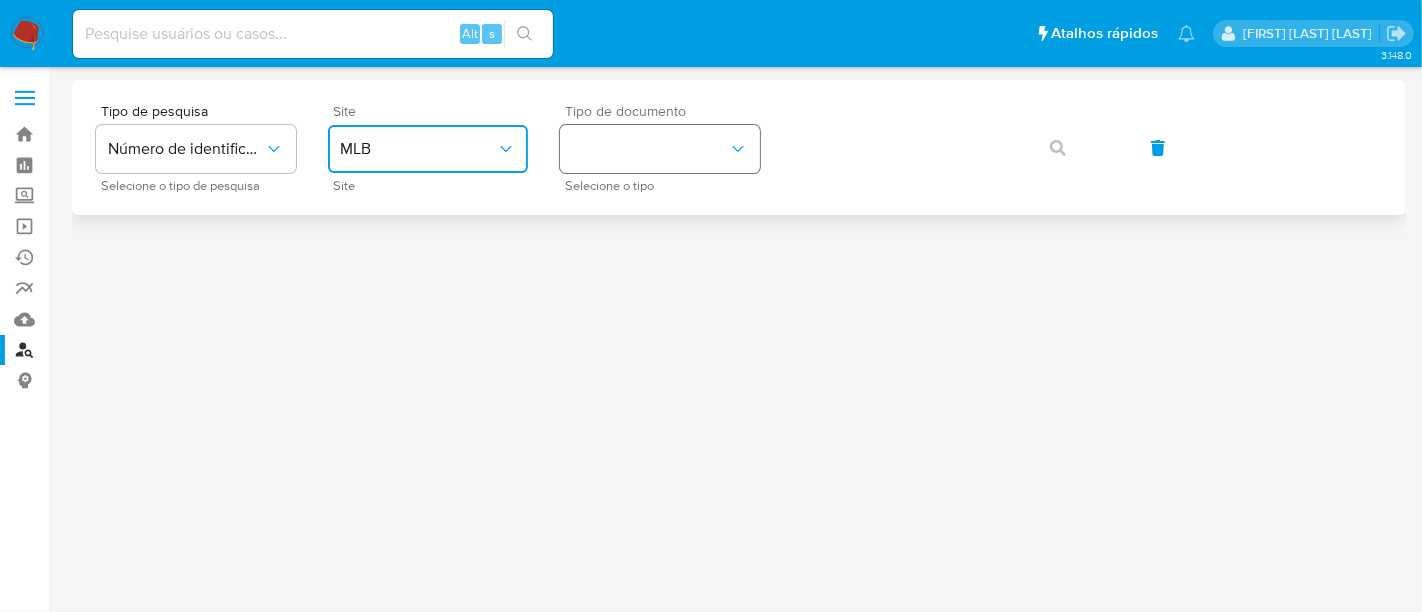 click at bounding box center (660, 149) 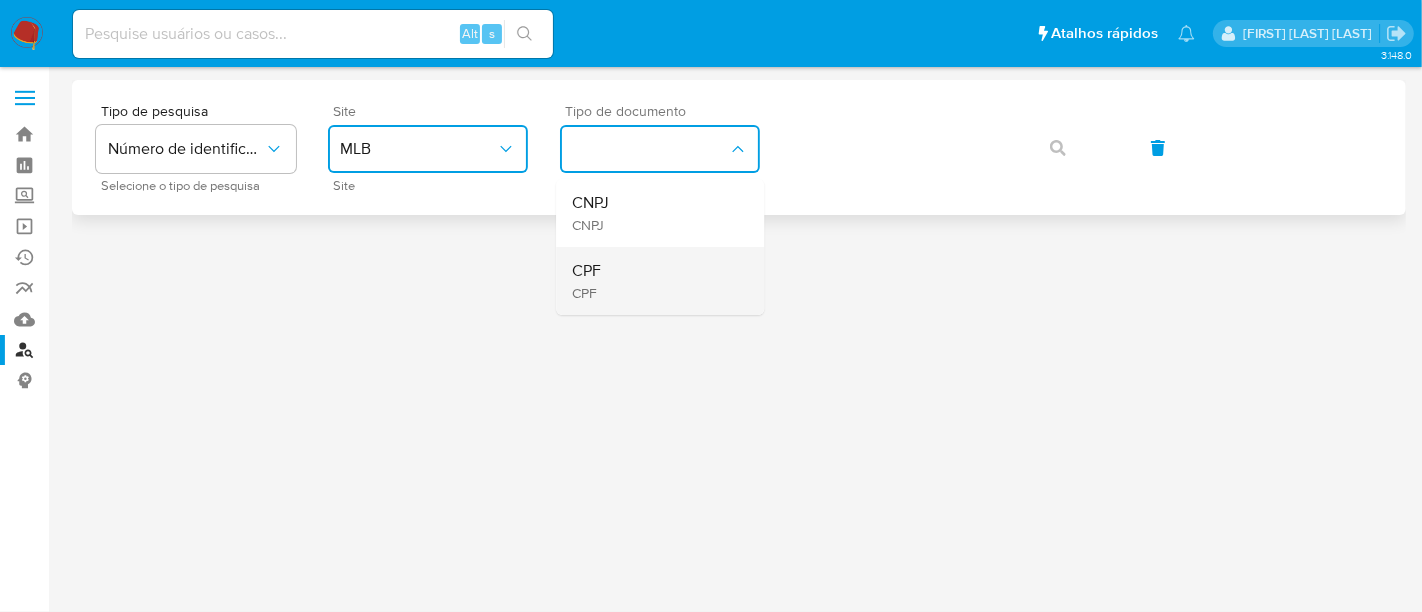 click on "CPF CPF" at bounding box center (654, 281) 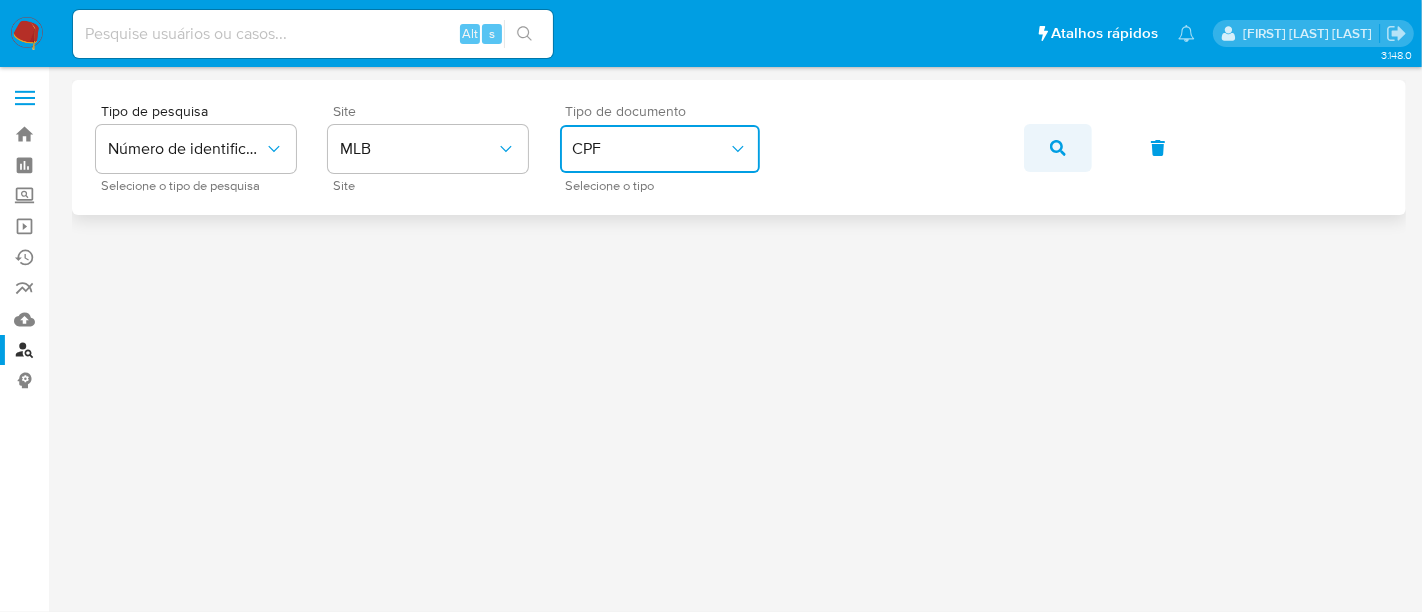 click at bounding box center [1058, 148] 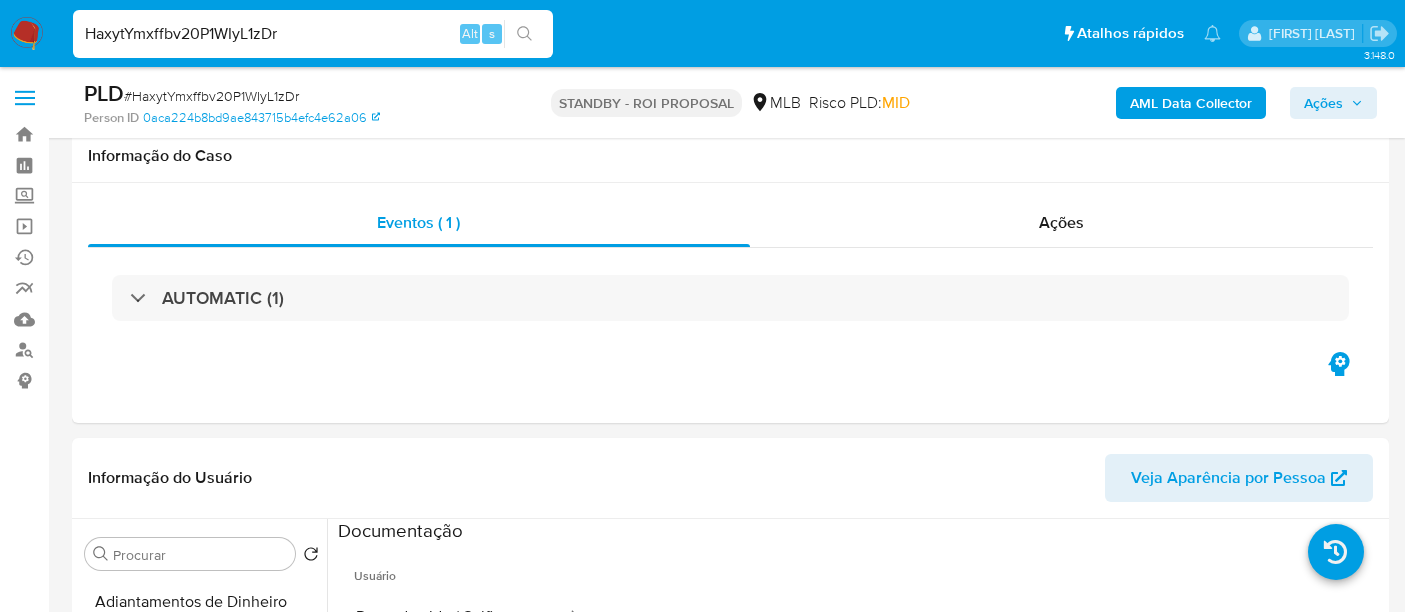 select on "10" 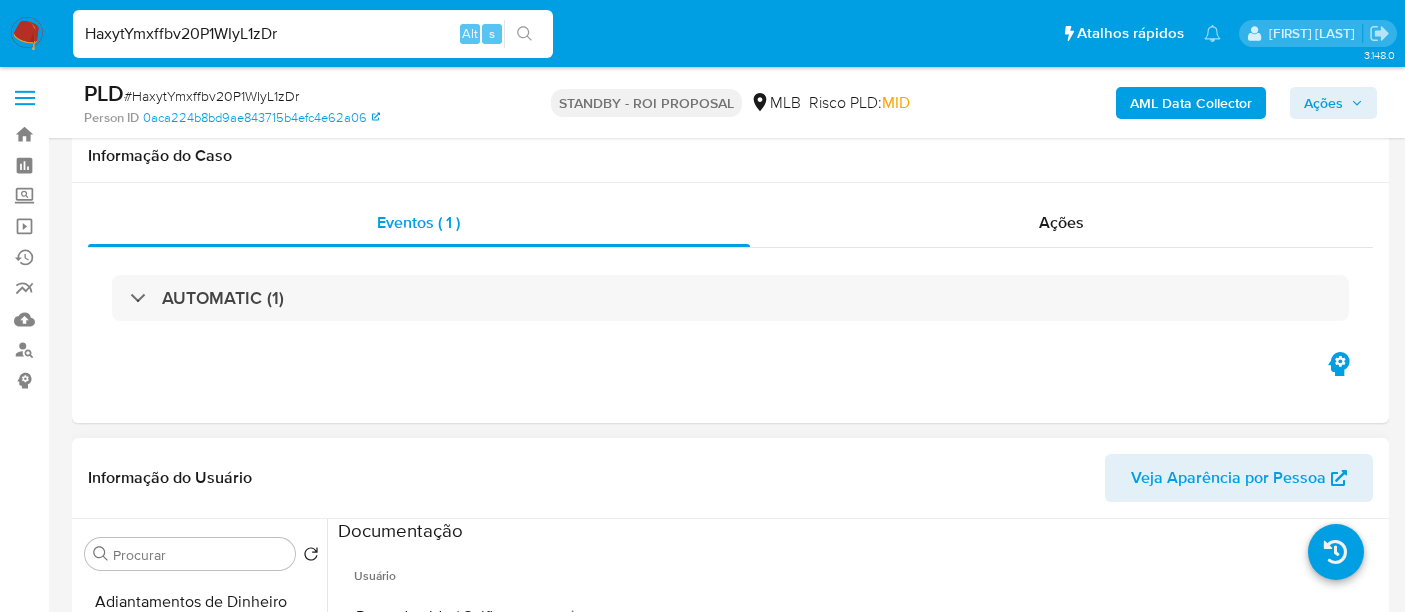 scroll, scrollTop: 333, scrollLeft: 0, axis: vertical 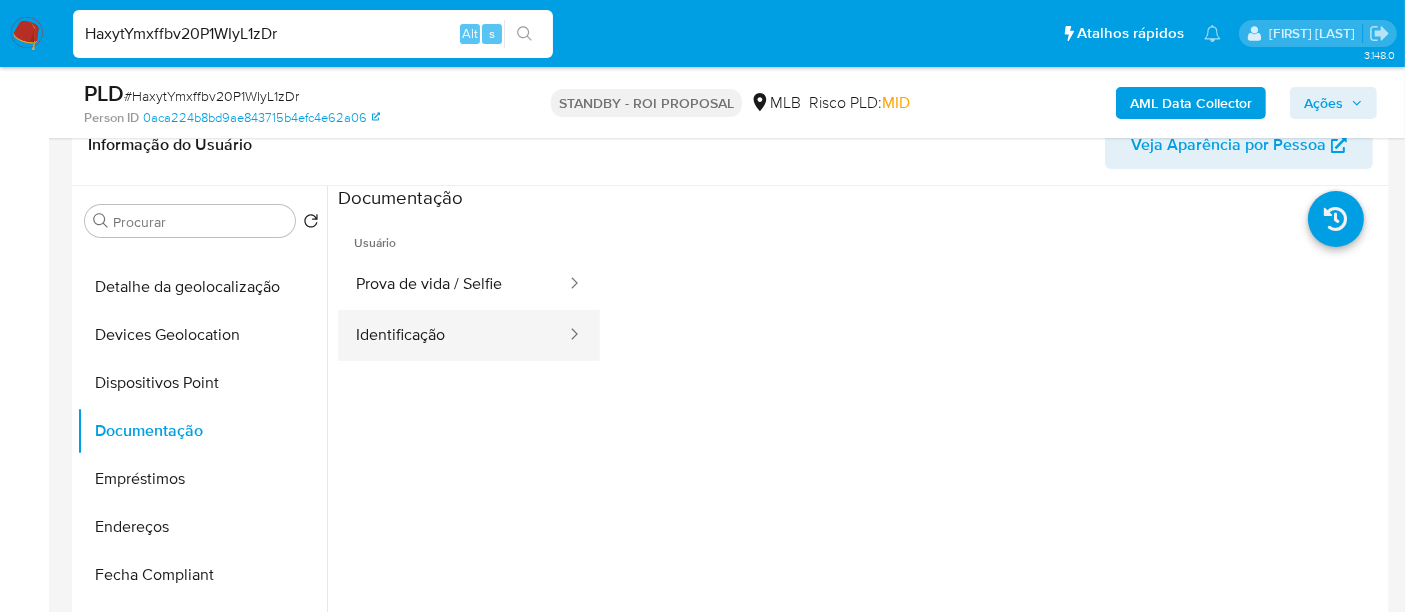 click on "Identificação" at bounding box center [453, 335] 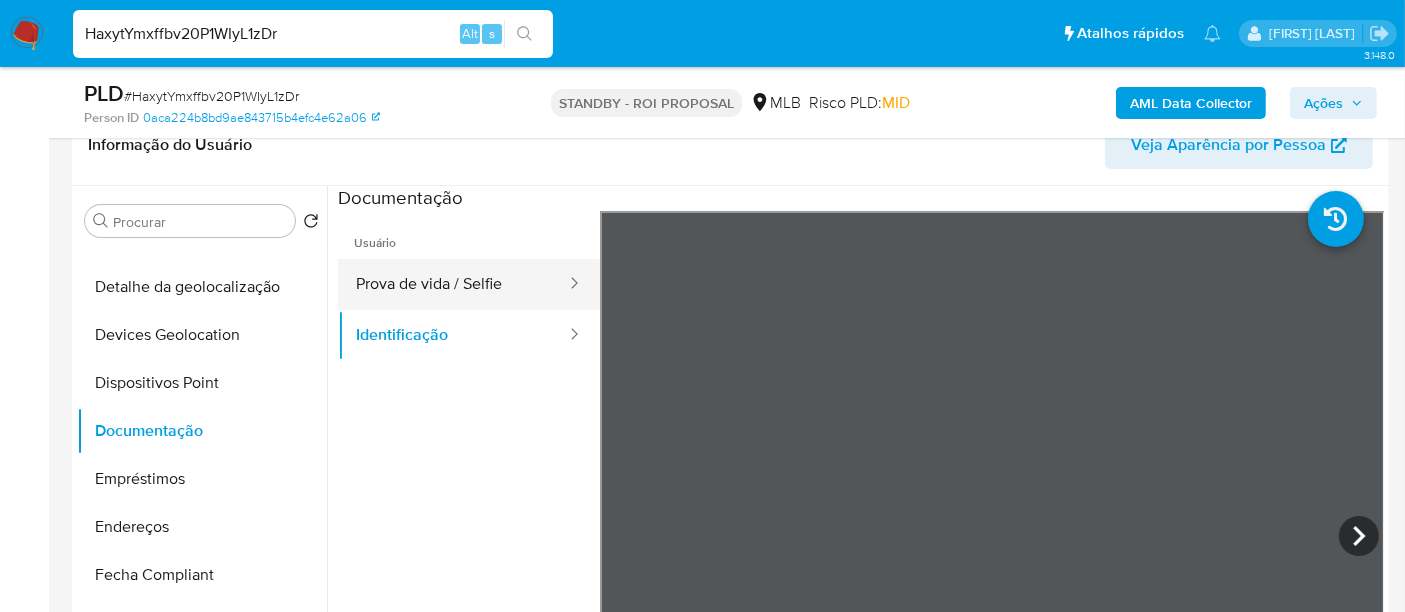 click on "Prova de vida / Selfie" at bounding box center (453, 284) 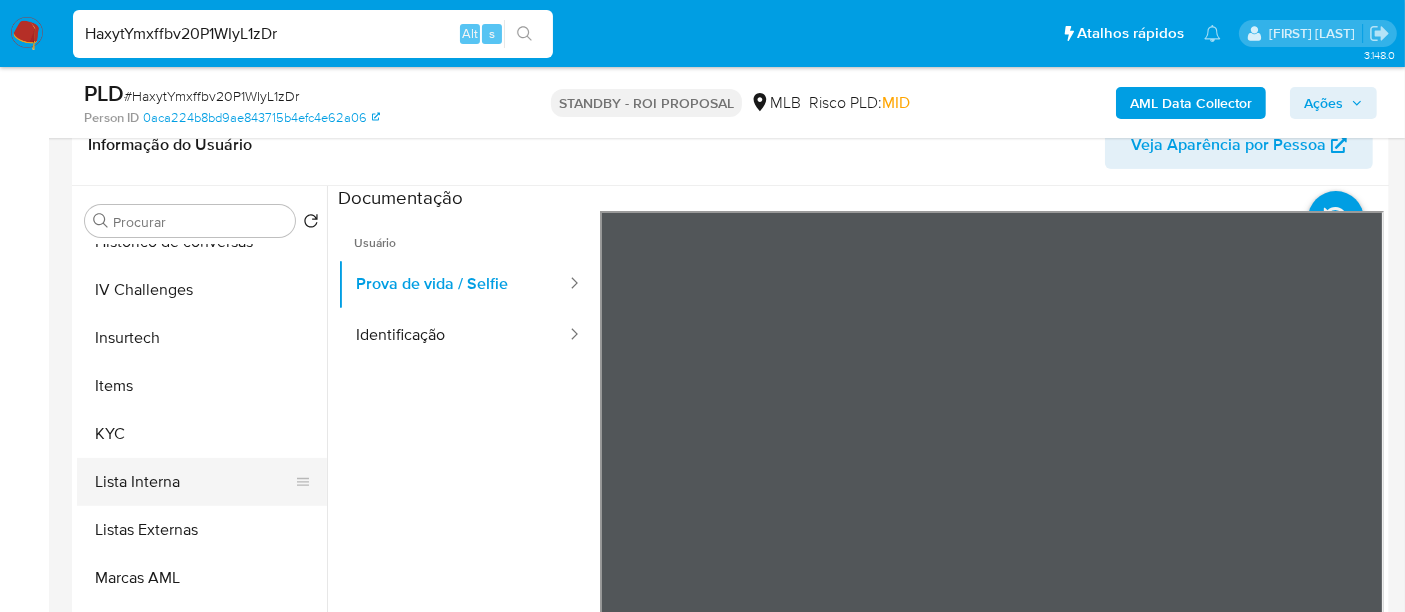 scroll, scrollTop: 844, scrollLeft: 0, axis: vertical 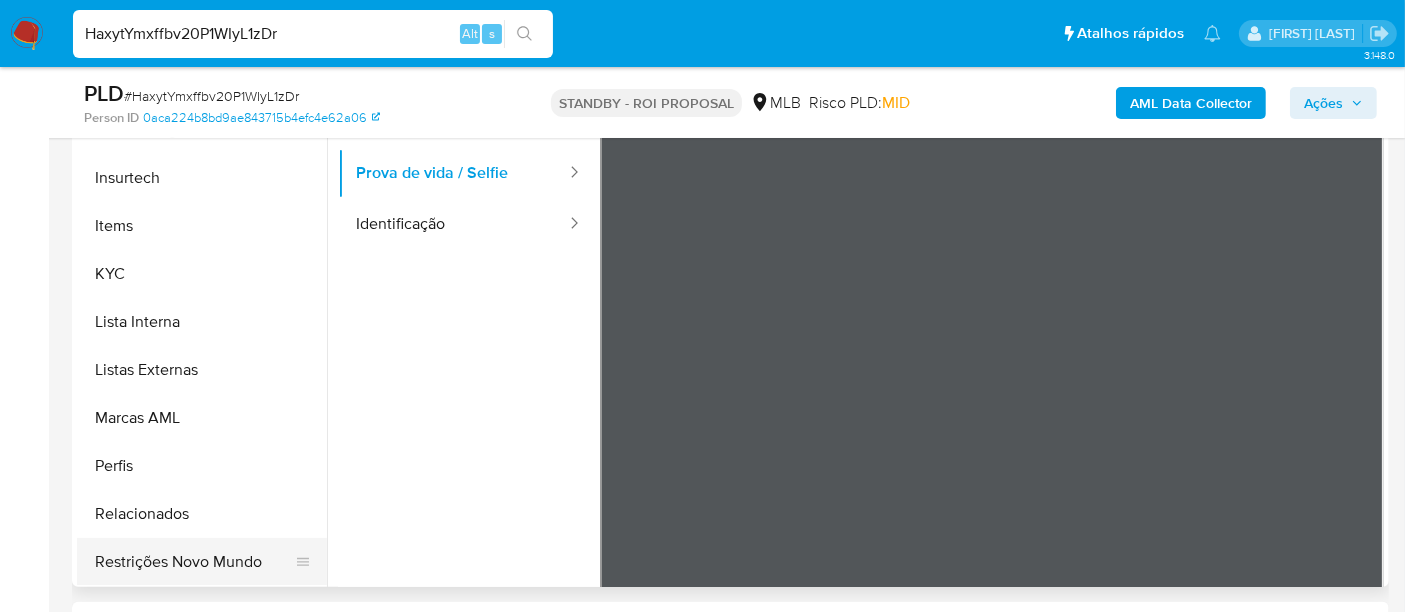 click on "Restrições Novo Mundo" at bounding box center (194, 562) 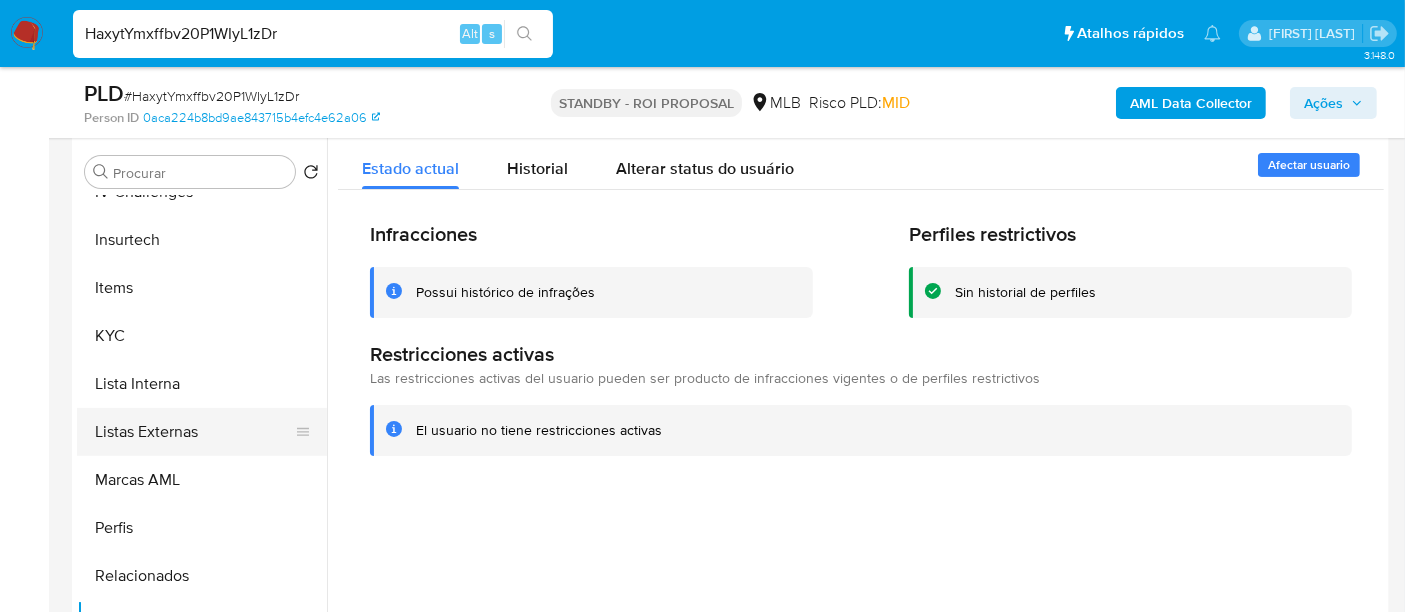 scroll, scrollTop: 333, scrollLeft: 0, axis: vertical 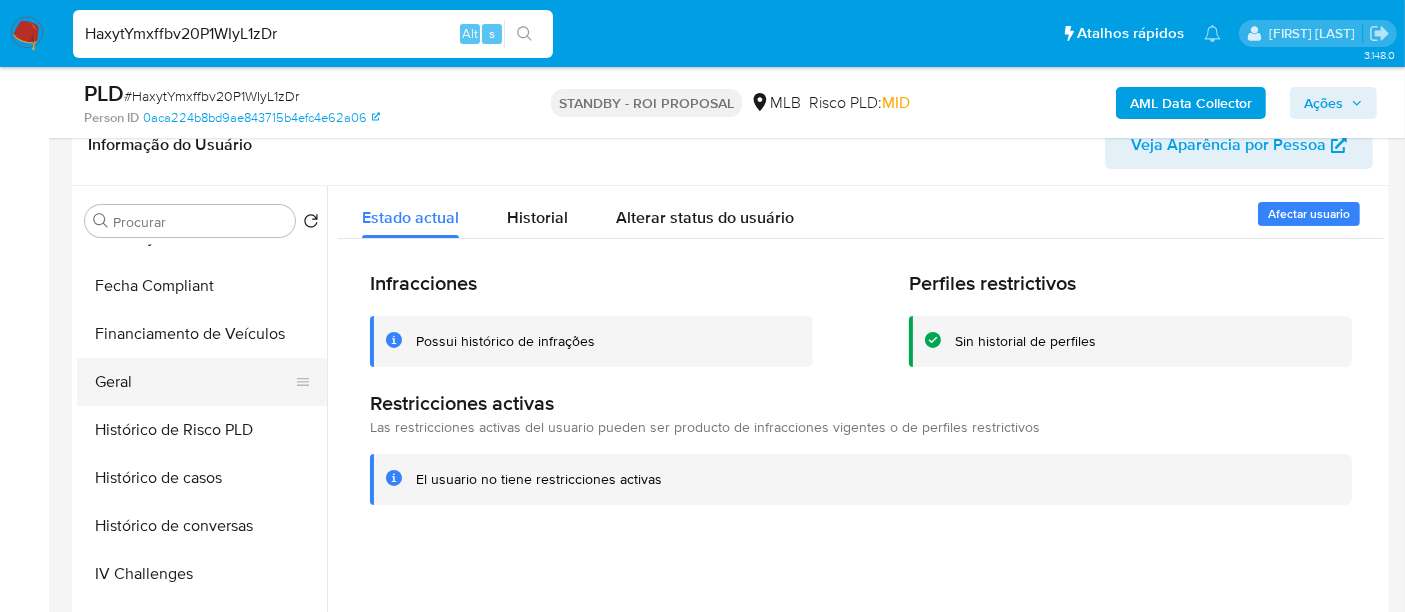 click on "Geral" at bounding box center (194, 382) 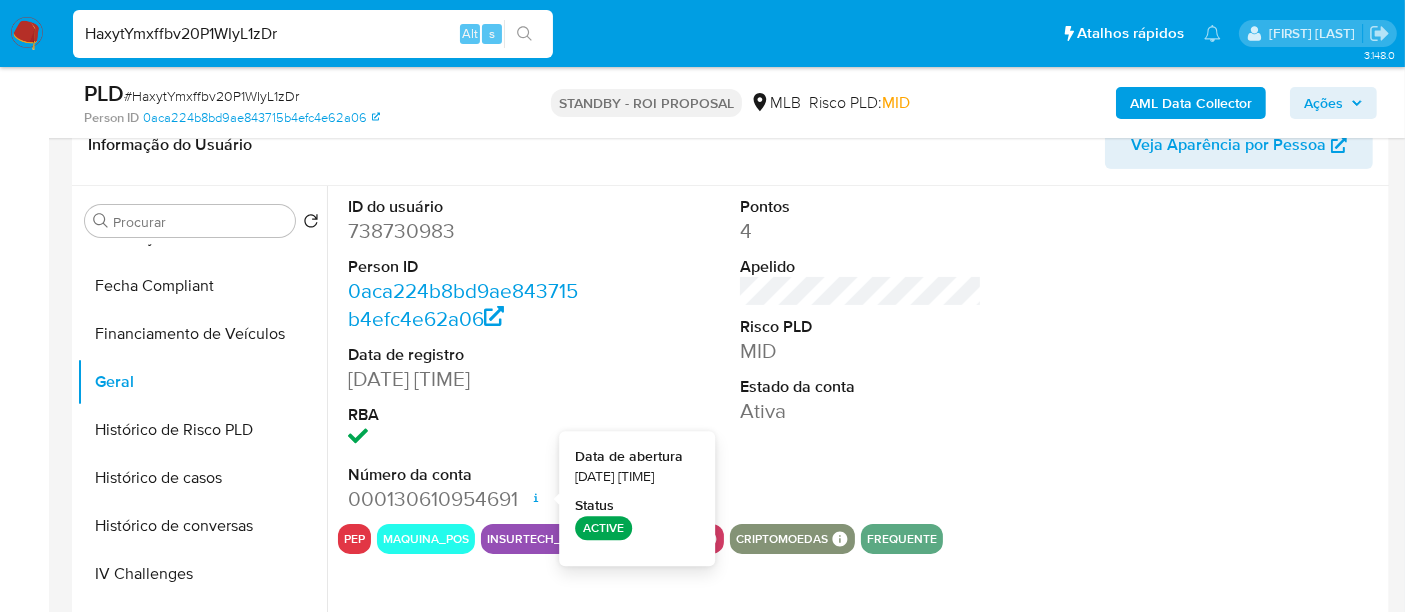 type 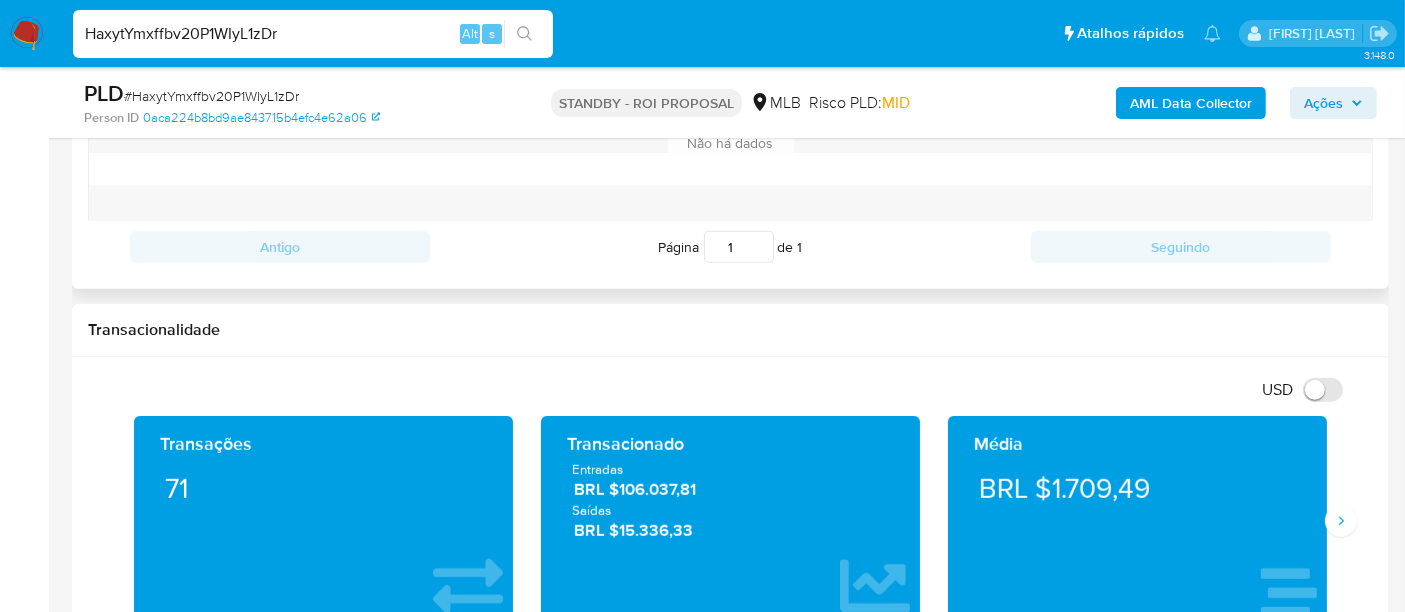 scroll, scrollTop: 1222, scrollLeft: 0, axis: vertical 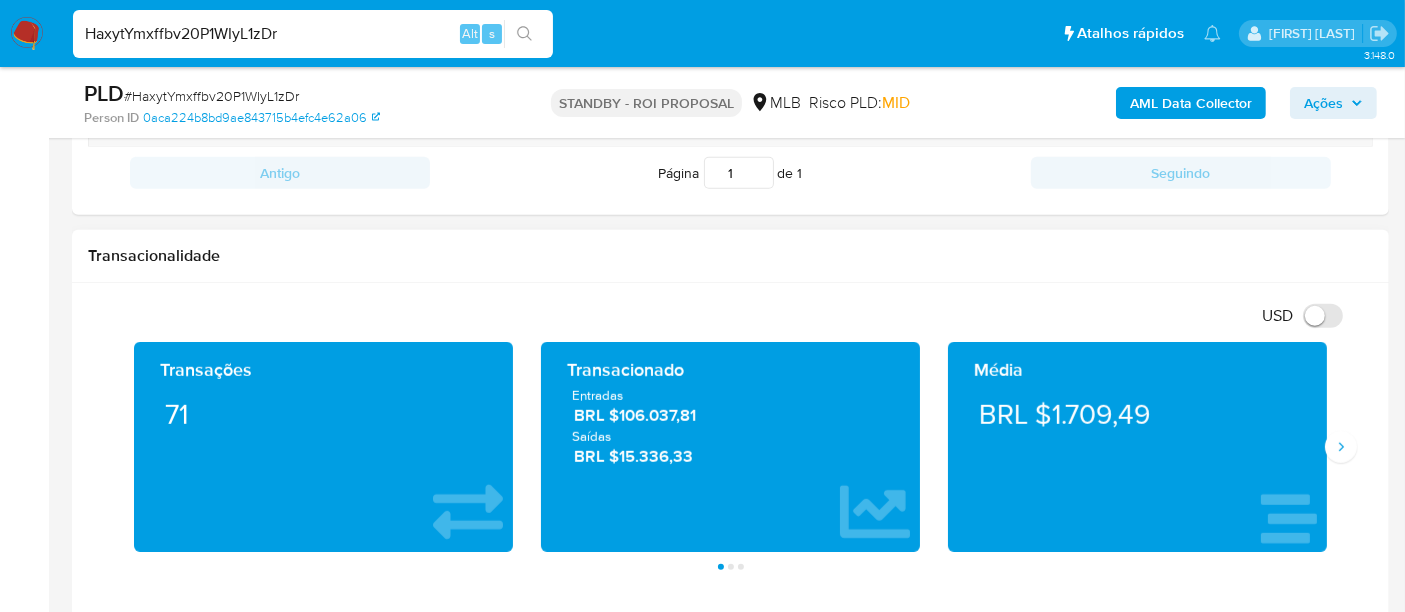 click on "Transações 71 Transacionado Entradas BRL $106.037,81 Saídas BRL $15.336,33 Média BRL $1.709,49 Saldo MP Total BRL $58.984,18 Disponível BRL $58.984,18 Não disponível BRL $0,00 Saldo cripto BTC ETH LINK MUSD UNI USDP Total BRL $295,12 Disponível BRL $295,12 Não disponível BRL $0,00 Saldo investimentos Nenhum saldo investimentos encontrado no balance do usuário Saldo reserva Nenhum saldo reserva encontrado no balance do usuário Página 1 Página 2 Página 3" at bounding box center [730, 456] 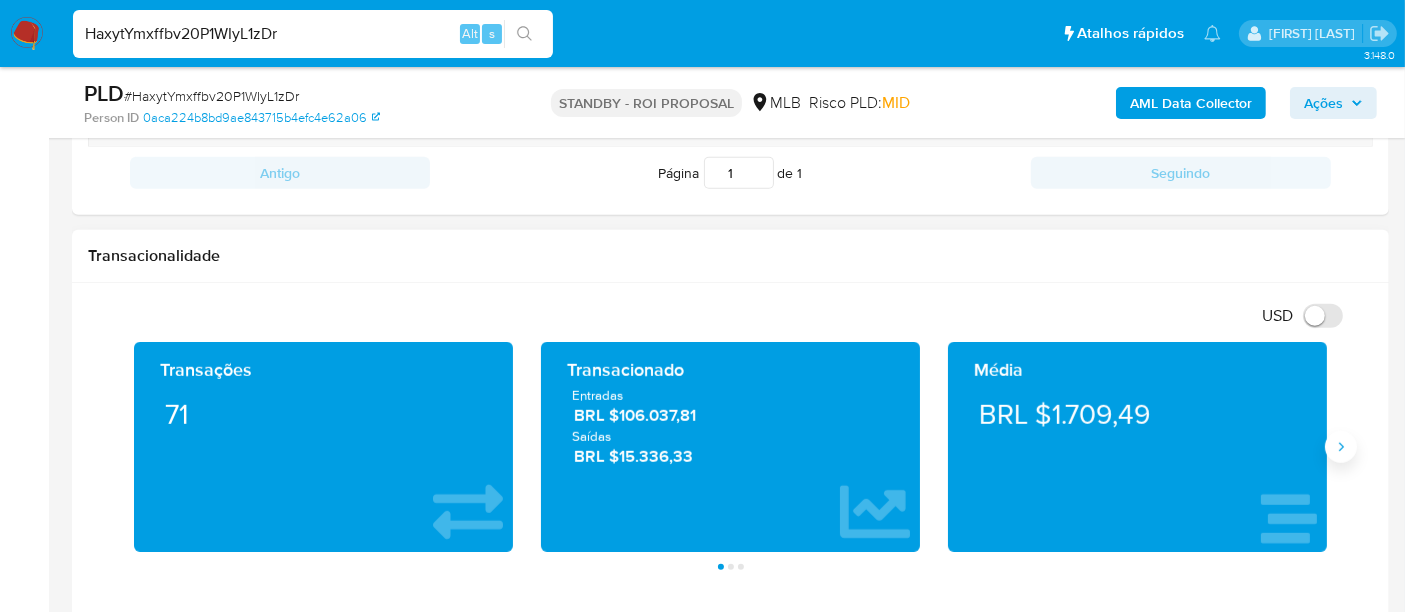 click 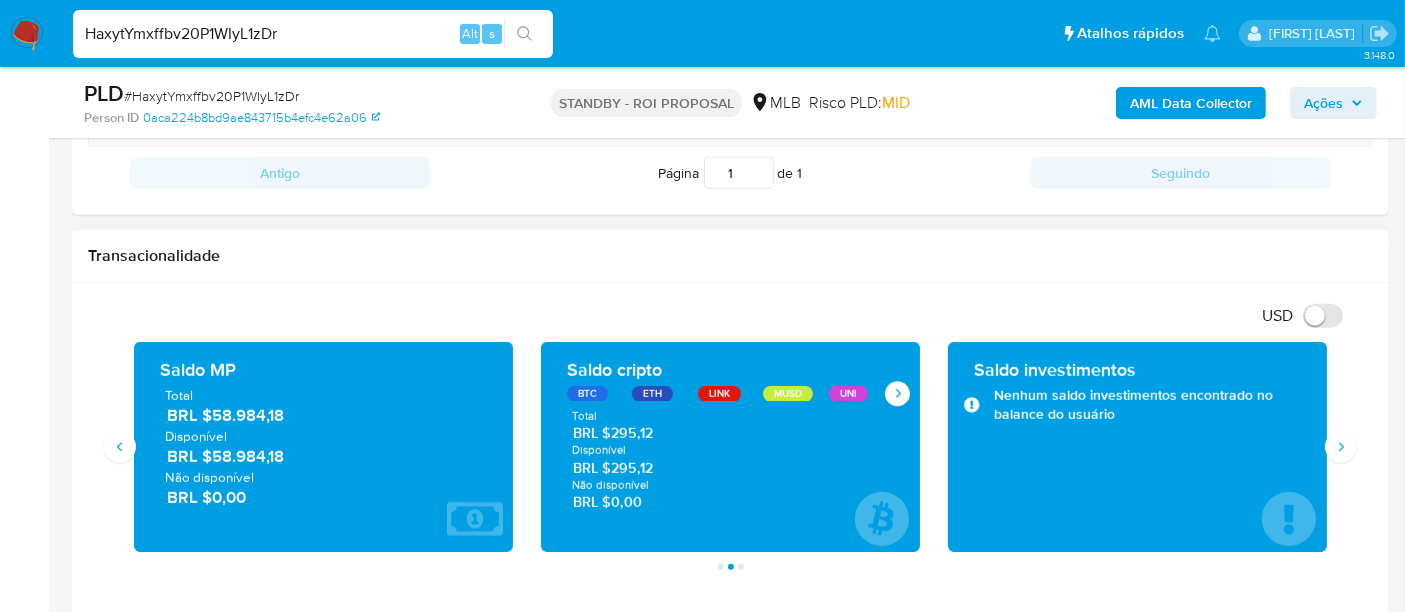 type 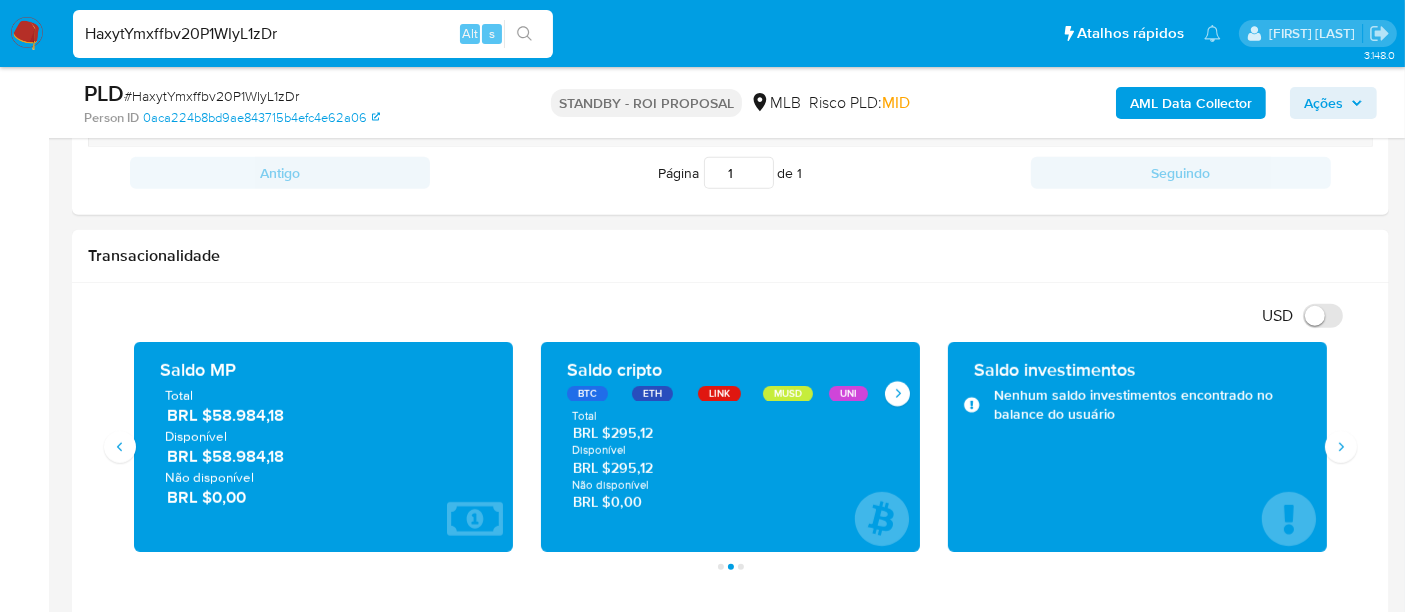click on "HaxytYmxffbv20P1WIyL1zDr" at bounding box center [313, 34] 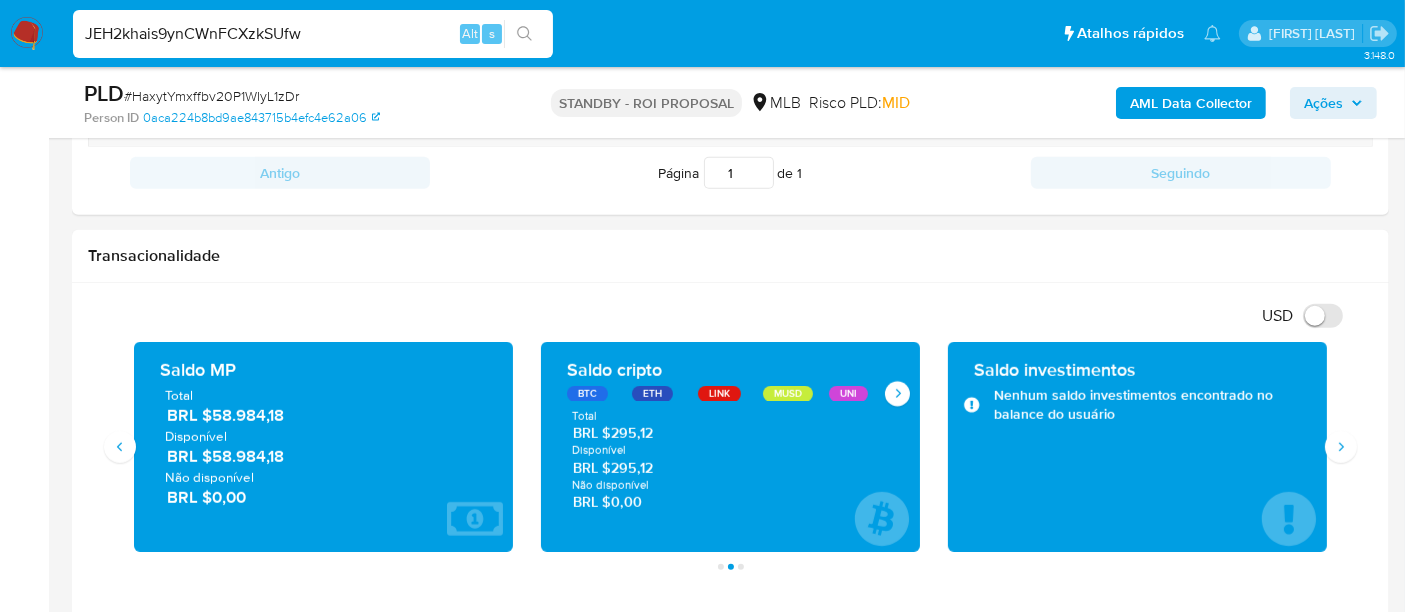 type on "JEH2khais9ynCWnFCXzkSUfw" 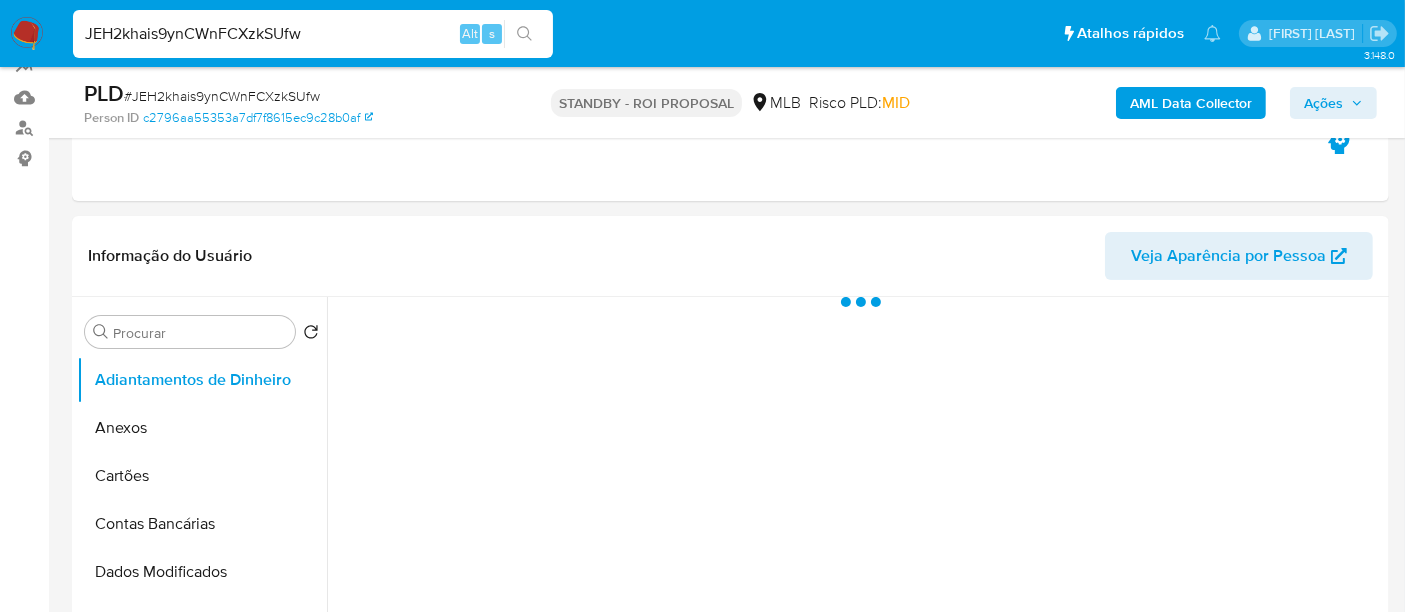 scroll, scrollTop: 444, scrollLeft: 0, axis: vertical 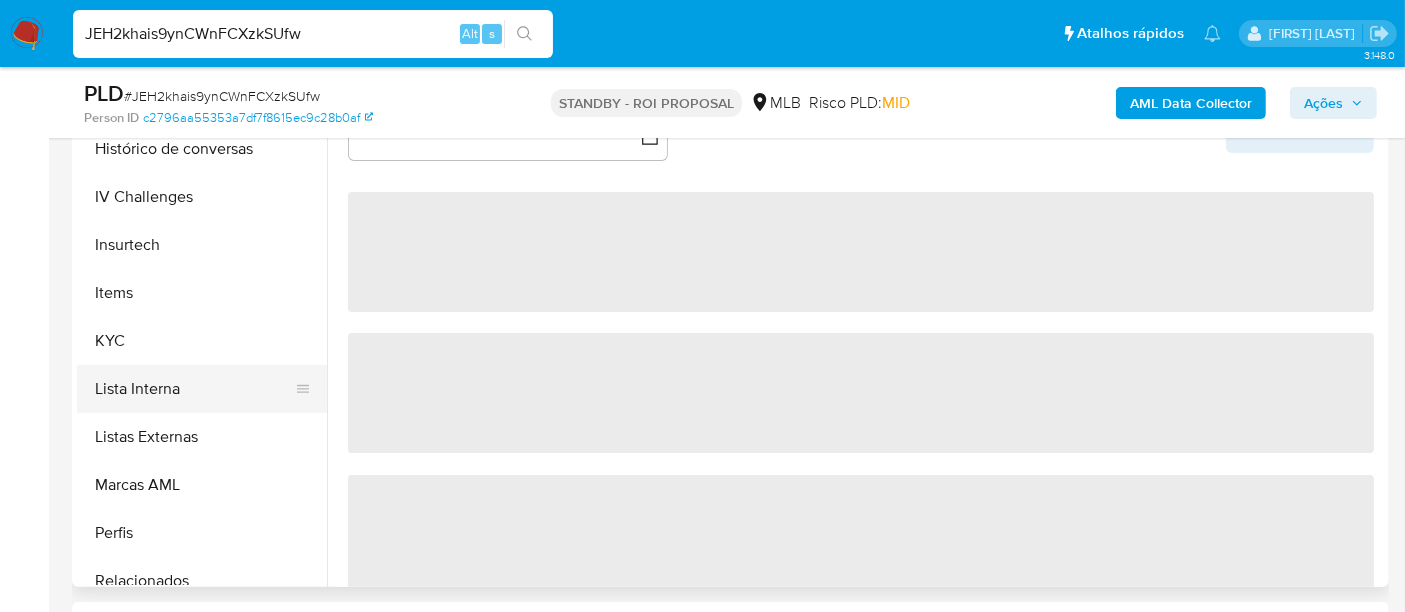 select on "10" 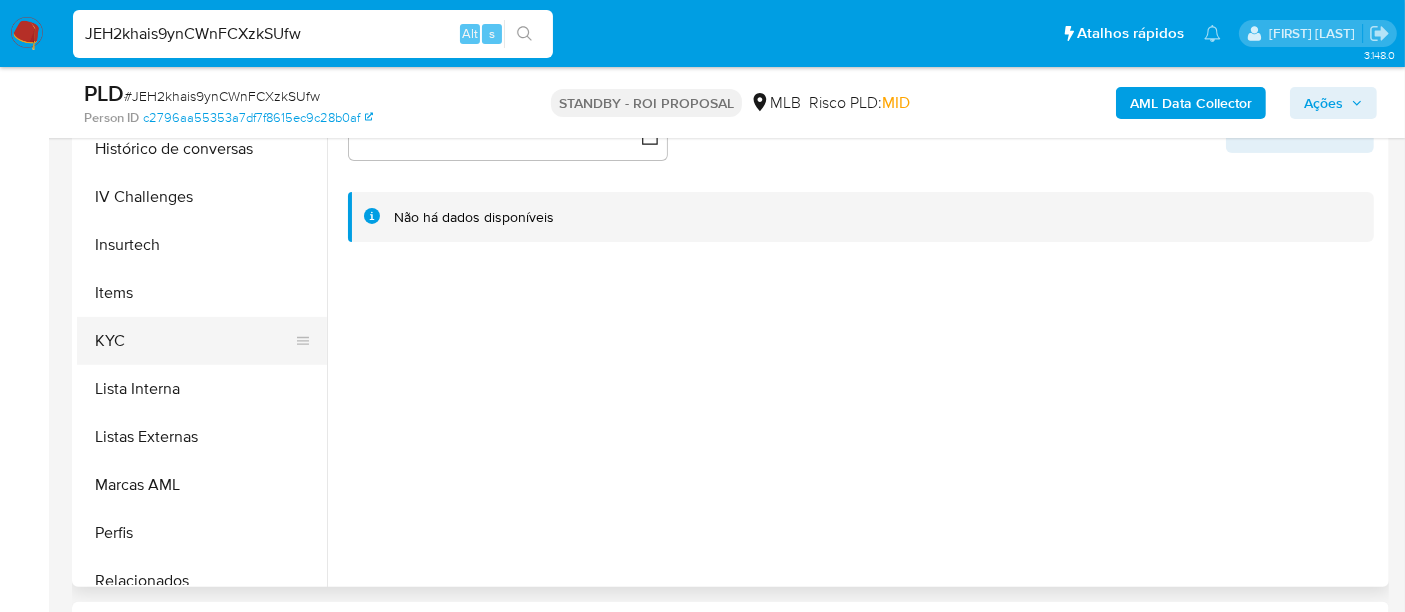 click on "KYC" at bounding box center [194, 341] 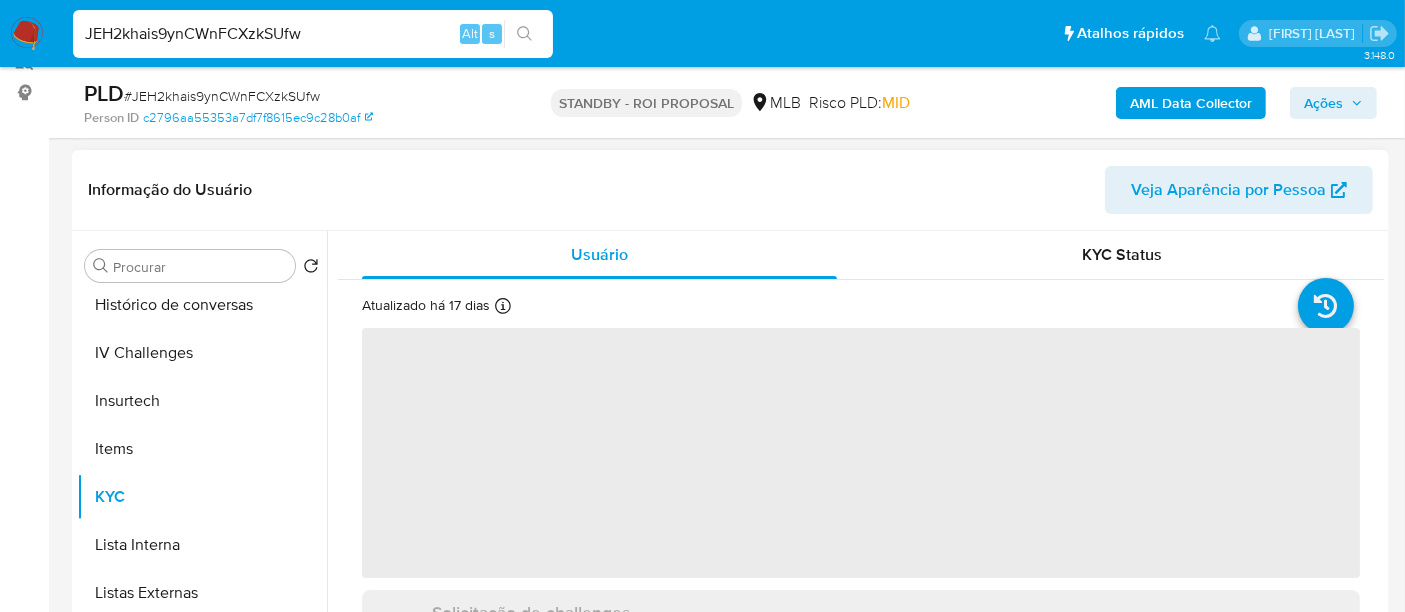 scroll, scrollTop: 222, scrollLeft: 0, axis: vertical 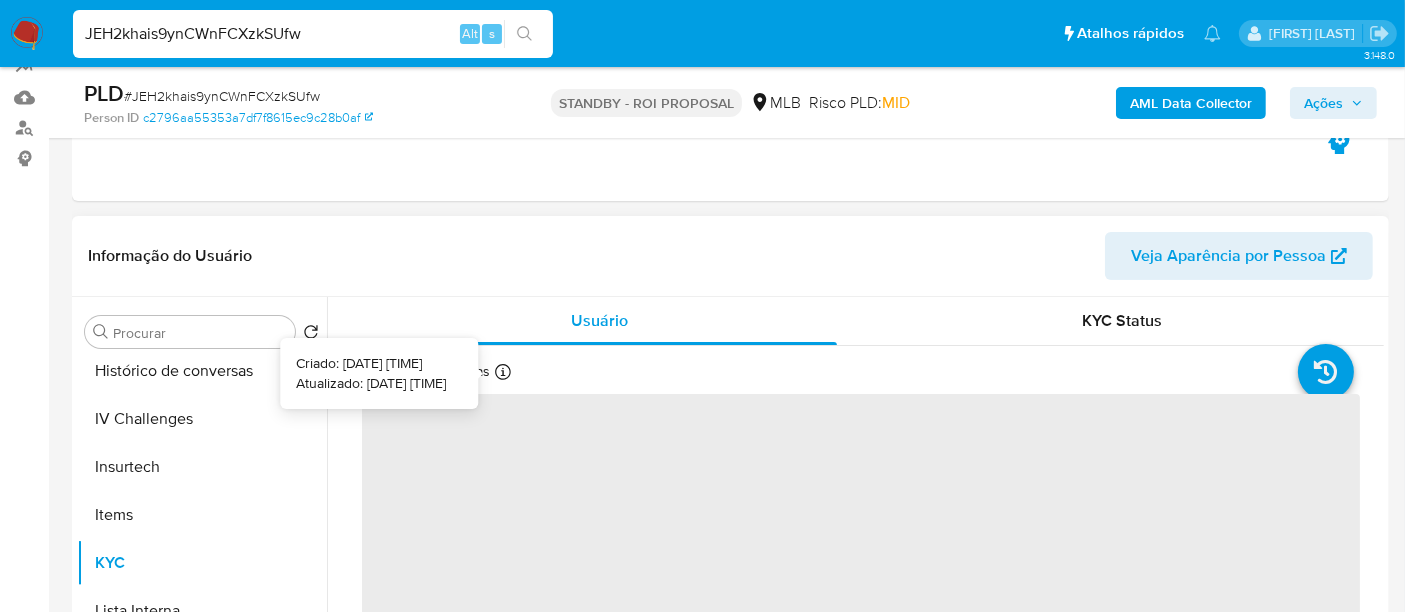 type 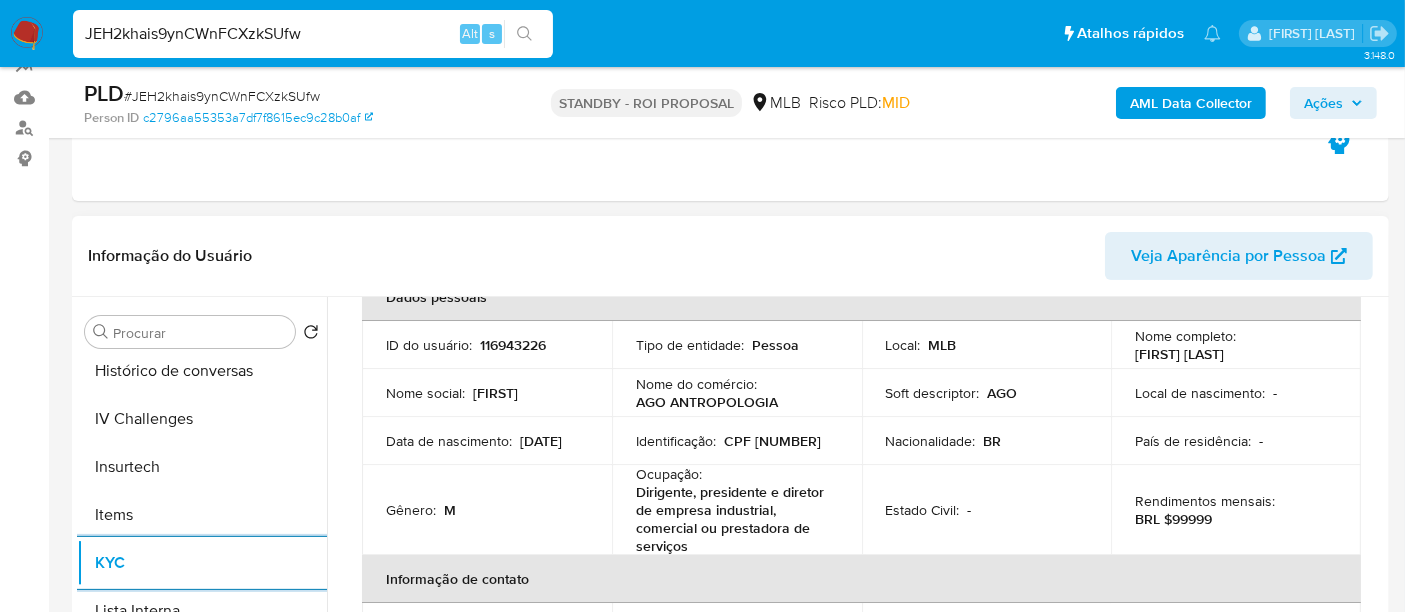 scroll, scrollTop: 222, scrollLeft: 0, axis: vertical 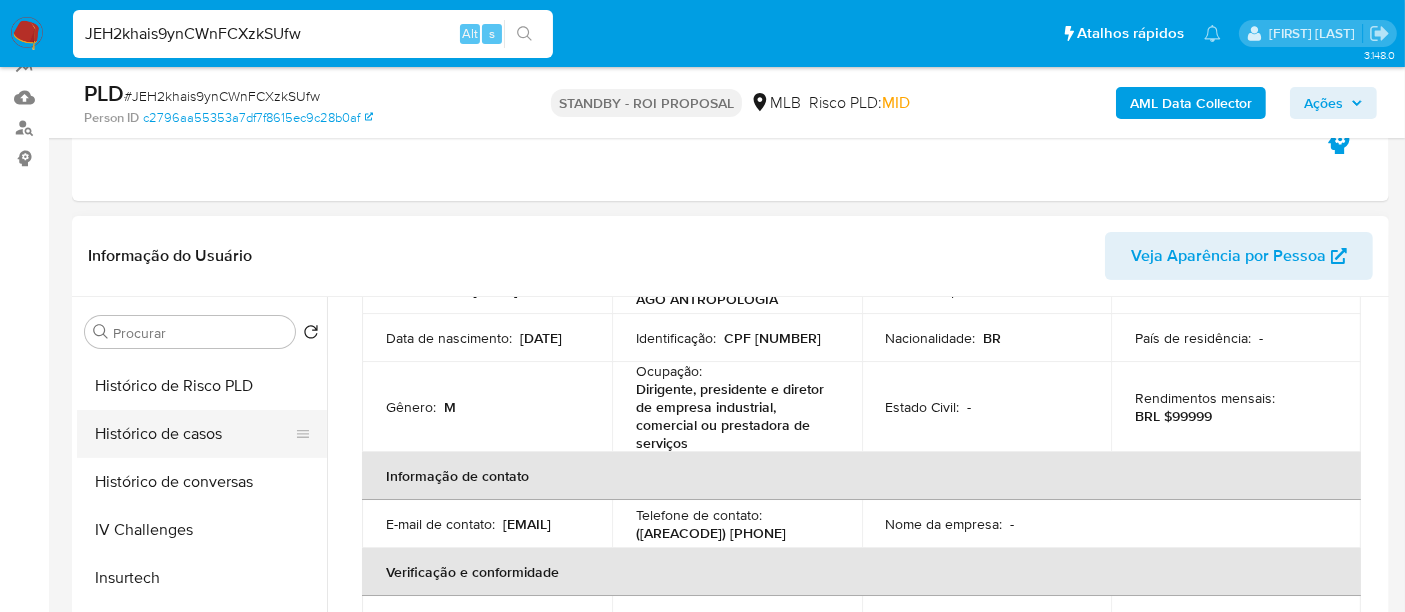 click on "Histórico de casos" at bounding box center [194, 434] 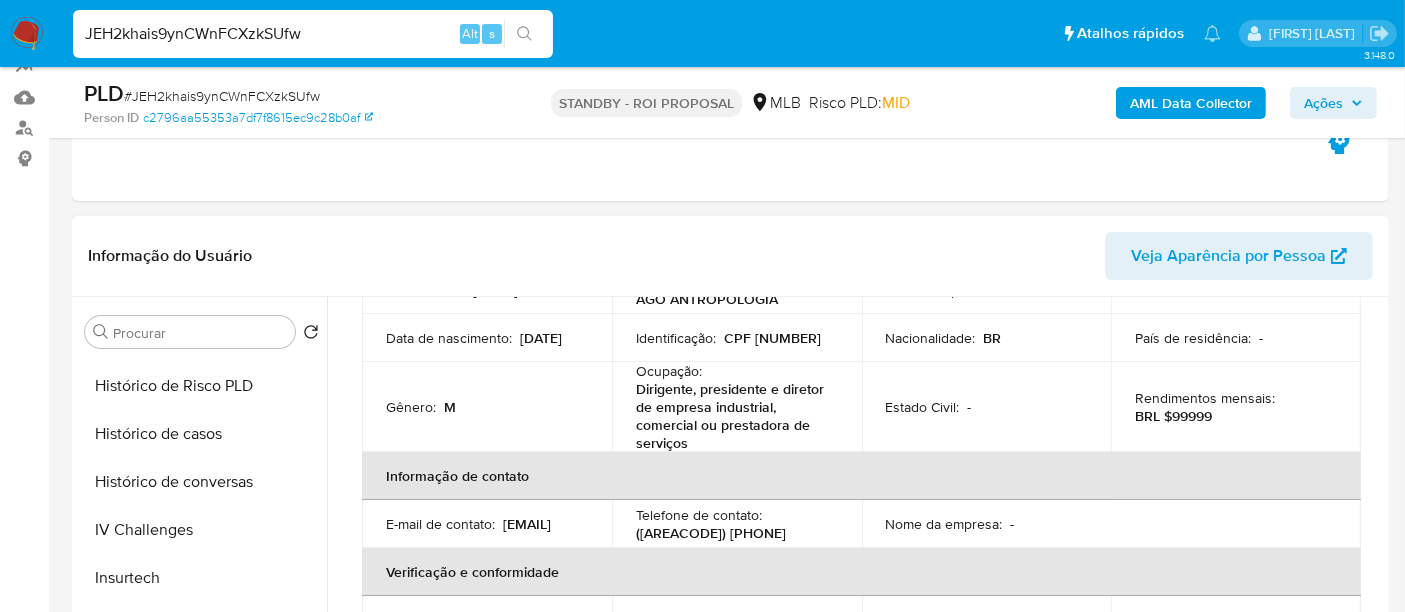 scroll, scrollTop: 0, scrollLeft: 0, axis: both 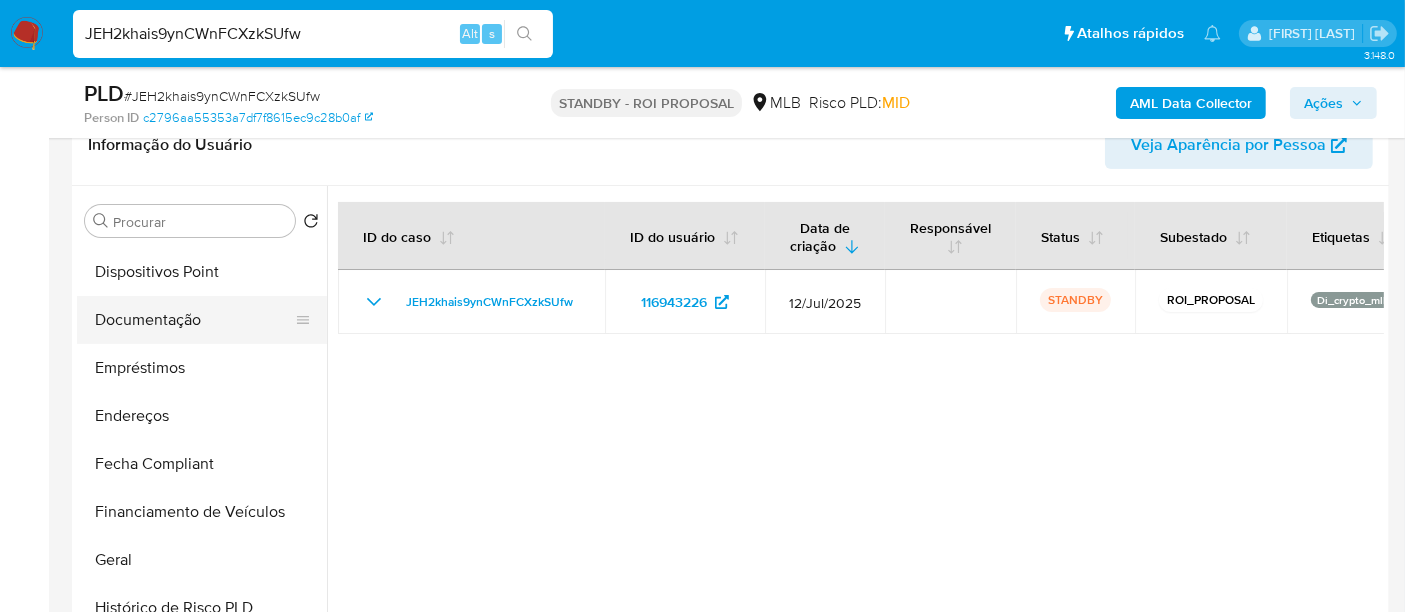 click on "Documentação" at bounding box center [194, 320] 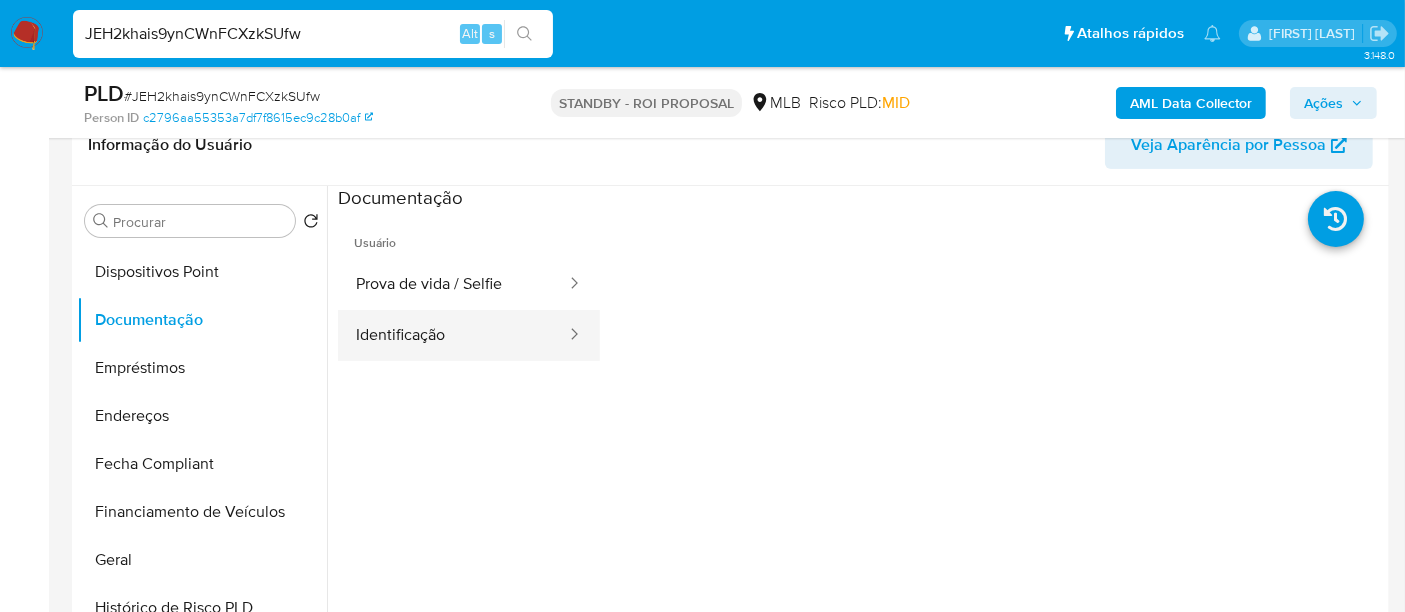 click on "Identificação" at bounding box center (453, 335) 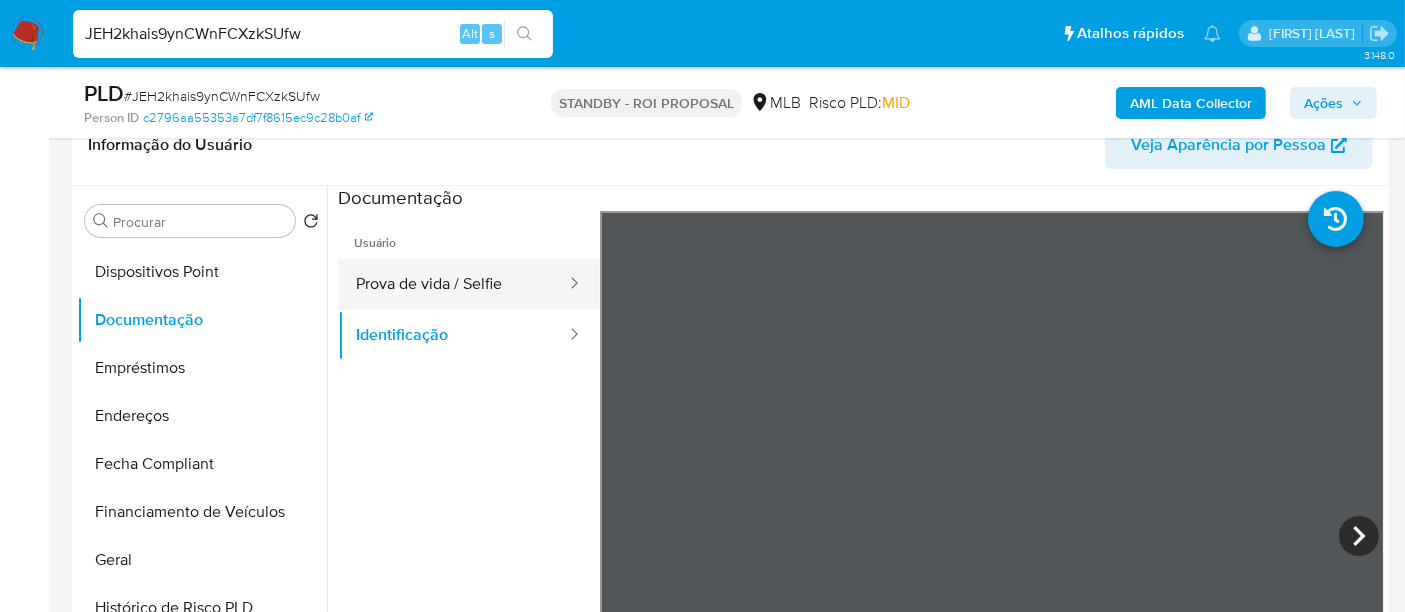 click on "Prova de vida / Selfie" at bounding box center (453, 284) 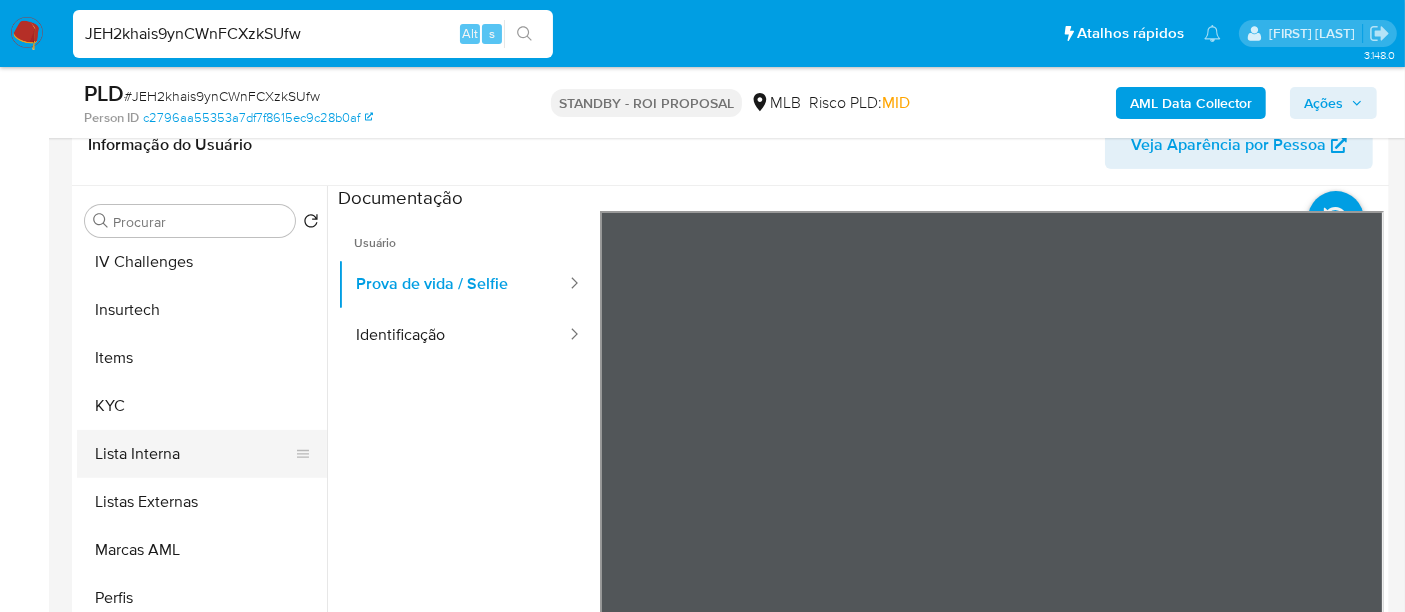 scroll, scrollTop: 844, scrollLeft: 0, axis: vertical 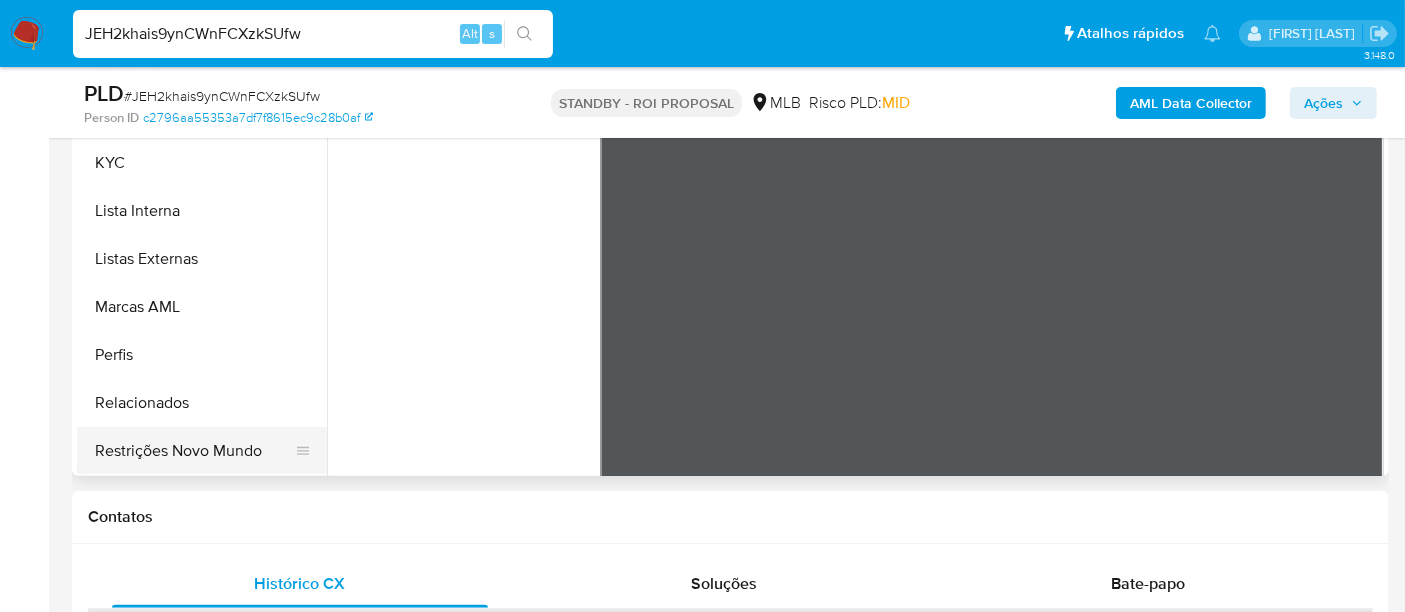 click on "Restrições Novo Mundo" at bounding box center (194, 451) 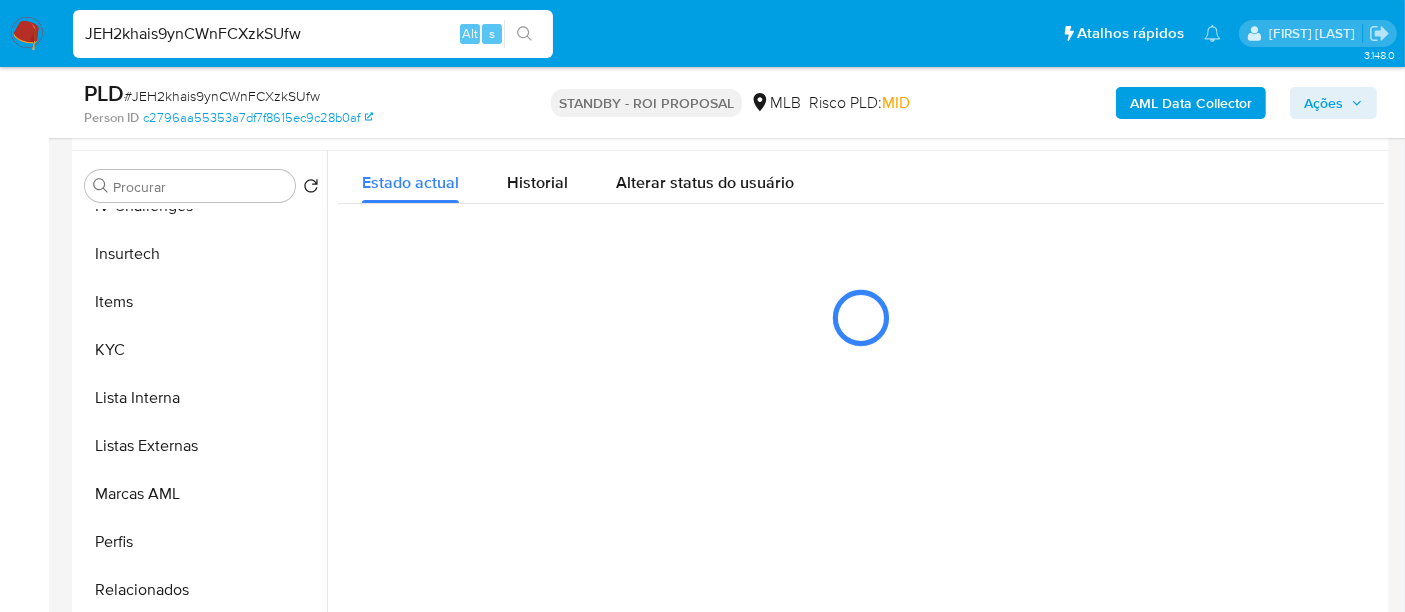 scroll, scrollTop: 333, scrollLeft: 0, axis: vertical 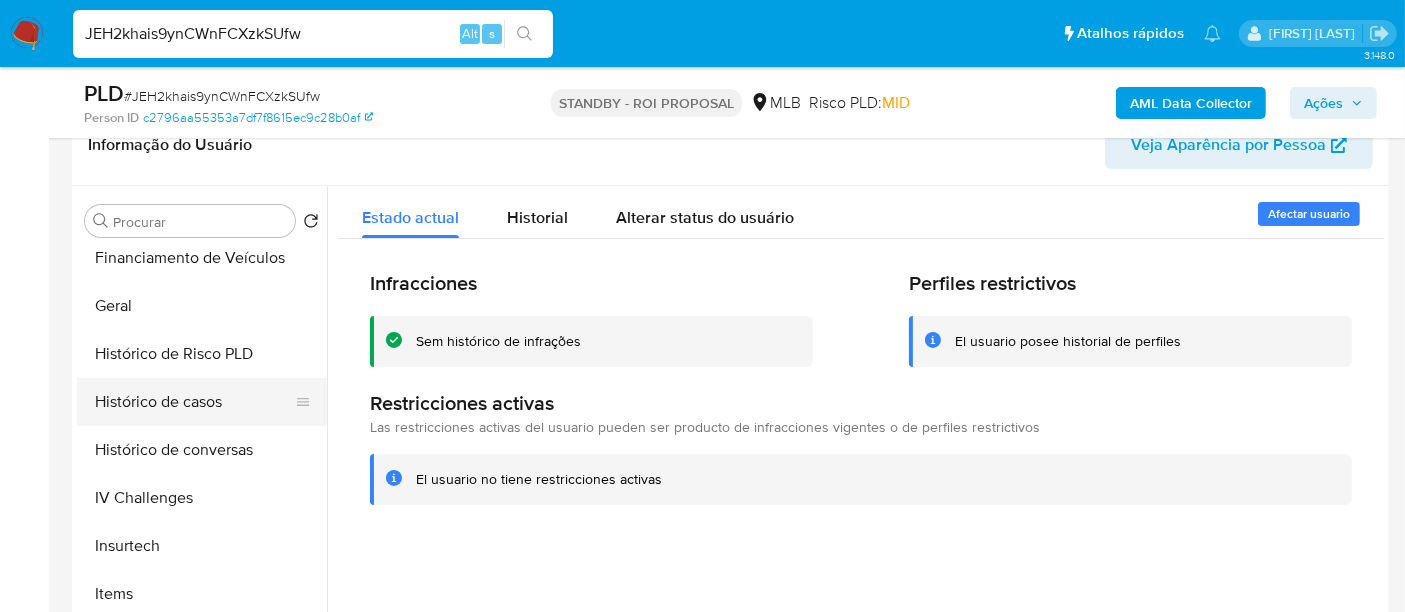 click on "Histórico de casos" at bounding box center (194, 402) 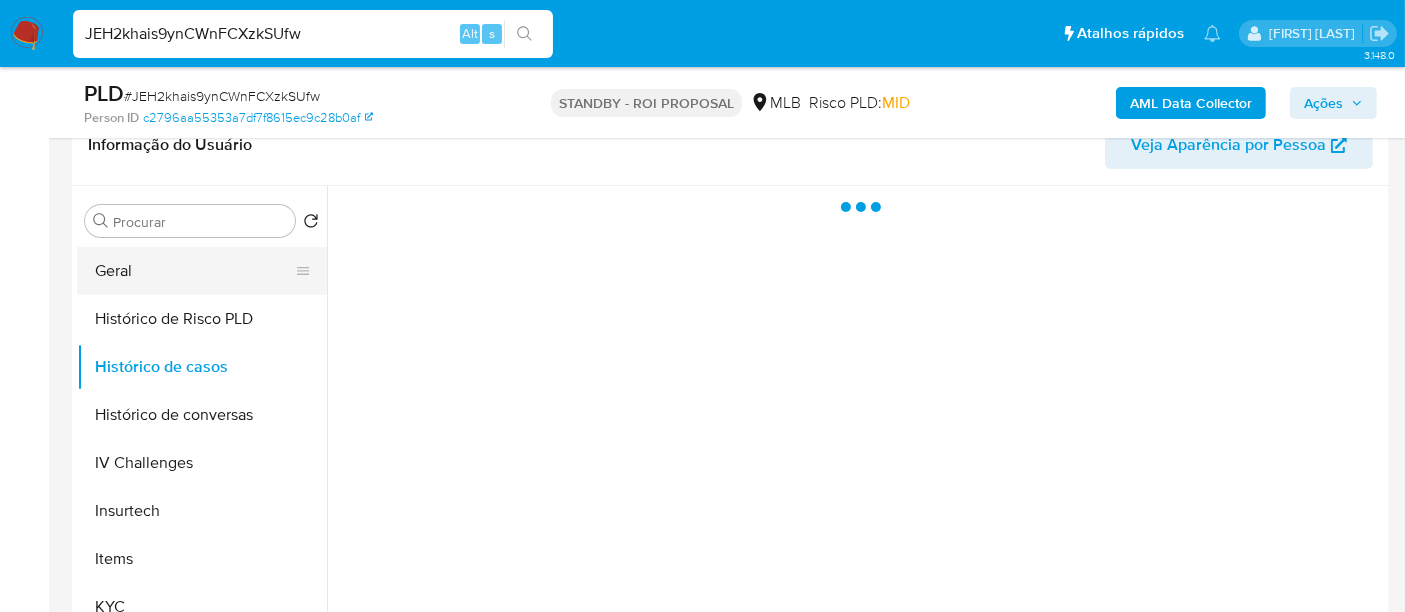 click on "Geral" at bounding box center [194, 271] 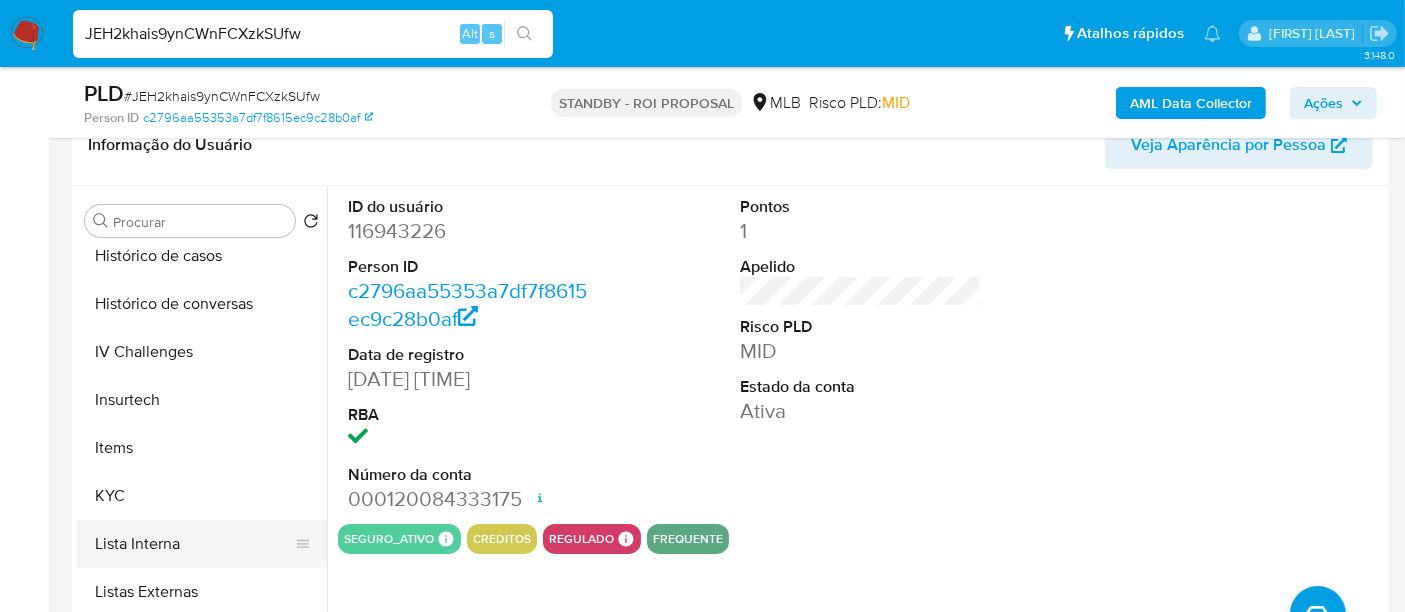 scroll, scrollTop: 844, scrollLeft: 0, axis: vertical 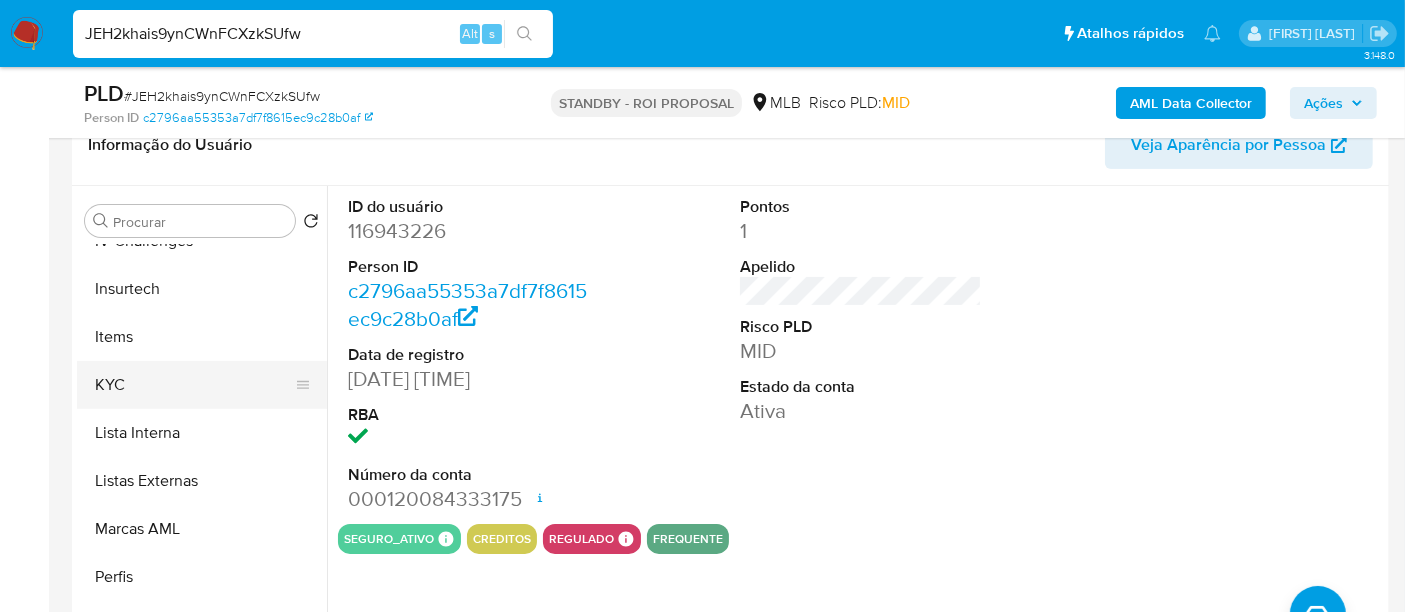 click on "KYC" at bounding box center (194, 385) 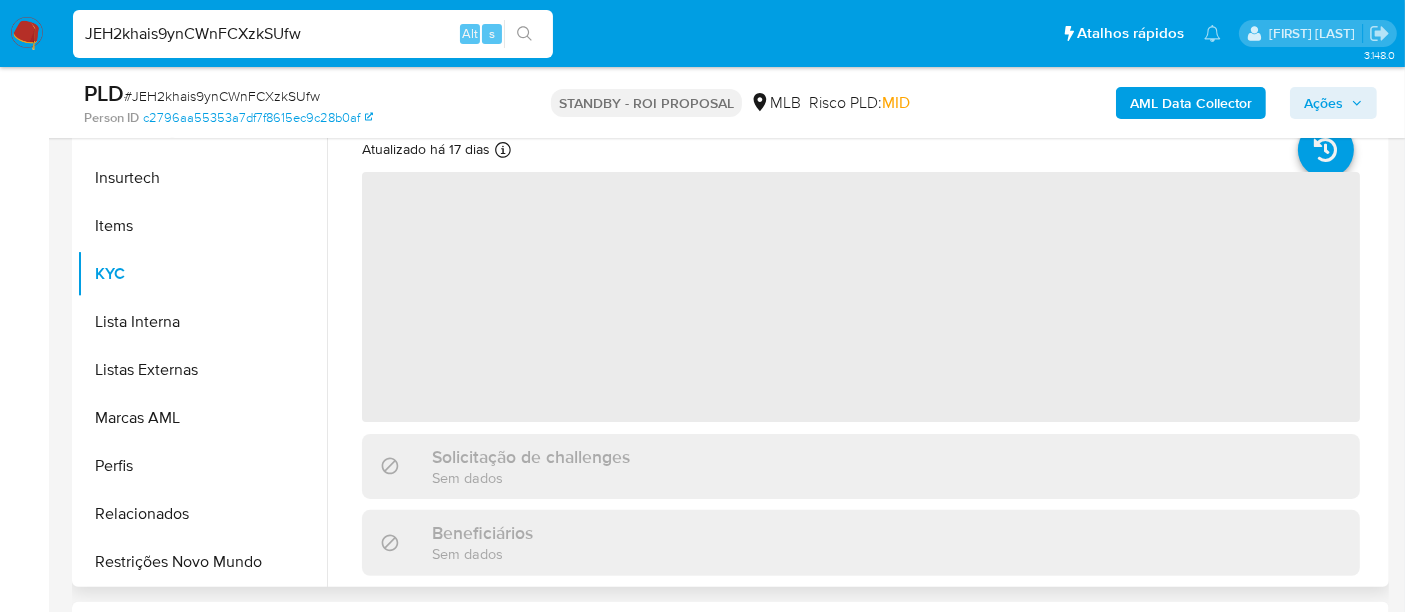 scroll, scrollTop: 333, scrollLeft: 0, axis: vertical 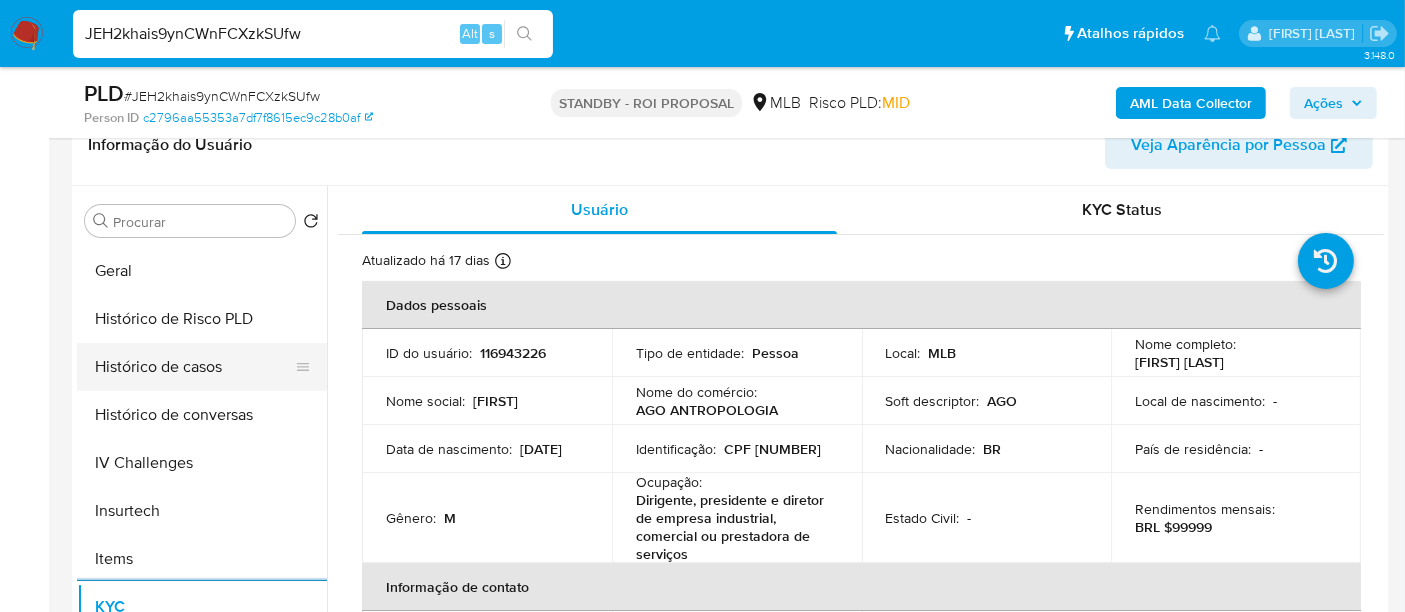 click on "Histórico de casos" at bounding box center (194, 367) 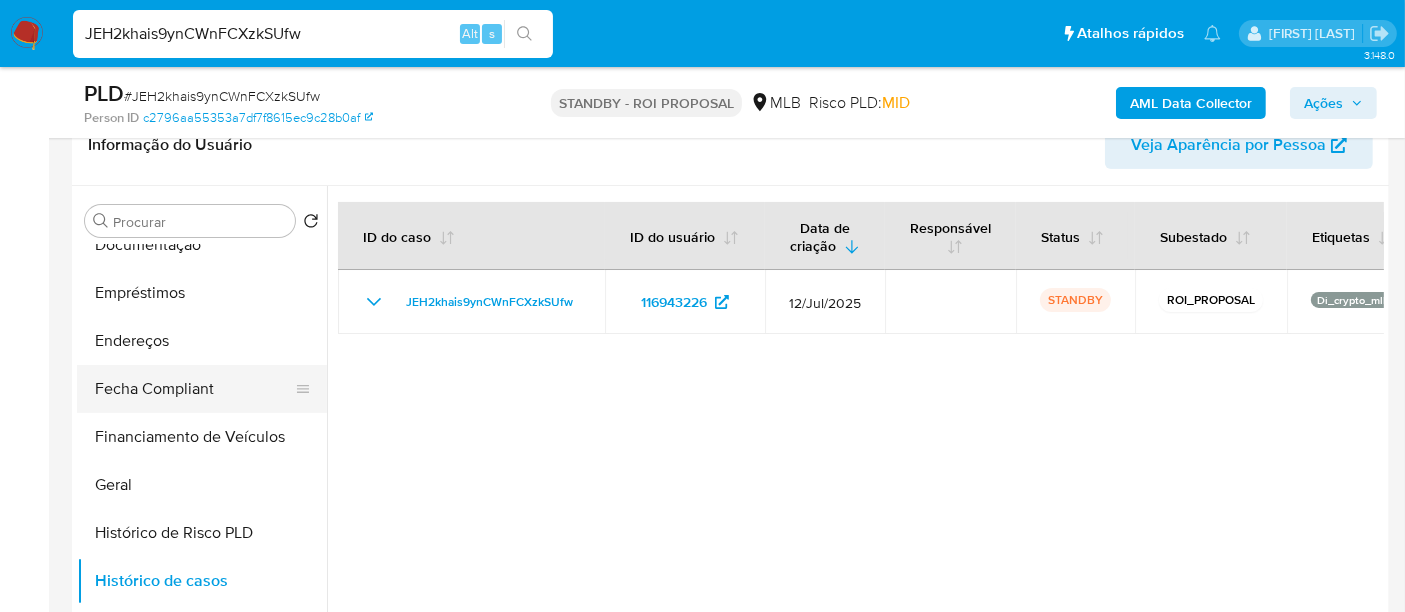 scroll, scrollTop: 400, scrollLeft: 0, axis: vertical 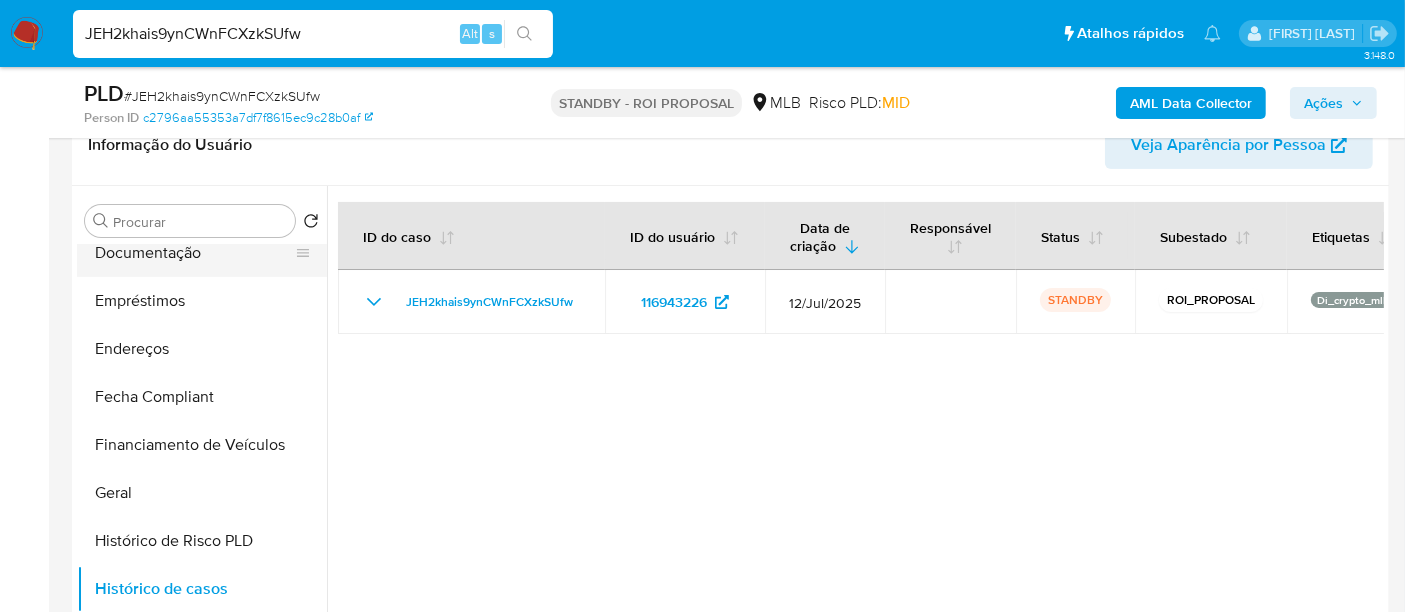 click on "Documentação" at bounding box center [194, 253] 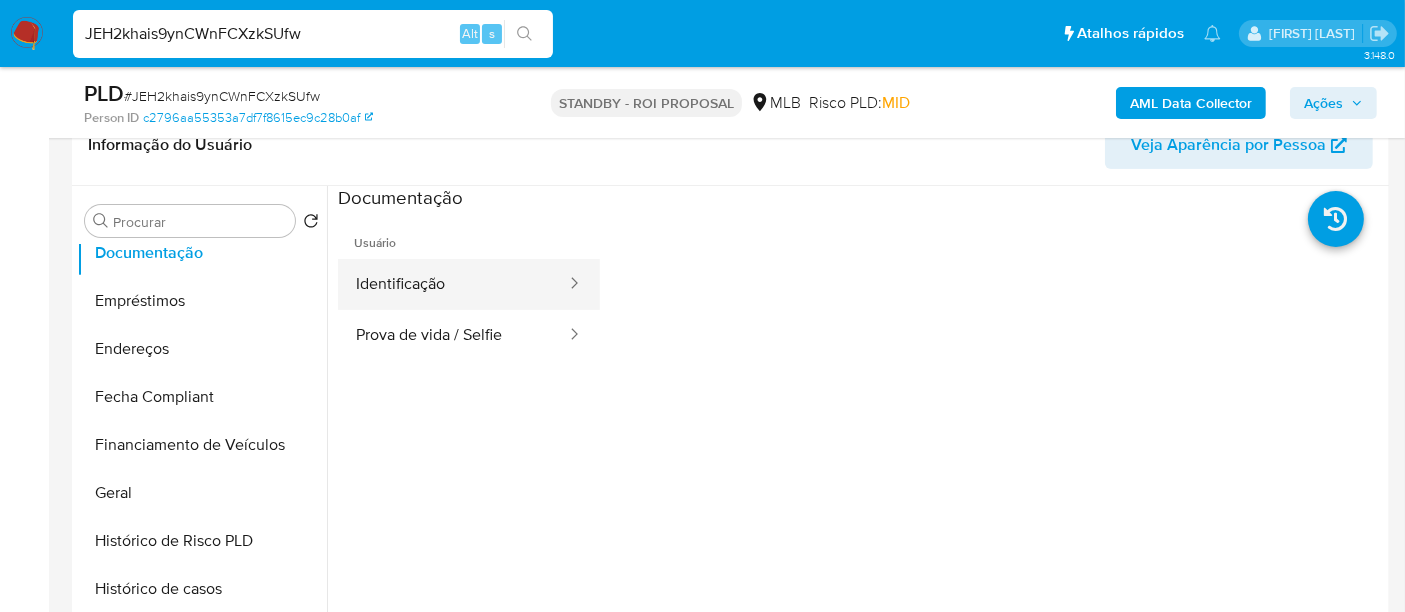 click on "Identificação" at bounding box center (453, 284) 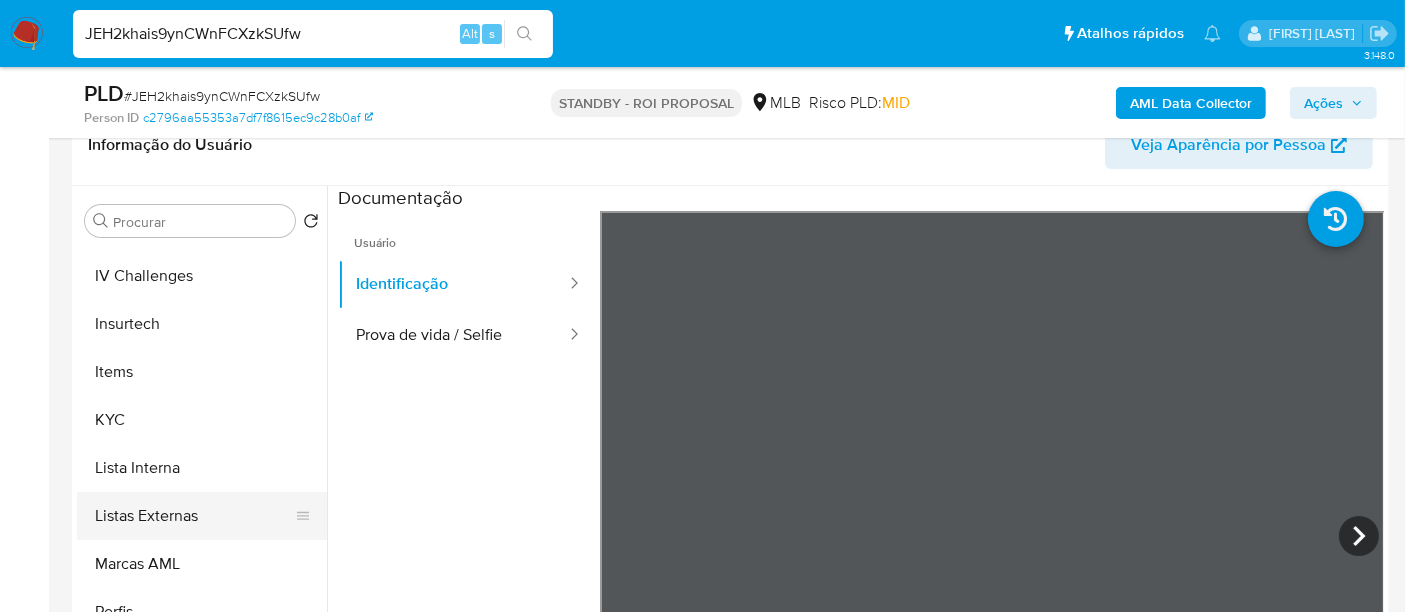 scroll, scrollTop: 844, scrollLeft: 0, axis: vertical 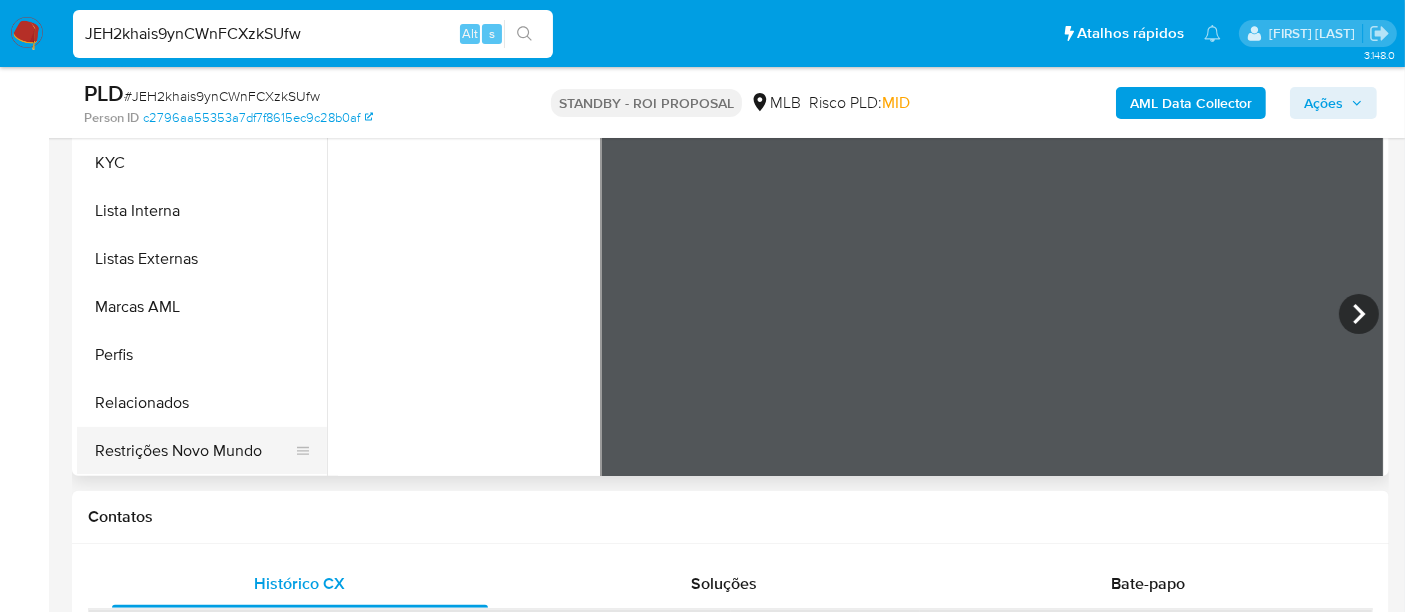 click on "Restrições Novo Mundo" at bounding box center (194, 451) 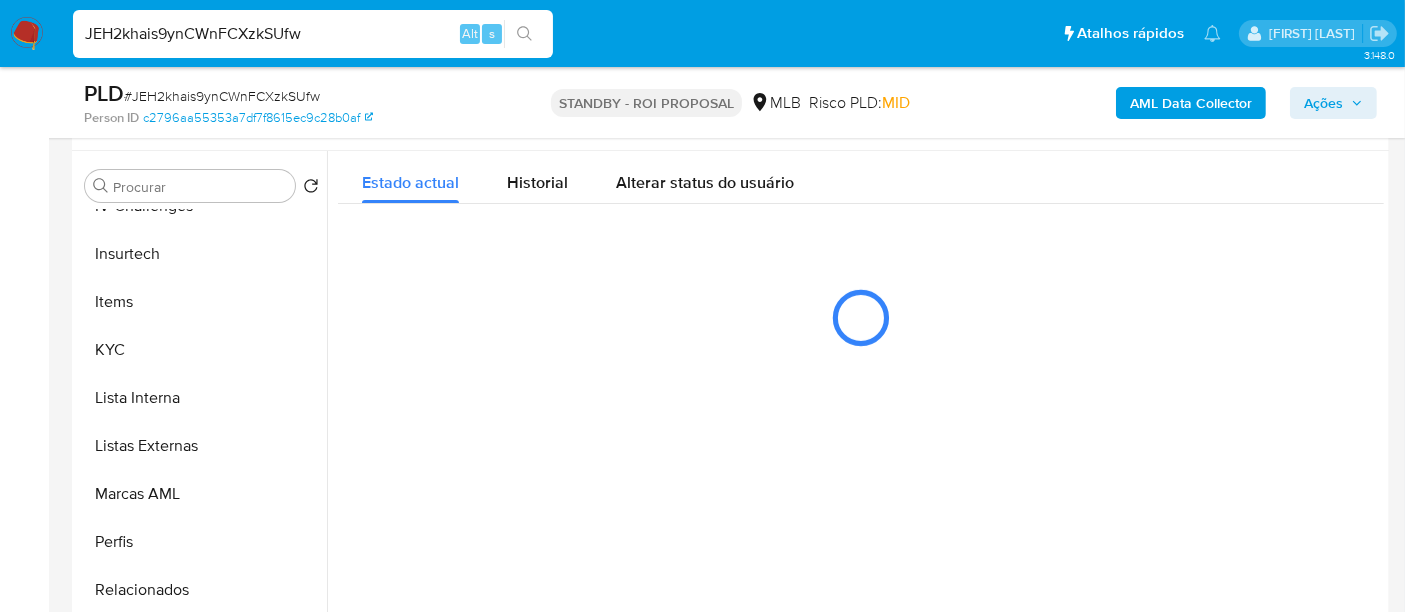 scroll, scrollTop: 333, scrollLeft: 0, axis: vertical 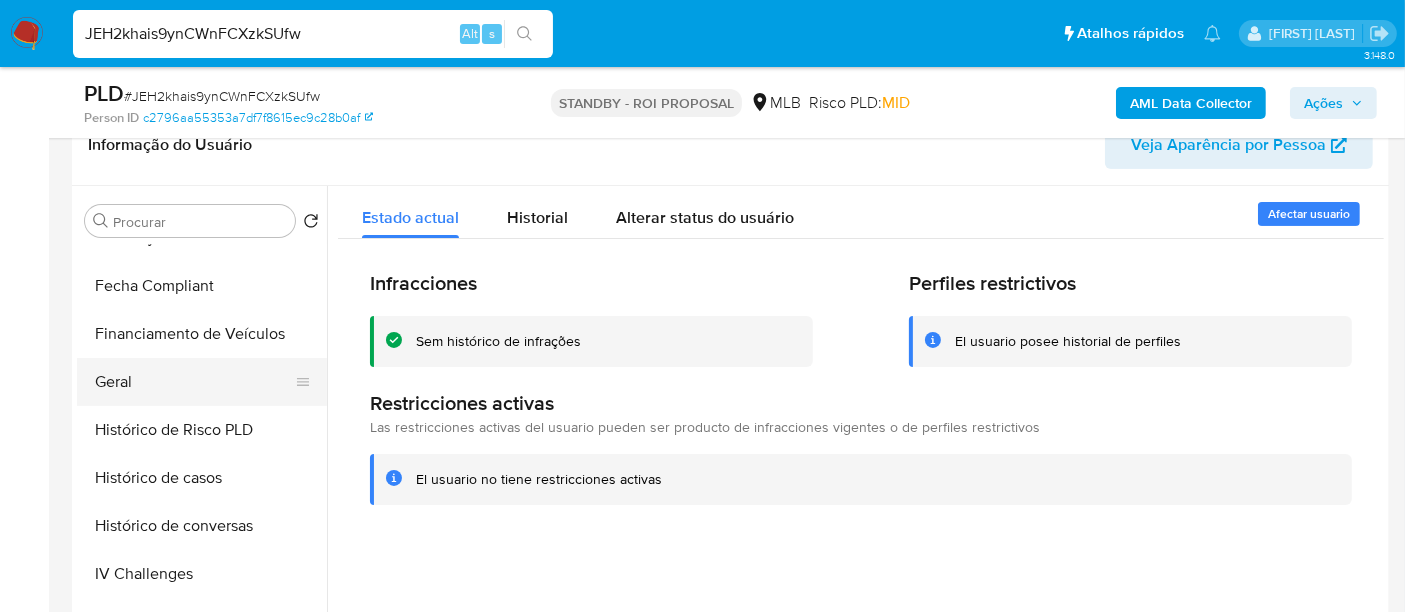 click on "Geral" at bounding box center [194, 382] 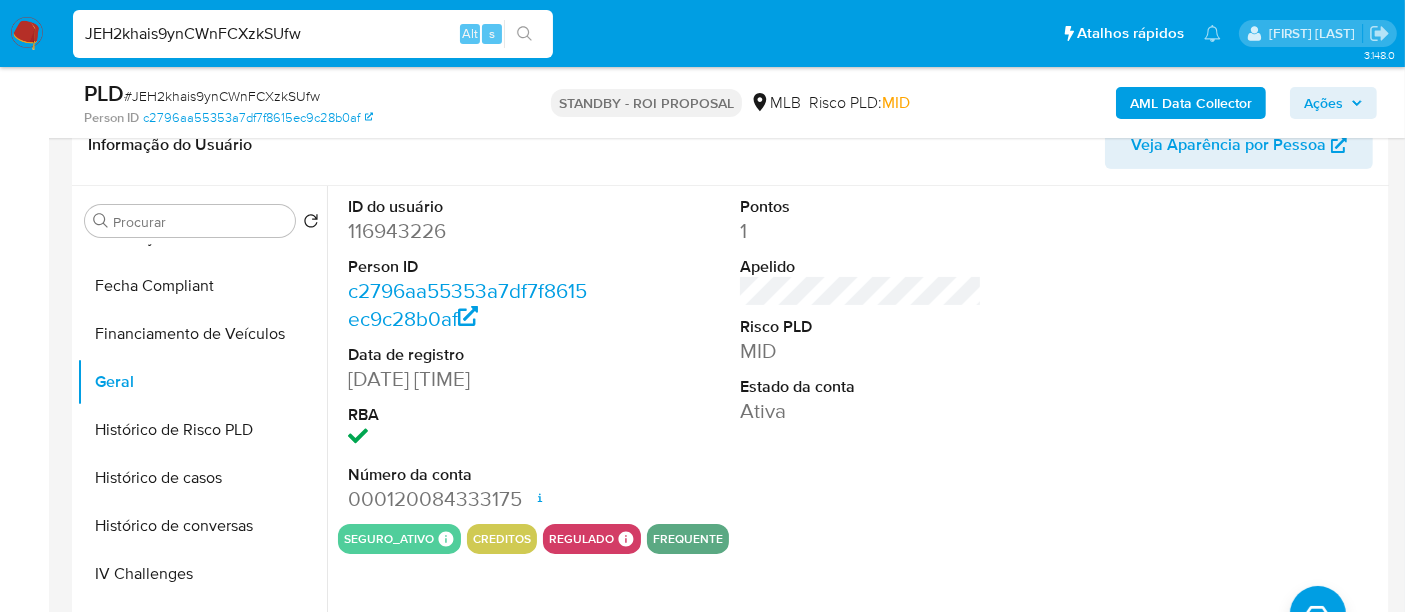 click on "JEH2khais9ynCWnFCXzkSUfw" at bounding box center [313, 34] 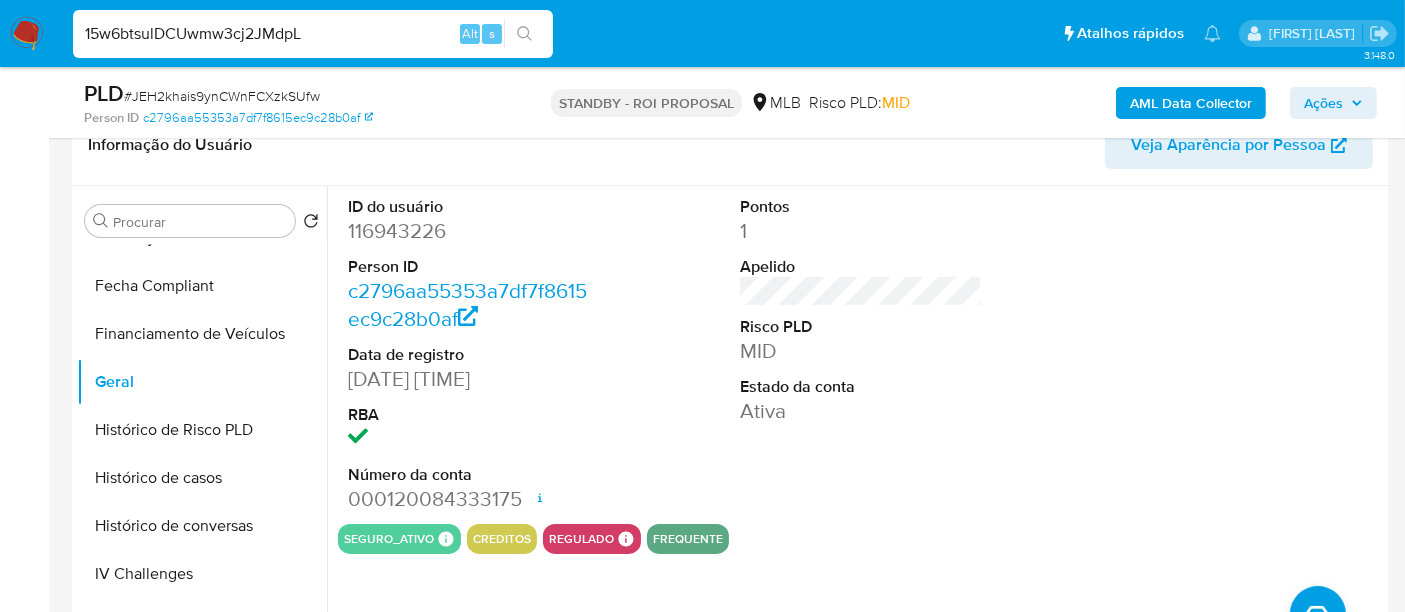 type on "15w6btsulDCUwmw3cj2JMdpL" 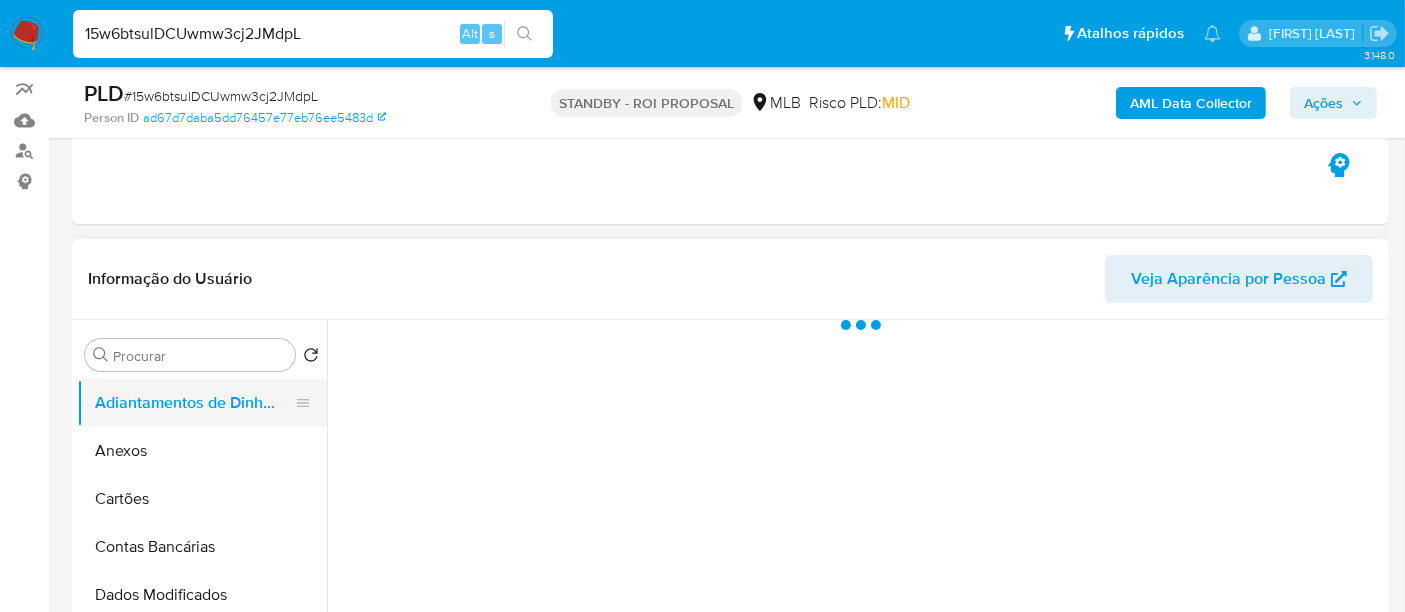 scroll, scrollTop: 333, scrollLeft: 0, axis: vertical 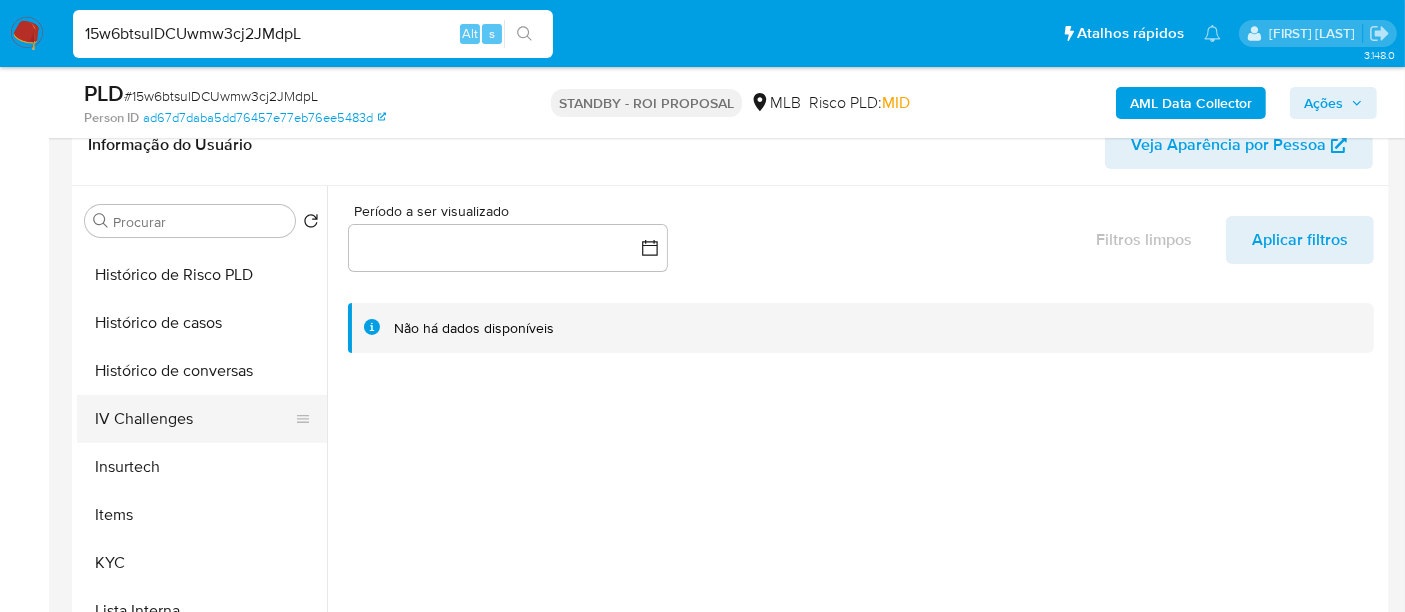 select on "10" 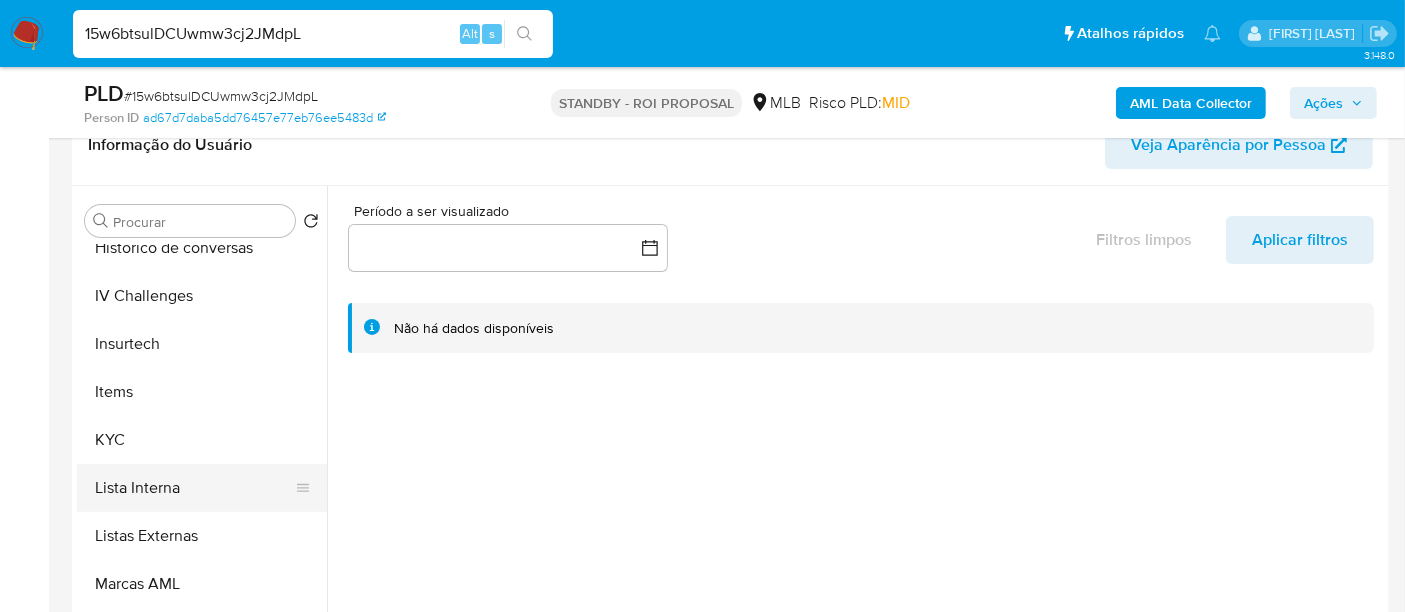 scroll, scrollTop: 844, scrollLeft: 0, axis: vertical 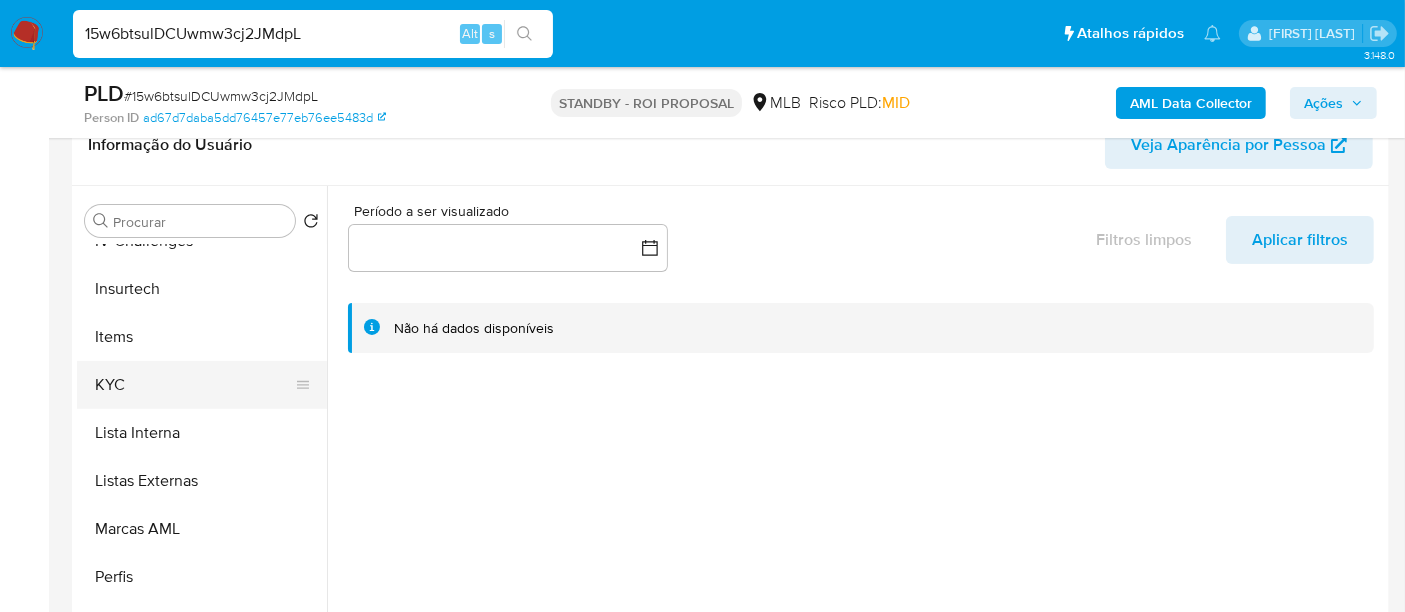 click on "KYC" at bounding box center [194, 385] 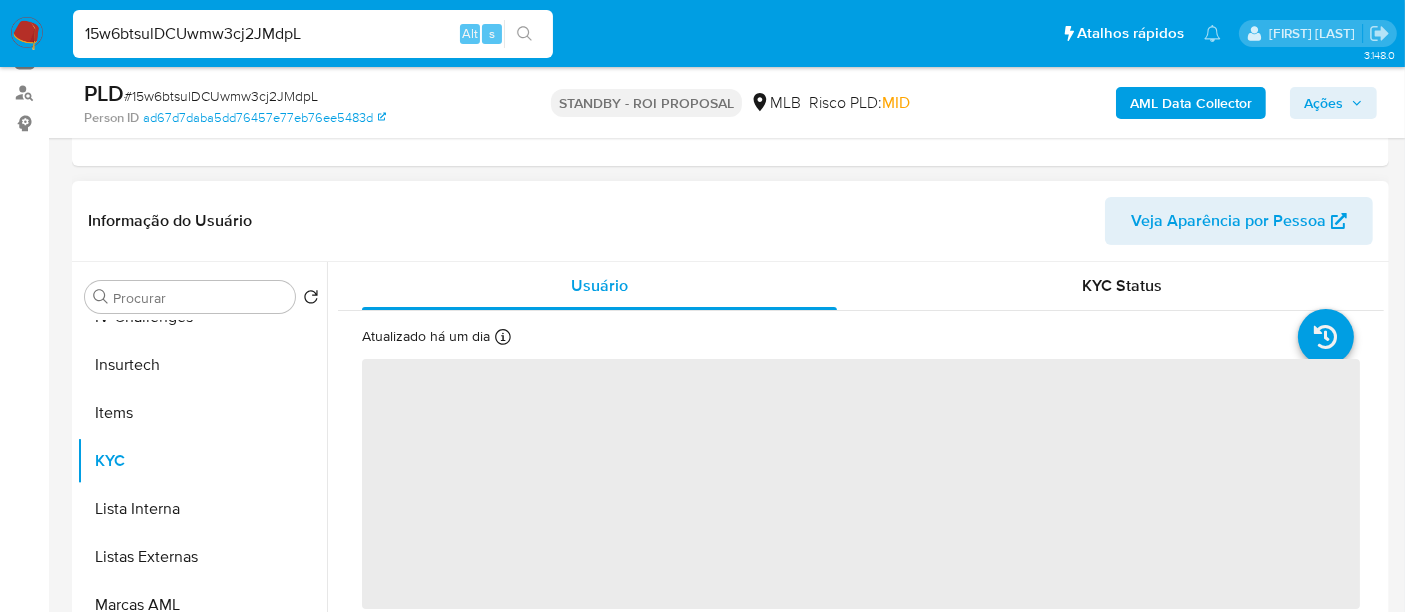 scroll, scrollTop: 222, scrollLeft: 0, axis: vertical 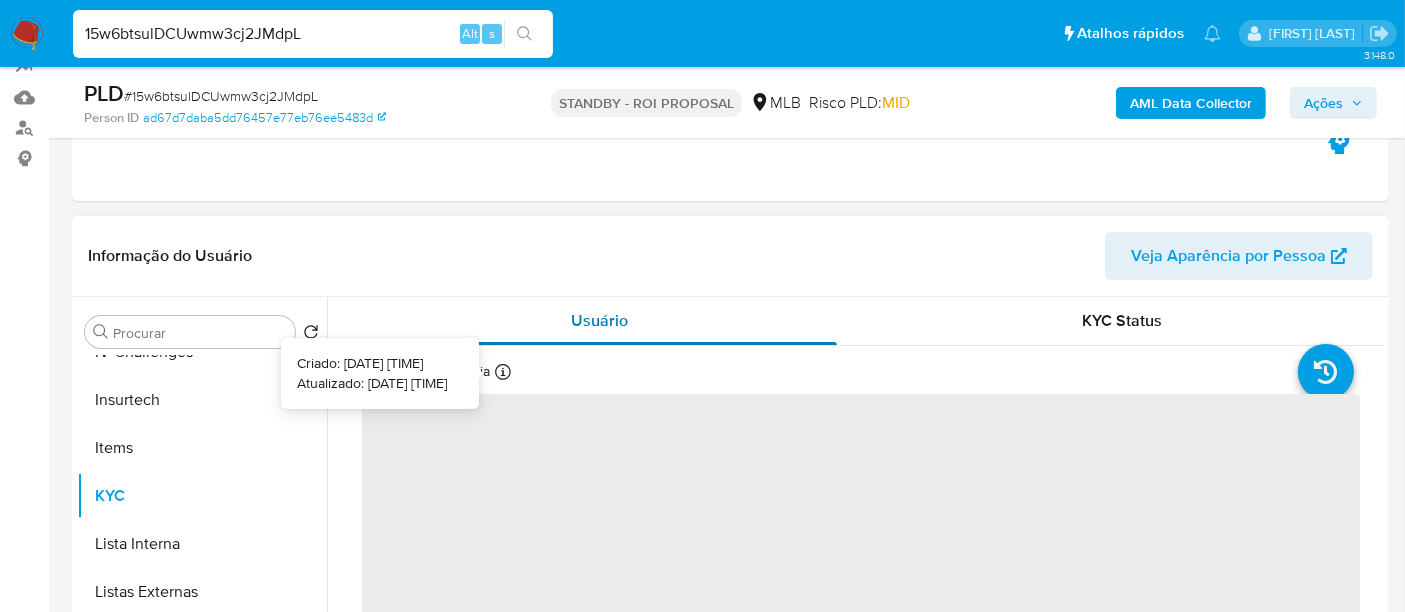 type 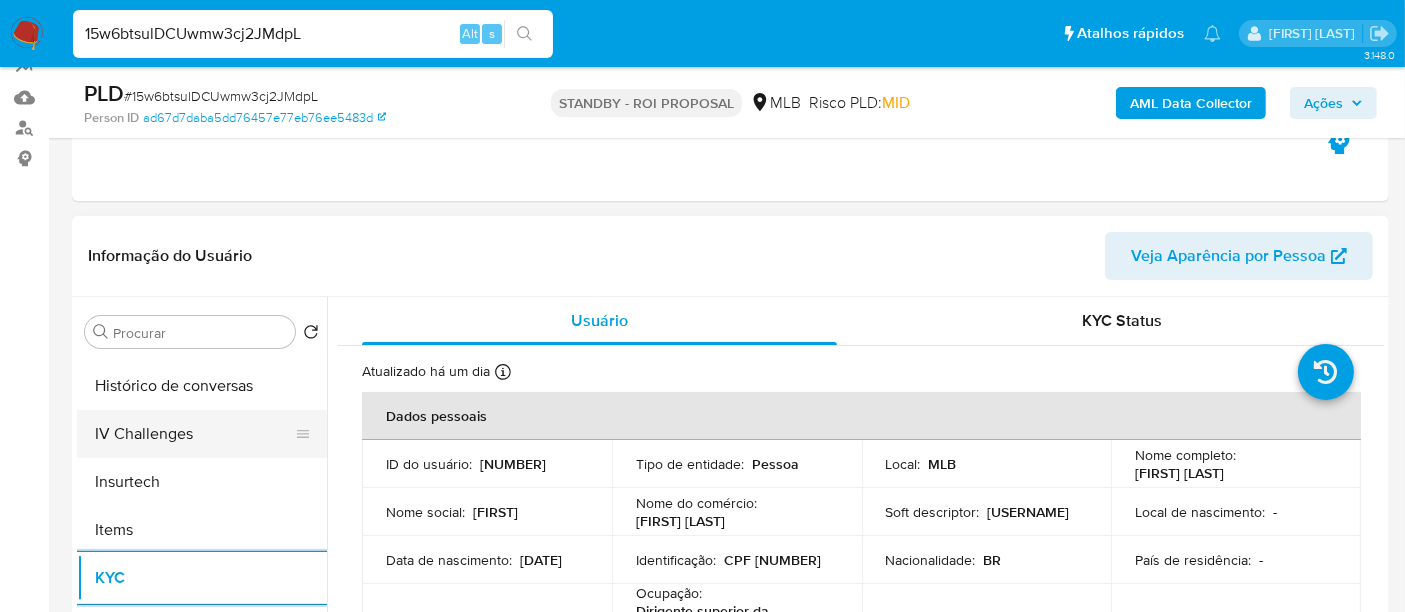 scroll, scrollTop: 733, scrollLeft: 0, axis: vertical 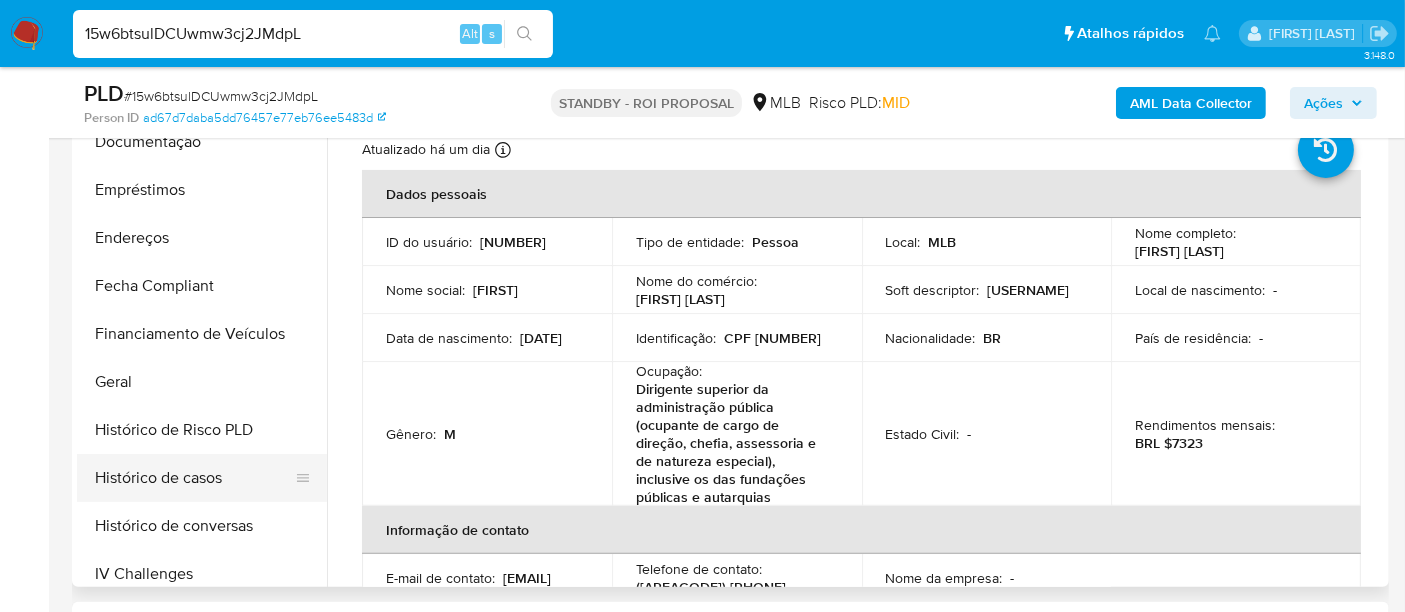click on "Histórico de casos" at bounding box center (194, 478) 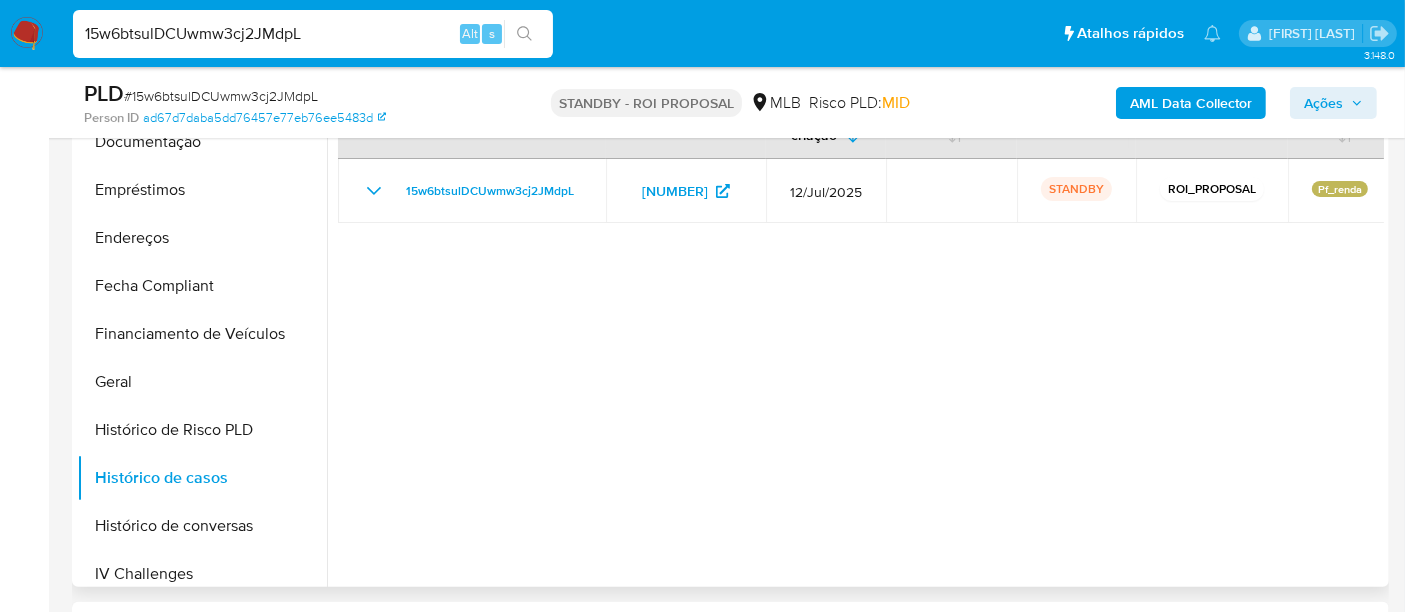 scroll, scrollTop: 333, scrollLeft: 0, axis: vertical 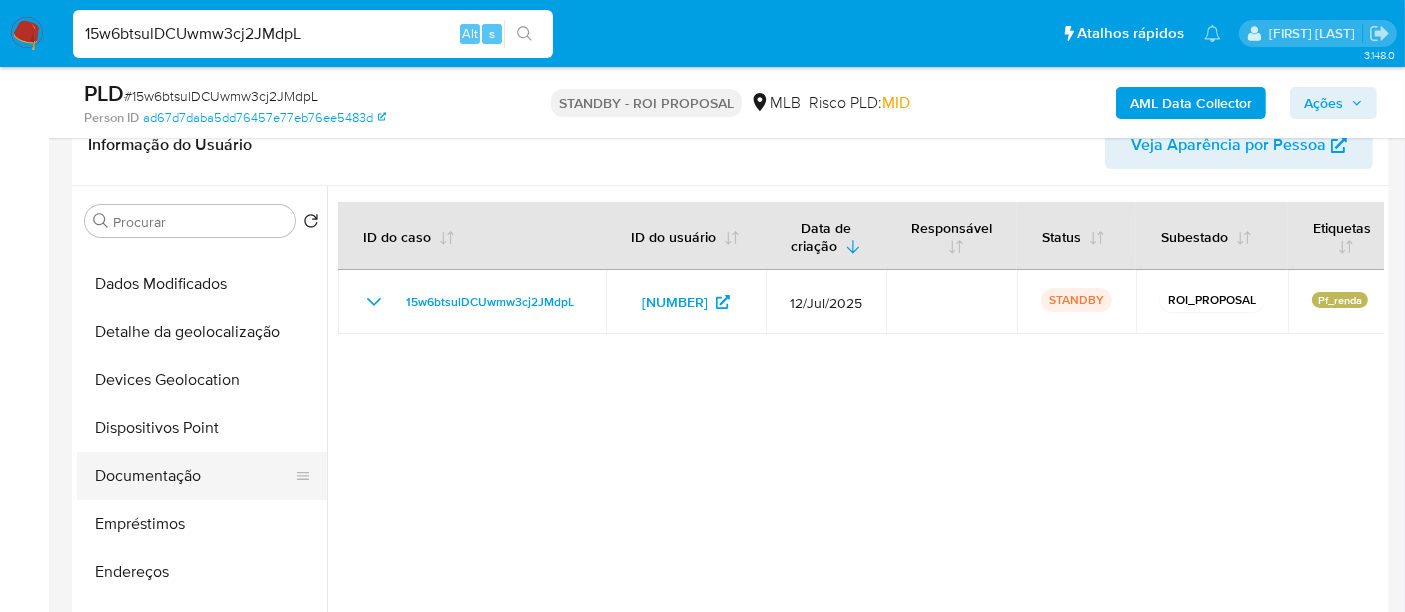 click on "Documentação" at bounding box center [194, 476] 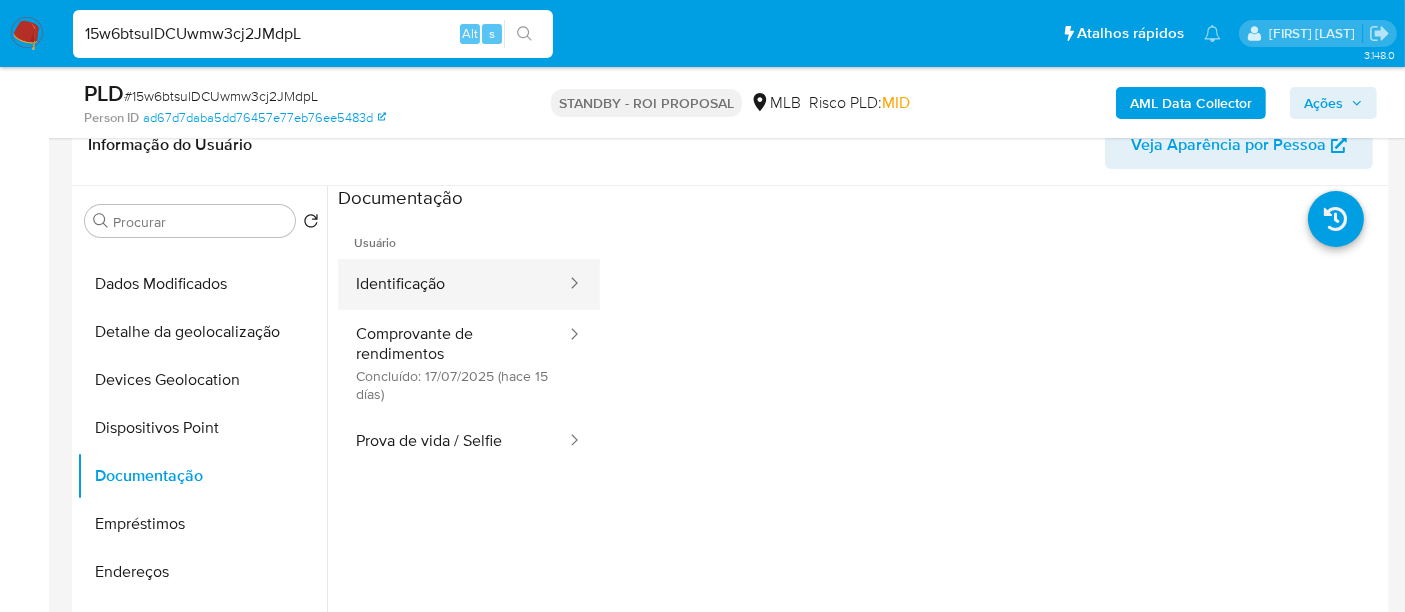click on "Identificação" at bounding box center (453, 284) 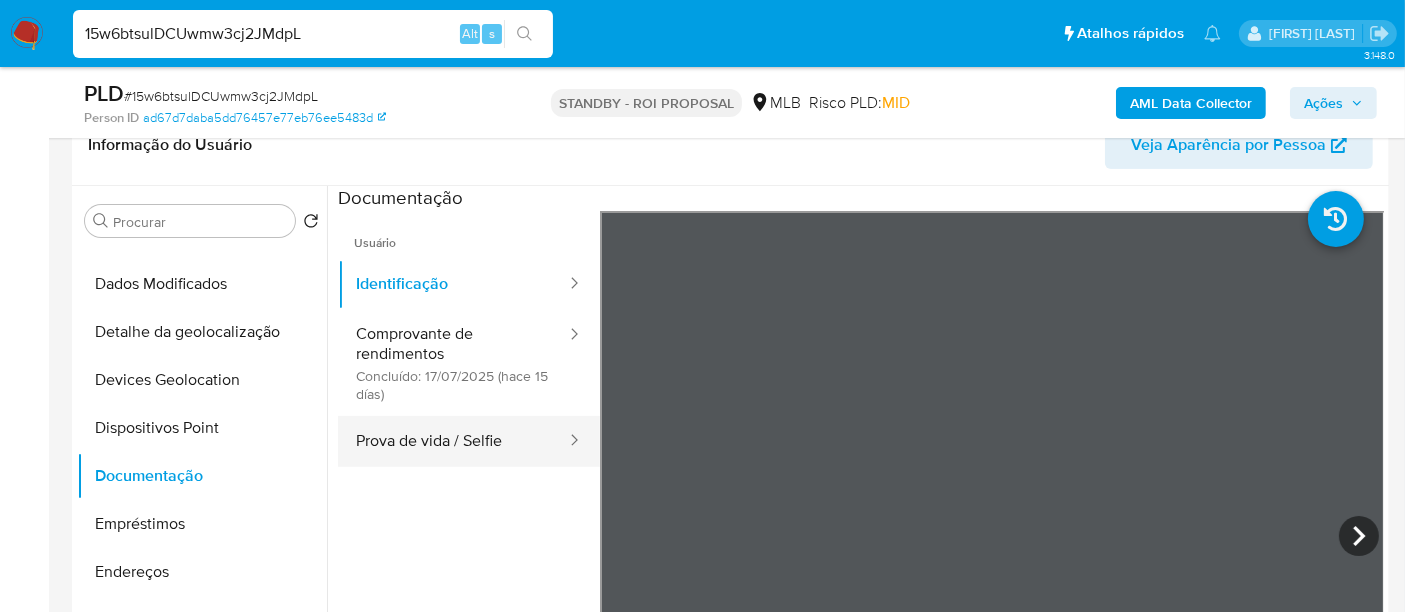 click on "Prova de vida / Selfie" at bounding box center (453, 441) 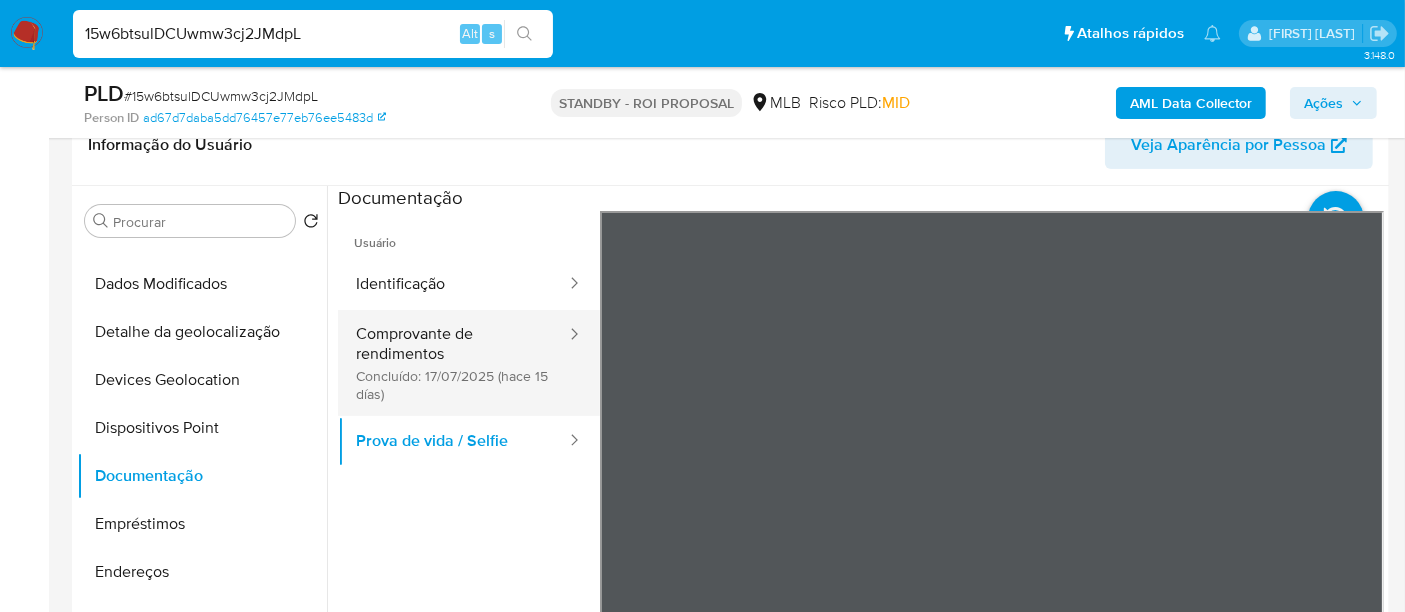 click on "Comprovante de rendimentos Concluído: 17/07/2025 (hace 15 días)" at bounding box center [453, 363] 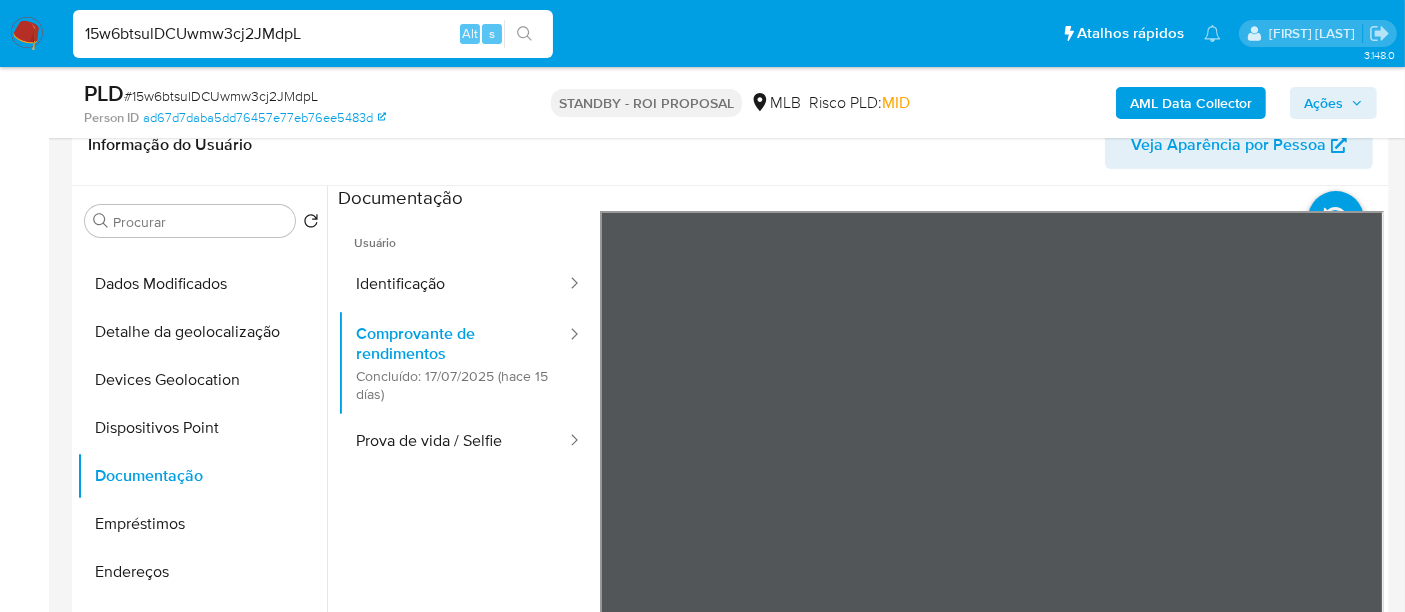 type 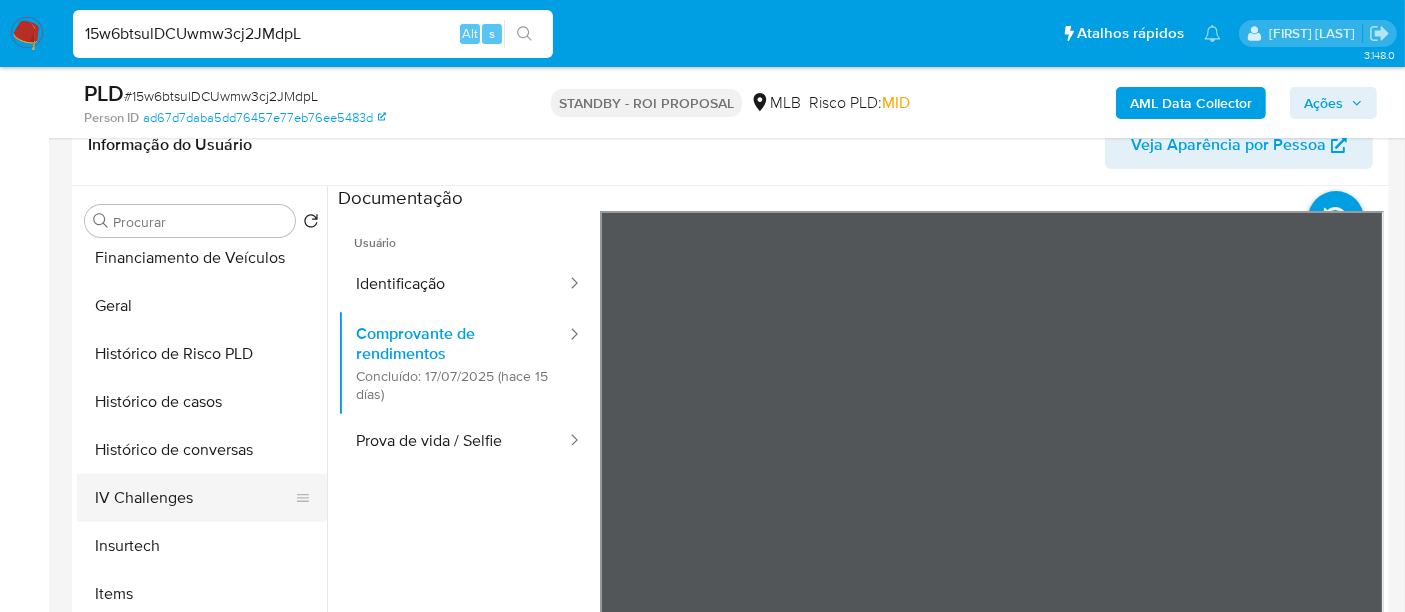 scroll, scrollTop: 622, scrollLeft: 0, axis: vertical 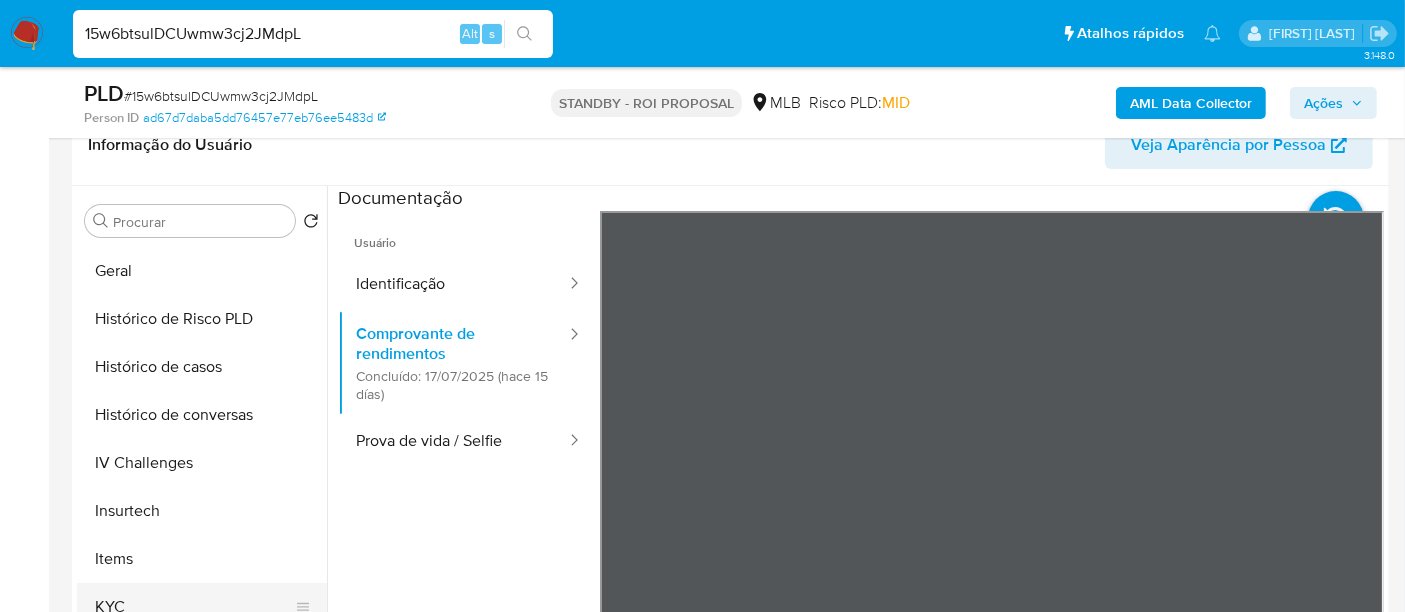 click on "KYC" at bounding box center (194, 607) 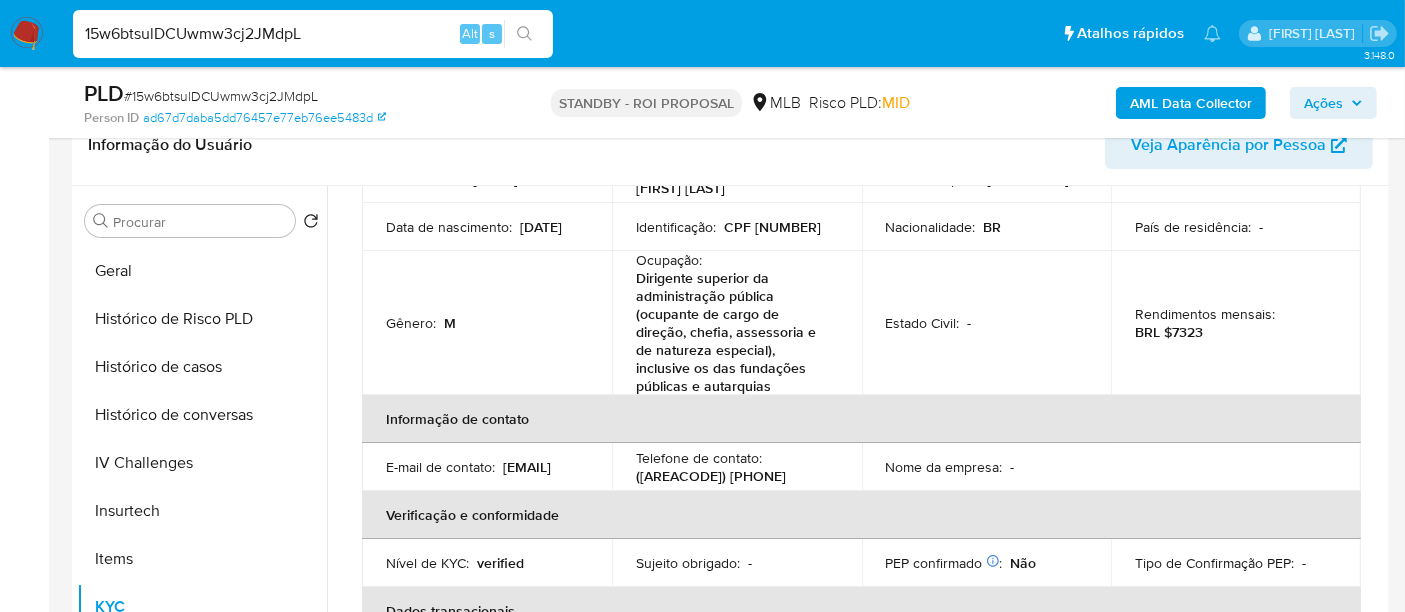 scroll, scrollTop: 111, scrollLeft: 0, axis: vertical 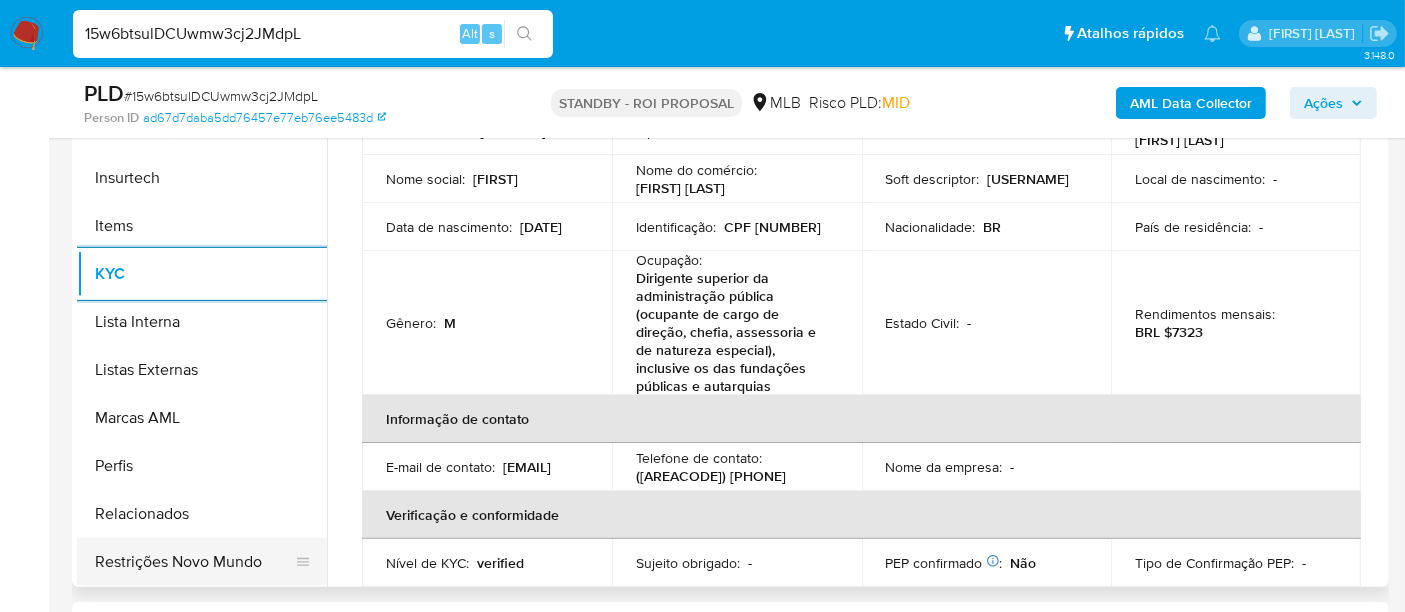click on "Restrições Novo Mundo" at bounding box center (194, 562) 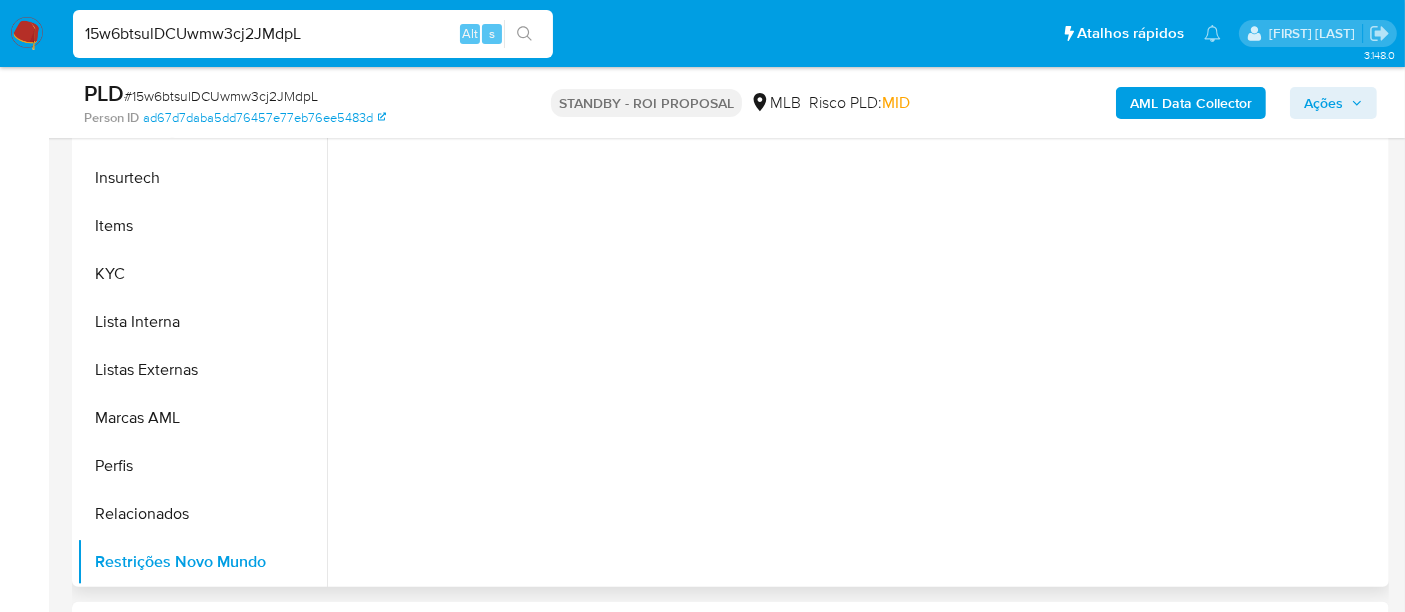 scroll, scrollTop: 0, scrollLeft: 0, axis: both 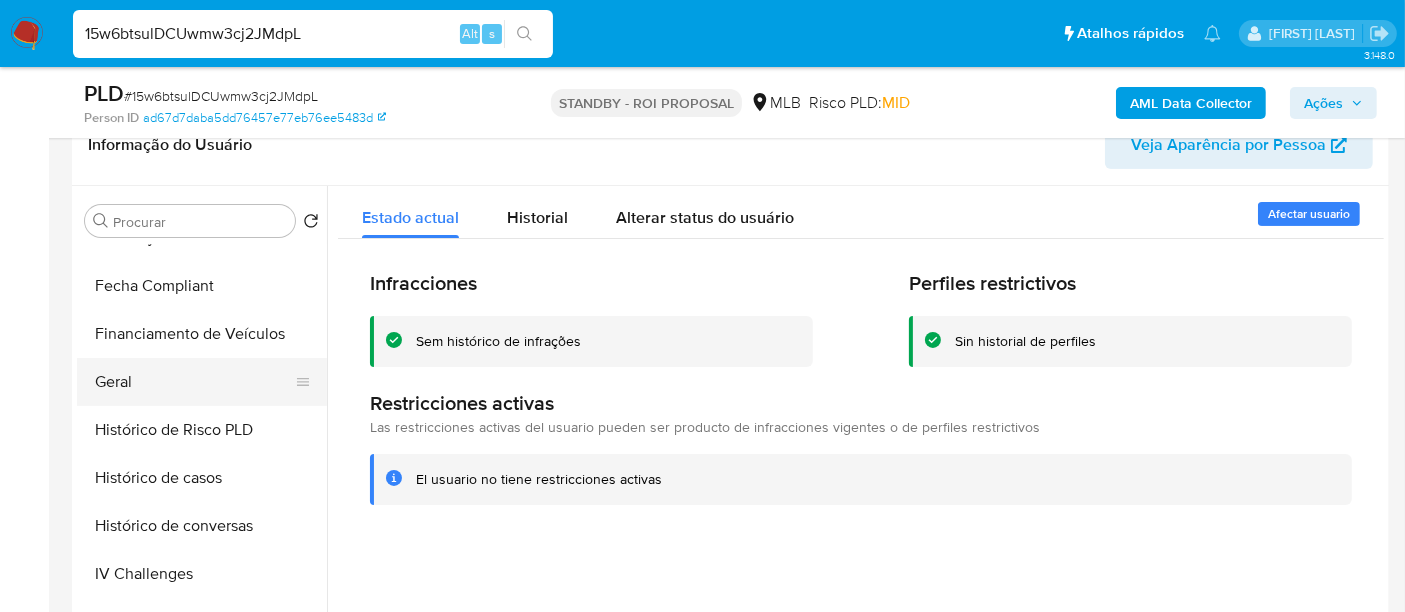 click on "Geral" at bounding box center [194, 382] 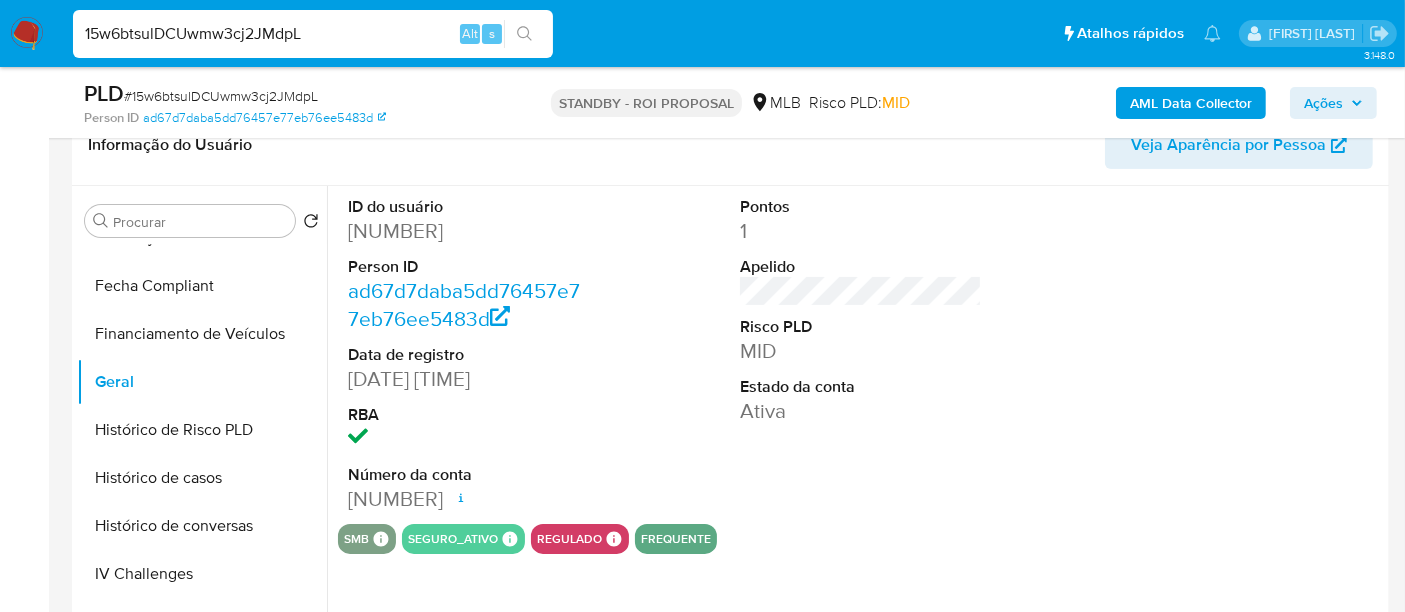 type 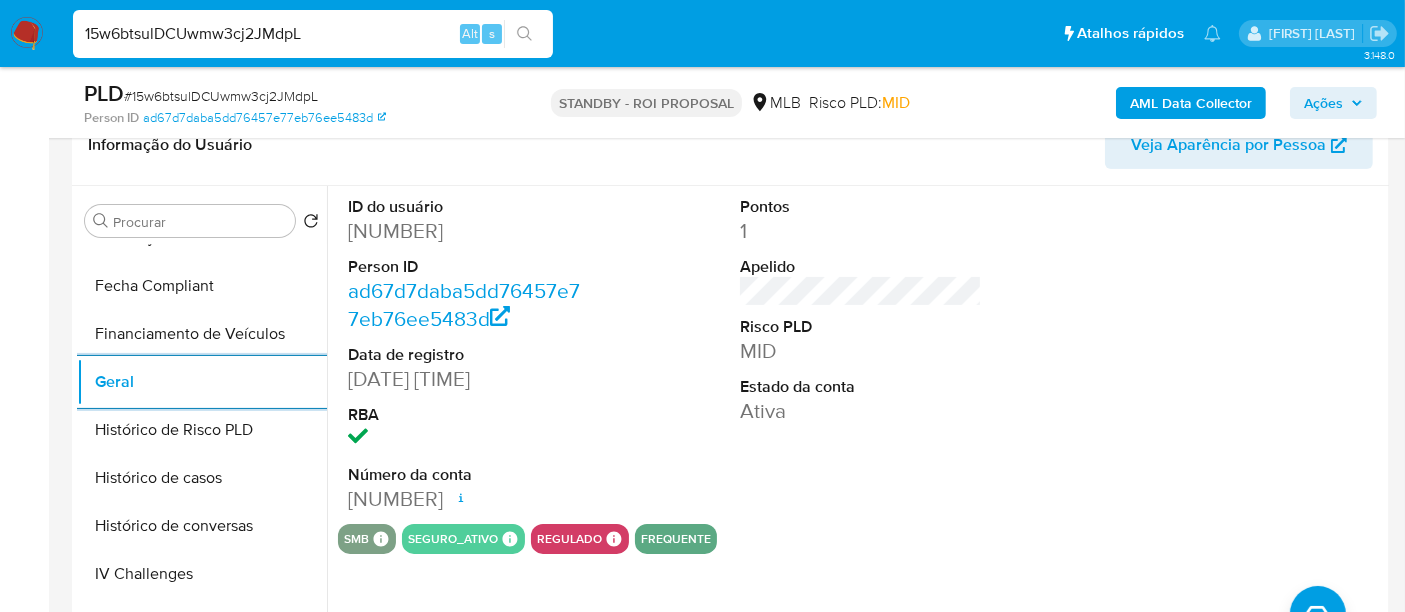 click on "15w6btsulDCUwmw3cj2JMdpL" at bounding box center (313, 34) 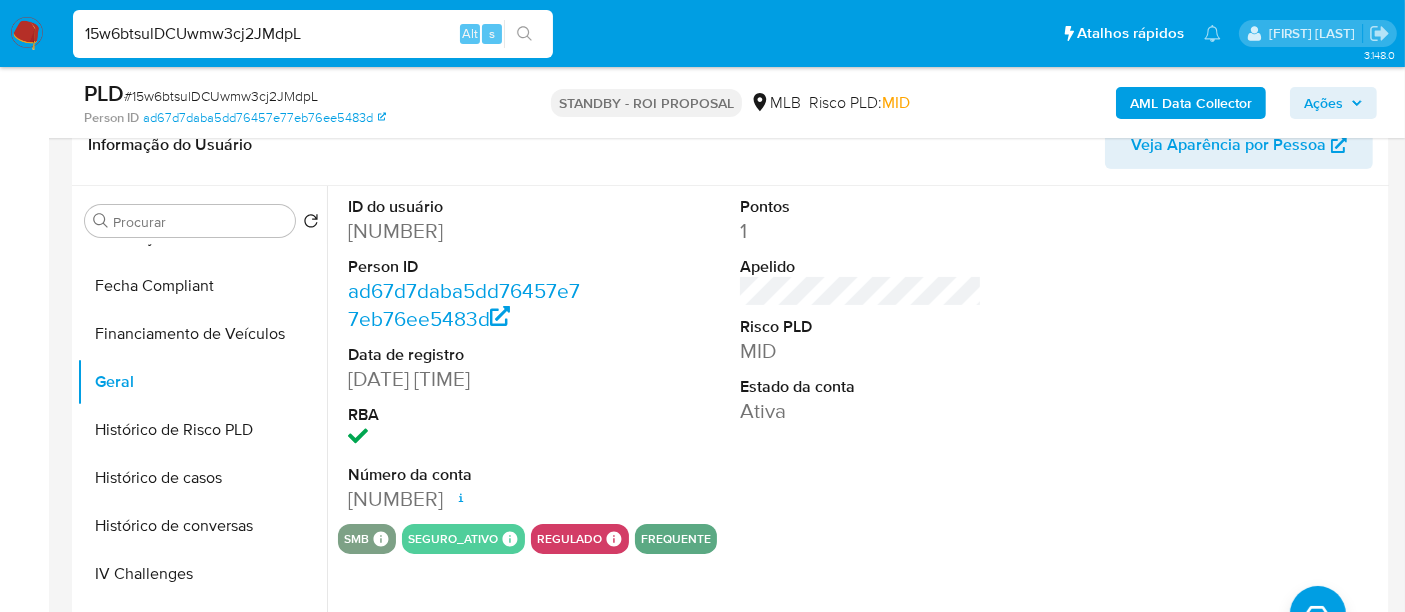 click on "15w6btsulDCUwmw3cj2JMdpL" at bounding box center [313, 34] 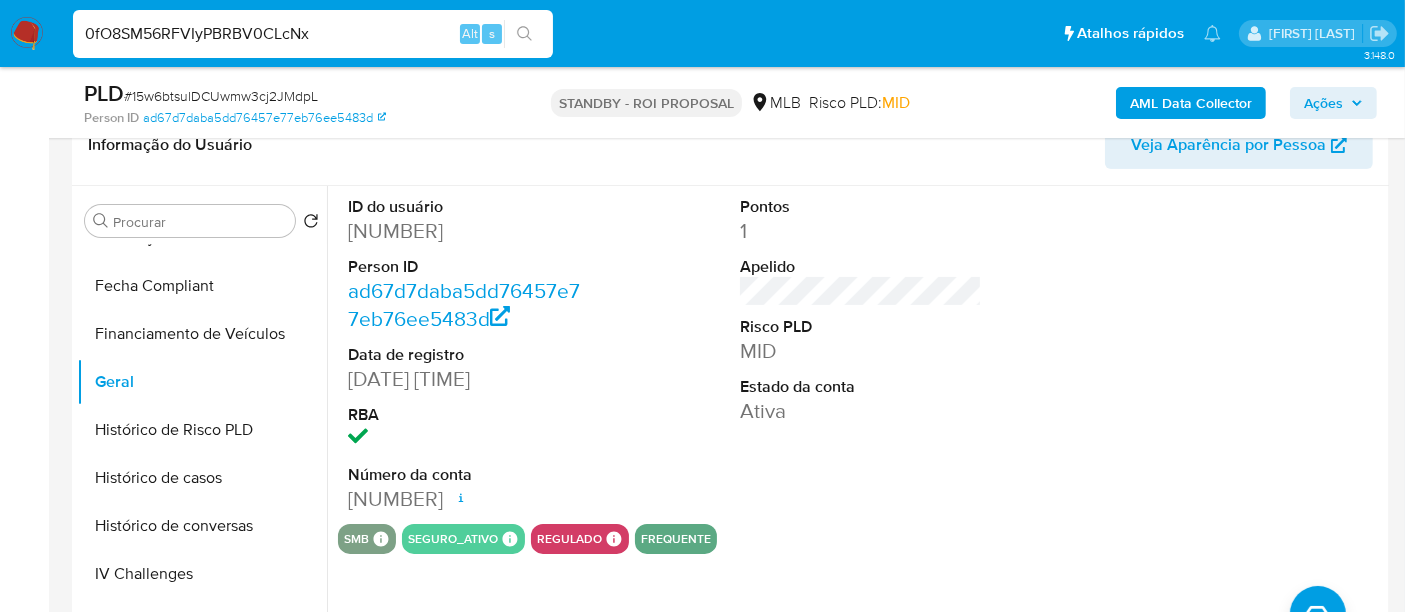 type on "0fO8SM56RFVIyPBRBV0CLcNx" 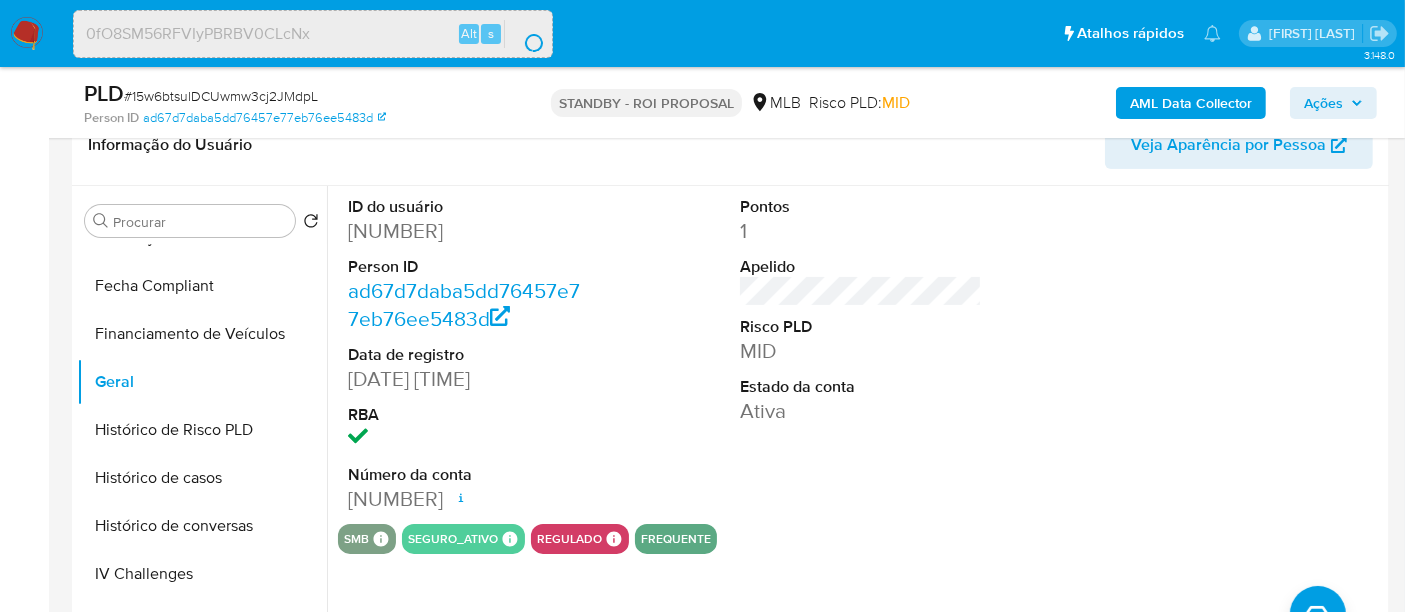scroll, scrollTop: 0, scrollLeft: 0, axis: both 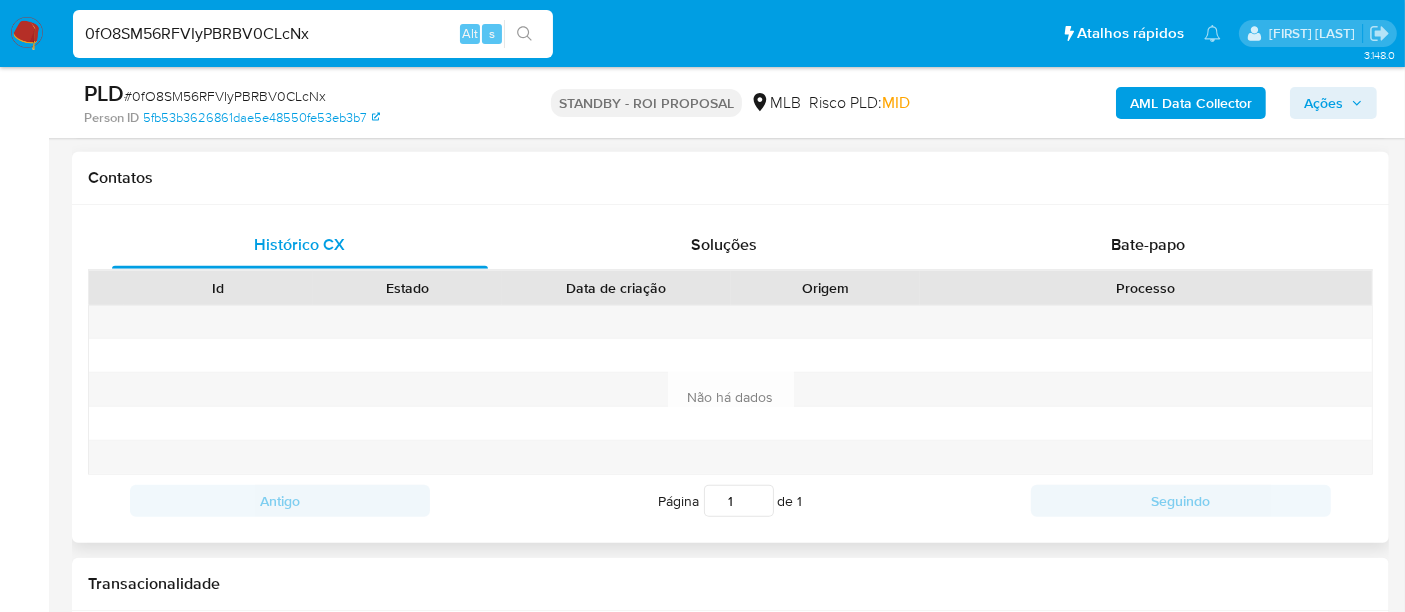 select on "10" 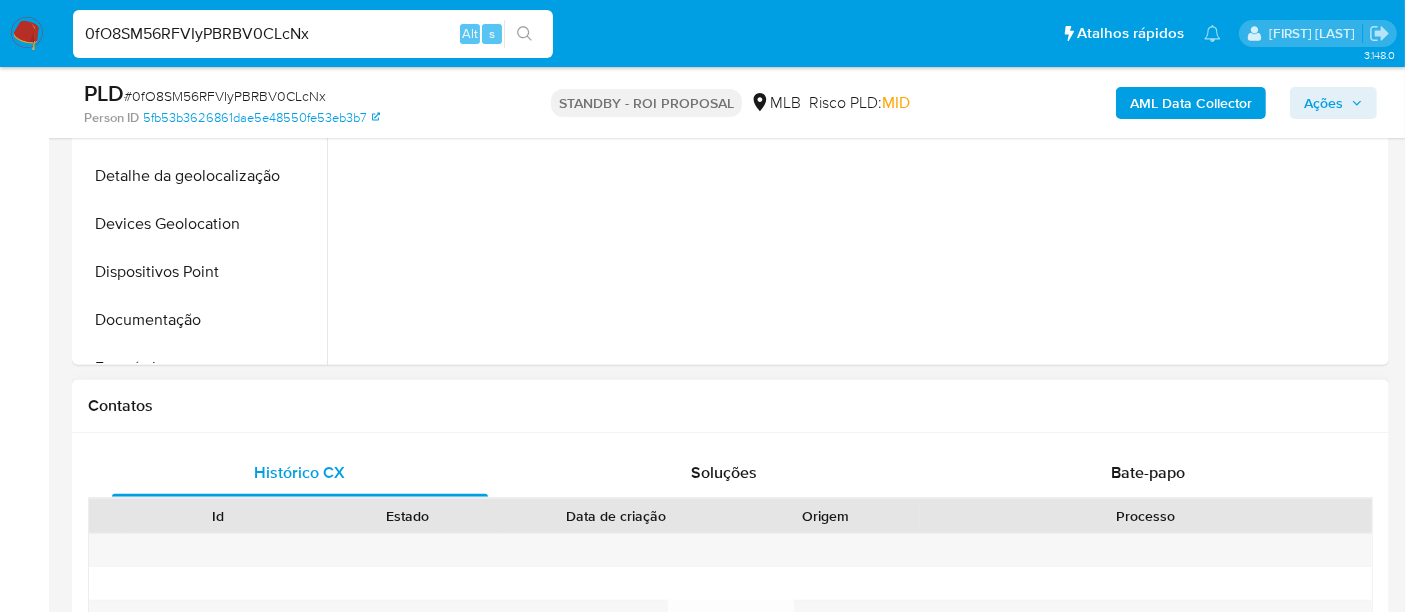 scroll, scrollTop: 555, scrollLeft: 0, axis: vertical 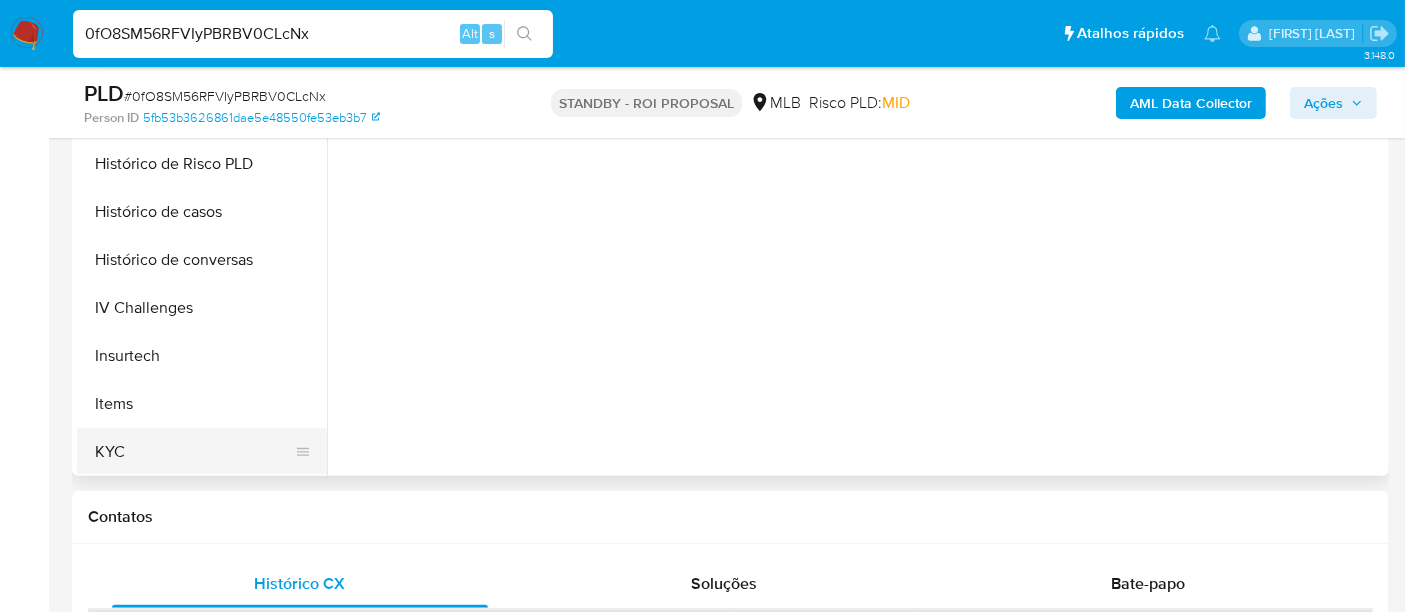 click on "KYC" at bounding box center [194, 452] 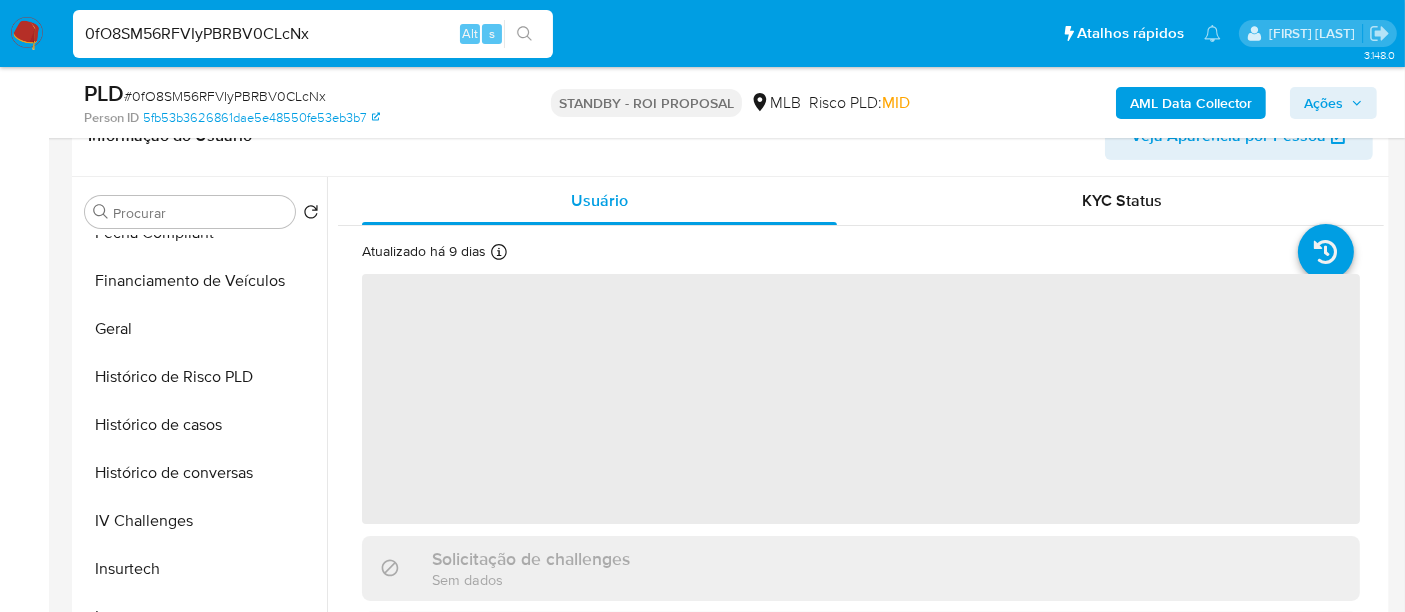 scroll, scrollTop: 333, scrollLeft: 0, axis: vertical 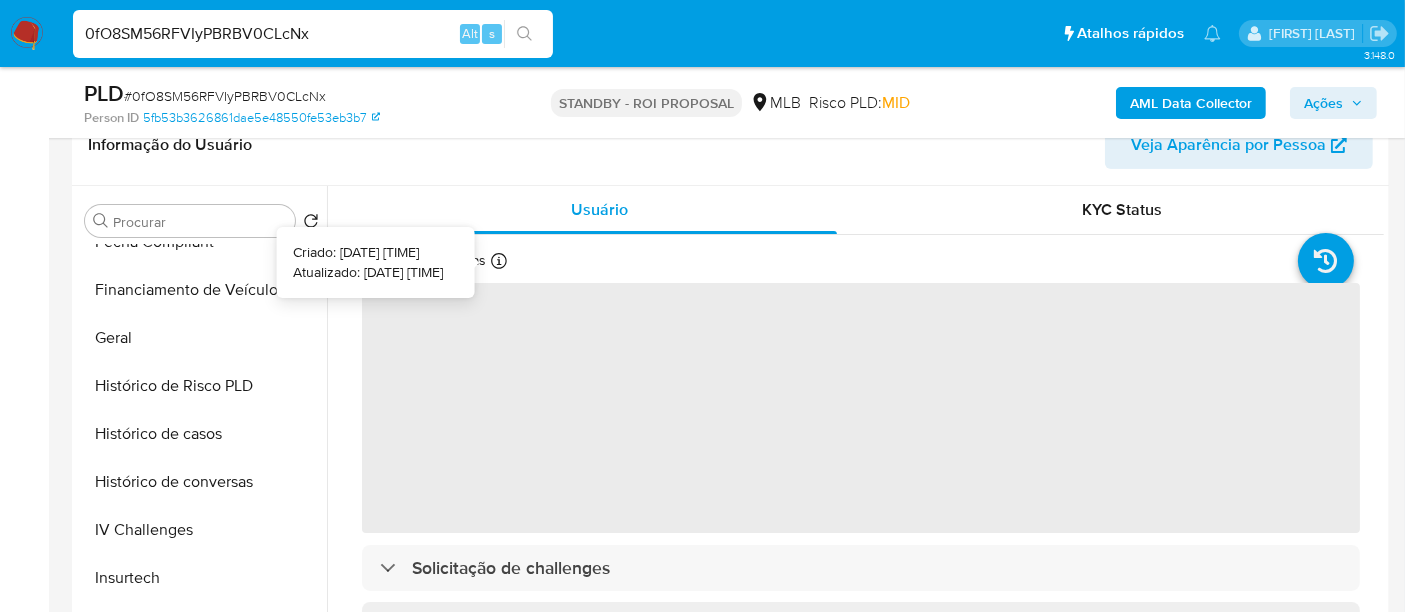 type 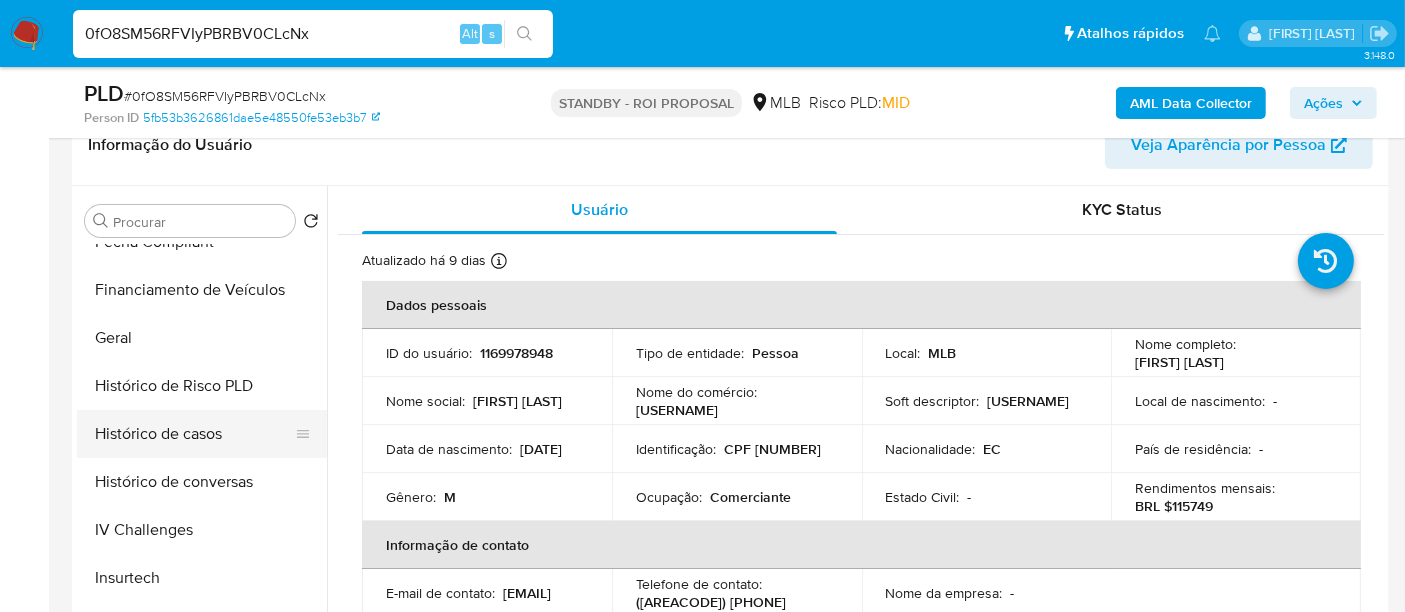 click on "Histórico de casos" at bounding box center [194, 434] 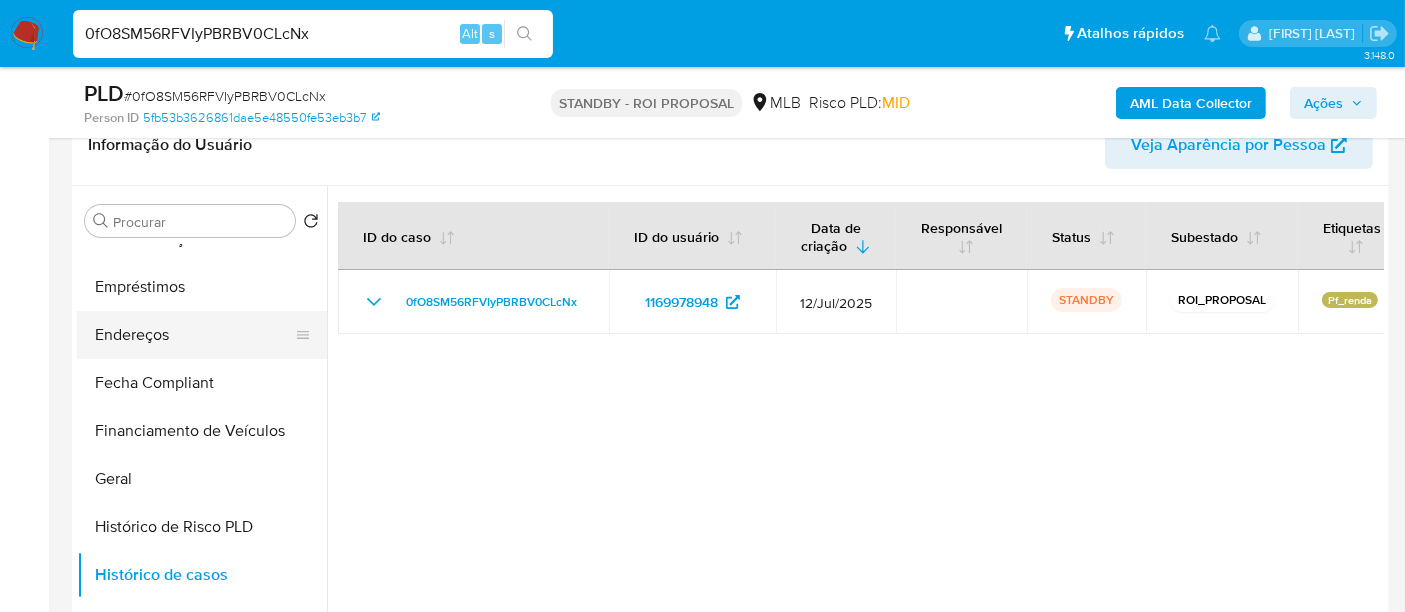 scroll, scrollTop: 333, scrollLeft: 0, axis: vertical 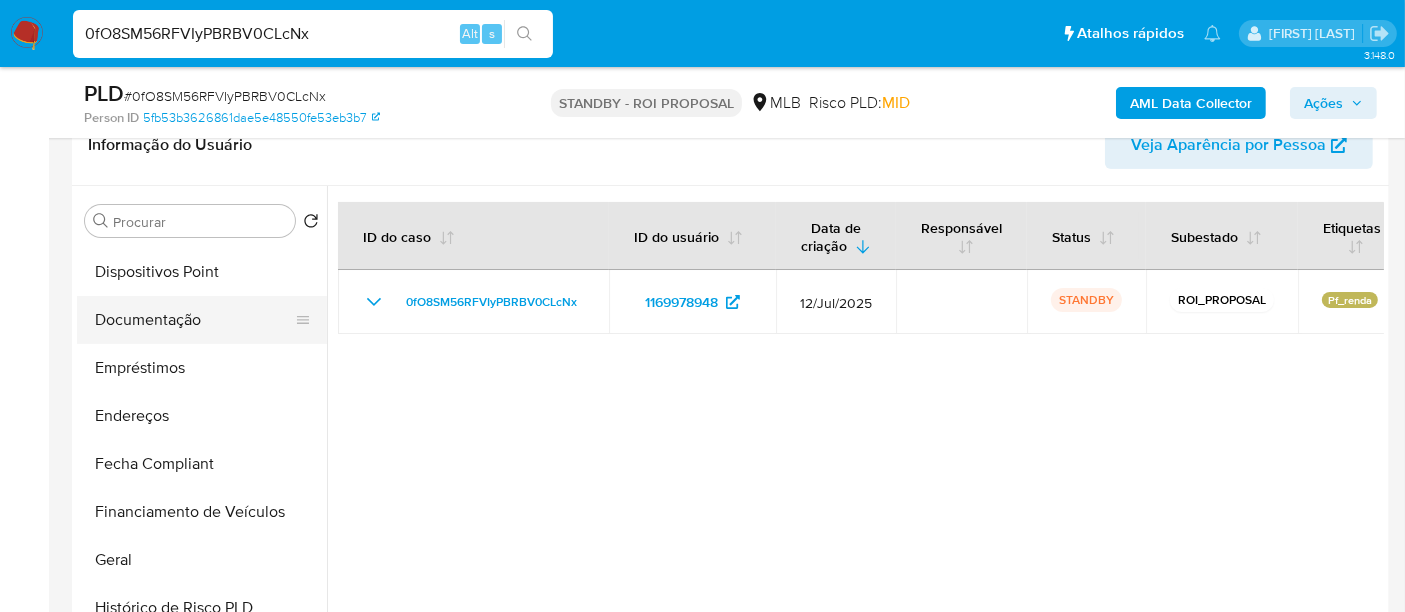 click on "Documentação" at bounding box center [194, 320] 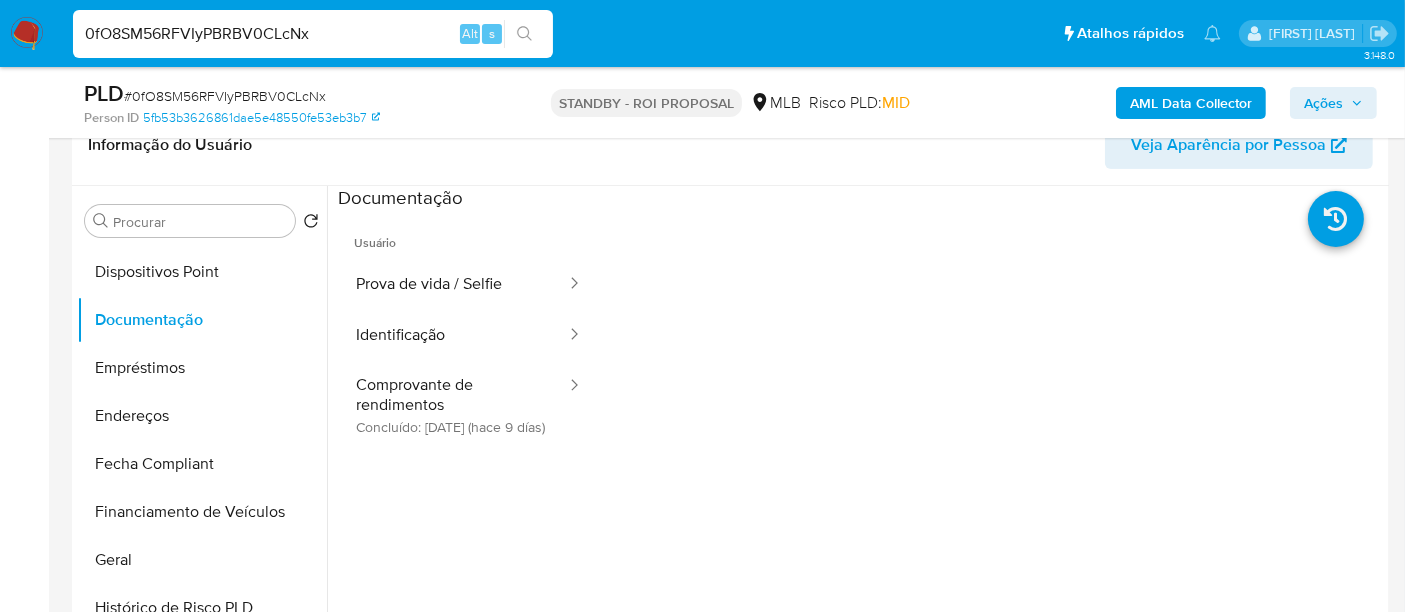 click on "Identificação" at bounding box center [453, 335] 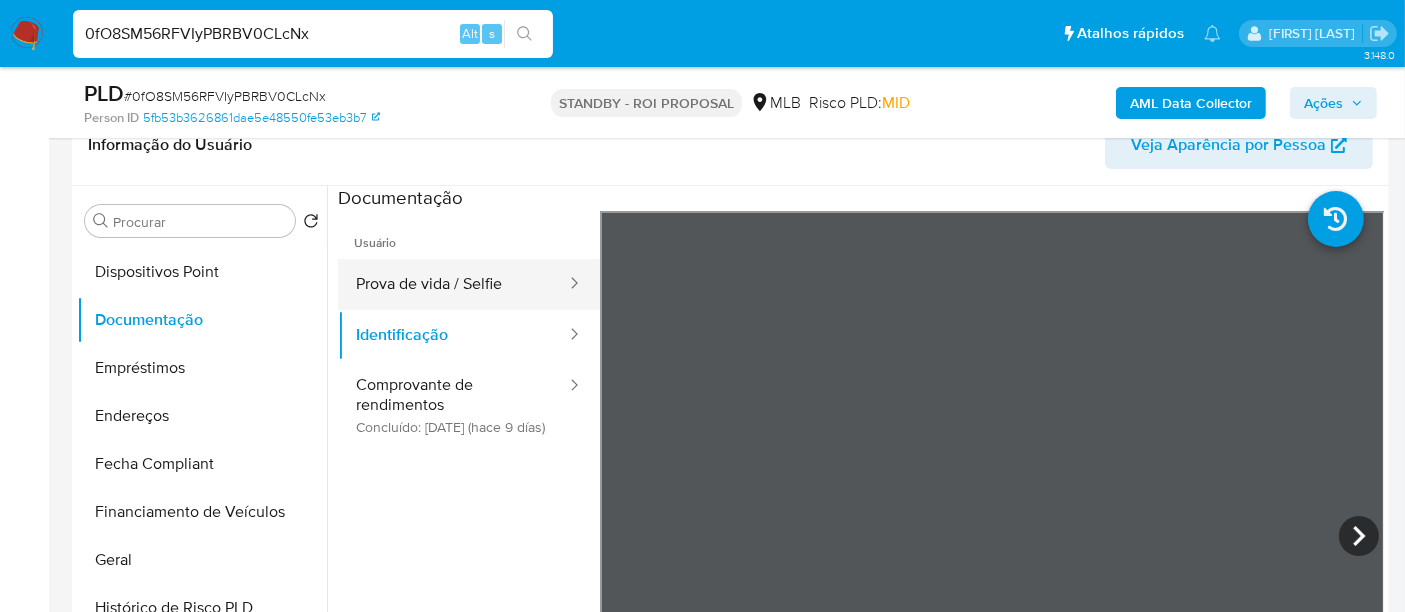 click on "Prova de vida / Selfie" at bounding box center [453, 284] 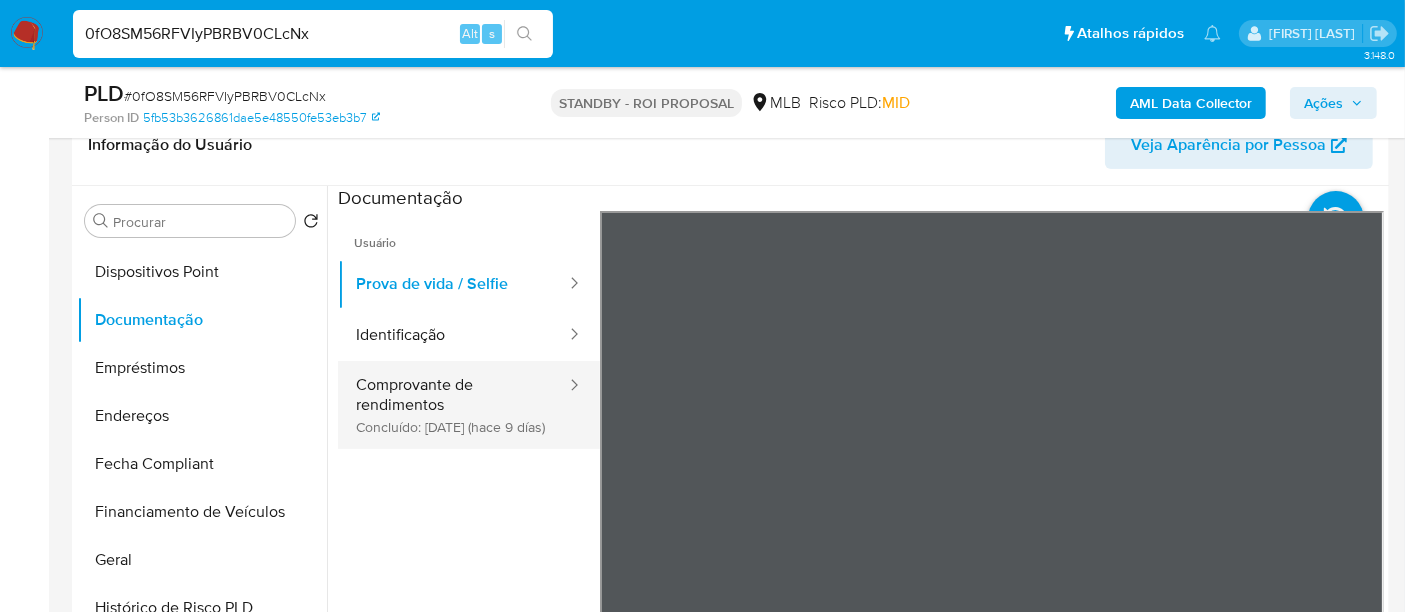 click on "Comprovante de rendimentos Concluído: 23/07/2025 (hace 9 días)" at bounding box center [453, 405] 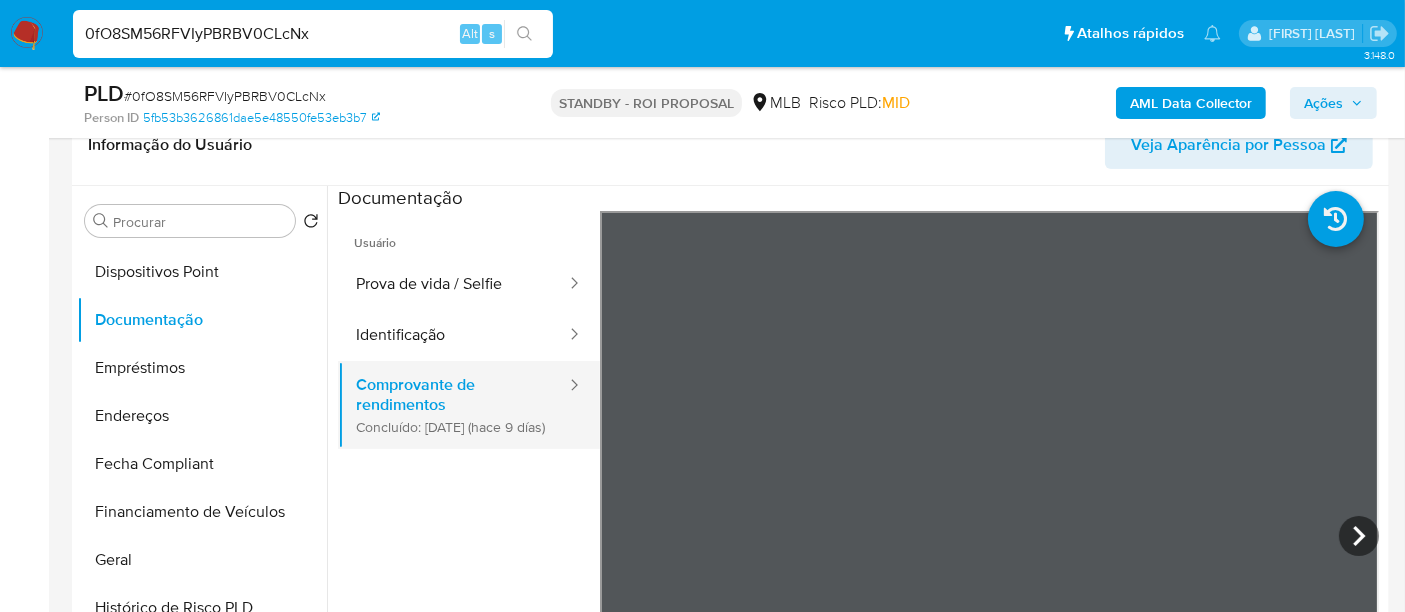 type 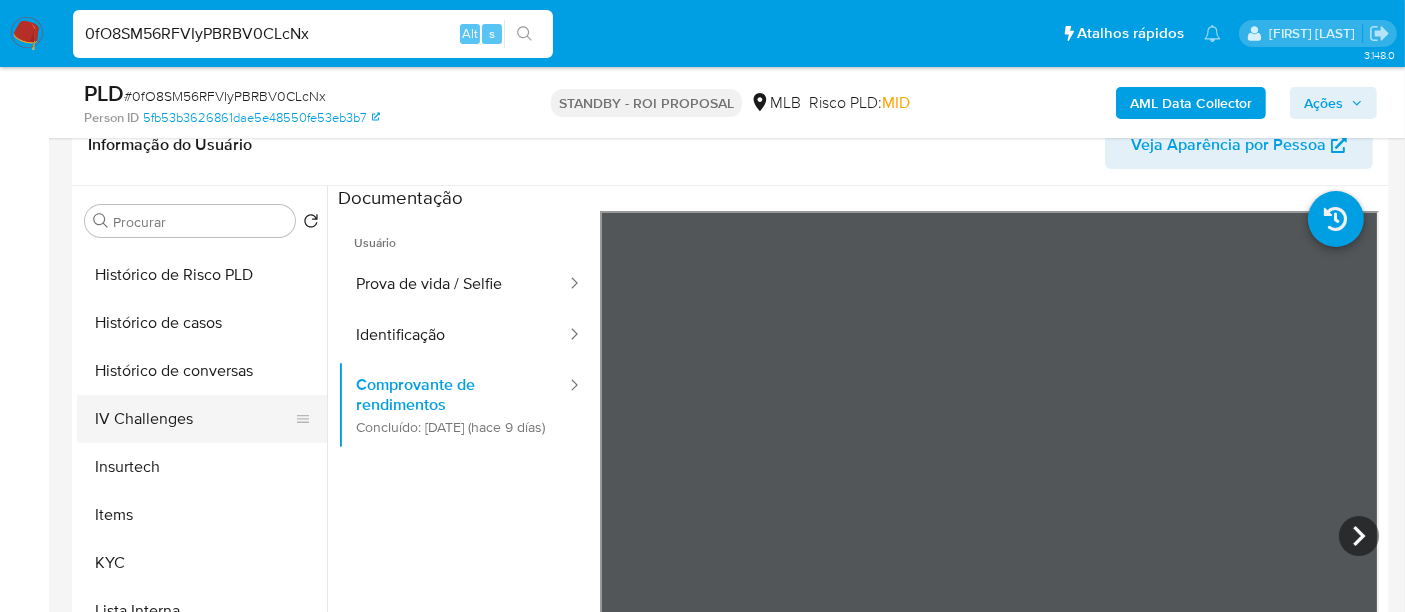 scroll, scrollTop: 844, scrollLeft: 0, axis: vertical 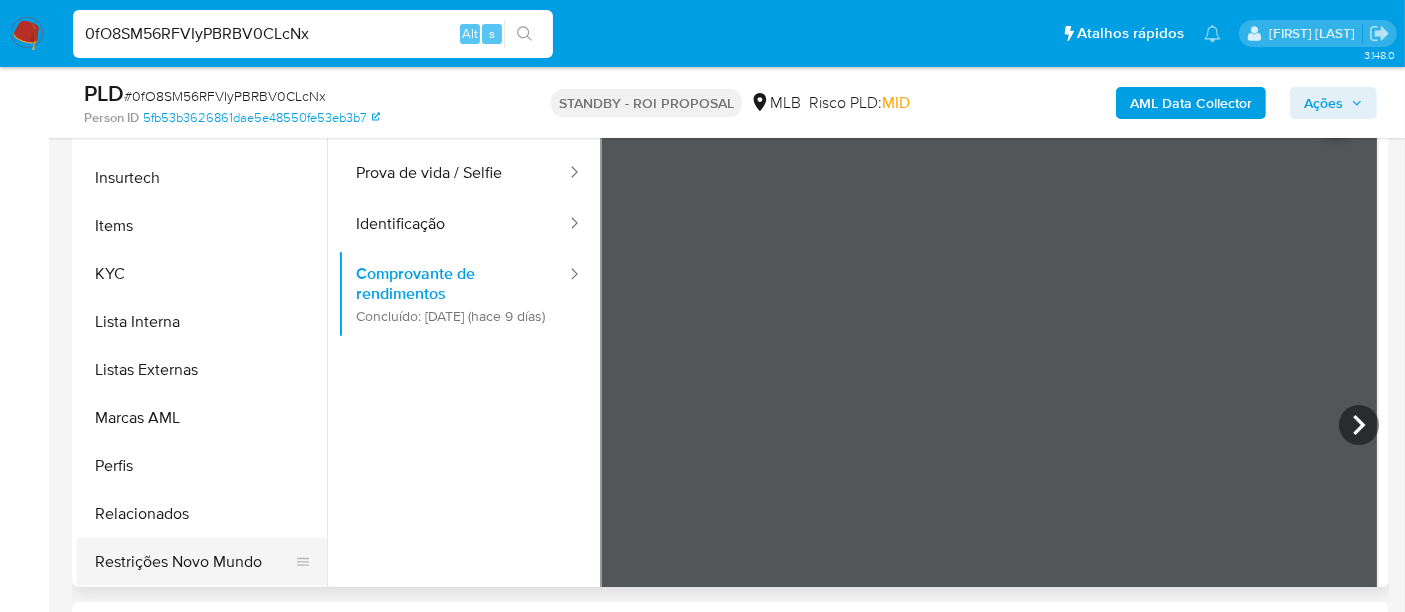 click on "Restrições Novo Mundo" 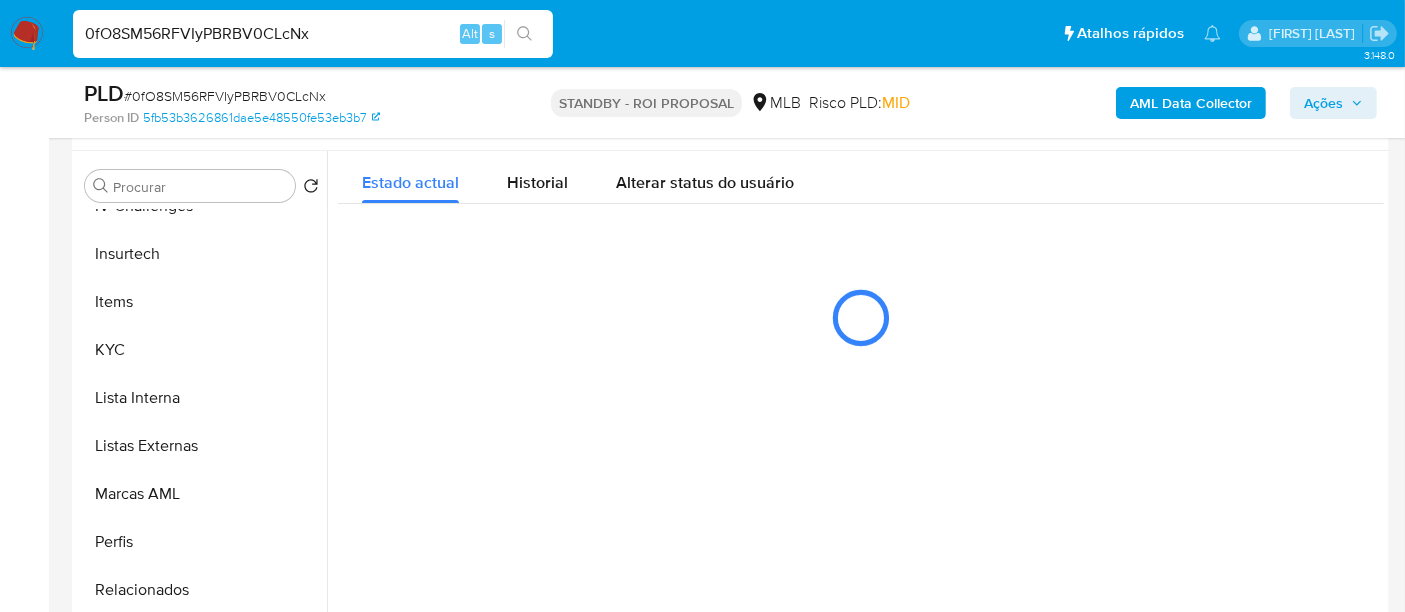 scroll, scrollTop: 333, scrollLeft: 0, axis: vertical 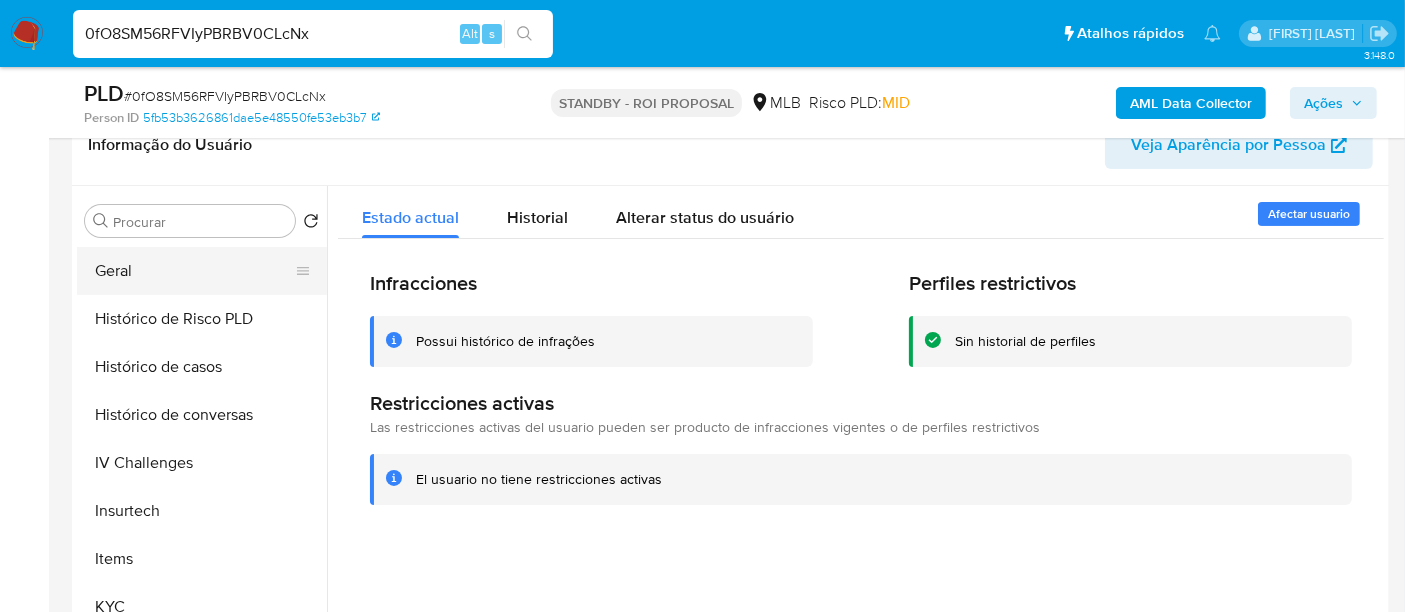 click on "Geral" 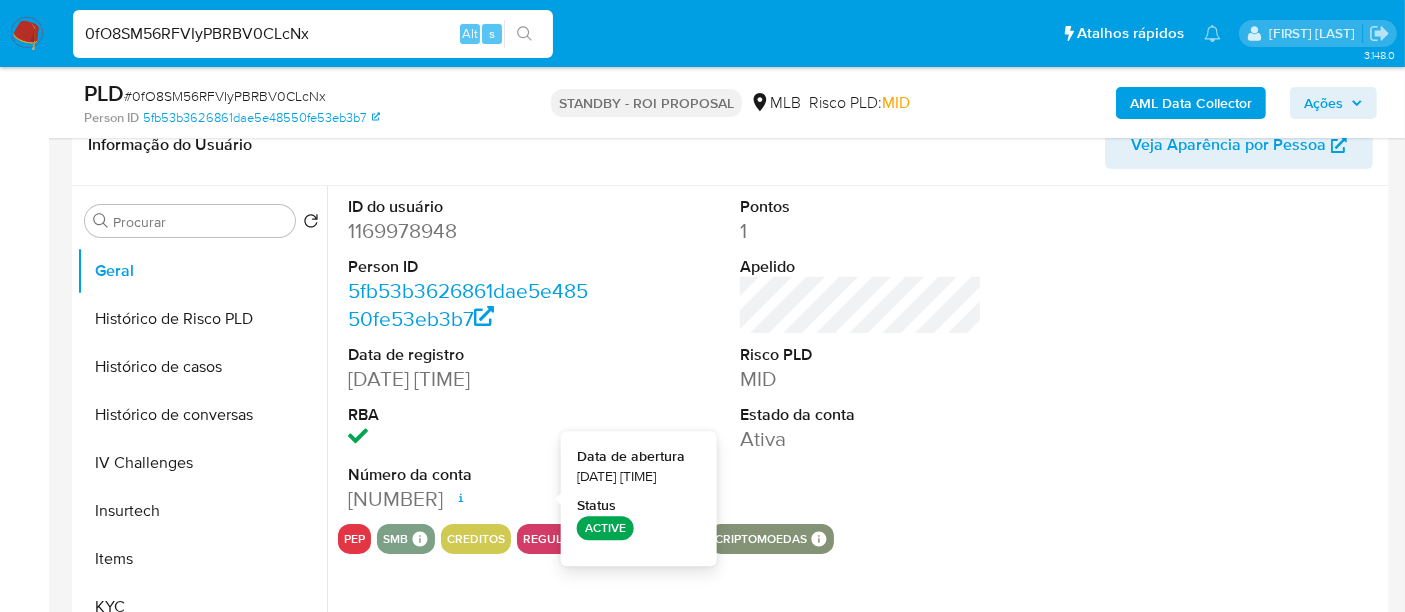type 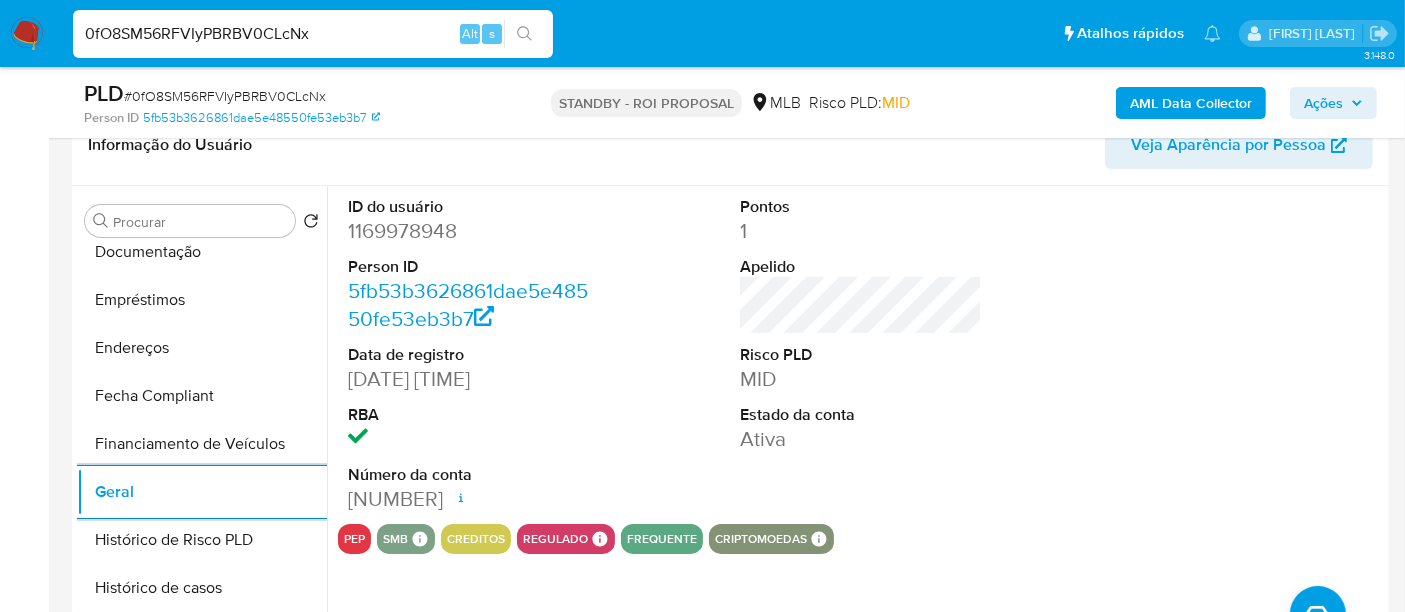 scroll, scrollTop: 288, scrollLeft: 0, axis: vertical 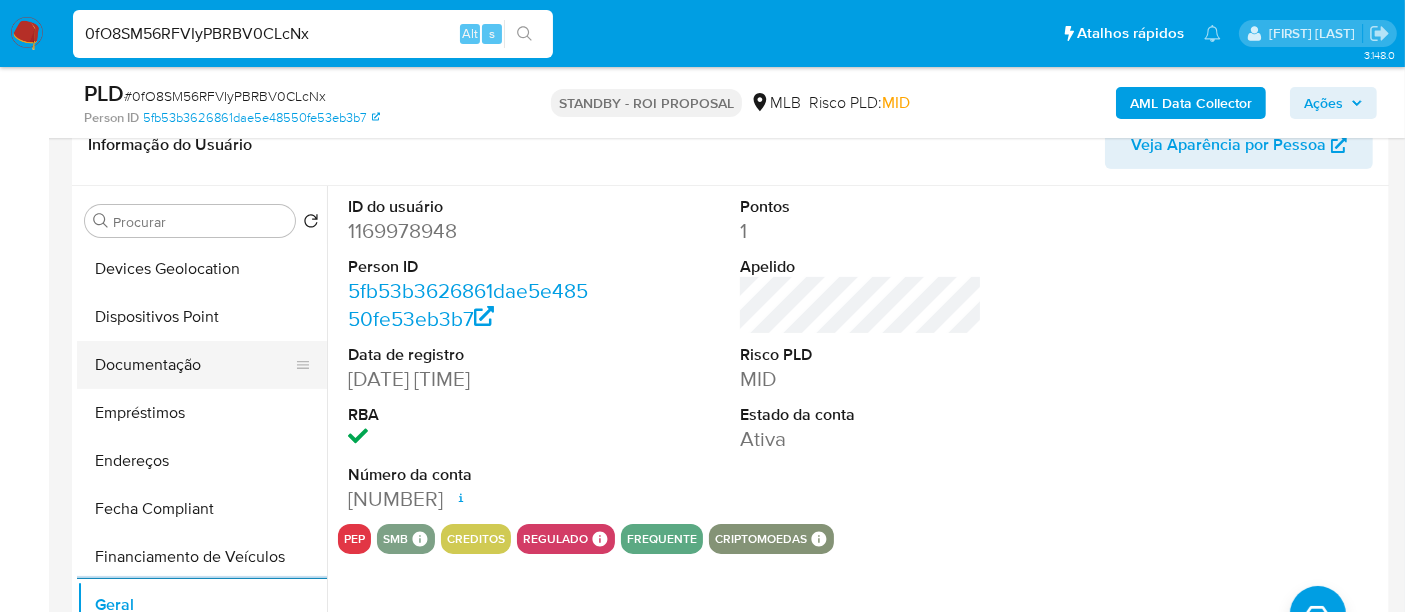 click on "Documentação" 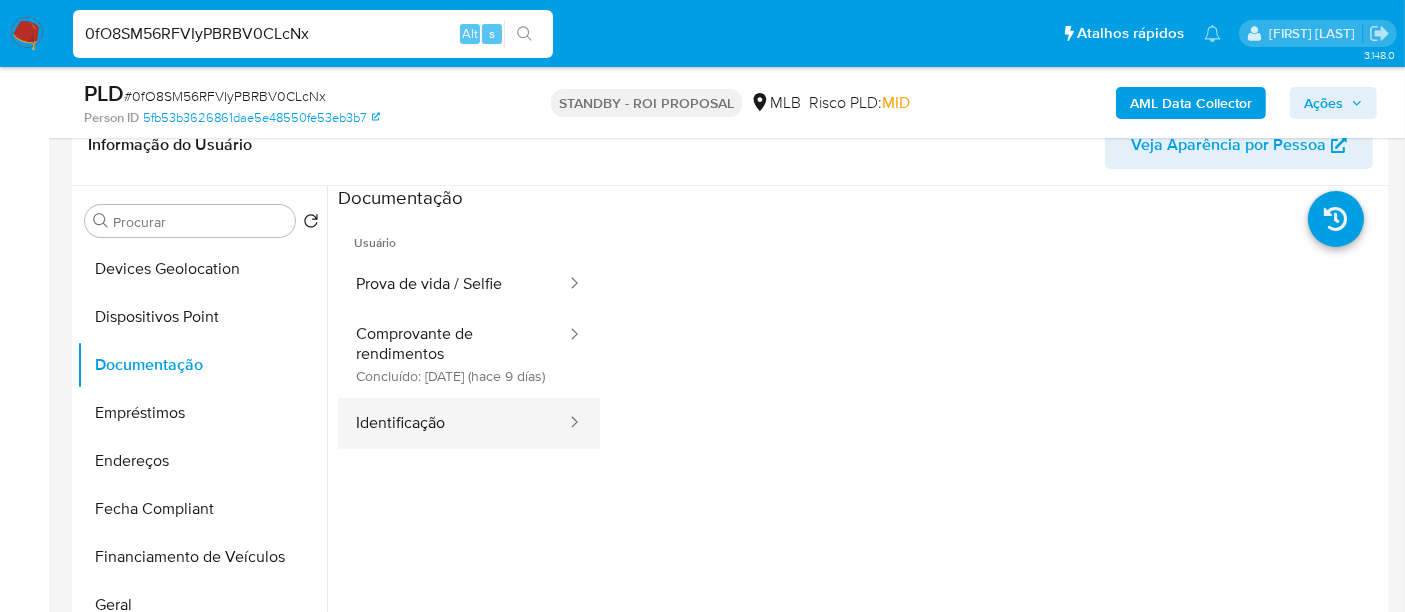 click on "Identificação" 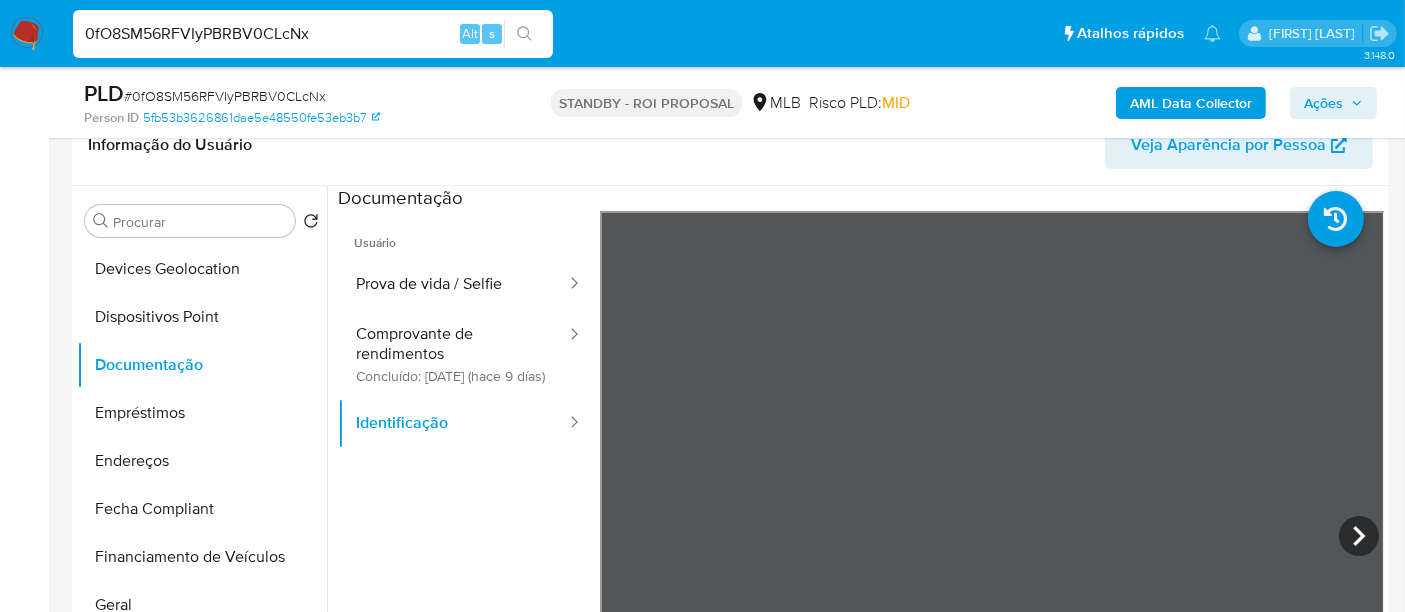type 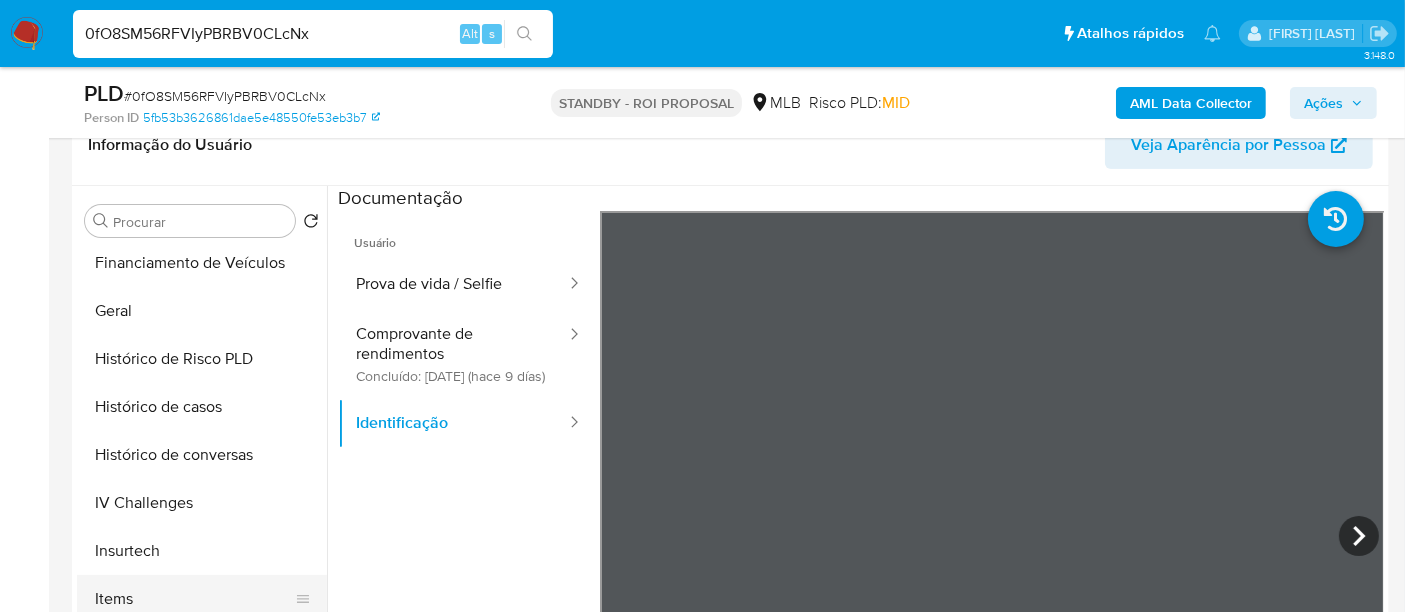 scroll, scrollTop: 733, scrollLeft: 0, axis: vertical 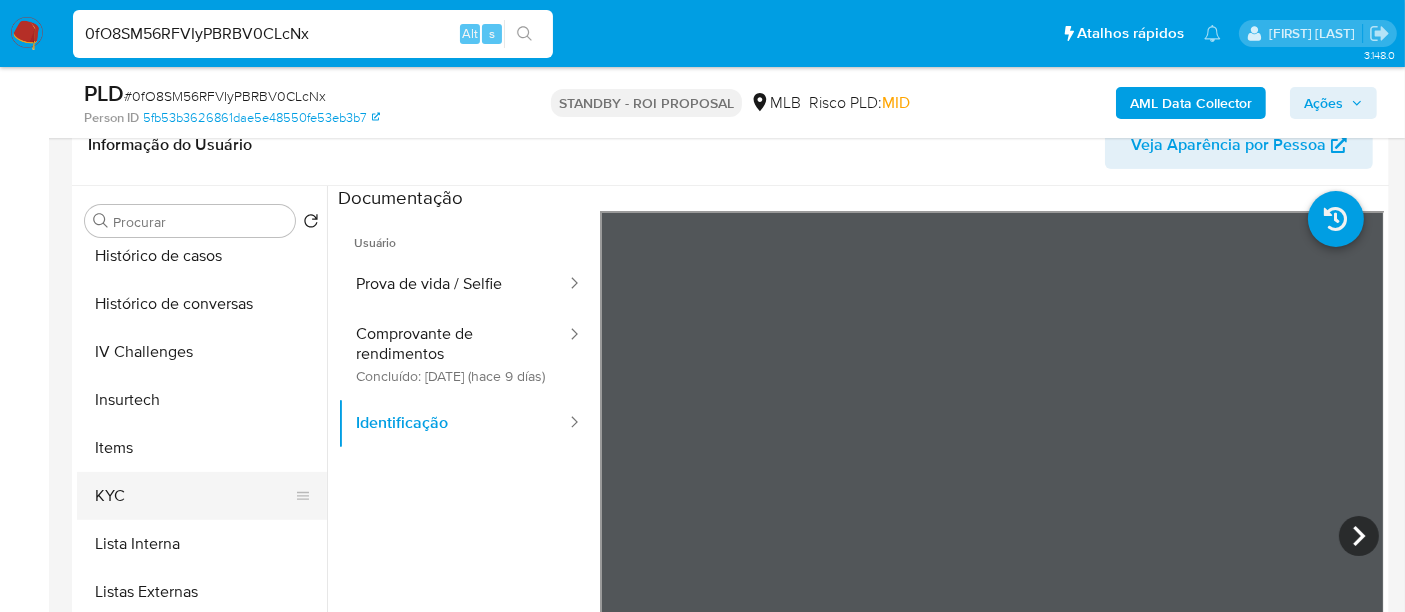 click on "KYC" 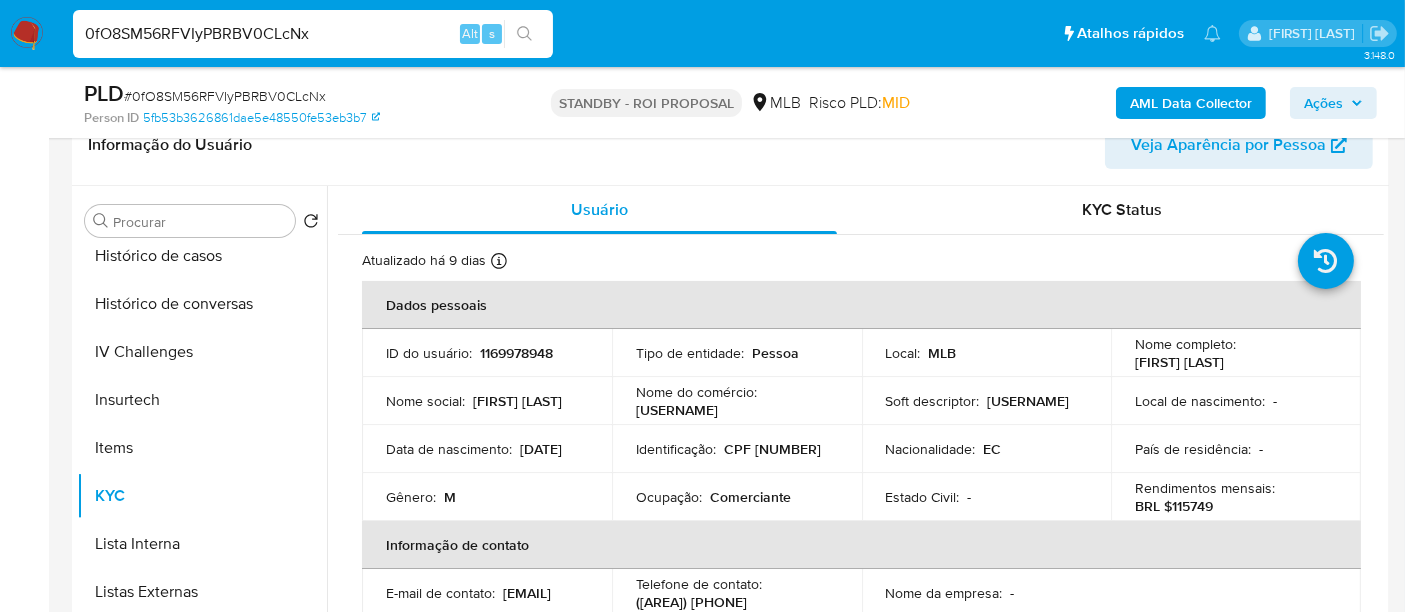 click on "0fO8SM56RFVIyPBRBV0CLcNx" 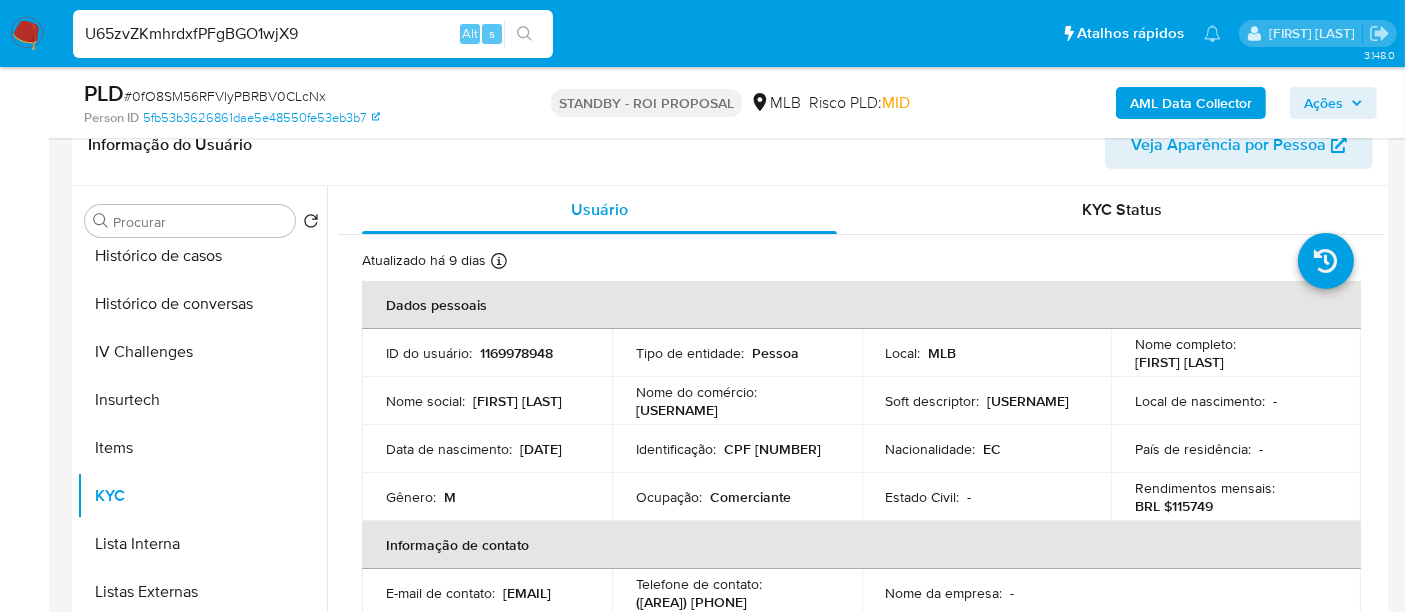 type on "U65zvZKmhrdxfPFgBGO1wjX9" 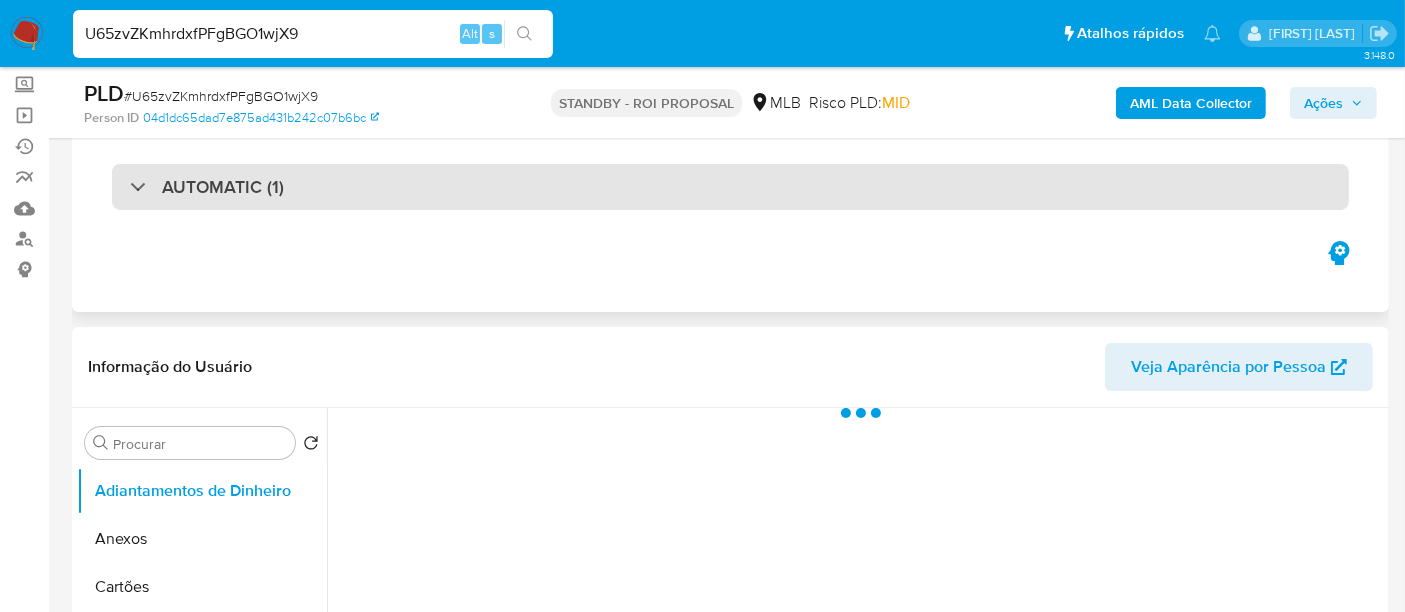 scroll, scrollTop: 222, scrollLeft: 0, axis: vertical 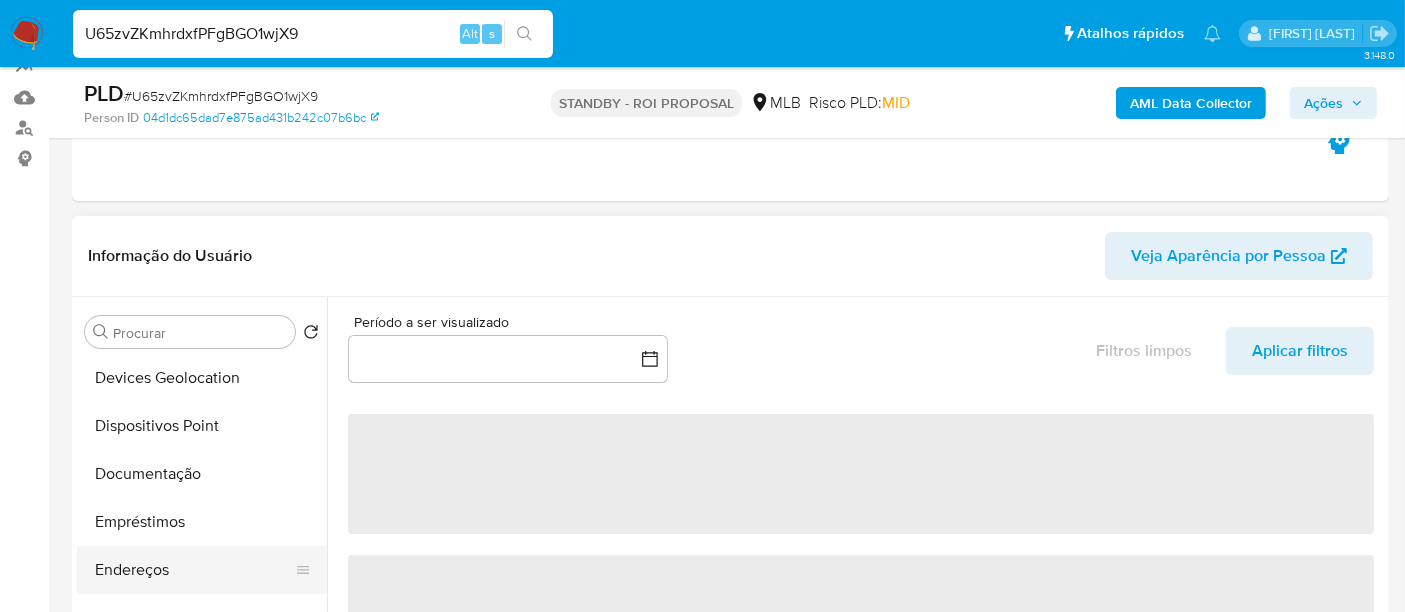 select on "10" 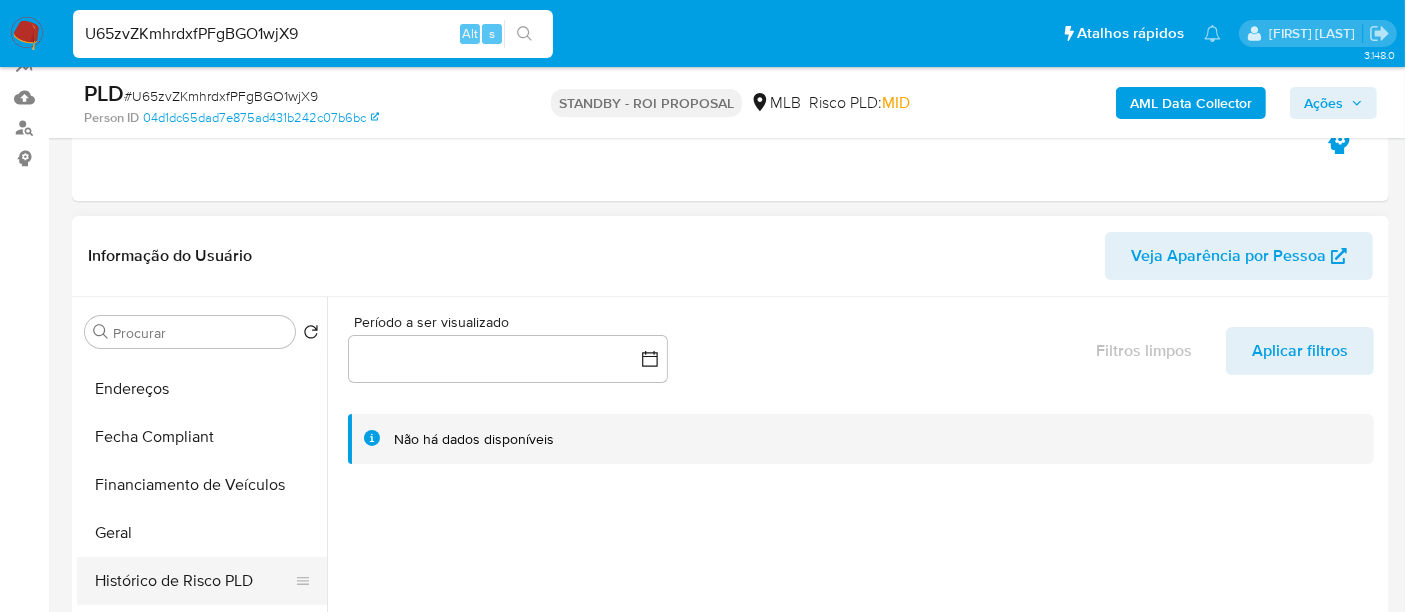 scroll, scrollTop: 555, scrollLeft: 0, axis: vertical 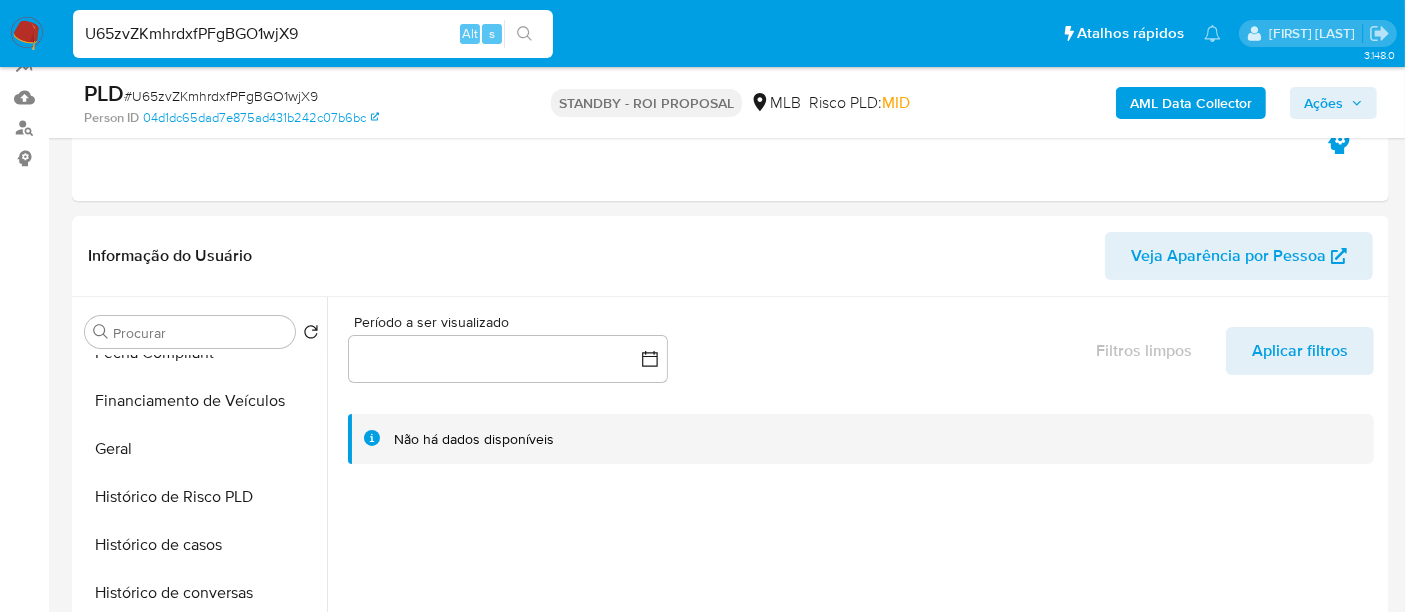 click on "U65zvZKmhrdxfPFgBGO1wjX9" 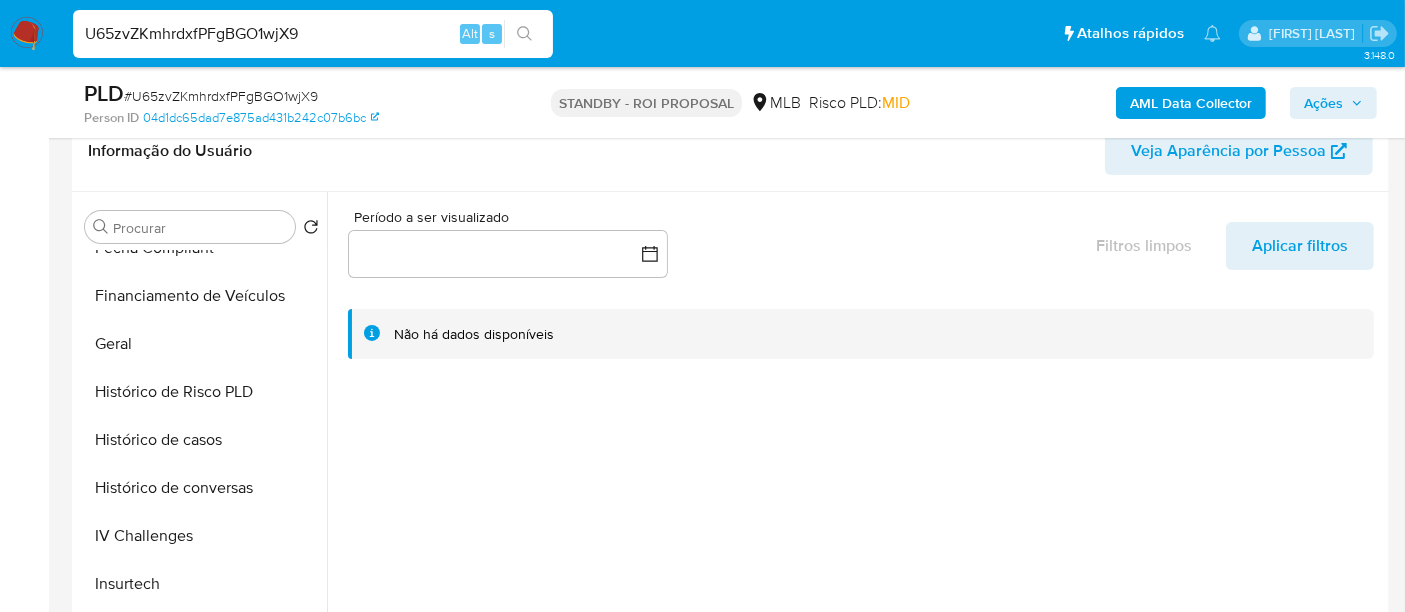 scroll, scrollTop: 555, scrollLeft: 0, axis: vertical 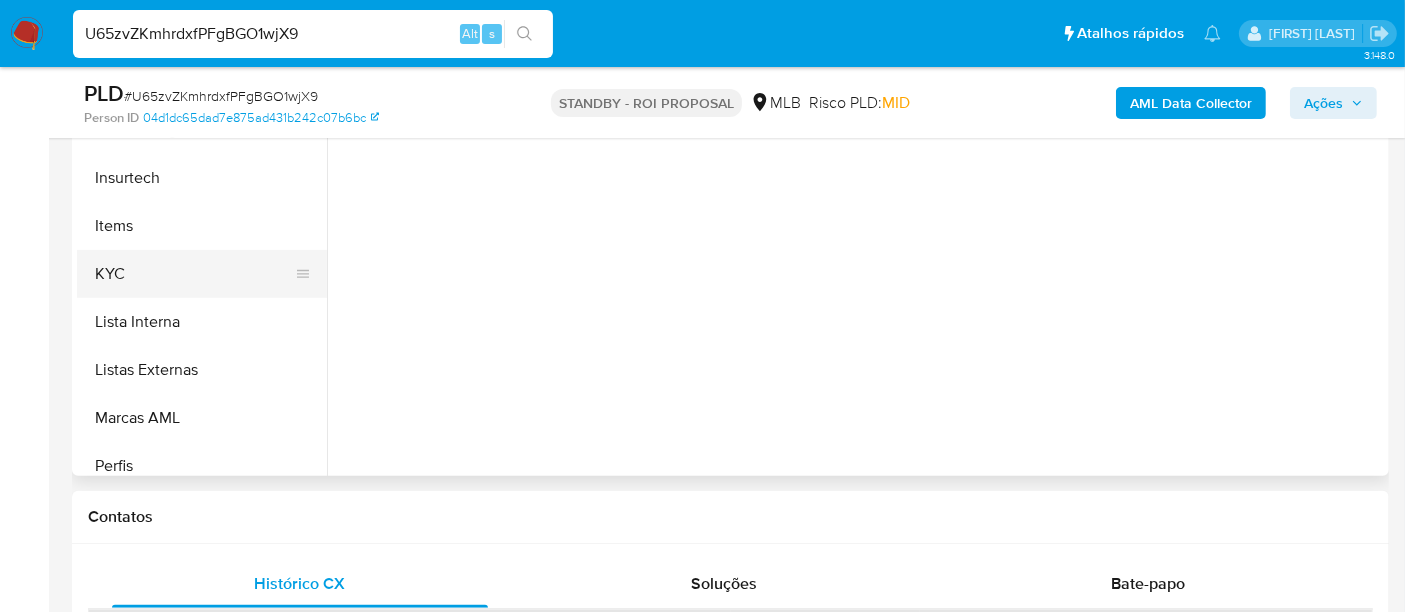 click on "KYC" 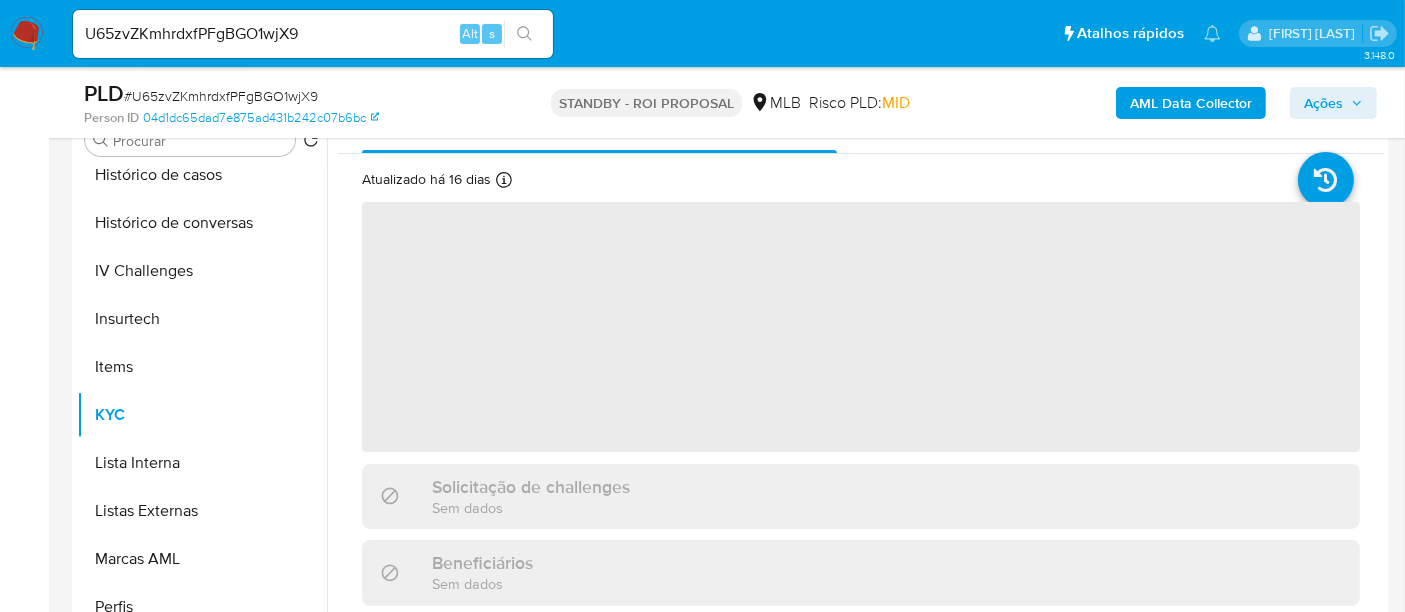 scroll, scrollTop: 333, scrollLeft: 0, axis: vertical 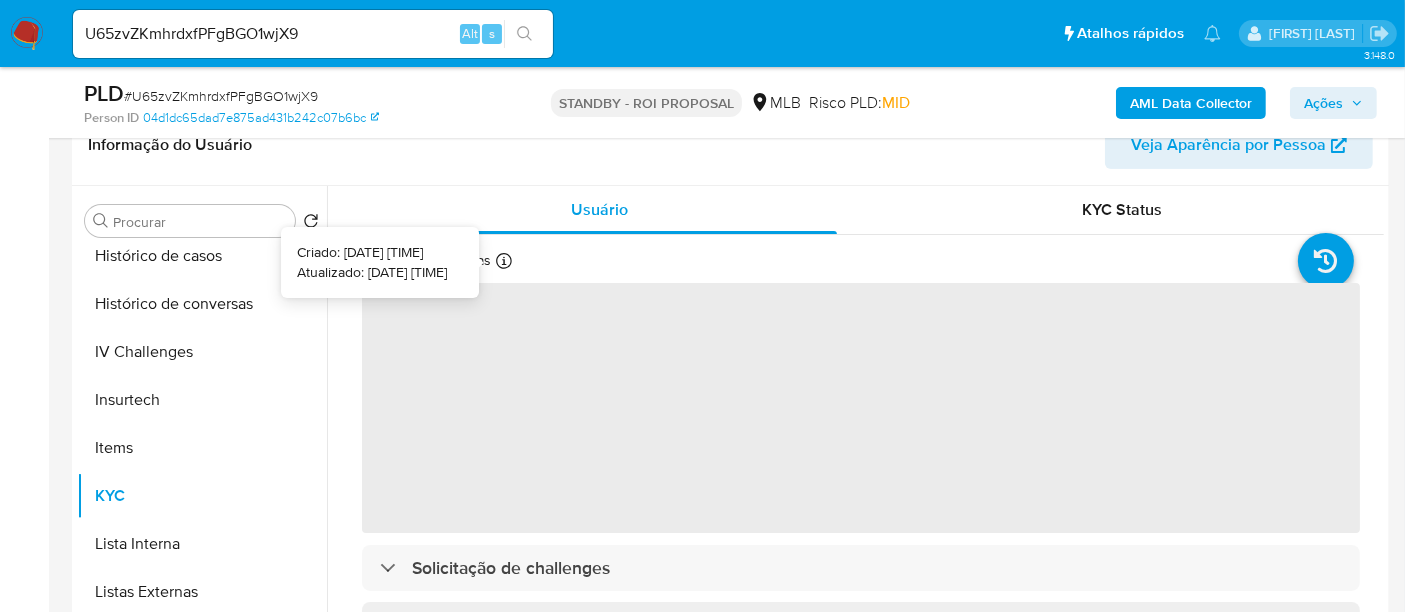 type 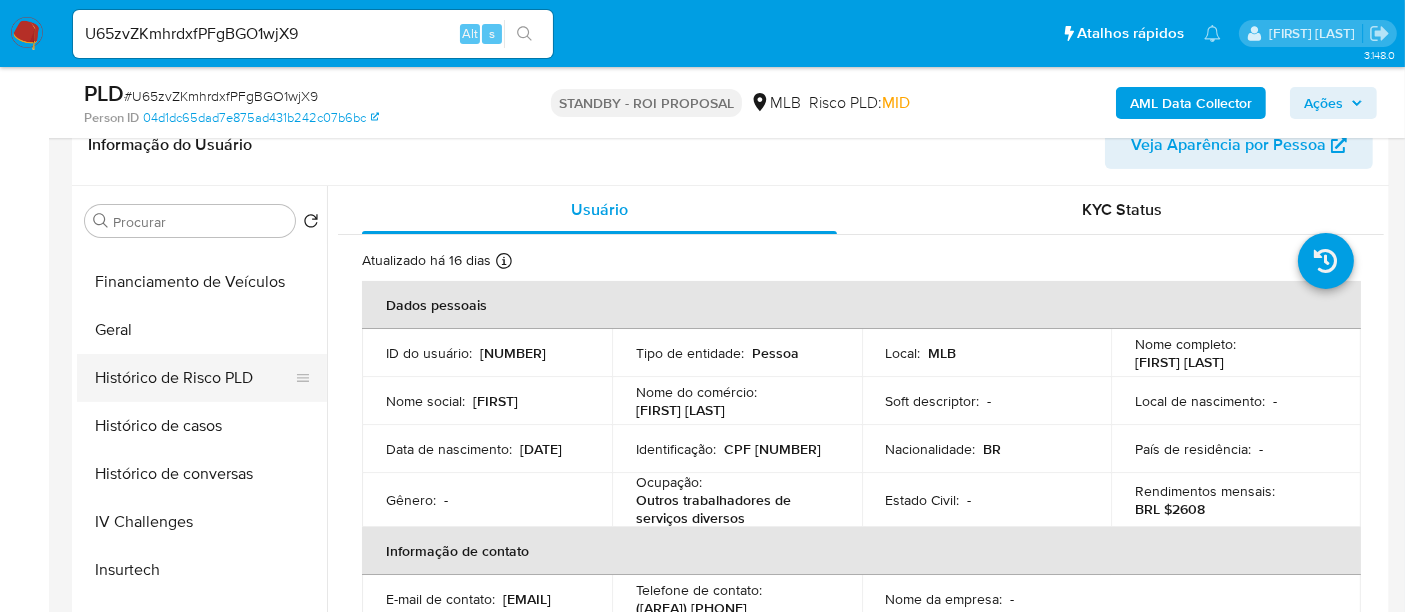 scroll, scrollTop: 511, scrollLeft: 0, axis: vertical 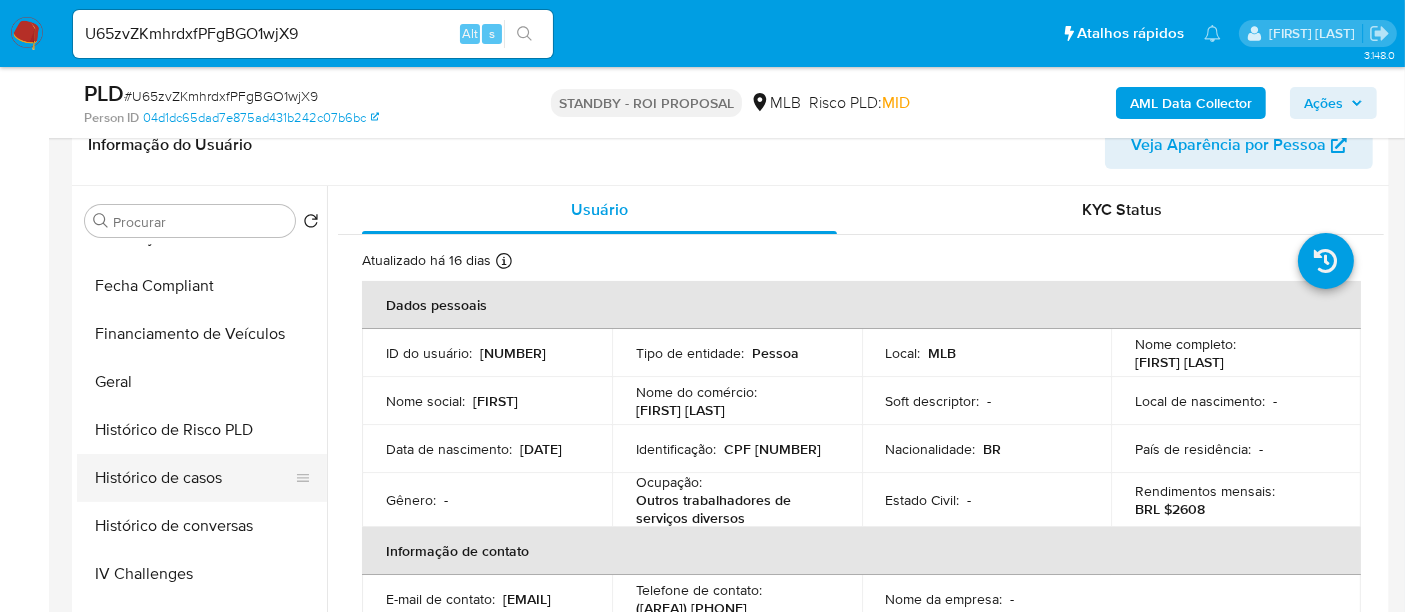 click on "Histórico de casos" 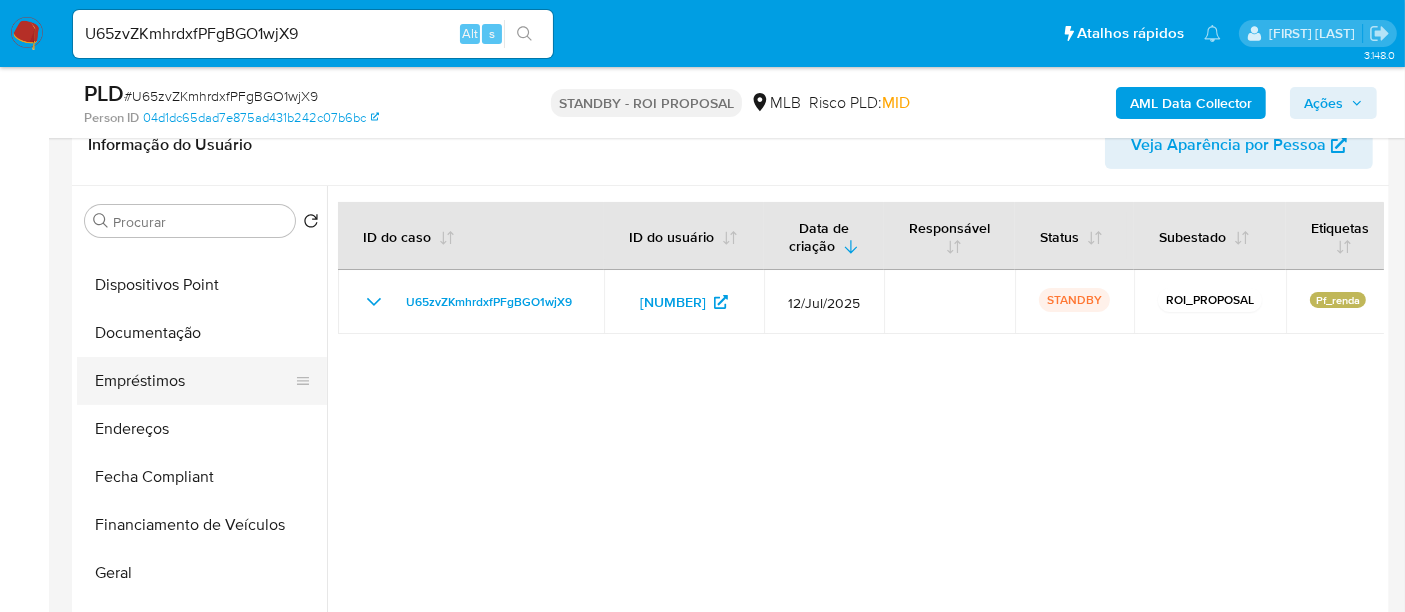 scroll, scrollTop: 288, scrollLeft: 0, axis: vertical 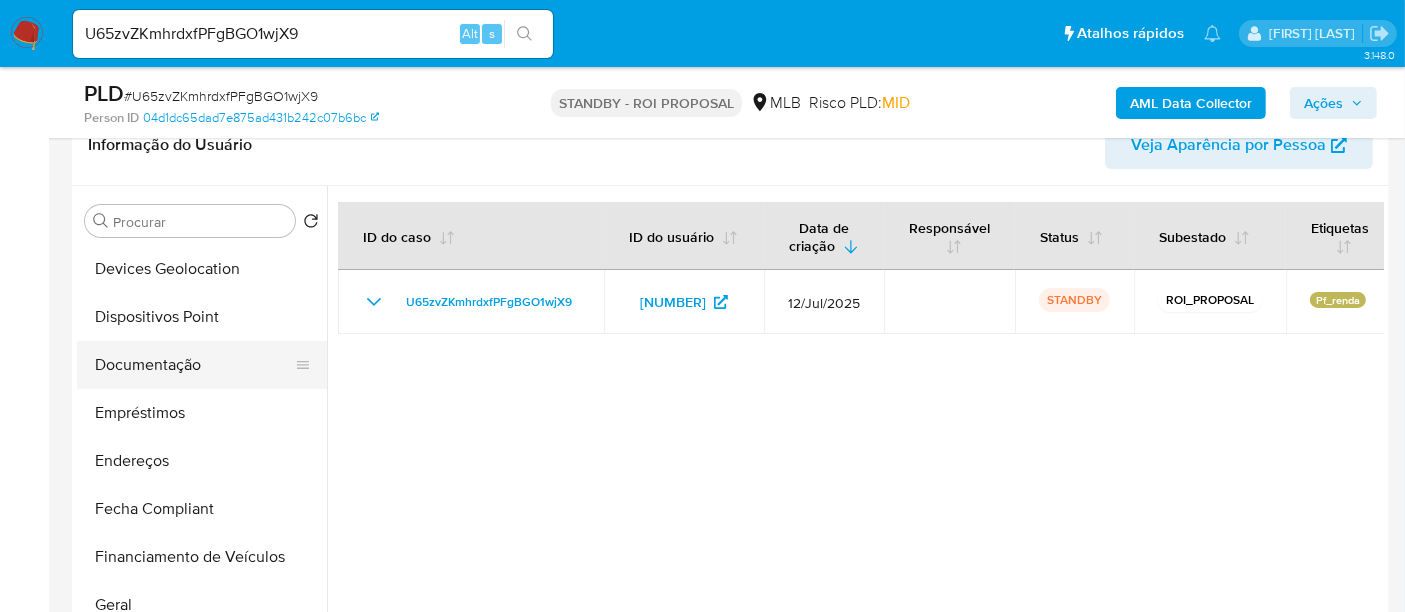 click on "Documentação" 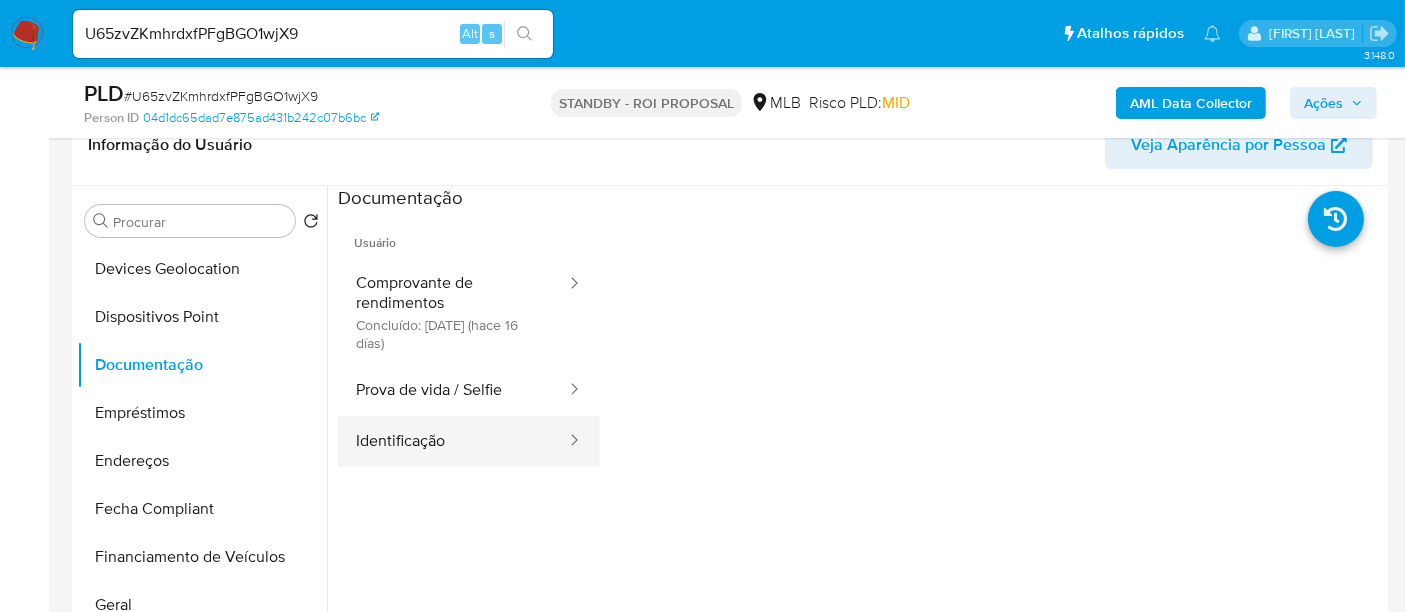 click on "Identificação" 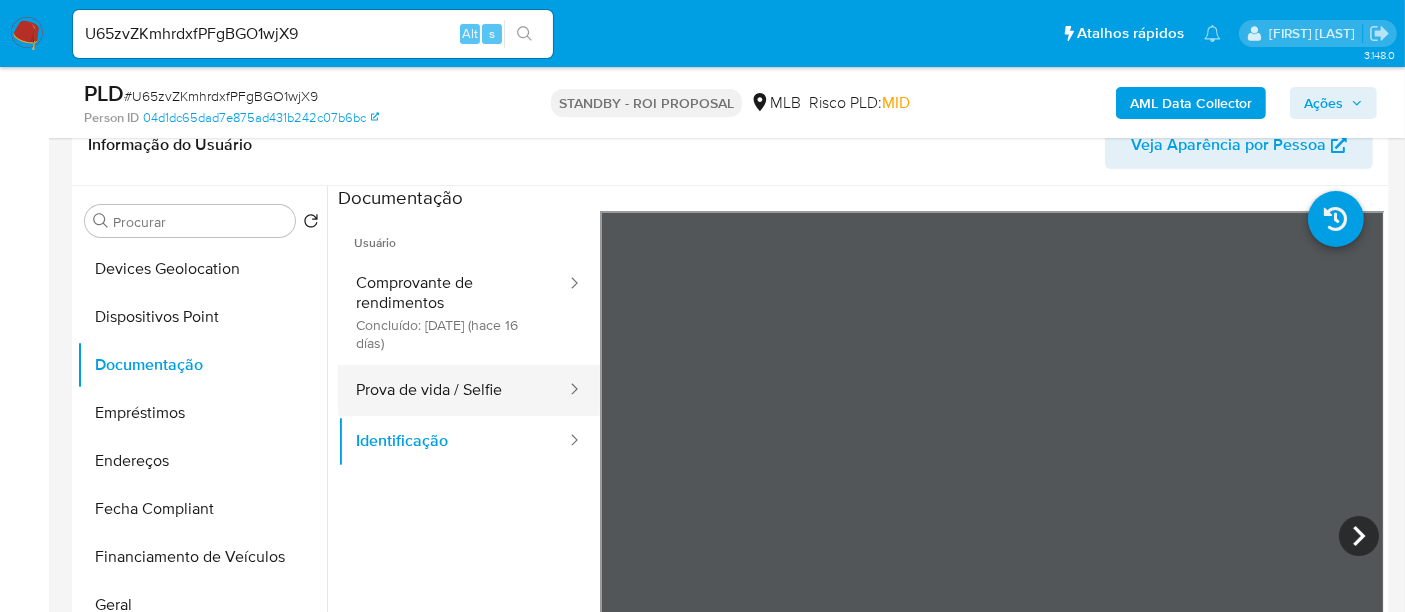 click on "Prova de vida / Selfie" 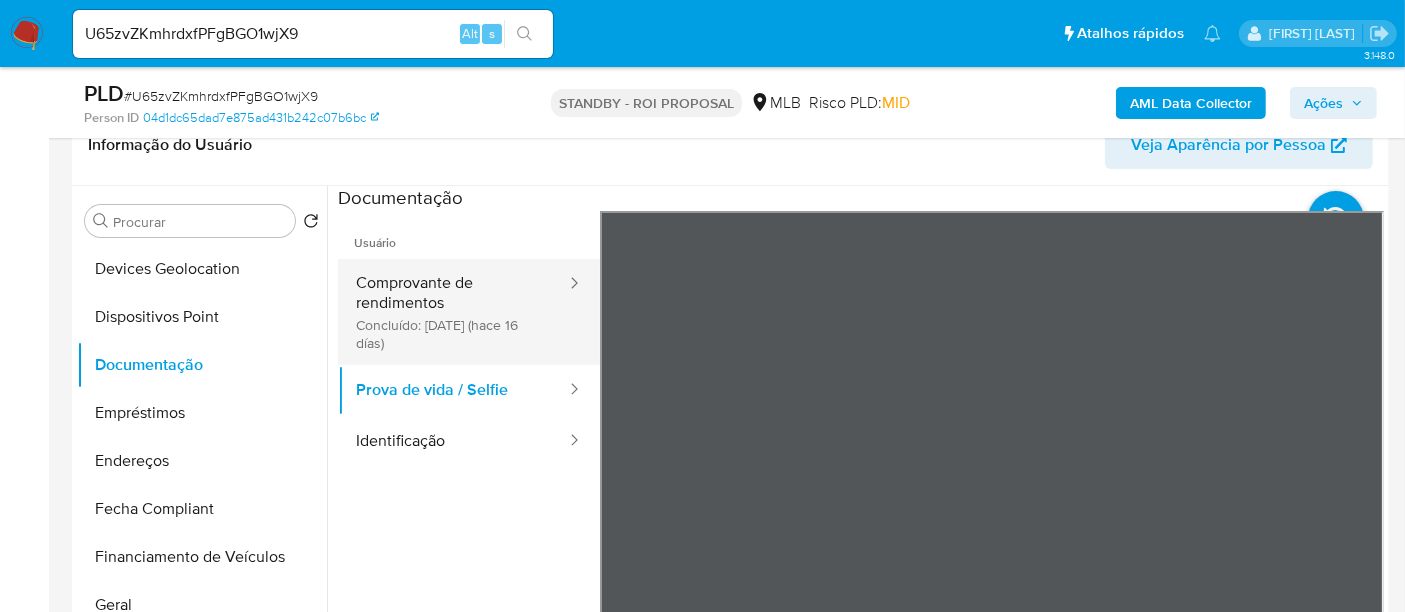click on "Comprovante de rendimentos Concluído: 16/07/2025 (hace 16 días)" 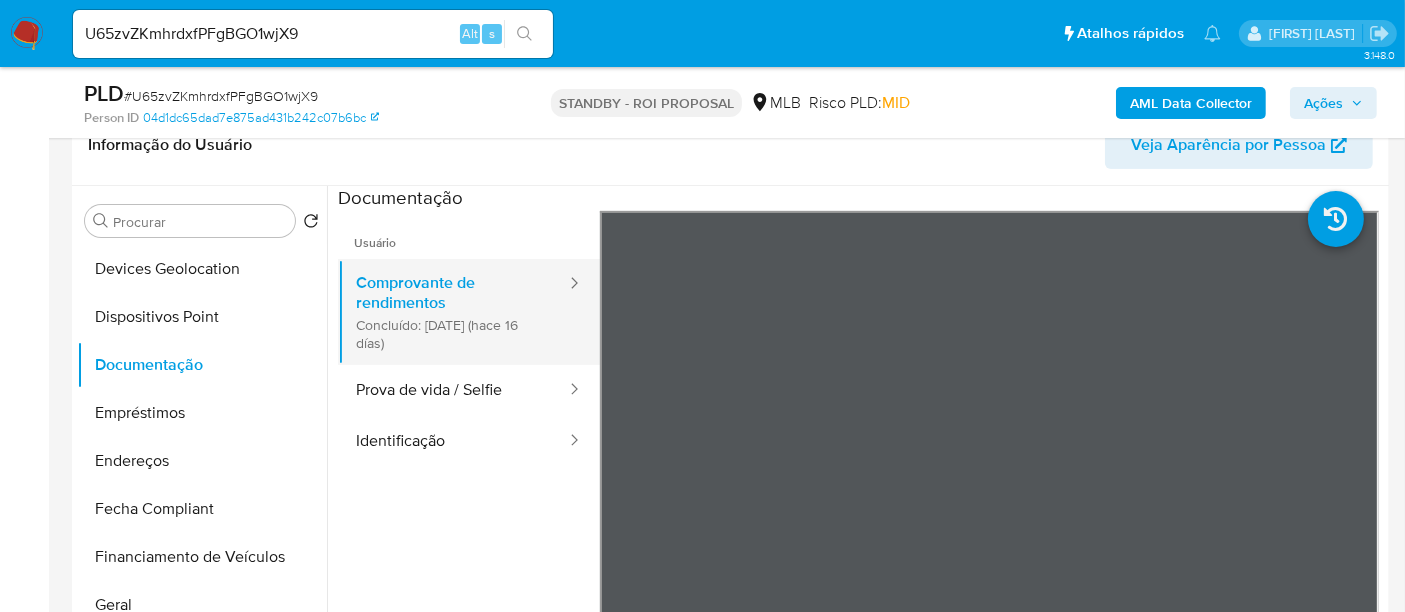 type 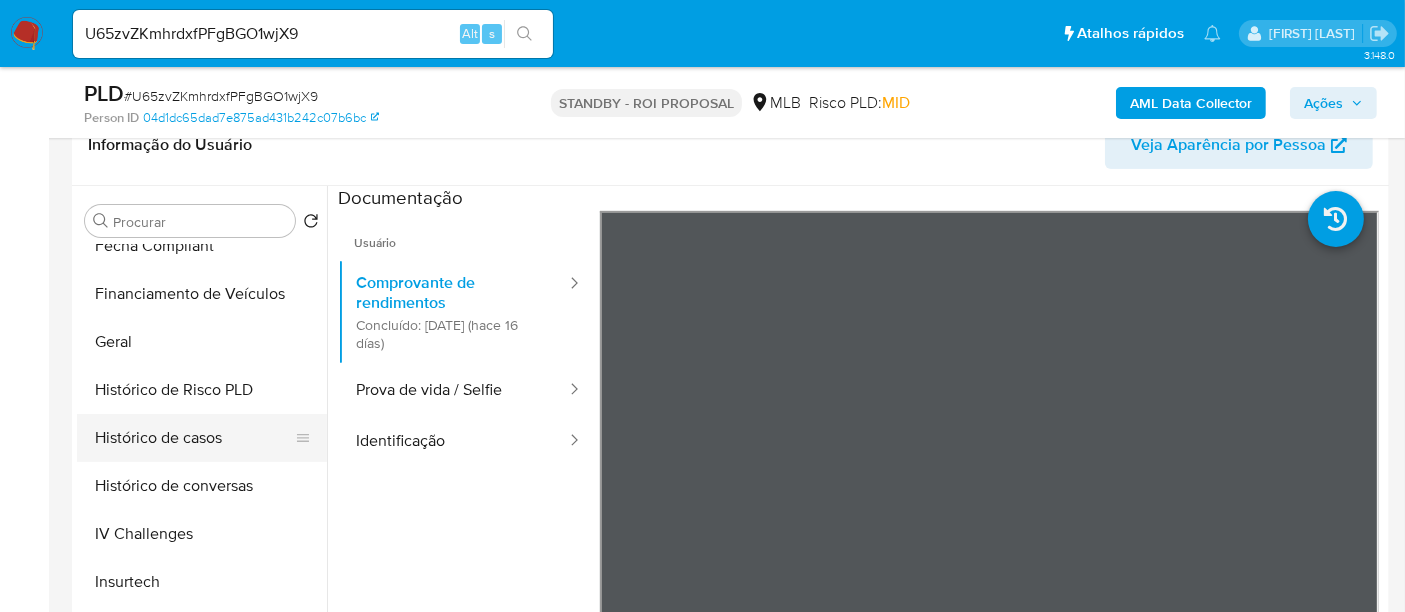 scroll, scrollTop: 844, scrollLeft: 0, axis: vertical 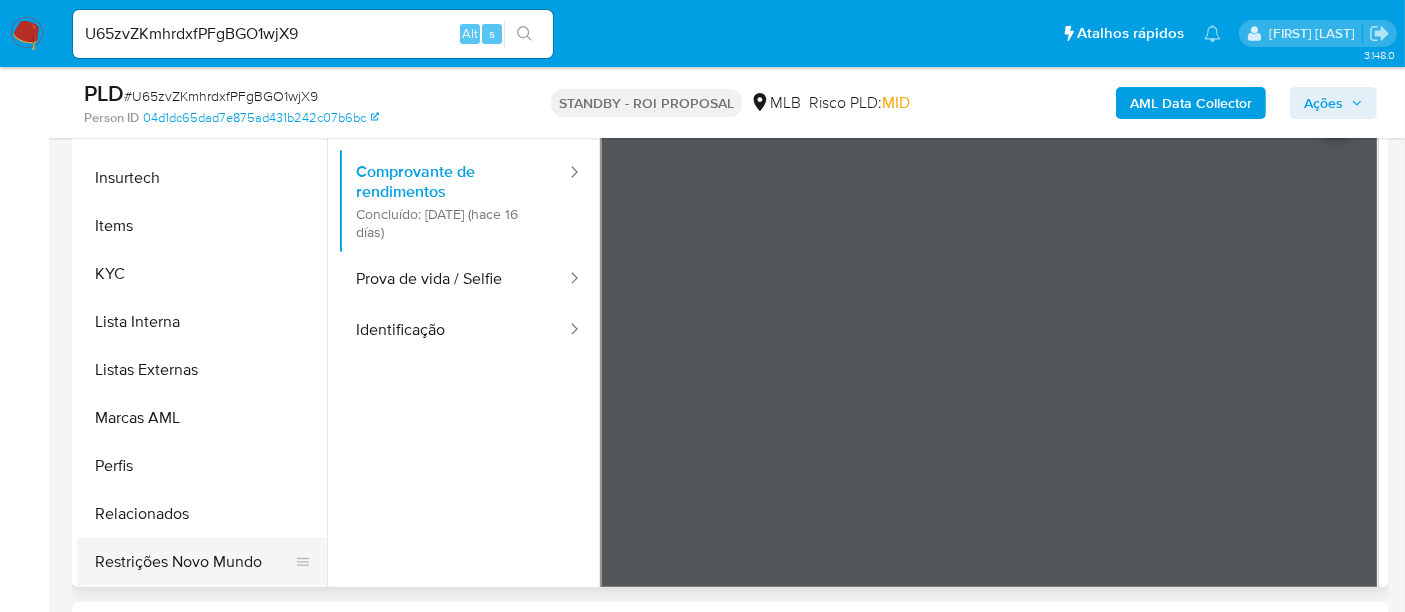 click on "Restrições Novo Mundo" 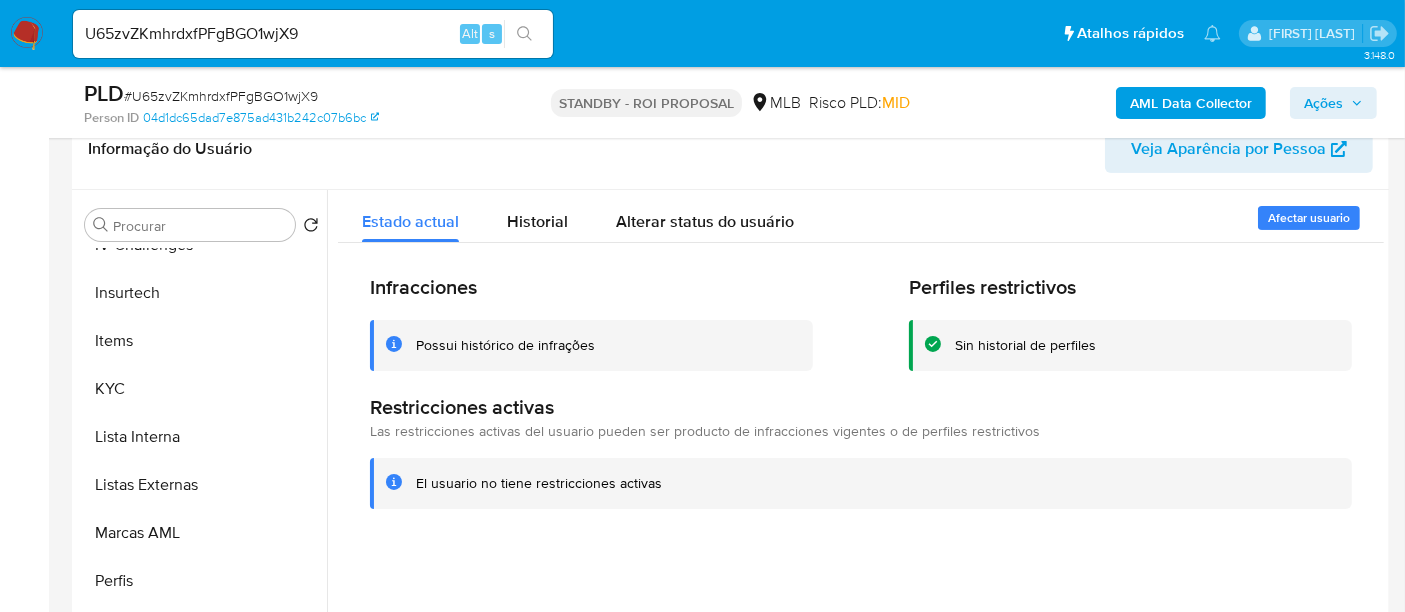 scroll, scrollTop: 222, scrollLeft: 0, axis: vertical 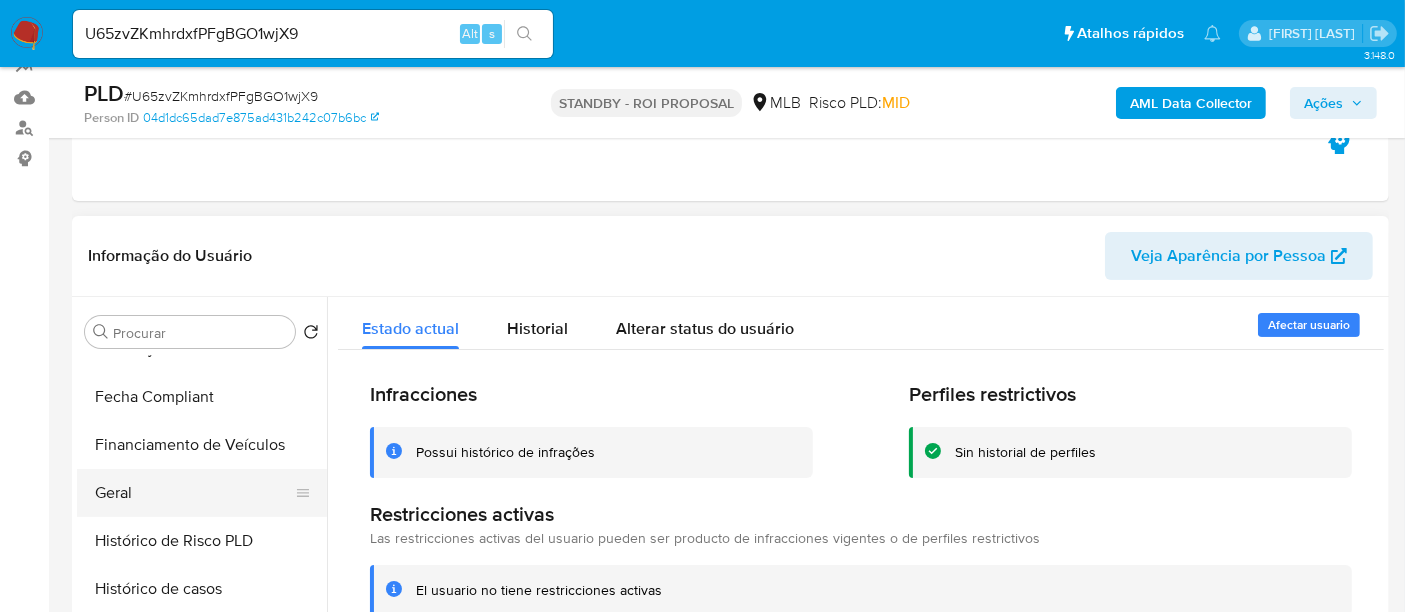 click on "Geral" 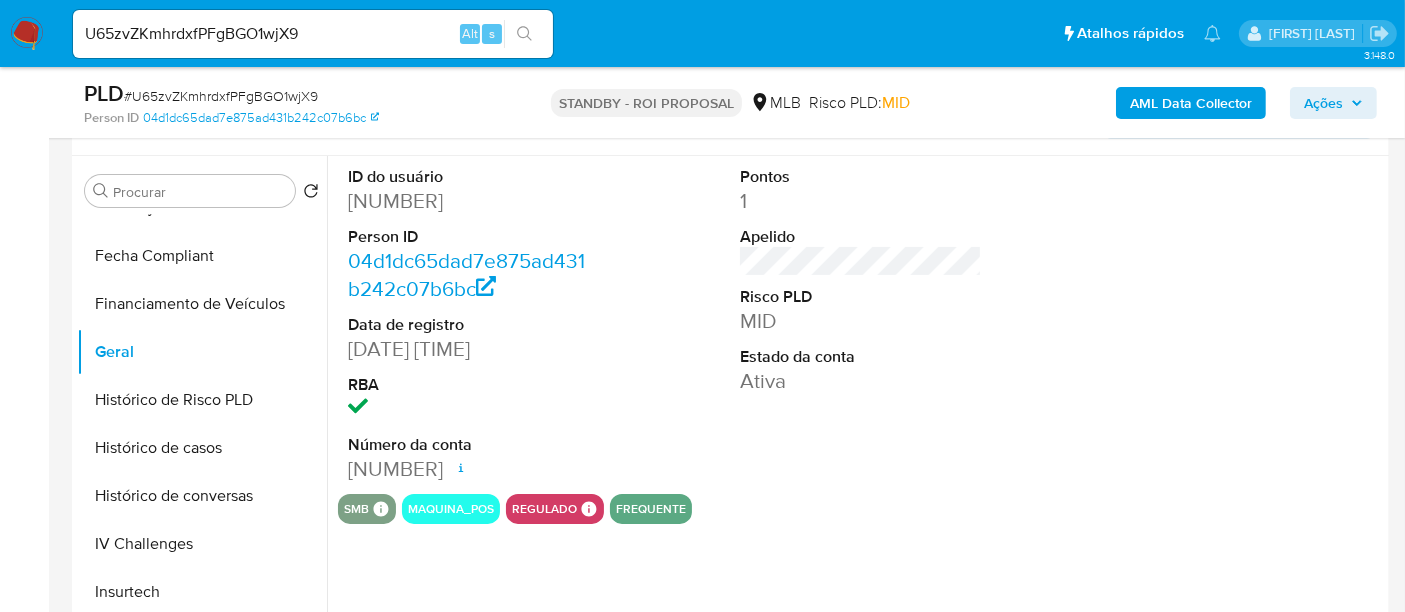 scroll, scrollTop: 444, scrollLeft: 0, axis: vertical 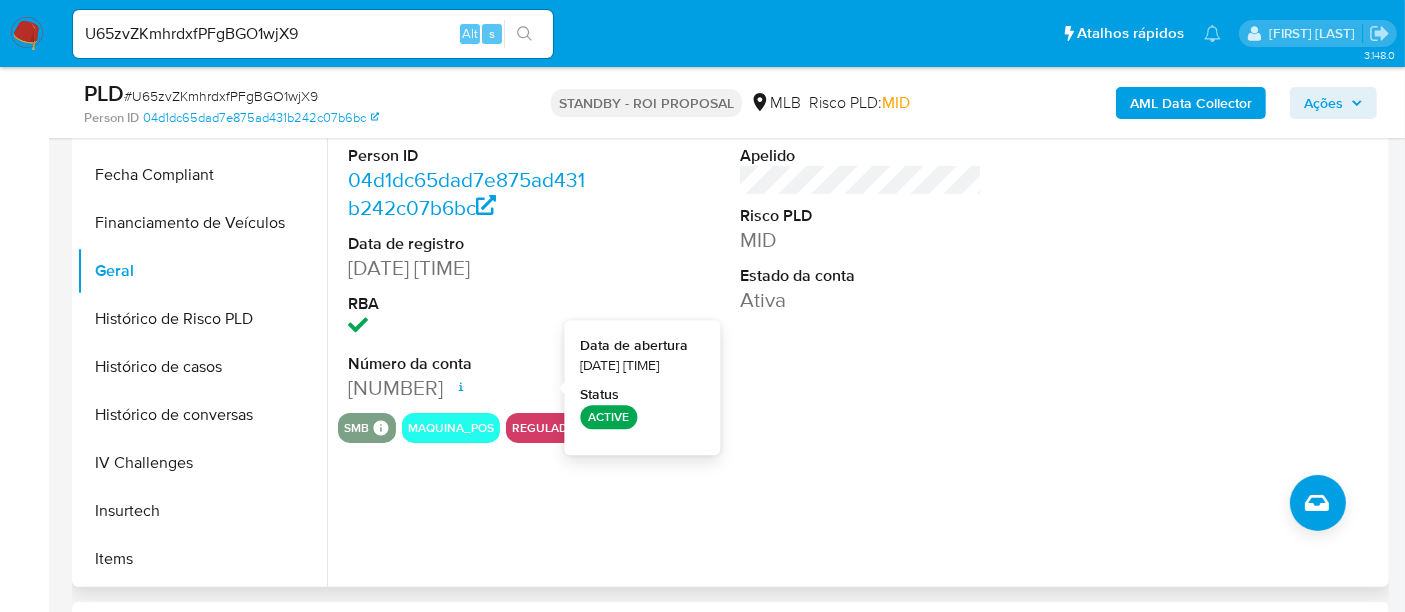 type 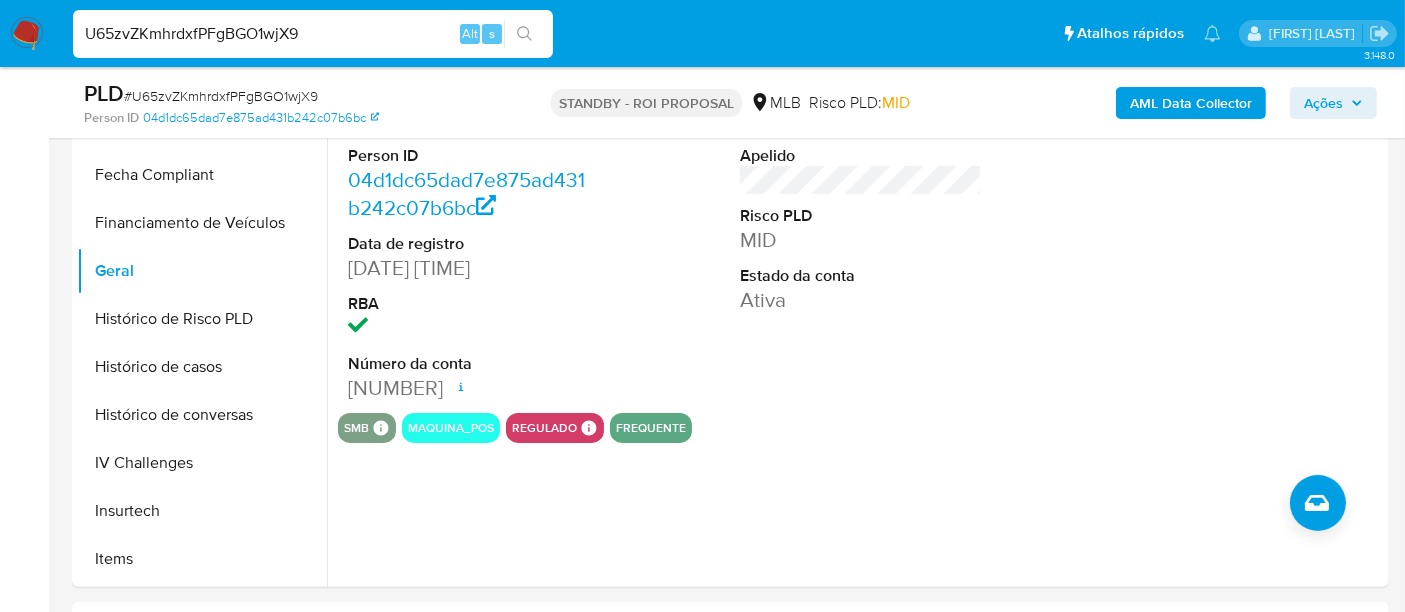 click on "U65zvZKmhrdxfPFgBGO1wjX9" 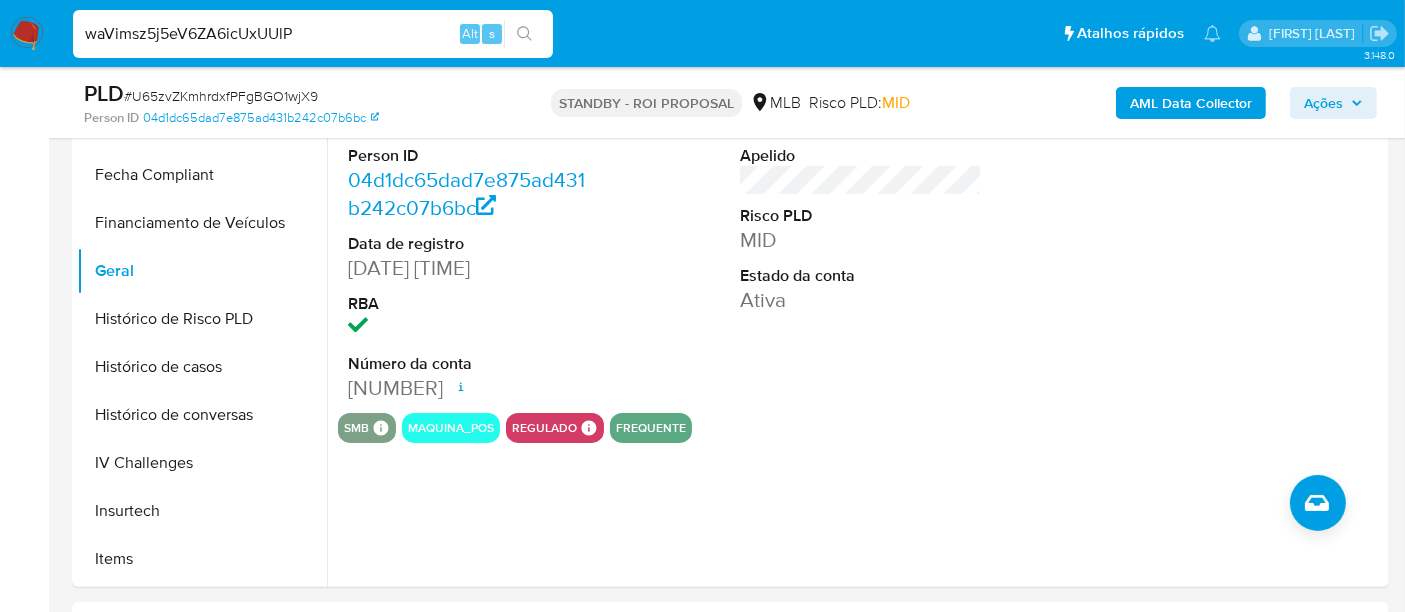 type on "waVimsz5j5eV6ZA6icUxUUlP" 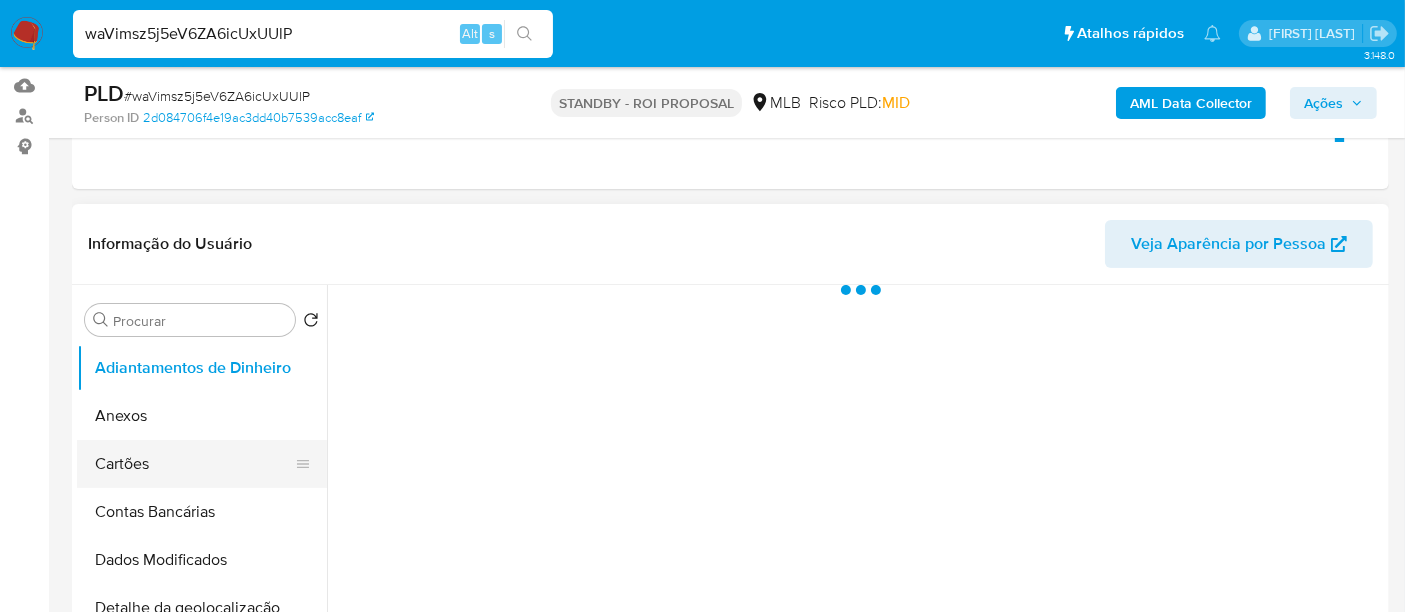 scroll, scrollTop: 333, scrollLeft: 0, axis: vertical 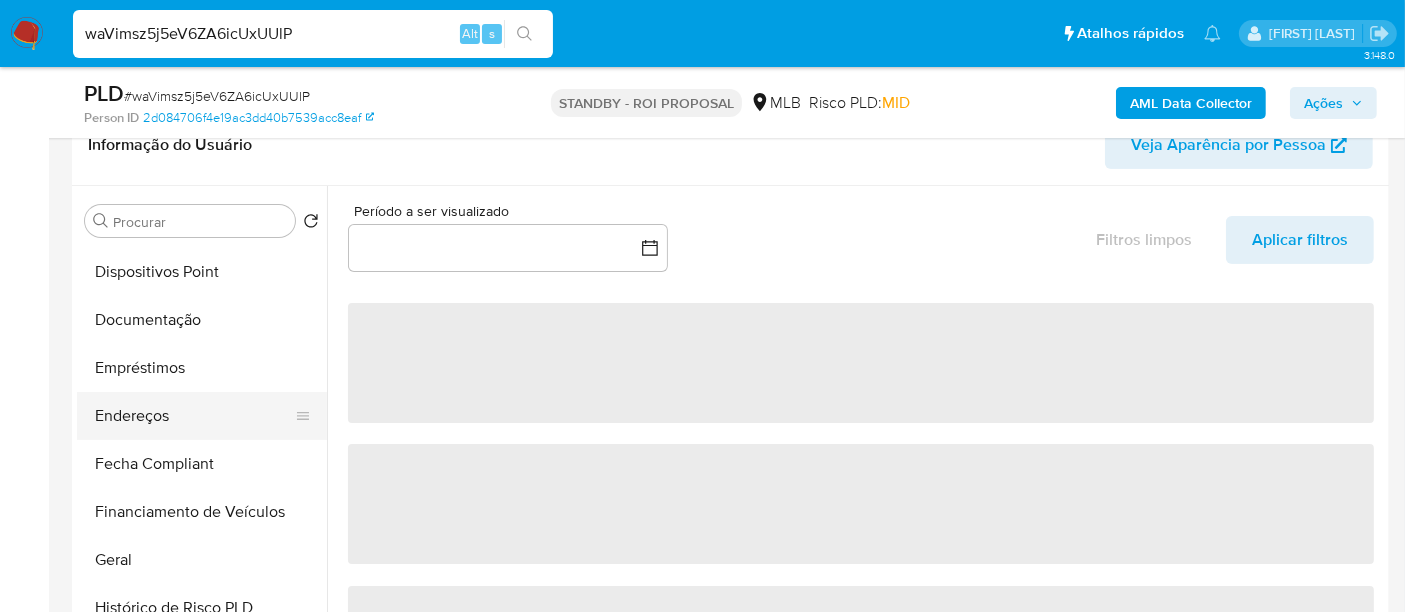 select on "10" 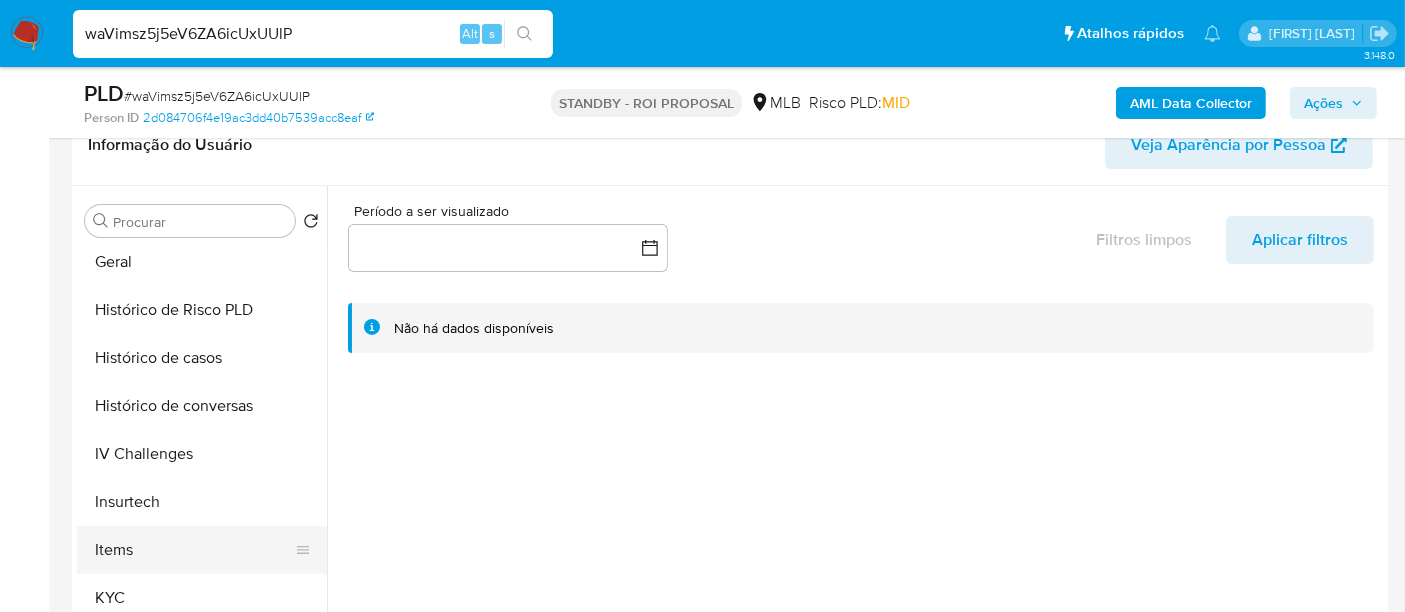 scroll, scrollTop: 666, scrollLeft: 0, axis: vertical 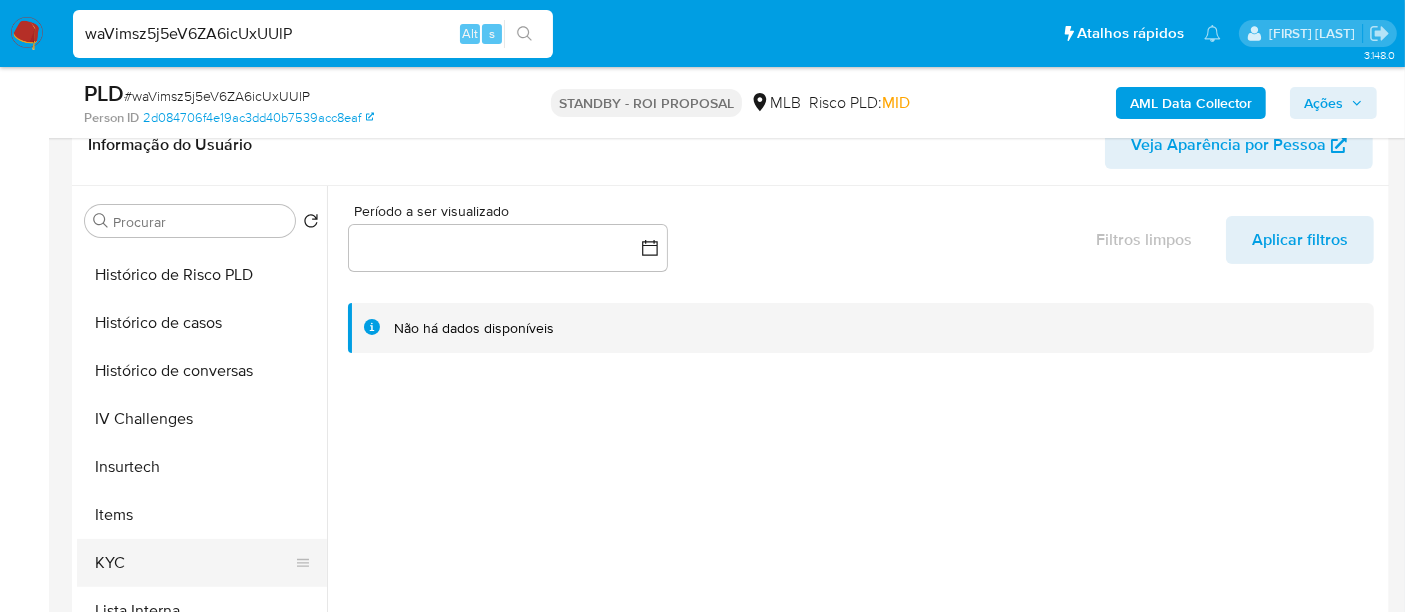 click on "KYC" 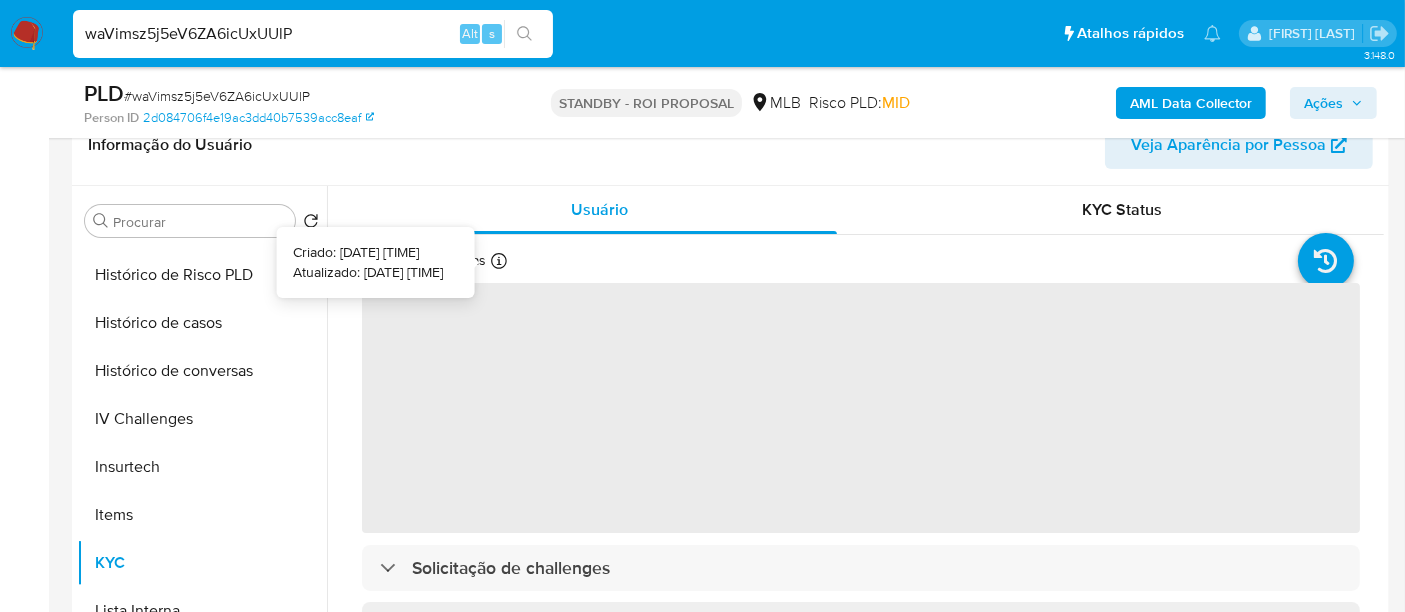 type 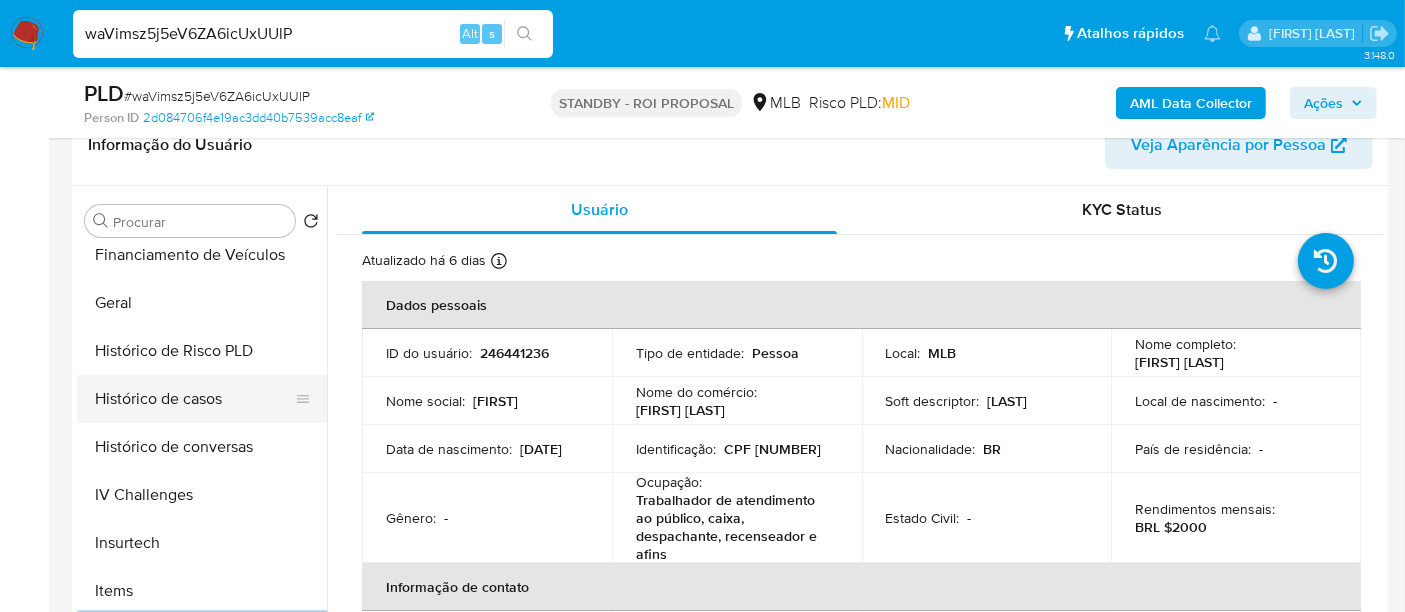 scroll, scrollTop: 555, scrollLeft: 0, axis: vertical 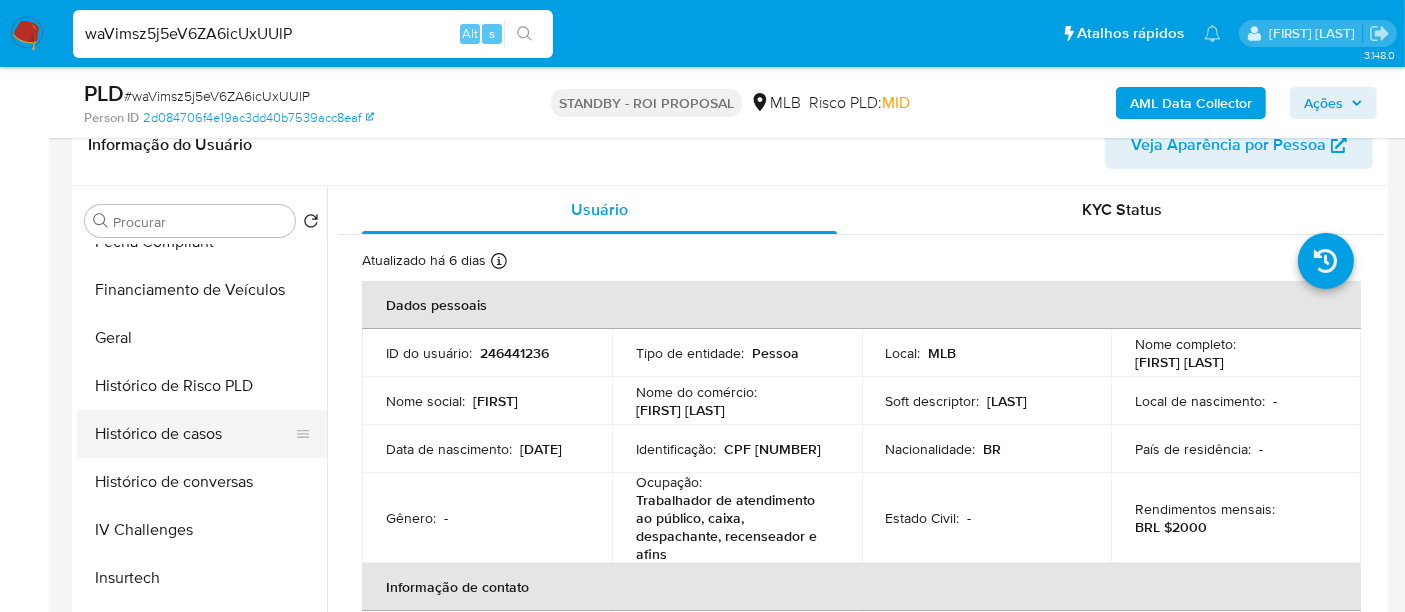 click on "Histórico de casos" 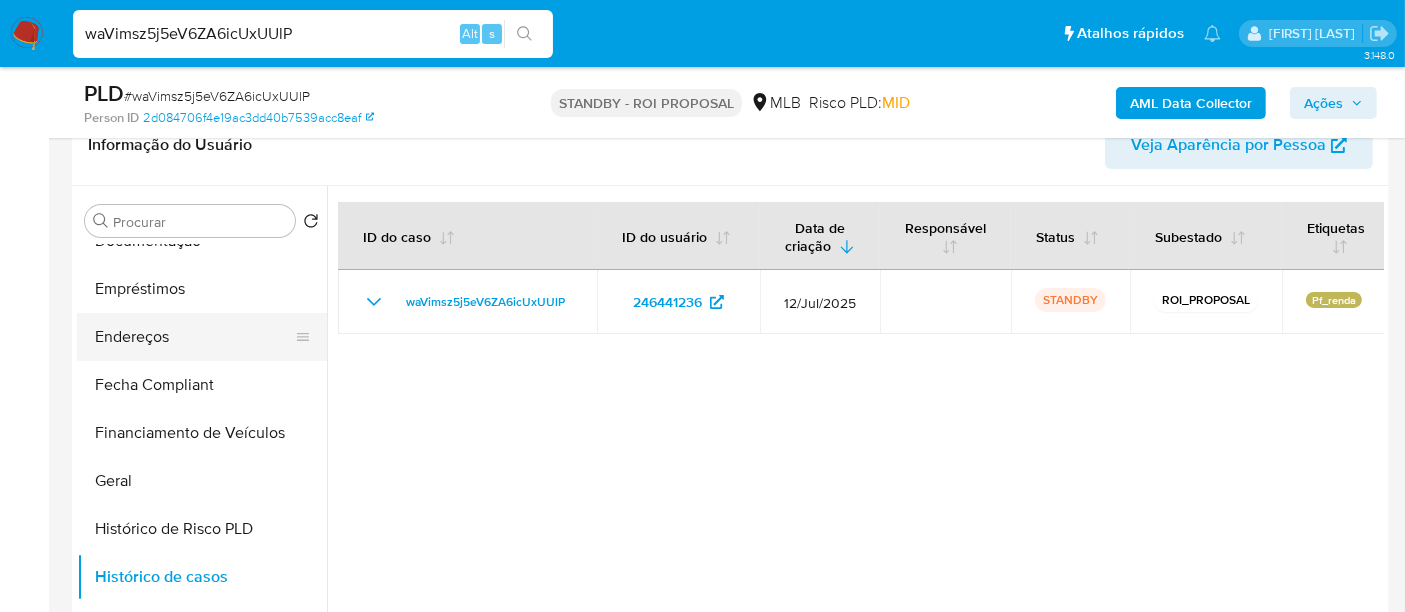 scroll, scrollTop: 333, scrollLeft: 0, axis: vertical 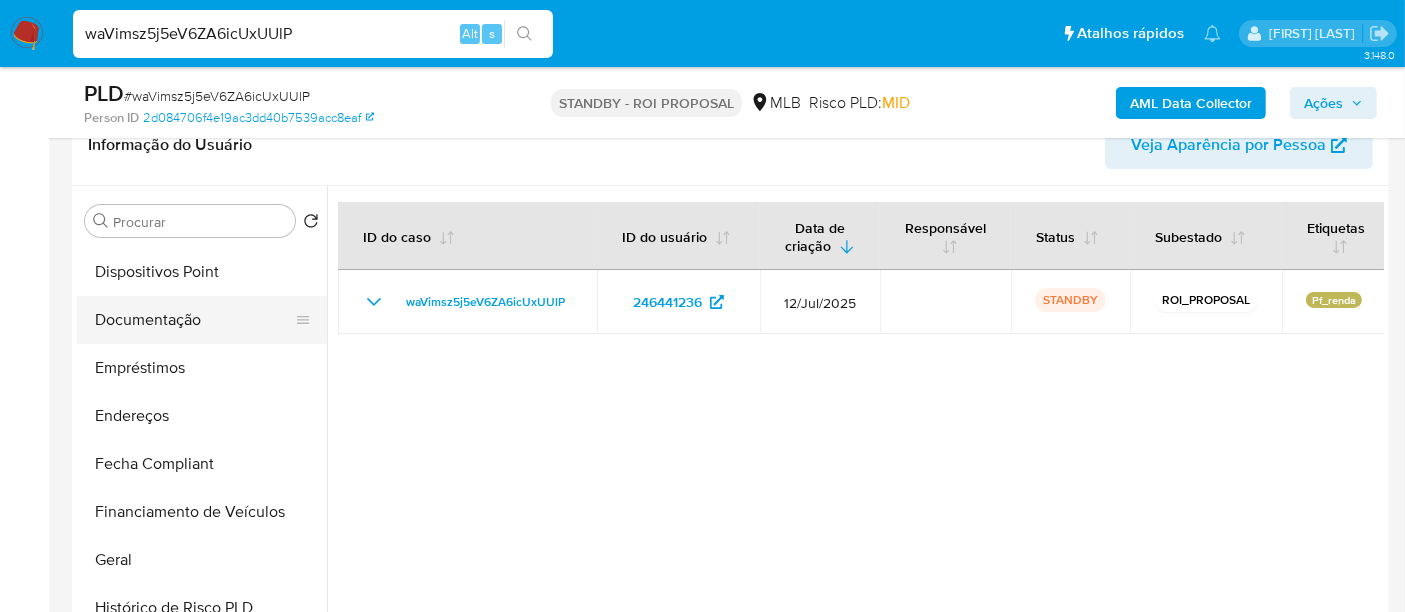 click on "Documentação" 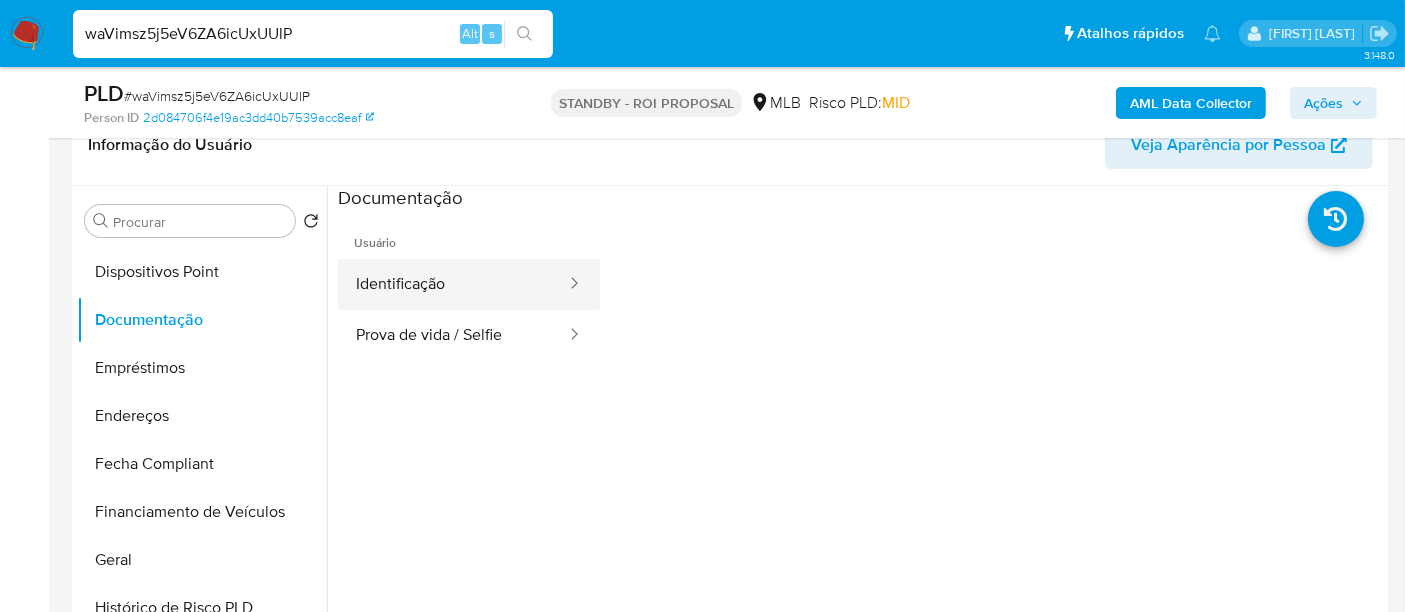 click on "Identificação" 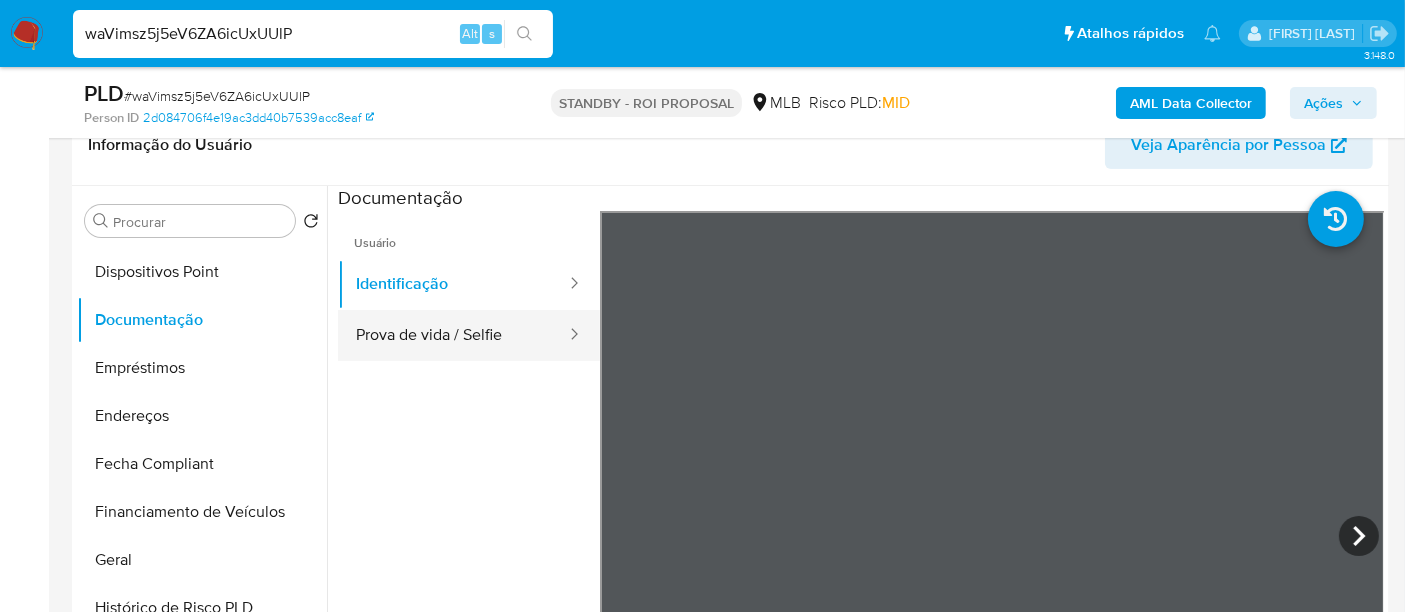 click on "Prova de vida / Selfie" 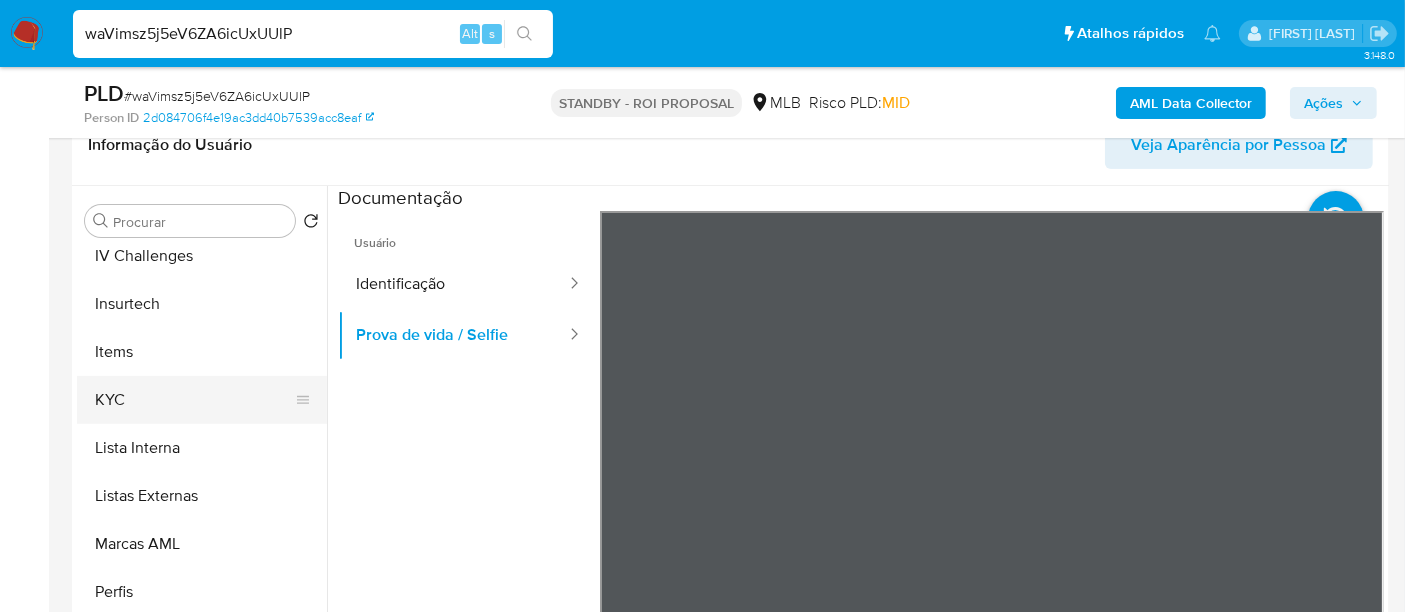 scroll, scrollTop: 844, scrollLeft: 0, axis: vertical 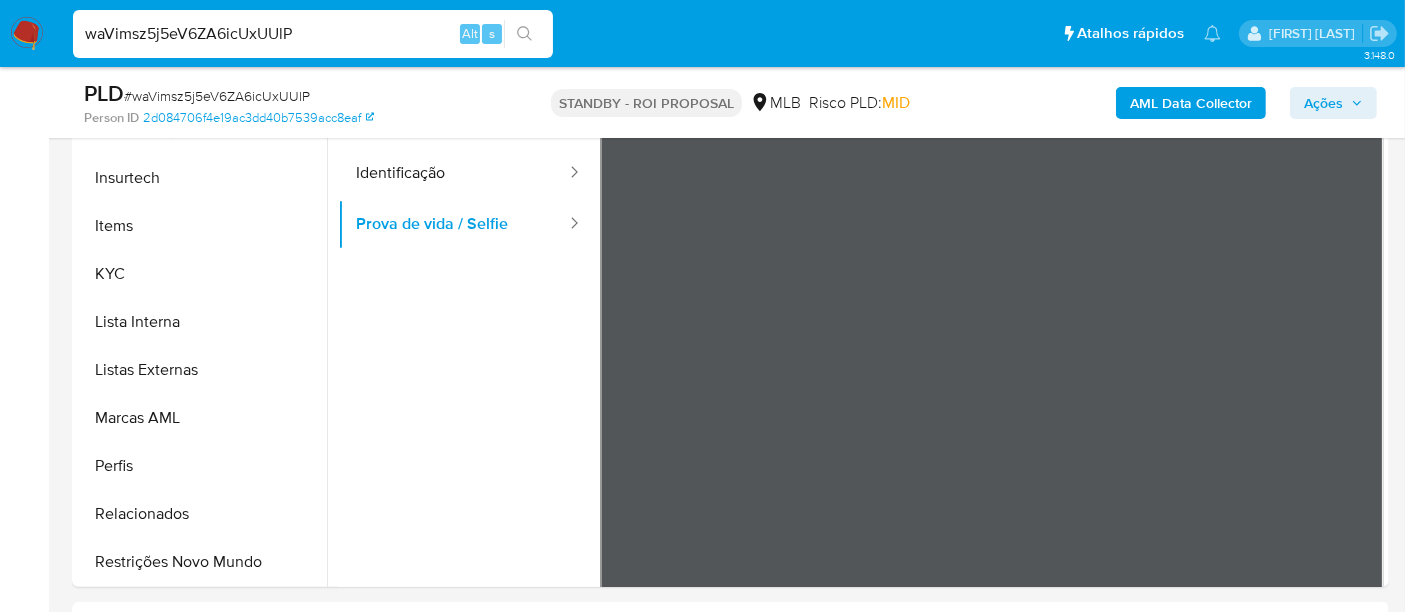 drag, startPoint x: 222, startPoint y: 561, endPoint x: 551, endPoint y: 510, distance: 332.9294 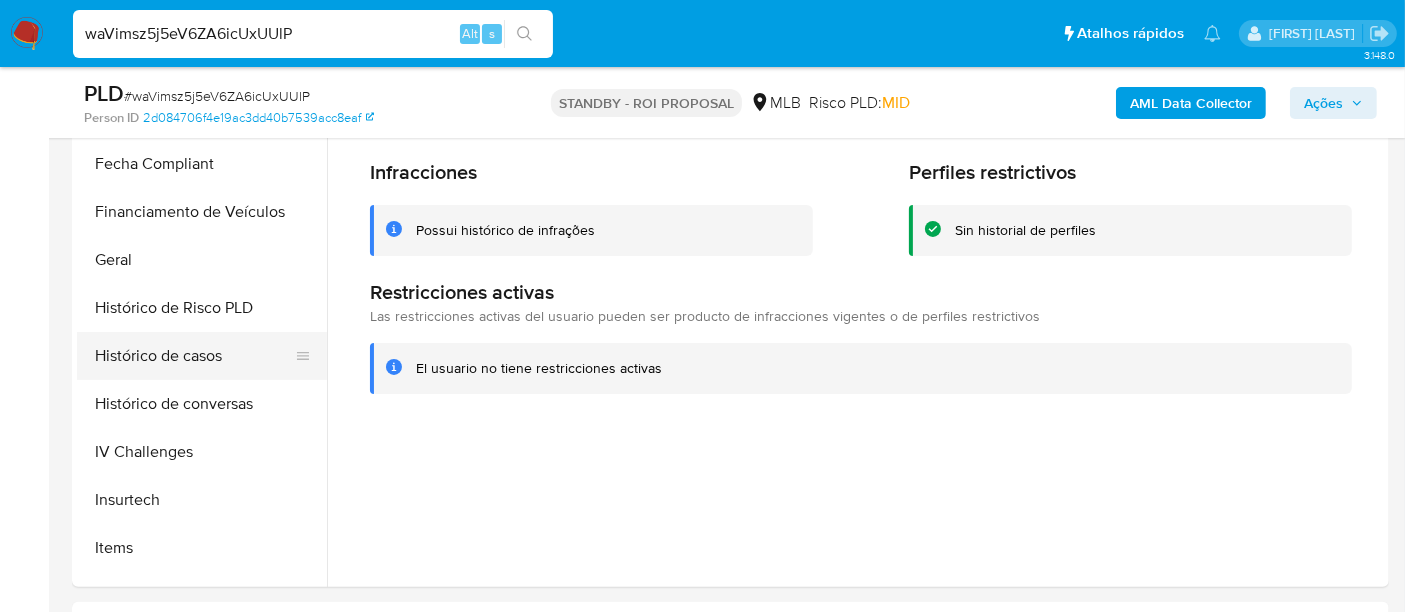 scroll, scrollTop: 511, scrollLeft: 0, axis: vertical 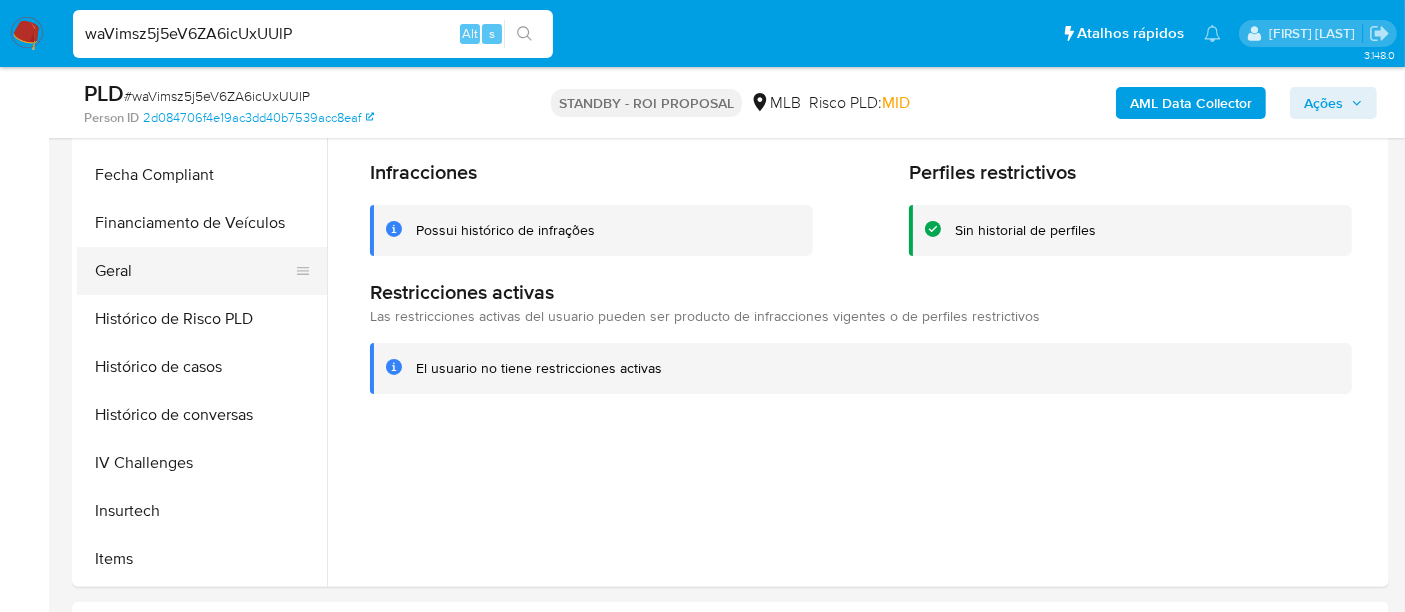 click on "Geral" 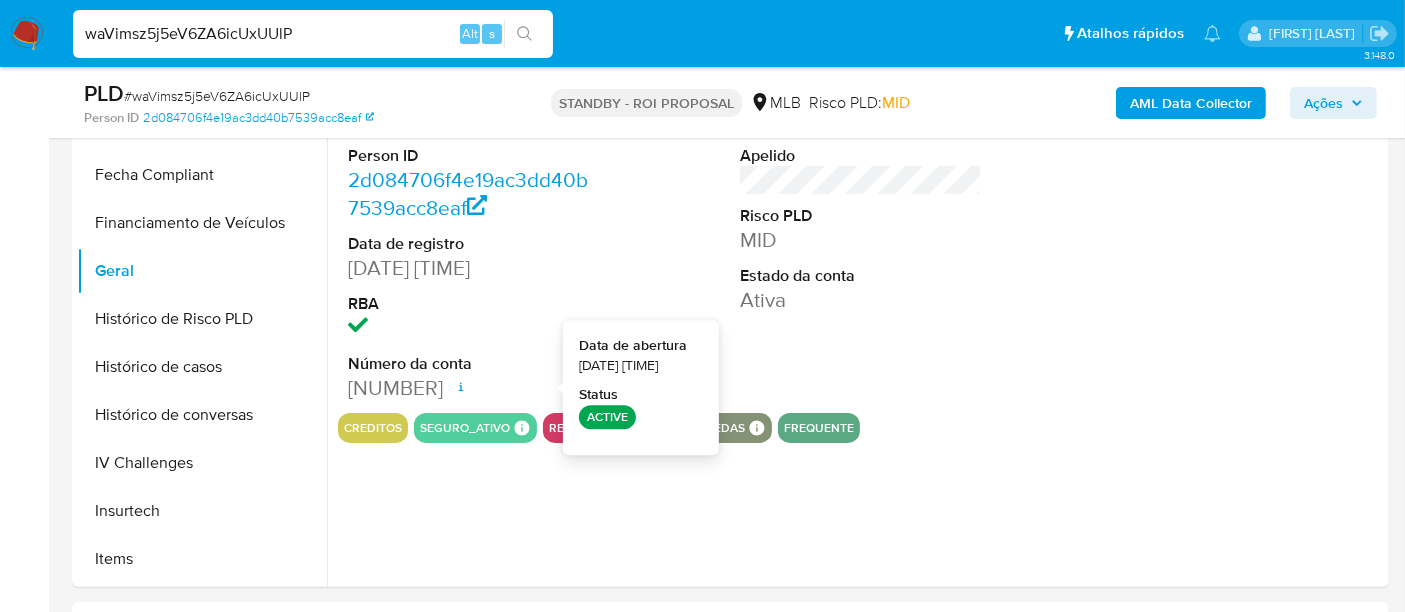 type 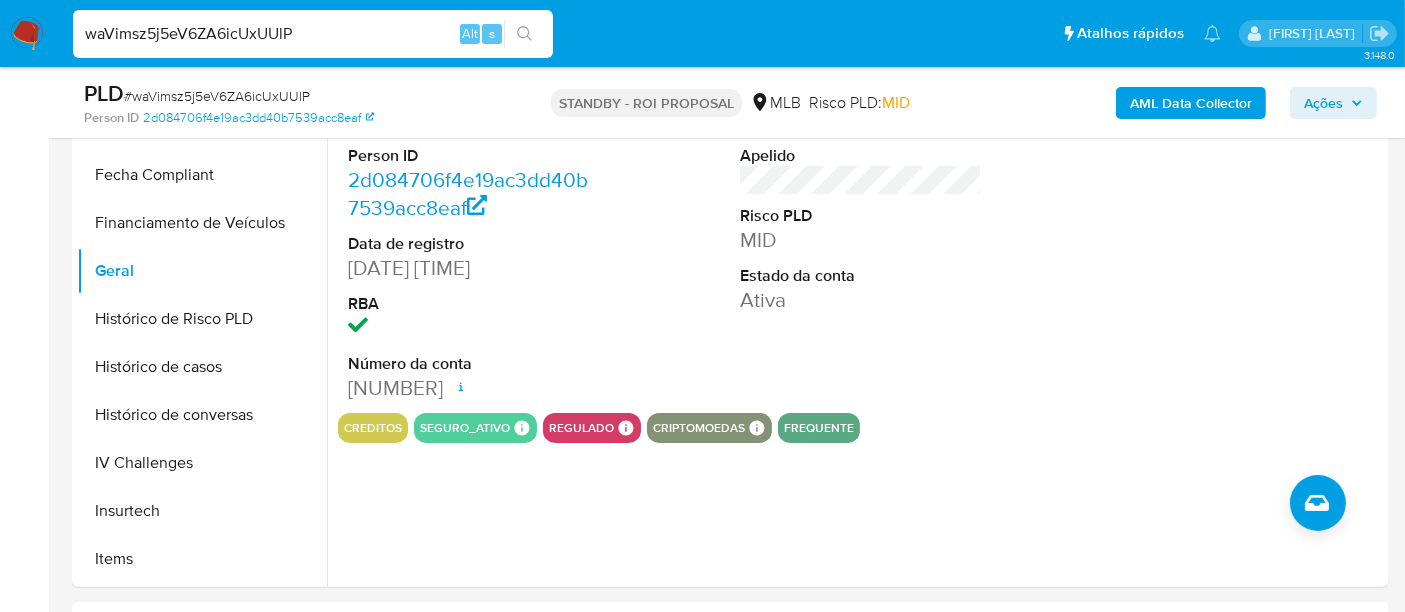 click on "waVimsz5j5eV6ZA6icUxUUlP" 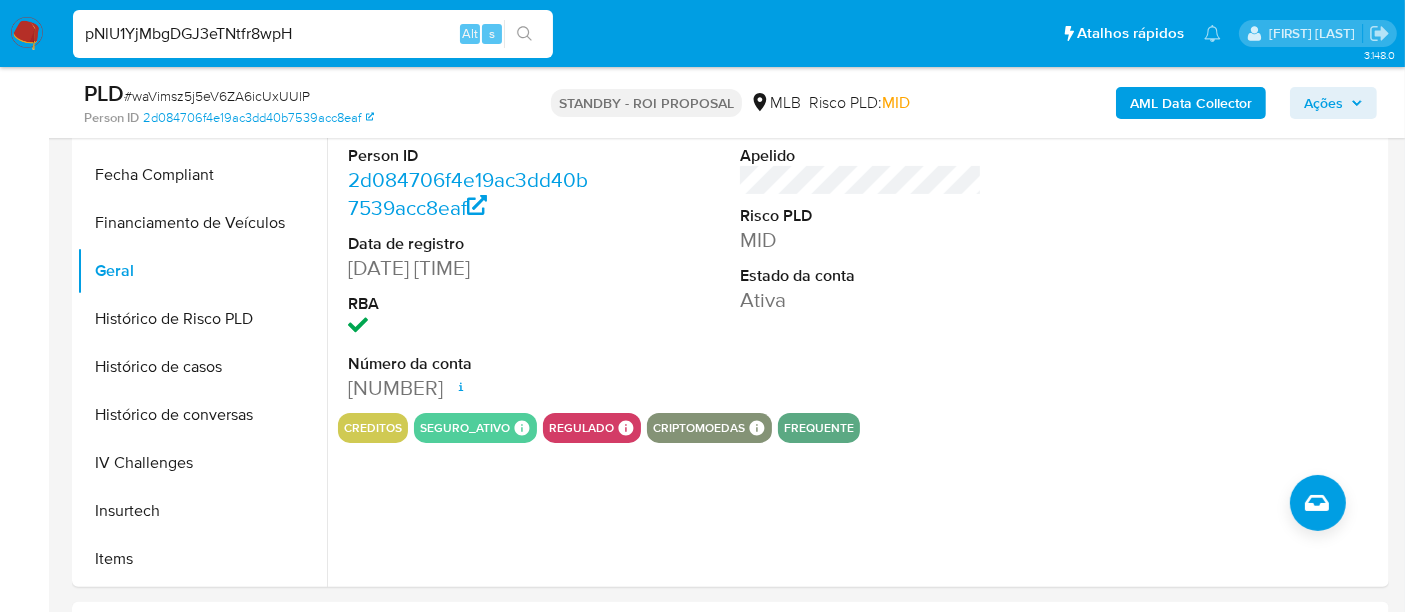 type on "pNlU1YjMbgDGJ3eTNtfr8wpH" 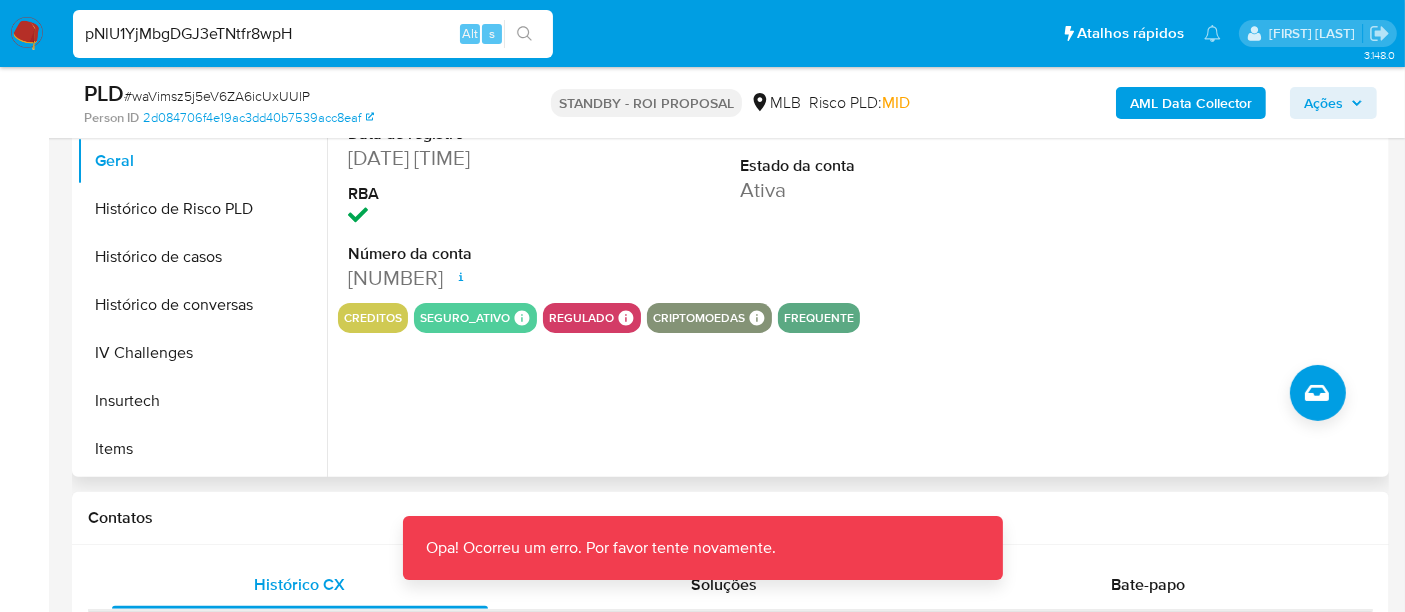 scroll, scrollTop: 555, scrollLeft: 0, axis: vertical 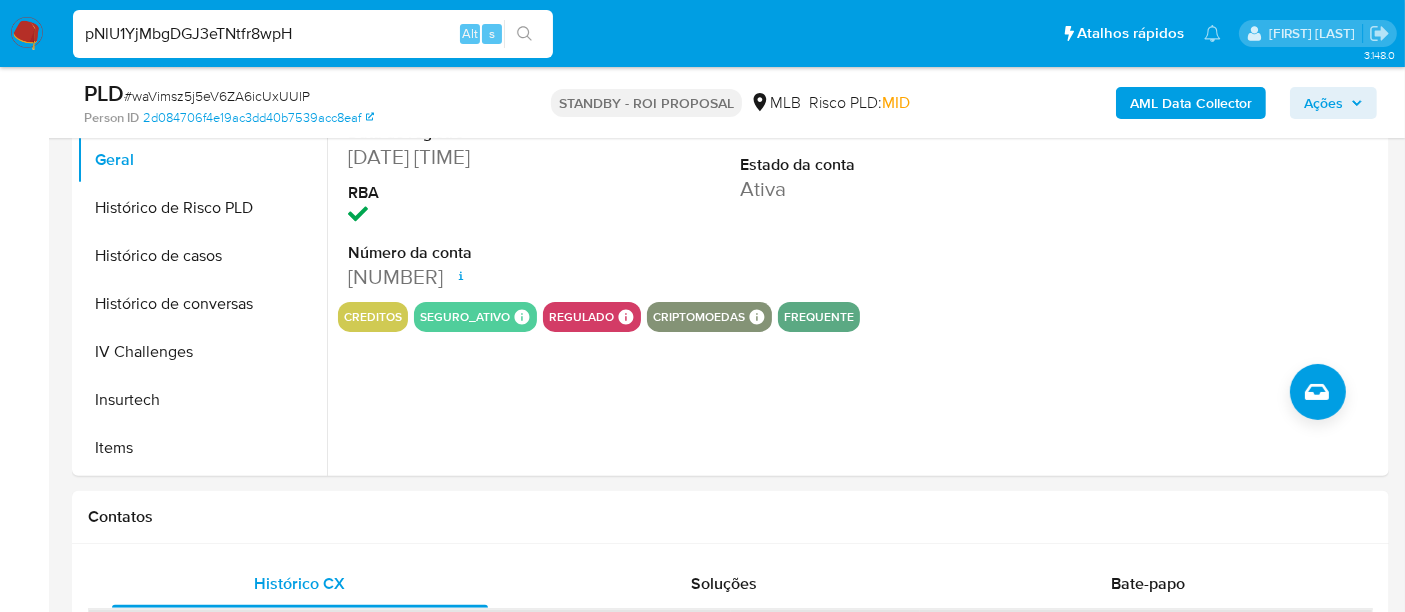 click 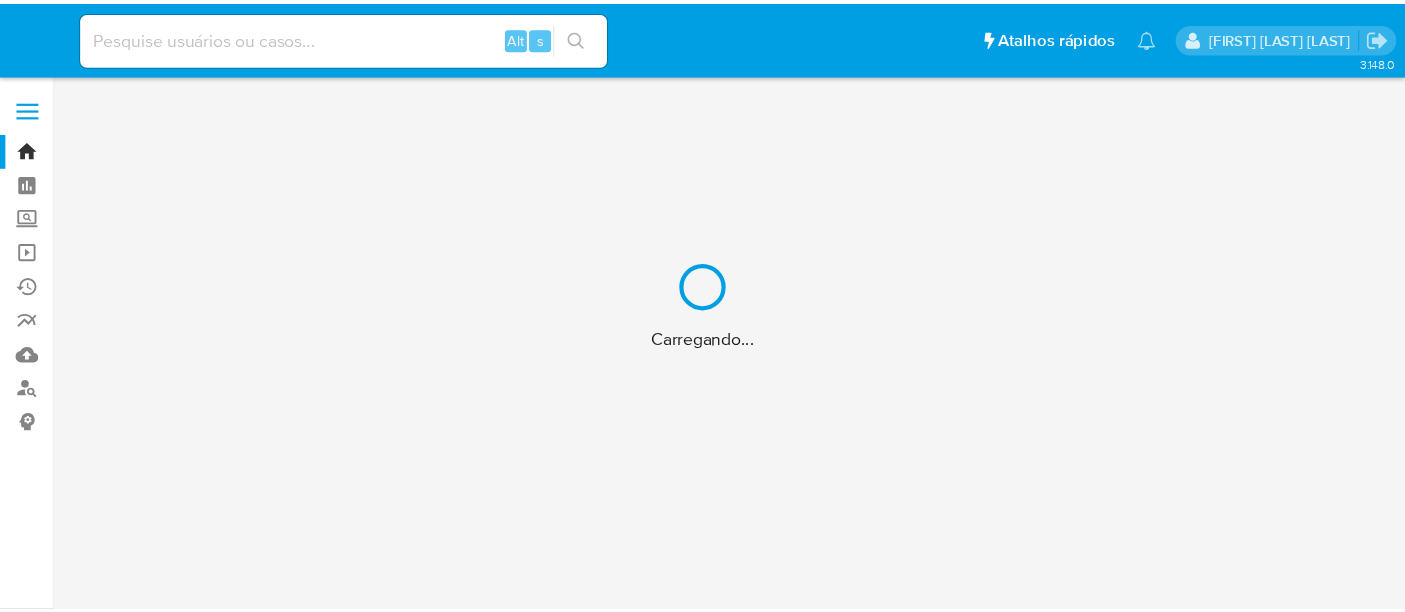 scroll, scrollTop: 0, scrollLeft: 0, axis: both 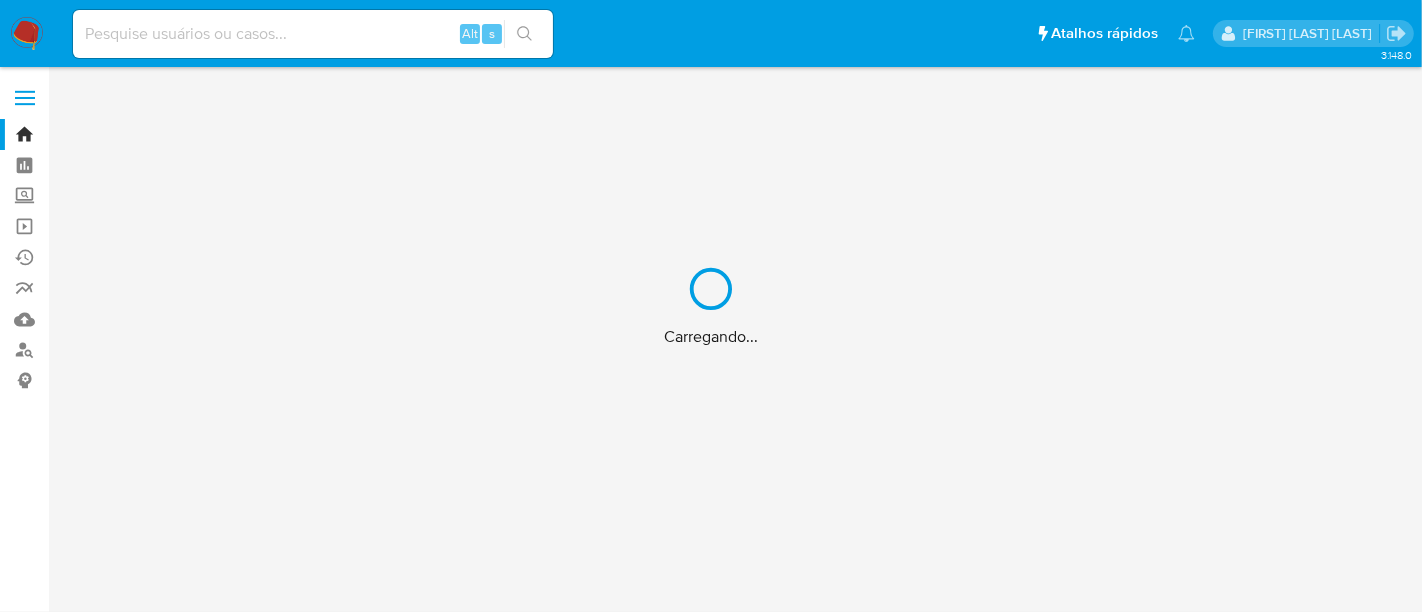 click on "Carregando..." at bounding box center [711, 306] 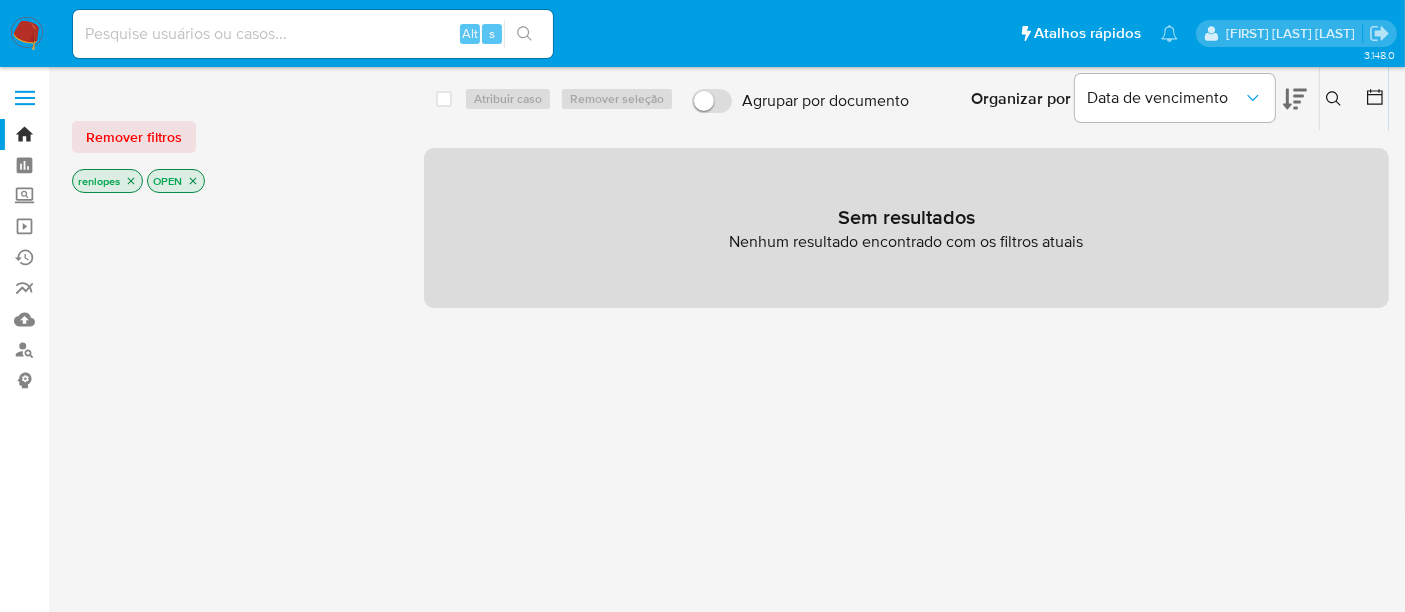 click at bounding box center (313, 34) 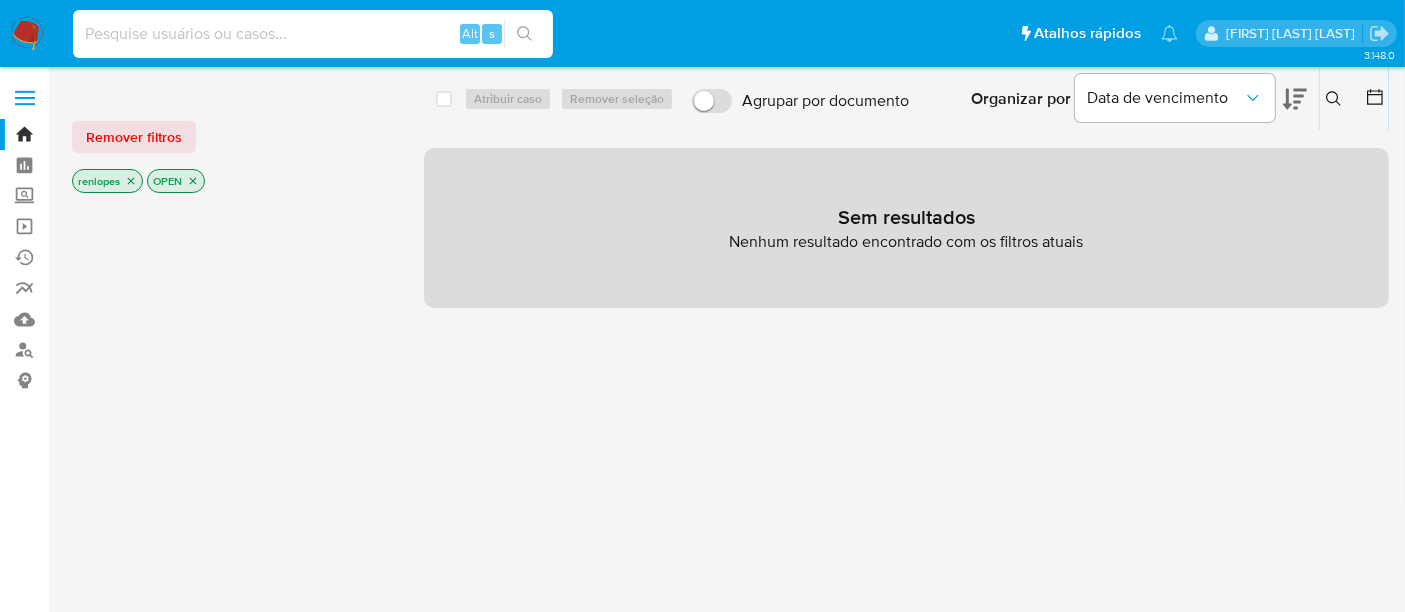 paste on "pNlU1YjMbgDGJ3eTNtfr8wpH" 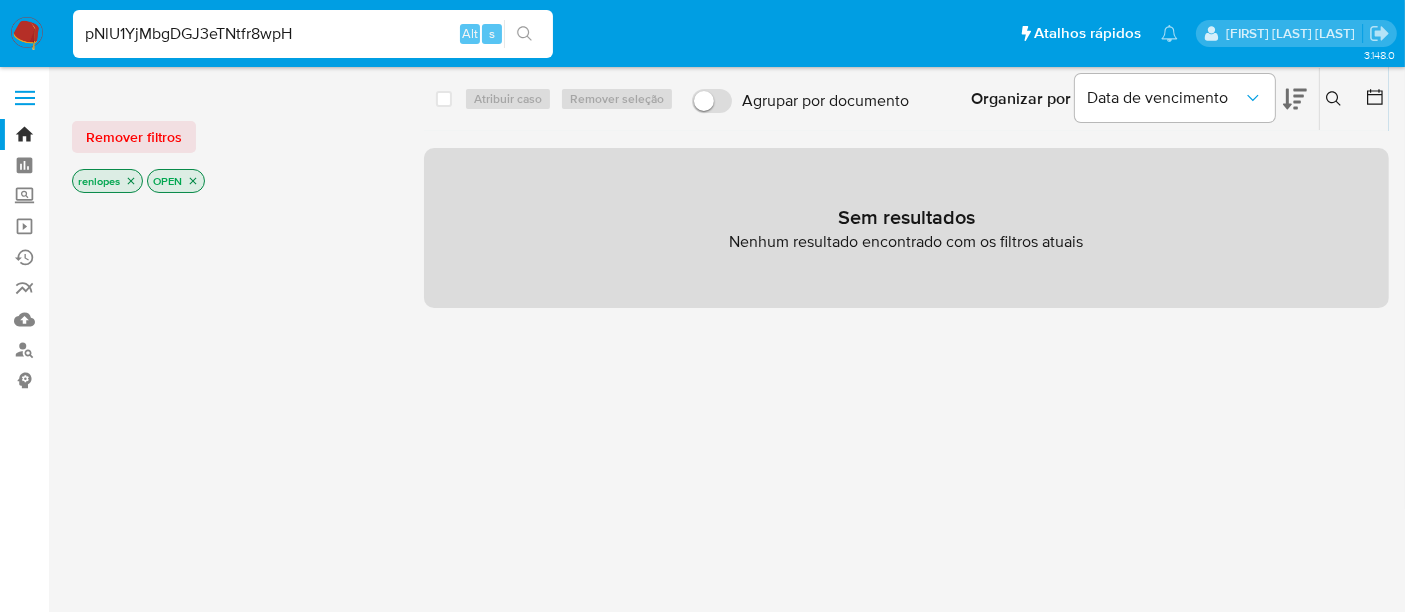 type on "pNlU1YjMbgDGJ3eTNtfr8wpH" 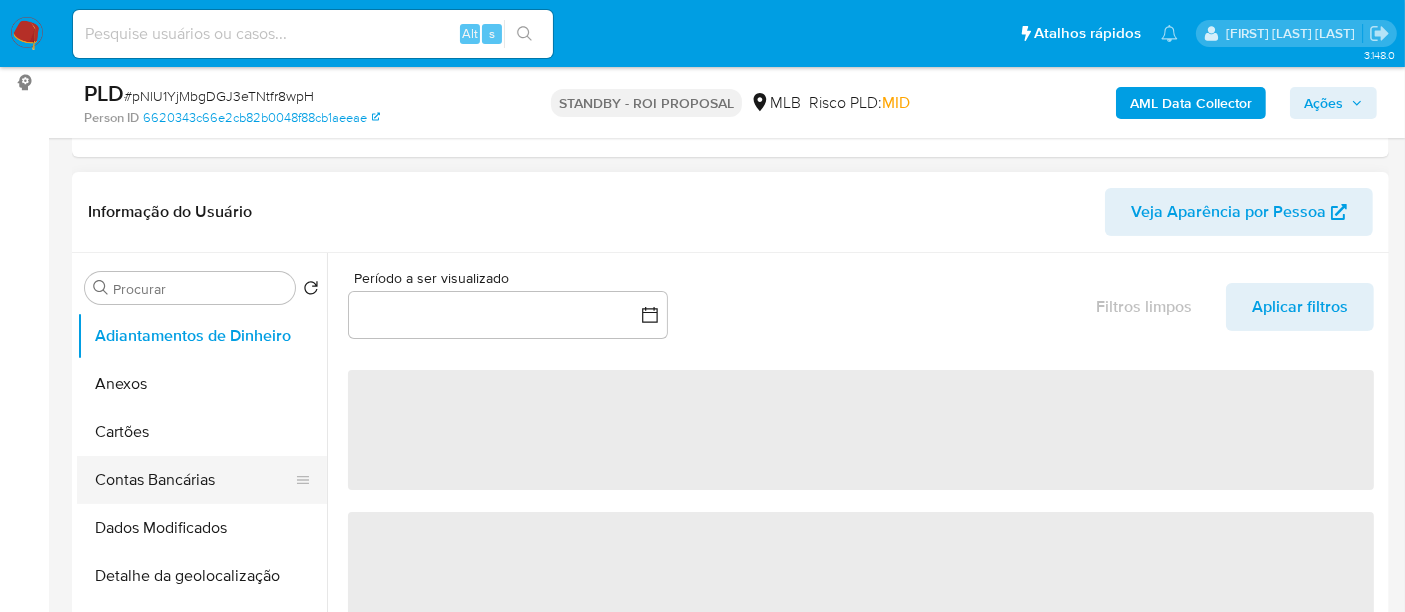 scroll, scrollTop: 333, scrollLeft: 0, axis: vertical 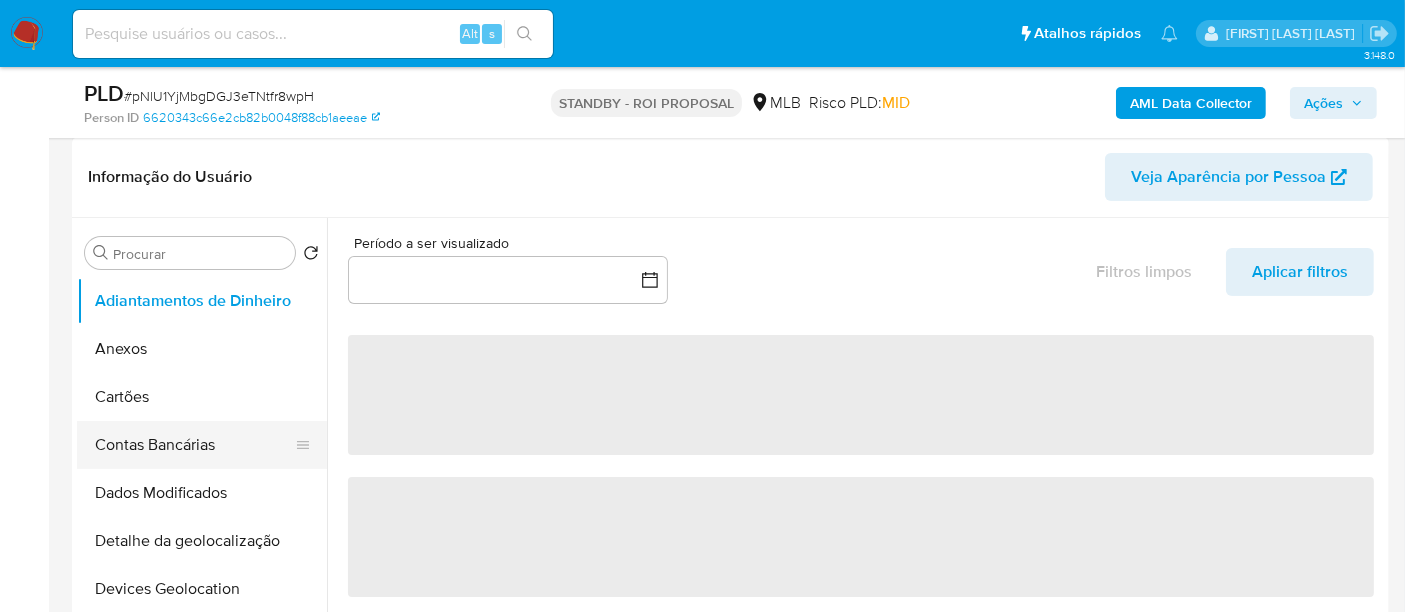 select on "10" 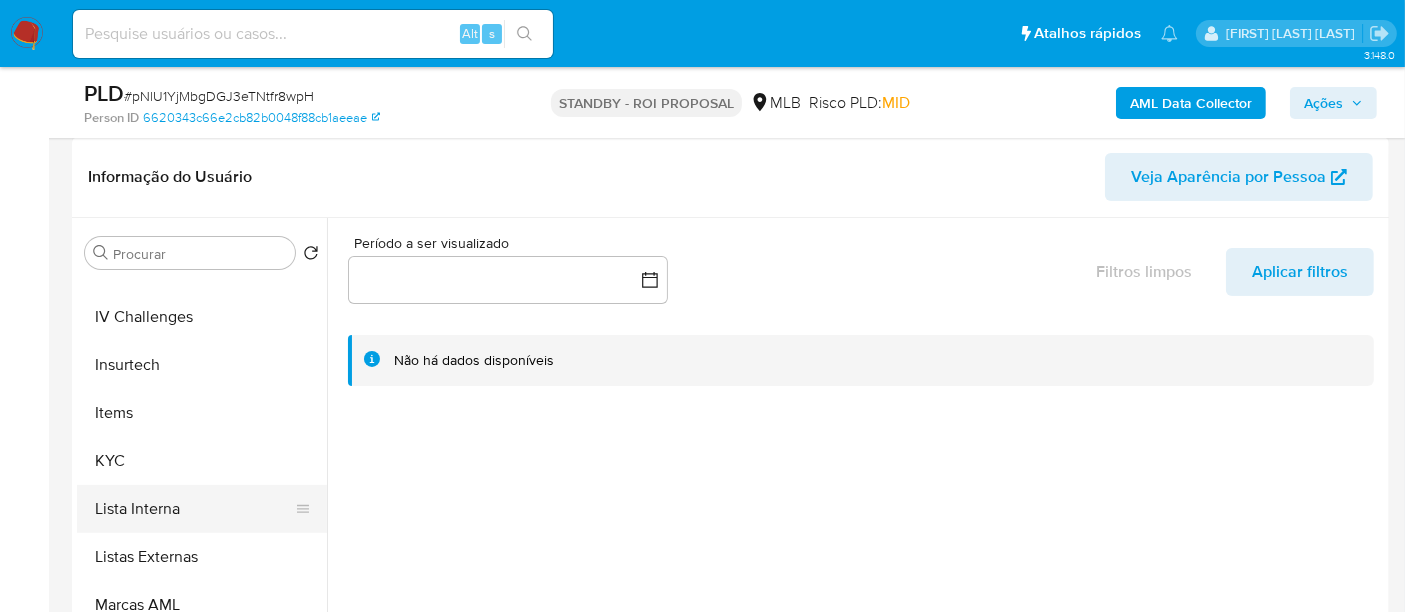 scroll, scrollTop: 844, scrollLeft: 0, axis: vertical 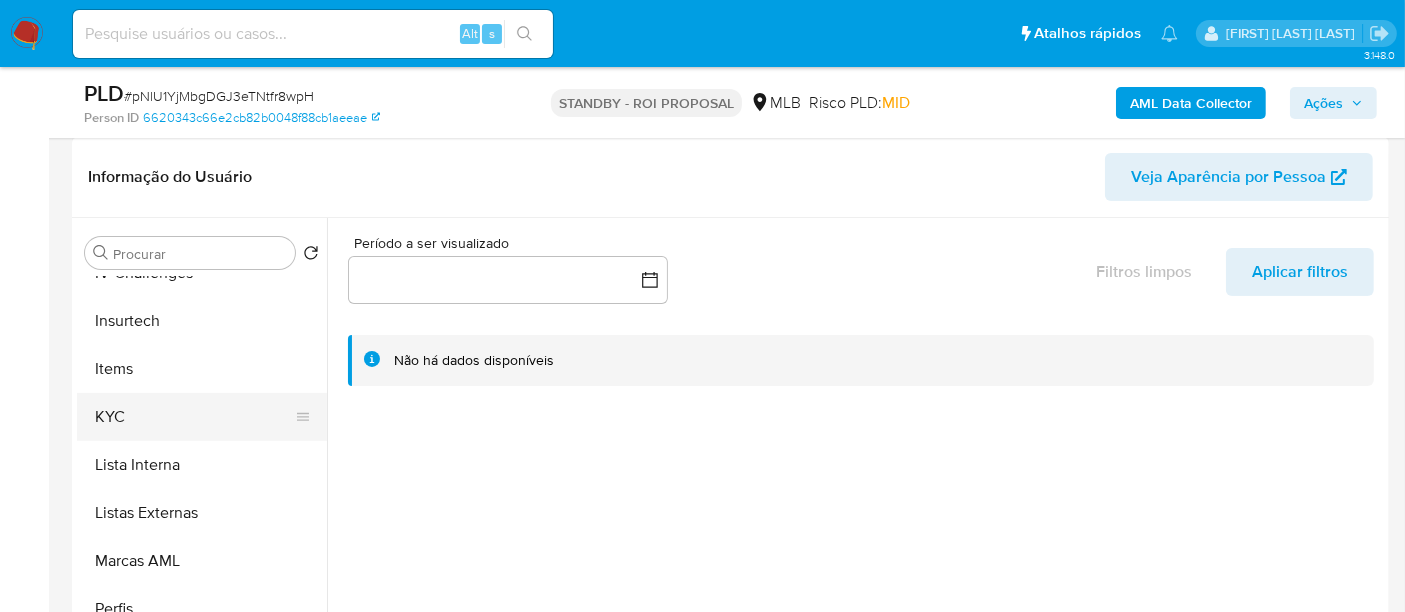 click on "KYC" at bounding box center (194, 417) 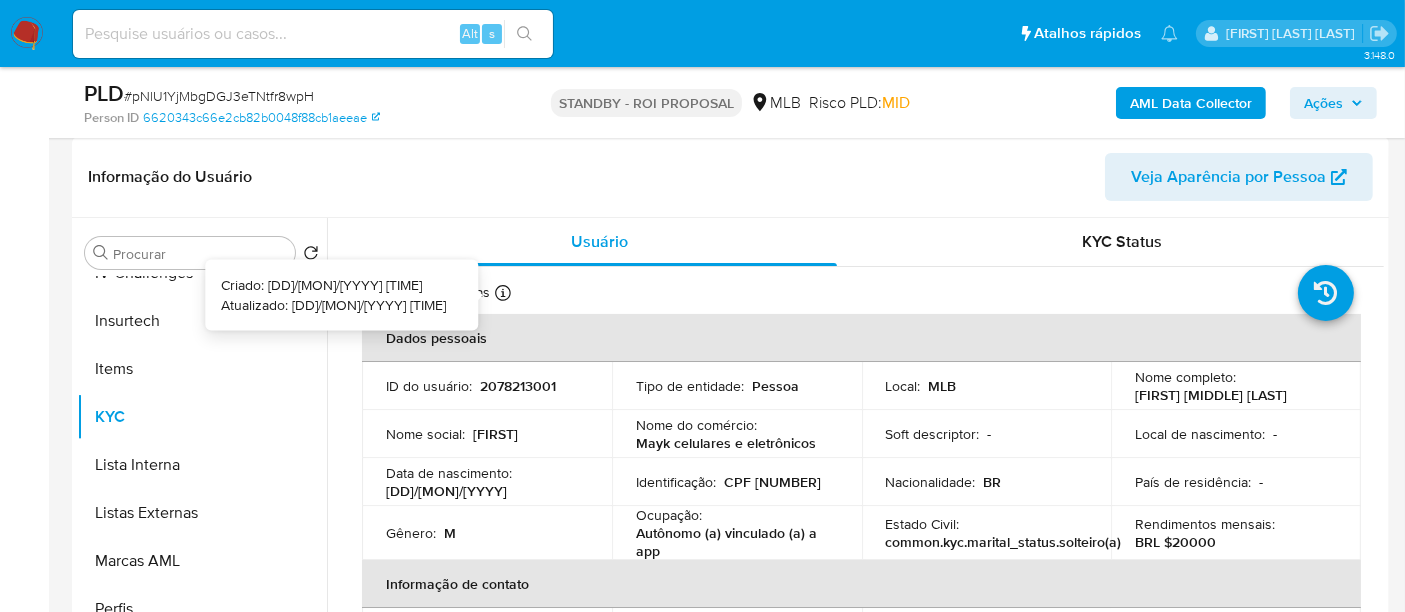 type 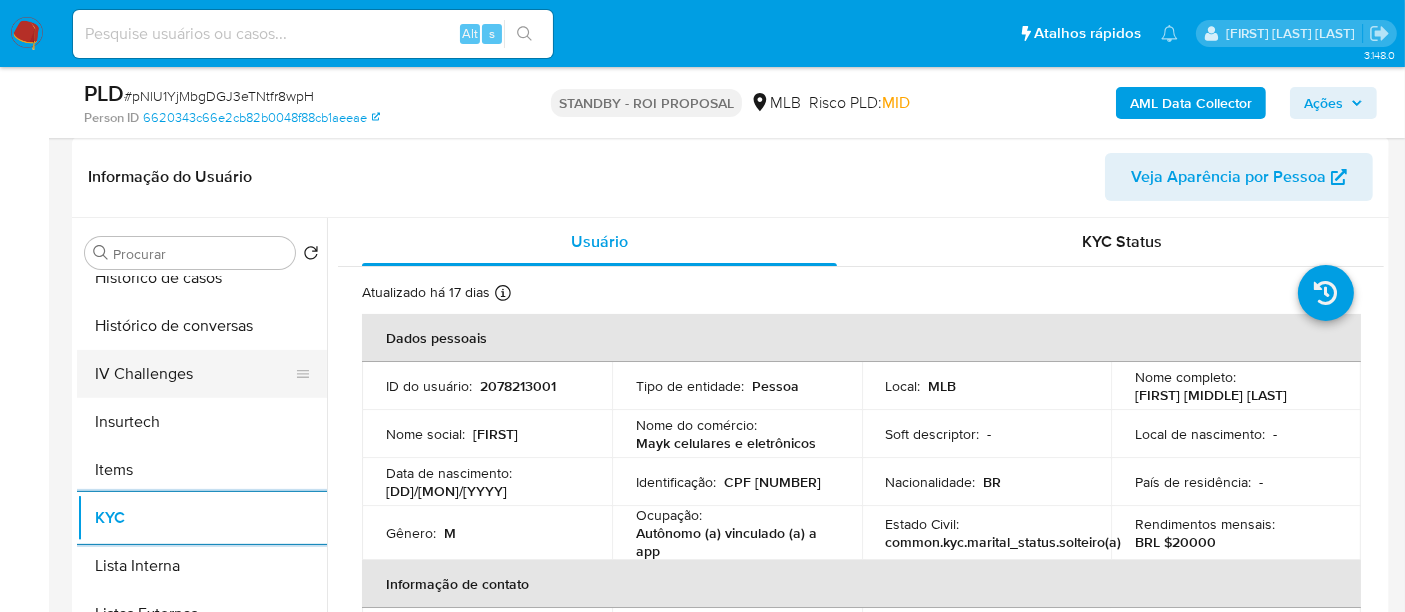 scroll, scrollTop: 622, scrollLeft: 0, axis: vertical 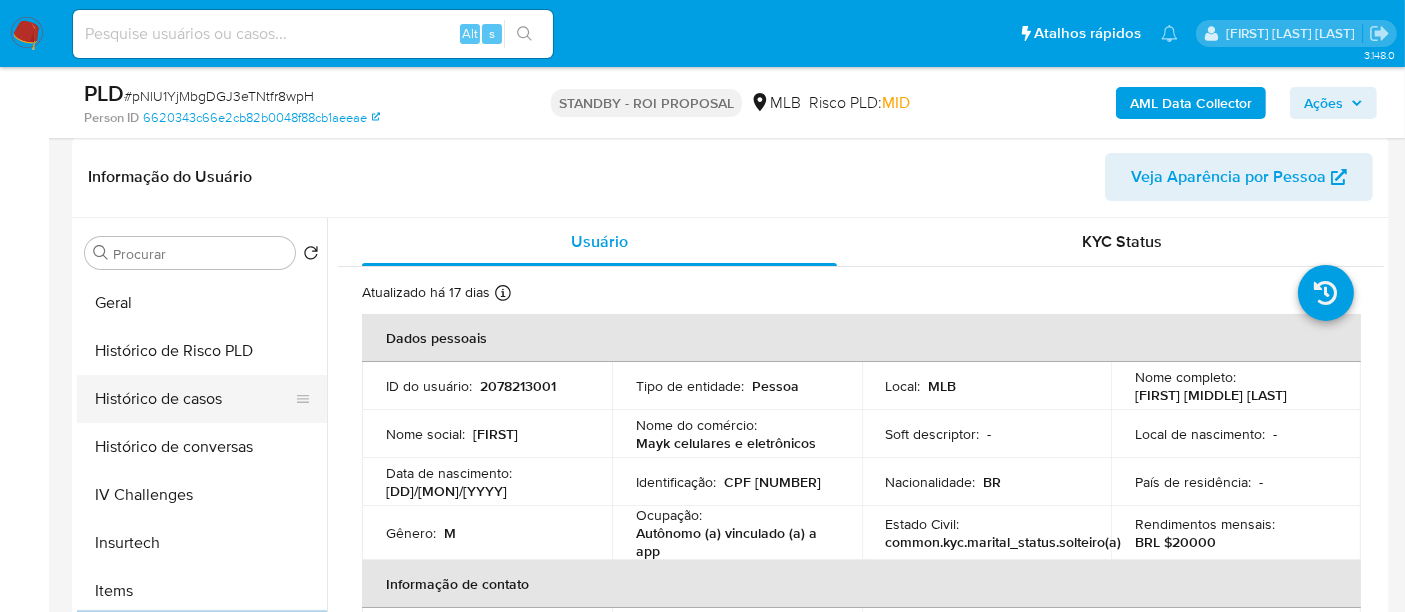 click on "Histórico de casos" at bounding box center (194, 399) 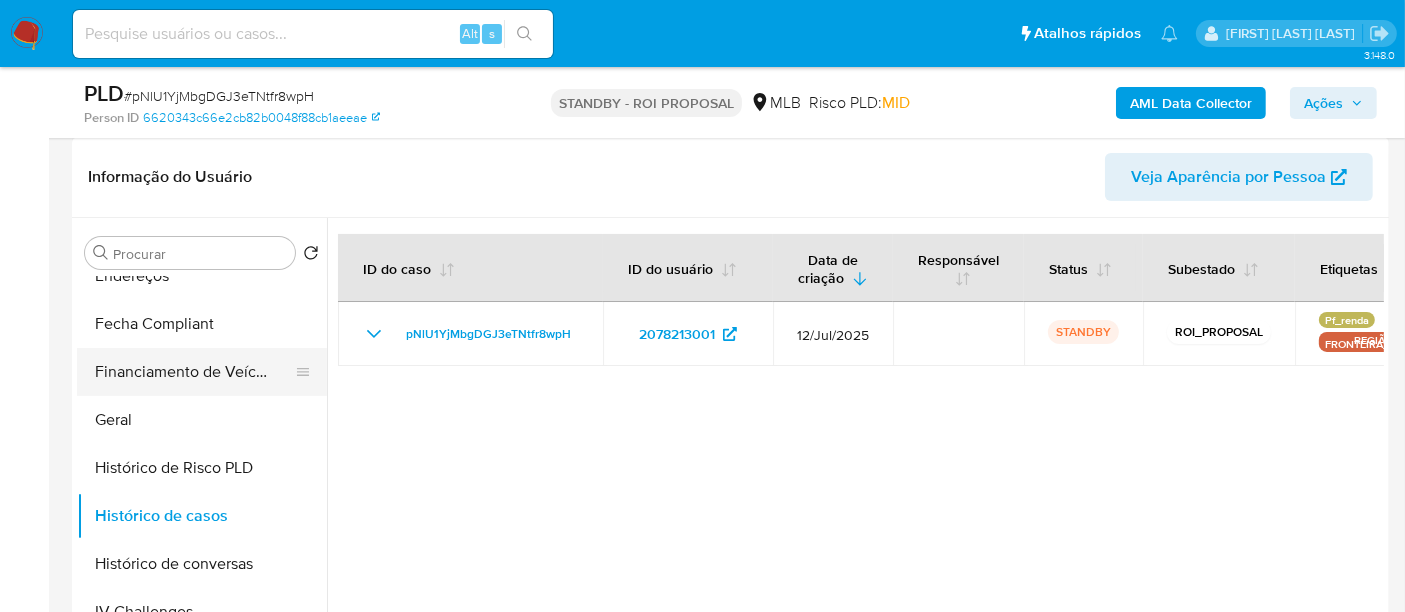 scroll, scrollTop: 400, scrollLeft: 0, axis: vertical 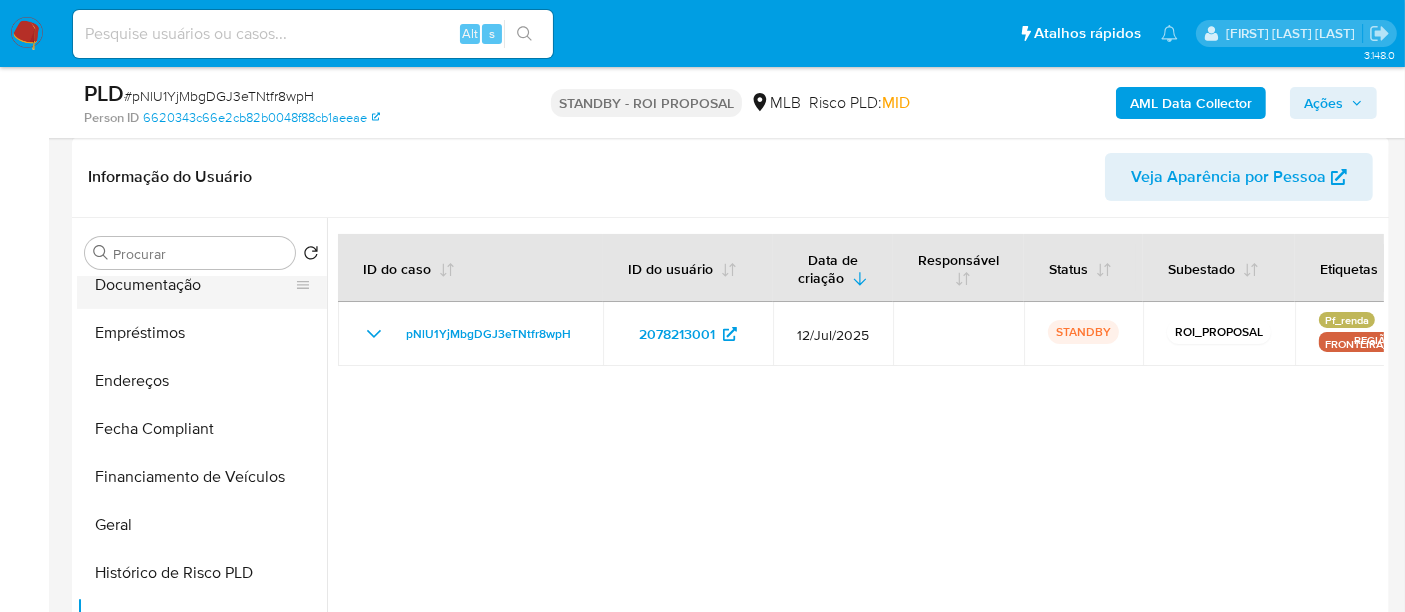 click on "Documentação" at bounding box center (194, 285) 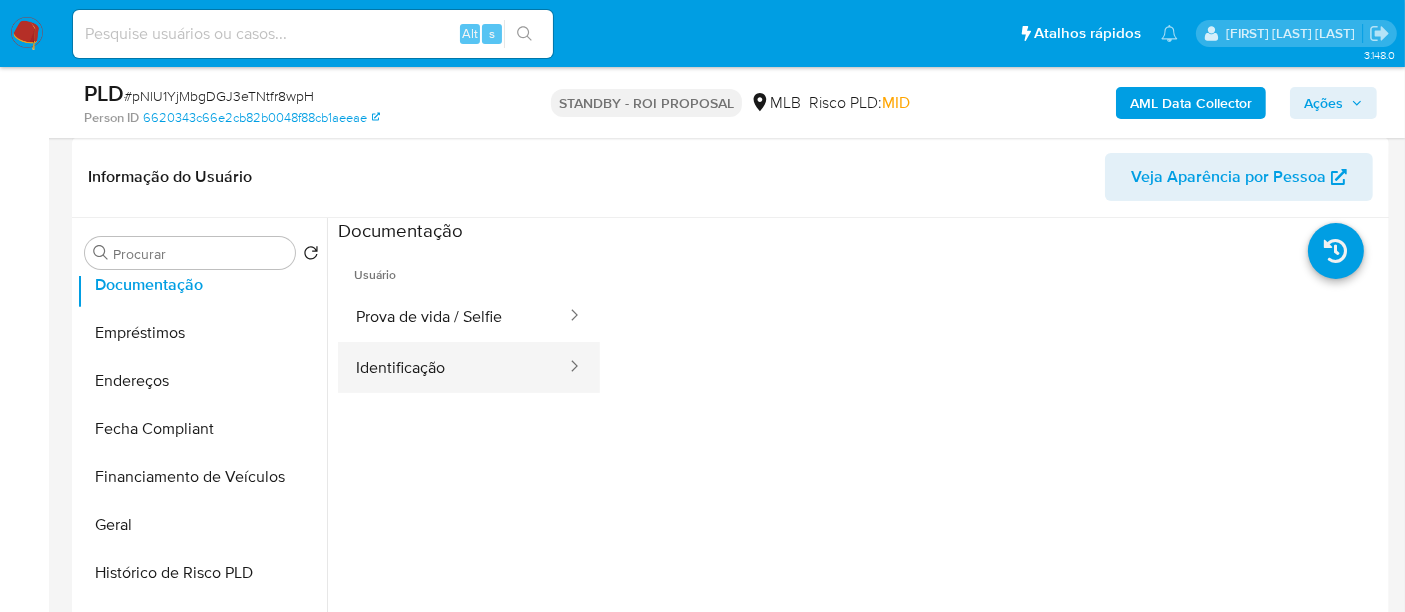 click on "Identificação" at bounding box center (453, 367) 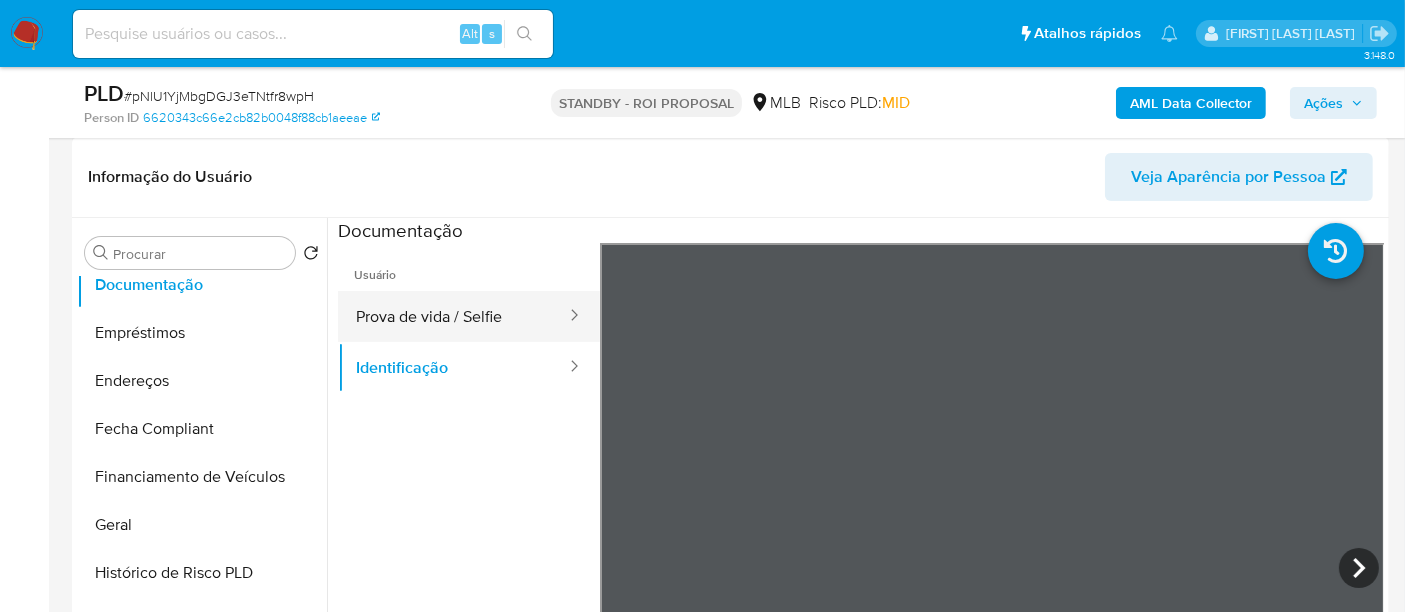 click on "Prova de vida / Selfie" at bounding box center [453, 316] 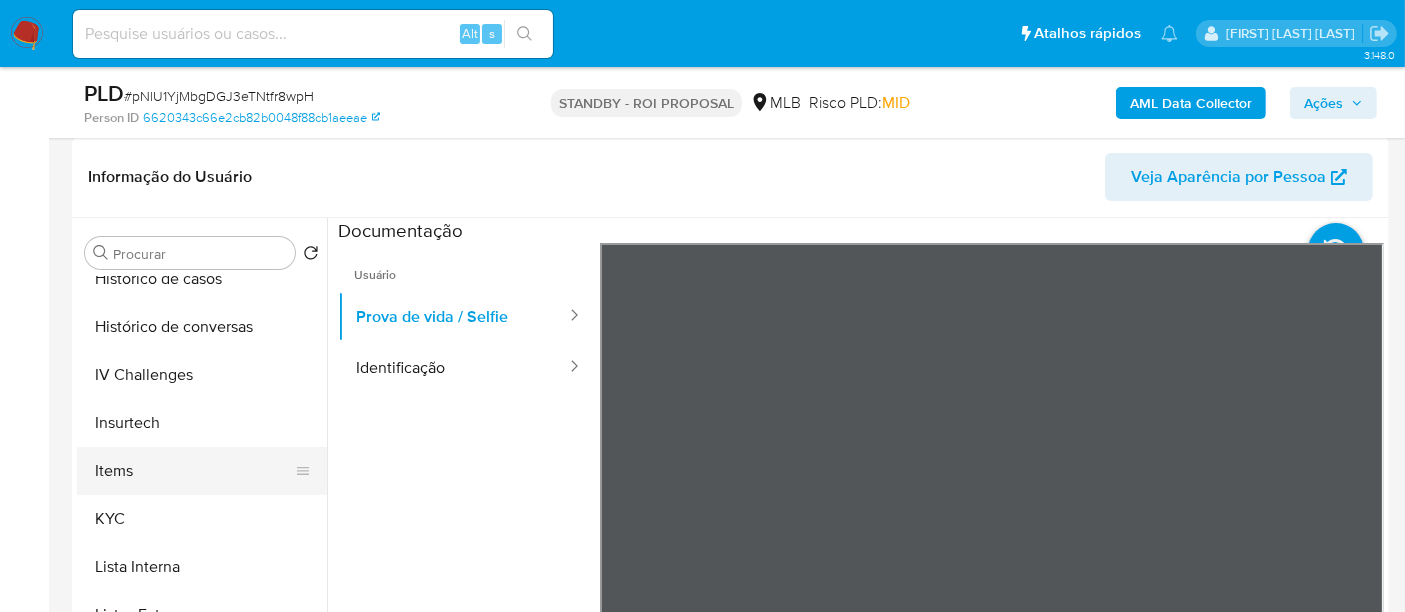 scroll, scrollTop: 844, scrollLeft: 0, axis: vertical 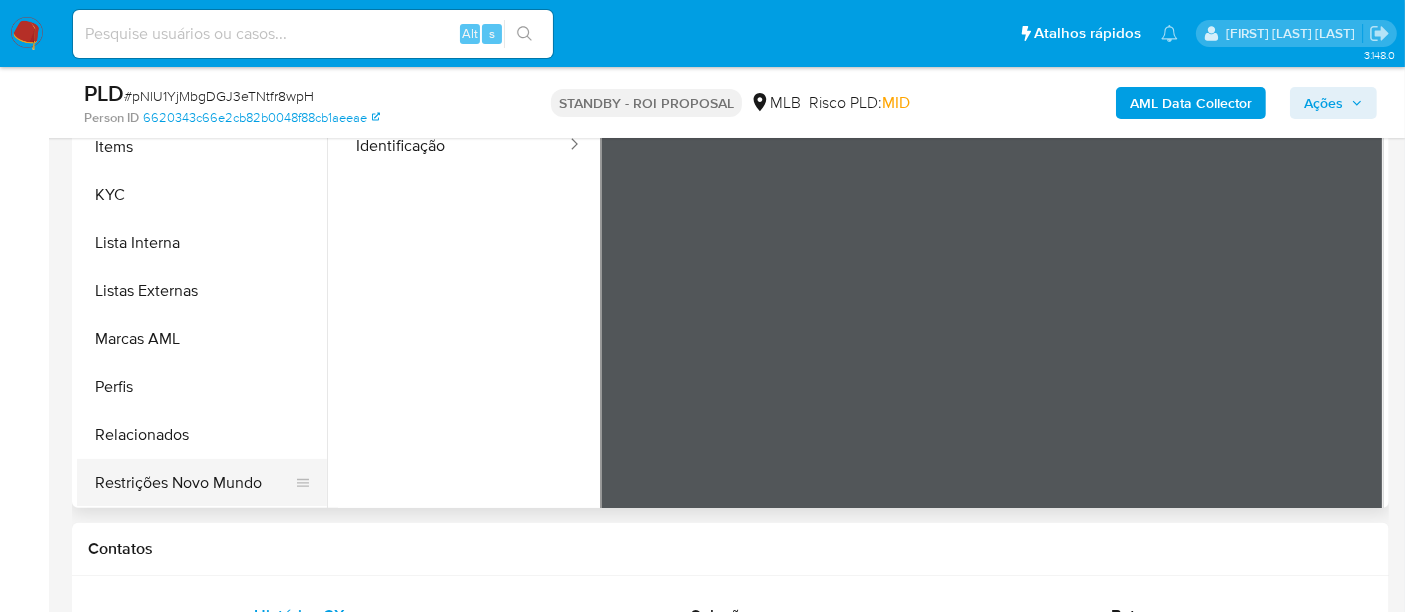click on "Restrições Novo Mundo" at bounding box center (194, 483) 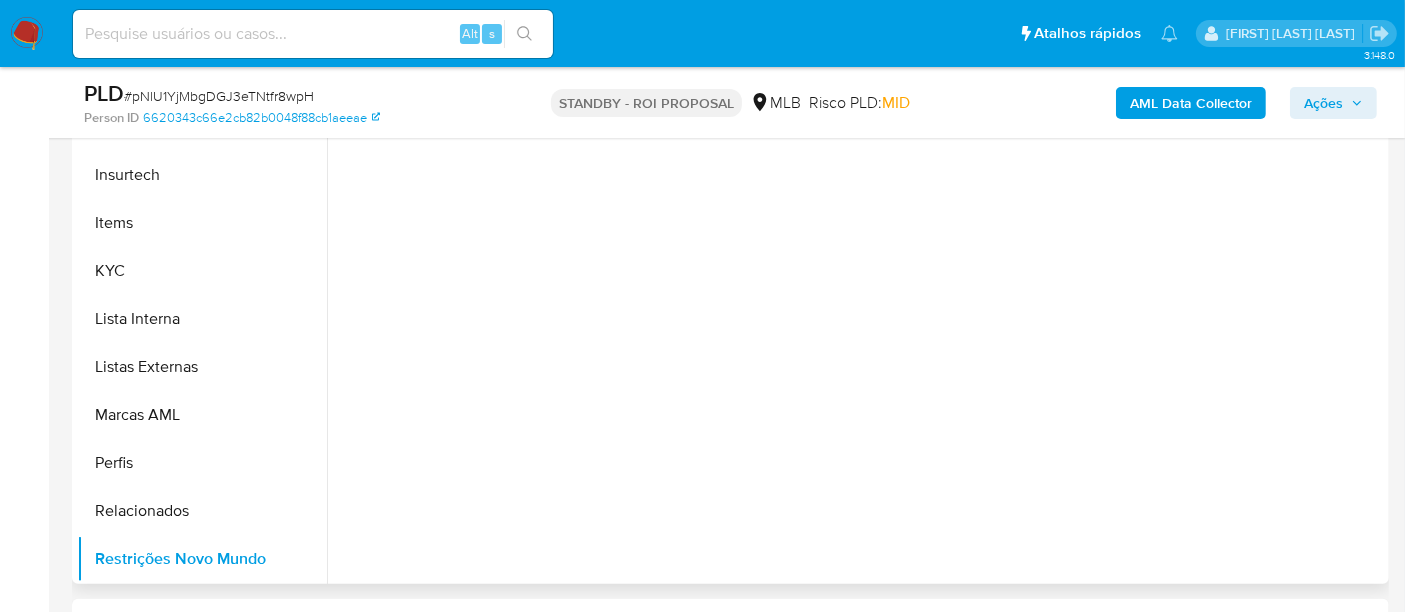 scroll, scrollTop: 444, scrollLeft: 0, axis: vertical 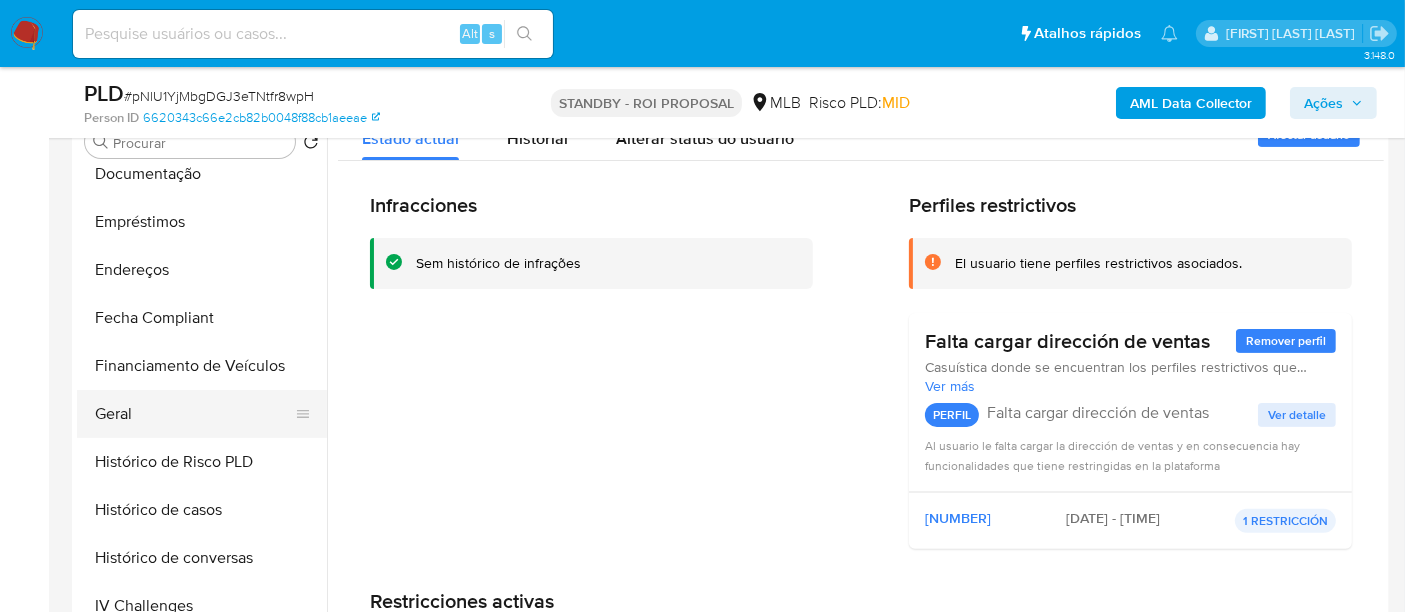click on "Geral" at bounding box center (194, 414) 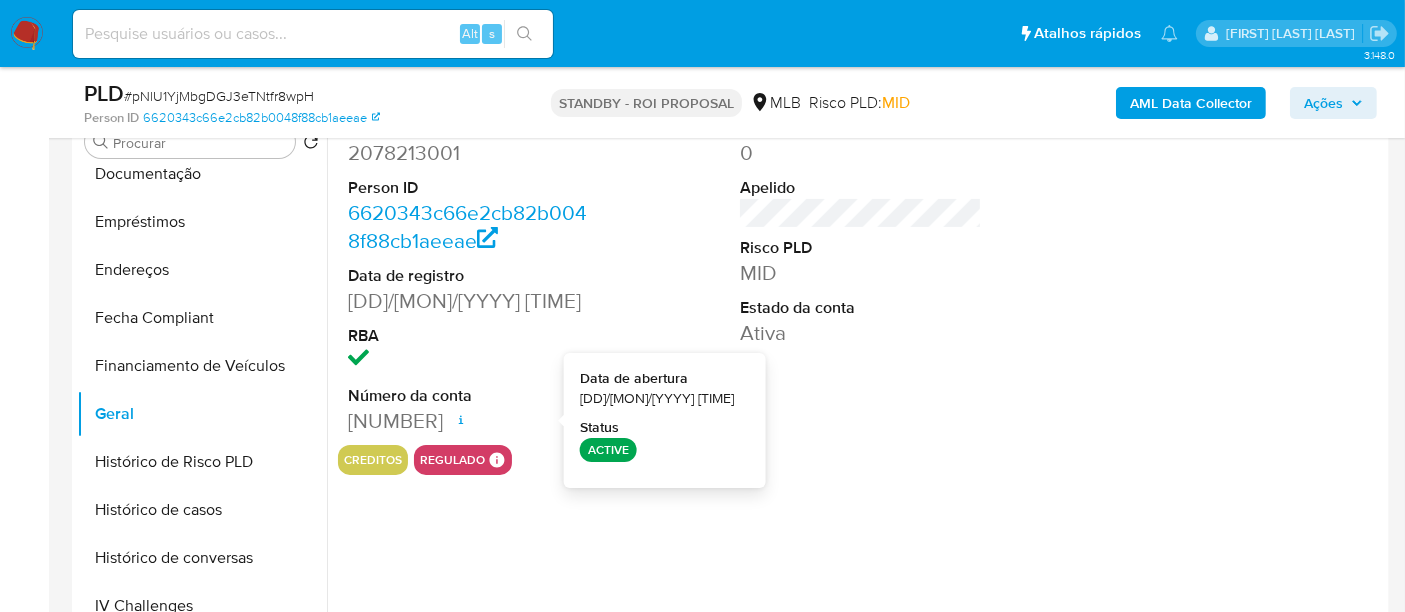 type 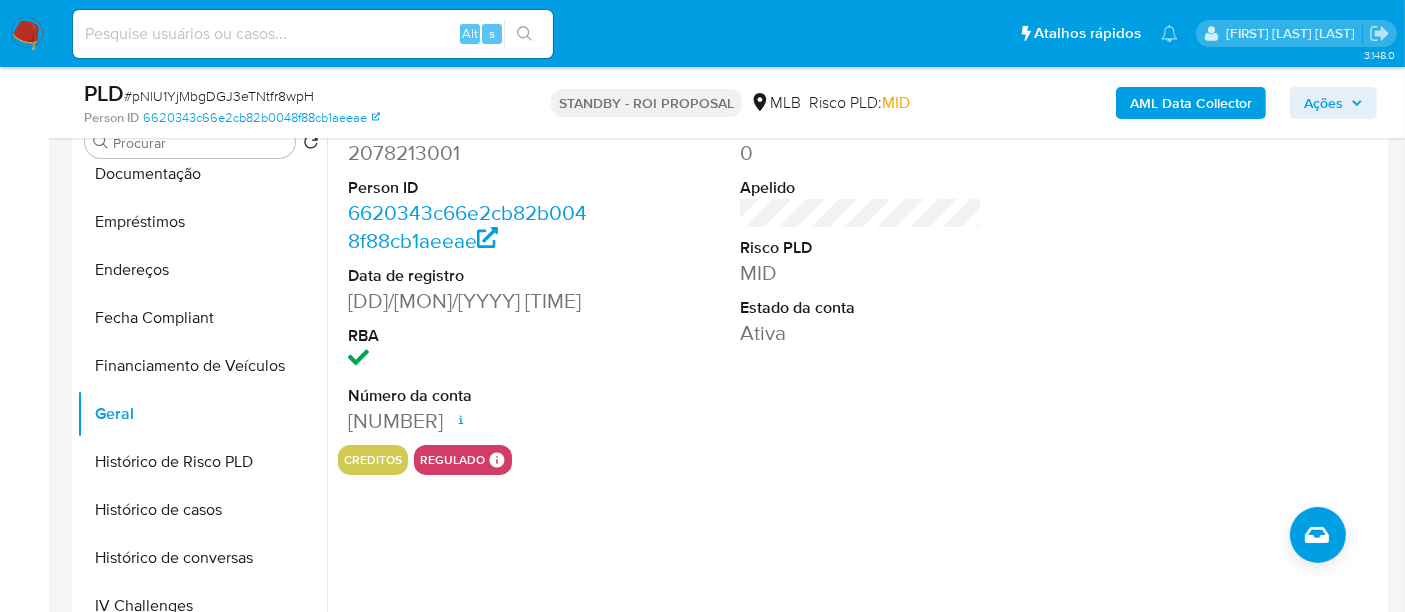 click at bounding box center (313, 34) 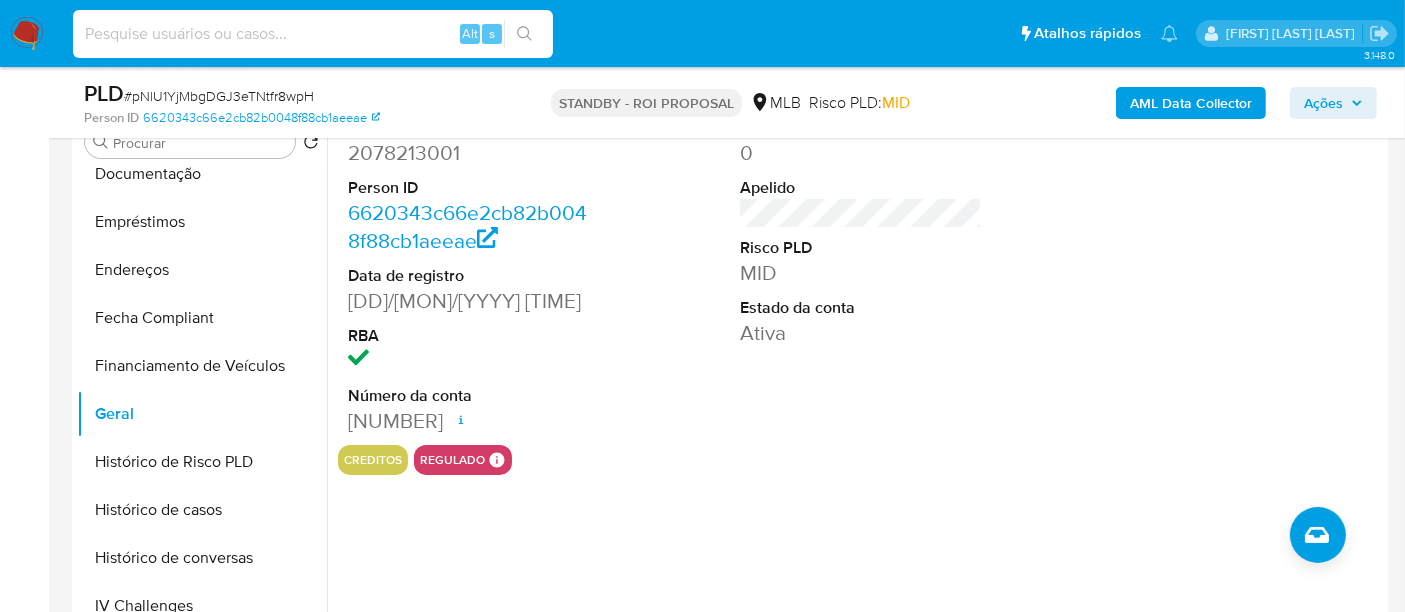 paste on "iJHHFhuyqPQkS6g7qd6ddhhM" 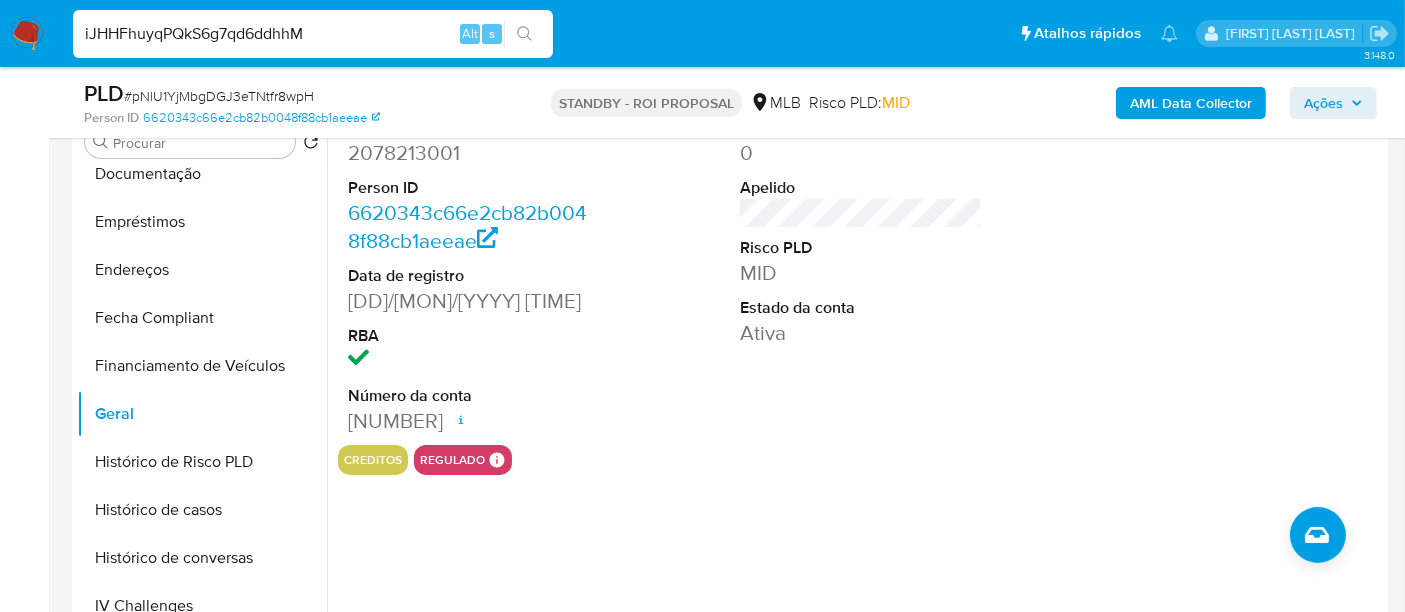 type on "iJHHFhuyqPQkS6g7qd6ddhhM" 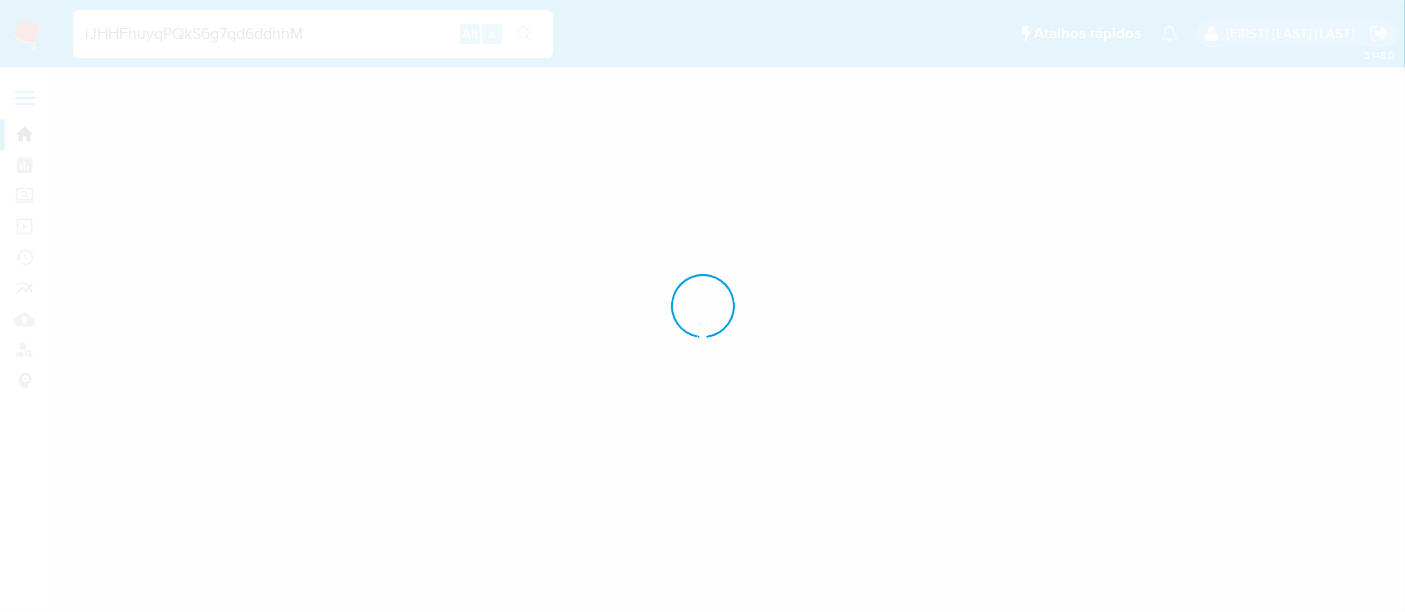 scroll, scrollTop: 0, scrollLeft: 0, axis: both 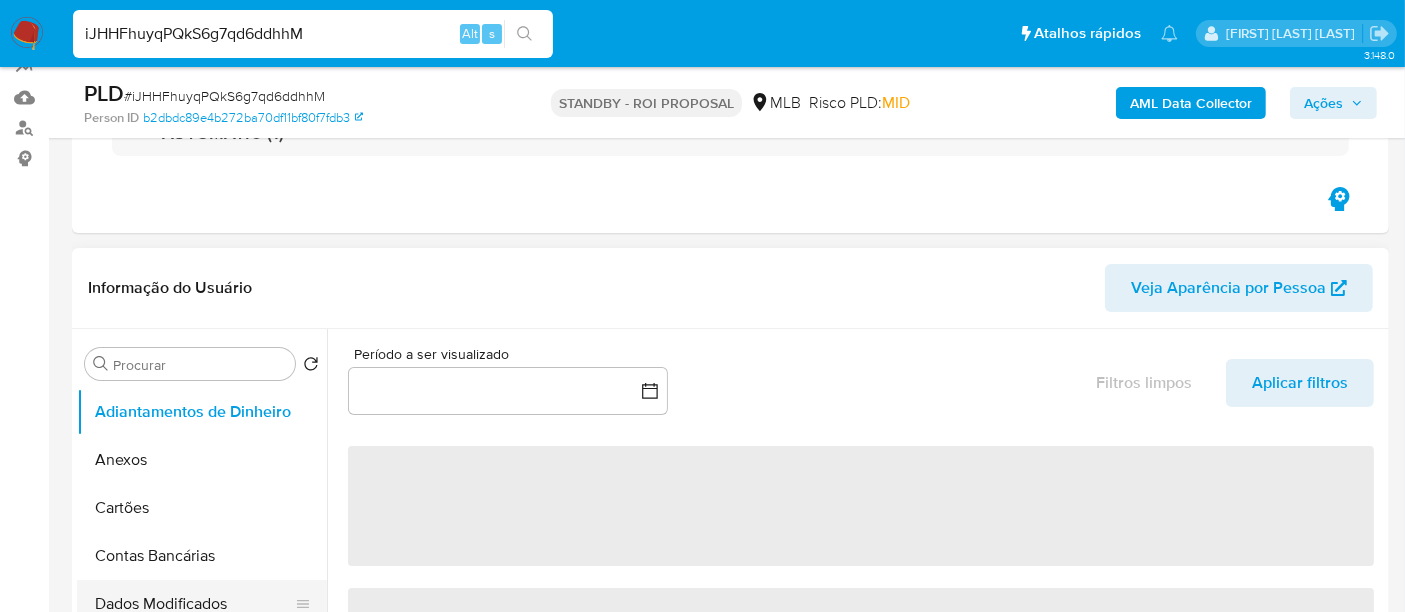 select on "10" 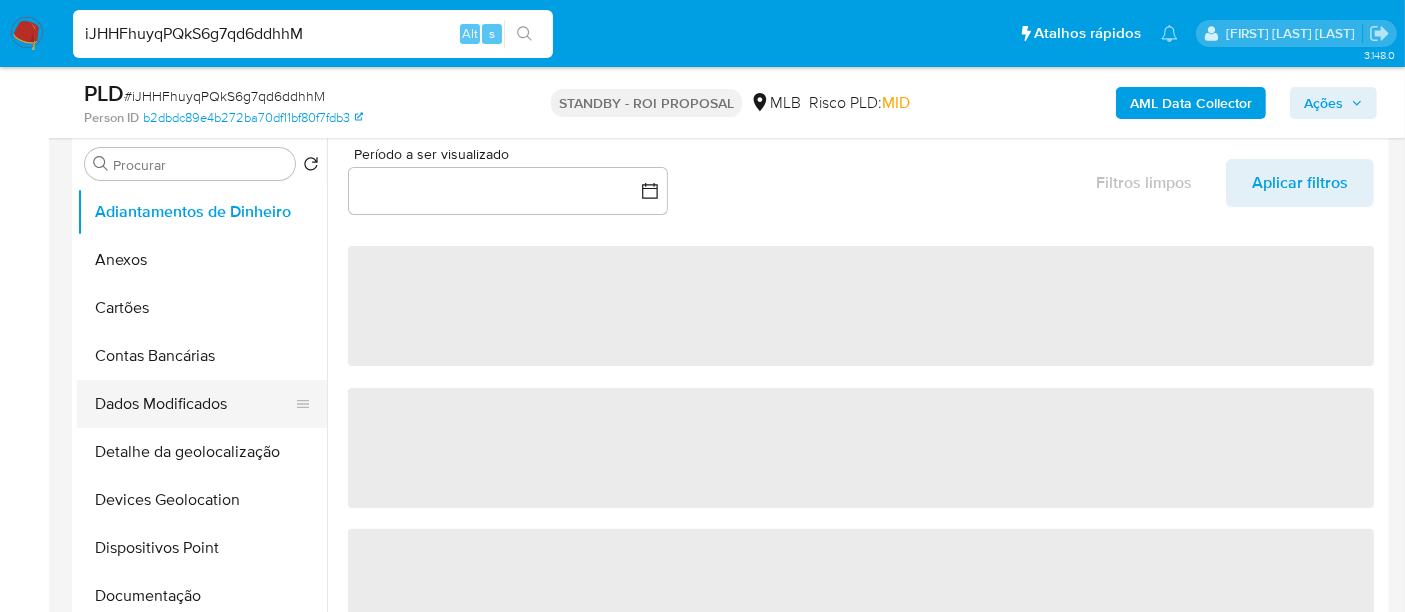 scroll, scrollTop: 444, scrollLeft: 0, axis: vertical 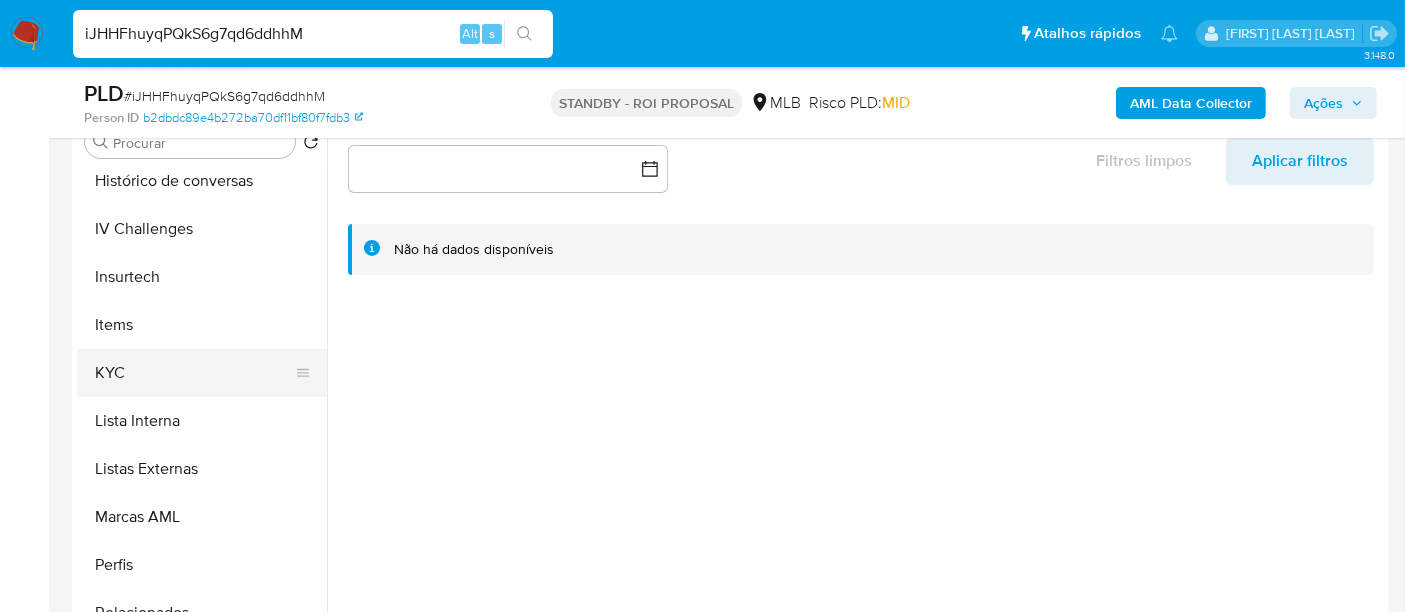 click on "KYC" at bounding box center [194, 373] 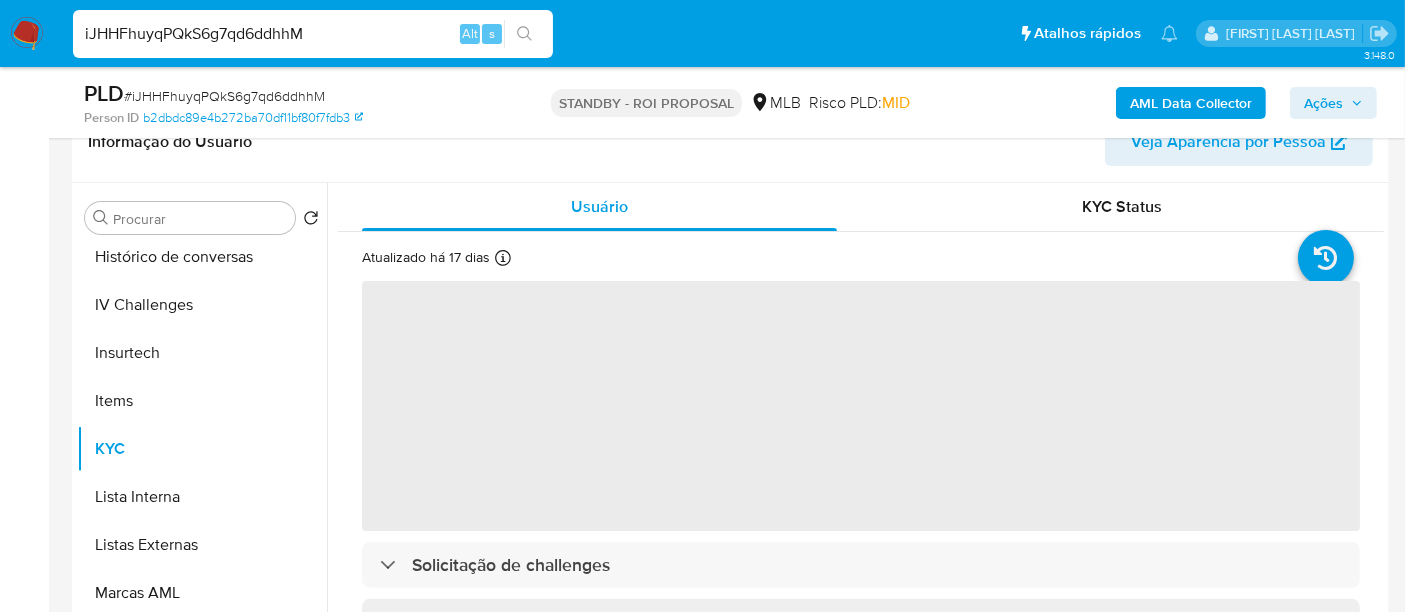 scroll, scrollTop: 333, scrollLeft: 0, axis: vertical 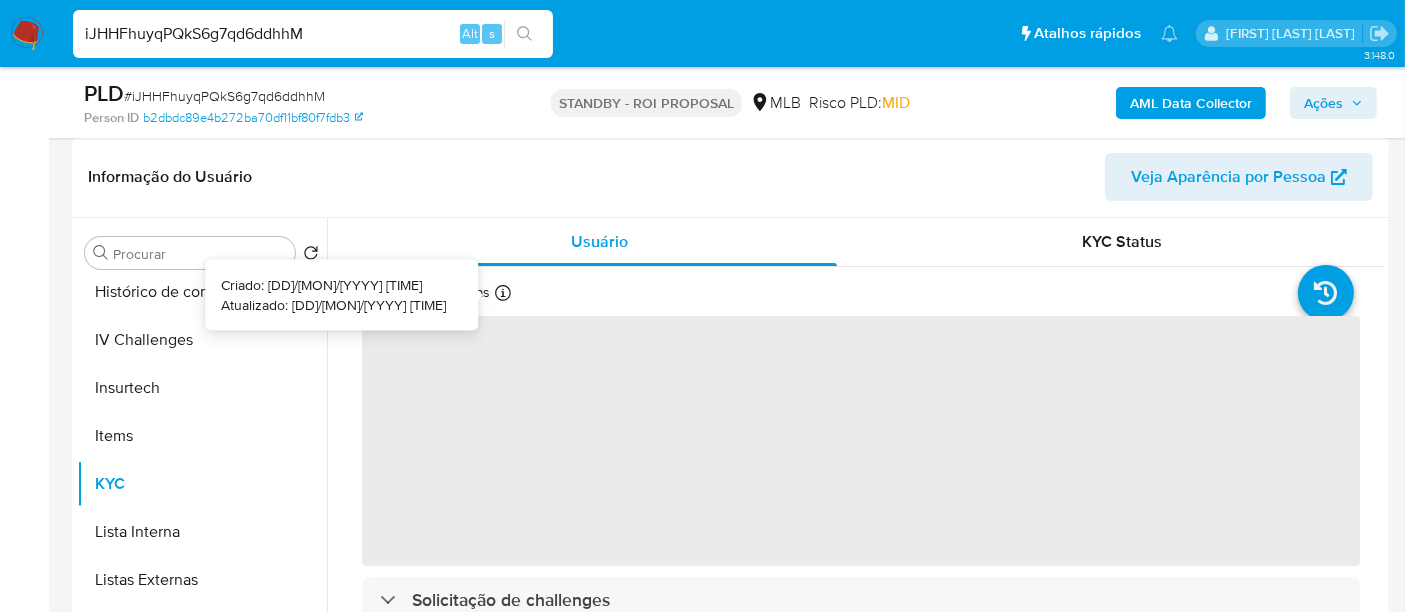 type 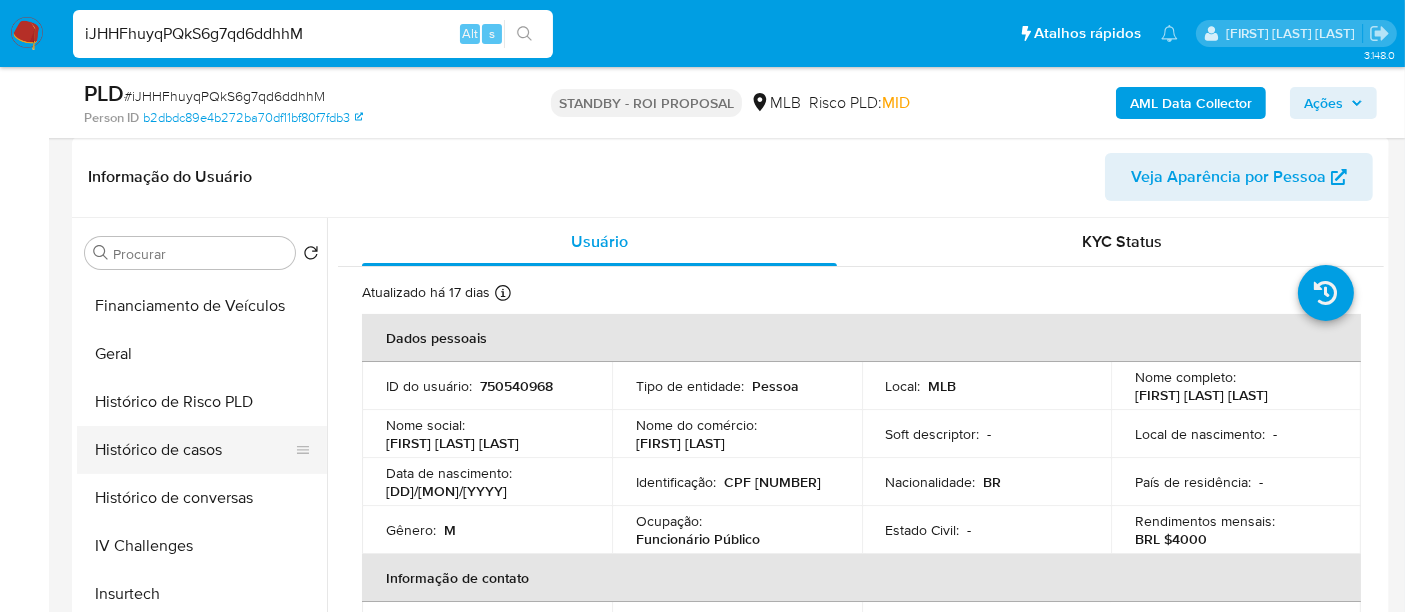 scroll, scrollTop: 555, scrollLeft: 0, axis: vertical 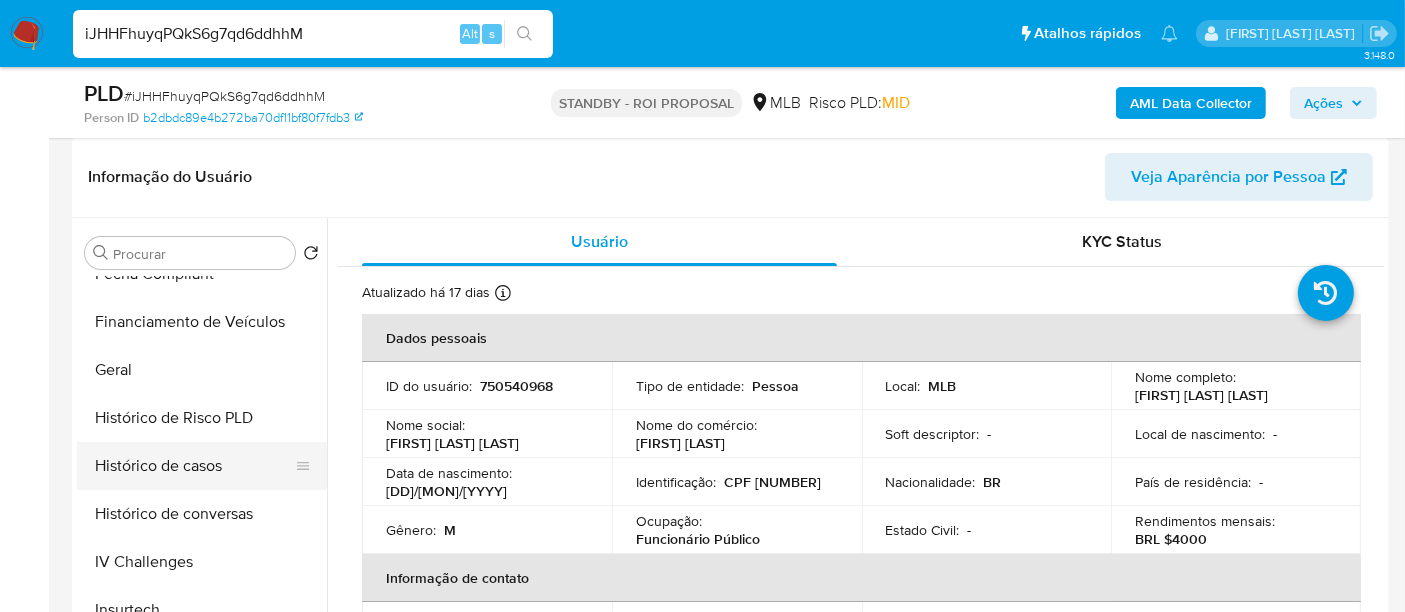 click on "Histórico de casos" at bounding box center (194, 466) 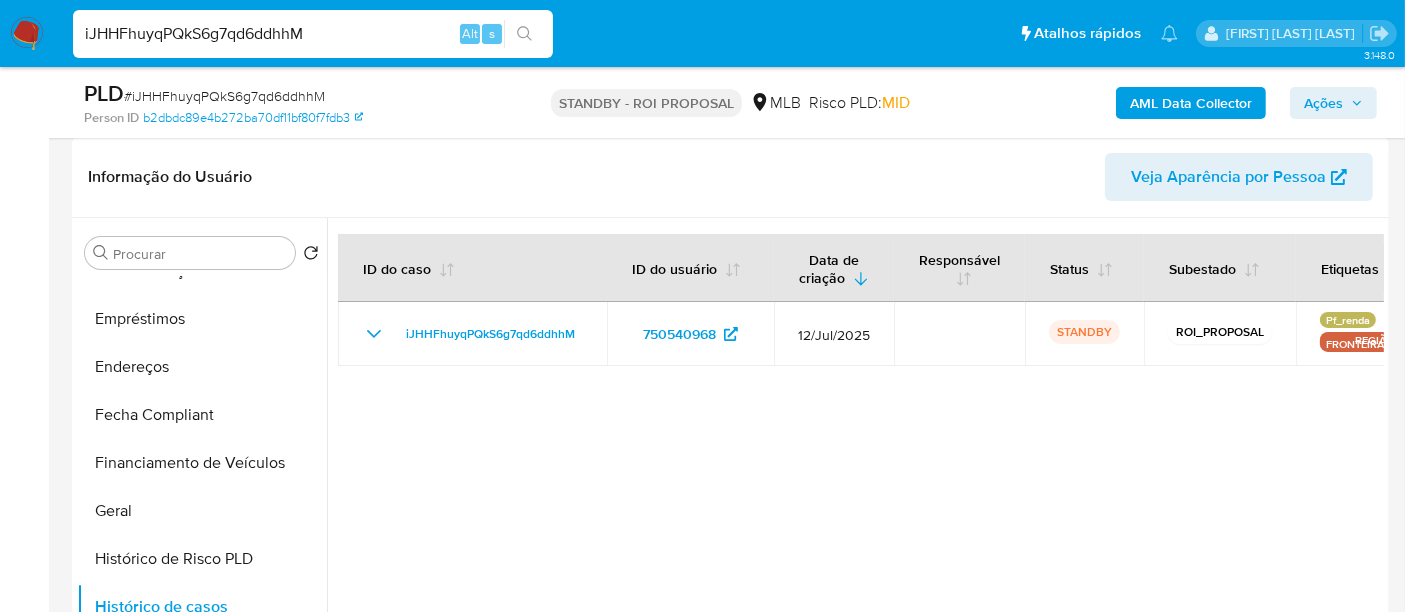 scroll, scrollTop: 333, scrollLeft: 0, axis: vertical 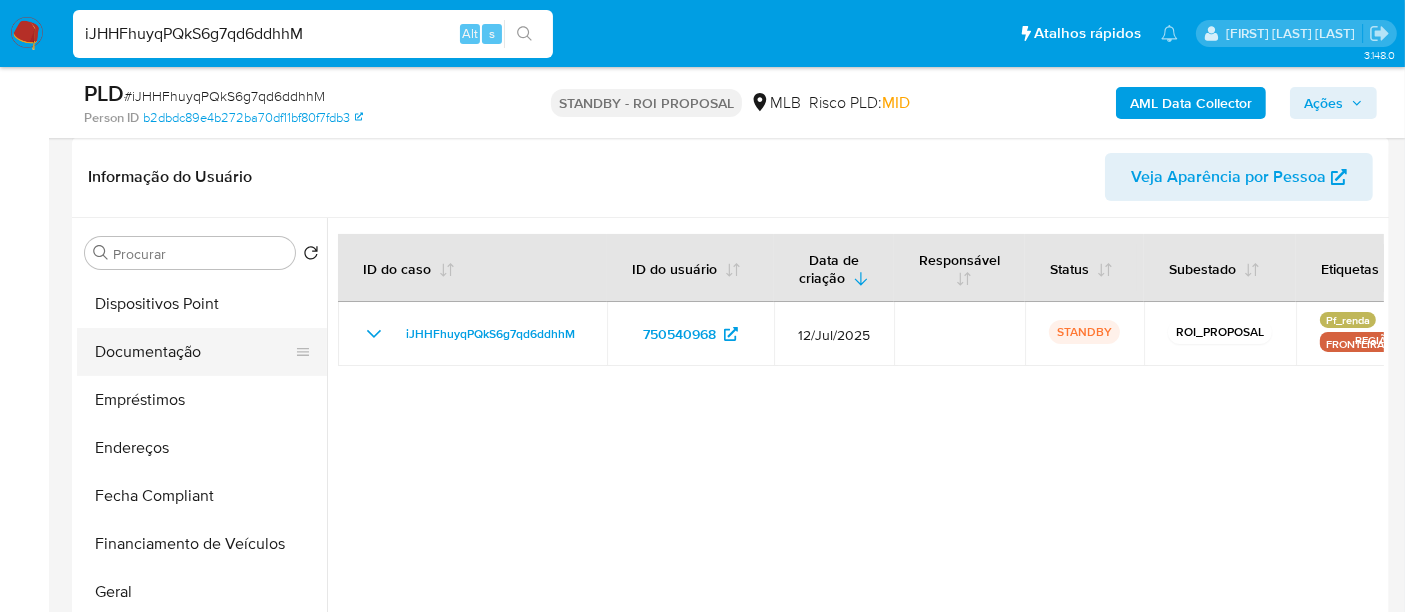 click on "Documentação" at bounding box center [194, 352] 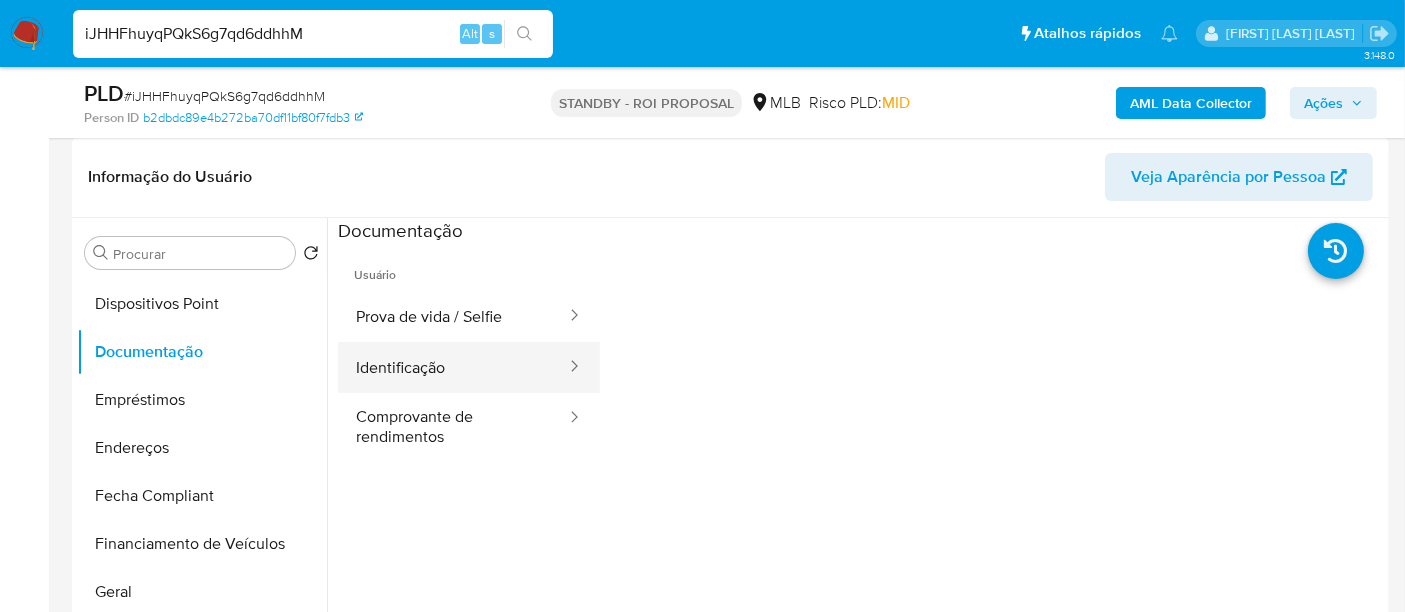 drag, startPoint x: 434, startPoint y: 367, endPoint x: 496, endPoint y: 381, distance: 63.560993 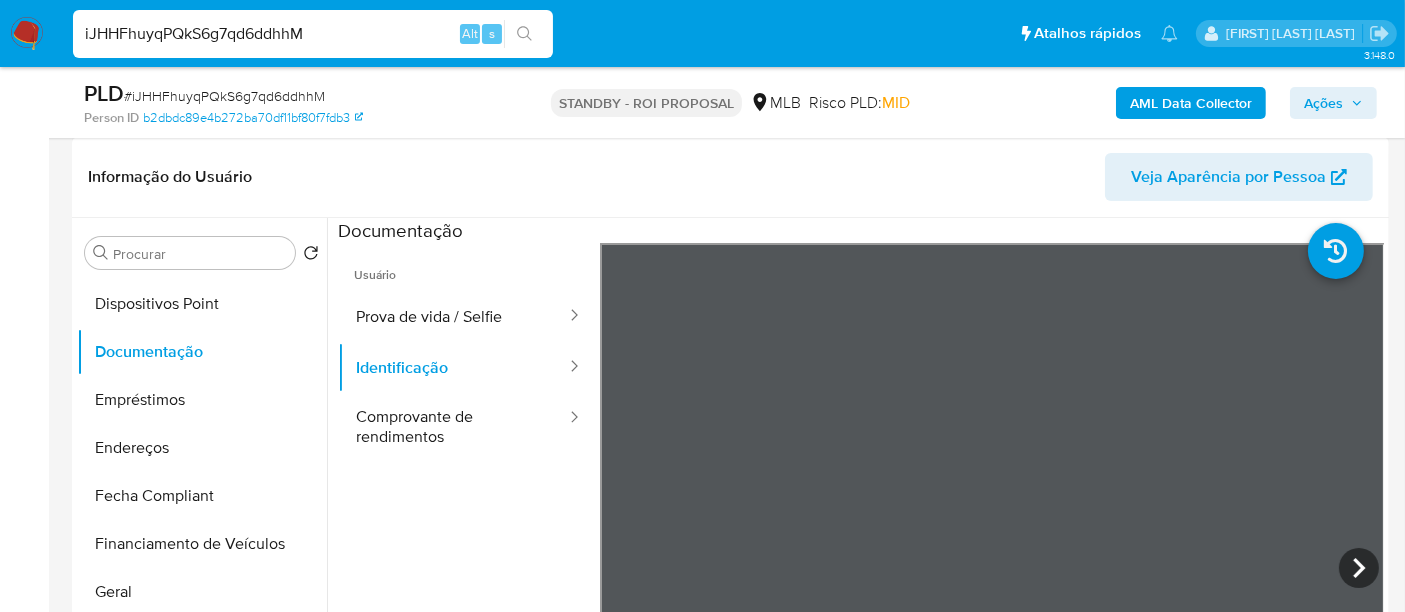 type 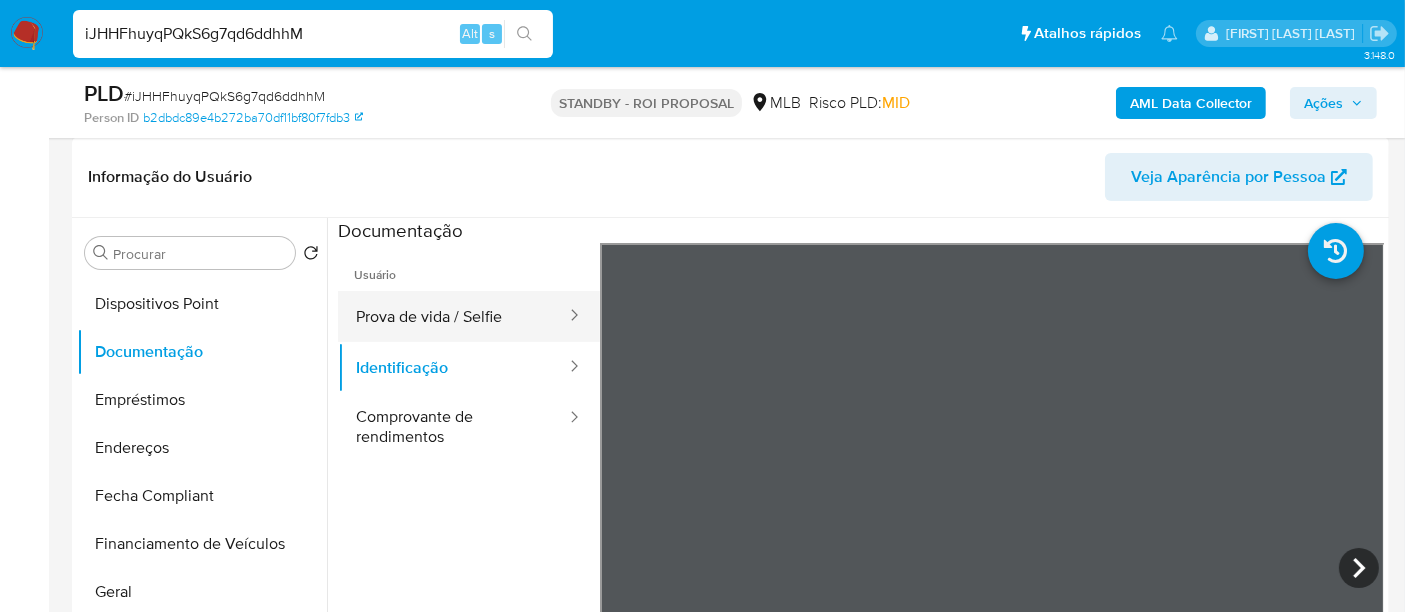 click on "Prova de vida / Selfie" at bounding box center [453, 316] 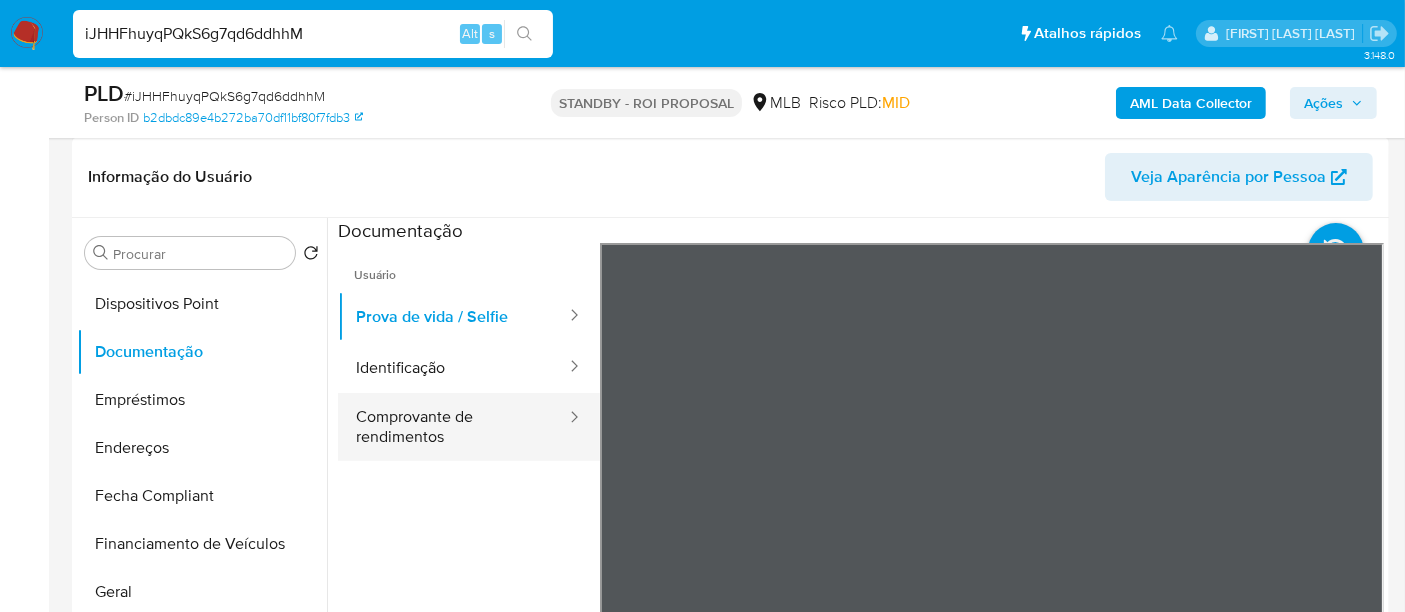 click on "Comprovante de rendimentos" at bounding box center [453, 427] 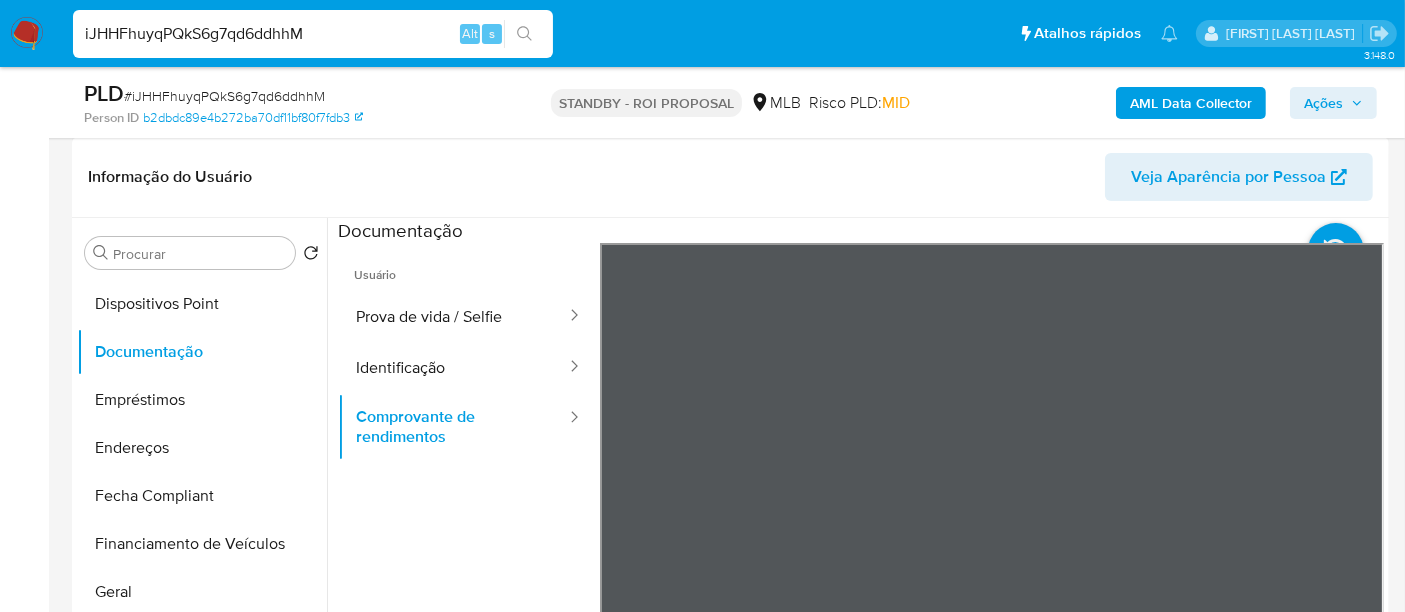 scroll, scrollTop: 555, scrollLeft: 0, axis: vertical 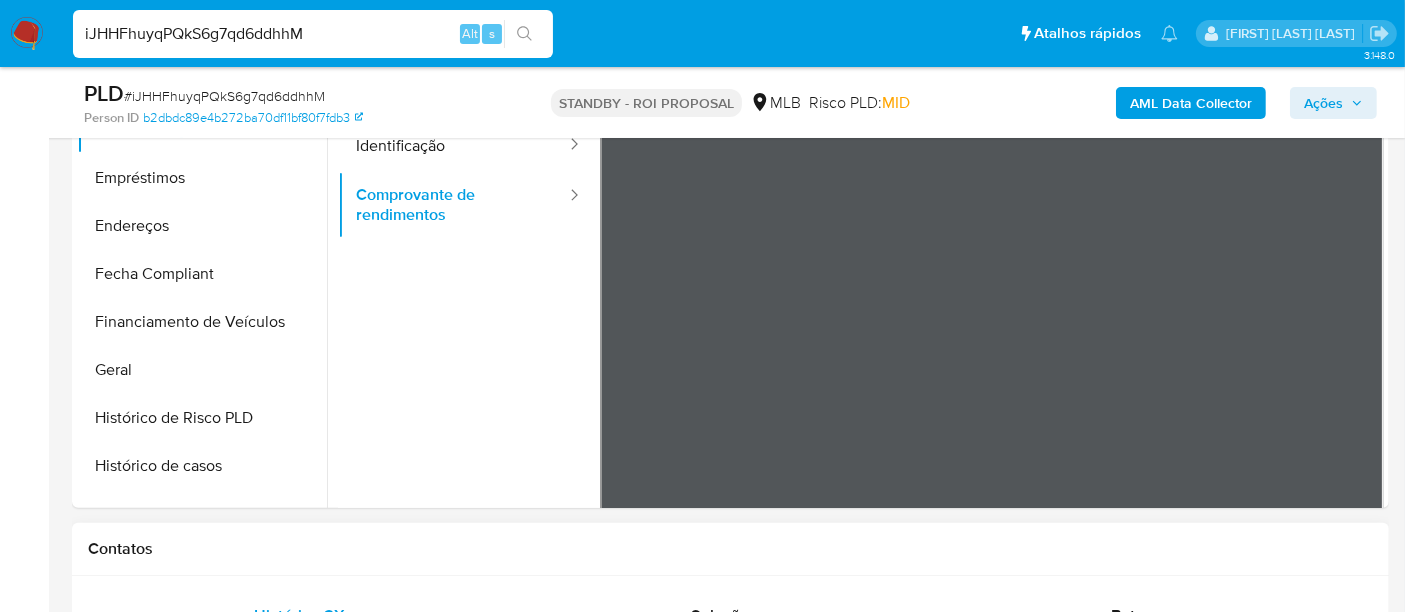 drag, startPoint x: 948, startPoint y: 599, endPoint x: 923, endPoint y: 570, distance: 38.28838 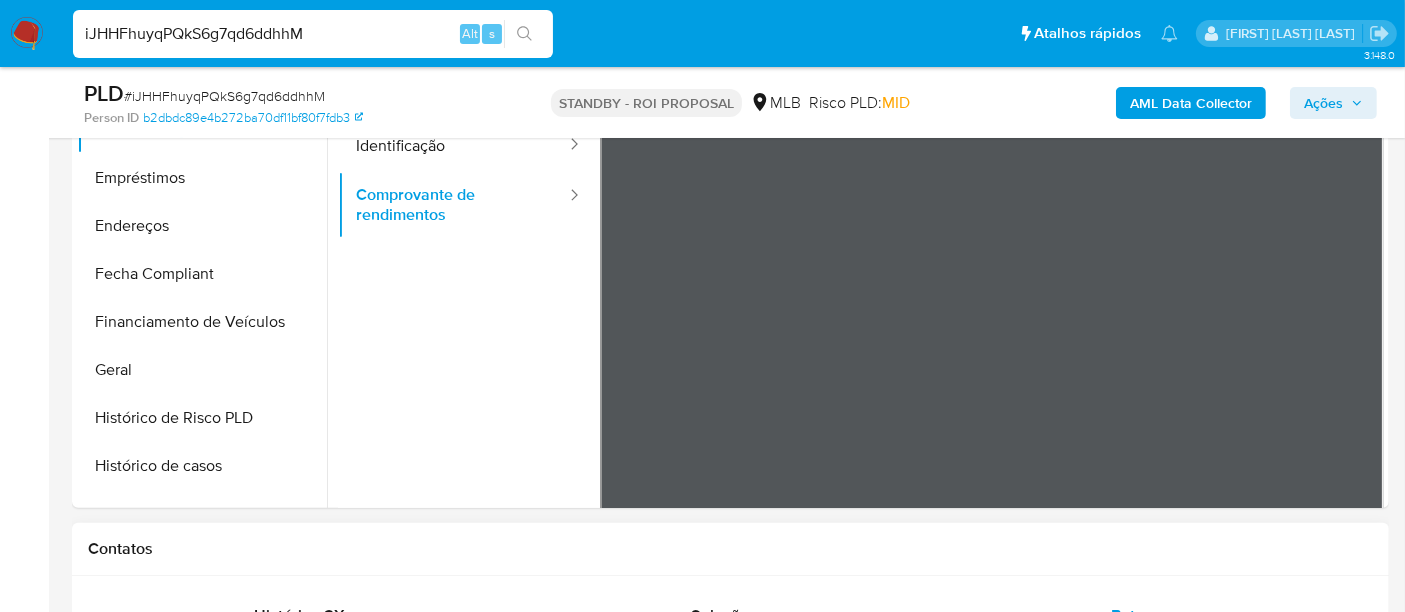 scroll, scrollTop: 444, scrollLeft: 0, axis: vertical 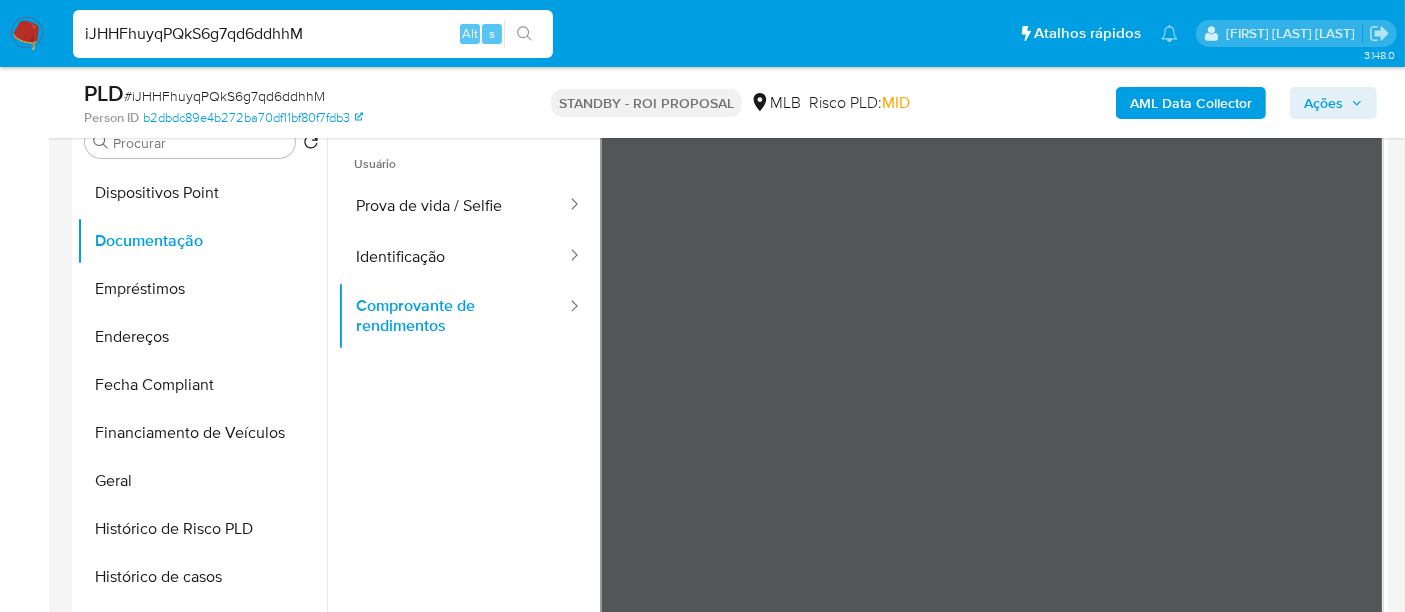 type 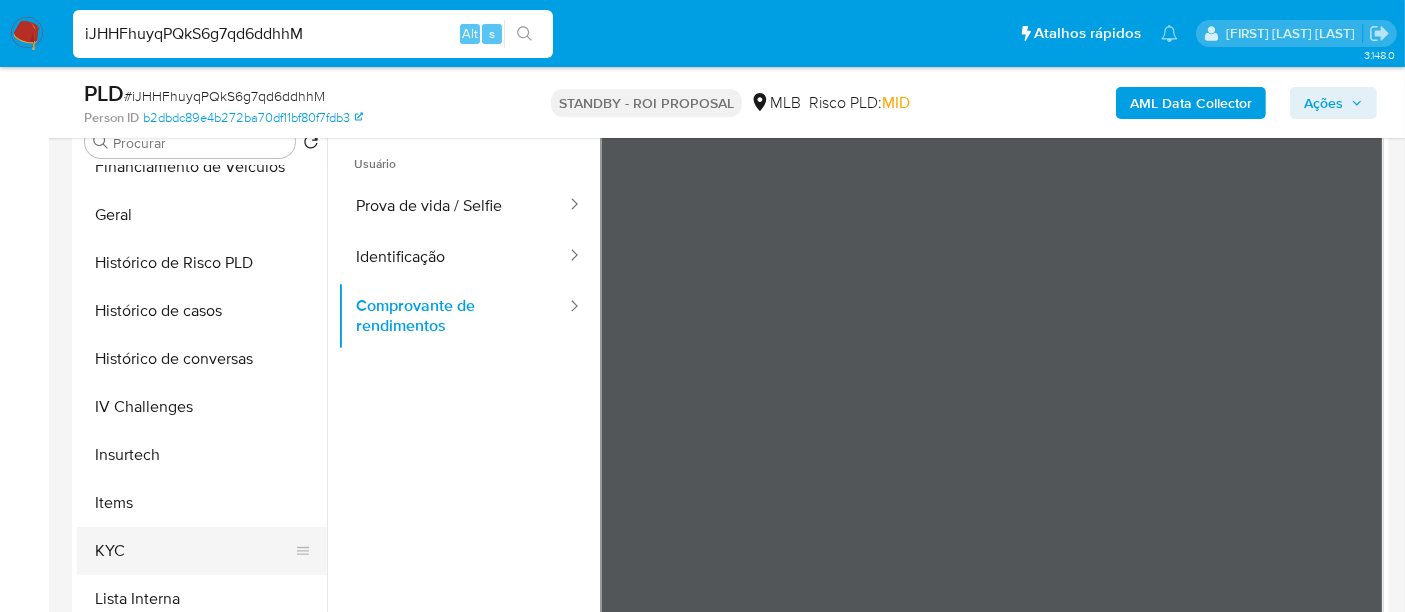 scroll, scrollTop: 666, scrollLeft: 0, axis: vertical 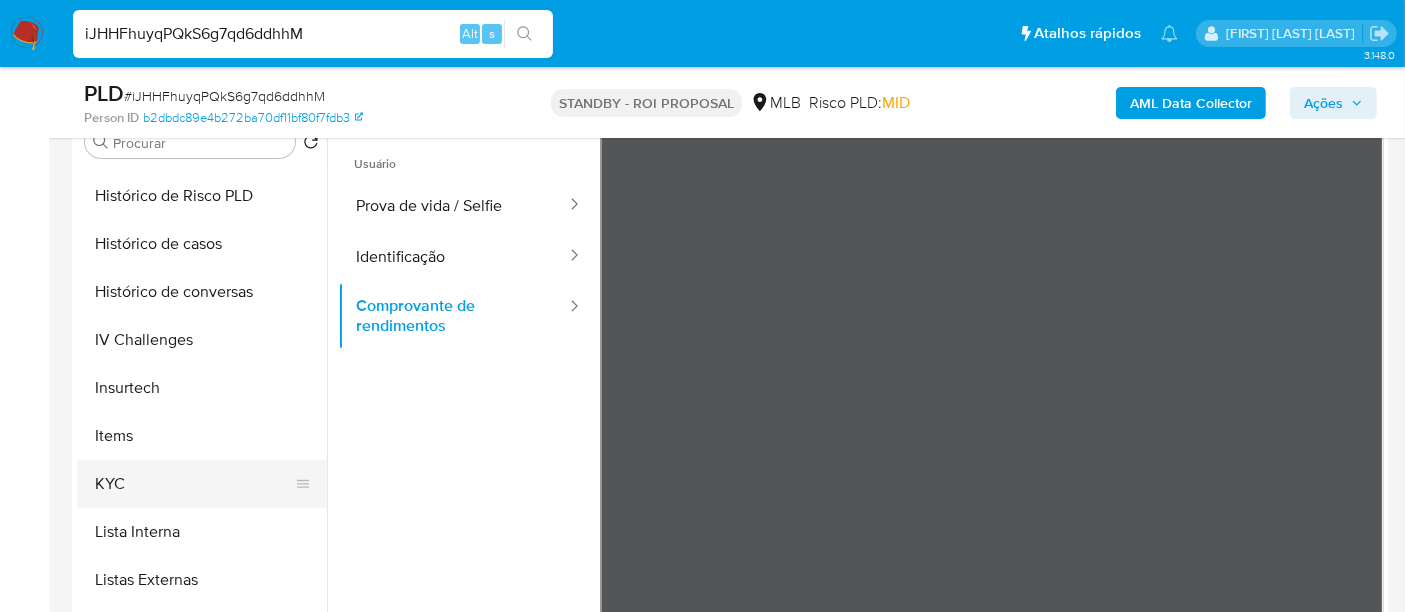 click on "KYC" at bounding box center (194, 484) 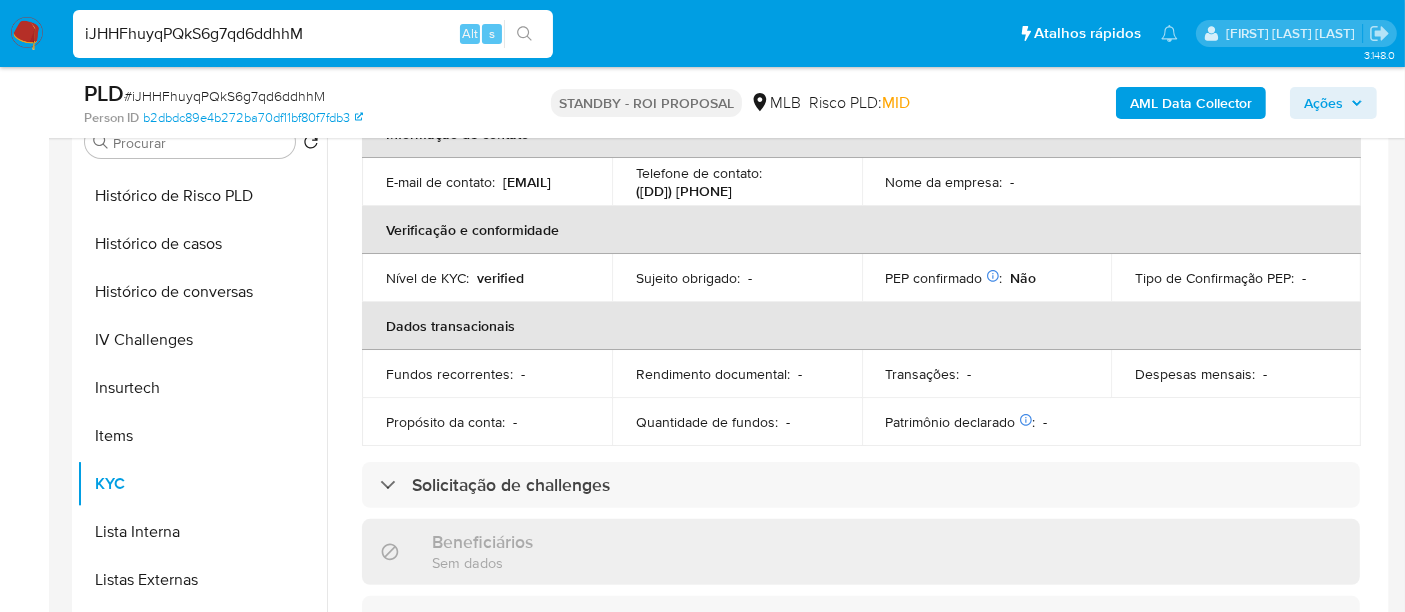 scroll, scrollTop: 444, scrollLeft: 0, axis: vertical 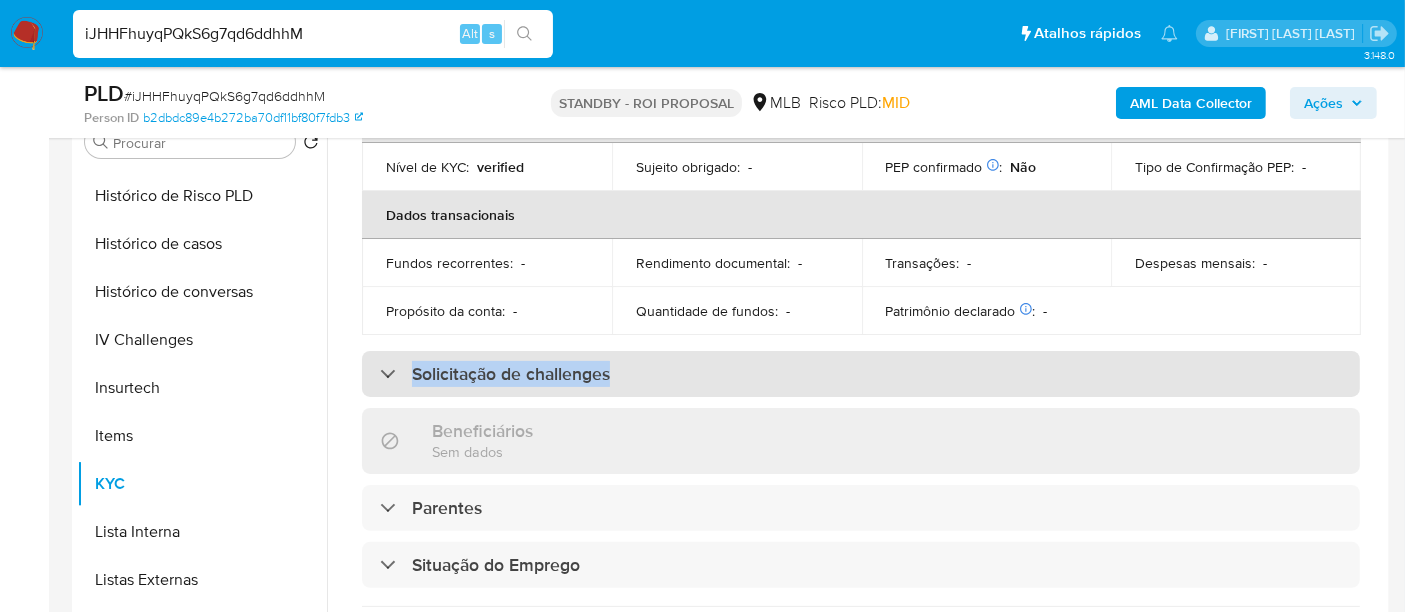 drag, startPoint x: 632, startPoint y: 375, endPoint x: 414, endPoint y: 386, distance: 218.27734 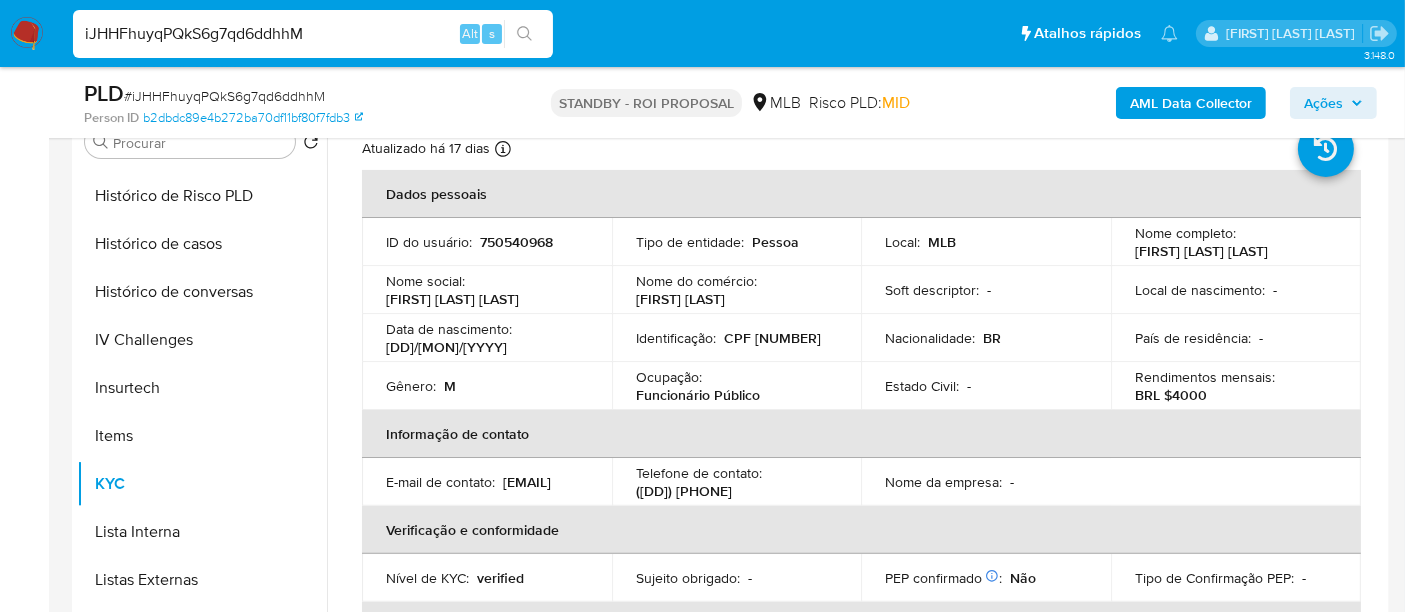 scroll, scrollTop: 0, scrollLeft: 0, axis: both 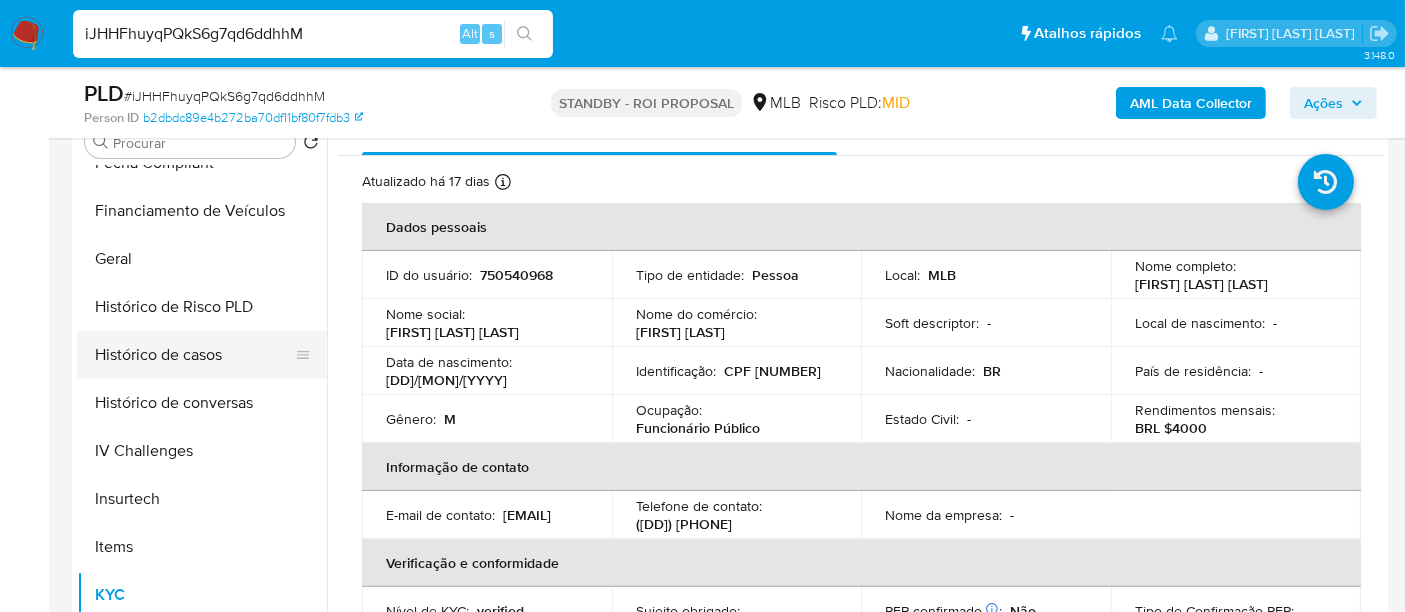 click on "Histórico de casos" at bounding box center (194, 355) 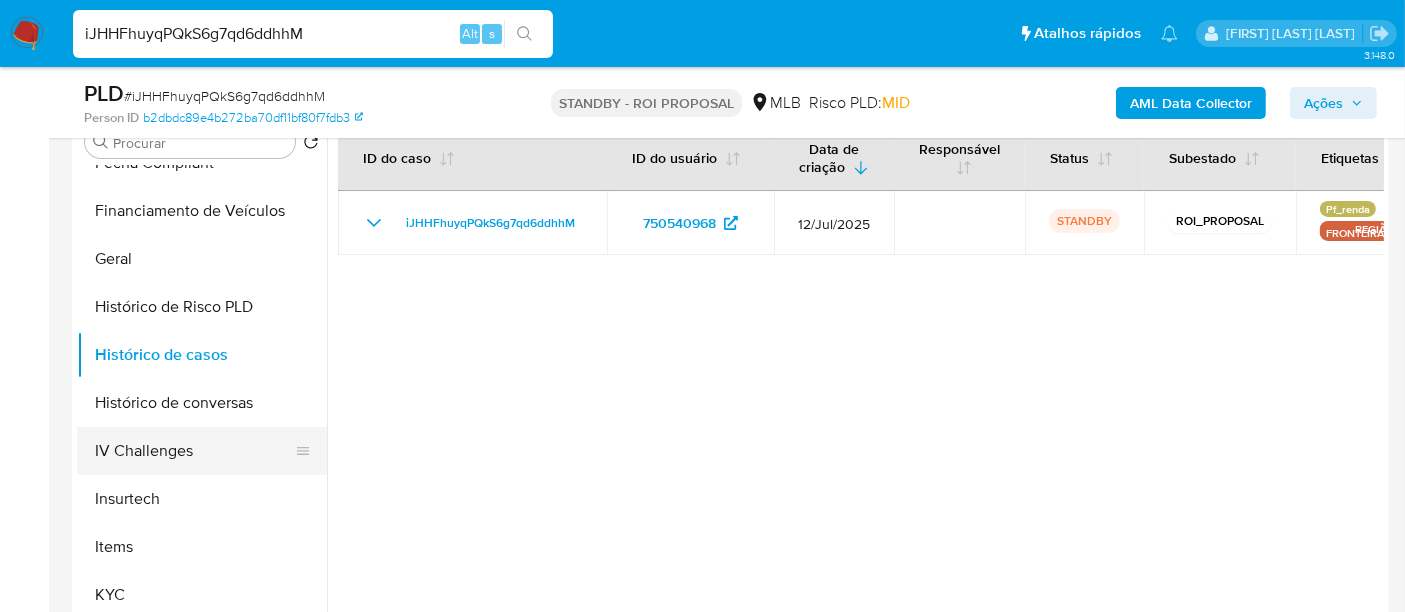 scroll, scrollTop: 222, scrollLeft: 0, axis: vertical 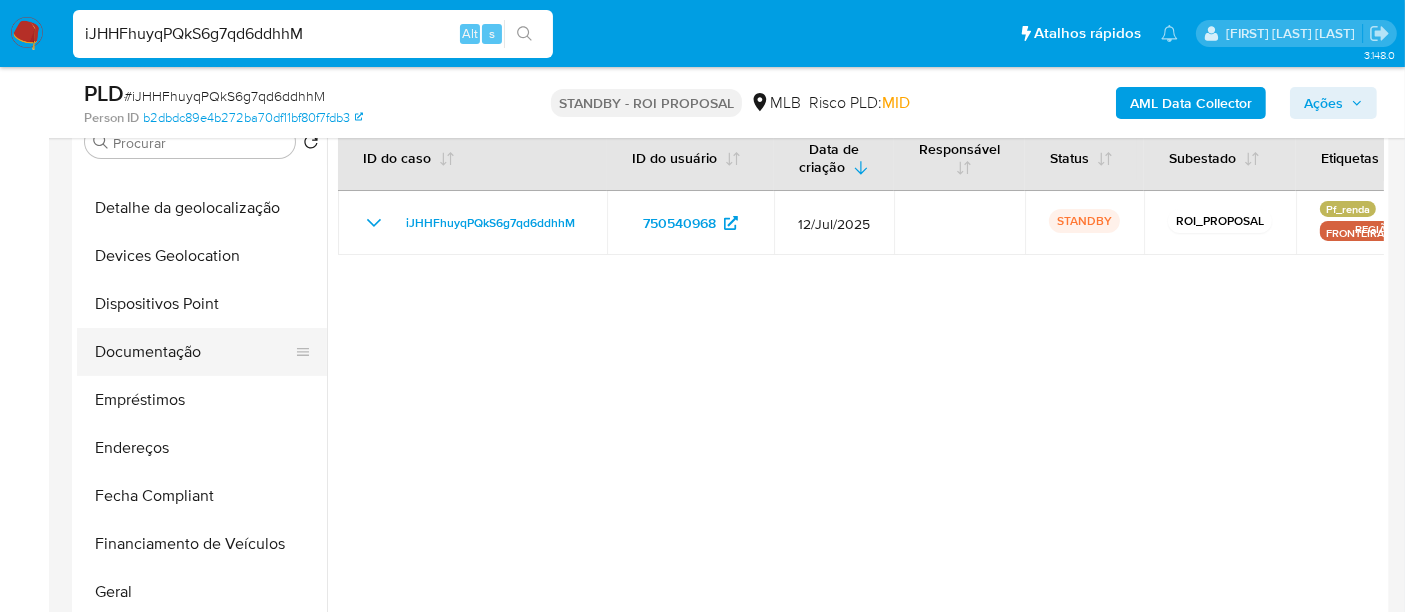 click on "Documentação" at bounding box center (194, 352) 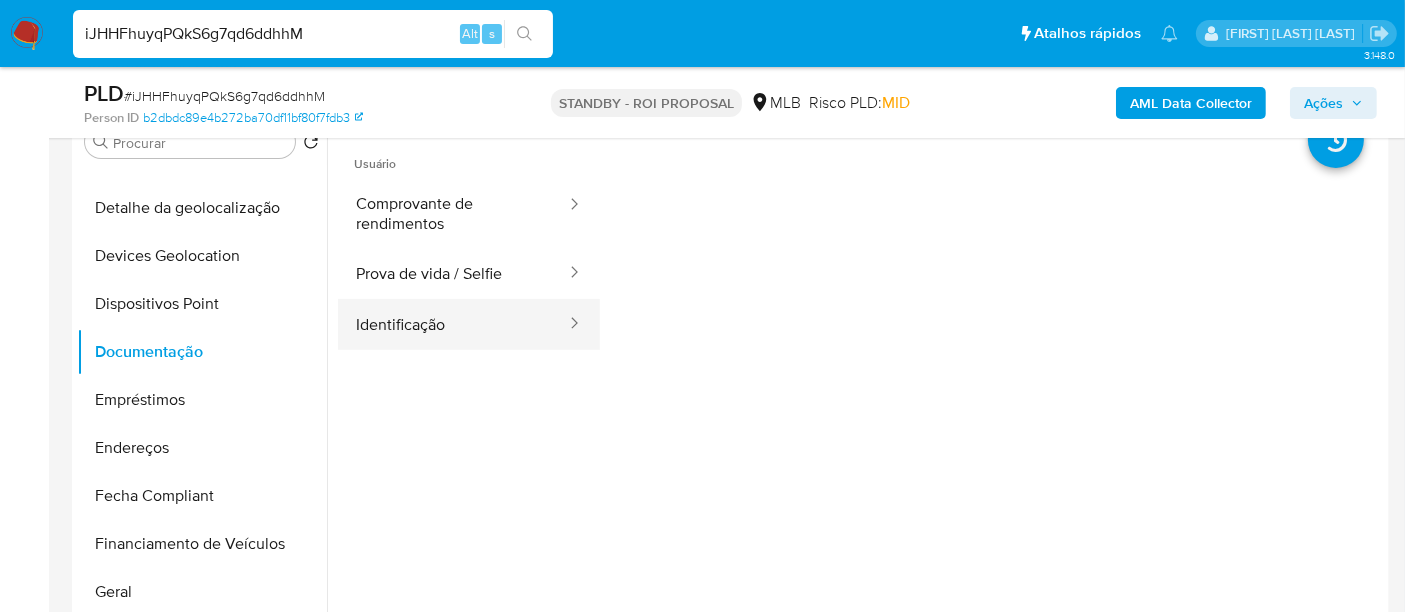 click on "Identificação" at bounding box center [453, 324] 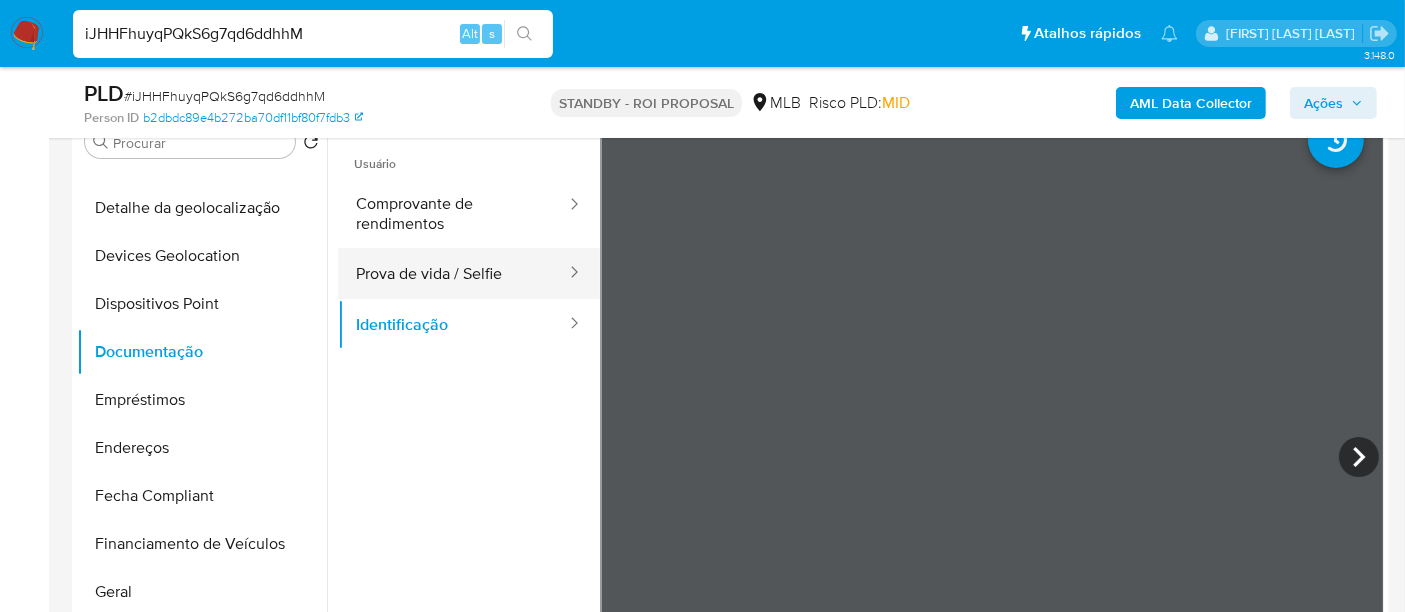 click on "Prova de vida / Selfie" at bounding box center (453, 273) 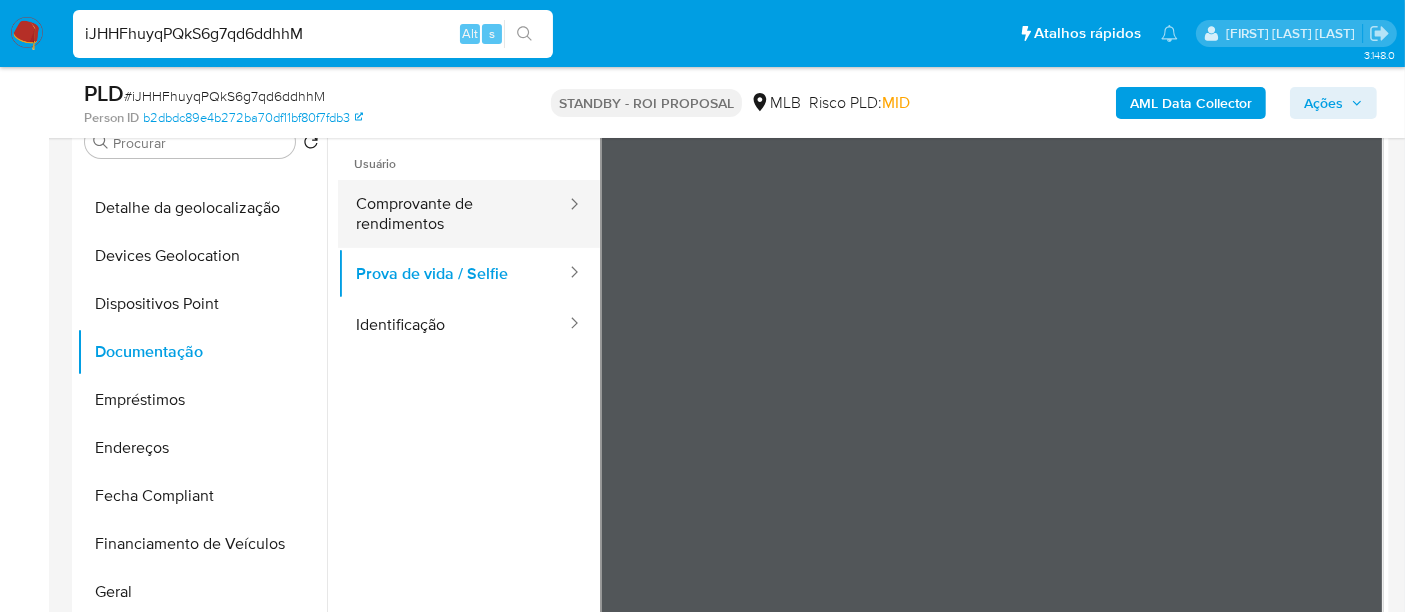 click on "Comprovante de rendimentos" at bounding box center (453, 214) 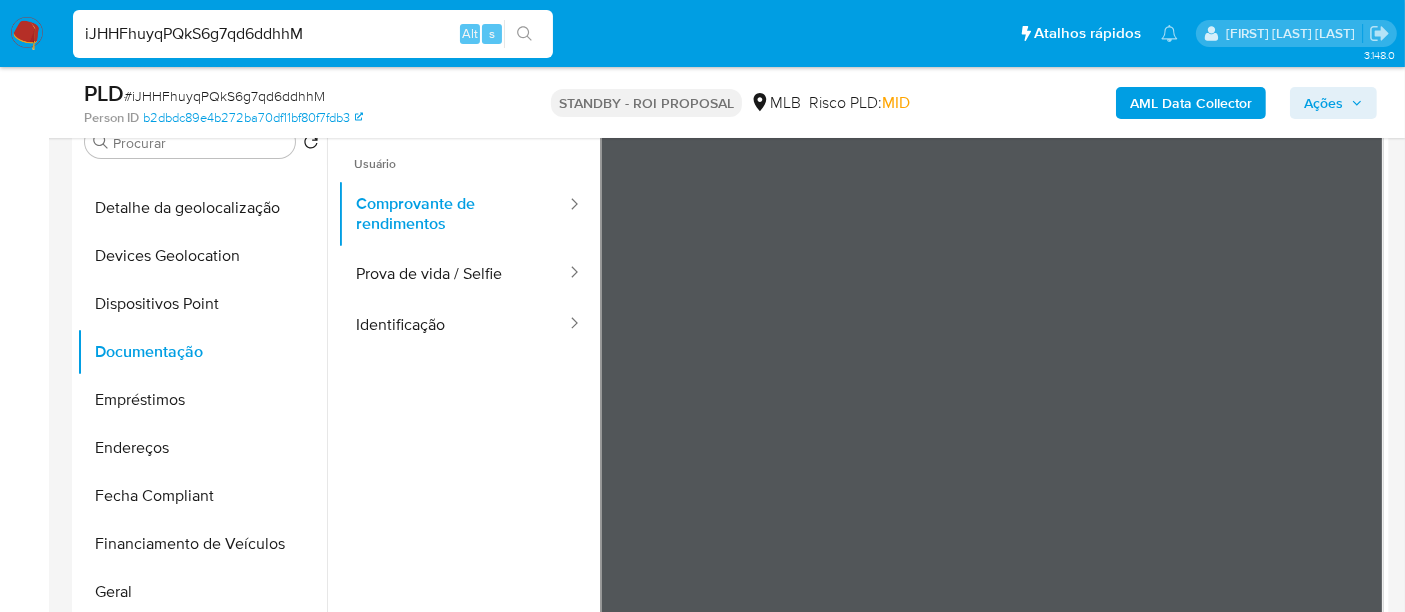 type 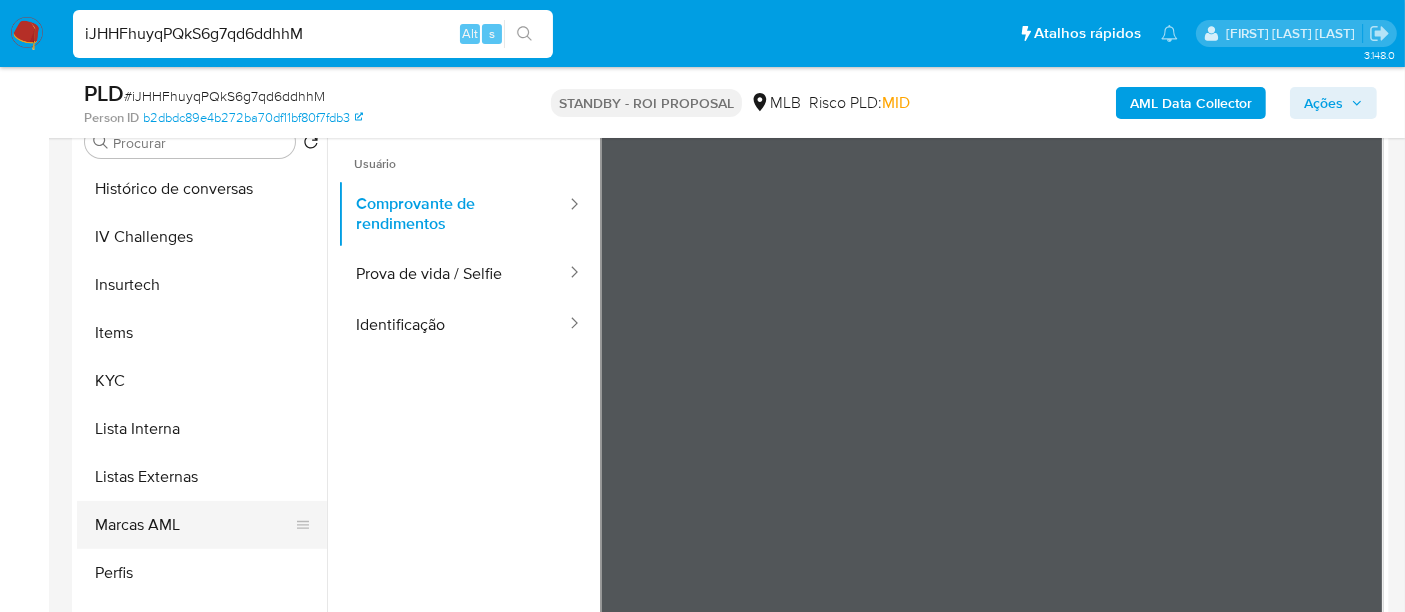 scroll, scrollTop: 844, scrollLeft: 0, axis: vertical 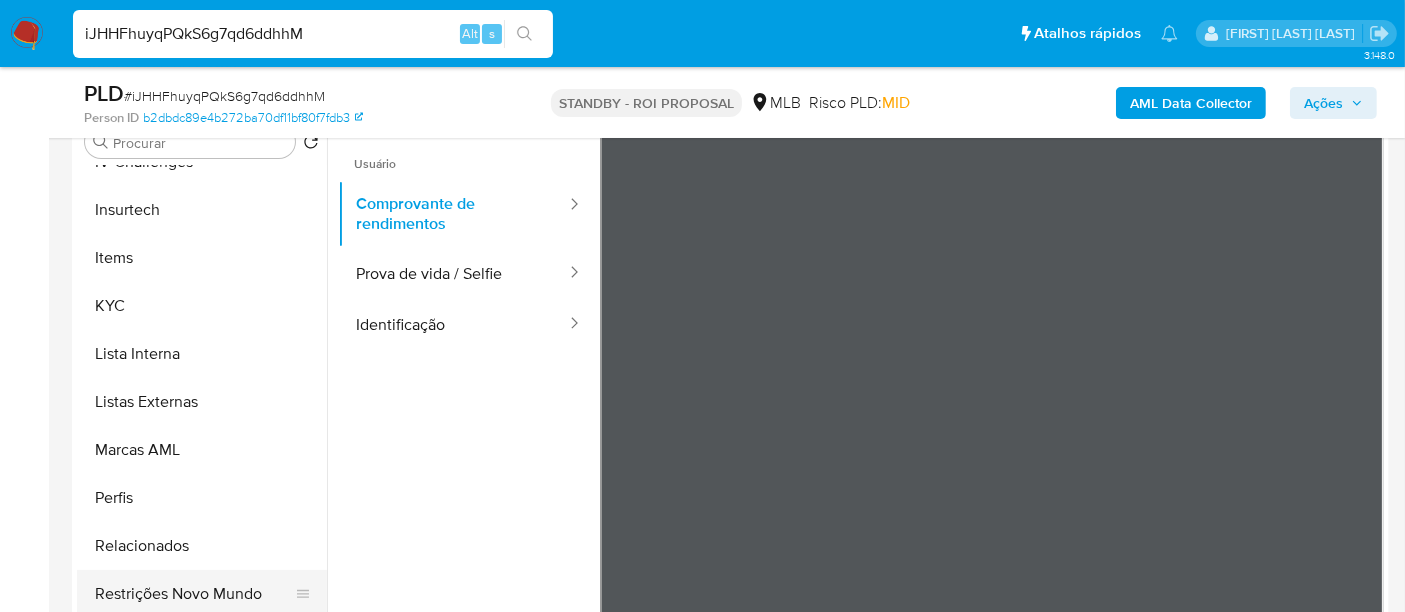 click on "Restrições Novo Mundo" at bounding box center [194, 594] 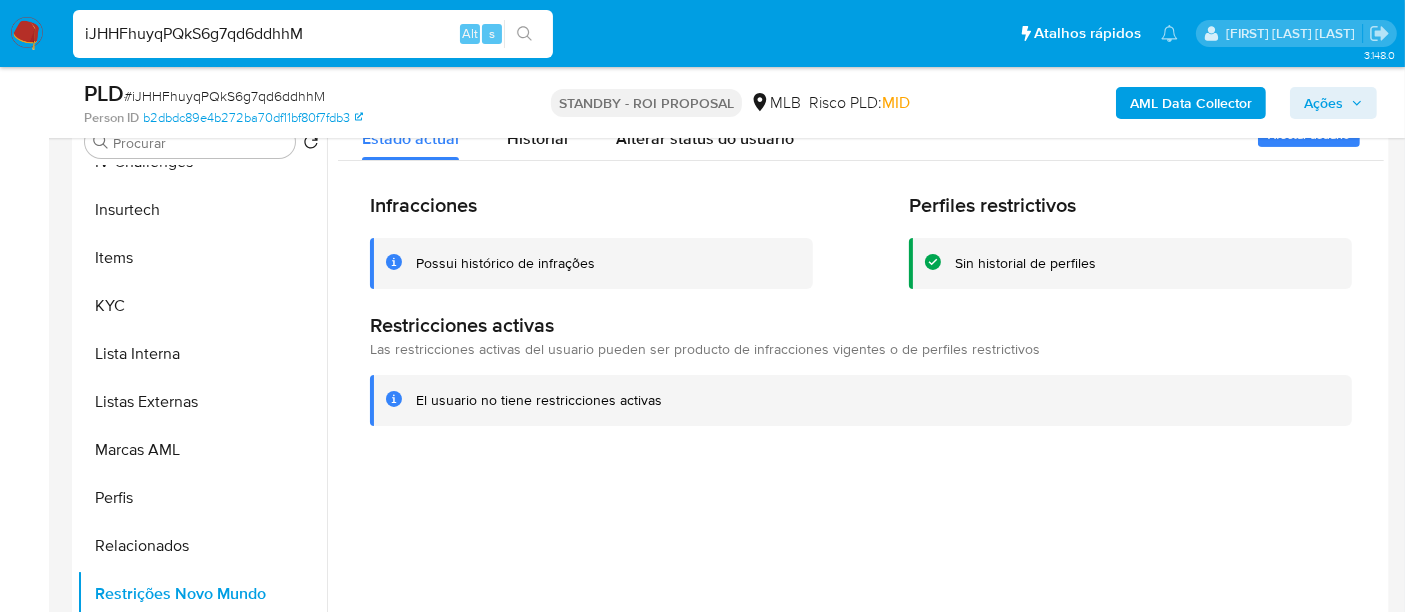 type 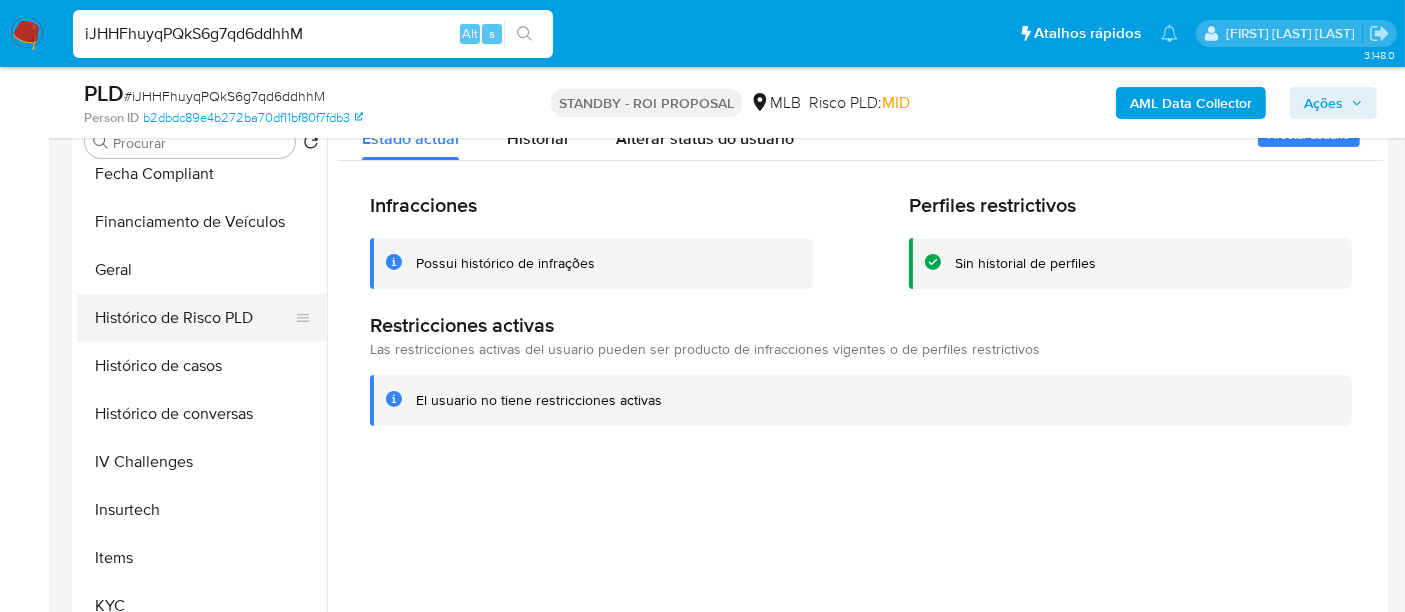 scroll, scrollTop: 511, scrollLeft: 0, axis: vertical 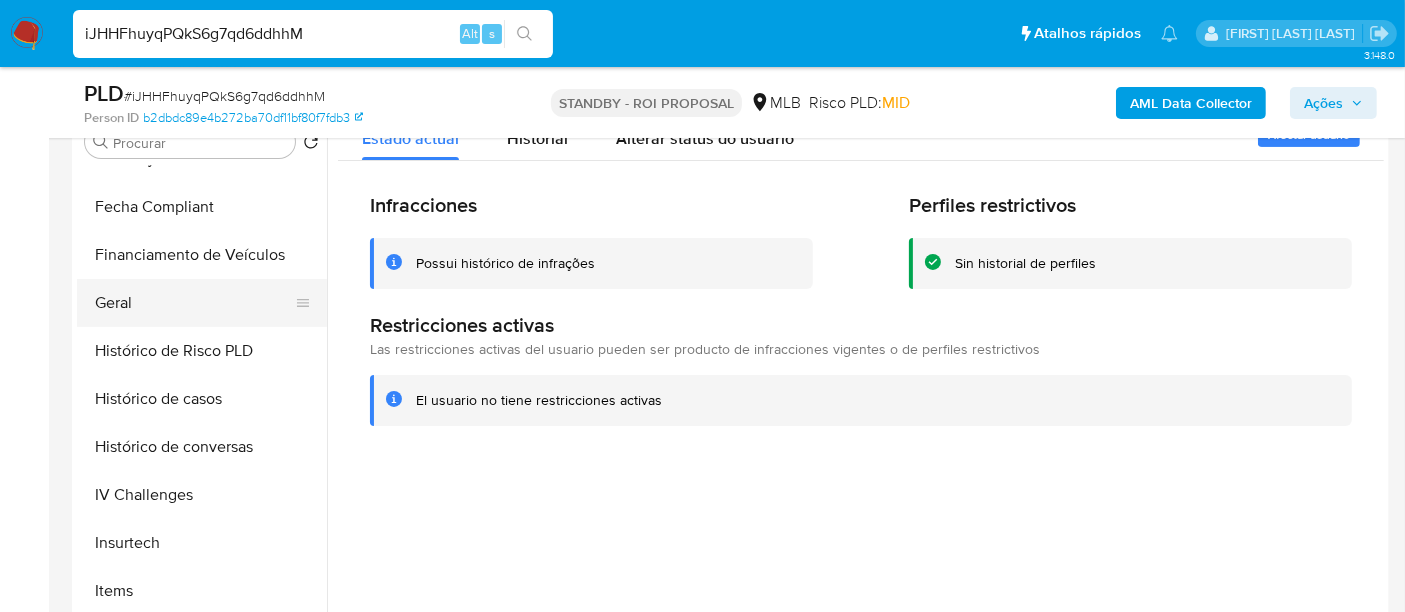 click on "Geral" at bounding box center [194, 303] 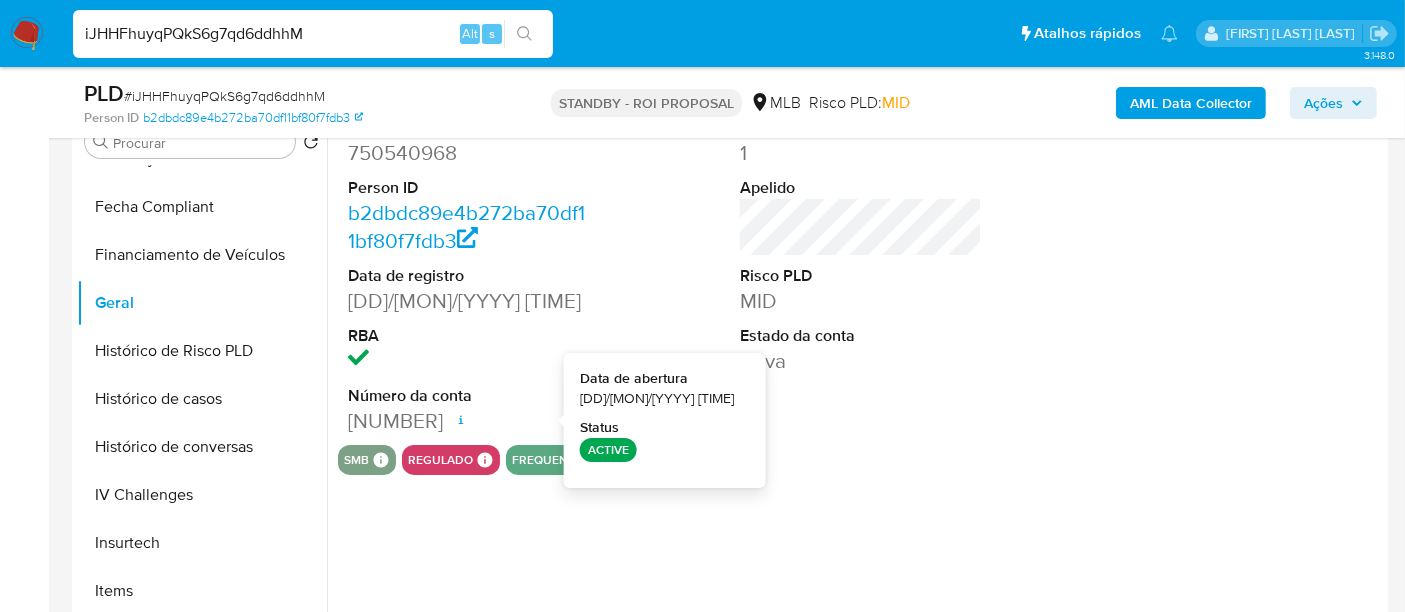 type 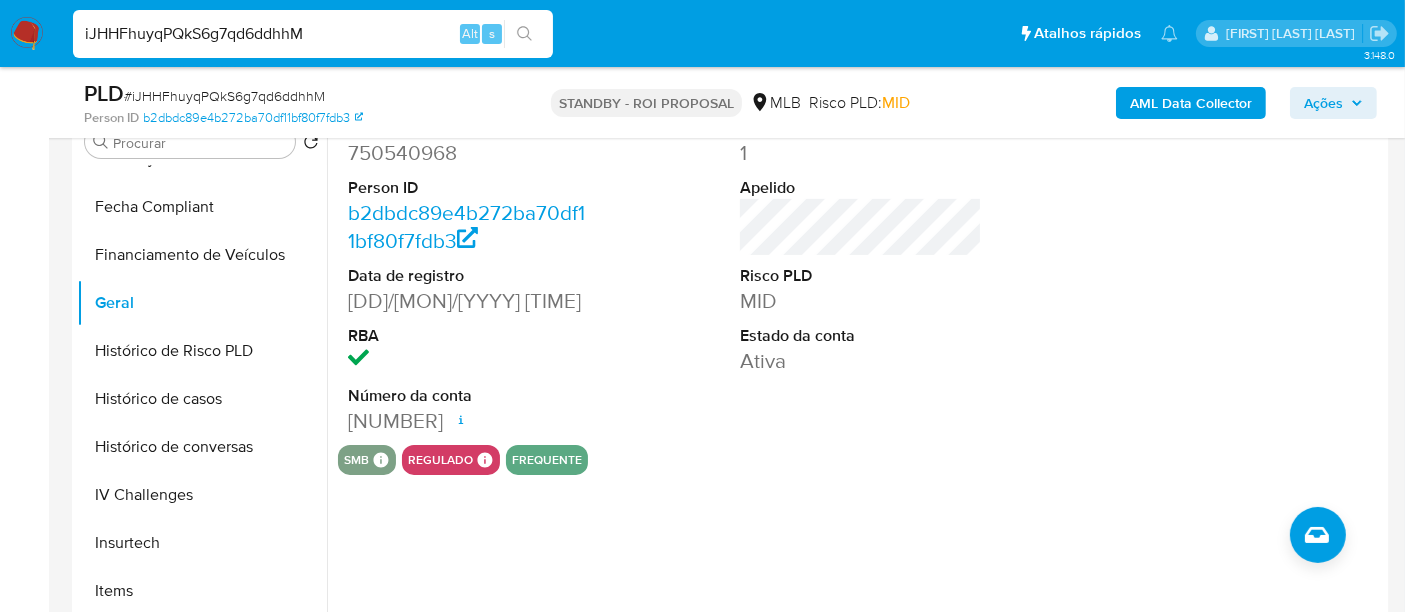 click on "iJHHFhuyqPQkS6g7qd6ddhhM" at bounding box center (313, 34) 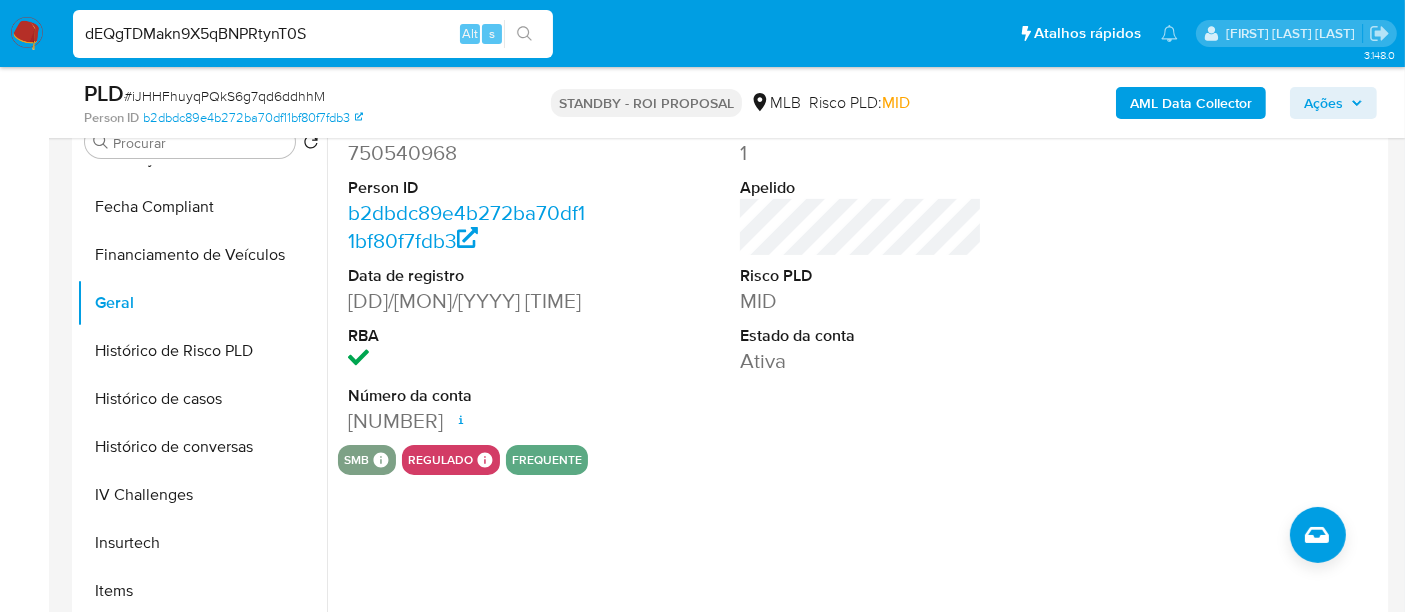 type on "dEQgTDMakn9X5qBNPRtynT0S" 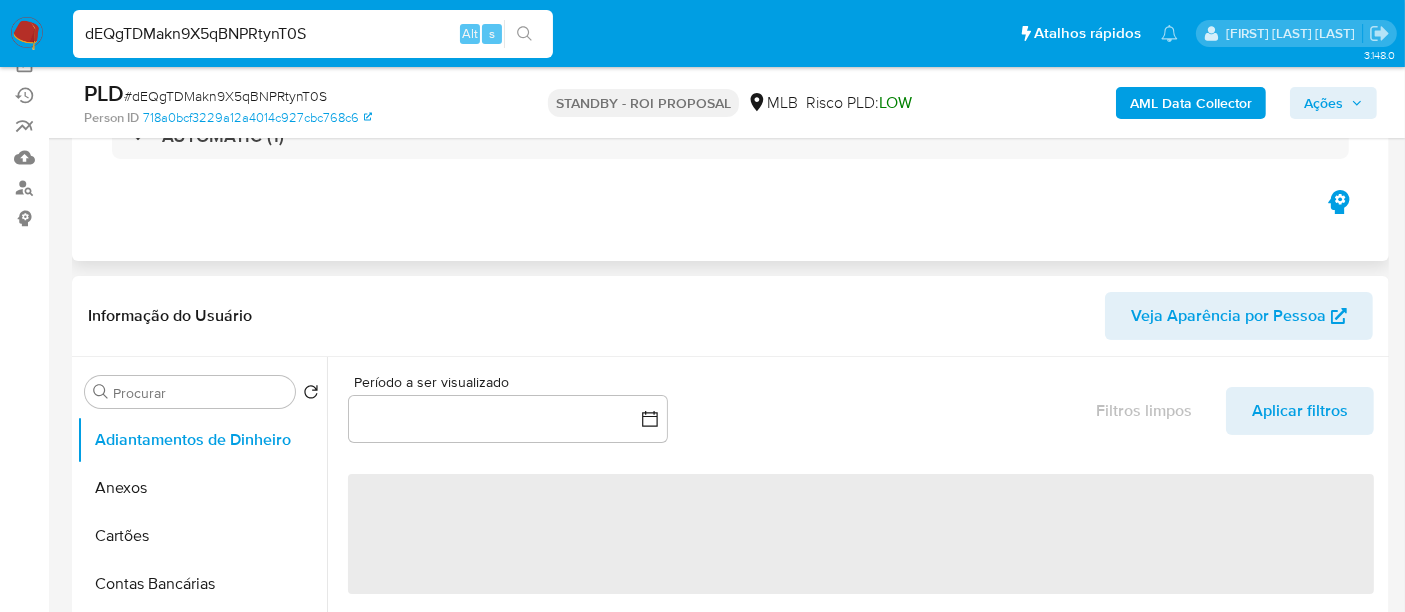 scroll, scrollTop: 111, scrollLeft: 0, axis: vertical 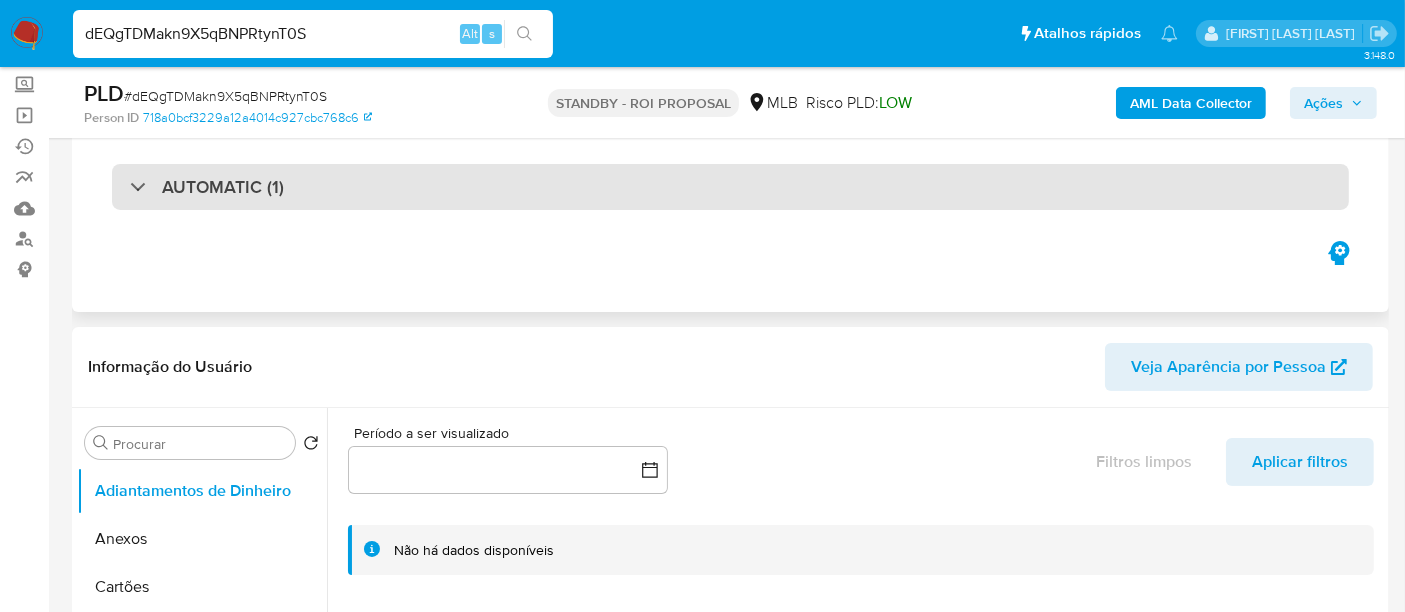 click on "AUTOMATIC (1)" at bounding box center (730, 187) 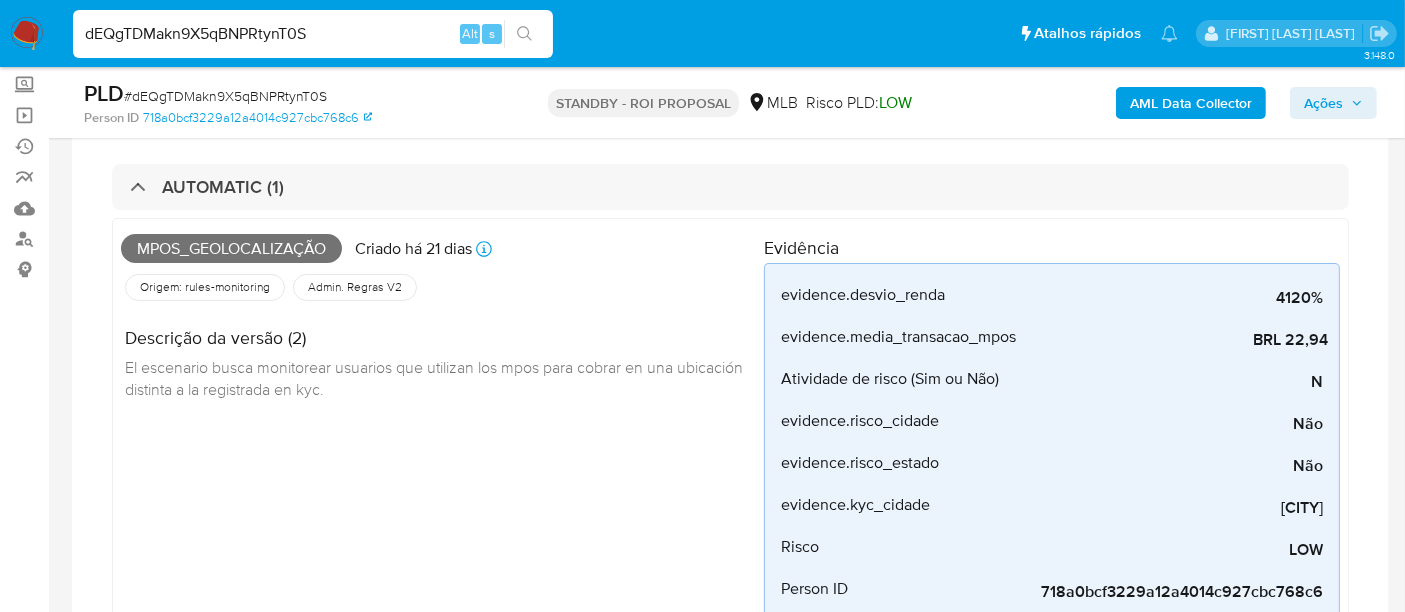 select on "10" 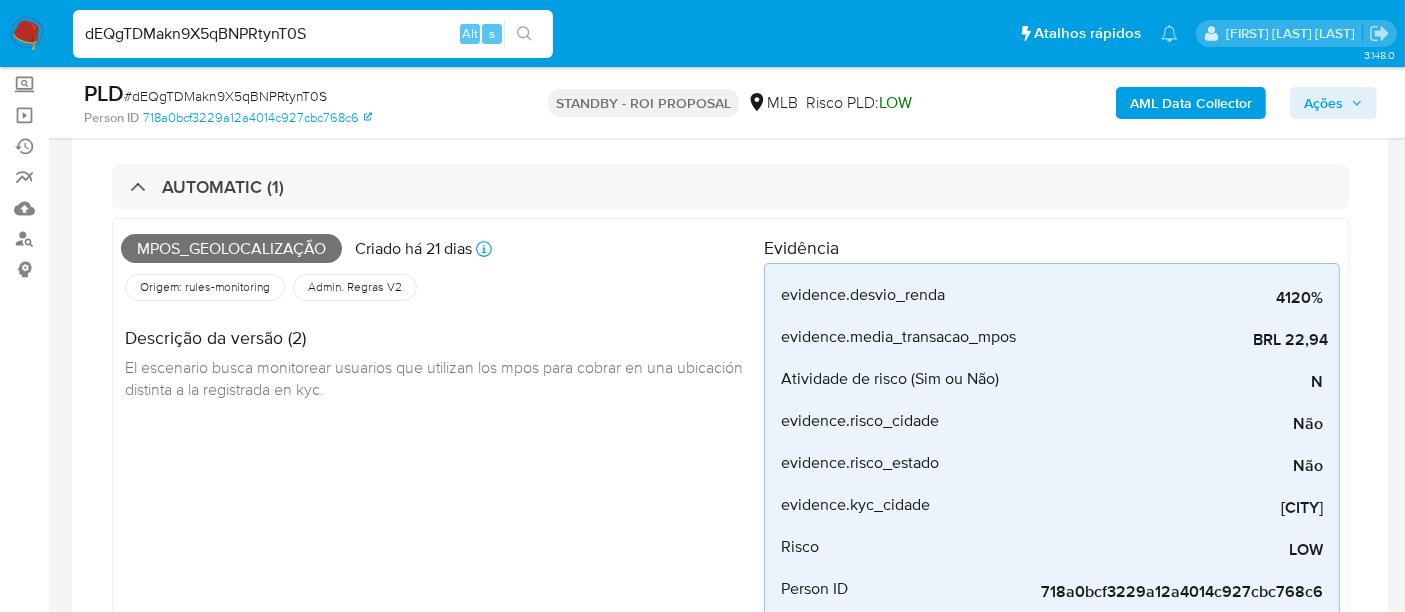 click at bounding box center (27, 34) 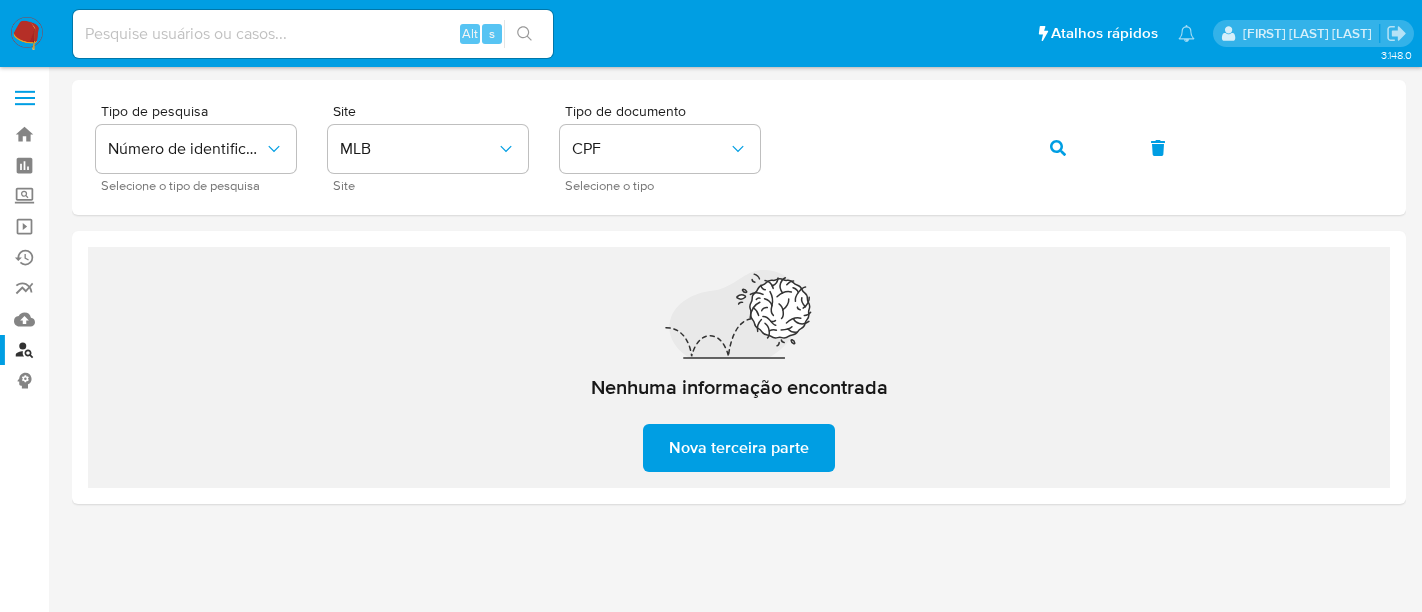 scroll, scrollTop: 0, scrollLeft: 0, axis: both 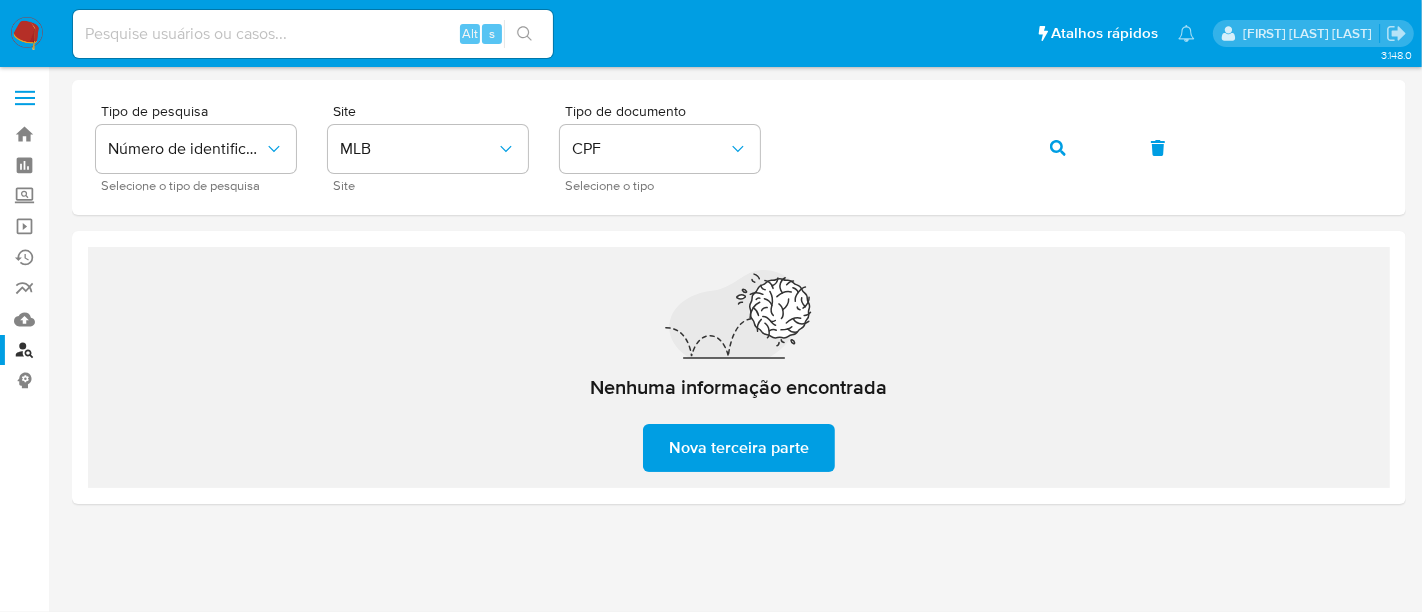 click at bounding box center (27, 34) 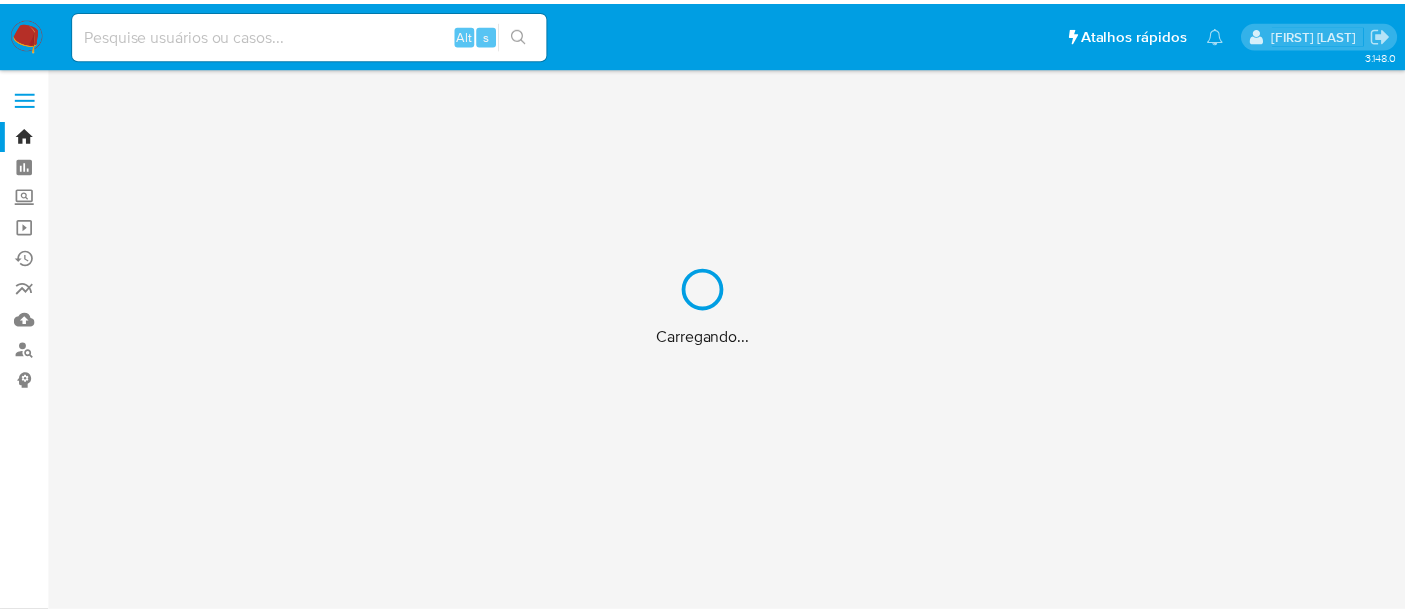 scroll, scrollTop: 0, scrollLeft: 0, axis: both 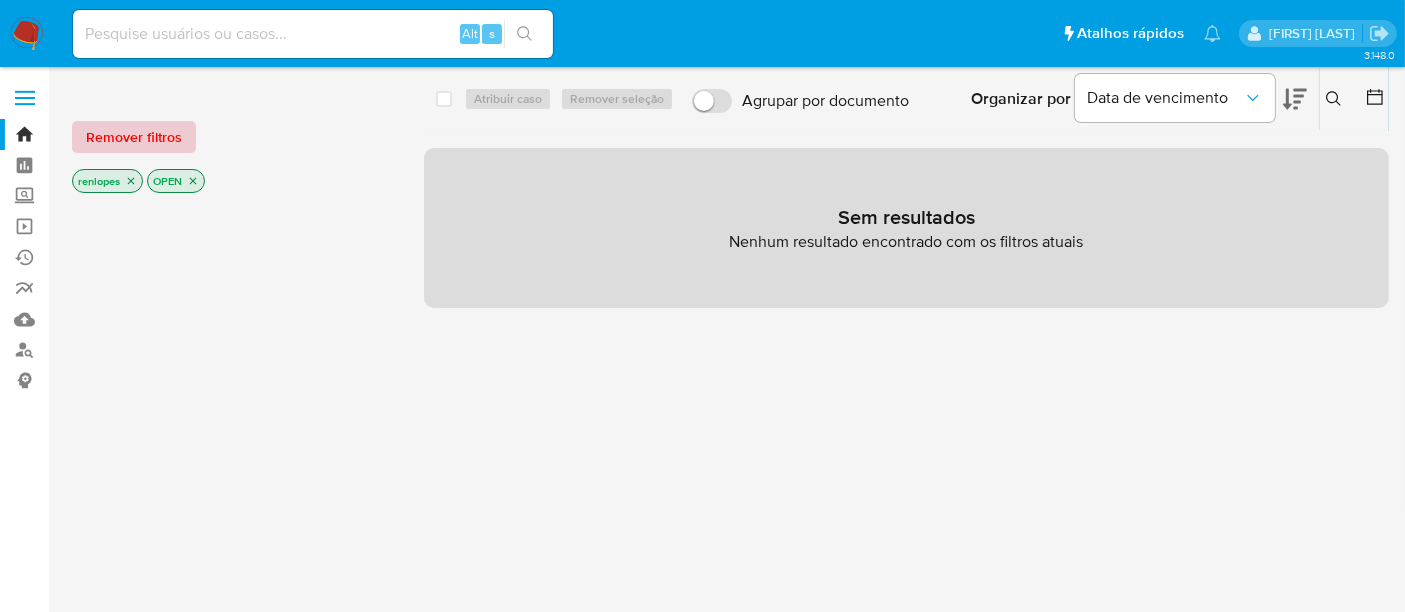 click on "Remover filtros" at bounding box center [134, 137] 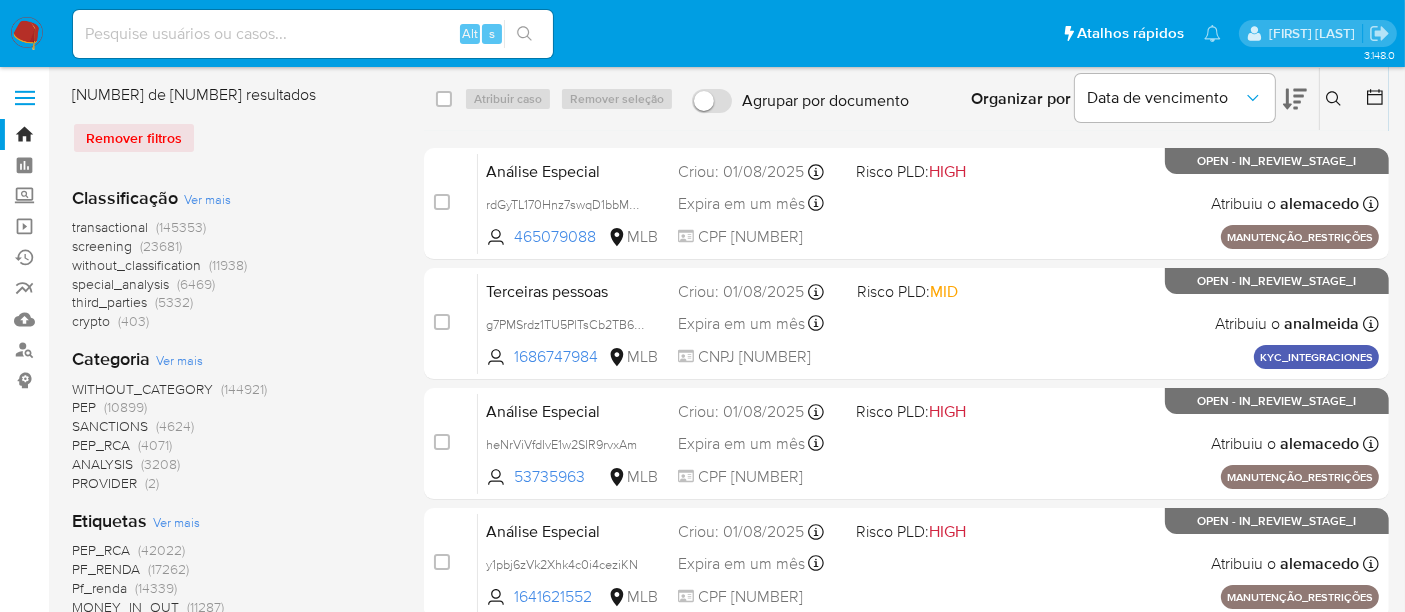 click 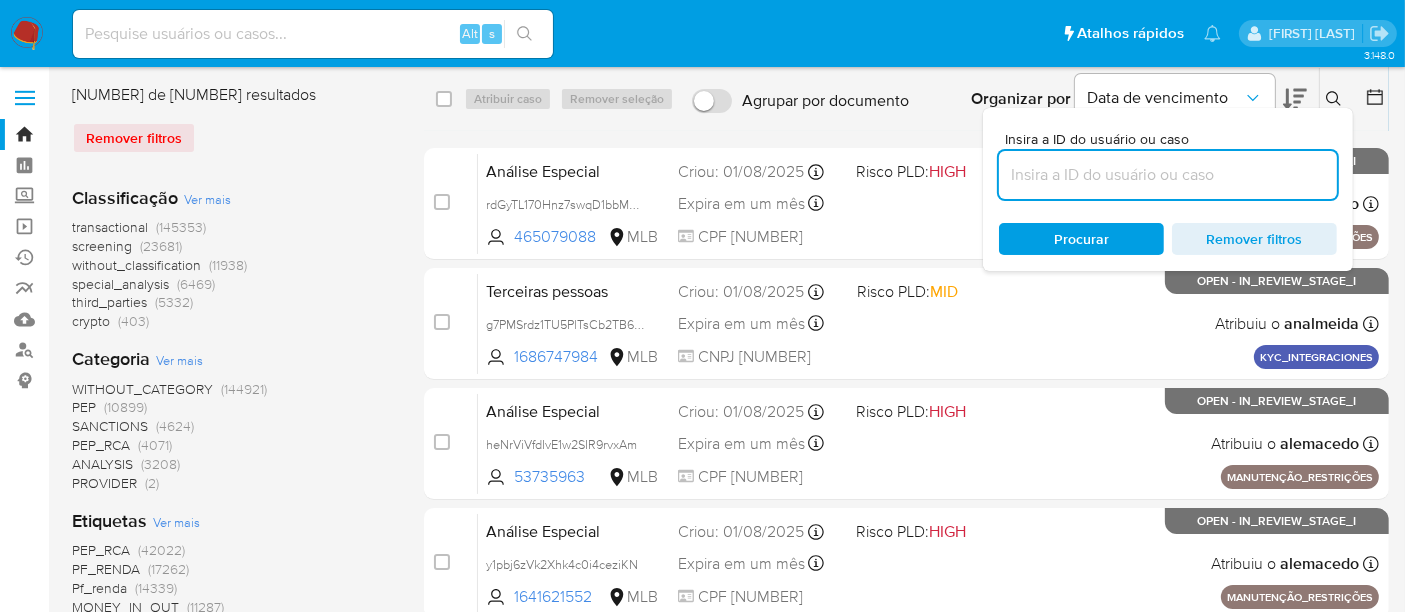 click at bounding box center (1168, 175) 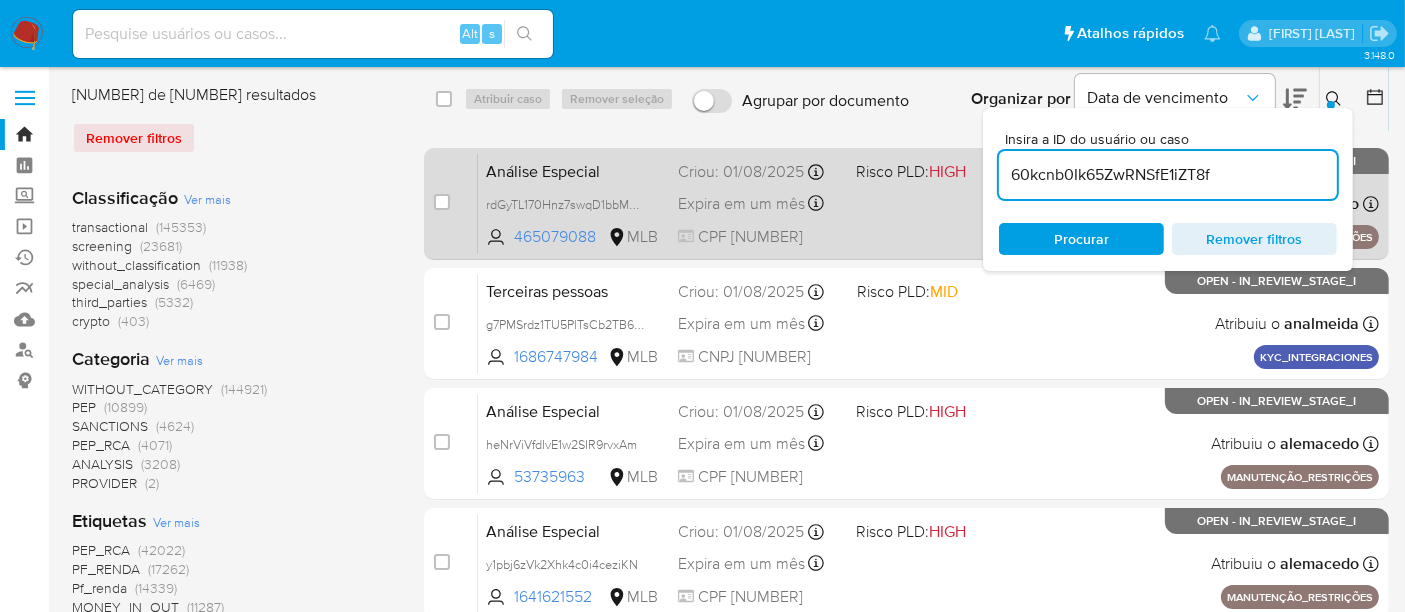 type on "60kcnb0Ik65ZwRNSfE1iZT8f" 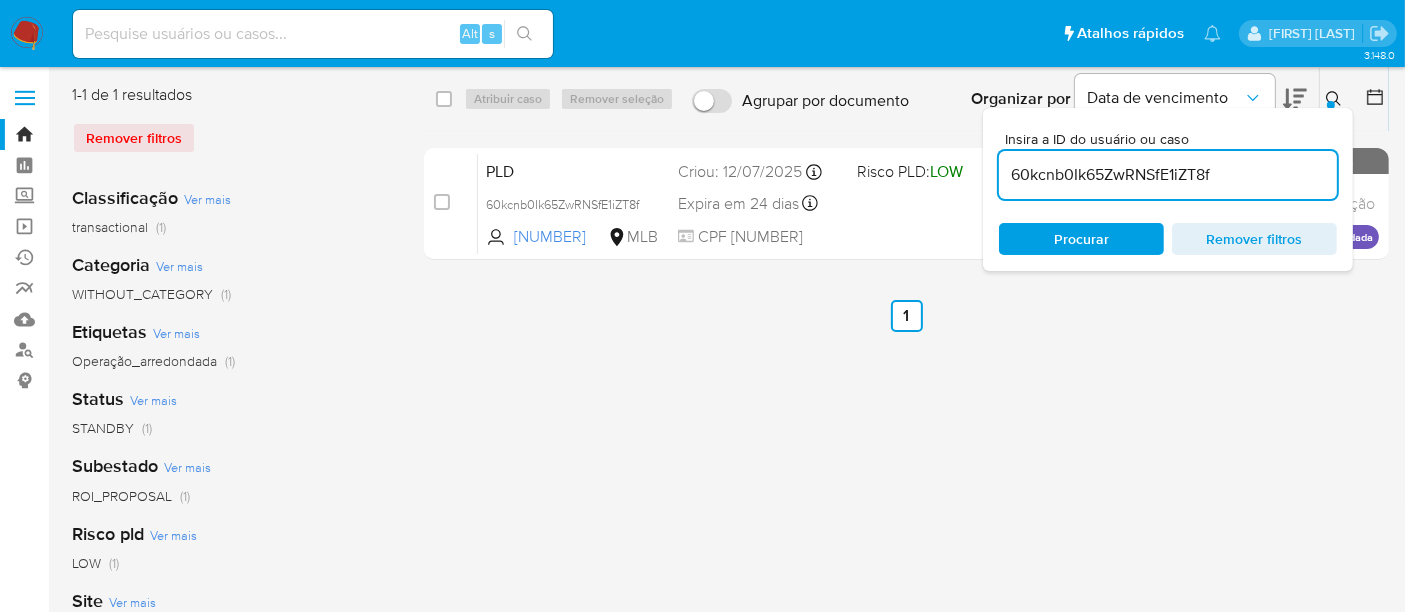 drag, startPoint x: 447, startPoint y: 201, endPoint x: 500, endPoint y: 132, distance: 87.005745 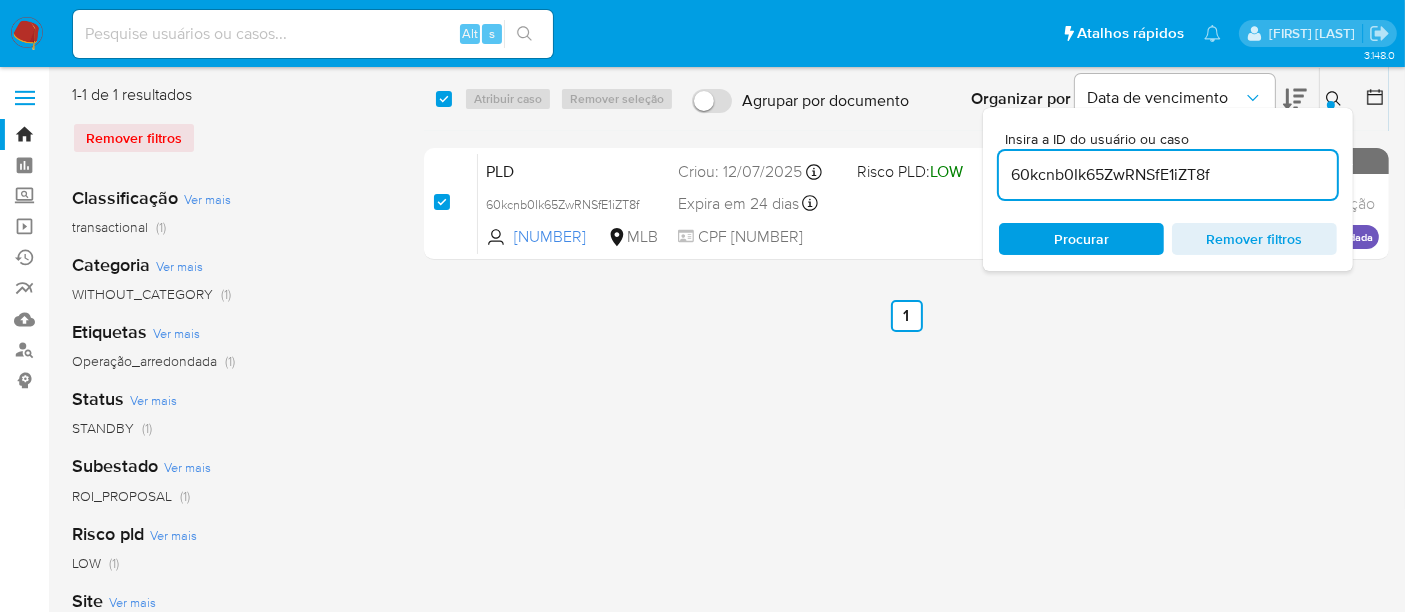 checkbox on "true" 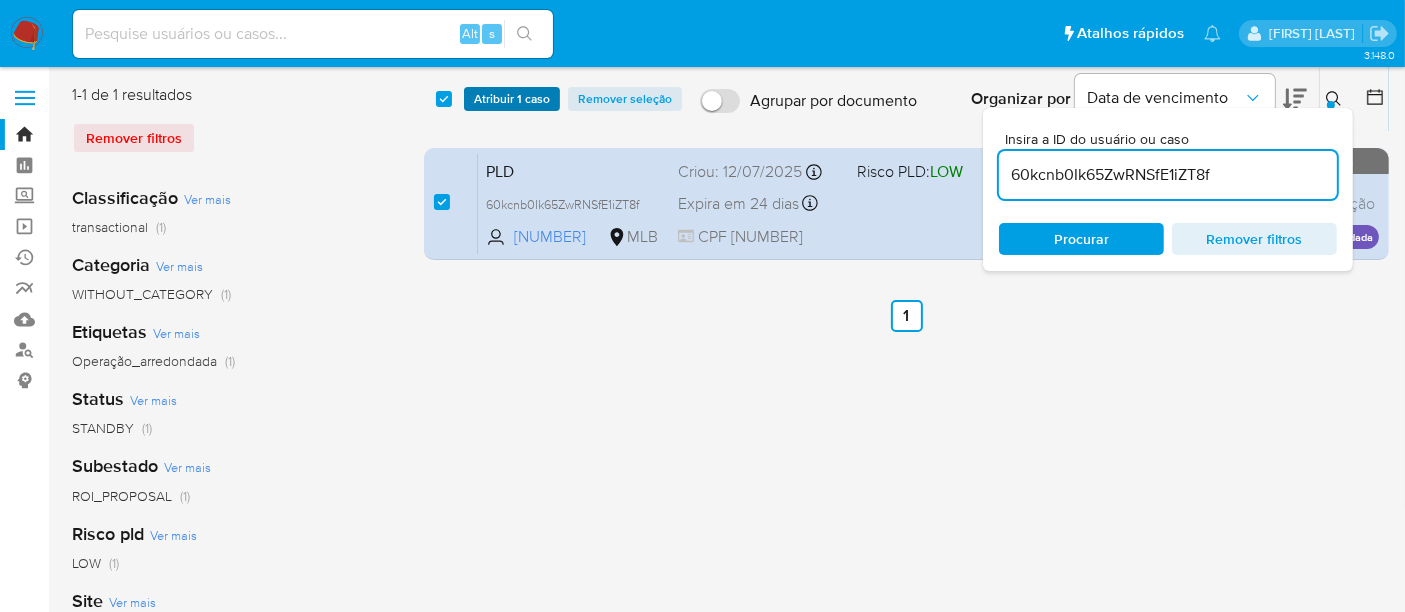 click on "Atribuir 1 caso" at bounding box center (512, 99) 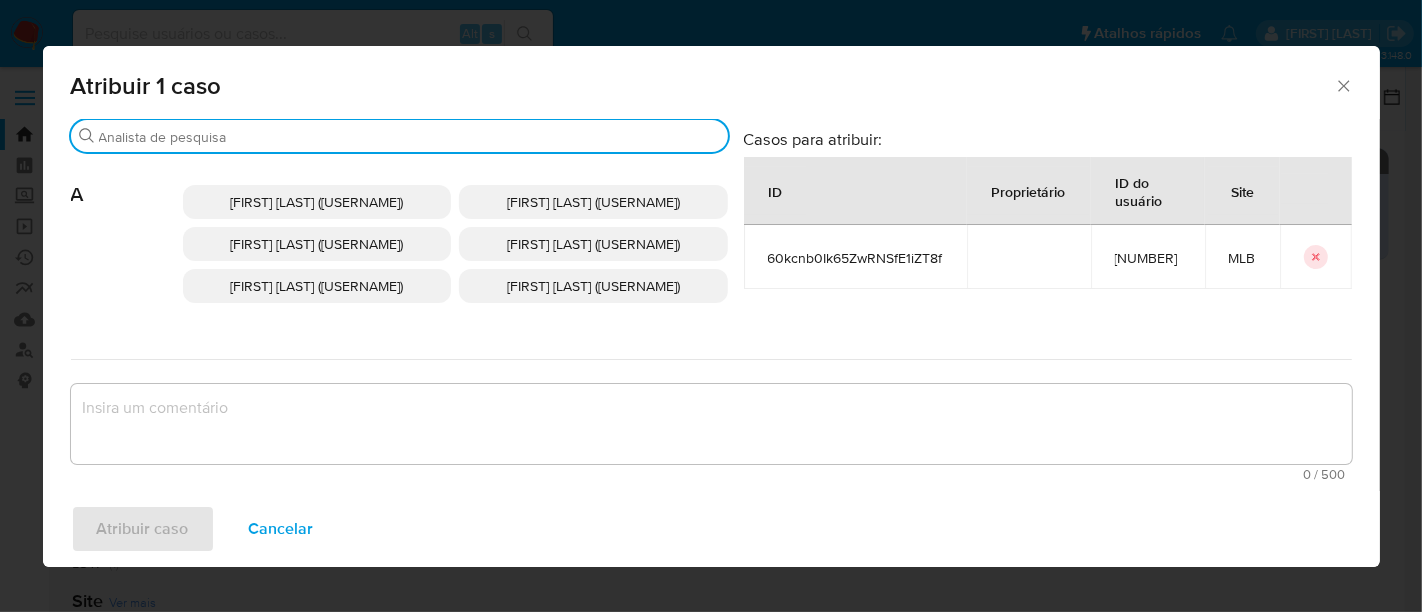 click on "Buscar" at bounding box center (409, 137) 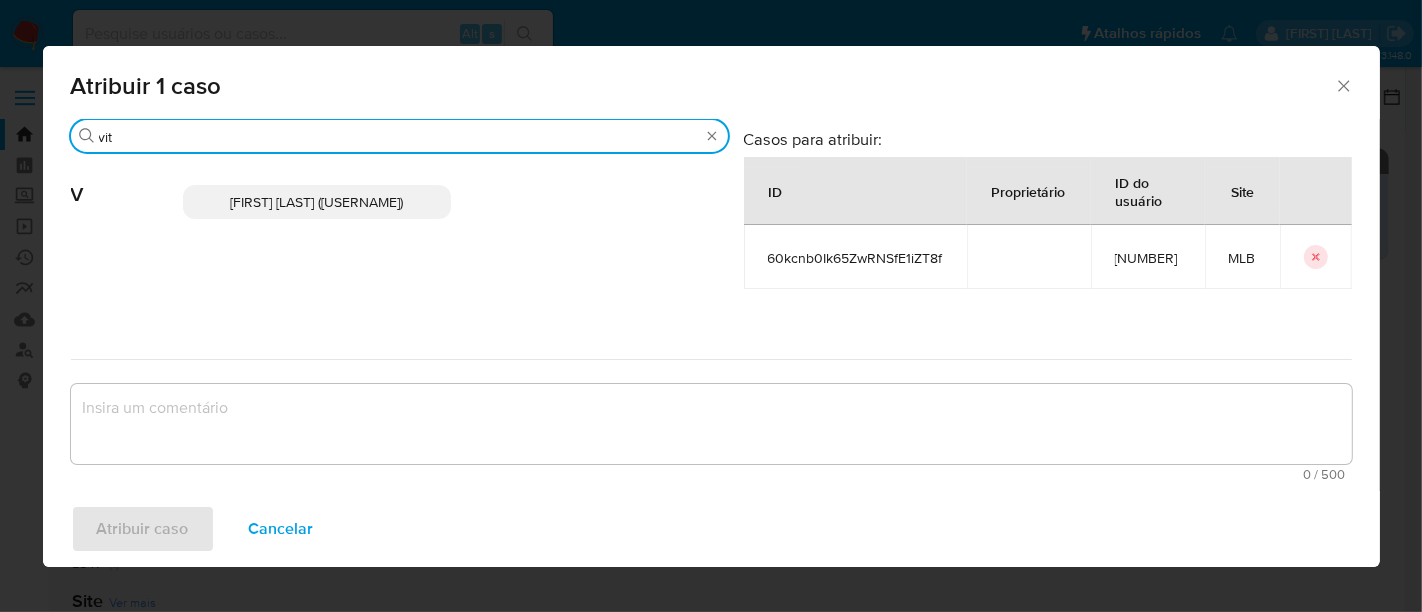 type on "vit" 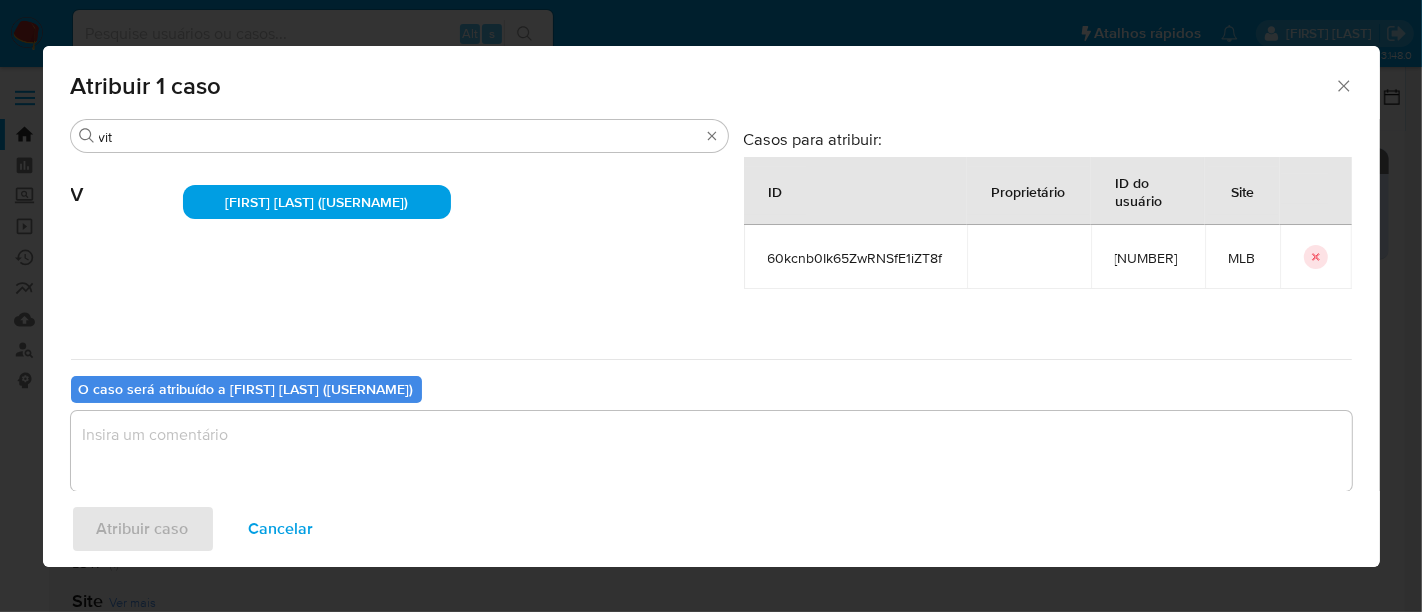 click at bounding box center [711, 451] 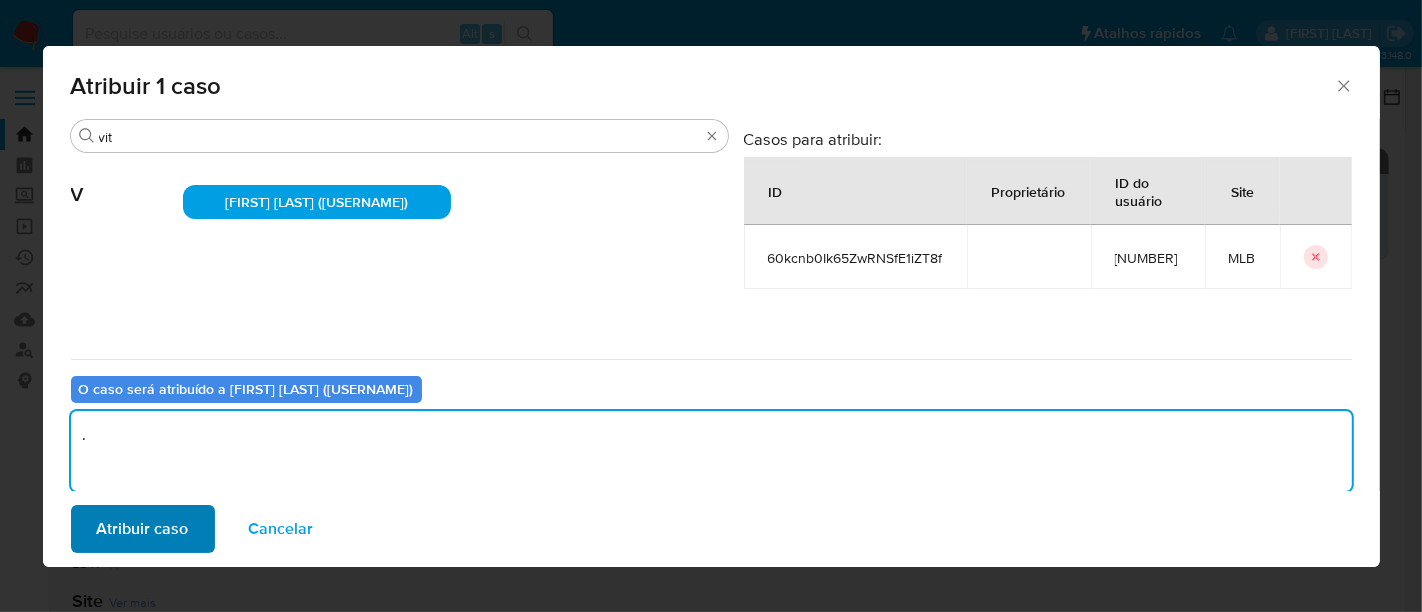 type on "." 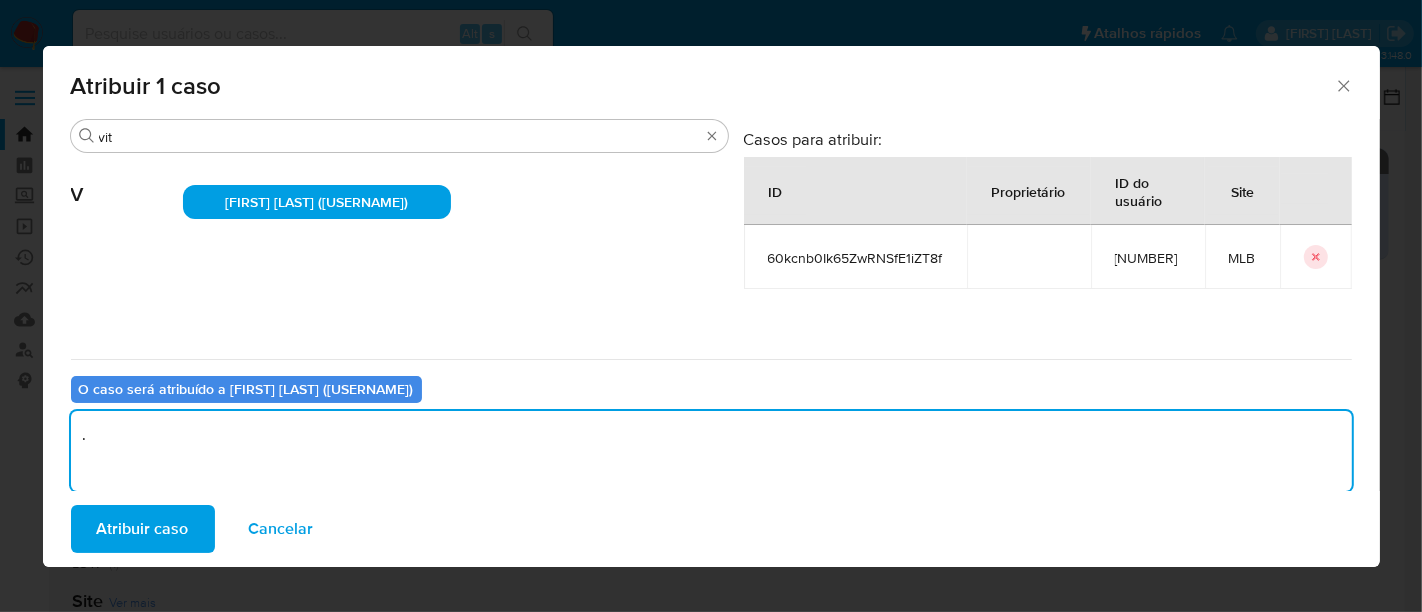 click on "Atribuir caso" at bounding box center [143, 529] 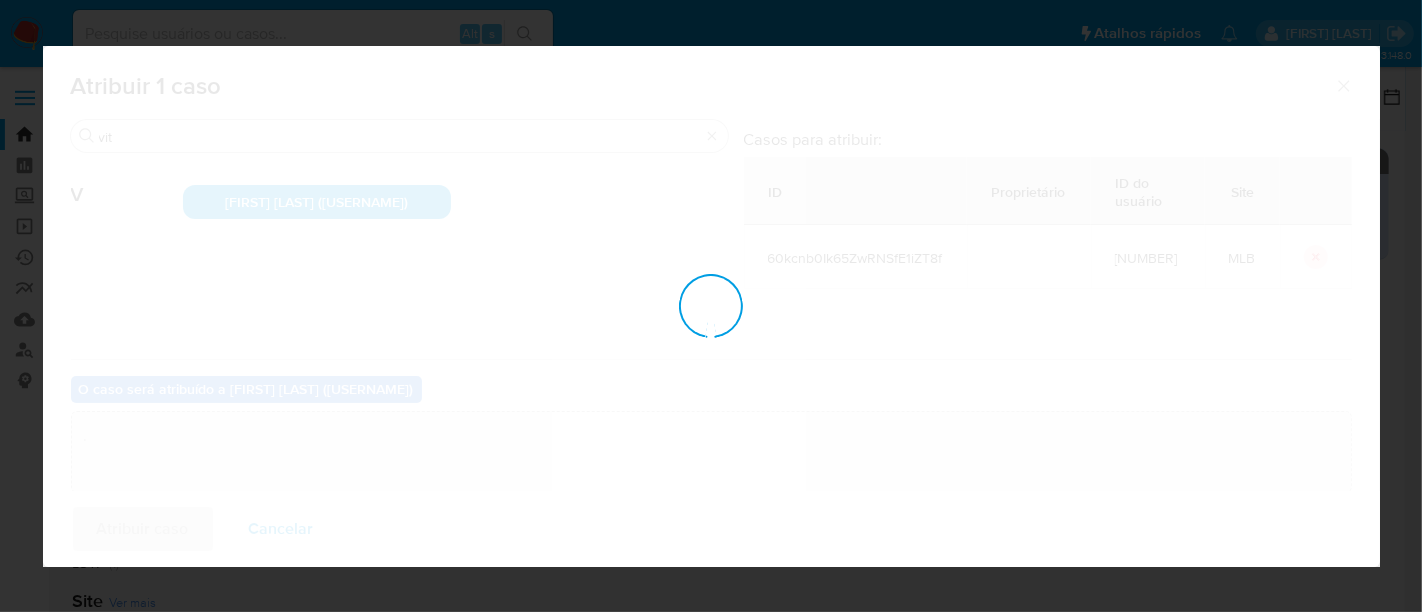 type 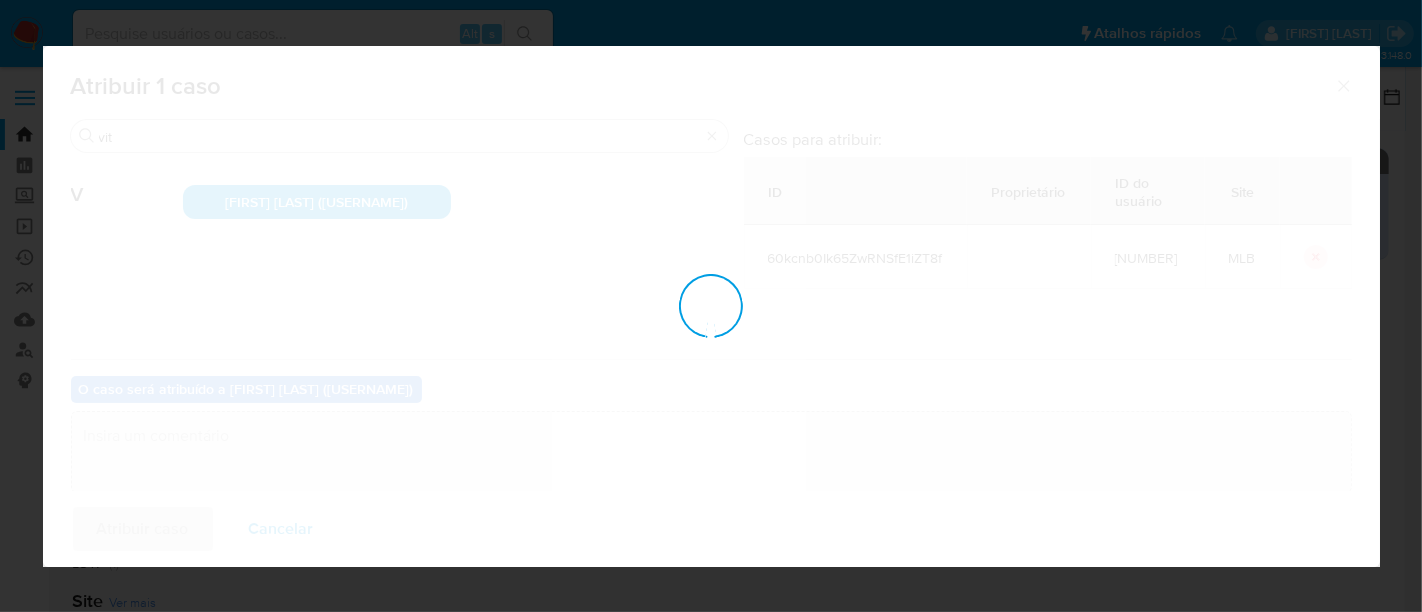 checkbox on "false" 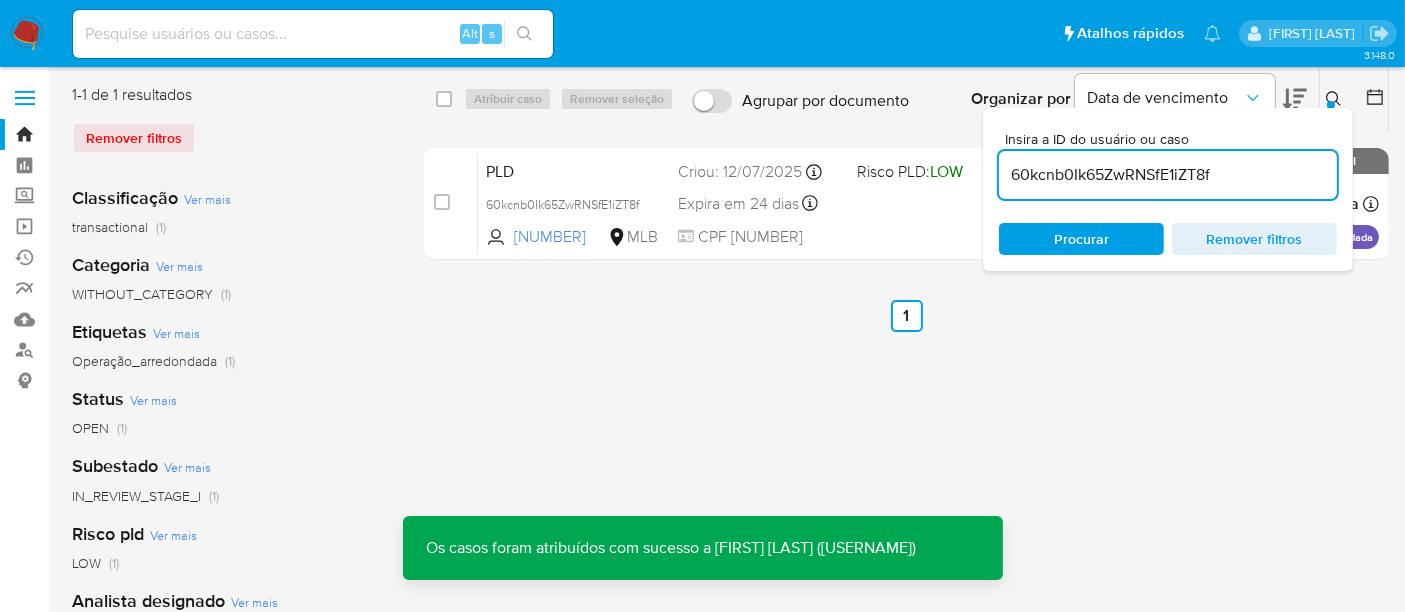 click 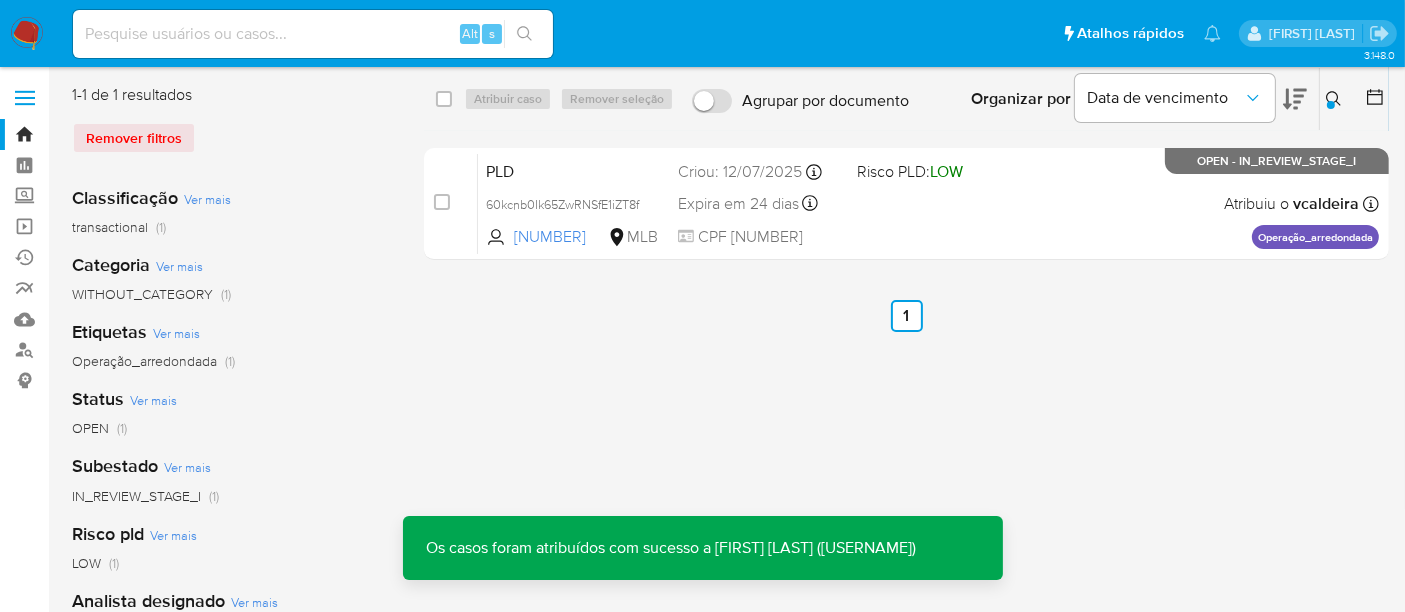 type 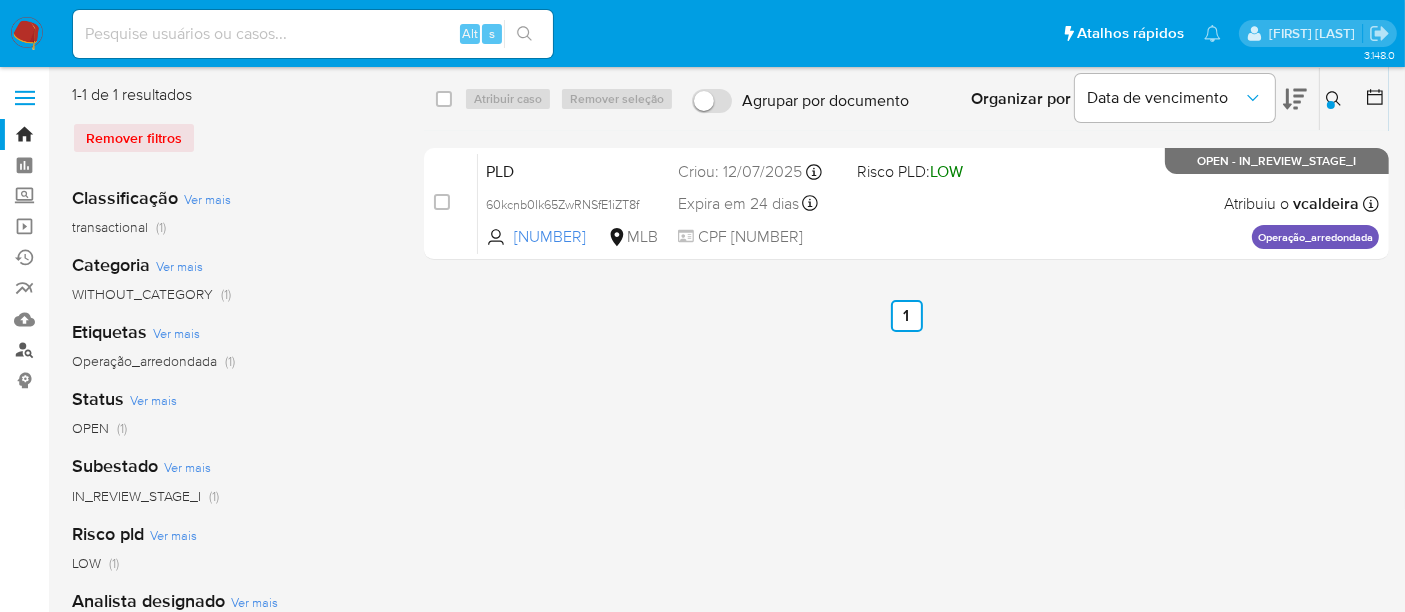 click on "Localizador de pessoas" at bounding box center [119, 350] 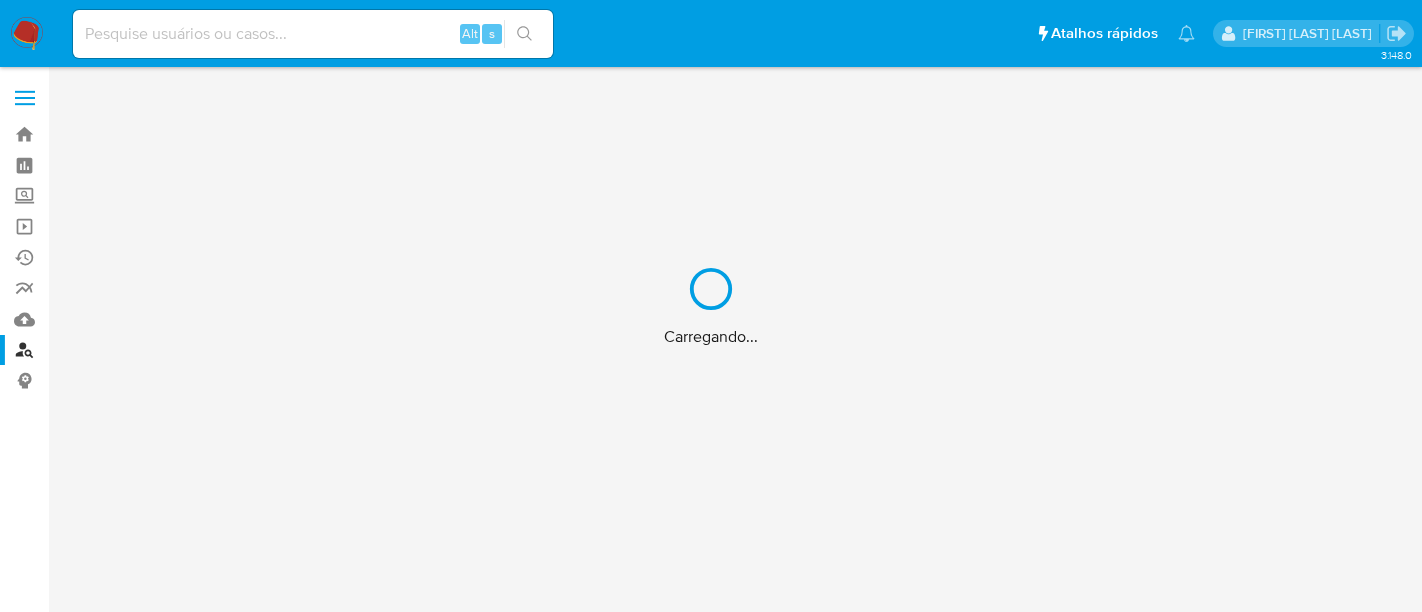 scroll, scrollTop: 0, scrollLeft: 0, axis: both 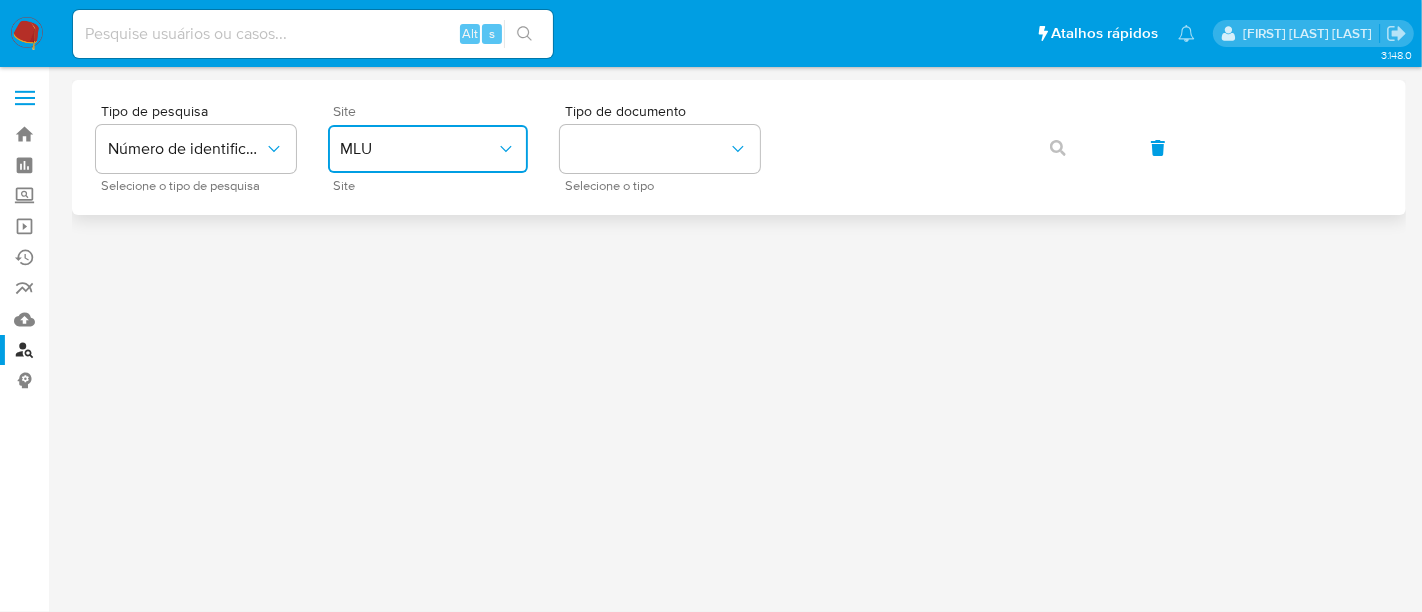 click on "MLU" at bounding box center [428, 149] 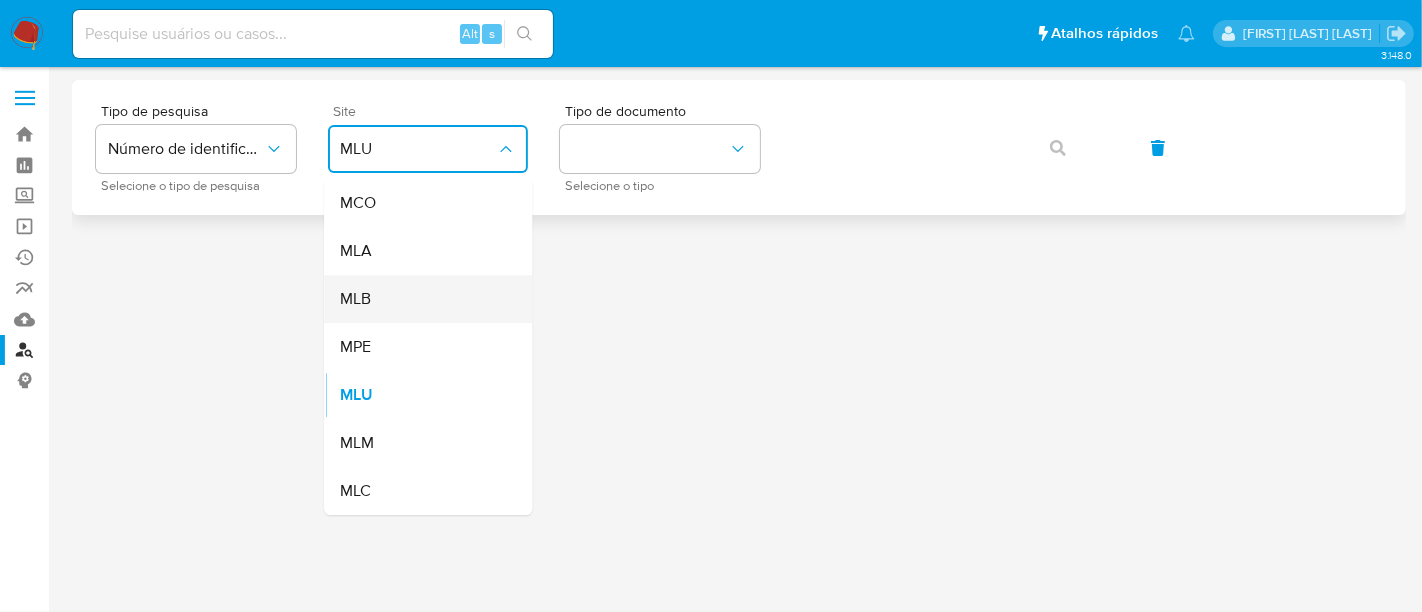 click on "MLB" at bounding box center [422, 299] 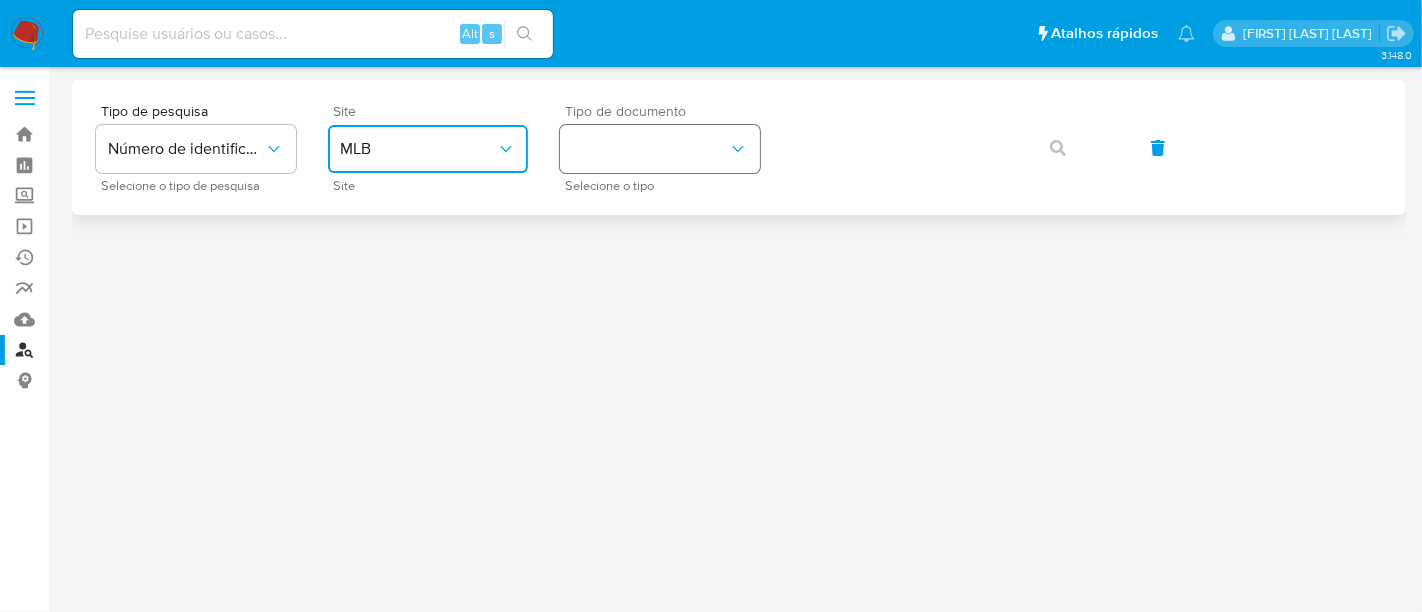 click at bounding box center (660, 149) 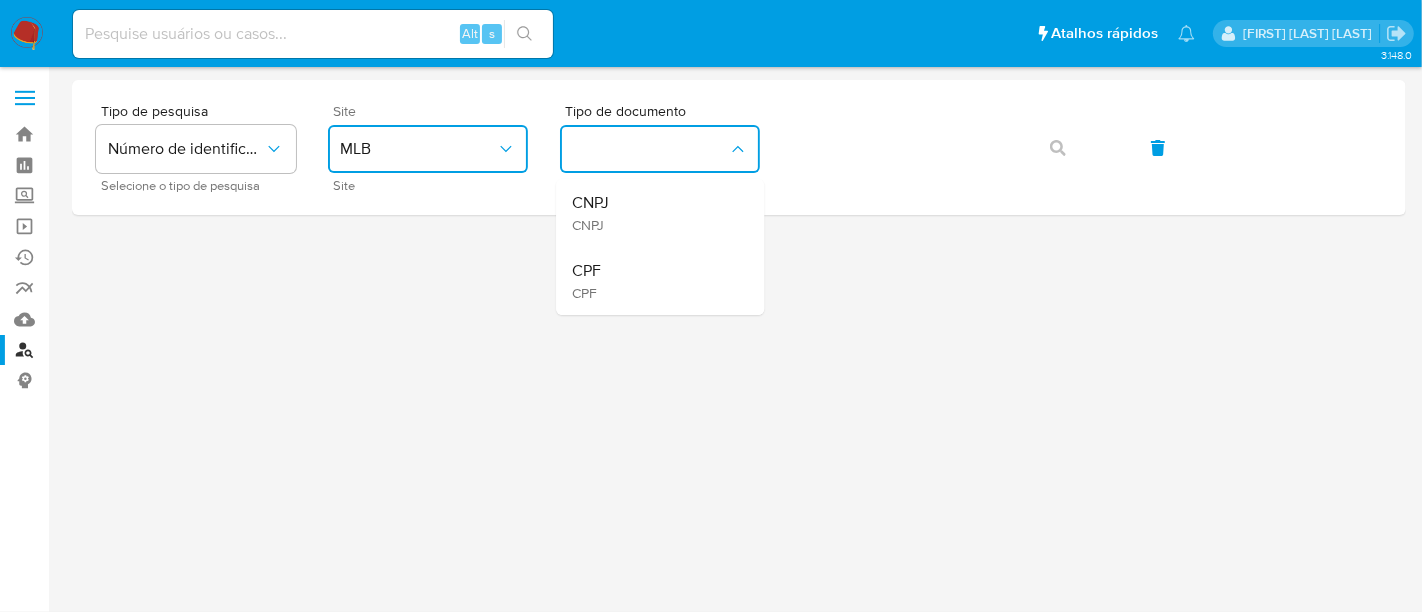 drag, startPoint x: 629, startPoint y: 263, endPoint x: 750, endPoint y: 216, distance: 129.80756 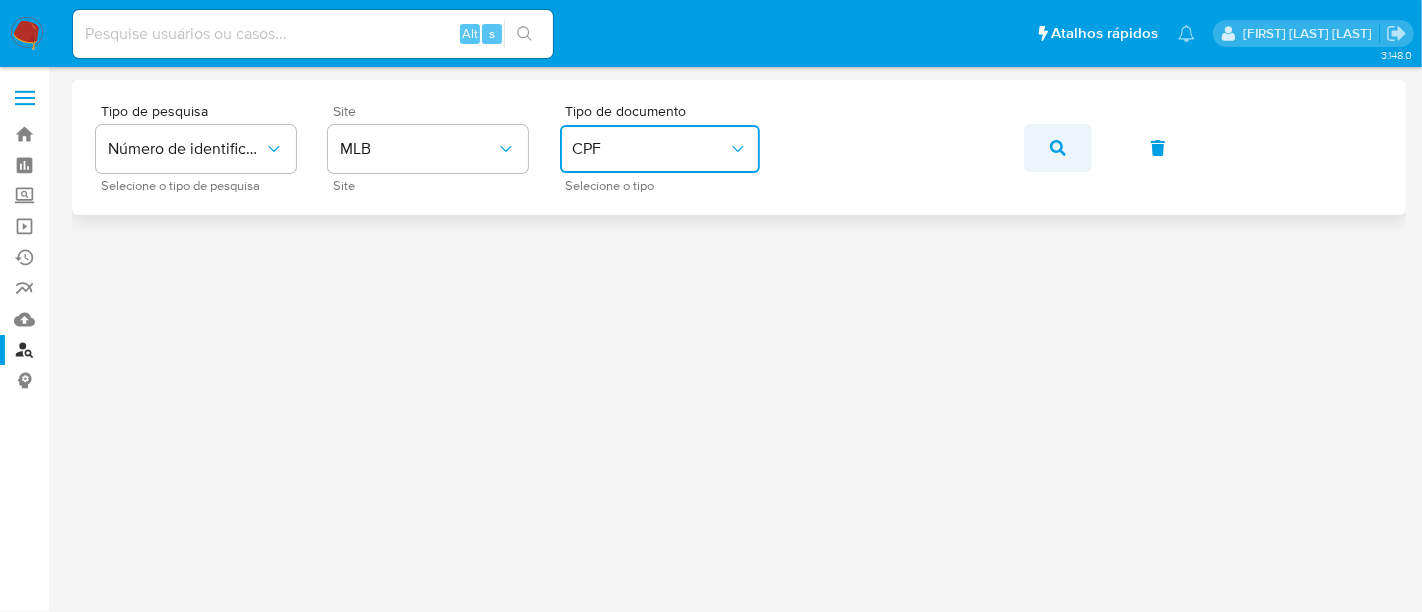 click at bounding box center [1058, 148] 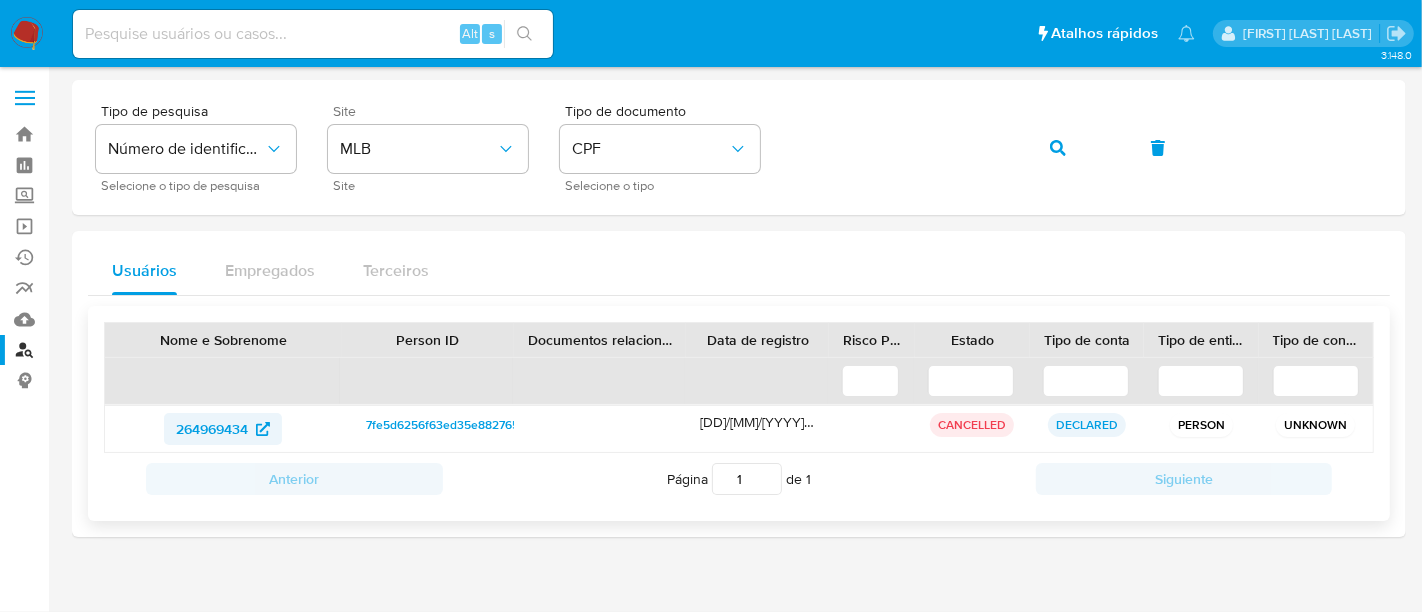 click on "264969434" at bounding box center (212, 429) 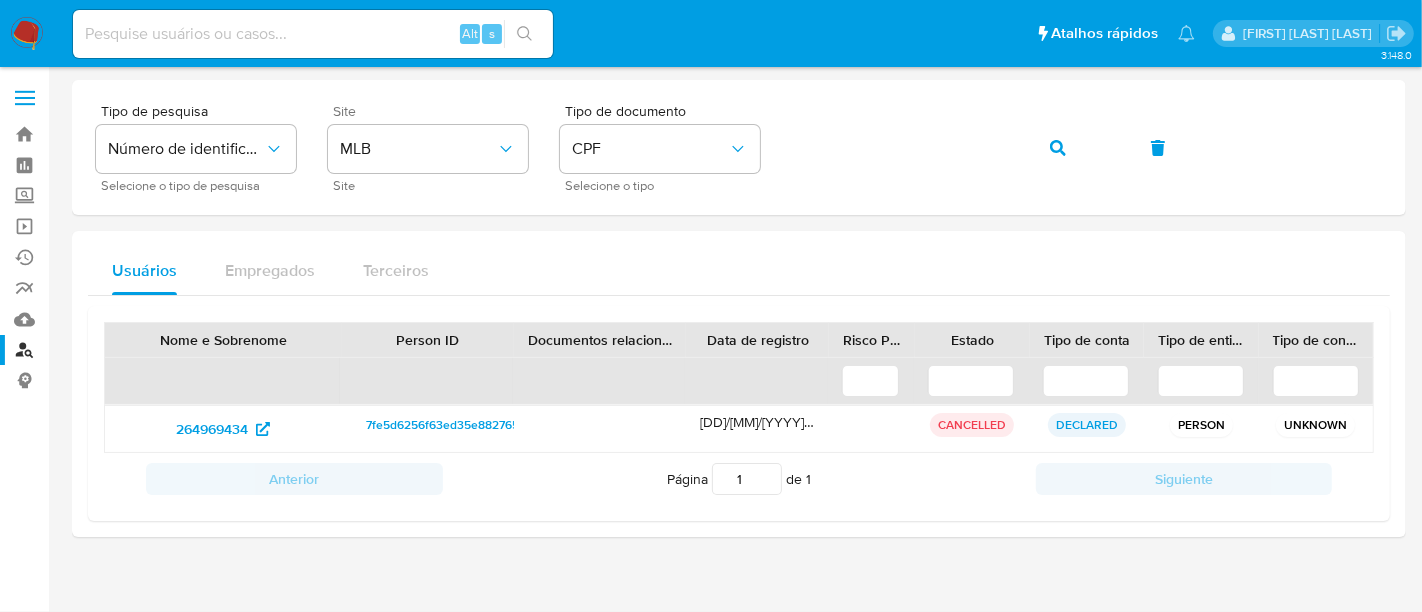 click at bounding box center (27, 34) 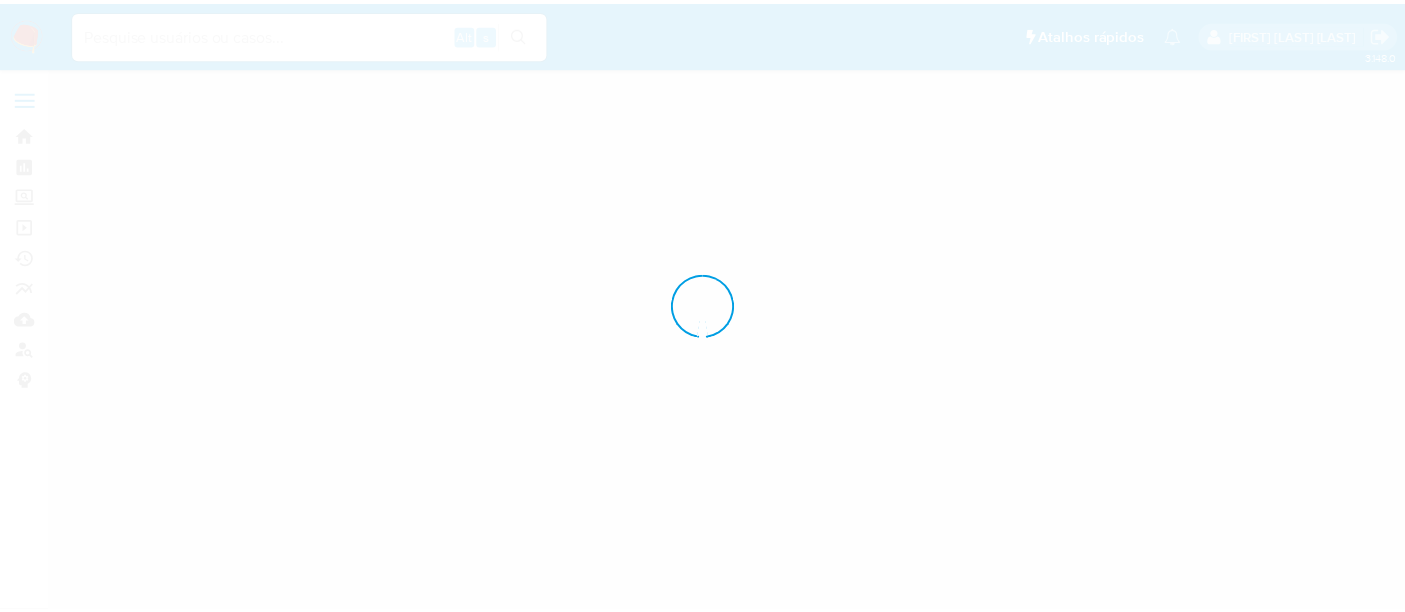scroll, scrollTop: 0, scrollLeft: 0, axis: both 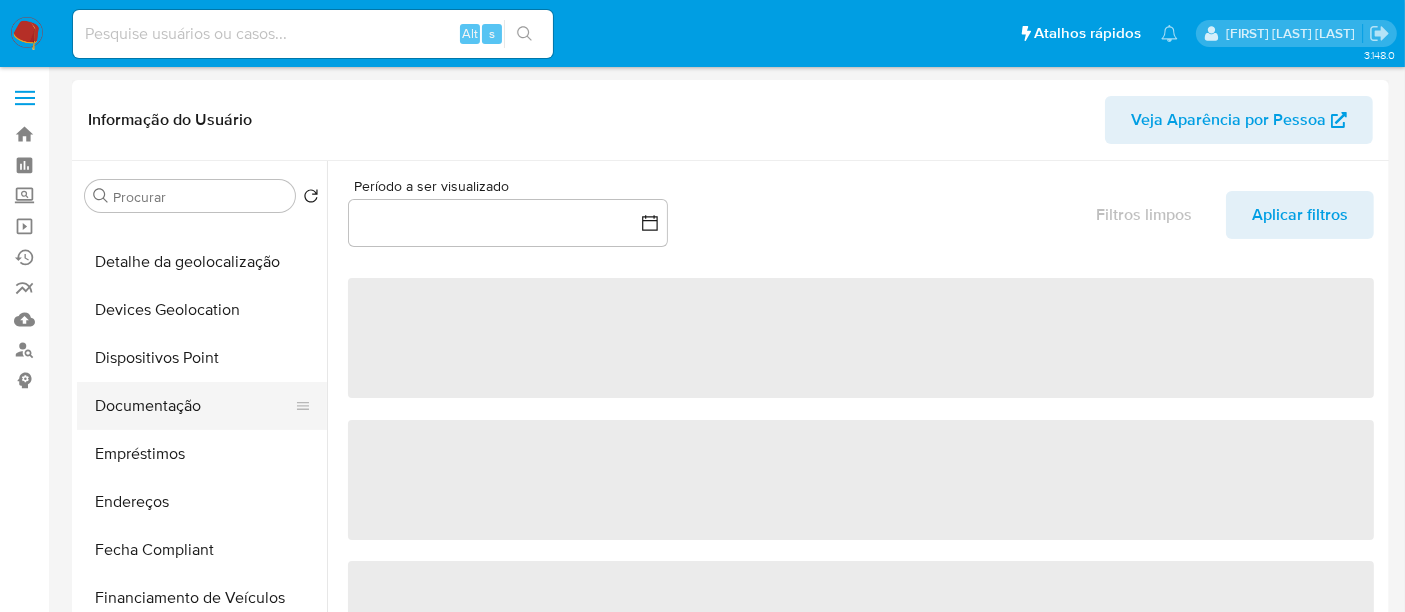click on "Documentação" at bounding box center (194, 406) 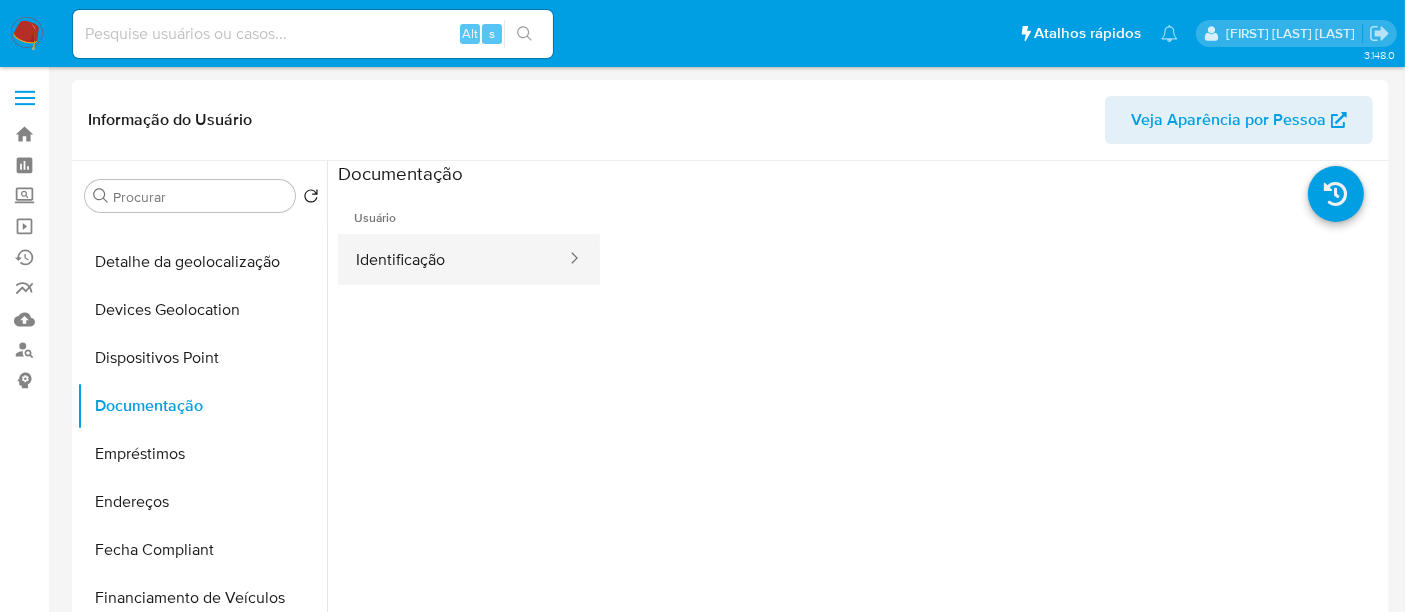 click on "Identificação" at bounding box center [453, 259] 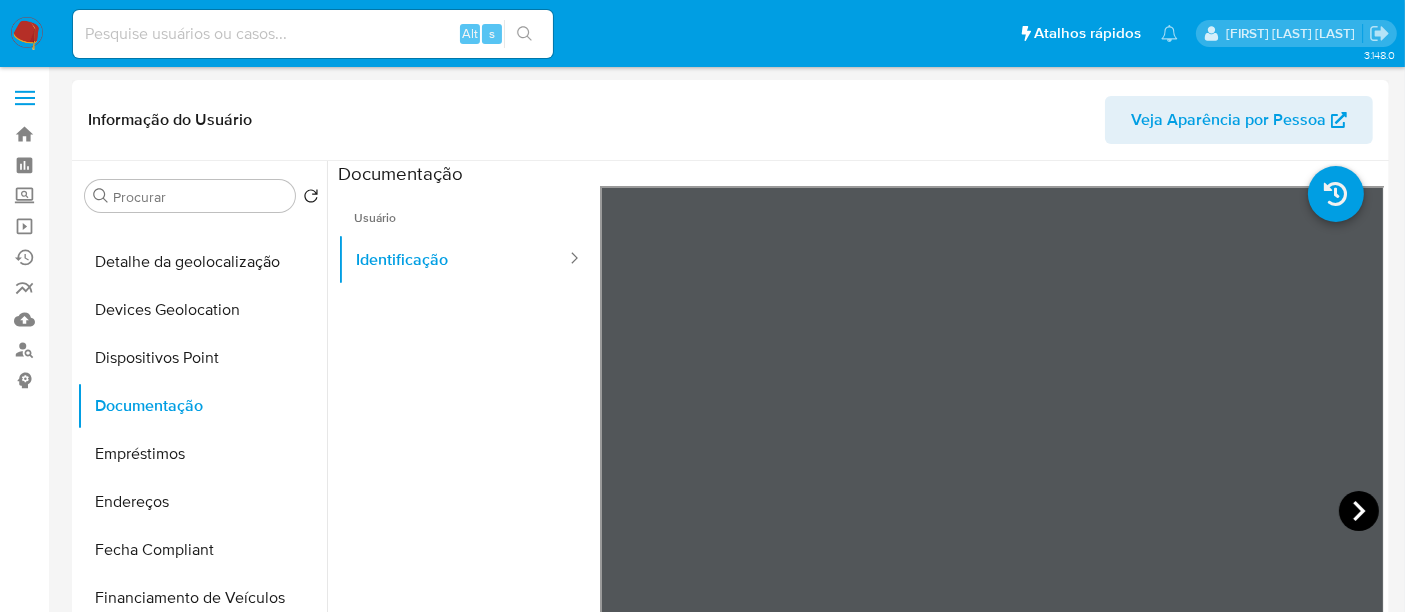 click 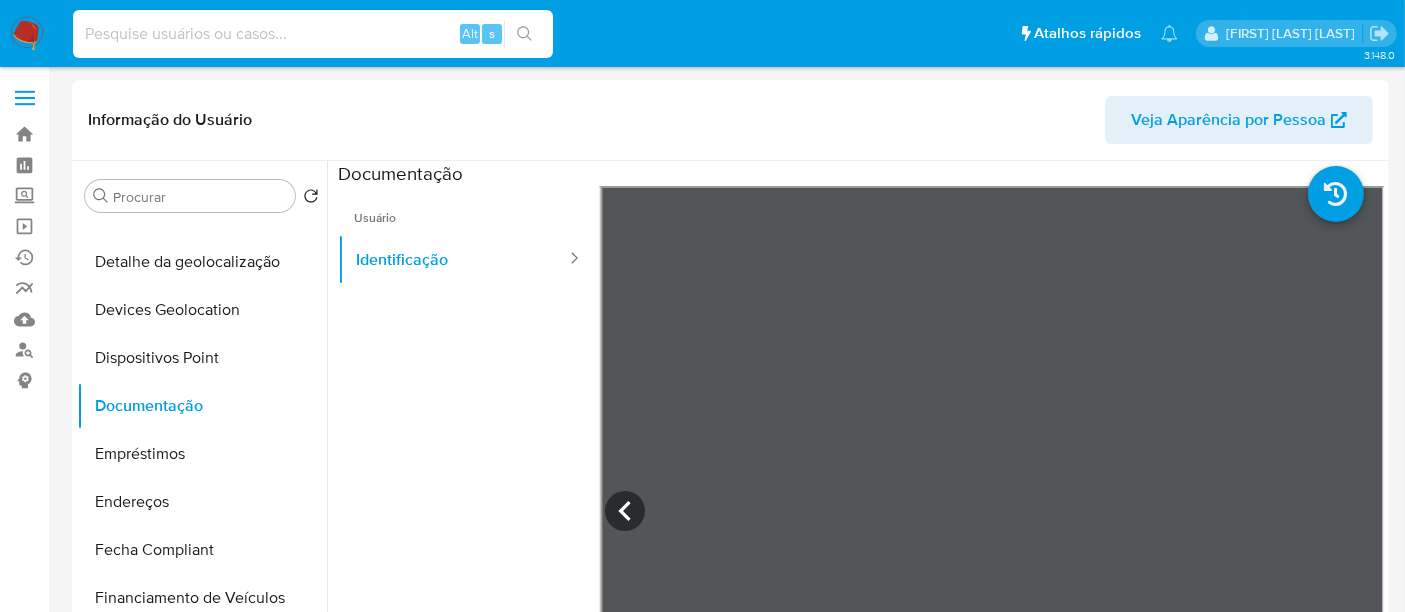 click at bounding box center (313, 34) 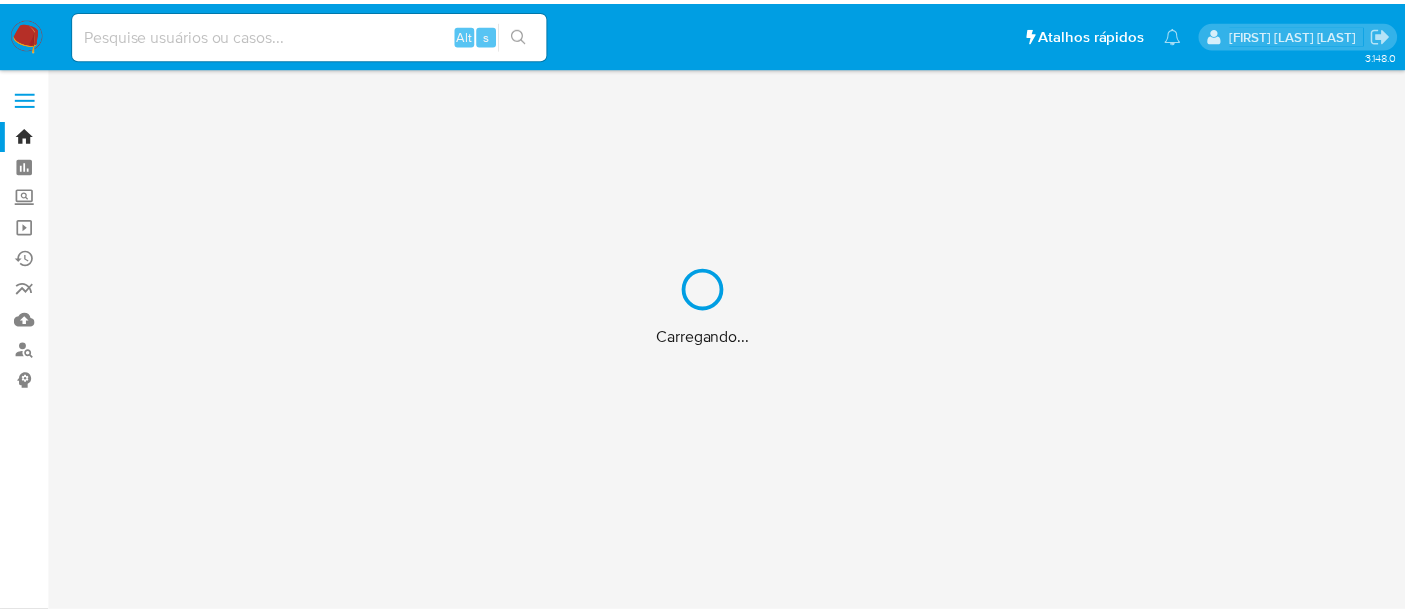 scroll, scrollTop: 0, scrollLeft: 0, axis: both 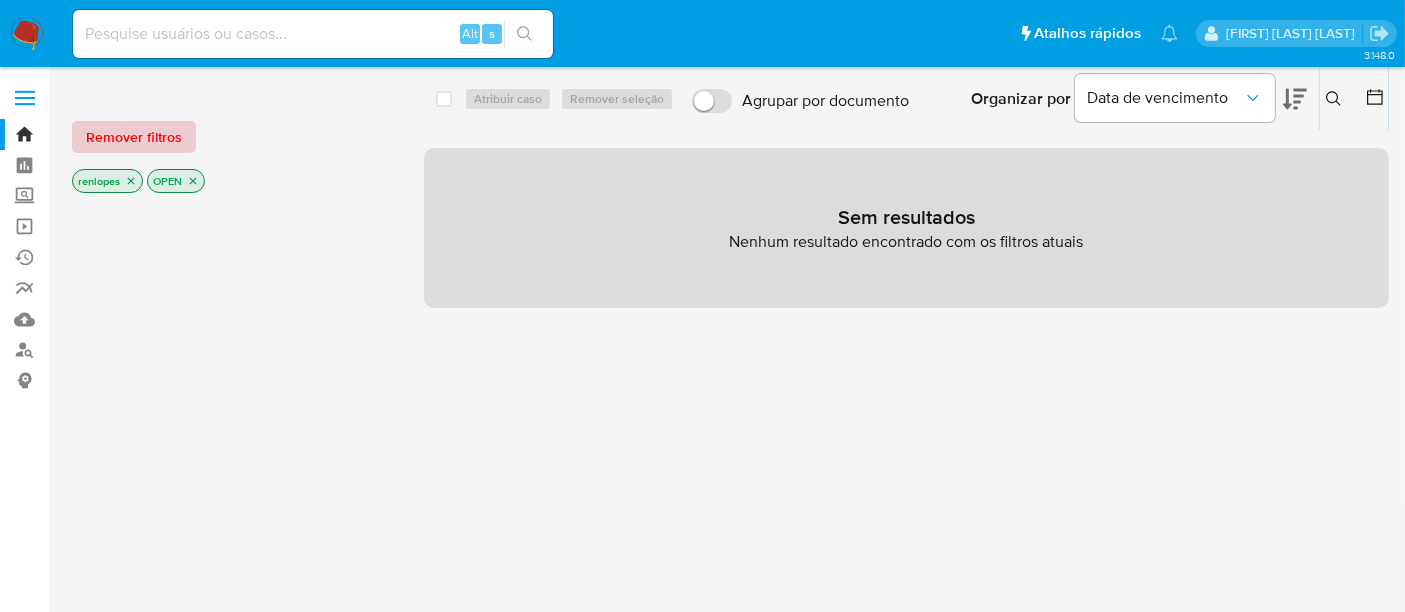 click on "Remover filtros" at bounding box center [134, 137] 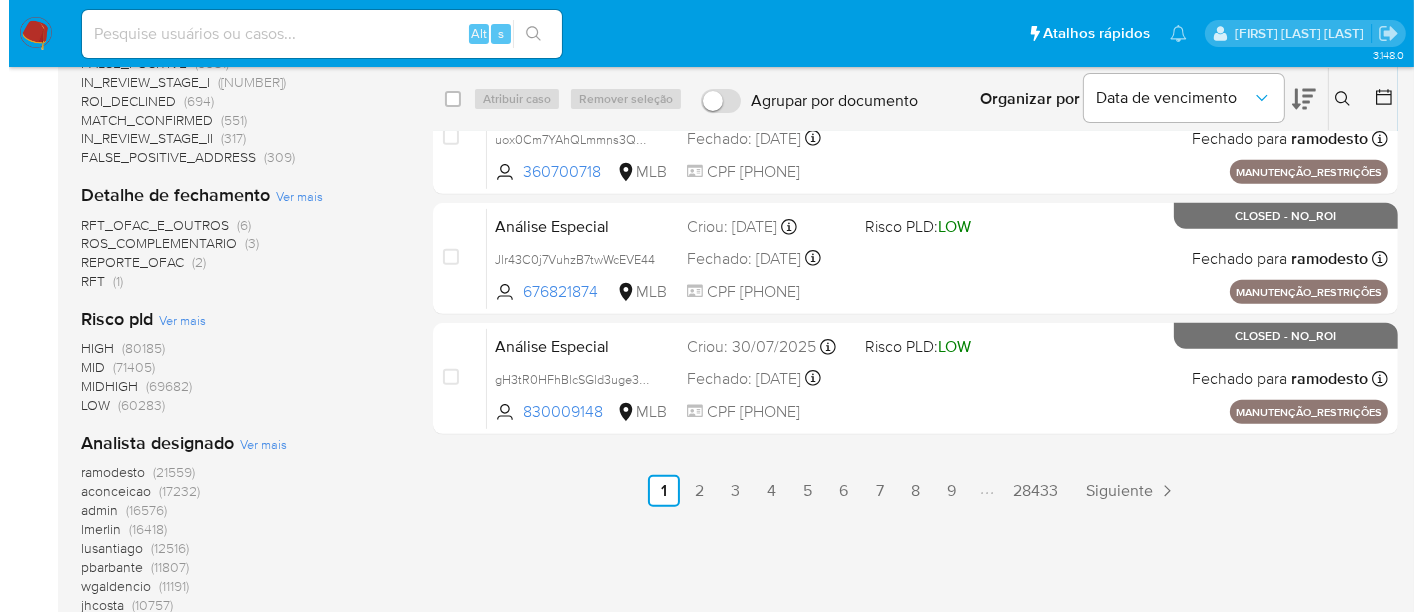 scroll, scrollTop: 1000, scrollLeft: 0, axis: vertical 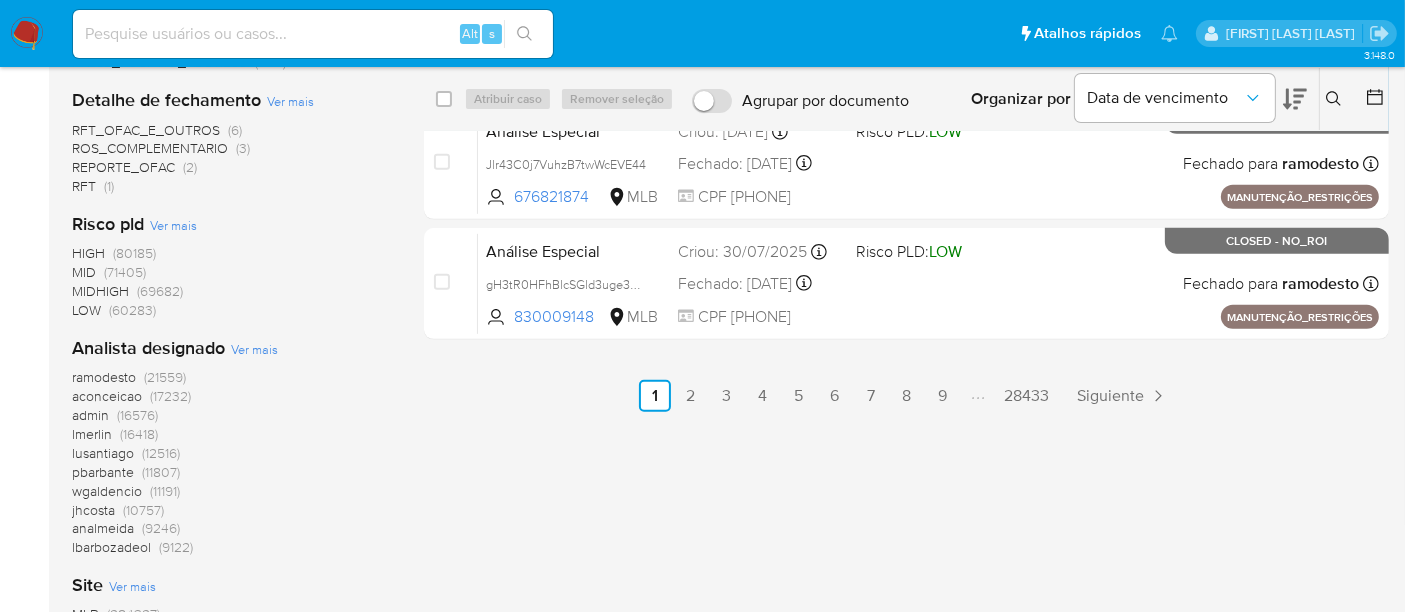 click on "Ver mais" at bounding box center [254, 349] 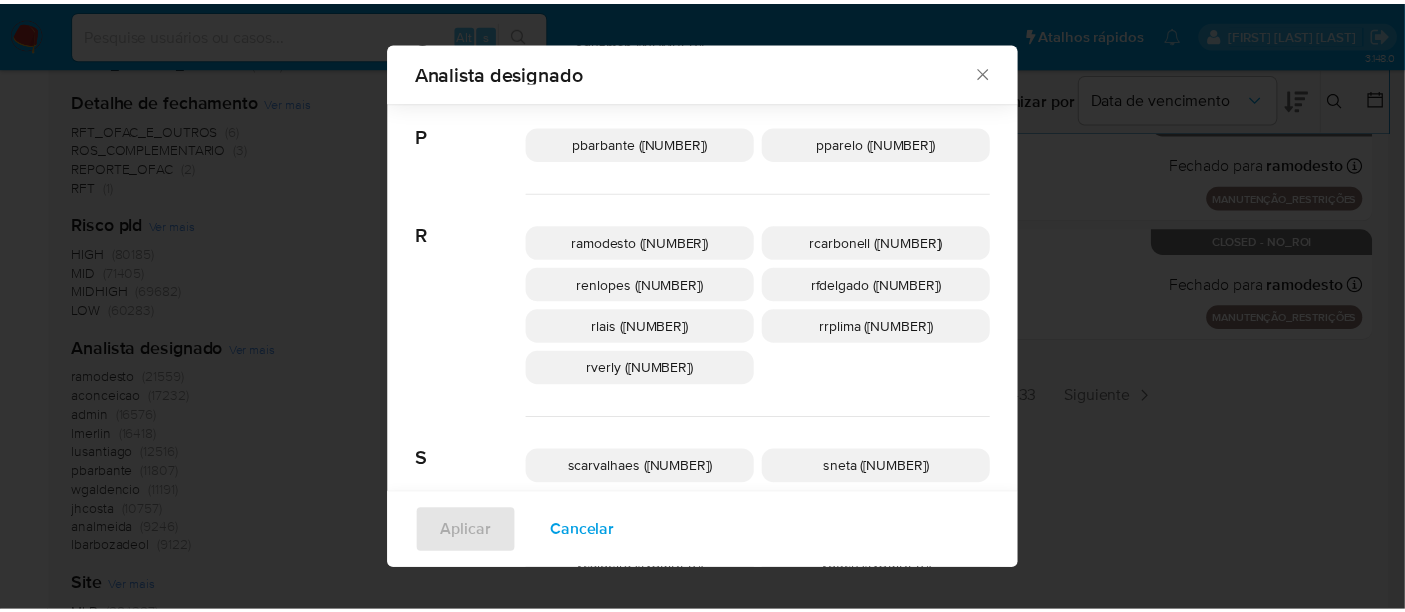 scroll, scrollTop: 2762, scrollLeft: 0, axis: vertical 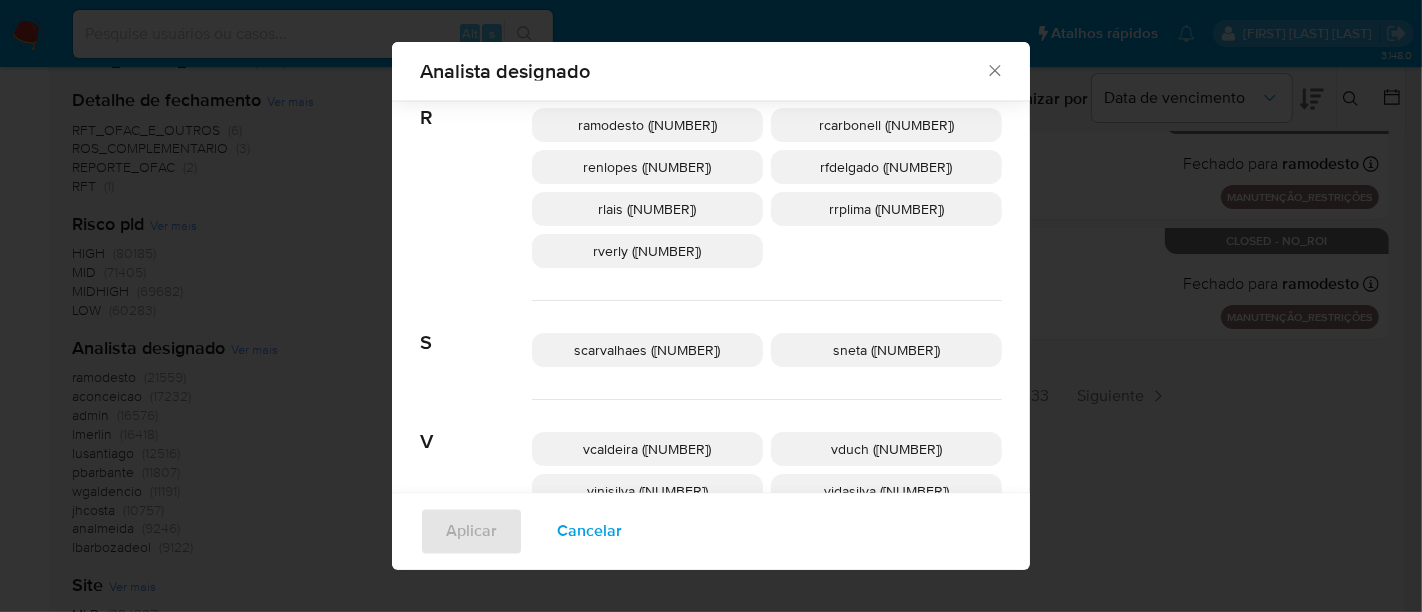 click on "Analista designado" at bounding box center [711, 71] 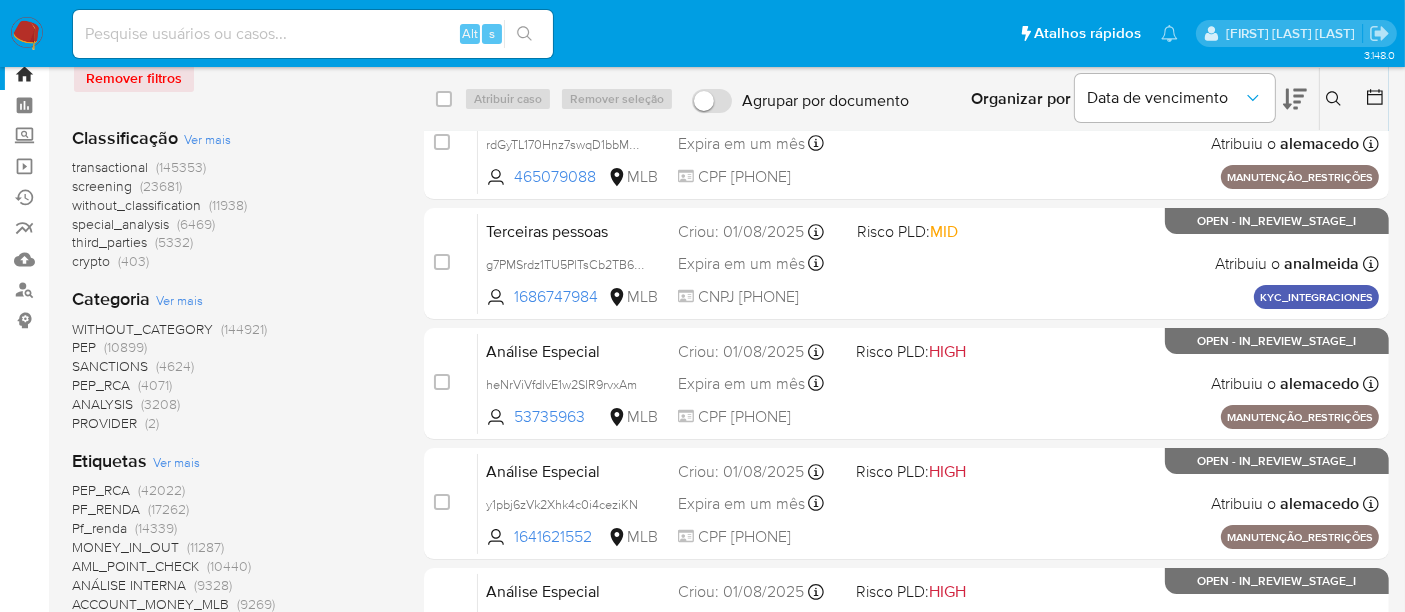 scroll, scrollTop: 0, scrollLeft: 0, axis: both 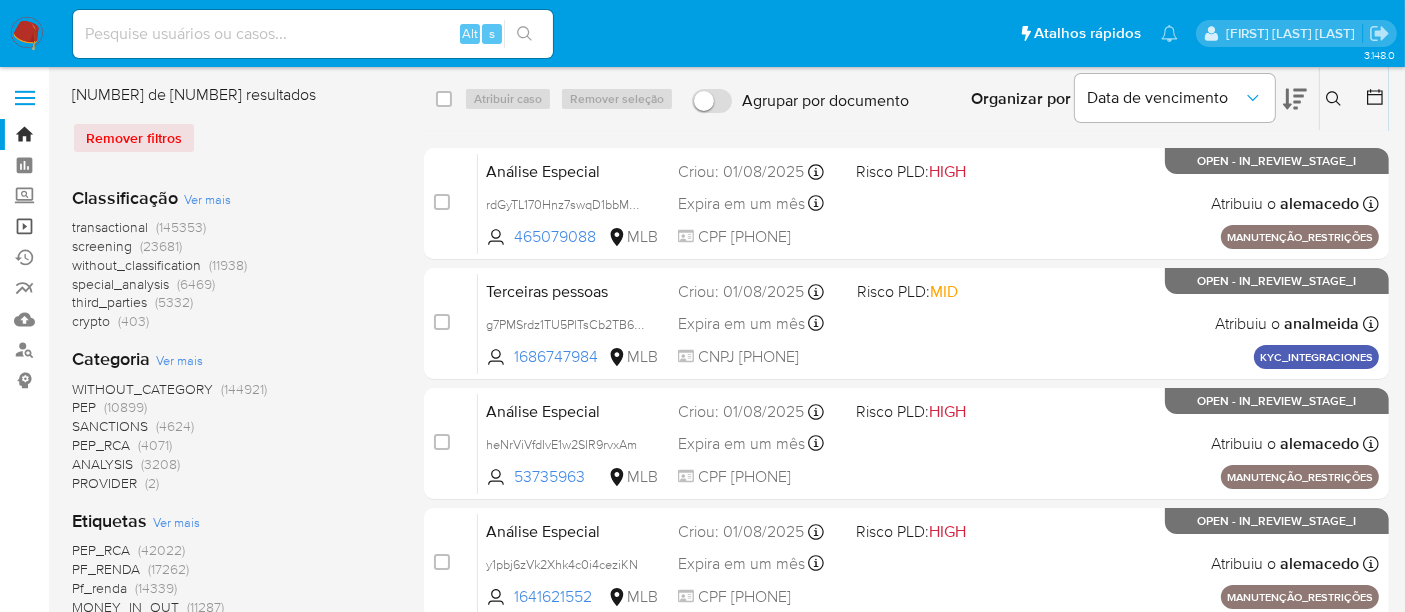 click on "Operações em massa" at bounding box center (119, 226) 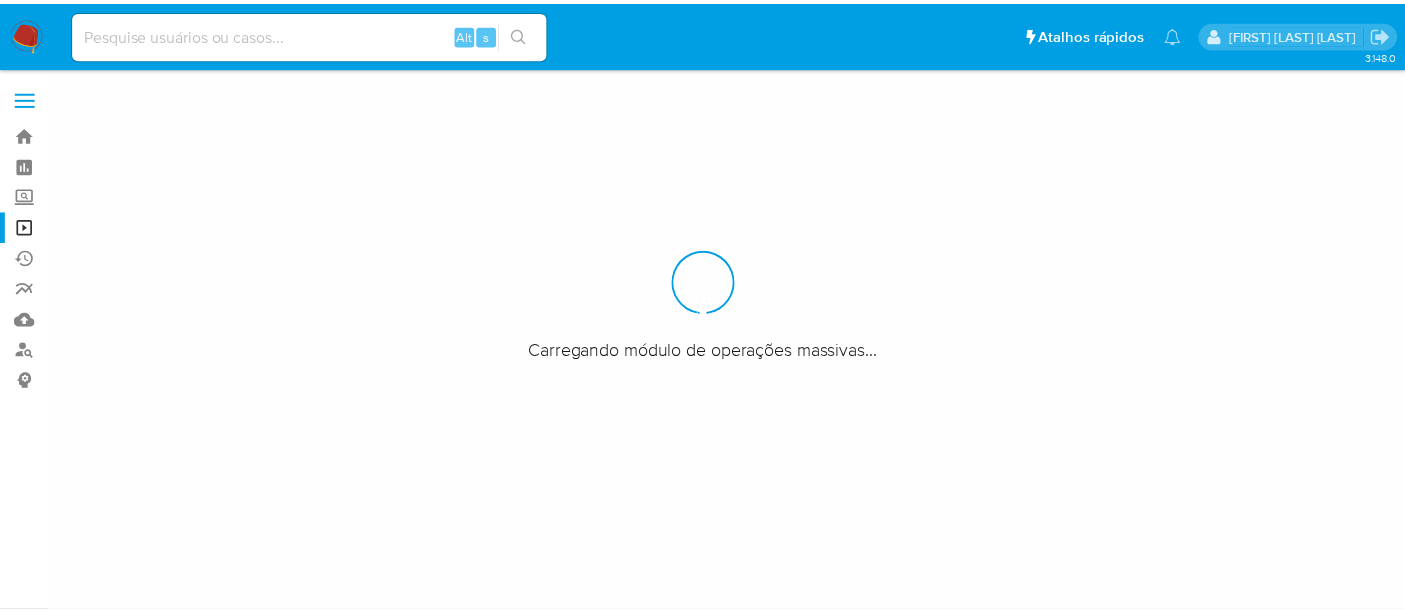 scroll, scrollTop: 0, scrollLeft: 0, axis: both 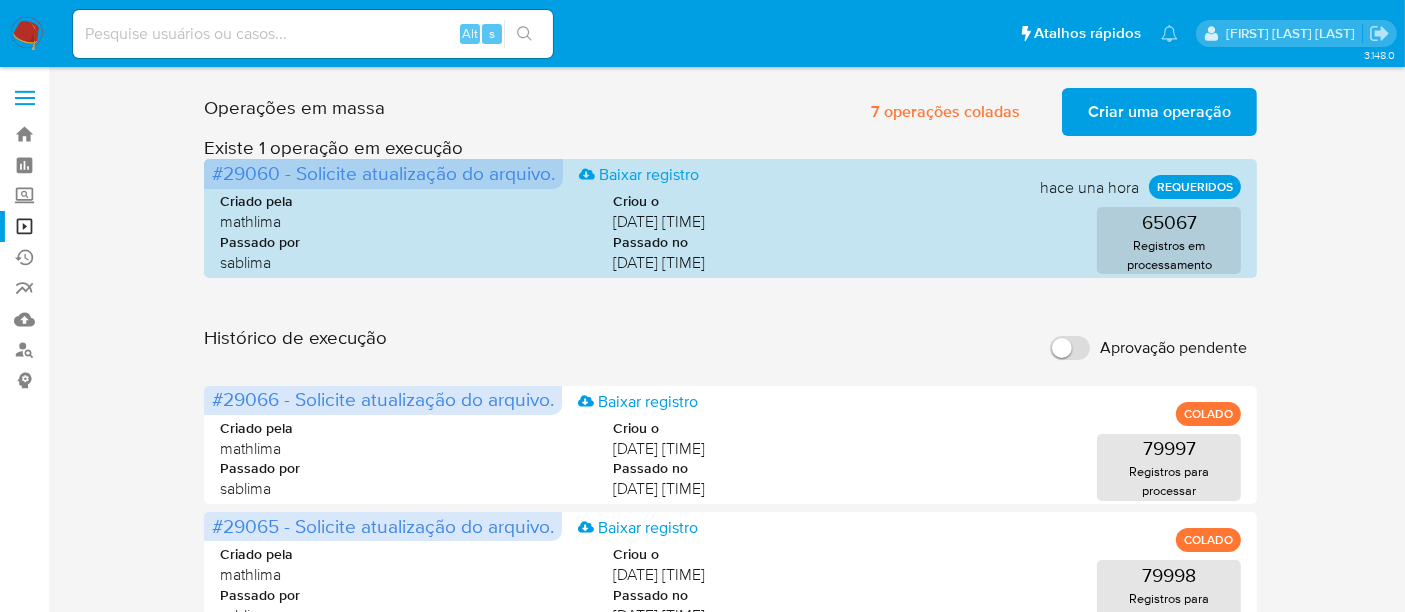 click on "Criar uma operação" at bounding box center [1159, 112] 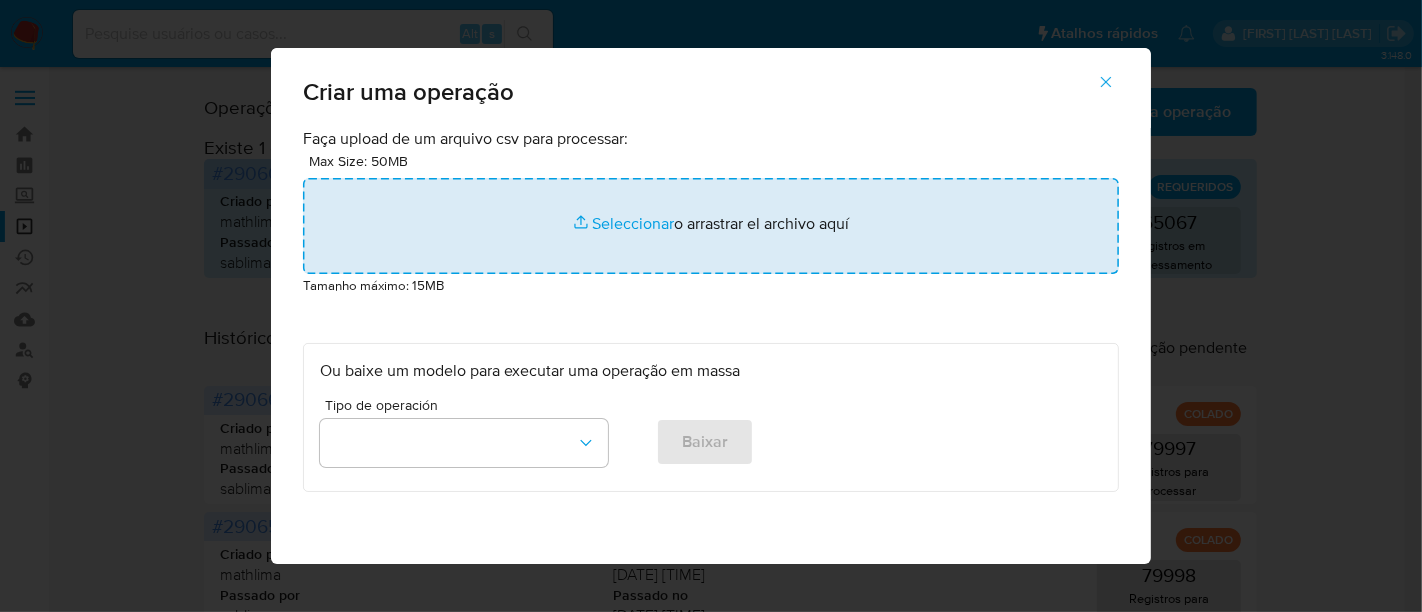 click at bounding box center (711, 226) 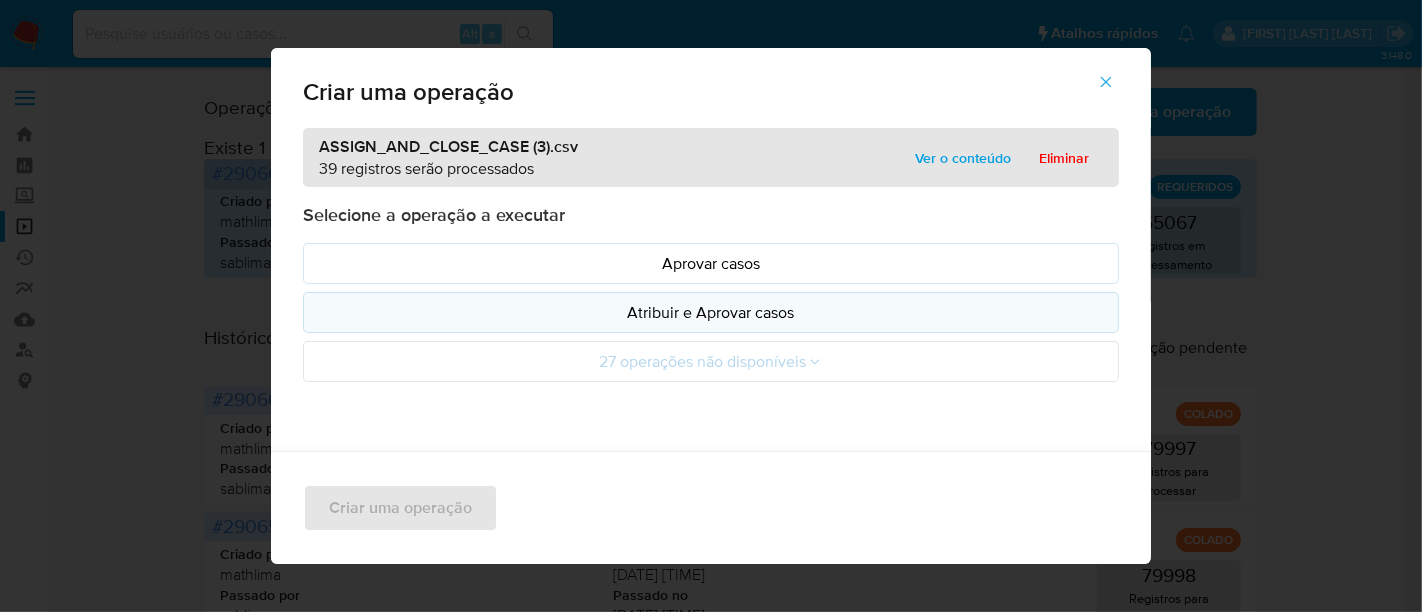 click on "Atribuir e Aprovar casos" at bounding box center (711, 312) 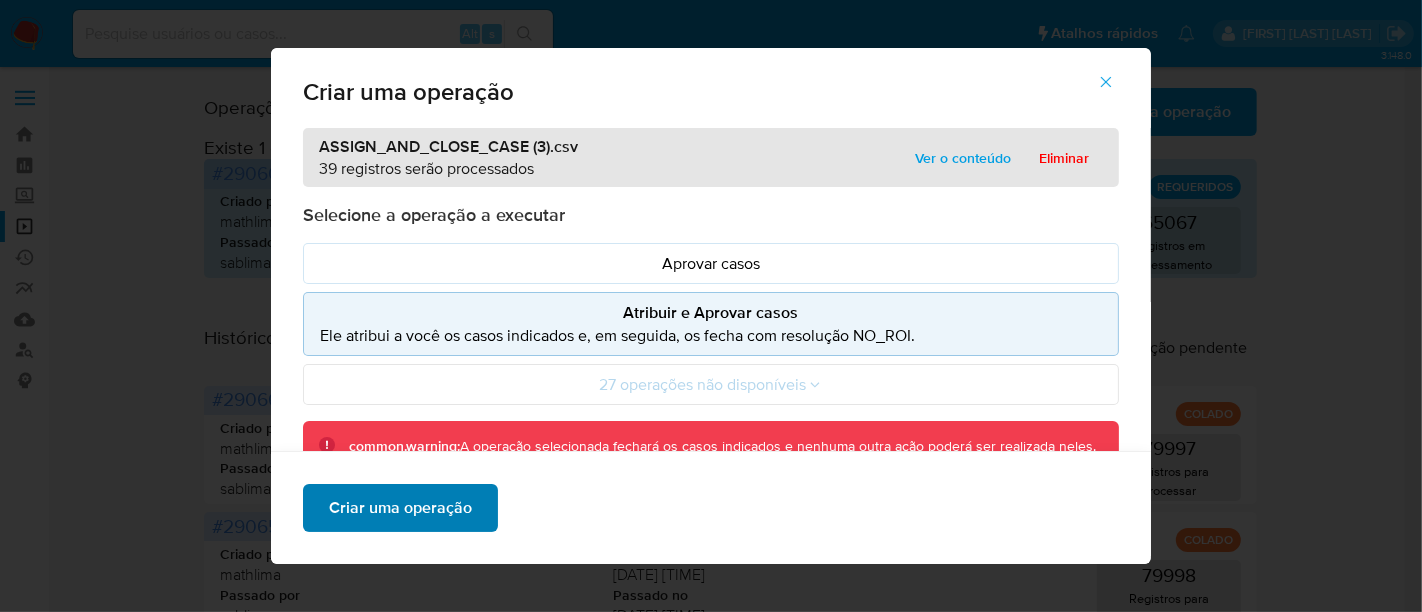 click on "Criar uma operação" at bounding box center [400, 508] 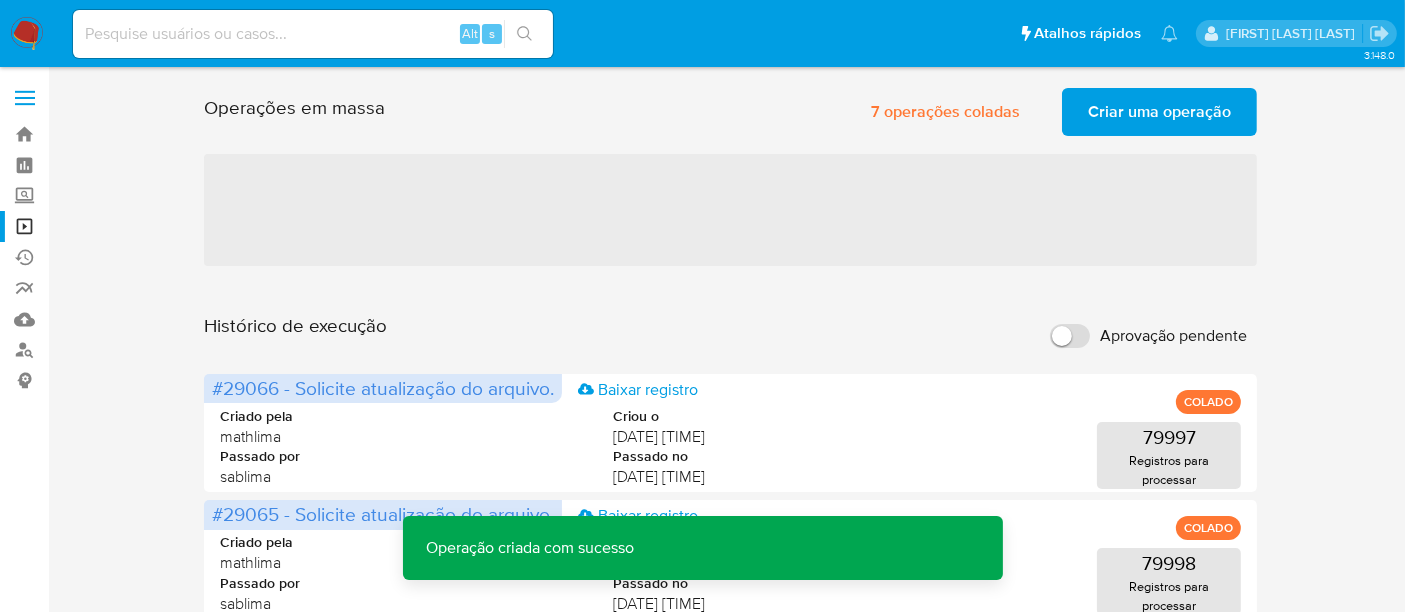 click on "Criar uma operação" at bounding box center [1159, 112] 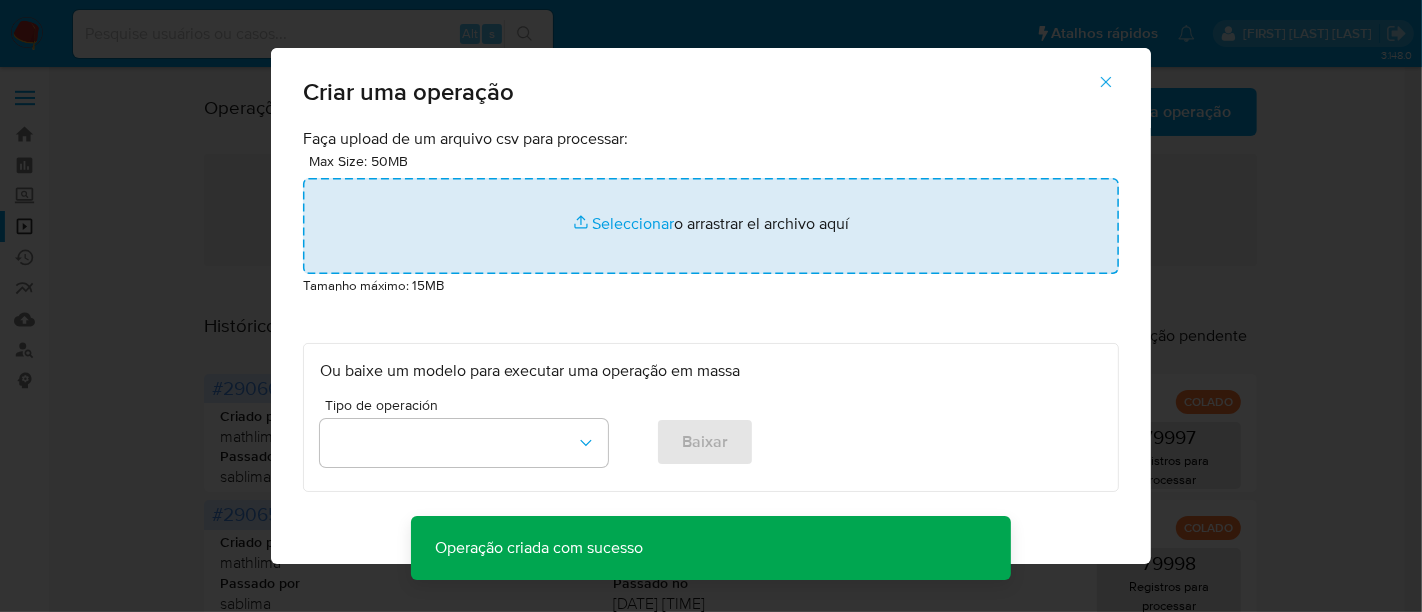 click at bounding box center (711, 226) 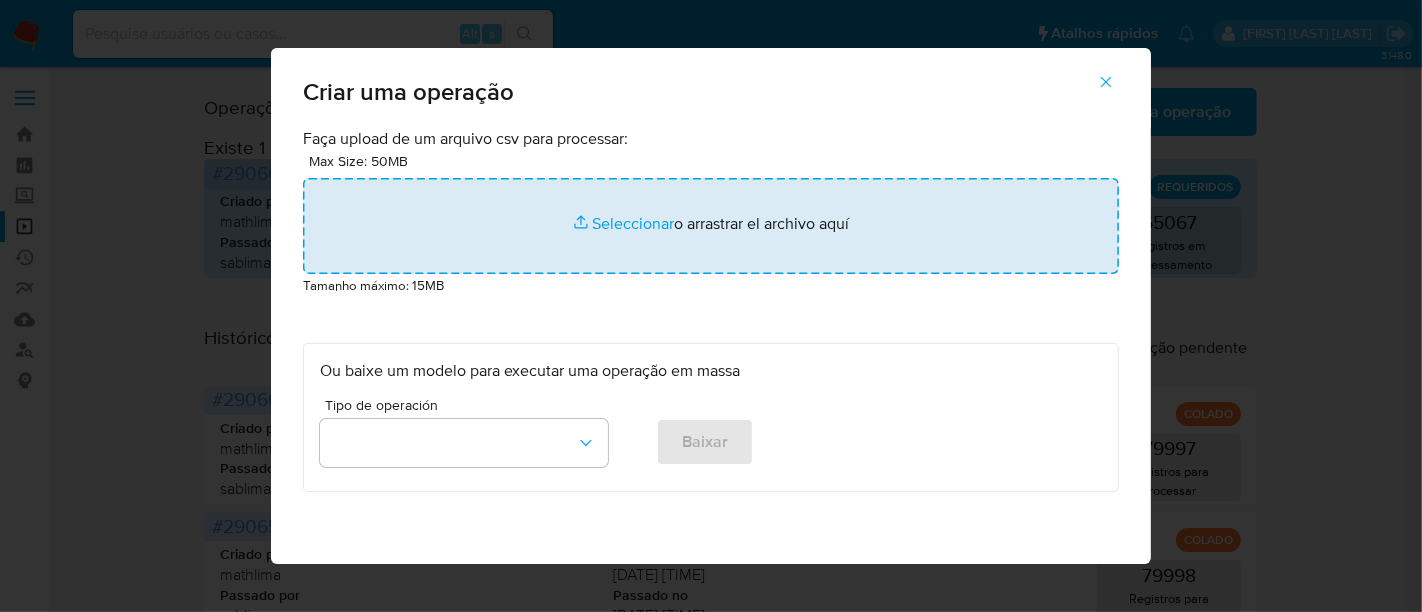 type on "C:\fakepath\ASSIGN_CASE.csv" 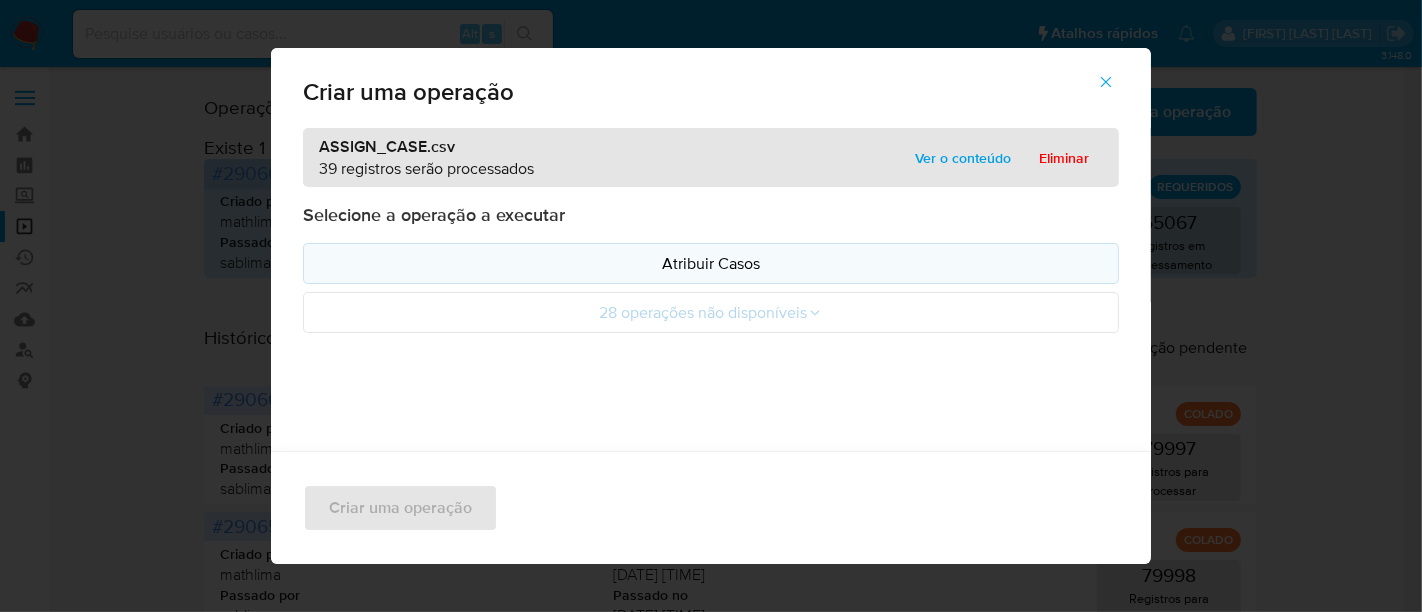 click on "Atribuir Casos" at bounding box center [711, 263] 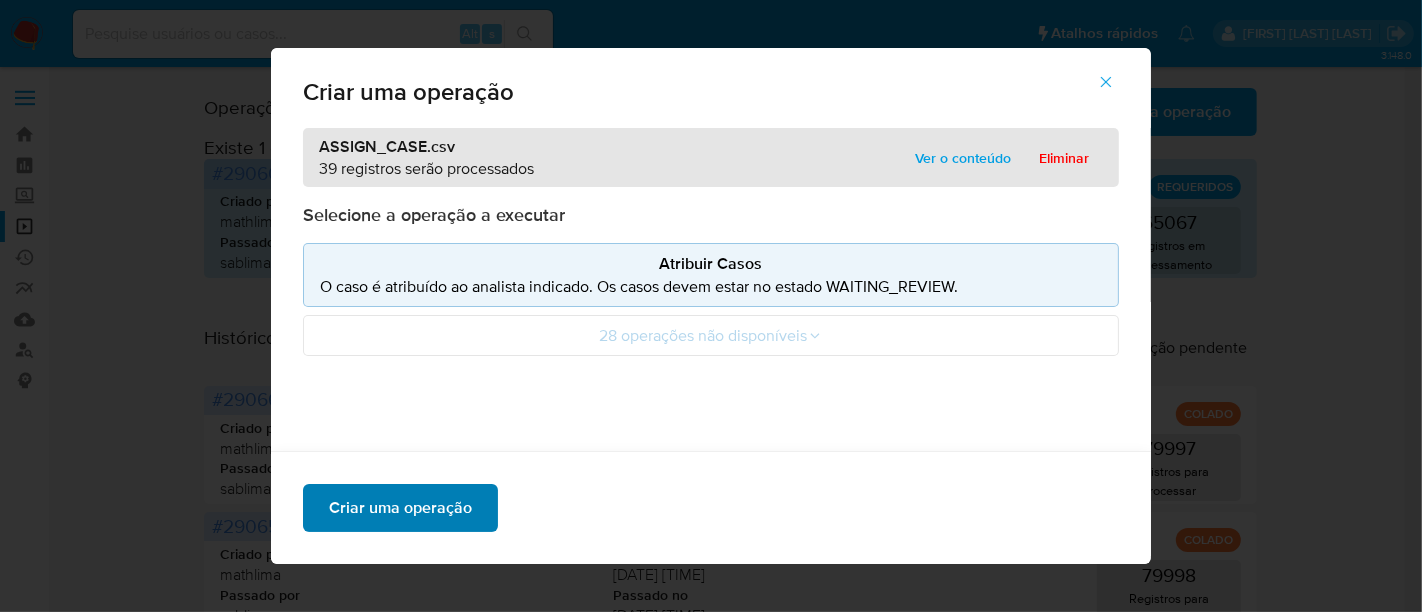 click on "Criar uma operação" at bounding box center [400, 508] 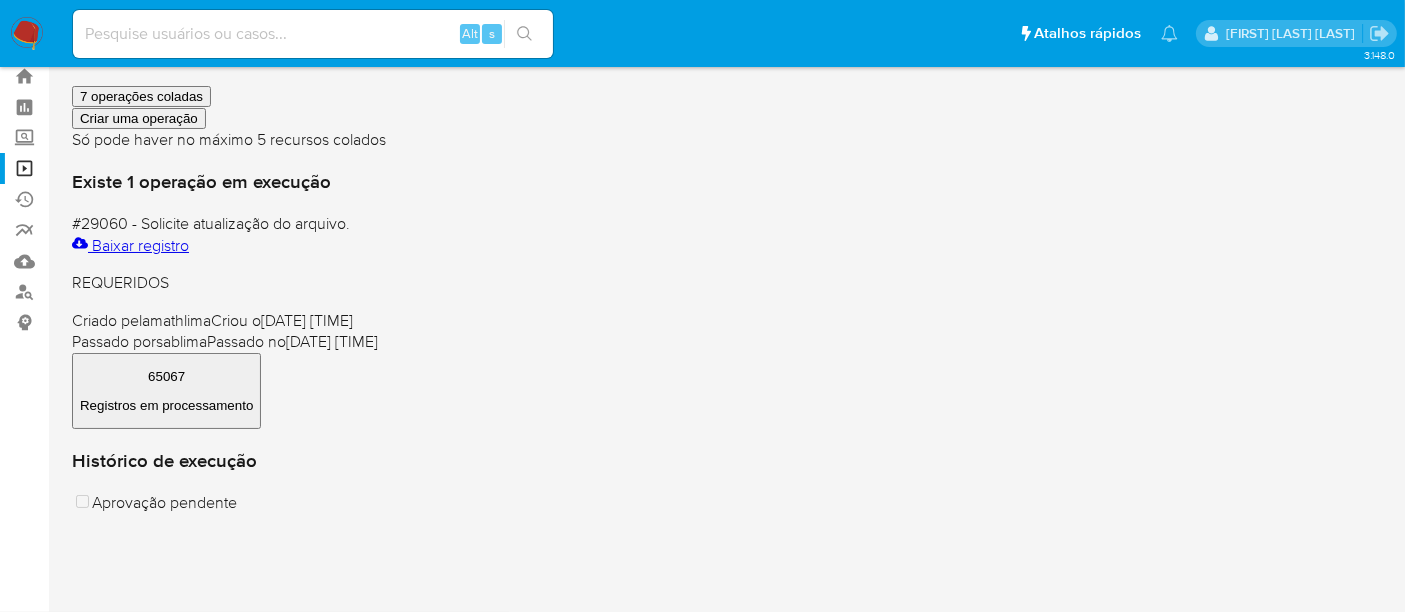 scroll, scrollTop: 111, scrollLeft: 0, axis: vertical 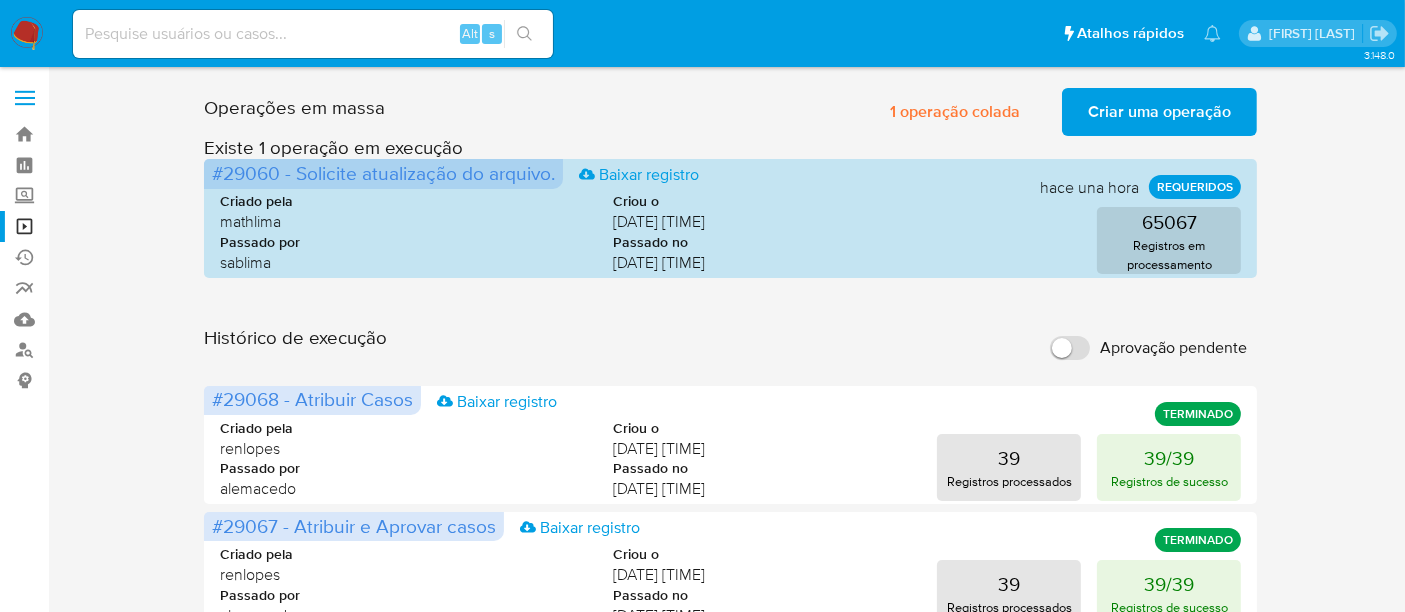 click at bounding box center (313, 34) 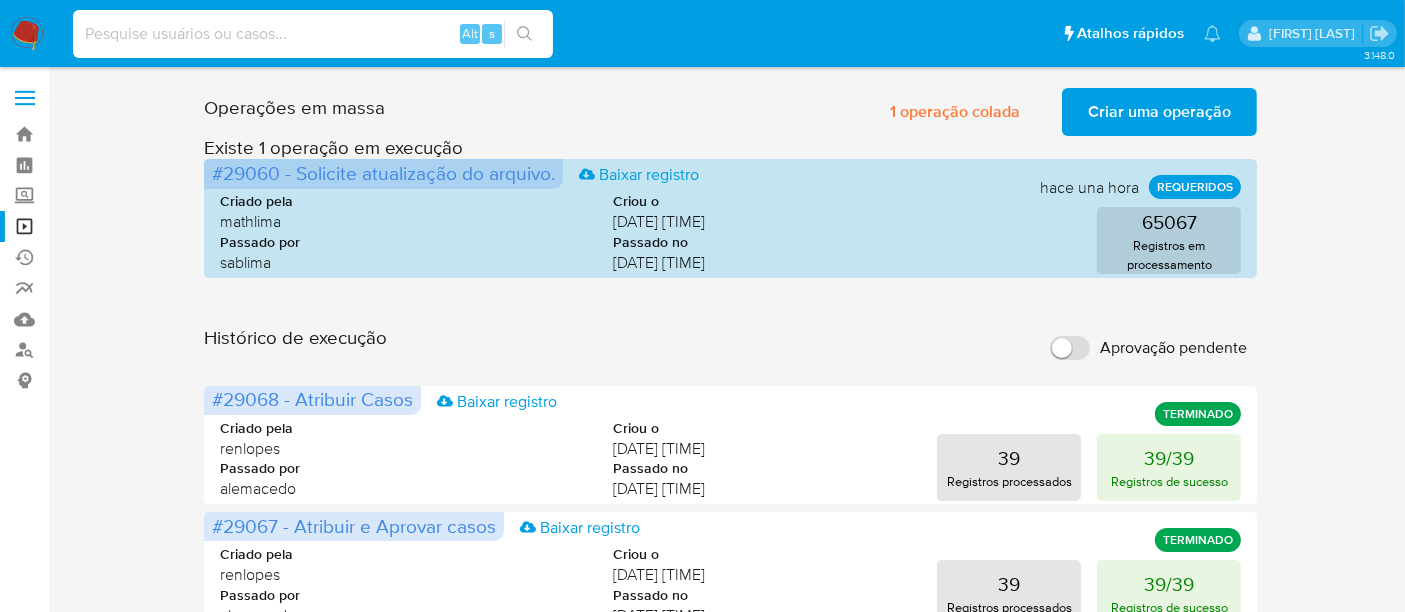 paste on "2419641343" 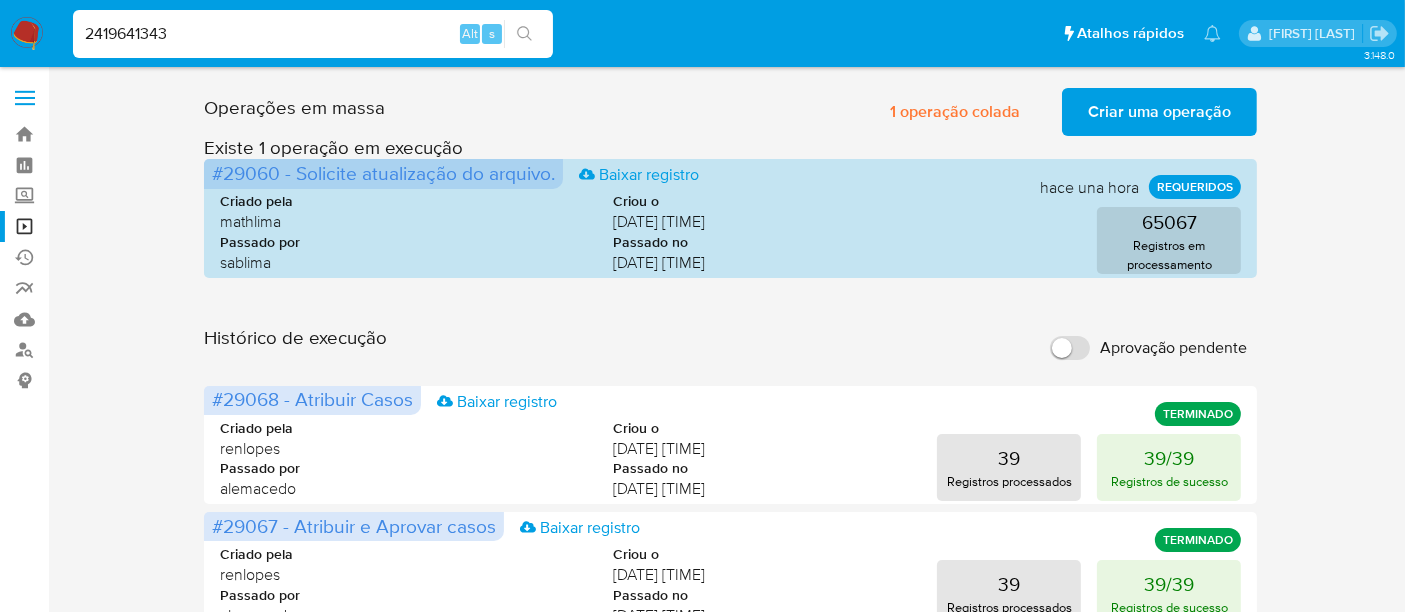 type on "2419641343" 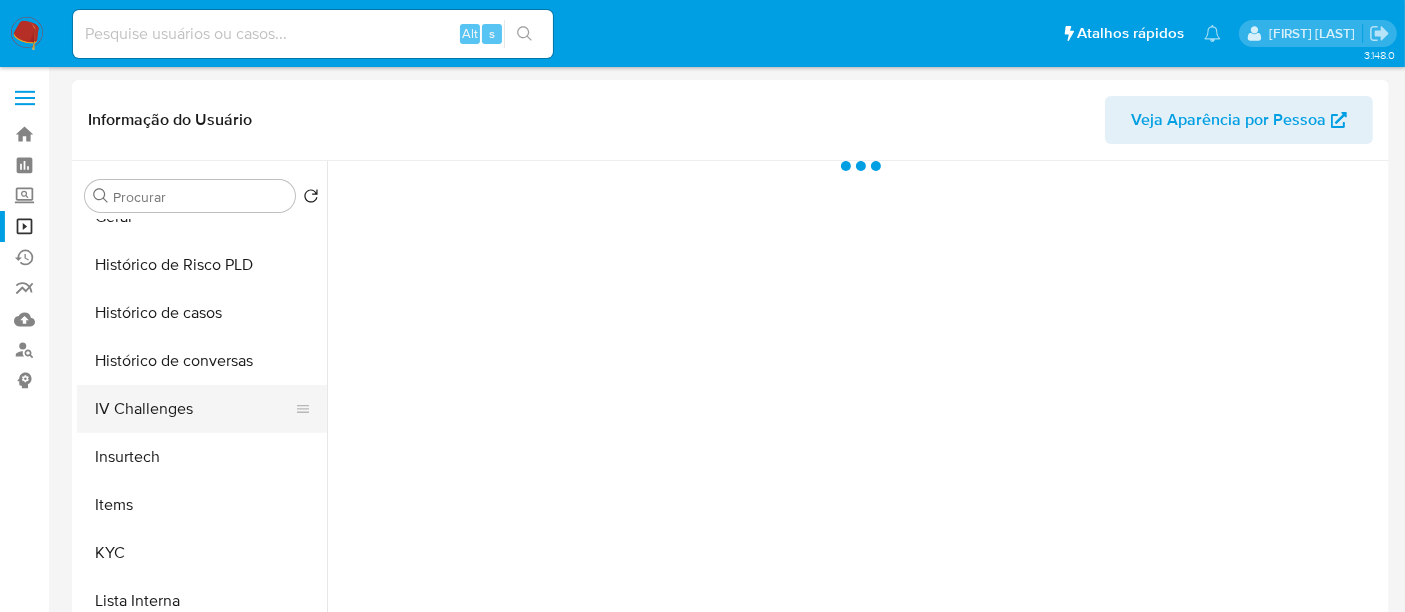 scroll, scrollTop: 666, scrollLeft: 0, axis: vertical 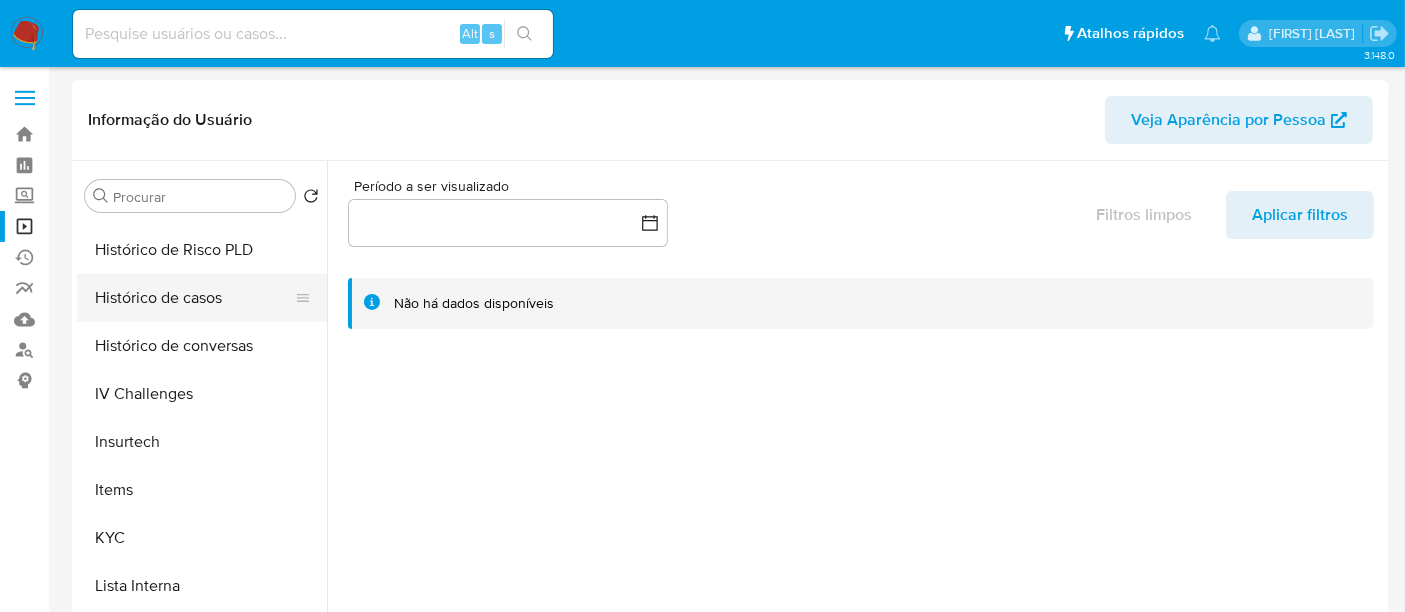 click on "Histórico de casos" at bounding box center [194, 298] 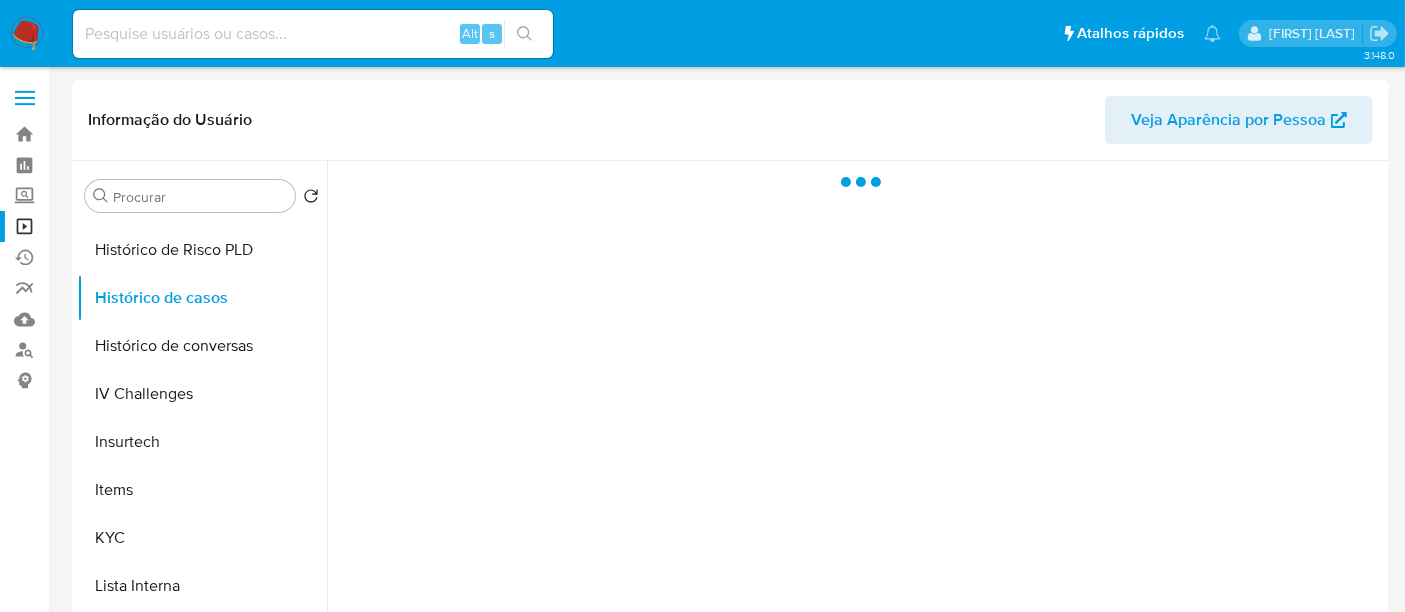 select on "10" 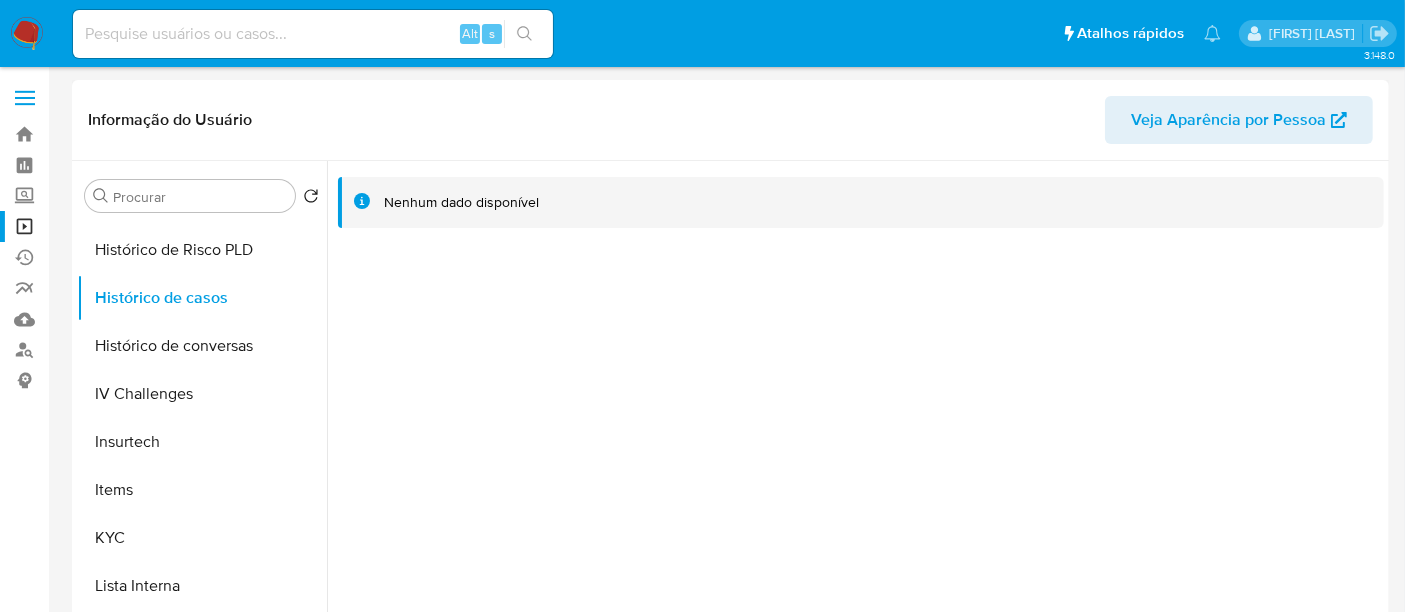 type 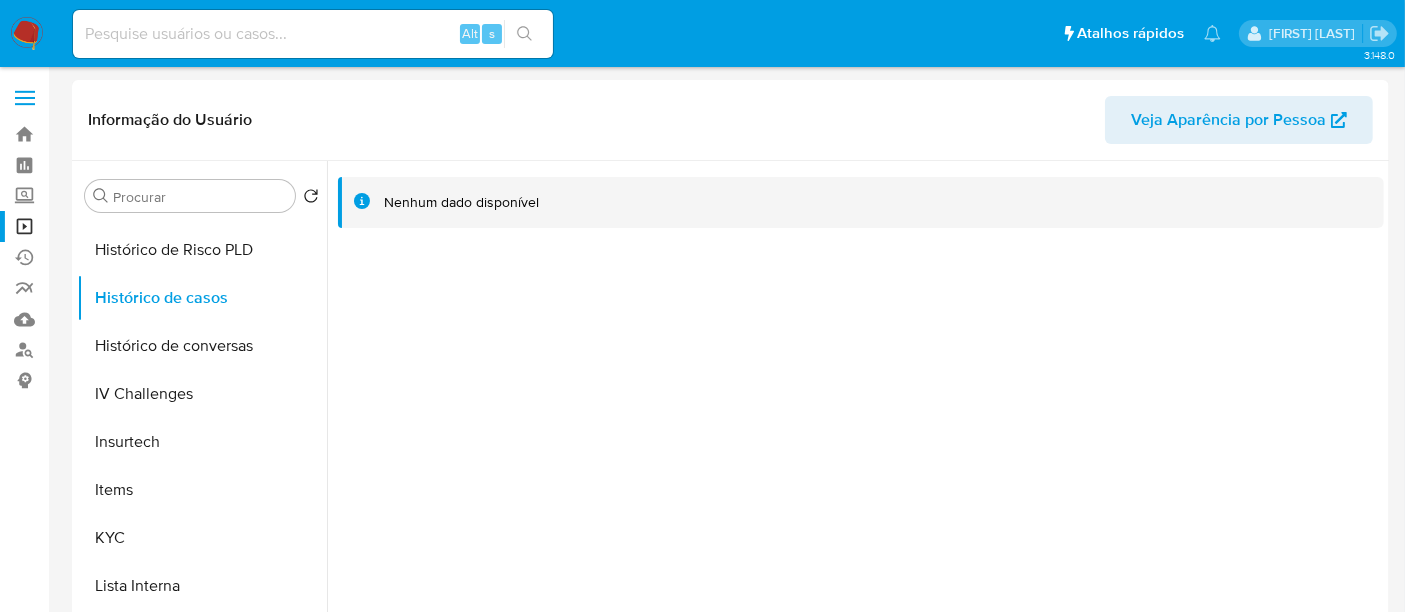 click at bounding box center [313, 34] 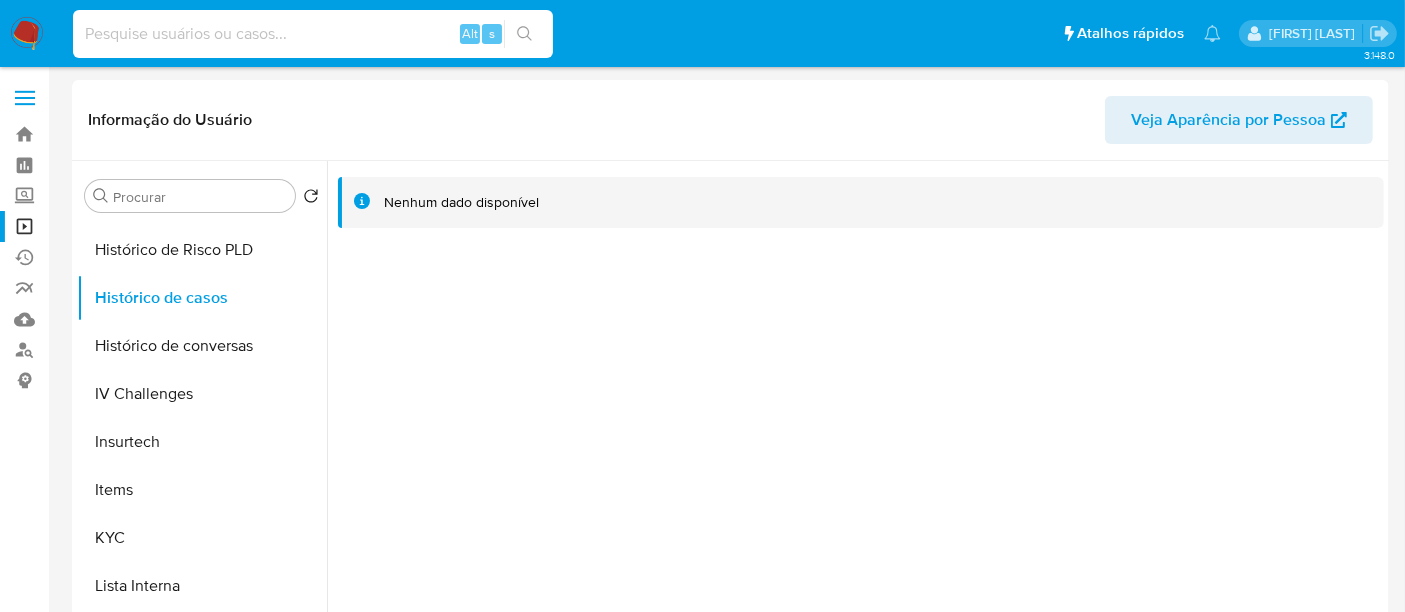 paste on "1724846077" 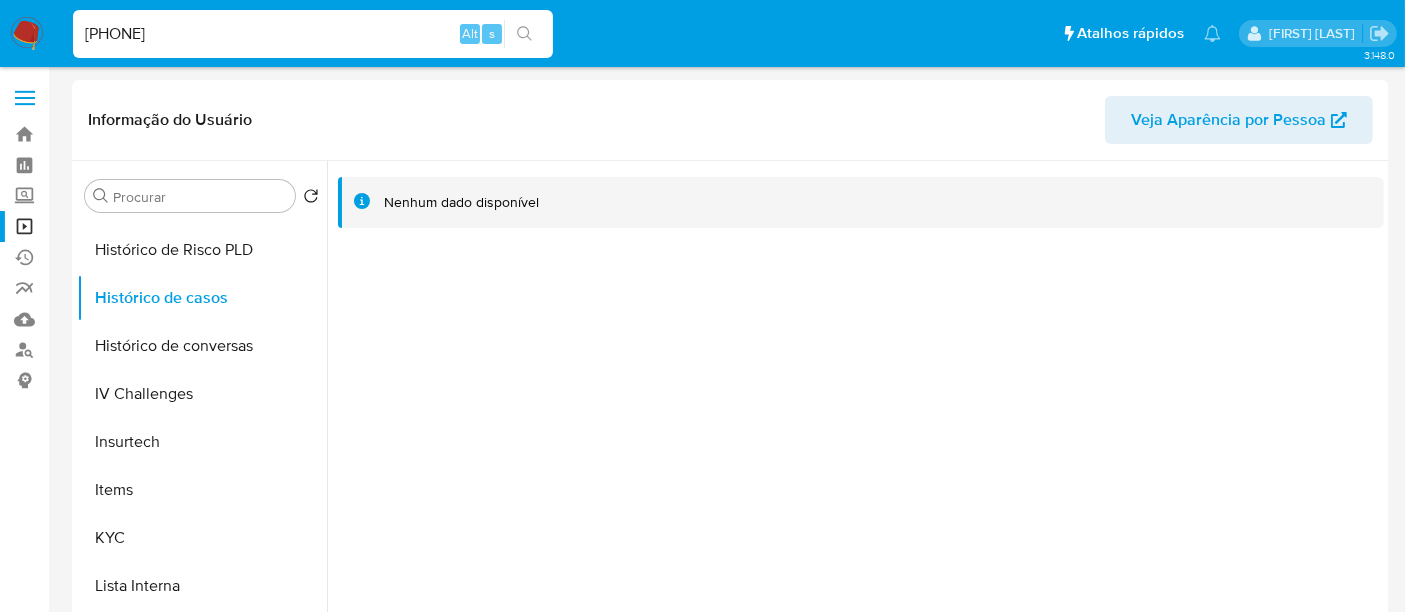 type on "1724846077" 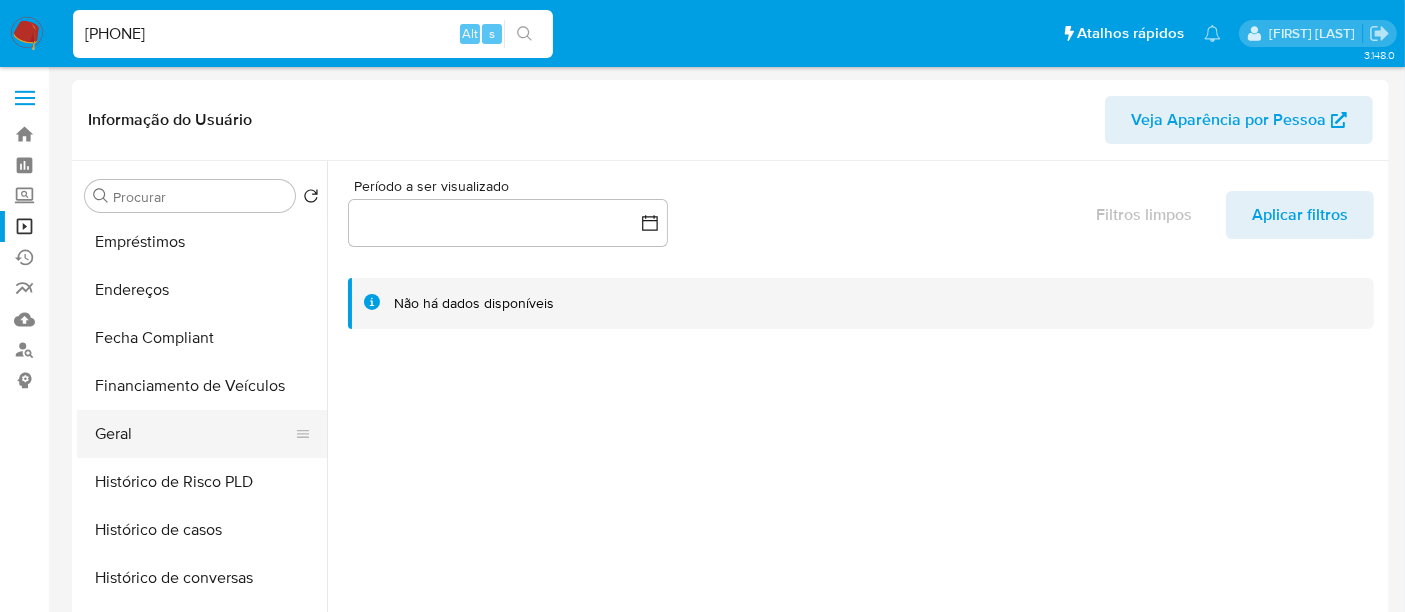 scroll, scrollTop: 444, scrollLeft: 0, axis: vertical 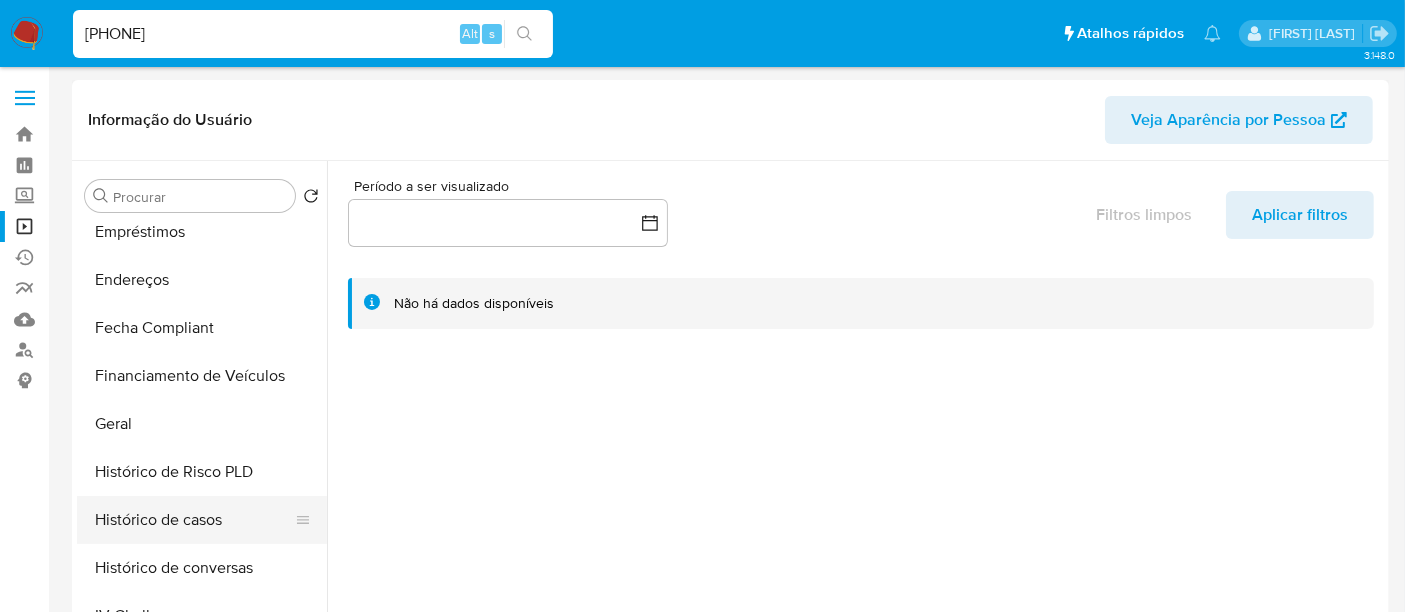 select on "10" 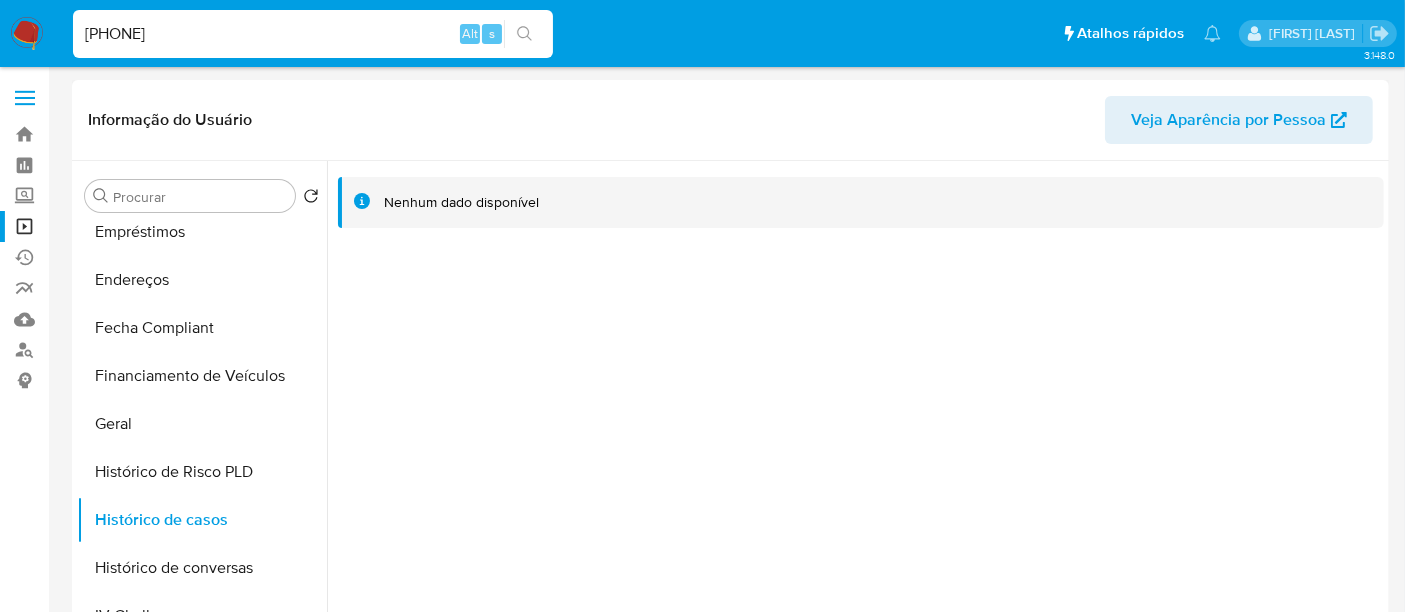 type 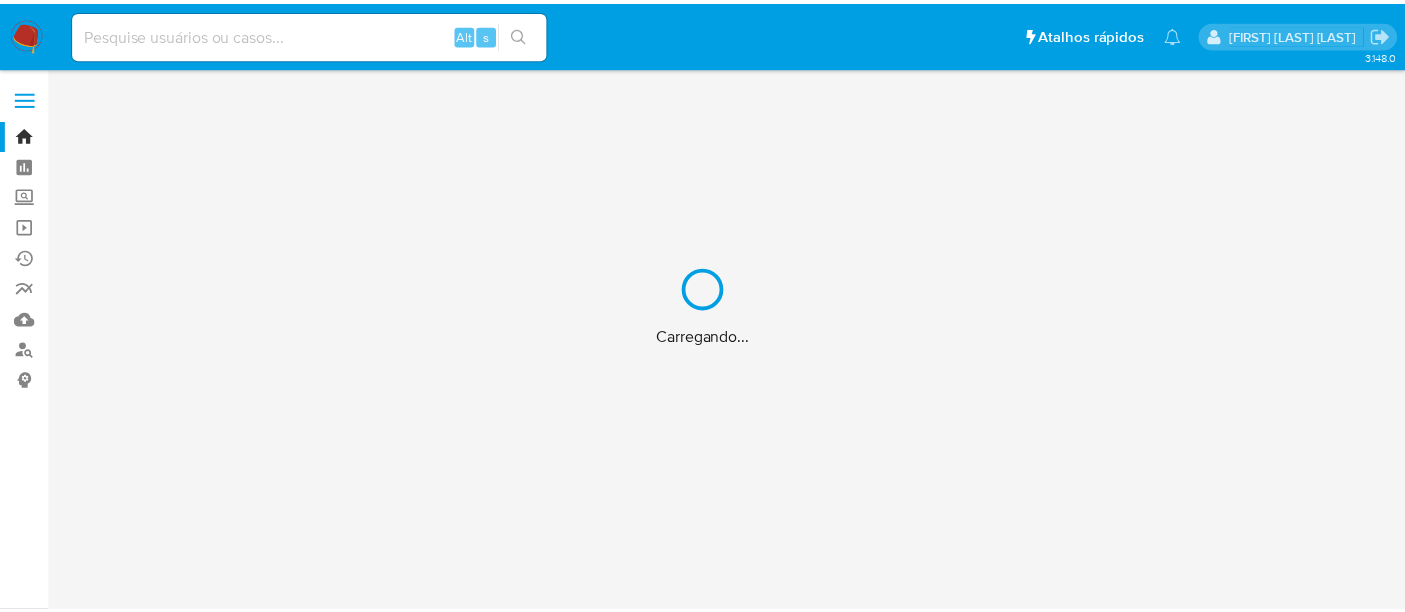 scroll, scrollTop: 0, scrollLeft: 0, axis: both 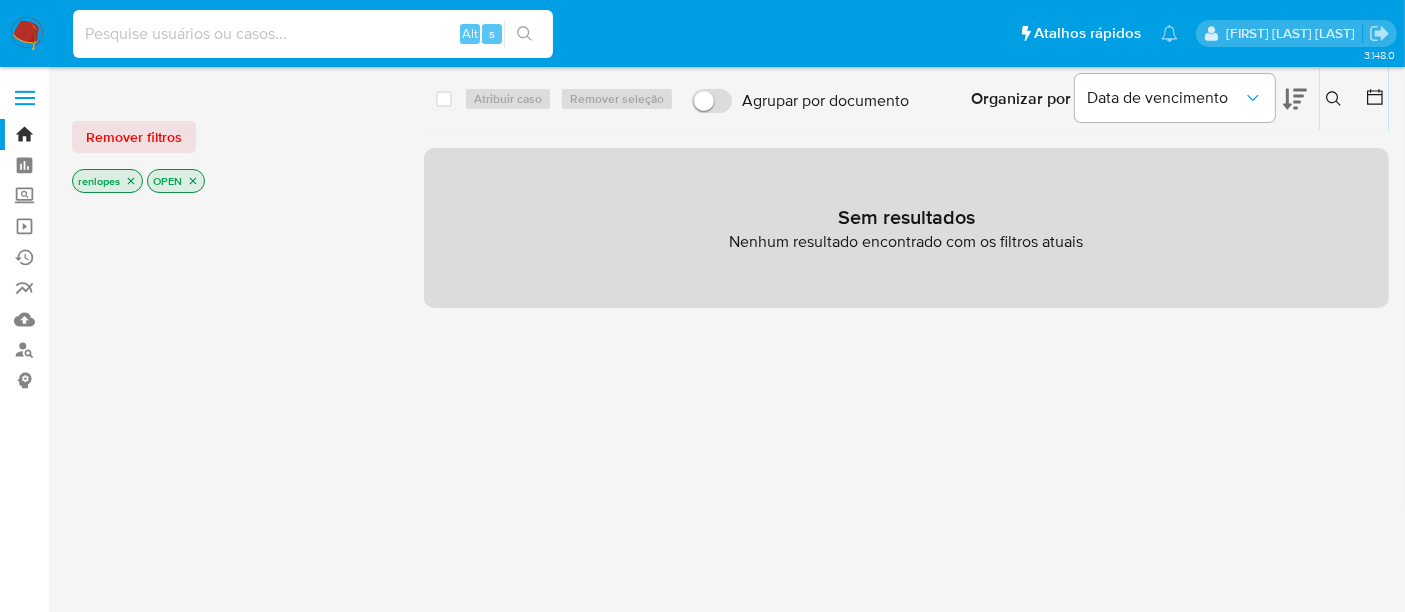 click at bounding box center (313, 34) 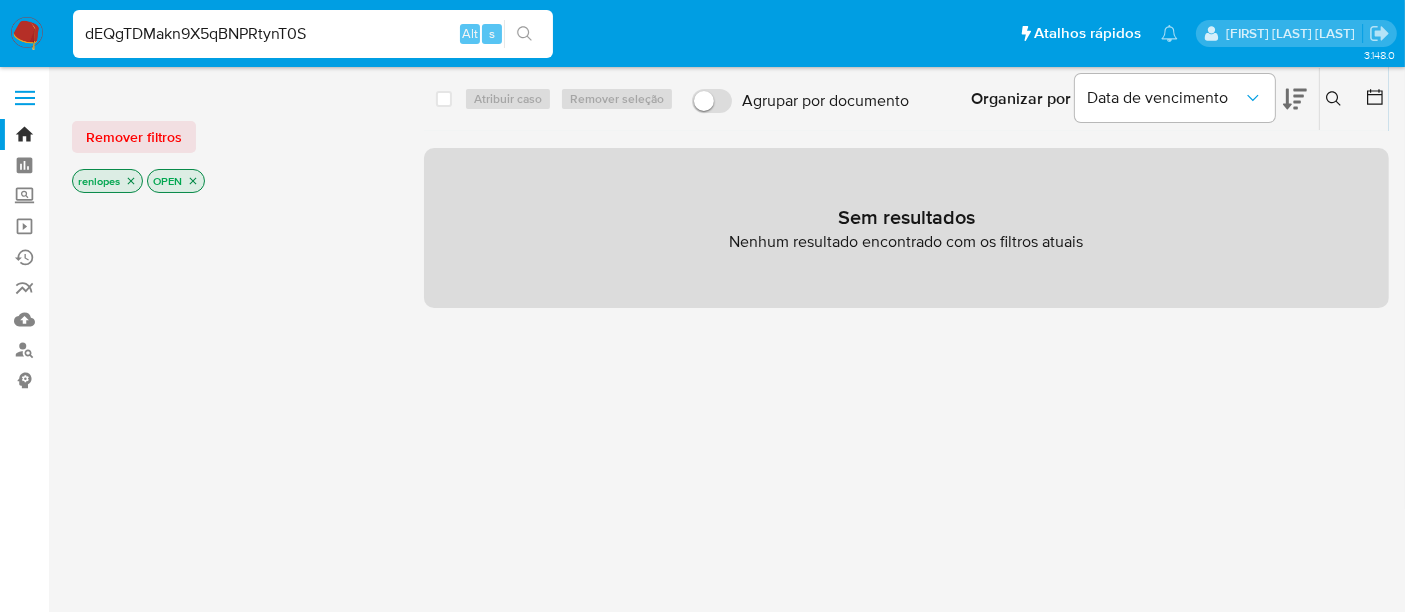 type on "dEQgTDMakn9X5qBNPRtynT0S" 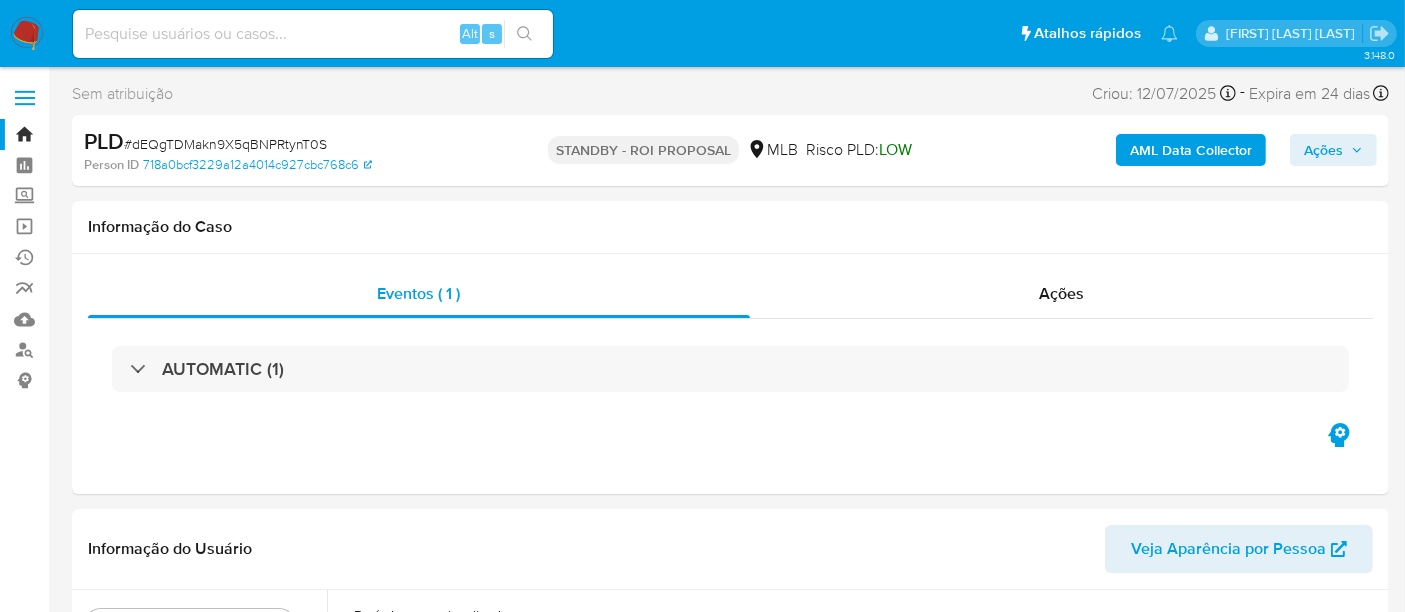 select on "10" 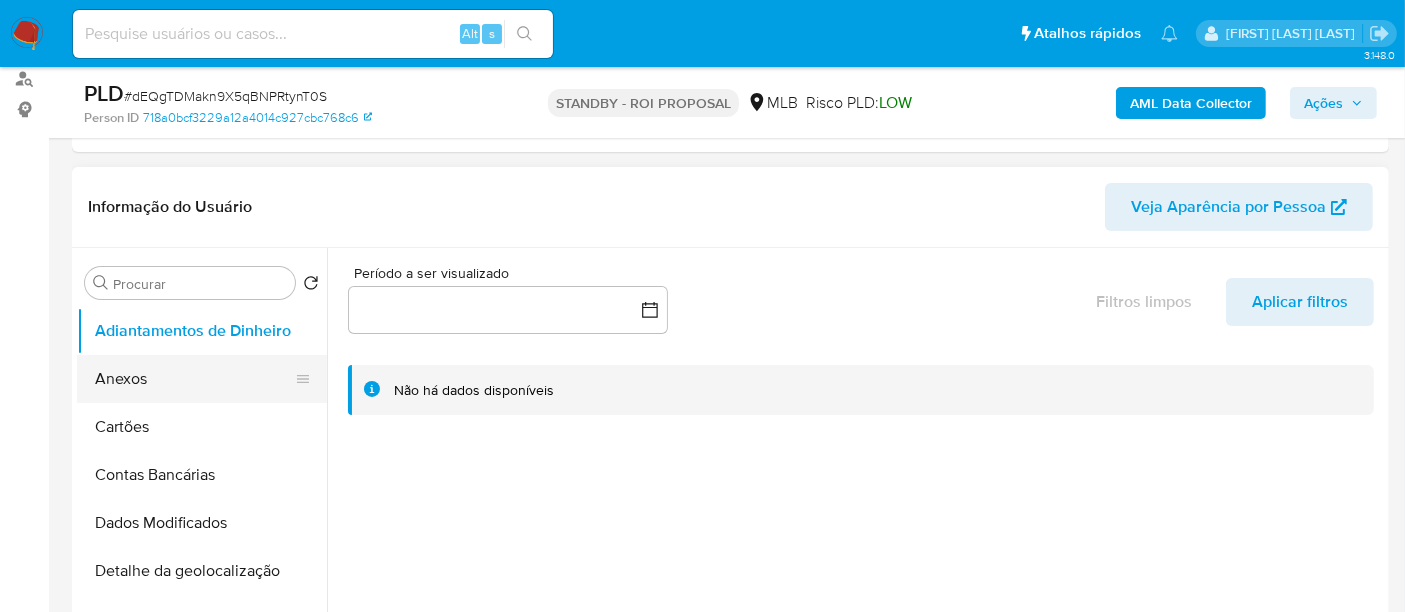 scroll, scrollTop: 333, scrollLeft: 0, axis: vertical 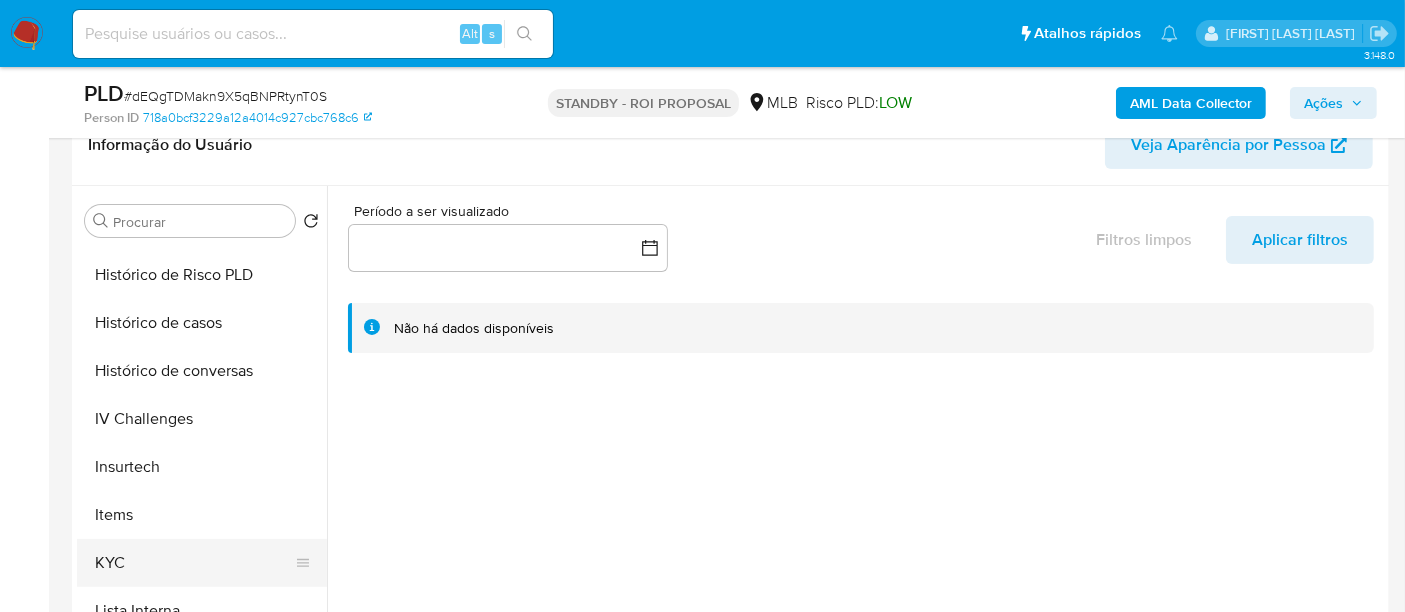 click on "KYC" at bounding box center [194, 563] 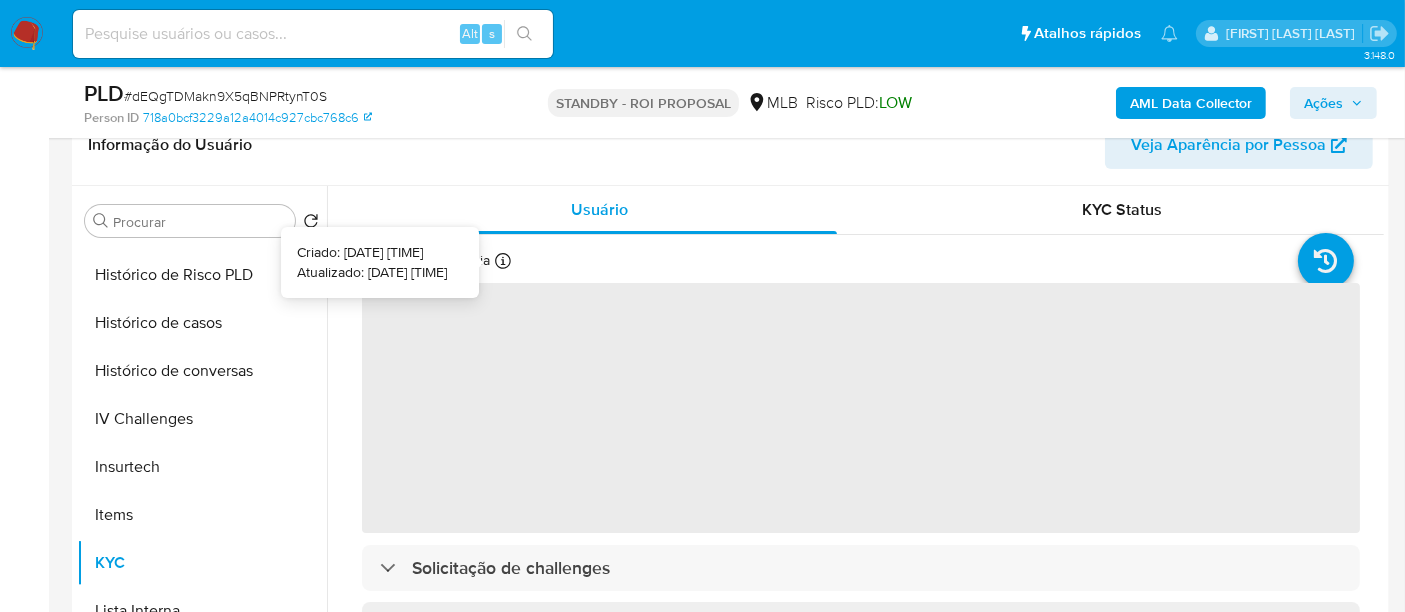 type 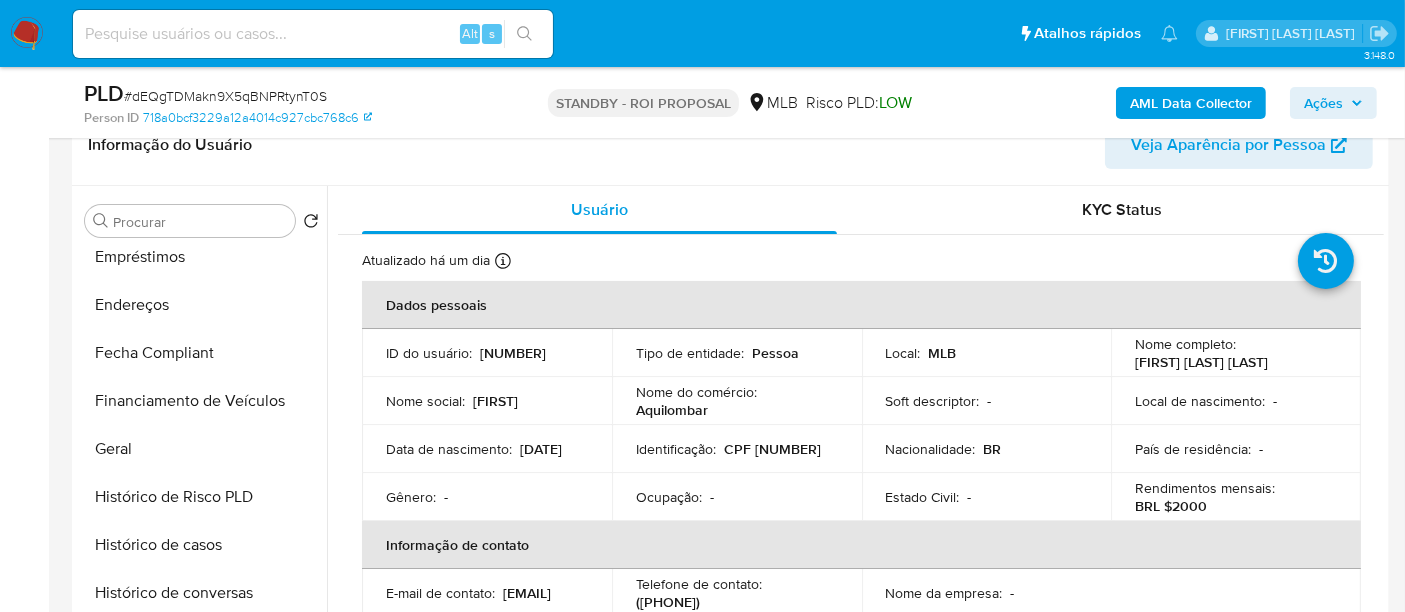 scroll, scrollTop: 666, scrollLeft: 0, axis: vertical 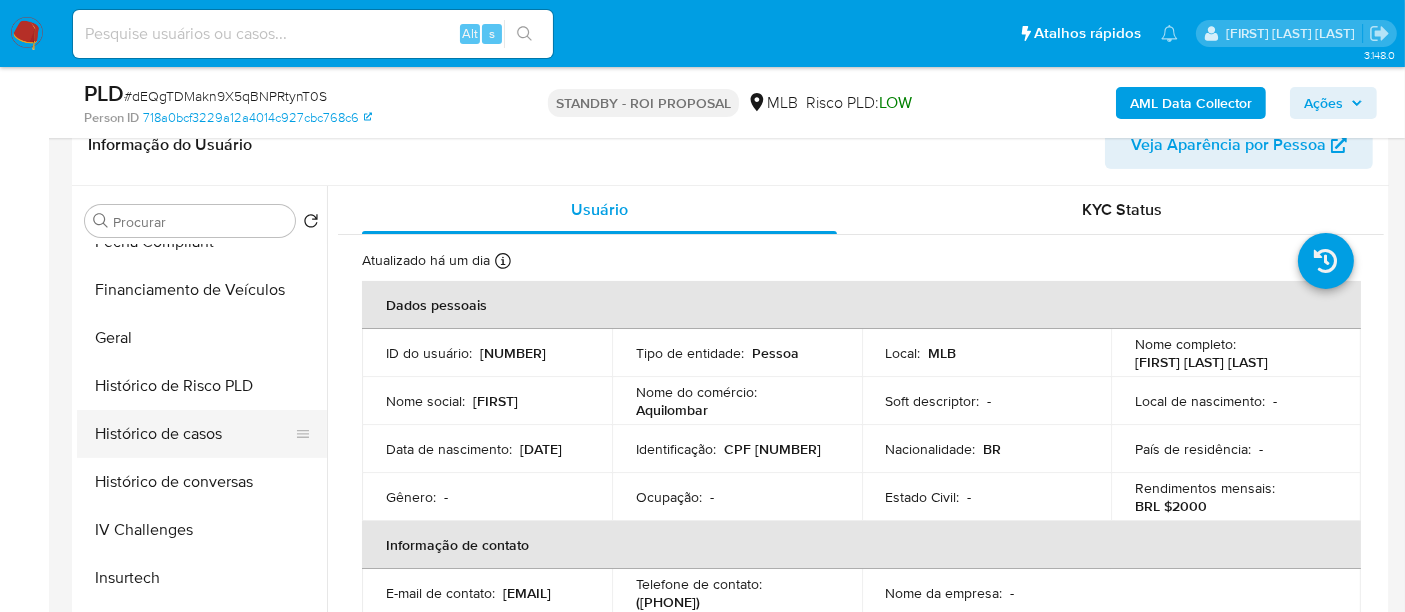 click on "Histórico de casos" at bounding box center [194, 434] 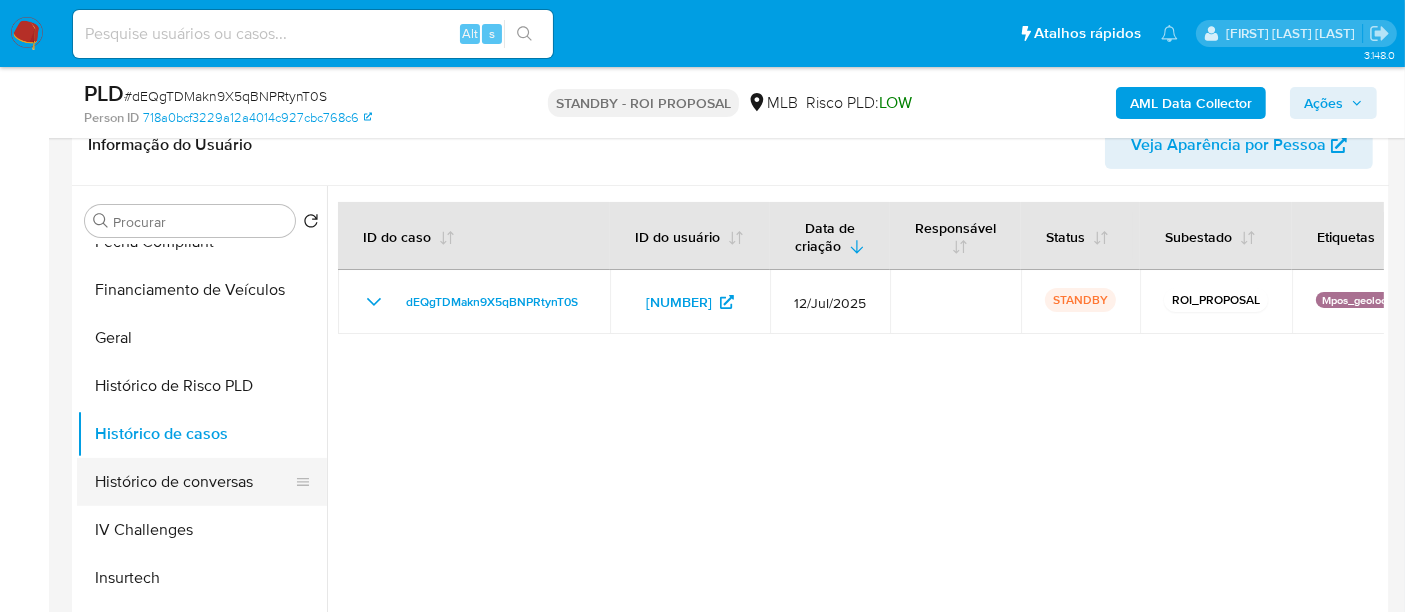scroll, scrollTop: 333, scrollLeft: 0, axis: vertical 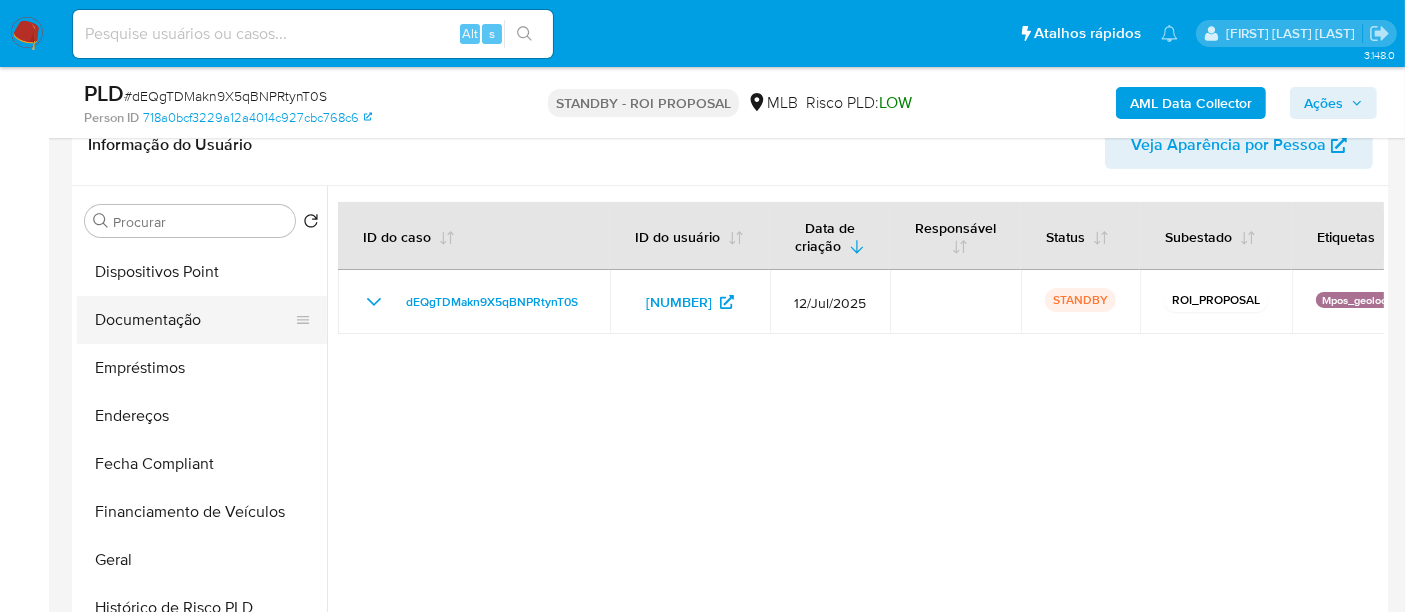 click on "Documentação" at bounding box center (194, 320) 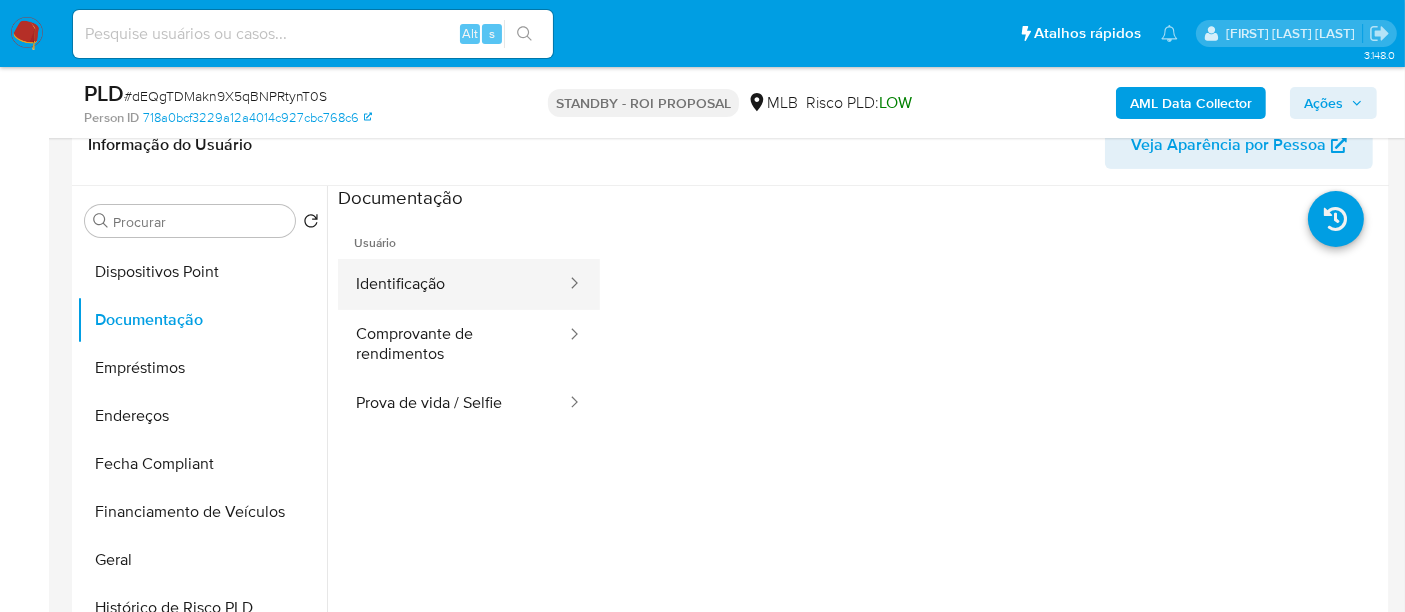 click on "Identificação" at bounding box center [453, 284] 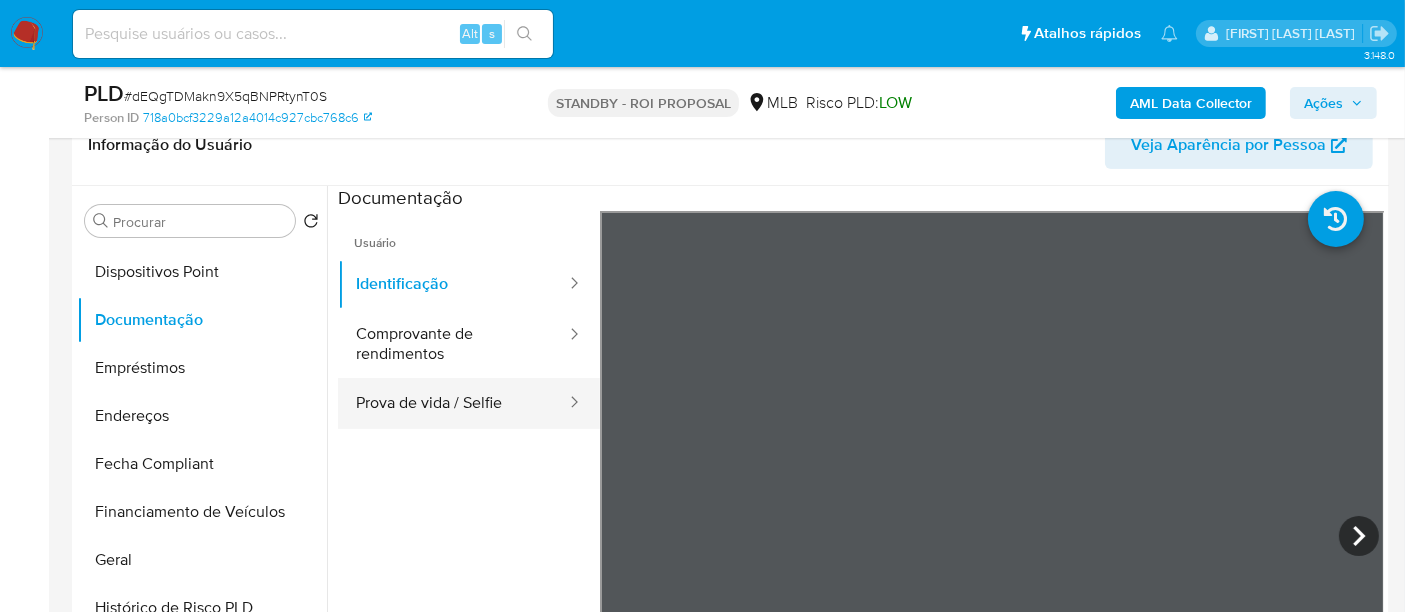 click on "Prova de vida / Selfie" at bounding box center (453, 403) 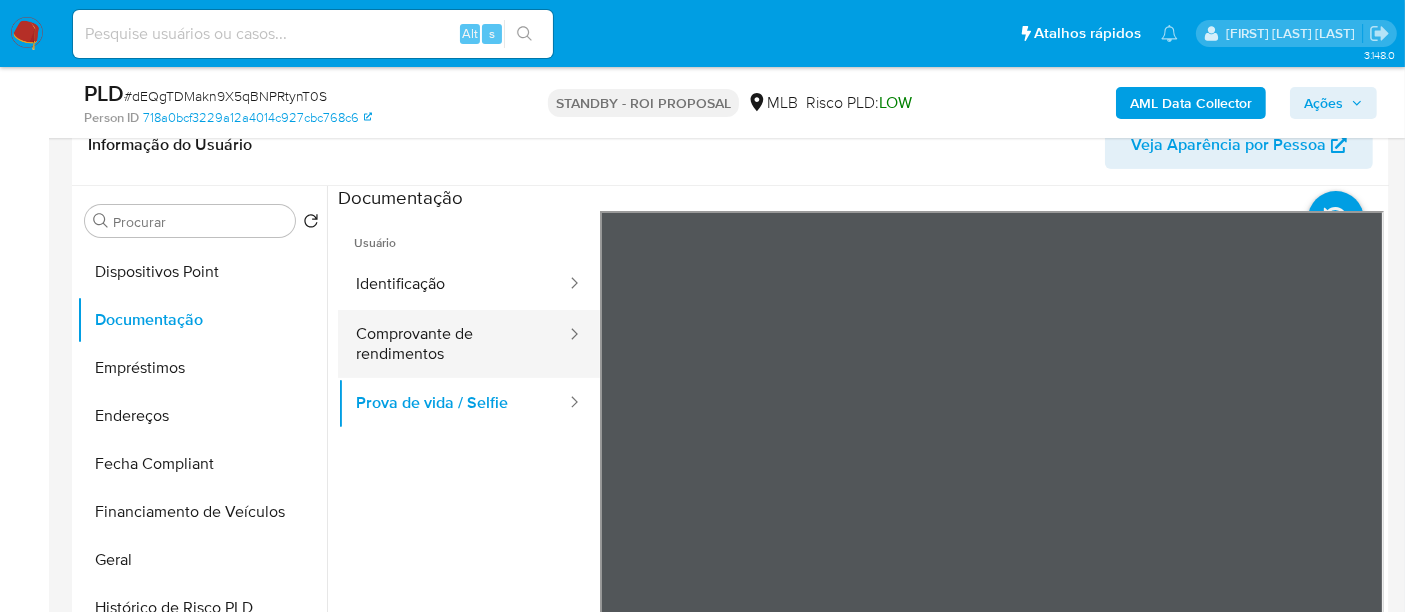 click on "Comprovante de rendimentos" at bounding box center (453, 344) 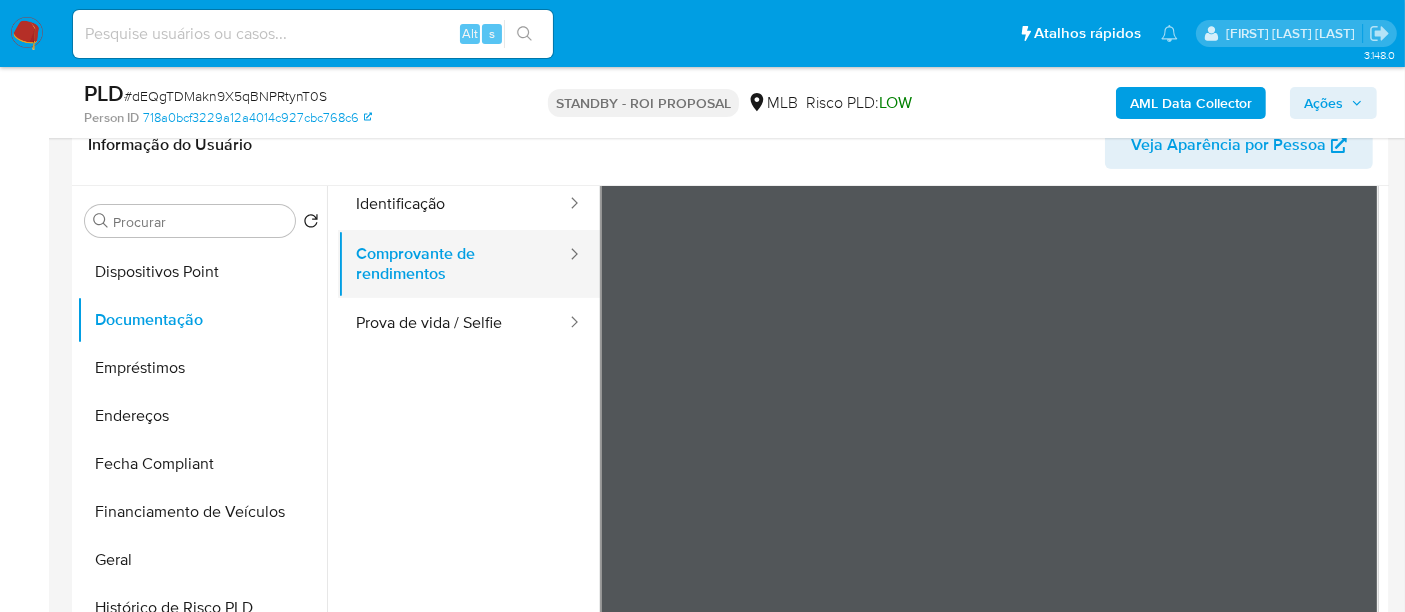 scroll, scrollTop: 111, scrollLeft: 0, axis: vertical 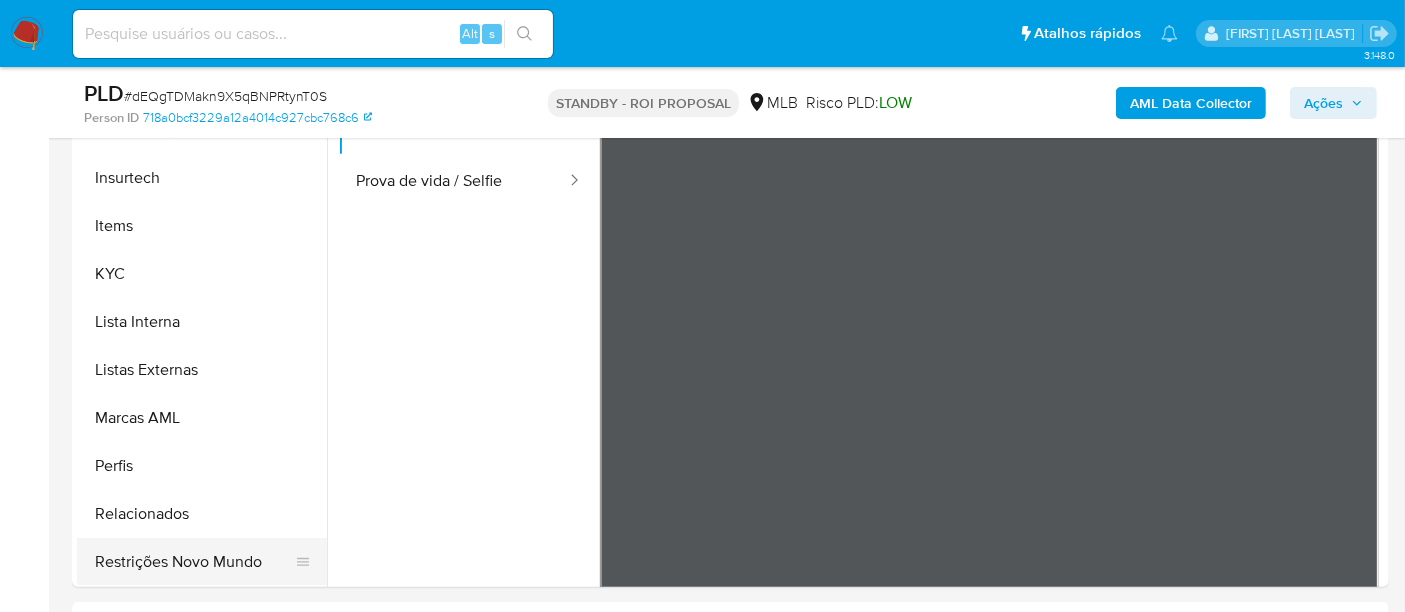 click on "Restrições Novo Mundo" at bounding box center (194, 562) 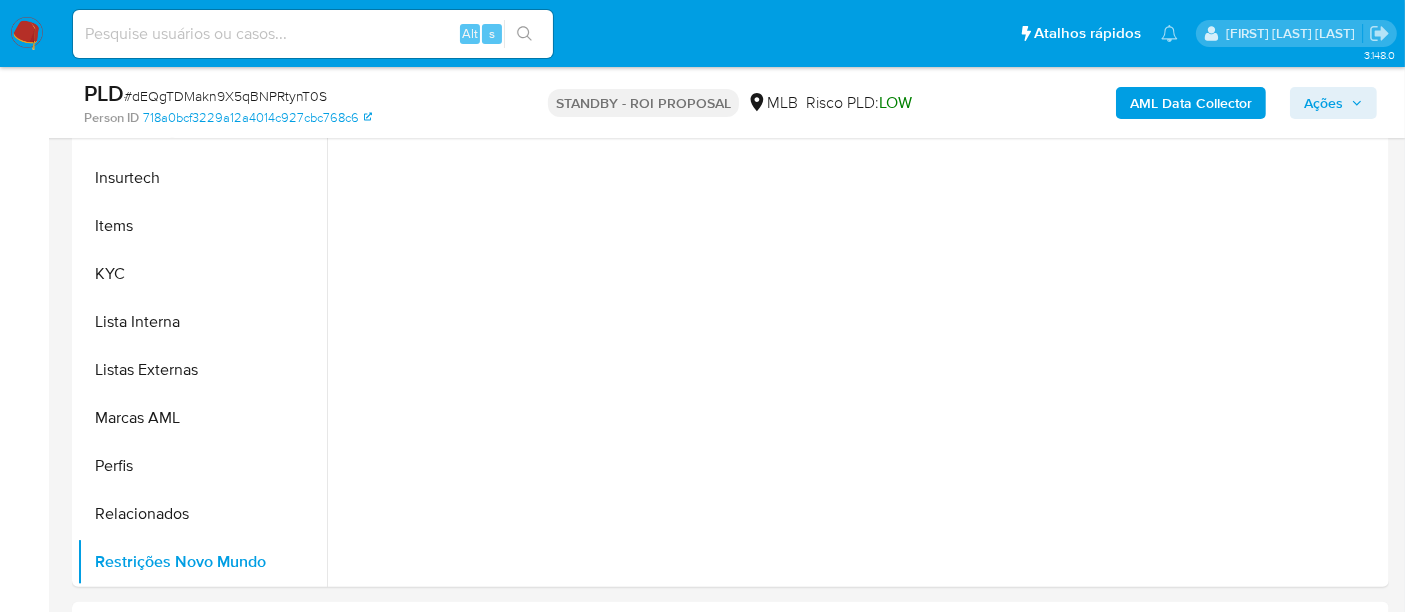 scroll, scrollTop: 0, scrollLeft: 0, axis: both 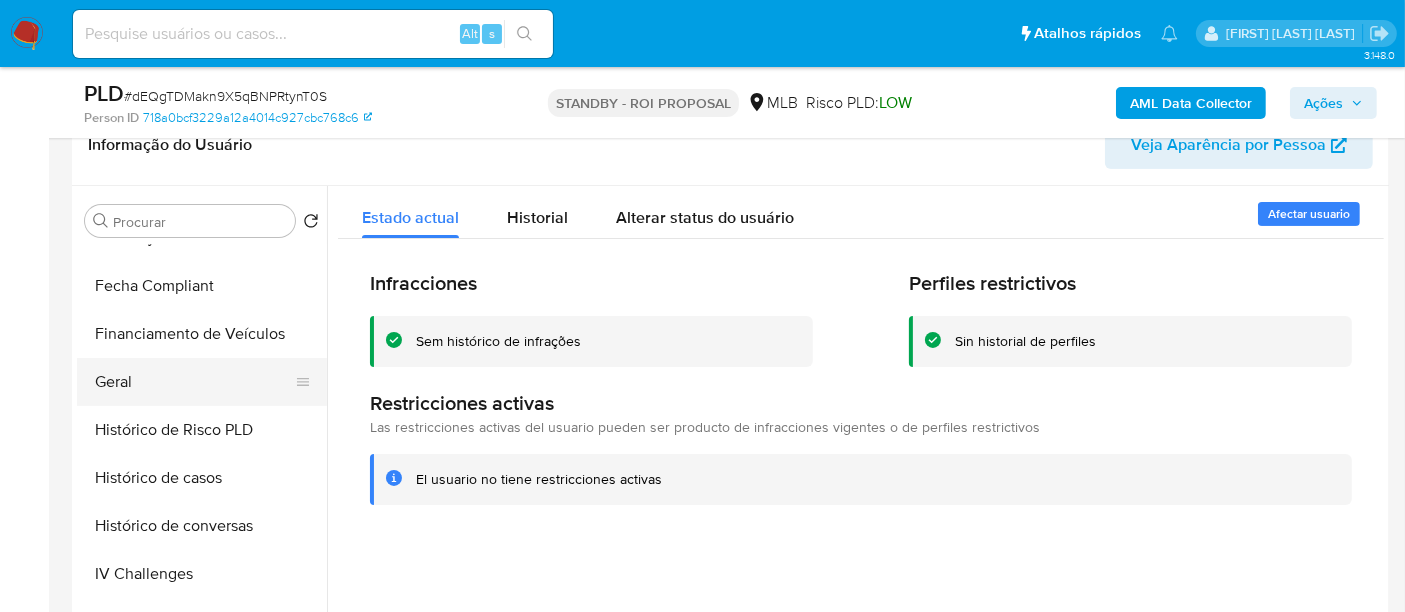 click on "Geral" at bounding box center (194, 382) 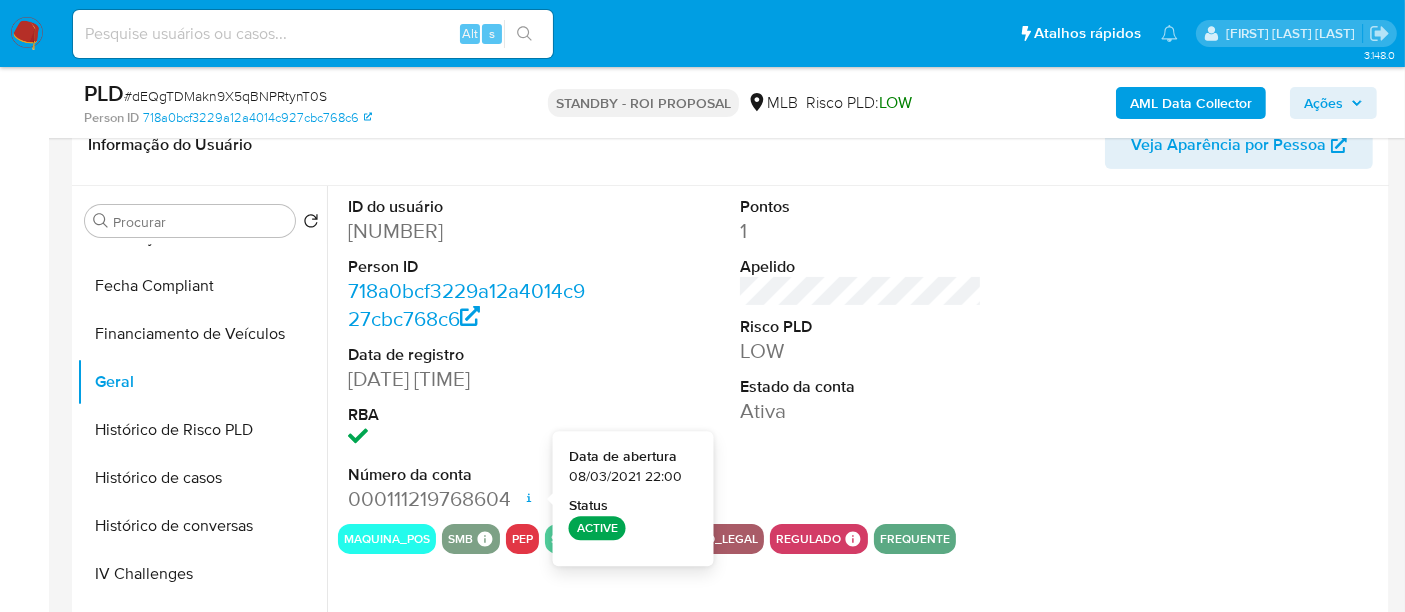 type 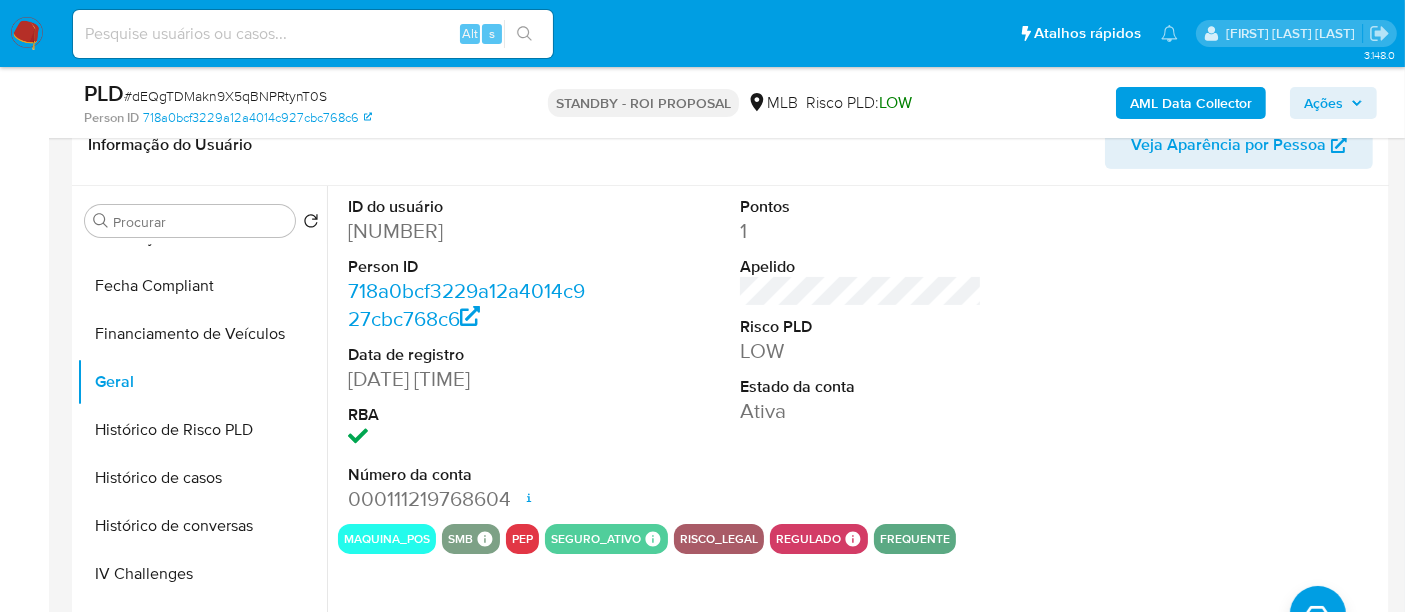 click at bounding box center (313, 34) 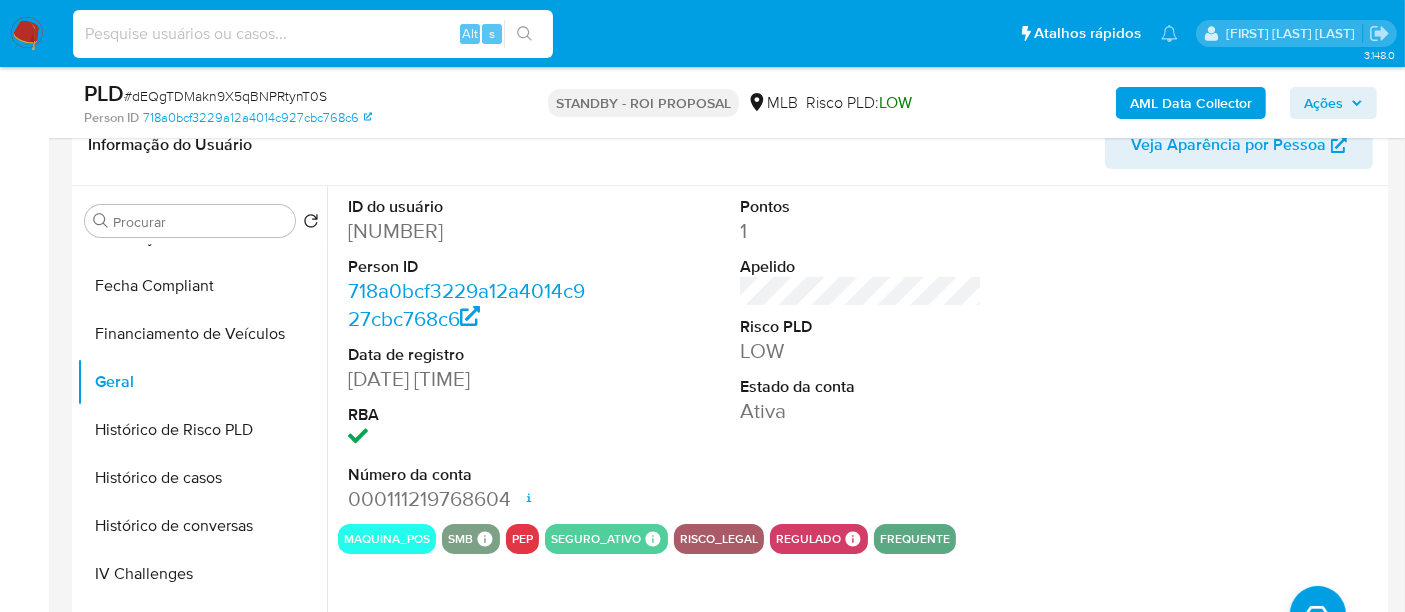 paste on "iKzOQEzlnMi869k0r8LedPKU" 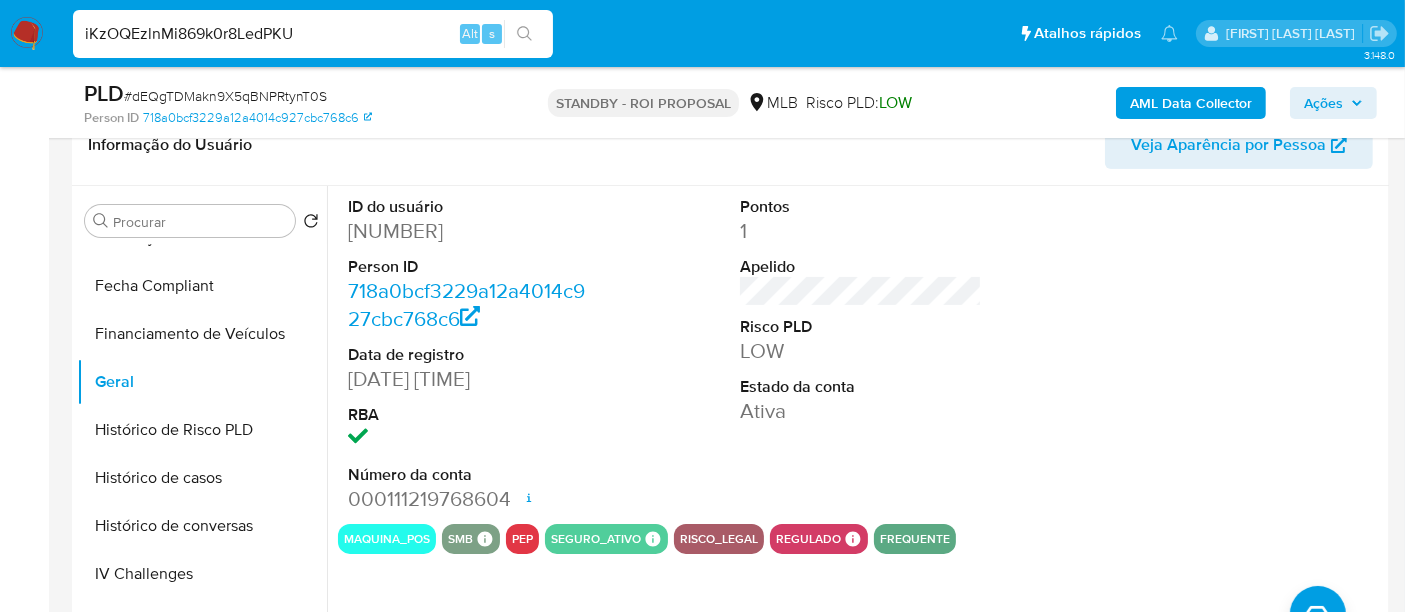 type on "iKzOQEzlnMi869k0r8LedPKU" 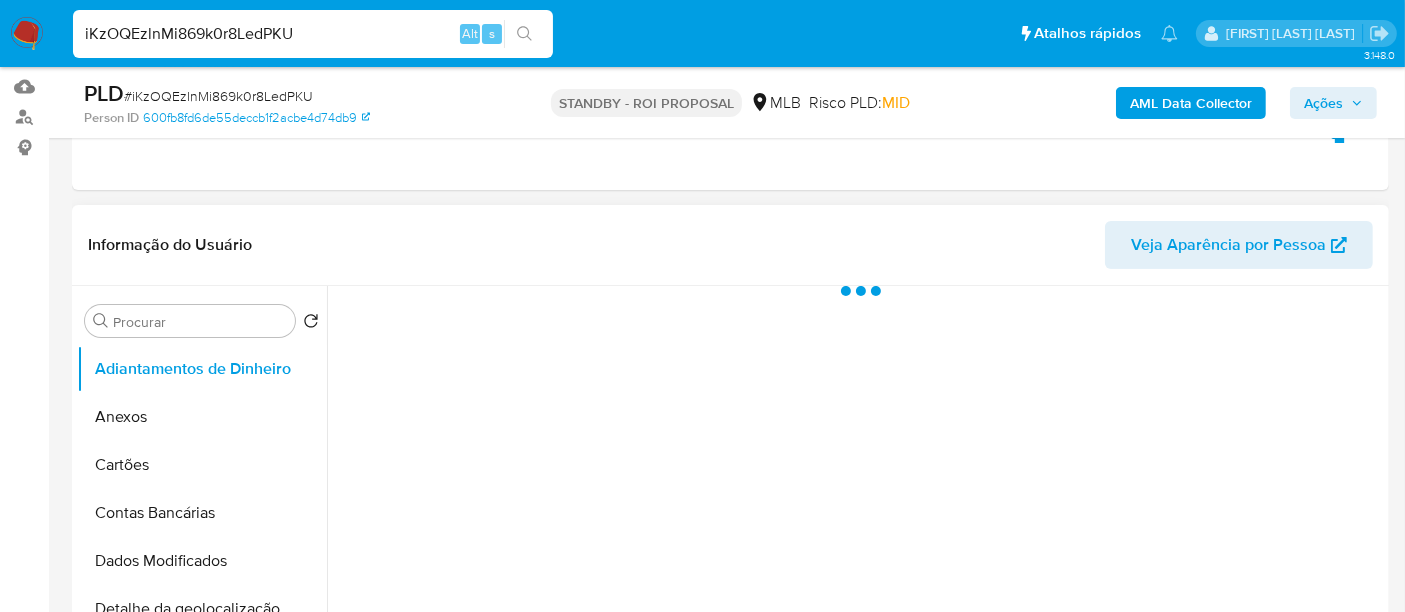 scroll, scrollTop: 333, scrollLeft: 0, axis: vertical 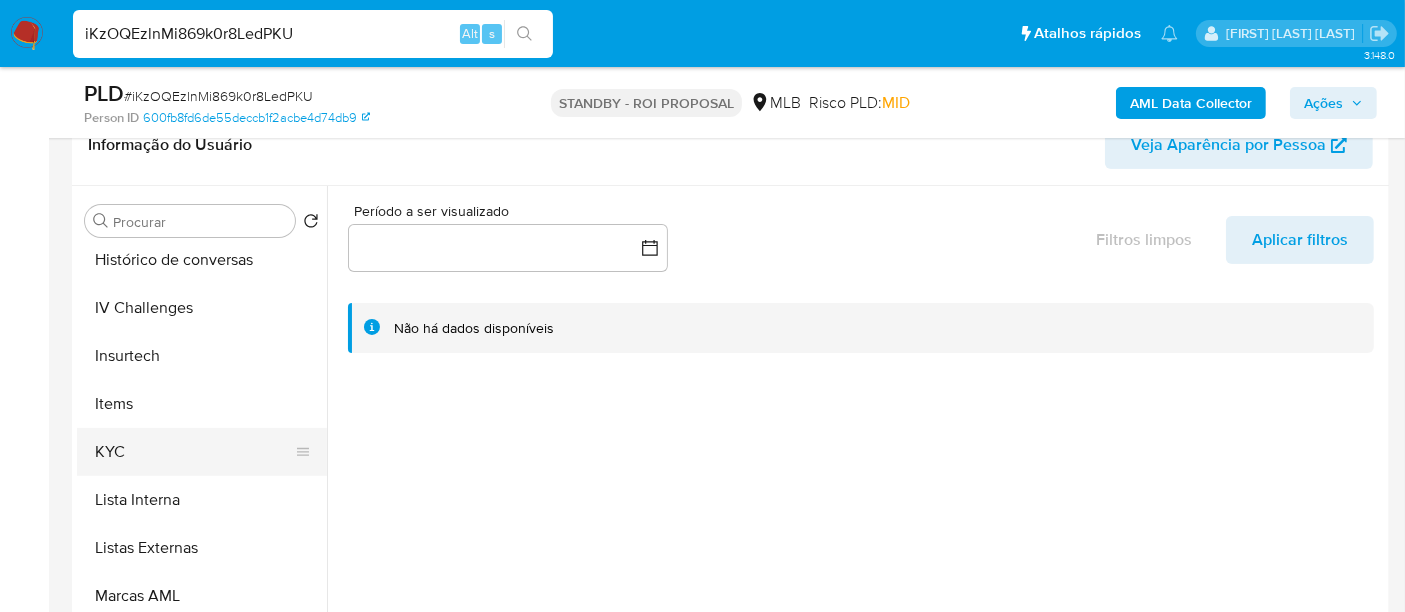 select on "10" 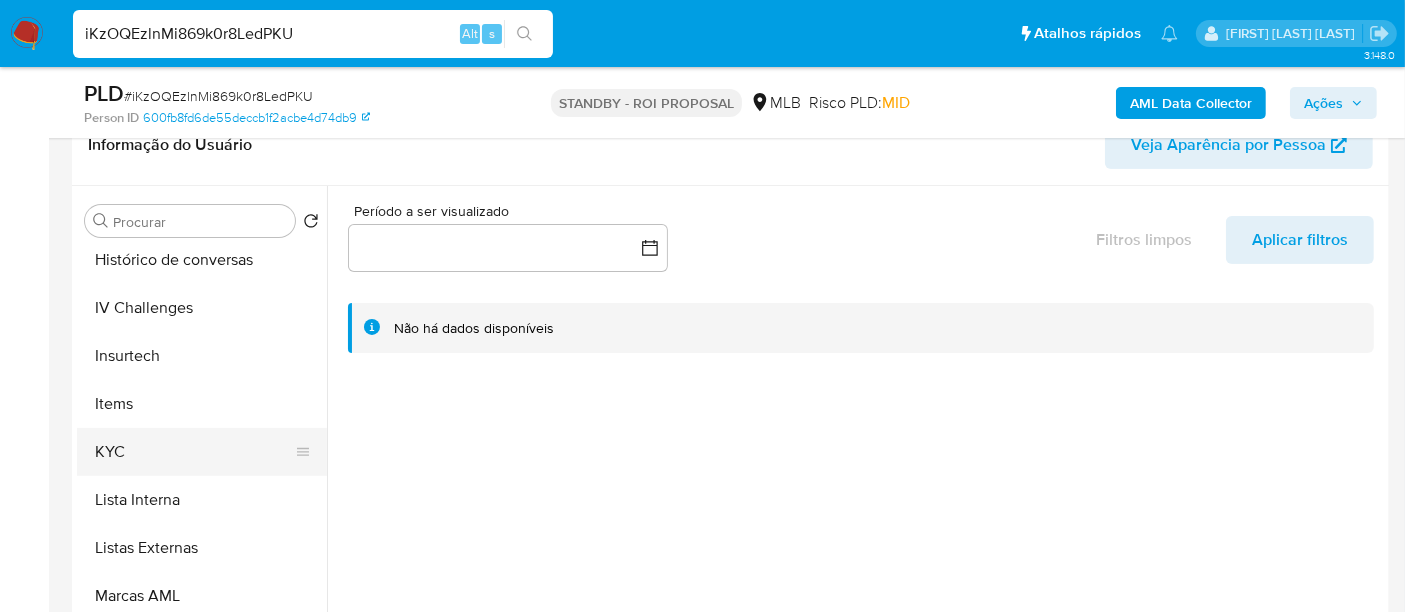 click on "KYC" at bounding box center [194, 452] 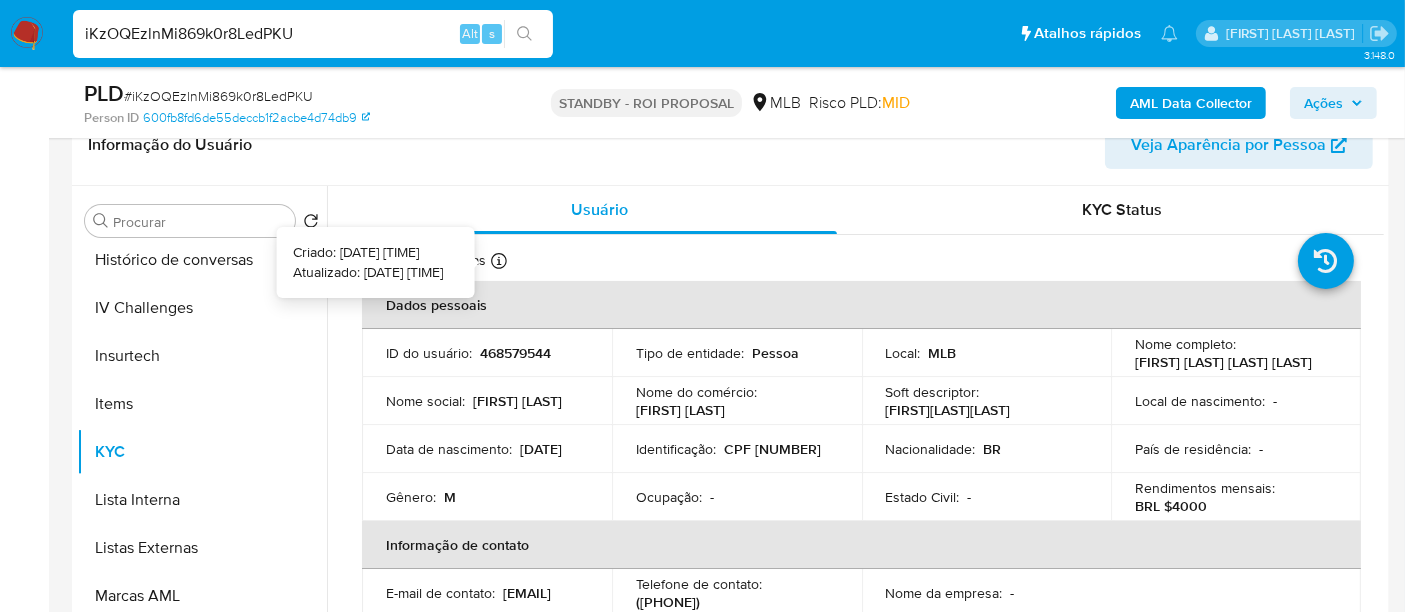 type 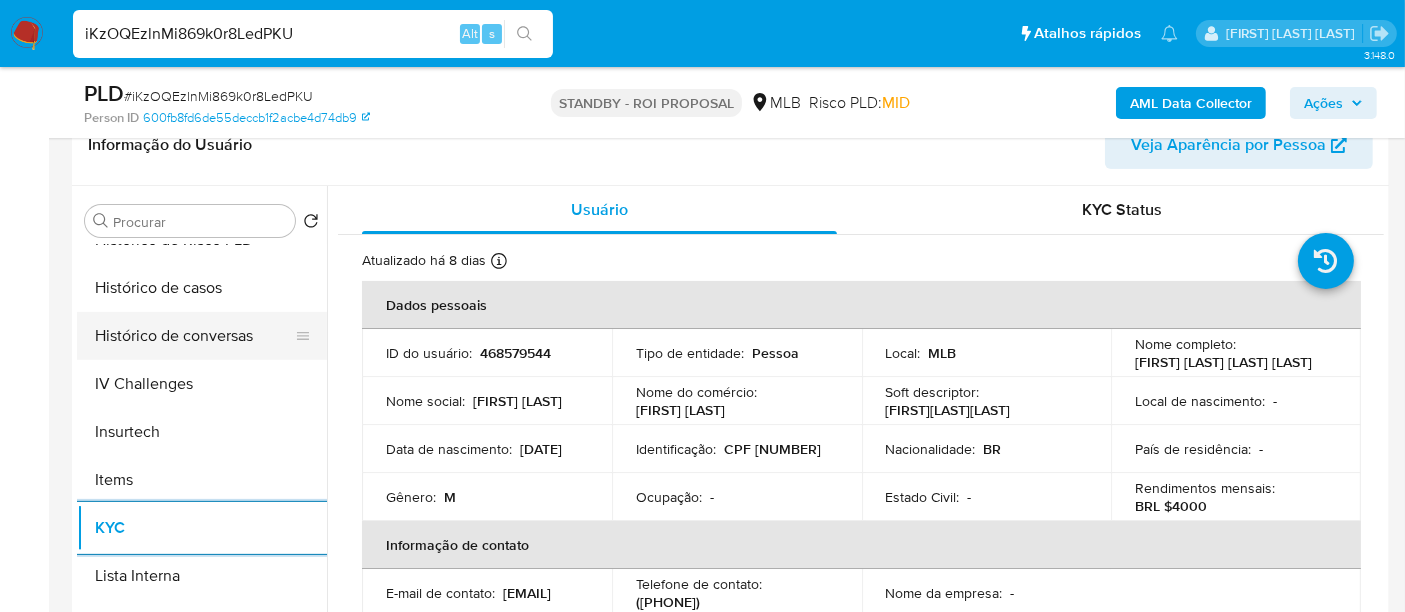 scroll, scrollTop: 666, scrollLeft: 0, axis: vertical 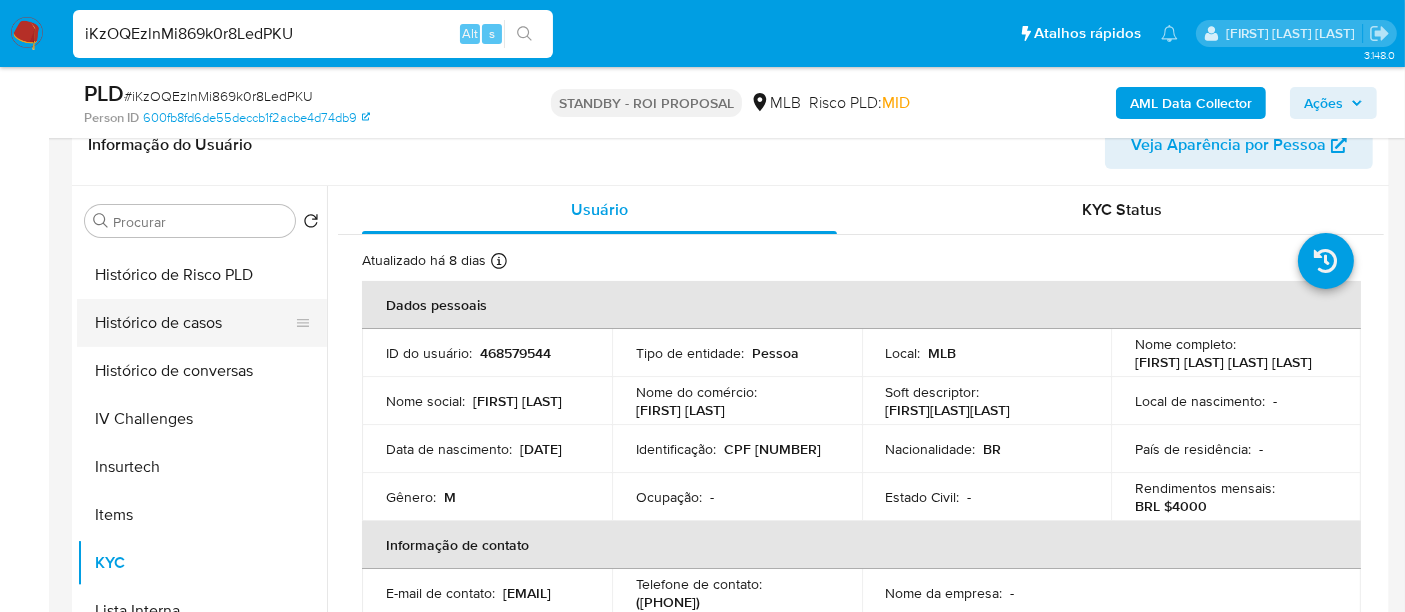 click on "Histórico de casos" at bounding box center [194, 323] 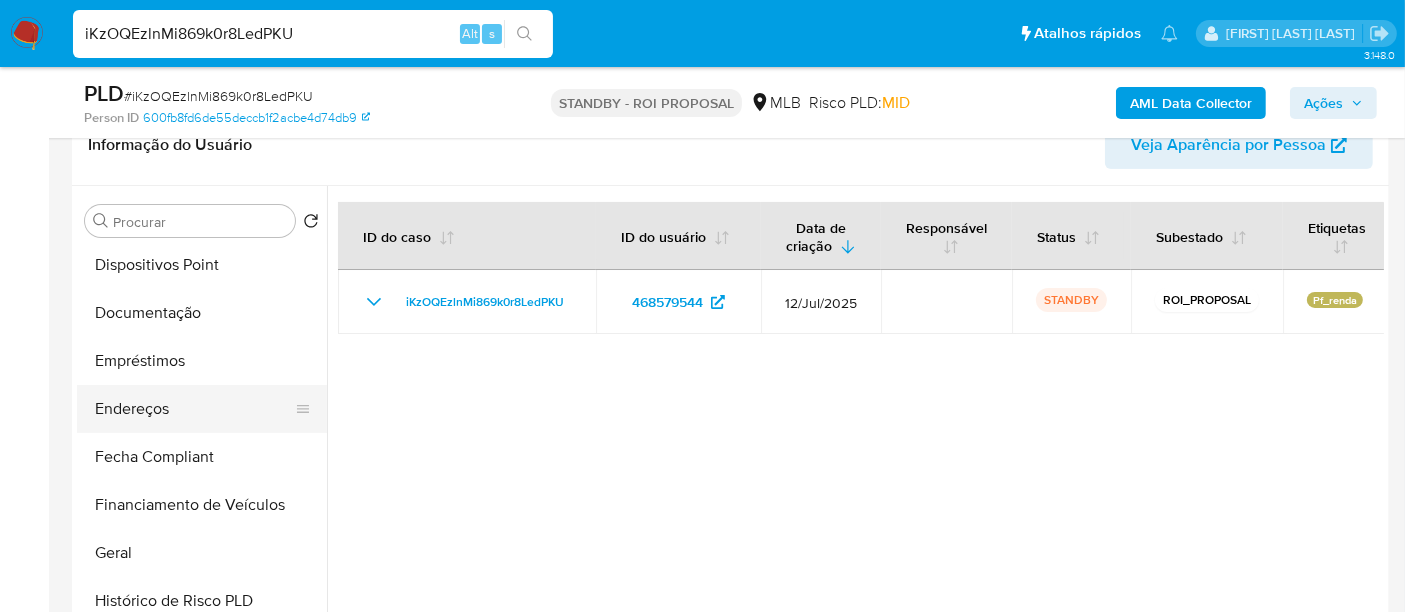 scroll, scrollTop: 333, scrollLeft: 0, axis: vertical 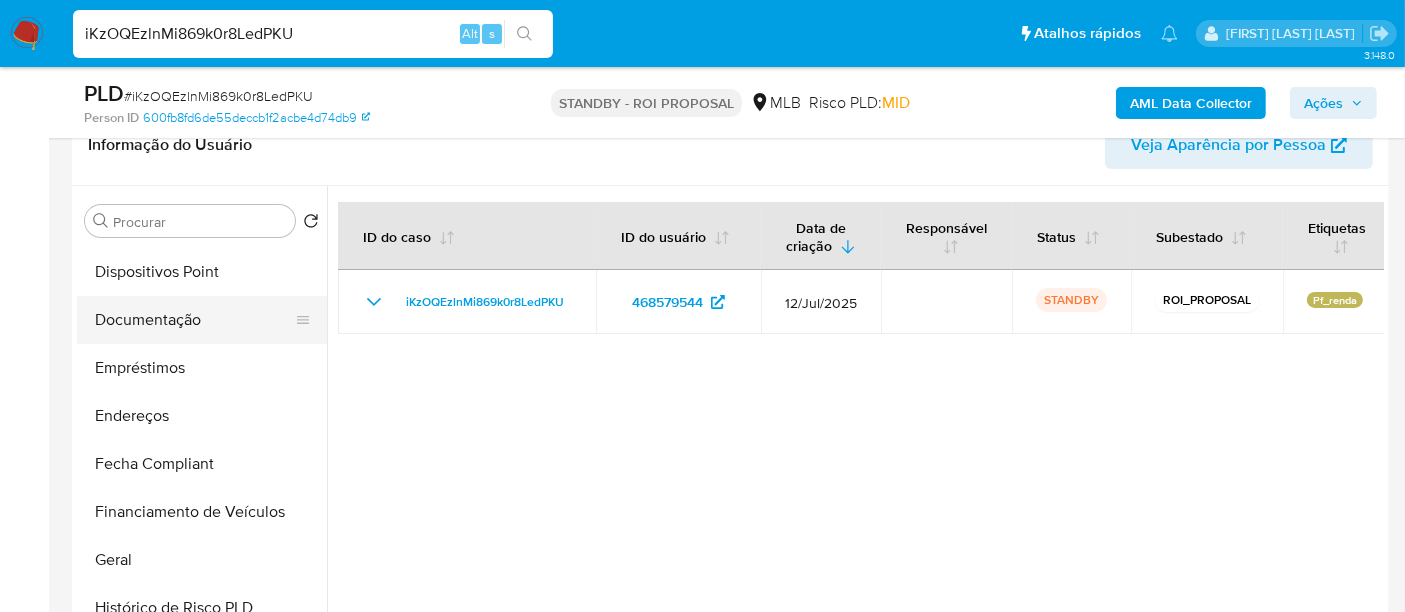 click on "Documentação" at bounding box center [194, 320] 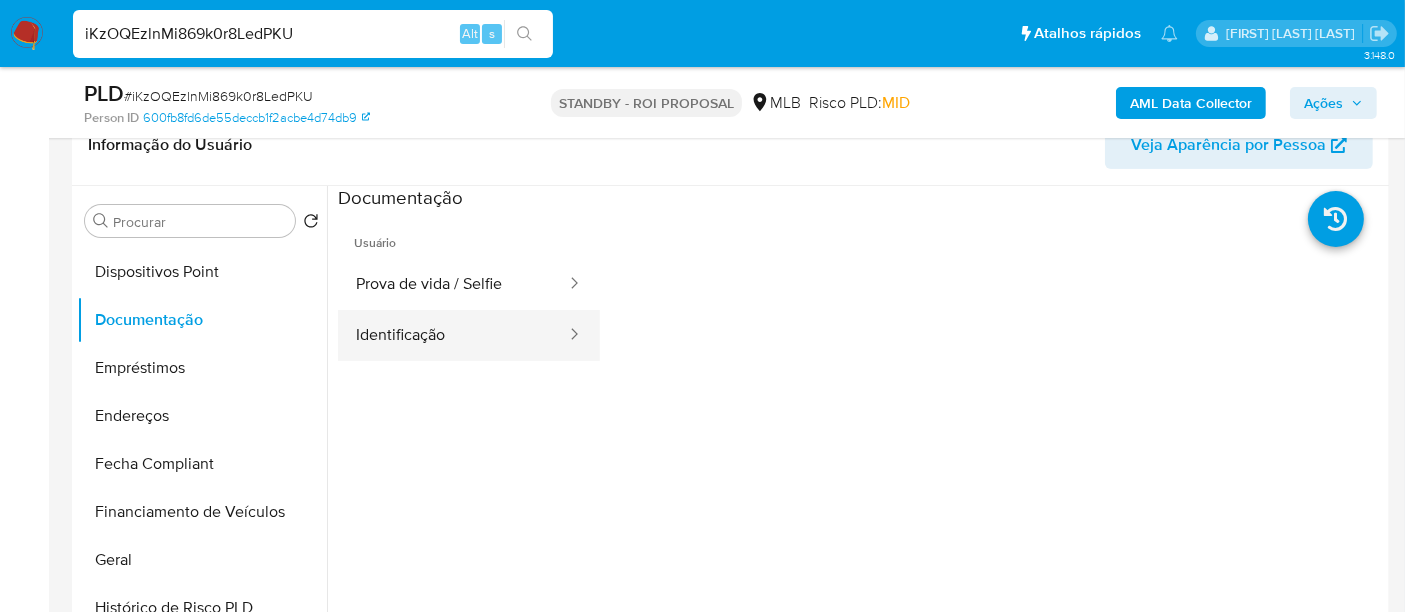 click on "Identificação" at bounding box center [453, 335] 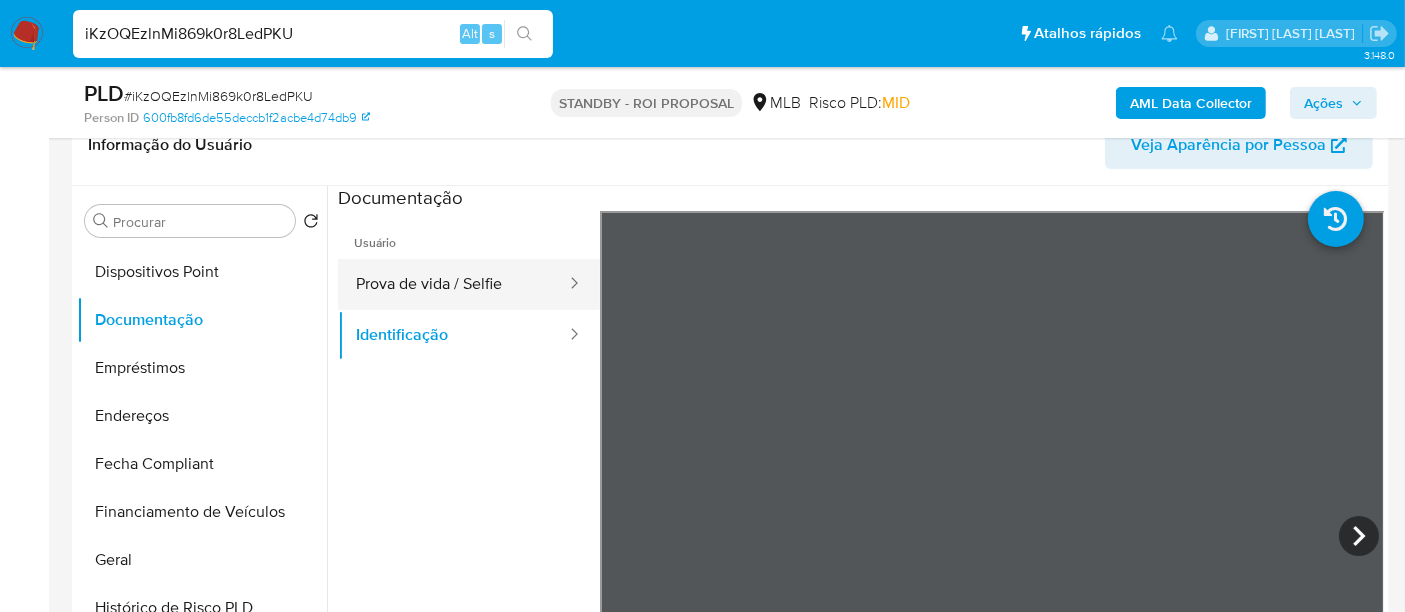 click on "Prova de vida / Selfie" at bounding box center (453, 284) 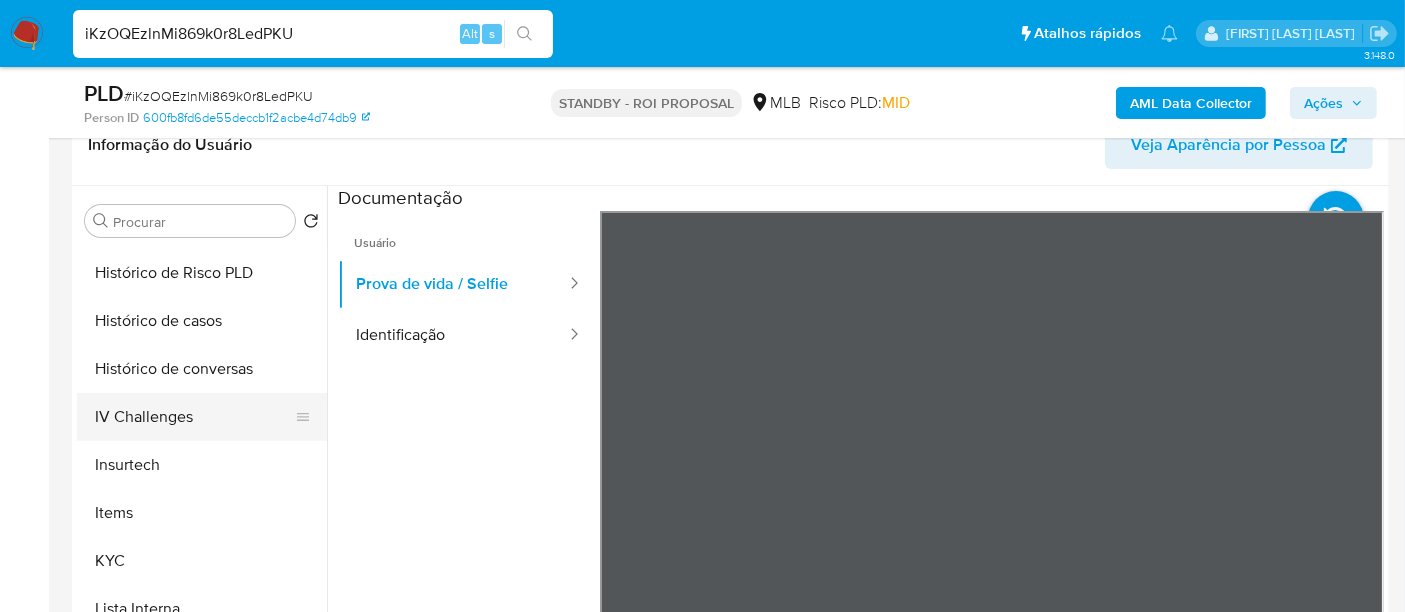 scroll, scrollTop: 844, scrollLeft: 0, axis: vertical 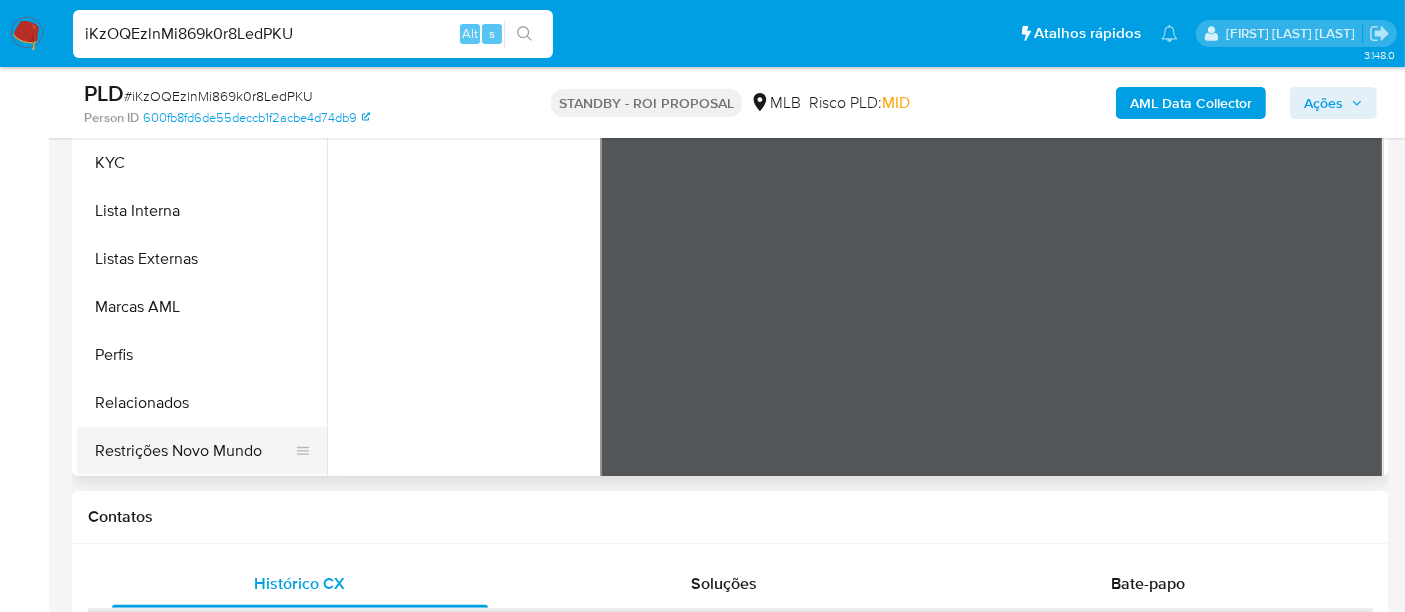 click on "Restrições Novo Mundo" at bounding box center (194, 451) 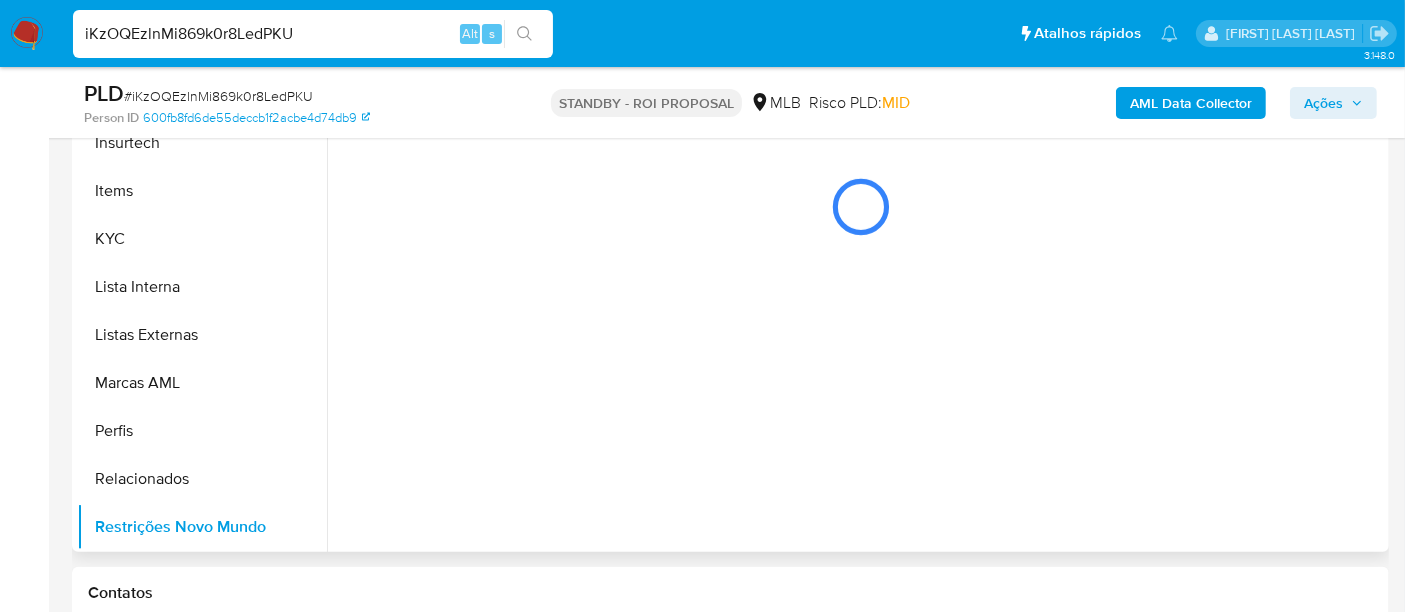 scroll, scrollTop: 444, scrollLeft: 0, axis: vertical 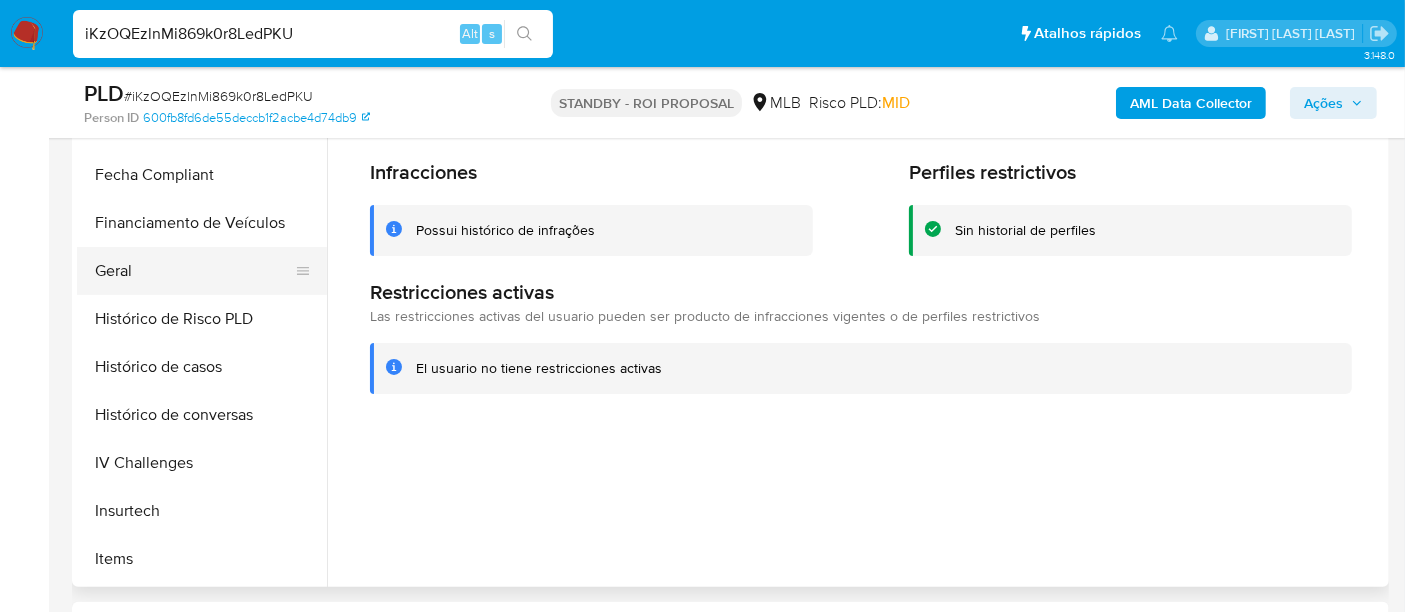 click on "Geral" at bounding box center [194, 271] 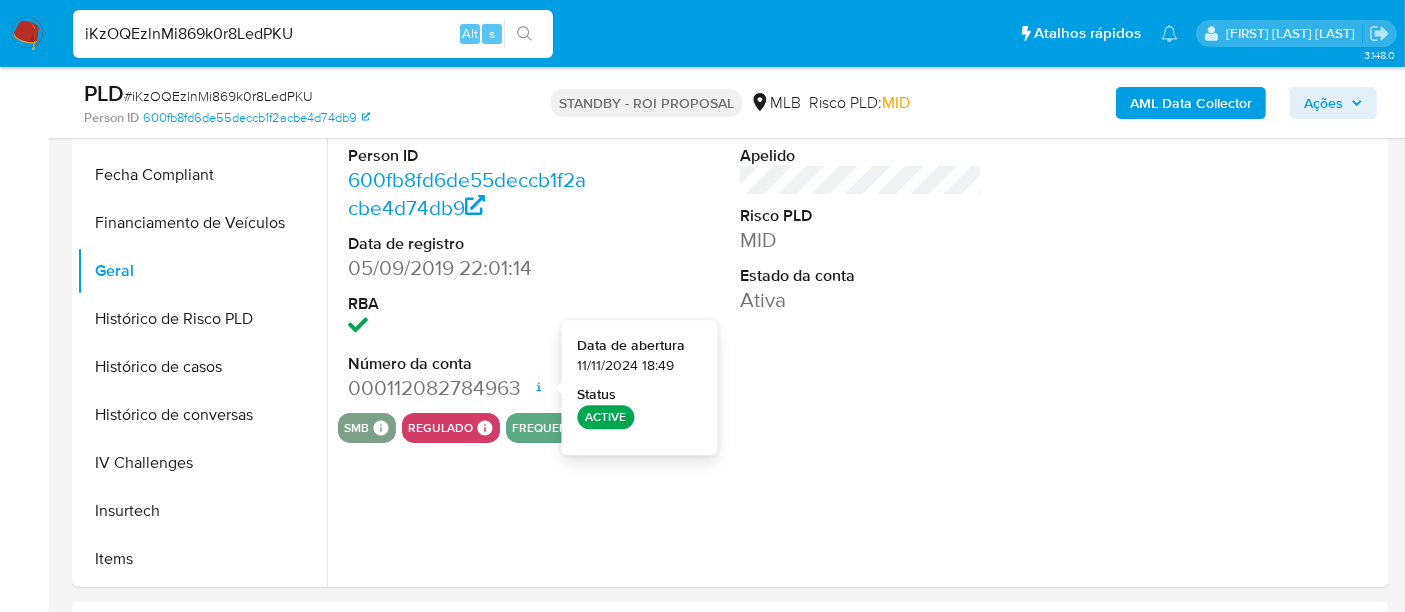 type 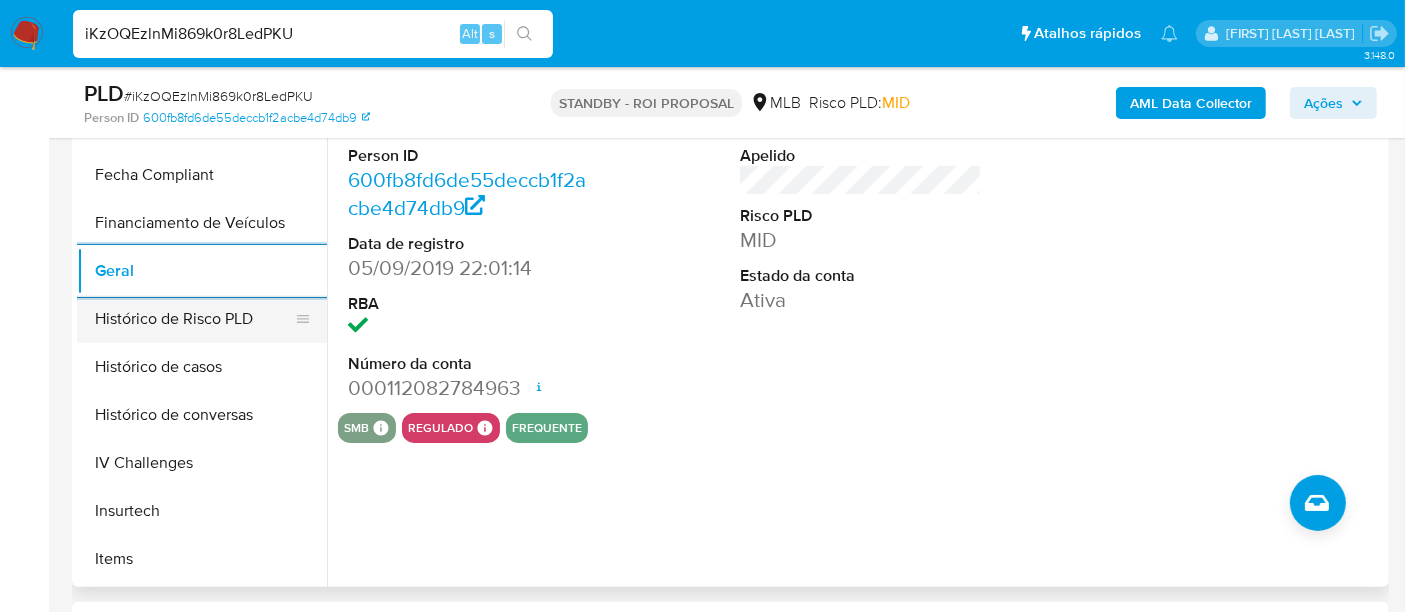 scroll, scrollTop: 844, scrollLeft: 0, axis: vertical 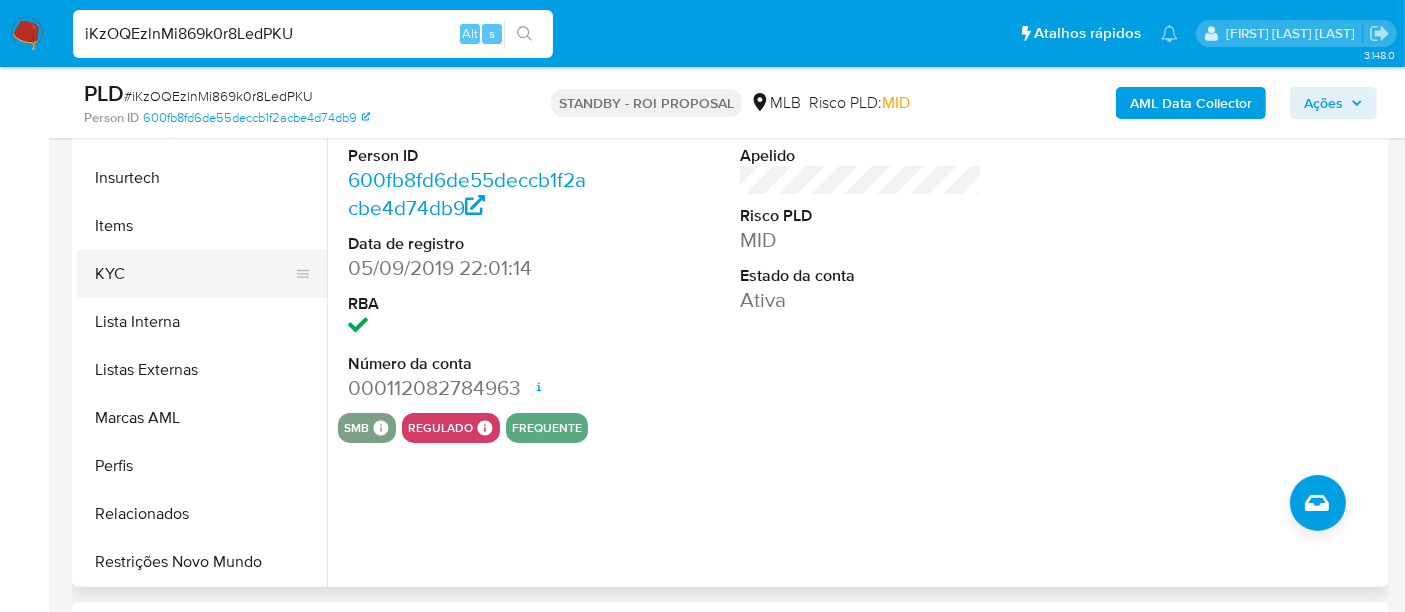 click on "KYC" at bounding box center [194, 274] 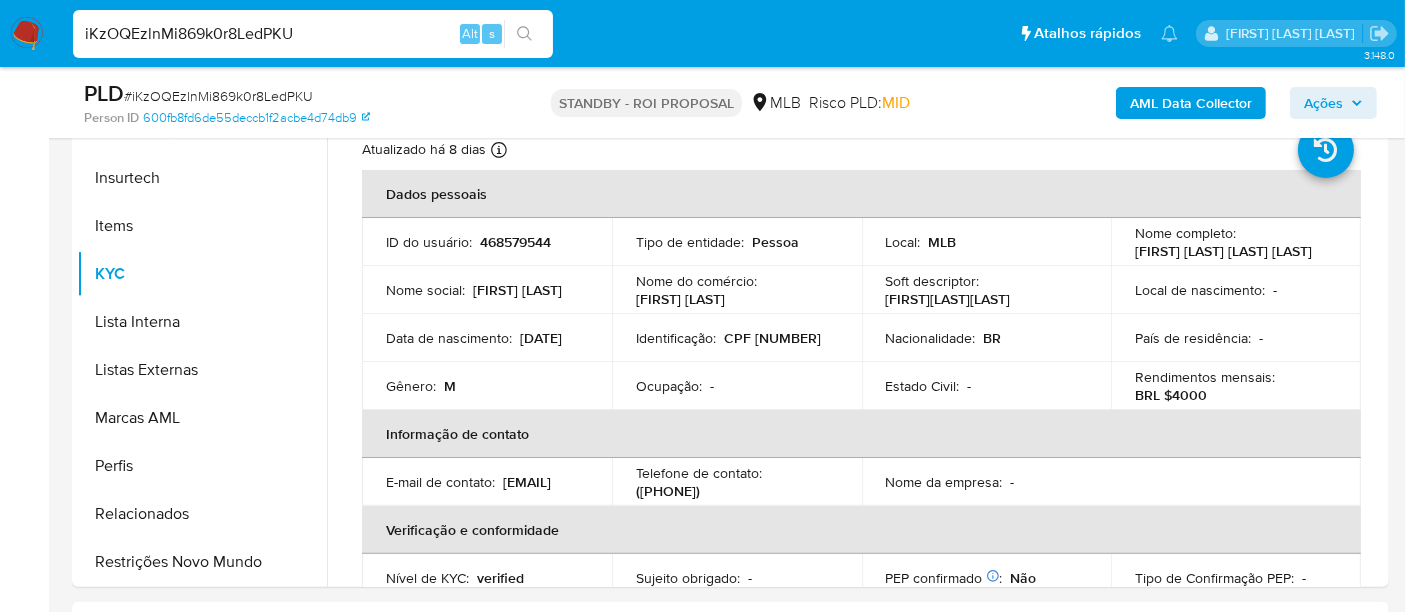 click on "iKzOQEzlnMi869k0r8LedPKU" at bounding box center (313, 34) 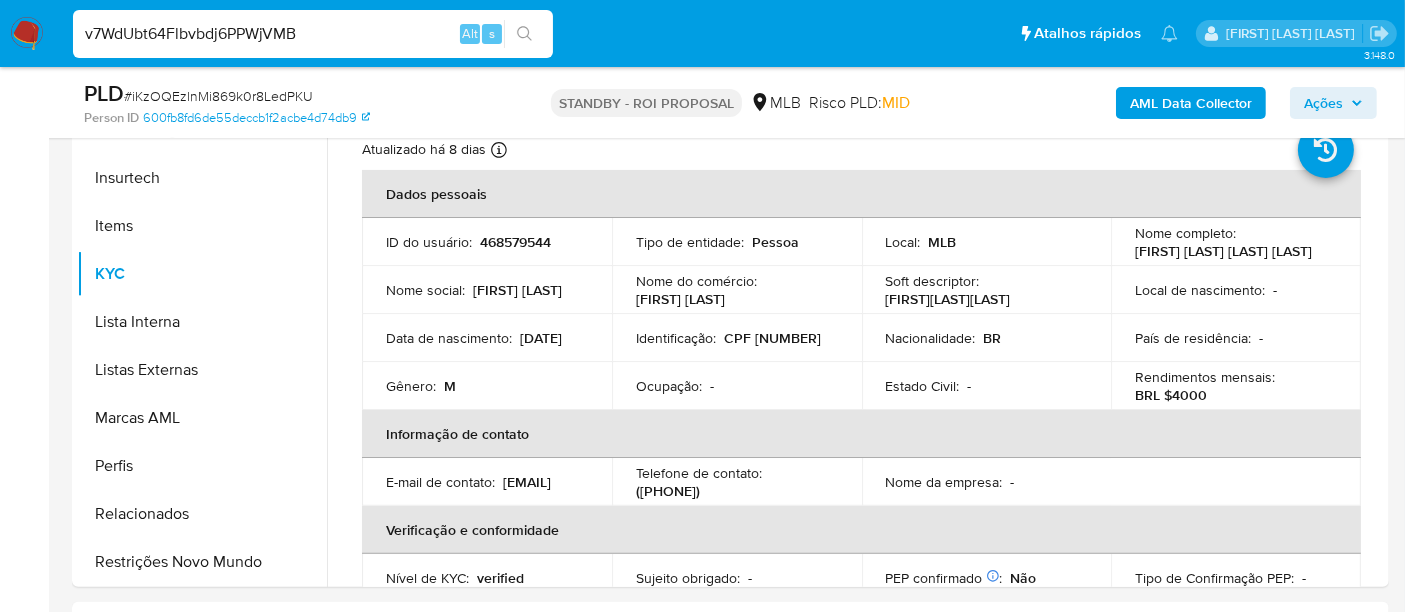type on "v7WdUbt64Flbvbdj6PPWjVMB" 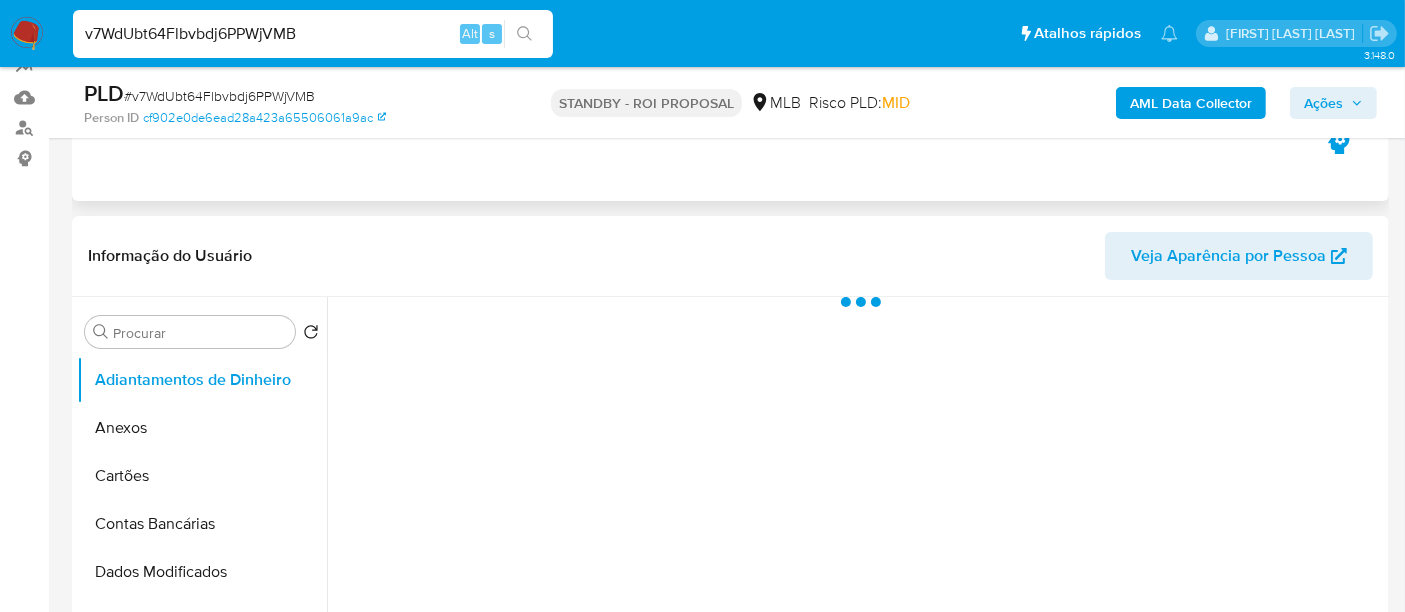 scroll, scrollTop: 333, scrollLeft: 0, axis: vertical 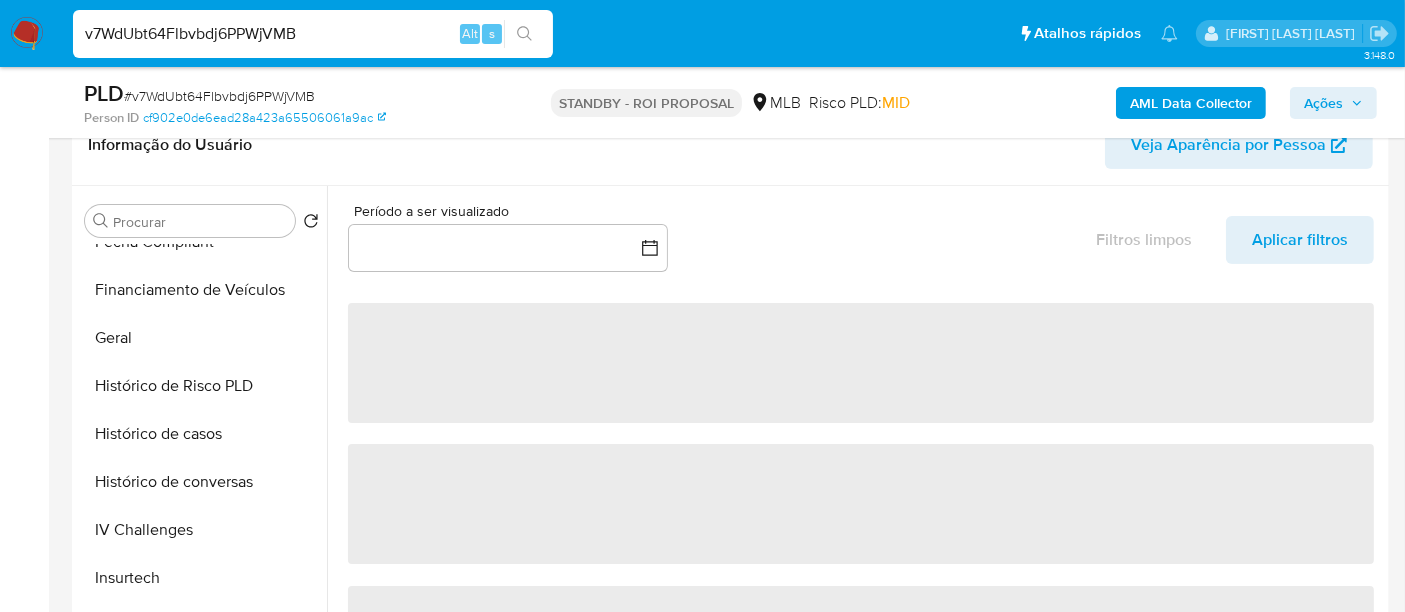 select on "10" 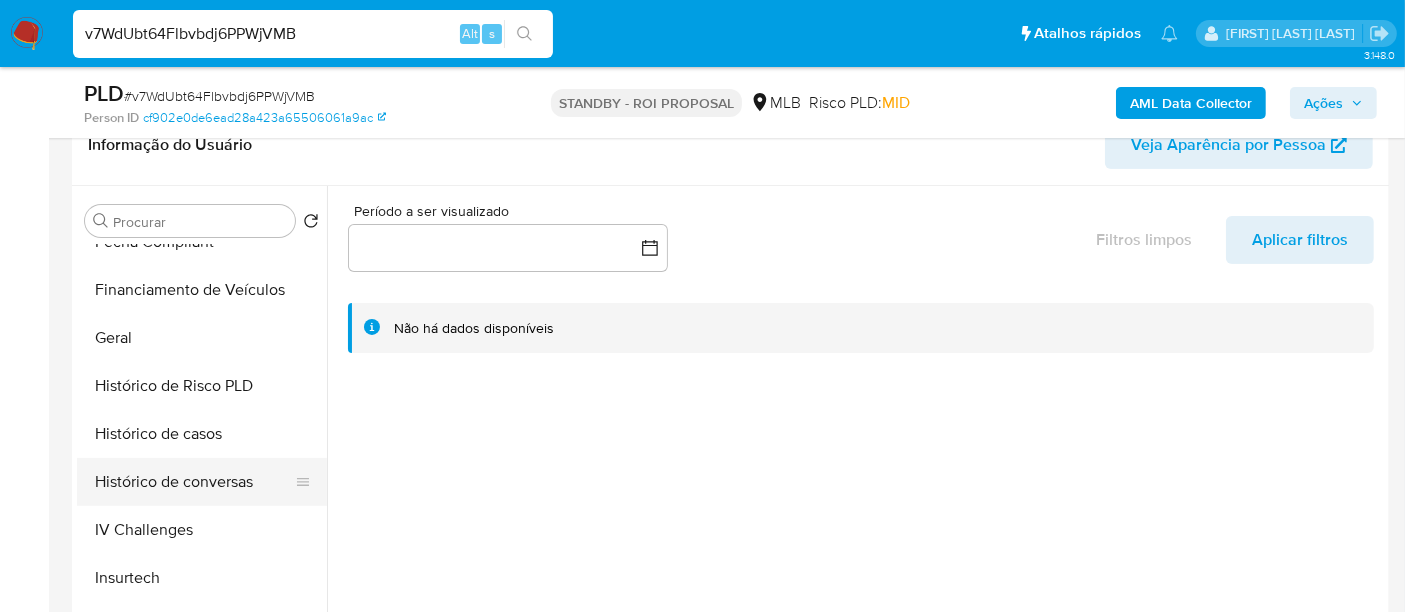 scroll, scrollTop: 666, scrollLeft: 0, axis: vertical 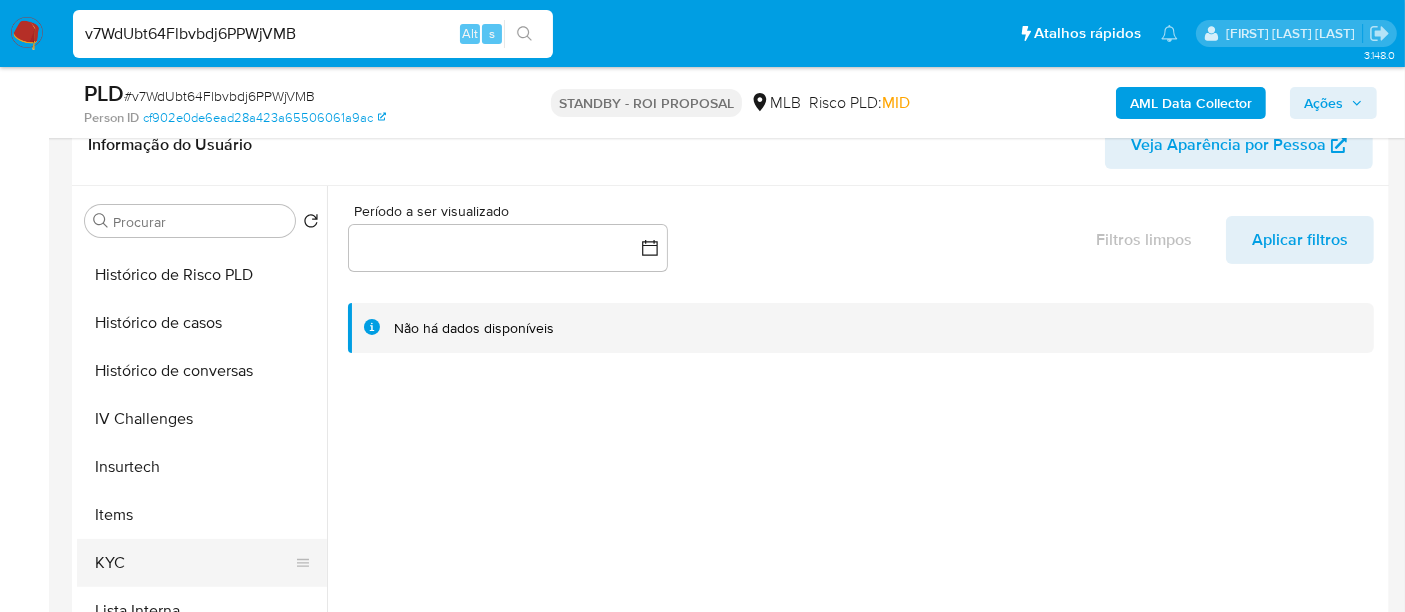 click on "KYC" at bounding box center (194, 563) 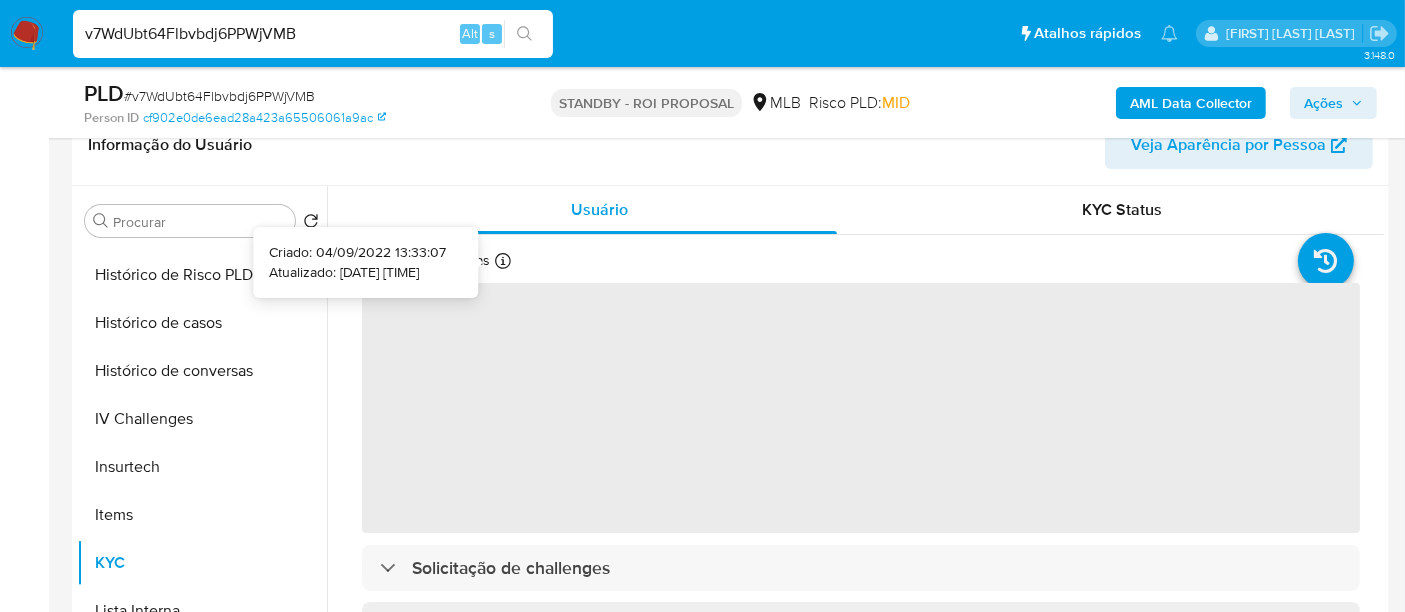 type 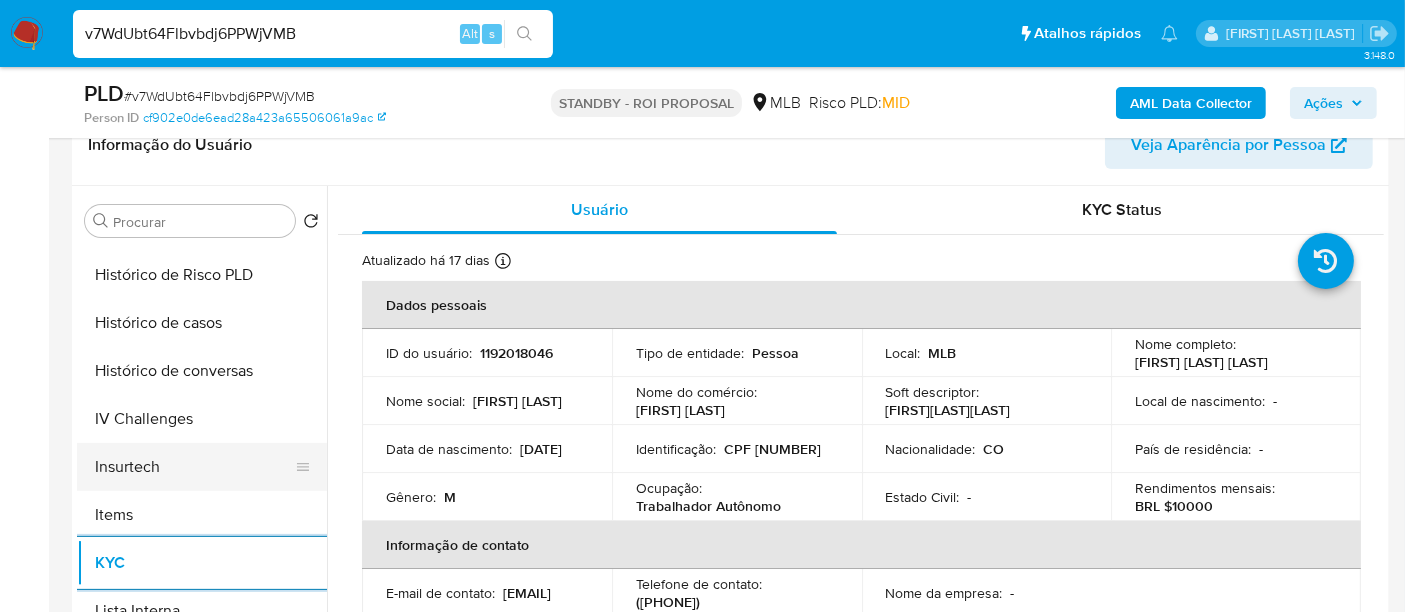 scroll, scrollTop: 555, scrollLeft: 0, axis: vertical 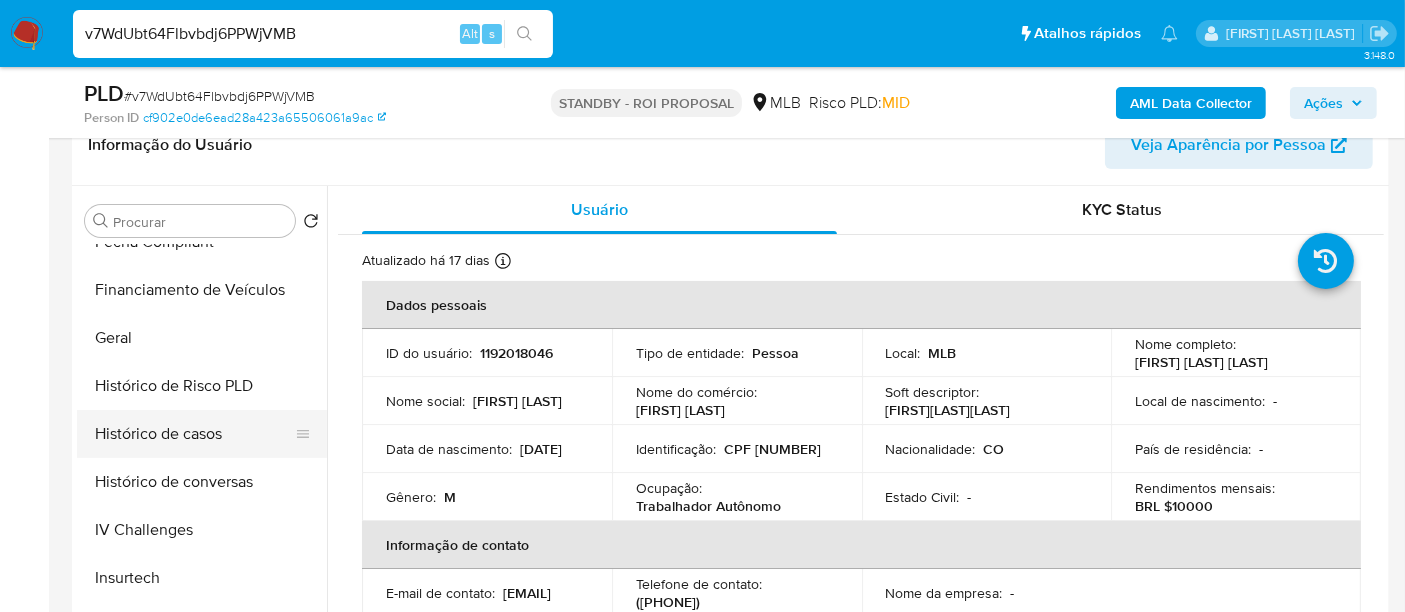 click on "Histórico de casos" at bounding box center [194, 434] 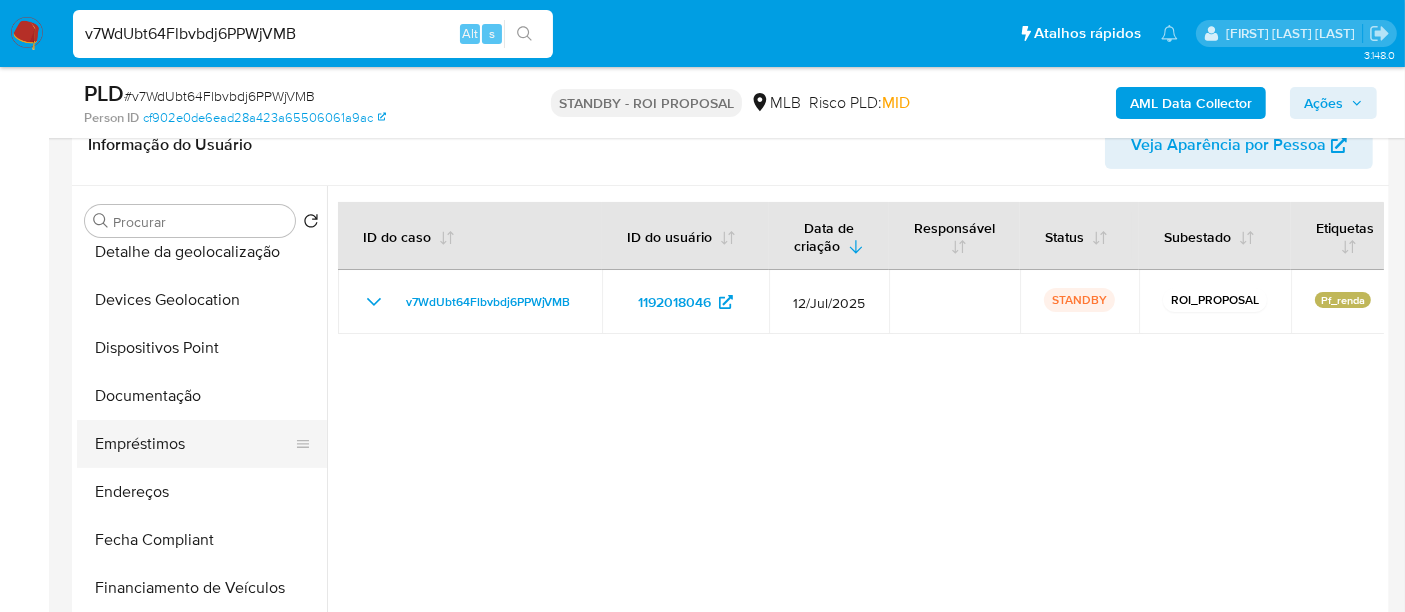 scroll, scrollTop: 222, scrollLeft: 0, axis: vertical 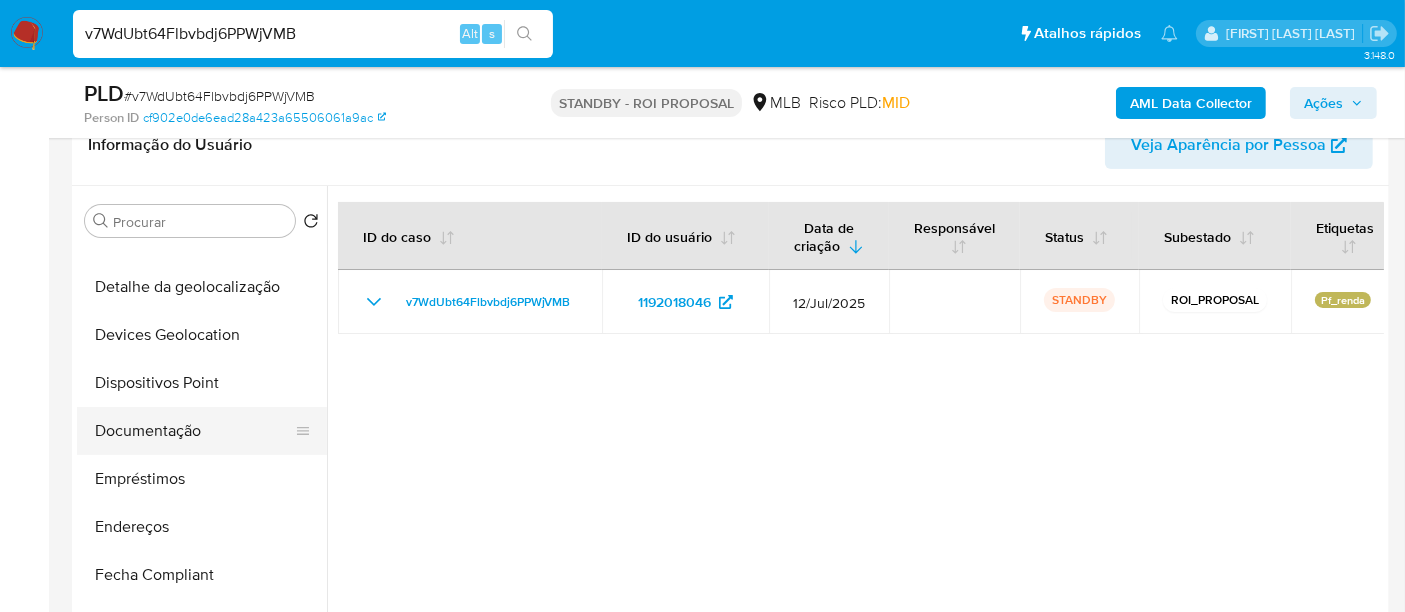 click on "Documentação" at bounding box center [194, 431] 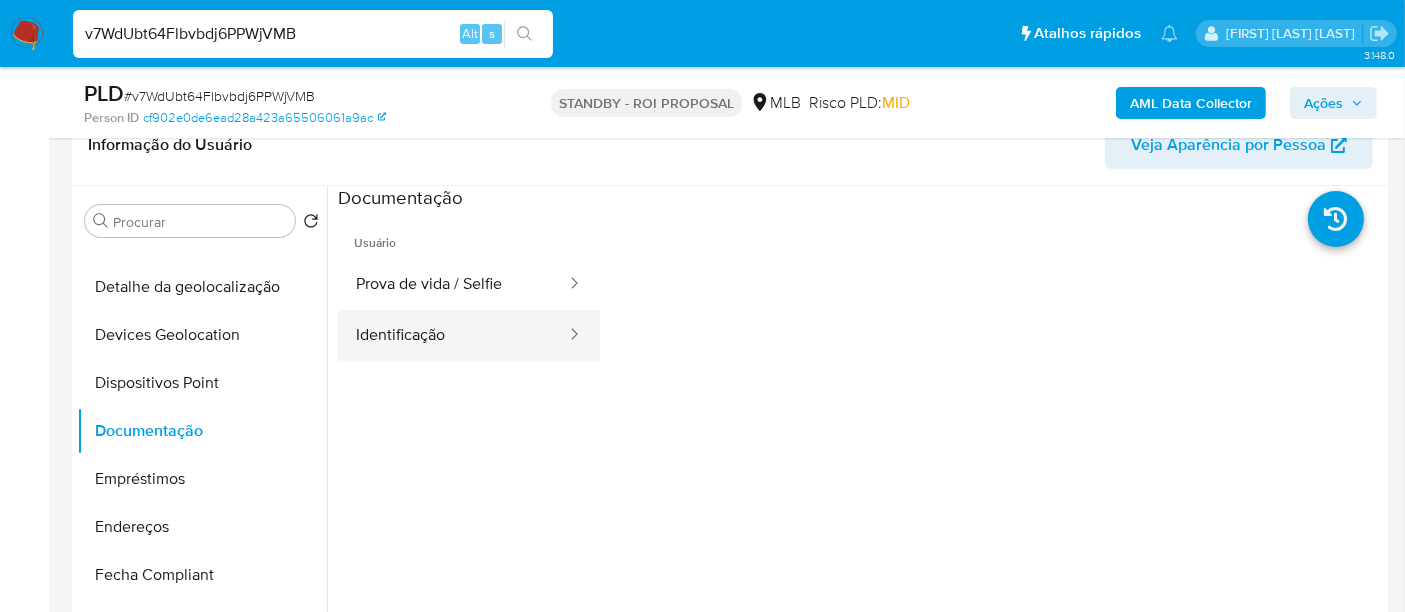 click on "Identificação" at bounding box center [453, 335] 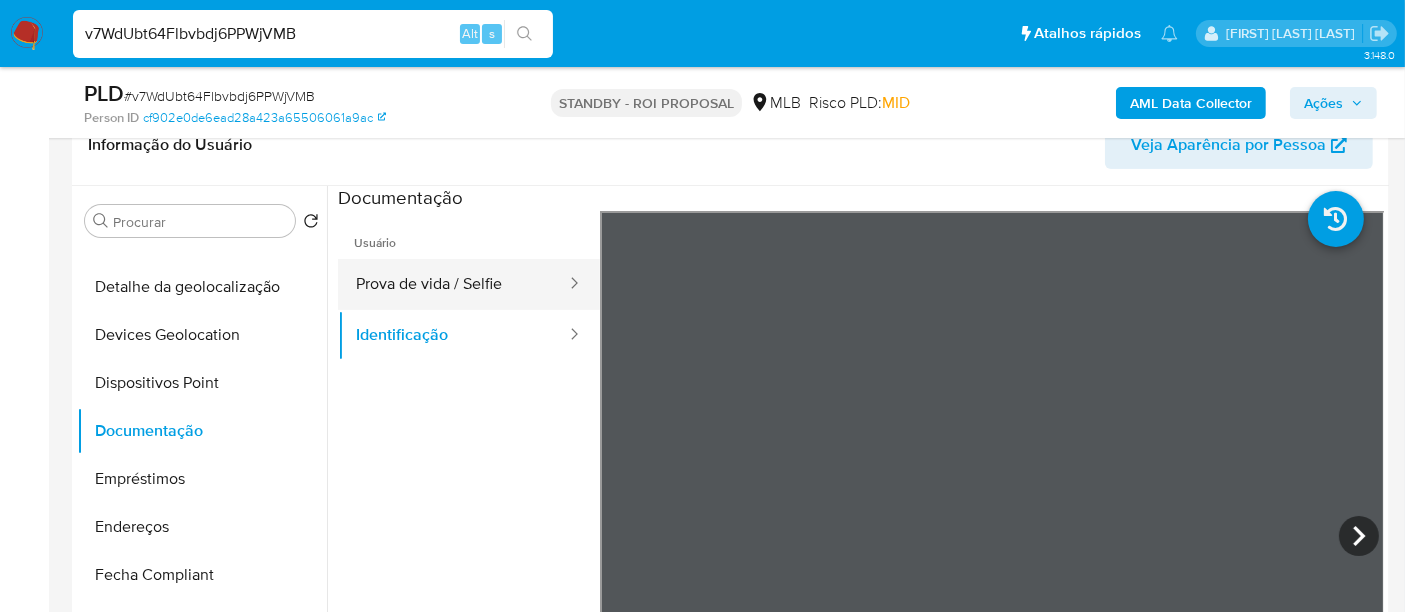 click on "Prova de vida / Selfie" at bounding box center [453, 284] 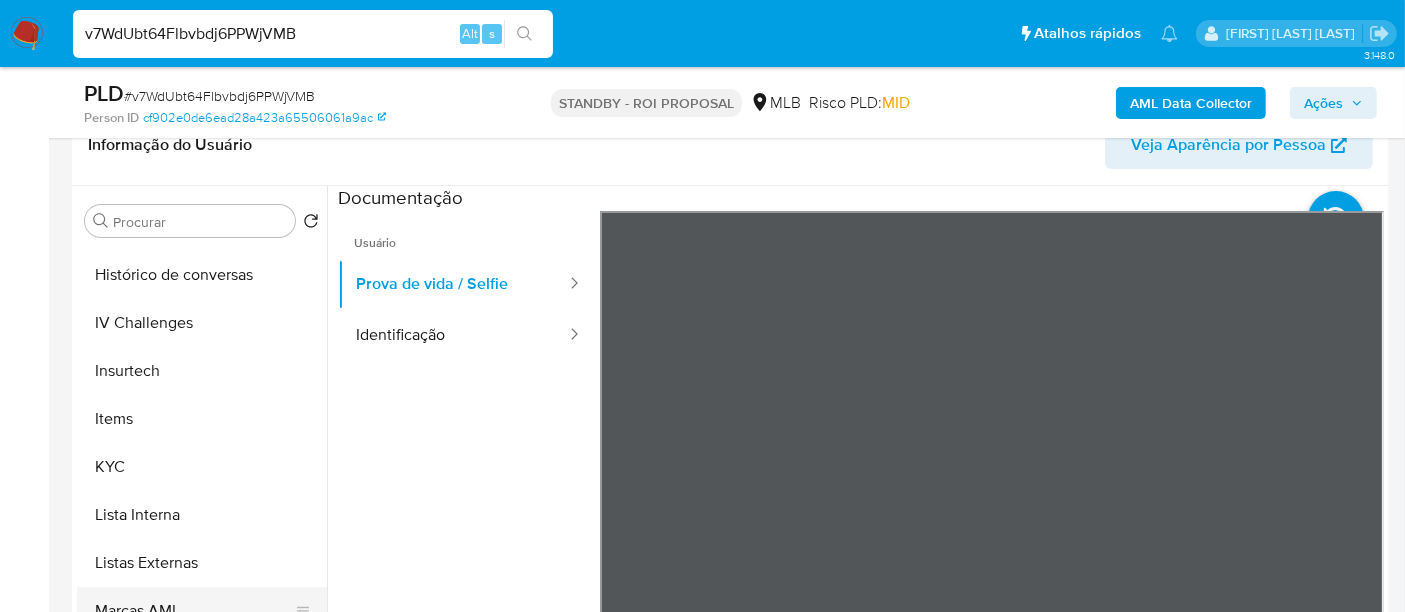 scroll, scrollTop: 844, scrollLeft: 0, axis: vertical 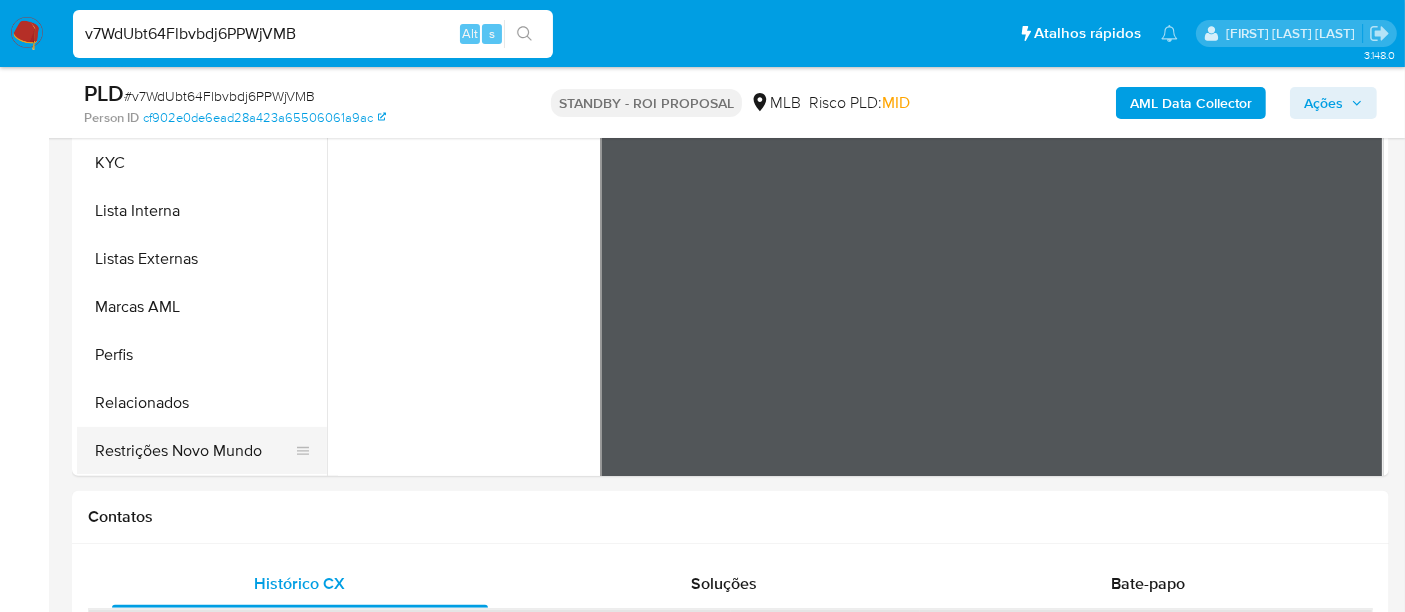 click on "Restrições Novo Mundo" at bounding box center [194, 451] 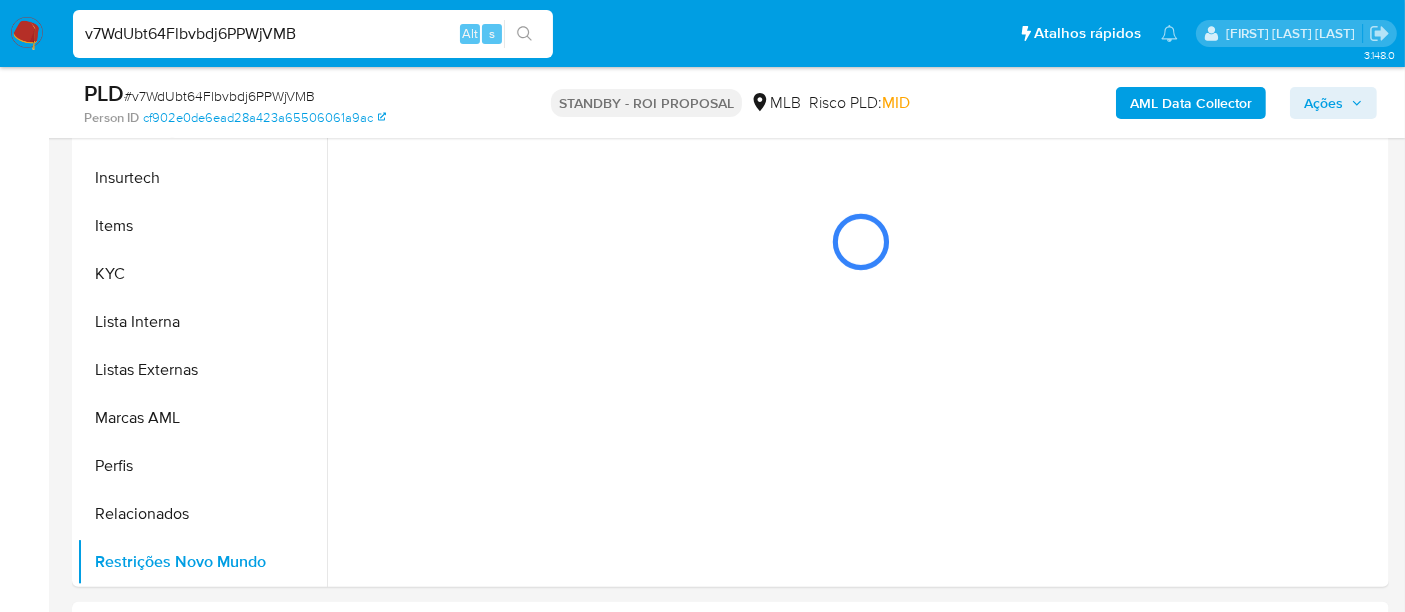 scroll, scrollTop: 333, scrollLeft: 0, axis: vertical 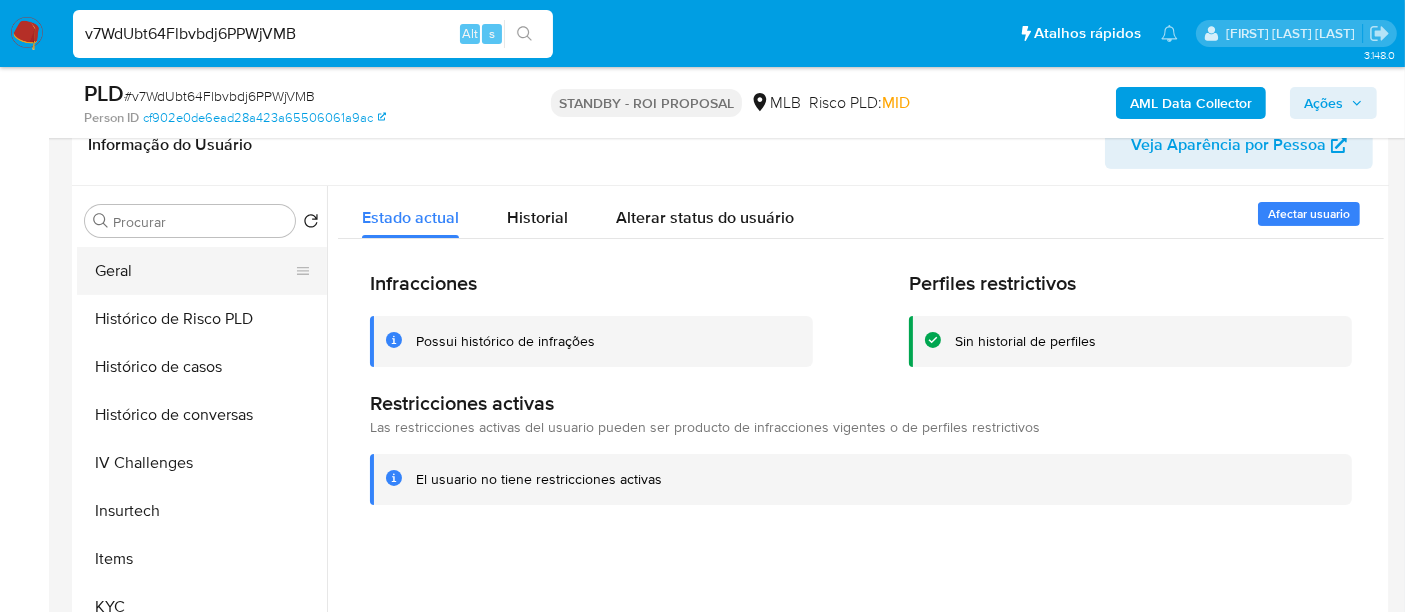 click on "Geral" at bounding box center (194, 271) 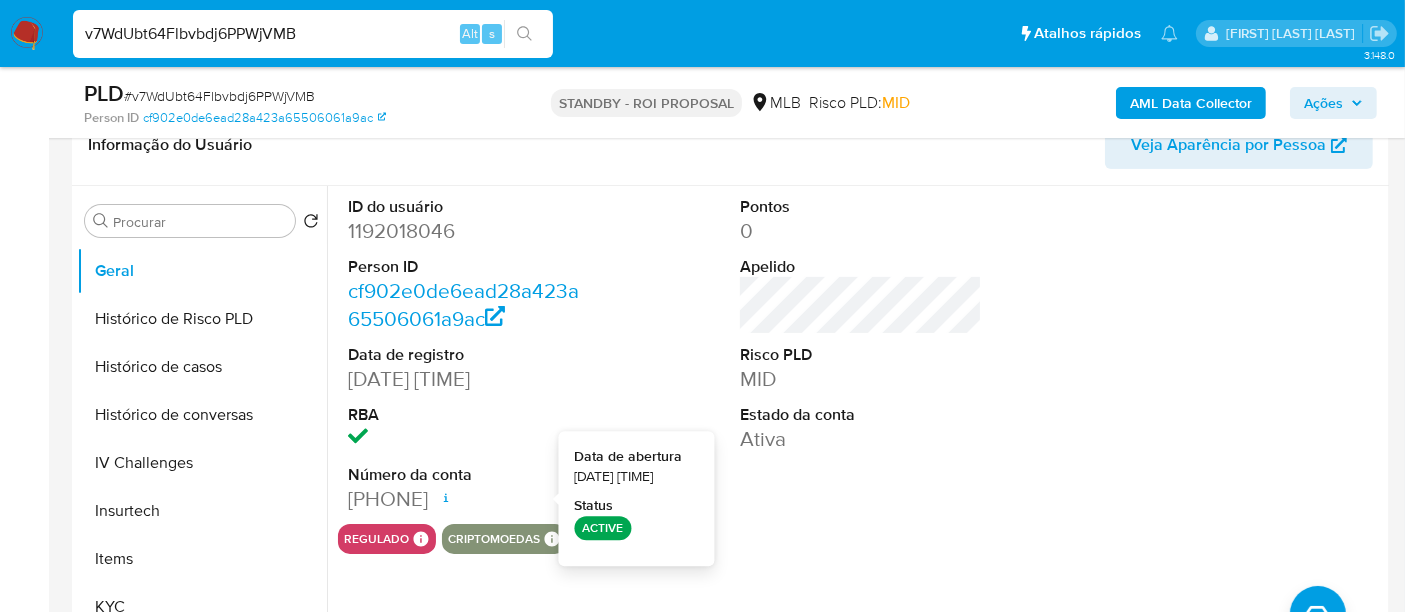 type 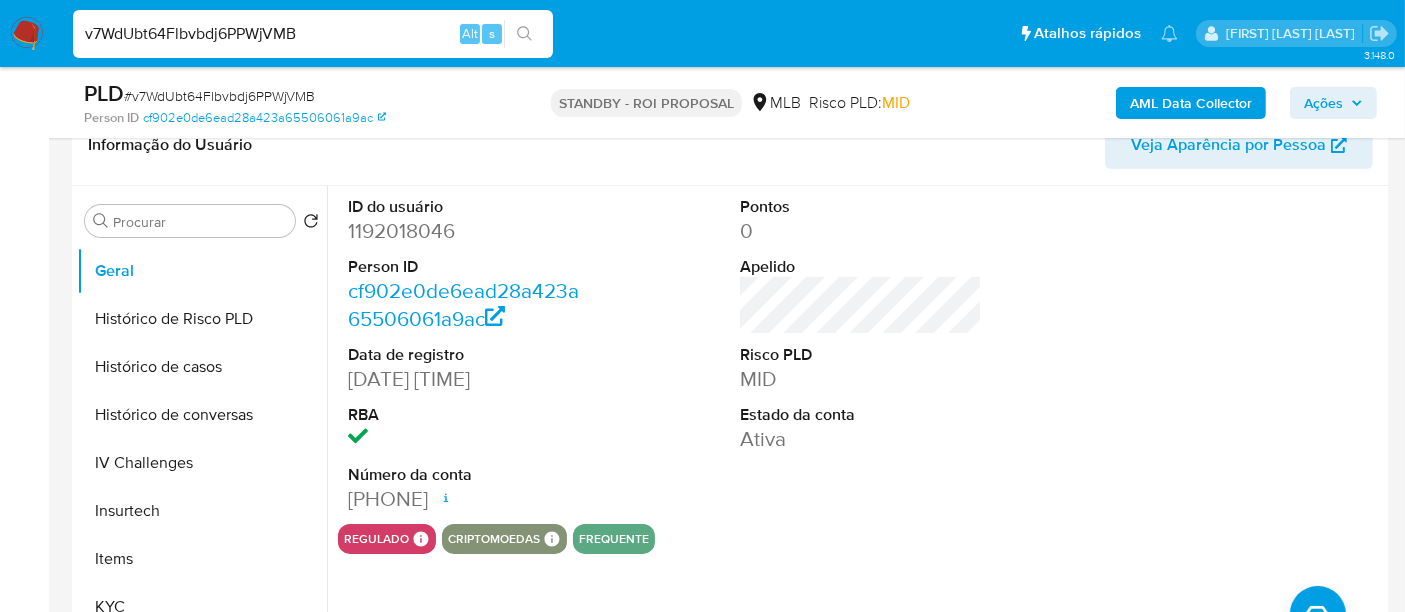 click on "v7WdUbt64Flbvbdj6PPWjVMB" at bounding box center (313, 34) 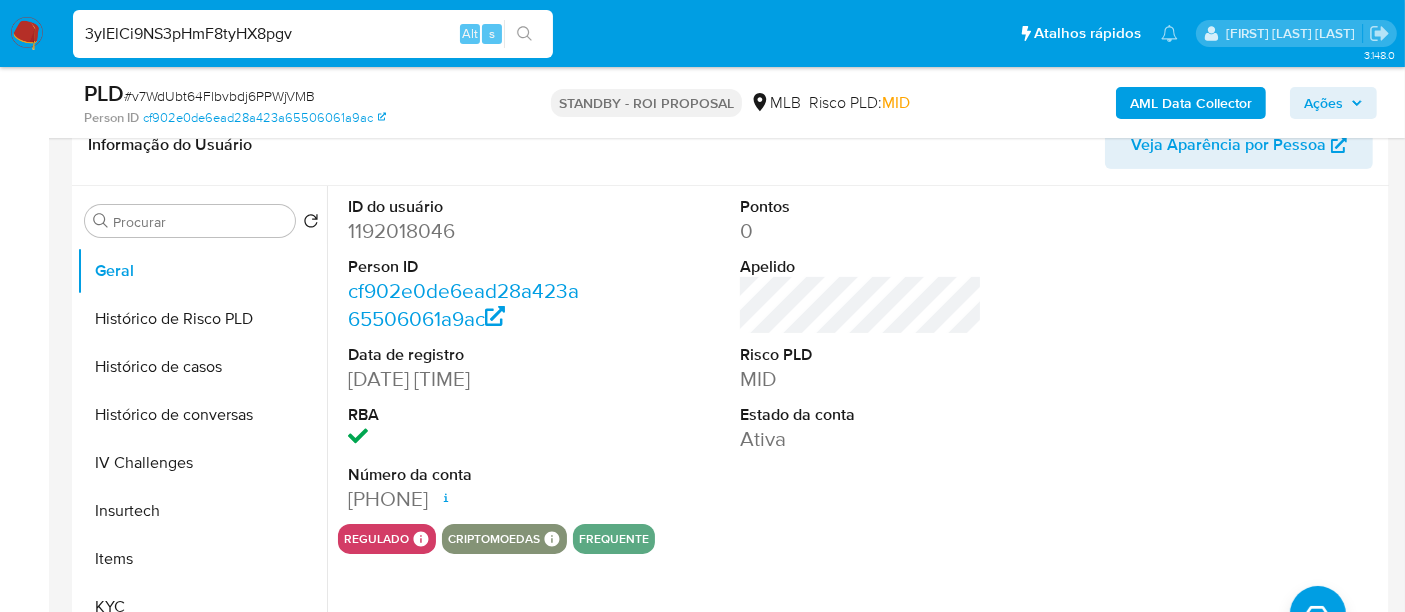 type on "3yIElCi9NS3pHmF8tyHX8pgv" 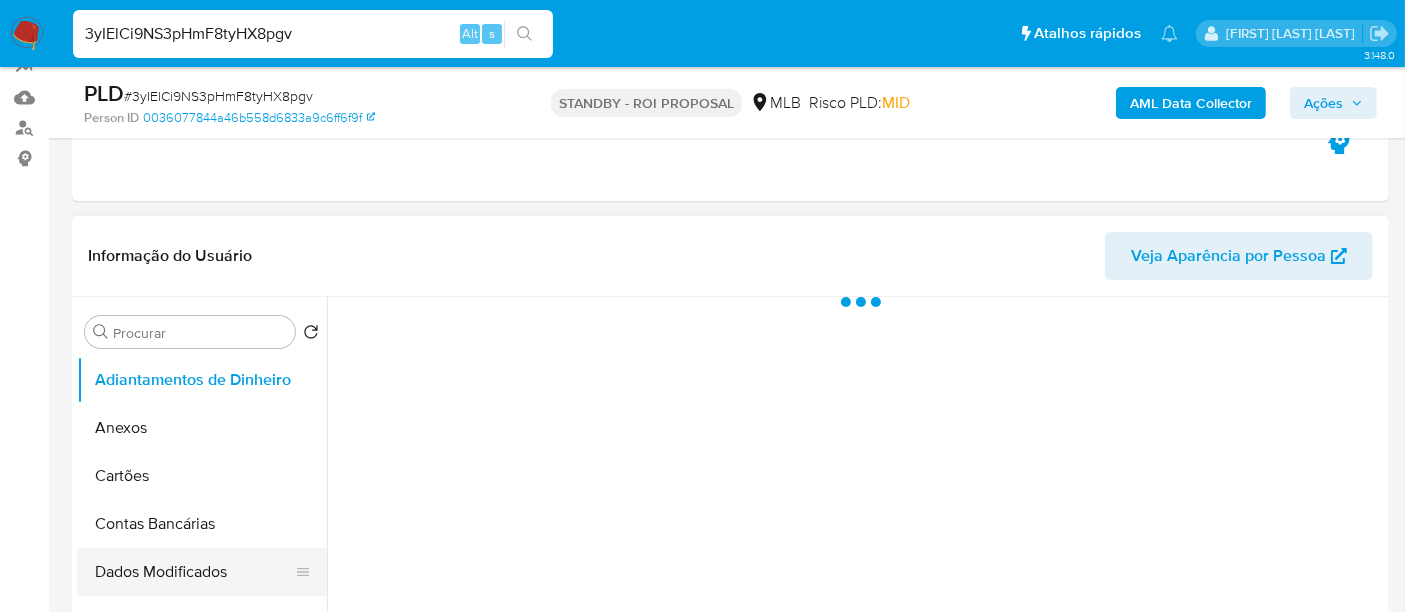 scroll, scrollTop: 444, scrollLeft: 0, axis: vertical 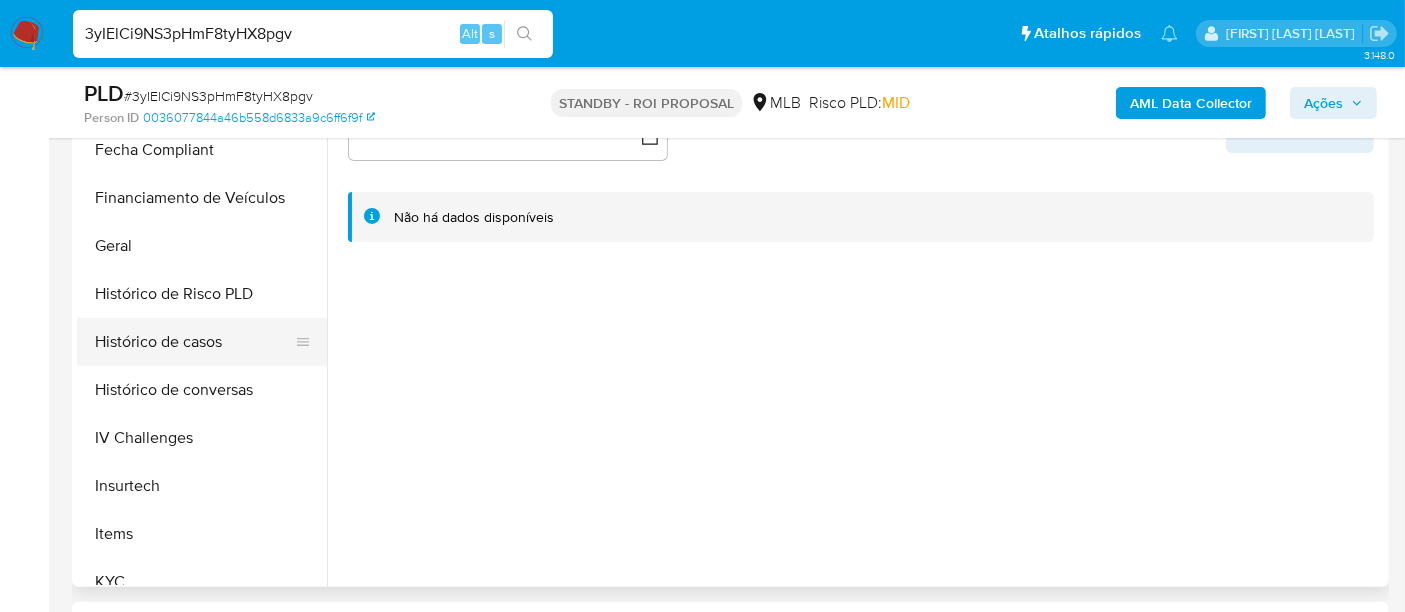 select on "10" 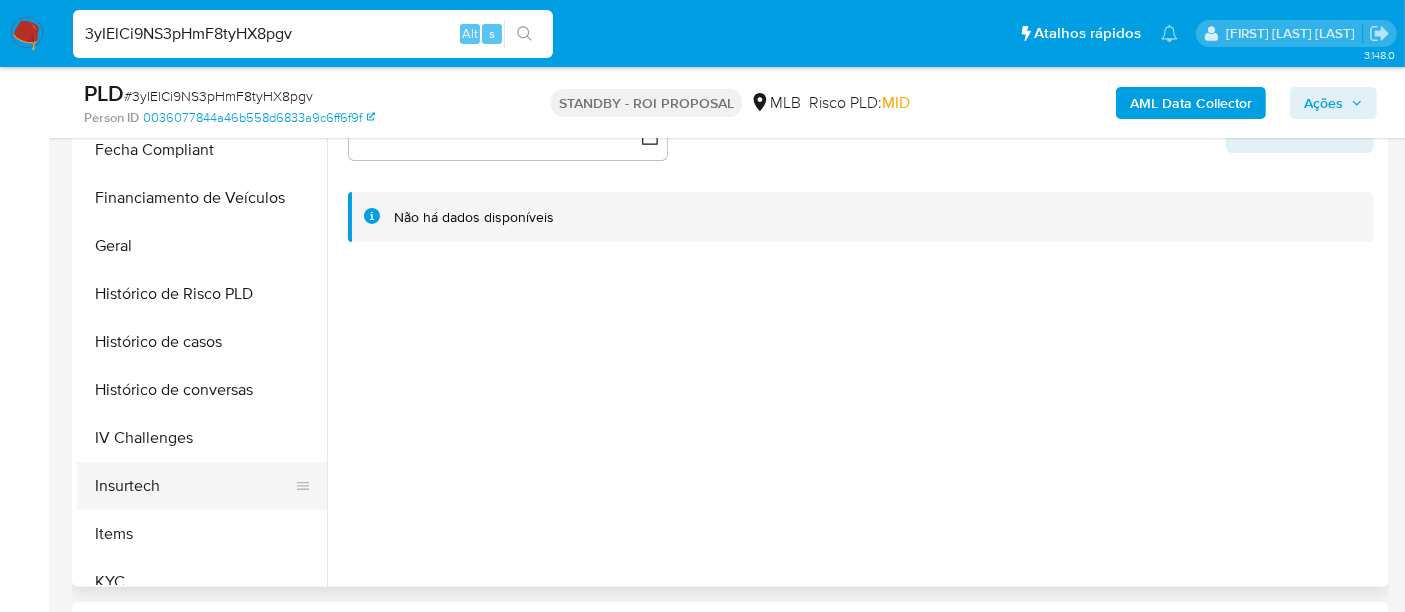 scroll, scrollTop: 666, scrollLeft: 0, axis: vertical 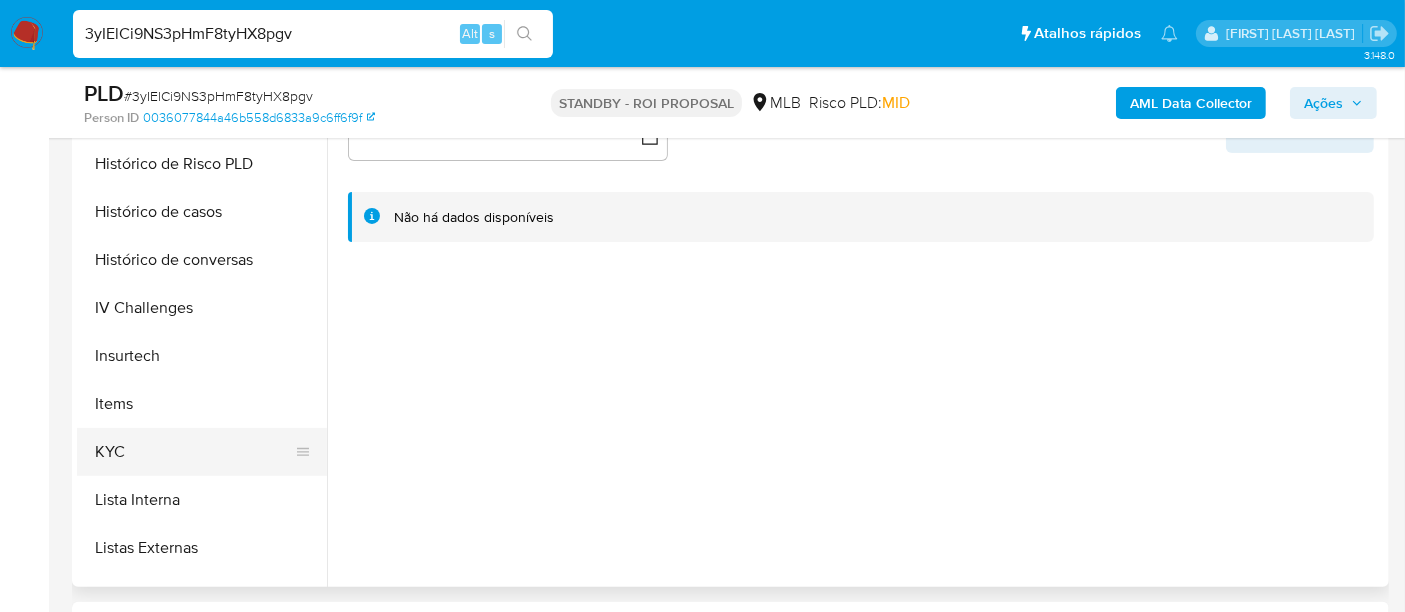 click on "KYC" at bounding box center [194, 452] 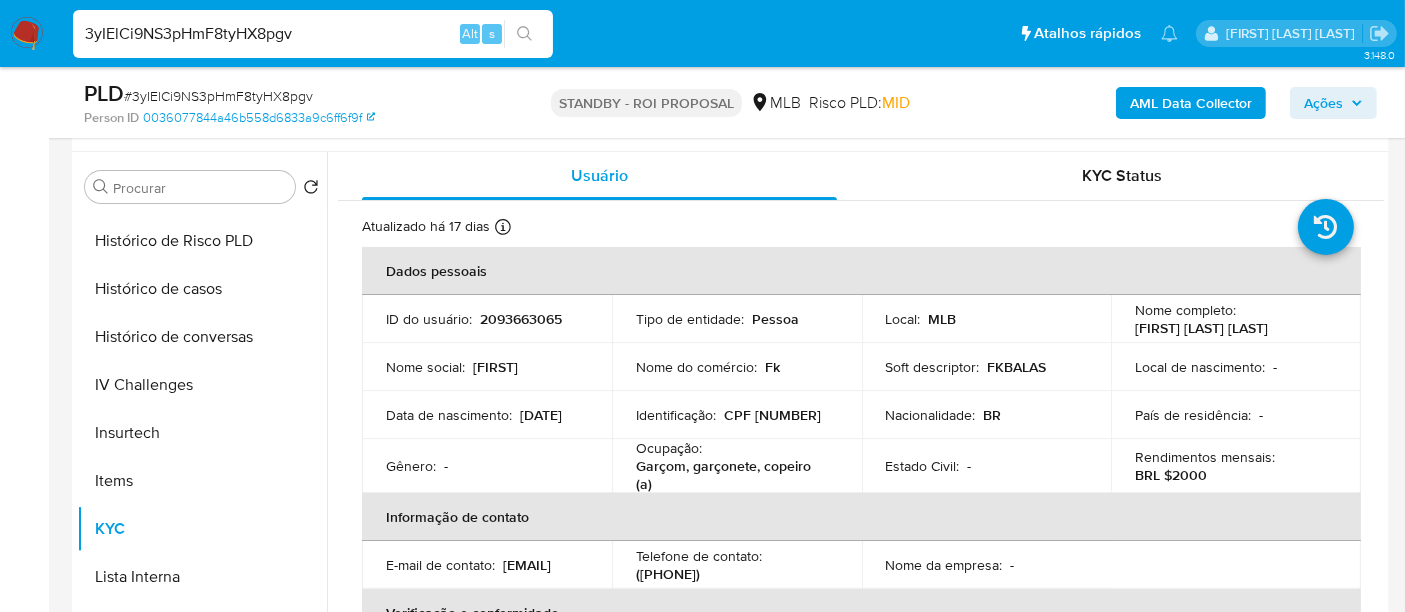 scroll, scrollTop: 333, scrollLeft: 0, axis: vertical 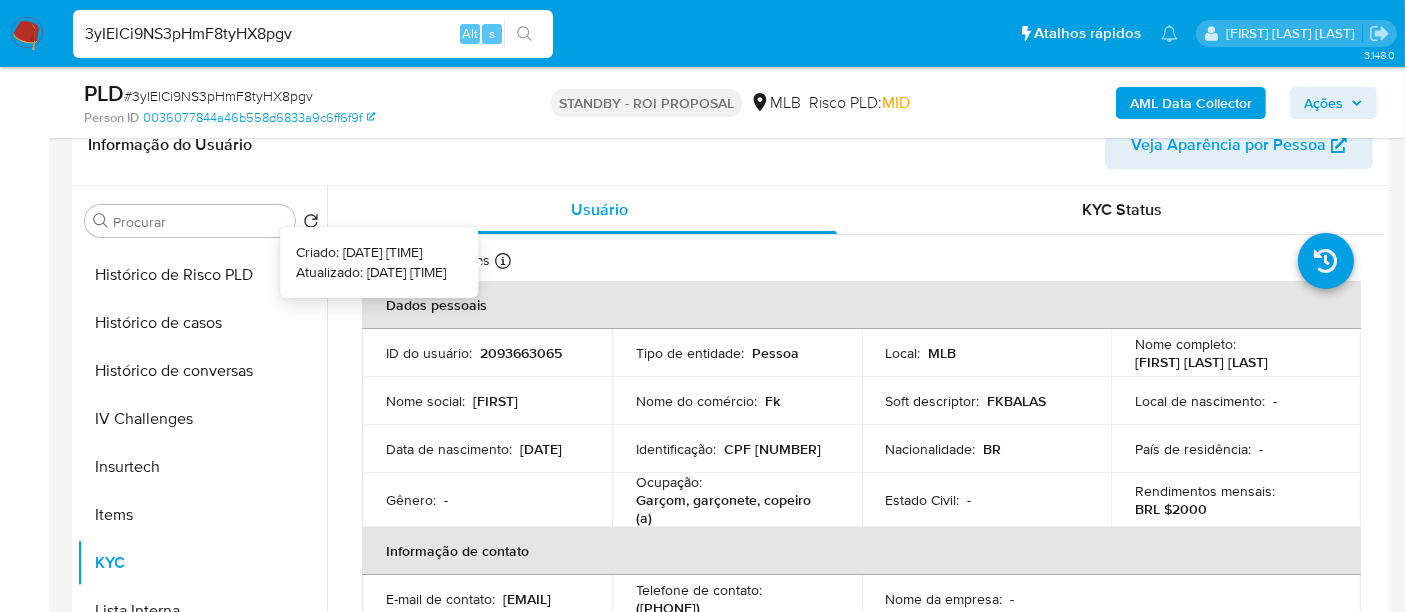 type 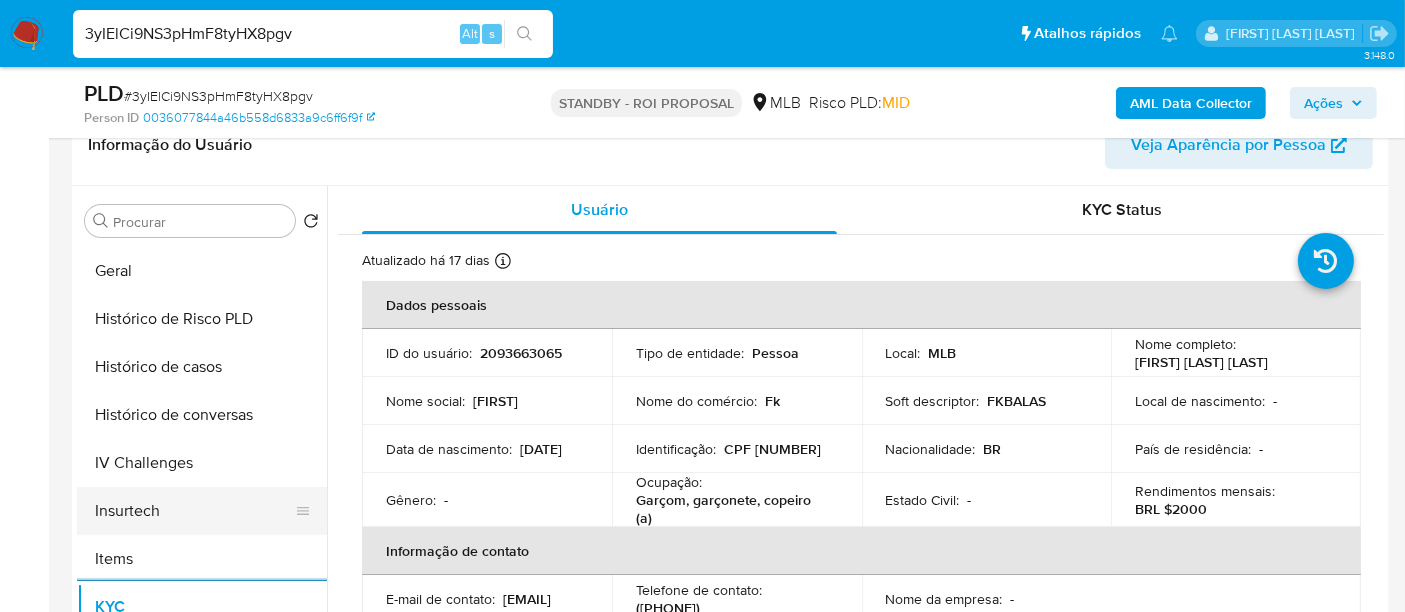 scroll, scrollTop: 555, scrollLeft: 0, axis: vertical 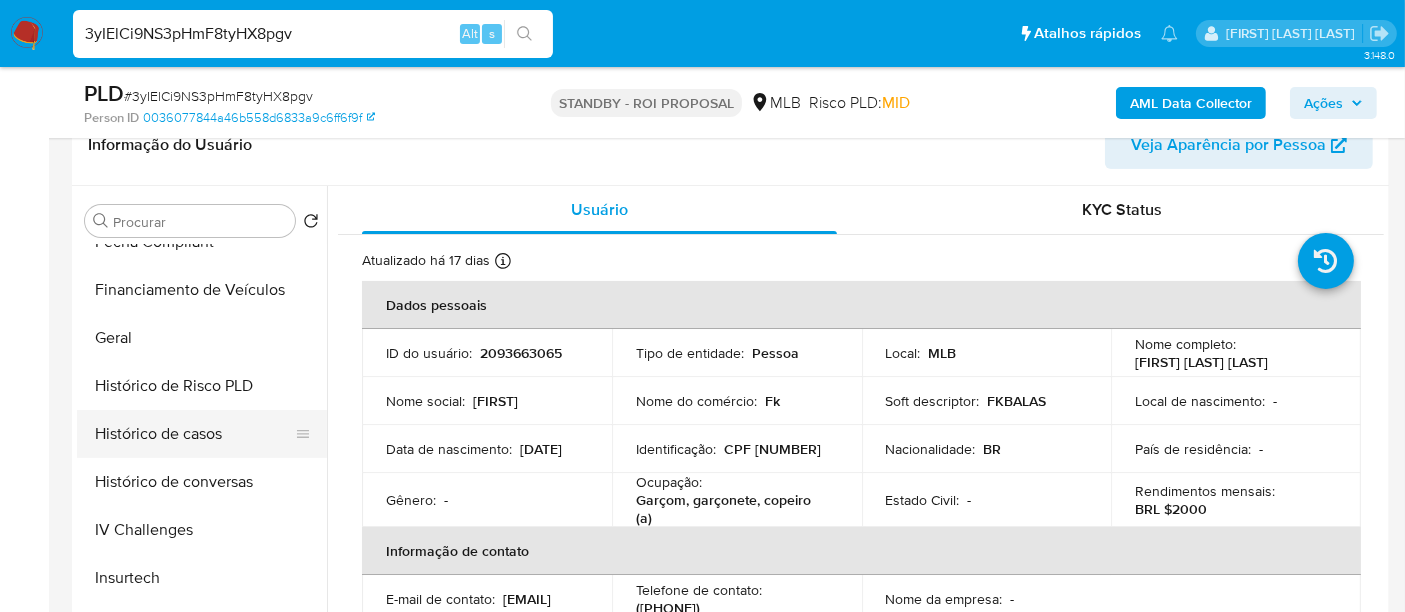 click on "Histórico de casos" at bounding box center (194, 434) 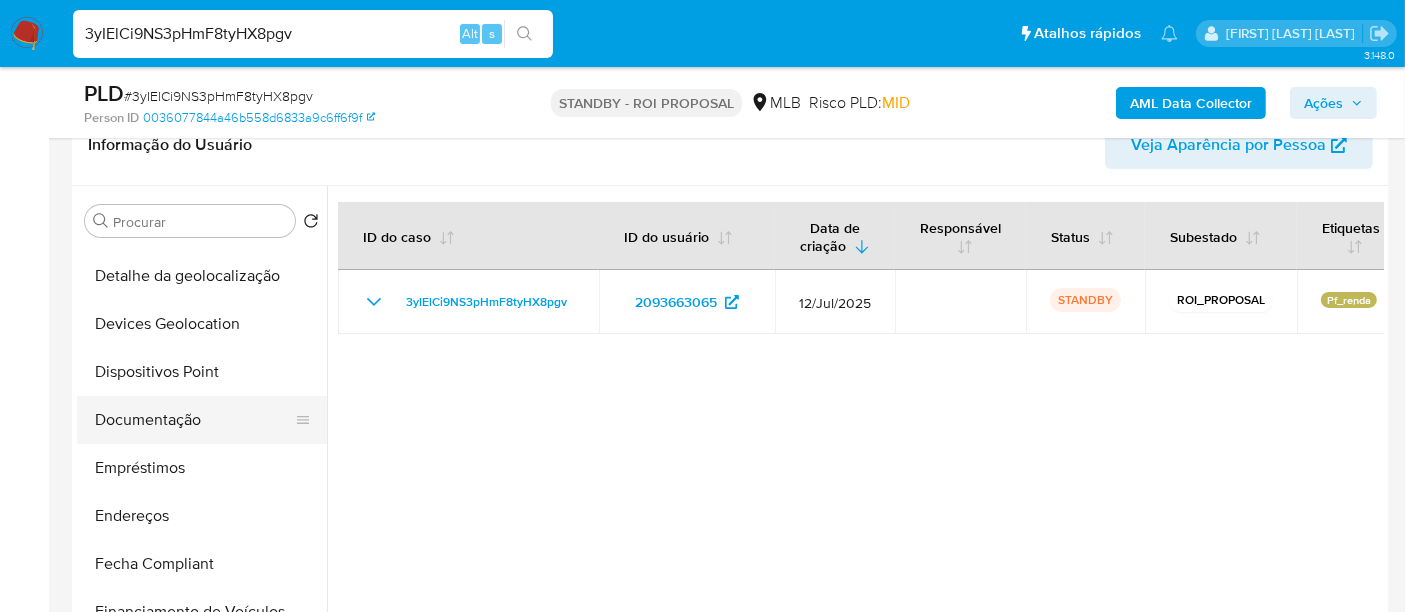 scroll, scrollTop: 222, scrollLeft: 0, axis: vertical 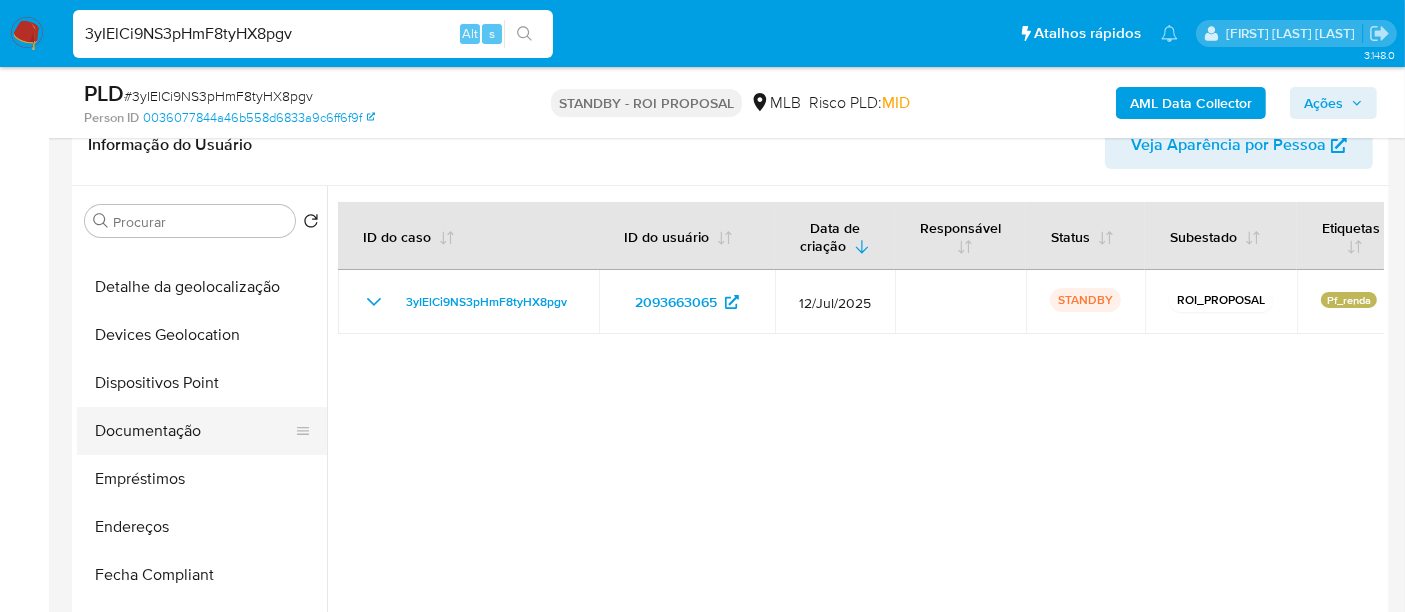 click on "Documentação" at bounding box center [194, 431] 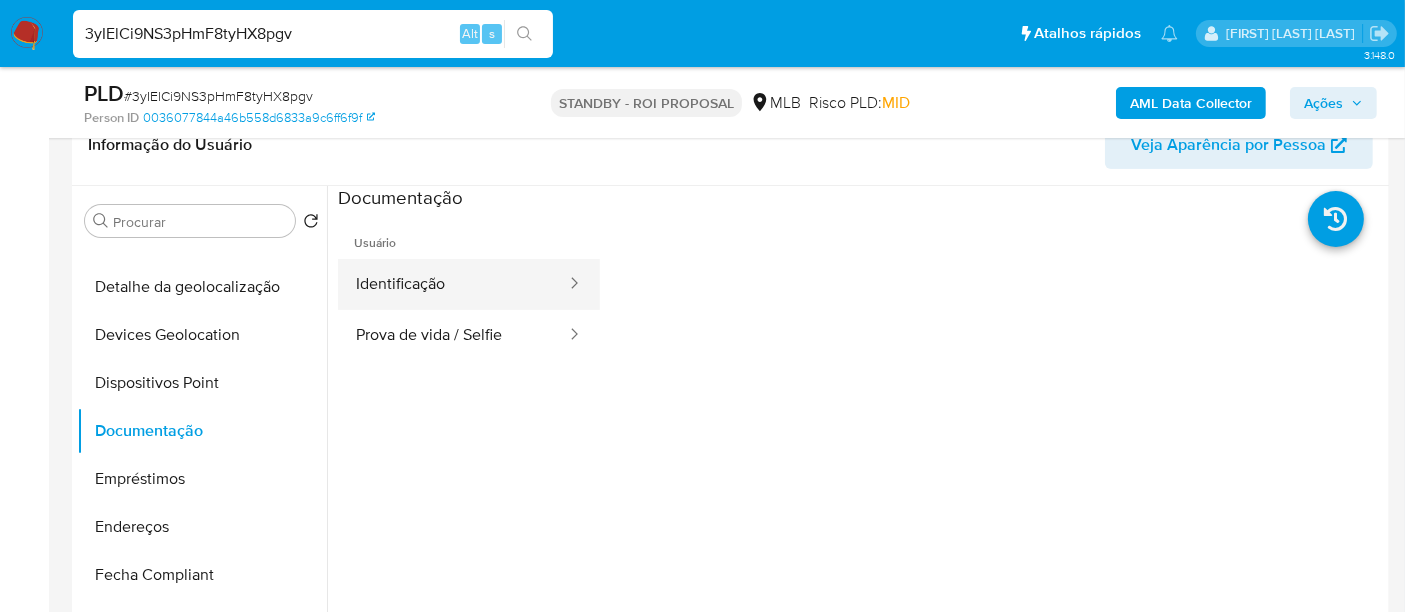 click on "Identificação" at bounding box center (453, 284) 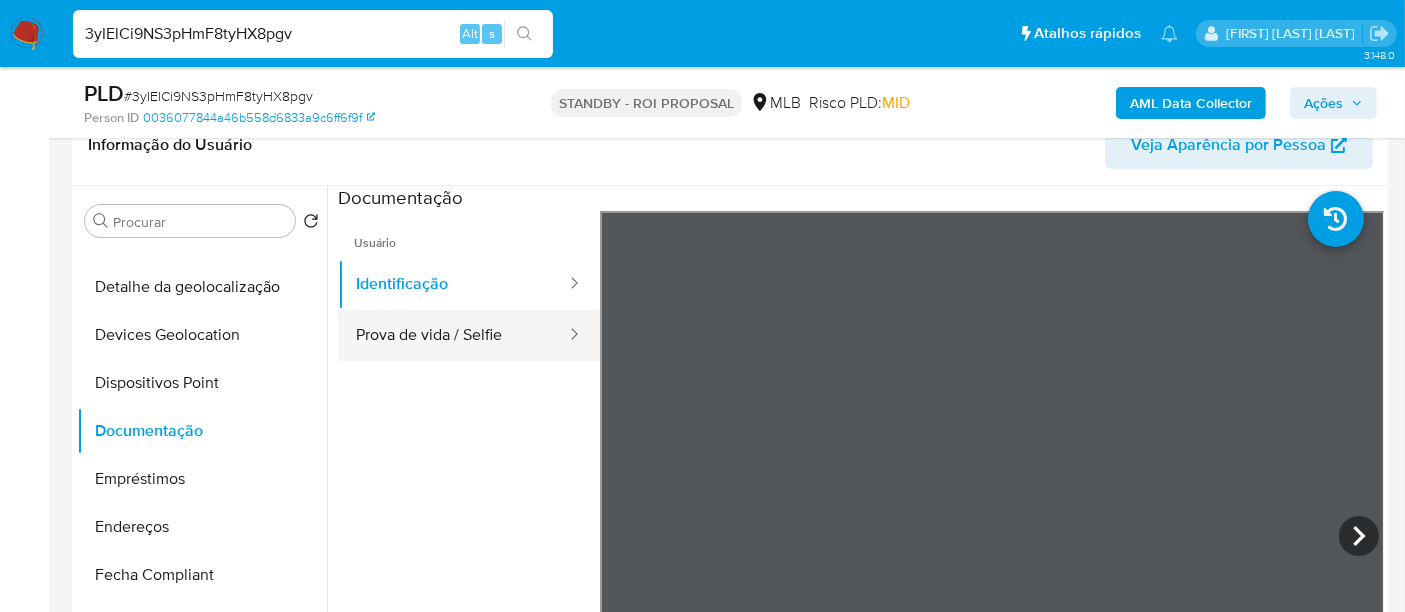 click on "Prova de vida / Selfie" at bounding box center (453, 335) 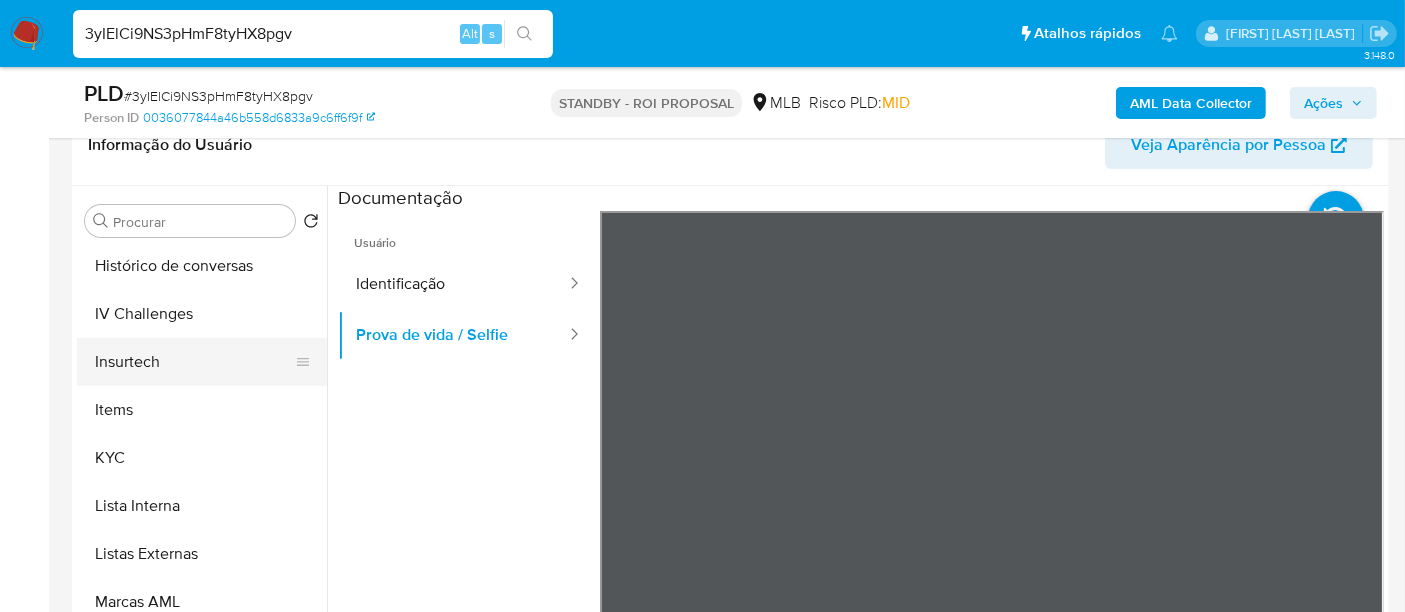 scroll, scrollTop: 844, scrollLeft: 0, axis: vertical 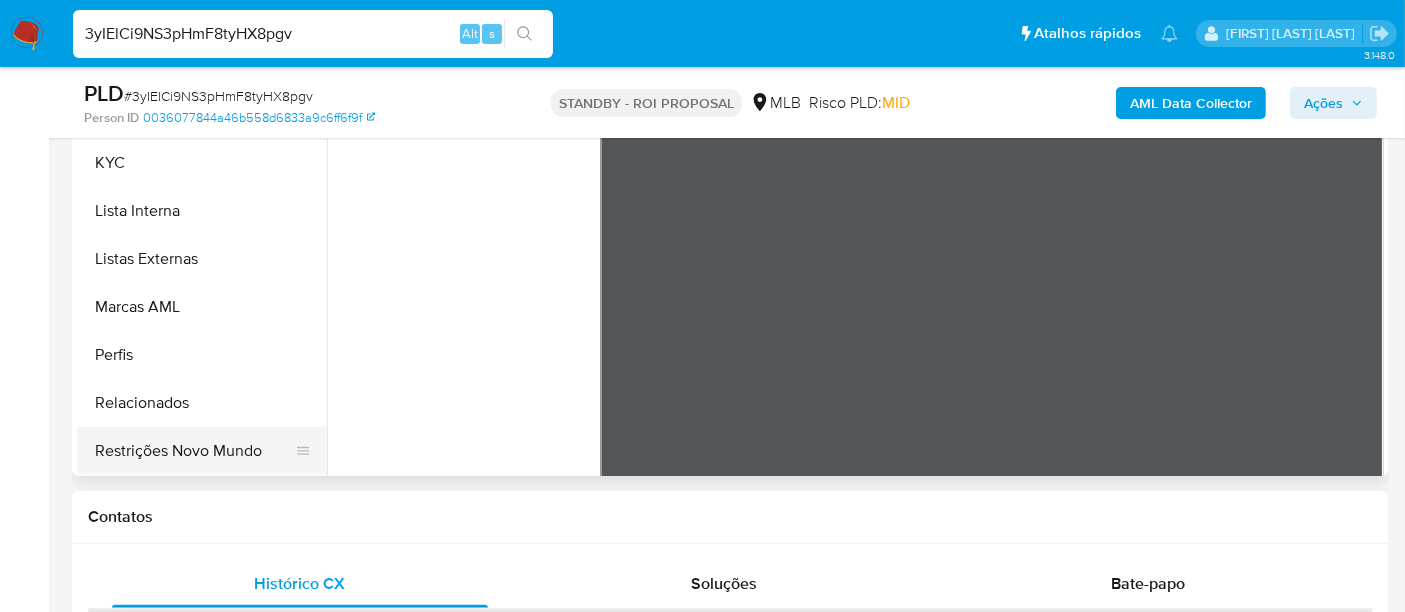 click on "Restrições Novo Mundo" at bounding box center (194, 451) 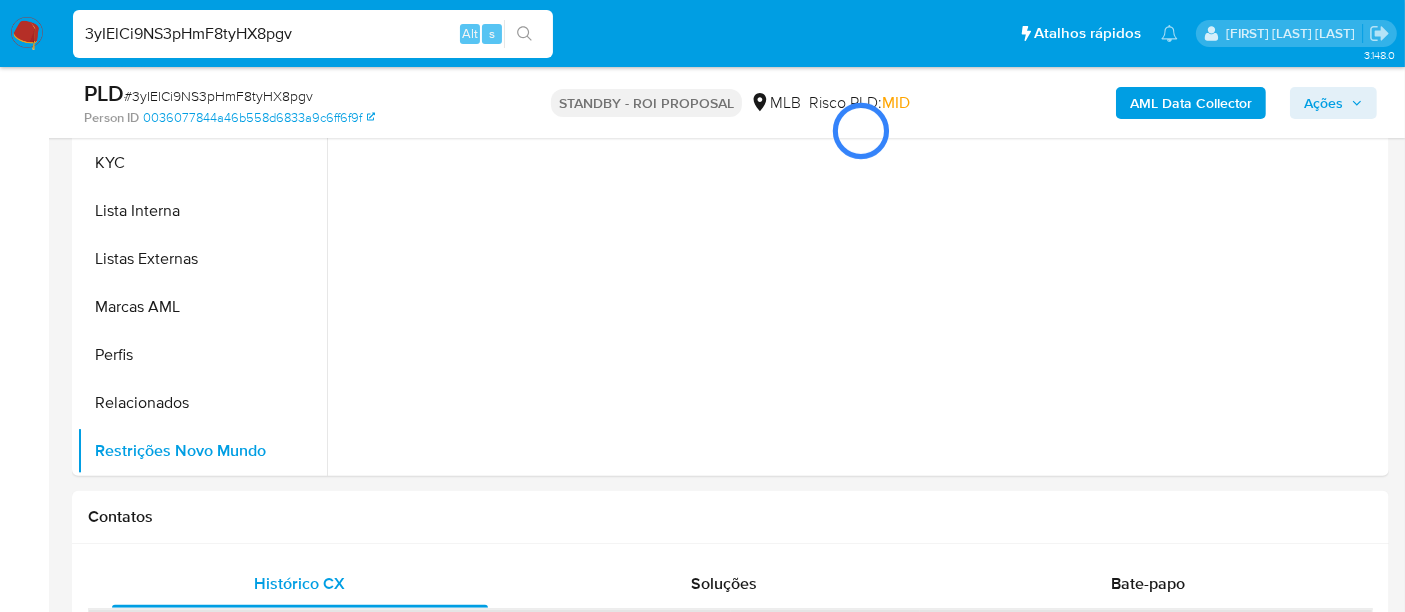 scroll, scrollTop: 444, scrollLeft: 0, axis: vertical 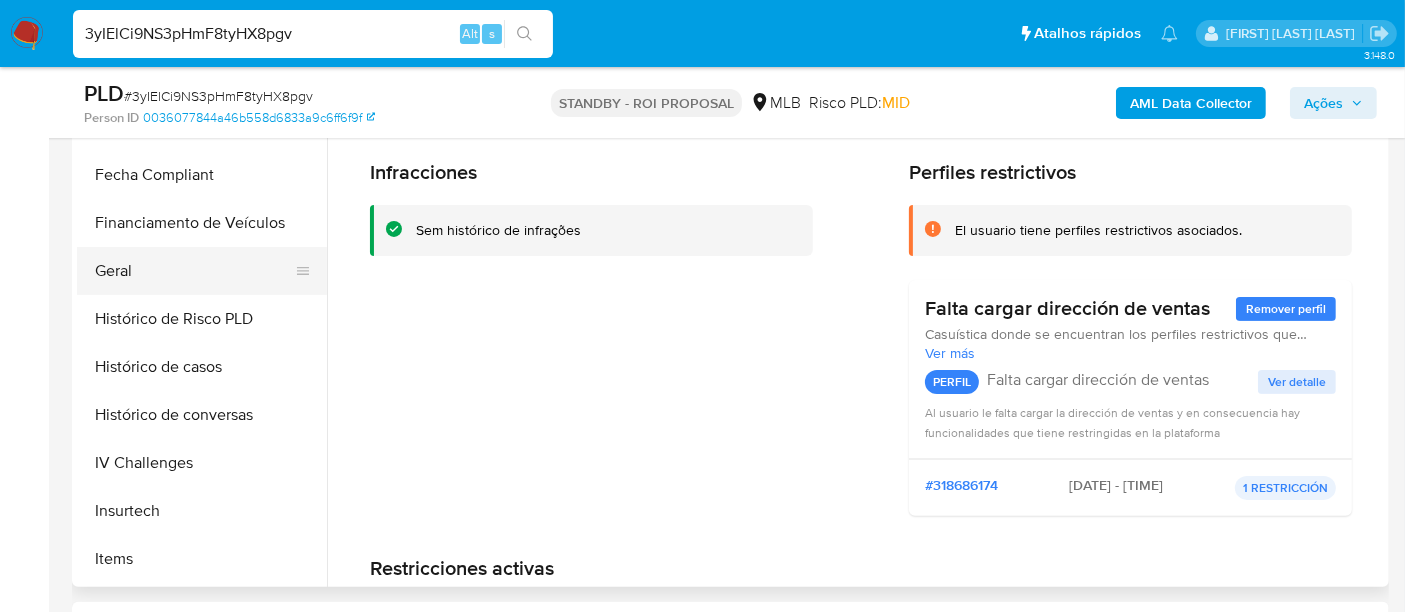 click on "Geral" at bounding box center [194, 271] 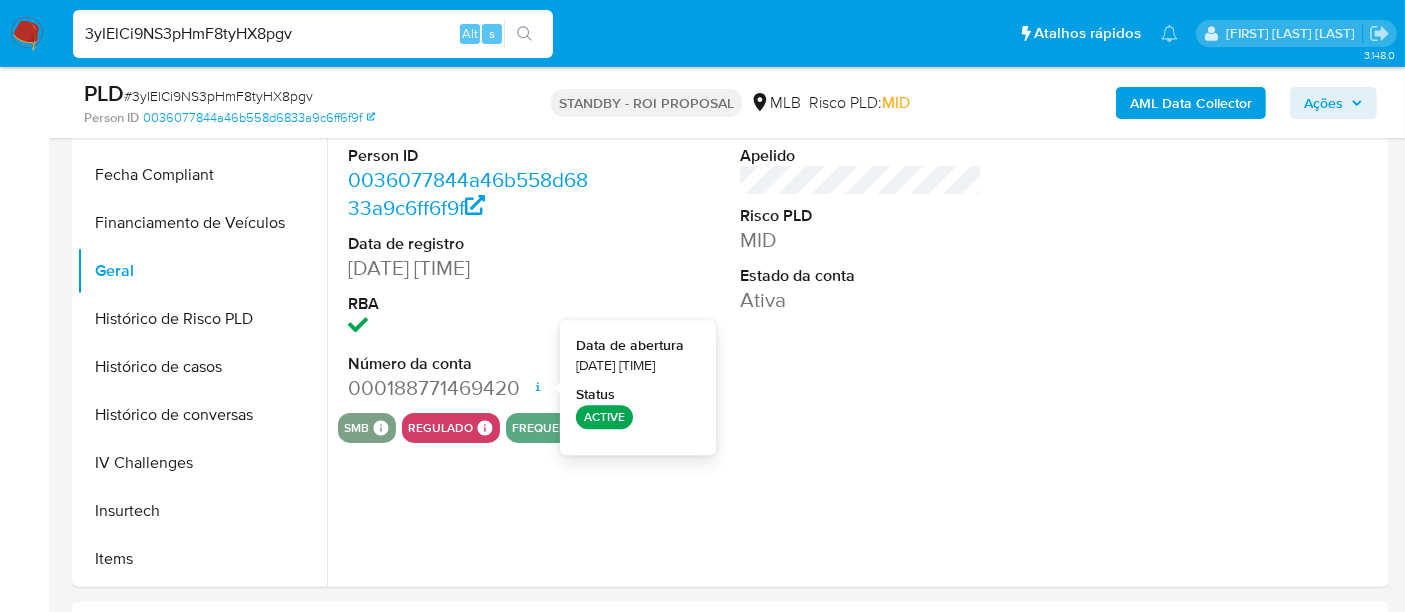 type 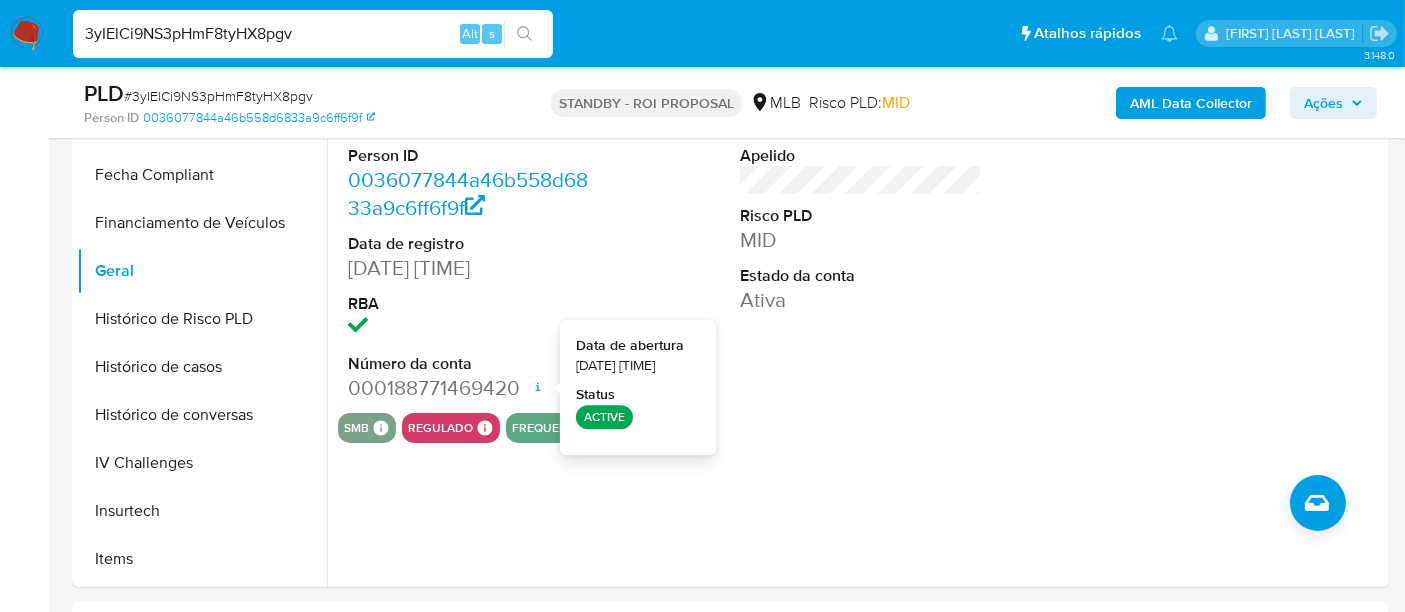 click on "3yIElCi9NS3pHmF8tyHX8pgv" at bounding box center [313, 34] 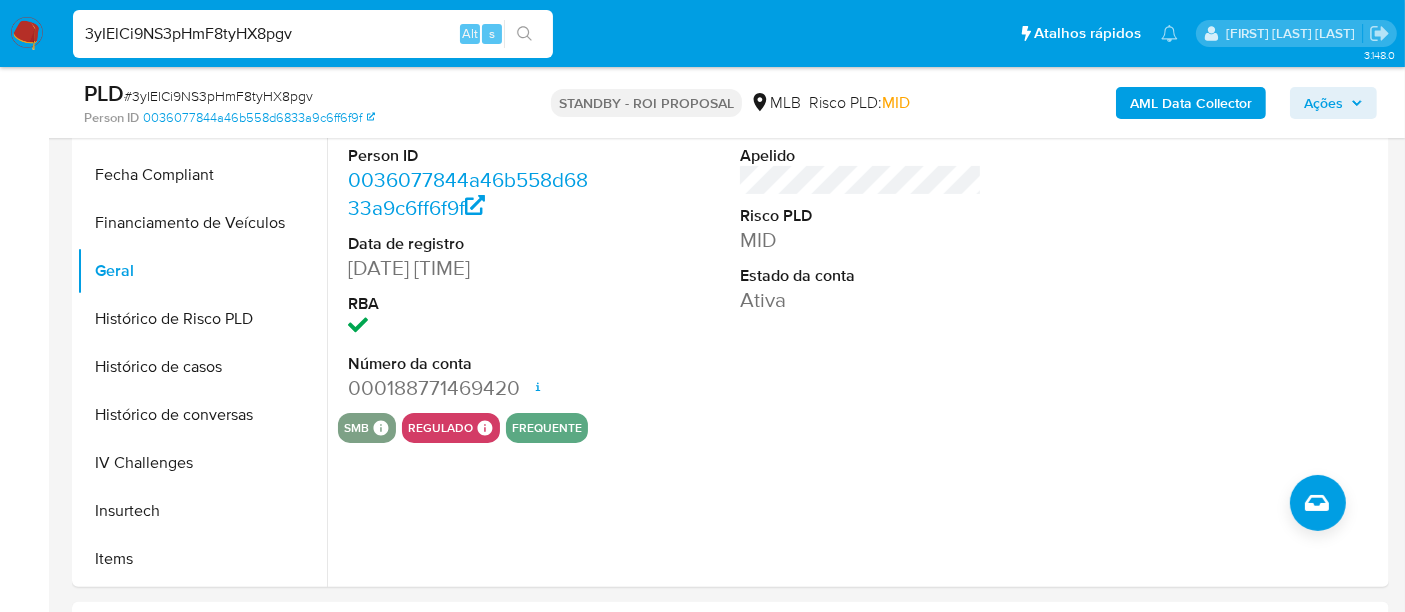 click on "3yIElCi9NS3pHmF8tyHX8pgv" at bounding box center [313, 34] 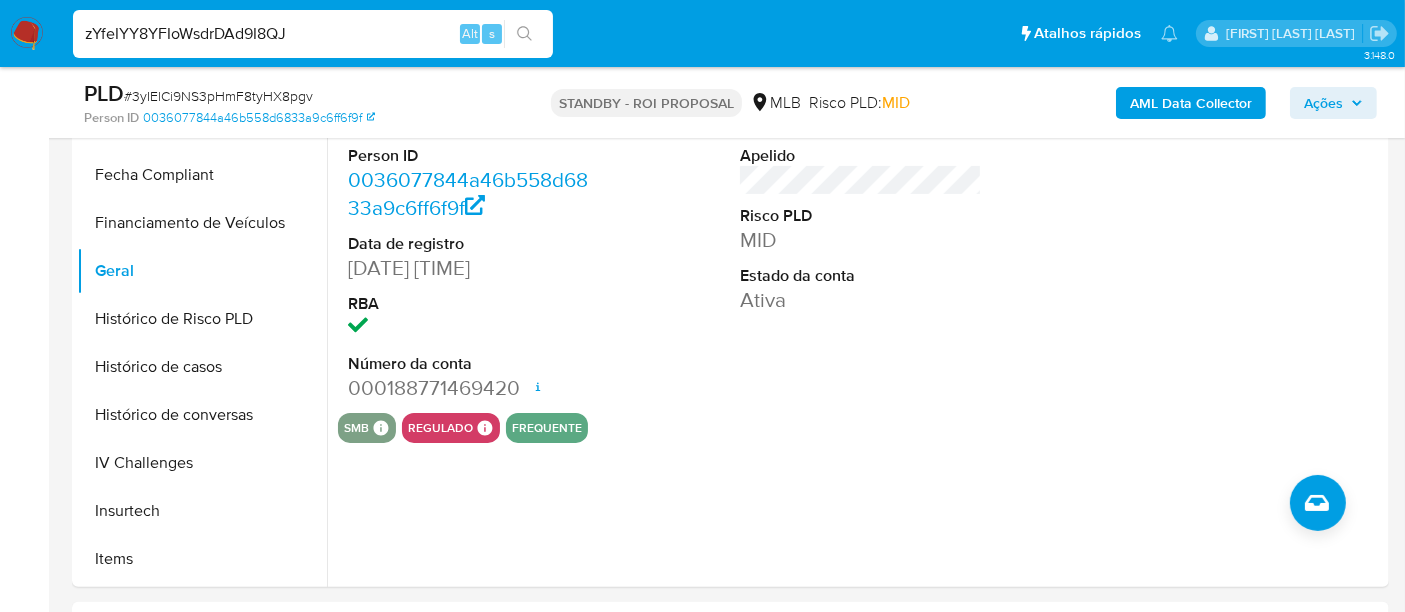 type on "zYfeIYY8YFIoWsdrDAd9I8QJ" 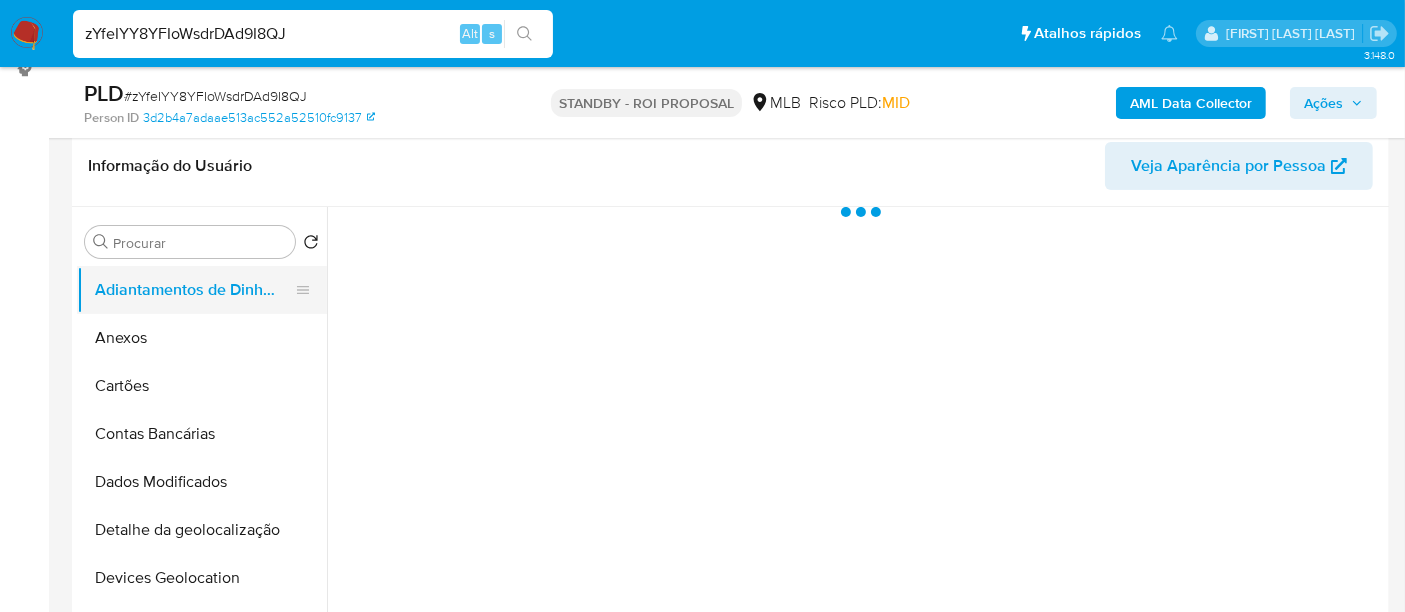scroll, scrollTop: 333, scrollLeft: 0, axis: vertical 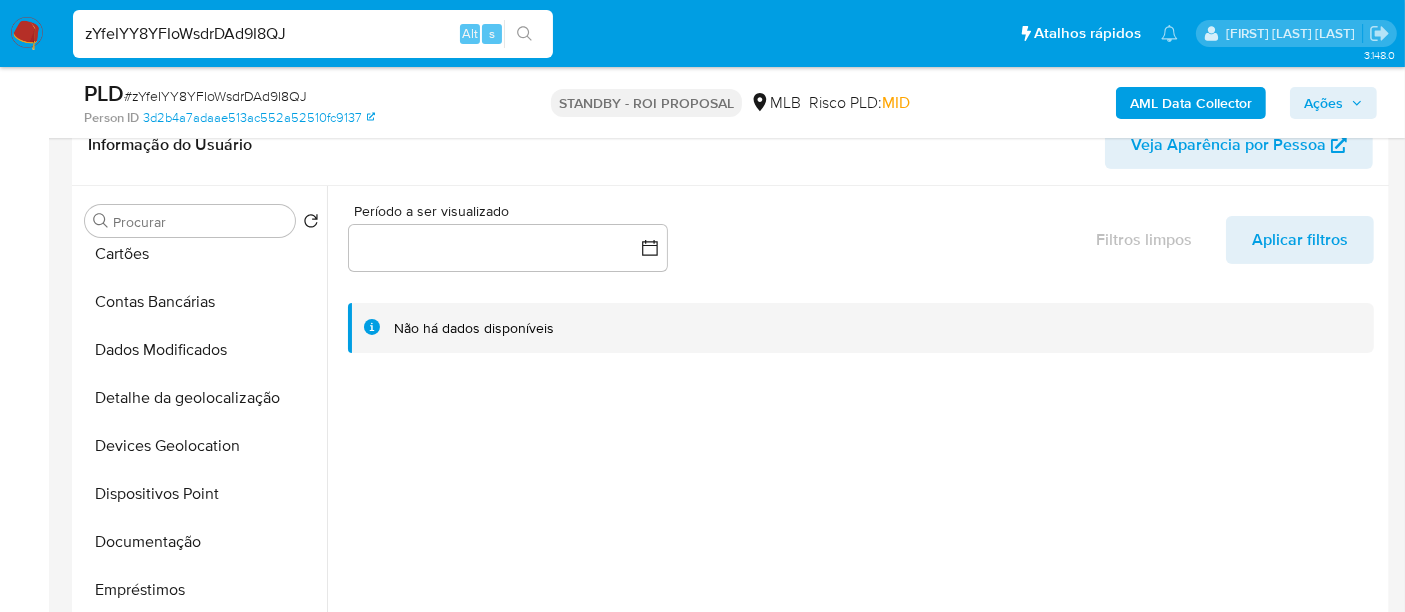 select on "10" 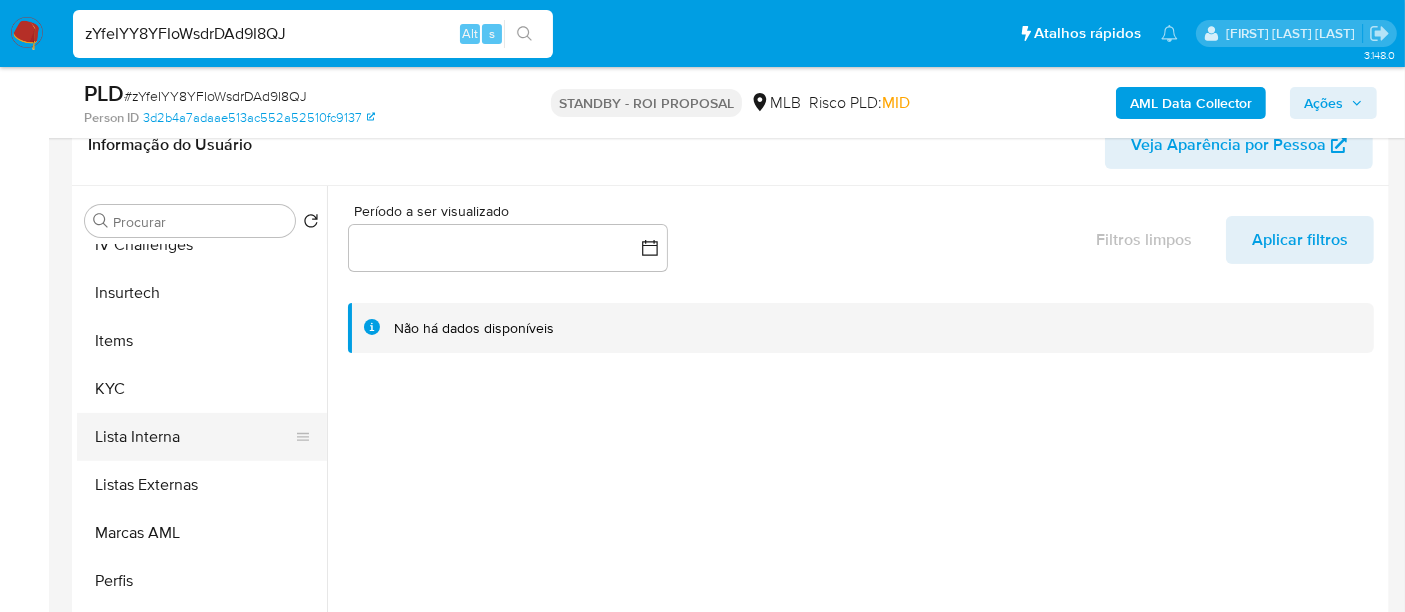 scroll, scrollTop: 844, scrollLeft: 0, axis: vertical 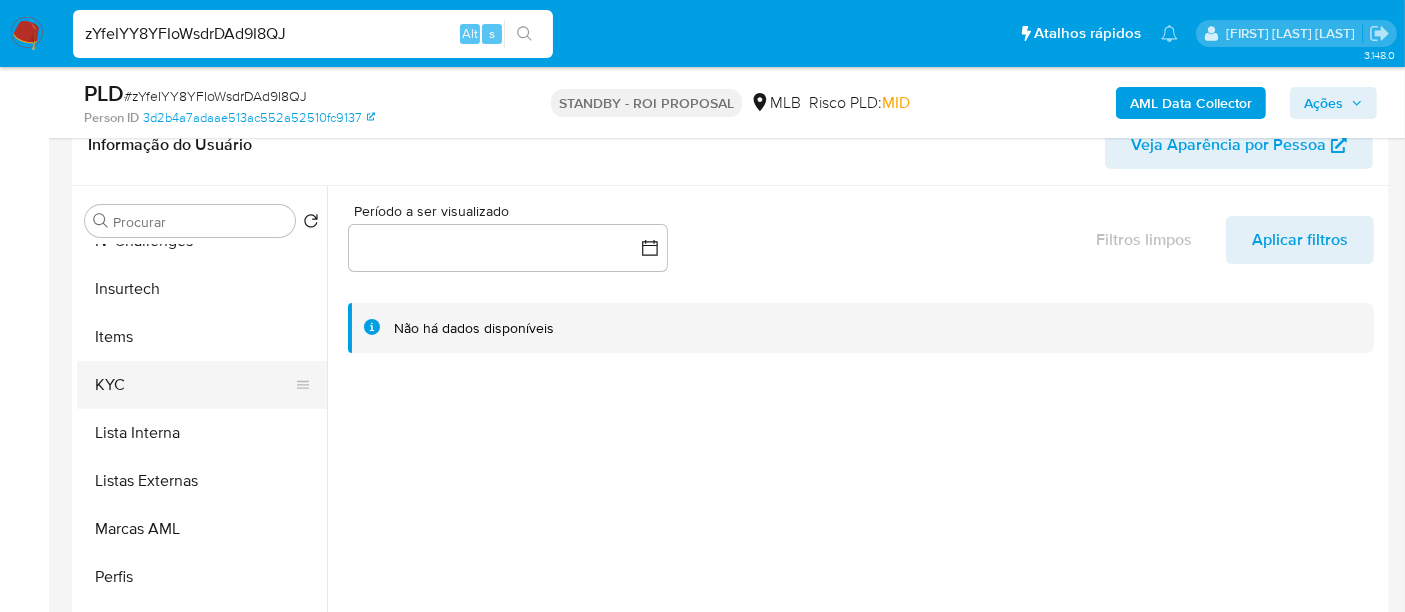 click on "KYC" at bounding box center (194, 385) 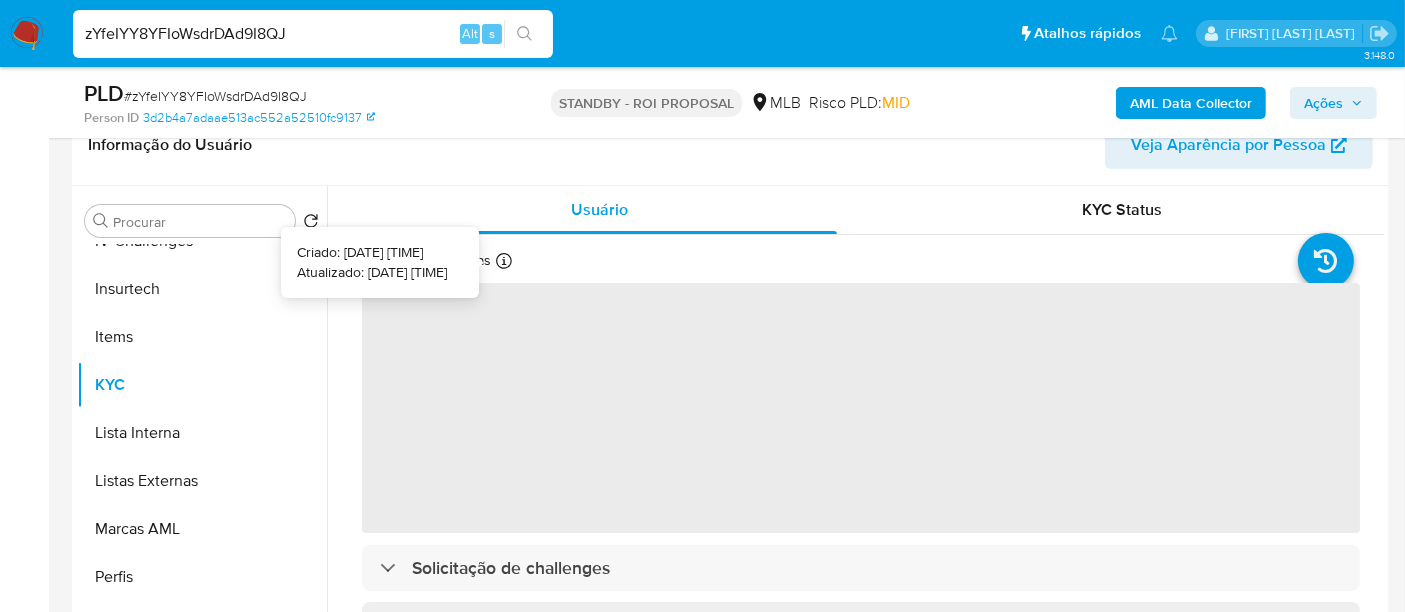 type 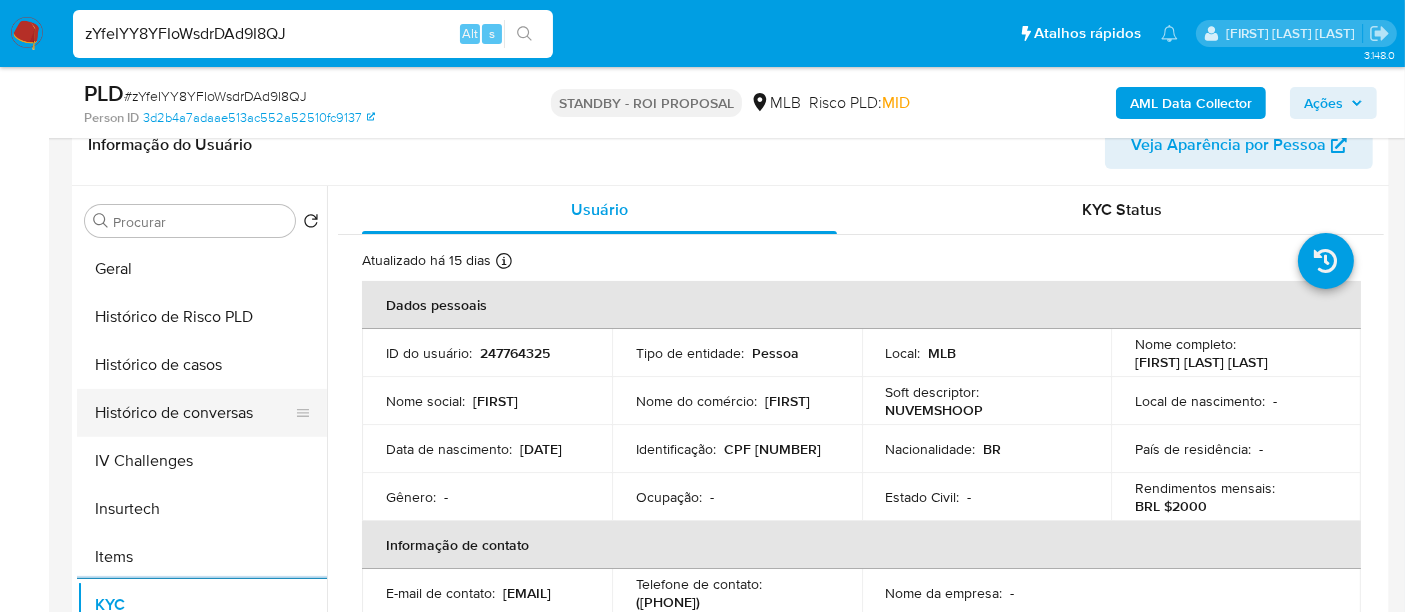 scroll, scrollTop: 622, scrollLeft: 0, axis: vertical 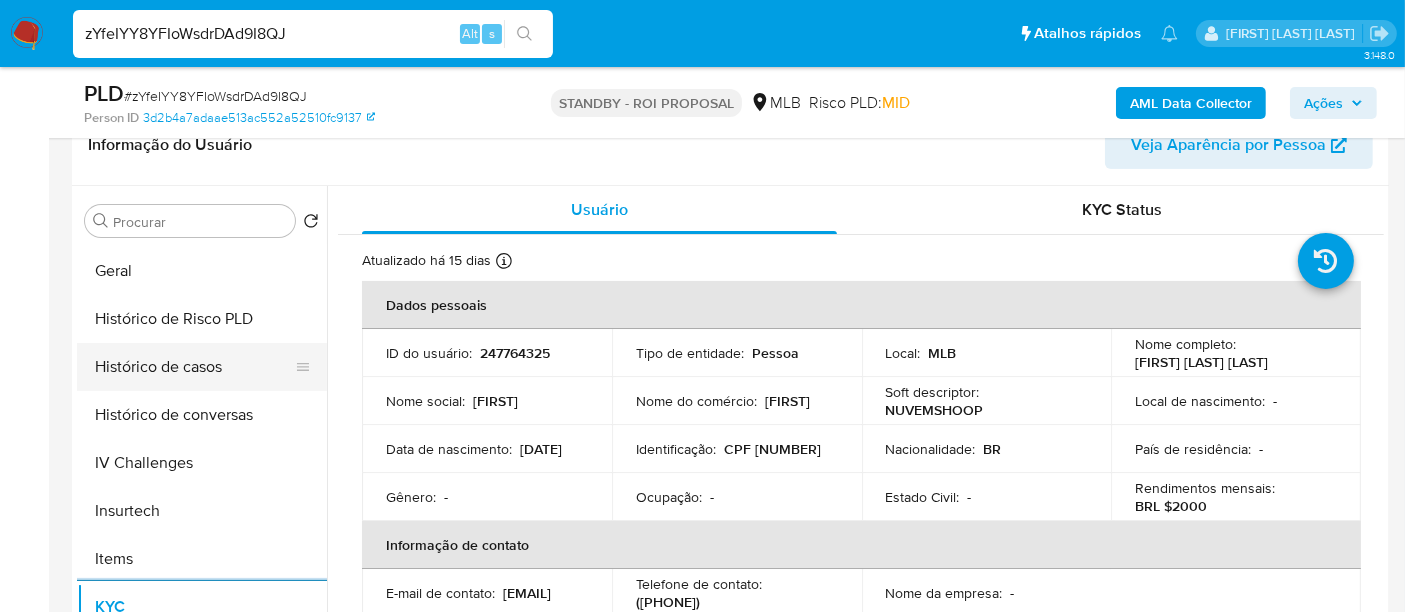 click on "Histórico de casos" at bounding box center (194, 367) 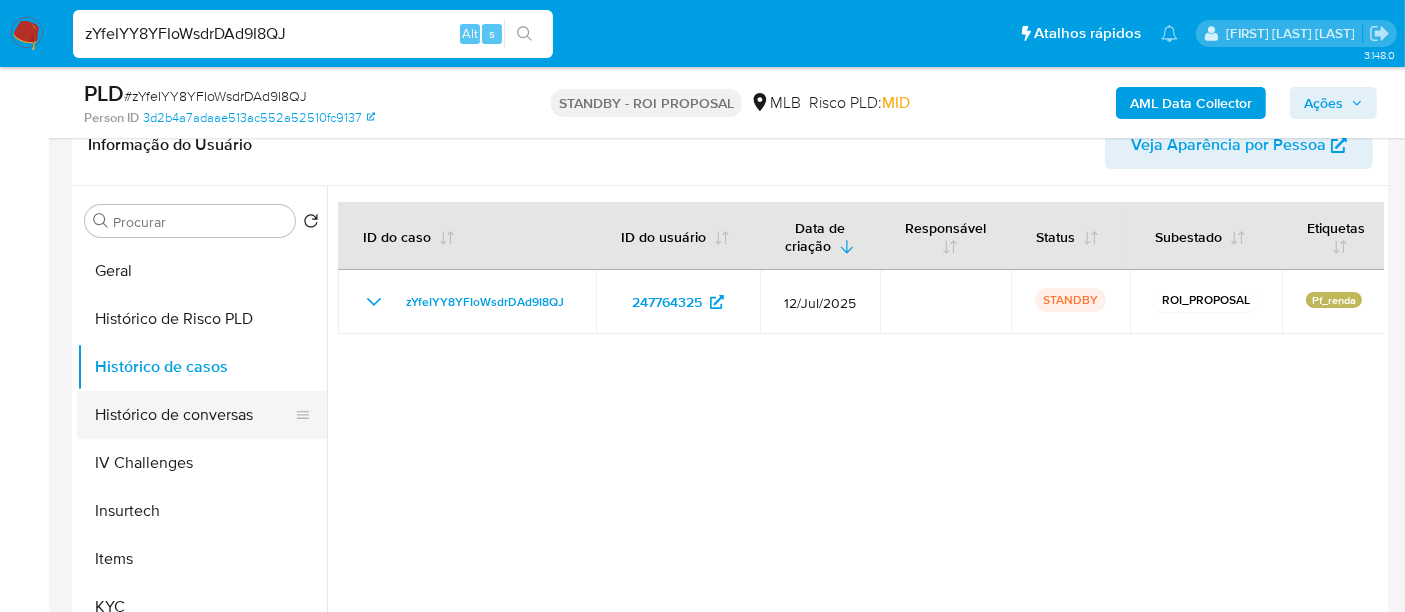 scroll, scrollTop: 288, scrollLeft: 0, axis: vertical 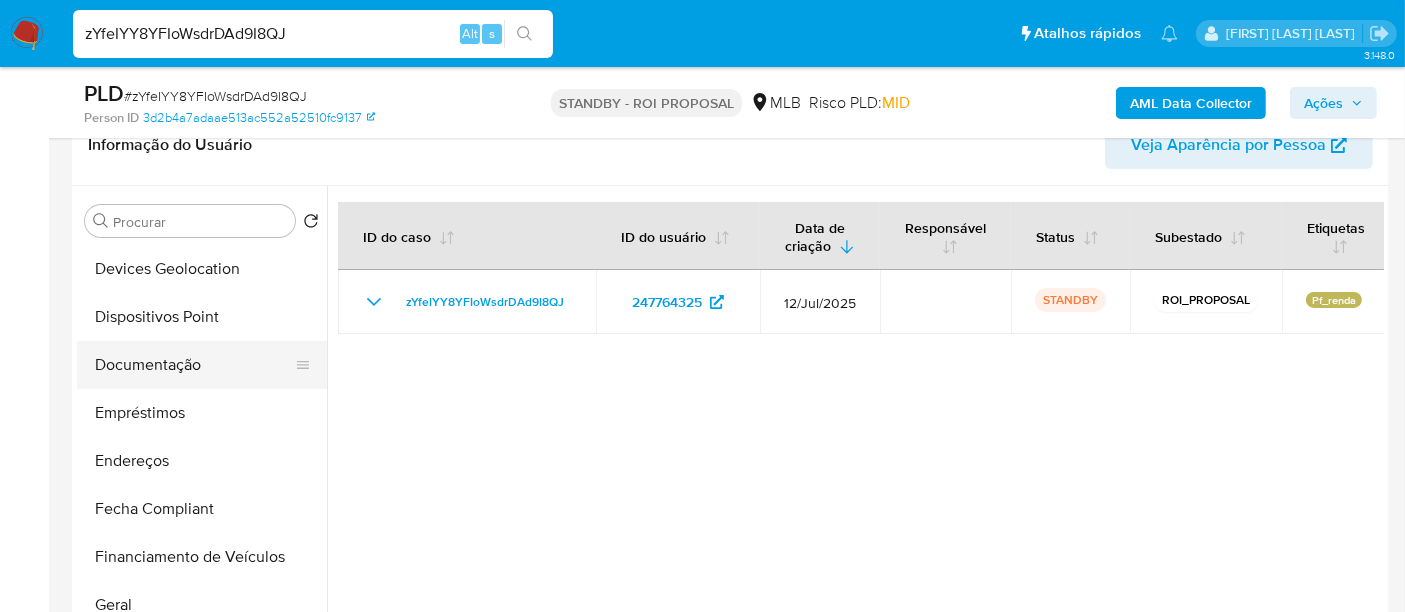 click on "Documentação" at bounding box center (194, 365) 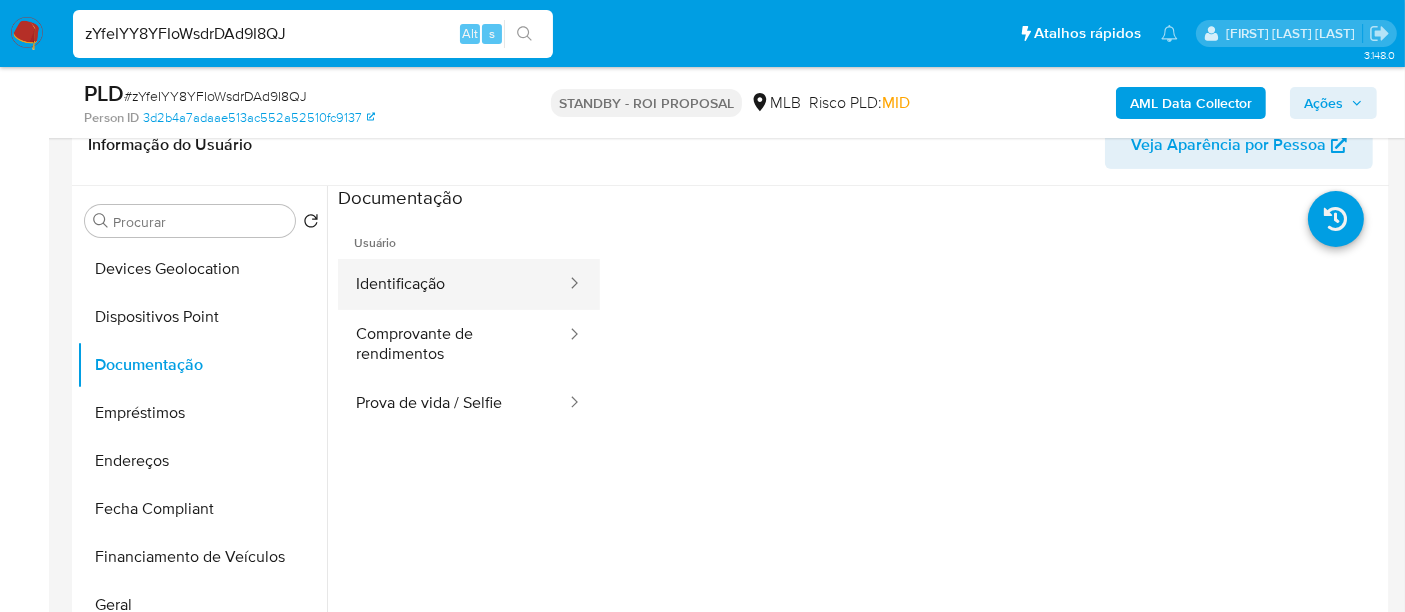 click on "Identificação" at bounding box center [453, 284] 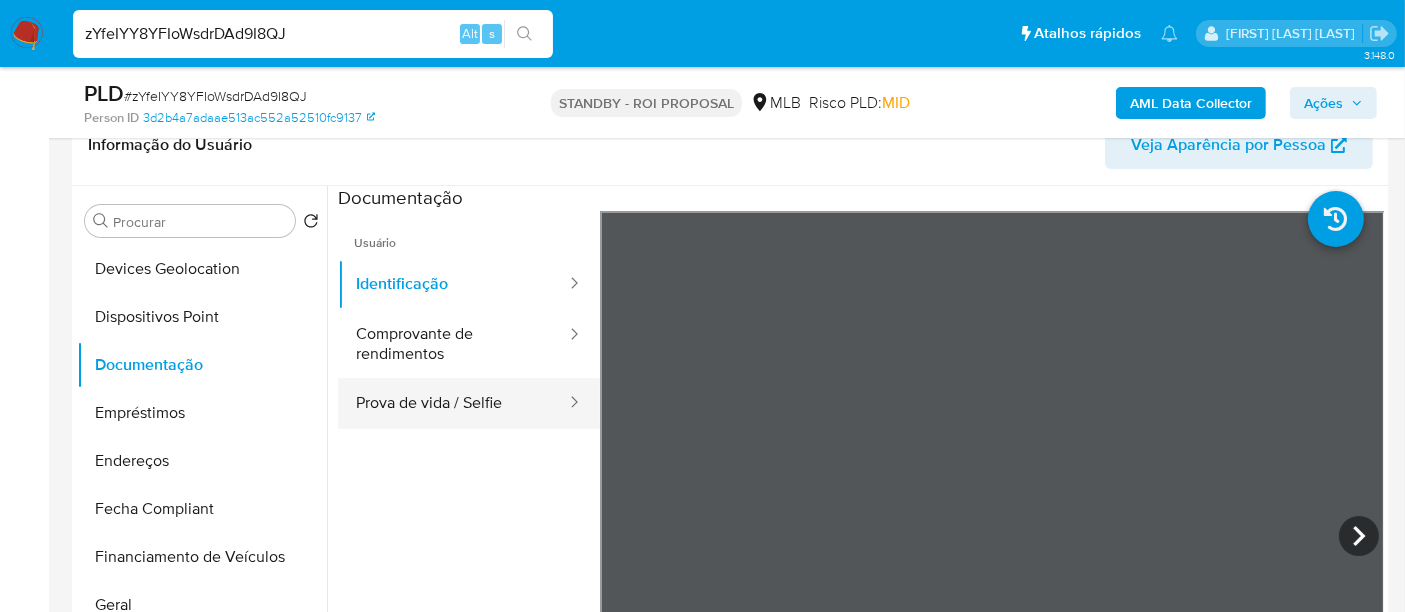 click on "Prova de vida / Selfie" at bounding box center (453, 403) 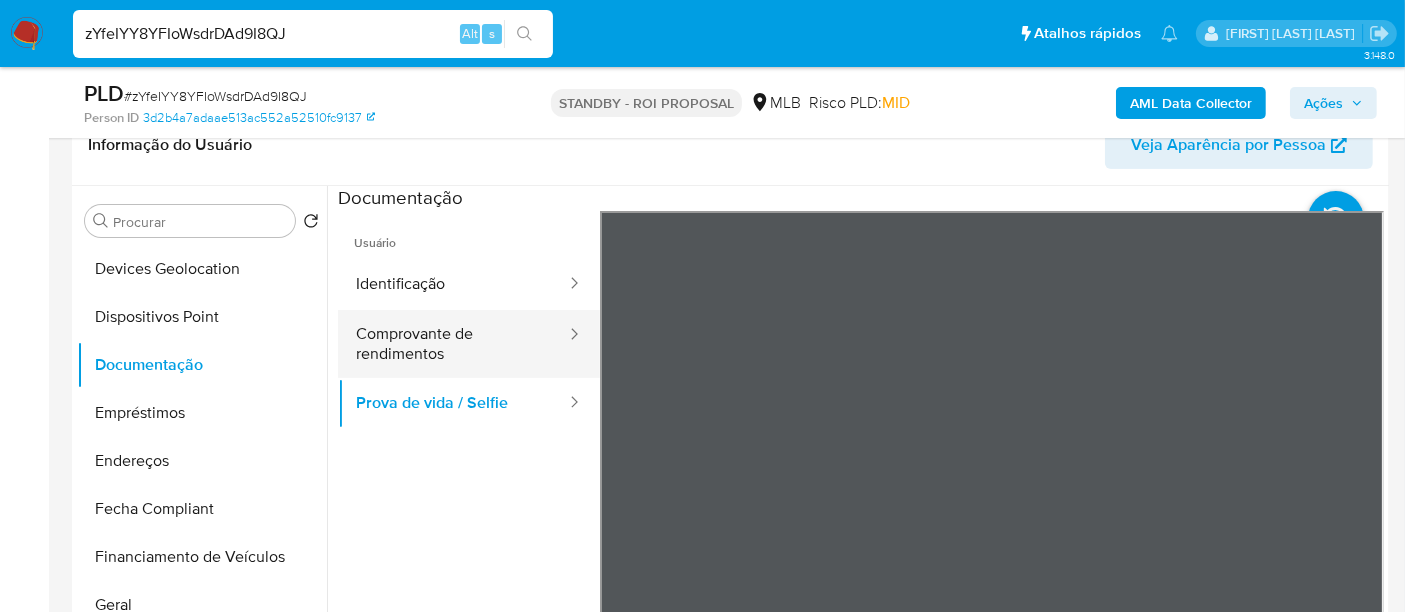 click on "Comprovante de rendimentos" at bounding box center (453, 344) 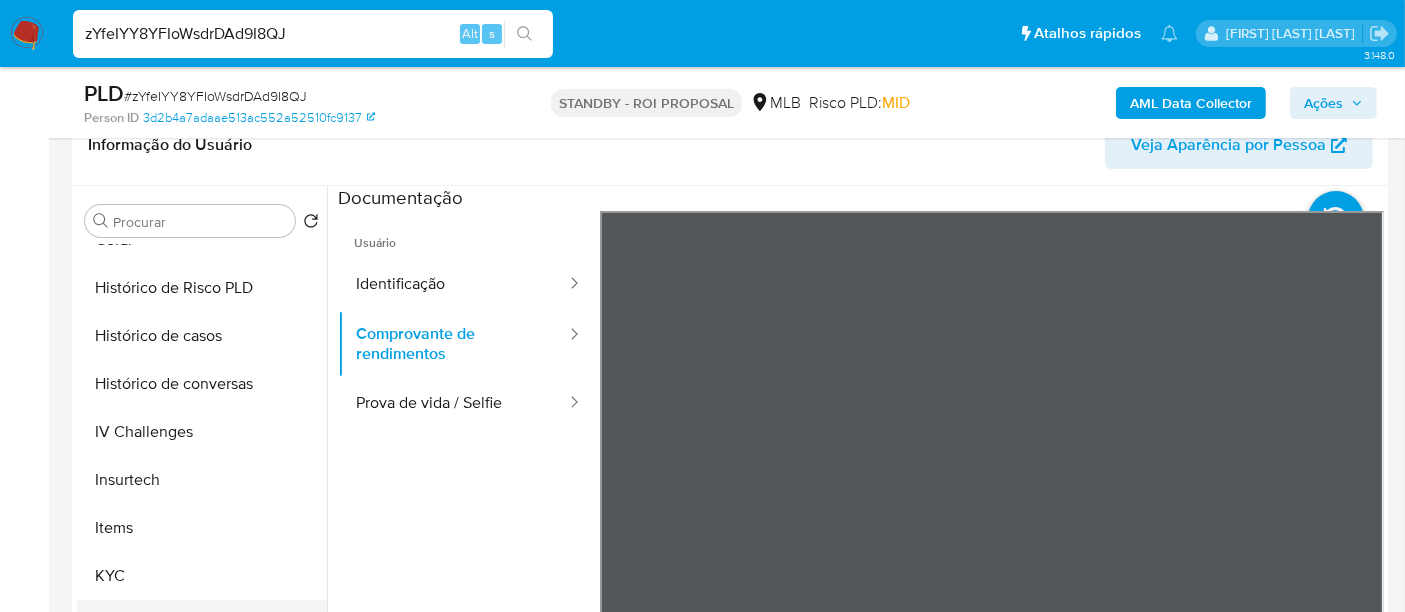 scroll, scrollTop: 844, scrollLeft: 0, axis: vertical 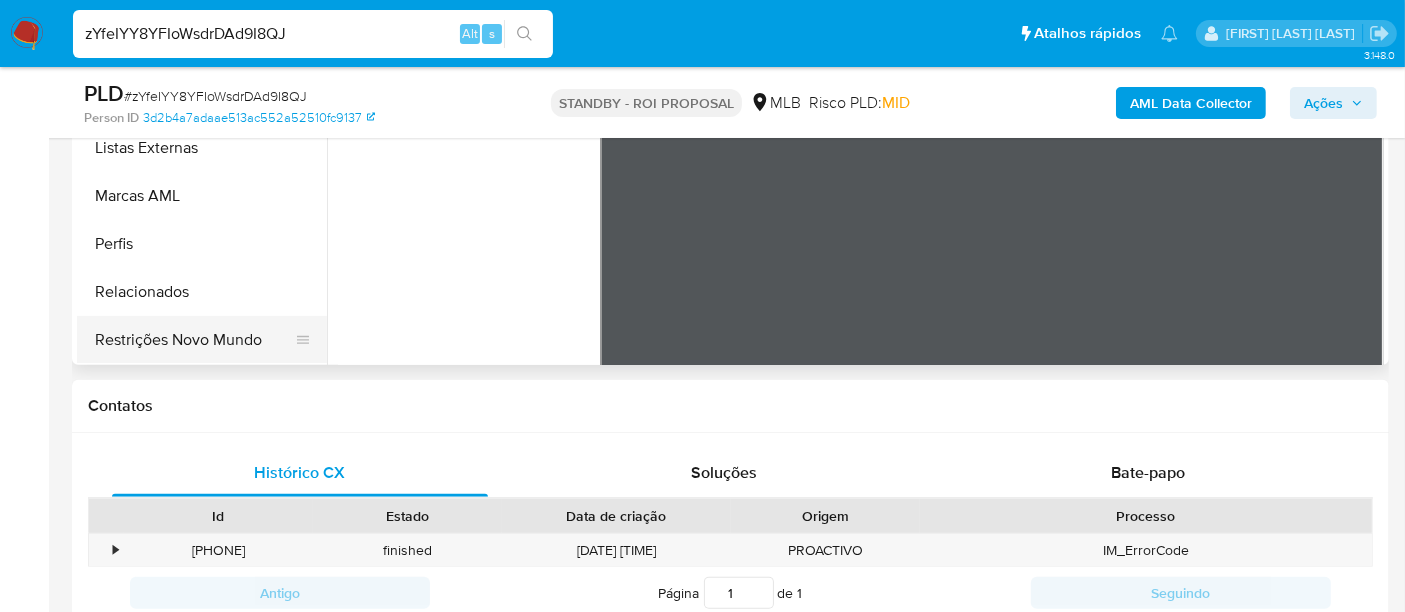 click on "Restrições Novo Mundo" at bounding box center [194, 340] 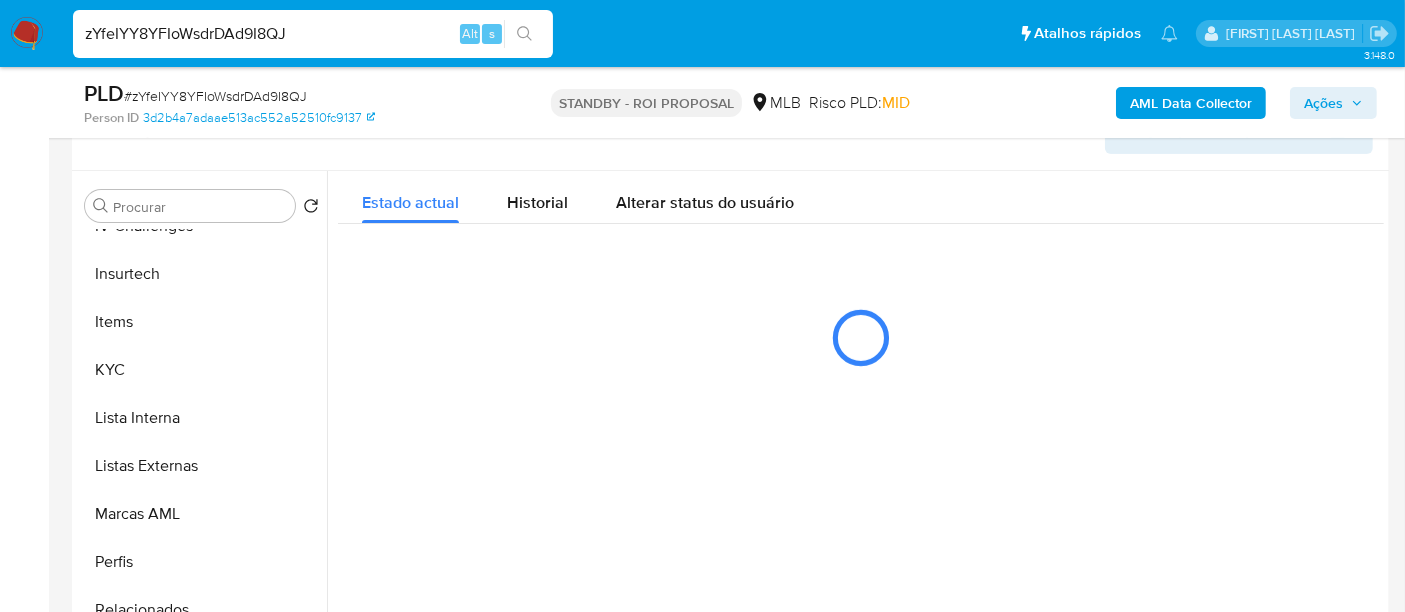 scroll, scrollTop: 333, scrollLeft: 0, axis: vertical 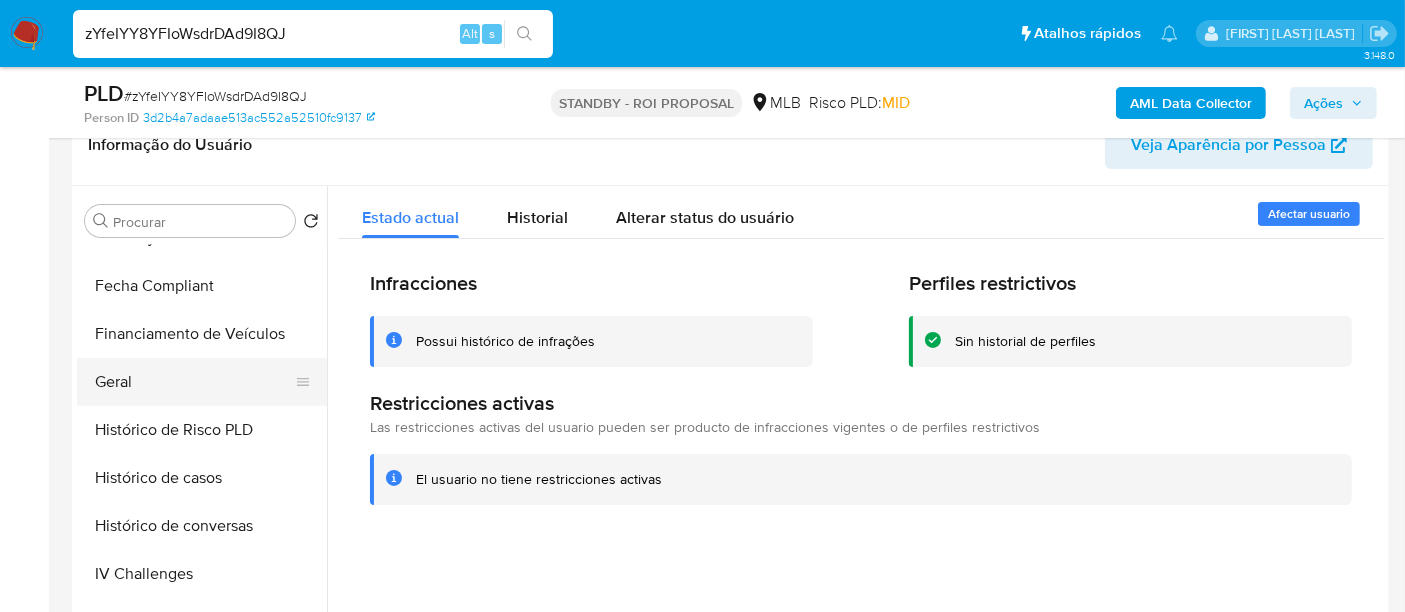 click on "Geral" at bounding box center (194, 382) 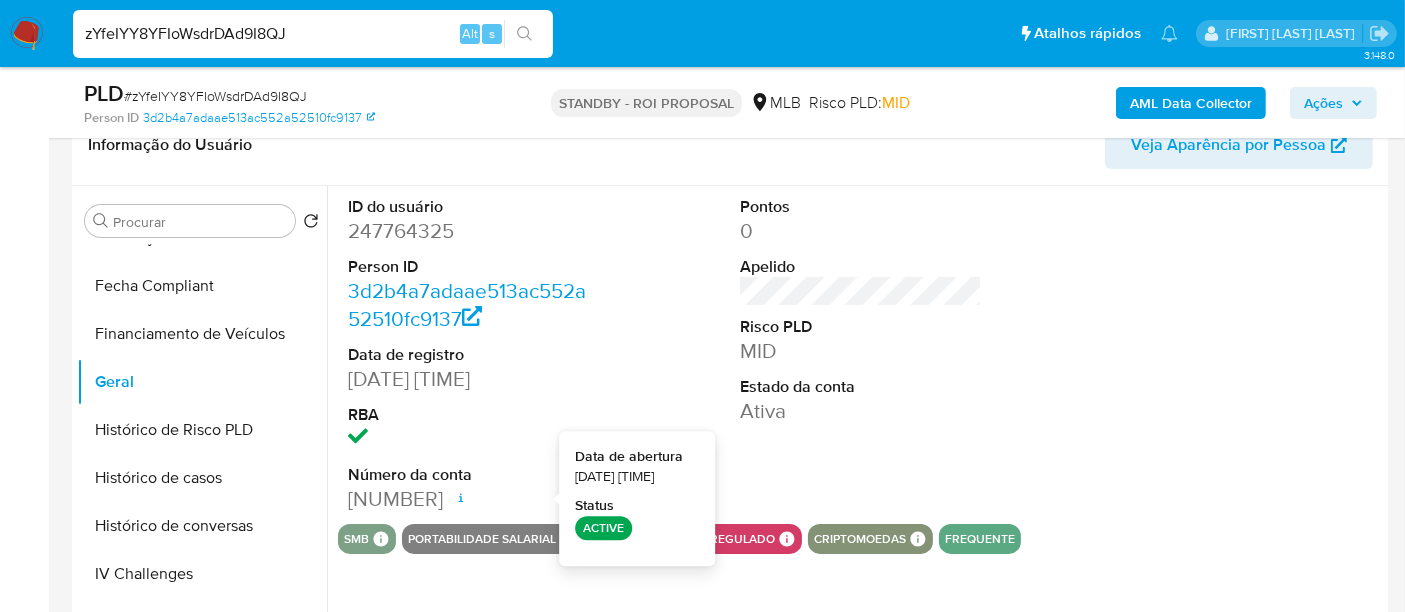 type 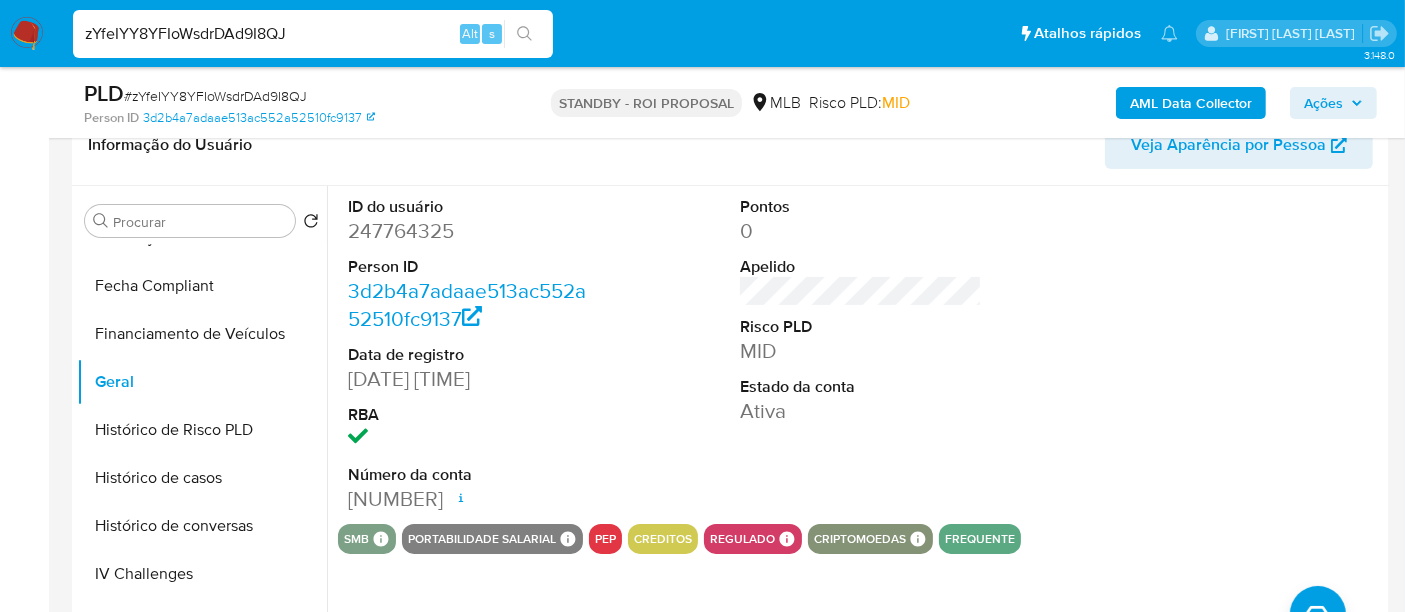 click on "zYfeIYY8YFIoWsdrDAd9I8QJ" at bounding box center (313, 34) 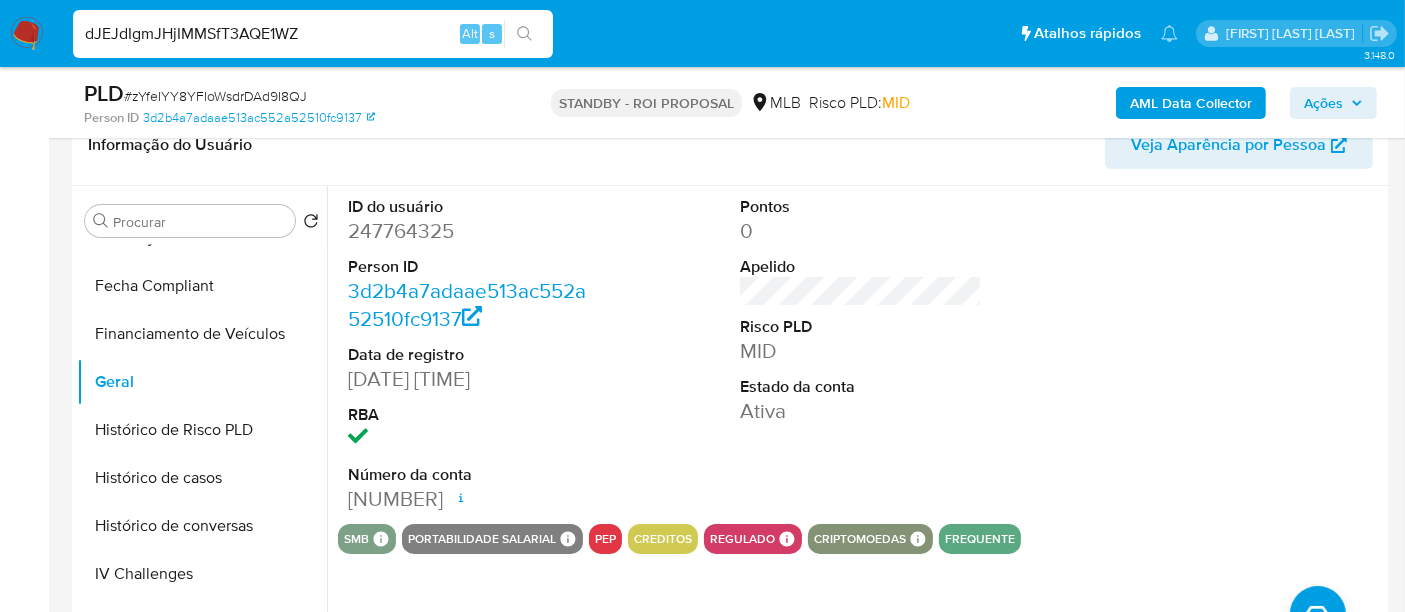 type on "dJEJdIgmJHjIMMSfT3AQE1WZ" 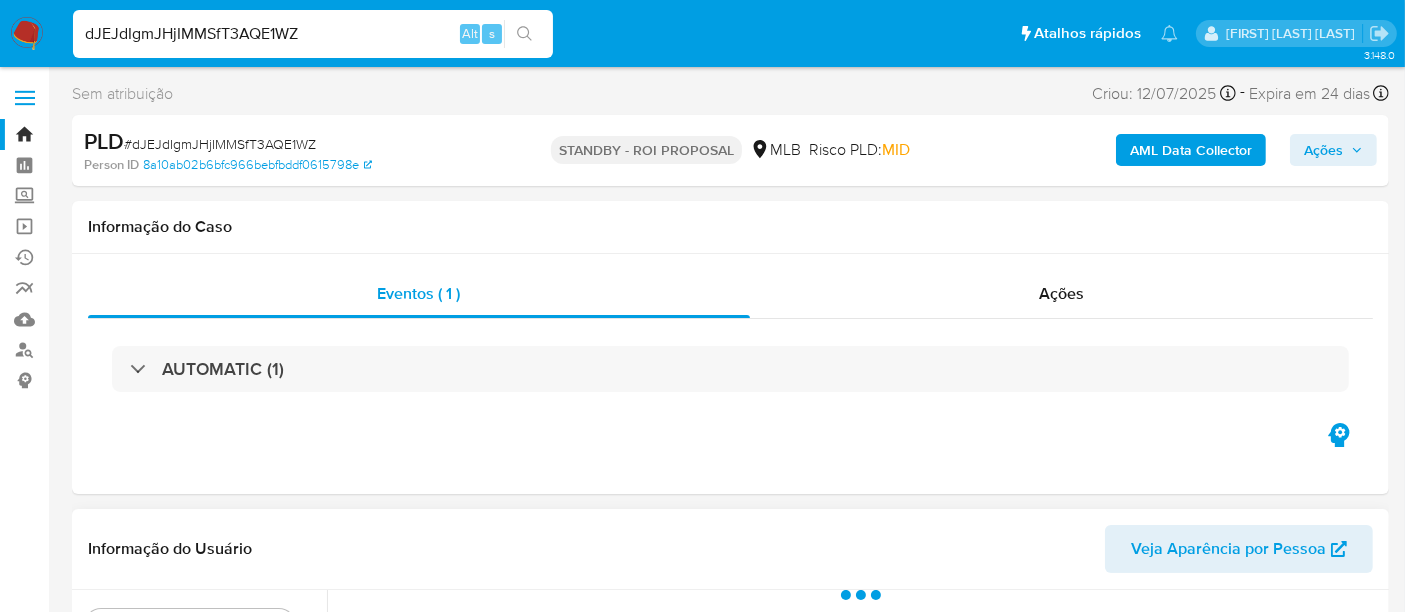scroll, scrollTop: 333, scrollLeft: 0, axis: vertical 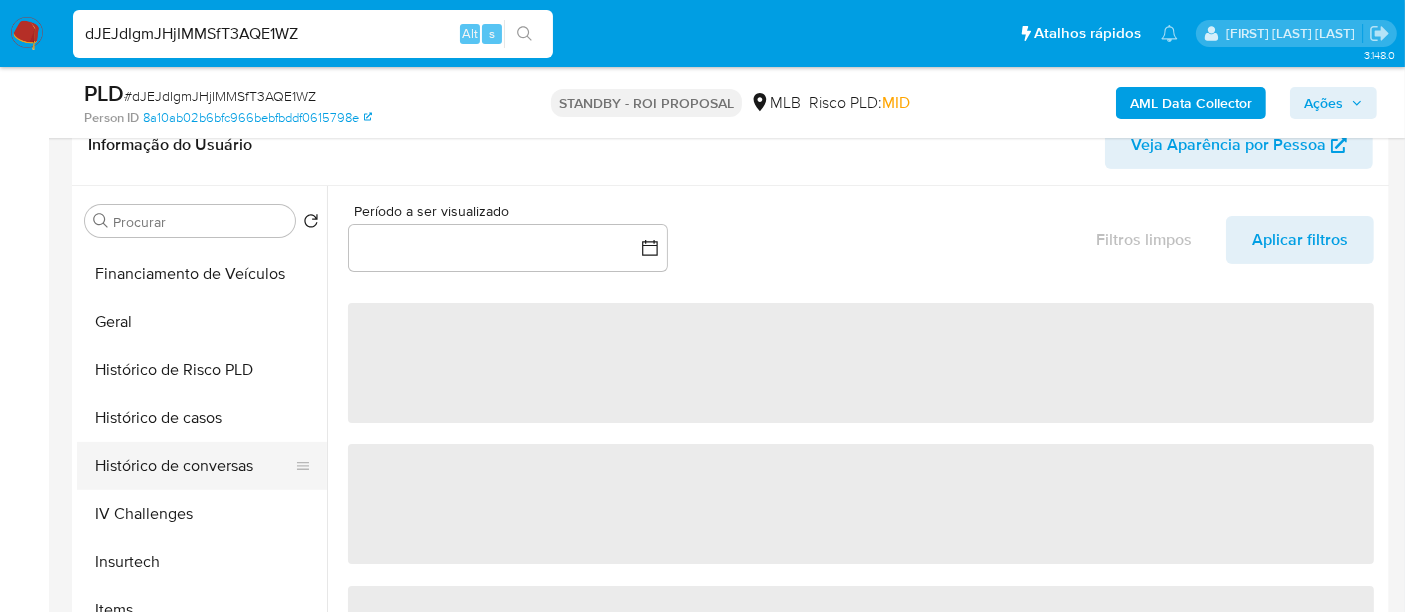 select on "10" 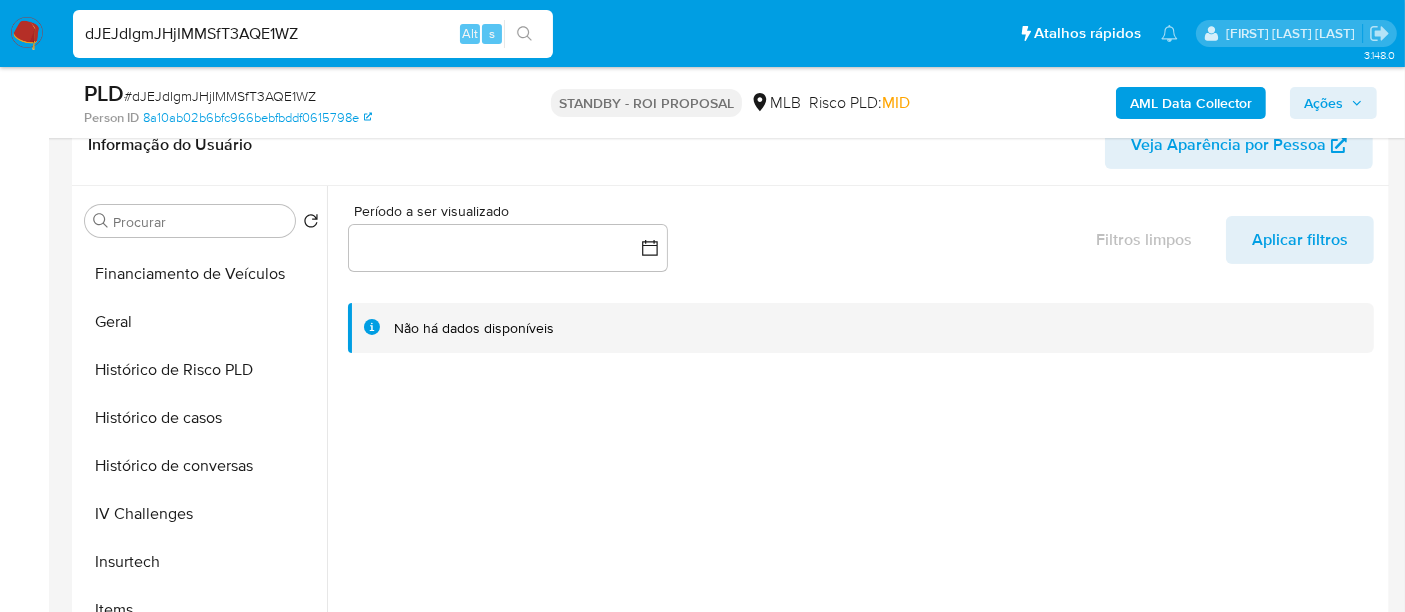 scroll, scrollTop: 777, scrollLeft: 0, axis: vertical 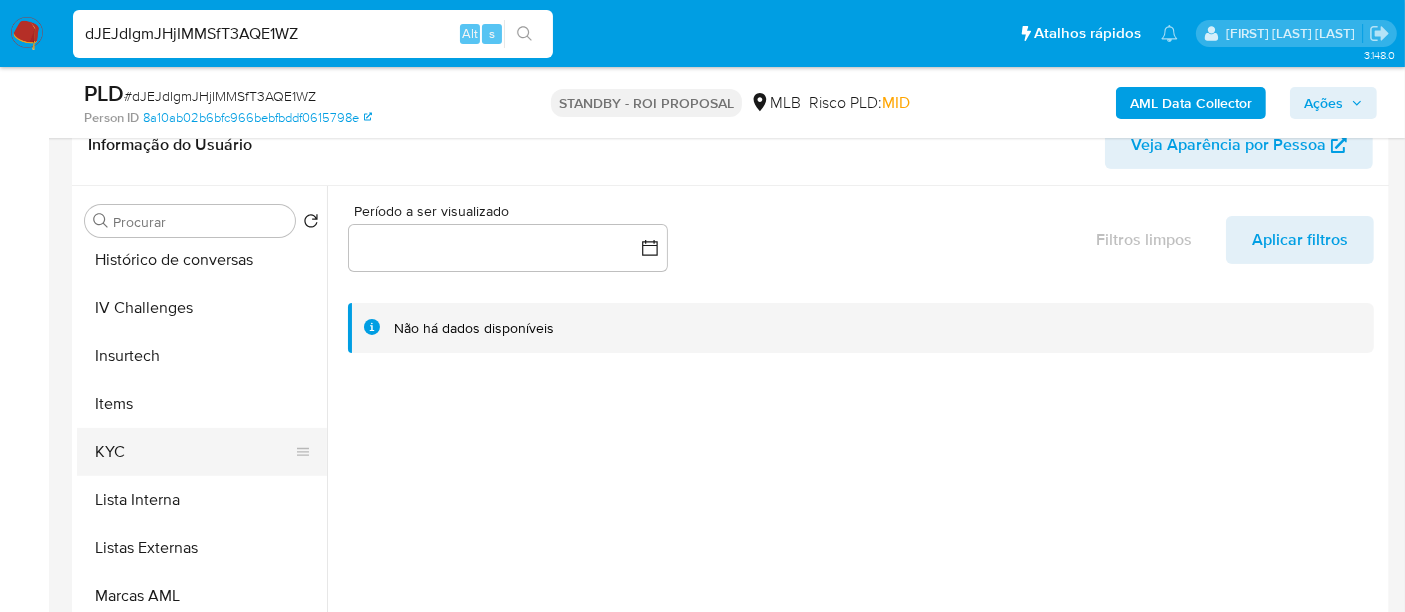 click on "KYC" at bounding box center [194, 452] 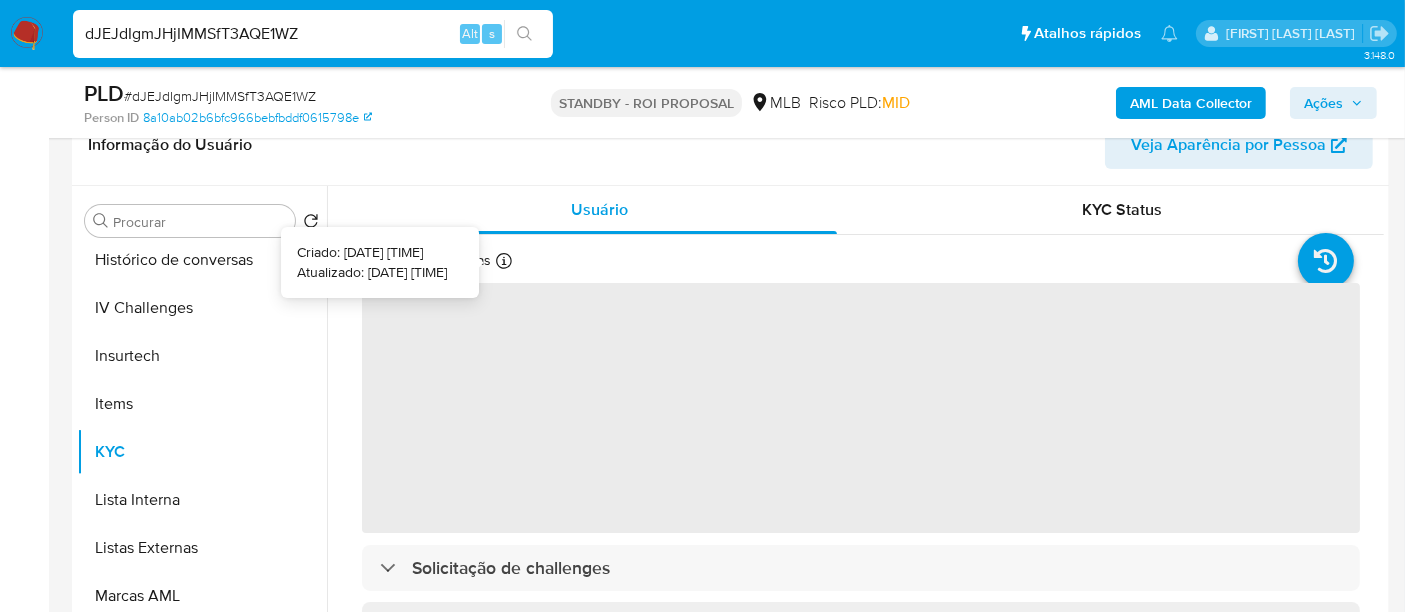 type 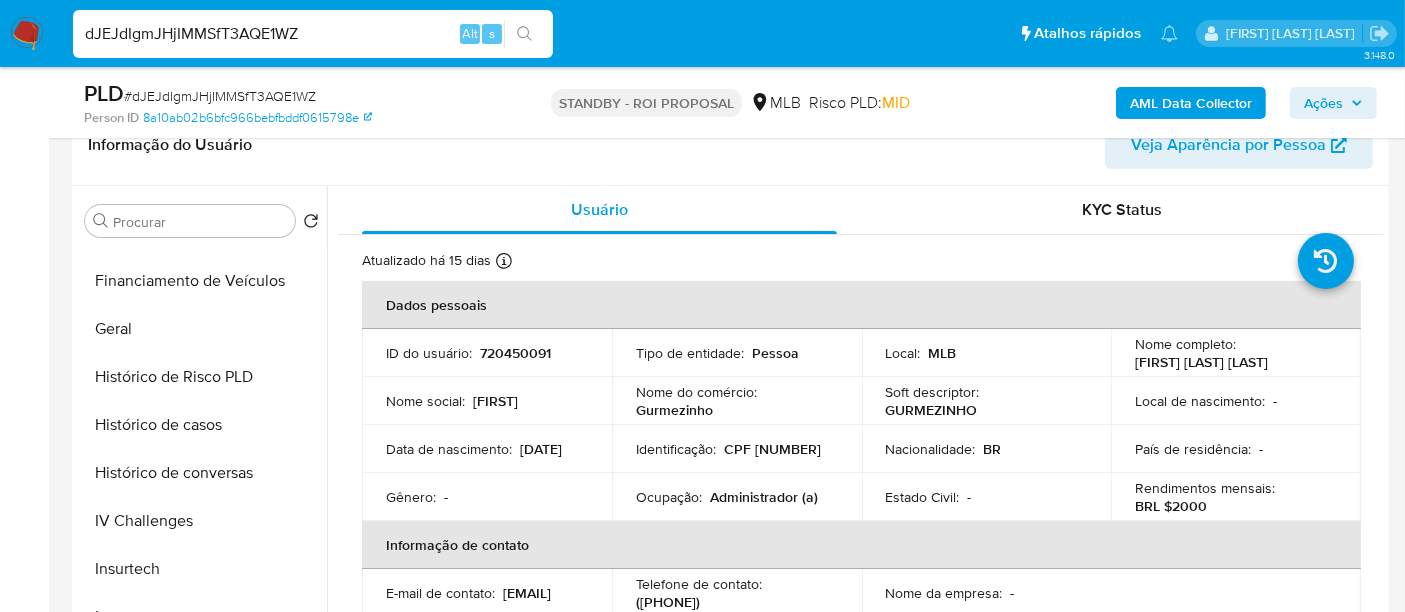 scroll, scrollTop: 555, scrollLeft: 0, axis: vertical 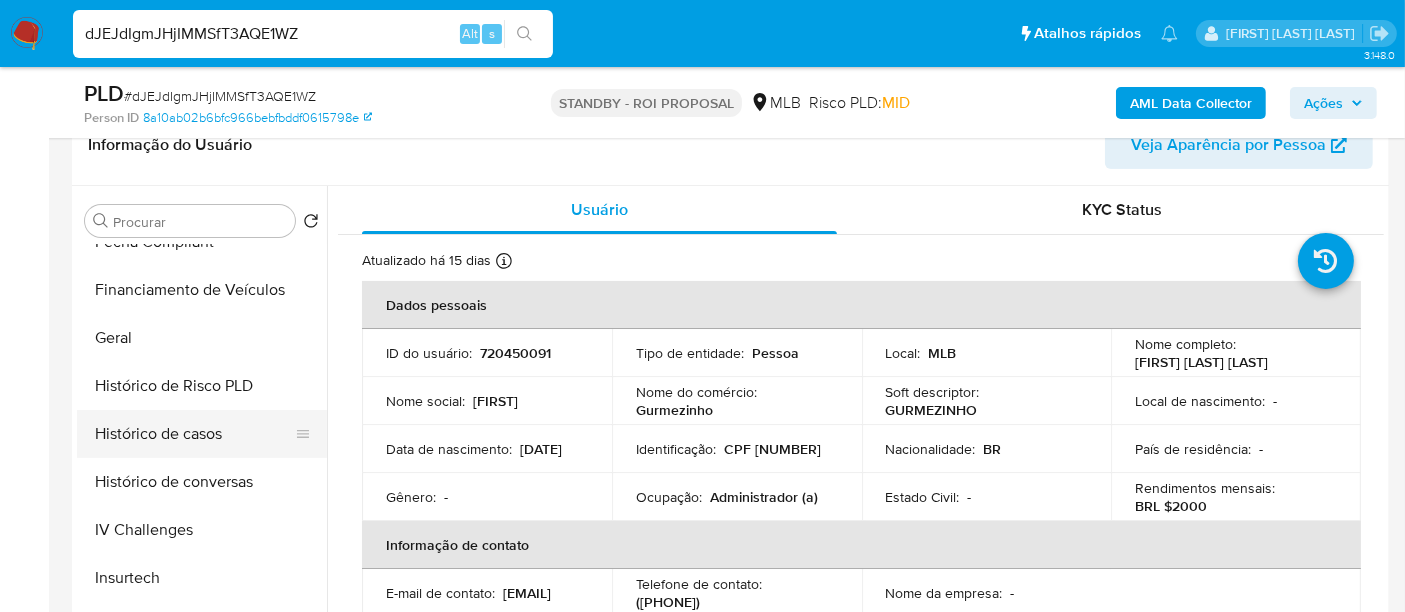 click on "Histórico de casos" at bounding box center (194, 434) 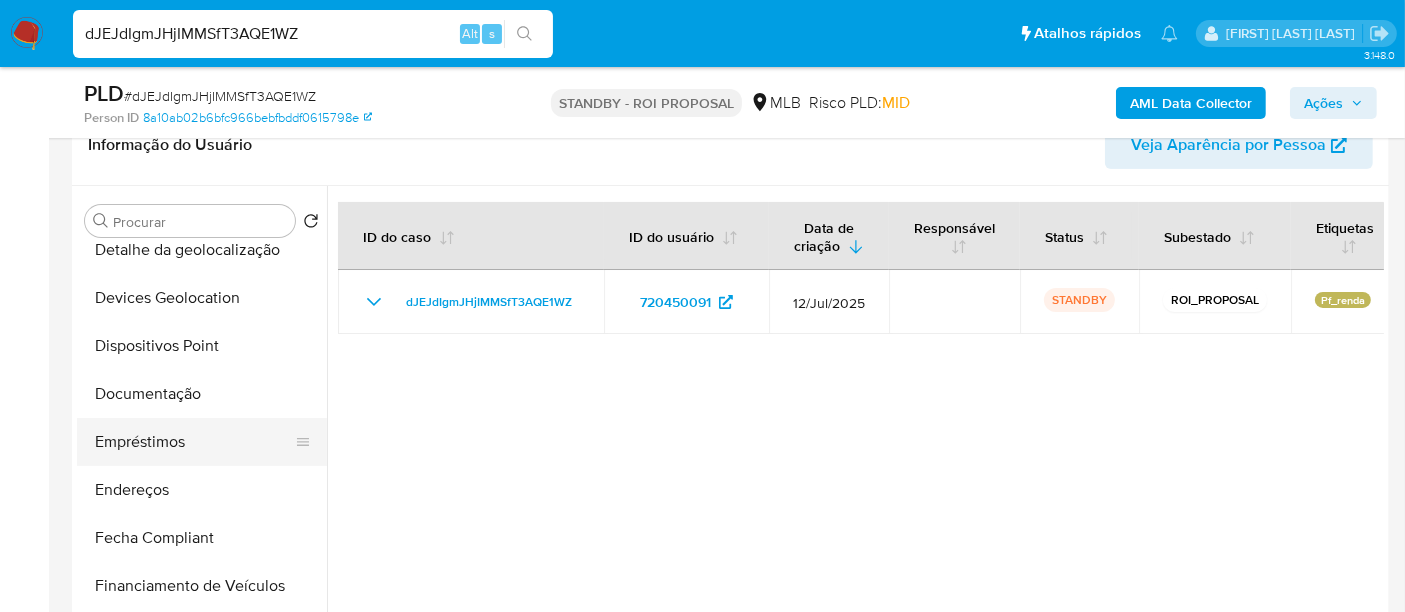 scroll, scrollTop: 222, scrollLeft: 0, axis: vertical 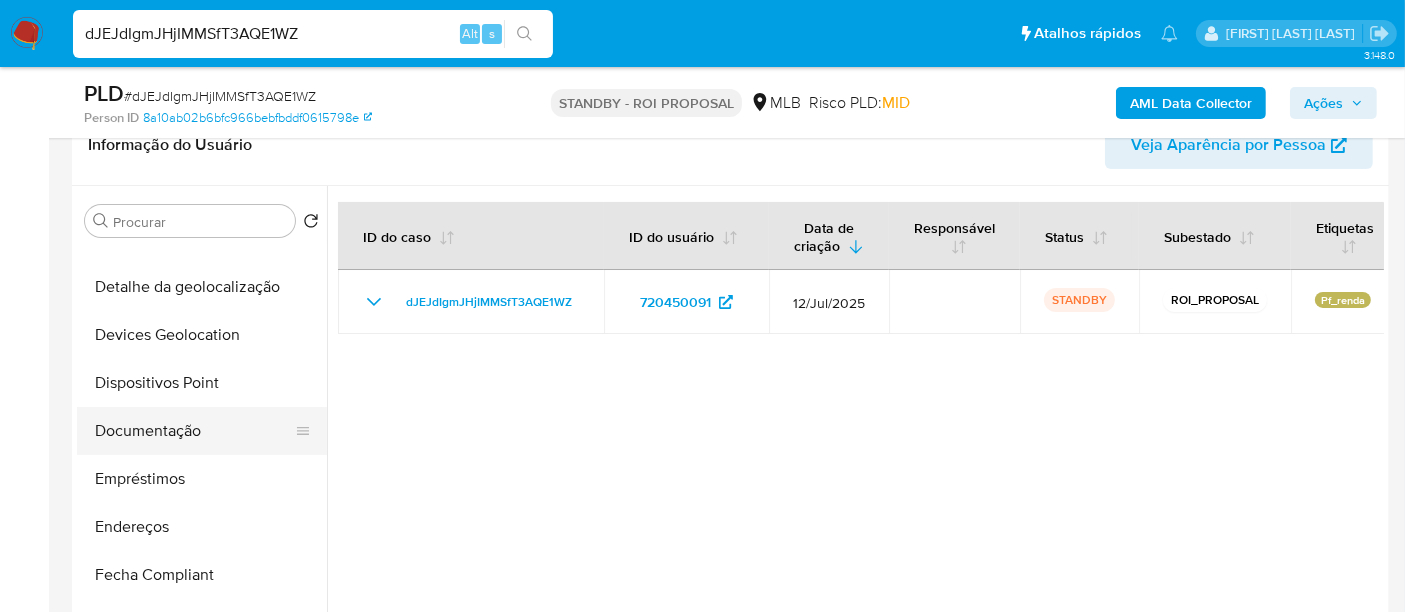 click on "Documentação" at bounding box center [194, 431] 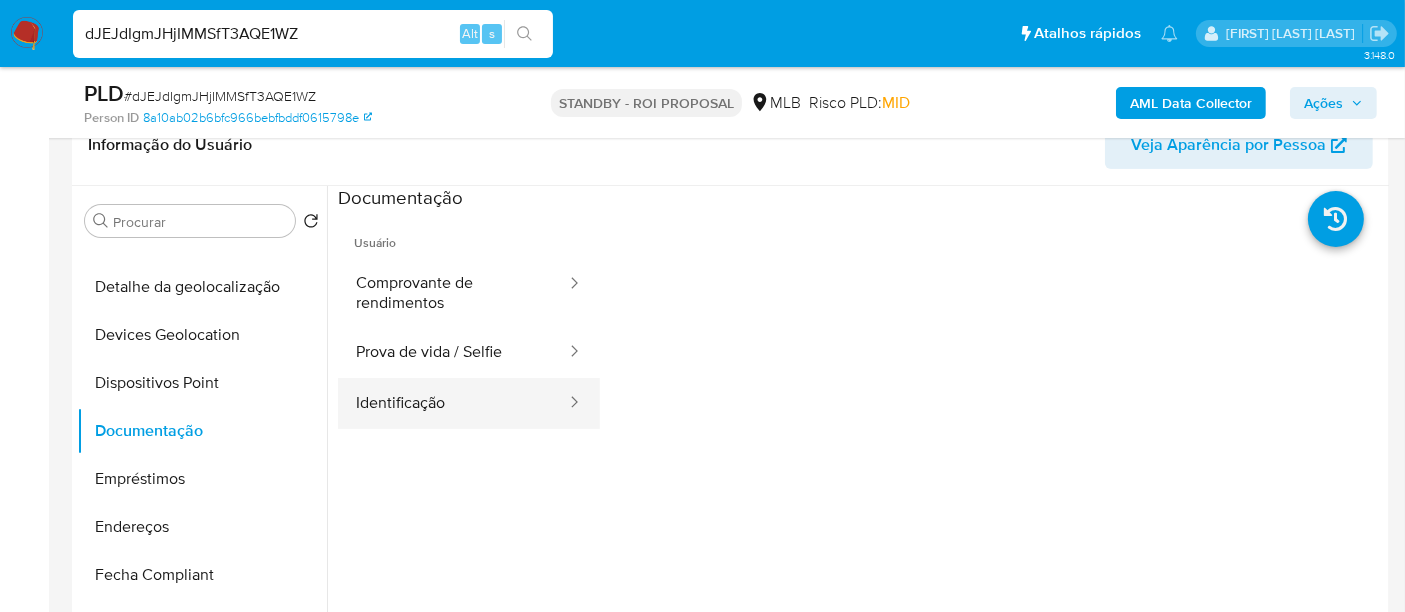 click on "Identificação" at bounding box center (453, 403) 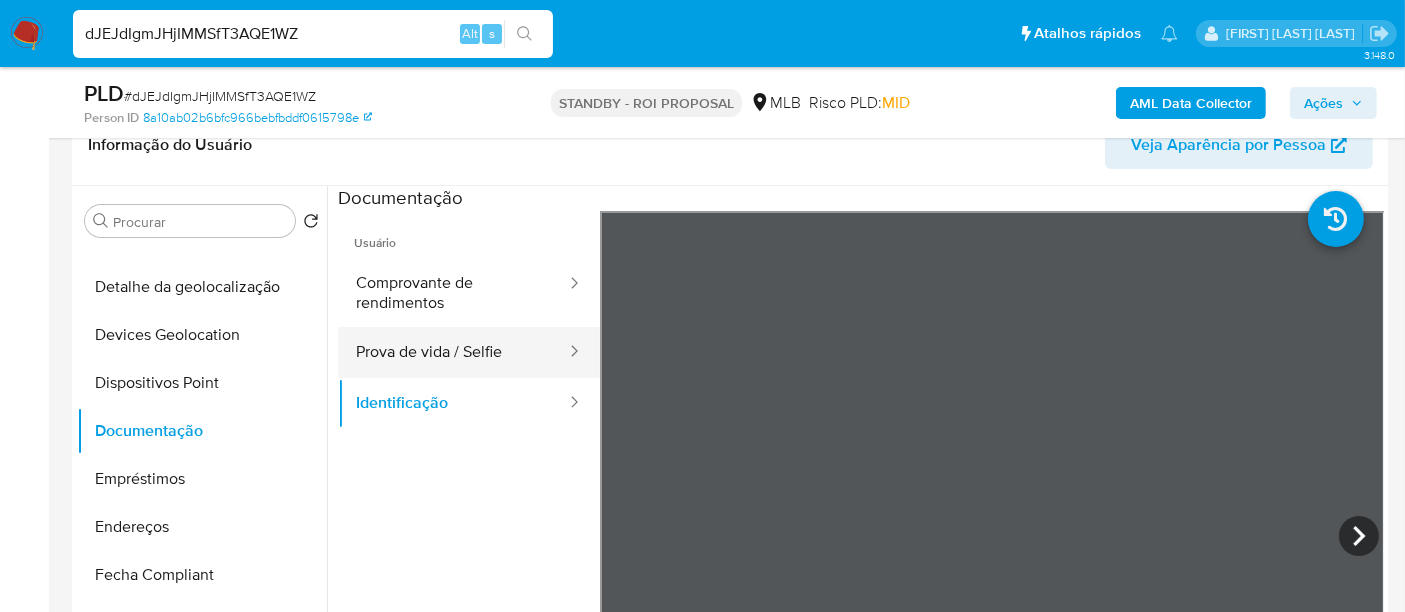 click on "Prova de vida / Selfie" at bounding box center [453, 352] 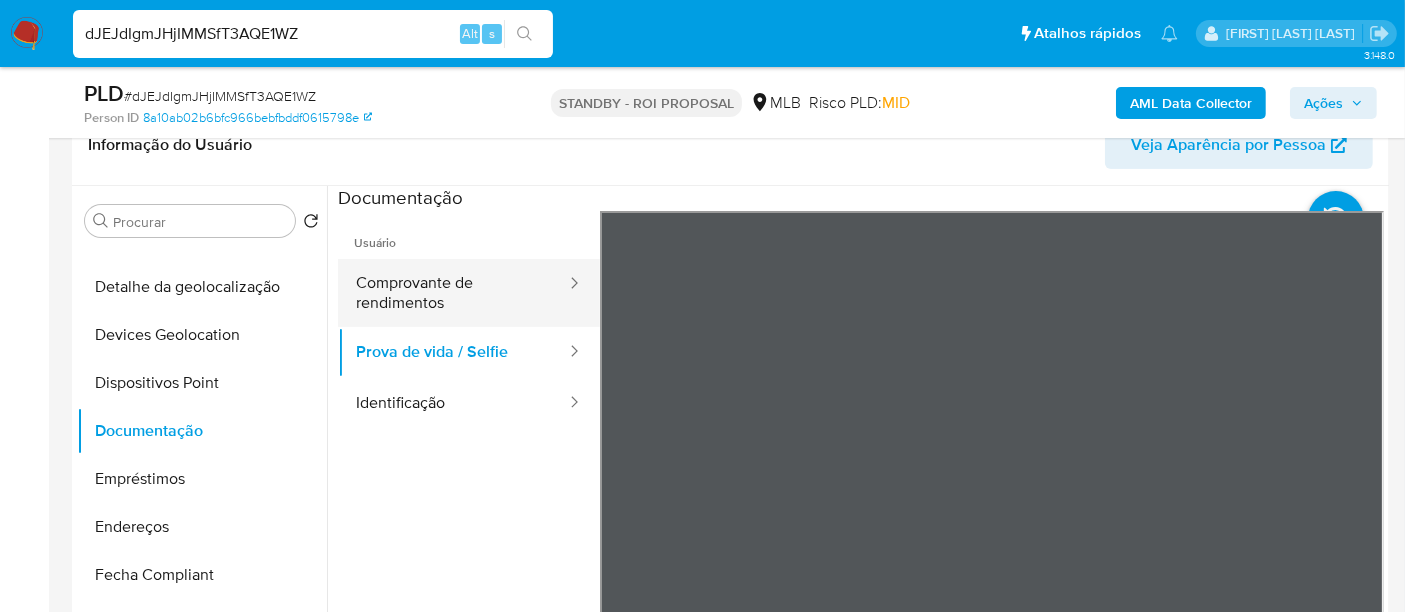 click on "Comprovante de rendimentos" at bounding box center (453, 293) 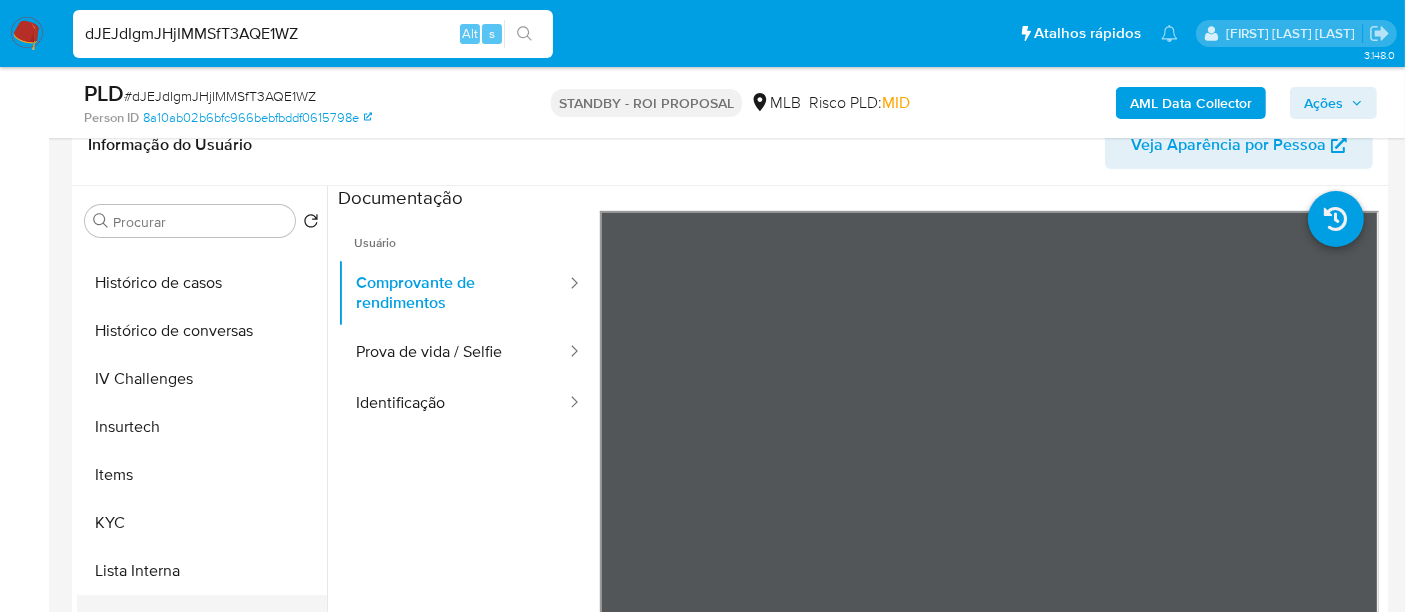 scroll, scrollTop: 844, scrollLeft: 0, axis: vertical 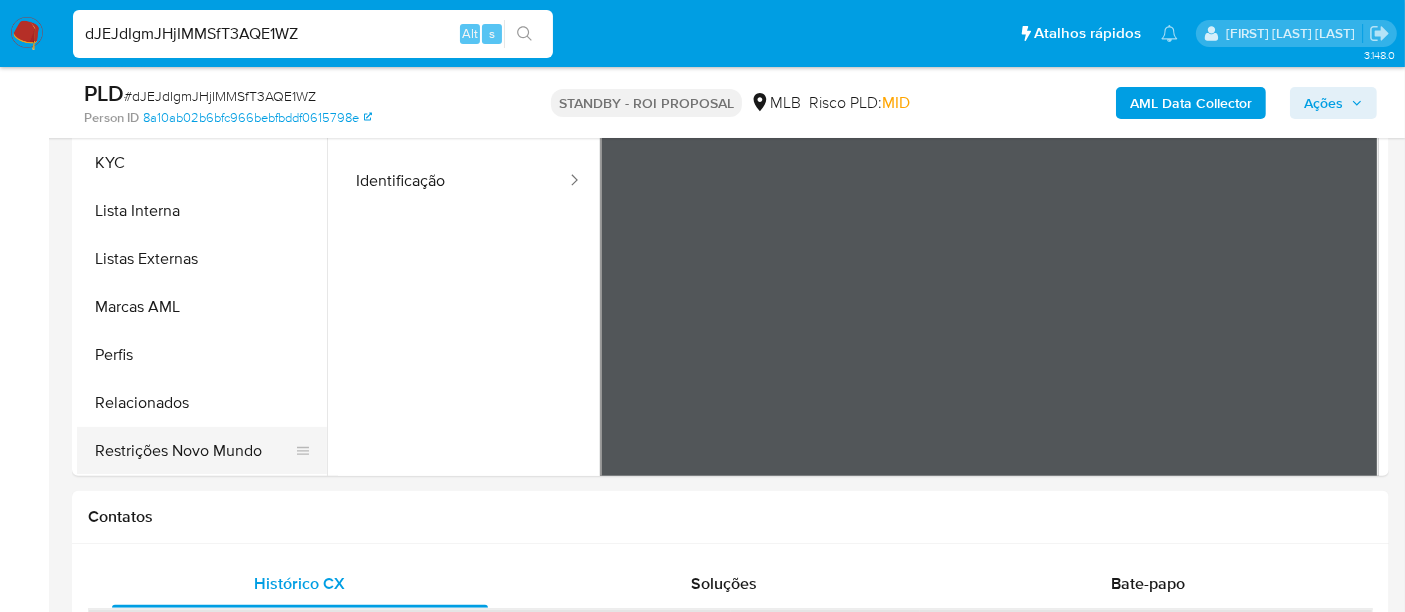 click on "Restrições Novo Mundo" at bounding box center [194, 451] 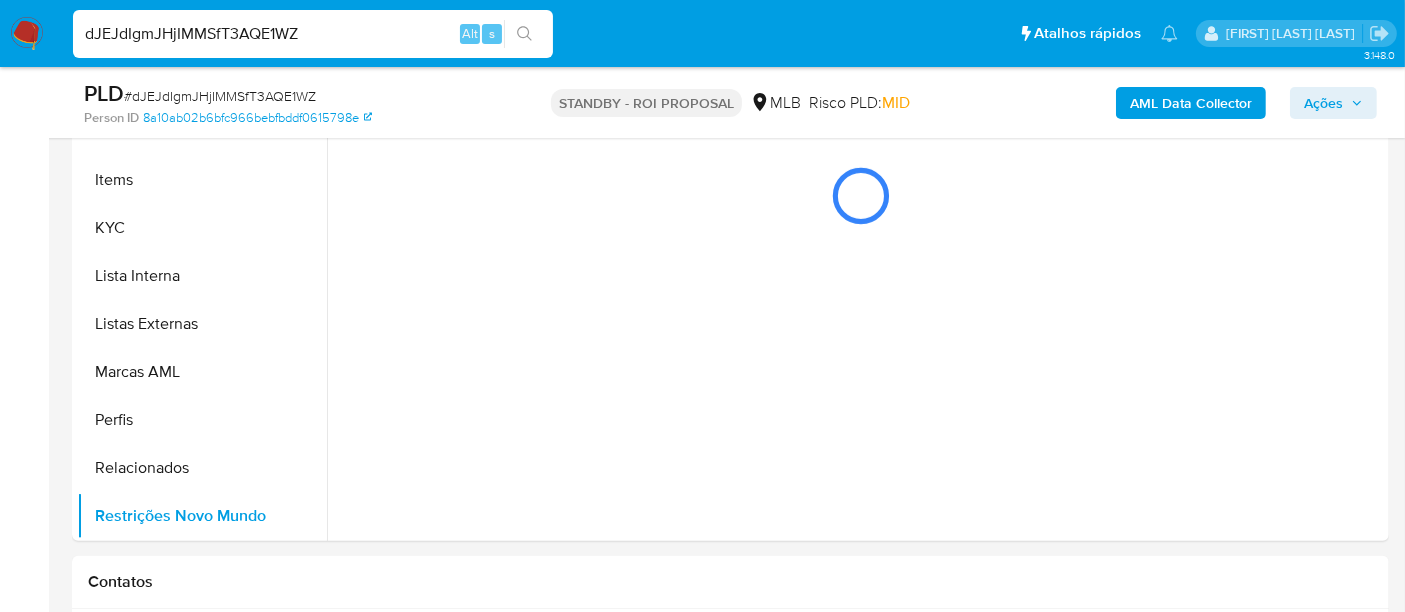 scroll, scrollTop: 444, scrollLeft: 0, axis: vertical 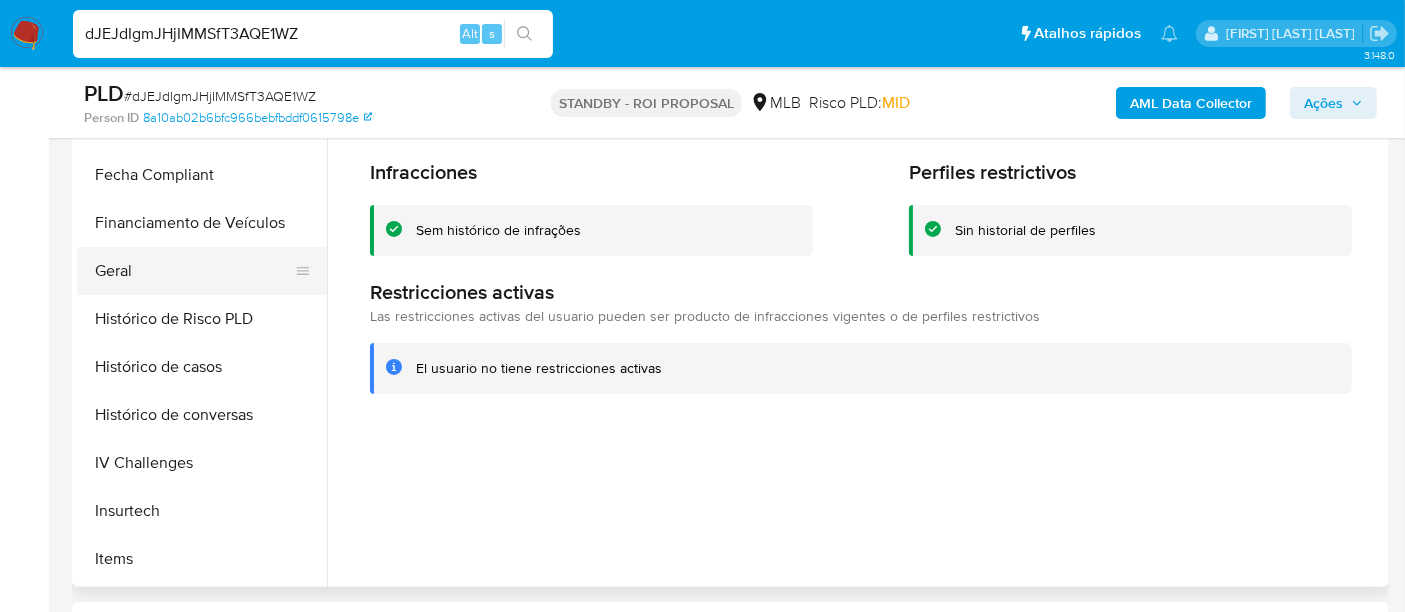 click on "Geral" at bounding box center (194, 271) 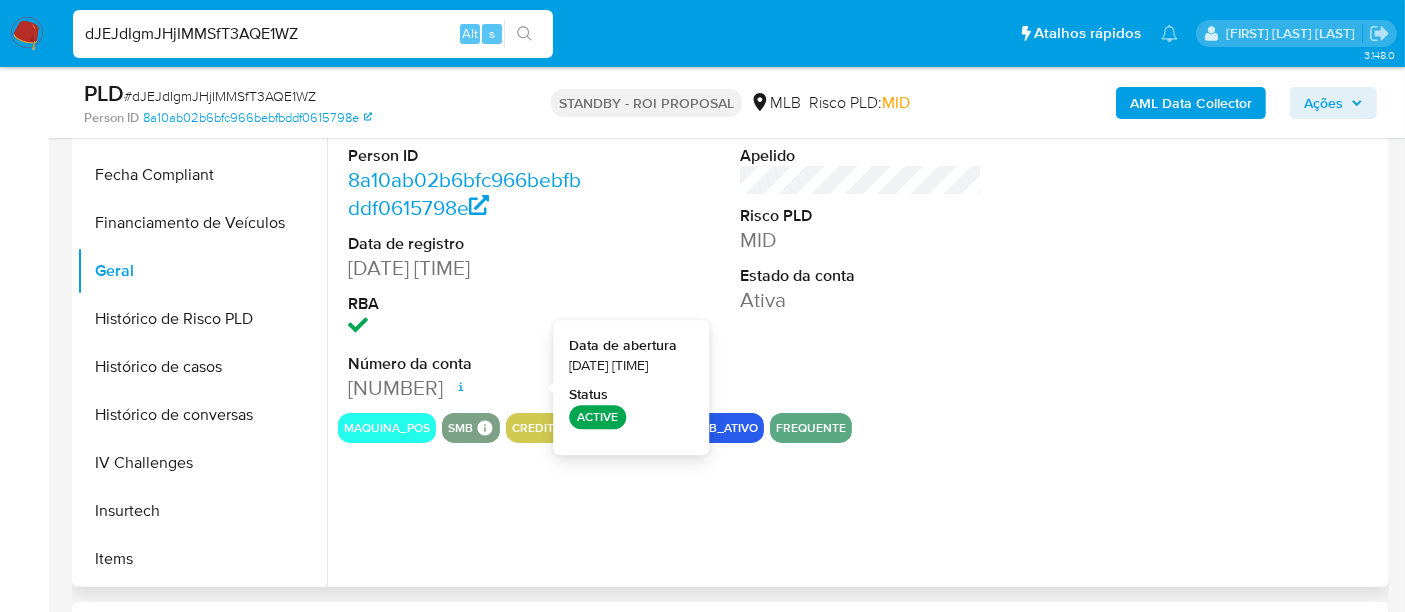 type 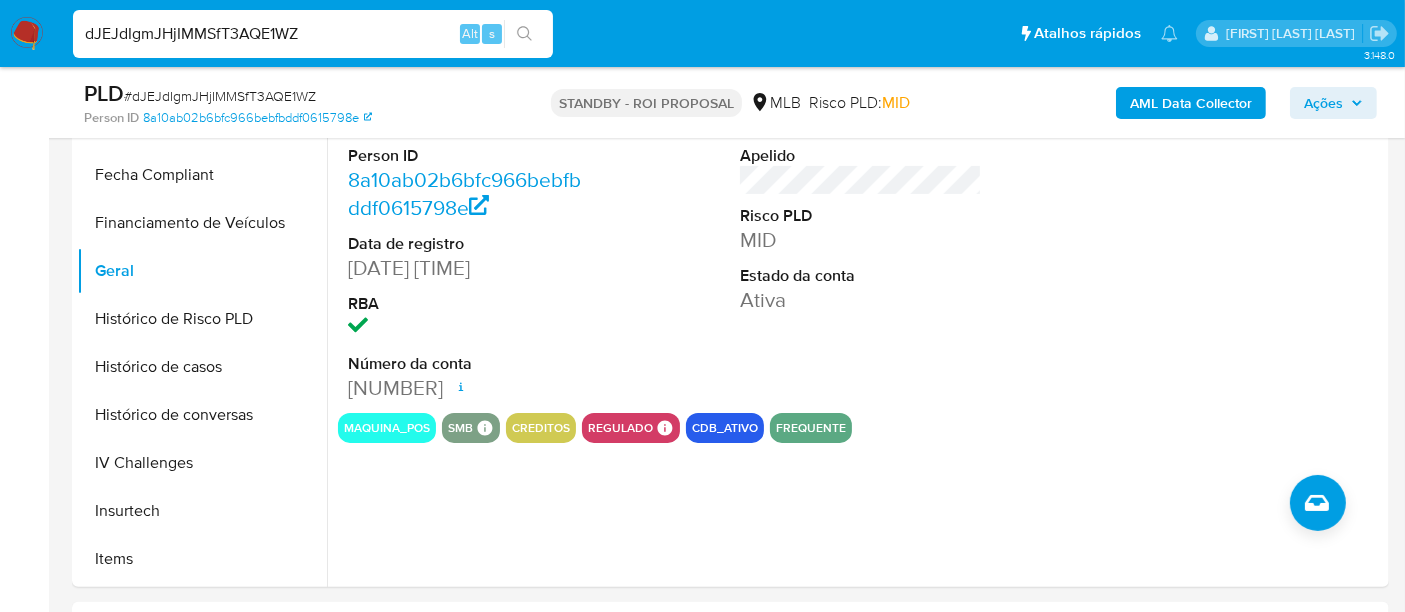 click on "dJEJdIgmJHjIMMSfT3AQE1WZ" at bounding box center [313, 34] 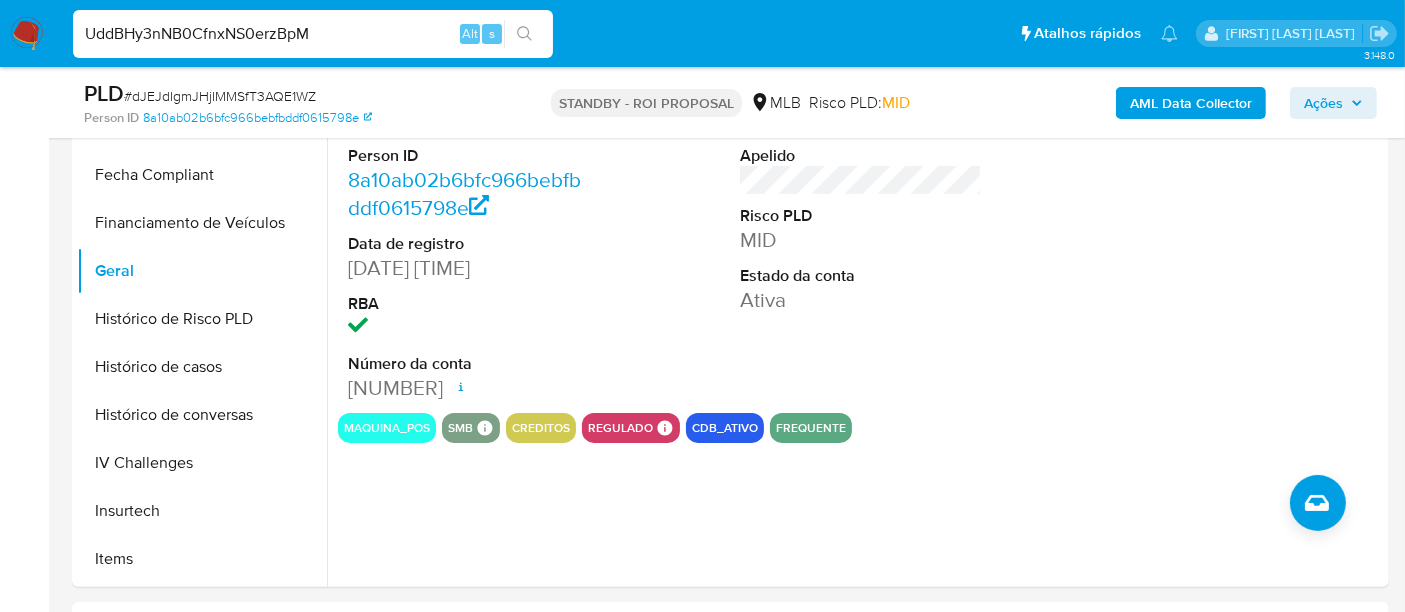 type on "UddBHy3nNB0CfnxNS0erzBpM" 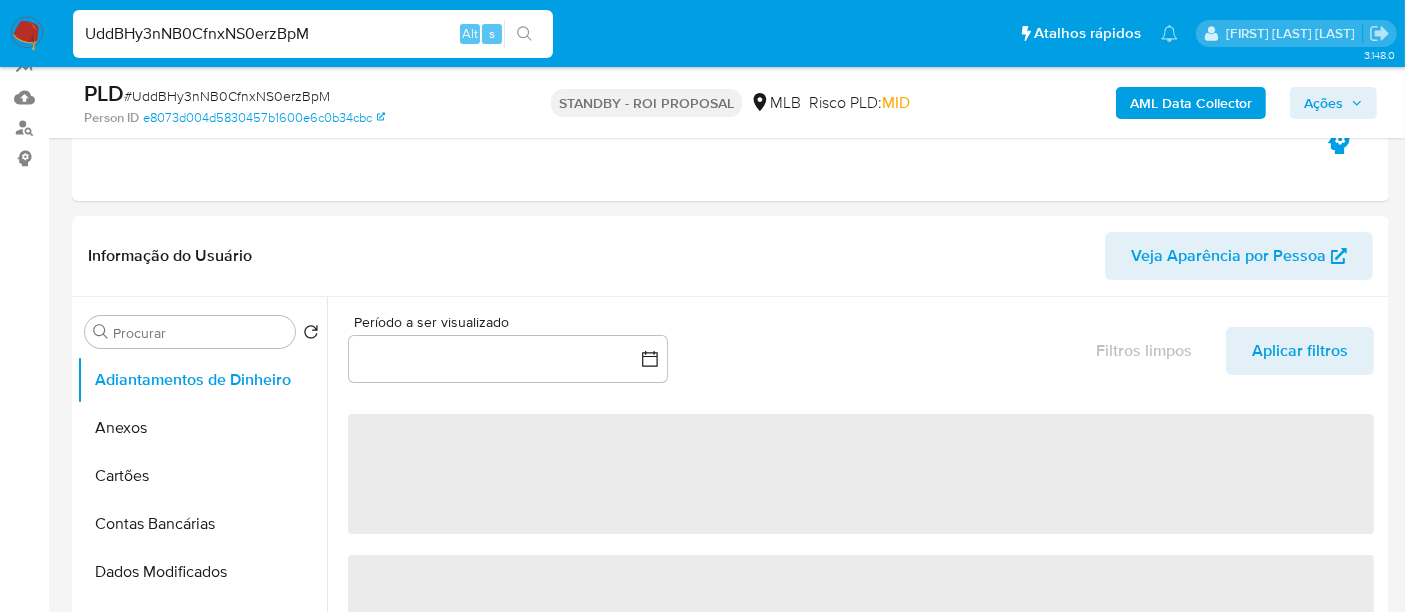 scroll, scrollTop: 444, scrollLeft: 0, axis: vertical 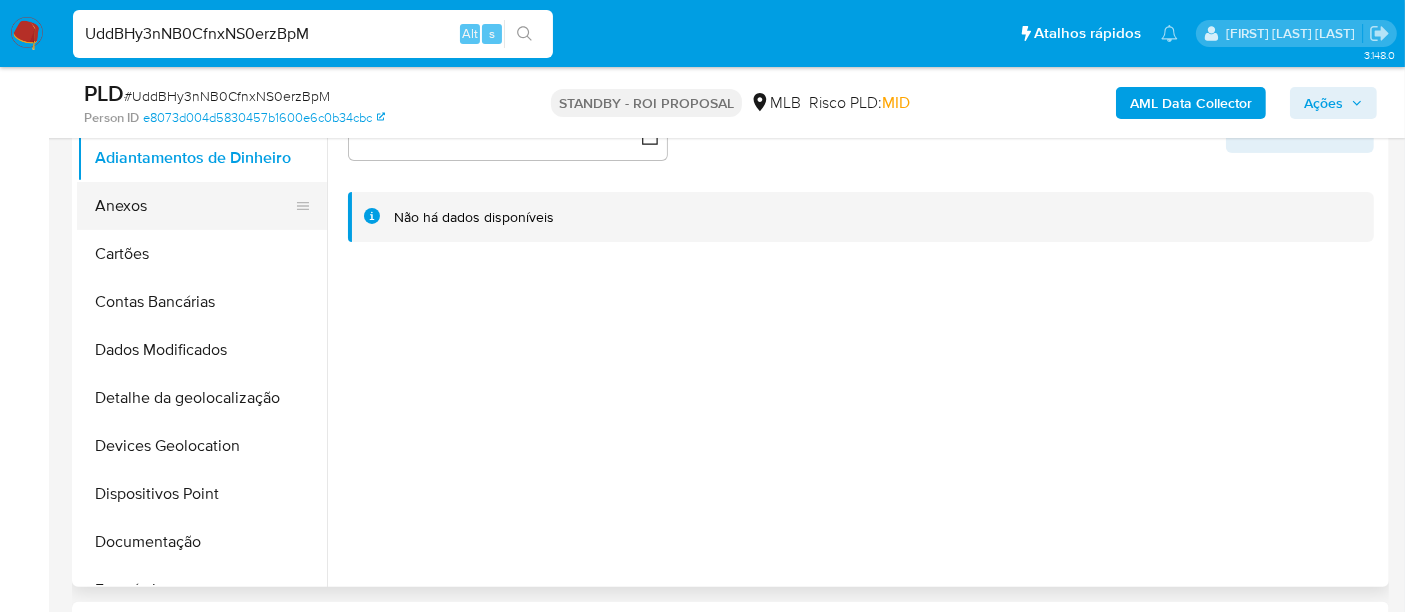 select on "10" 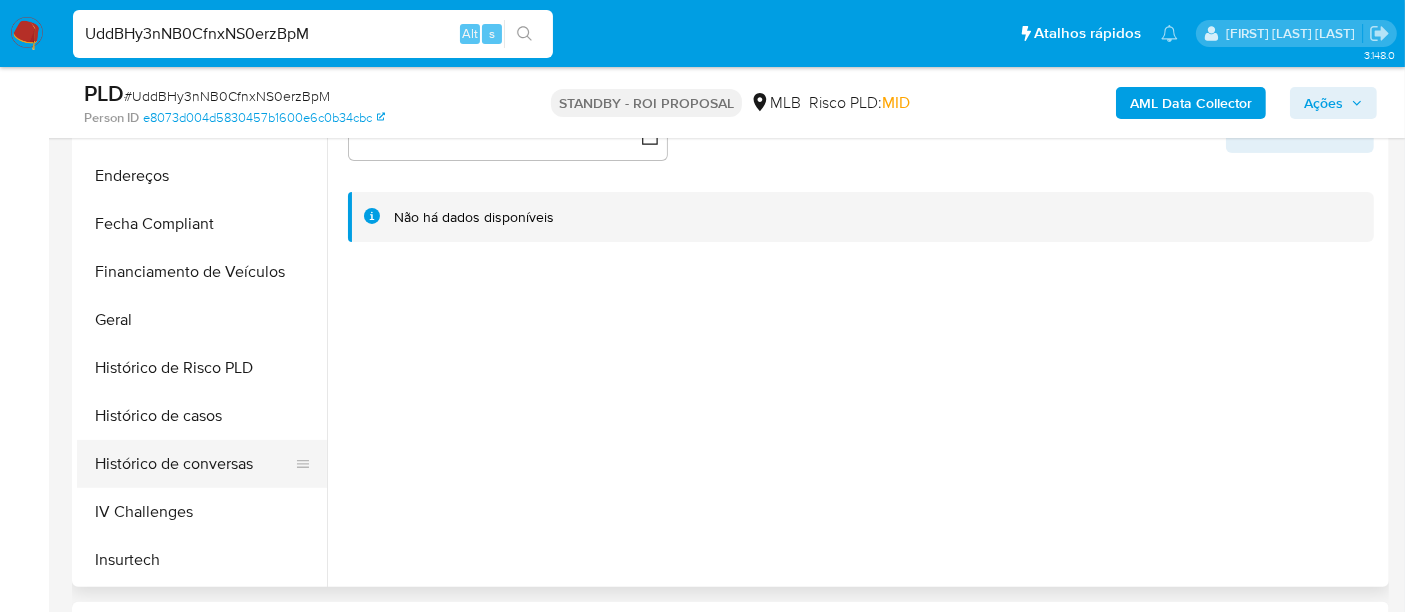 scroll, scrollTop: 555, scrollLeft: 0, axis: vertical 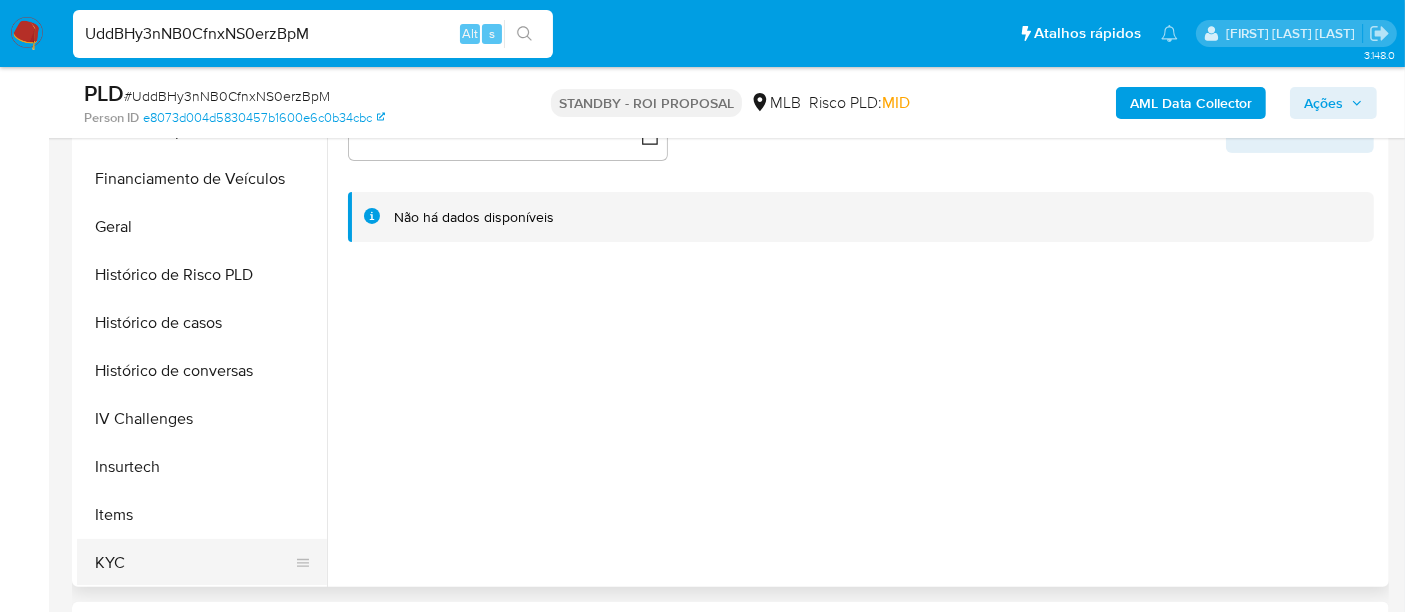 click on "KYC" at bounding box center [194, 563] 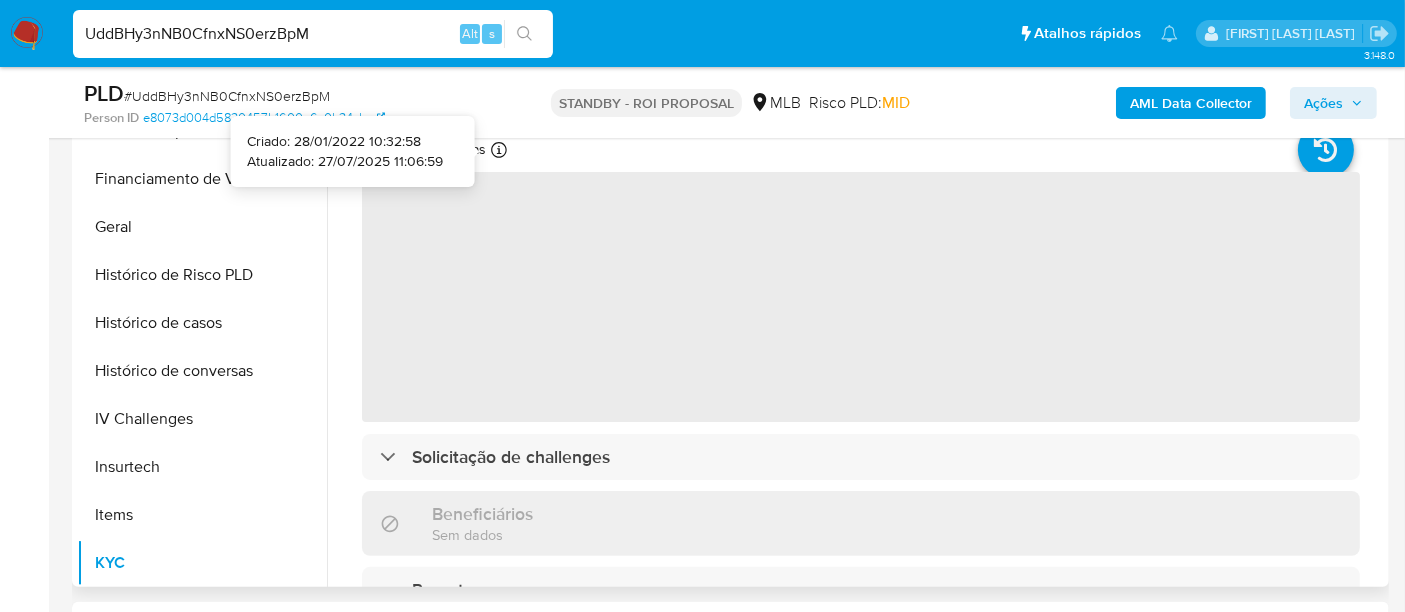 type 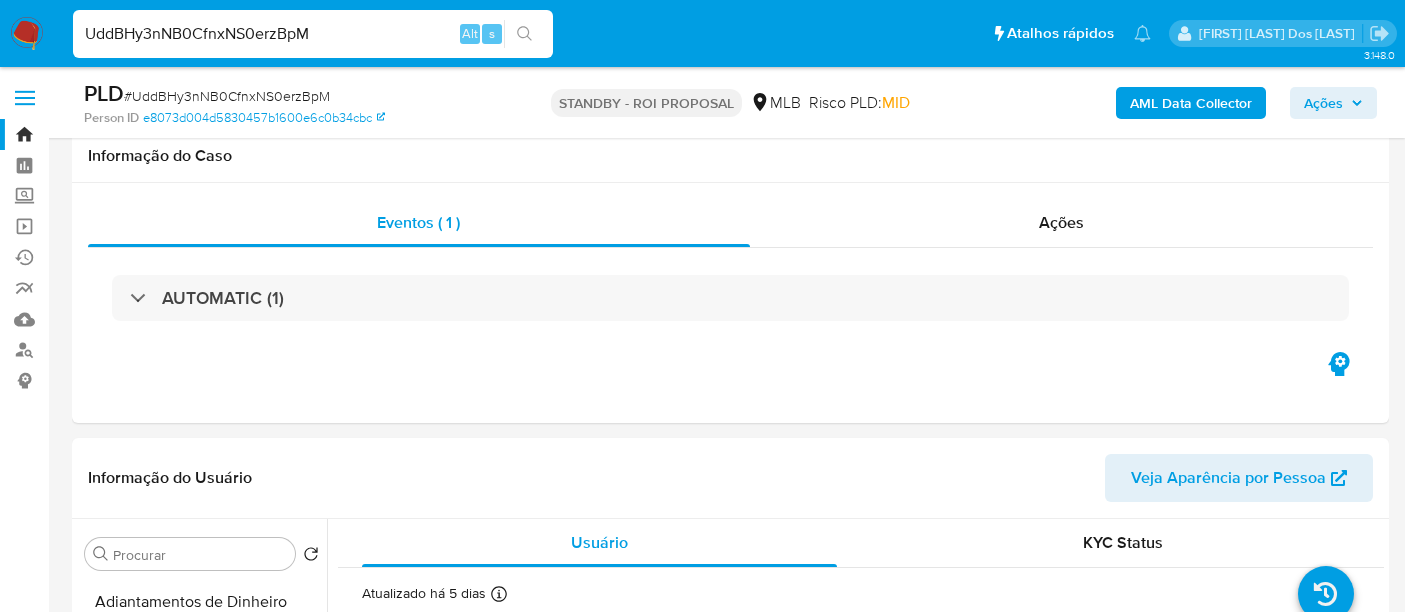 select on "10" 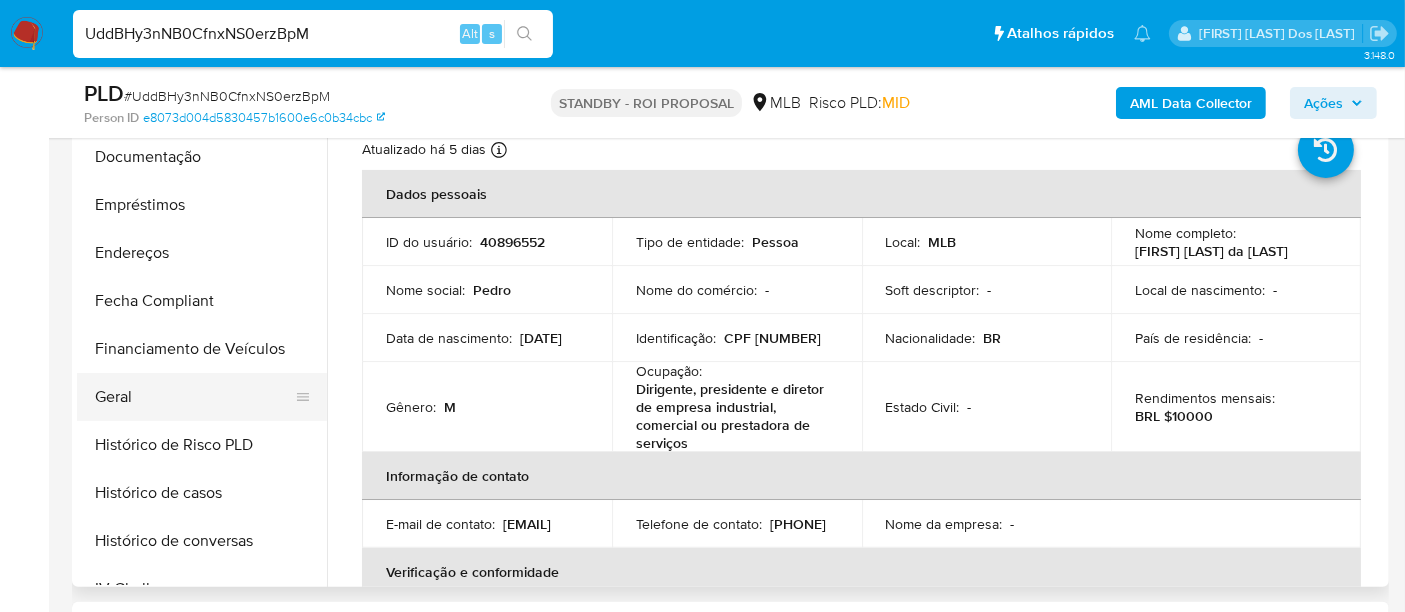 scroll, scrollTop: 333, scrollLeft: 0, axis: vertical 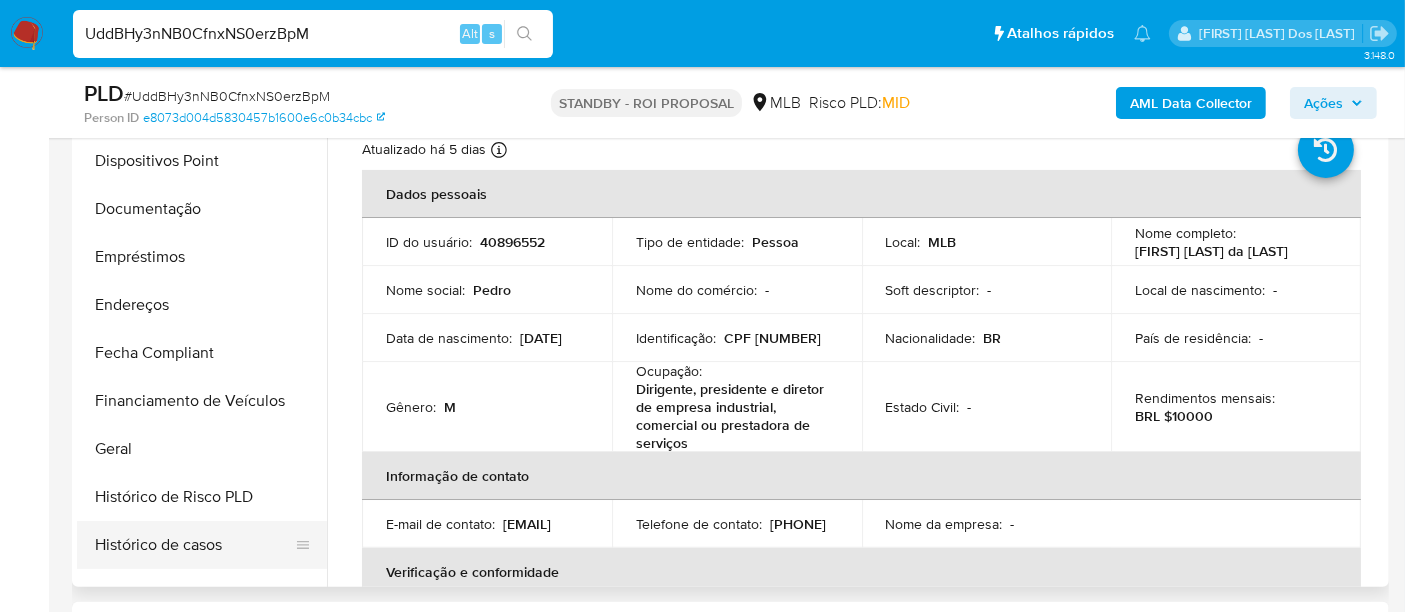 click on "Histórico de casos" at bounding box center [194, 545] 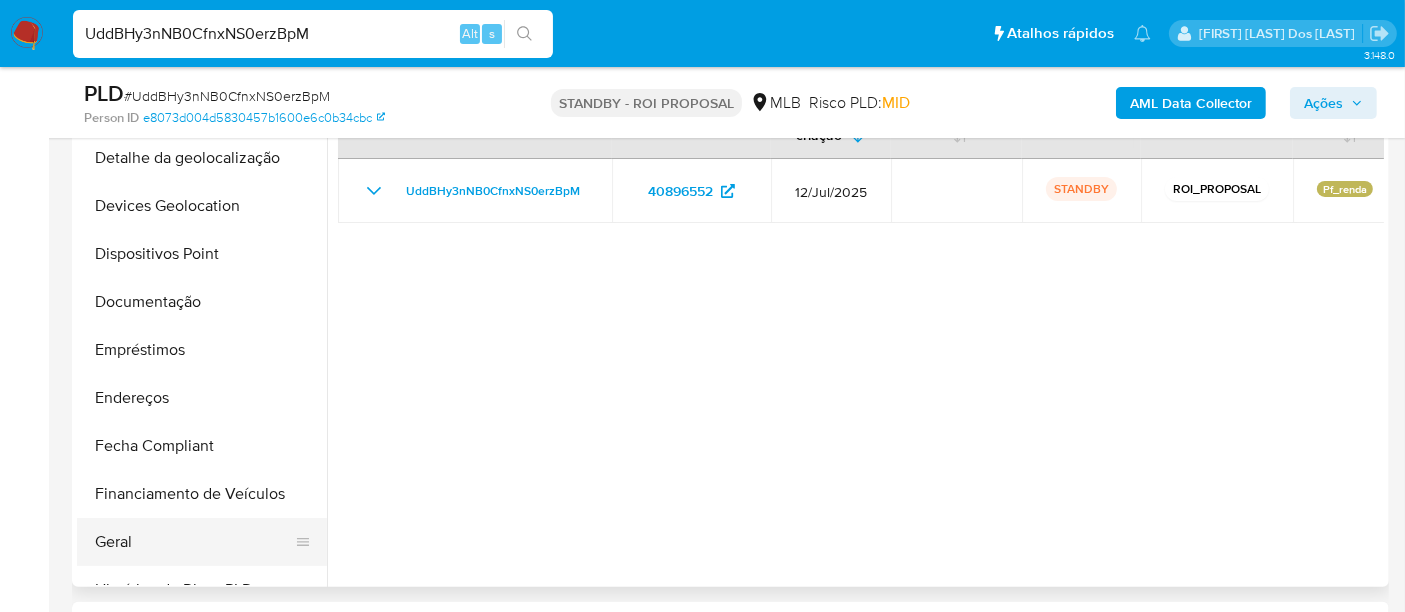 scroll, scrollTop: 111, scrollLeft: 0, axis: vertical 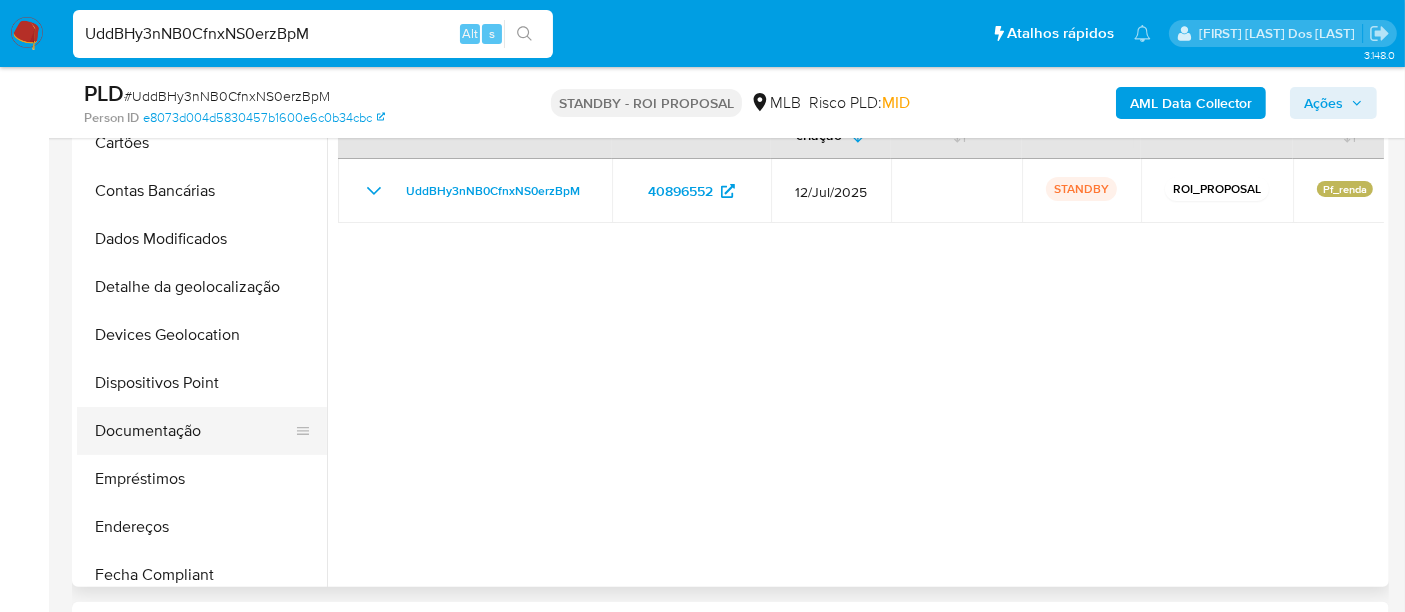 click on "Documentação" at bounding box center [194, 431] 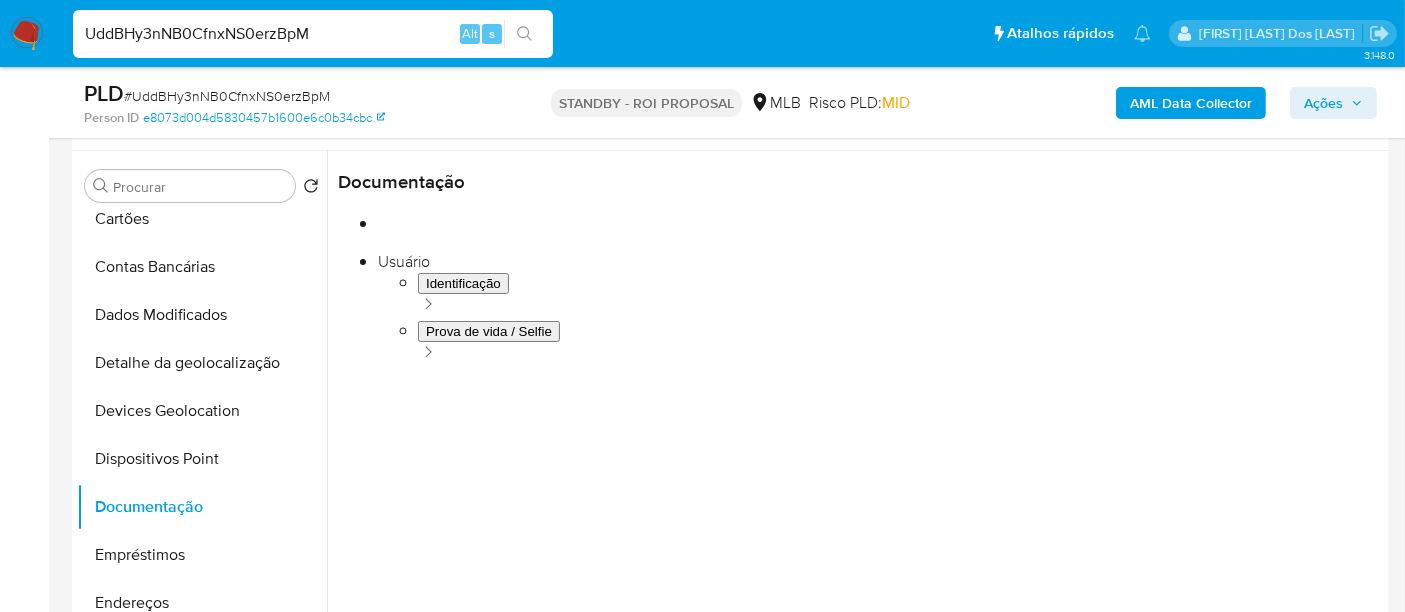 scroll, scrollTop: 333, scrollLeft: 0, axis: vertical 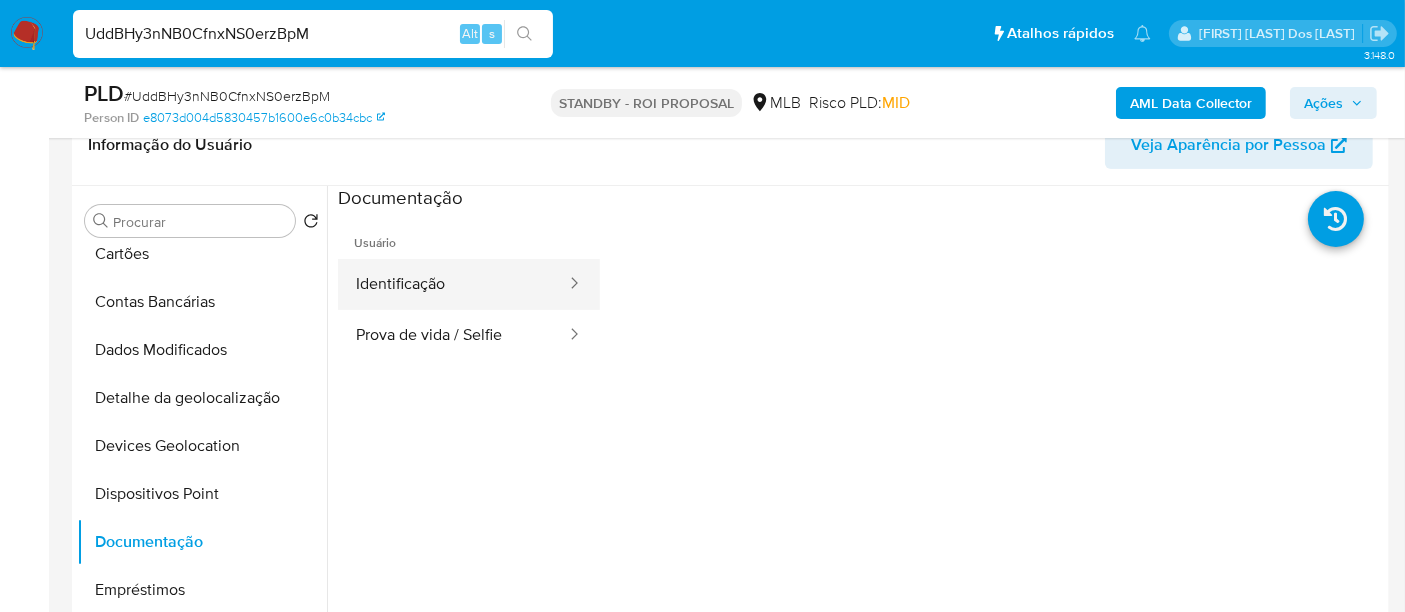 click on "Identificação" at bounding box center (453, 284) 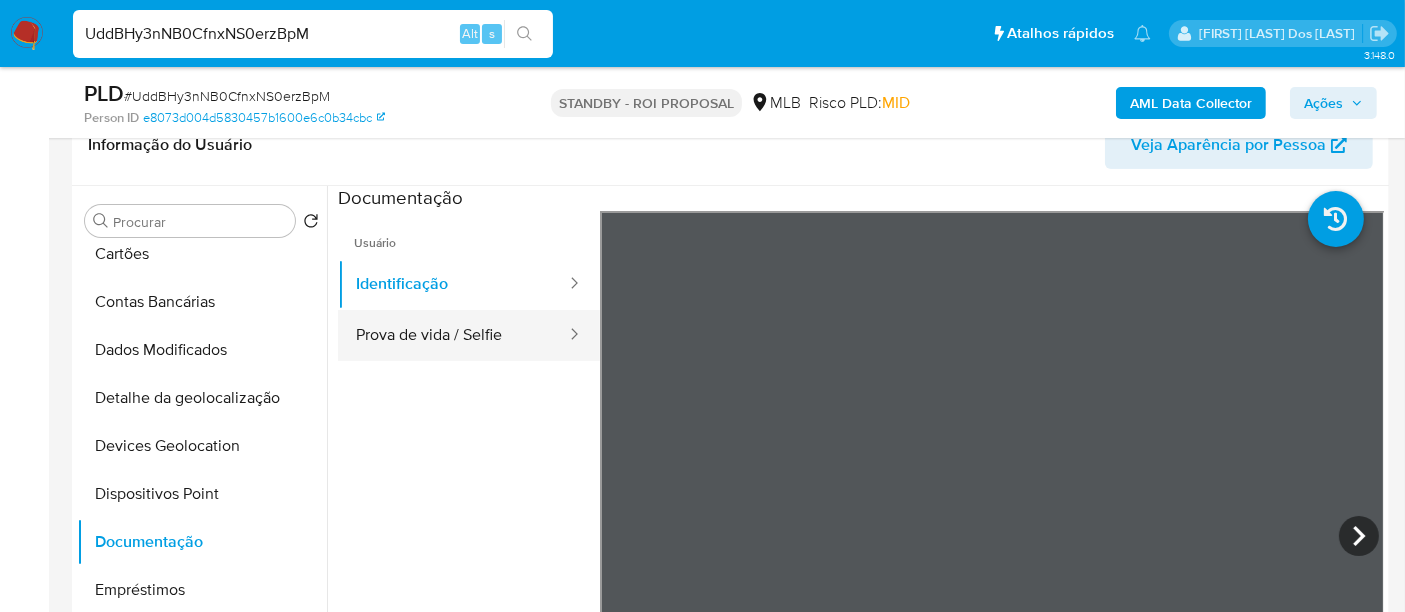 drag, startPoint x: 501, startPoint y: 338, endPoint x: 567, endPoint y: 353, distance: 67.68308 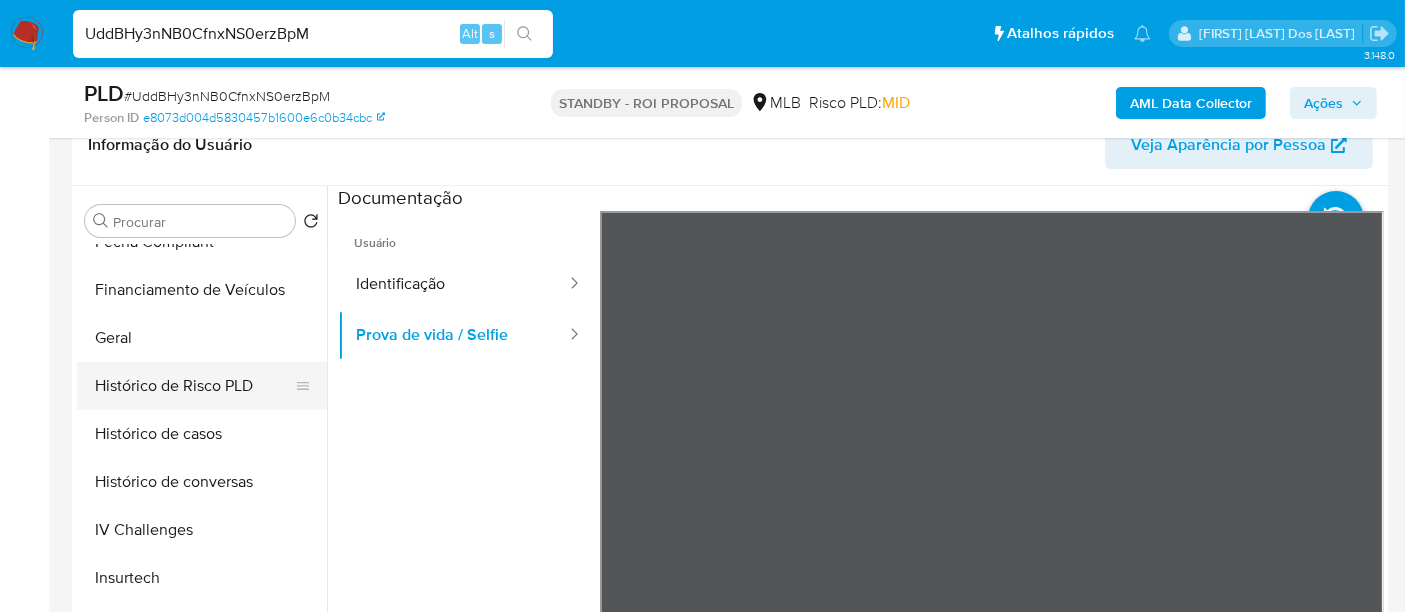 scroll, scrollTop: 844, scrollLeft: 0, axis: vertical 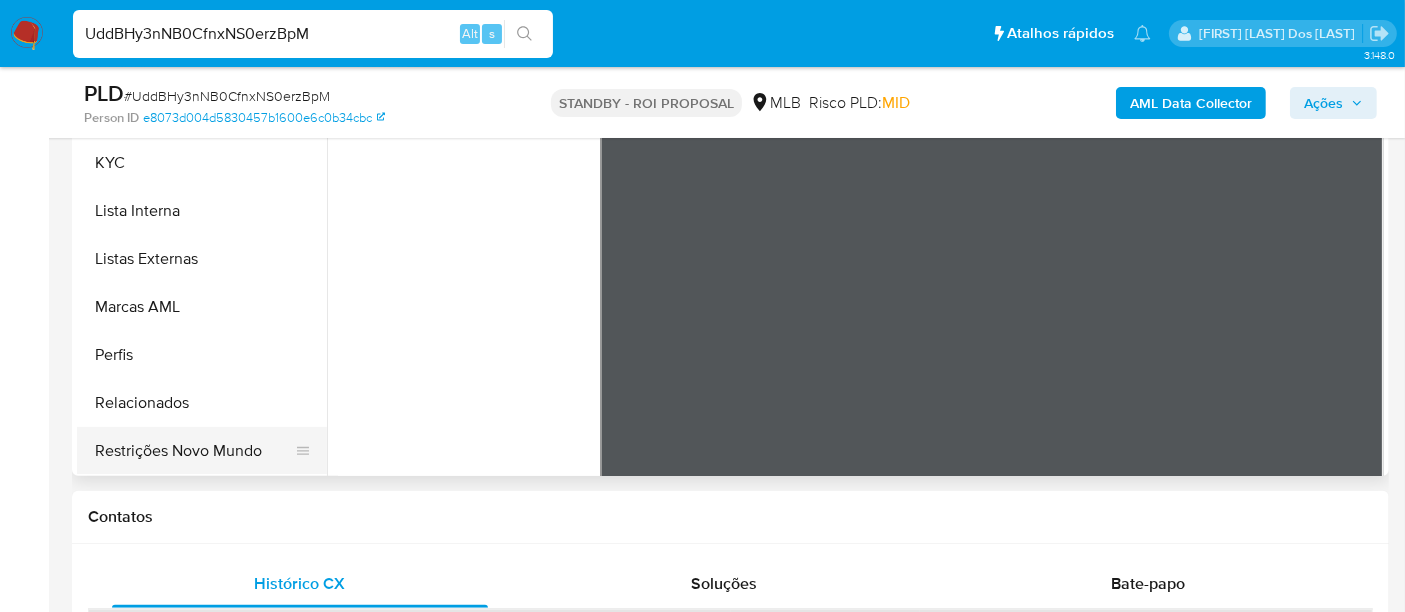 click on "Restrições Novo Mundo" at bounding box center (194, 451) 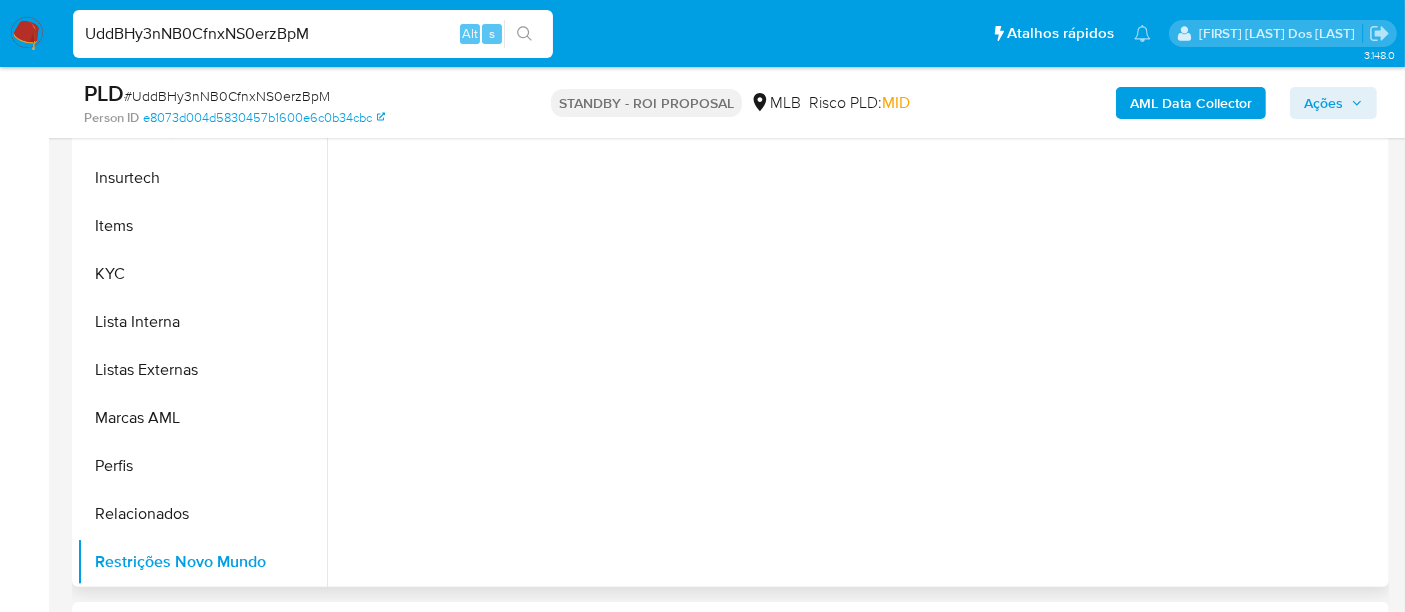 scroll, scrollTop: 333, scrollLeft: 0, axis: vertical 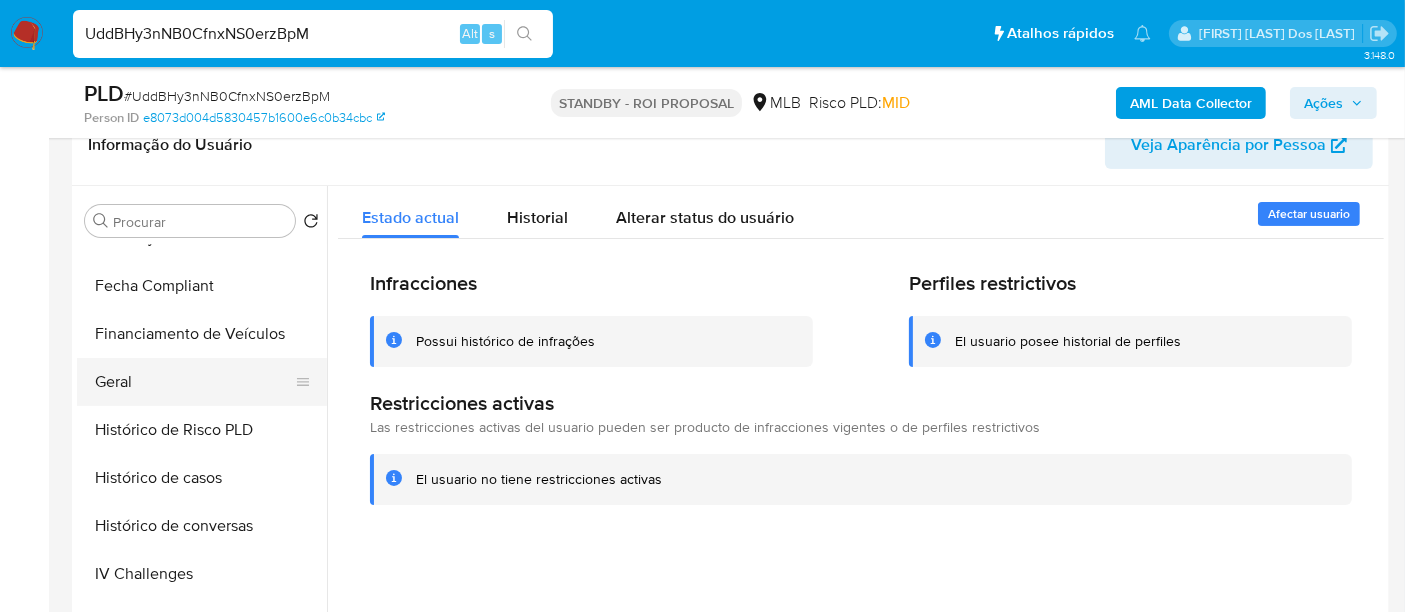 click on "Geral" at bounding box center (194, 382) 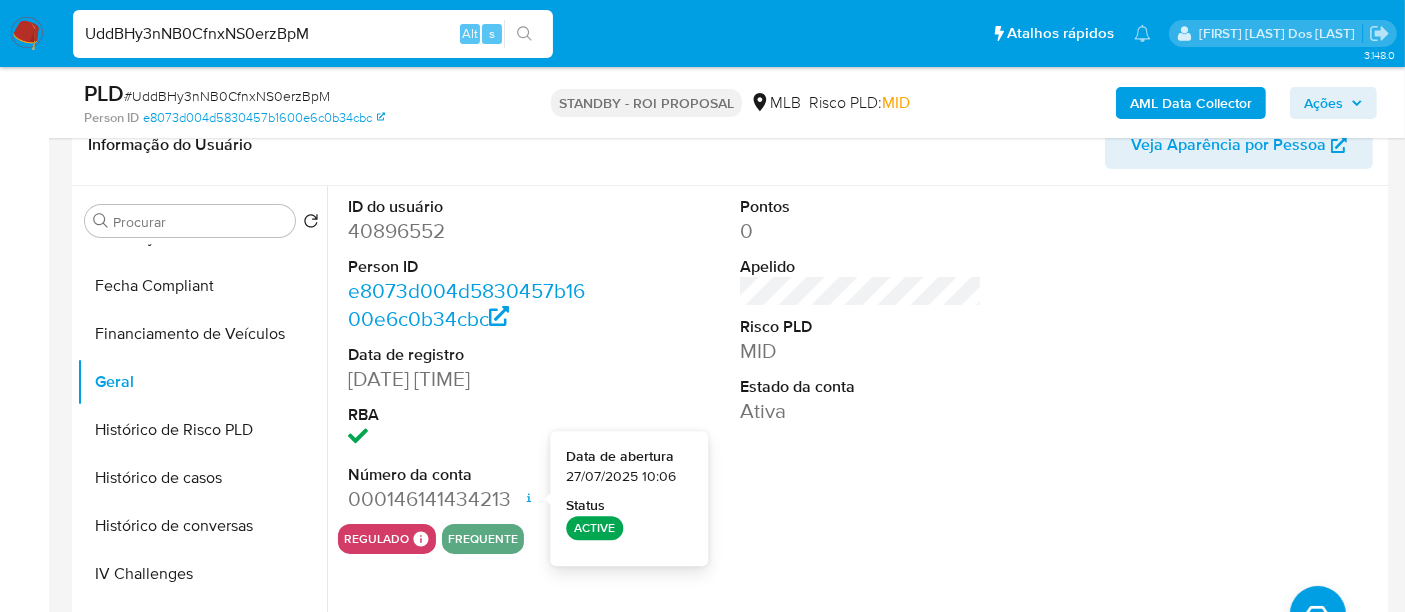 type 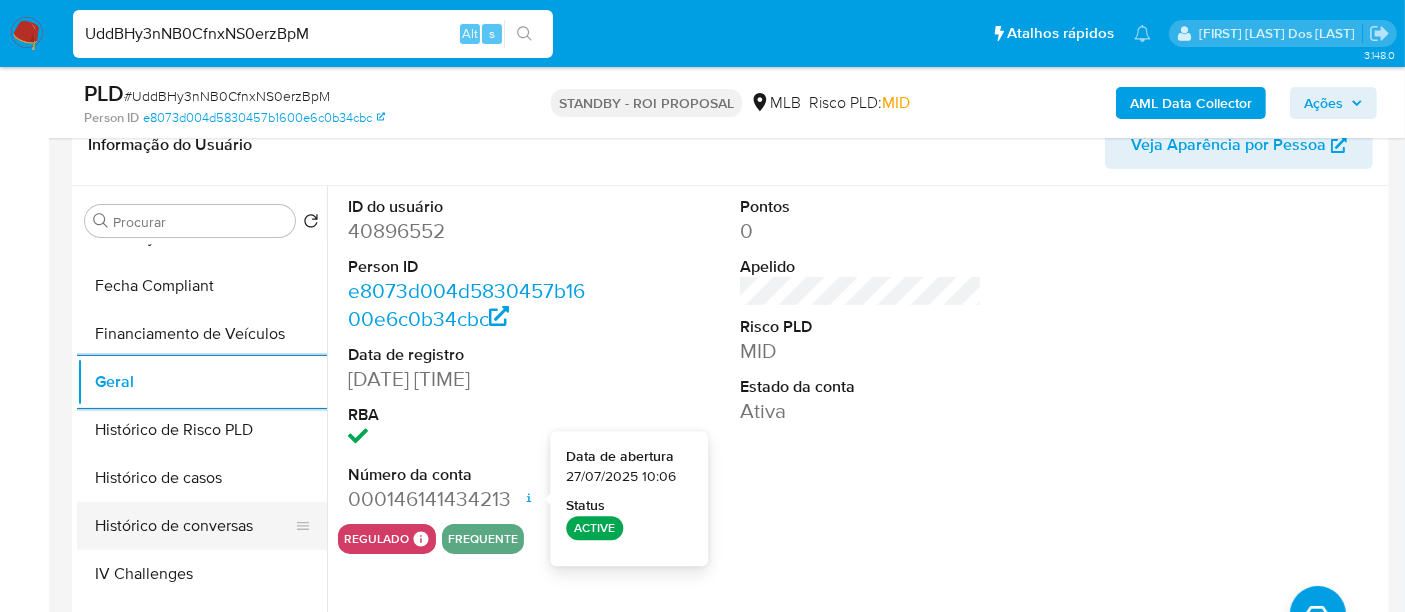 scroll, scrollTop: 733, scrollLeft: 0, axis: vertical 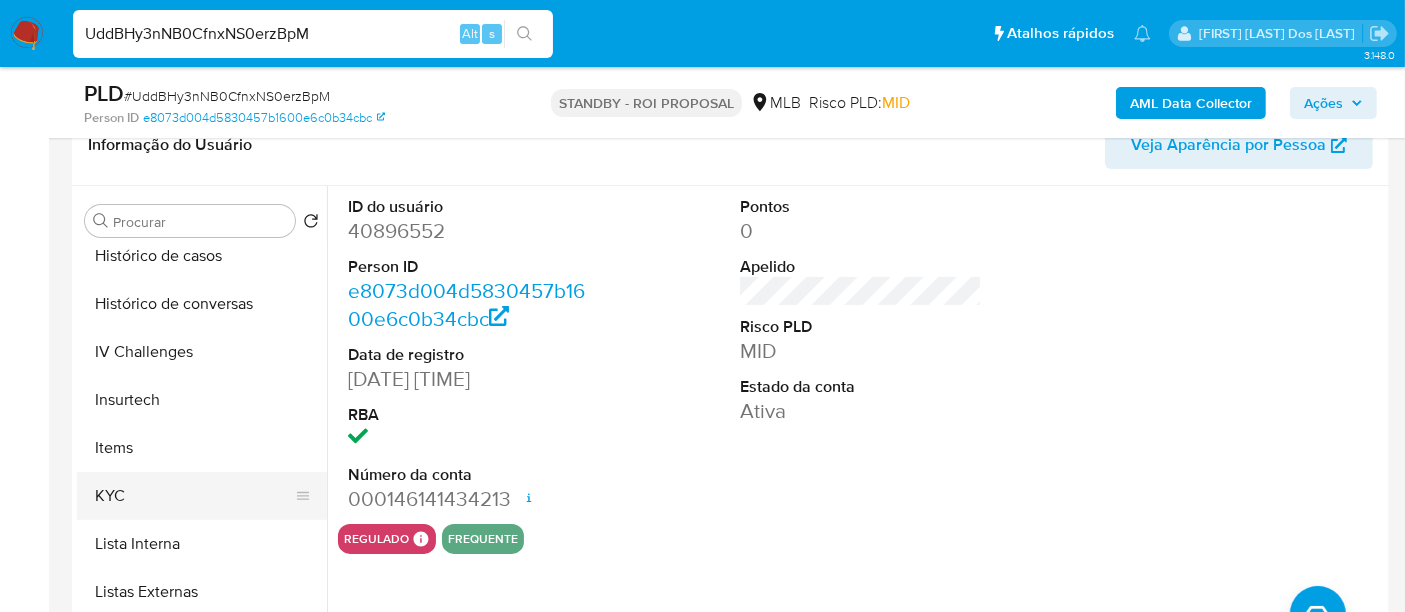 click on "KYC" at bounding box center (194, 496) 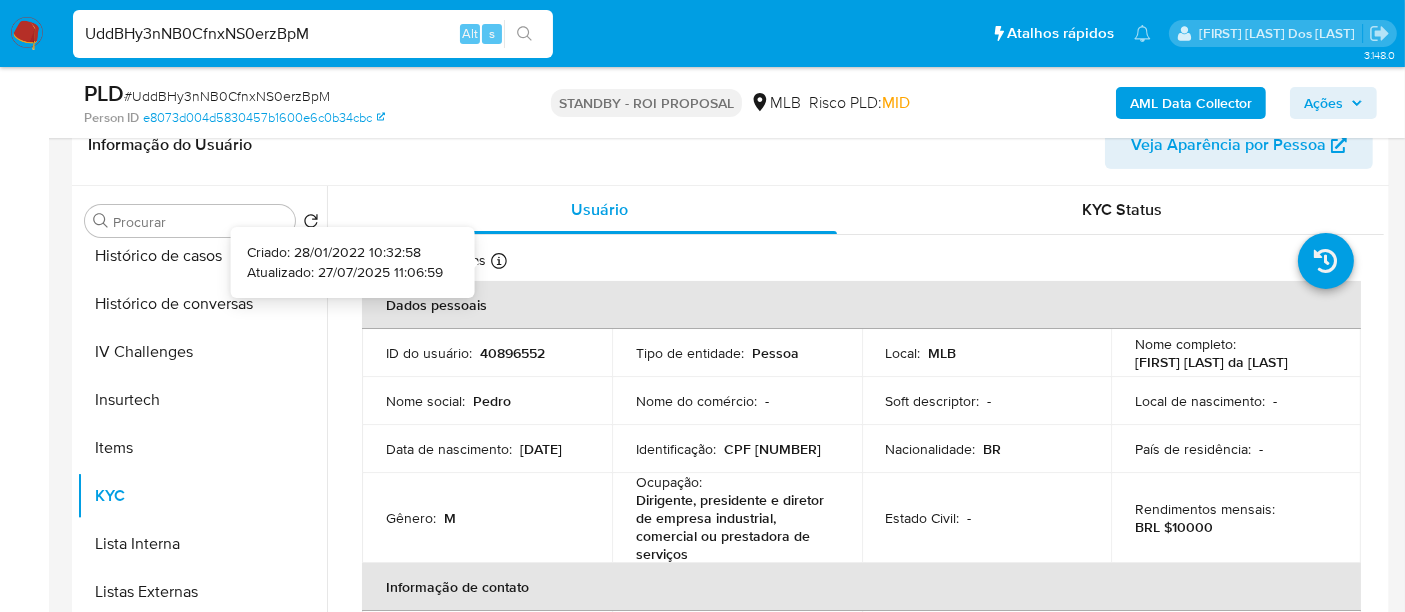 type 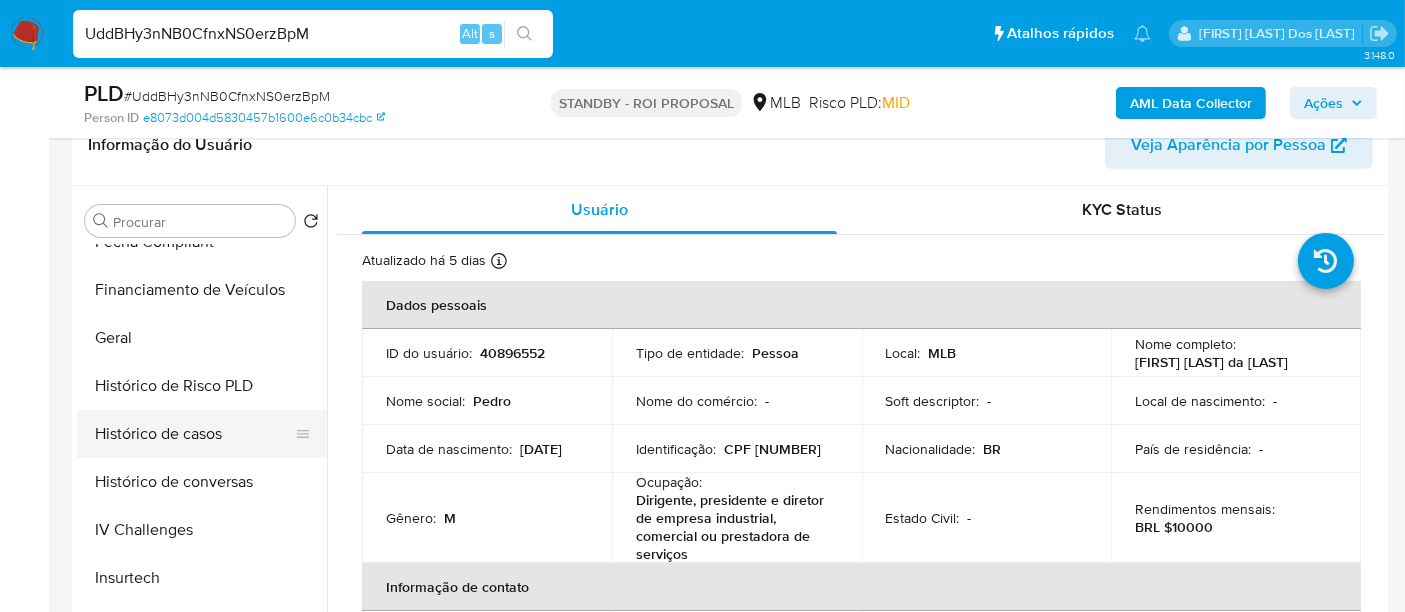 scroll, scrollTop: 511, scrollLeft: 0, axis: vertical 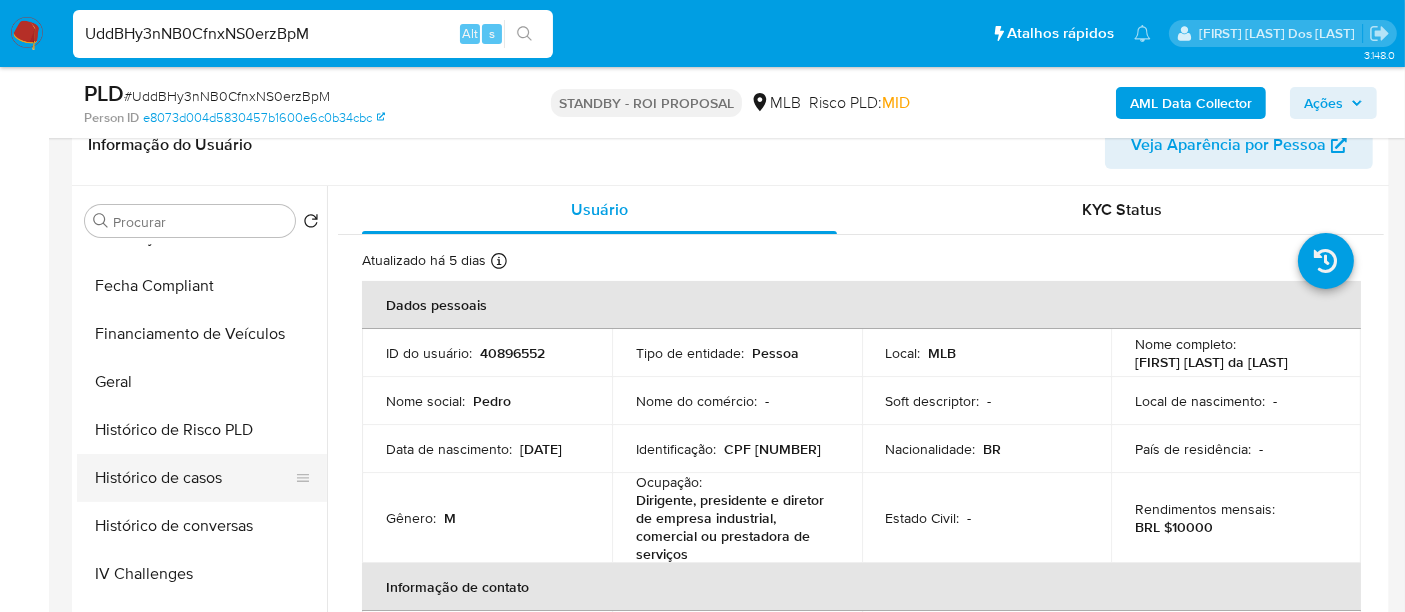 click on "Histórico de casos" at bounding box center (194, 478) 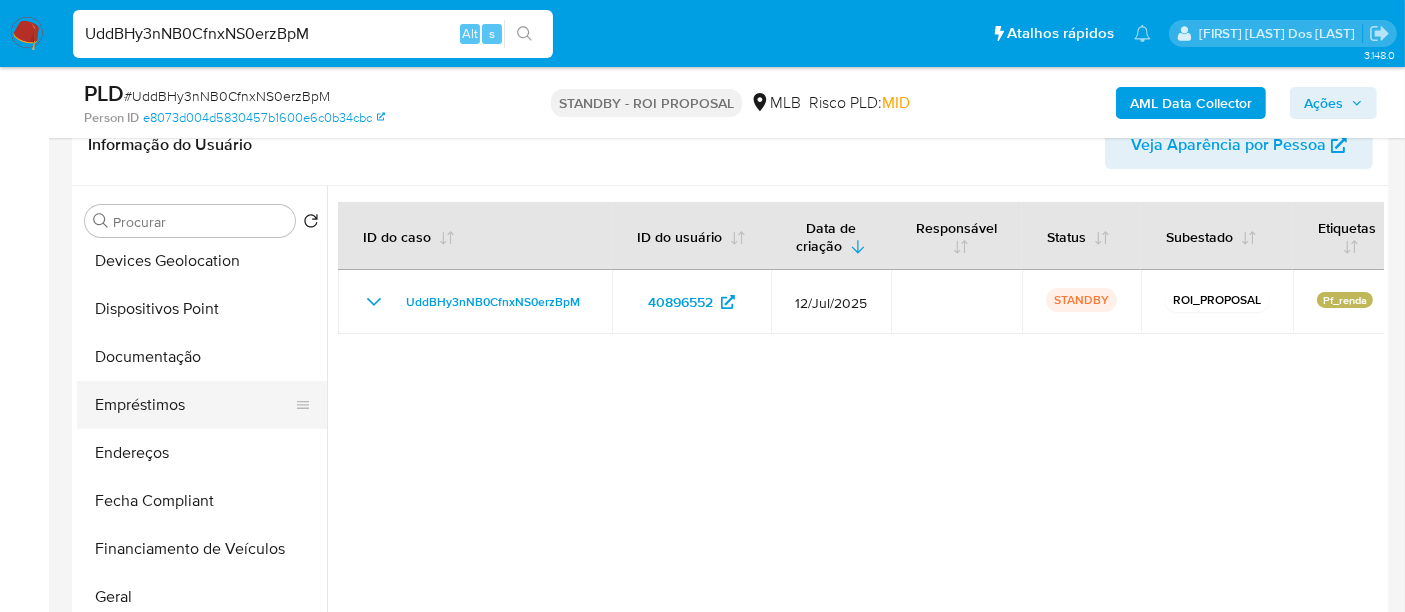 scroll, scrollTop: 288, scrollLeft: 0, axis: vertical 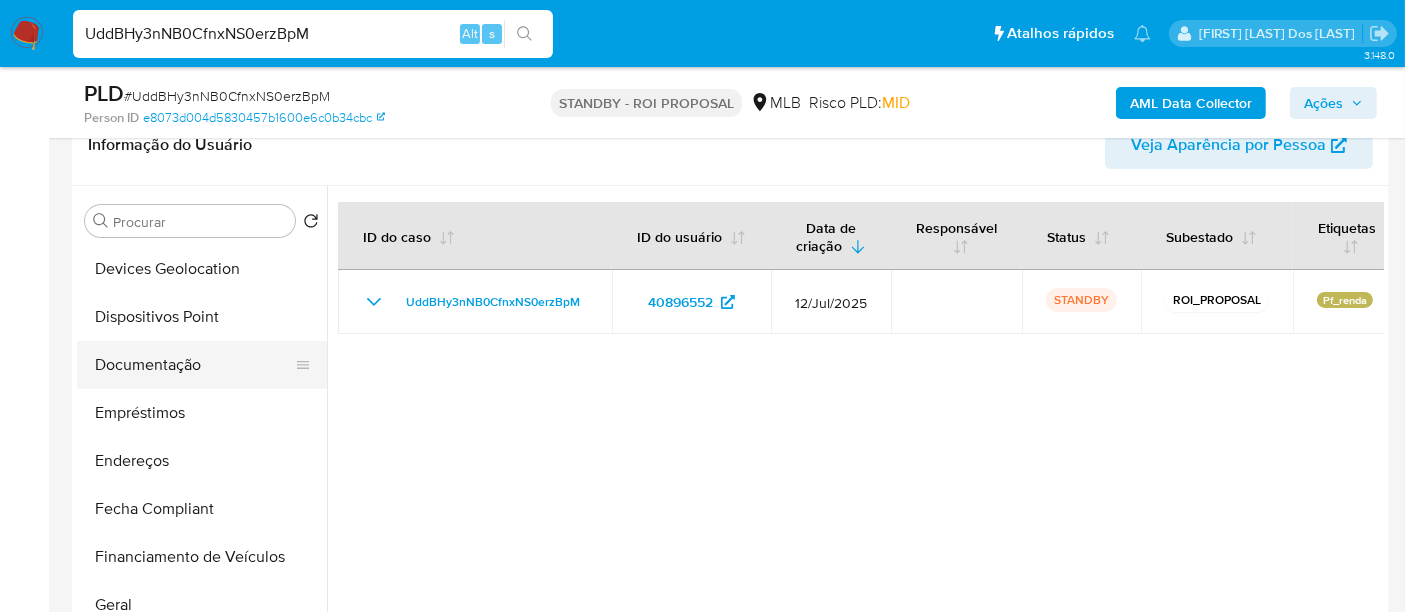 click on "Documentação" at bounding box center (194, 365) 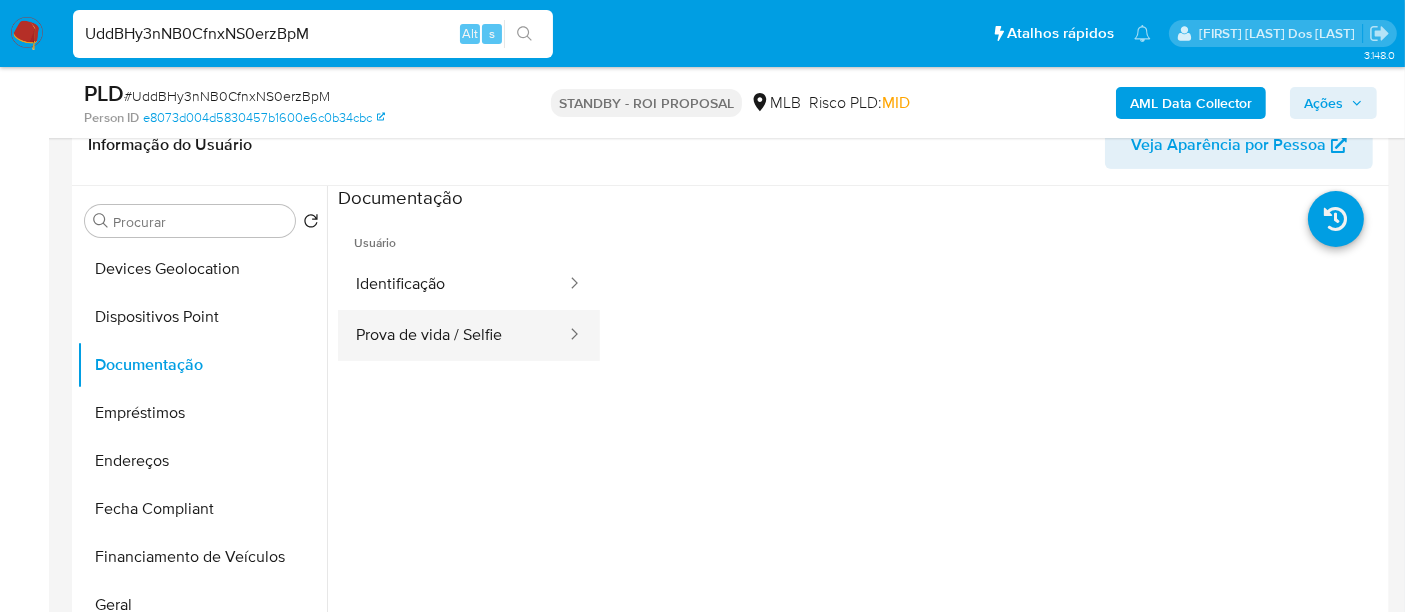 click on "Prova de vida / Selfie" at bounding box center [453, 335] 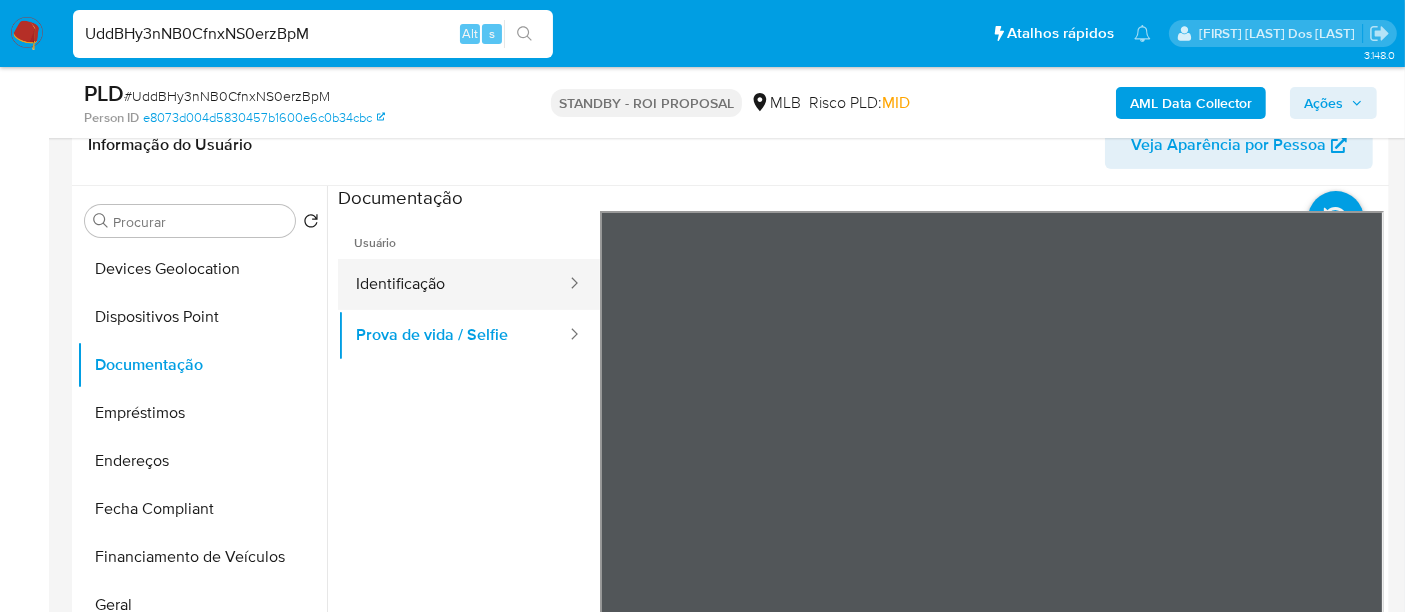 click on "Identificação" at bounding box center [453, 284] 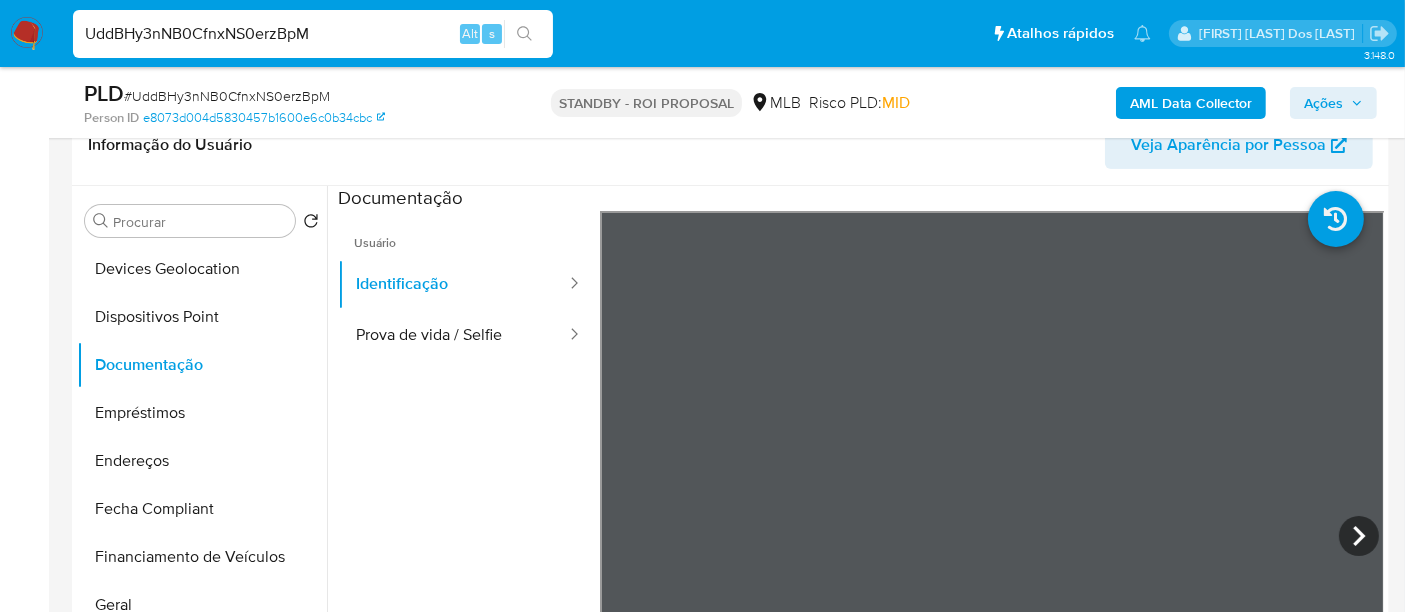 scroll, scrollTop: 844, scrollLeft: 0, axis: vertical 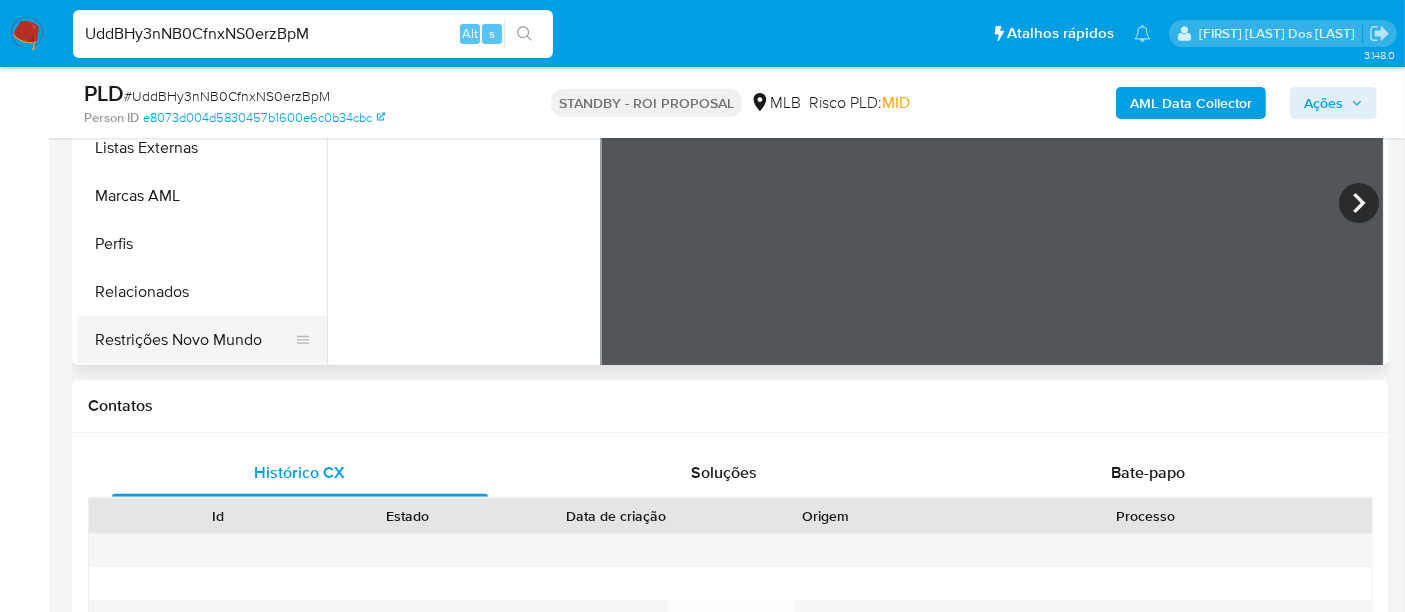 click on "Restrições Novo Mundo" at bounding box center (194, 340) 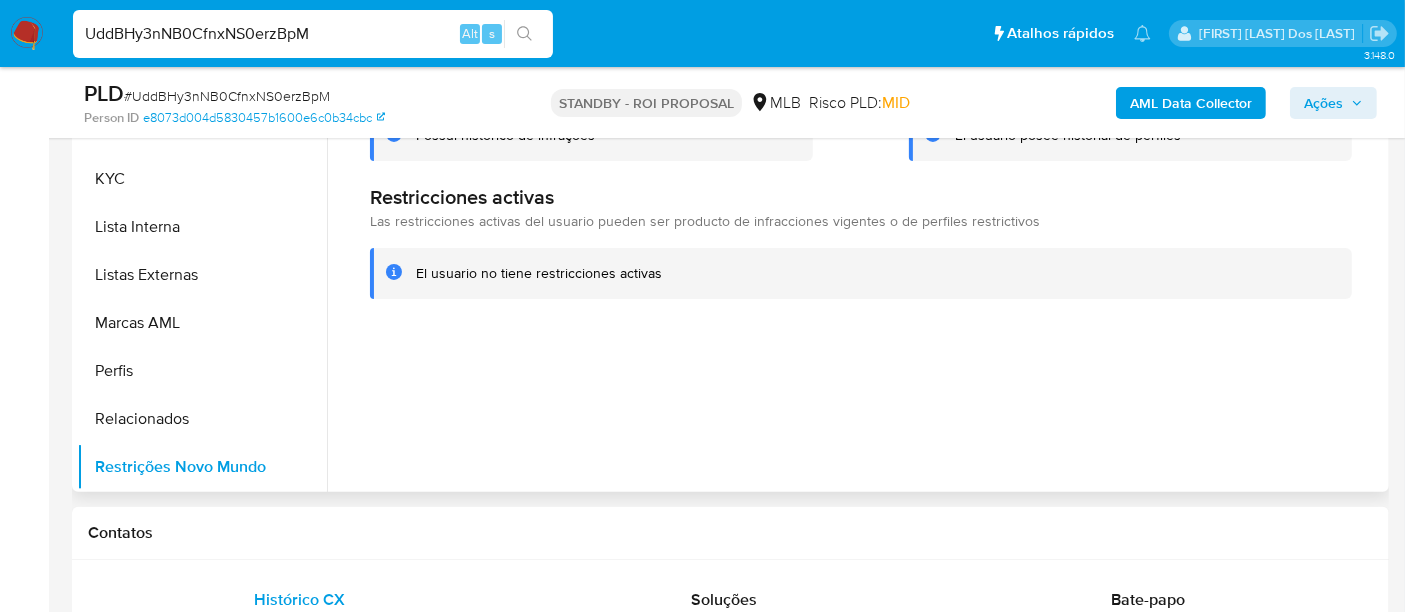 scroll, scrollTop: 444, scrollLeft: 0, axis: vertical 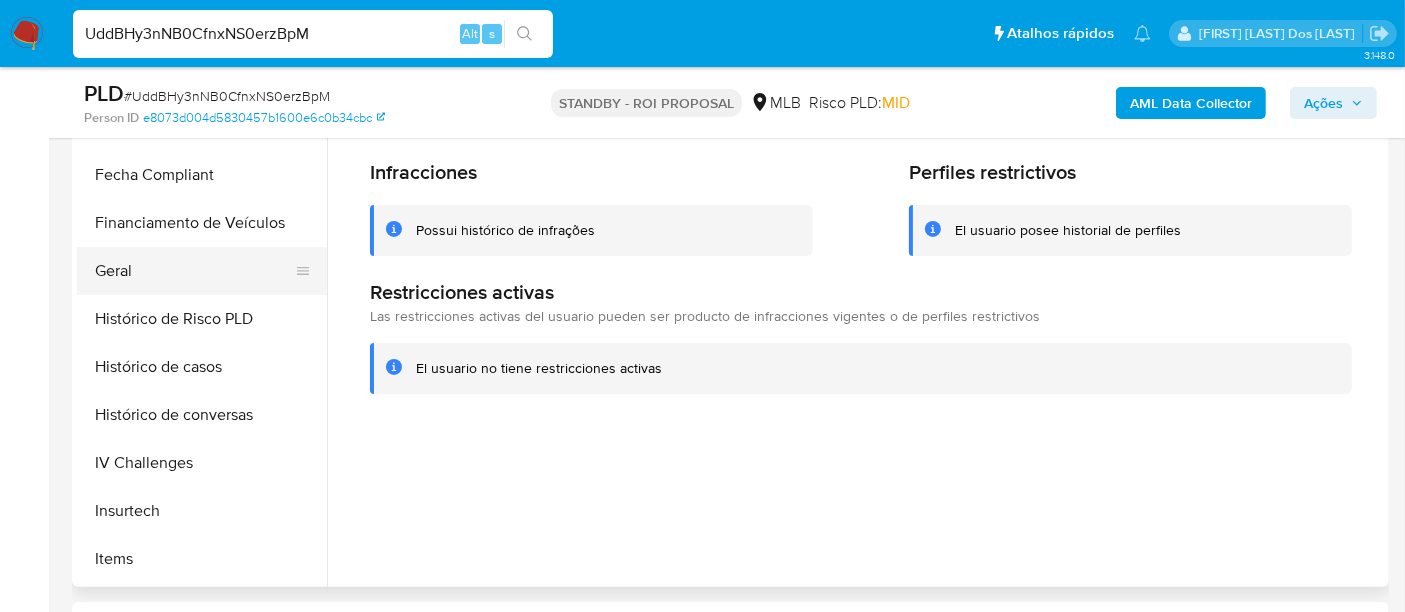click on "Geral" at bounding box center (194, 271) 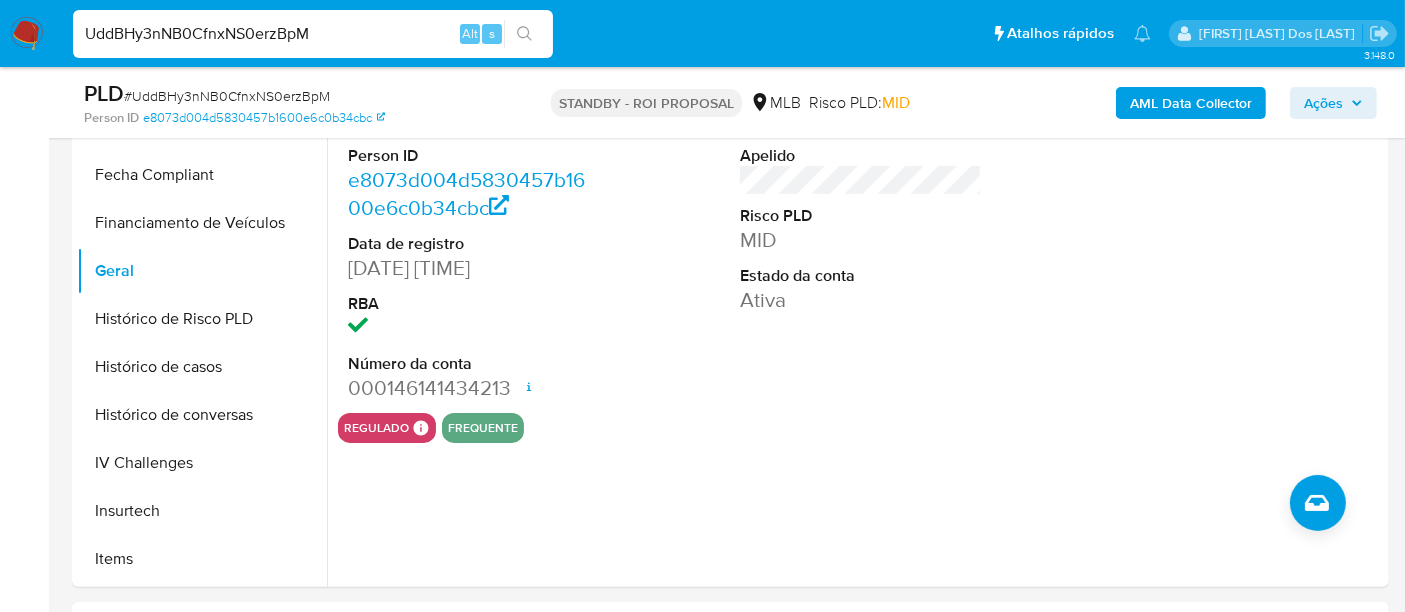 click on "UddBHy3nNB0CfnxNS0erzBpM" at bounding box center (313, 34) 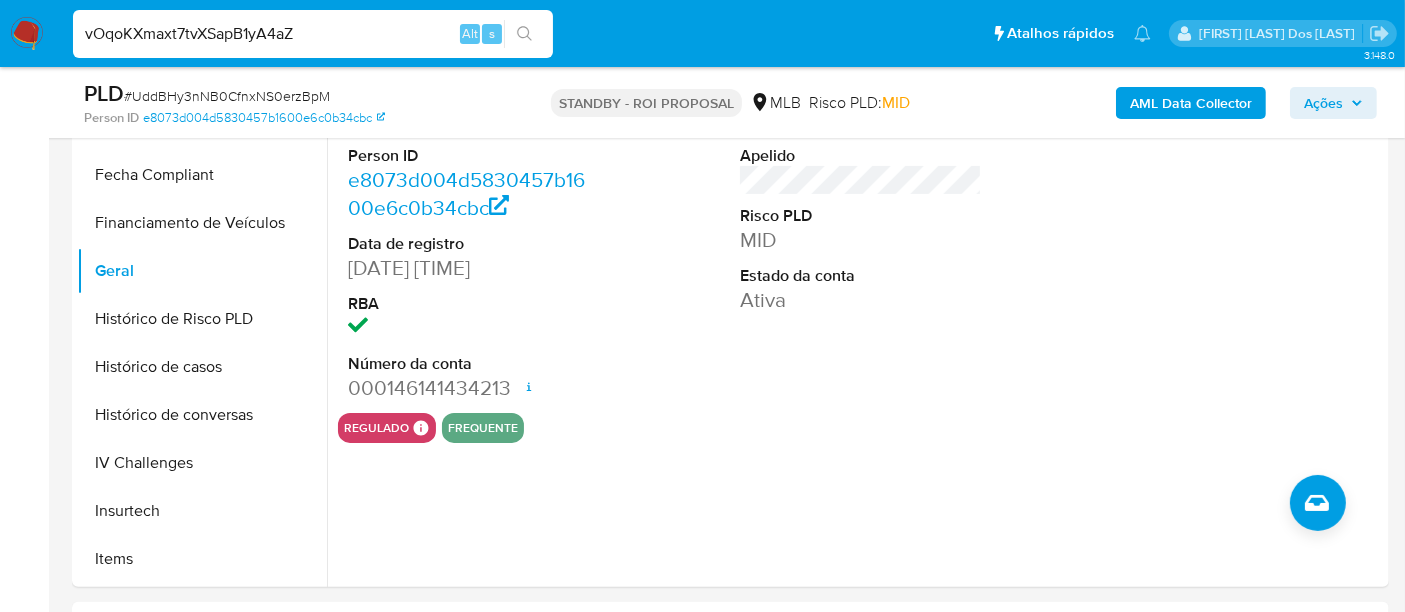 type on "vOqoKXmaxt7tvXSapB1yA4aZ" 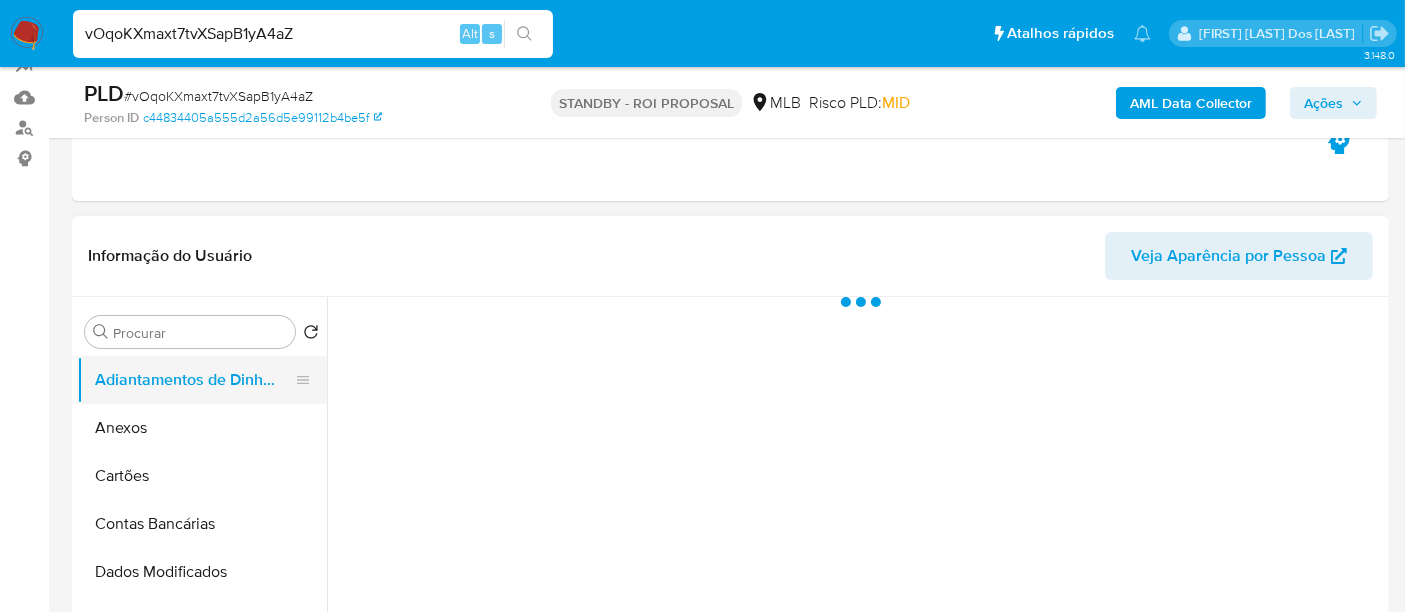 scroll, scrollTop: 444, scrollLeft: 0, axis: vertical 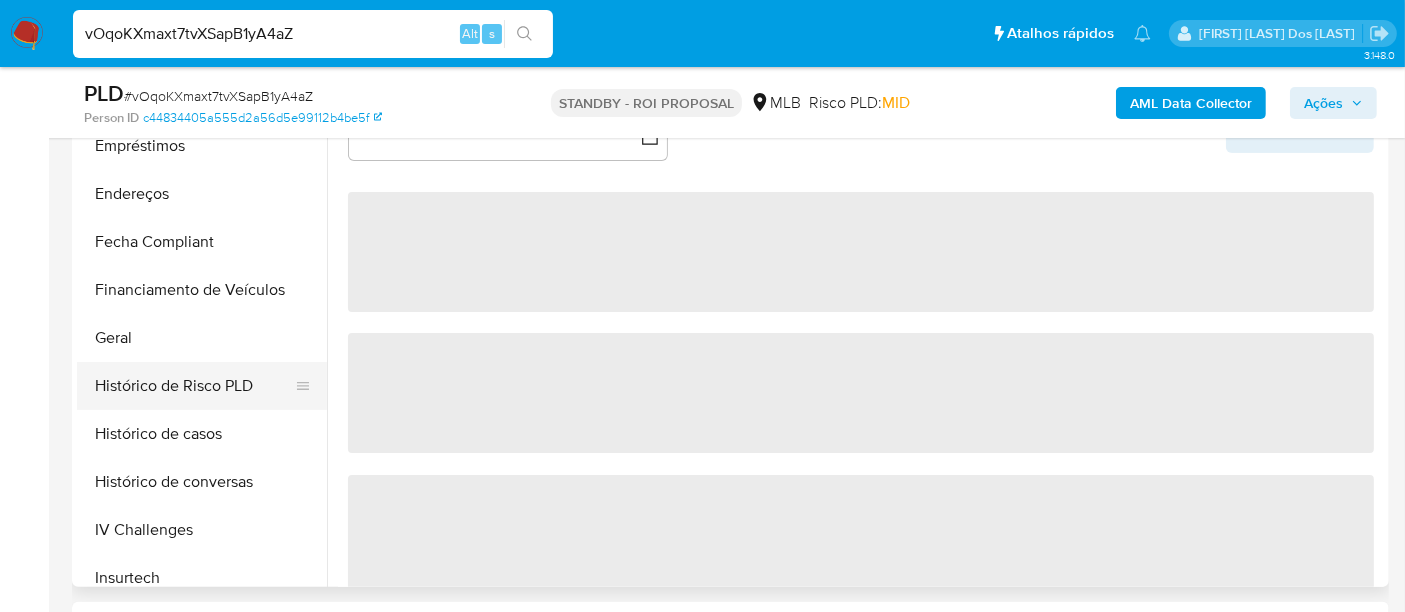 select on "10" 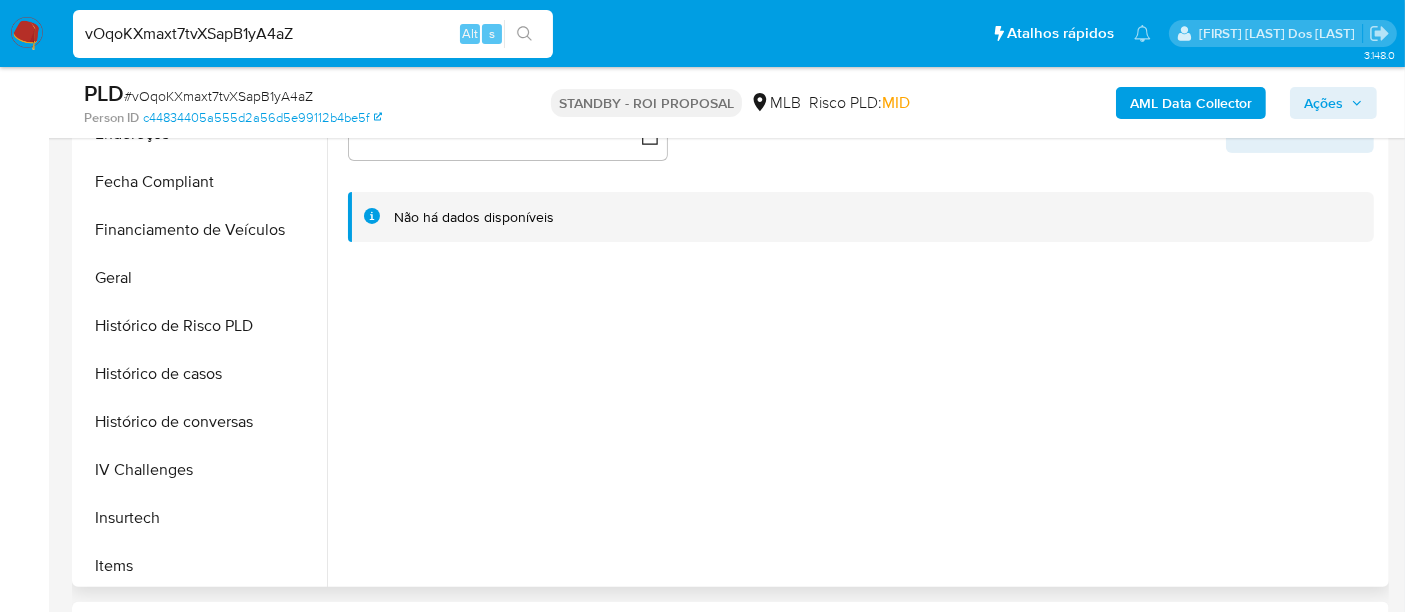 scroll, scrollTop: 666, scrollLeft: 0, axis: vertical 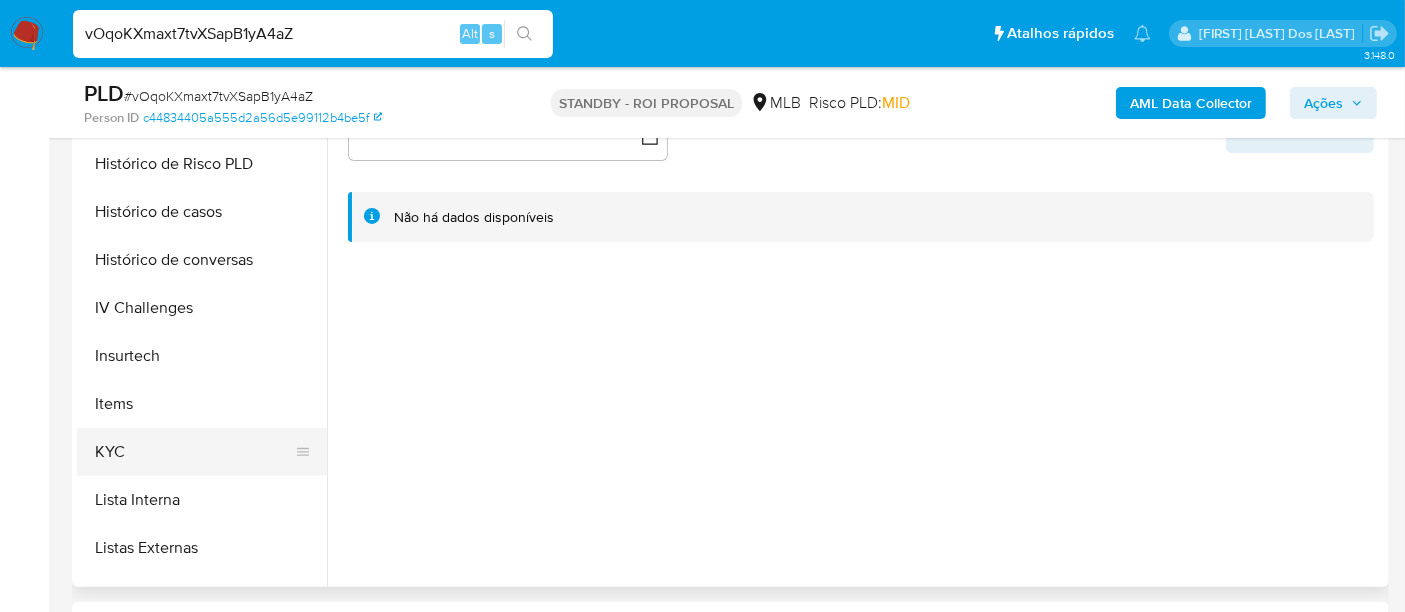 click on "KYC" at bounding box center [194, 452] 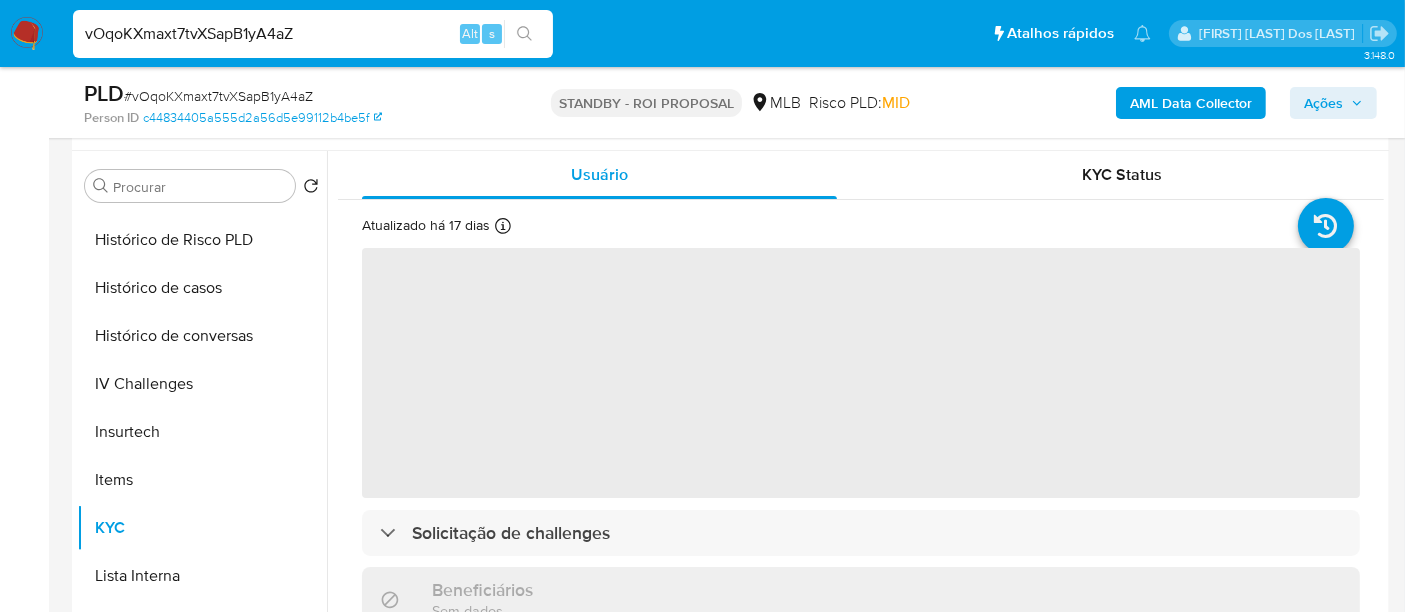 scroll, scrollTop: 333, scrollLeft: 0, axis: vertical 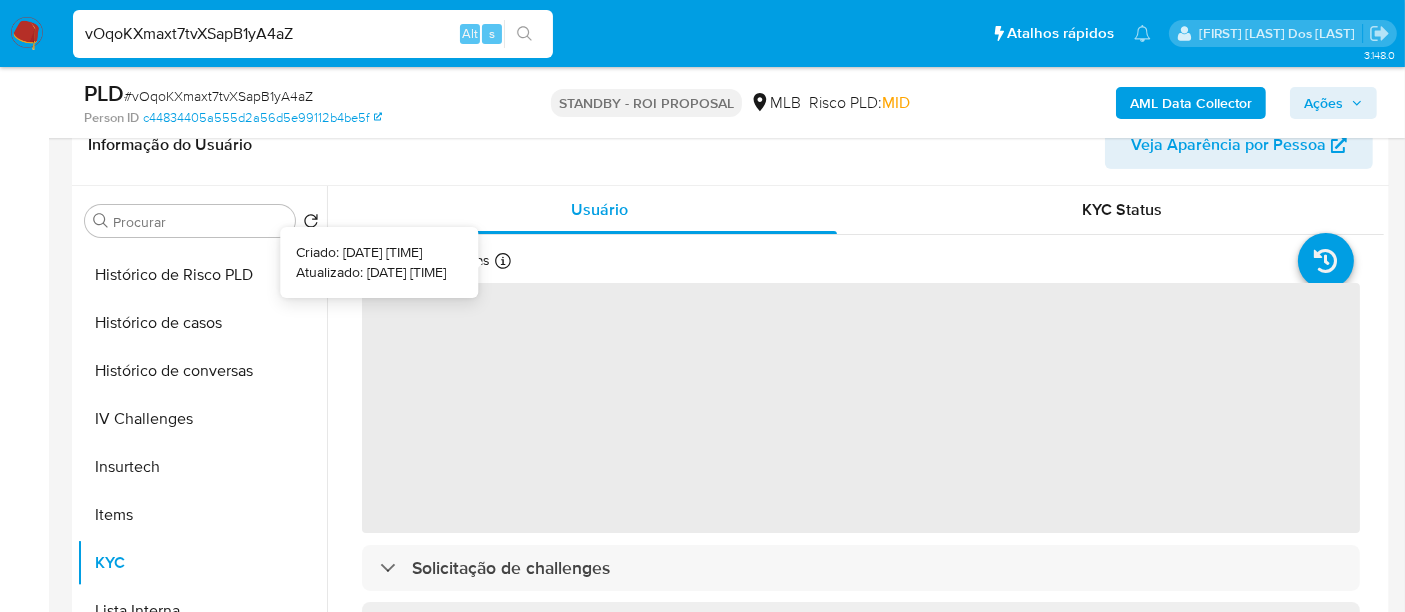 type 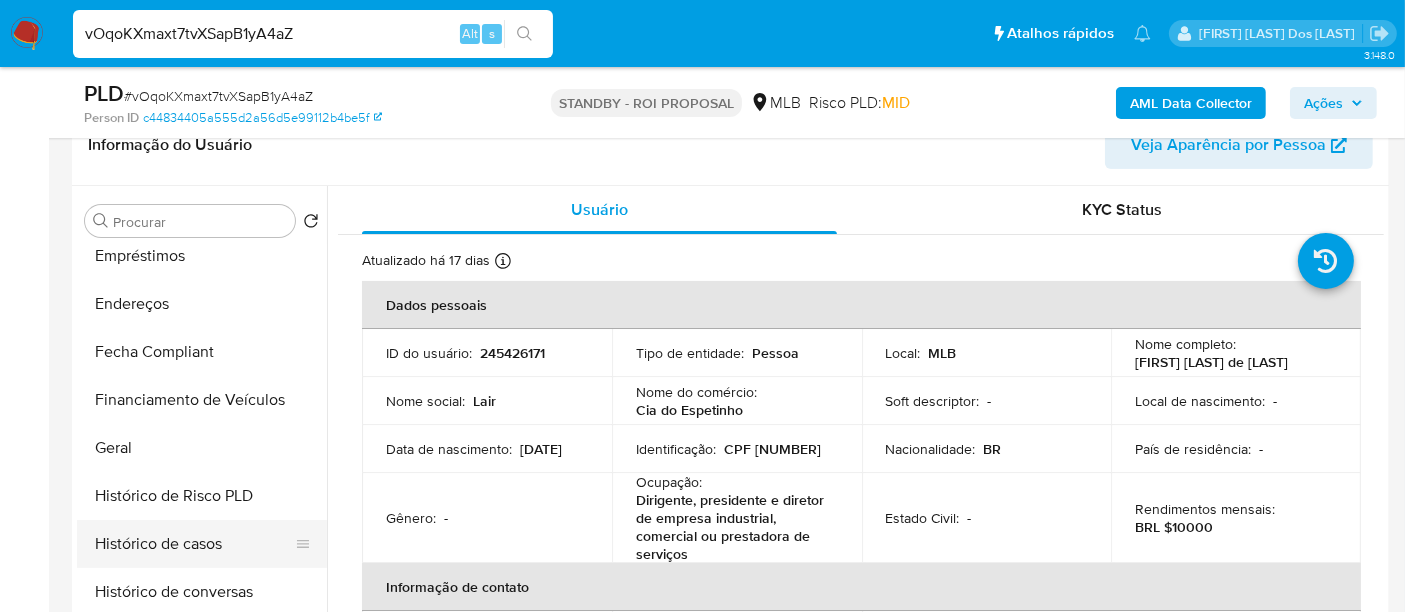 scroll, scrollTop: 444, scrollLeft: 0, axis: vertical 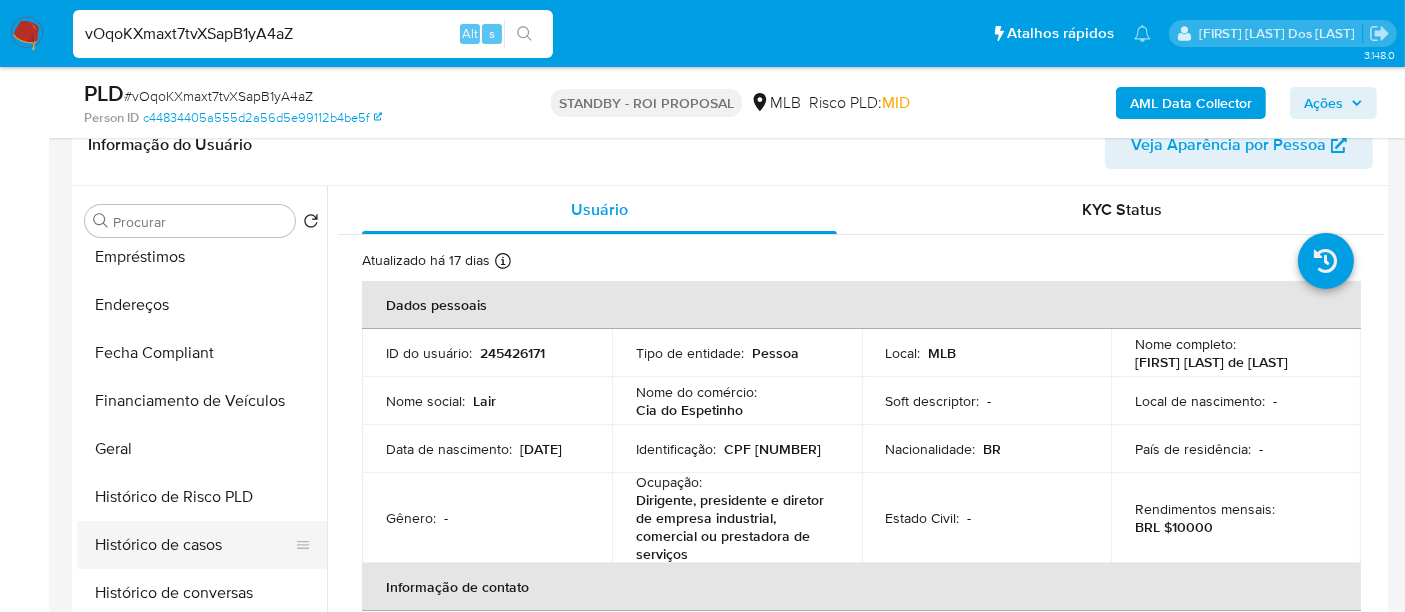 click on "Histórico de casos" at bounding box center (194, 545) 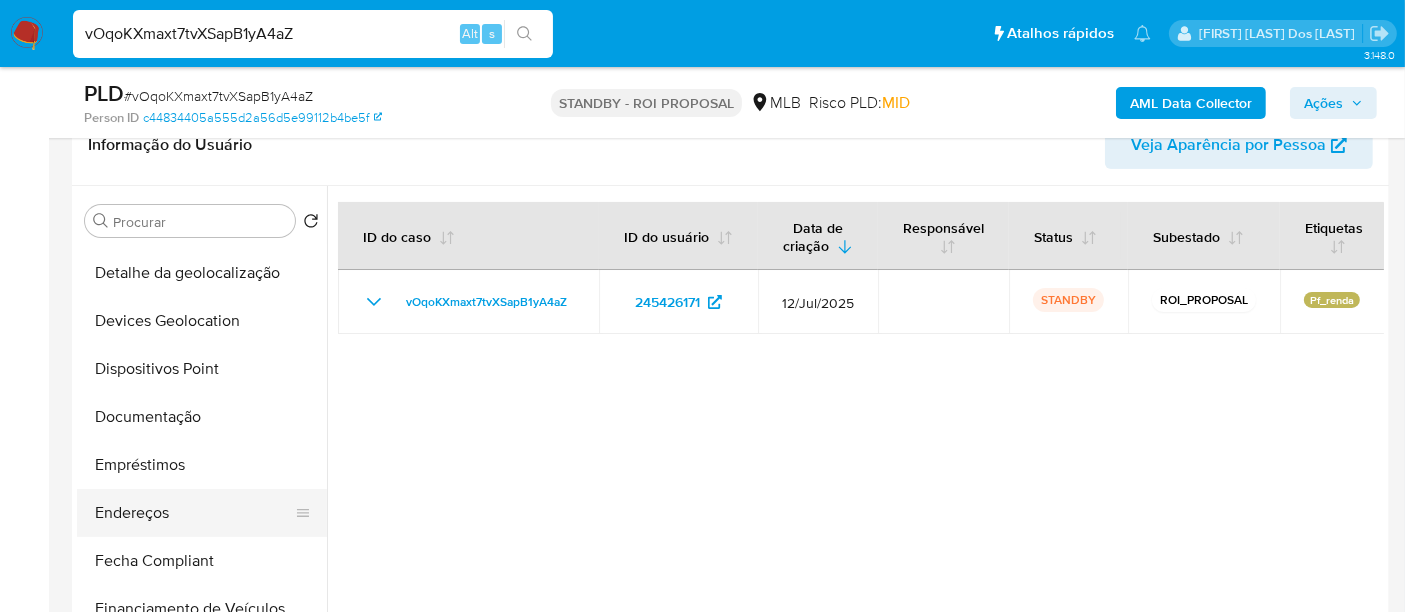 scroll, scrollTop: 222, scrollLeft: 0, axis: vertical 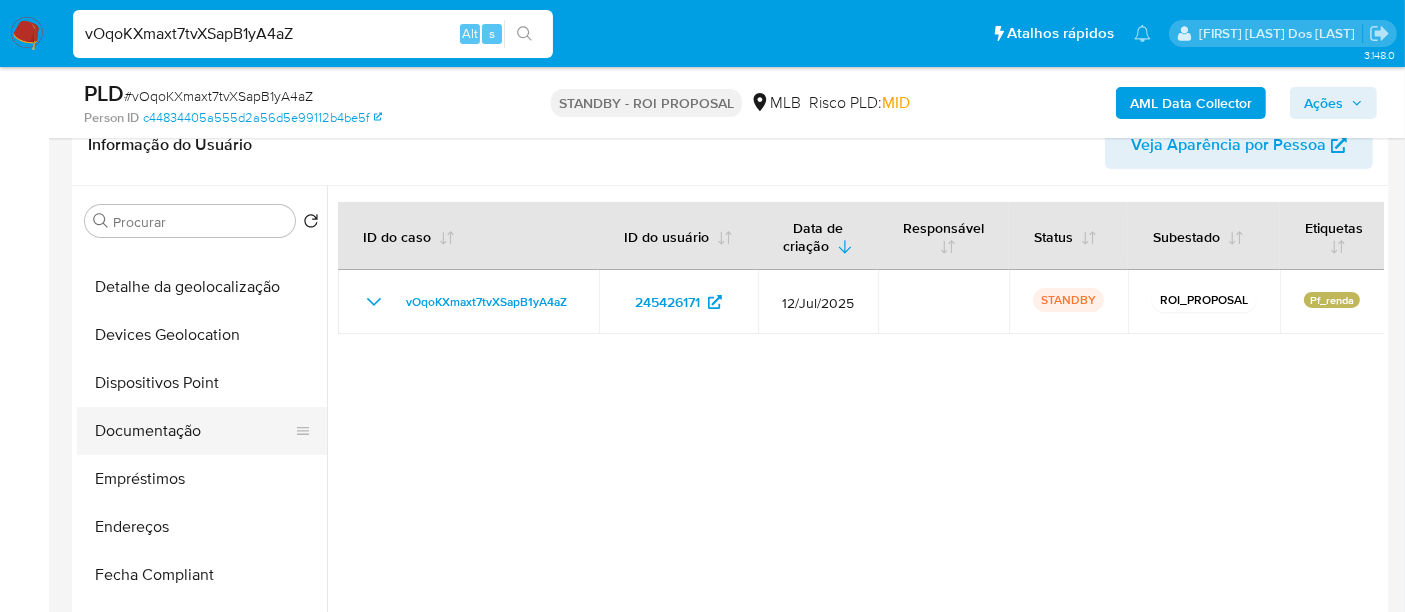click on "Documentação" at bounding box center [194, 431] 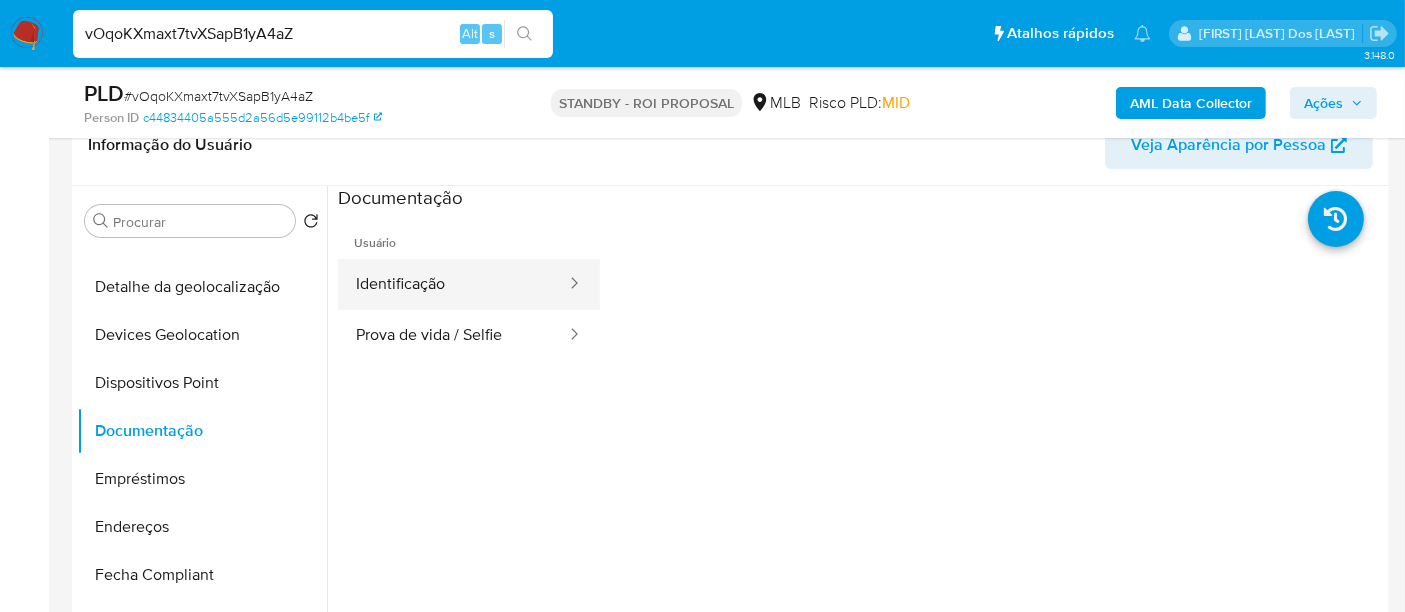 click on "Identificação" at bounding box center [453, 284] 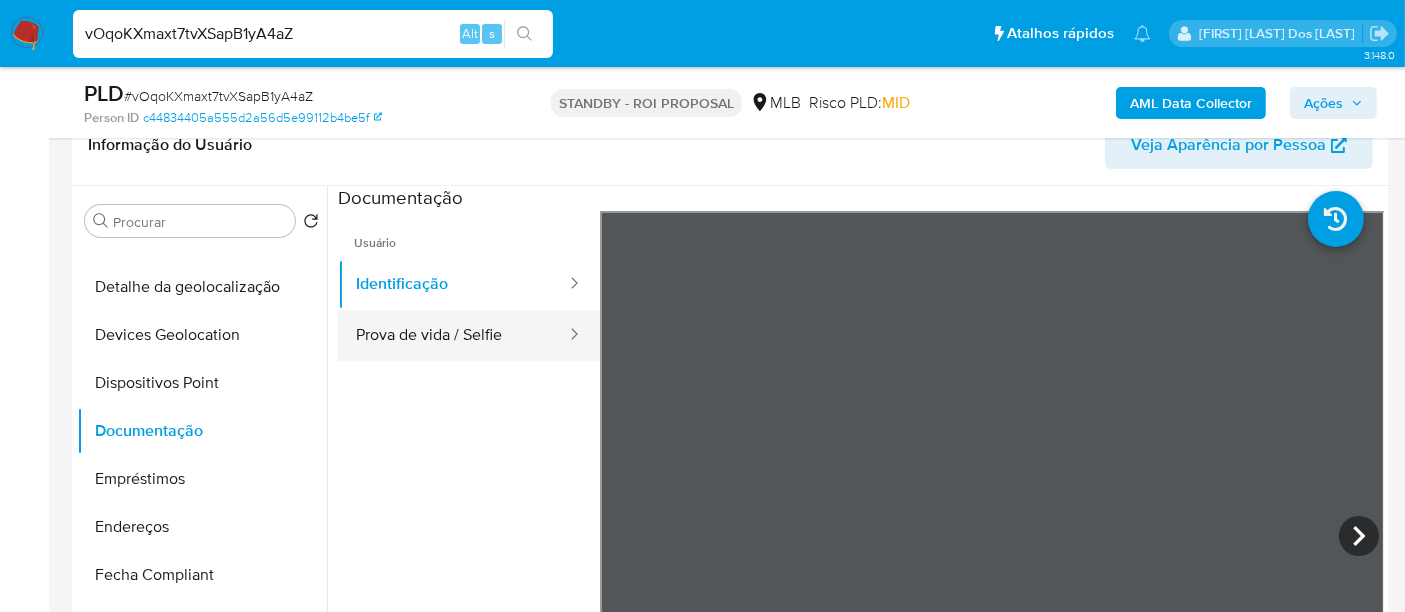 click on "Prova de vida / Selfie" at bounding box center [453, 335] 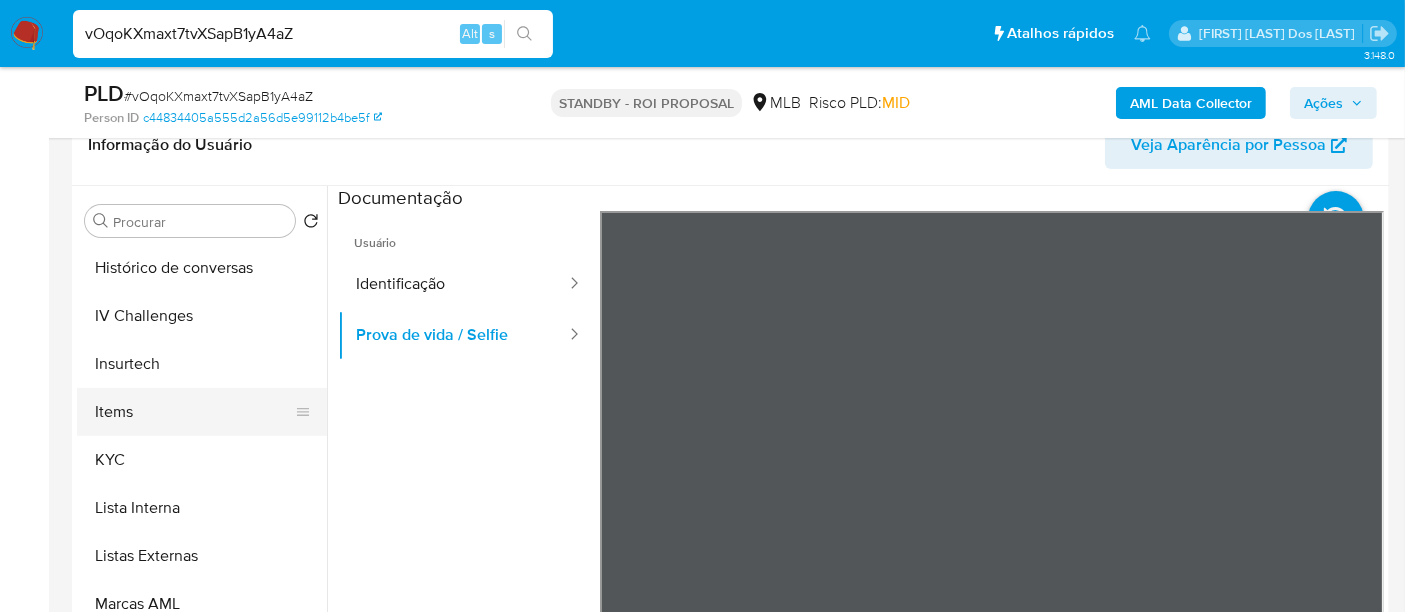 scroll, scrollTop: 844, scrollLeft: 0, axis: vertical 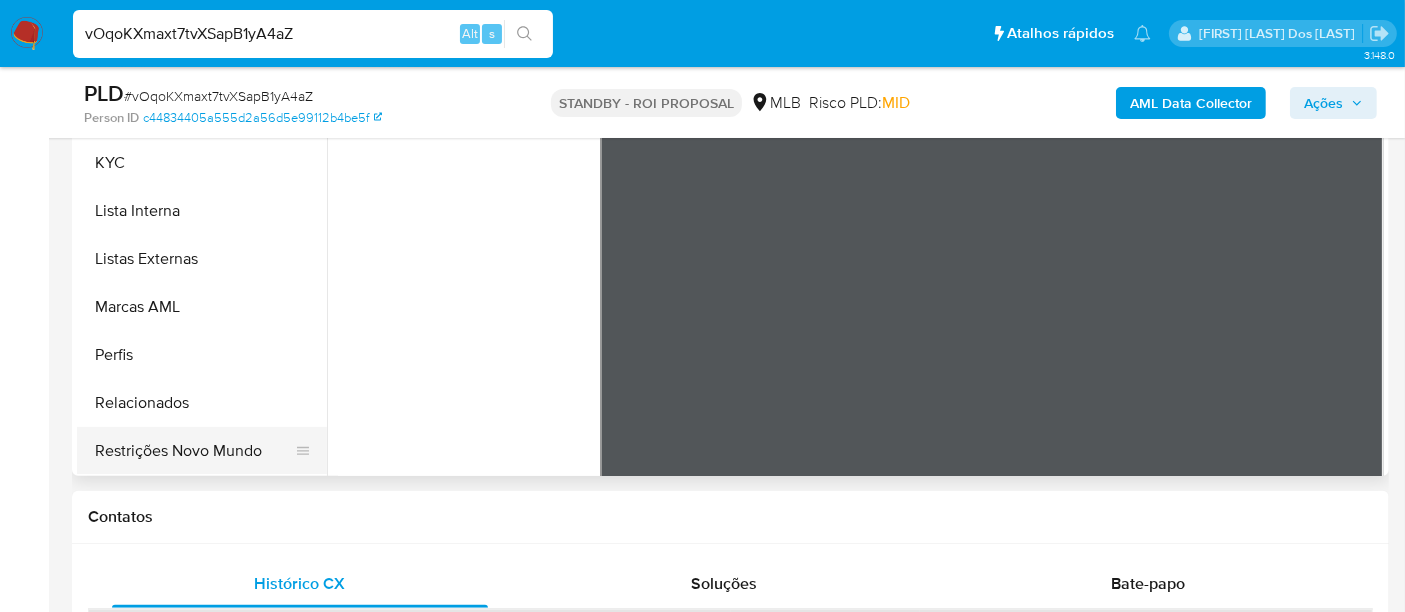 click on "Restrições Novo Mundo" at bounding box center [194, 451] 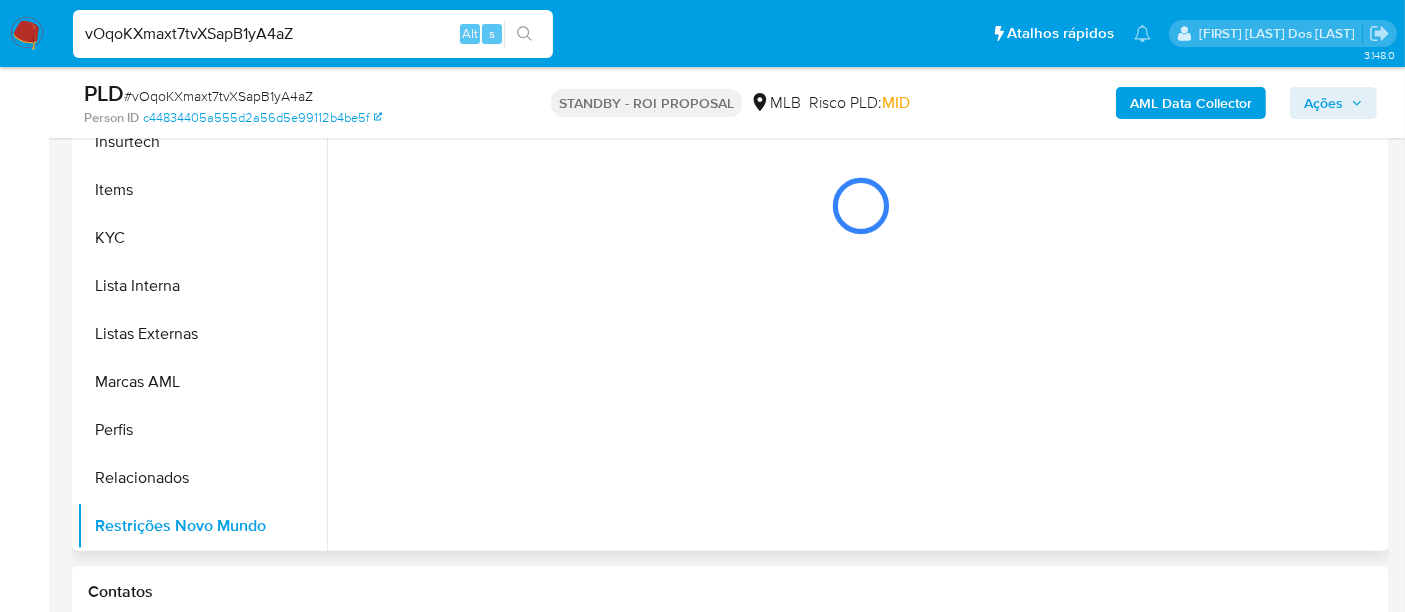 scroll, scrollTop: 444, scrollLeft: 0, axis: vertical 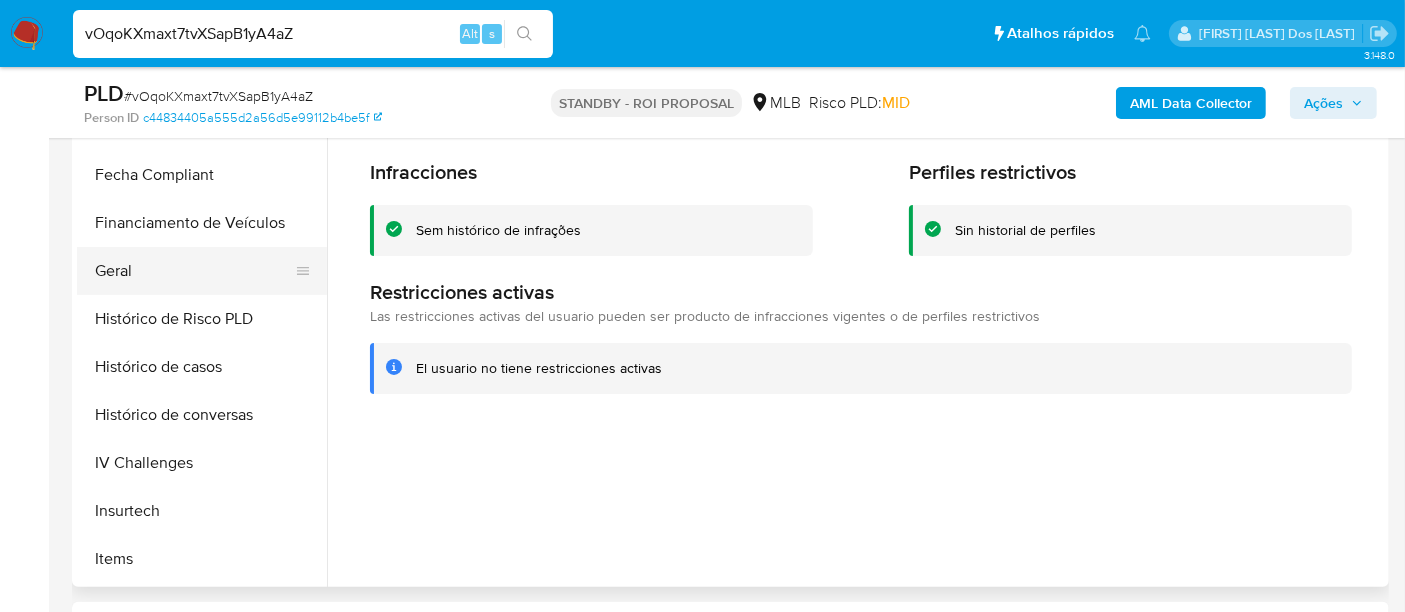 click on "Geral" at bounding box center [194, 271] 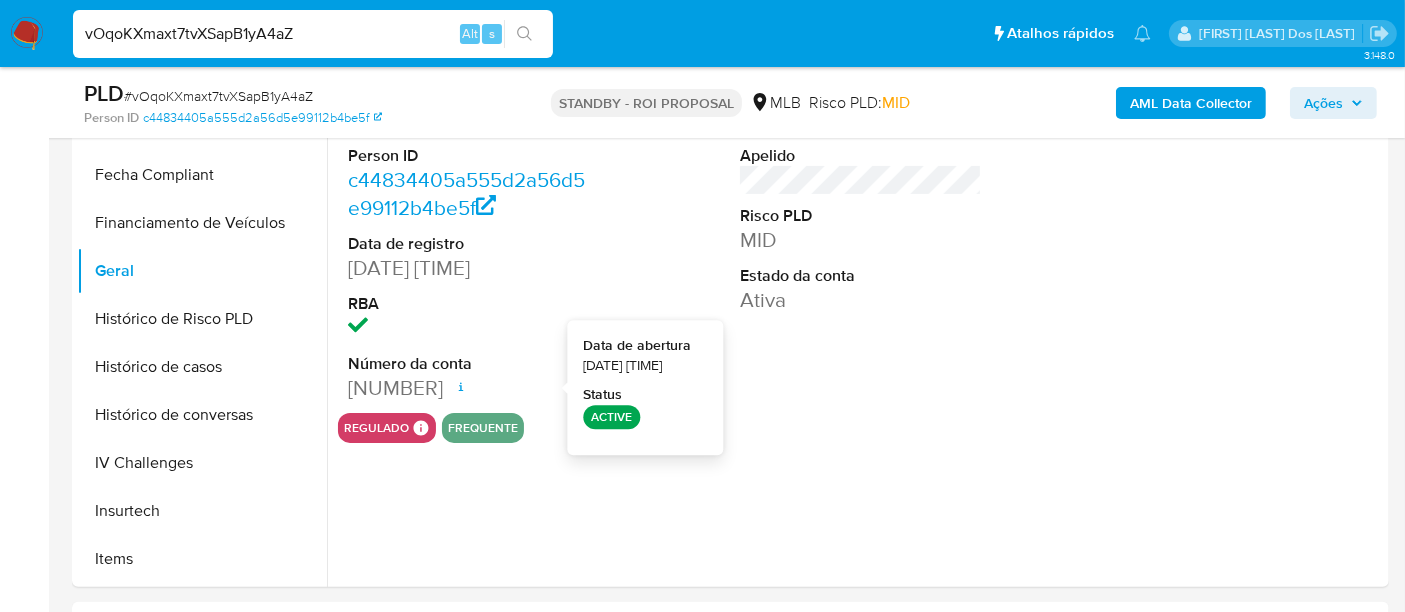 type 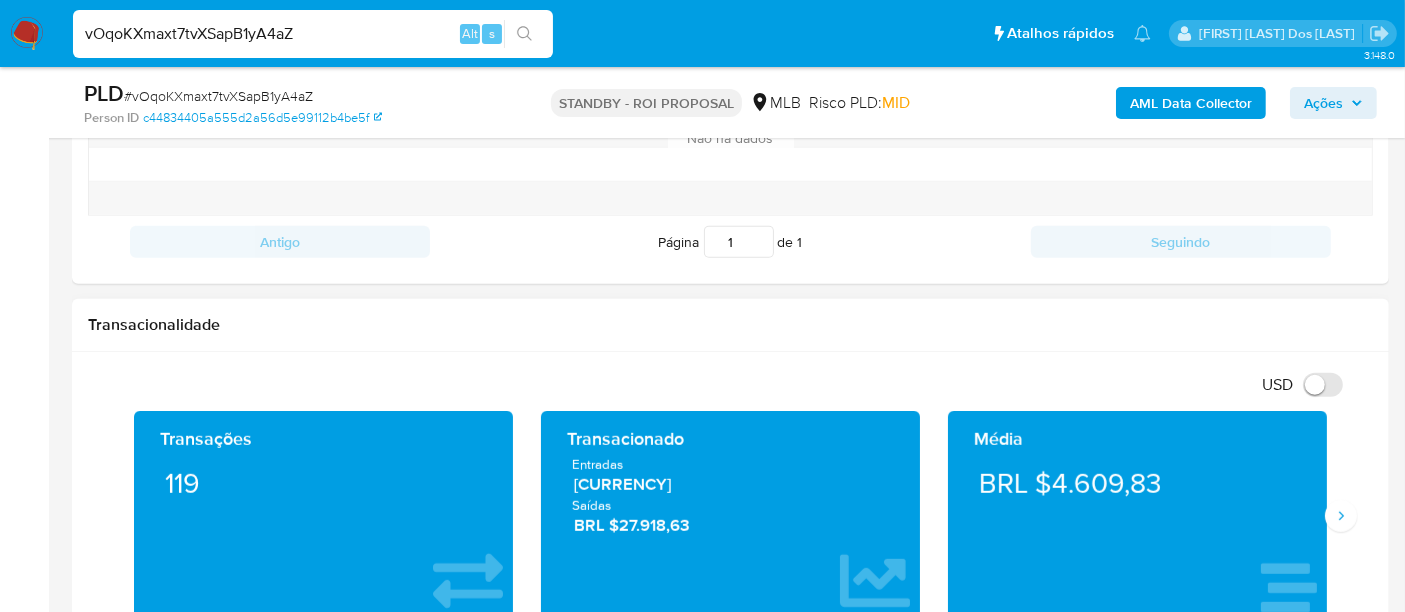 scroll, scrollTop: 1222, scrollLeft: 0, axis: vertical 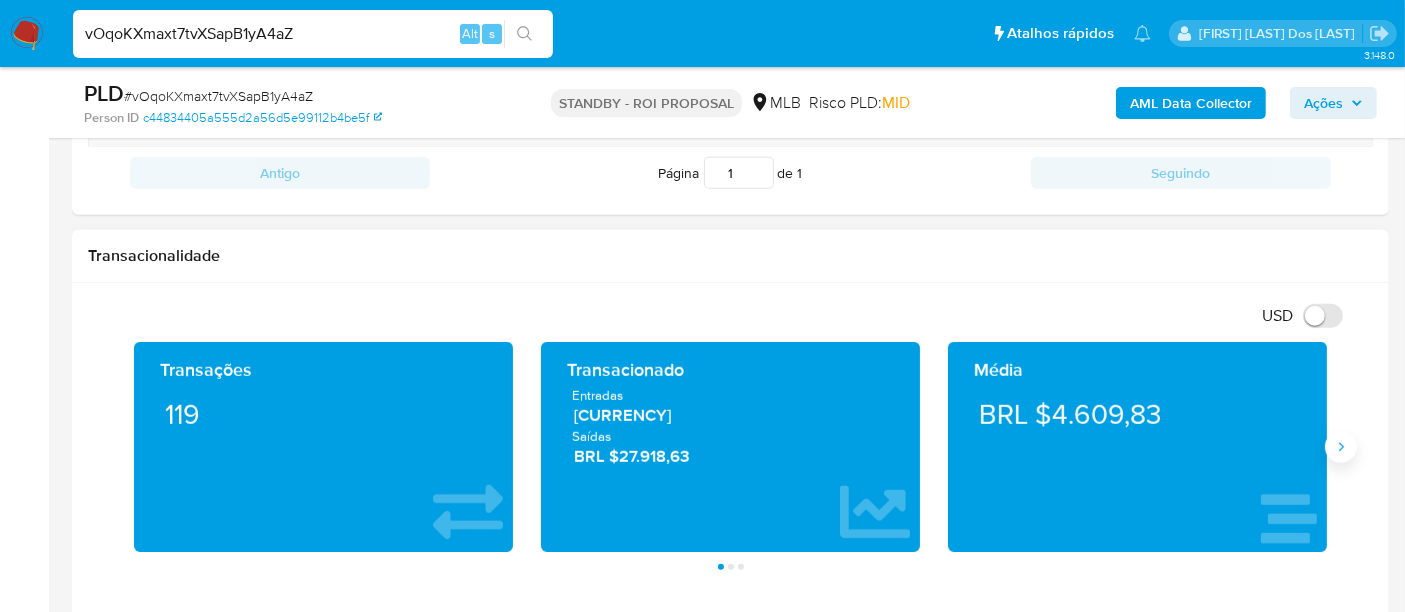 click at bounding box center [1341, 447] 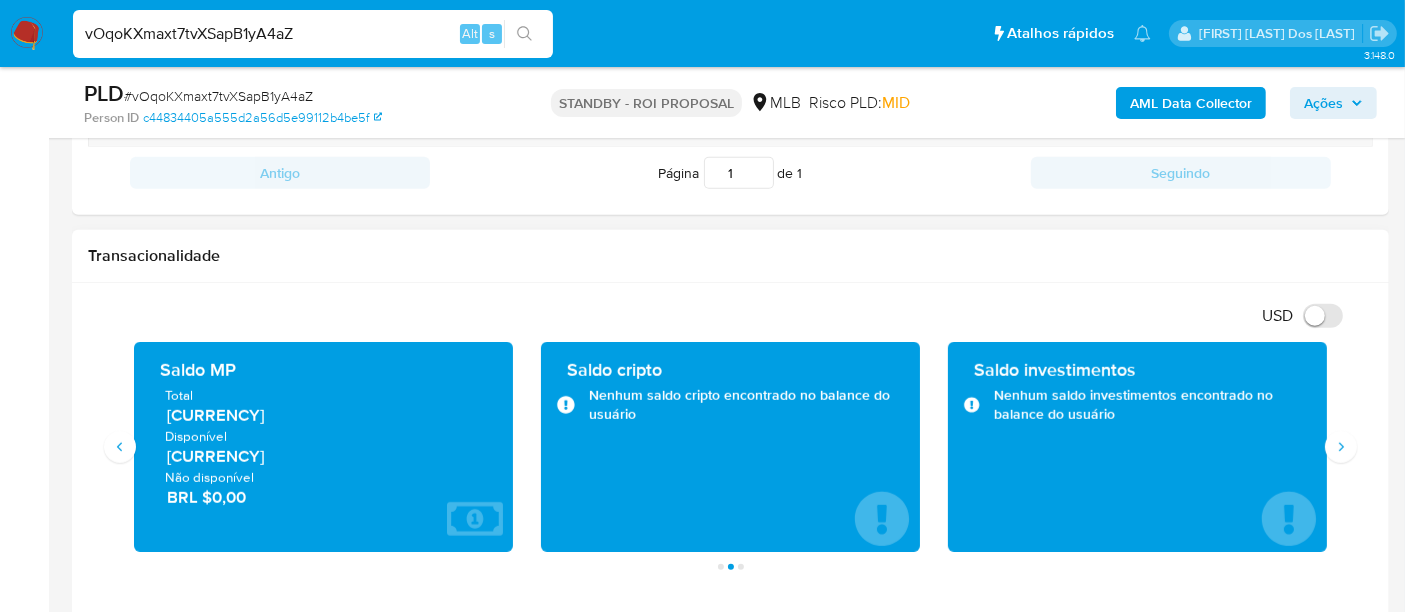 type 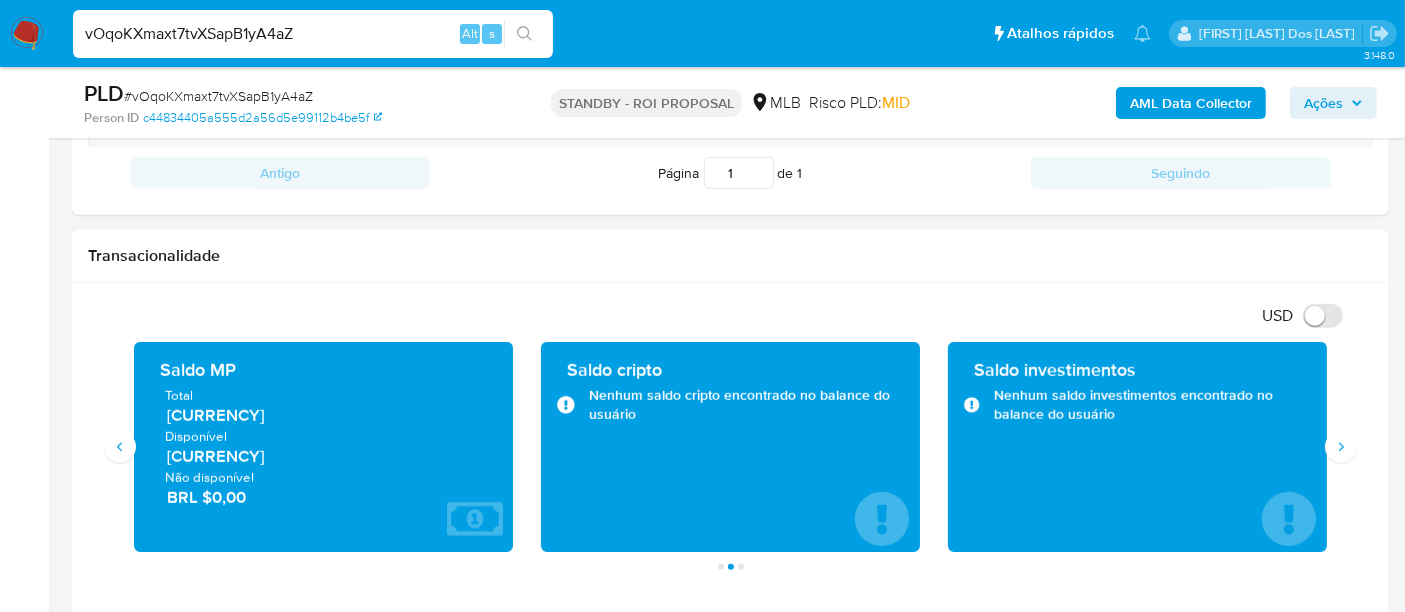 click on "vOqoKXmaxt7tvXSapB1yA4aZ" at bounding box center (313, 34) 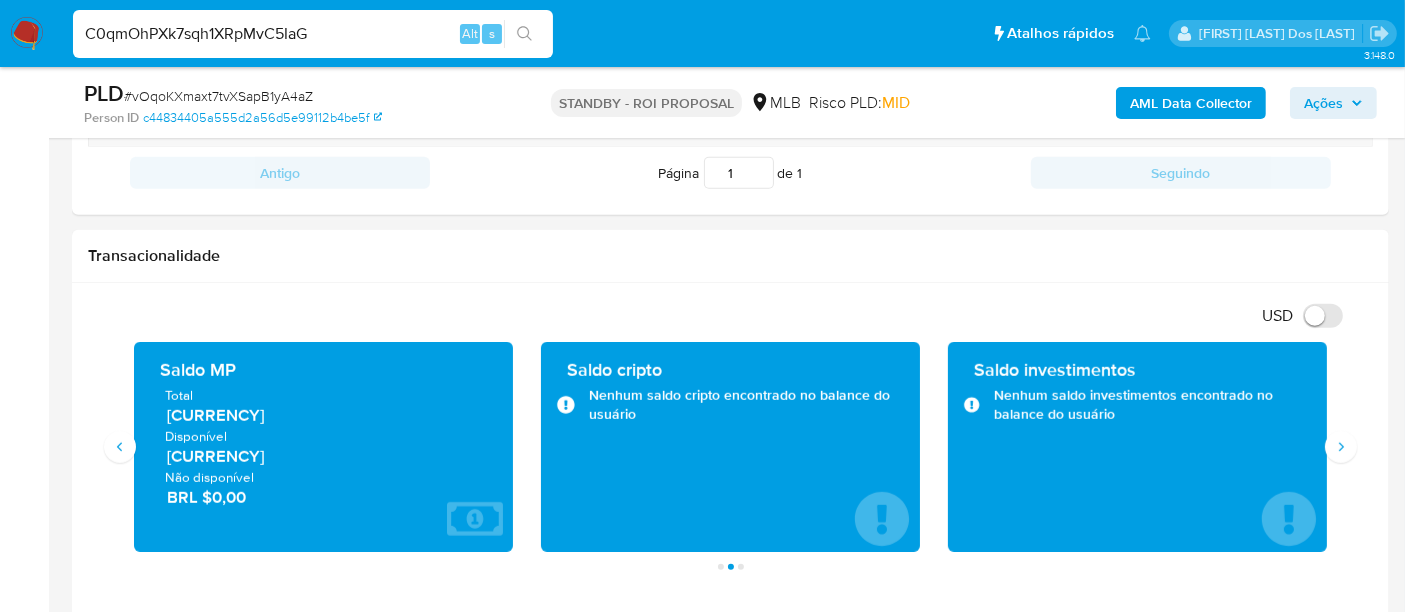 type on "C0qmOhPXk7sqh1XRpMvC5IaG" 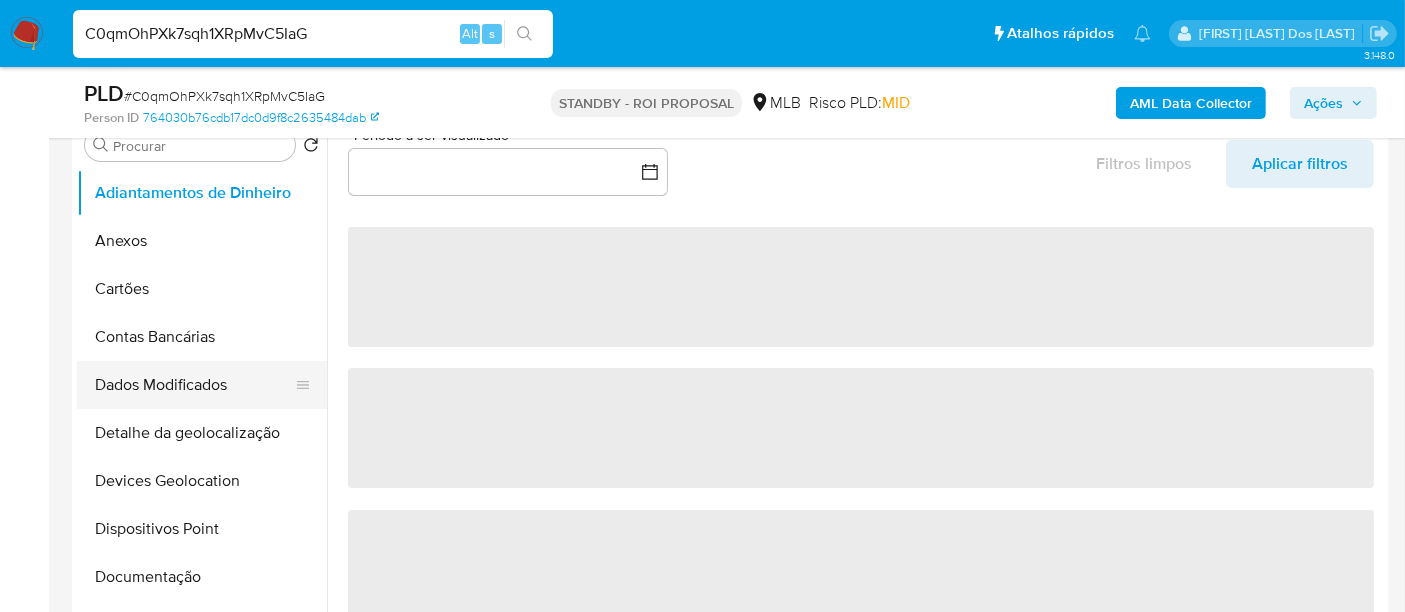 scroll, scrollTop: 444, scrollLeft: 0, axis: vertical 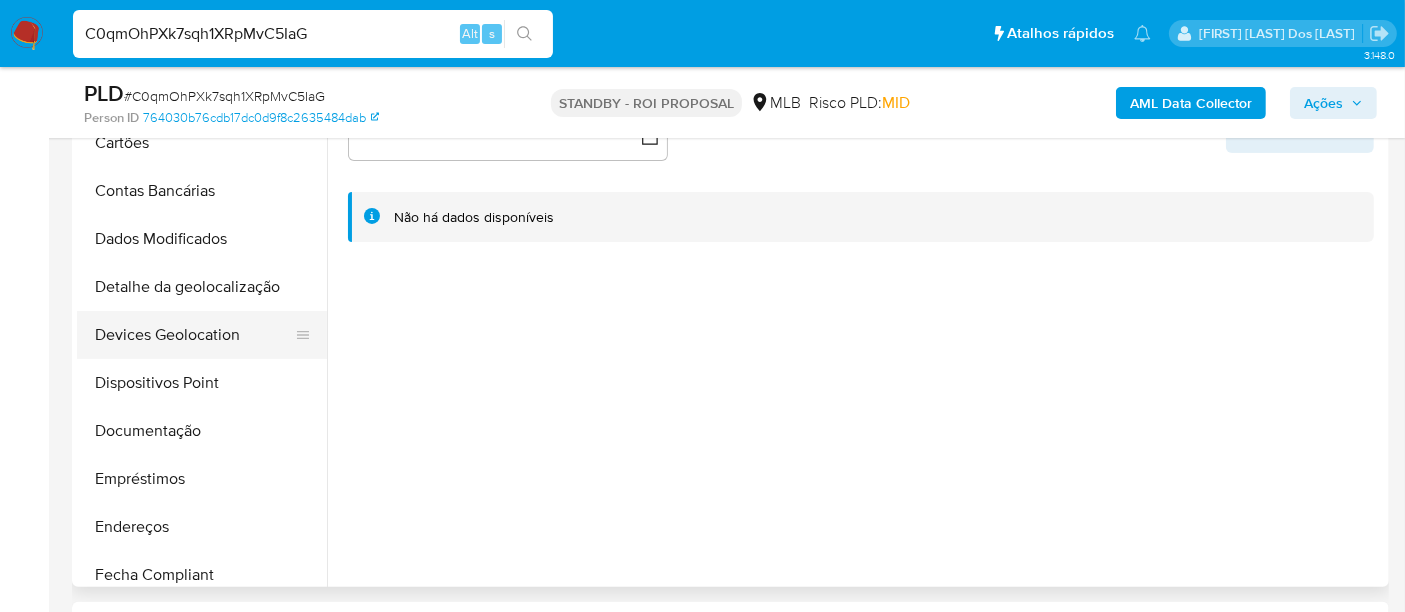 select on "10" 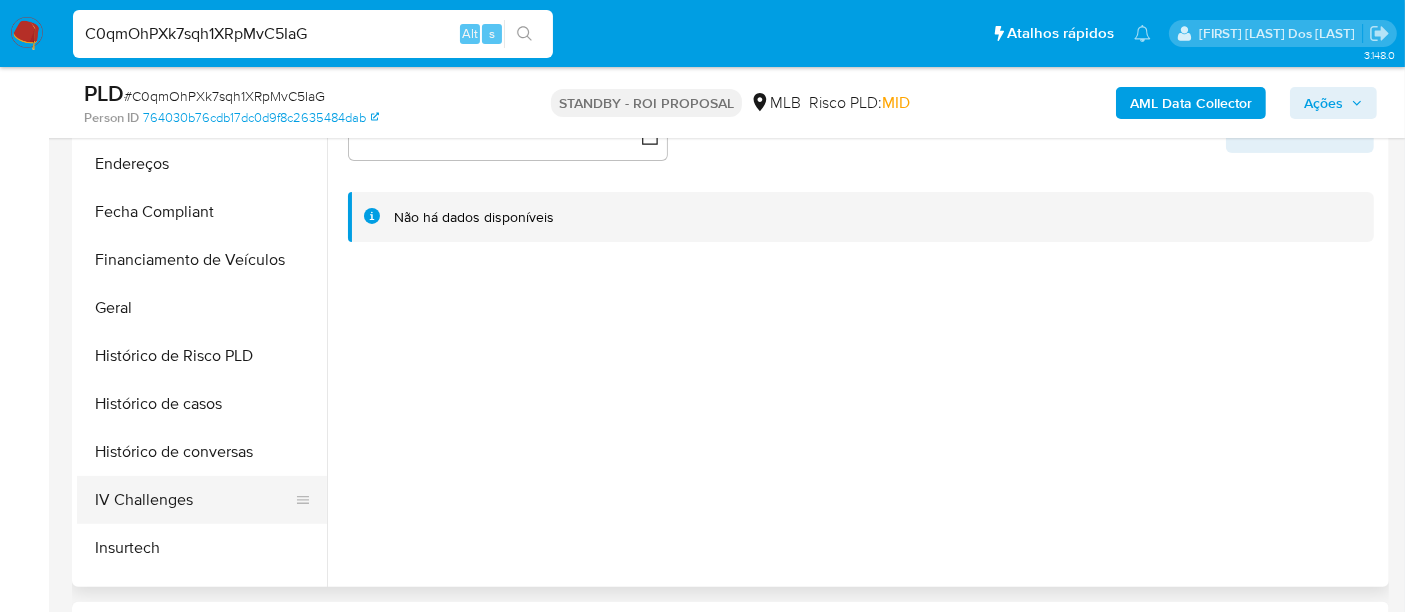 scroll, scrollTop: 555, scrollLeft: 0, axis: vertical 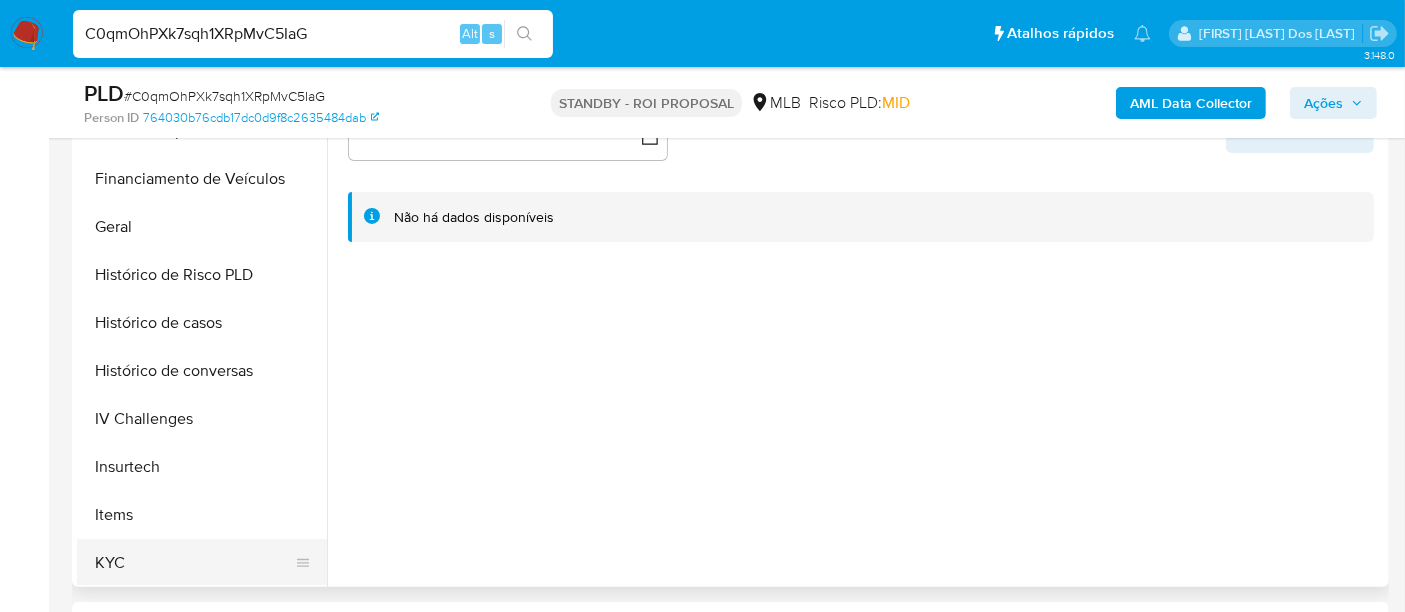 click on "KYC" at bounding box center [194, 563] 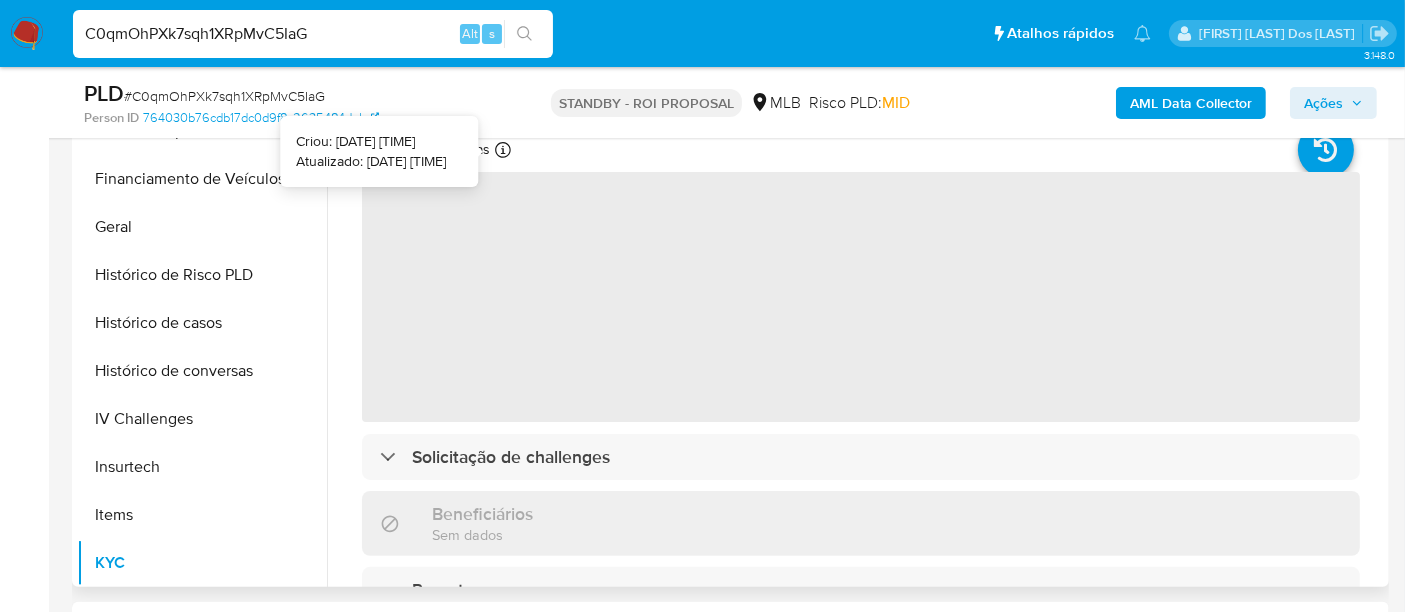 type 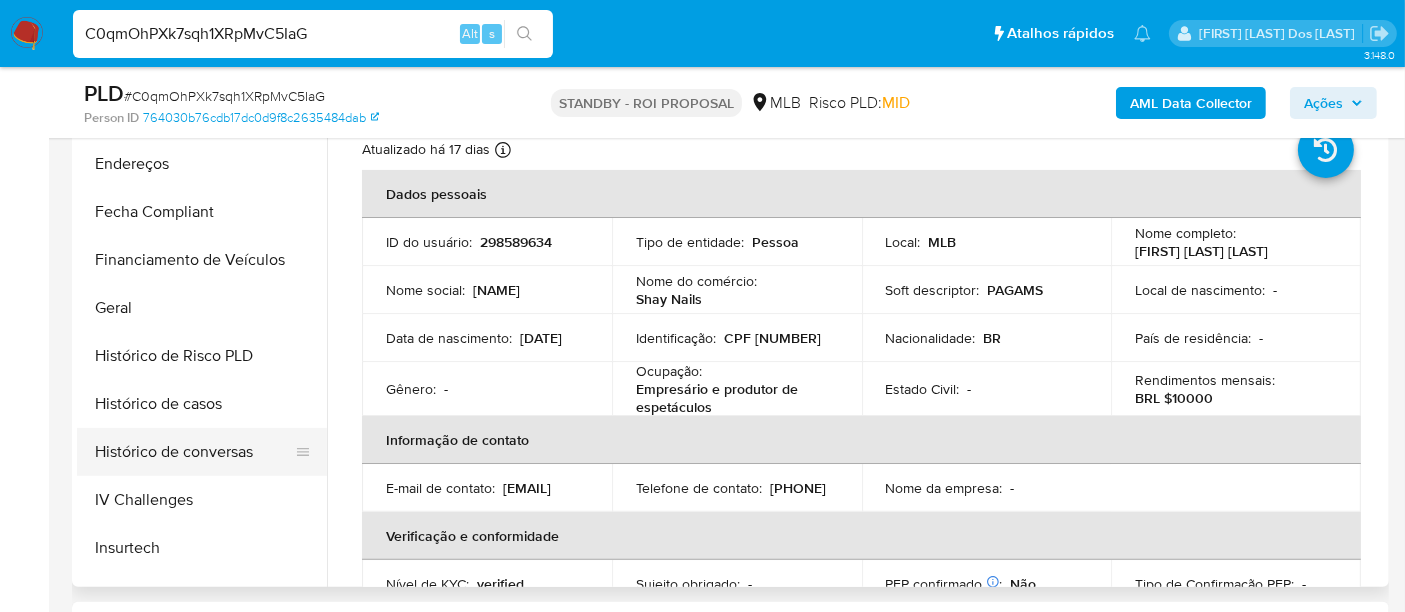 scroll, scrollTop: 444, scrollLeft: 0, axis: vertical 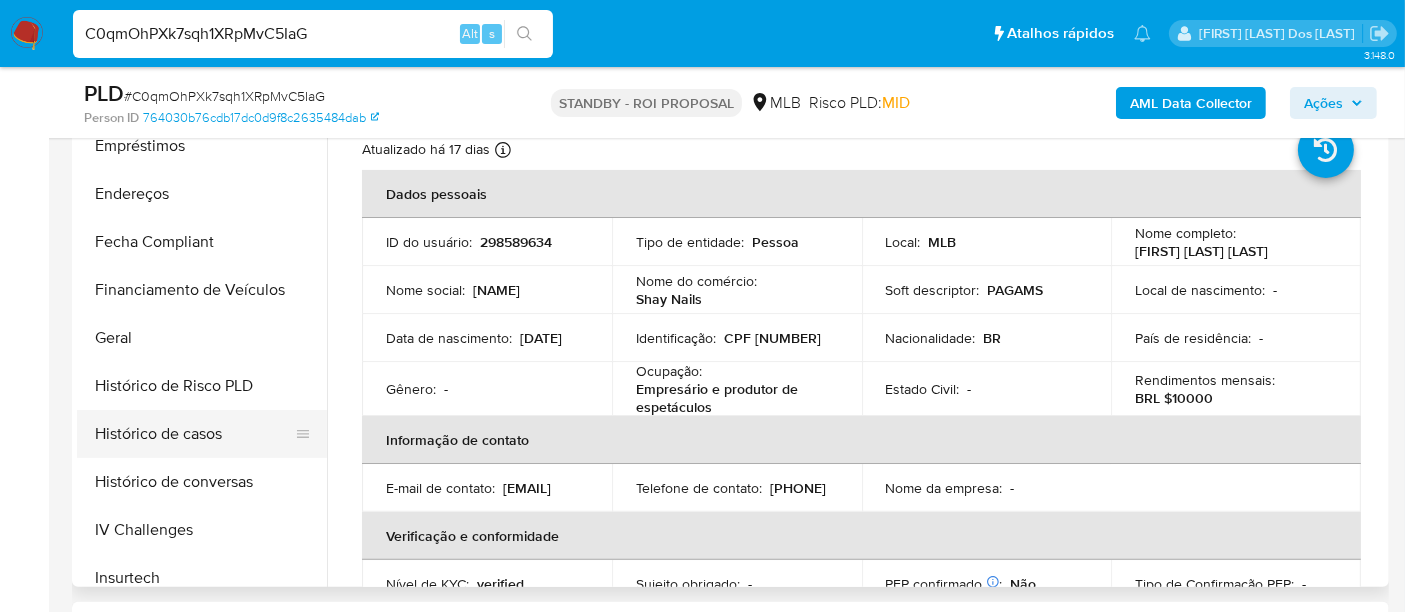 click on "Histórico de casos" at bounding box center [194, 434] 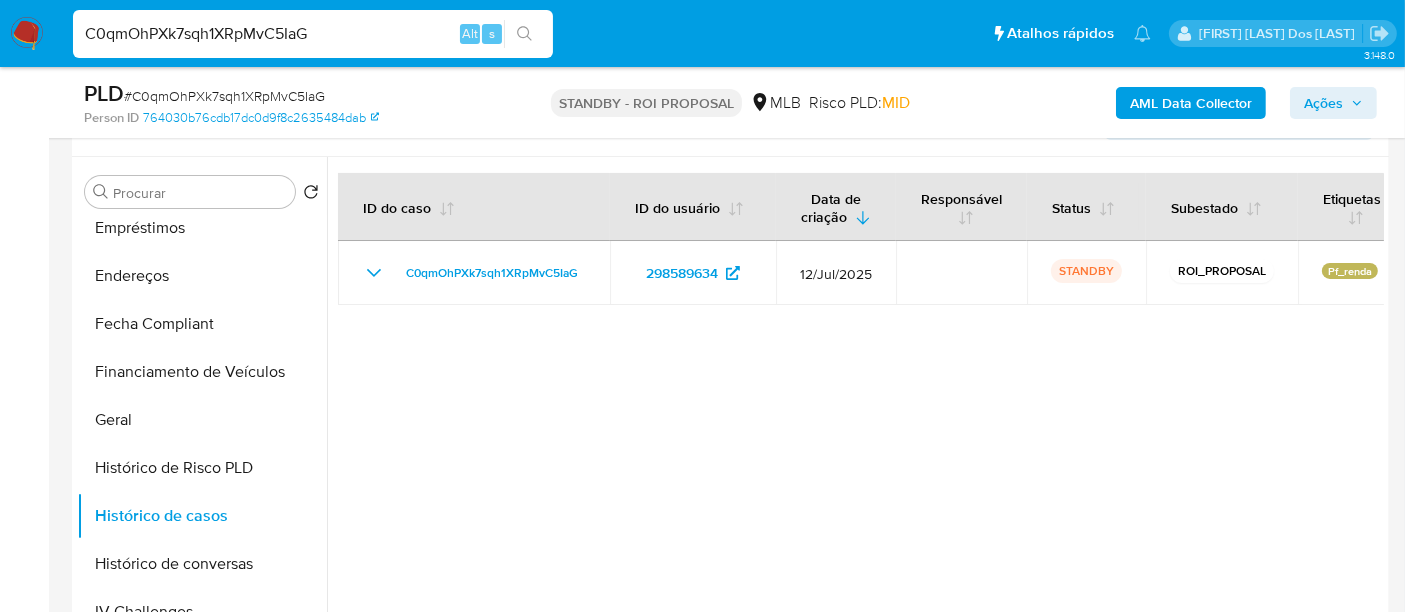 scroll, scrollTop: 333, scrollLeft: 0, axis: vertical 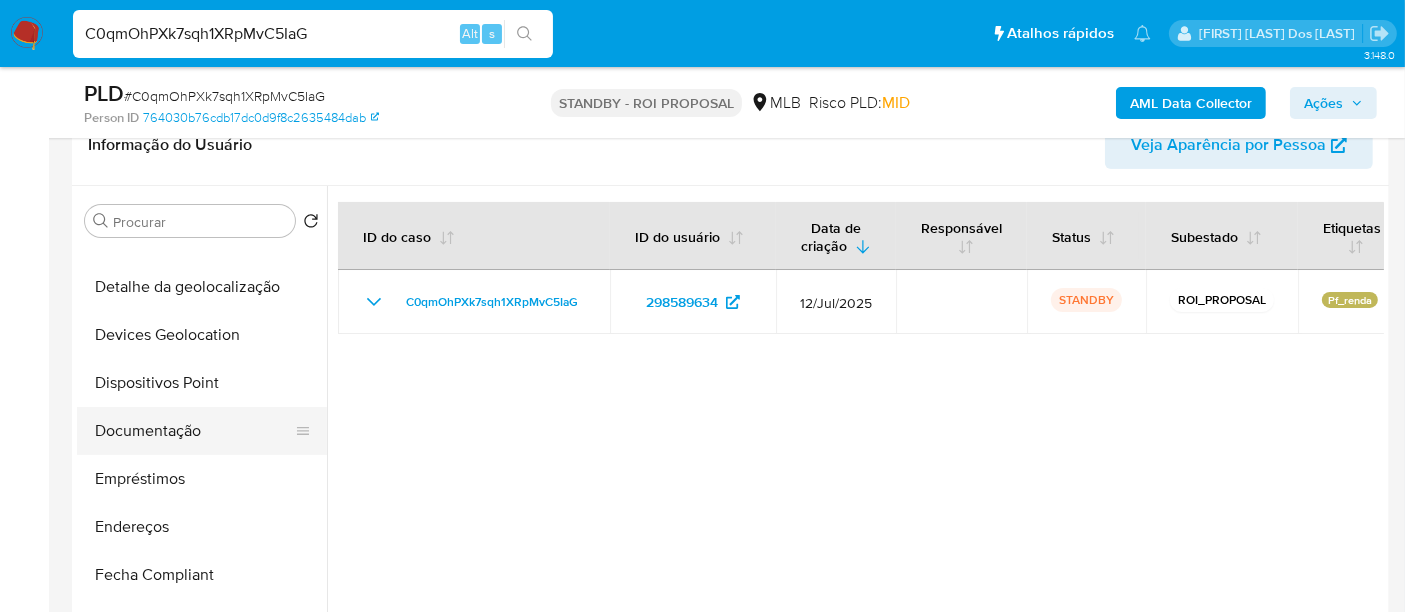 click on "Documentação" at bounding box center (194, 431) 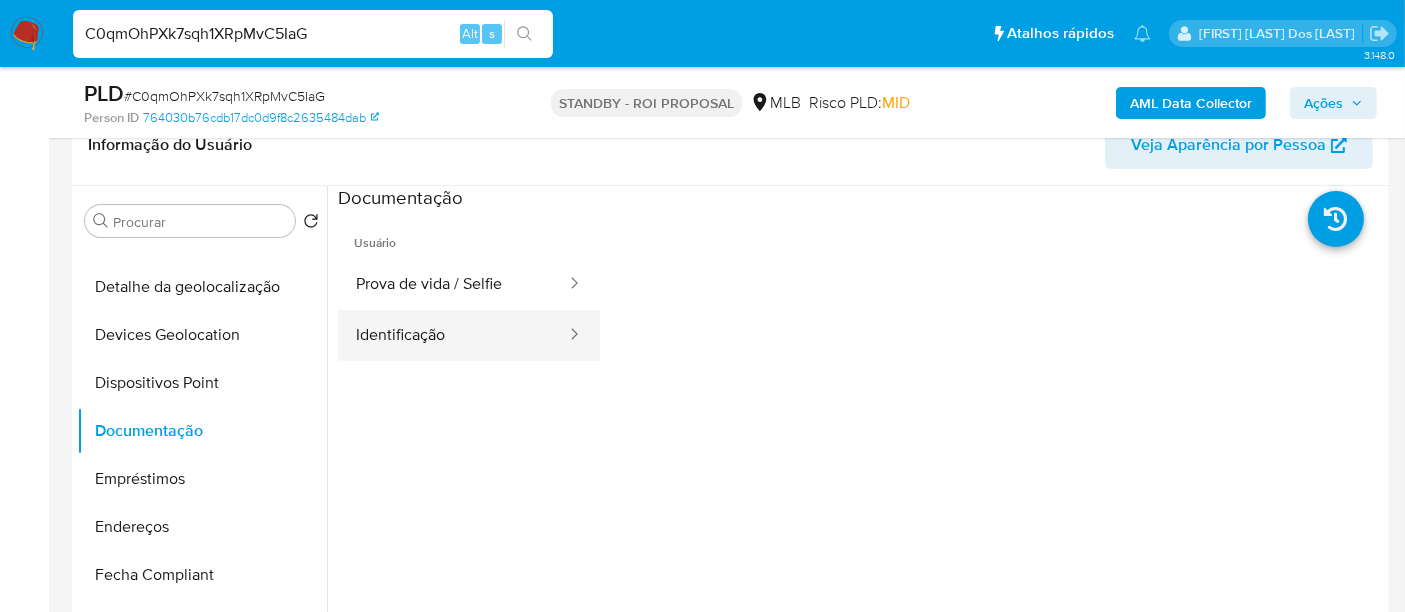 click on "Identificação" at bounding box center [453, 335] 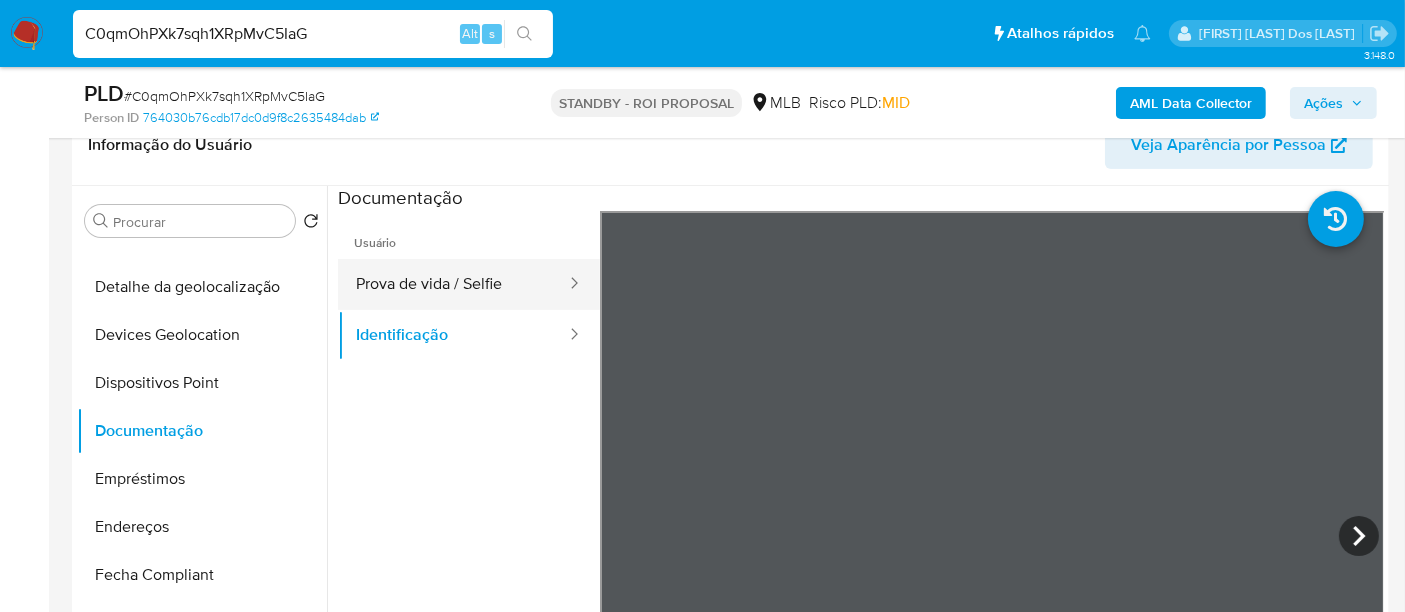click on "Prova de vida / Selfie" at bounding box center [453, 284] 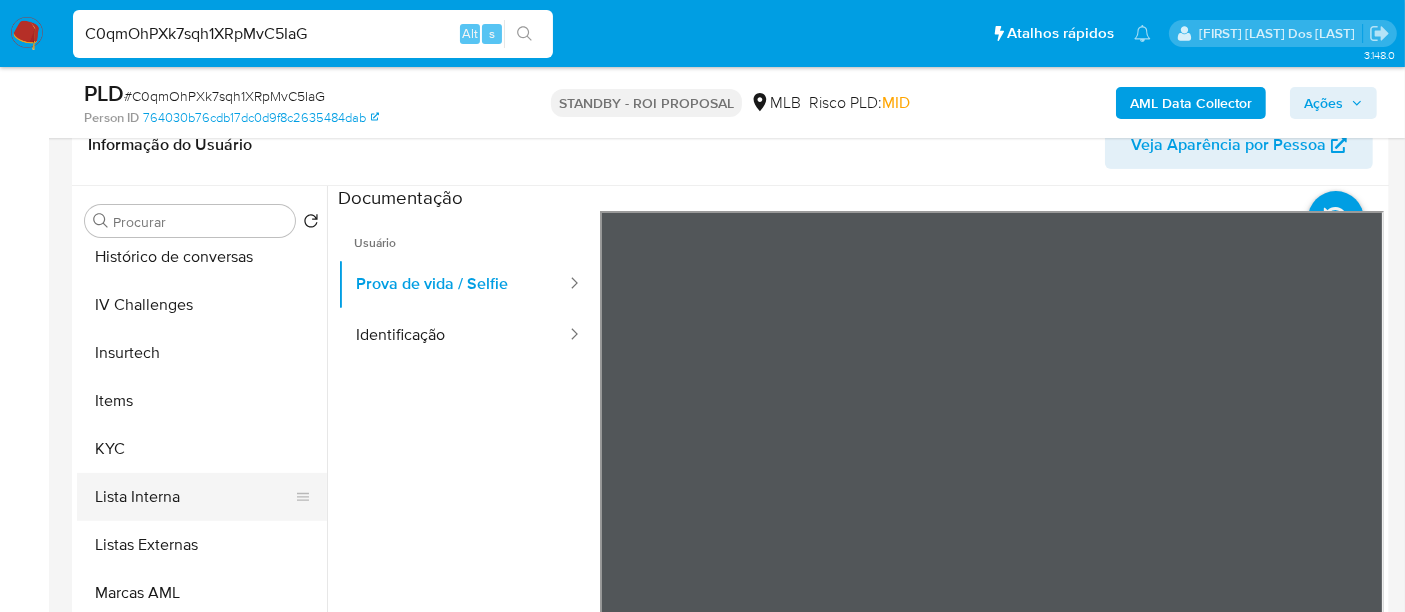 scroll, scrollTop: 844, scrollLeft: 0, axis: vertical 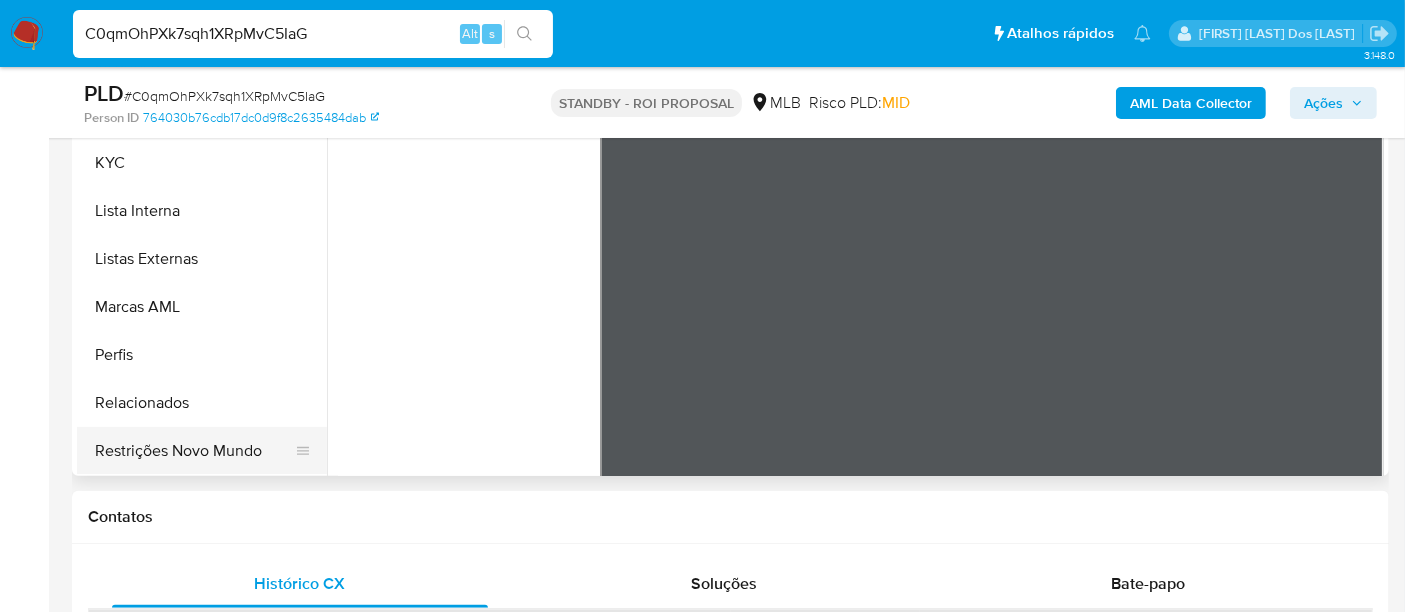 click on "Restrições Novo Mundo" at bounding box center [194, 451] 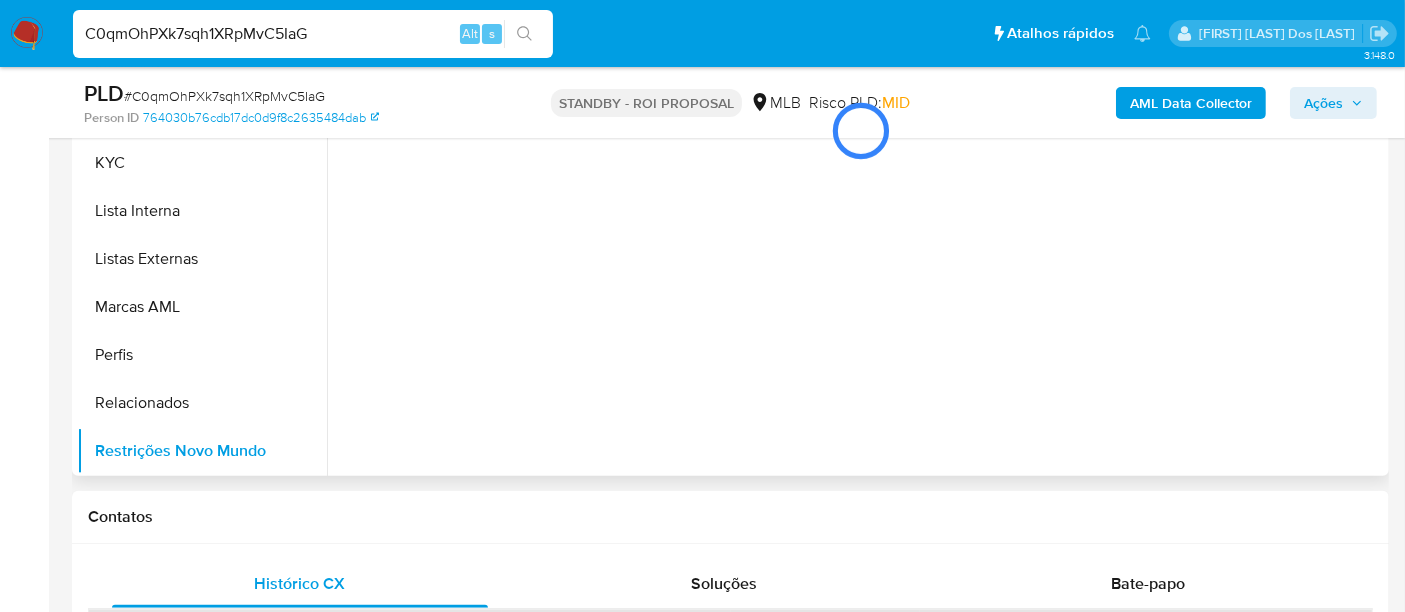 scroll, scrollTop: 444, scrollLeft: 0, axis: vertical 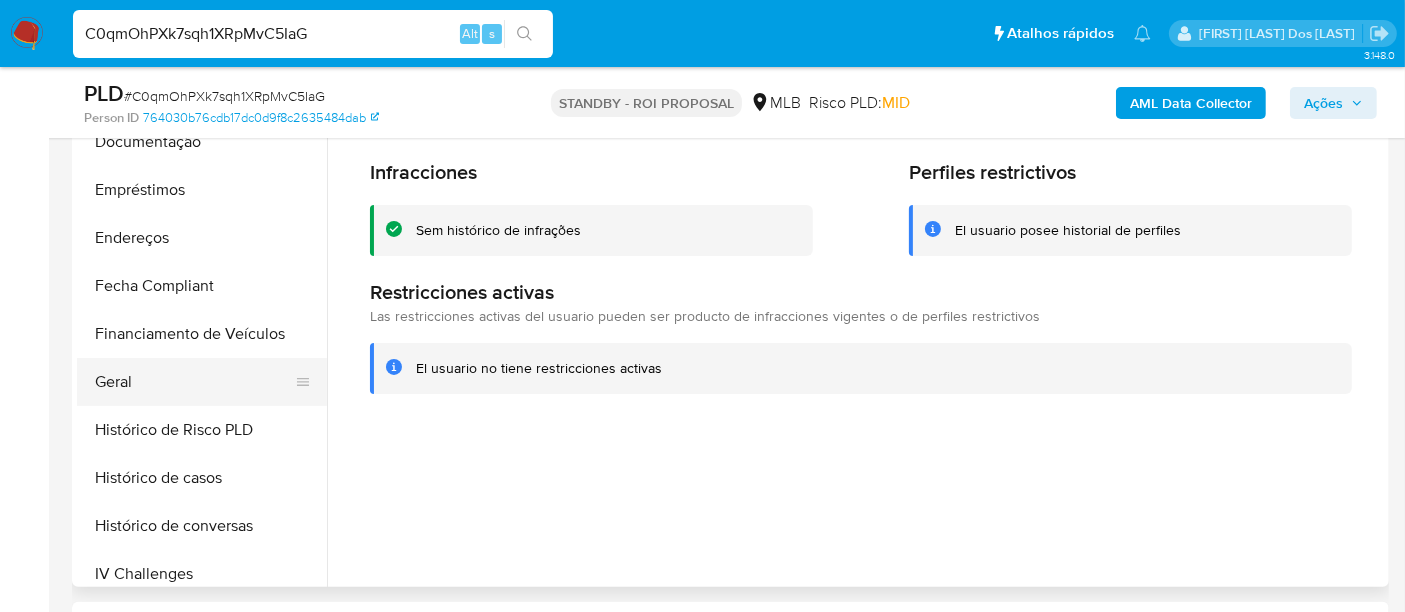 click on "Geral" at bounding box center (194, 382) 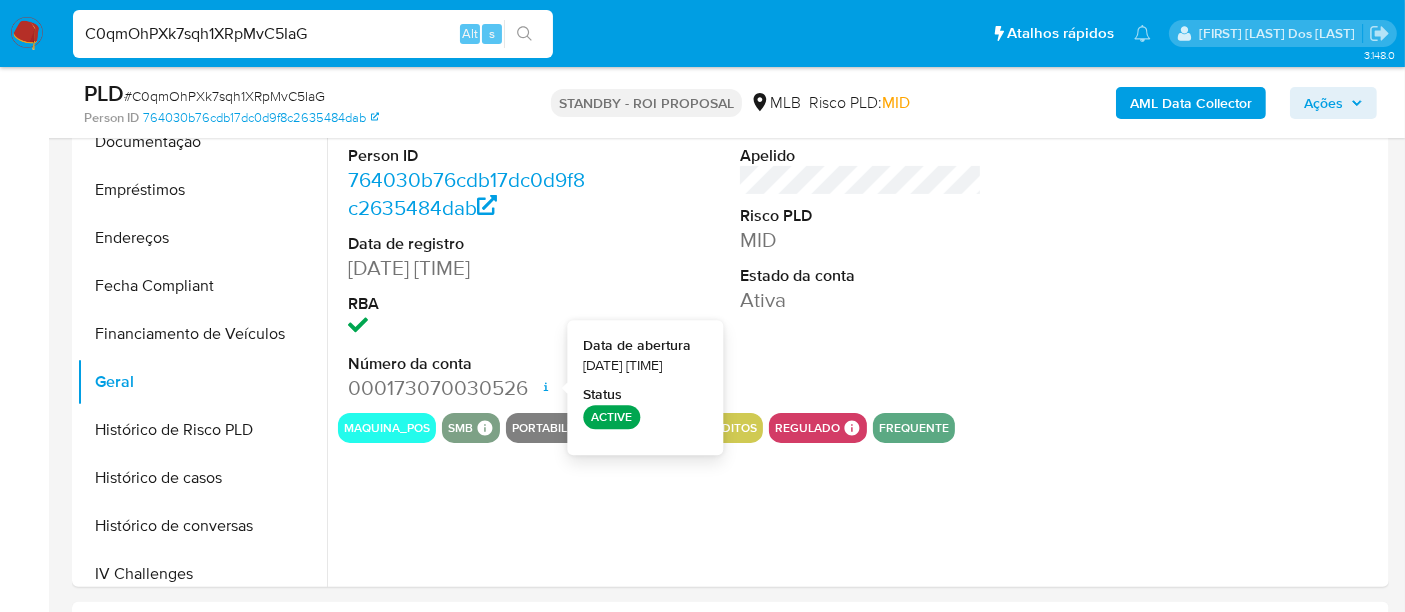 type 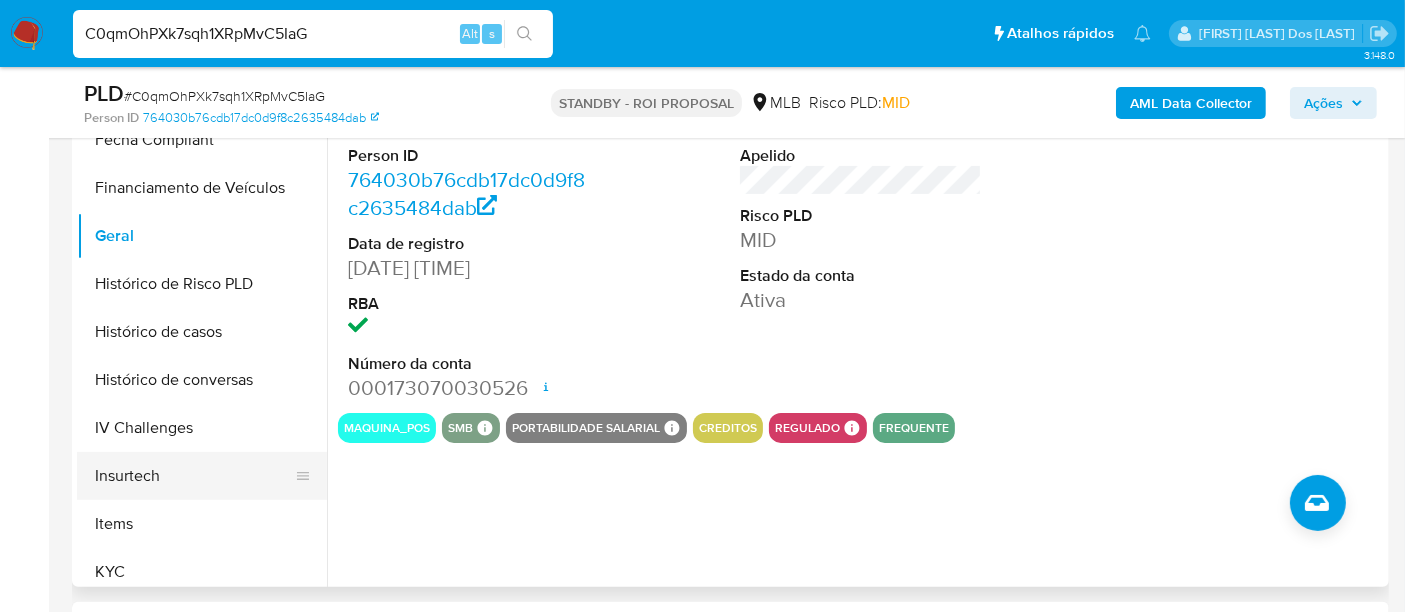 scroll, scrollTop: 622, scrollLeft: 0, axis: vertical 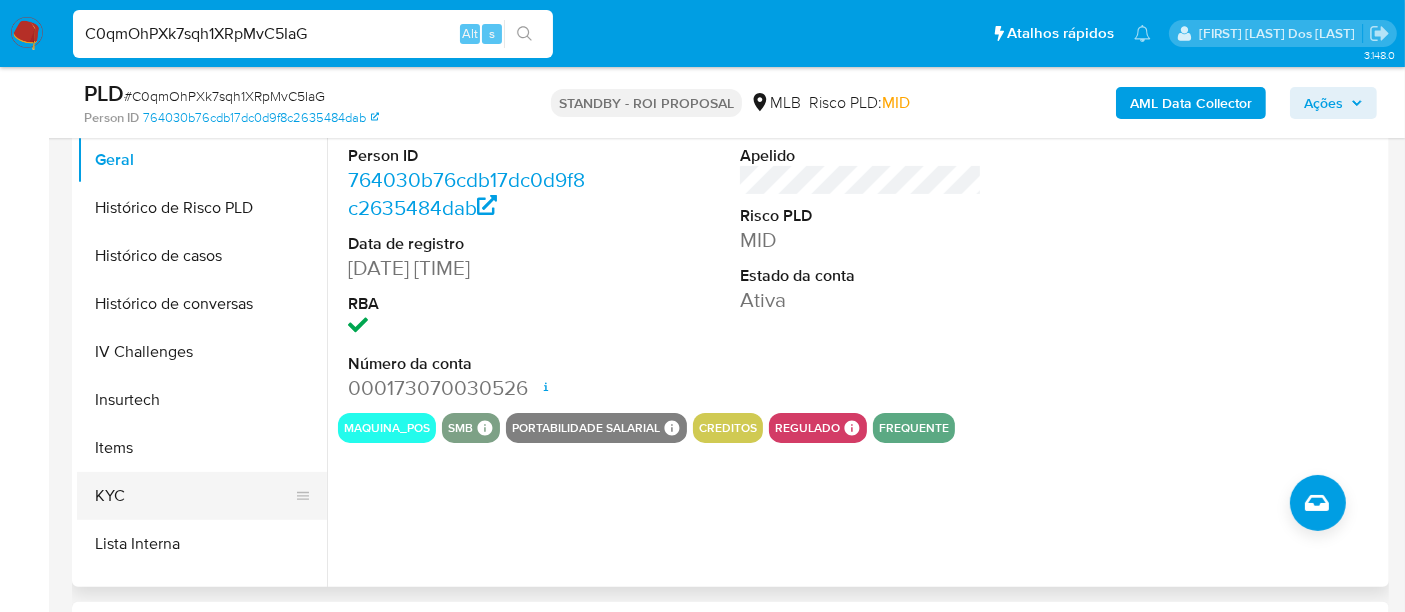click on "KYC" at bounding box center (194, 496) 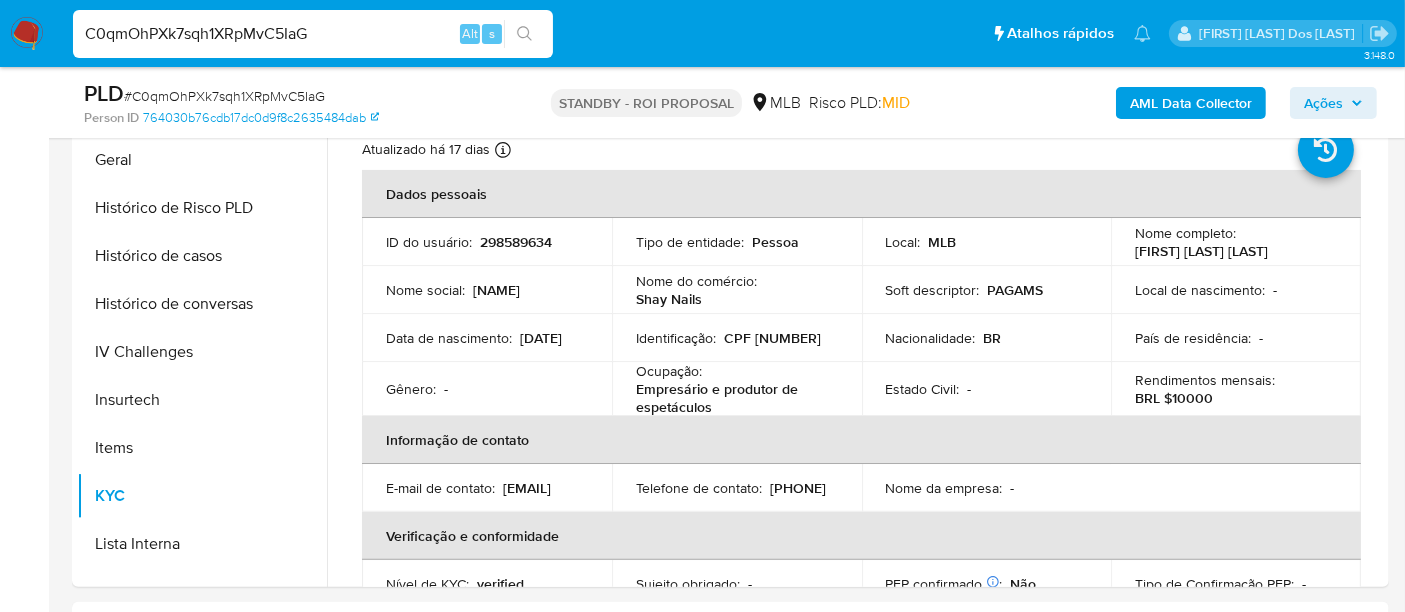 click on "C0qmOhPXk7sqh1XRpMvC5IaG Alt s" at bounding box center [313, 34] 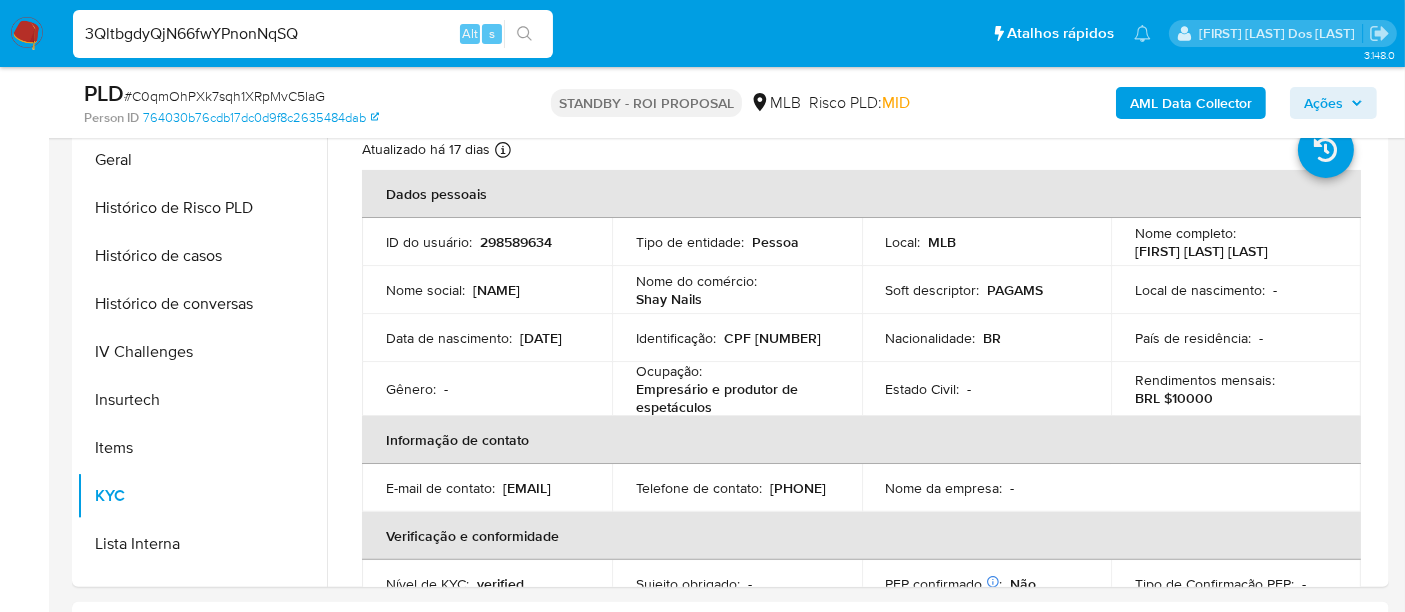 type on "3QltbgdyQjN66fwYPnonNqSQ" 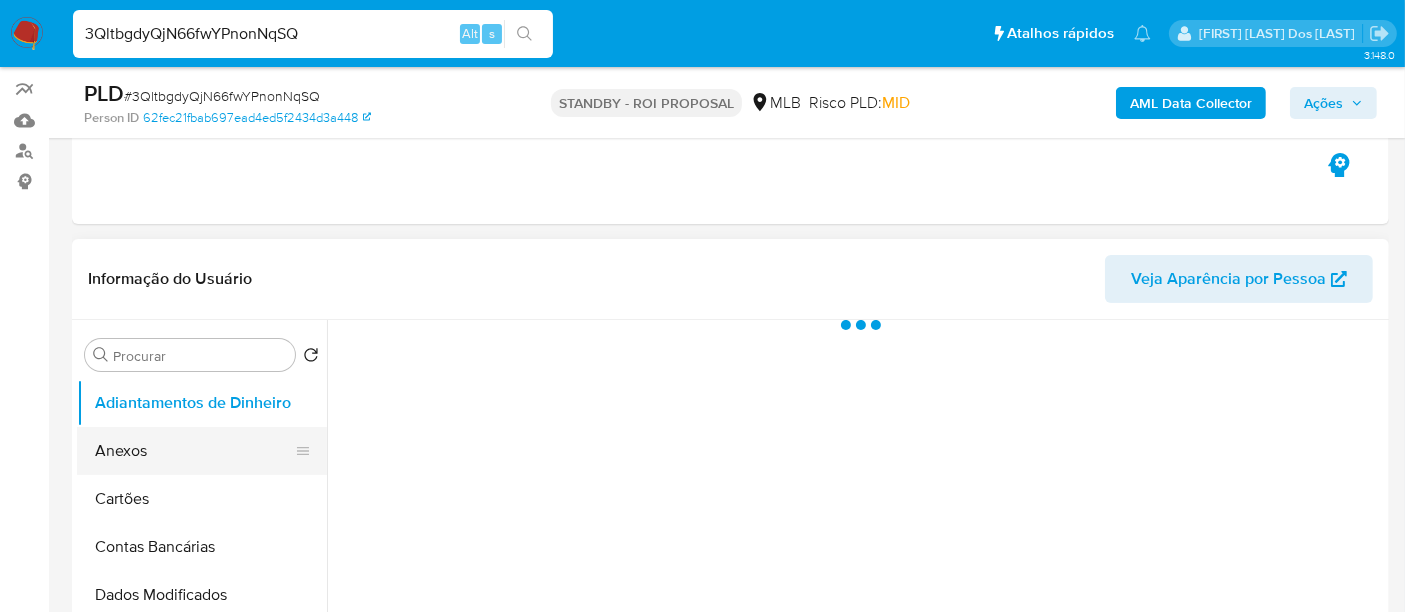 scroll, scrollTop: 333, scrollLeft: 0, axis: vertical 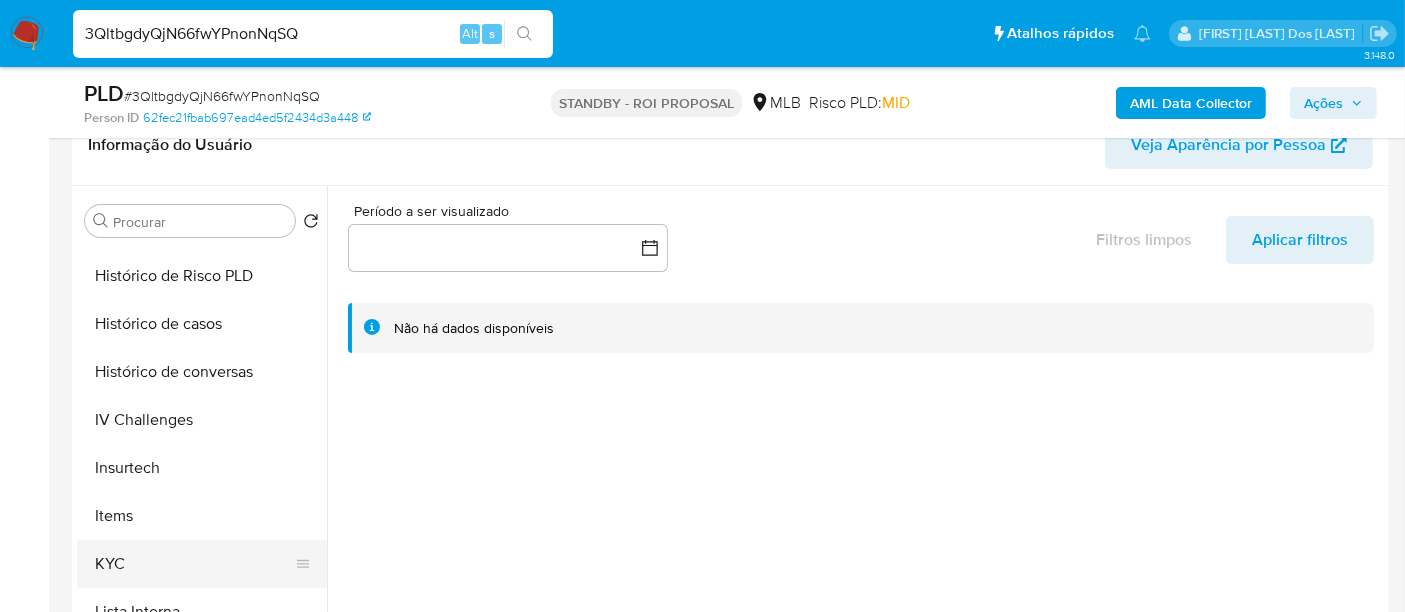 click on "KYC" at bounding box center (194, 564) 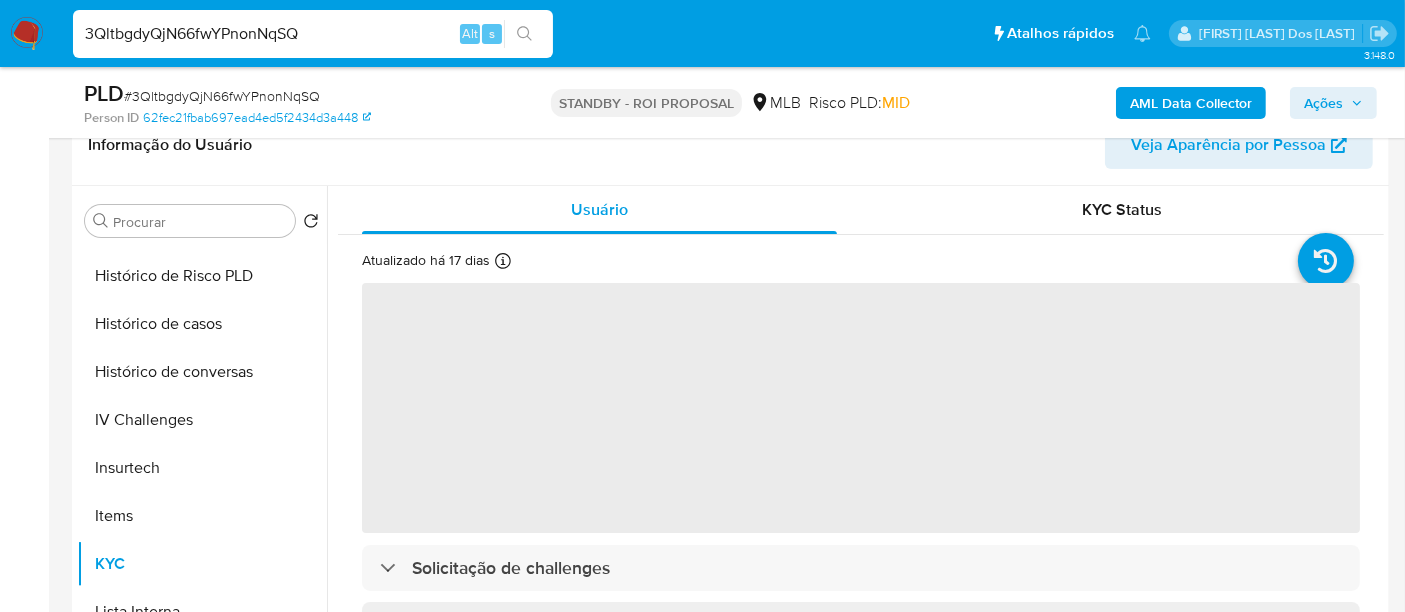 select on "10" 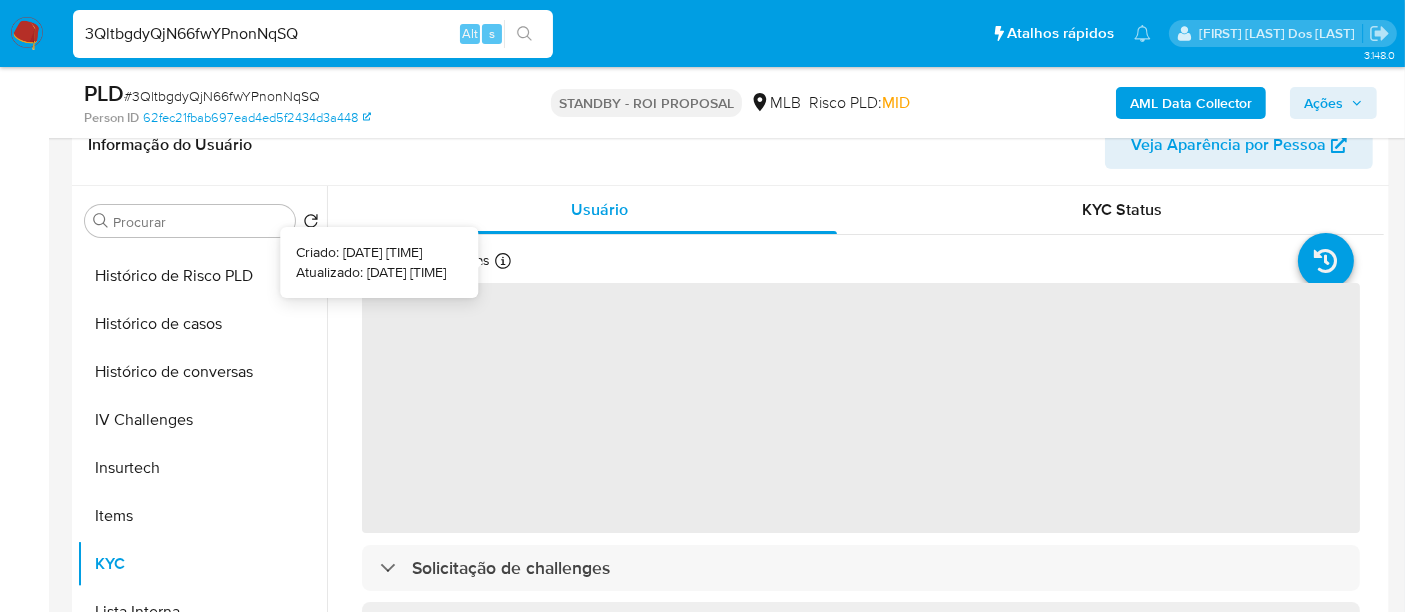 type 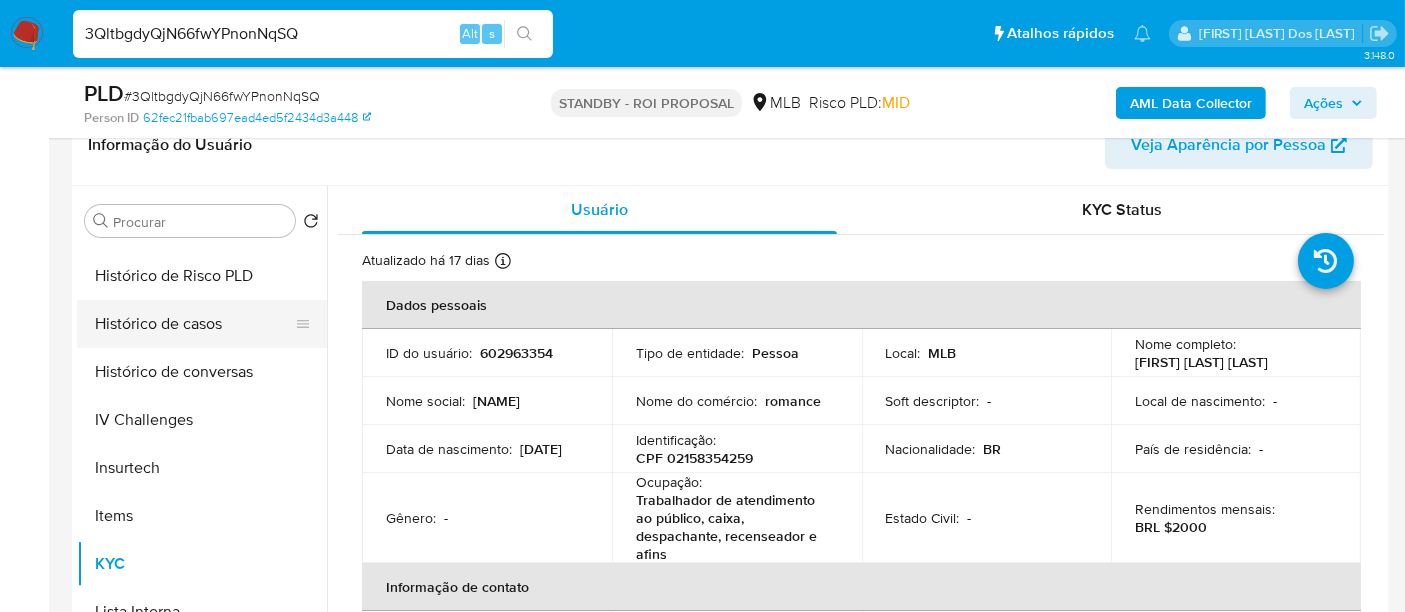 click on "Histórico de casos" at bounding box center [194, 324] 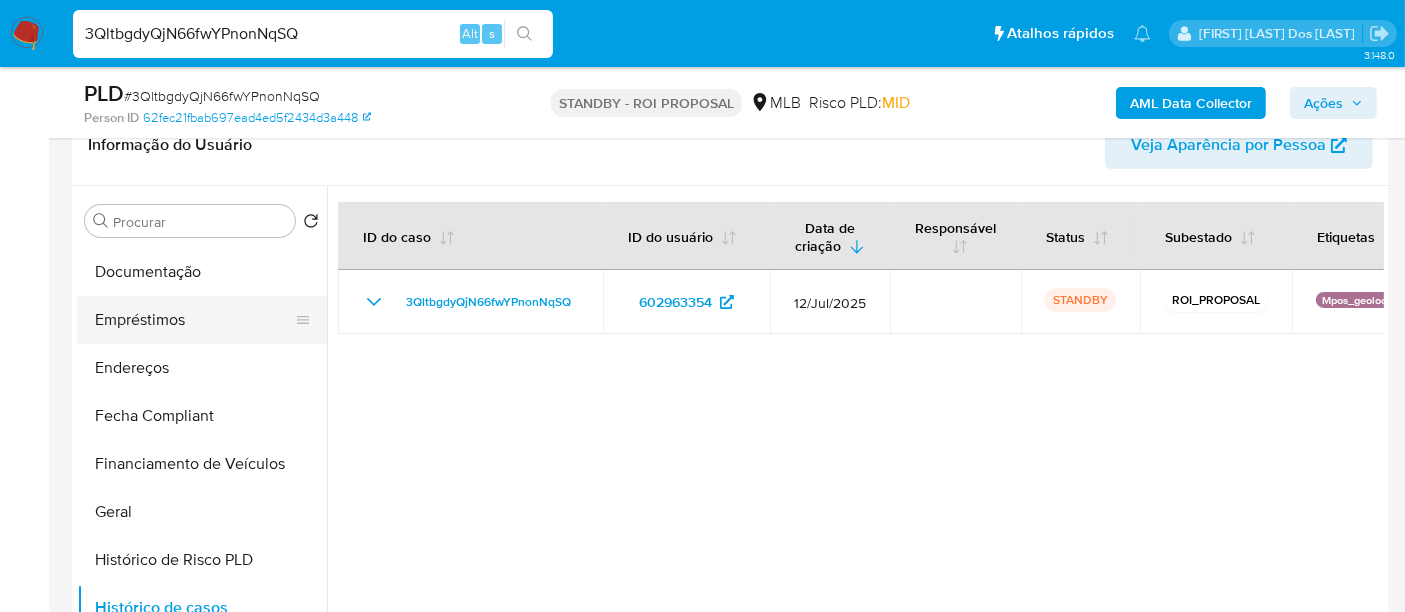 scroll, scrollTop: 332, scrollLeft: 0, axis: vertical 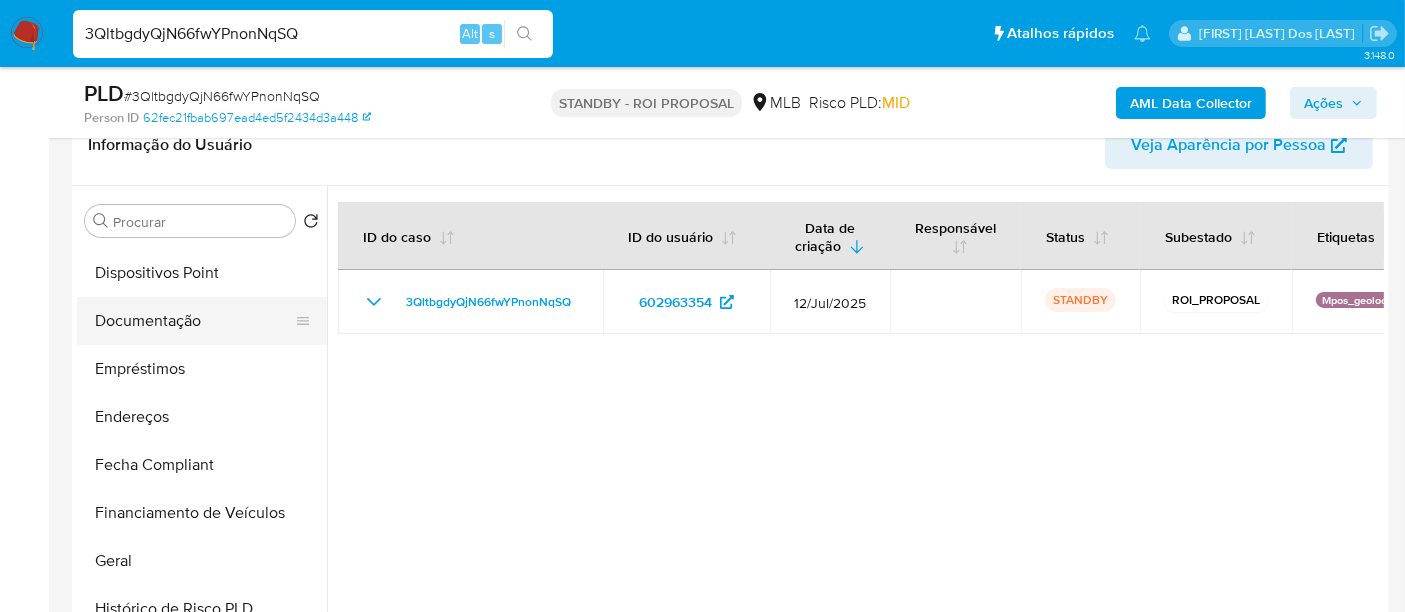 click on "Documentação" at bounding box center (194, 321) 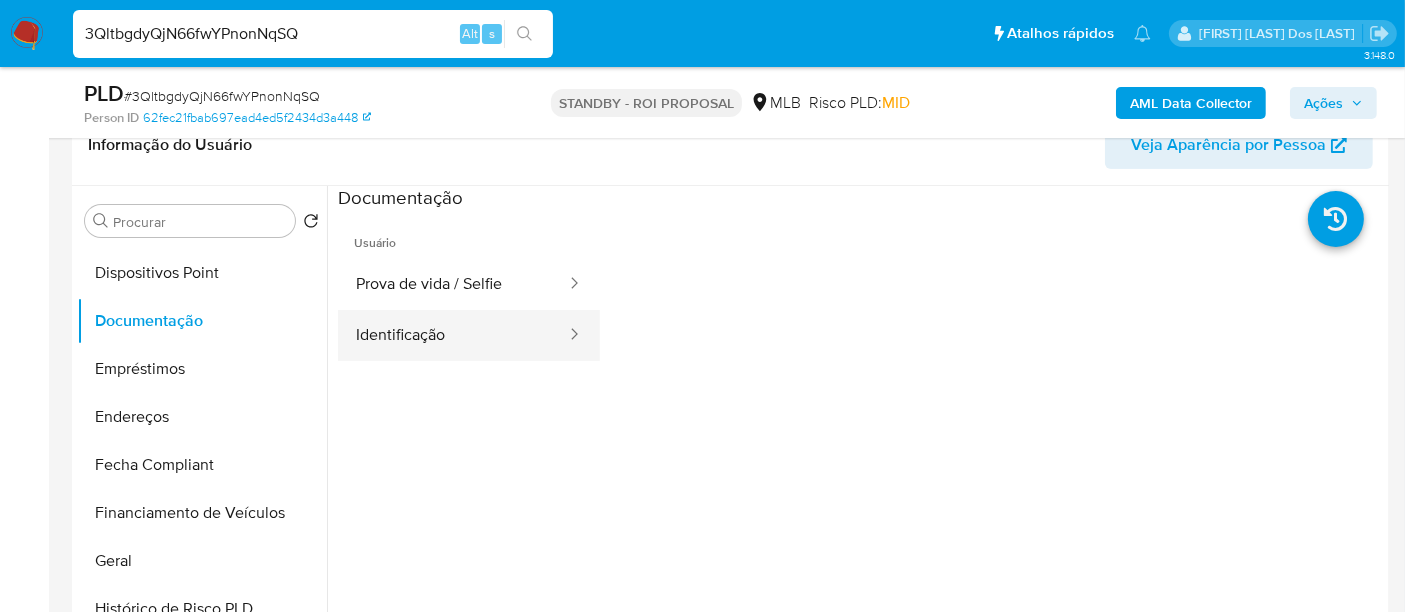 click on "Identificação" at bounding box center (453, 335) 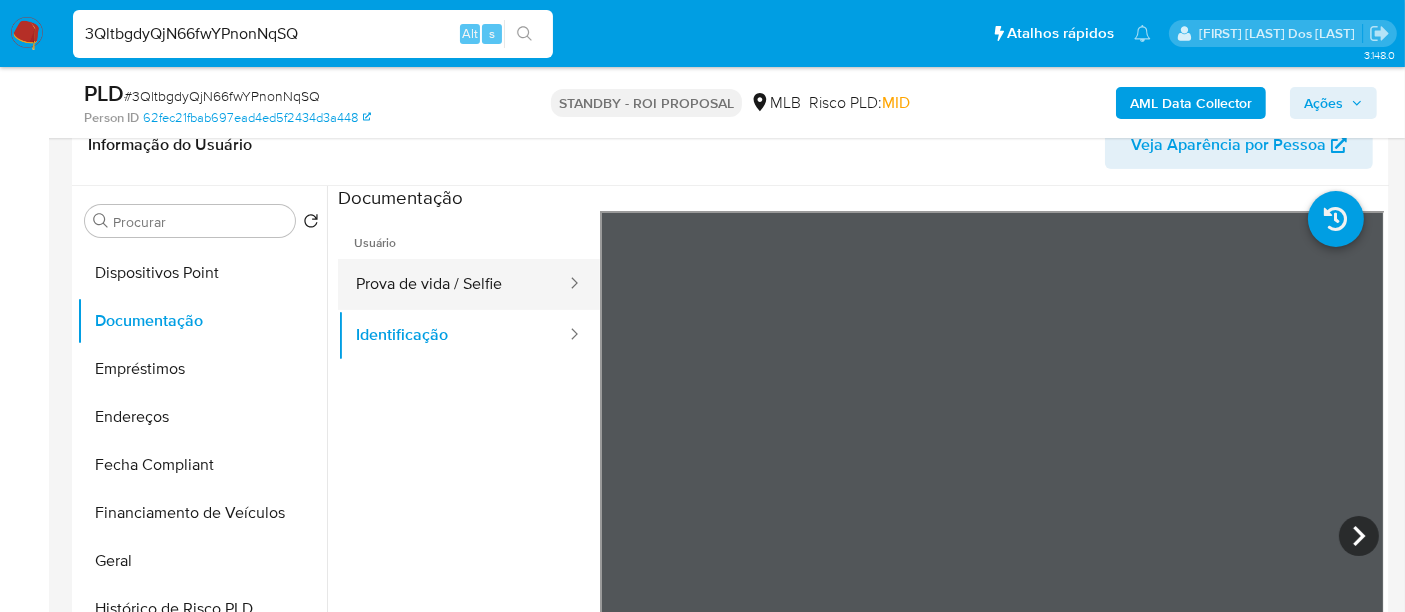 click on "Prova de vida / Selfie" at bounding box center (453, 284) 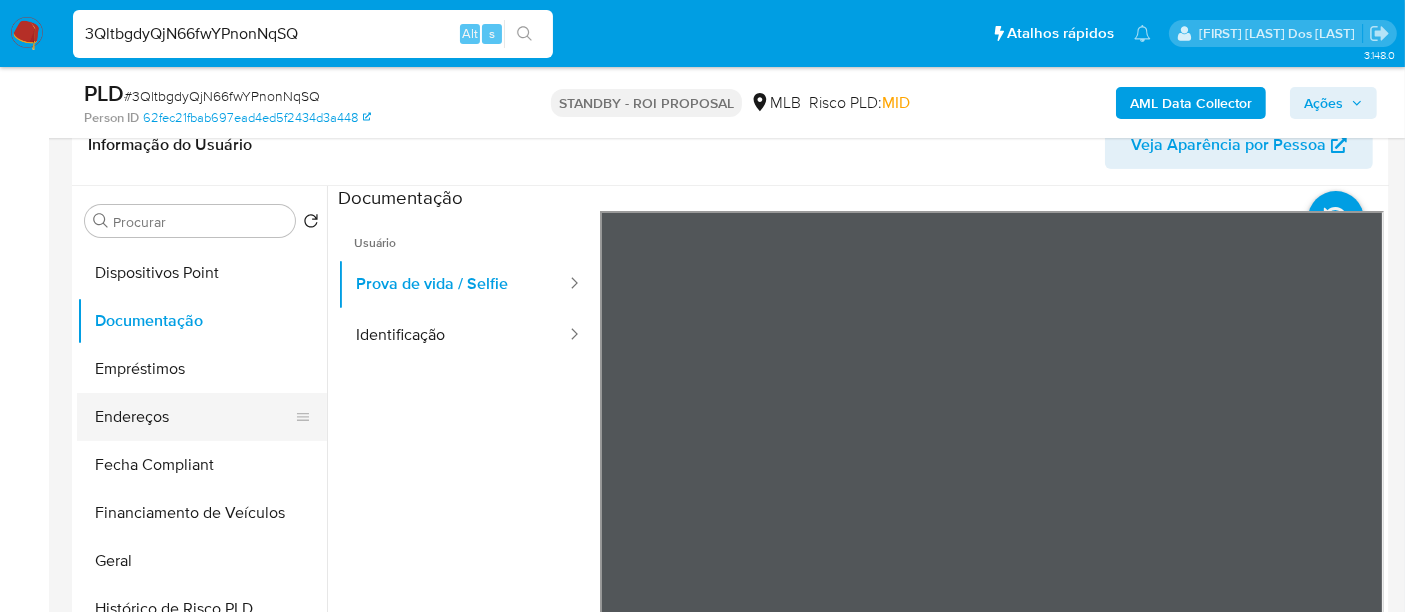 type 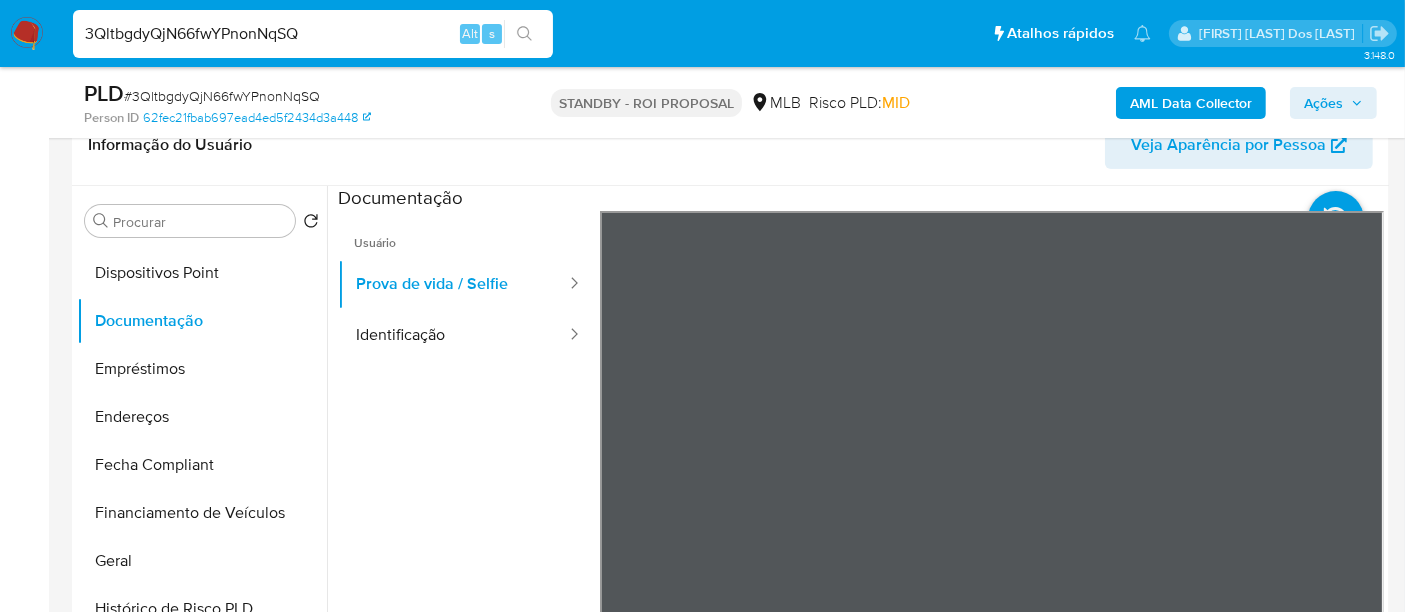 click on "3QltbgdyQjN66fwYPnonNqSQ" at bounding box center (313, 34) 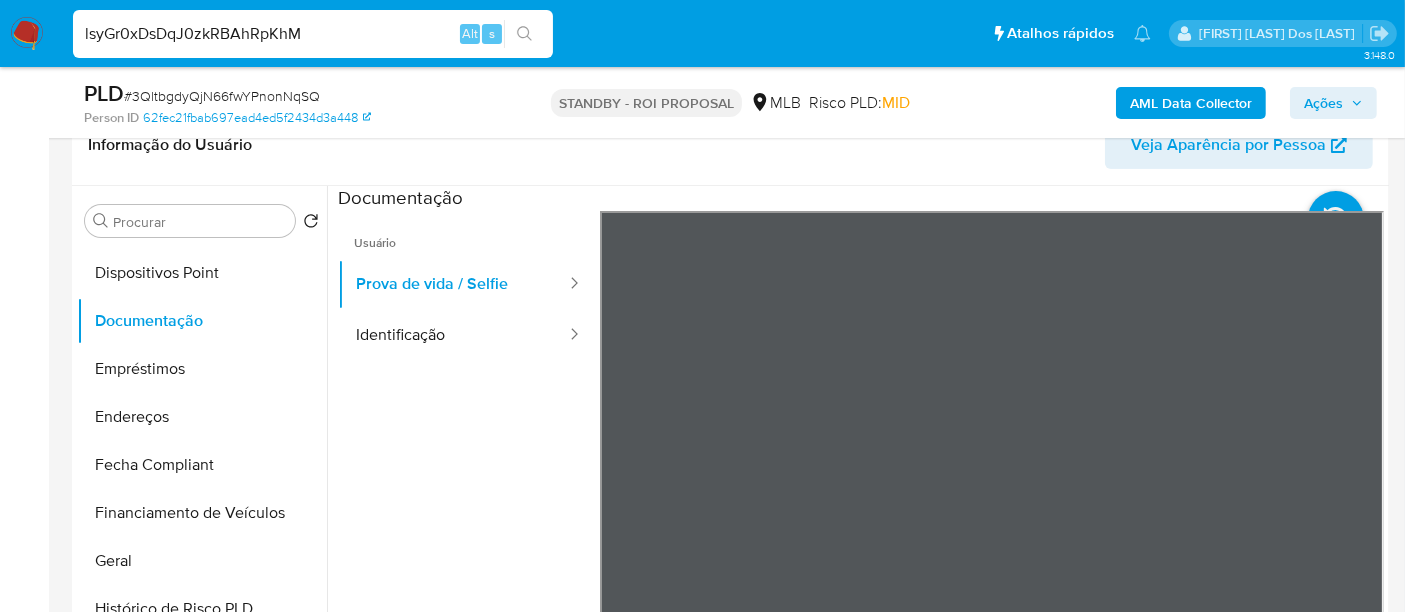 type on "lsyGr0xDsDqJ0zkRBAhRpKhM" 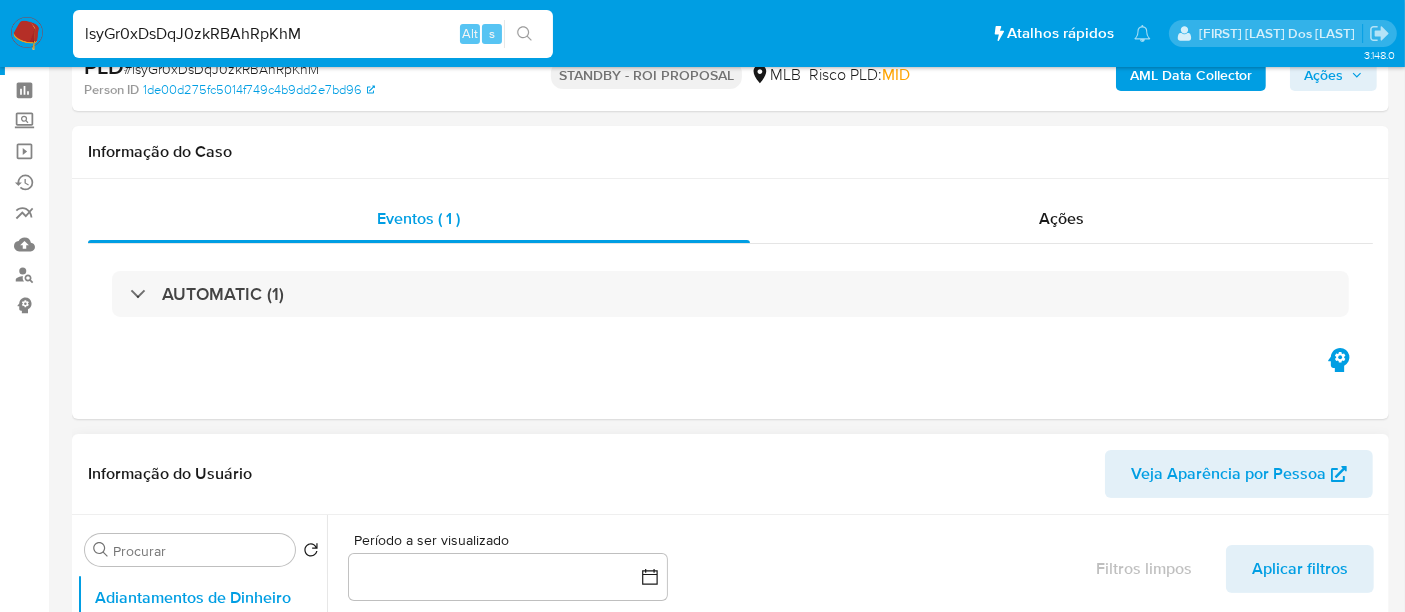 scroll, scrollTop: 333, scrollLeft: 0, axis: vertical 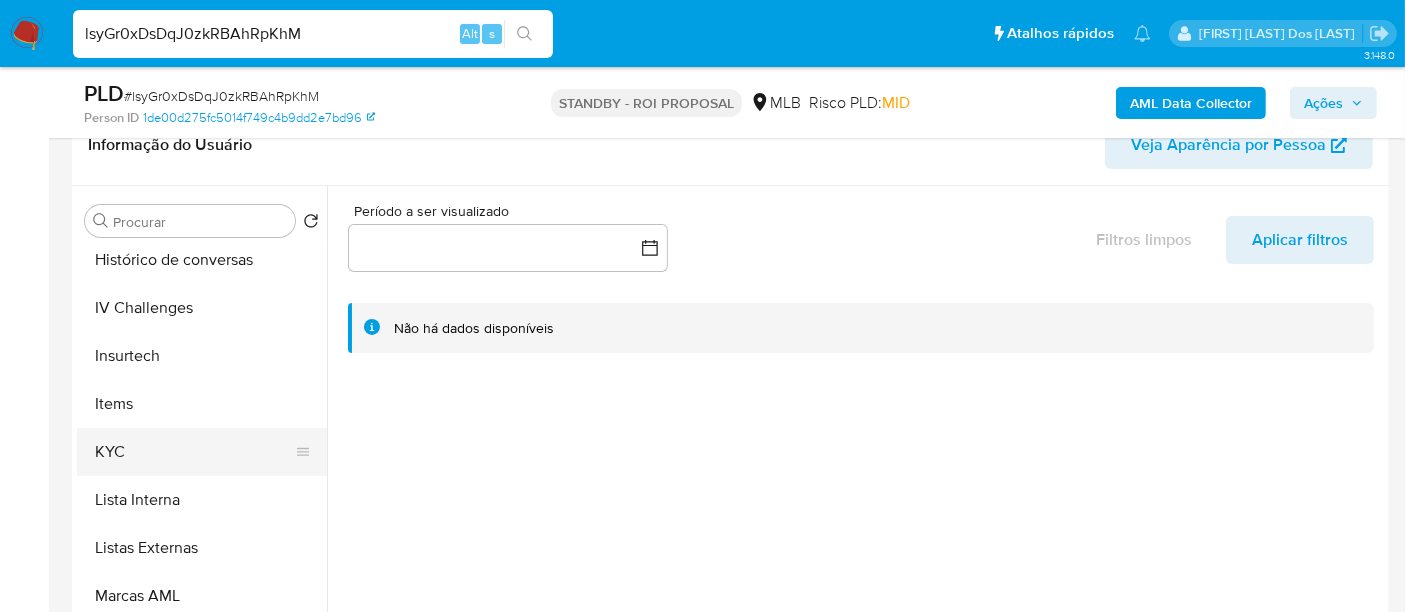 click on "KYC" at bounding box center [194, 452] 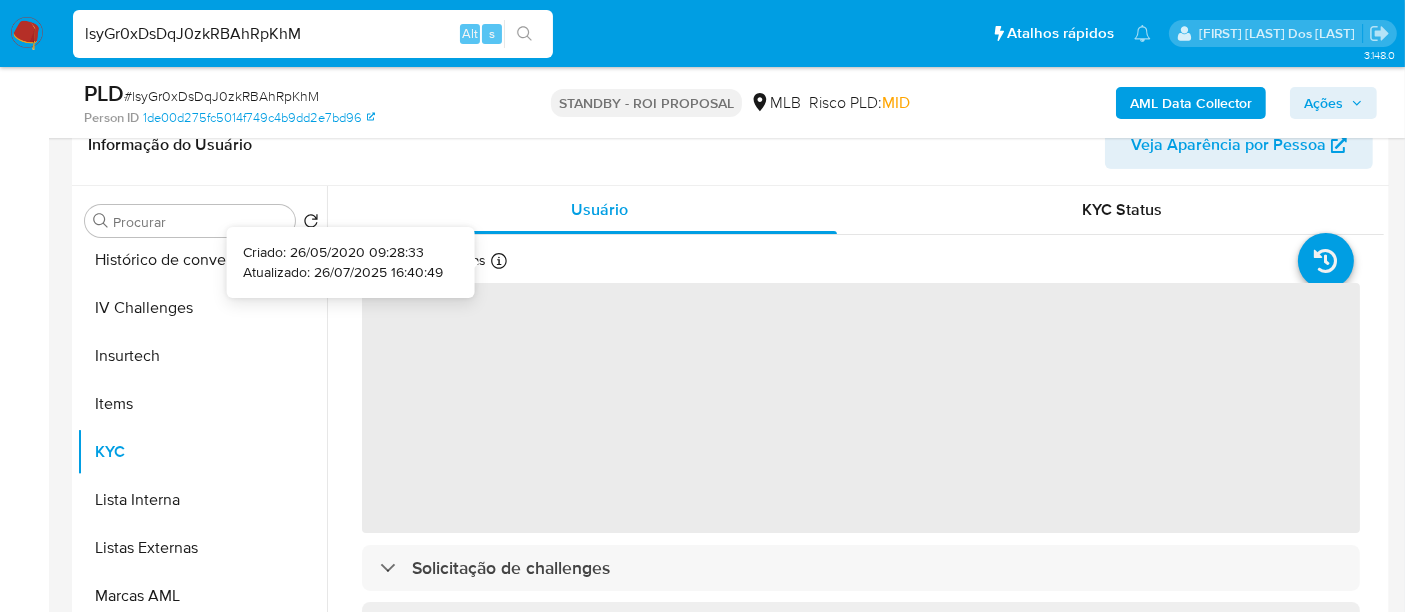 type 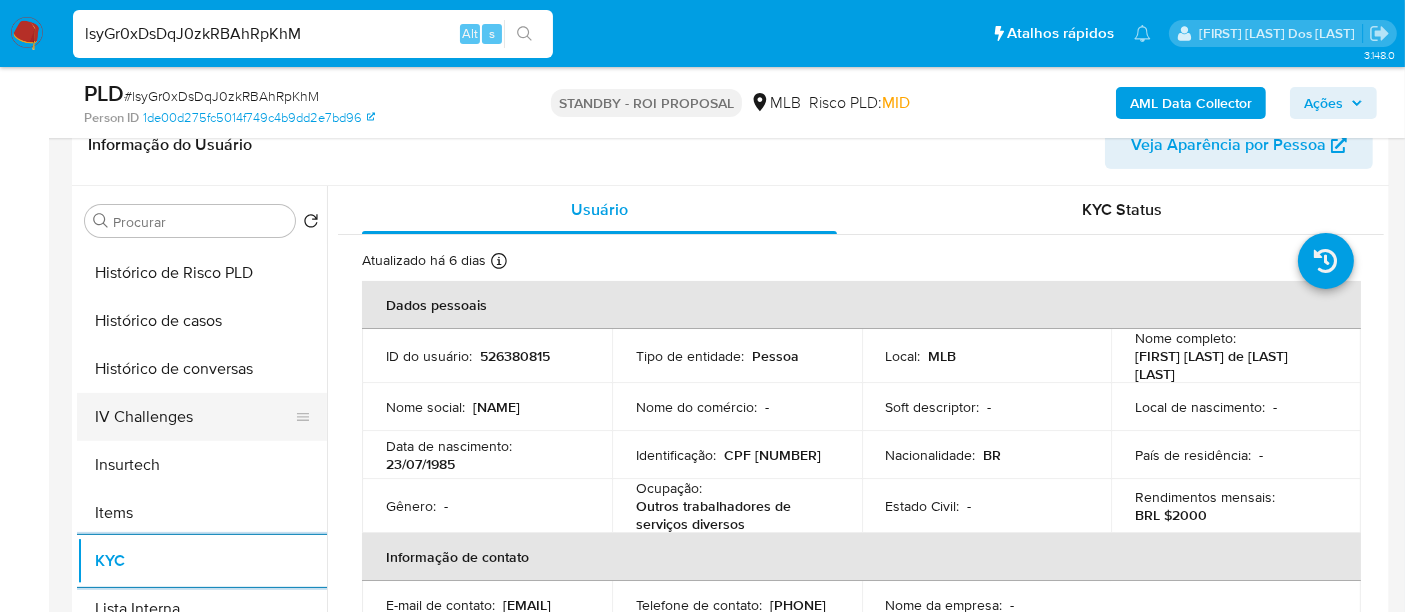scroll, scrollTop: 666, scrollLeft: 0, axis: vertical 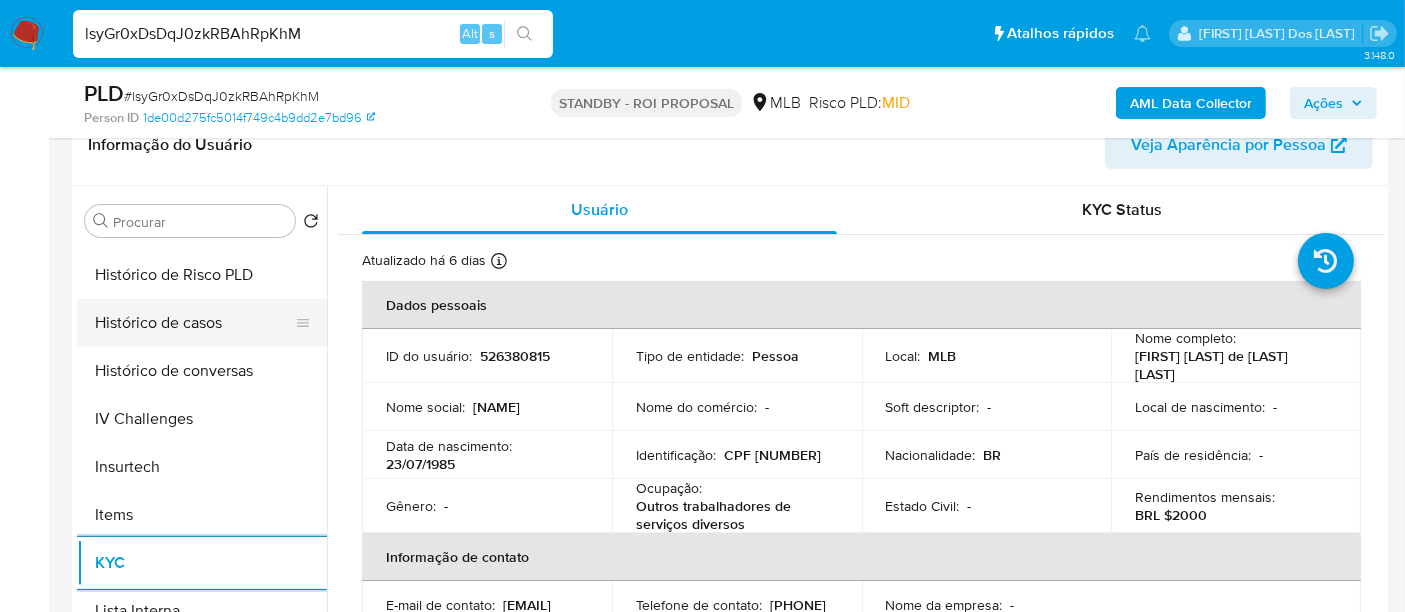 click on "Histórico de casos" at bounding box center (194, 323) 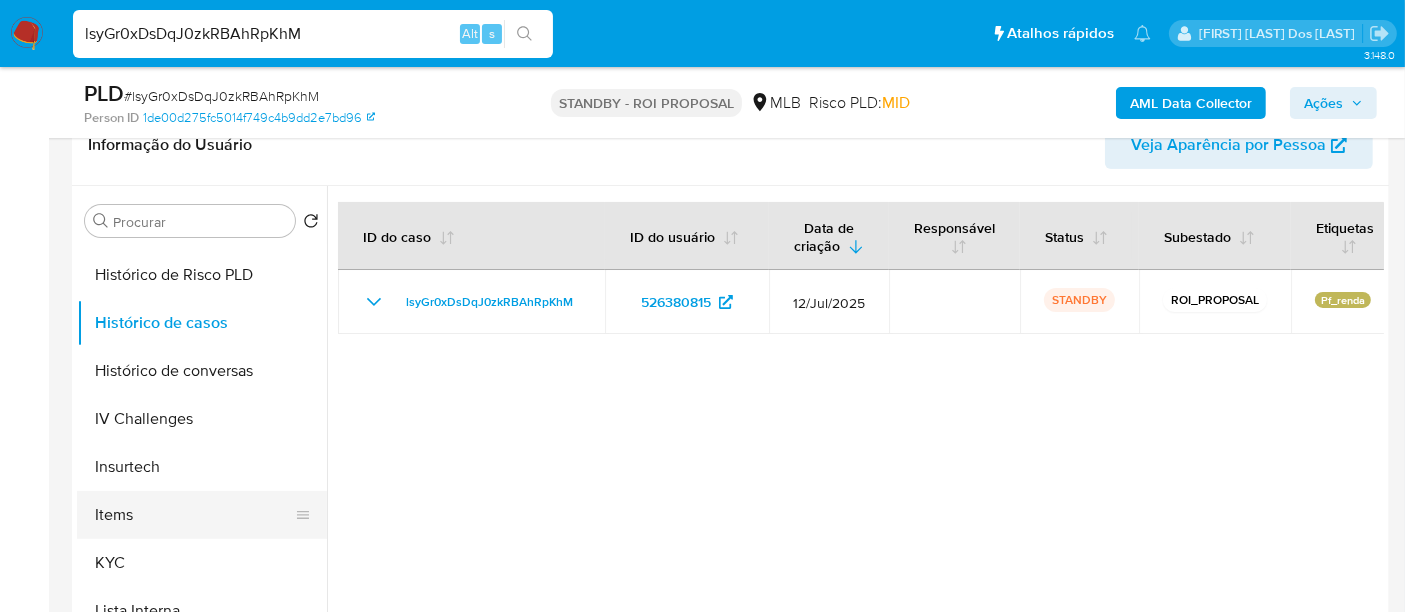 scroll, scrollTop: 333, scrollLeft: 0, axis: vertical 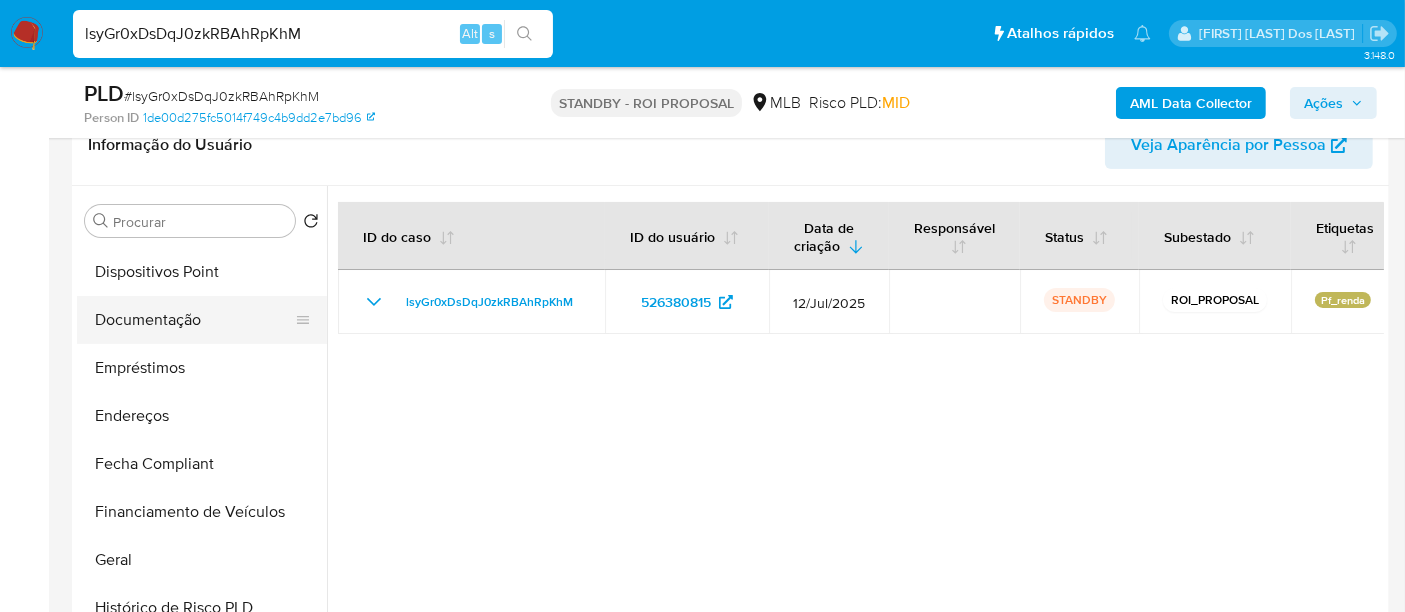 click on "Documentação" at bounding box center [194, 320] 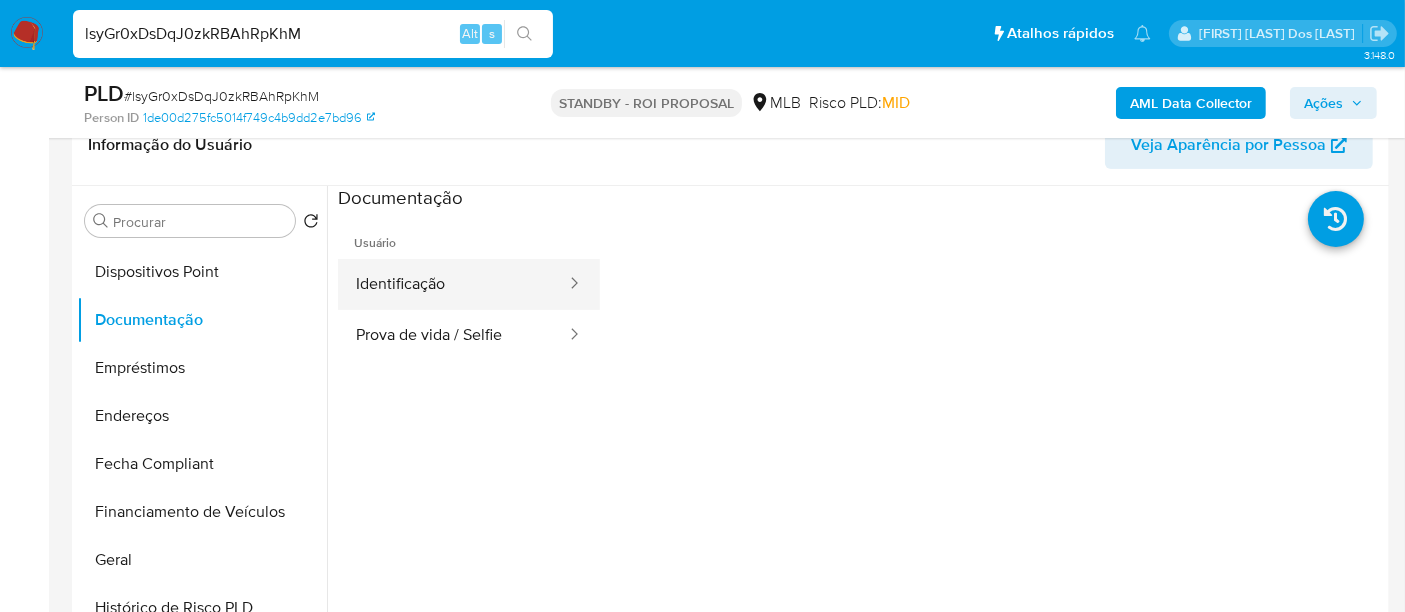 click on "Identificação" at bounding box center (453, 284) 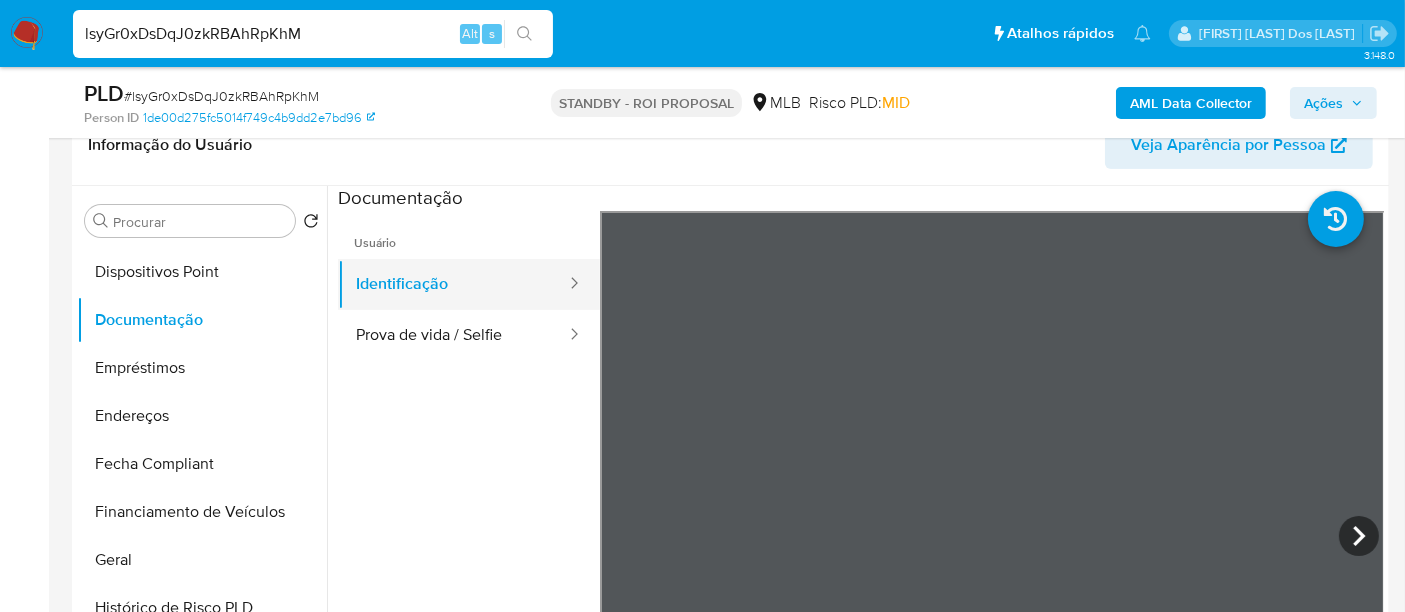 click on "Identificação" at bounding box center [453, 284] 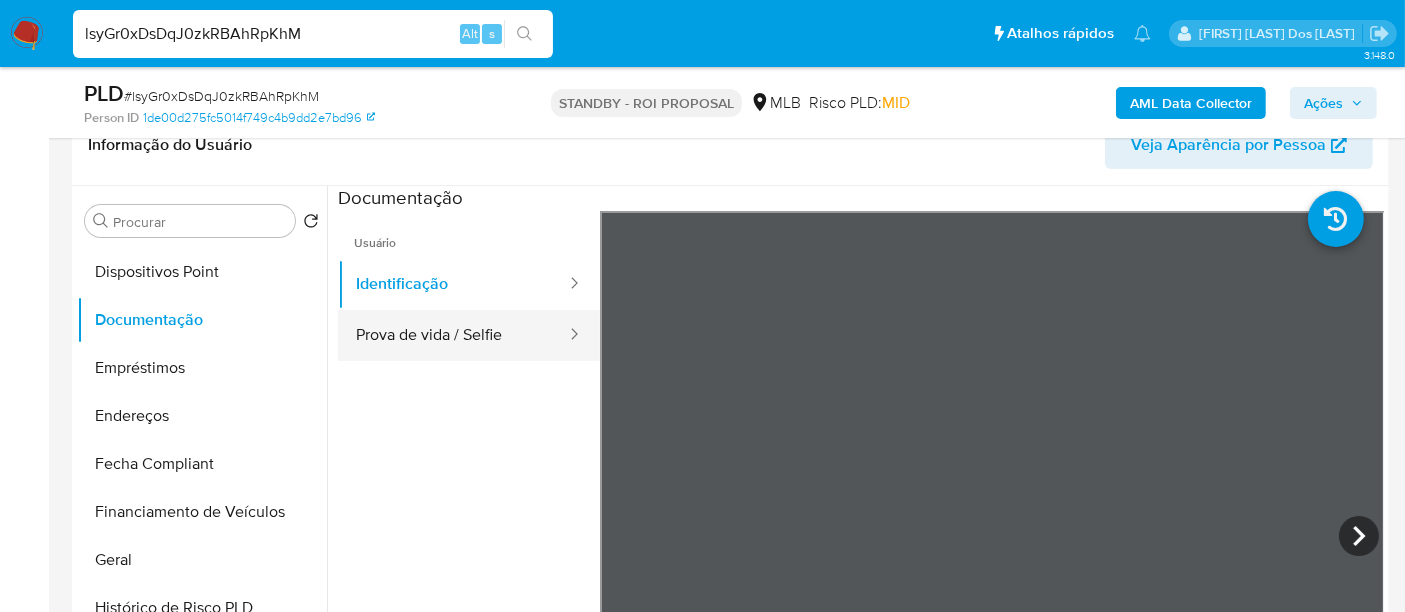 click on "Prova de vida / Selfie" at bounding box center [453, 335] 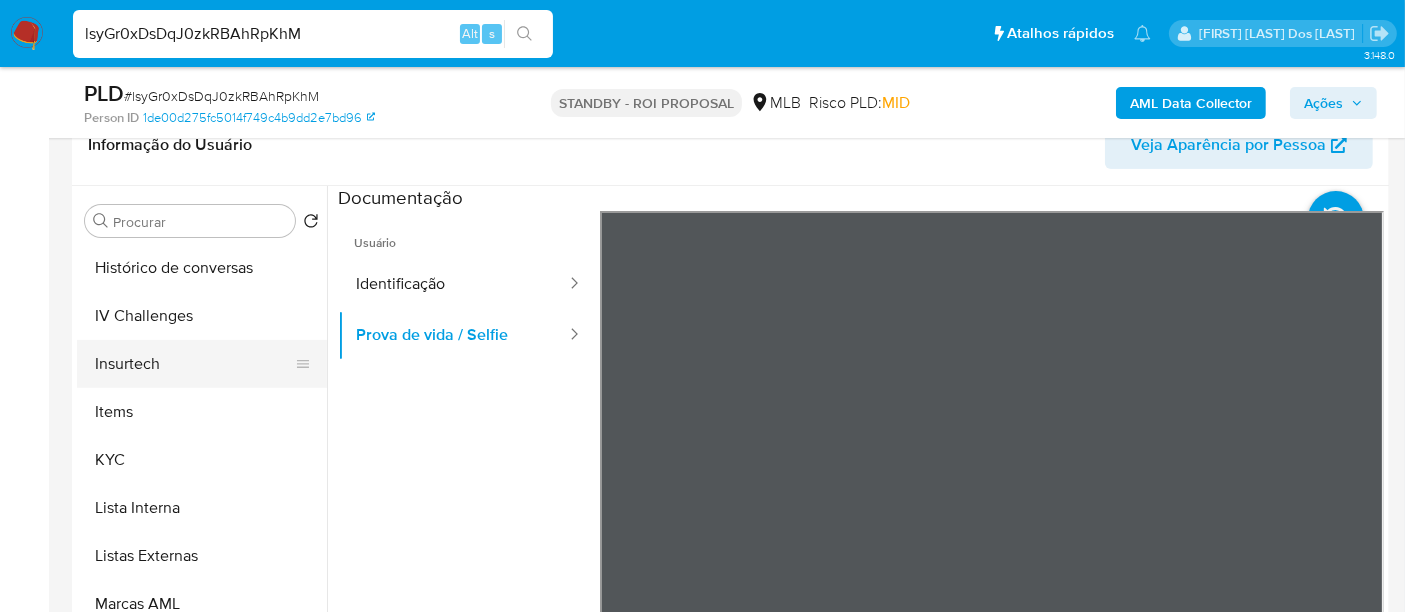 scroll, scrollTop: 844, scrollLeft: 0, axis: vertical 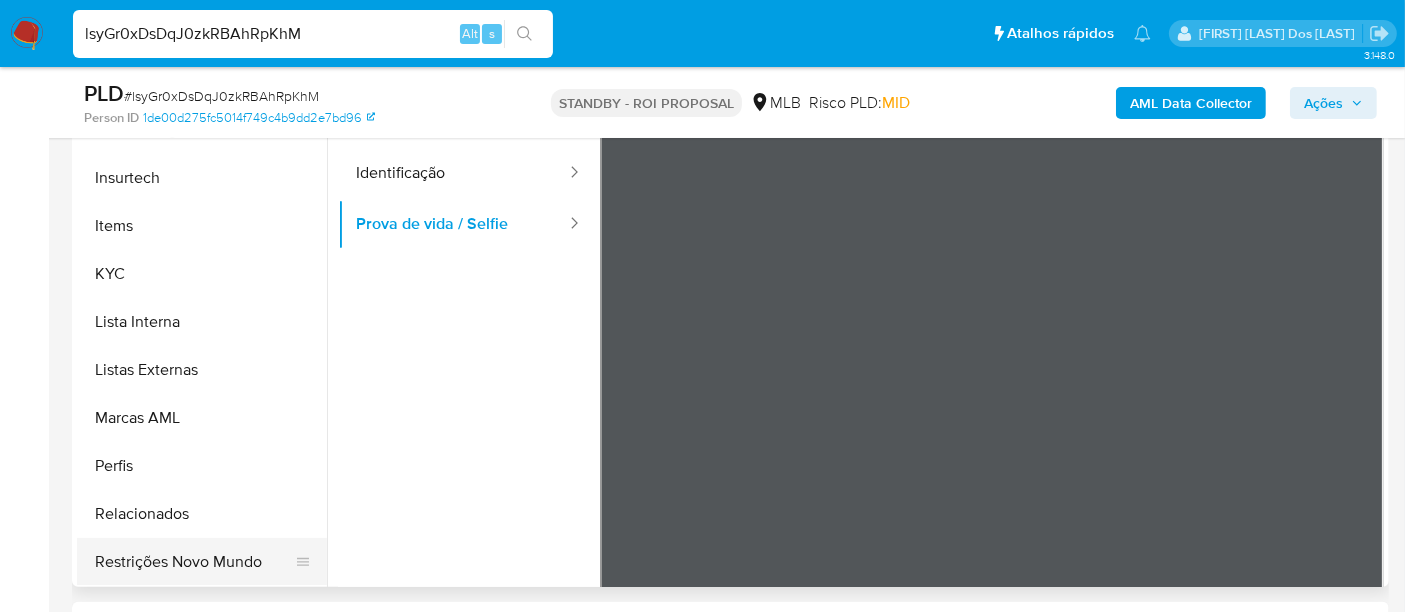 click on "Restrições Novo Mundo" at bounding box center [194, 562] 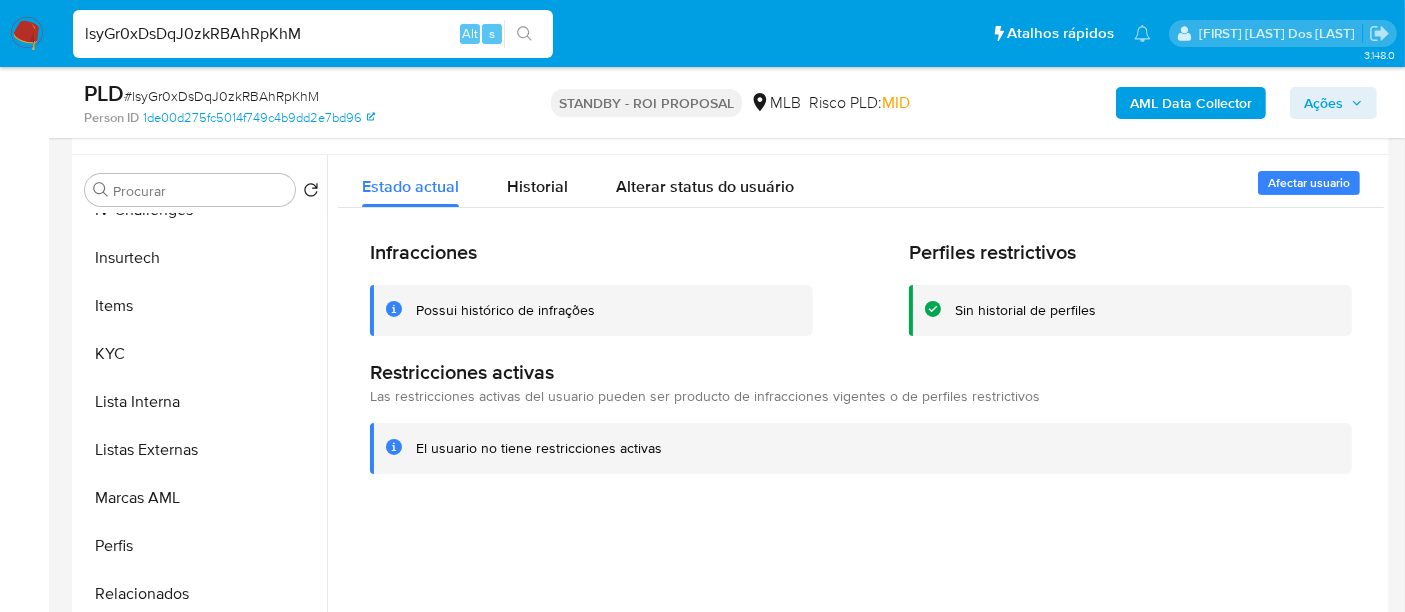 scroll, scrollTop: 333, scrollLeft: 0, axis: vertical 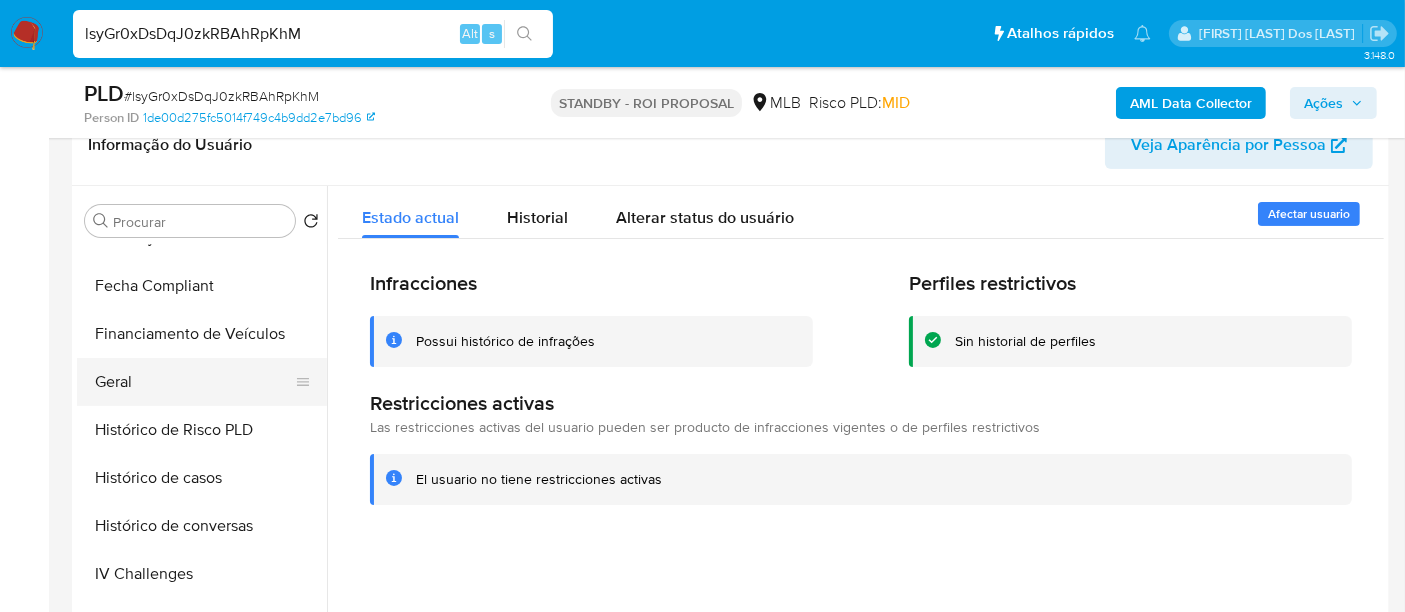 click on "Geral" at bounding box center (194, 382) 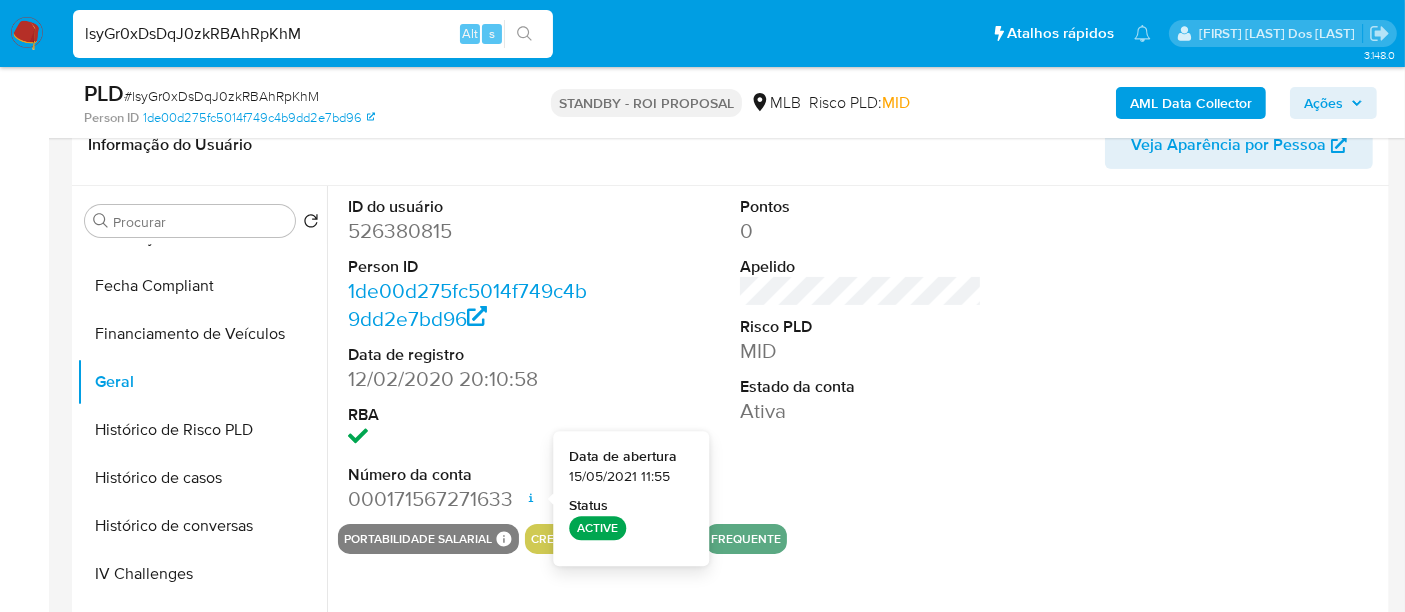 type 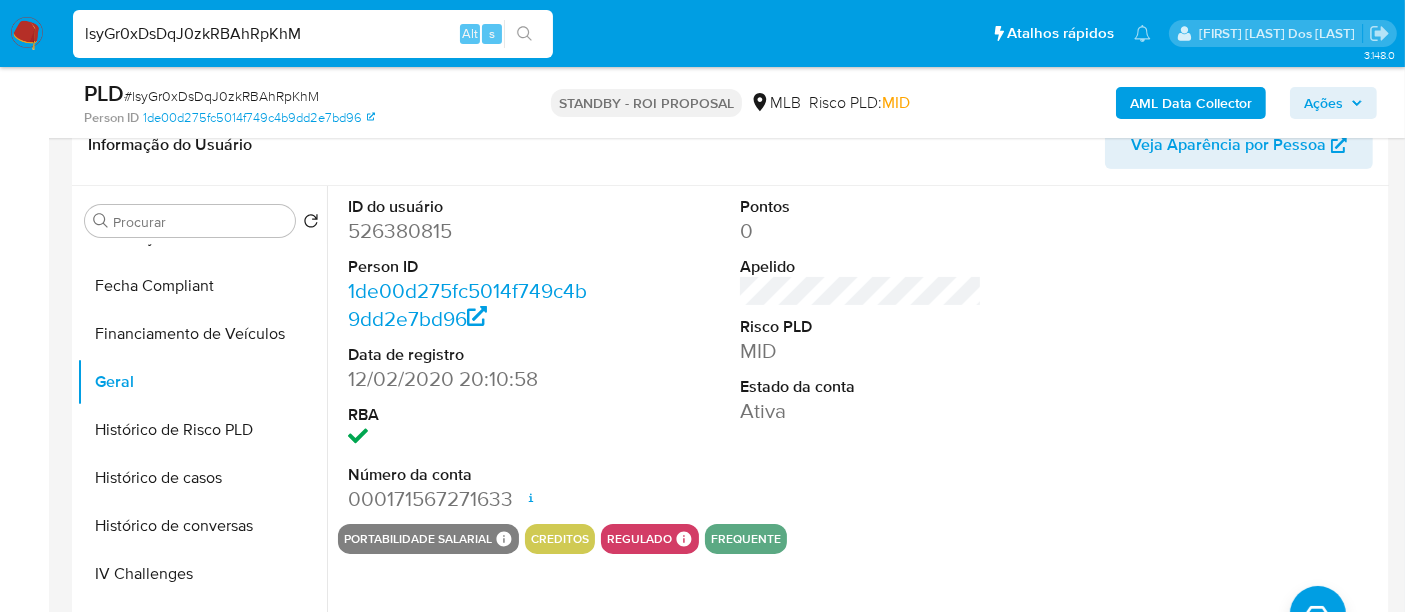 click on "lsyGr0xDsDqJ0zkRBAhRpKhM" at bounding box center (313, 34) 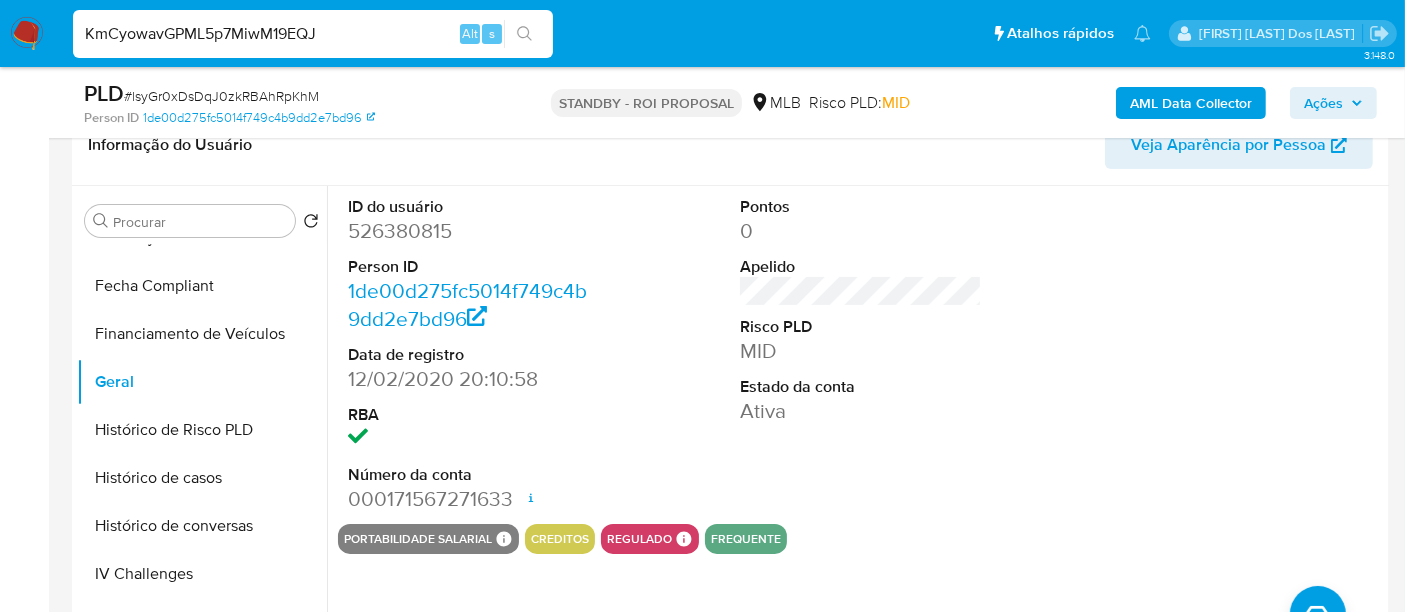type on "KmCyowavGPML5p7MiwM19EQJ" 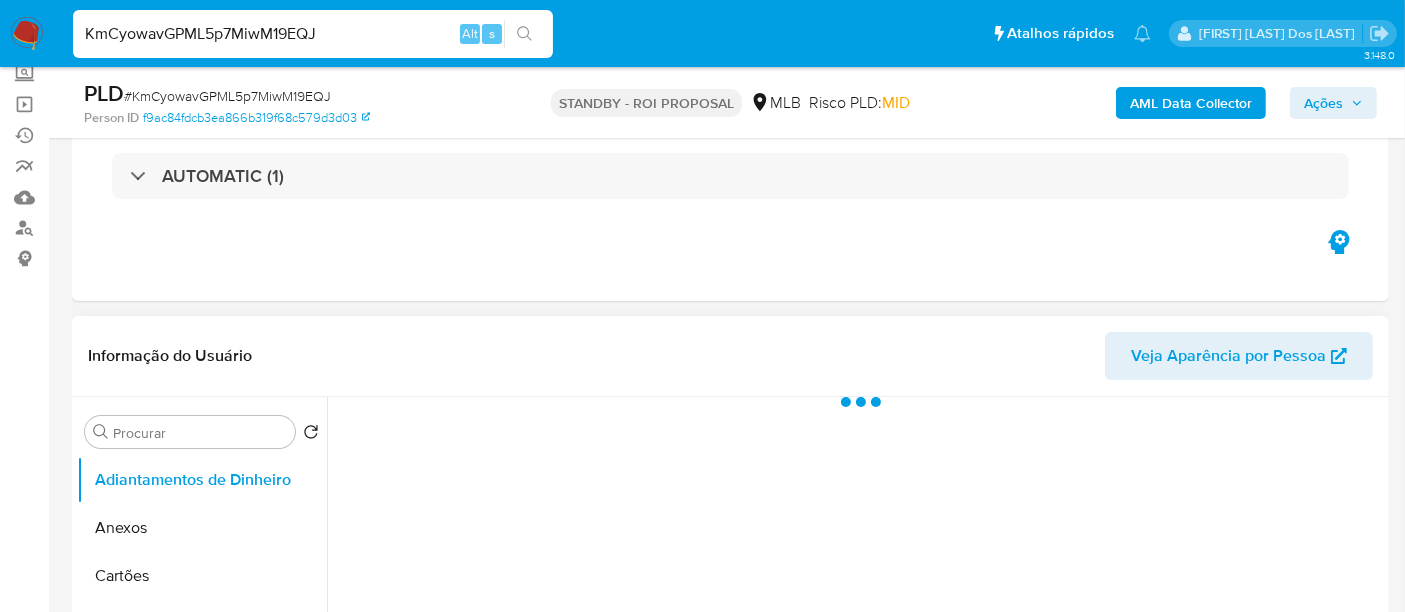 scroll, scrollTop: 222, scrollLeft: 0, axis: vertical 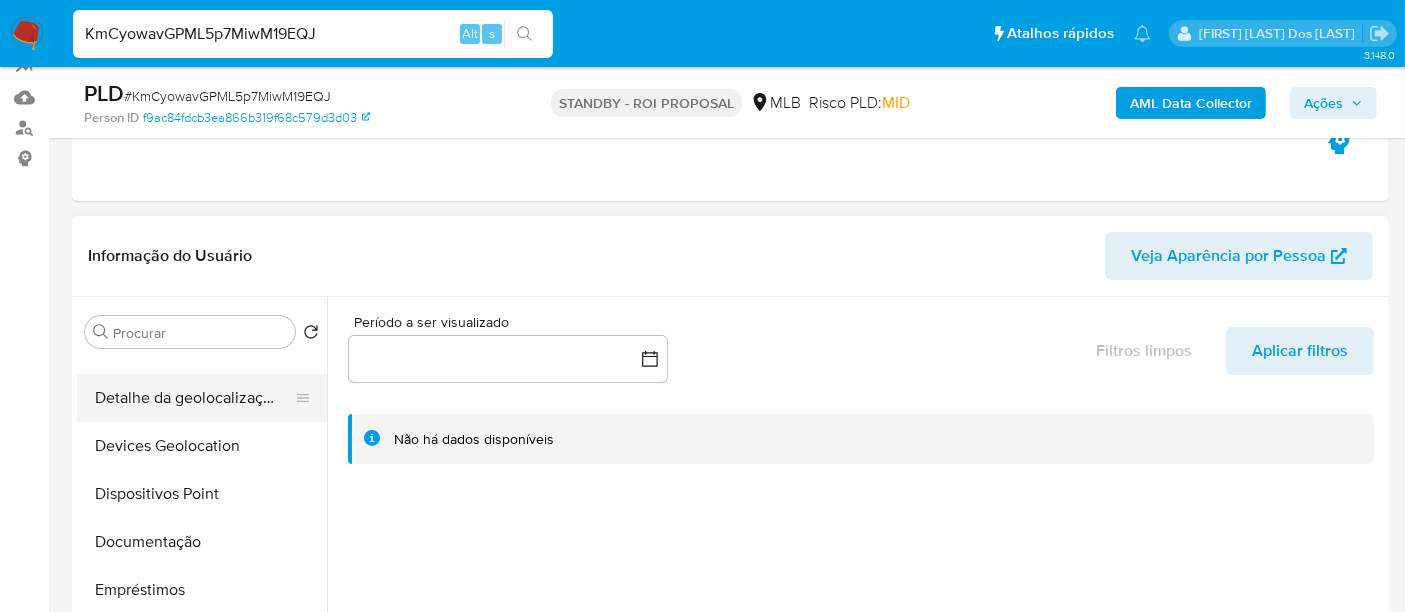 select on "10" 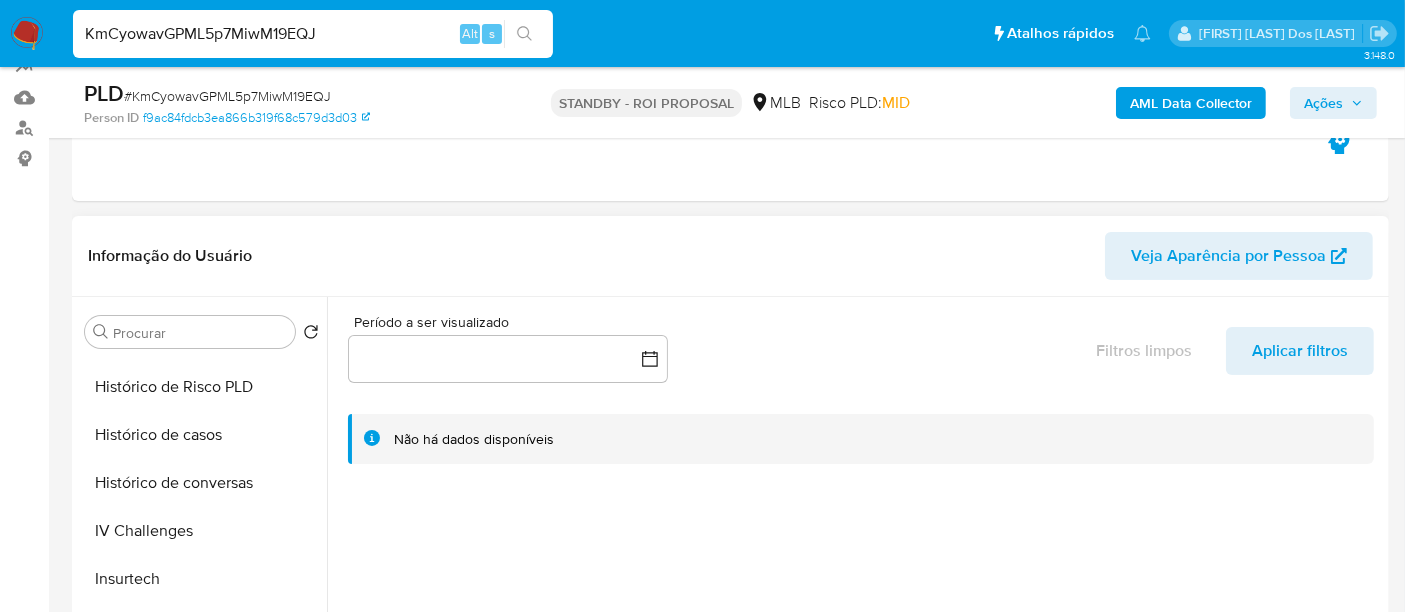 scroll, scrollTop: 777, scrollLeft: 0, axis: vertical 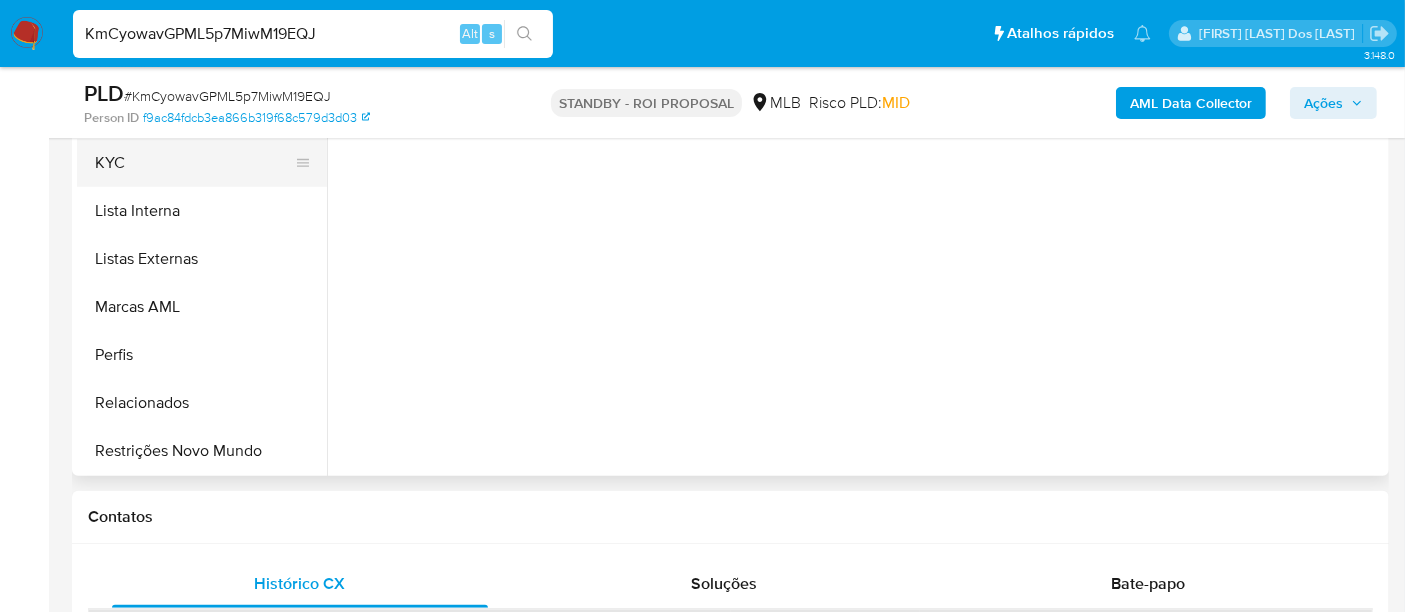 click on "KYC" at bounding box center [194, 163] 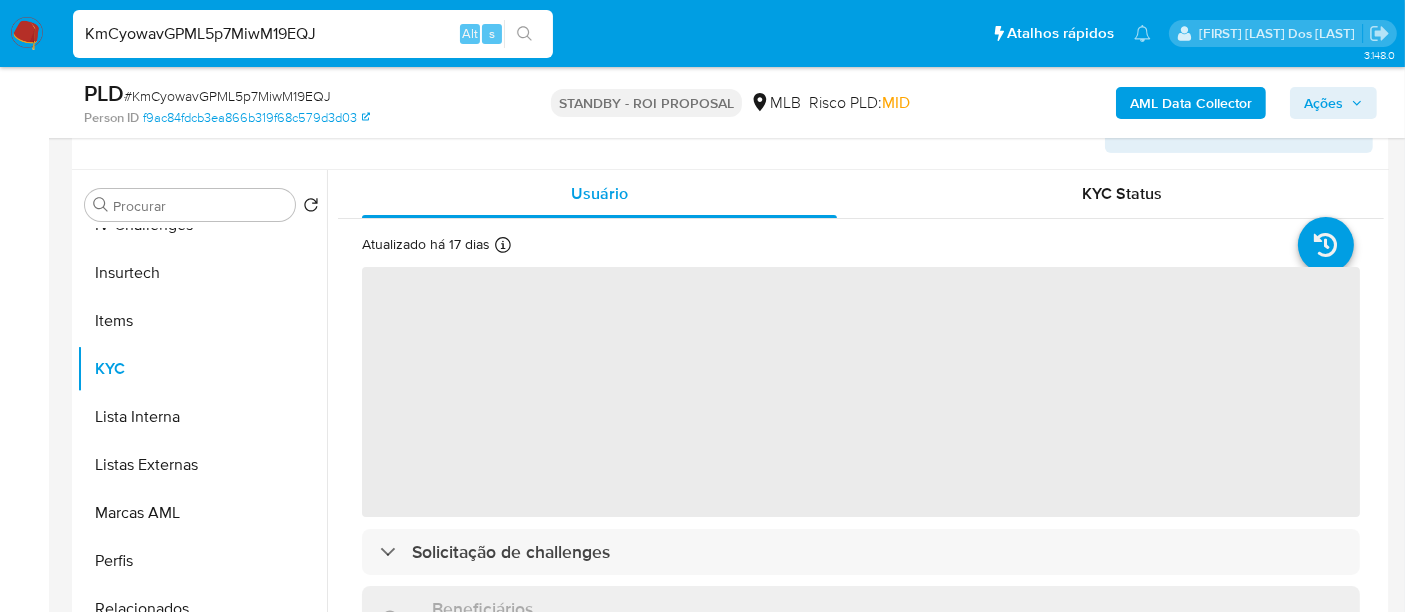 scroll, scrollTop: 333, scrollLeft: 0, axis: vertical 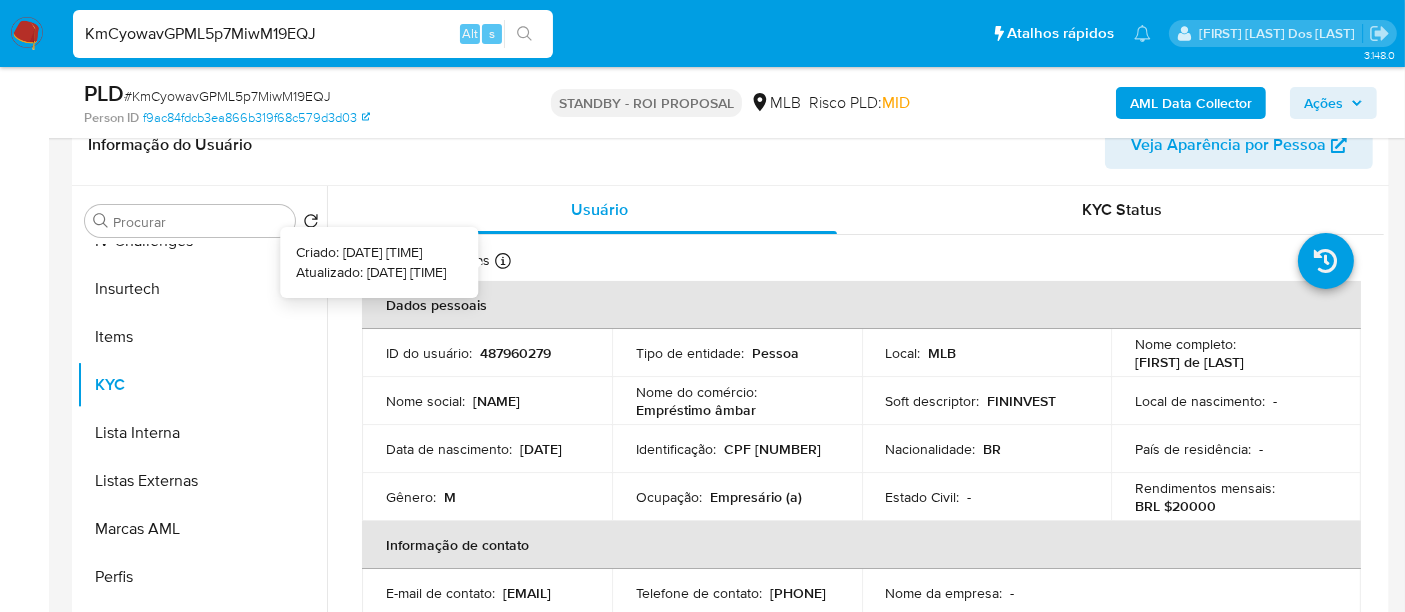 type 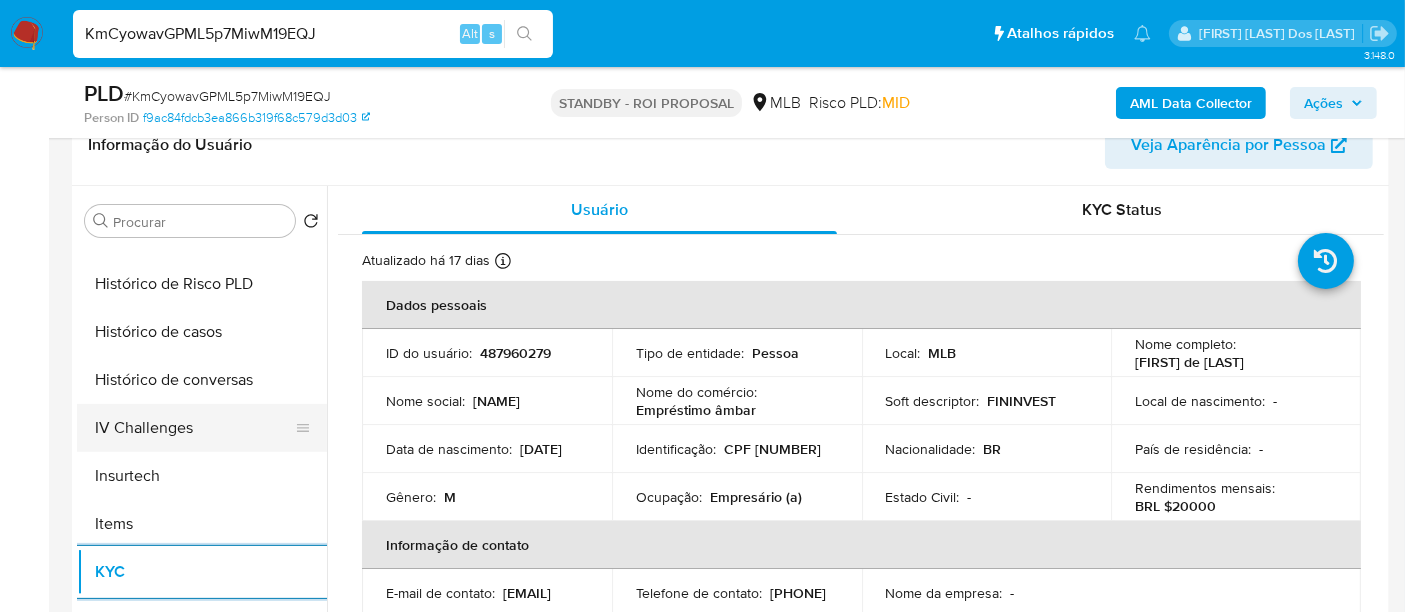 scroll, scrollTop: 622, scrollLeft: 0, axis: vertical 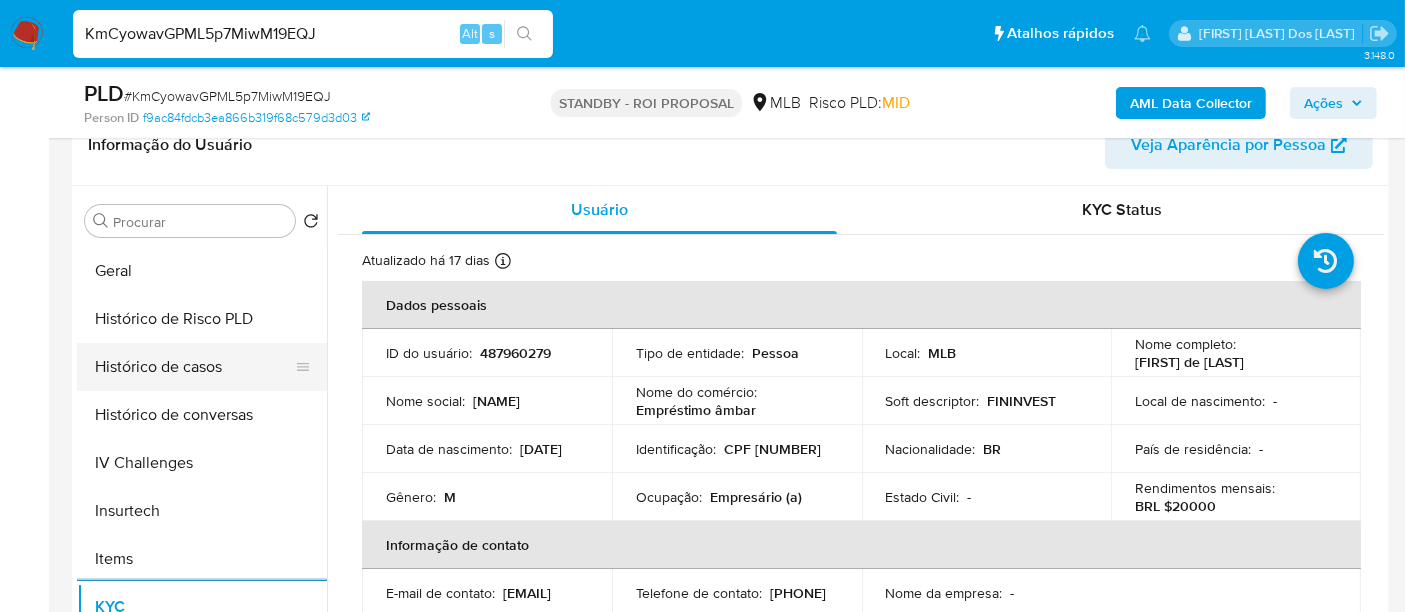 click on "Histórico de casos" at bounding box center (194, 367) 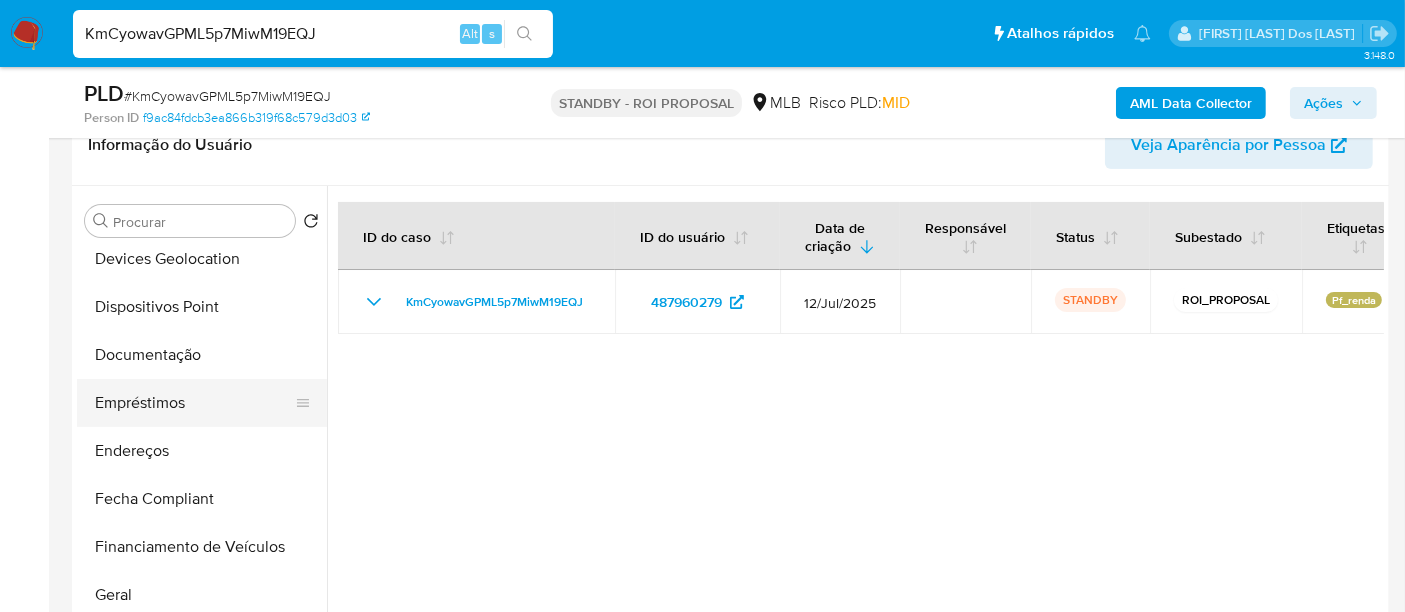scroll, scrollTop: 288, scrollLeft: 0, axis: vertical 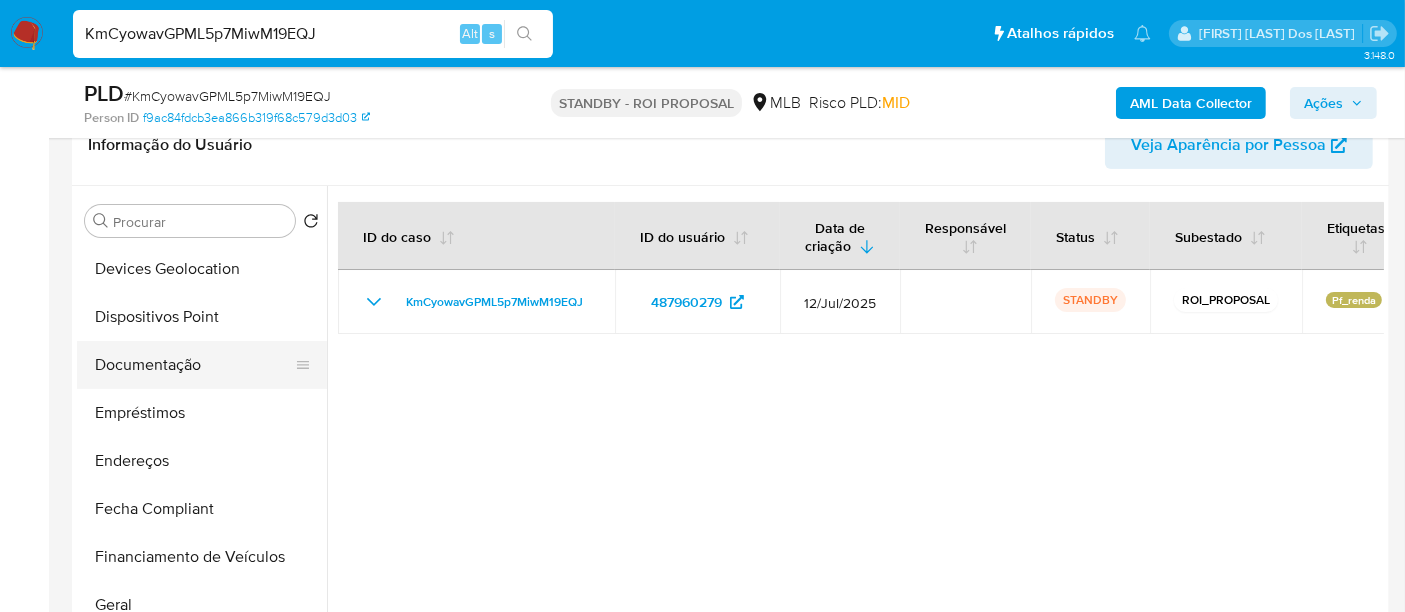 click on "Documentação" at bounding box center (194, 365) 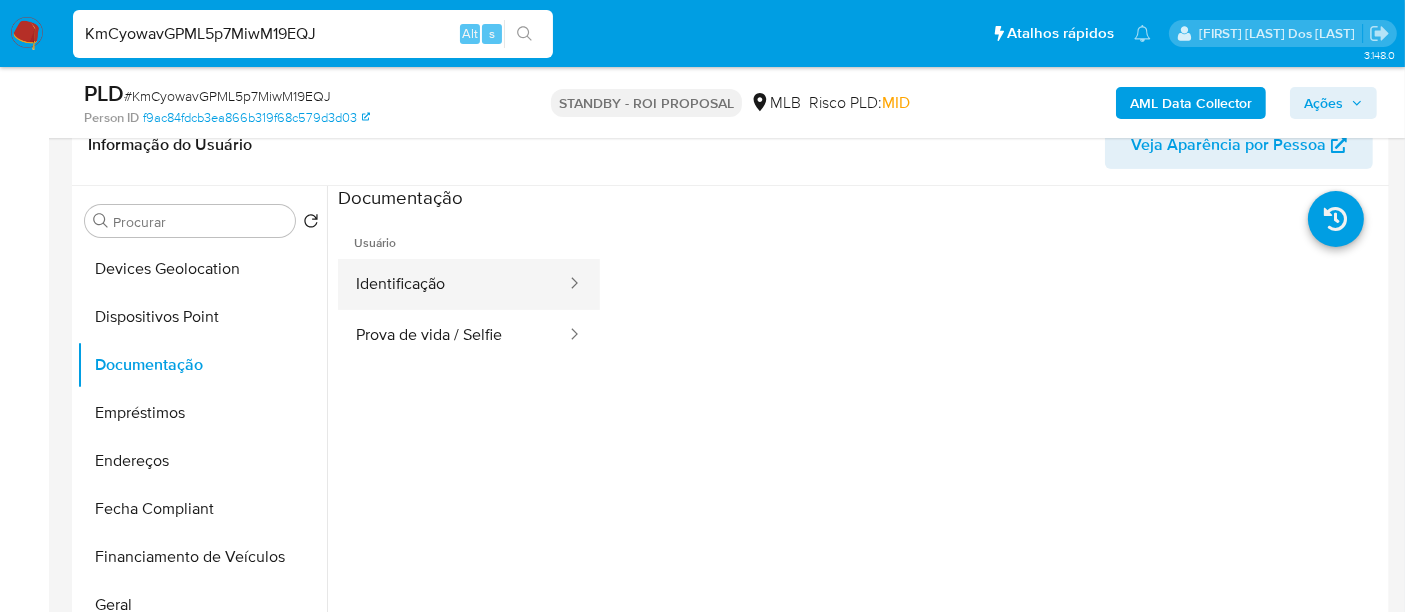click on "Identificação" at bounding box center [453, 284] 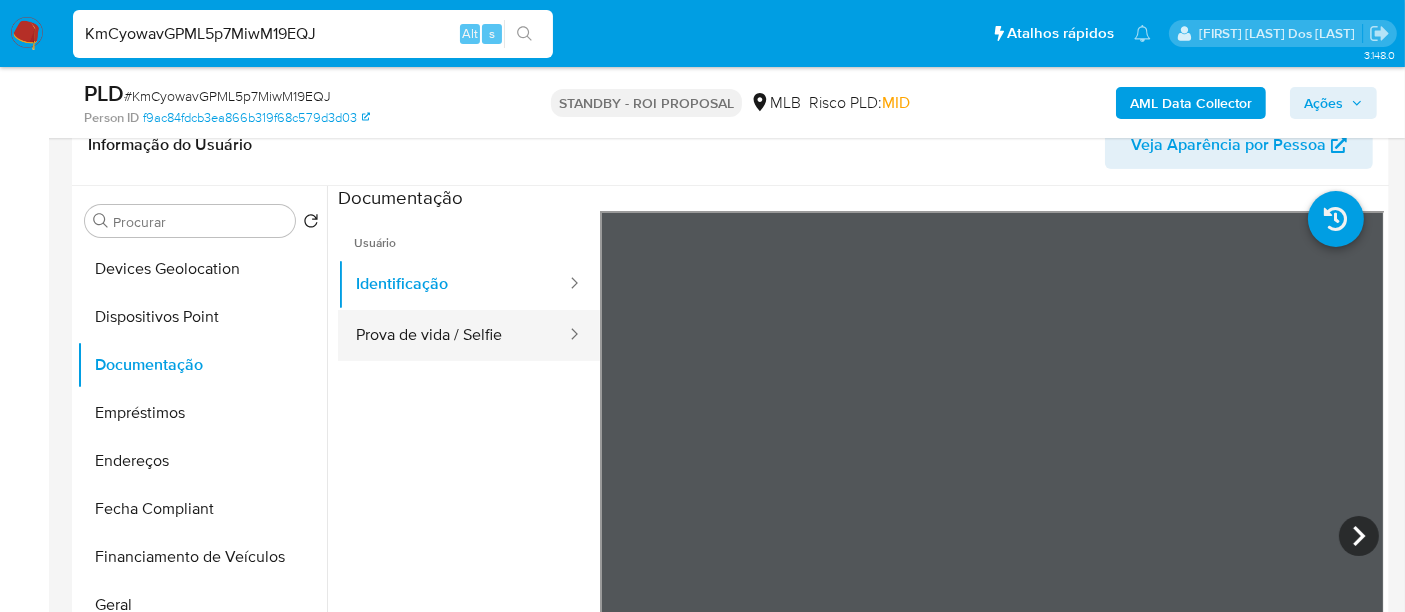 click on "Prova de vida / Selfie" at bounding box center [453, 335] 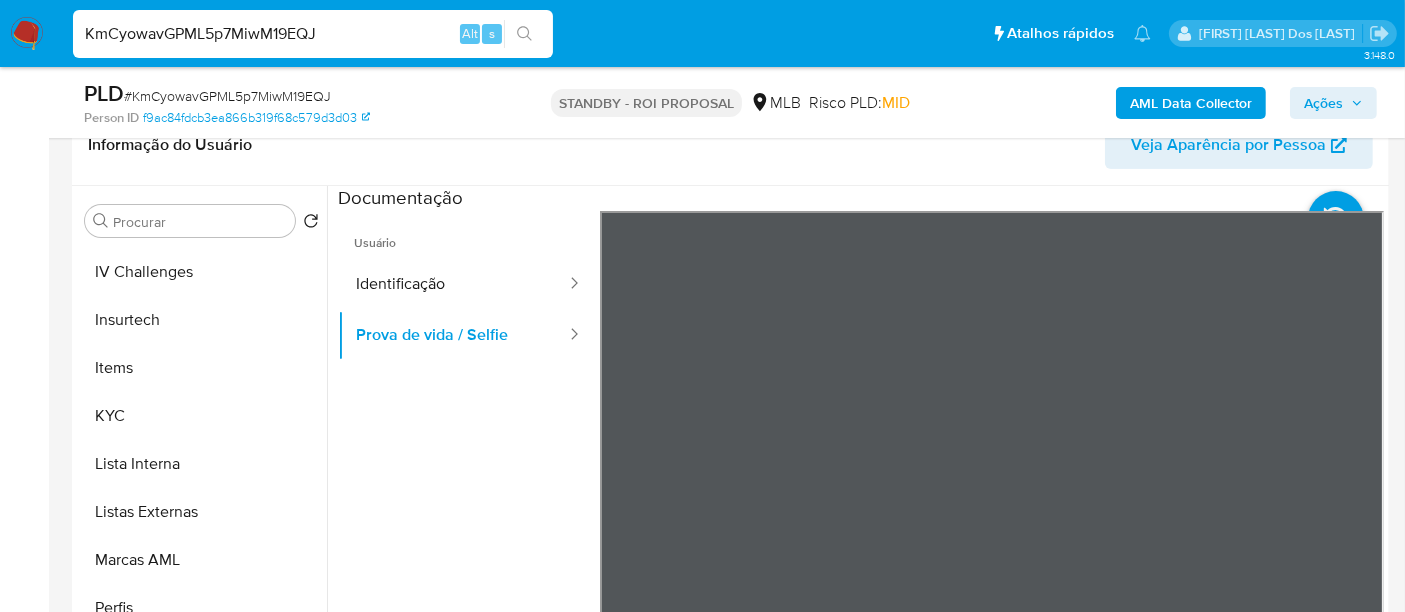 scroll, scrollTop: 844, scrollLeft: 0, axis: vertical 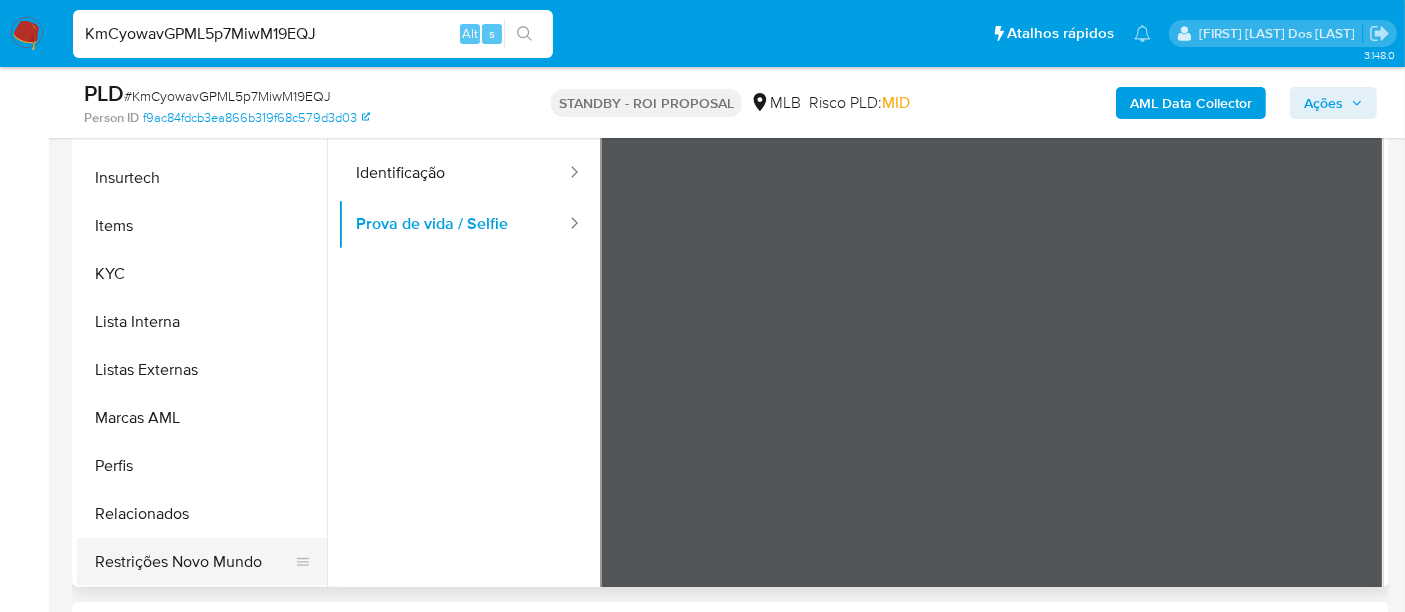 click on "Restrições Novo Mundo" at bounding box center [194, 562] 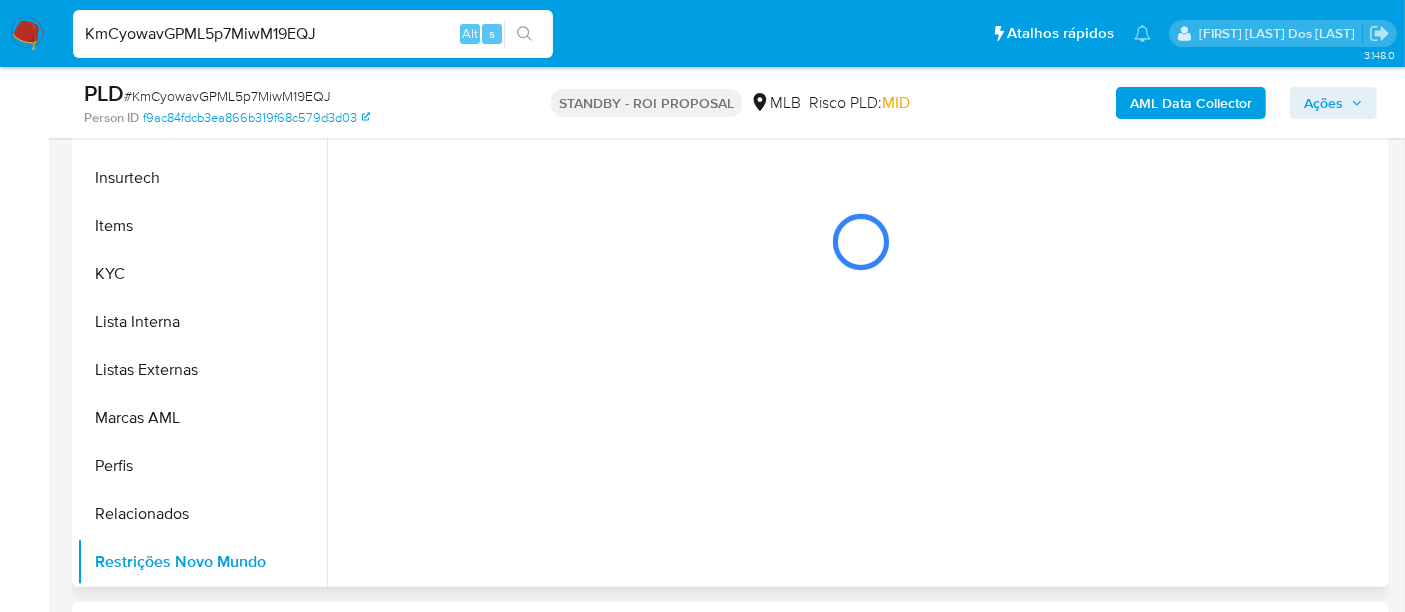 scroll, scrollTop: 333, scrollLeft: 0, axis: vertical 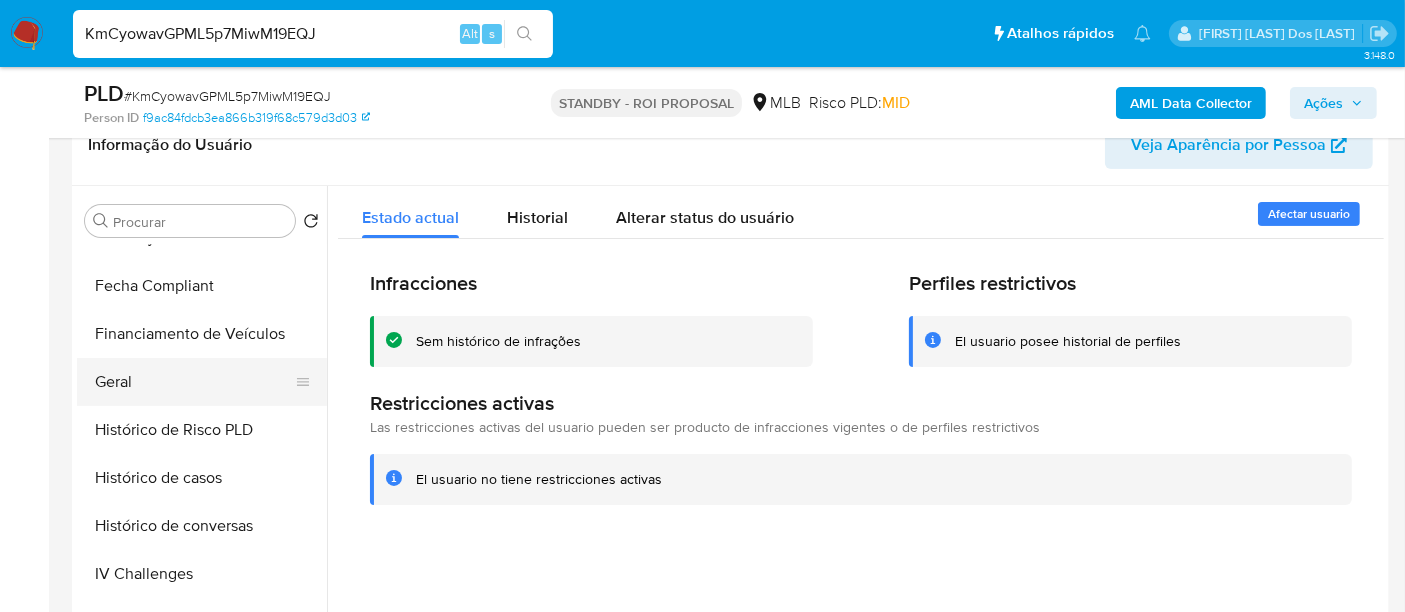click on "Geral" at bounding box center [194, 382] 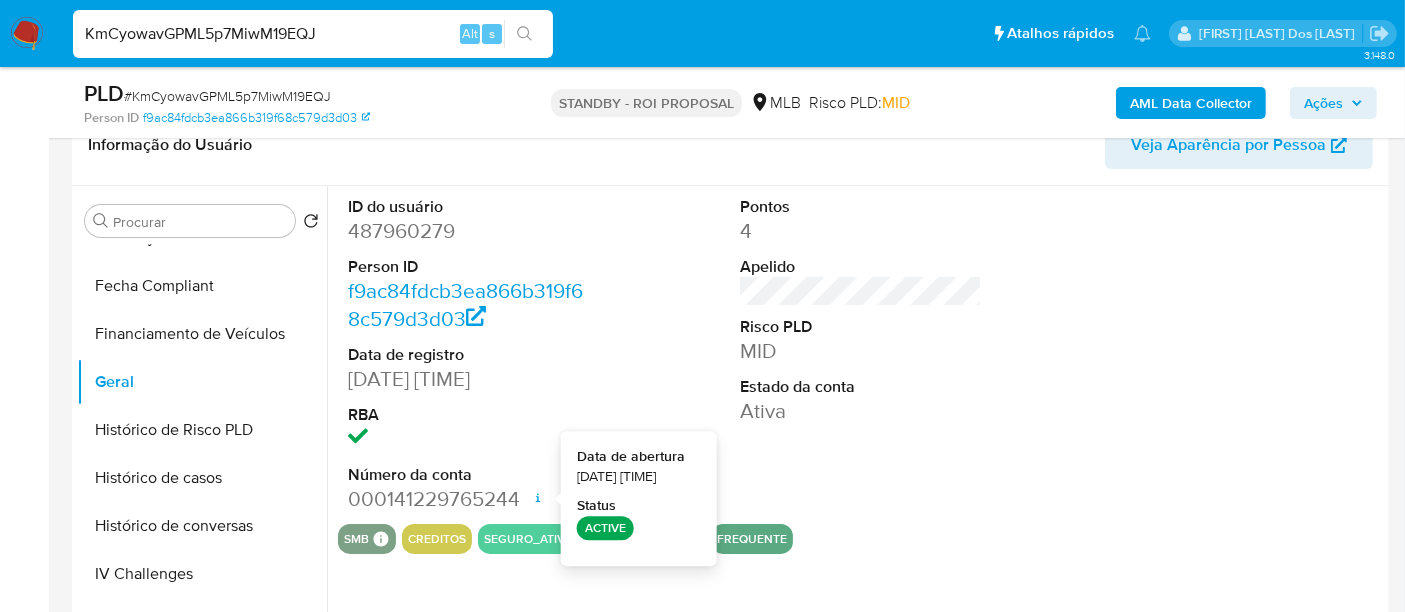 type 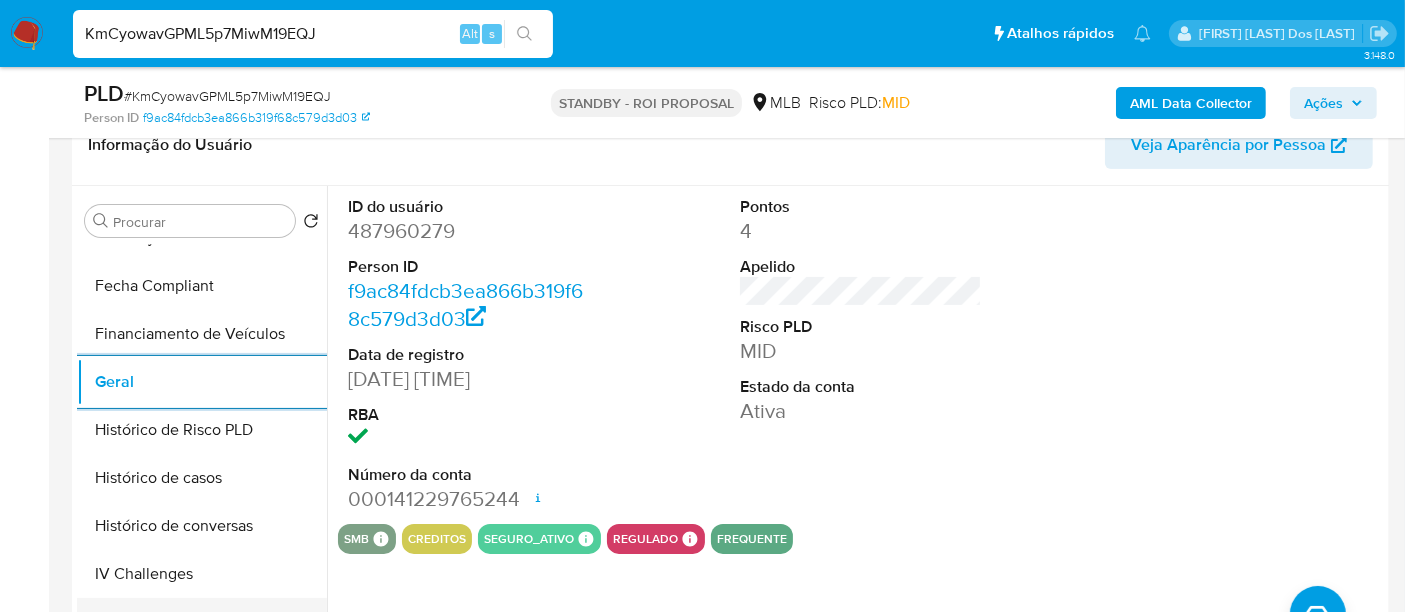 scroll, scrollTop: 733, scrollLeft: 0, axis: vertical 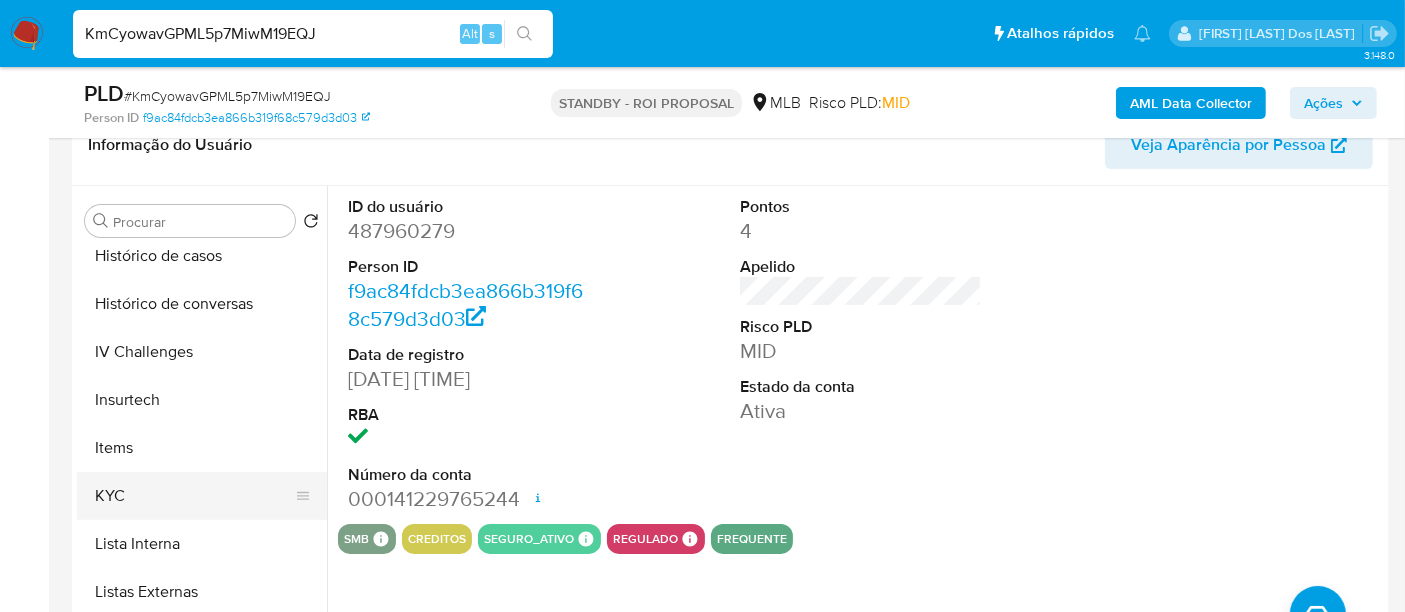 click on "KYC" at bounding box center [194, 496] 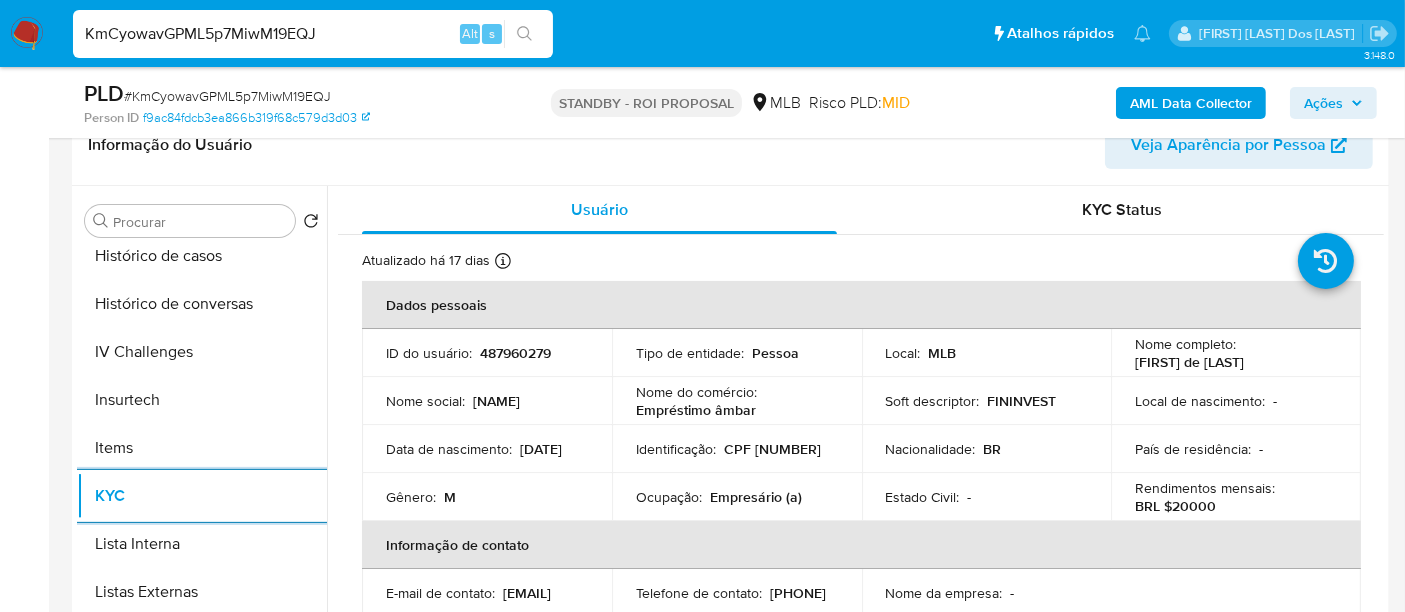 click on "Empresário (a)" at bounding box center (756, 497) 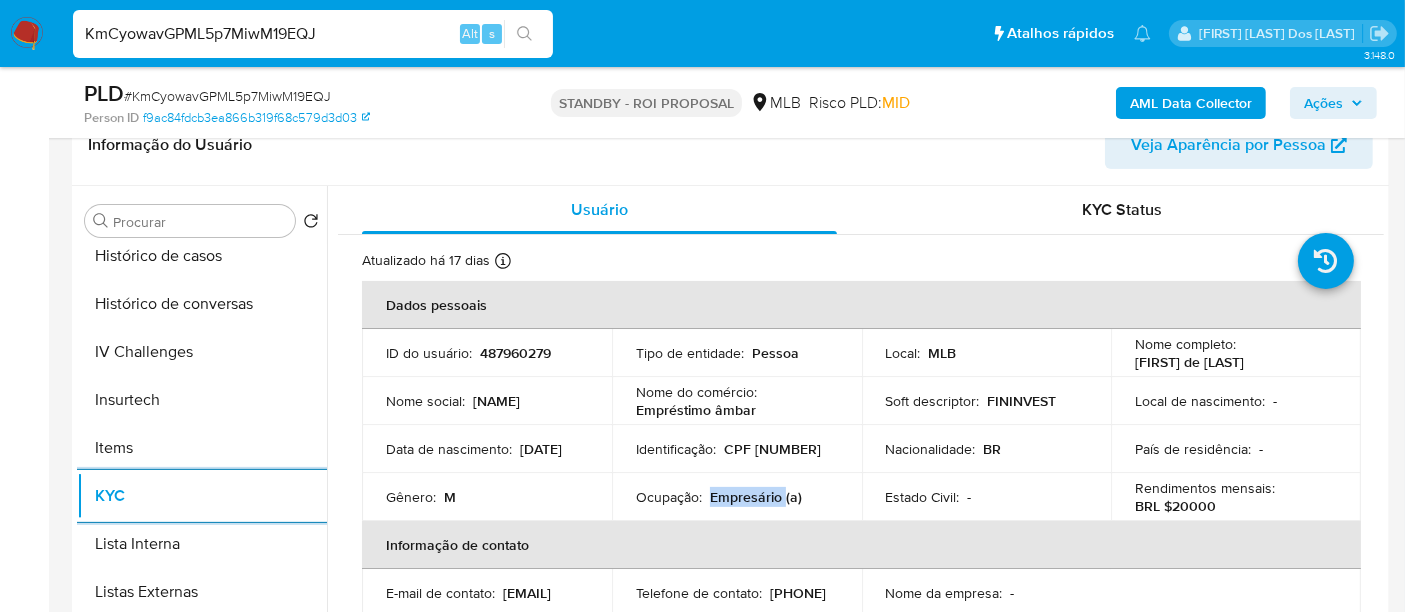 click on "Empresário (a)" at bounding box center [756, 497] 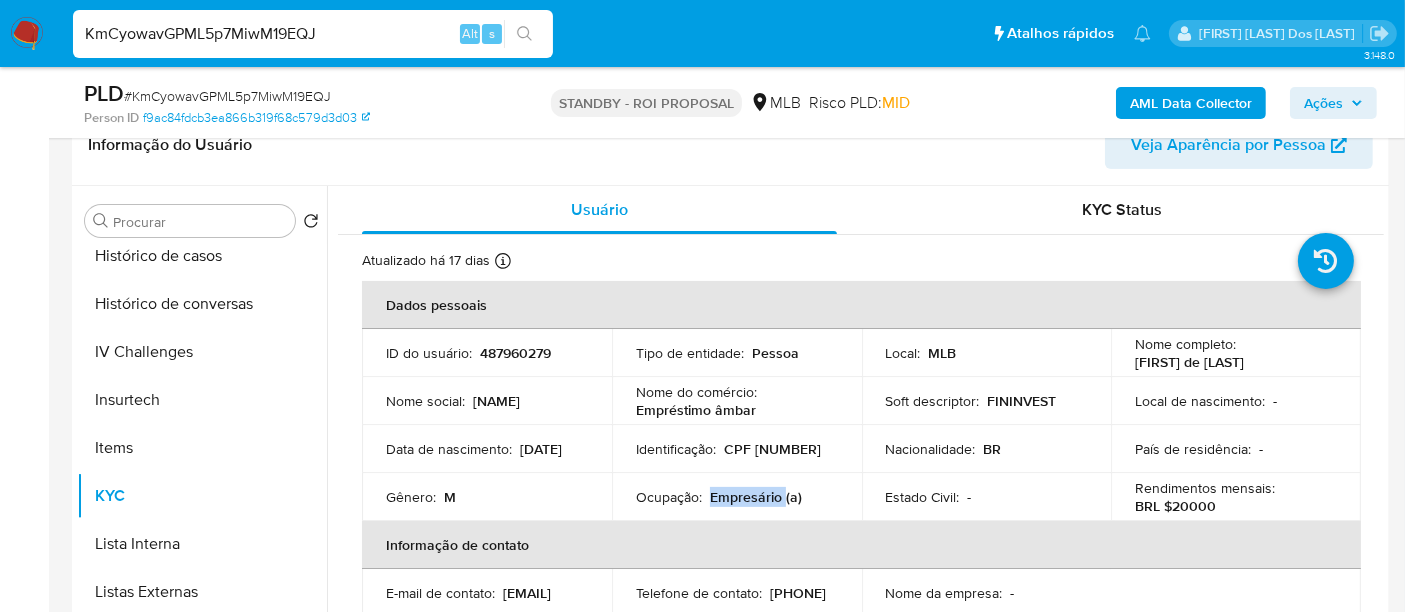 copy on "Empresário" 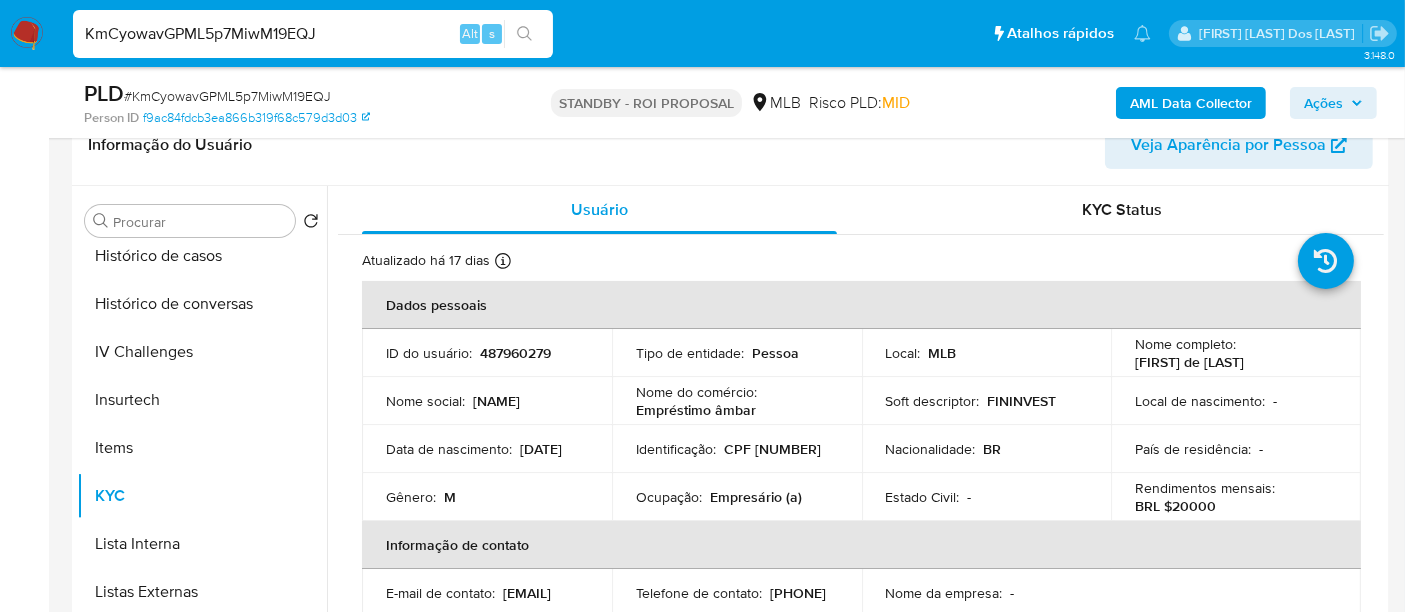 click on "KmCyowavGPML5p7MiwM19EQJ" at bounding box center [313, 34] 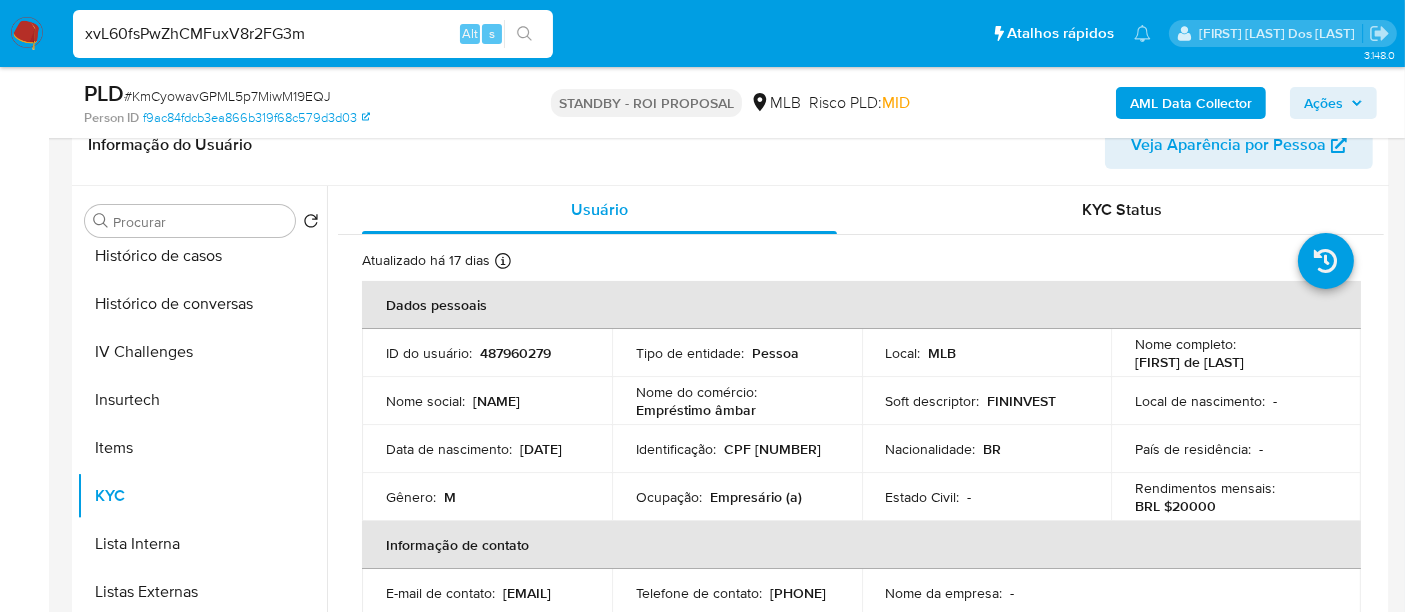type on "xvL60fsPwZhCMFuxV8r2FG3m" 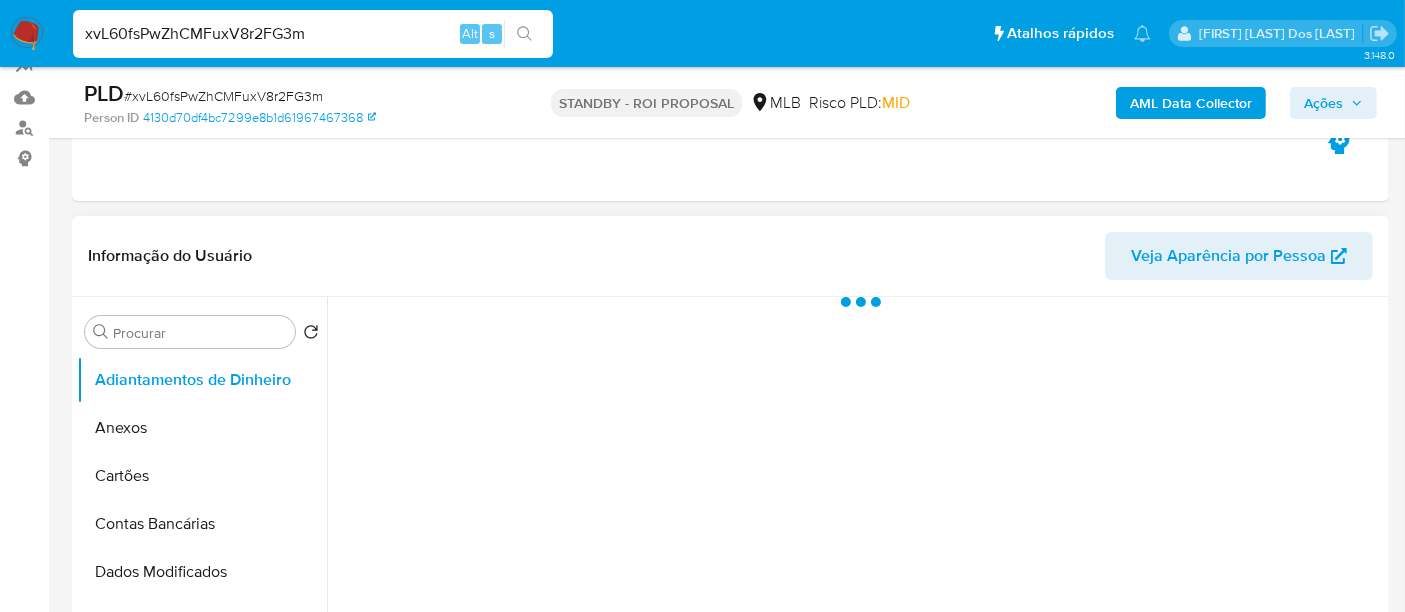 scroll, scrollTop: 333, scrollLeft: 0, axis: vertical 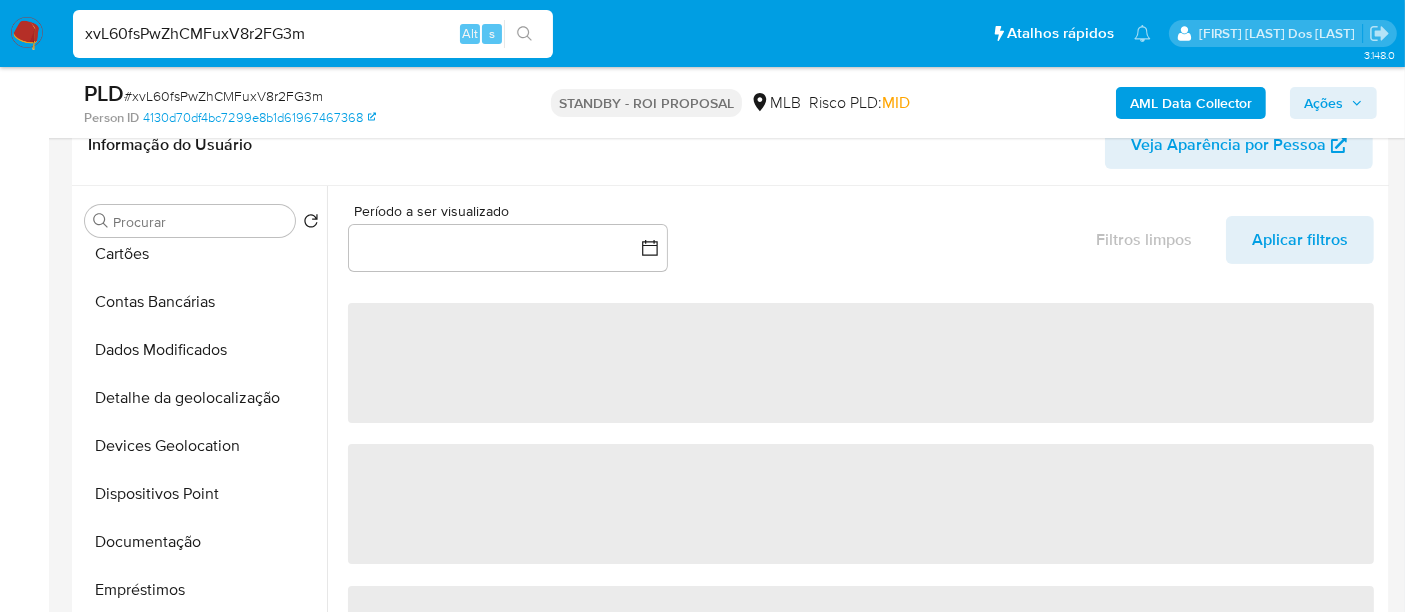 select on "10" 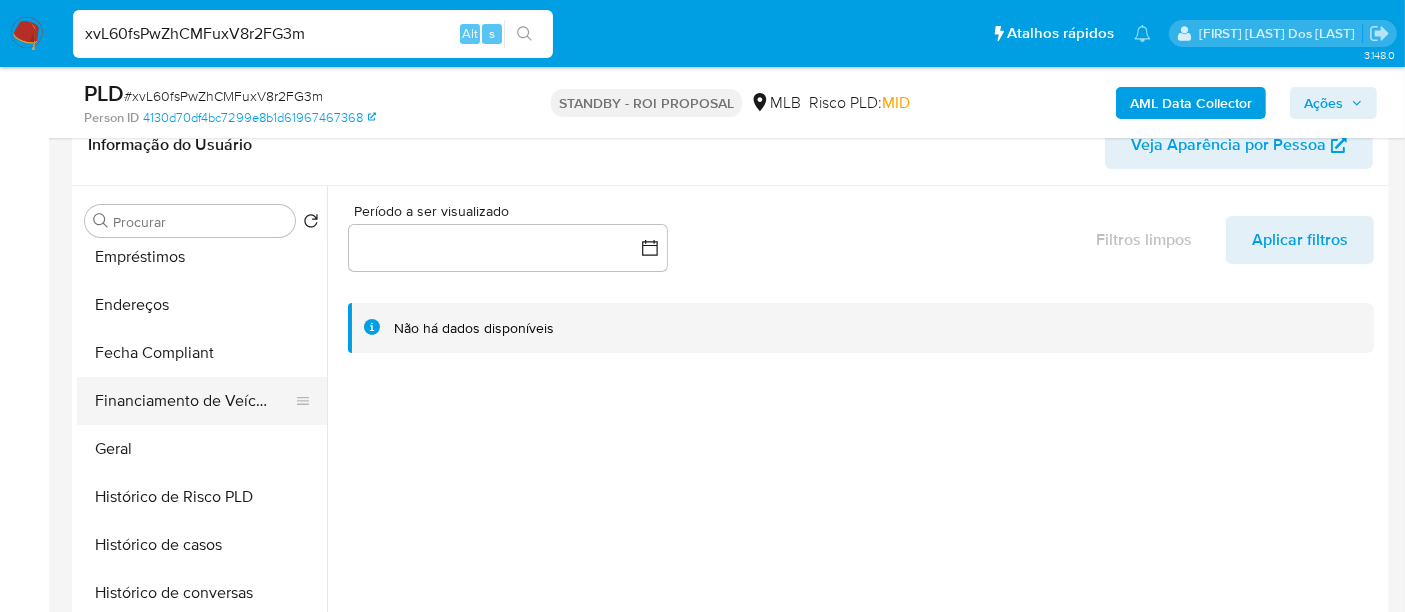 scroll, scrollTop: 666, scrollLeft: 0, axis: vertical 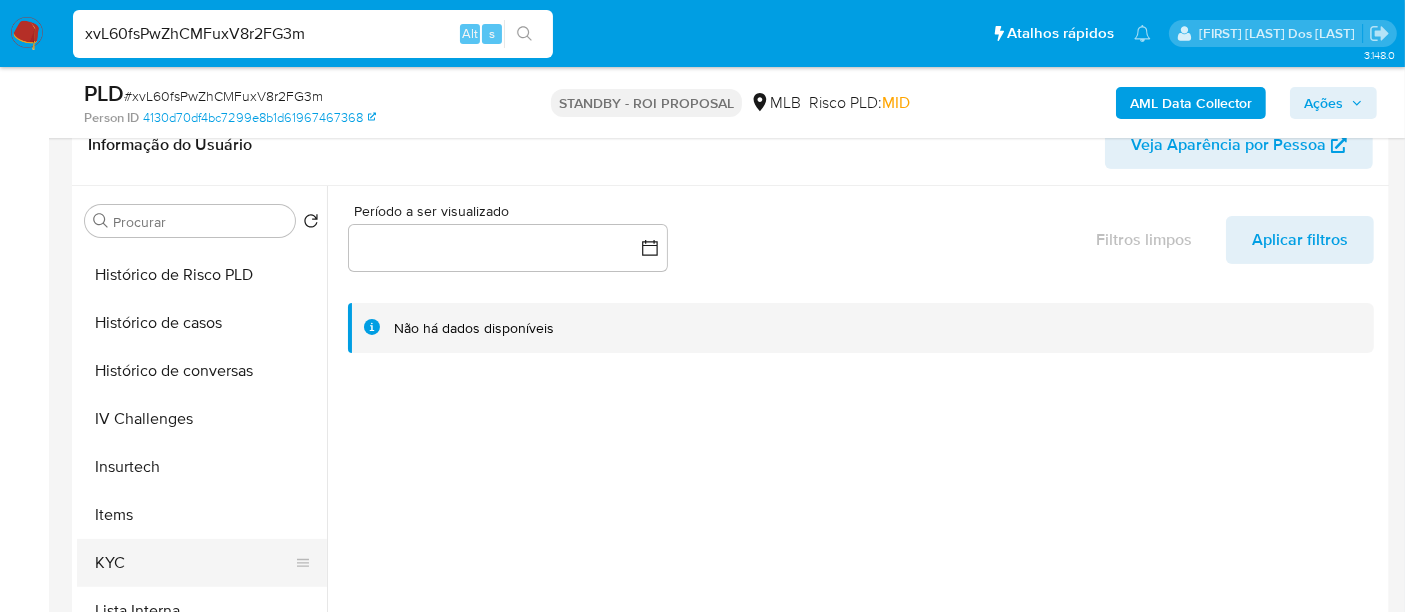 click on "KYC" at bounding box center [194, 563] 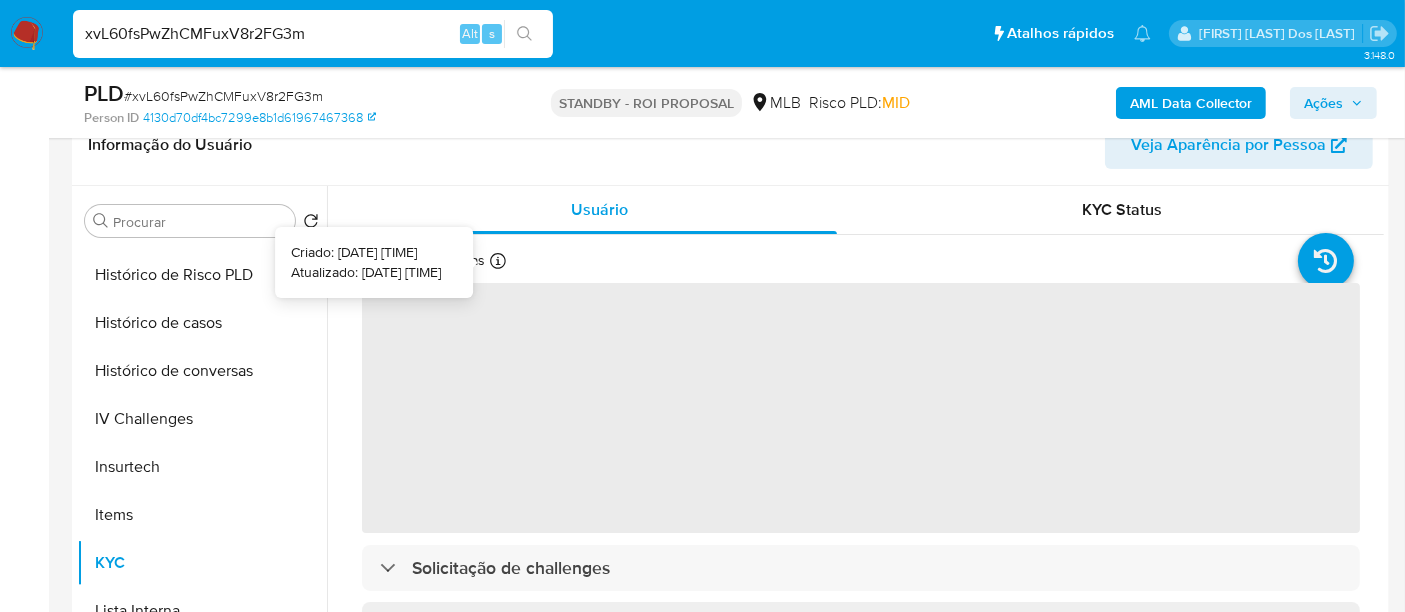 type 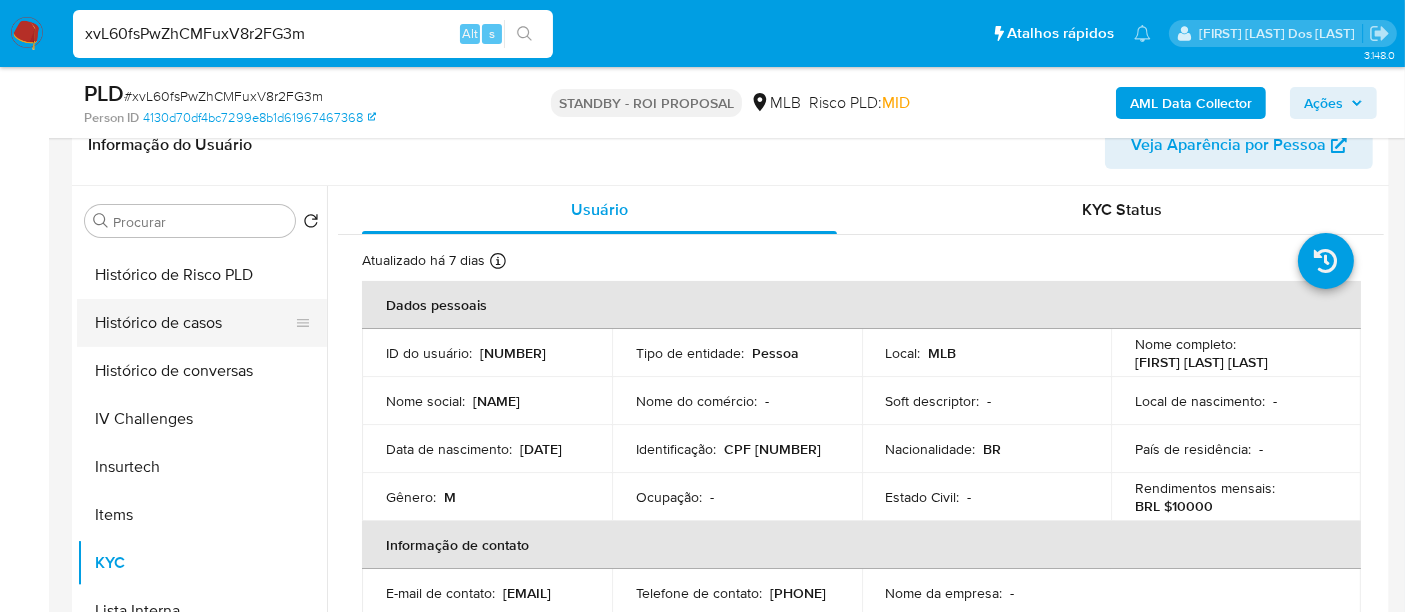click on "Histórico de casos" at bounding box center [194, 323] 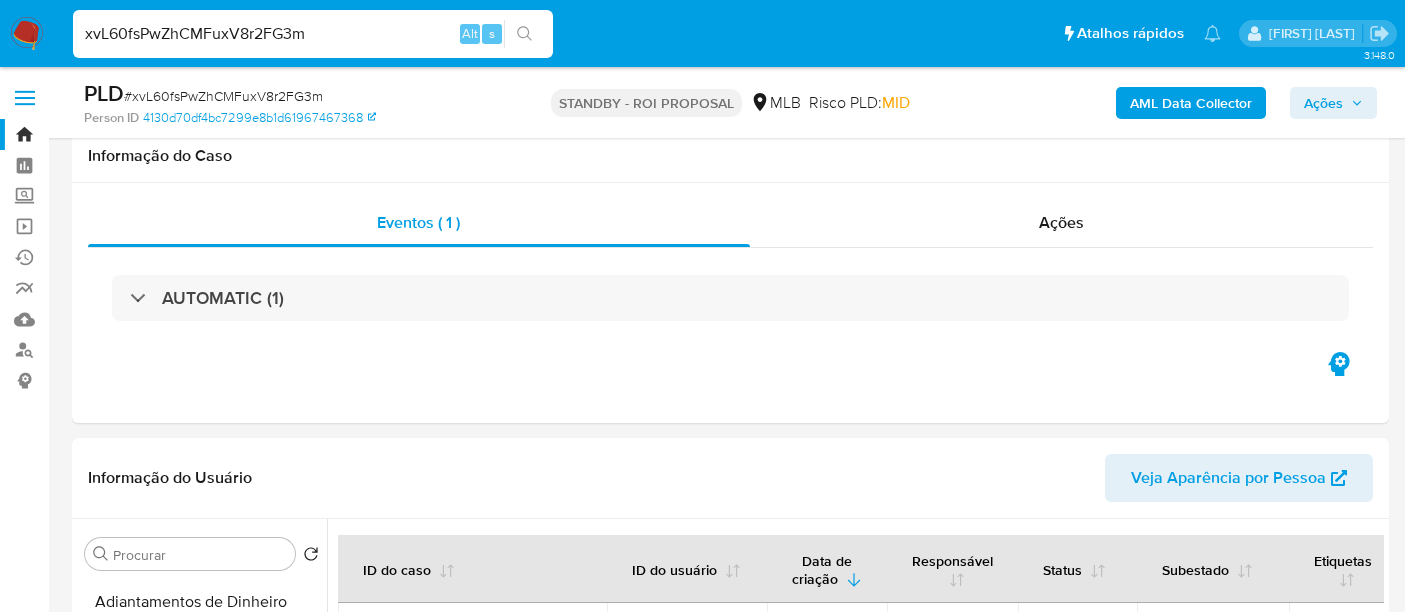 select on "10" 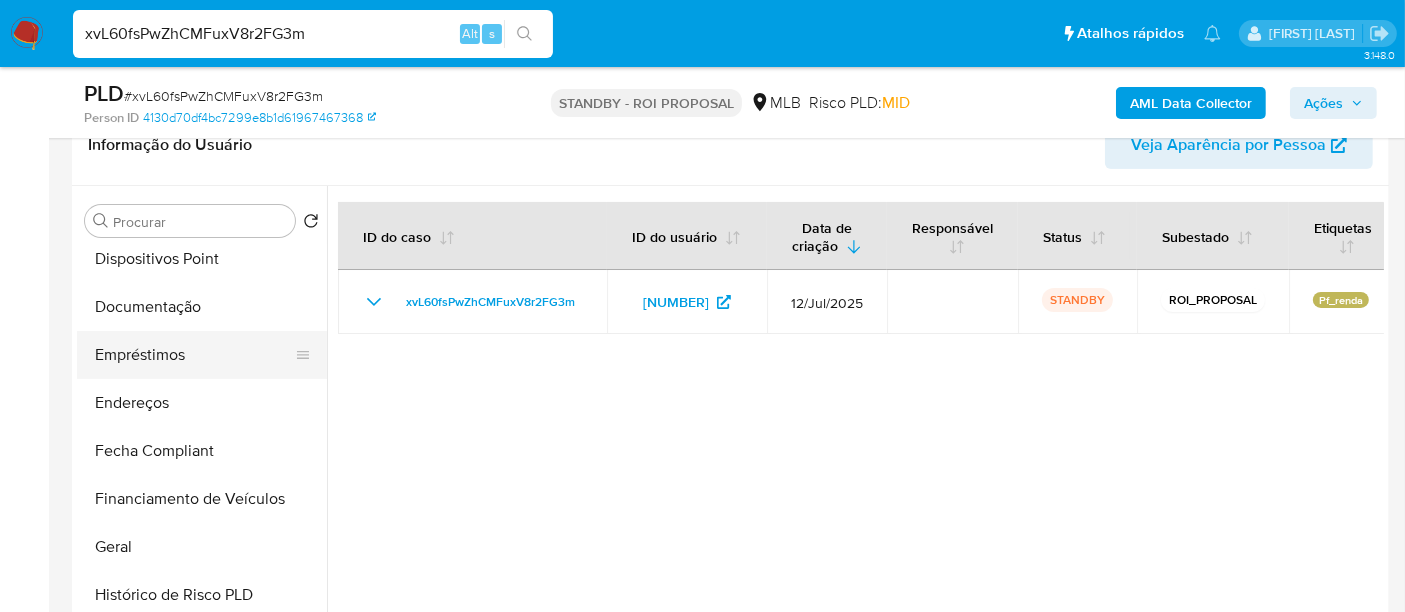 scroll, scrollTop: 333, scrollLeft: 0, axis: vertical 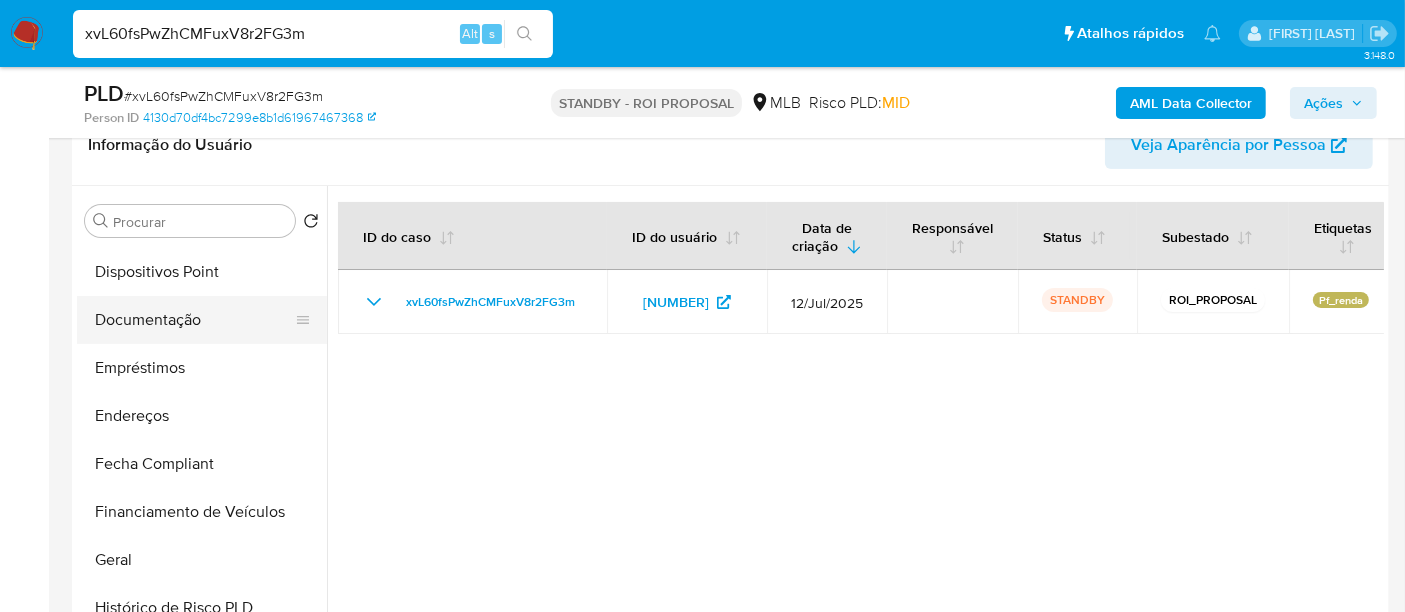 click on "Documentação" at bounding box center [194, 320] 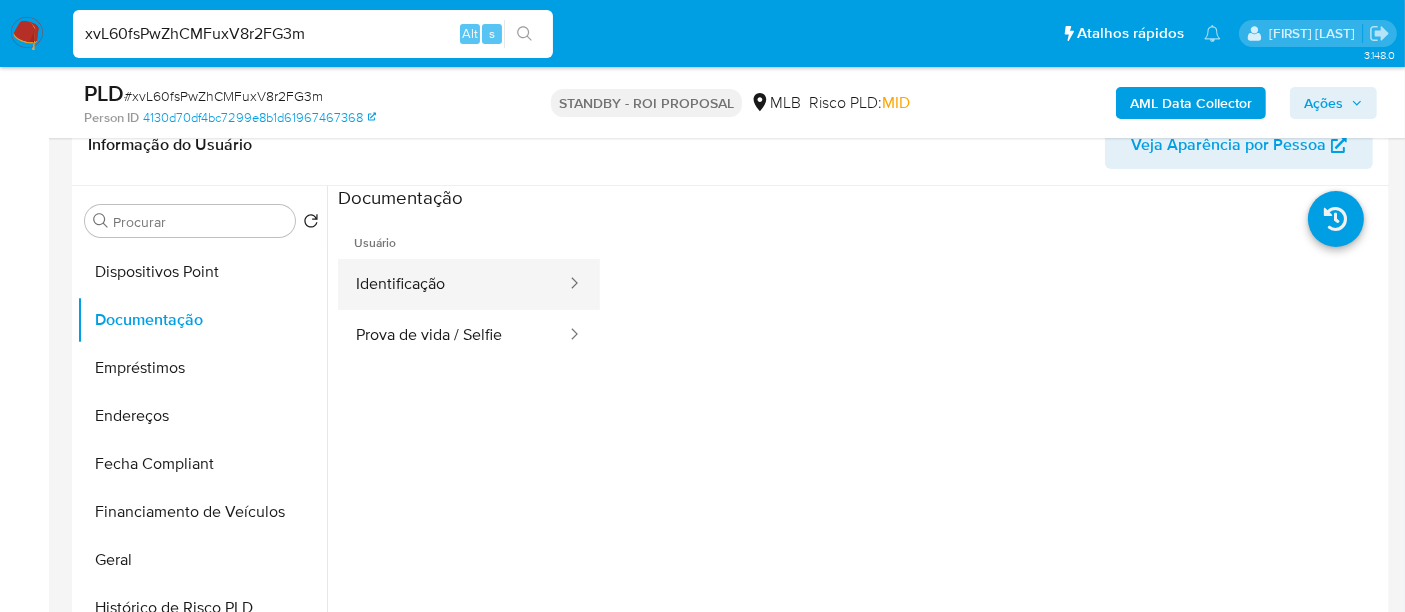 click on "Identificação" at bounding box center [453, 284] 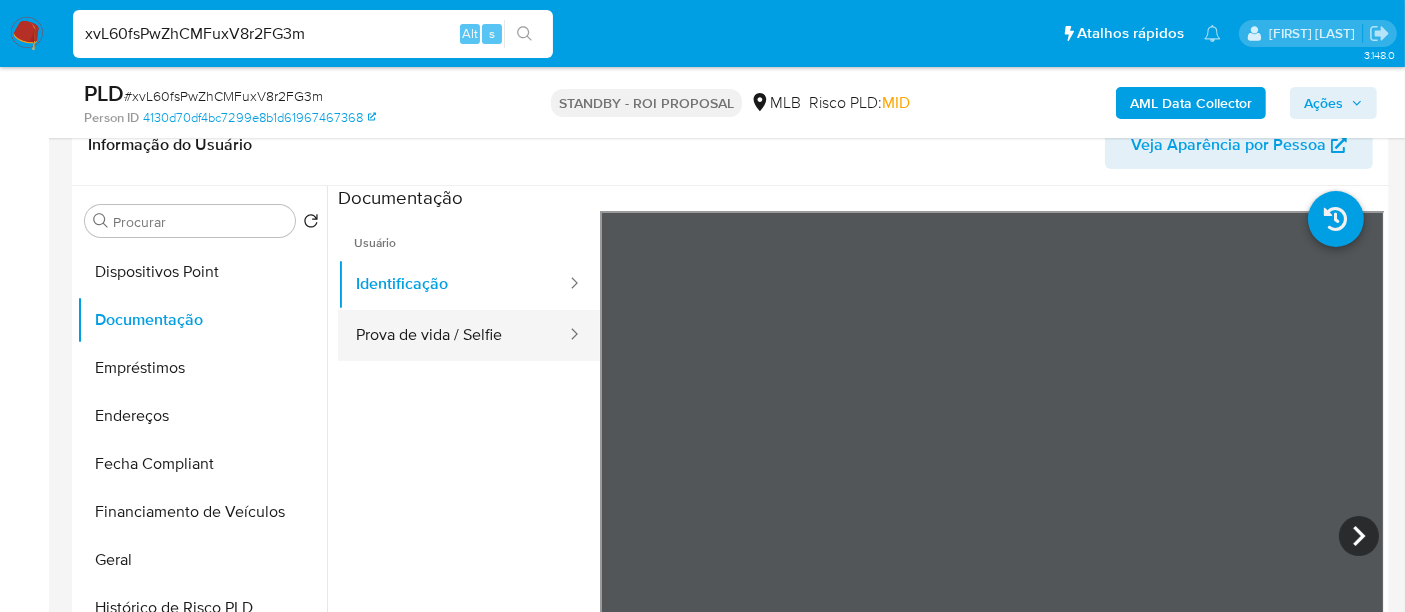 drag, startPoint x: 476, startPoint y: 333, endPoint x: 501, endPoint y: 332, distance: 25.019993 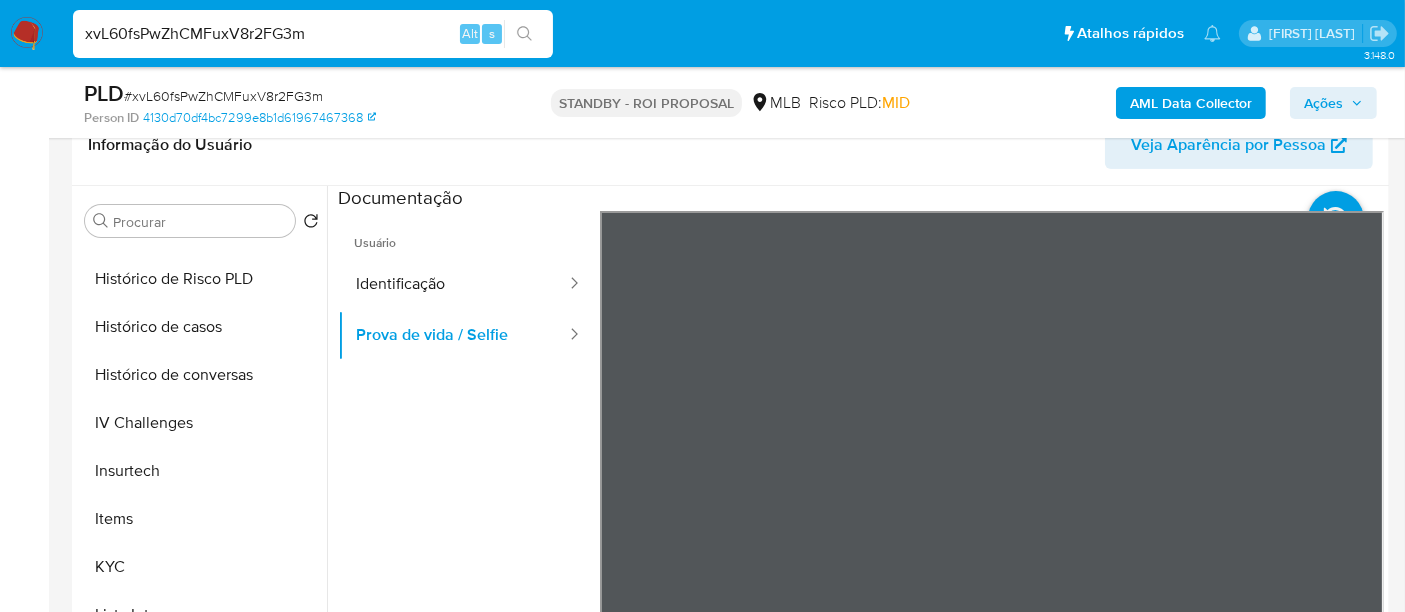 scroll, scrollTop: 844, scrollLeft: 0, axis: vertical 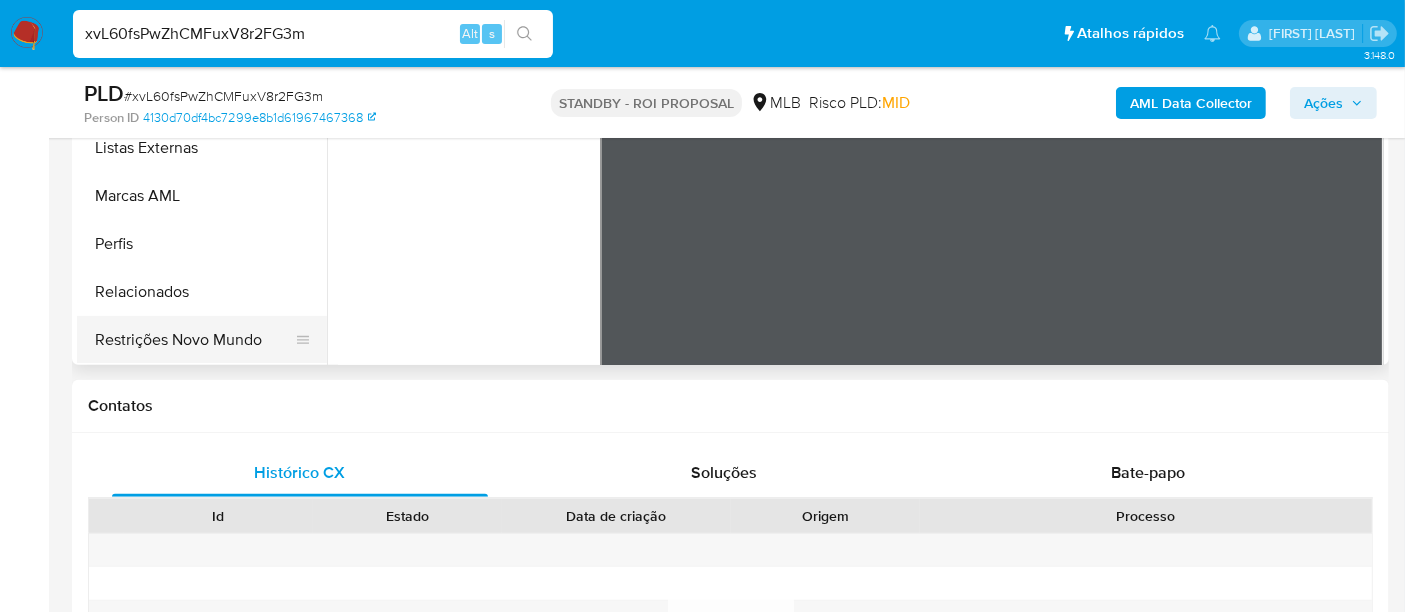 click on "Restrições Novo Mundo" at bounding box center [194, 340] 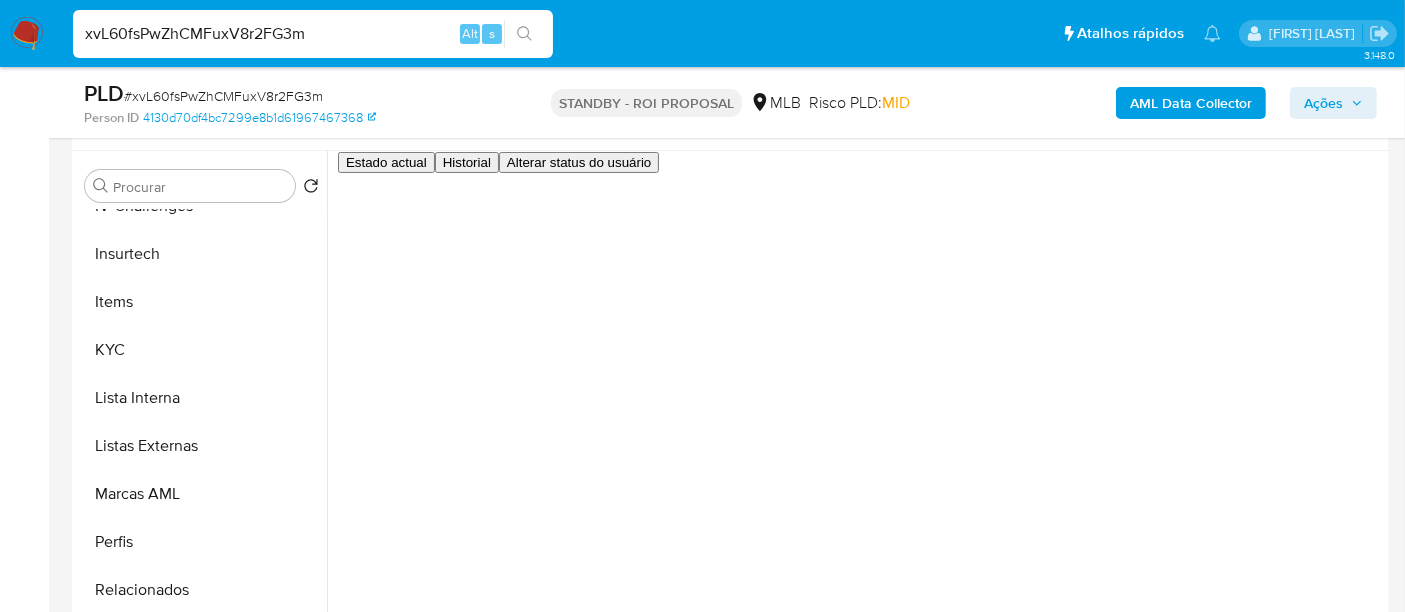 scroll, scrollTop: 333, scrollLeft: 0, axis: vertical 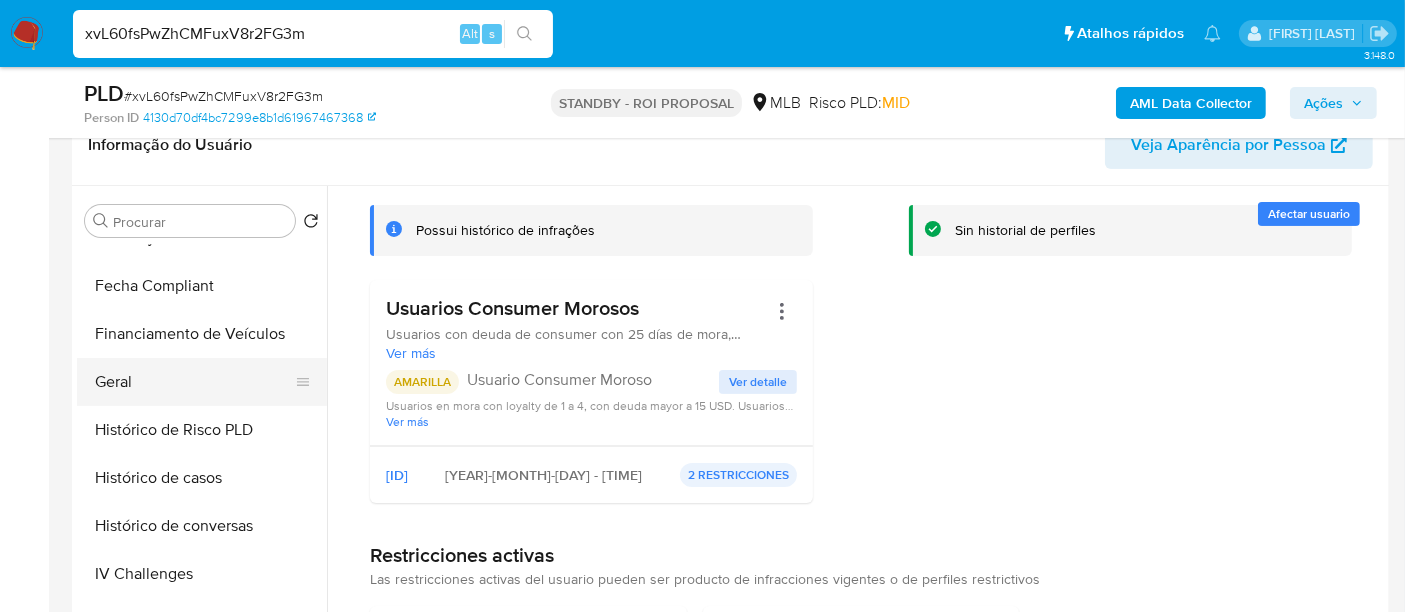 click on "Geral" at bounding box center (194, 382) 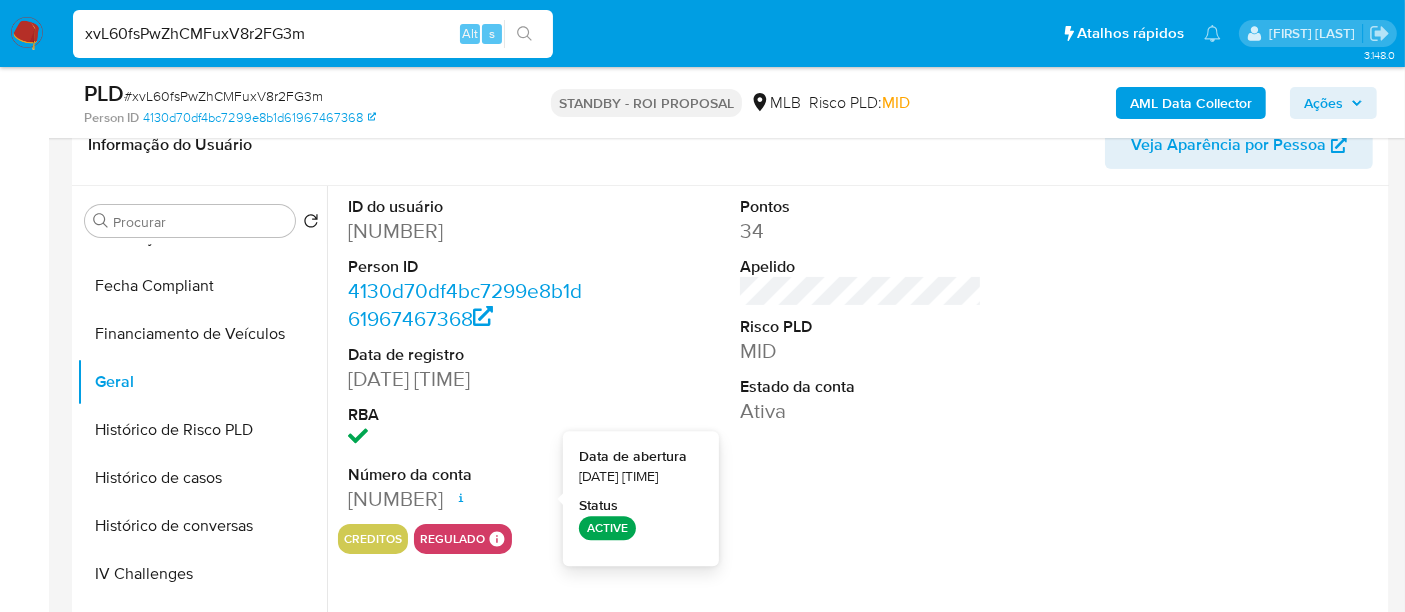 type 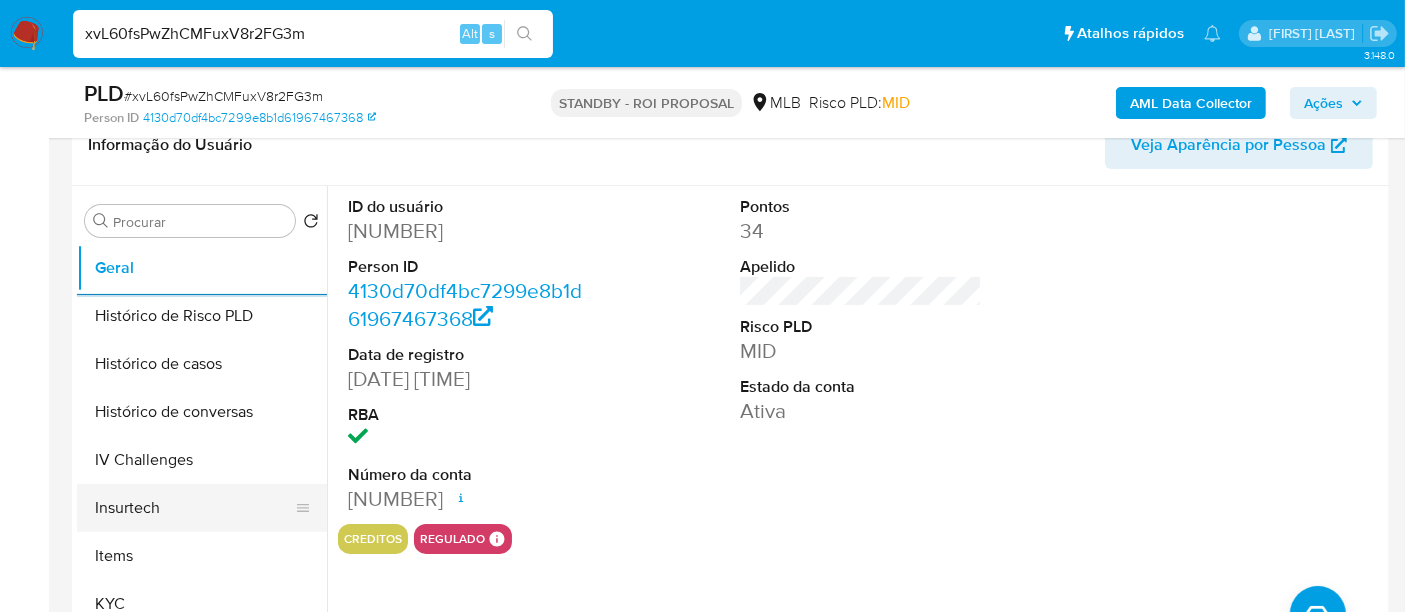 scroll, scrollTop: 733, scrollLeft: 0, axis: vertical 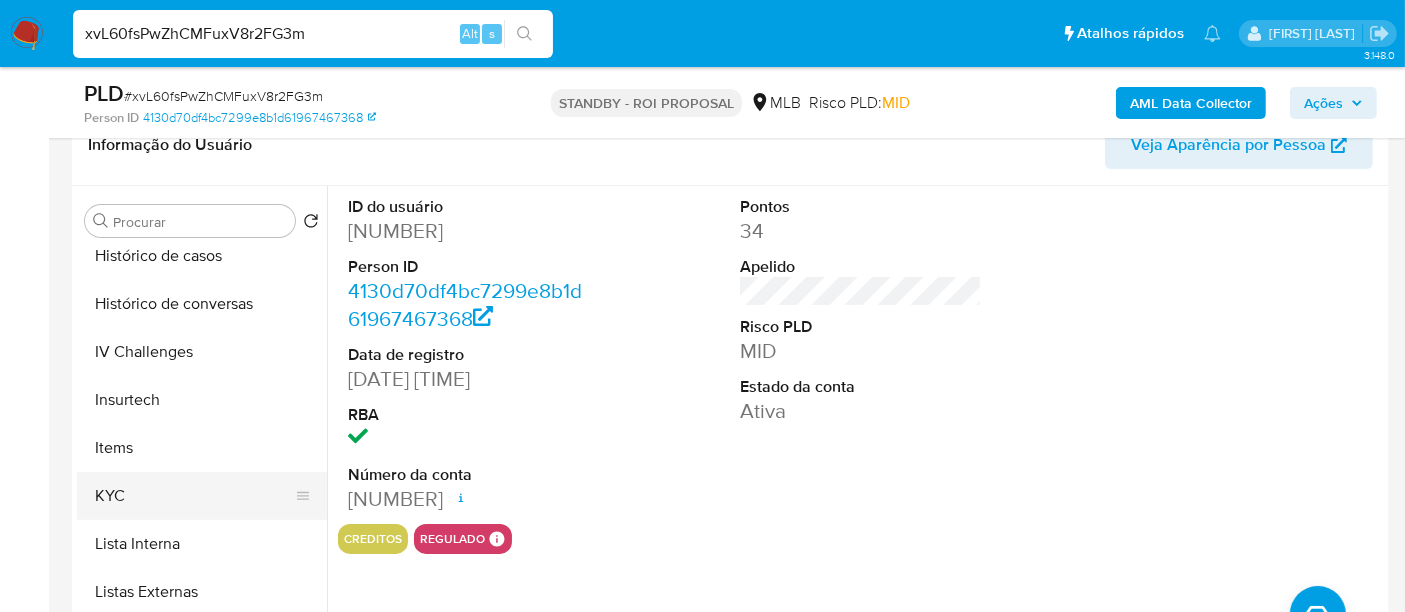 click on "KYC" at bounding box center (194, 496) 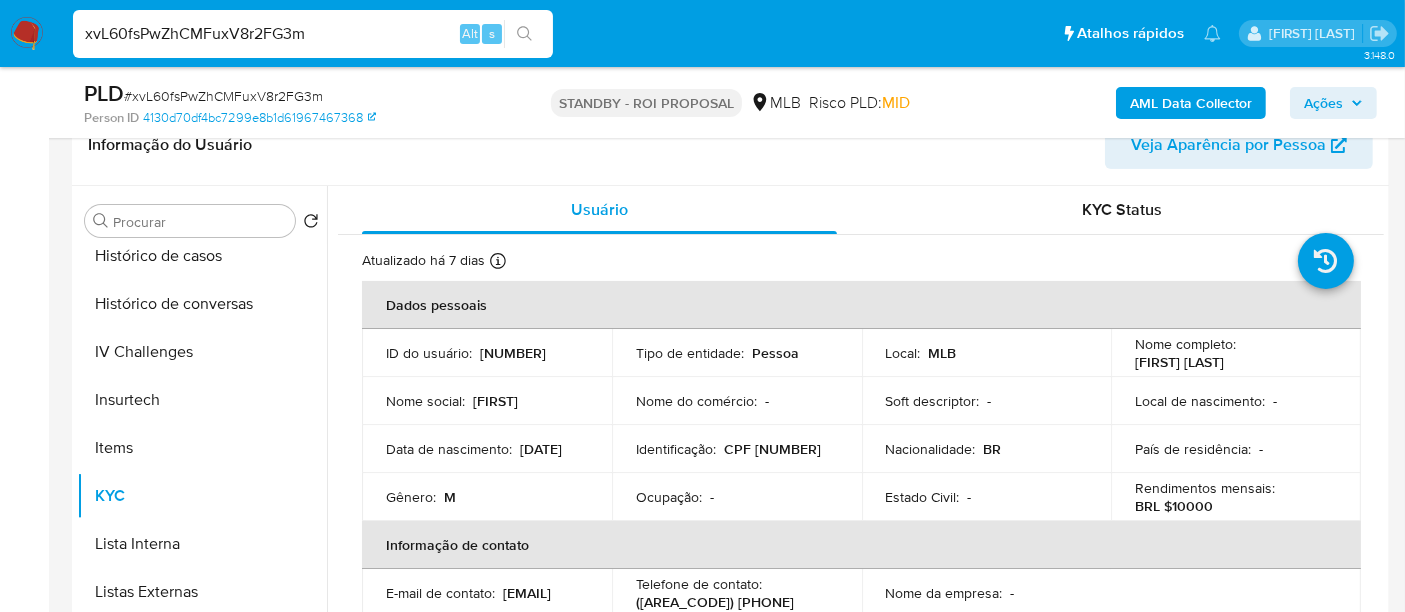 type 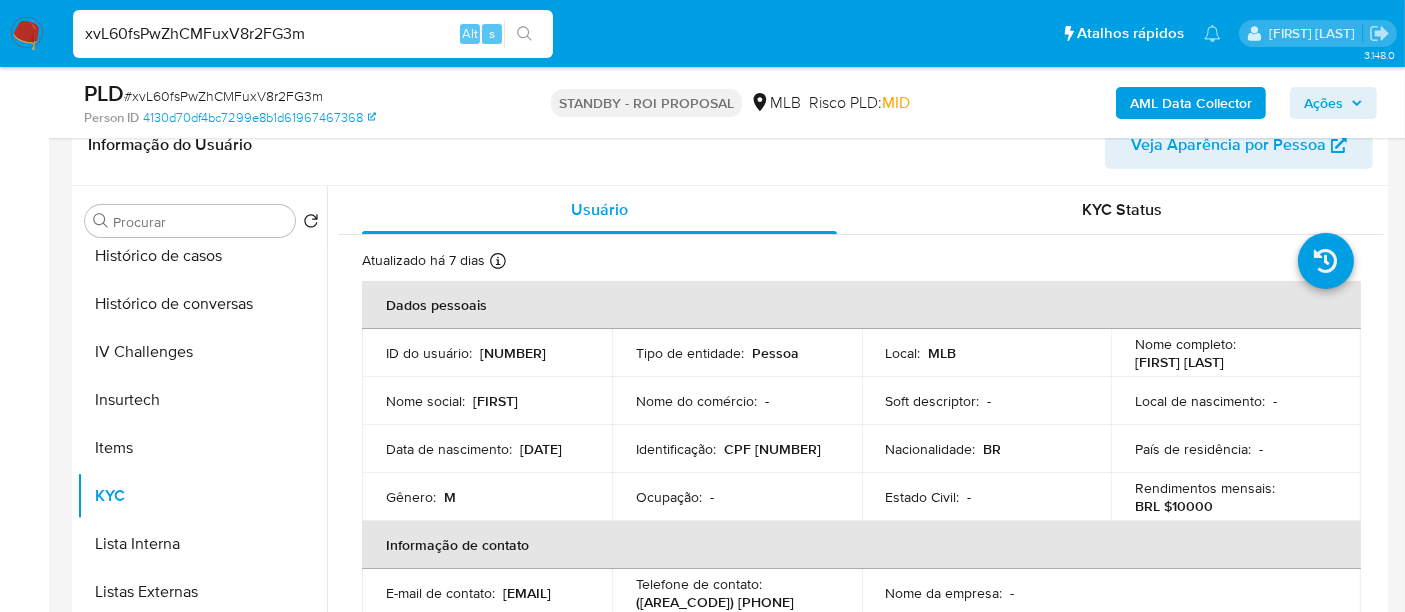 click on "xvL60fsPwZhCMFuxV8r2FG3m" at bounding box center (313, 34) 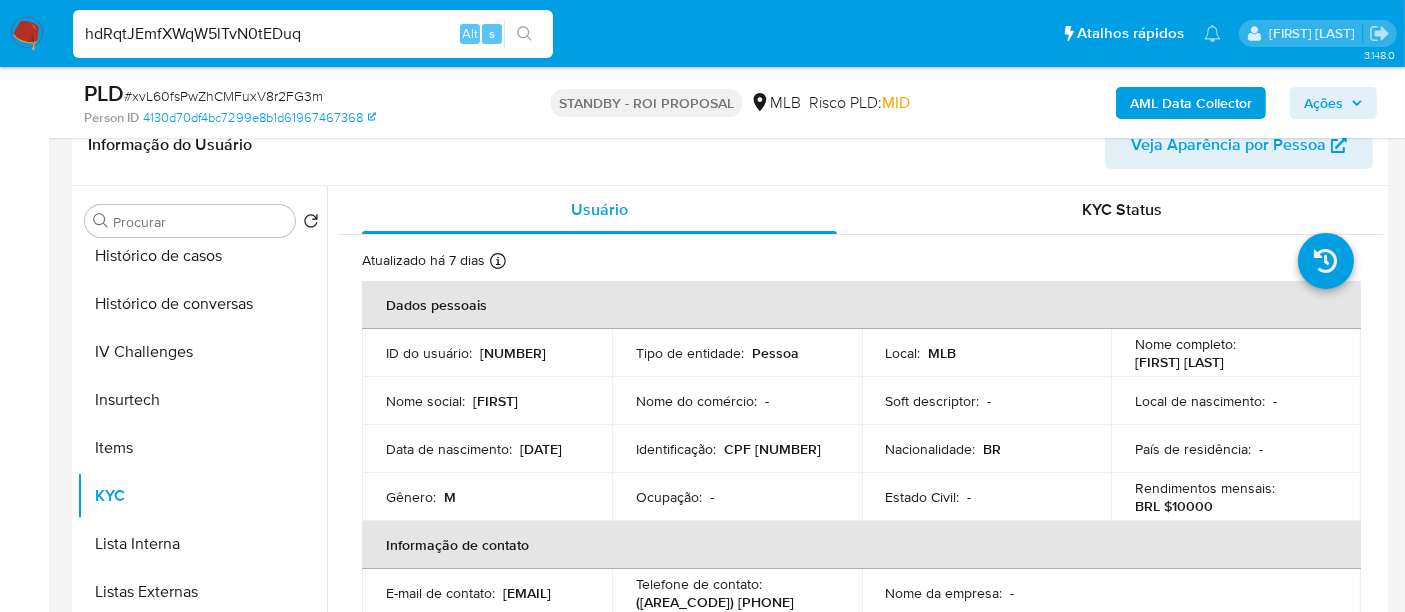 type on "hdRqtJEmfXWqW5lTvN0tEDuq" 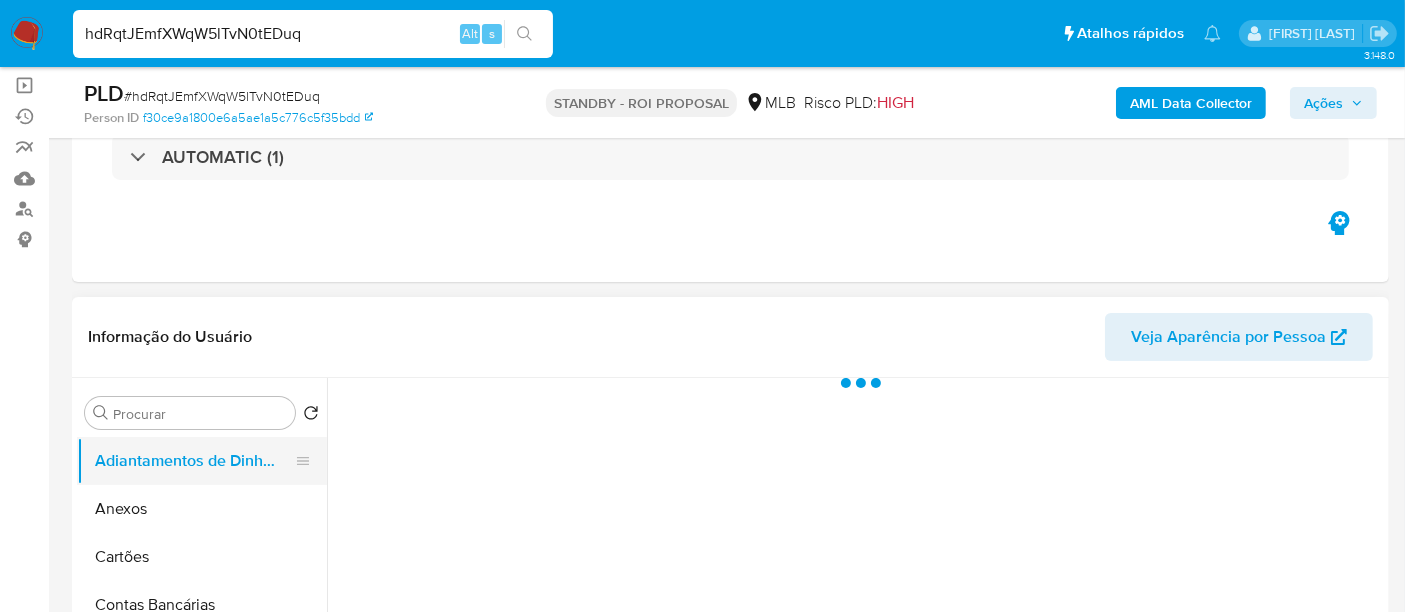 scroll, scrollTop: 222, scrollLeft: 0, axis: vertical 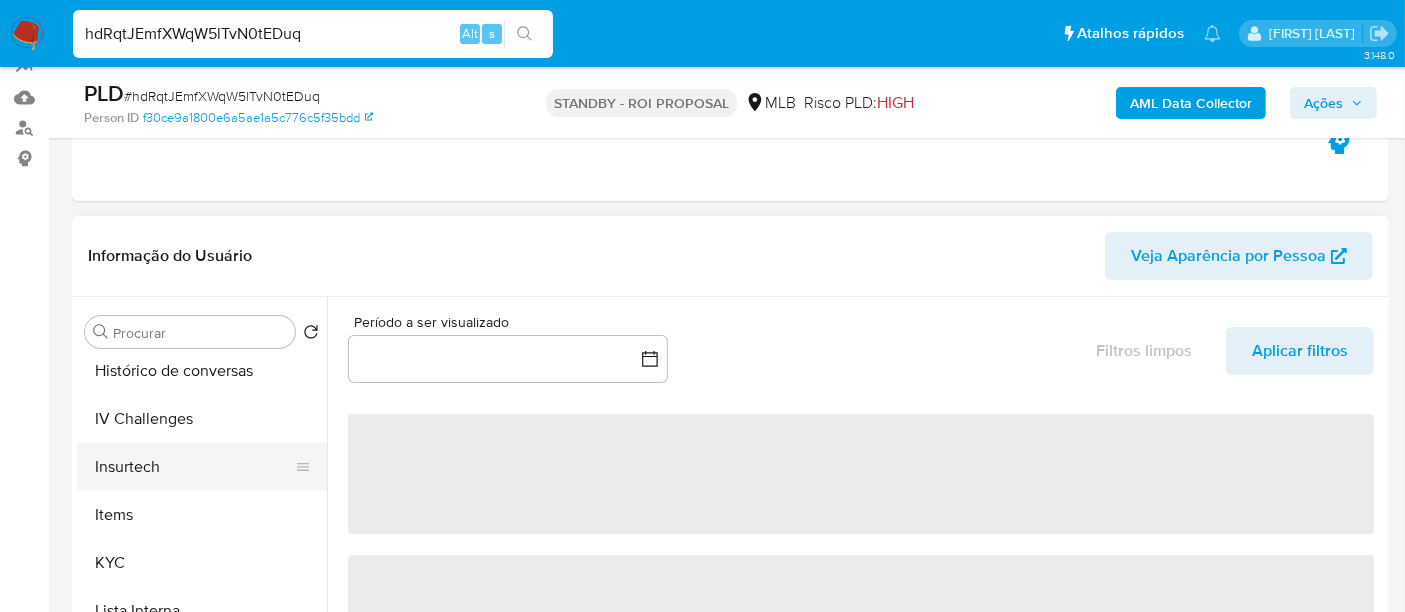 select on "10" 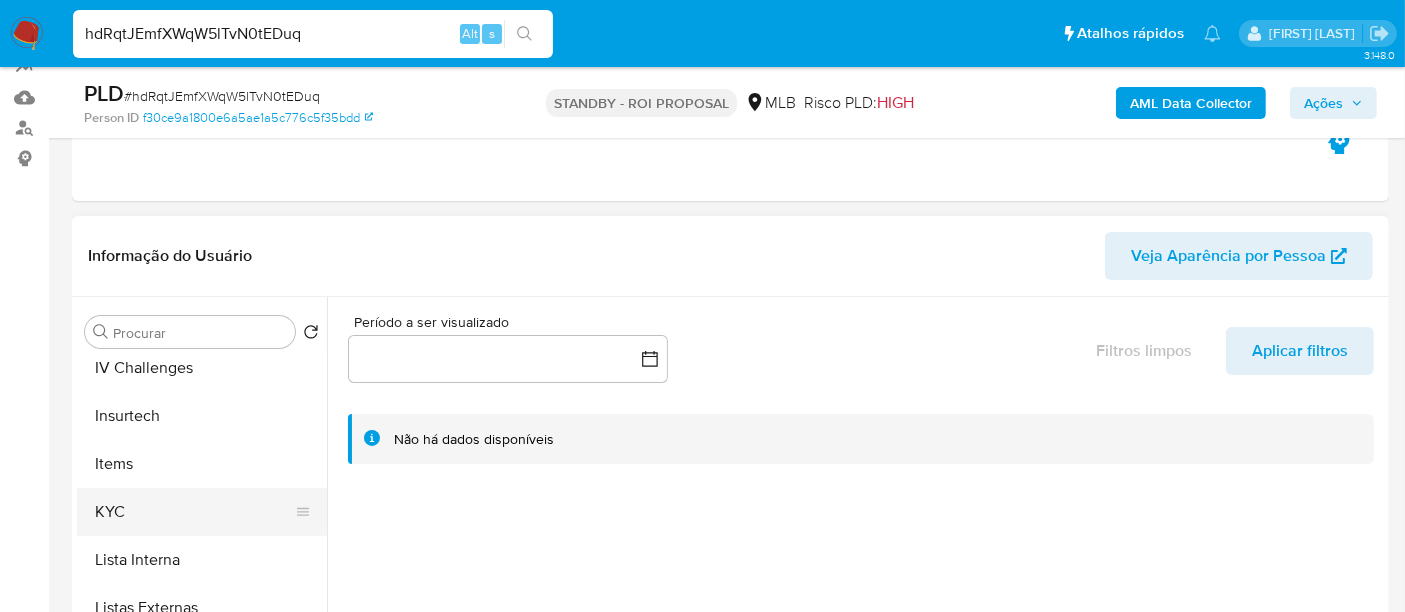 scroll, scrollTop: 844, scrollLeft: 0, axis: vertical 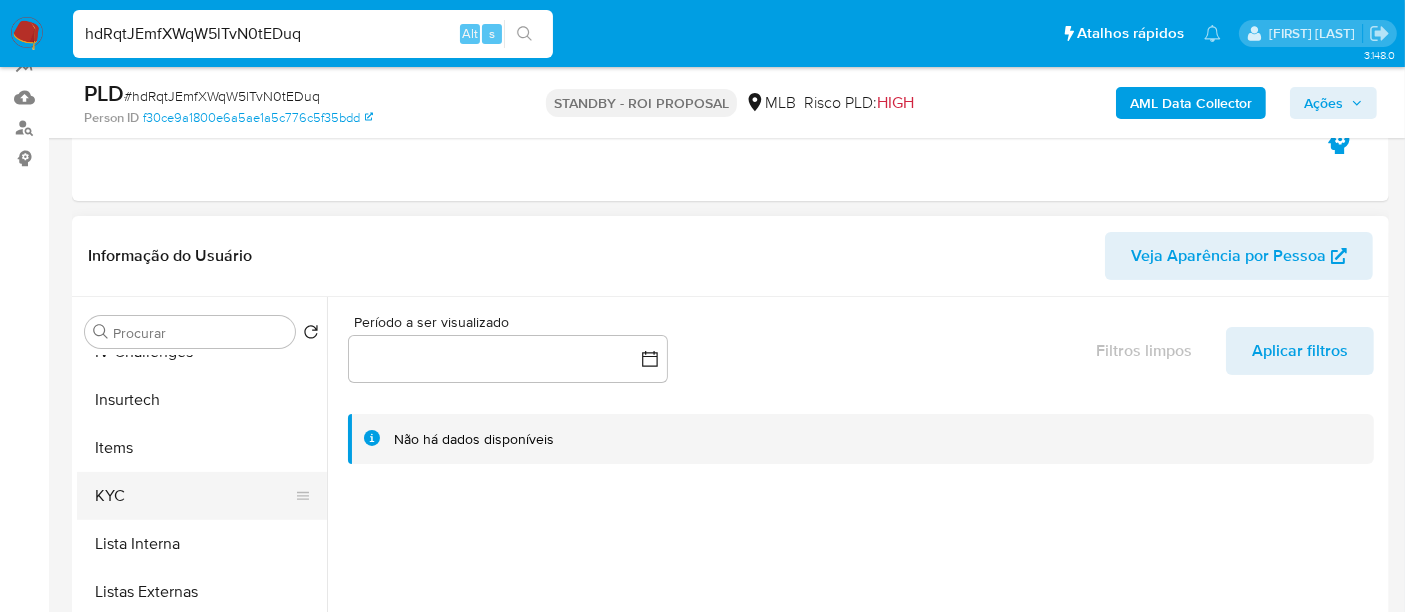click on "KYC" at bounding box center (194, 496) 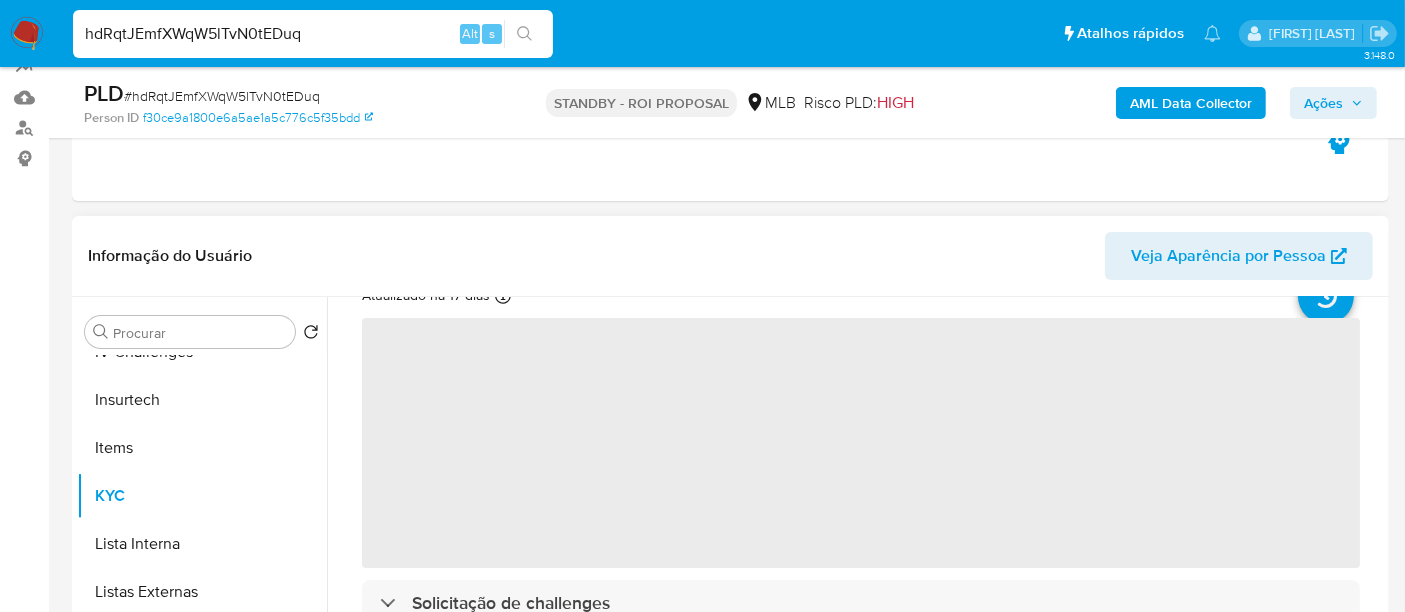 scroll, scrollTop: 111, scrollLeft: 0, axis: vertical 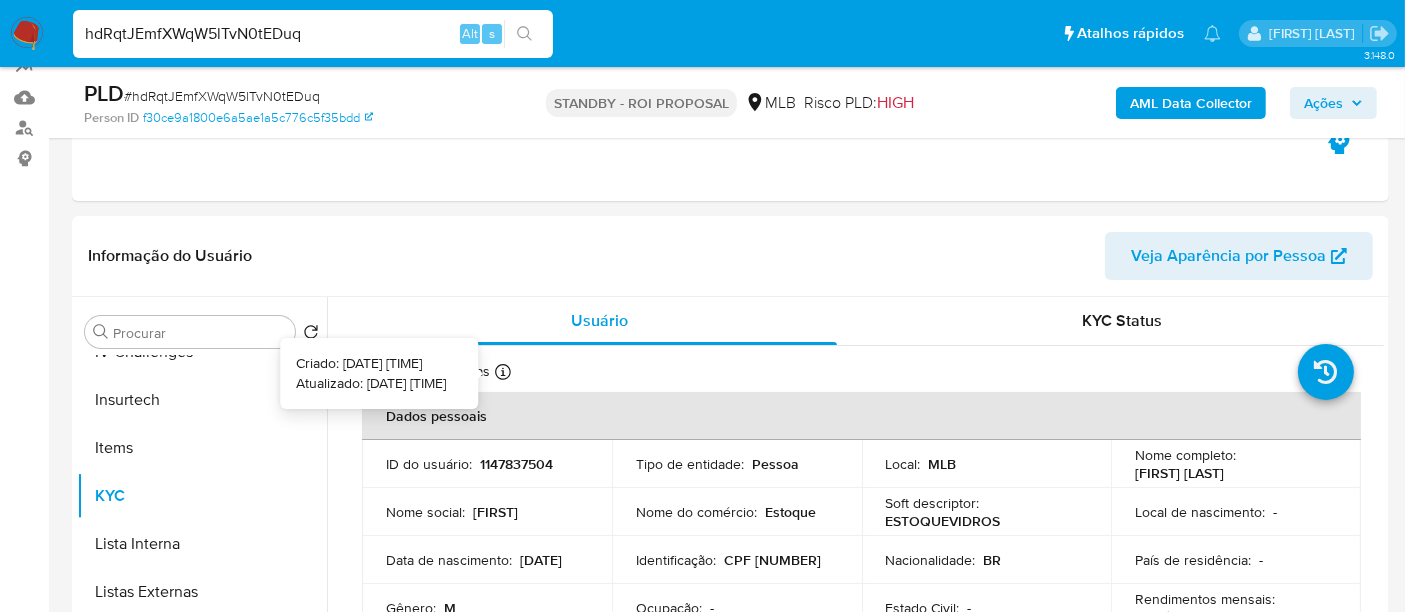 type 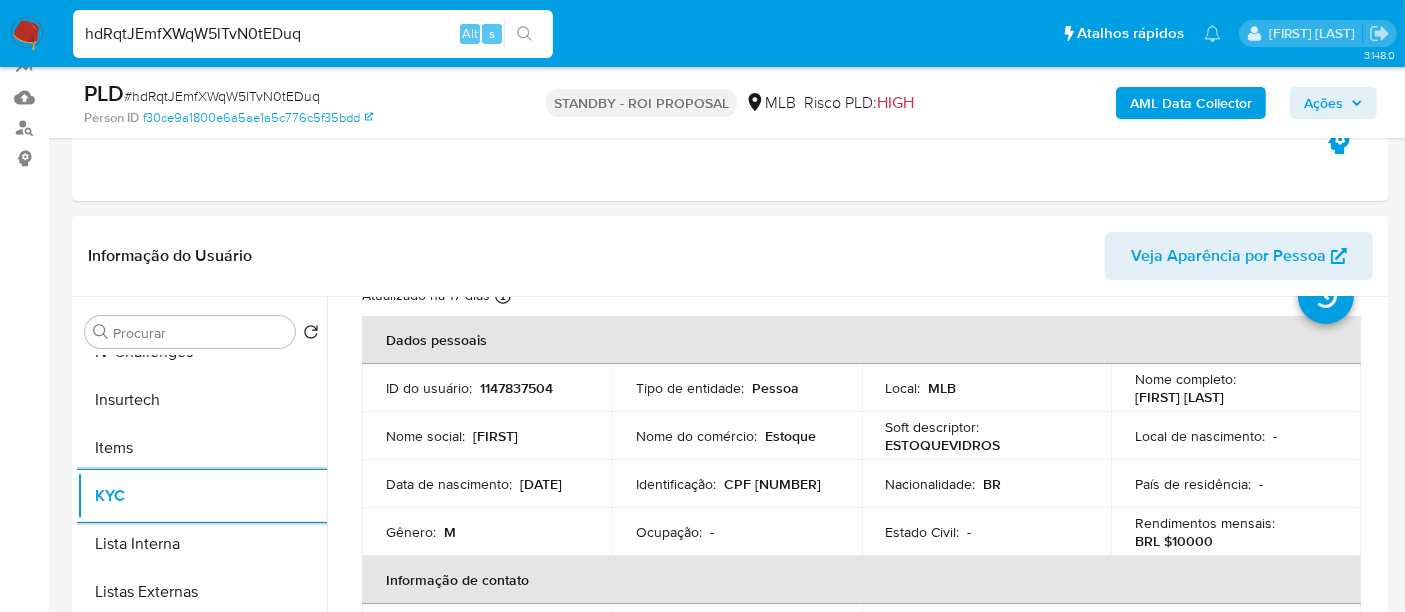 scroll, scrollTop: 111, scrollLeft: 0, axis: vertical 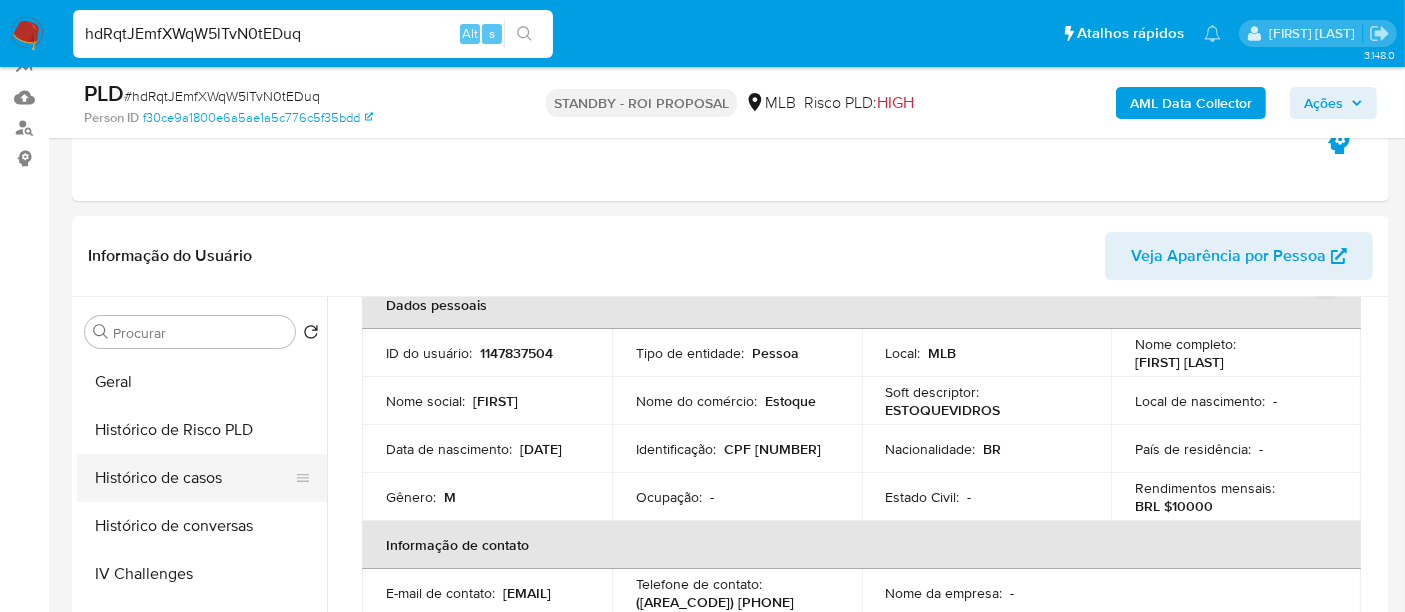 click on "Histórico de casos" at bounding box center [194, 478] 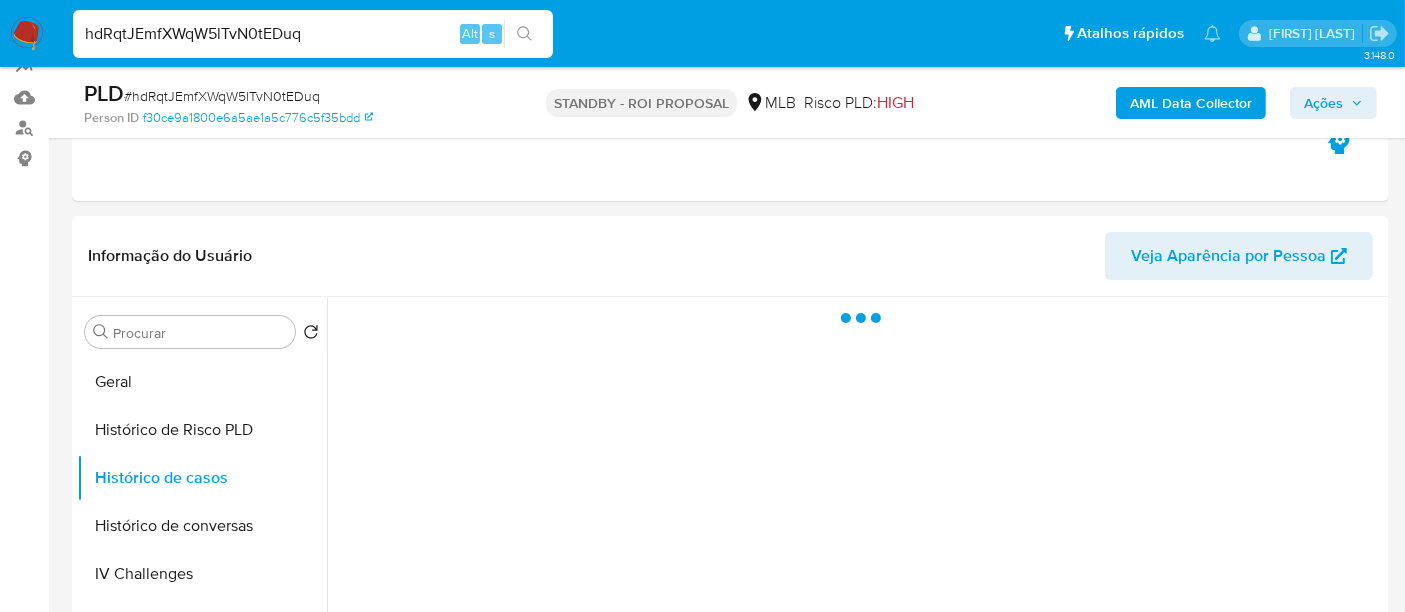 scroll, scrollTop: 0, scrollLeft: 0, axis: both 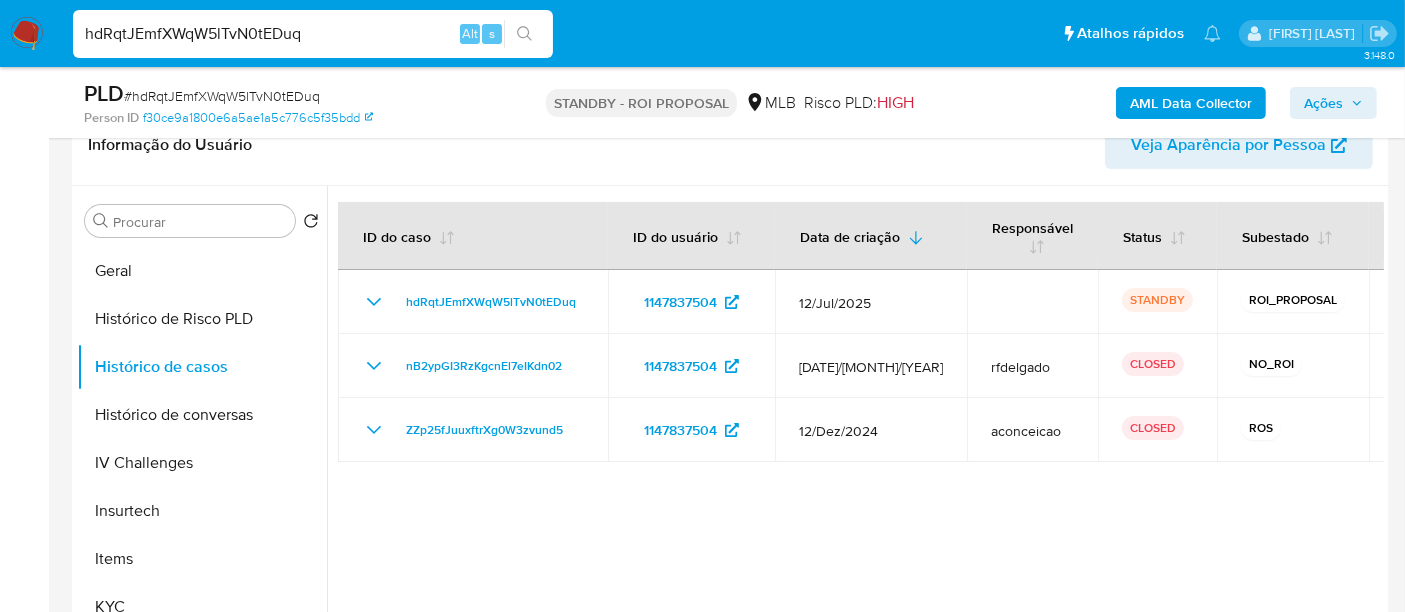 type 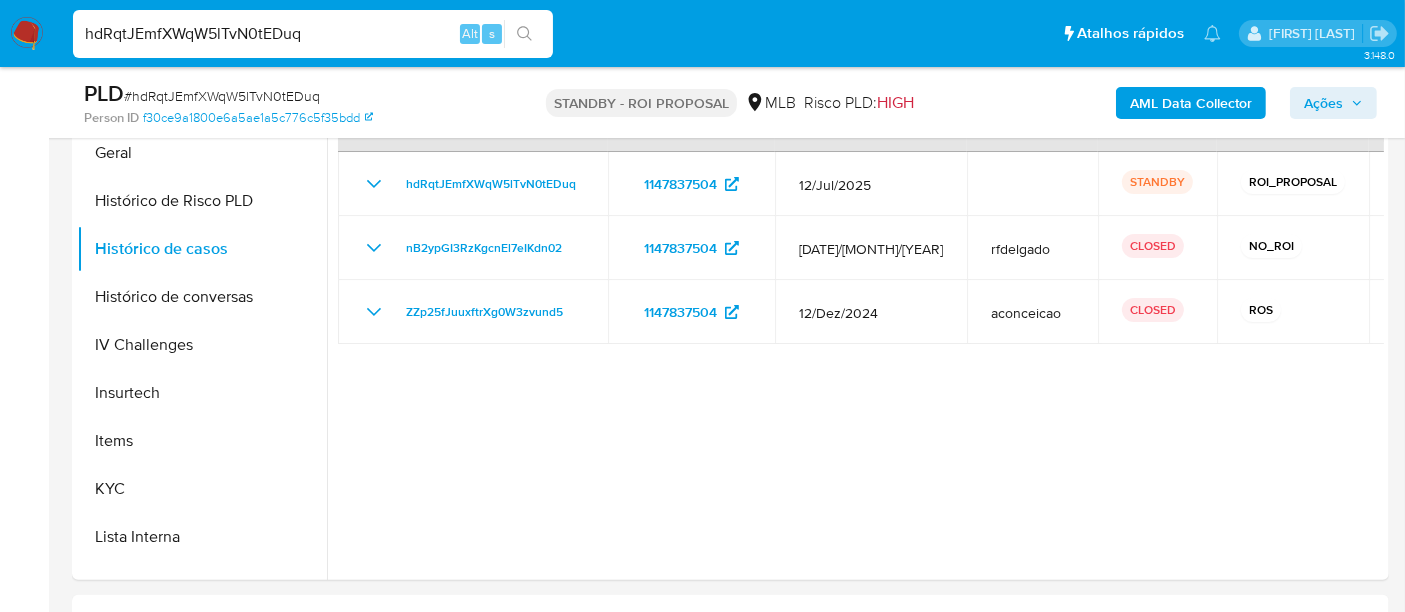 scroll, scrollTop: 555, scrollLeft: 0, axis: vertical 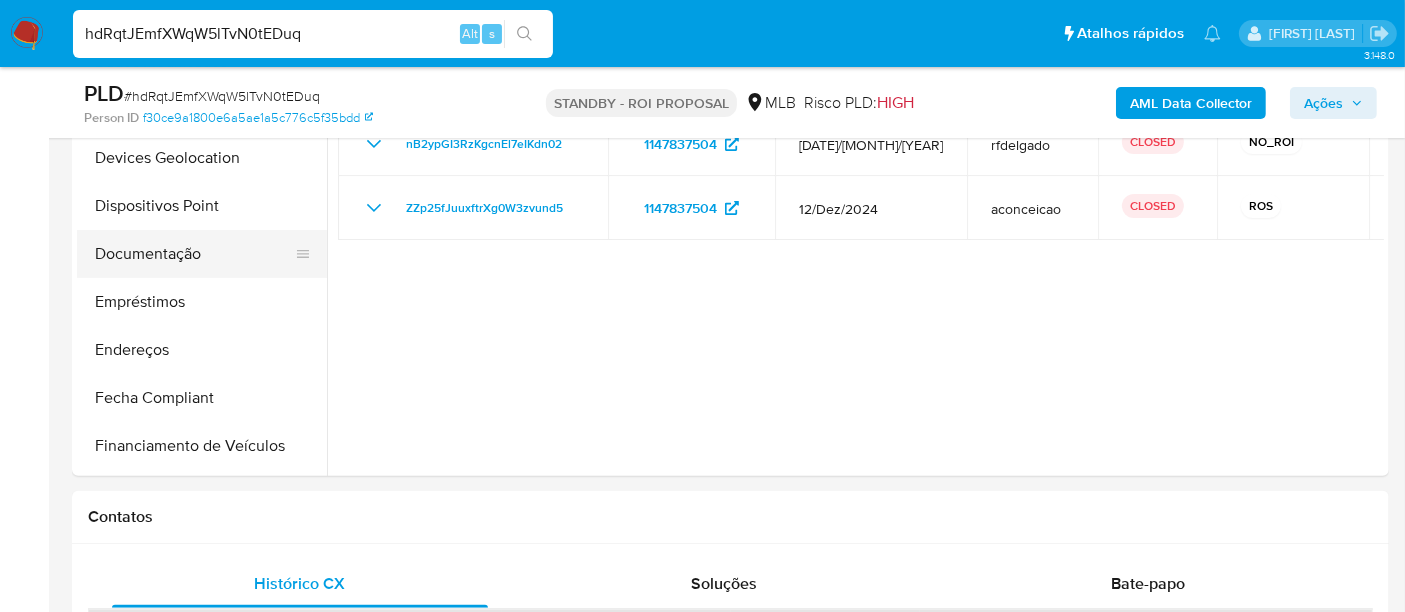 click on "Documentação" at bounding box center (194, 254) 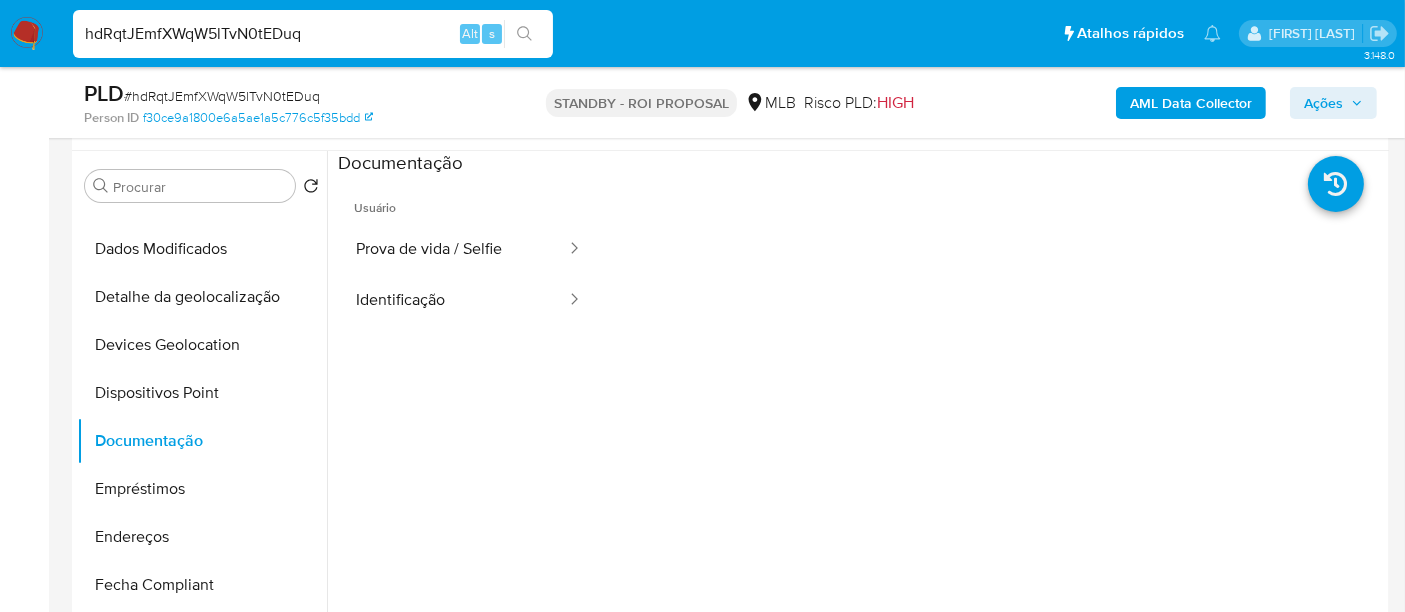 scroll, scrollTop: 333, scrollLeft: 0, axis: vertical 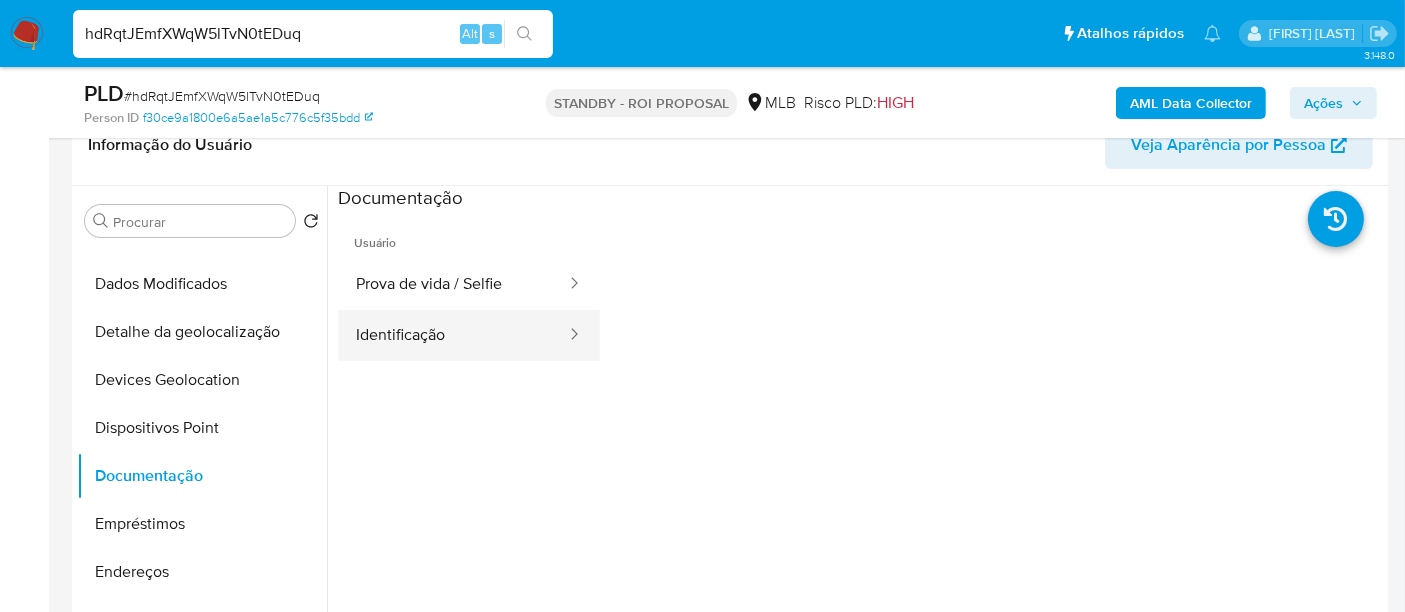 click on "Identificação" at bounding box center (453, 335) 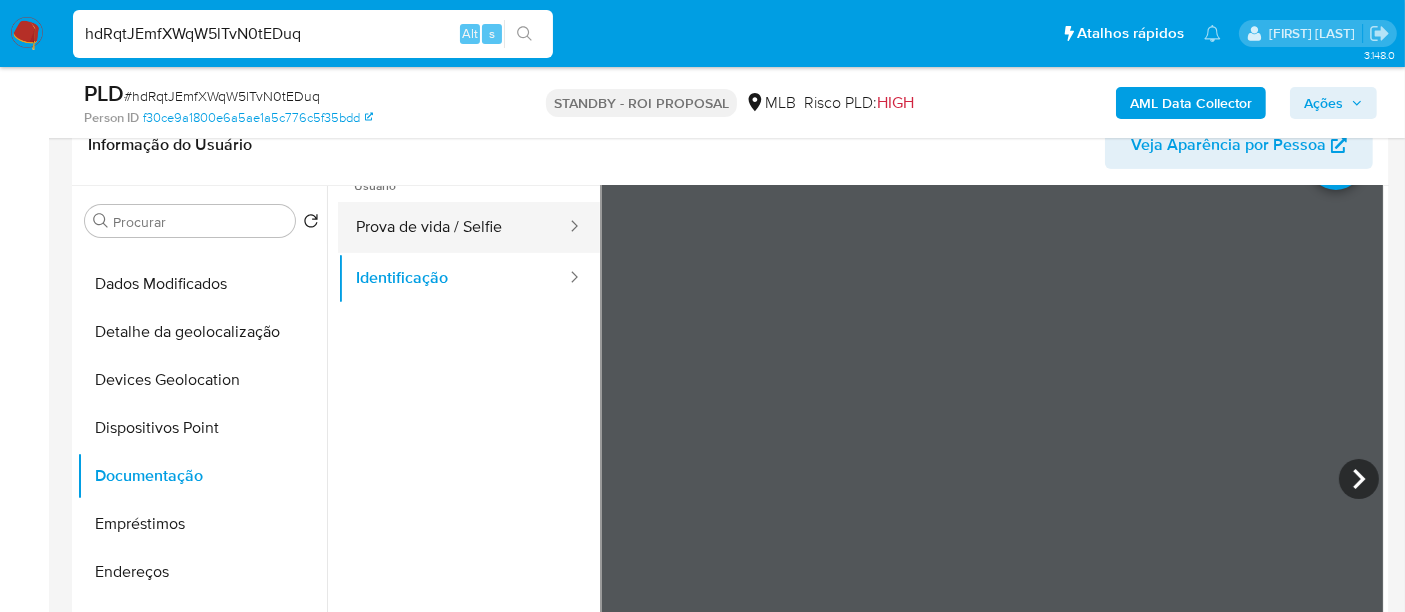scroll, scrollTop: 0, scrollLeft: 0, axis: both 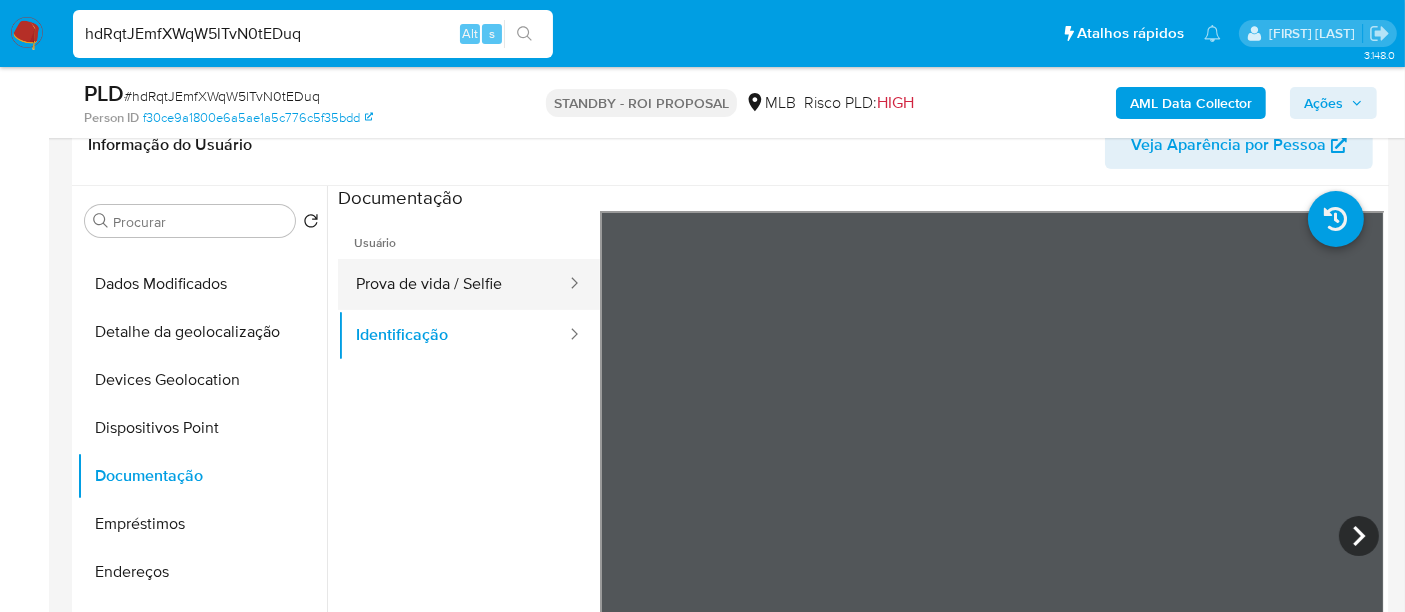 click on "Prova de vida / Selfie" at bounding box center [453, 284] 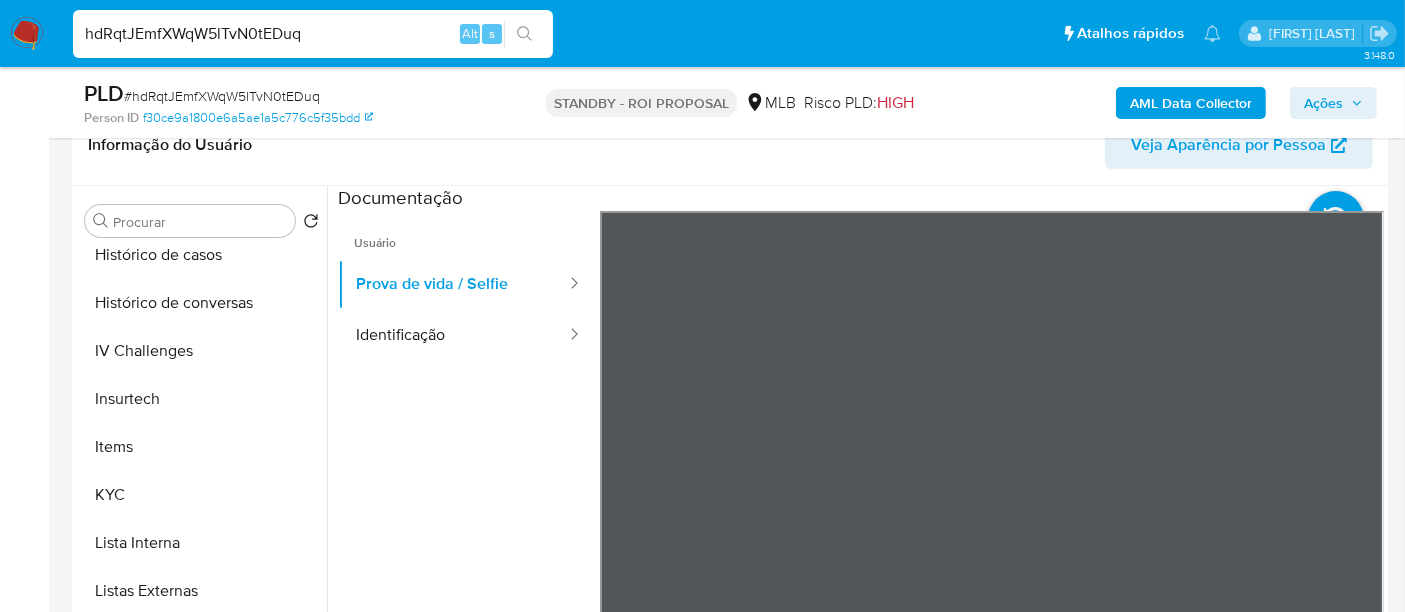 scroll, scrollTop: 844, scrollLeft: 0, axis: vertical 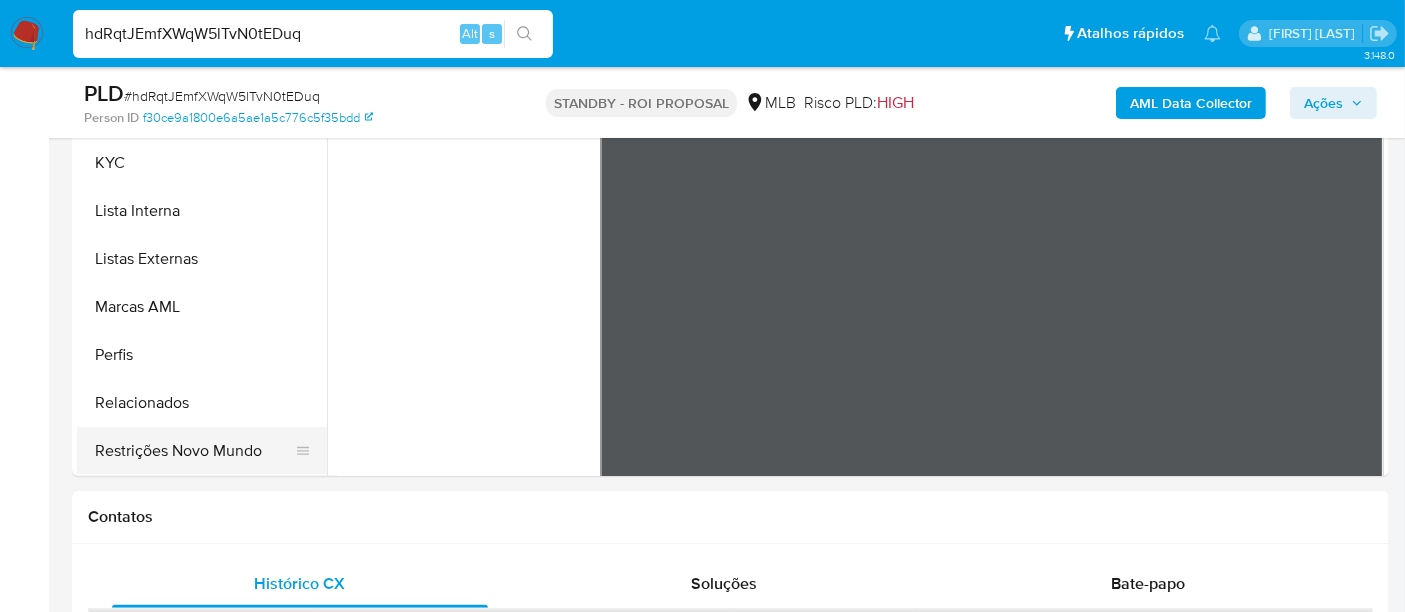 click on "Restrições Novo Mundo" at bounding box center (194, 451) 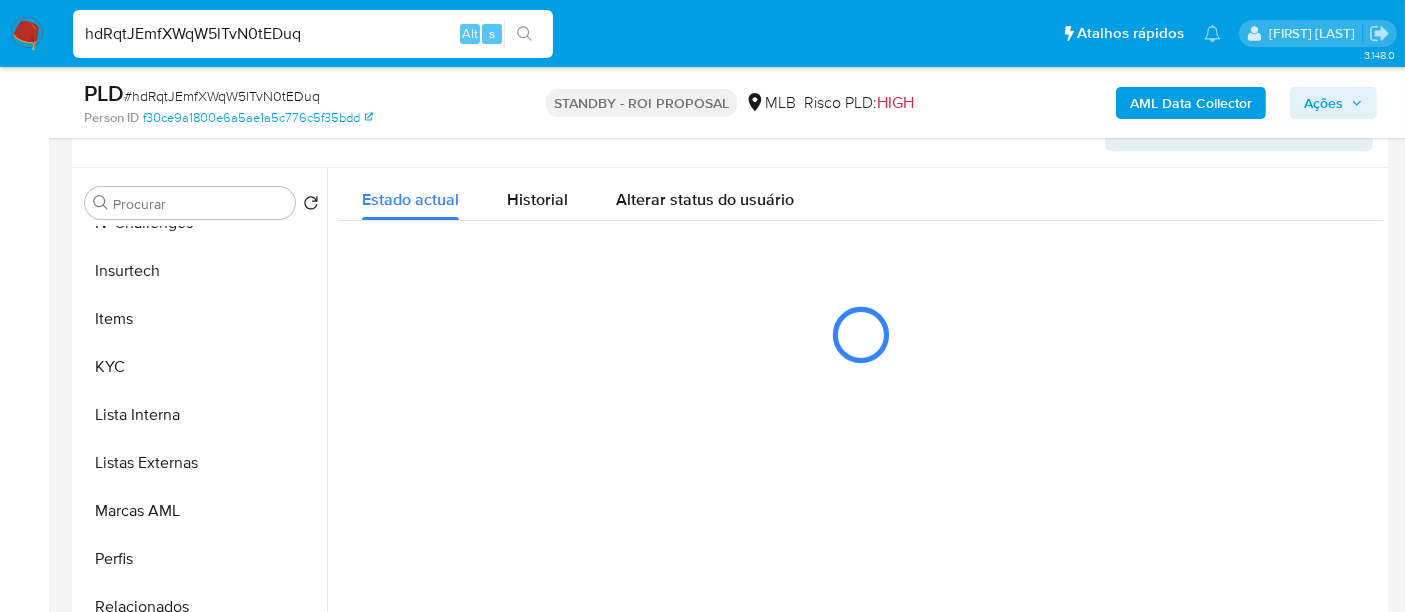 scroll, scrollTop: 333, scrollLeft: 0, axis: vertical 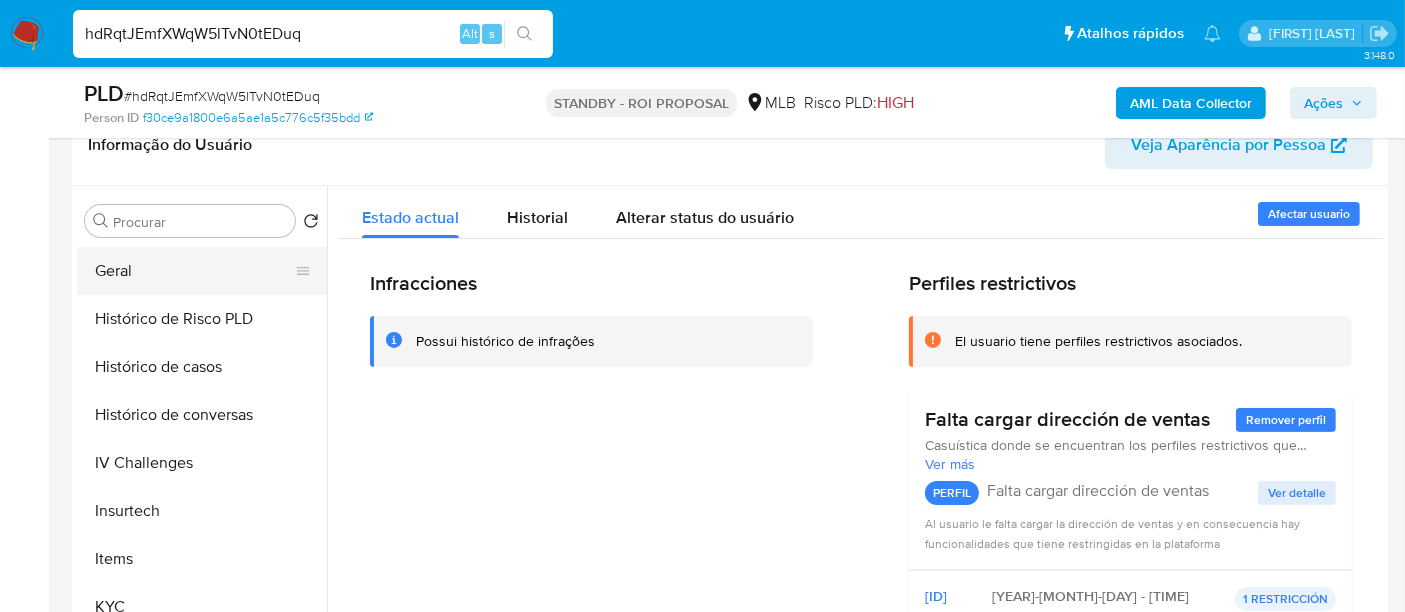 click on "Geral" at bounding box center (194, 271) 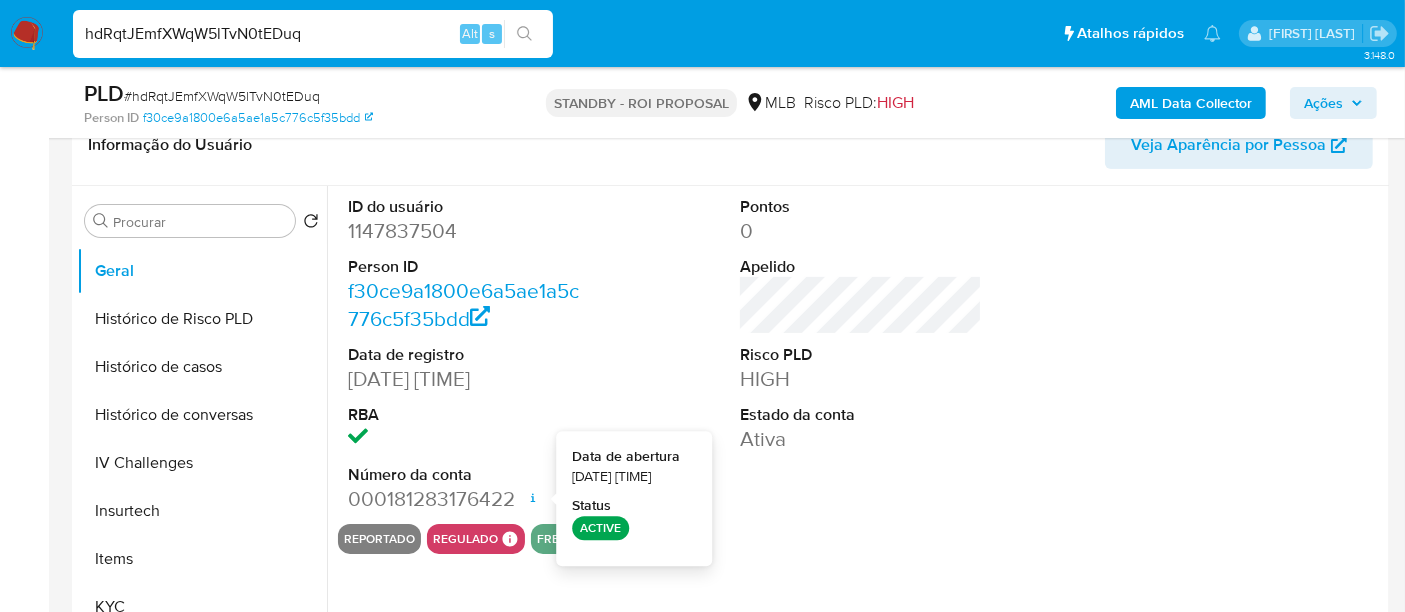 type 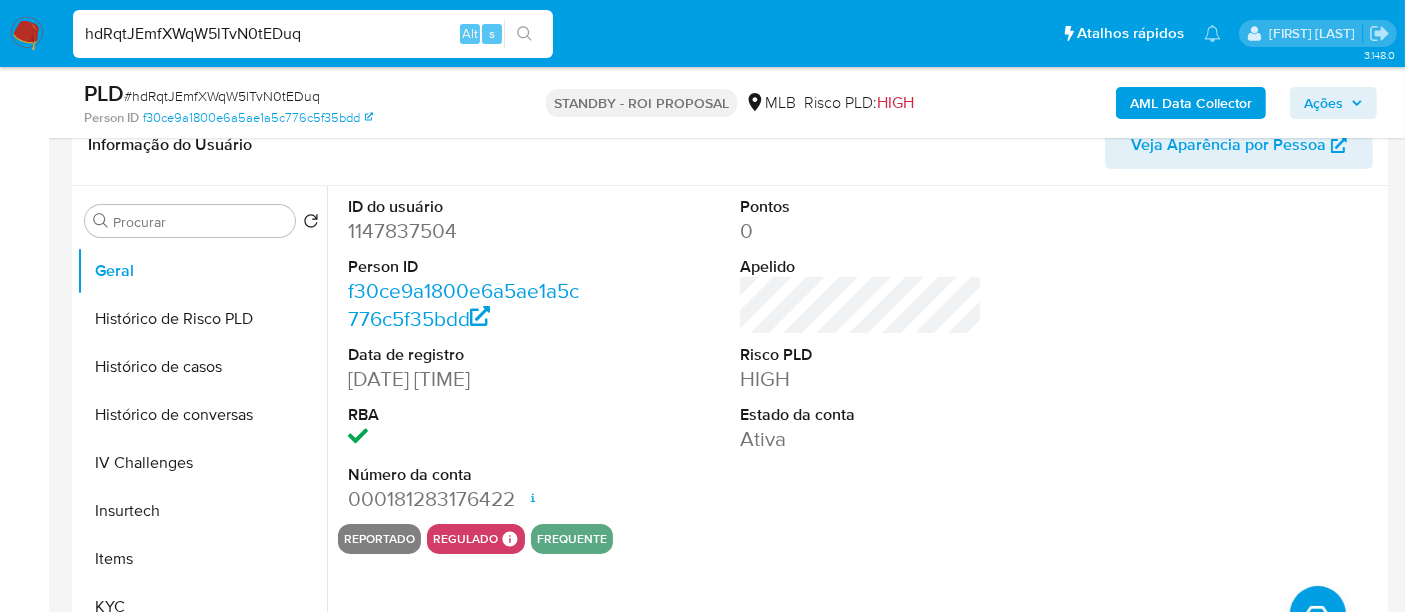 click on "hdRqtJEmfXWqW5lTvN0tEDuq" at bounding box center (313, 34) 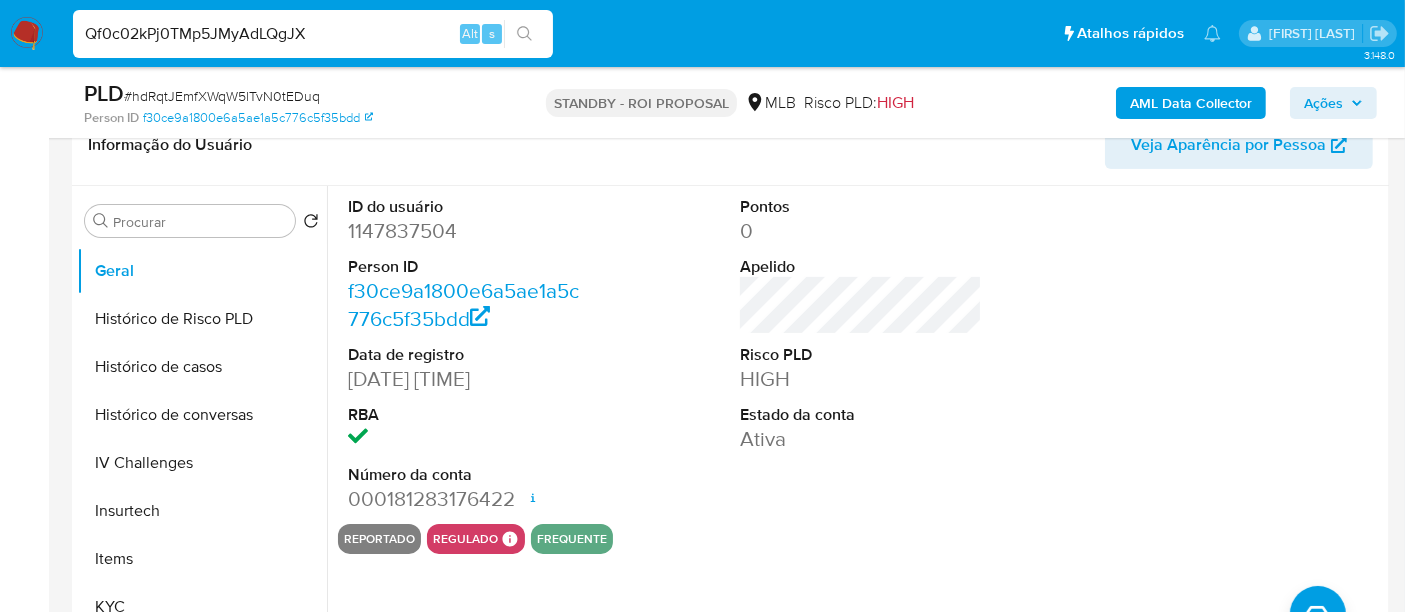 type on "Qf0c02kPj0TMp5JMyAdLQgJX" 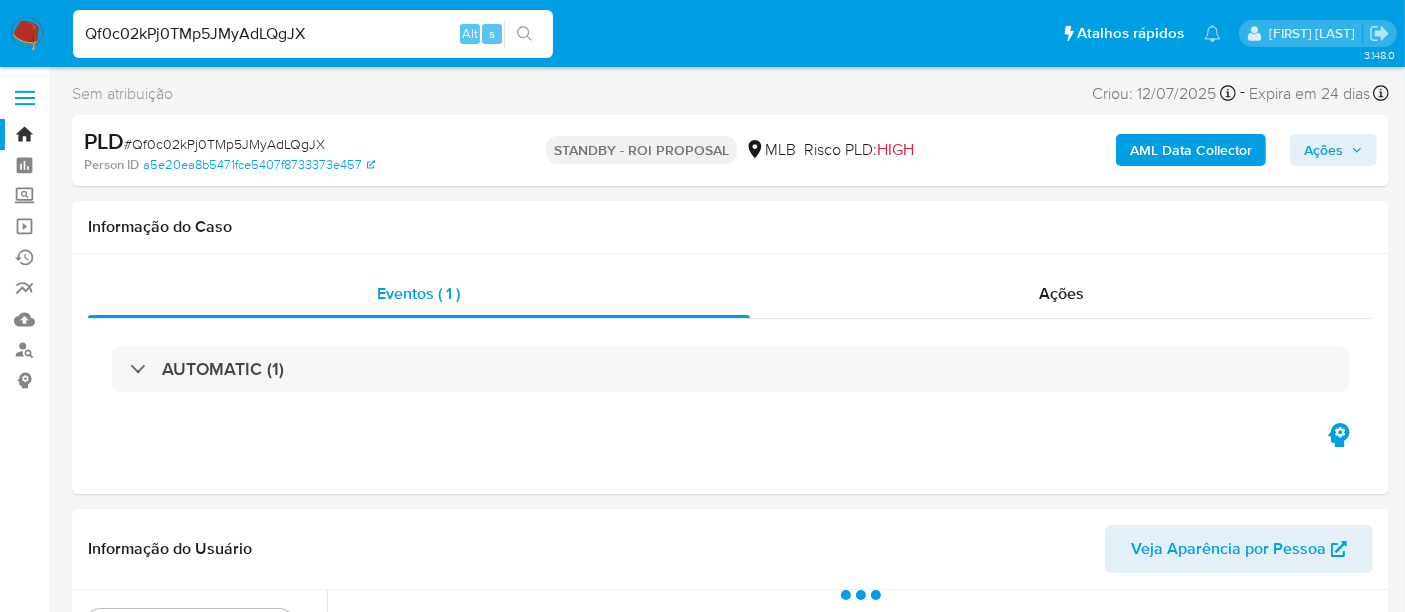 scroll, scrollTop: 444, scrollLeft: 0, axis: vertical 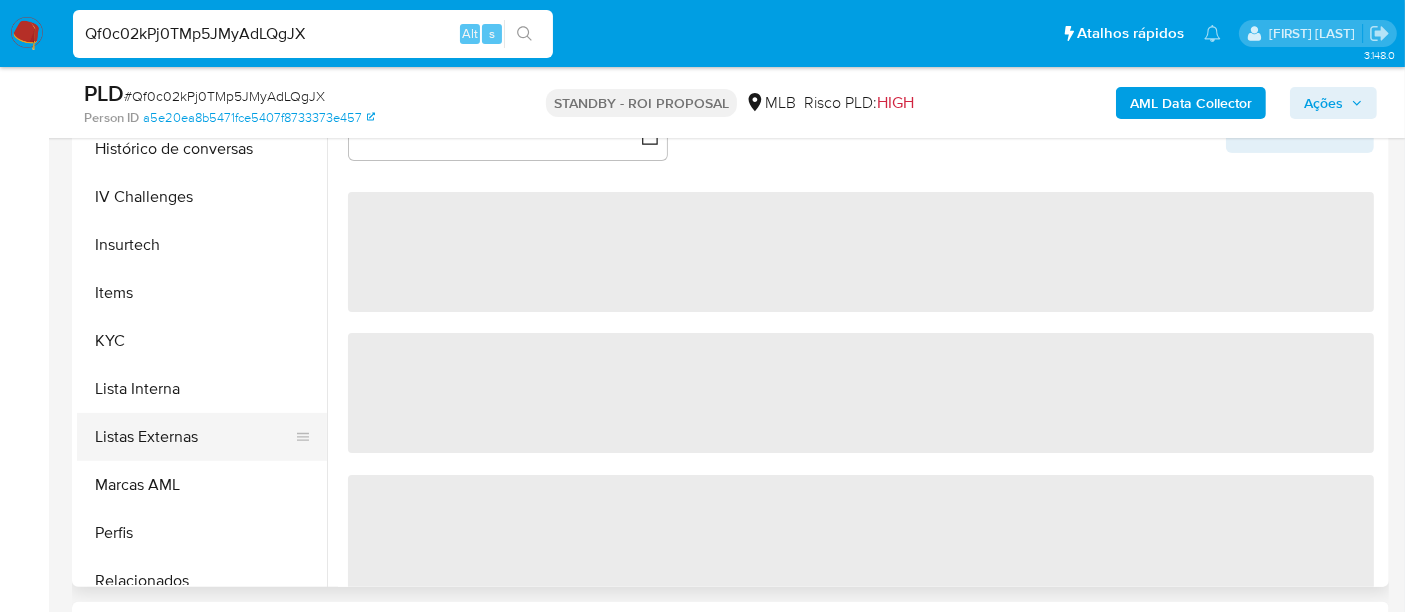 select on "10" 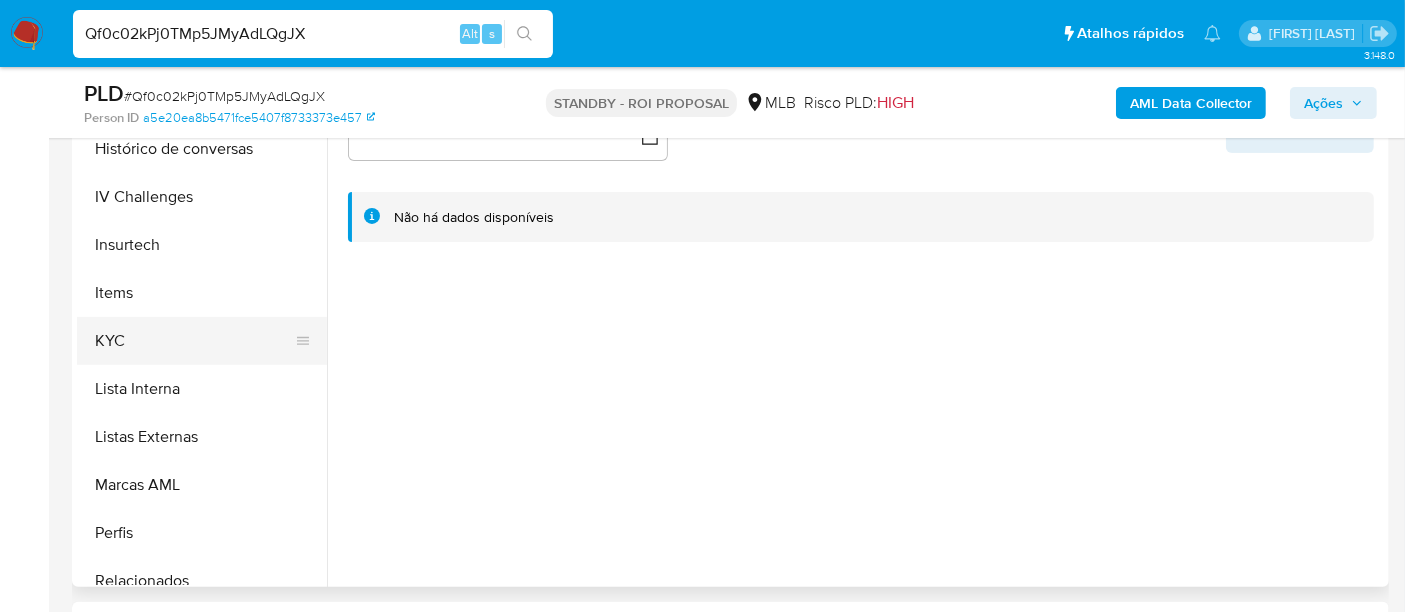 click on "KYC" at bounding box center [194, 341] 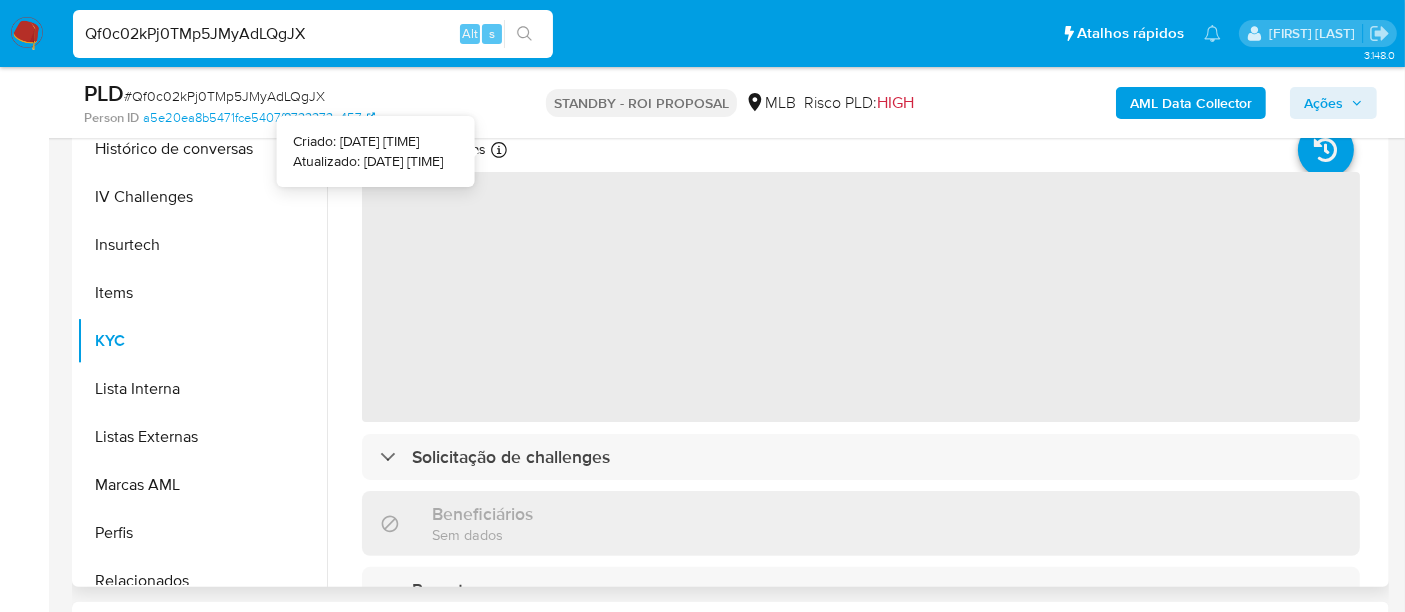 type 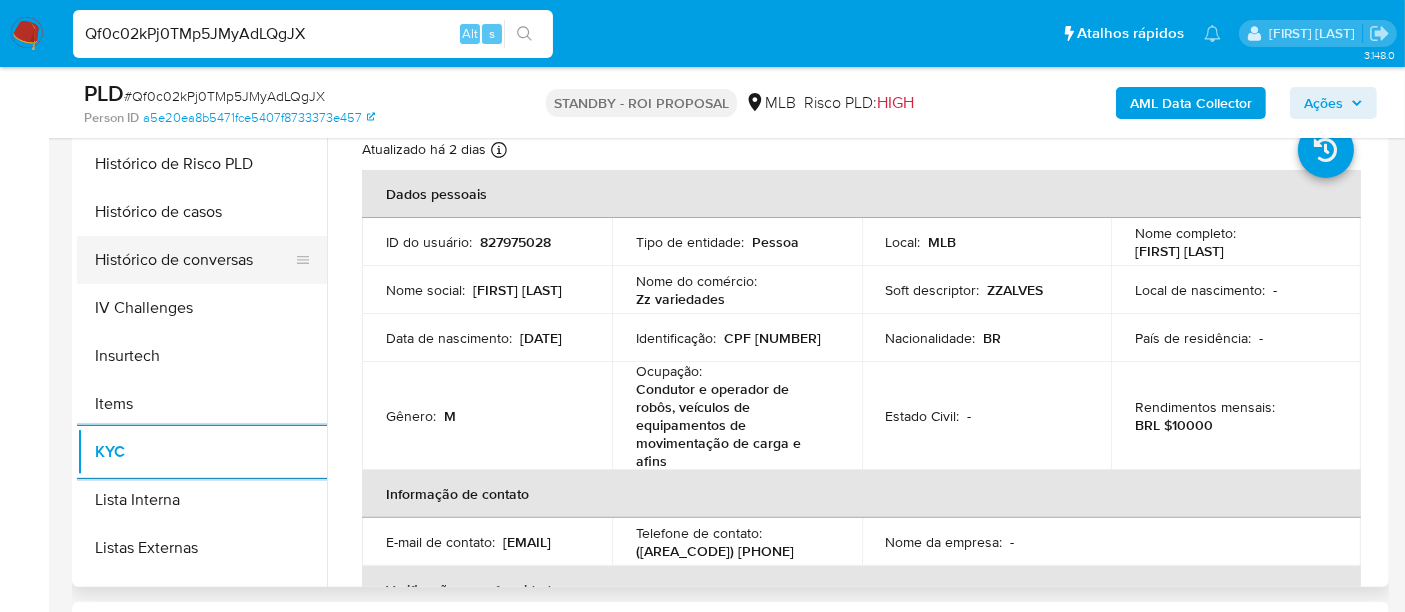 scroll, scrollTop: 555, scrollLeft: 0, axis: vertical 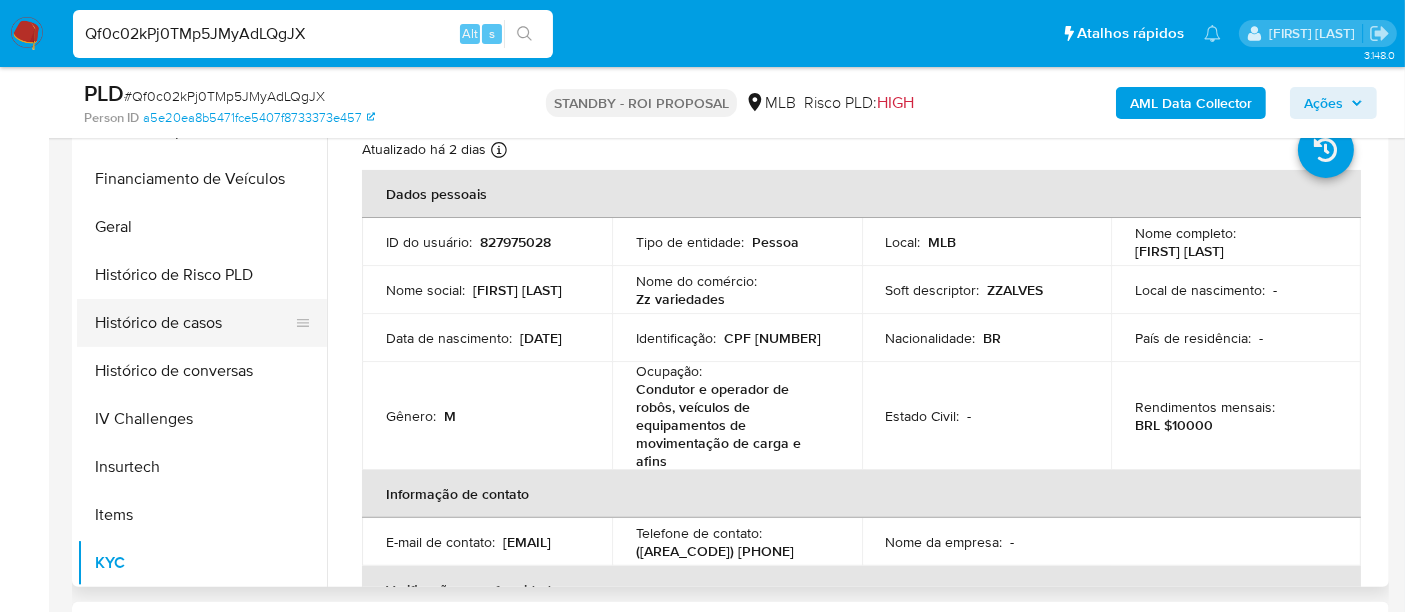 click on "Histórico de casos" at bounding box center [194, 323] 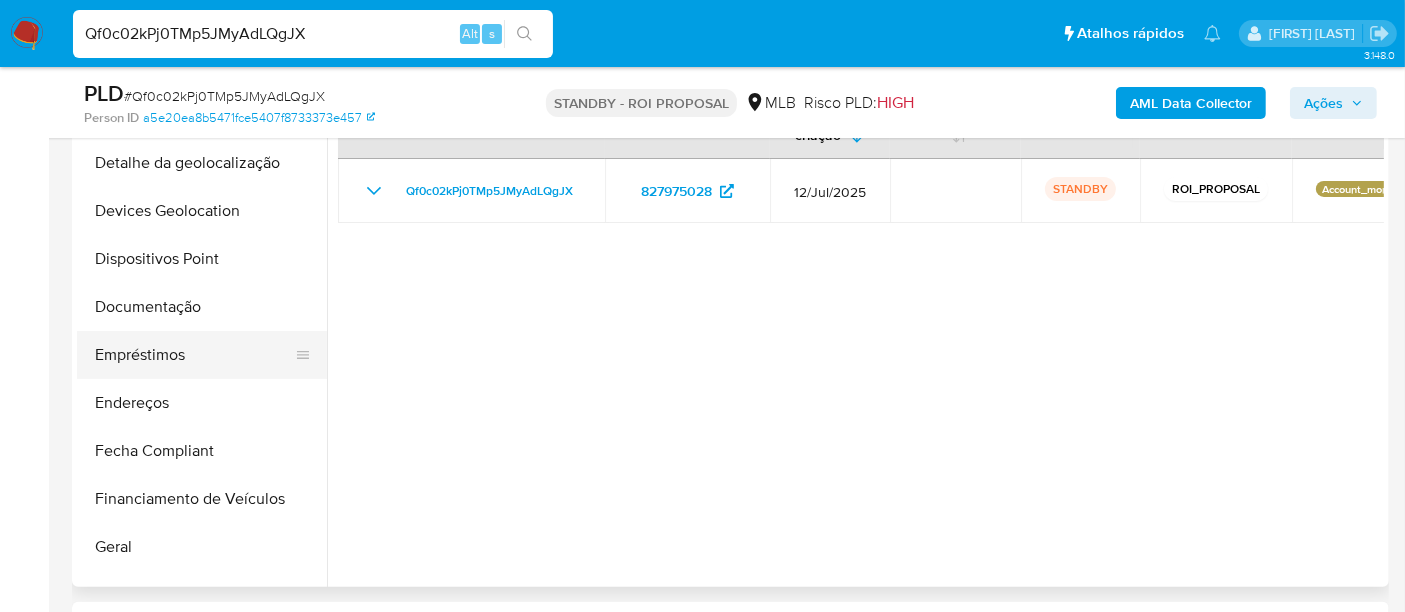 scroll, scrollTop: 222, scrollLeft: 0, axis: vertical 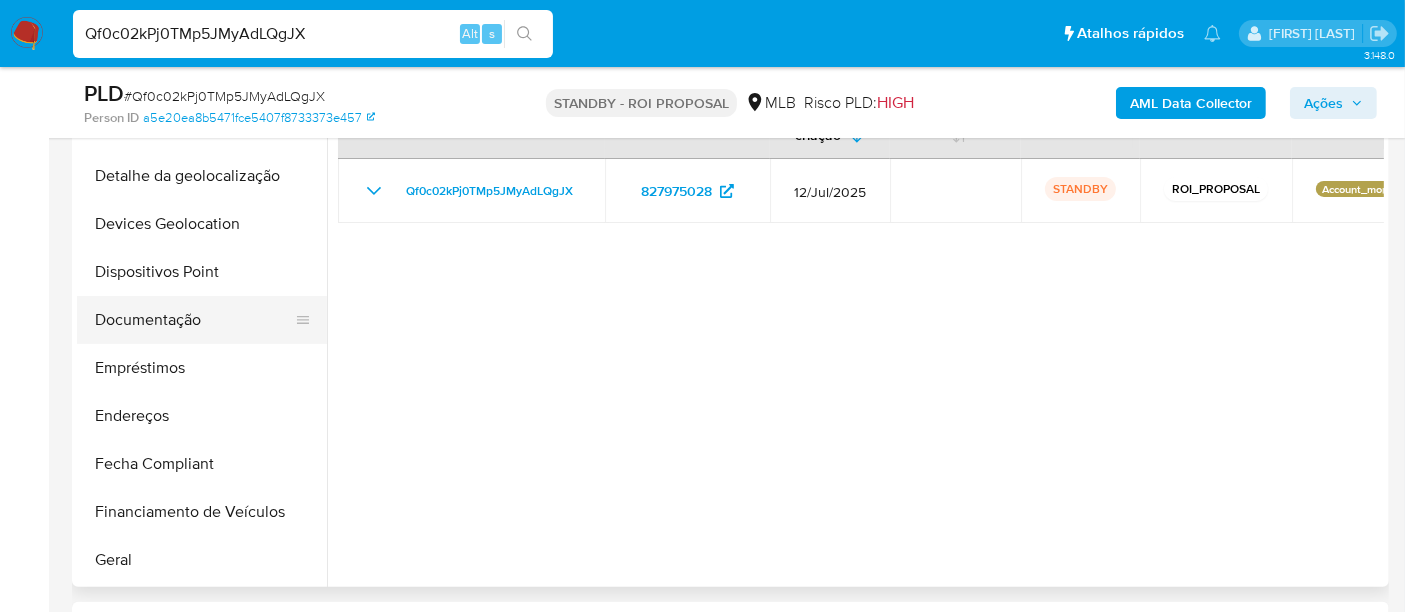 click on "Documentação" at bounding box center [194, 320] 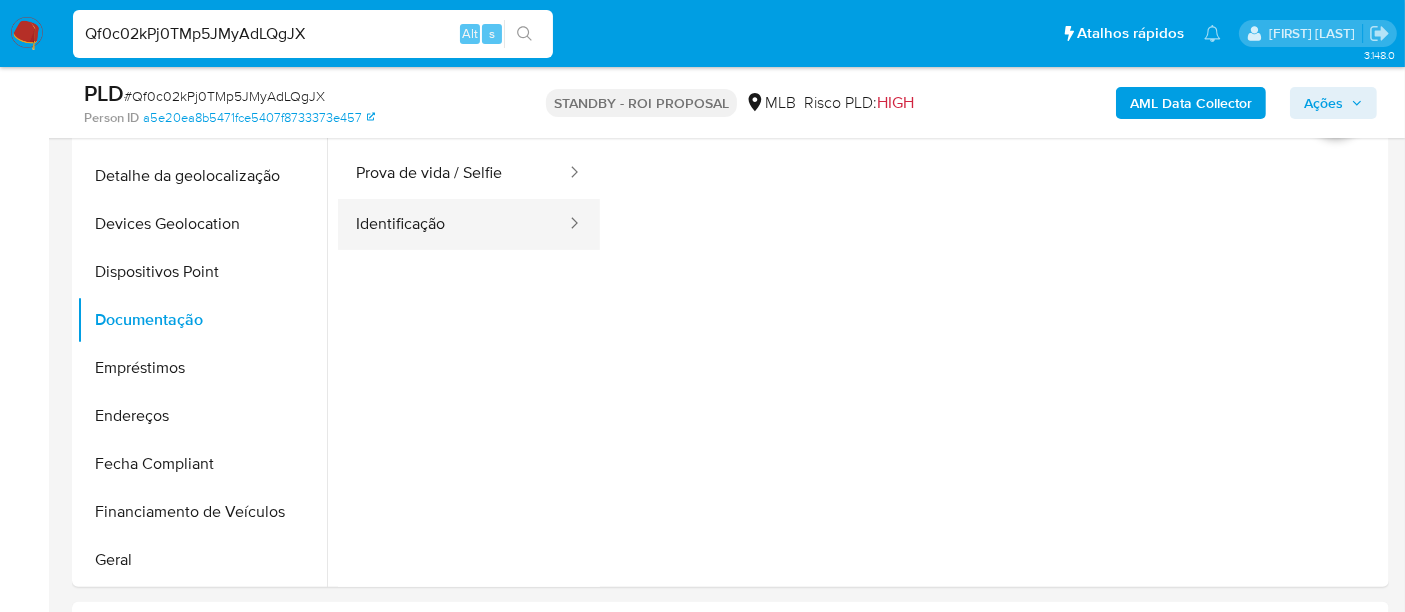 click on "Identificação" at bounding box center (453, 224) 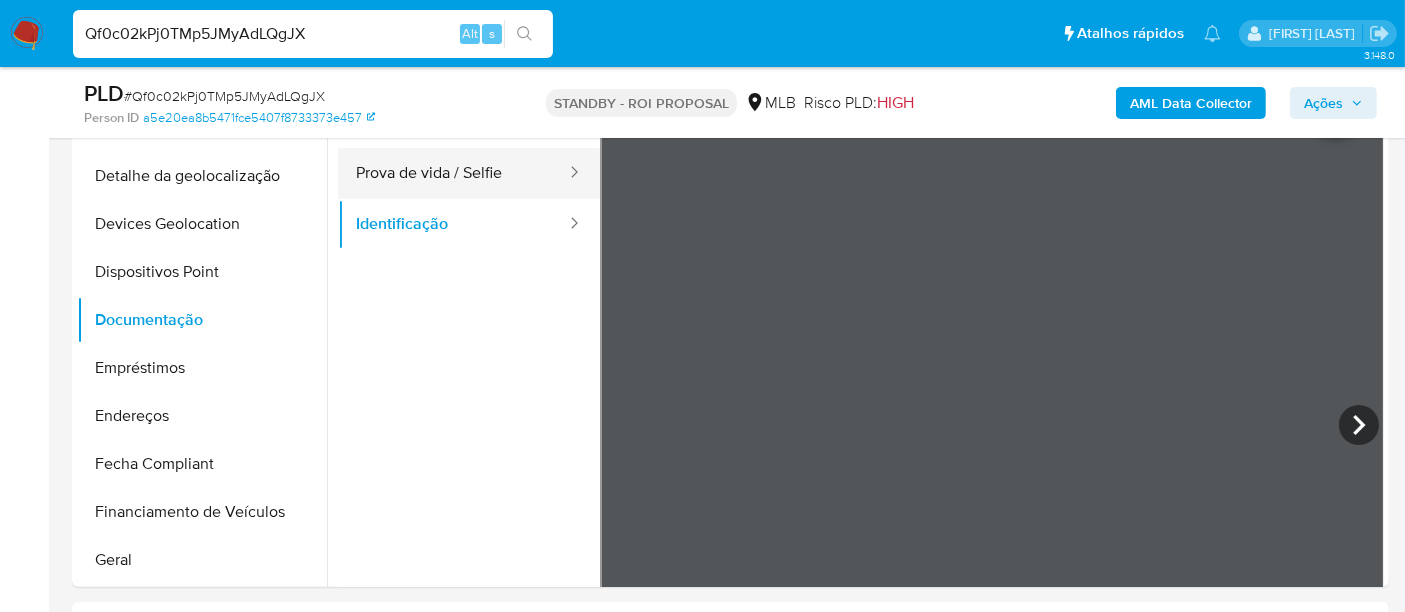 click on "Prova de vida / Selfie" at bounding box center (453, 173) 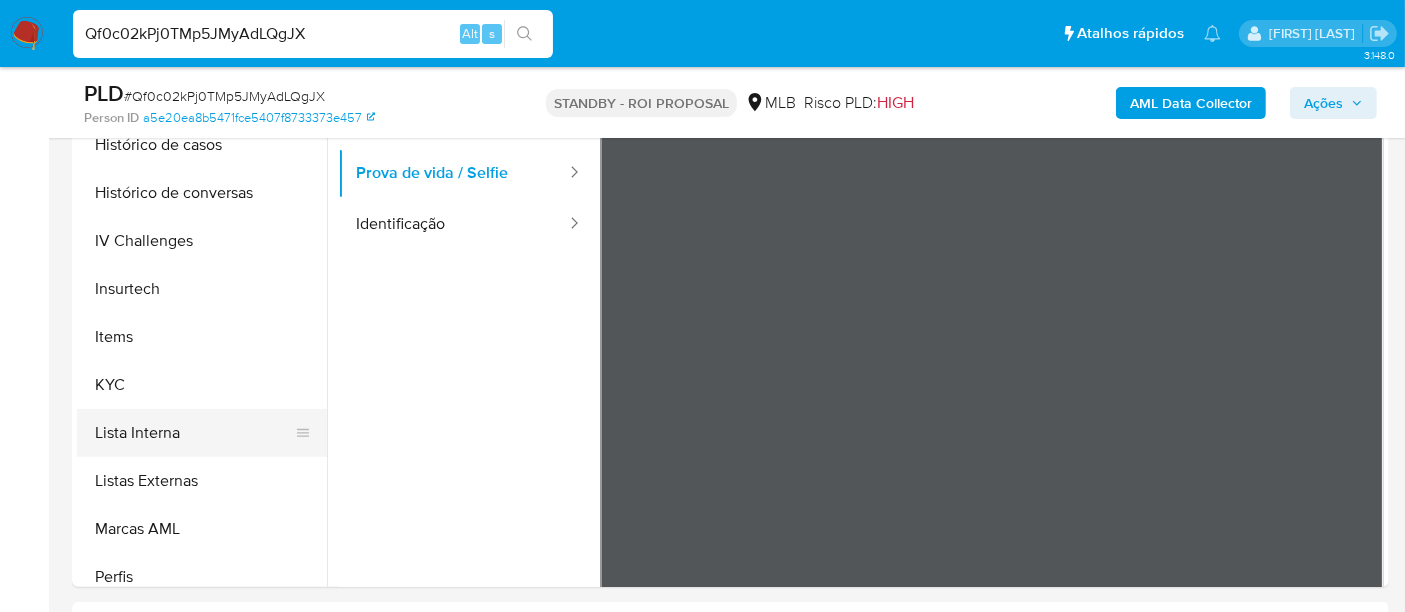 scroll, scrollTop: 844, scrollLeft: 0, axis: vertical 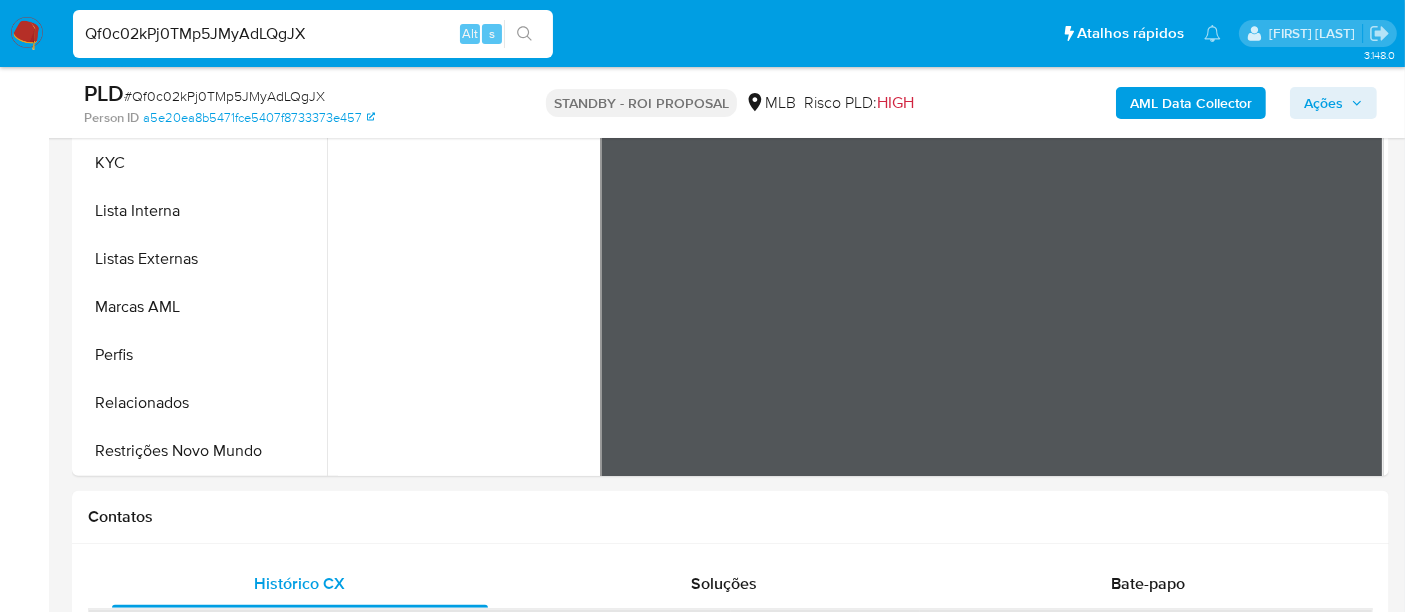 drag, startPoint x: 200, startPoint y: 450, endPoint x: 460, endPoint y: 450, distance: 260 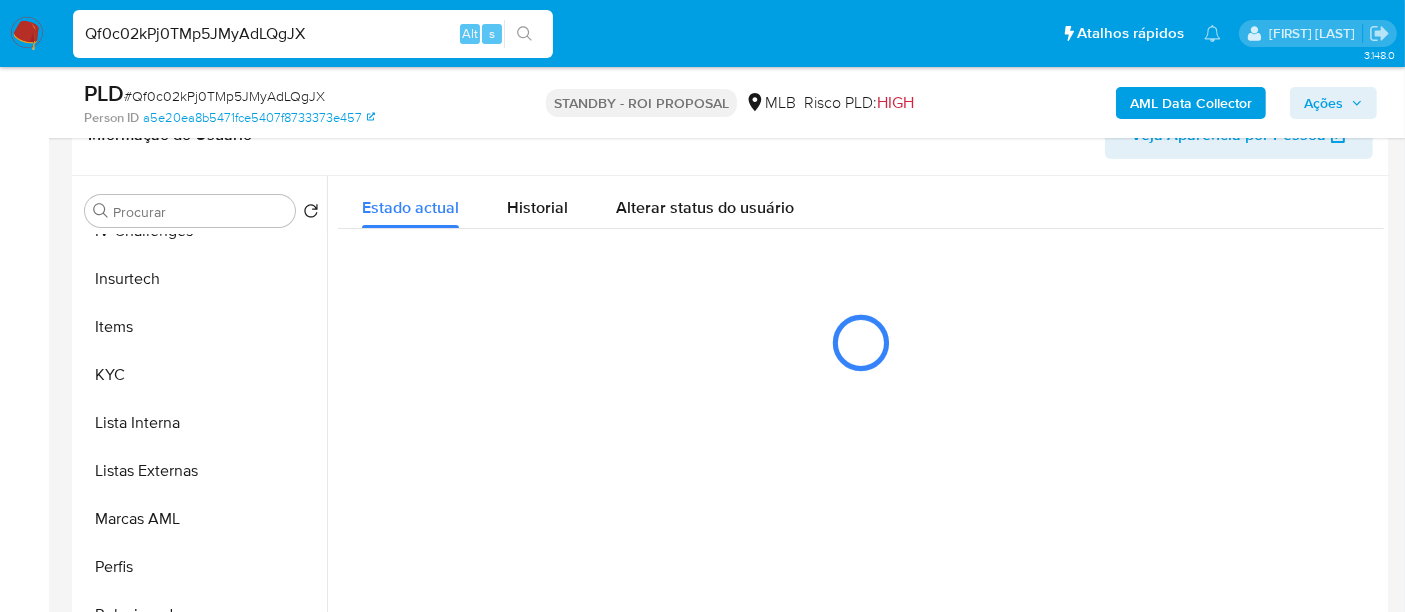 scroll, scrollTop: 333, scrollLeft: 0, axis: vertical 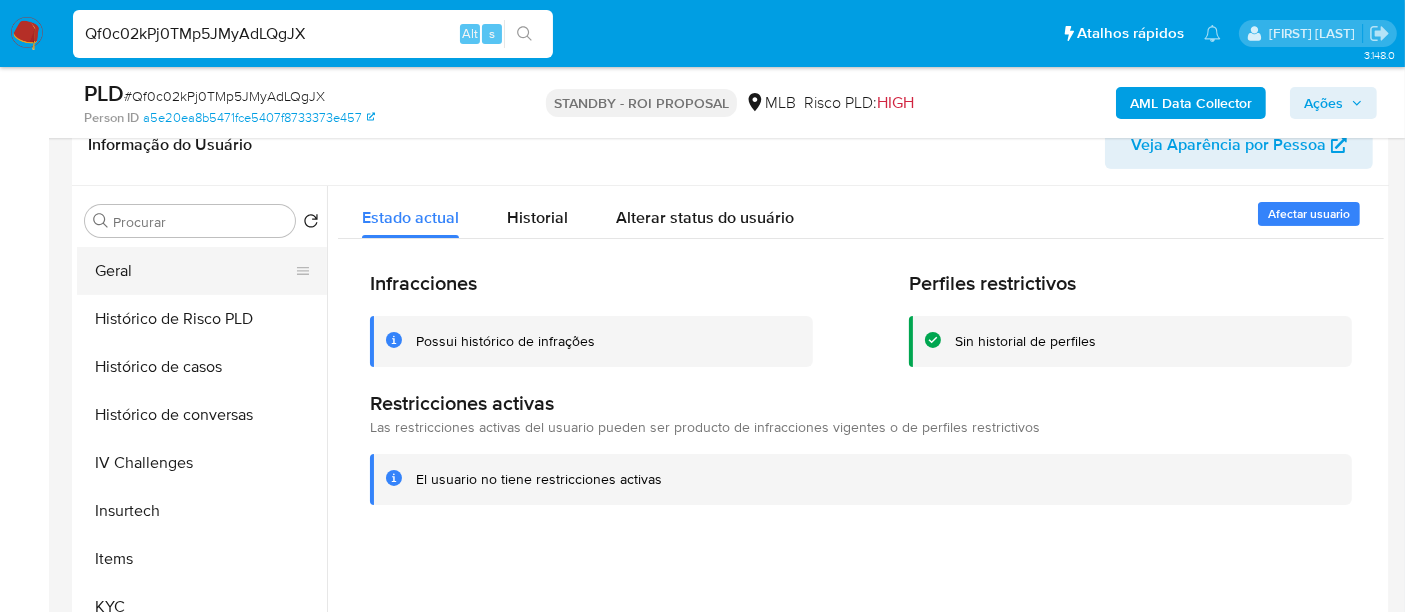 click on "Geral" at bounding box center [194, 271] 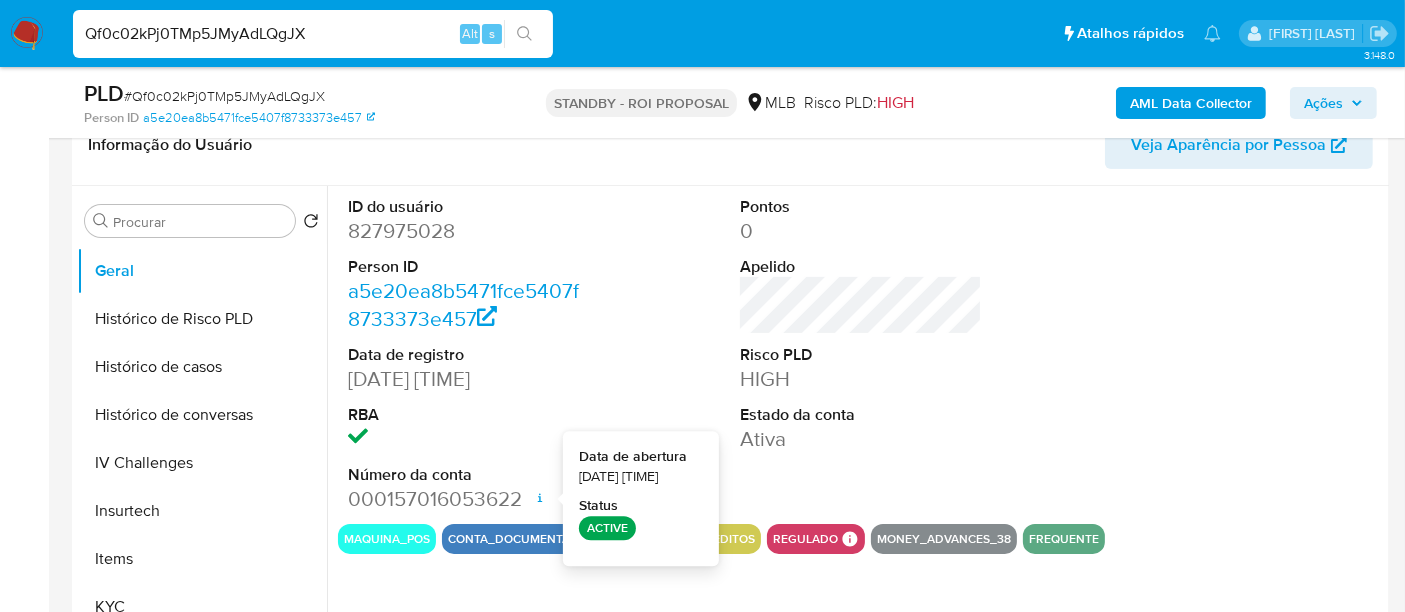 type 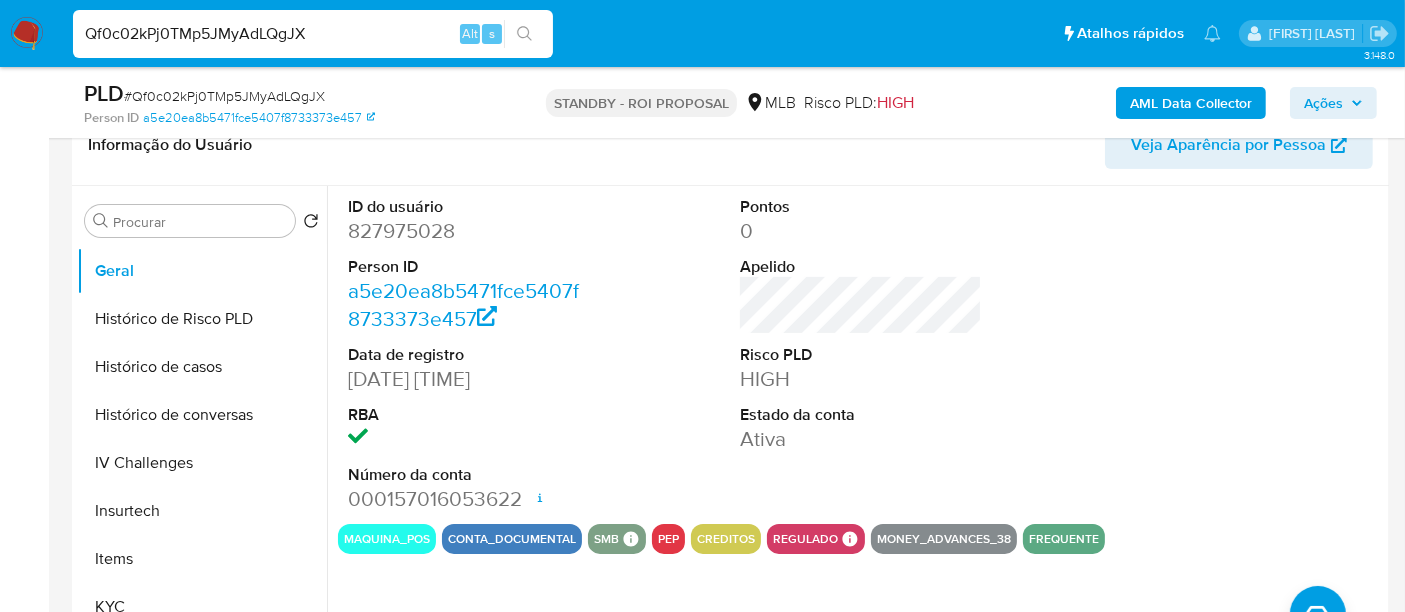 click on "Qf0c02kPj0TMp5JMyAdLQgJX" at bounding box center (313, 34) 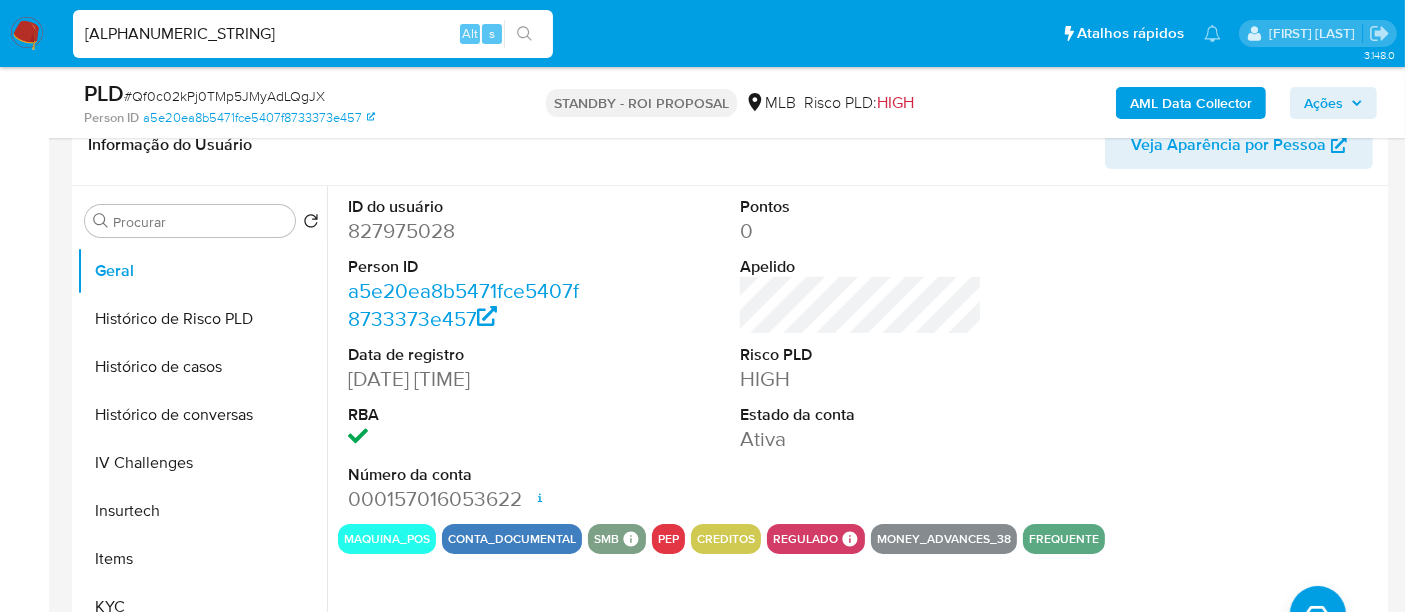 type on "ne5Bty4zsFRkbLoZ61oVEmKV" 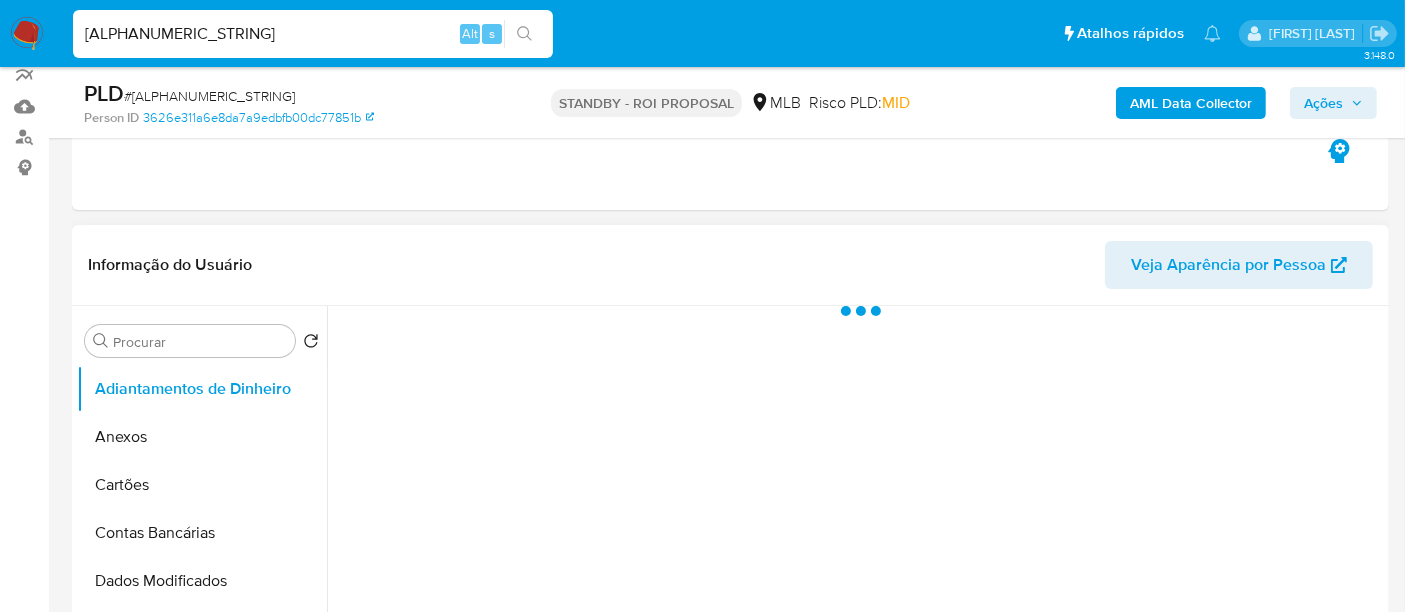 scroll, scrollTop: 333, scrollLeft: 0, axis: vertical 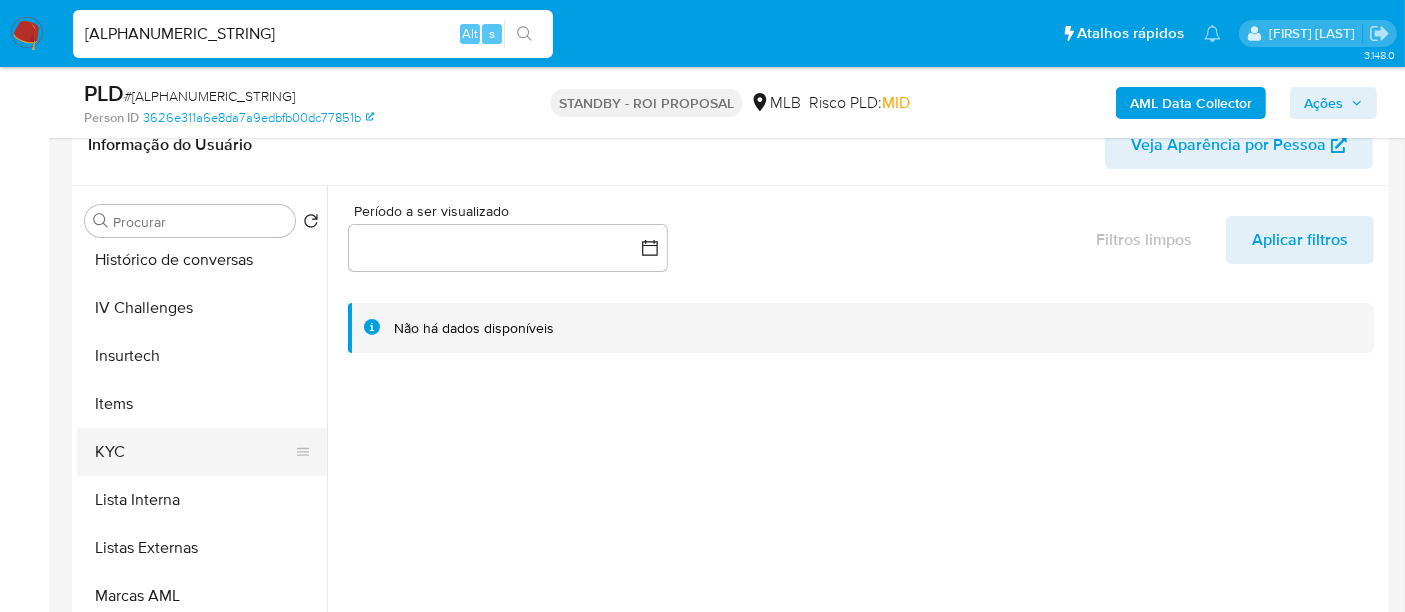 select on "10" 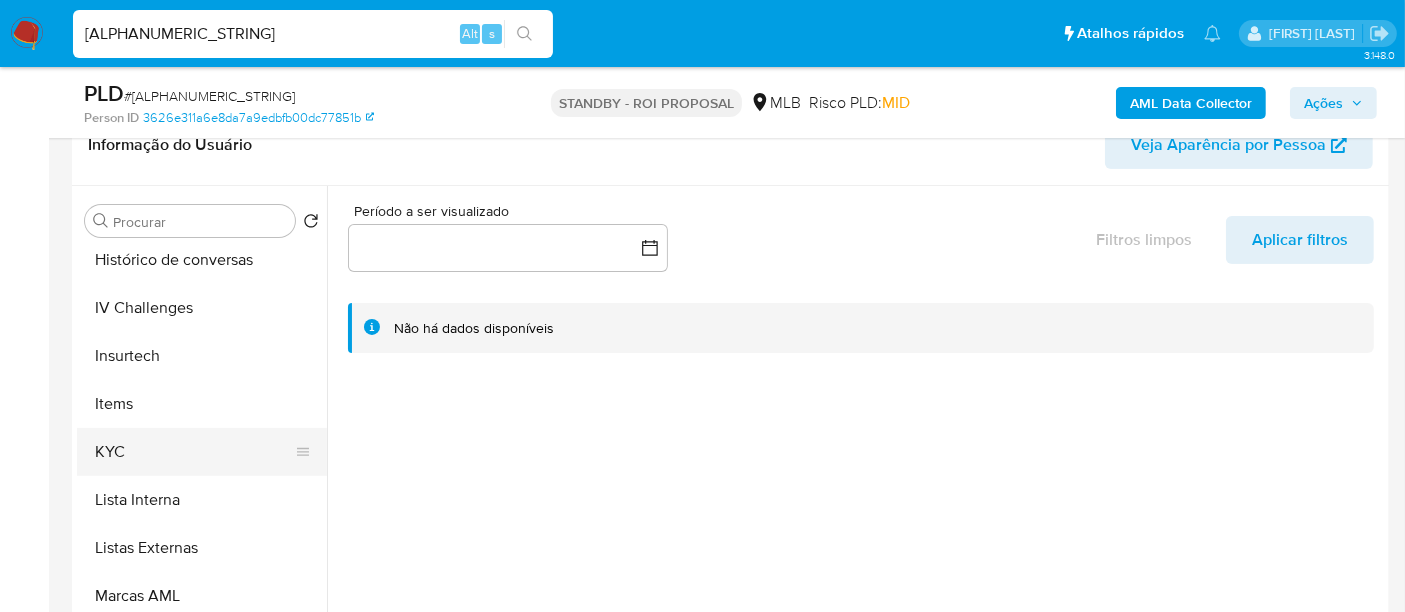 click on "KYC" at bounding box center [194, 452] 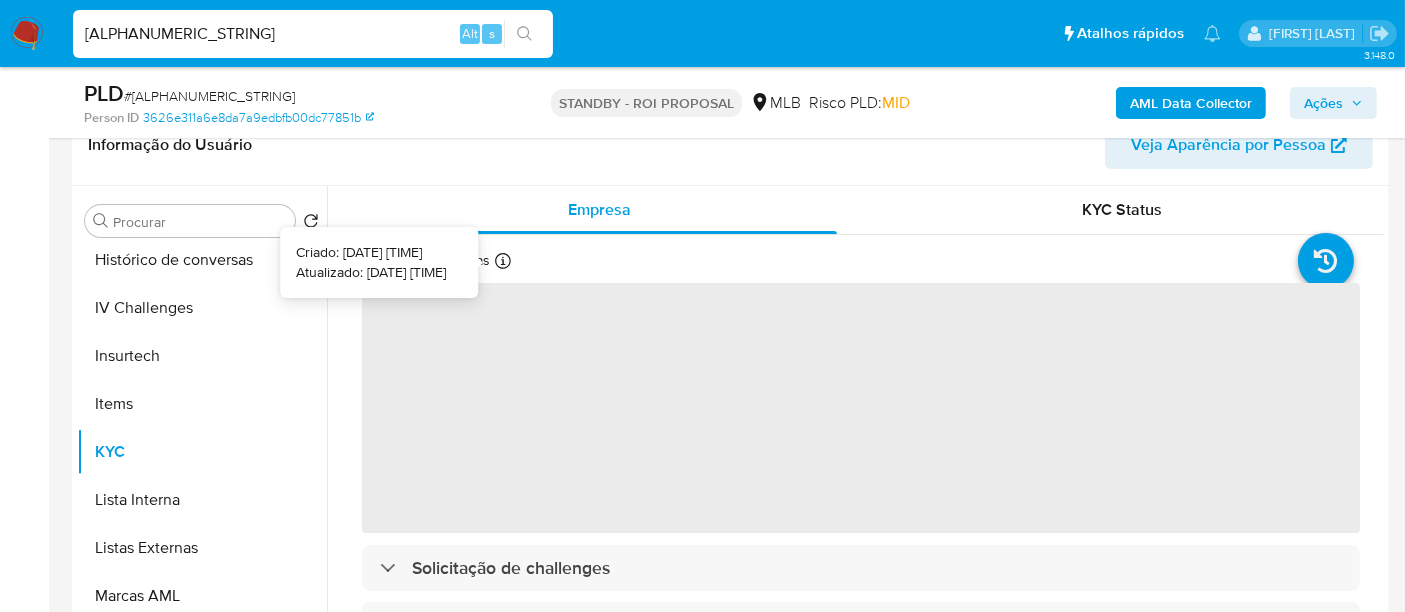 type 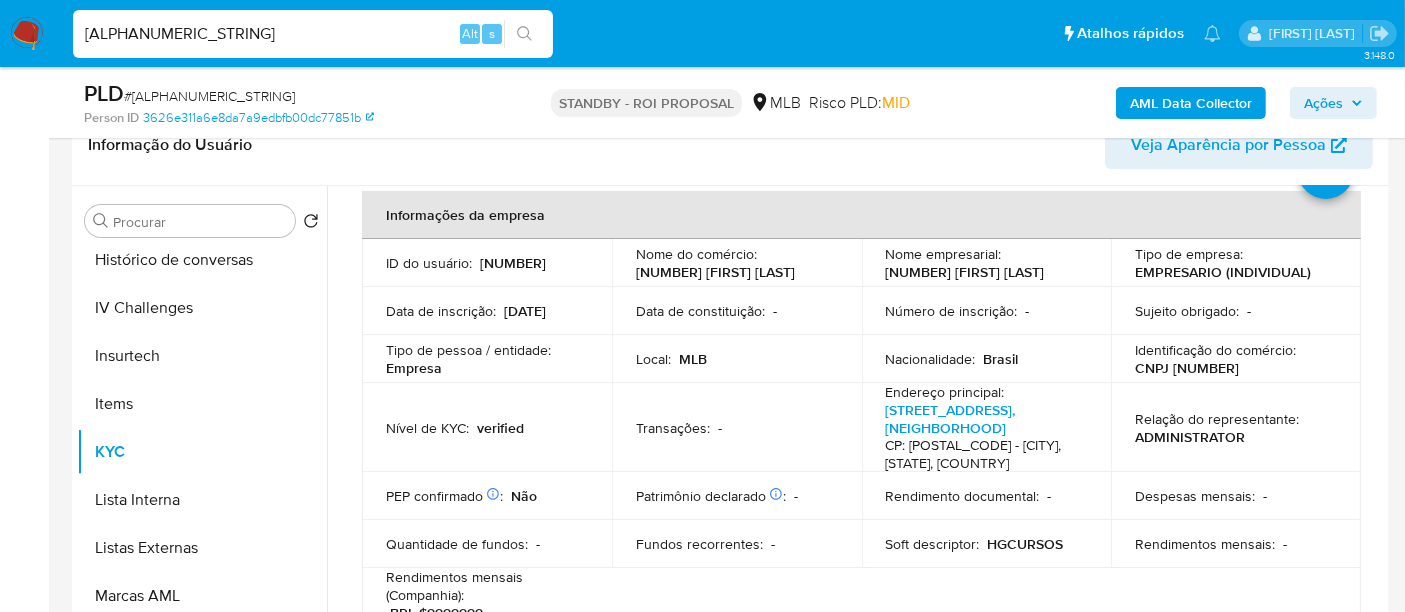 scroll, scrollTop: 111, scrollLeft: 0, axis: vertical 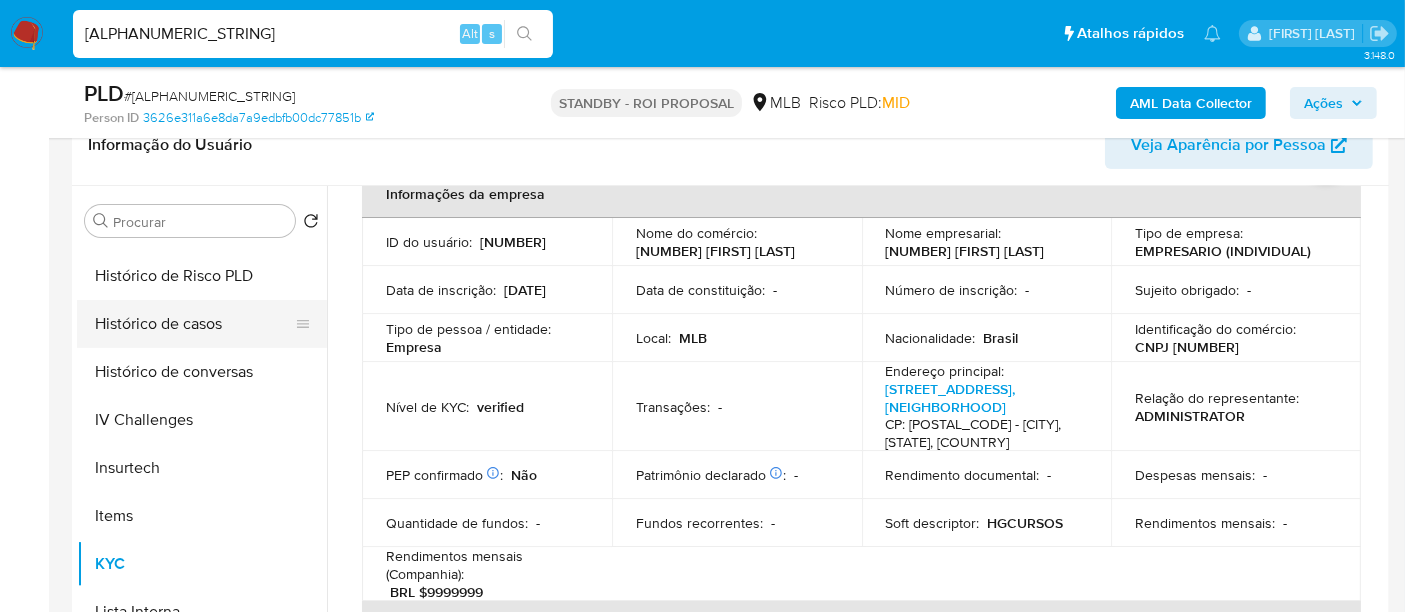 click on "Histórico de casos" at bounding box center (194, 324) 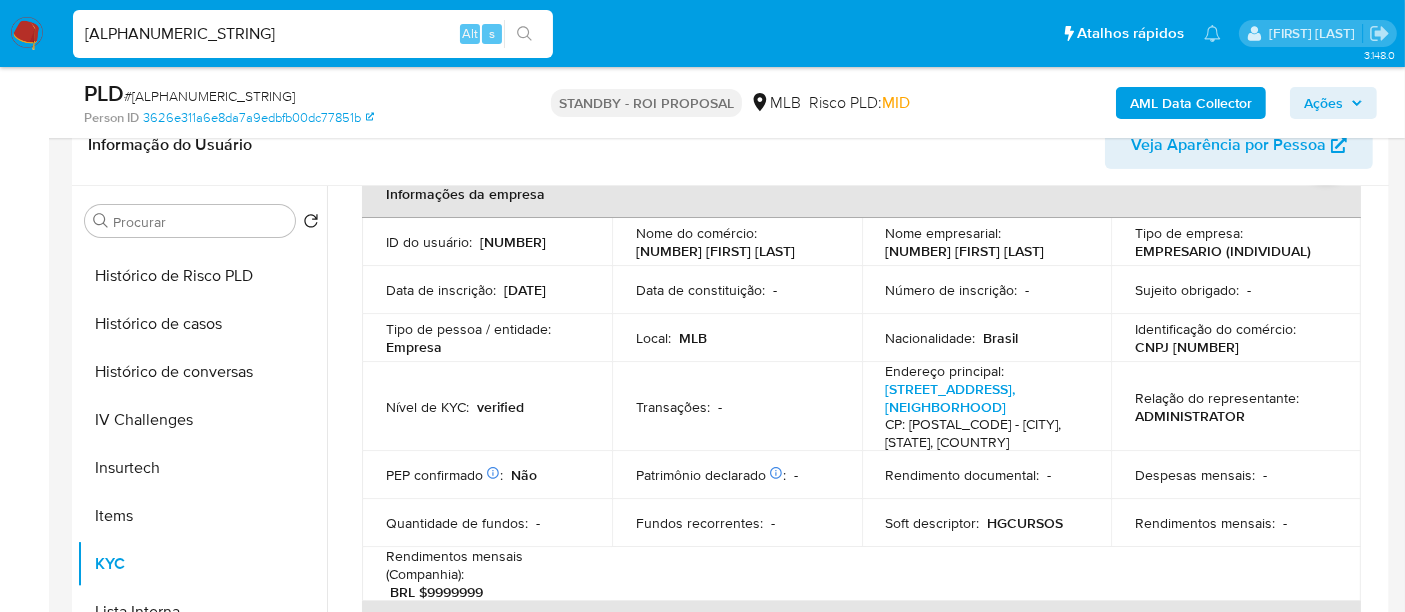 scroll, scrollTop: 0, scrollLeft: 0, axis: both 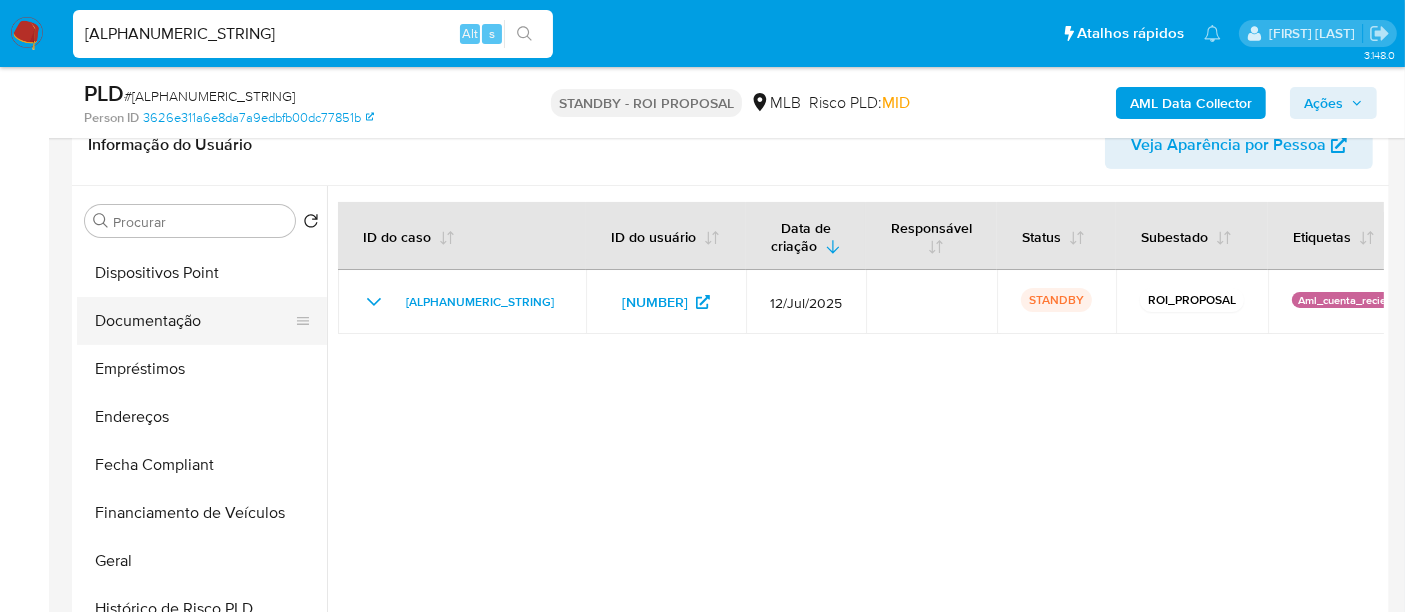 click on "Documentação" at bounding box center [194, 321] 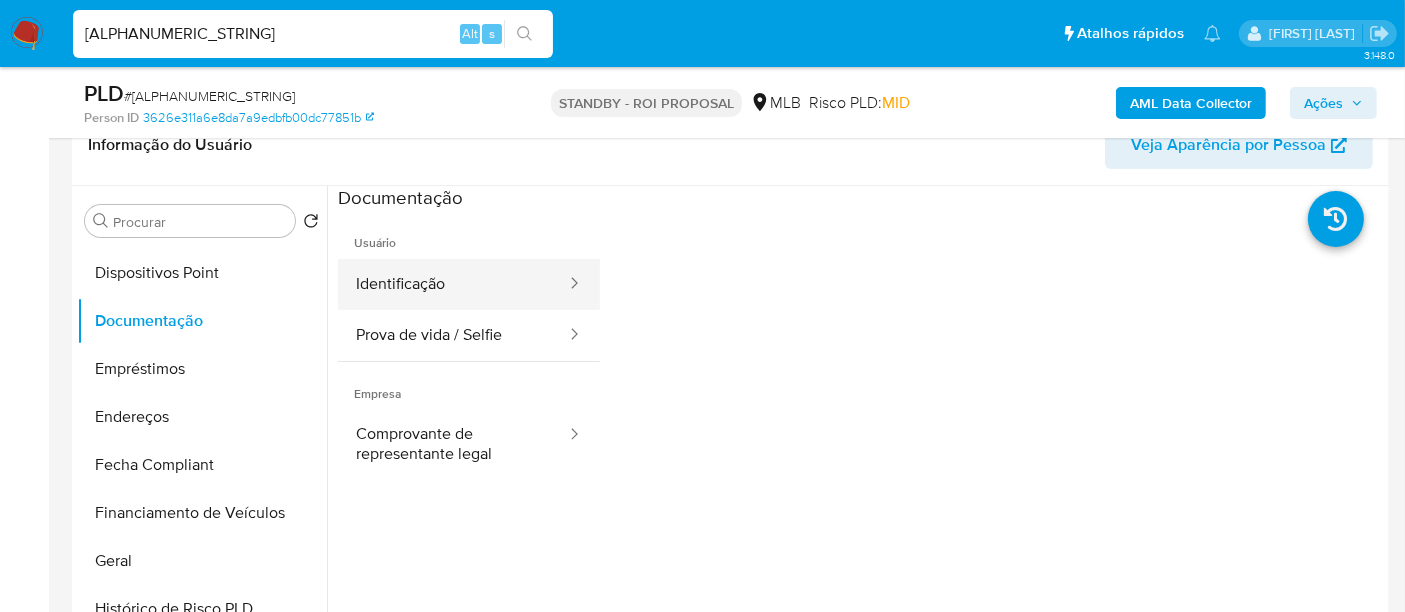 click on "Identificação" at bounding box center (453, 284) 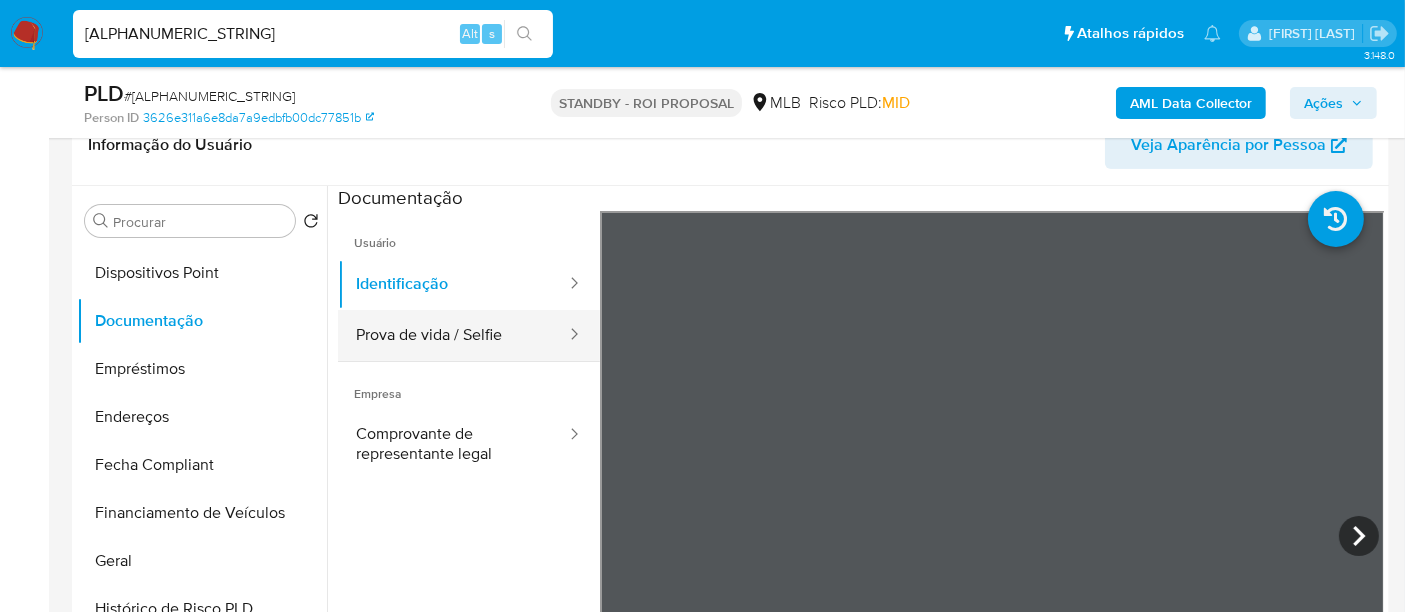 click on "Prova de vida / Selfie" at bounding box center [453, 335] 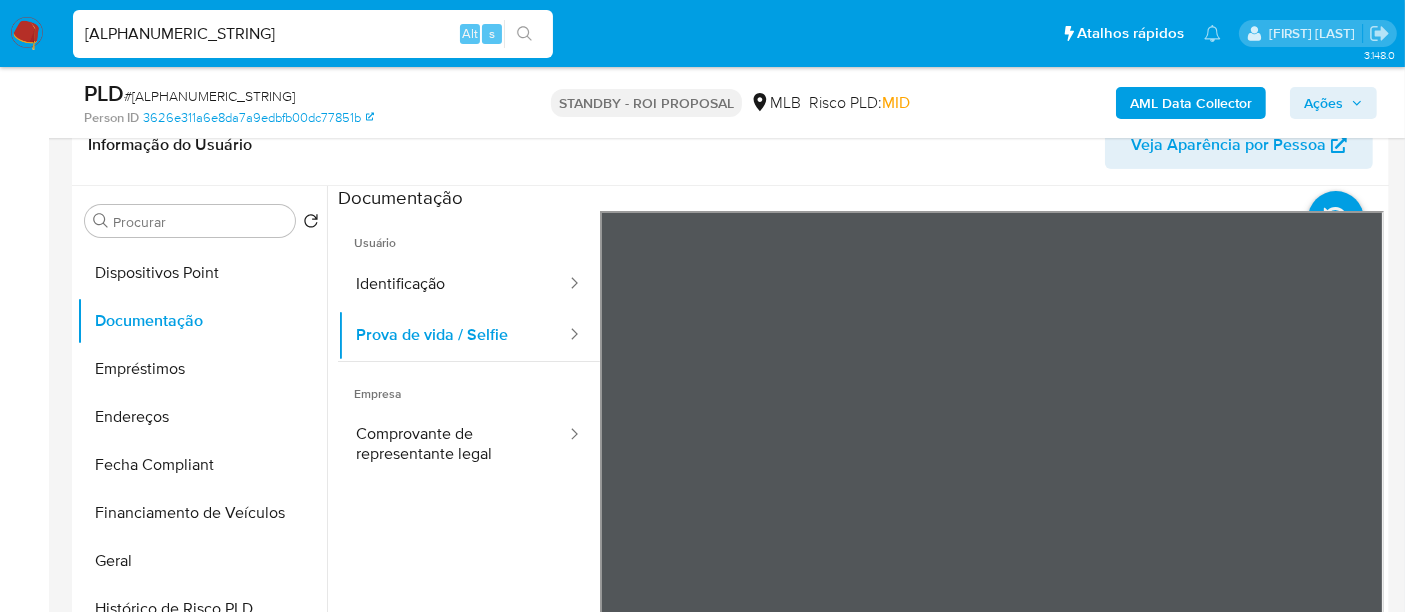 type 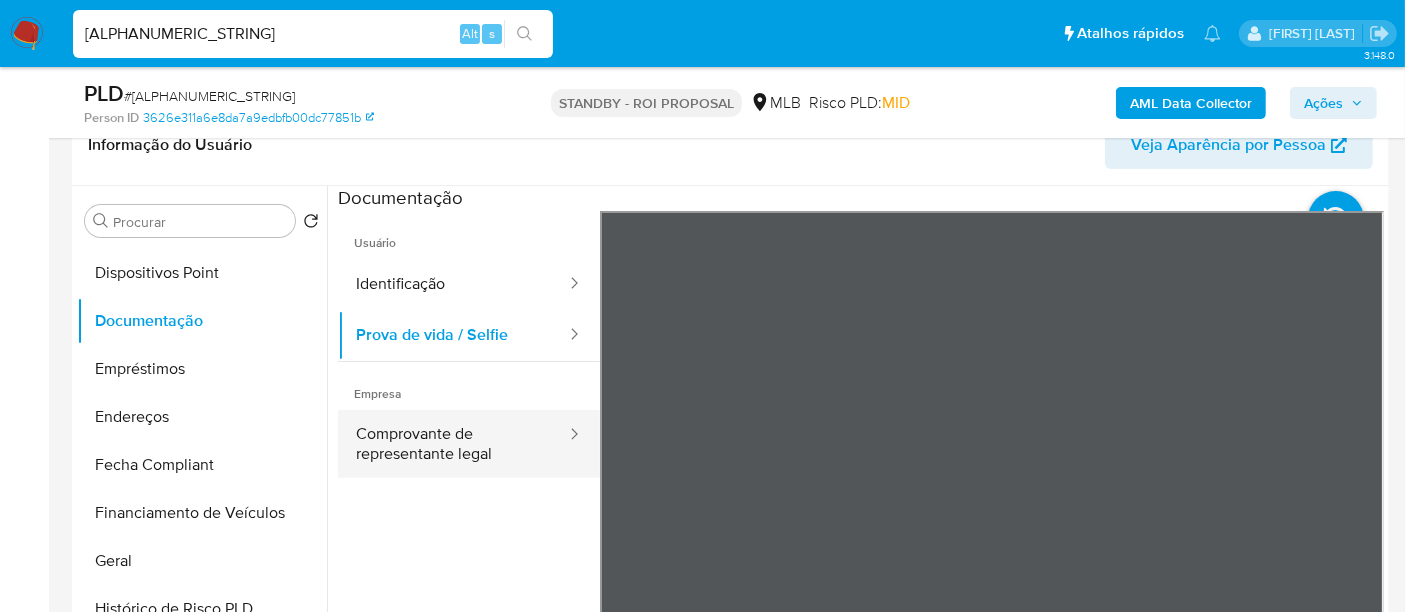 click on "Comprovante de representante legal" at bounding box center [453, 444] 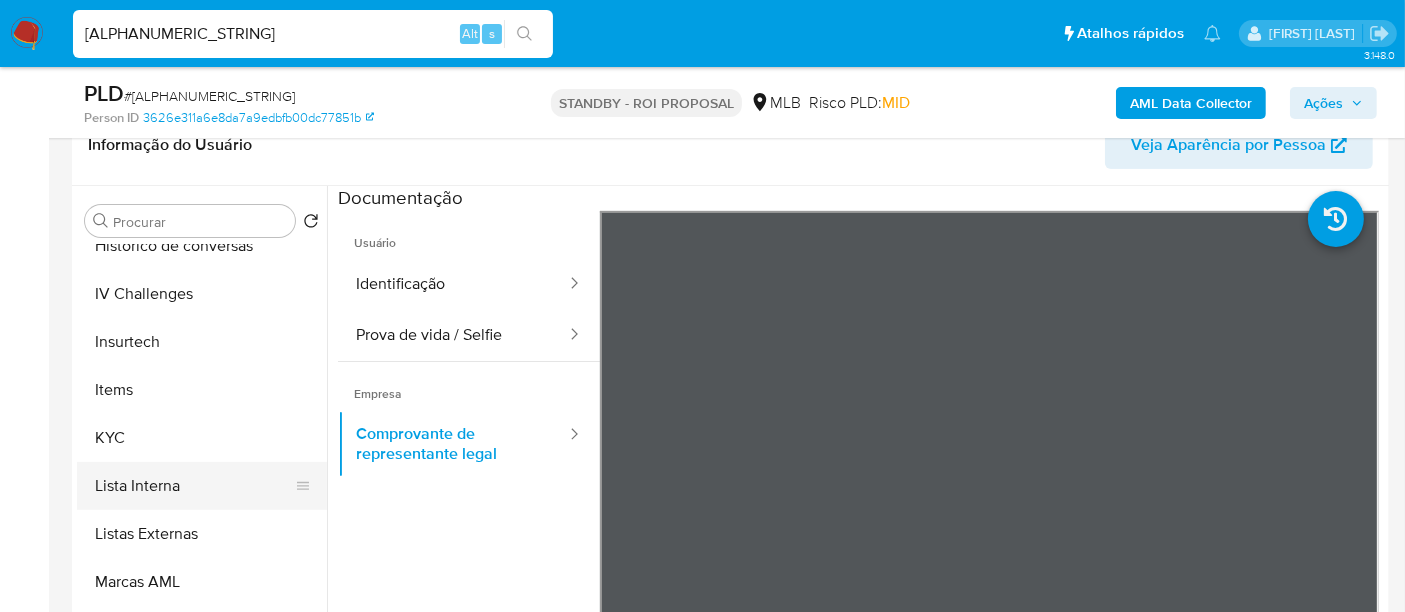 scroll, scrollTop: 844, scrollLeft: 0, axis: vertical 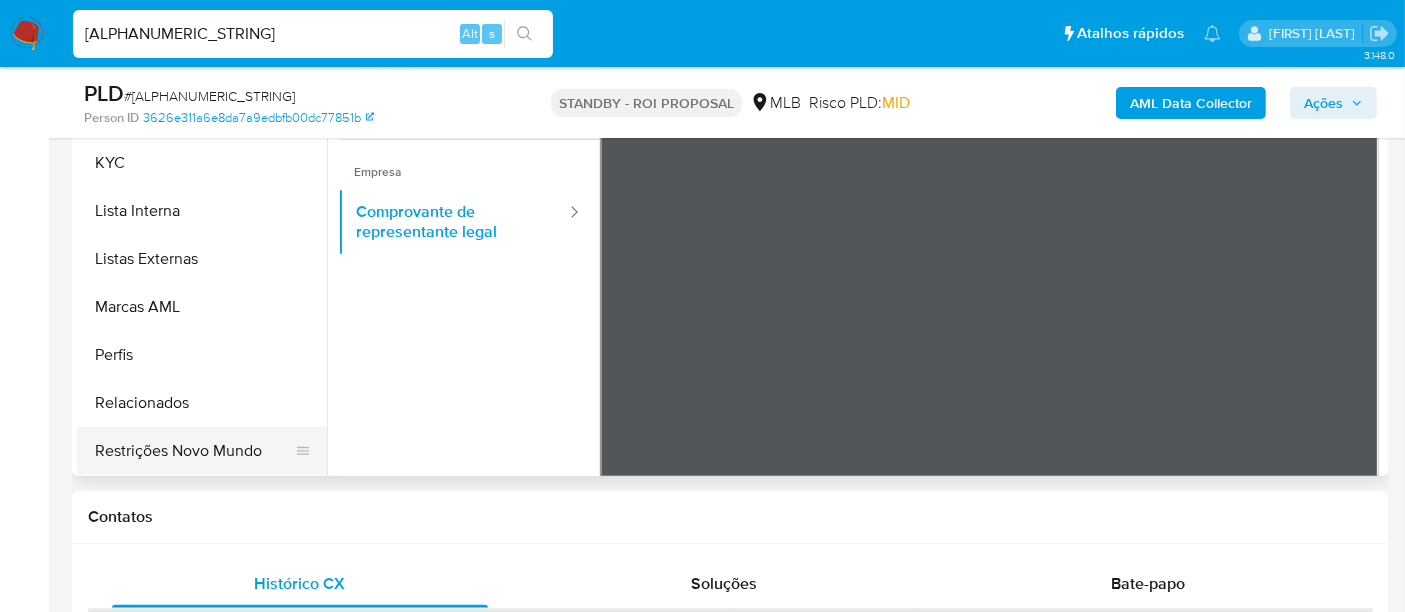 click on "Restrições Novo Mundo" at bounding box center (194, 451) 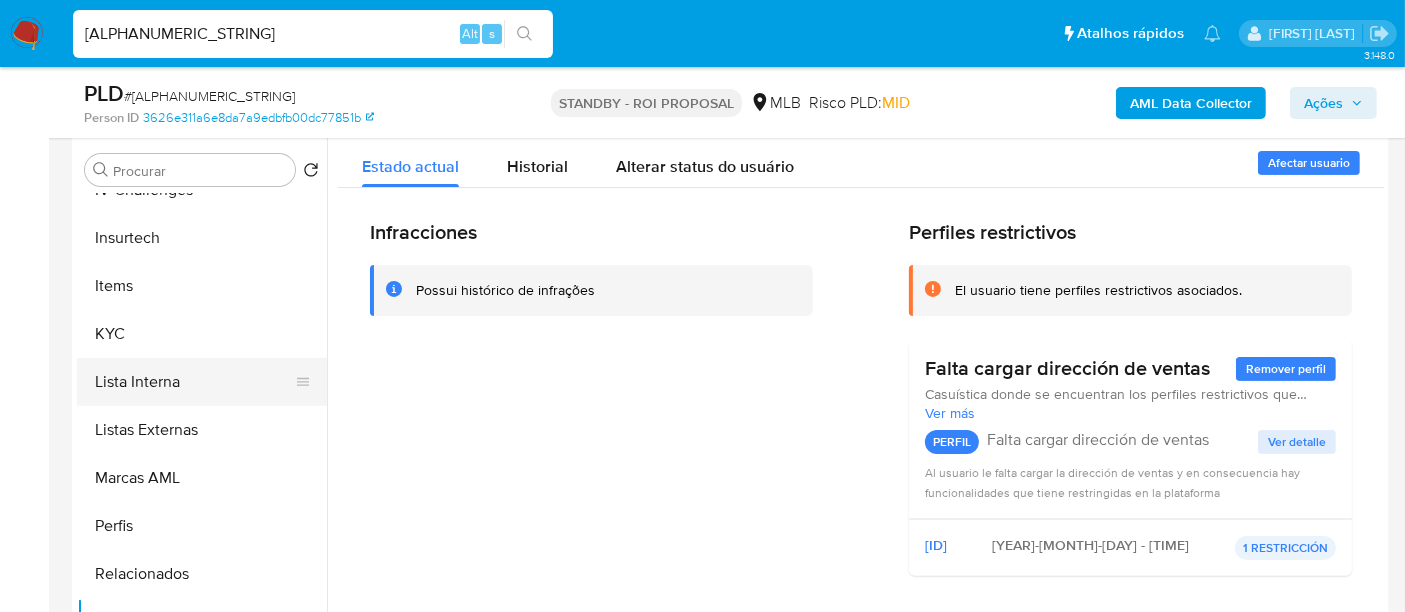 scroll, scrollTop: 333, scrollLeft: 0, axis: vertical 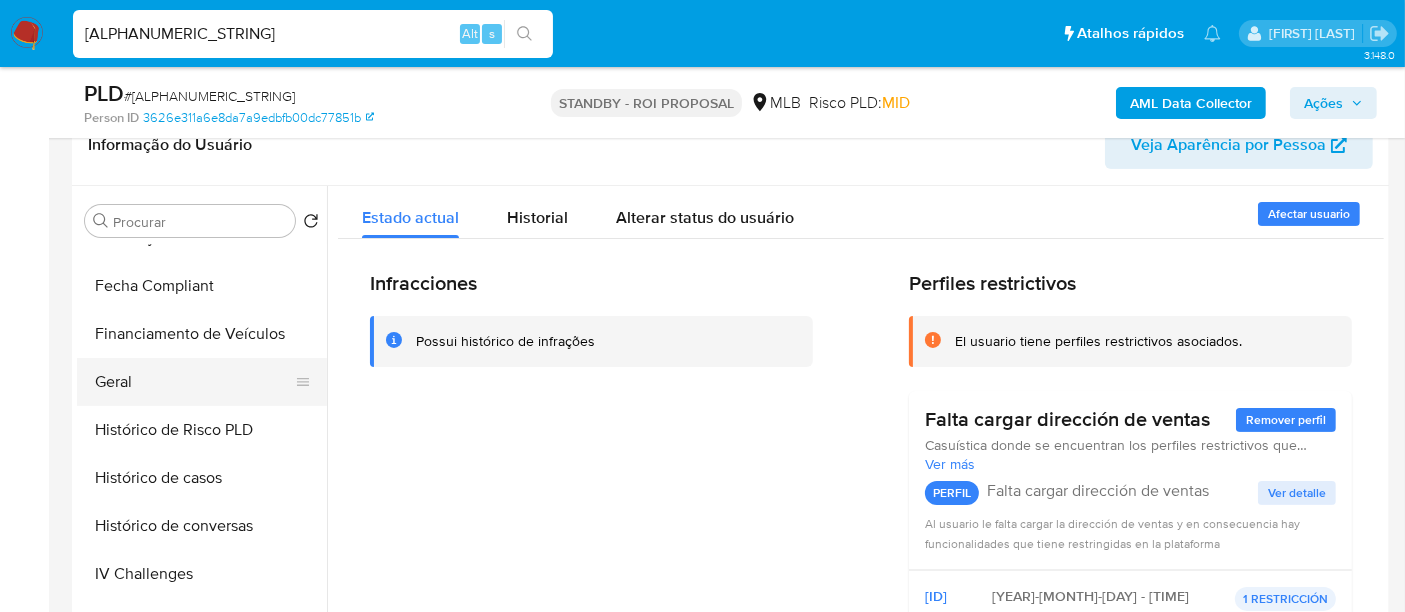 click on "Geral" at bounding box center [194, 382] 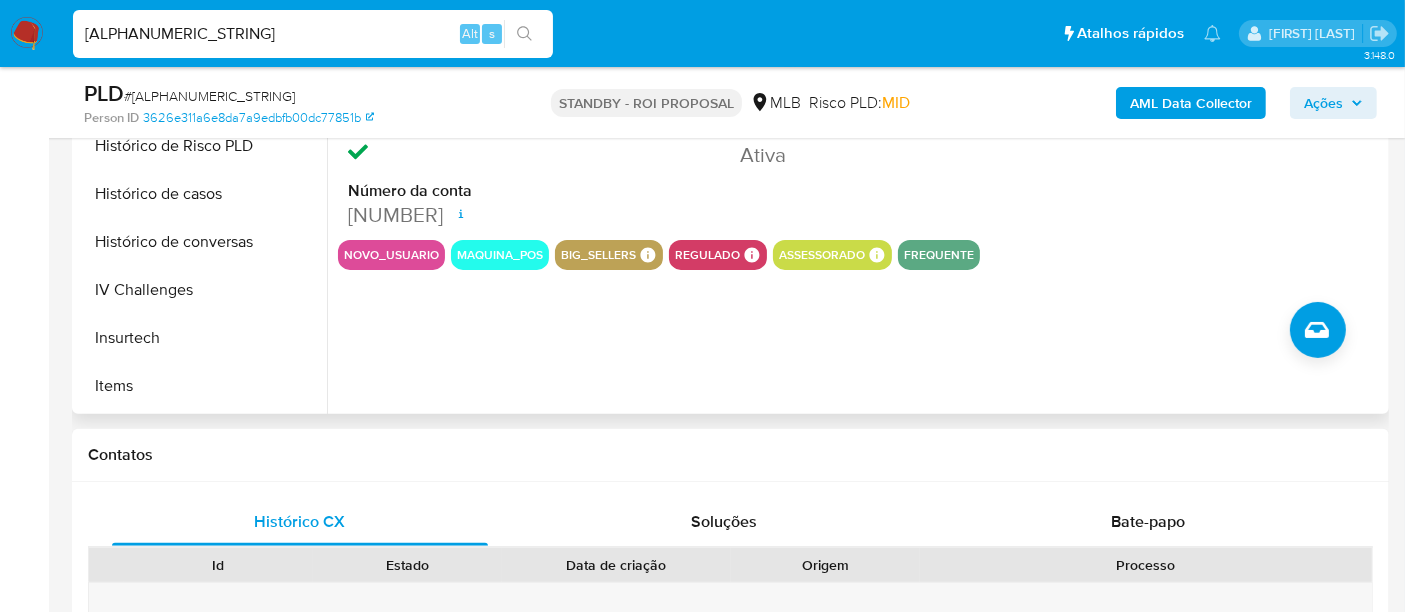 scroll, scrollTop: 666, scrollLeft: 0, axis: vertical 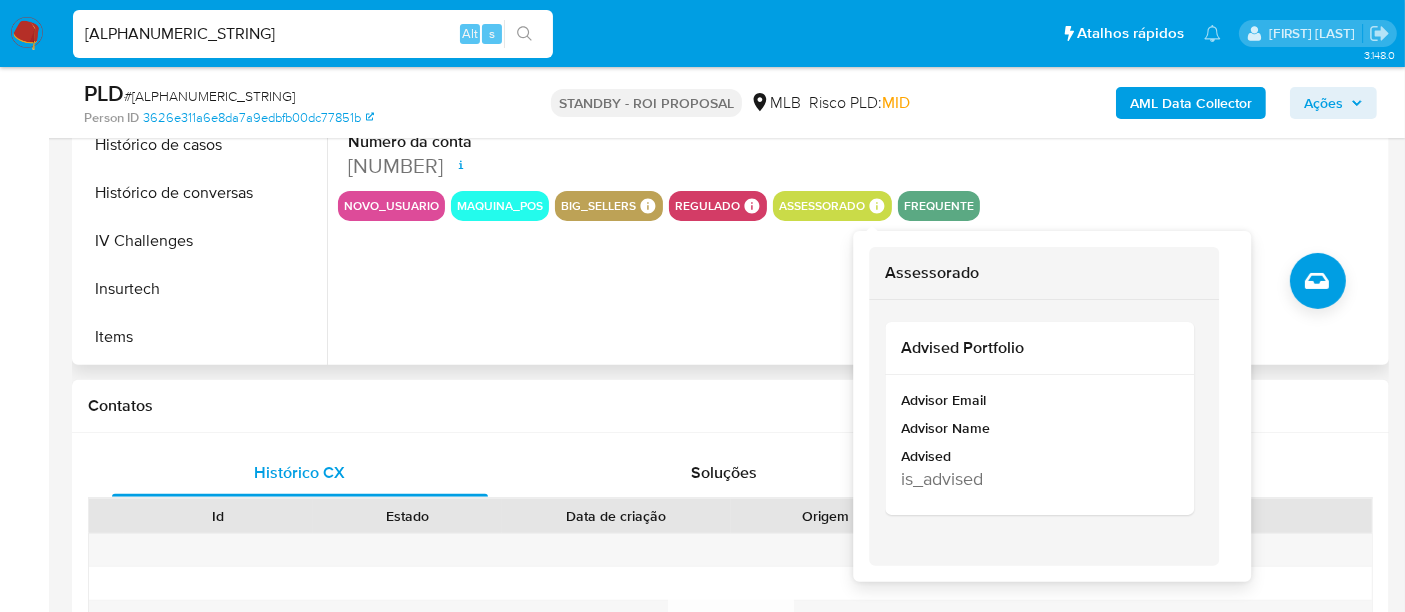type 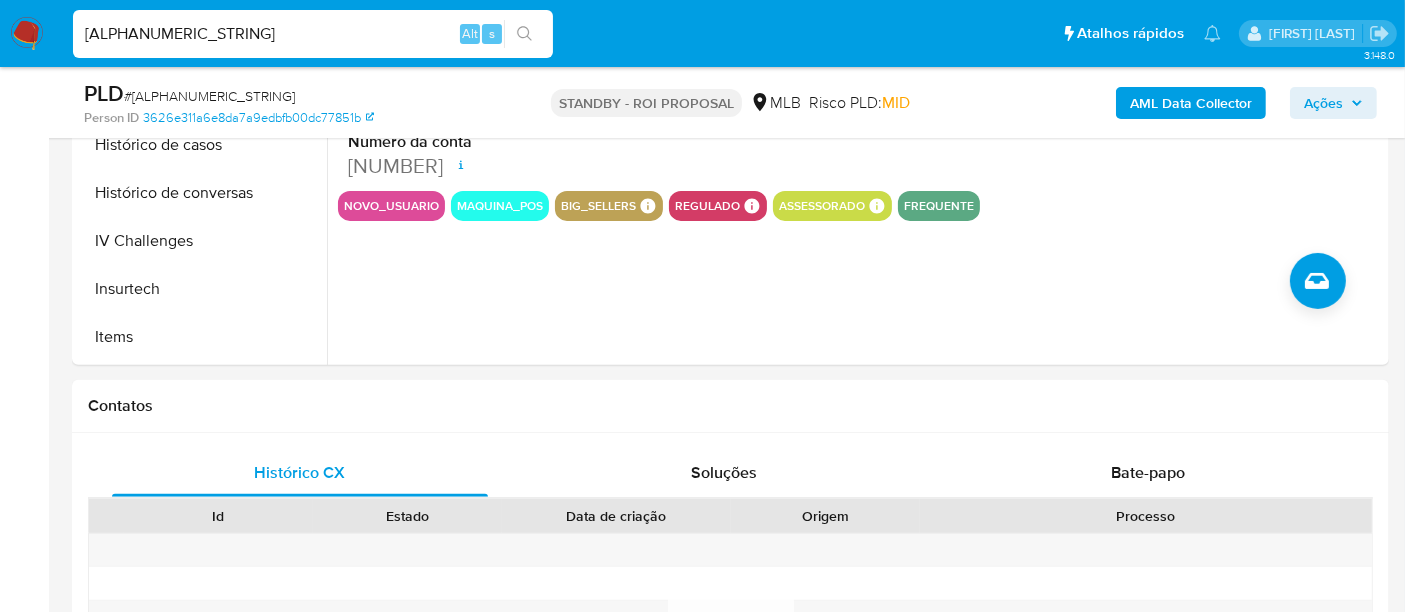 click at bounding box center [27, 34] 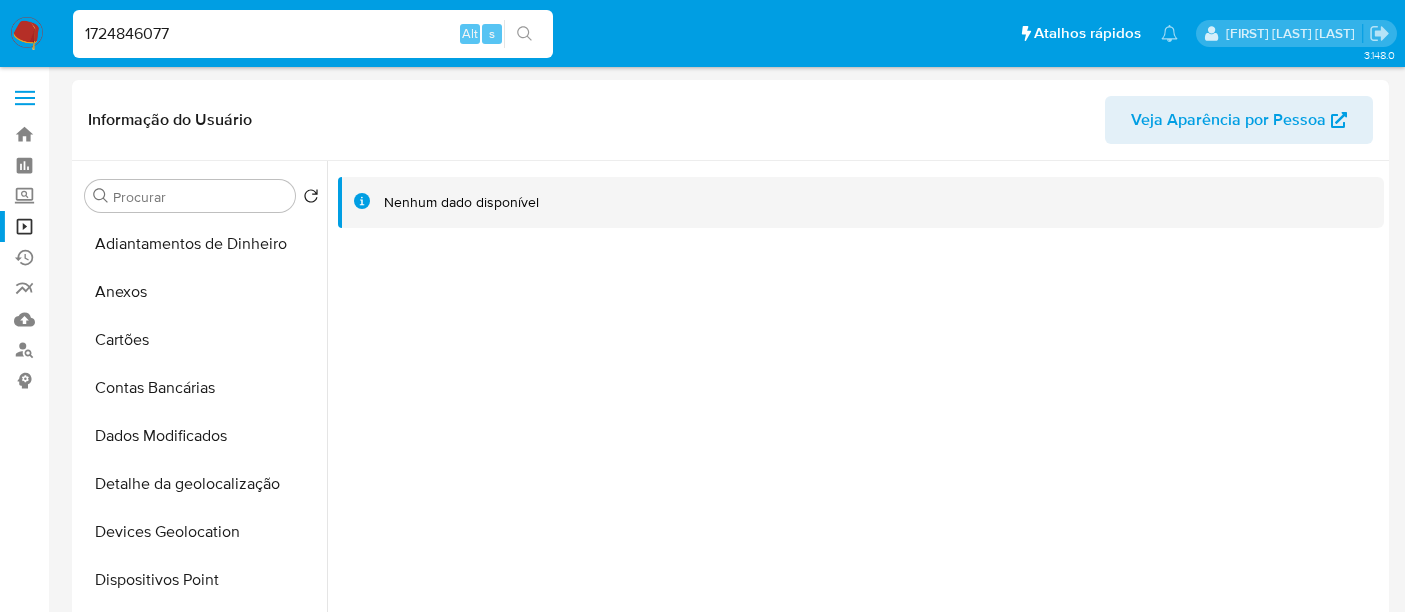 select on "10" 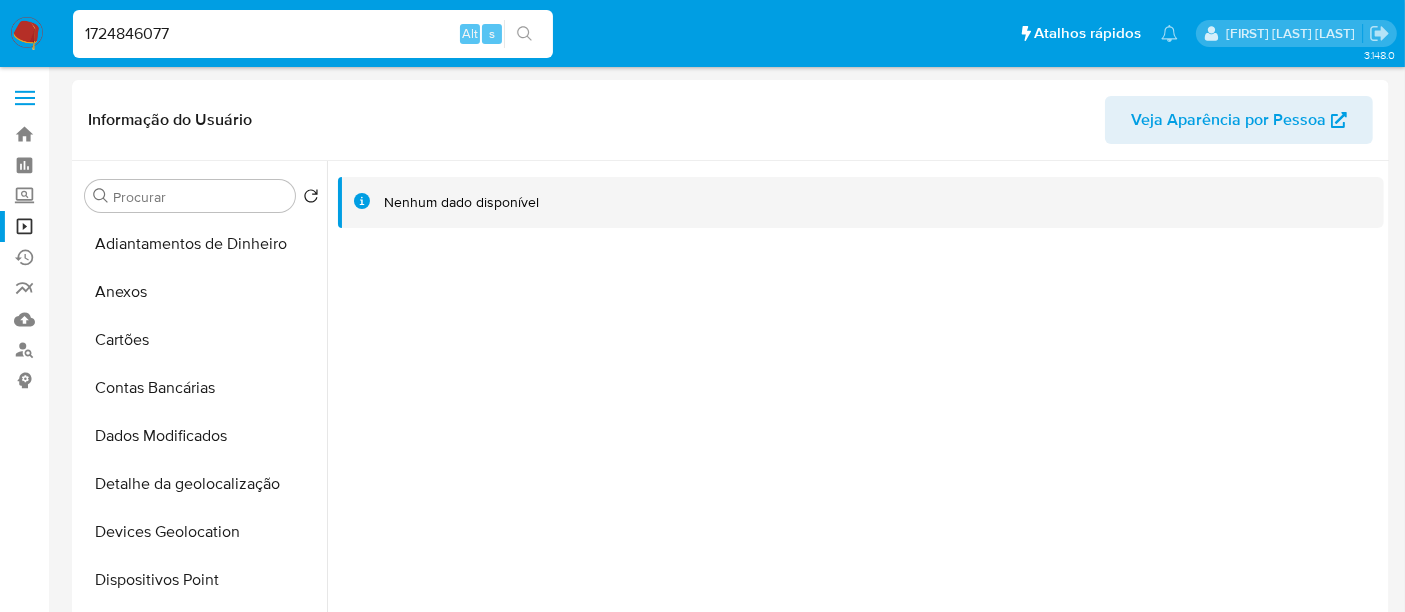 scroll, scrollTop: 444, scrollLeft: 0, axis: vertical 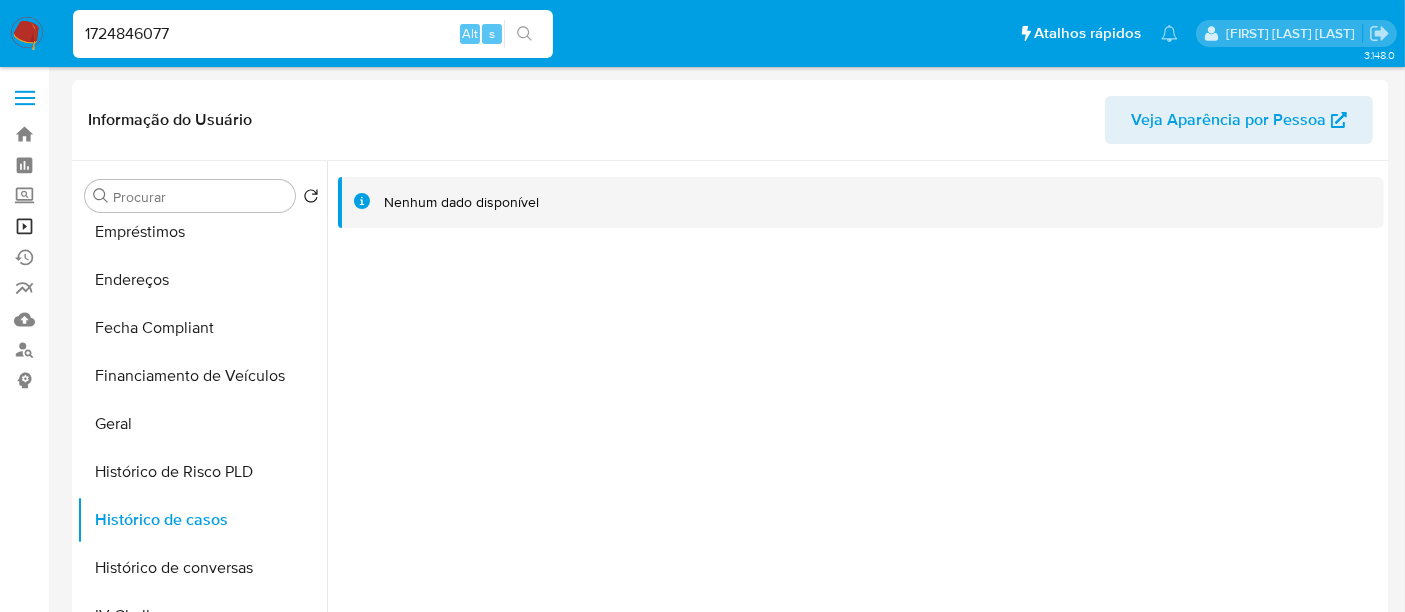 click on "Operações em massa" at bounding box center (119, 226) 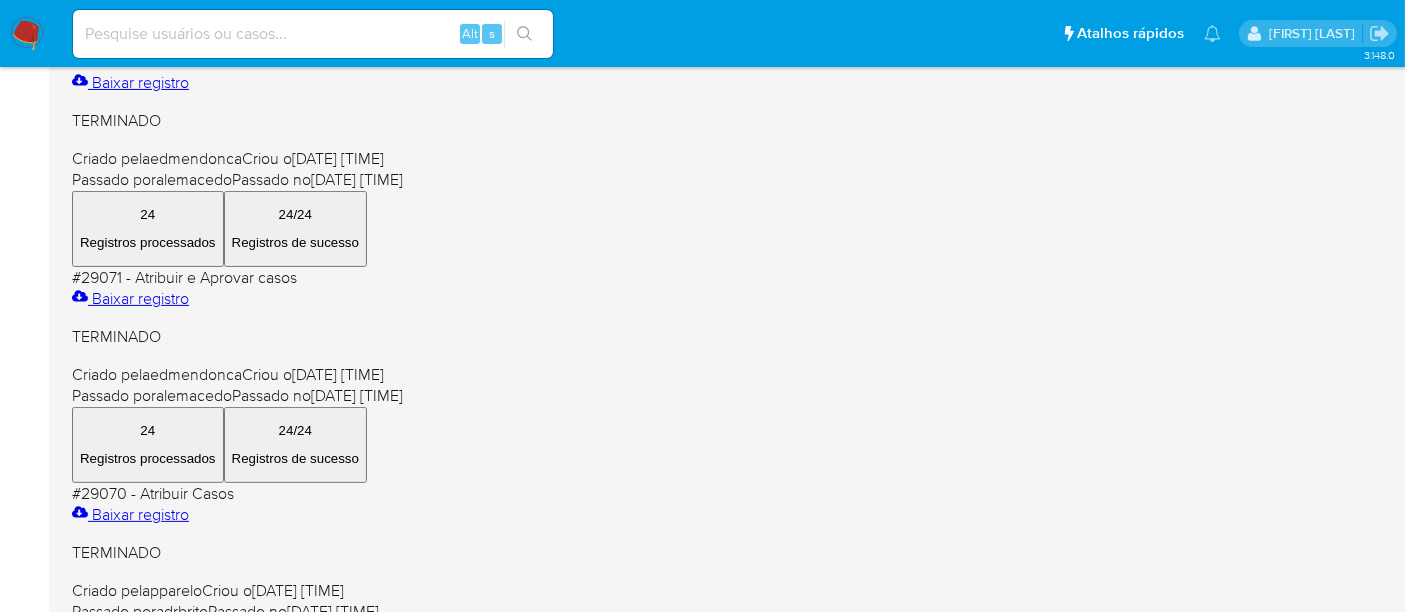 scroll, scrollTop: 555, scrollLeft: 0, axis: vertical 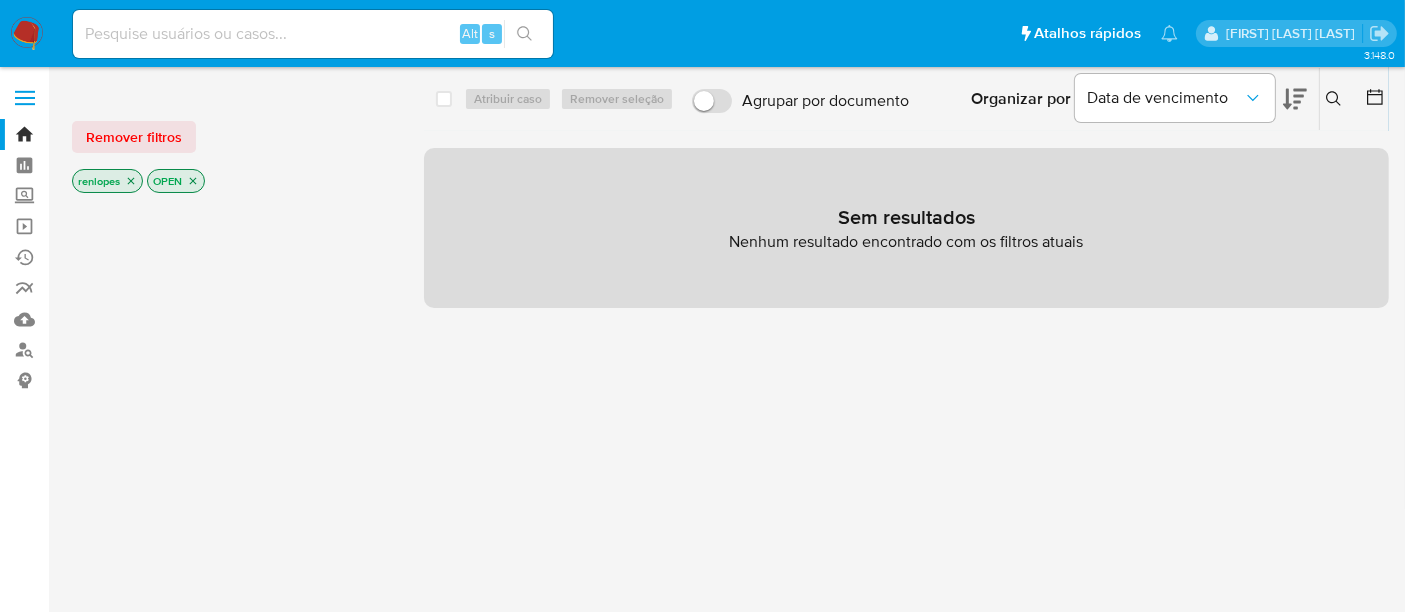 click at bounding box center [313, 34] 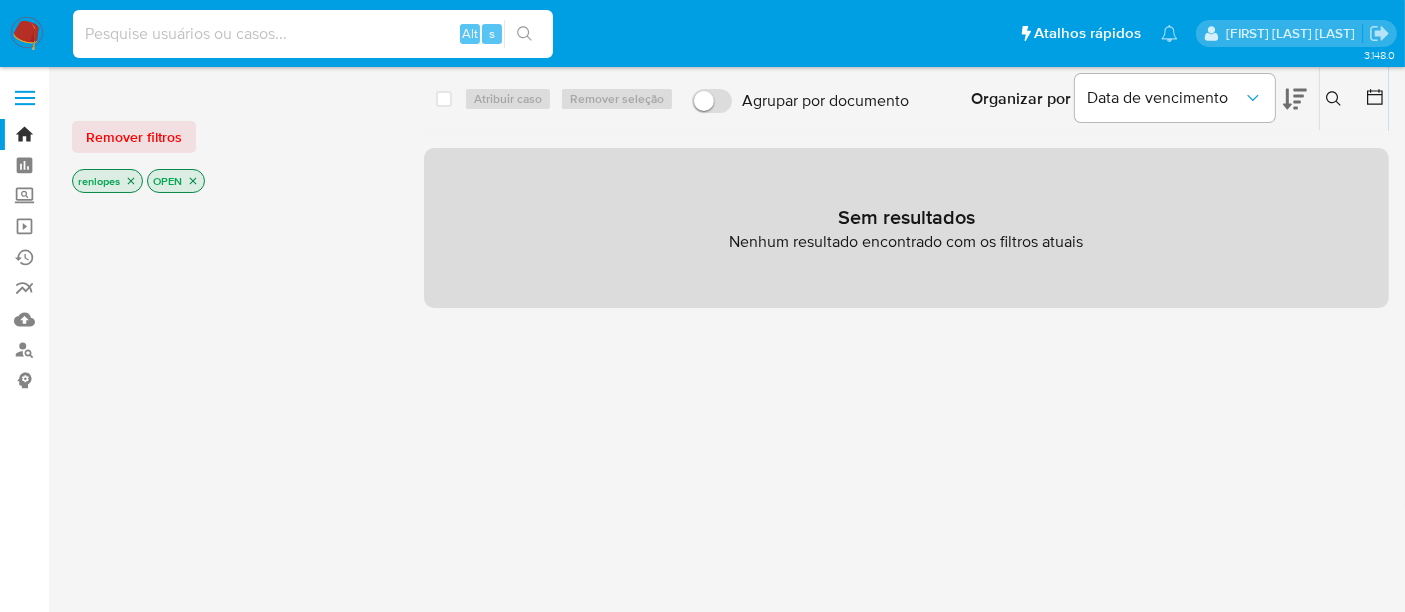 paste on "60kcnb0Ik65ZwRNSfE1iZT8f" 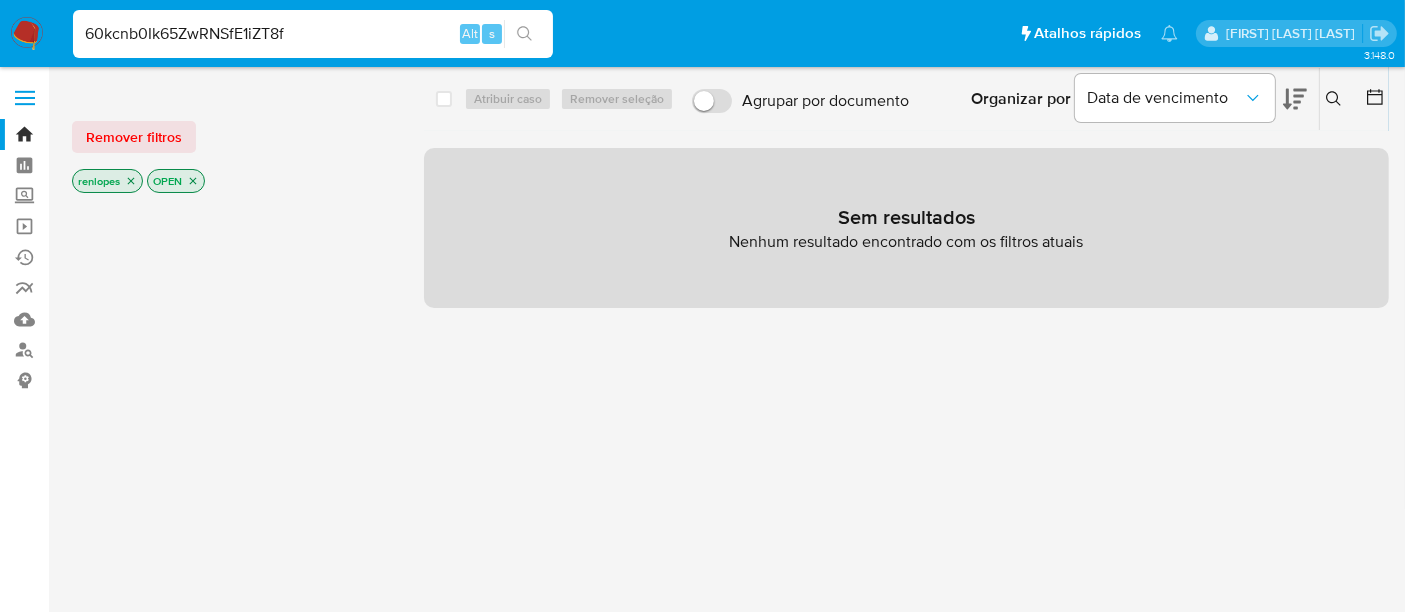 type on "60kcnb0Ik65ZwRNSfE1iZT8f" 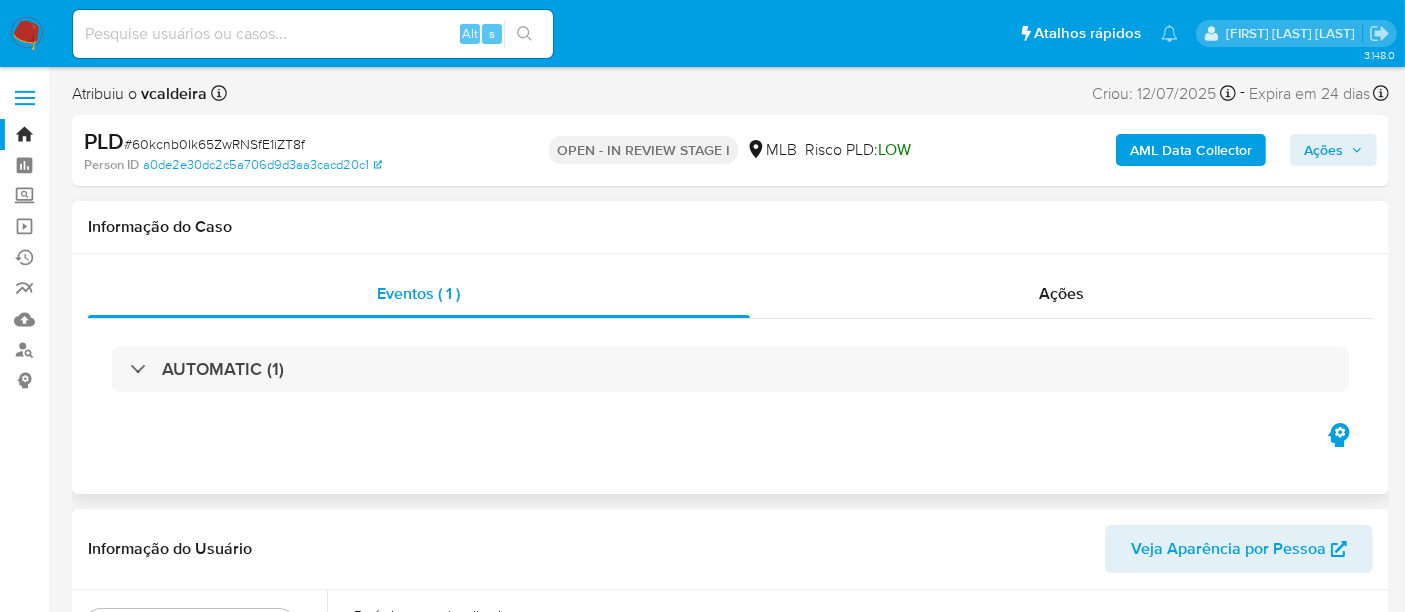 select on "10" 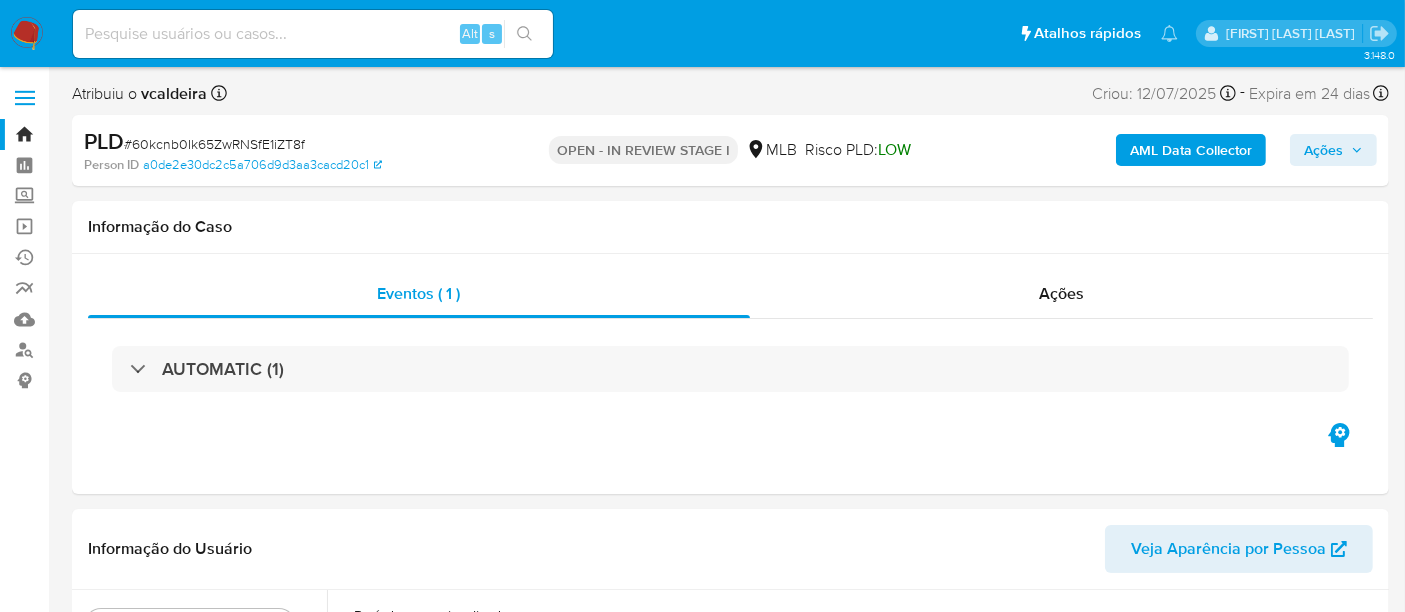 click at bounding box center [27, 34] 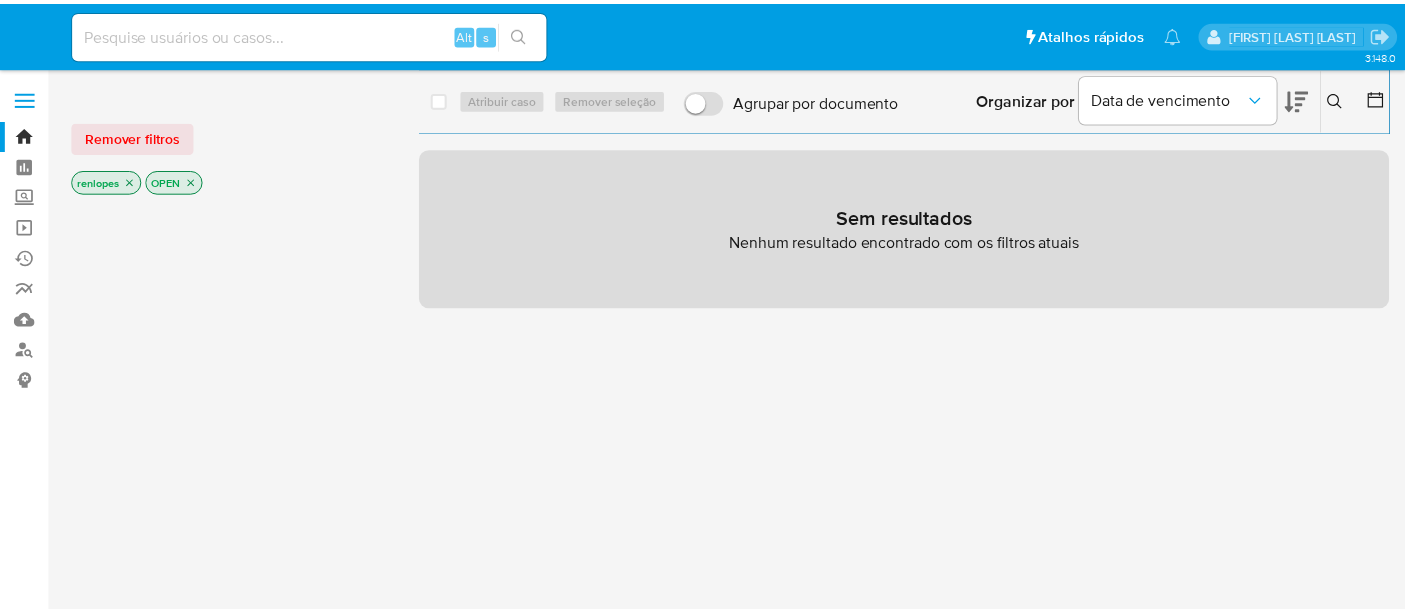 scroll, scrollTop: 0, scrollLeft: 0, axis: both 